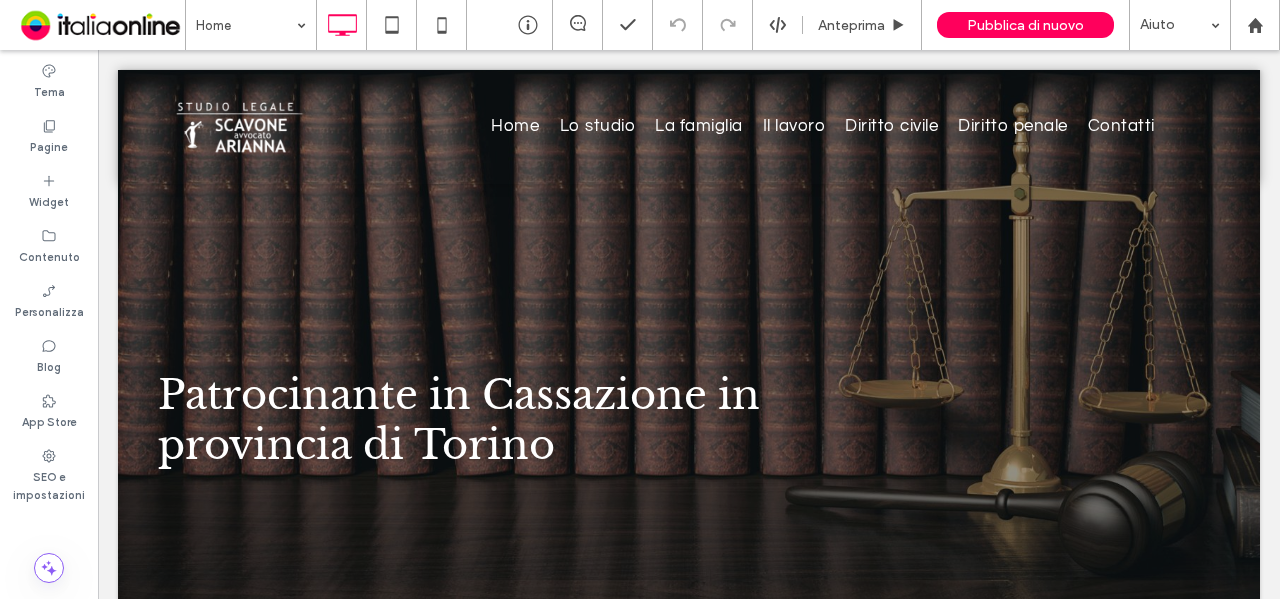 scroll, scrollTop: 0, scrollLeft: 0, axis: both 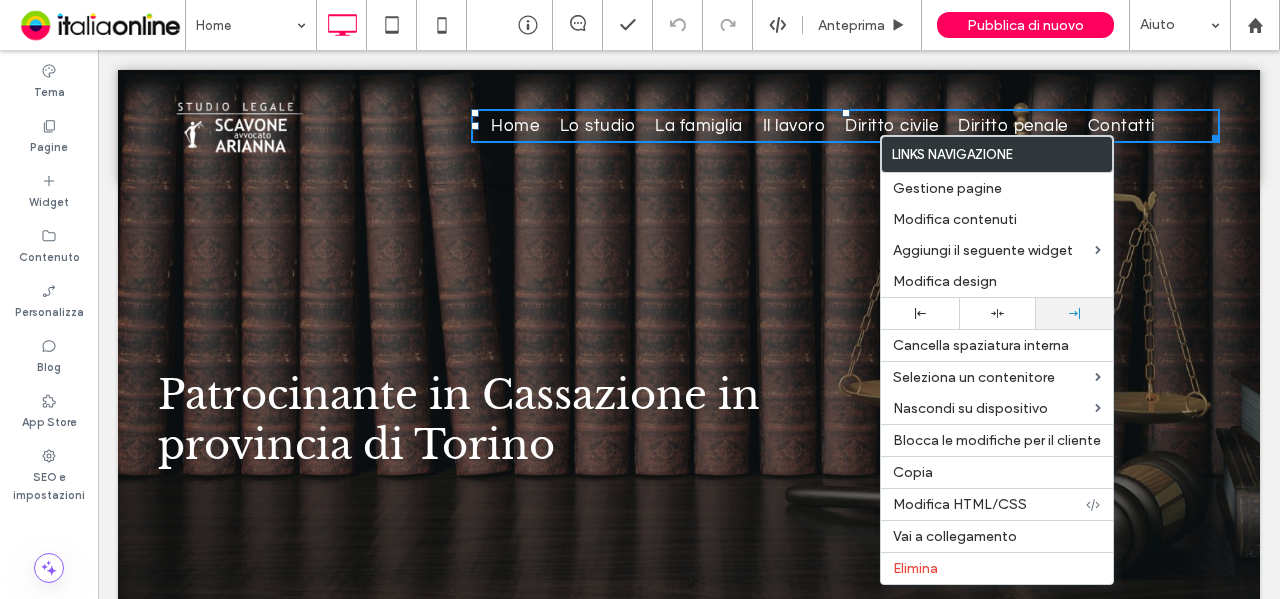 click at bounding box center [1074, 313] 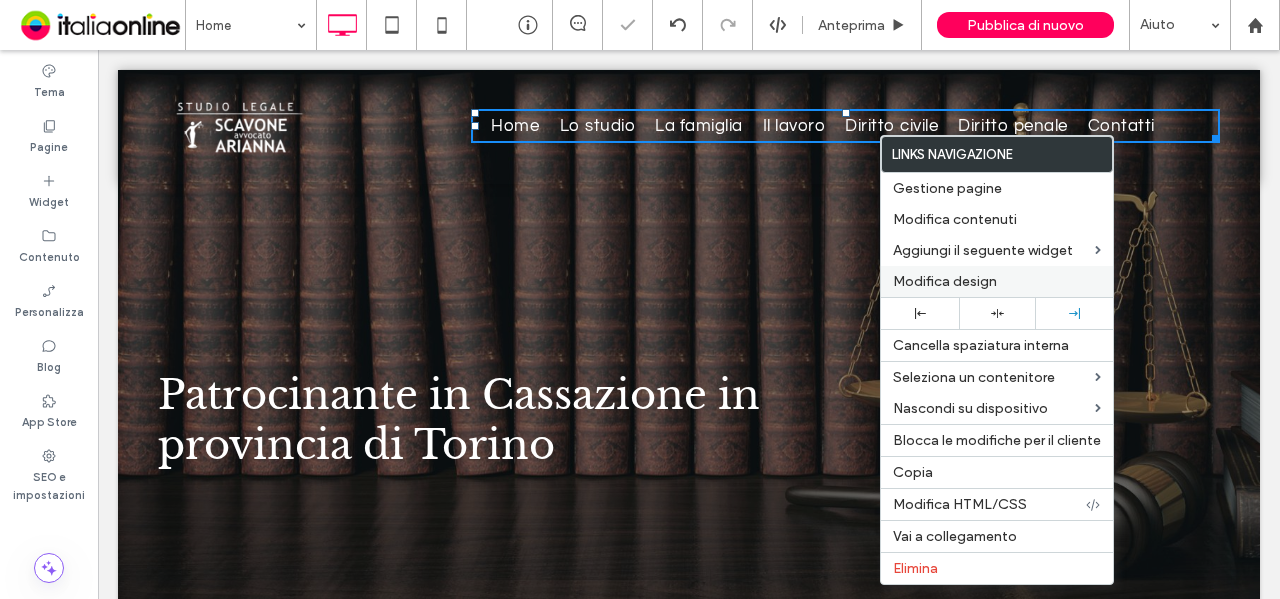 click on "Modifica design" at bounding box center (997, 281) 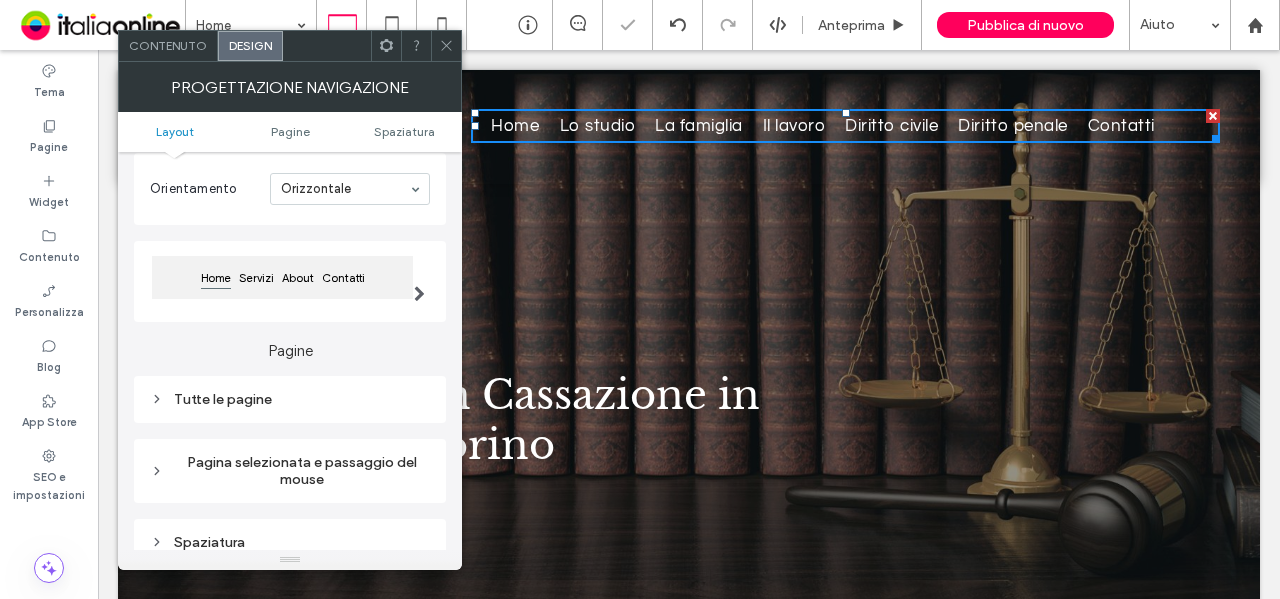 scroll, scrollTop: 200, scrollLeft: 0, axis: vertical 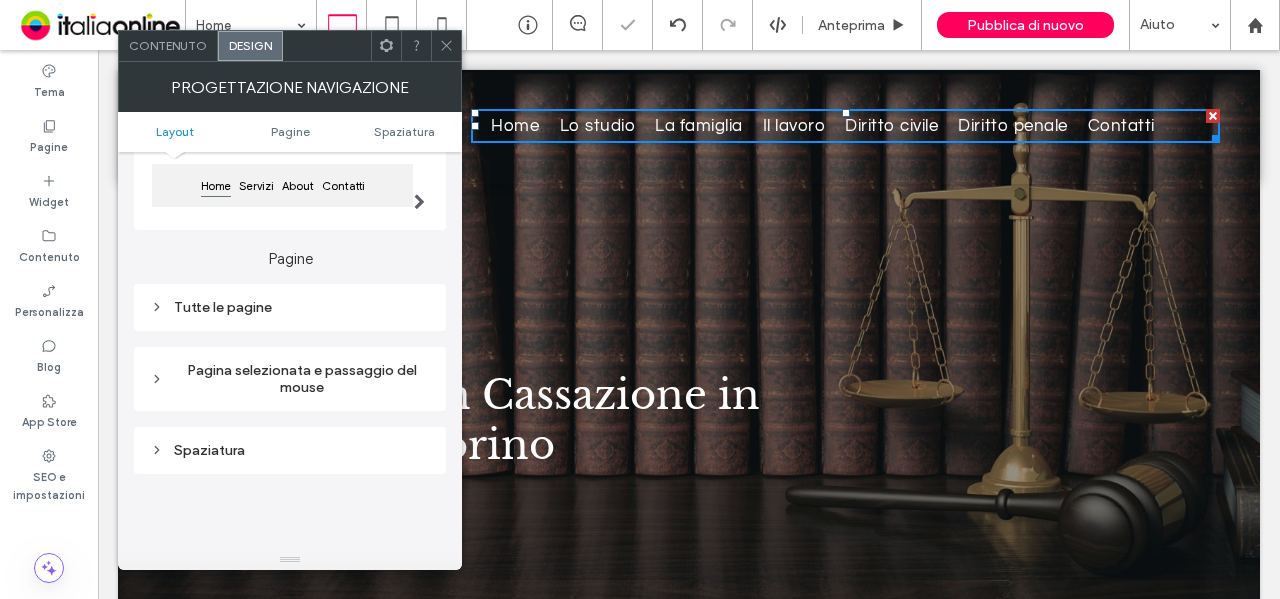 click on "Tutte le pagine" at bounding box center [290, 307] 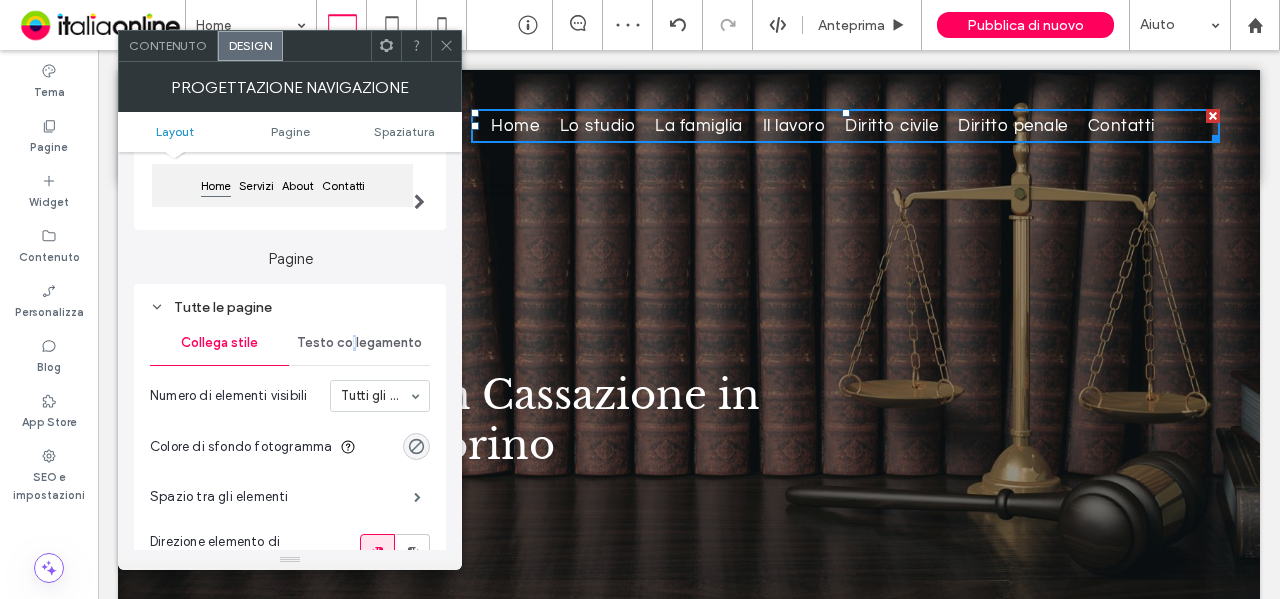 click on "Testo collegamento" at bounding box center (359, 343) 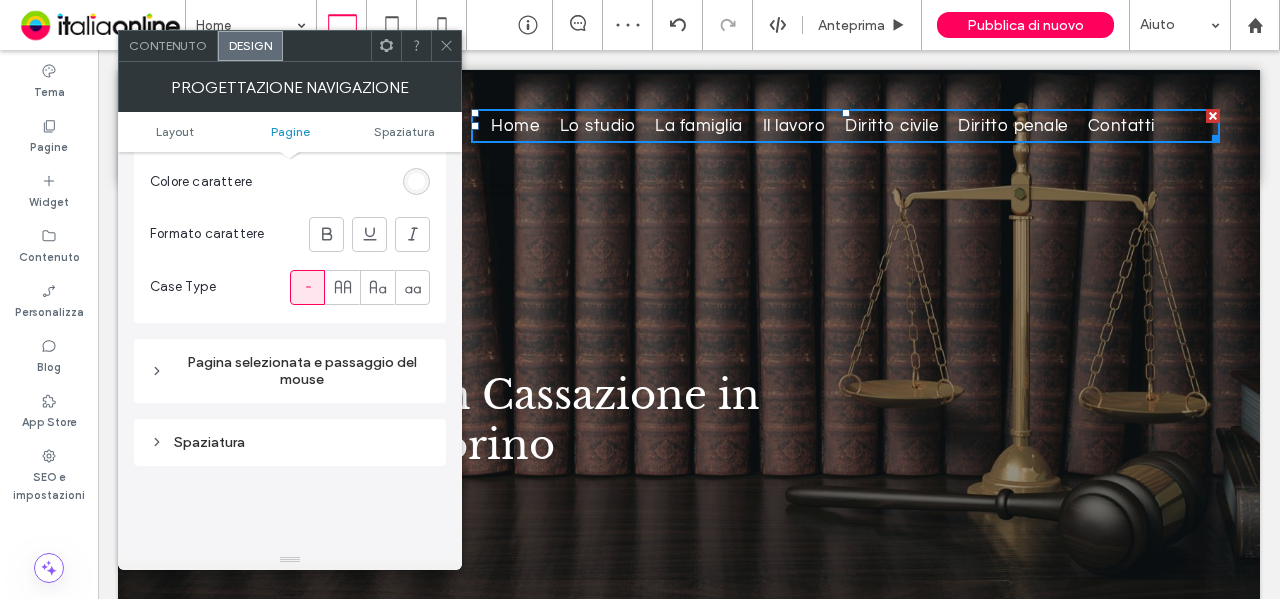 scroll, scrollTop: 600, scrollLeft: 0, axis: vertical 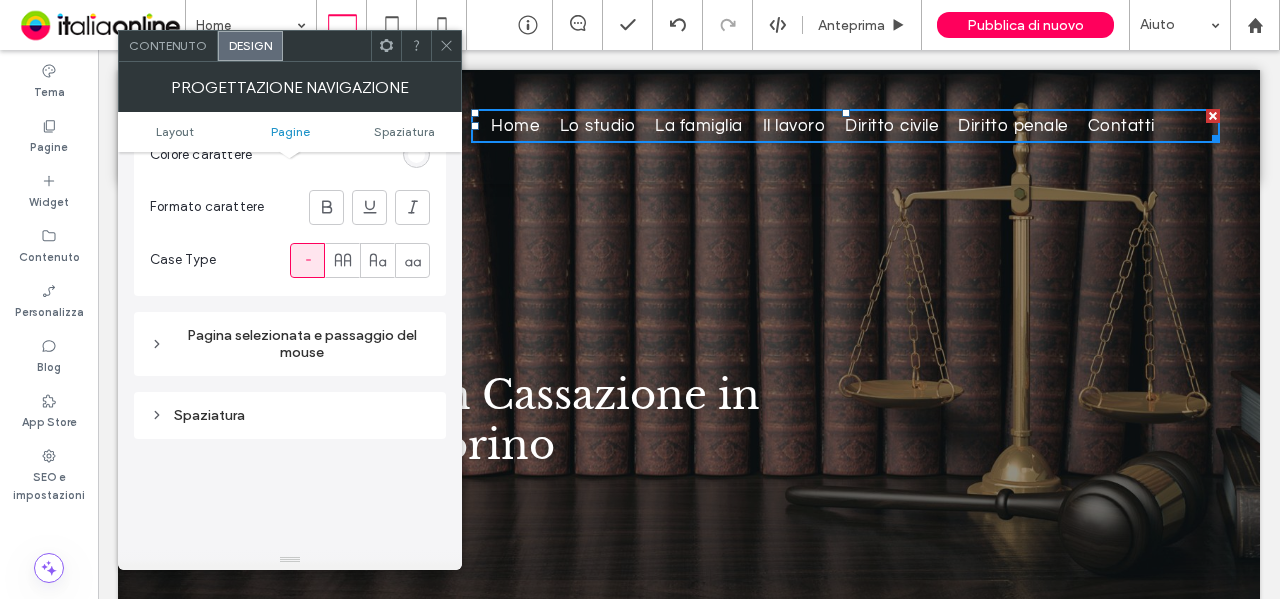 click 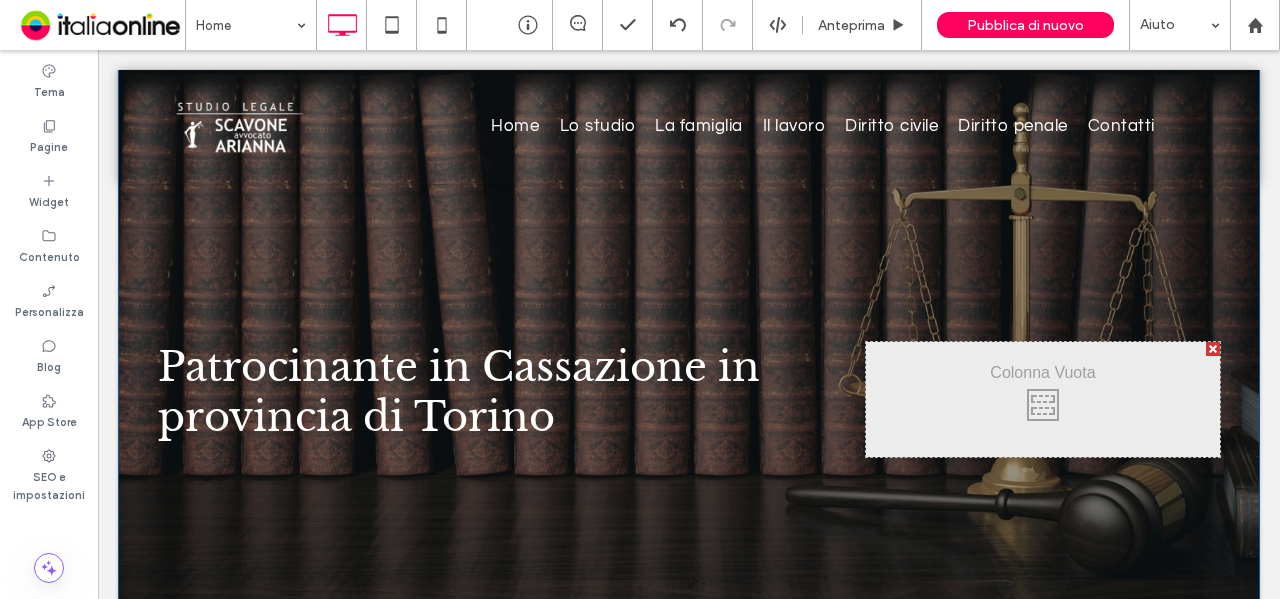 scroll, scrollTop: 0, scrollLeft: 0, axis: both 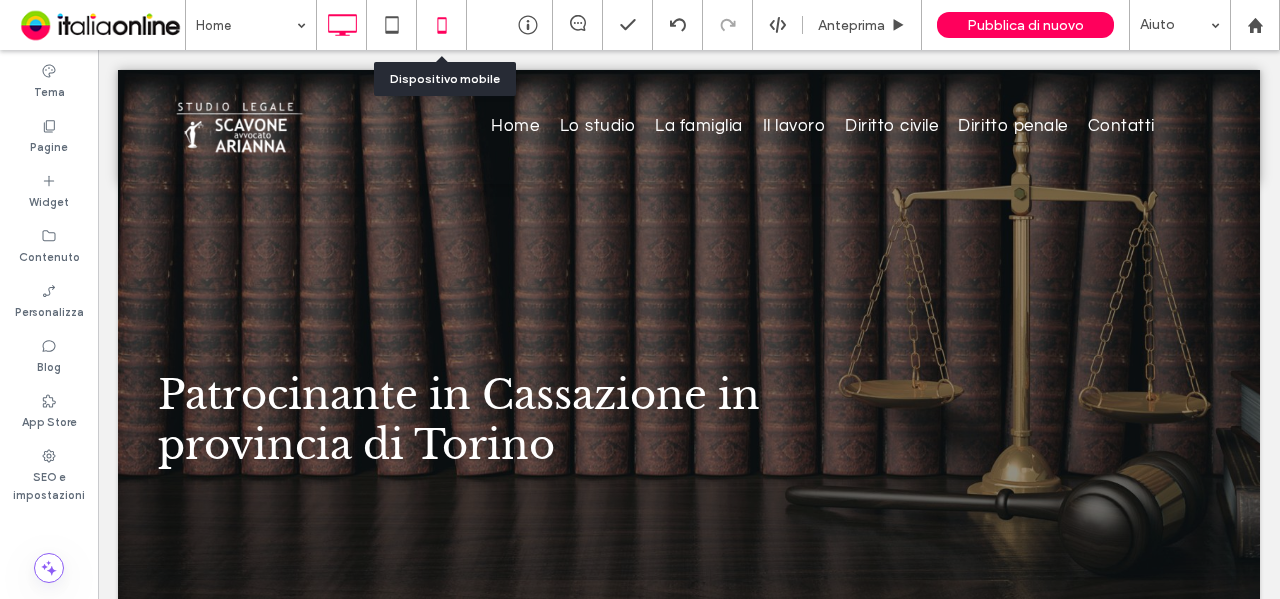 click 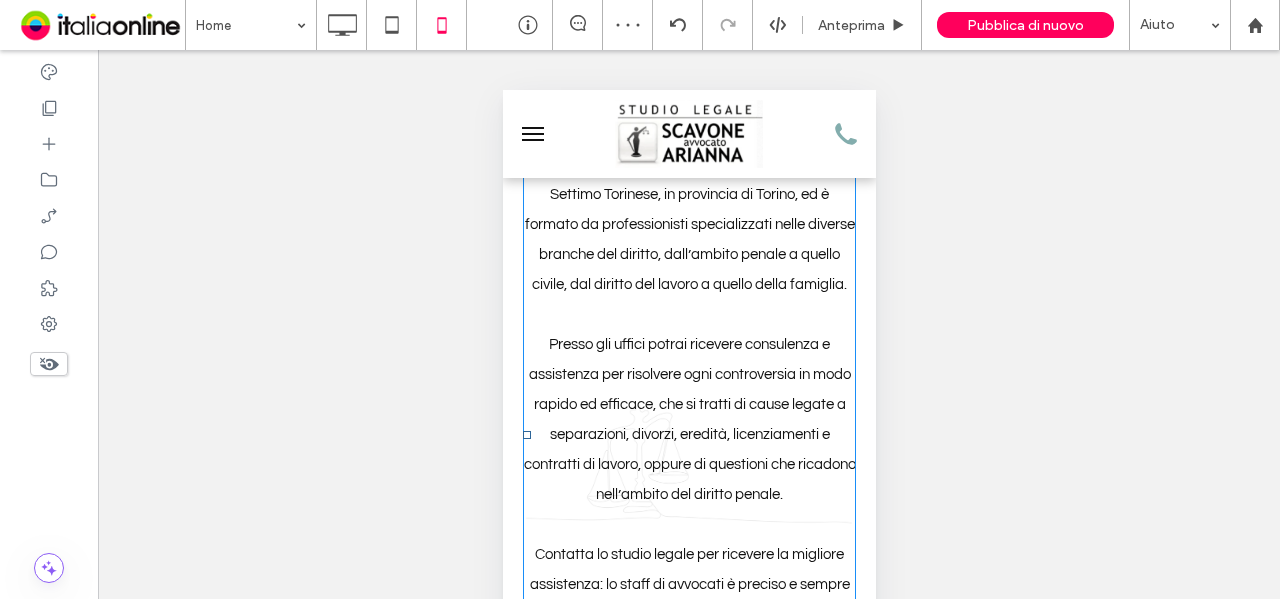 scroll, scrollTop: 0, scrollLeft: 0, axis: both 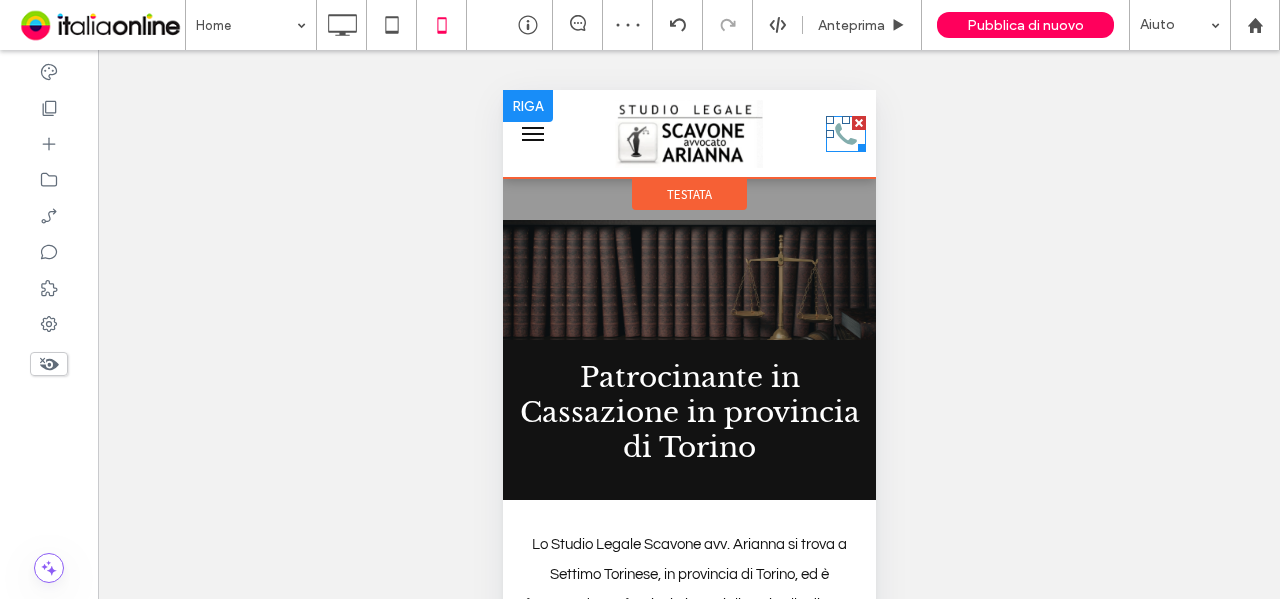 click on "Icona – Telefono" 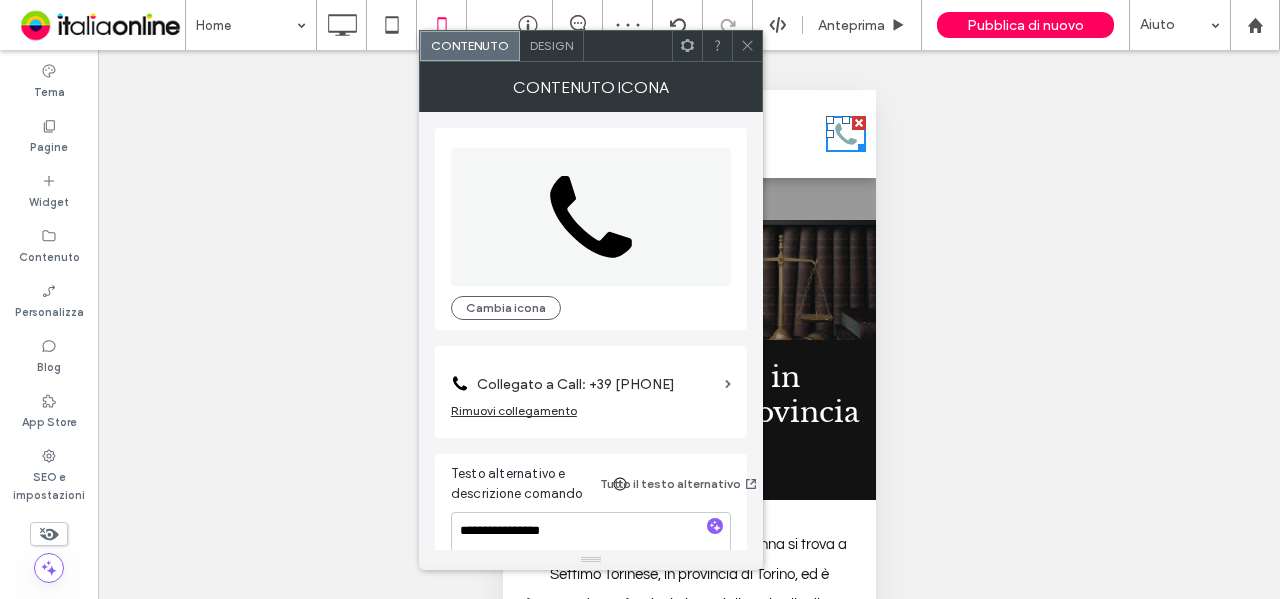 click on "Design" at bounding box center [551, 45] 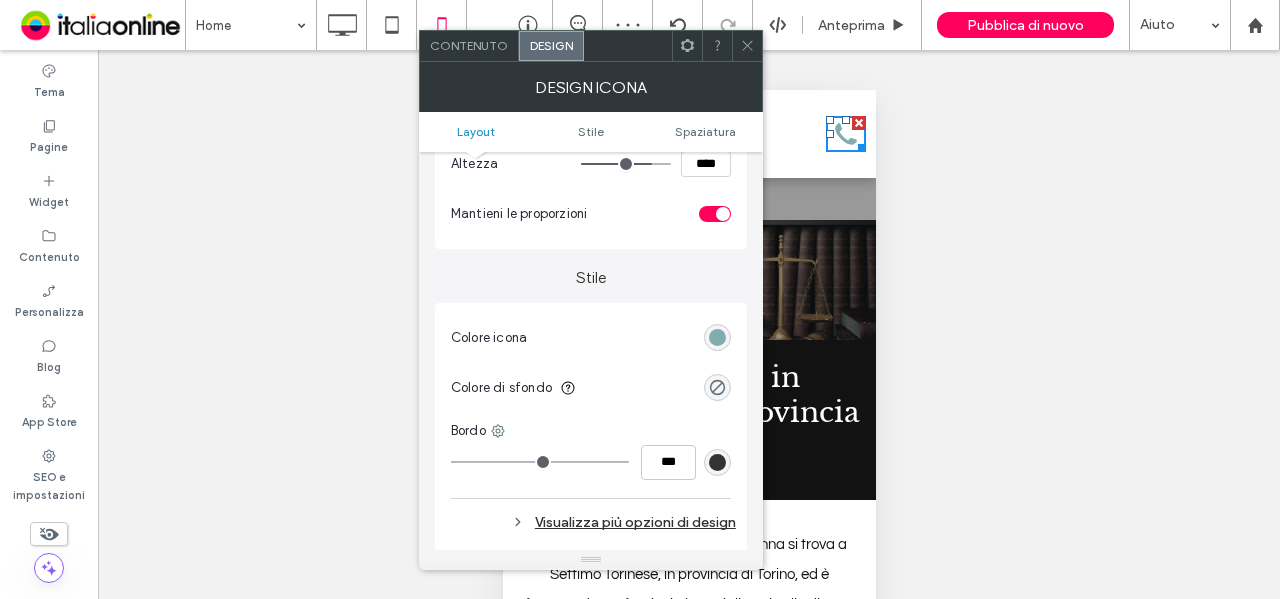 scroll, scrollTop: 400, scrollLeft: 0, axis: vertical 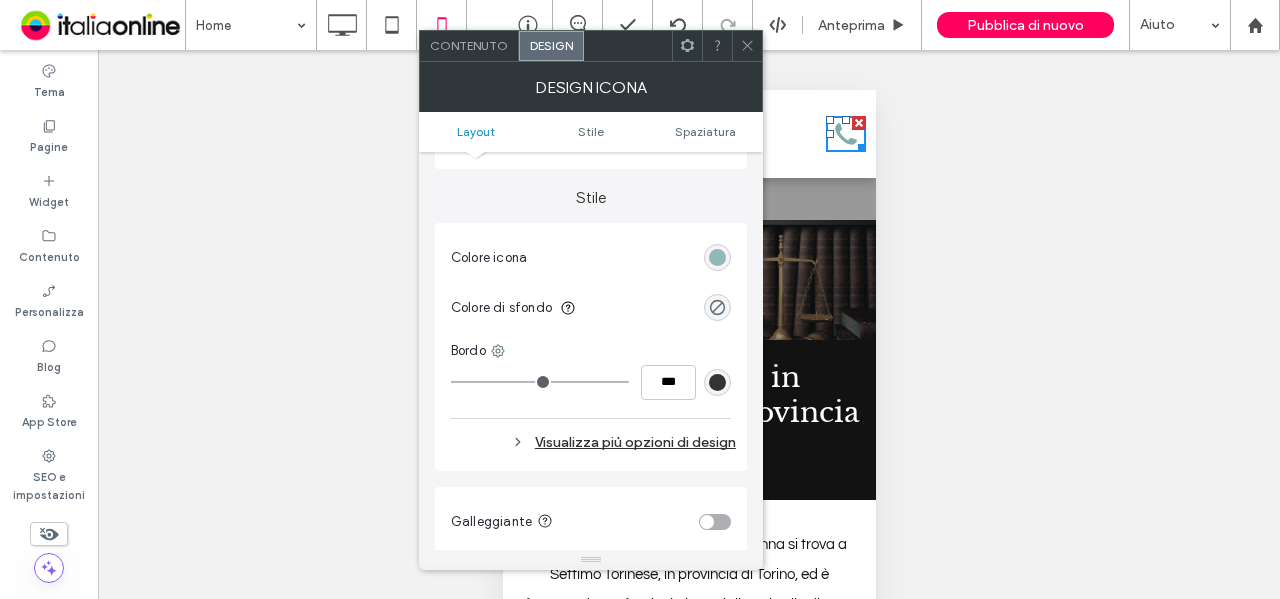 click at bounding box center [717, 257] 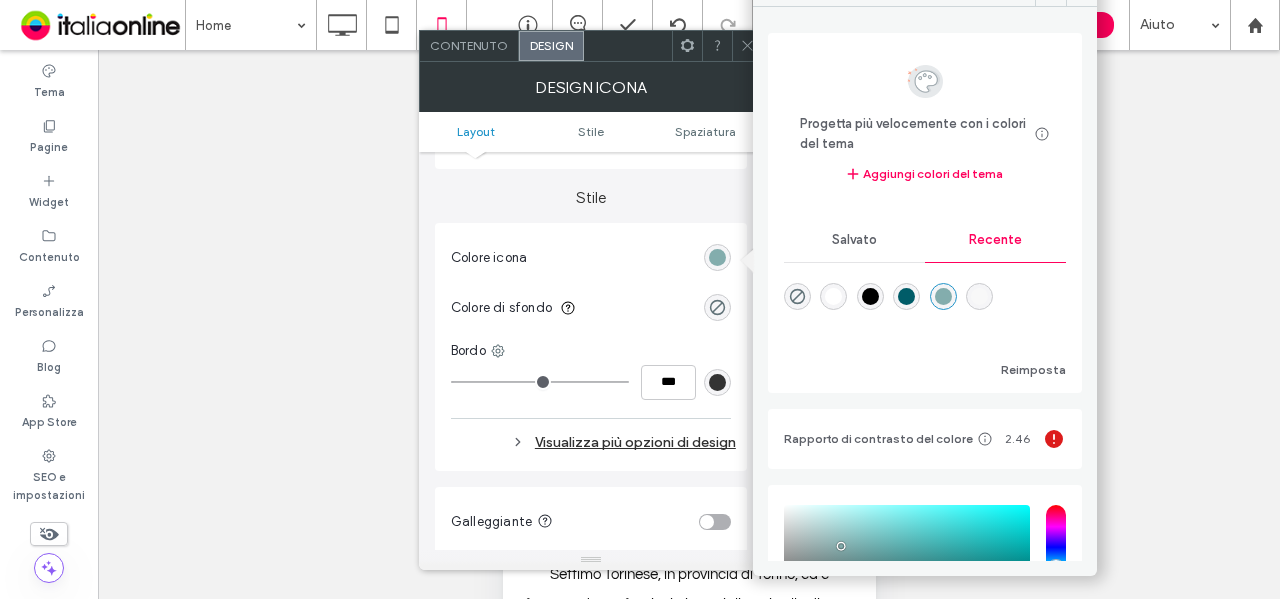drag, startPoint x: 920, startPoint y: 297, endPoint x: 748, endPoint y: 73, distance: 282.41812 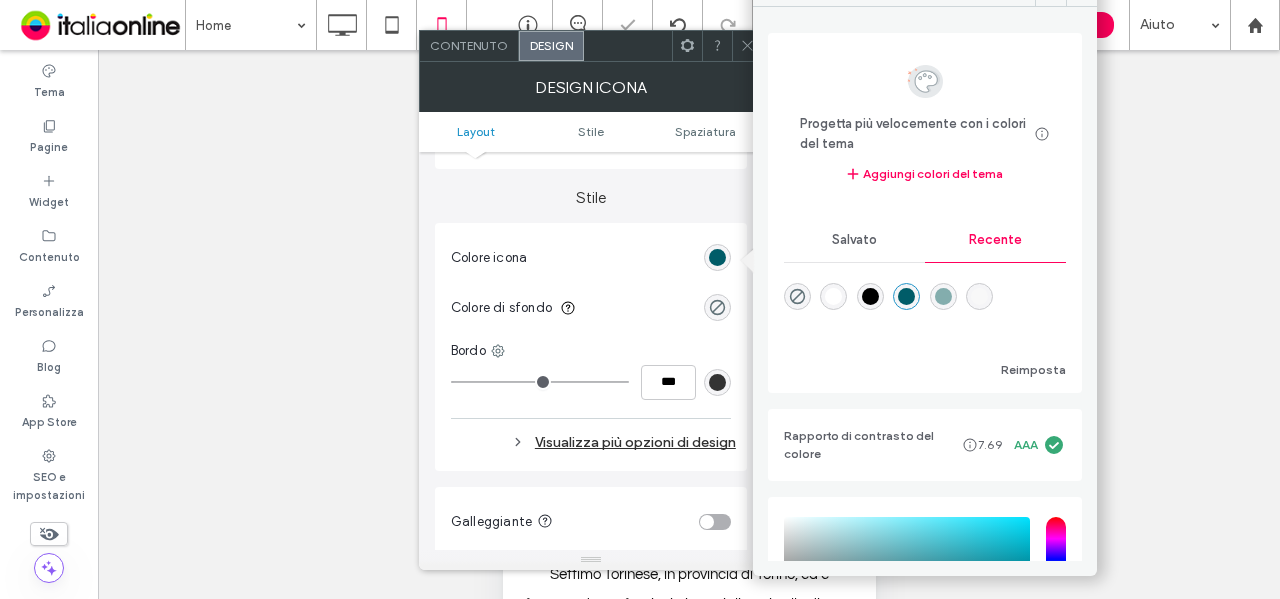 click at bounding box center [747, 46] 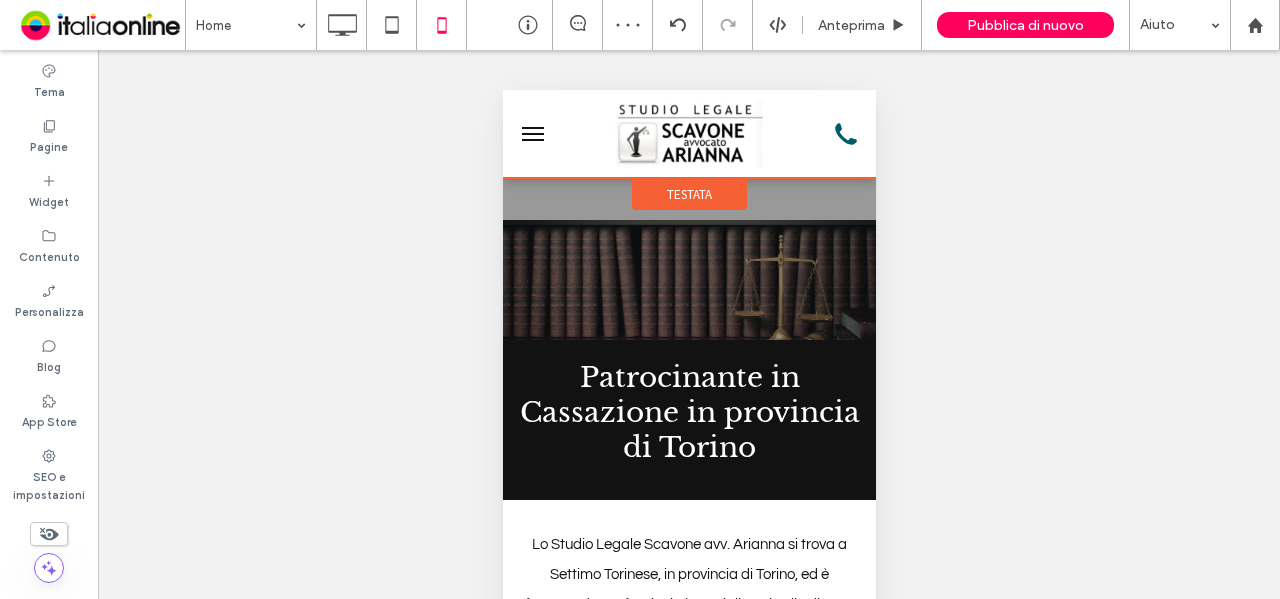click on "Testata" at bounding box center [688, 194] 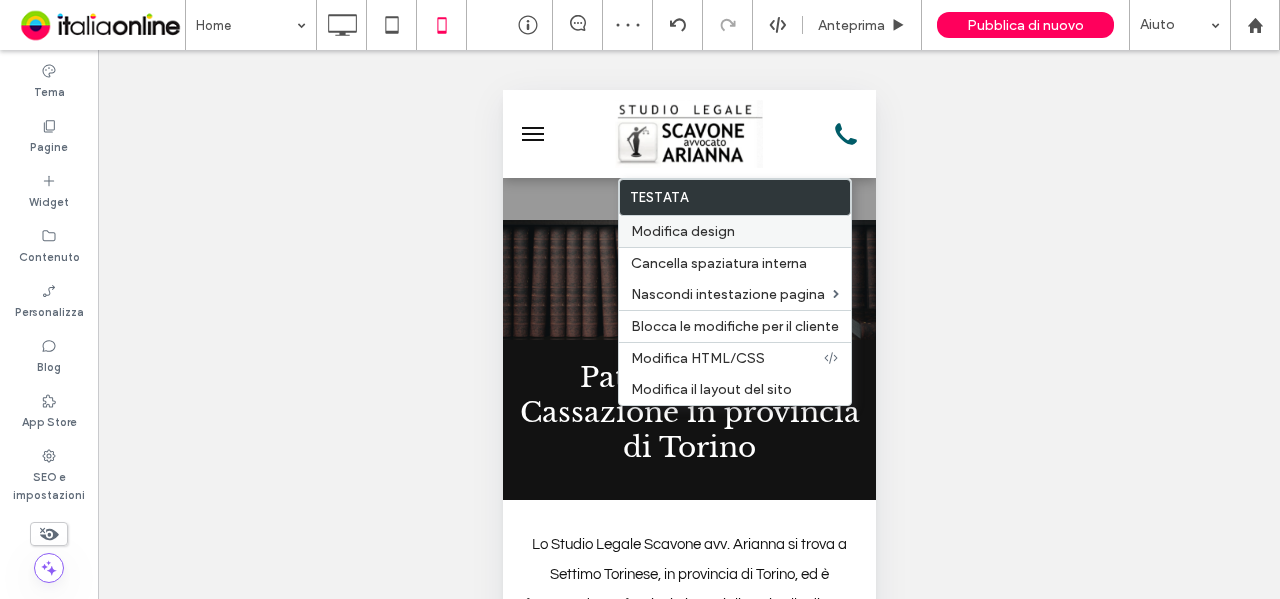click on "Modifica design" at bounding box center [683, 231] 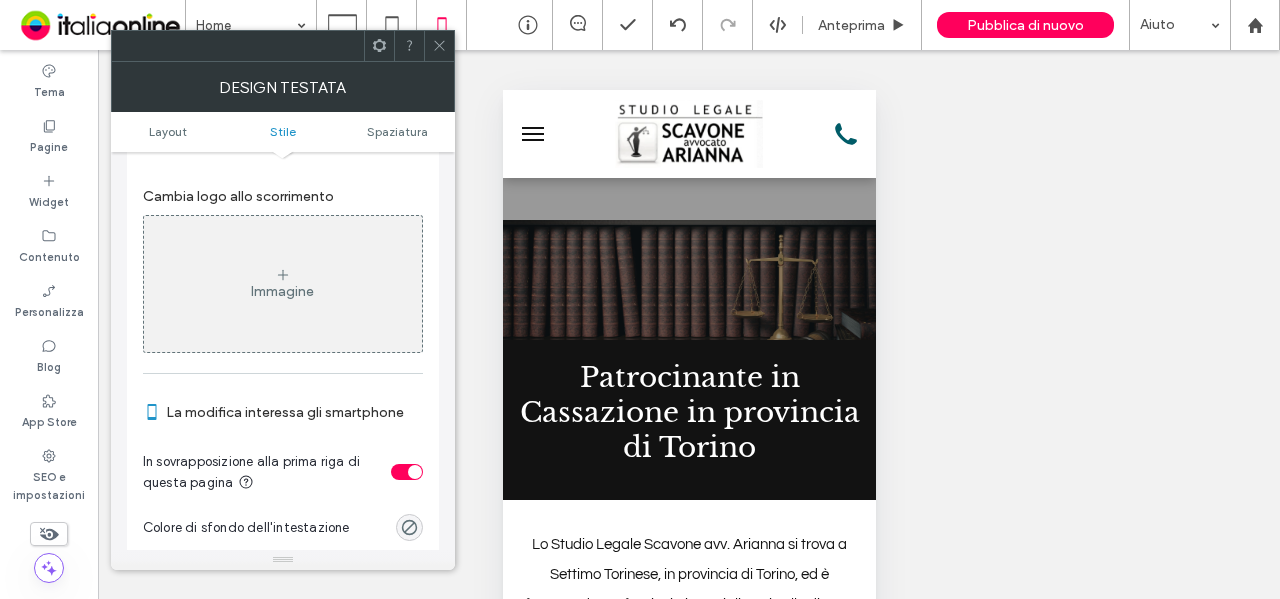 scroll, scrollTop: 1000, scrollLeft: 0, axis: vertical 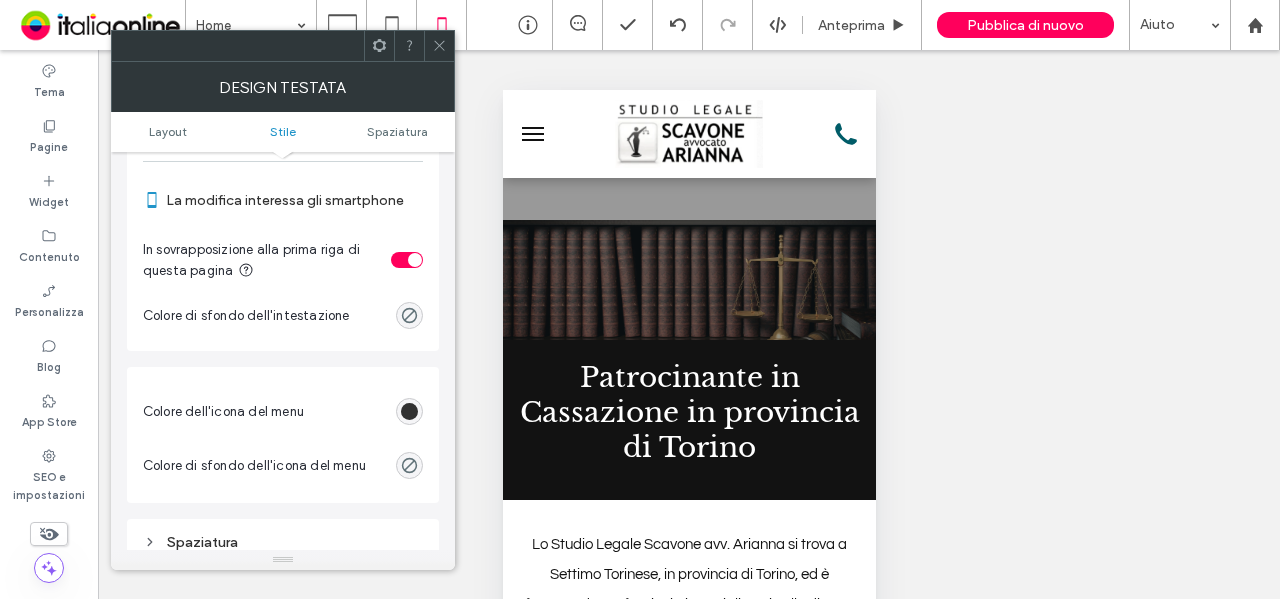drag, startPoint x: 414, startPoint y: 417, endPoint x: 433, endPoint y: 407, distance: 21.470911 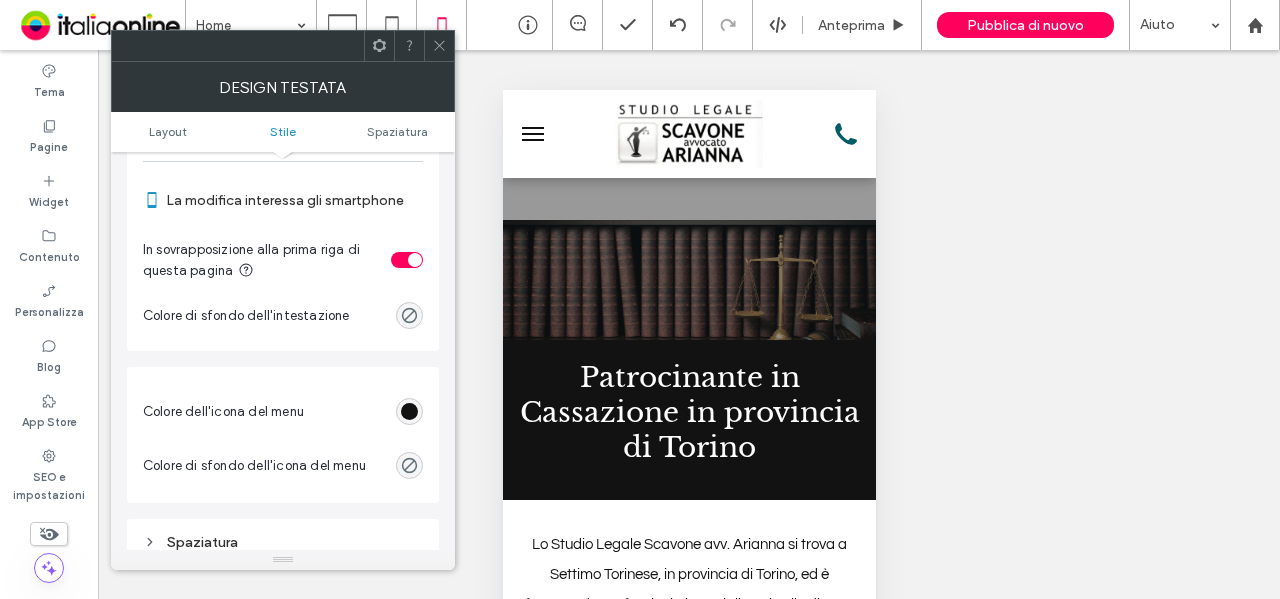 click at bounding box center (409, 411) 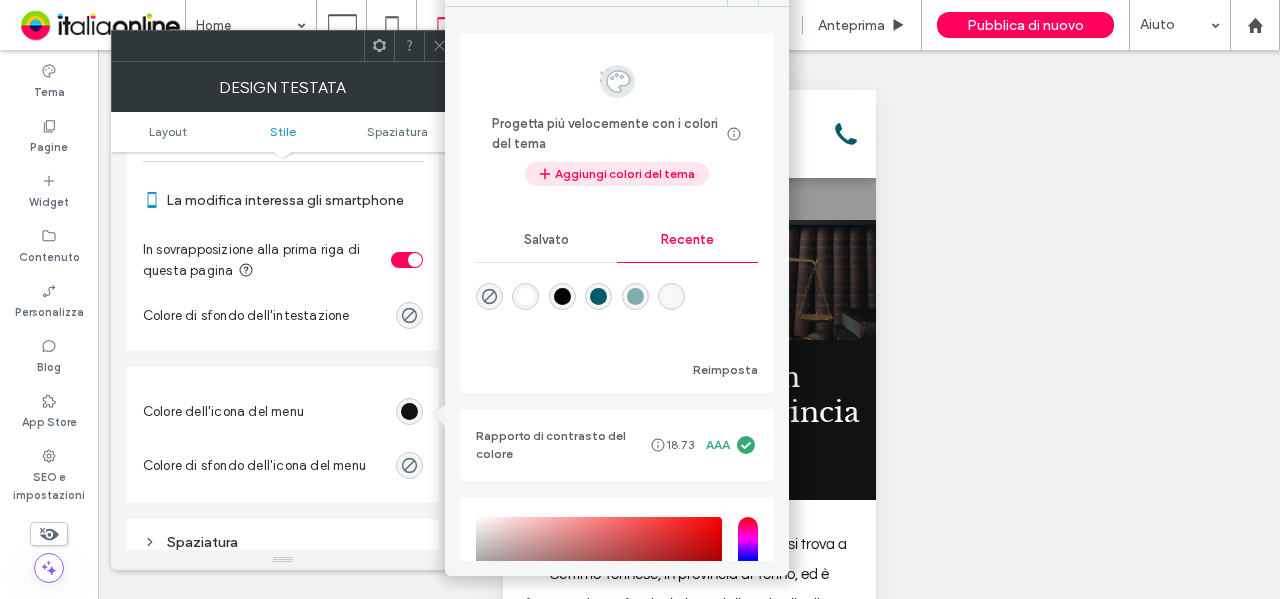 drag, startPoint x: 617, startPoint y: 285, endPoint x: 554, endPoint y: 168, distance: 132.8834 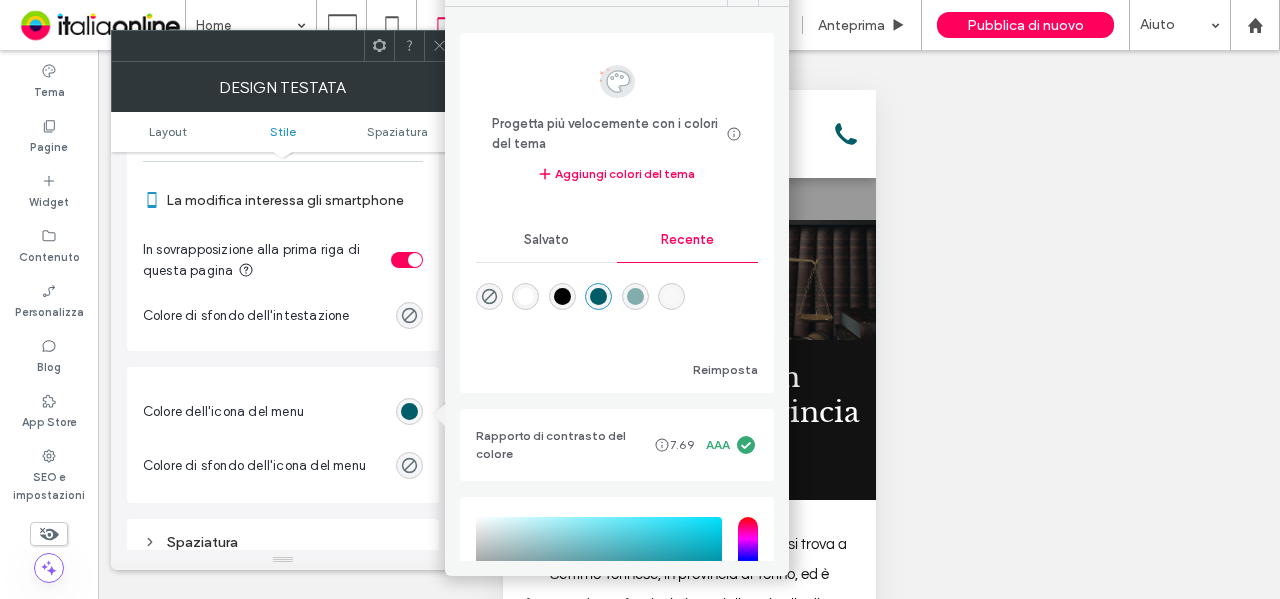 drag, startPoint x: 435, startPoint y: 43, endPoint x: 461, endPoint y: 65, distance: 34.058773 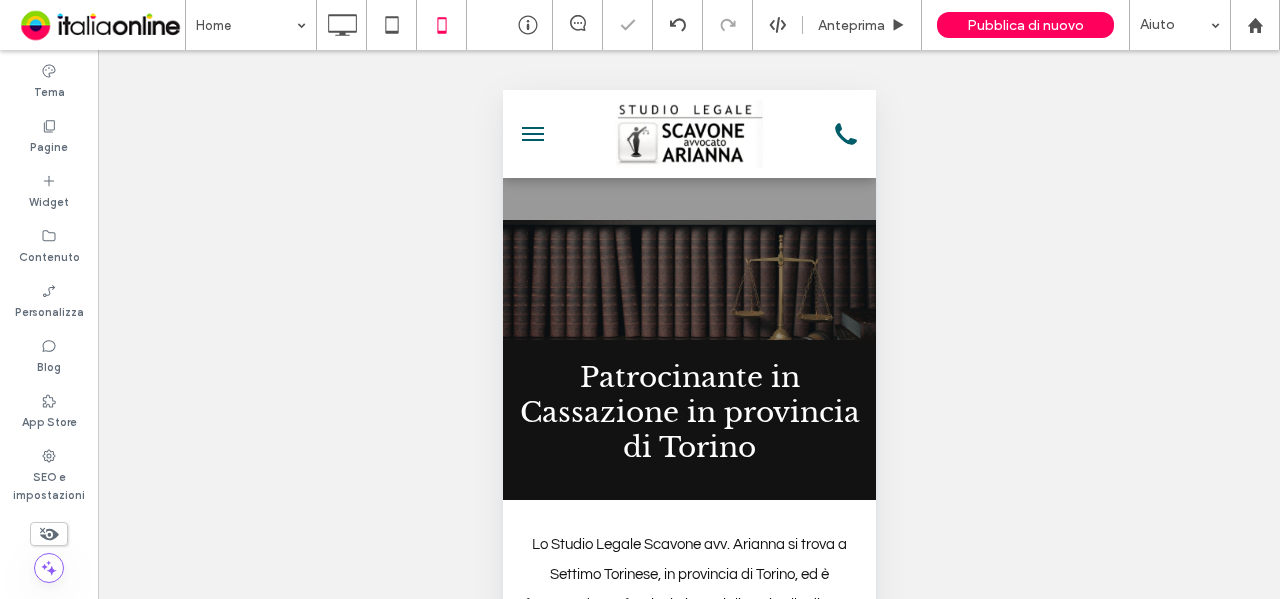 click at bounding box center [532, 140] 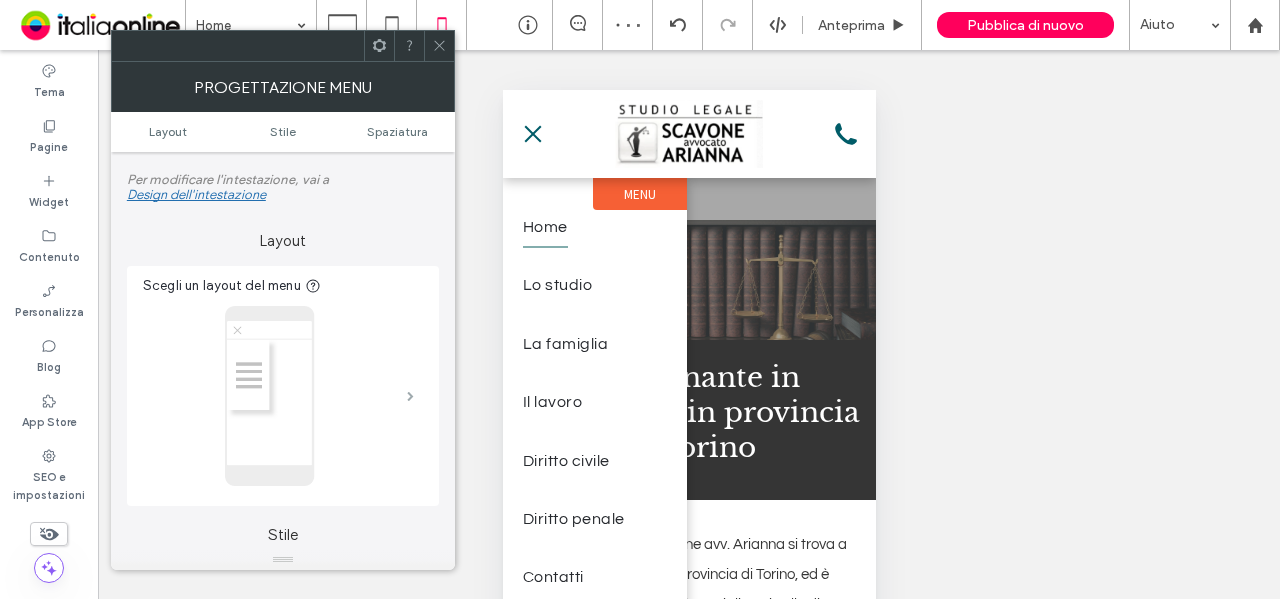 click at bounding box center (410, 396) 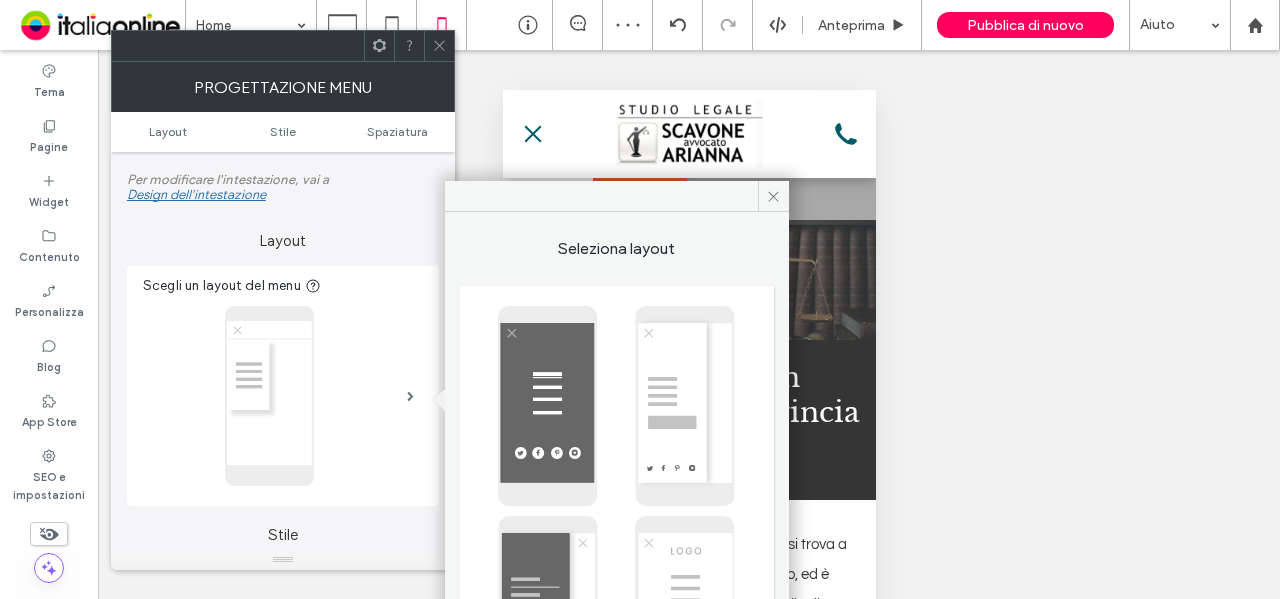 click at bounding box center (685, 406) 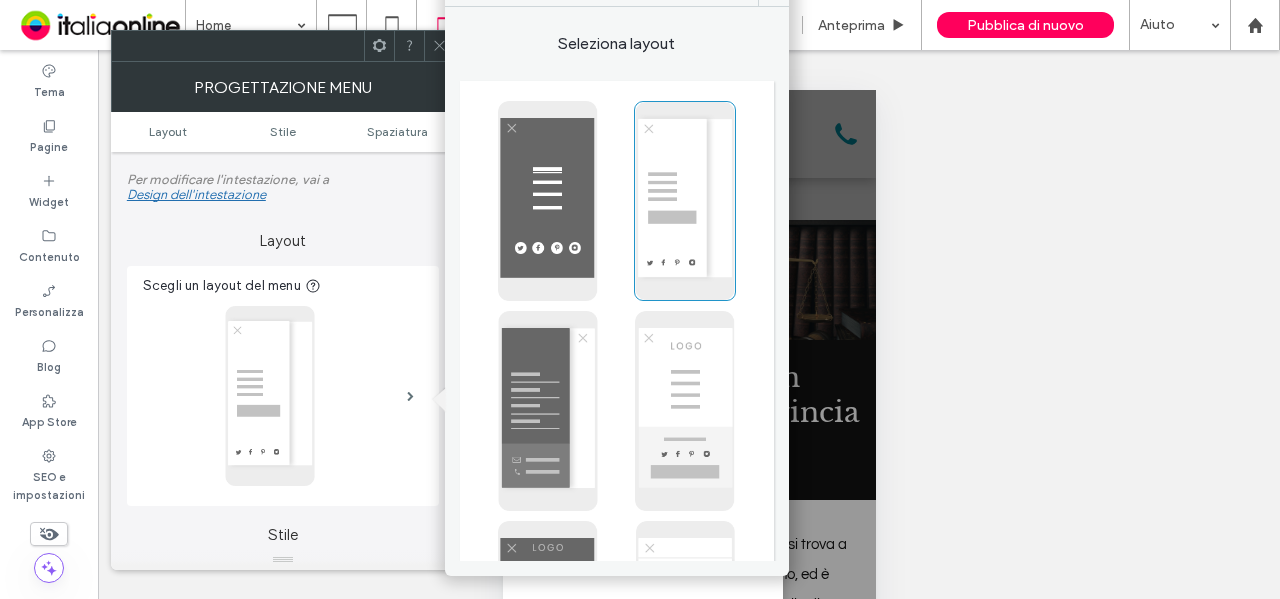 click 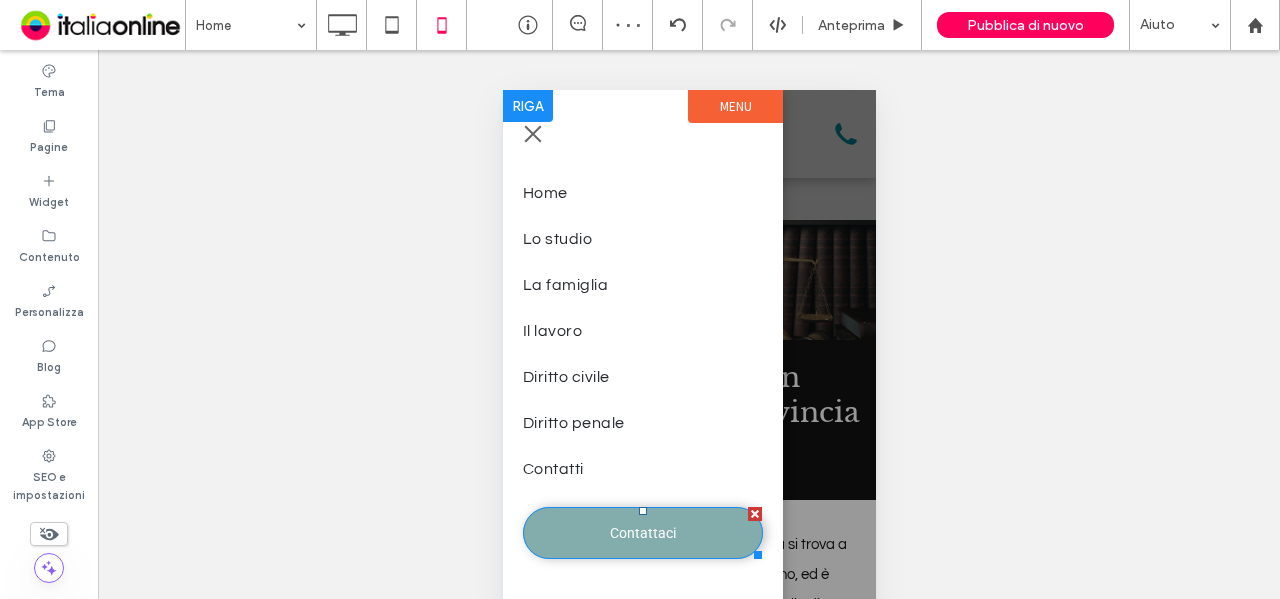 click at bounding box center [754, 514] 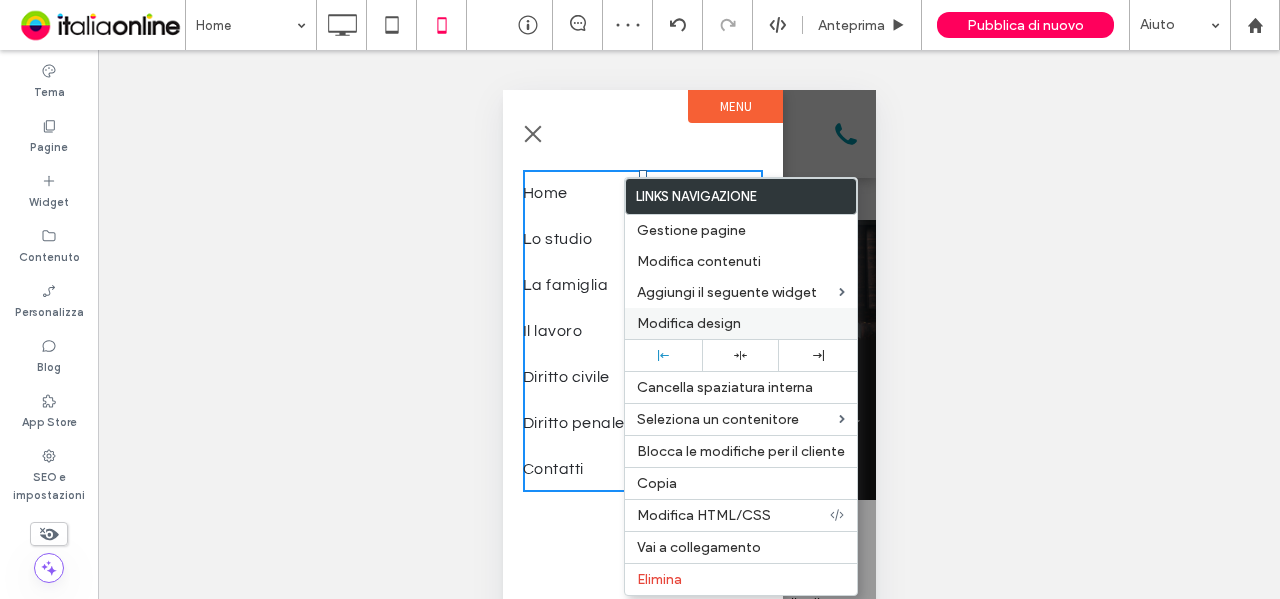 drag, startPoint x: 696, startPoint y: 319, endPoint x: 635, endPoint y: 318, distance: 61.008198 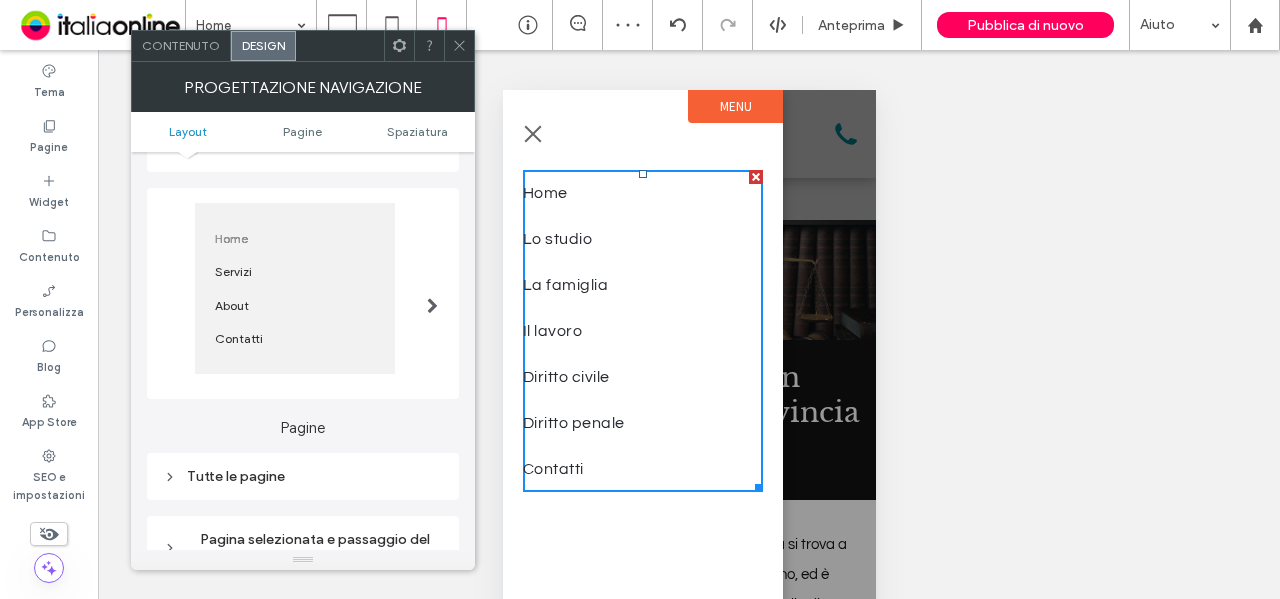scroll, scrollTop: 400, scrollLeft: 0, axis: vertical 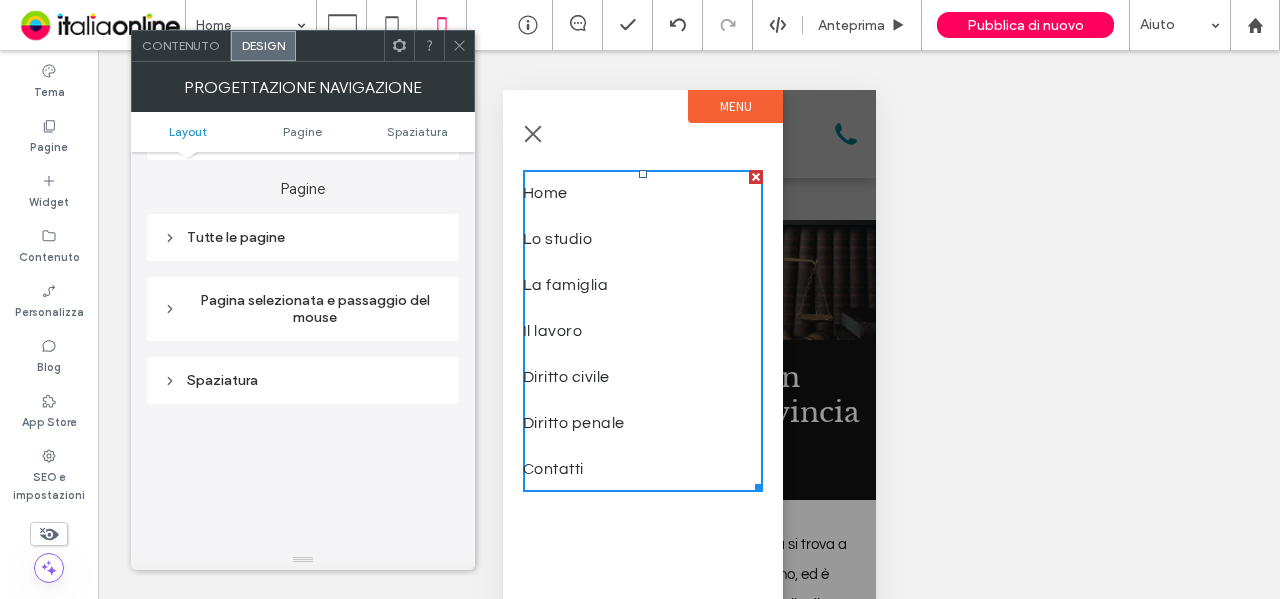 click on "Tutte le pagine" at bounding box center (303, 237) 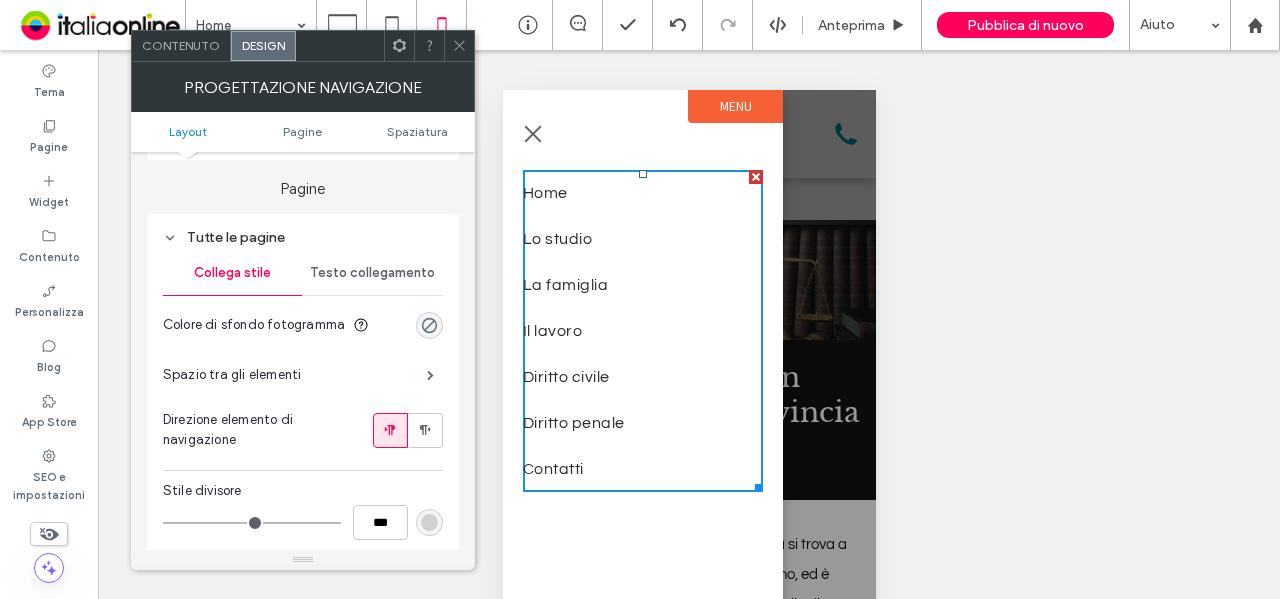 click on "Testo collegamento" at bounding box center (372, 273) 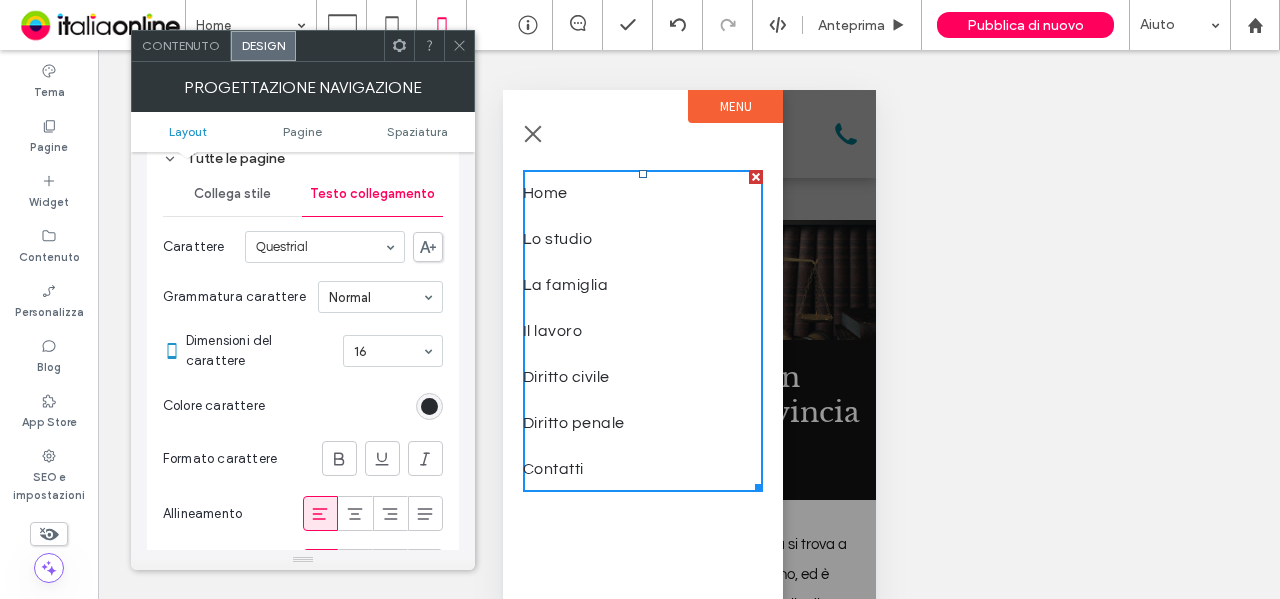 scroll, scrollTop: 600, scrollLeft: 0, axis: vertical 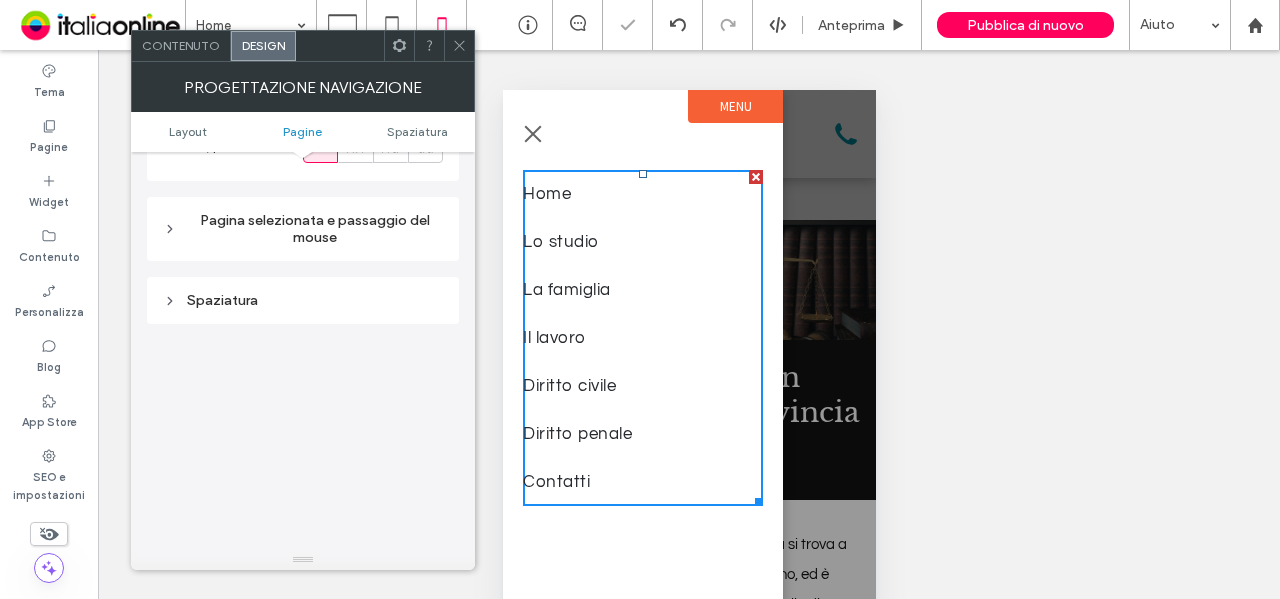 click on "Pagina selezionata e passaggio del mouse" at bounding box center [303, 229] 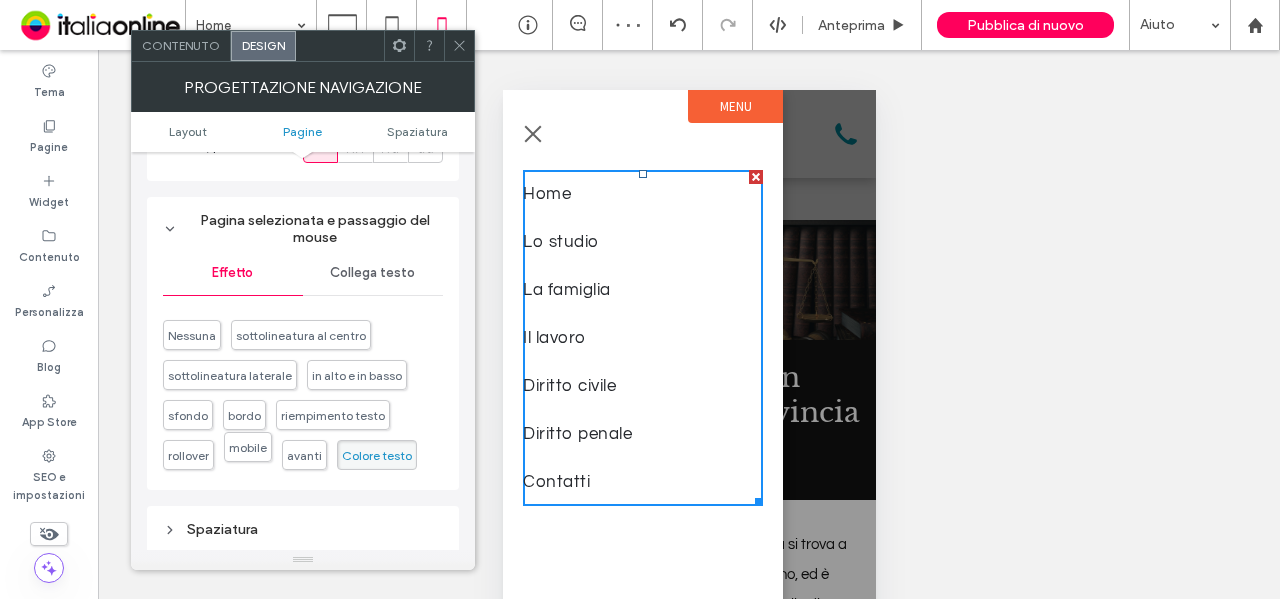 click on "mobile" at bounding box center [248, 447] 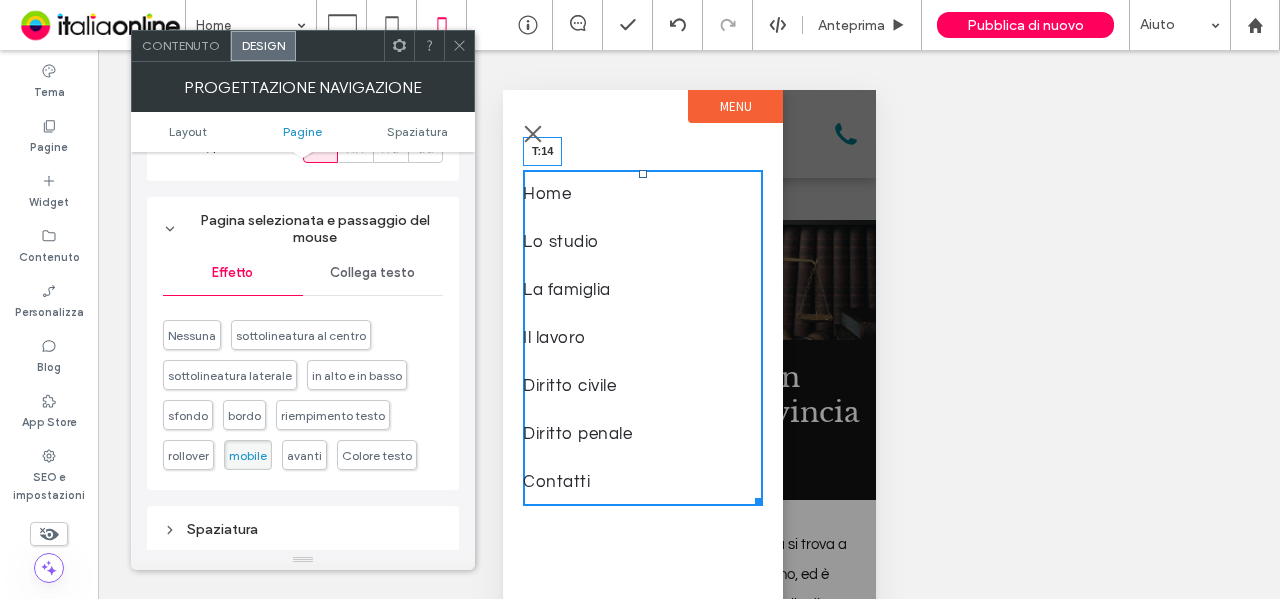 drag, startPoint x: 641, startPoint y: 173, endPoint x: 644, endPoint y: 187, distance: 14.3178215 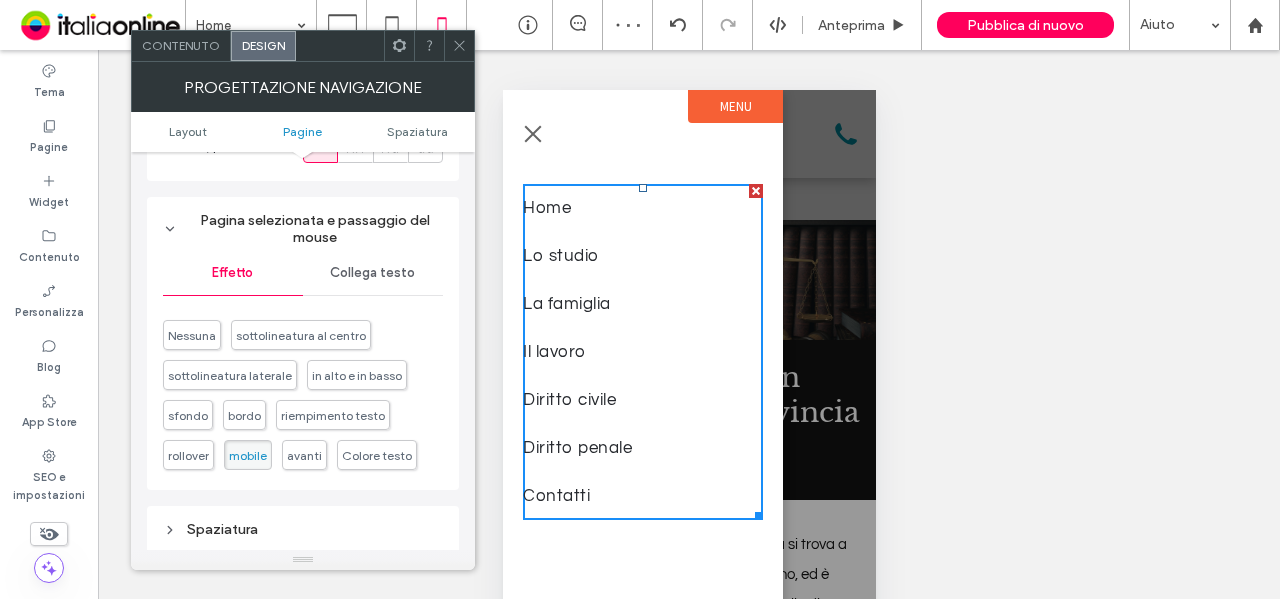 click on "Collega testo" at bounding box center [372, 273] 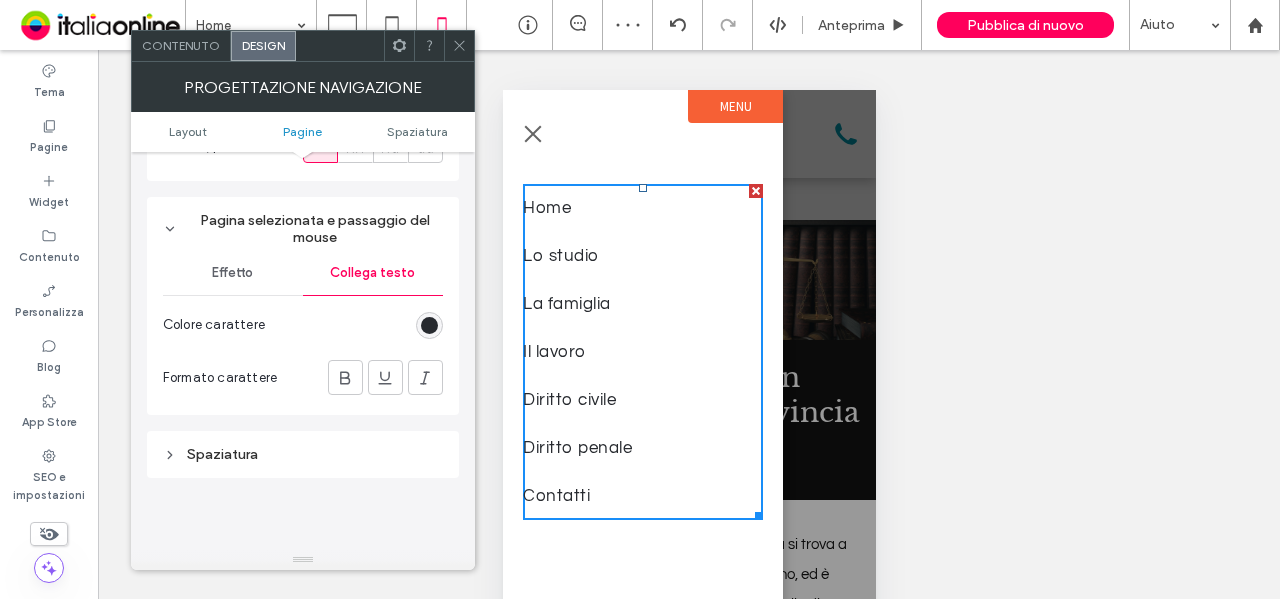 click on "Colore carattere" at bounding box center [303, 325] 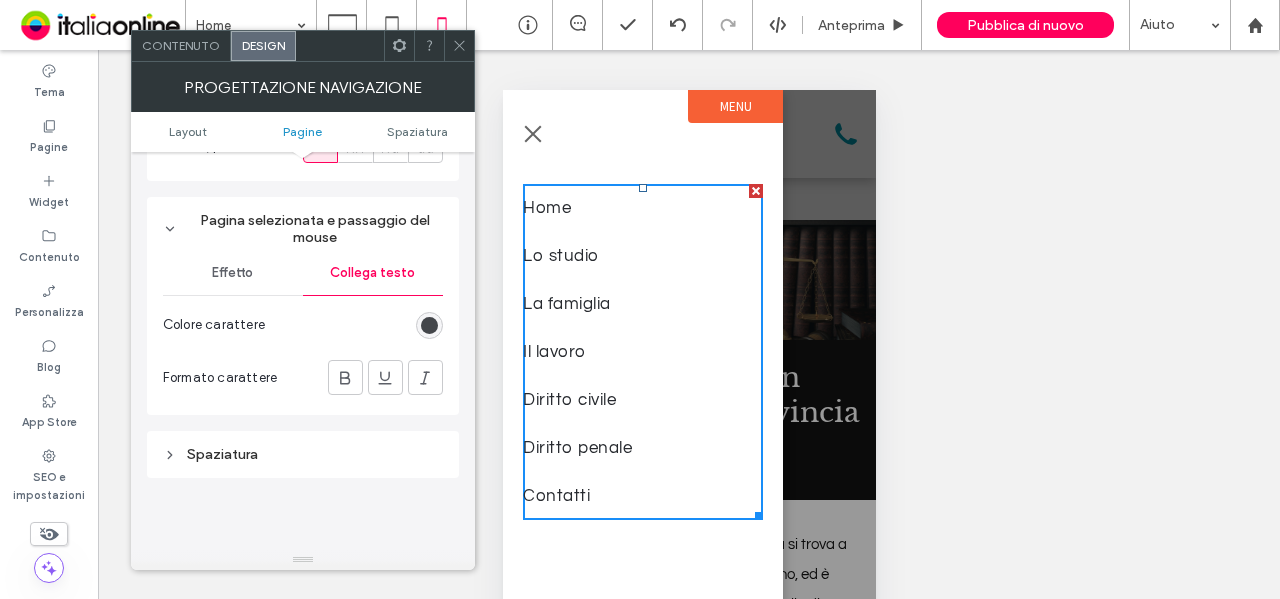 click at bounding box center [429, 325] 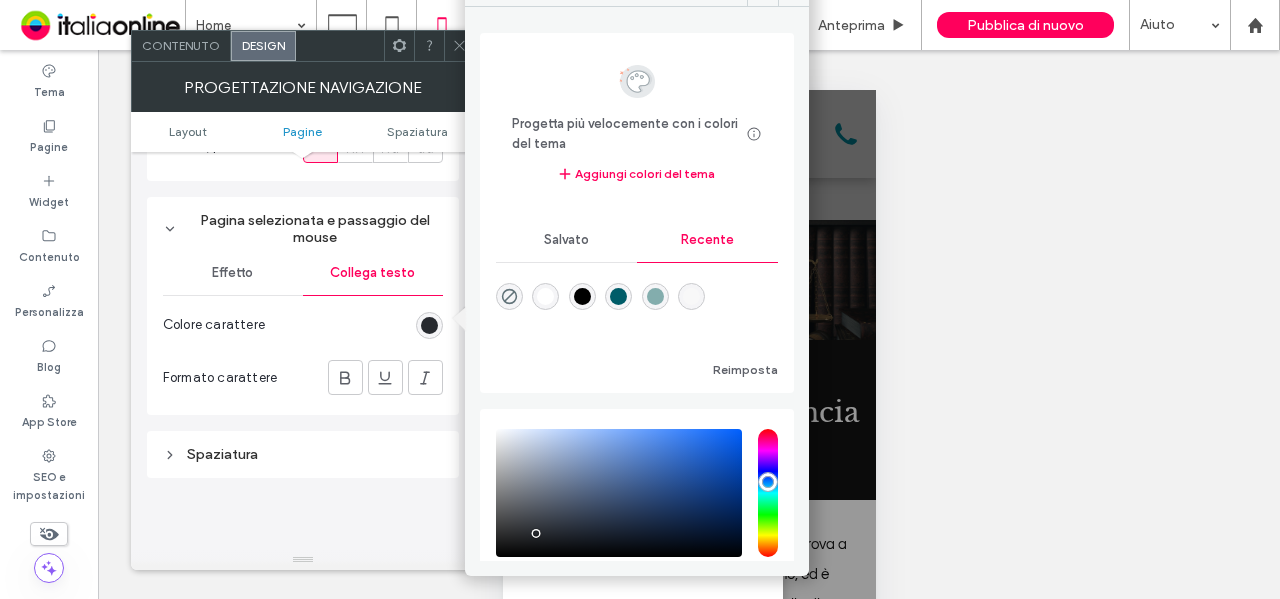 drag, startPoint x: 634, startPoint y: 295, endPoint x: 456, endPoint y: 284, distance: 178.33957 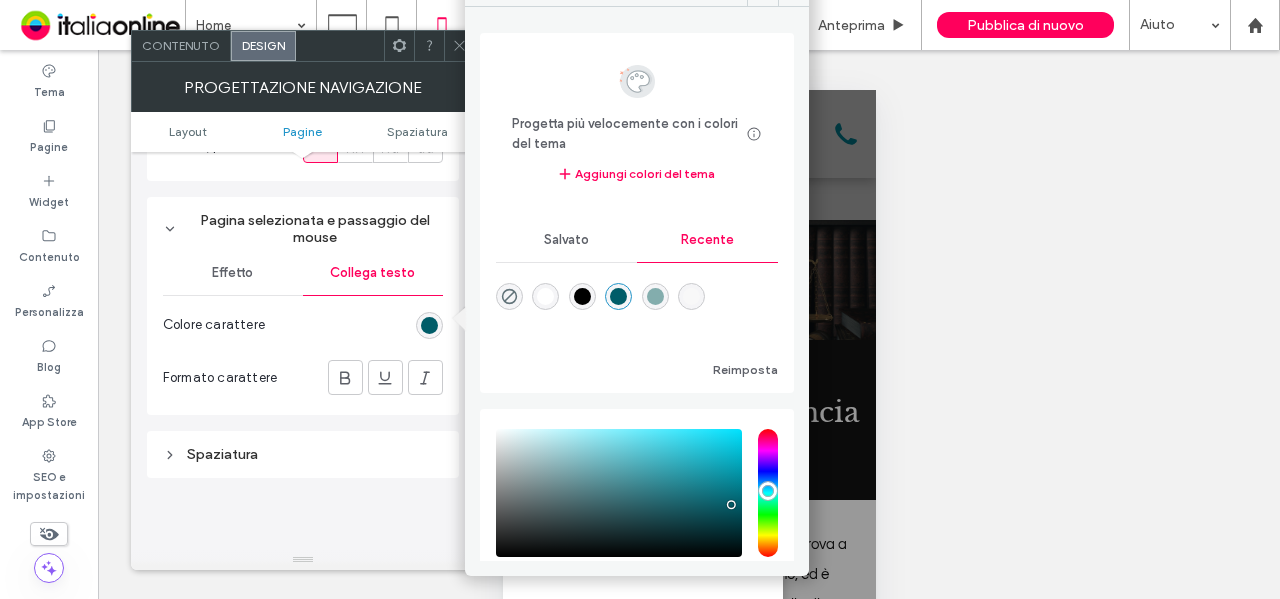 click on "Collega testo" at bounding box center [373, 273] 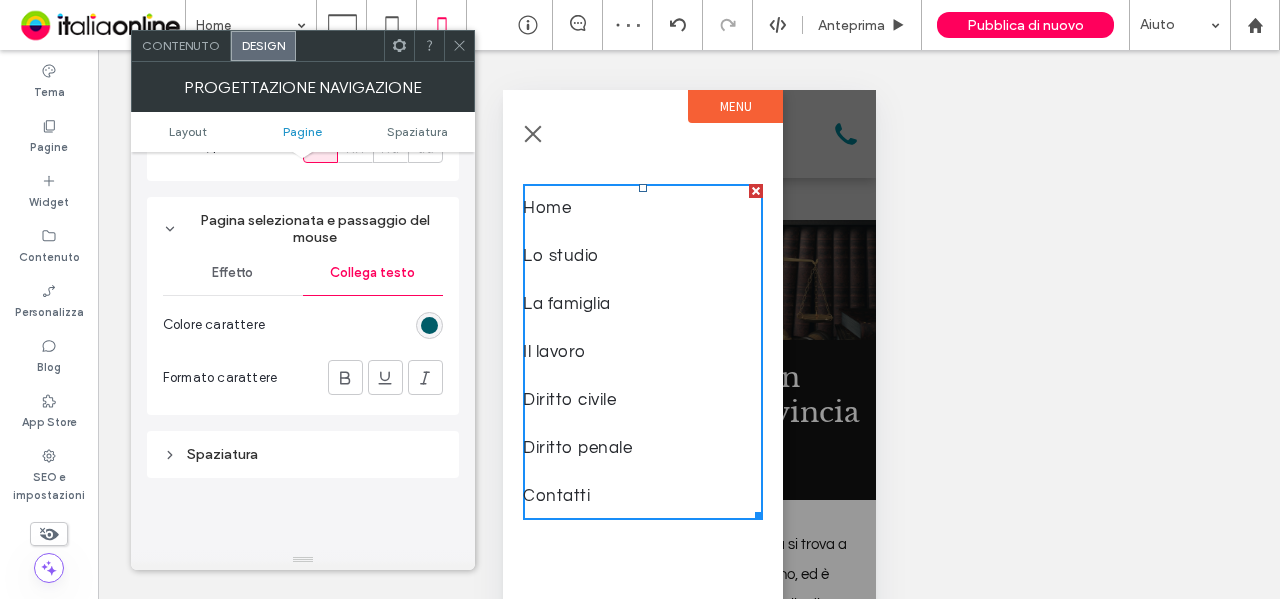 click 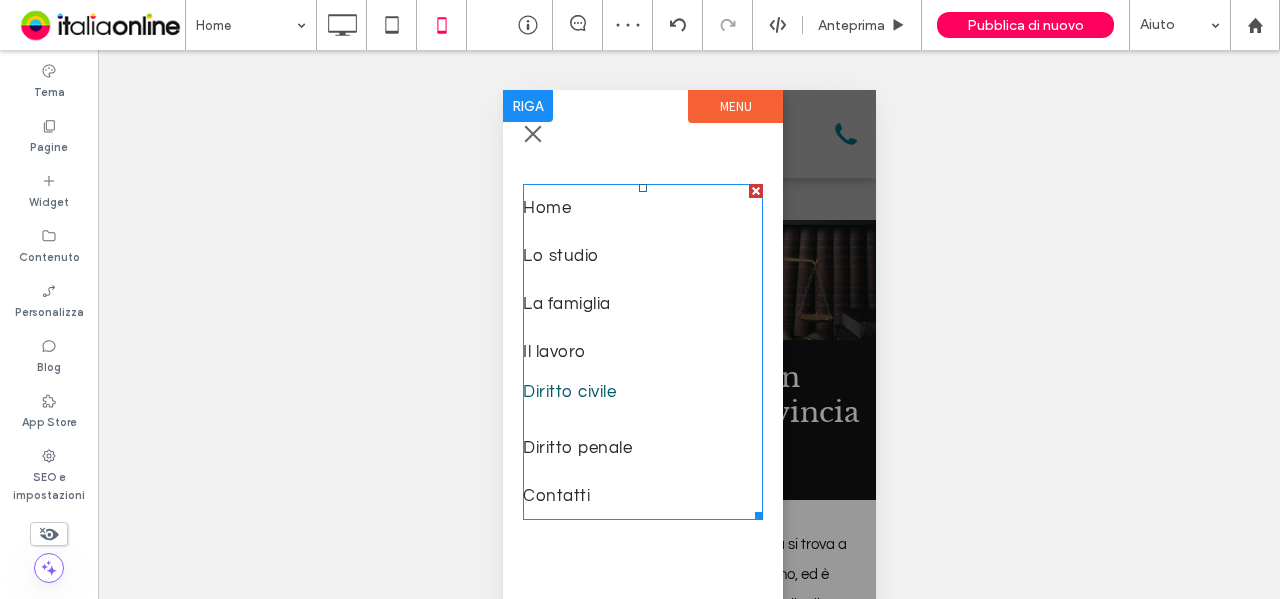 scroll, scrollTop: 228, scrollLeft: 0, axis: vertical 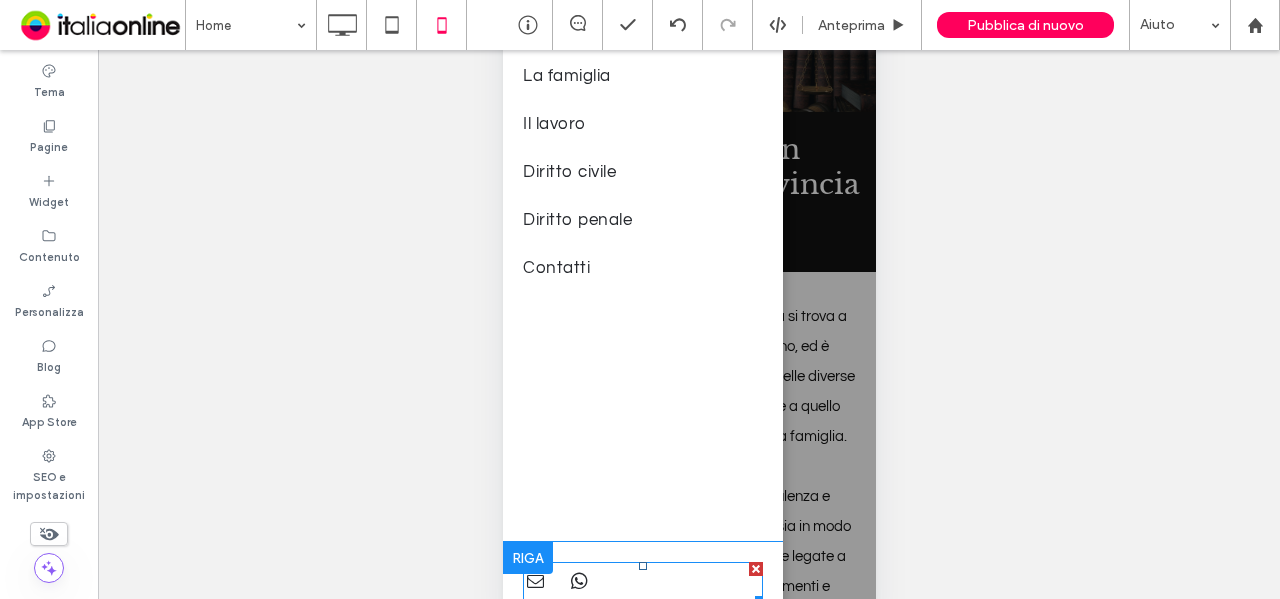 click at bounding box center (755, 569) 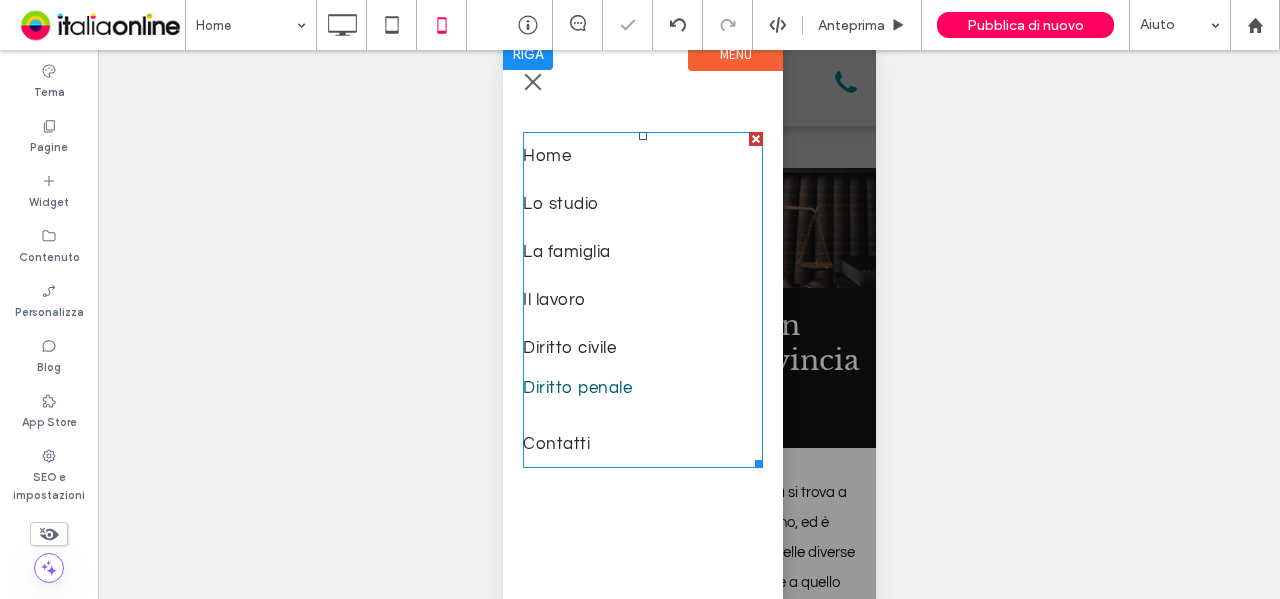 scroll, scrollTop: 0, scrollLeft: 0, axis: both 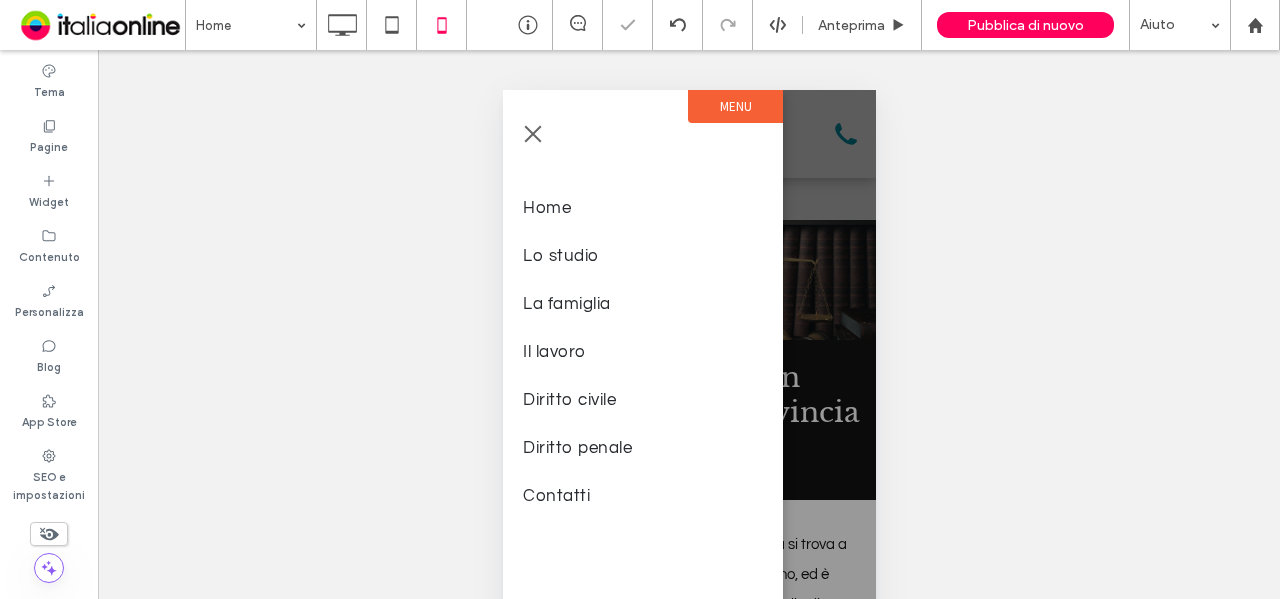 click on "Menu" at bounding box center [734, 106] 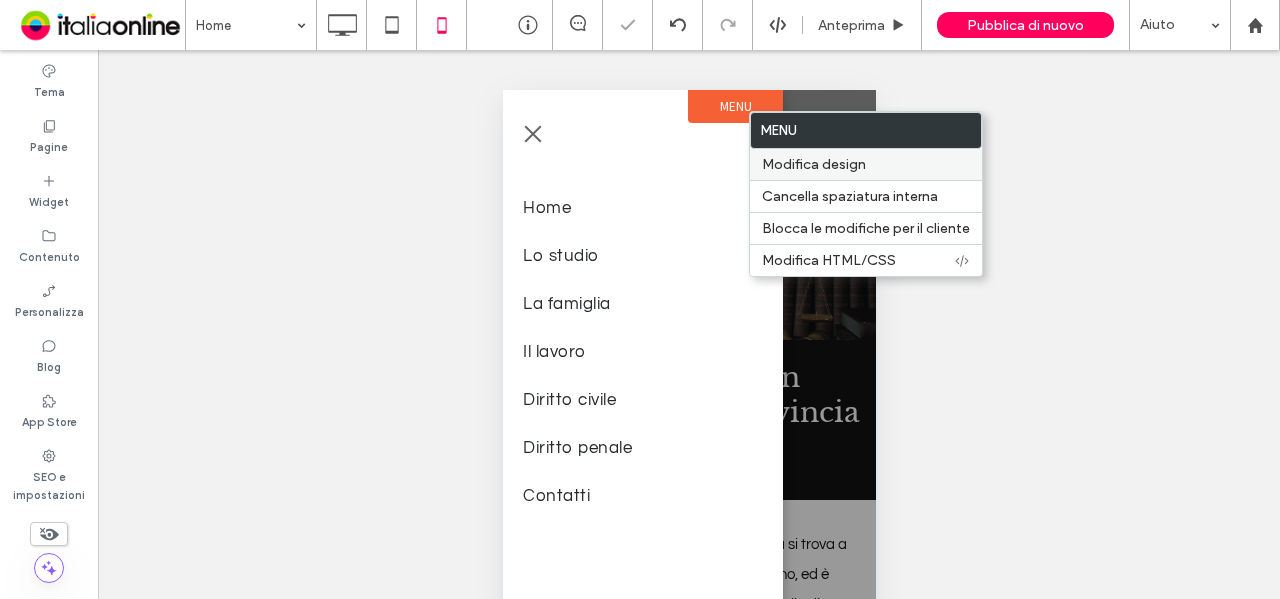 click on "Modifica design" at bounding box center (814, 164) 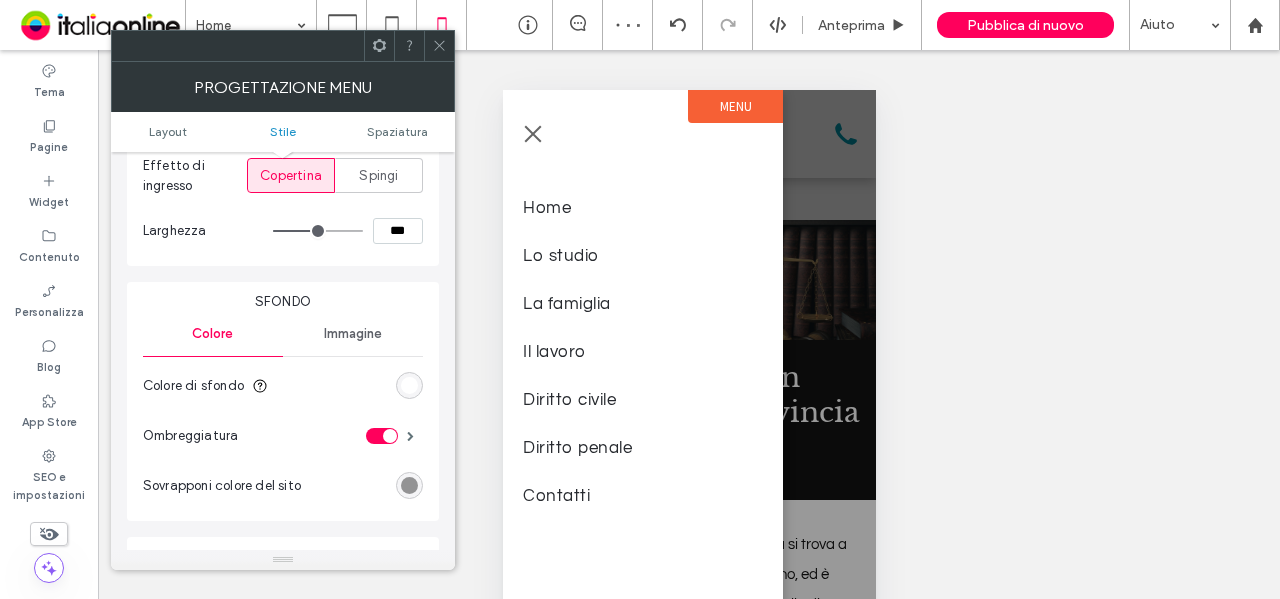 scroll, scrollTop: 700, scrollLeft: 0, axis: vertical 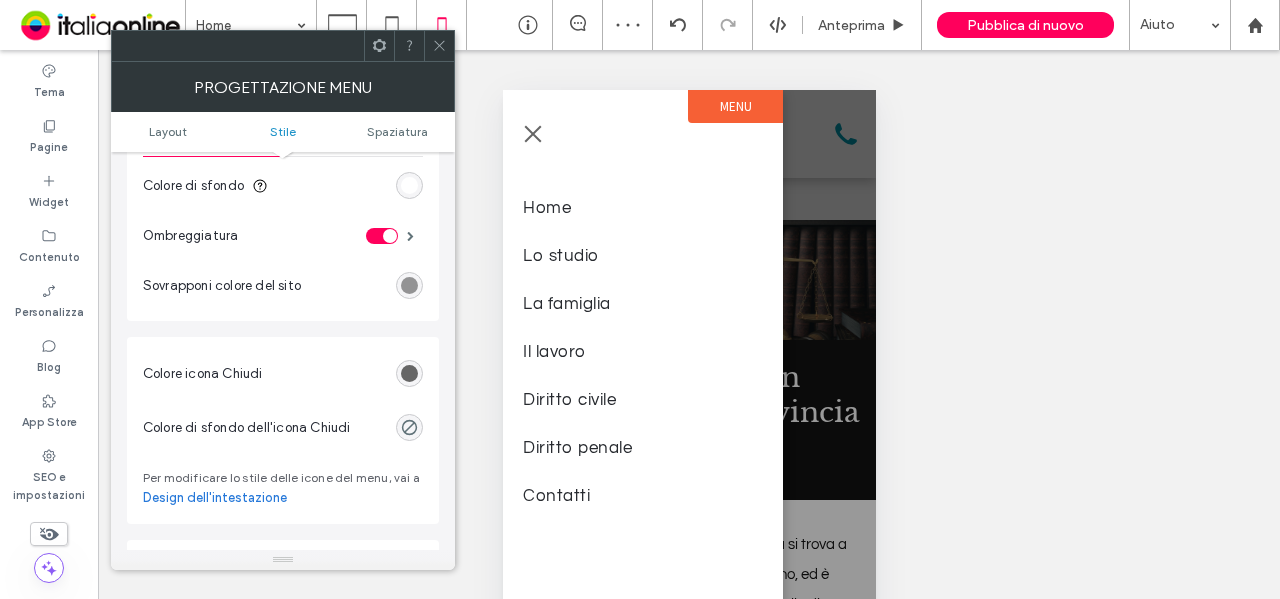 click at bounding box center [409, 373] 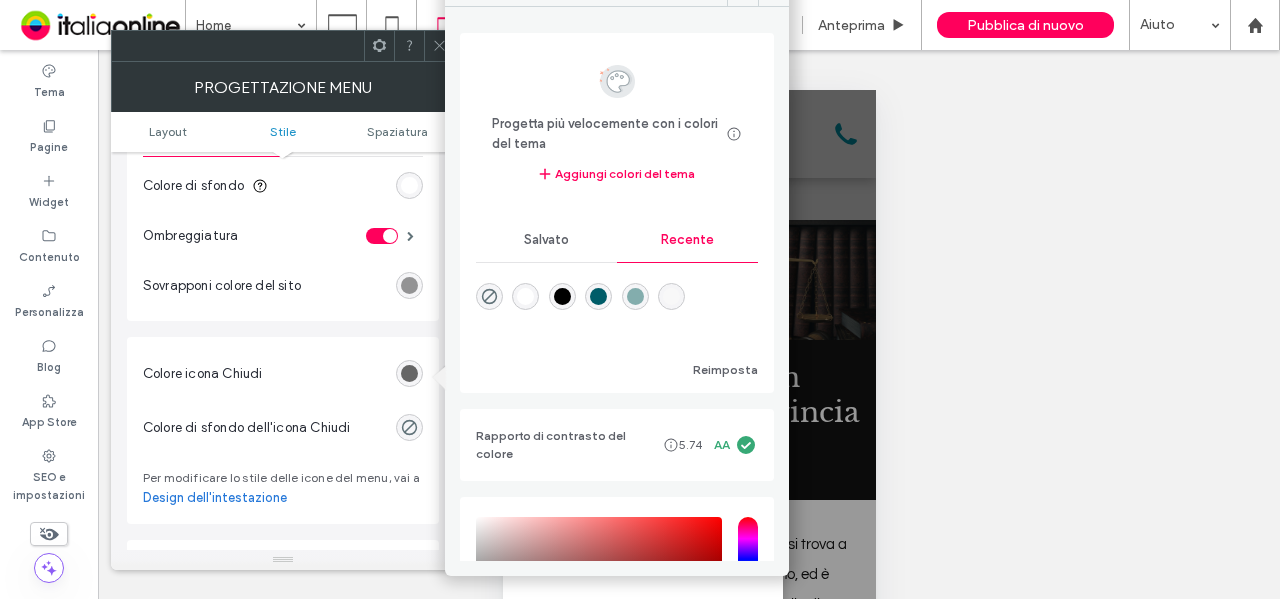 click at bounding box center [598, 296] 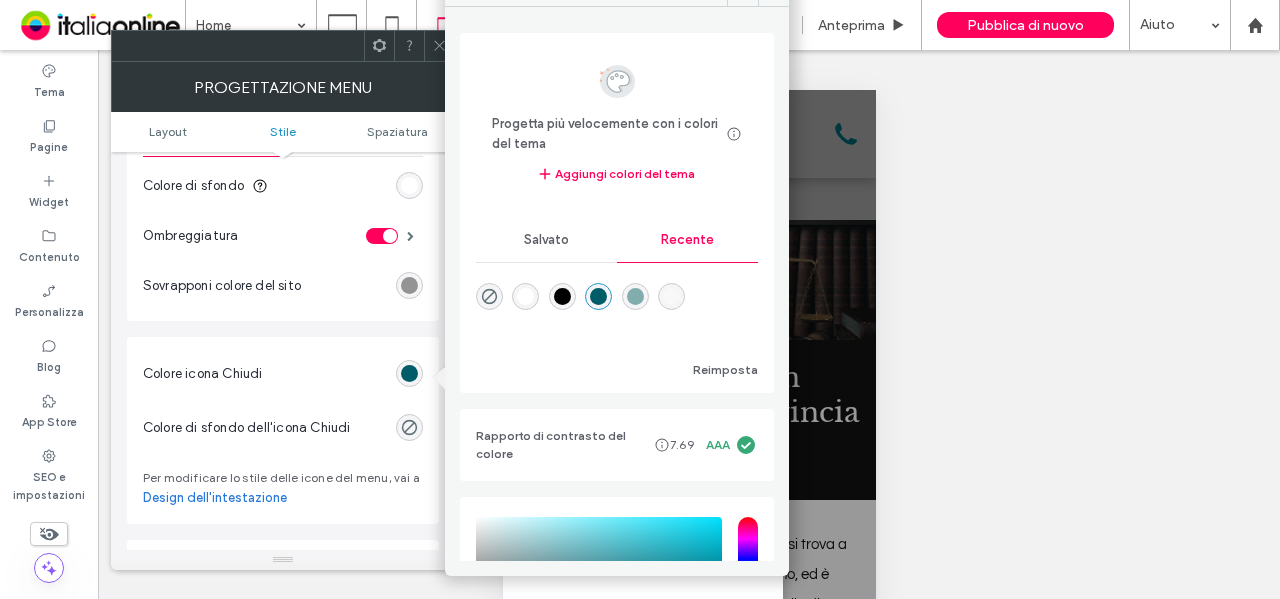 click at bounding box center (439, 46) 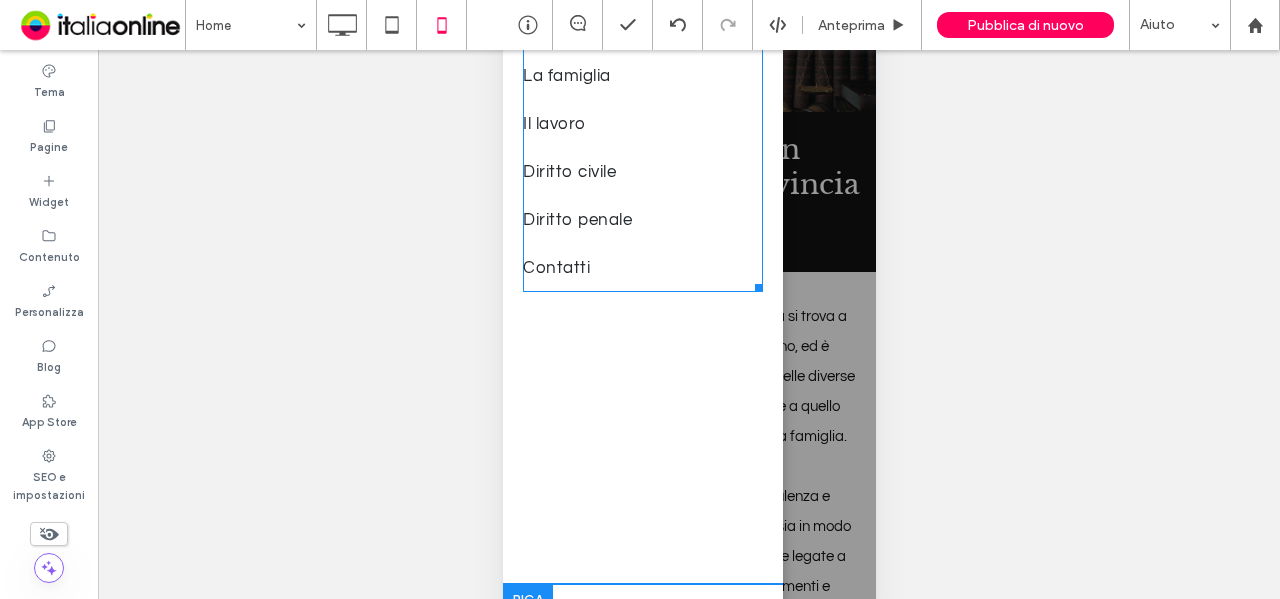 scroll, scrollTop: 0, scrollLeft: 0, axis: both 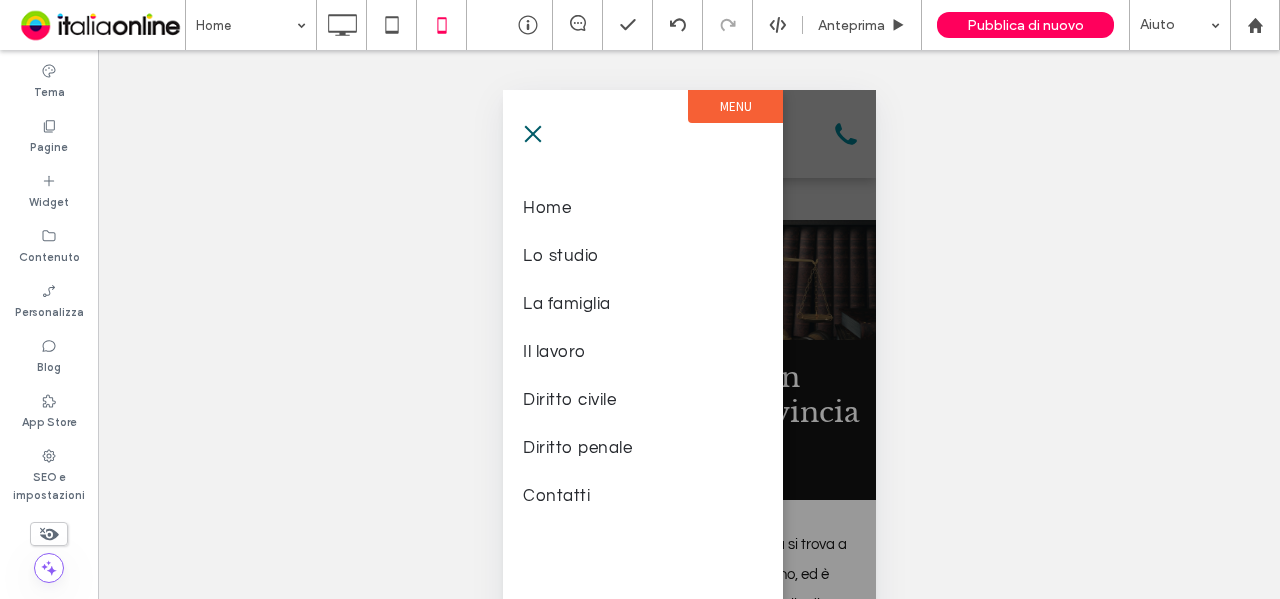 click at bounding box center (532, 134) 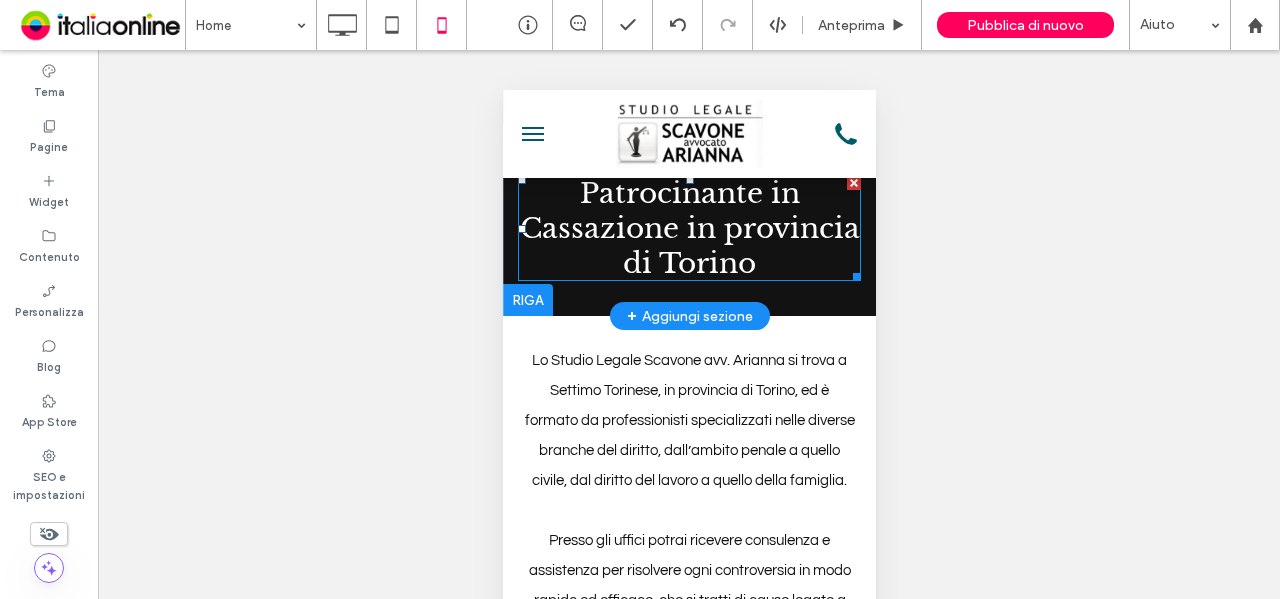 scroll, scrollTop: 0, scrollLeft: 0, axis: both 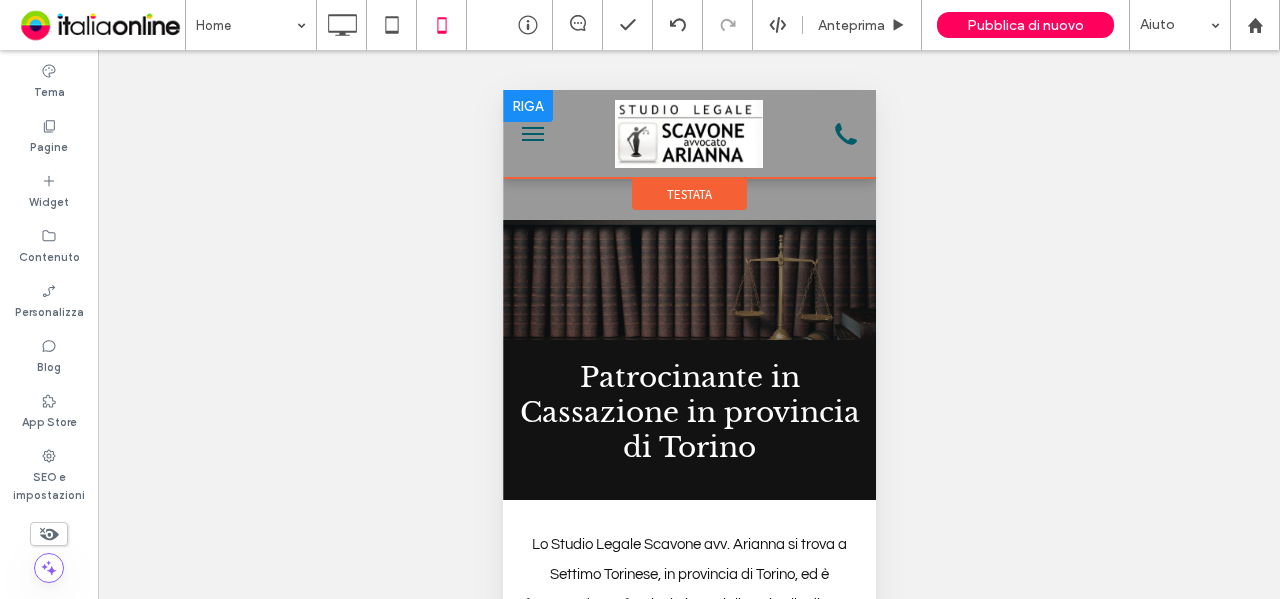 click at bounding box center (527, 106) 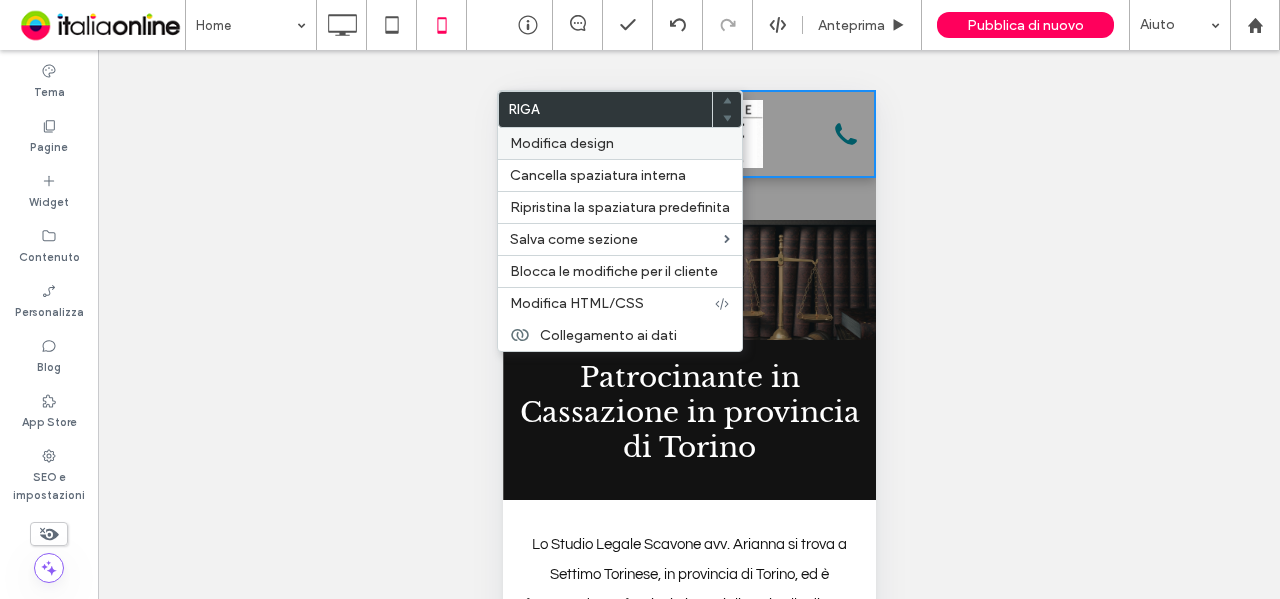click on "Modifica design" at bounding box center [562, 143] 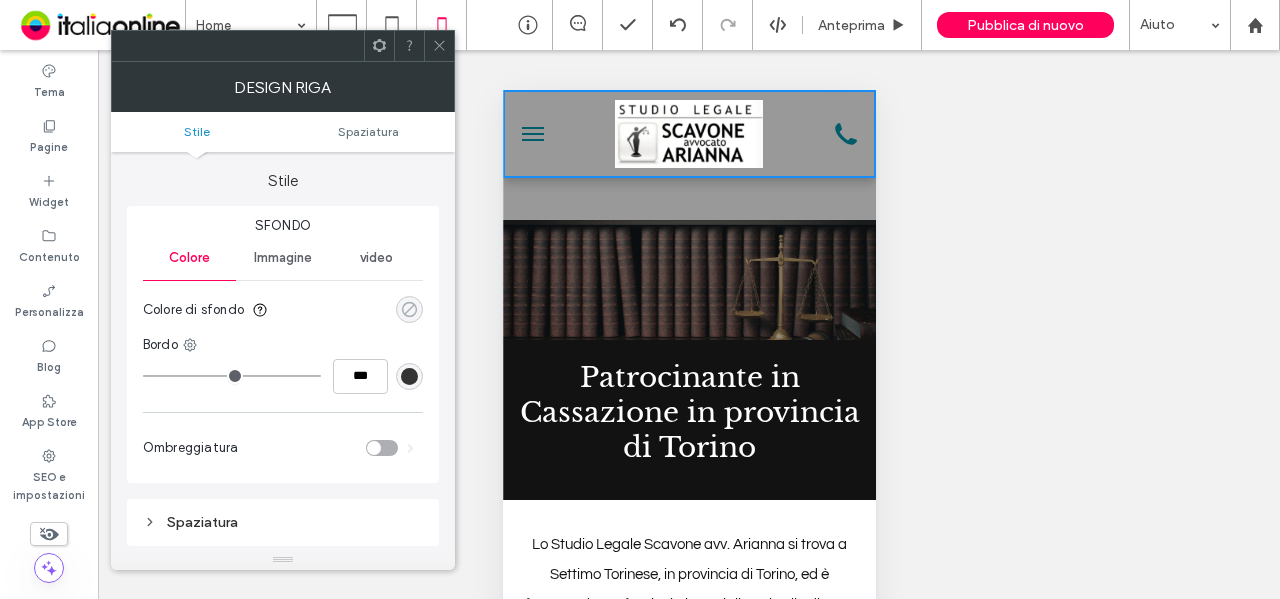 click 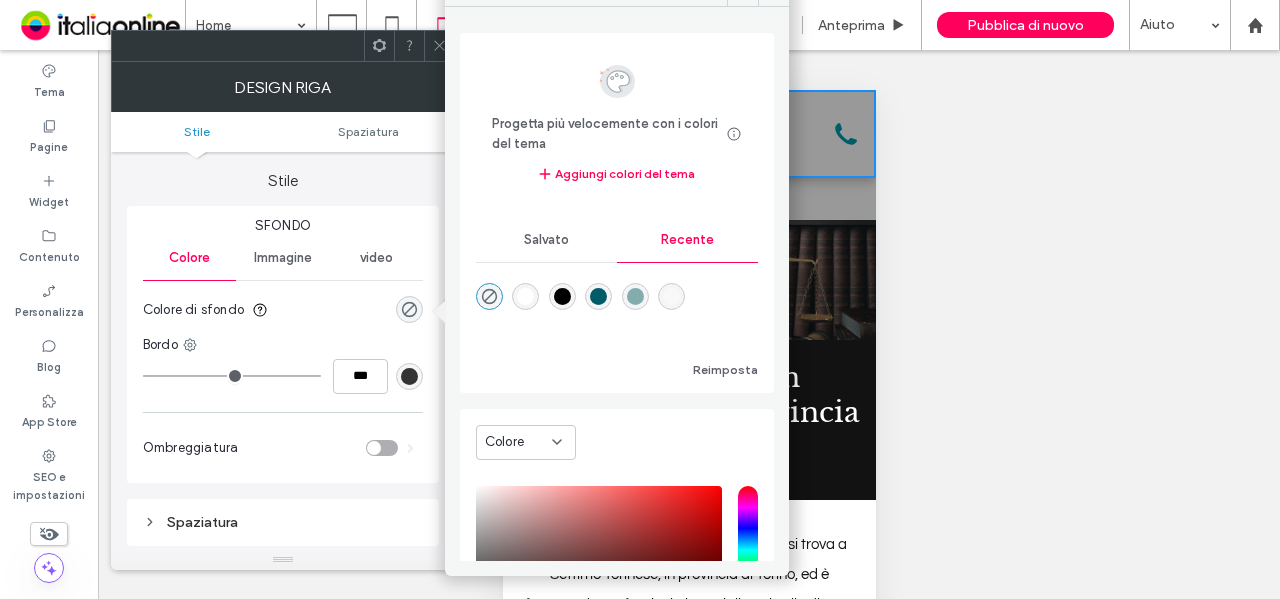 click at bounding box center [525, 296] 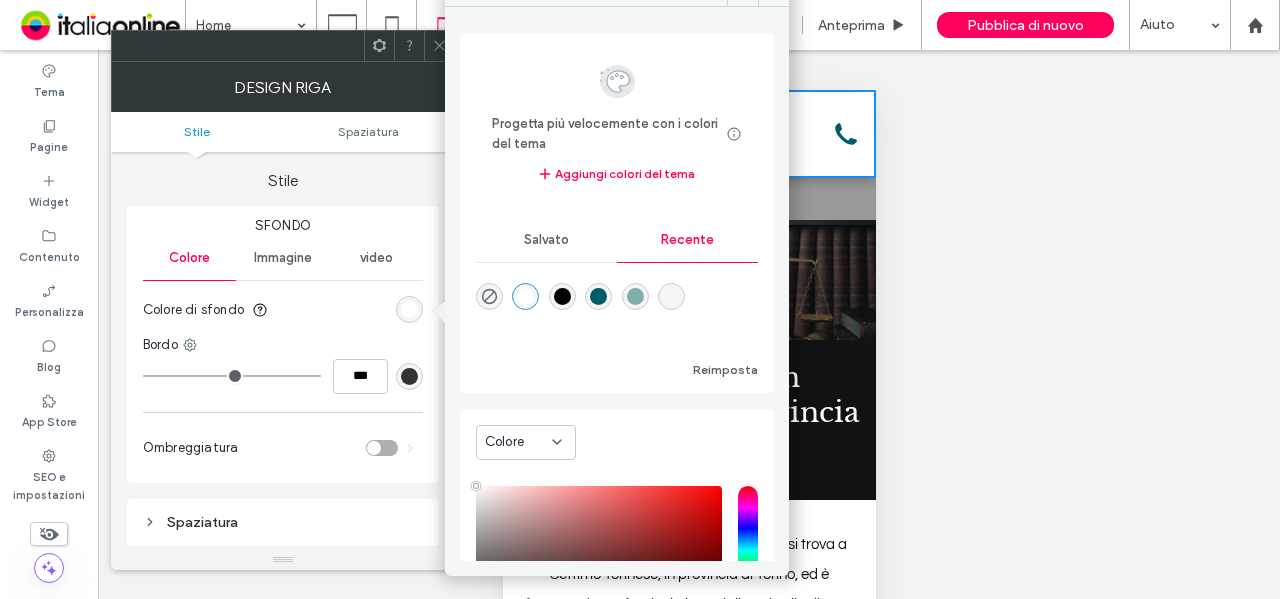 drag, startPoint x: 444, startPoint y: 47, endPoint x: 548, endPoint y: 92, distance: 113.31814 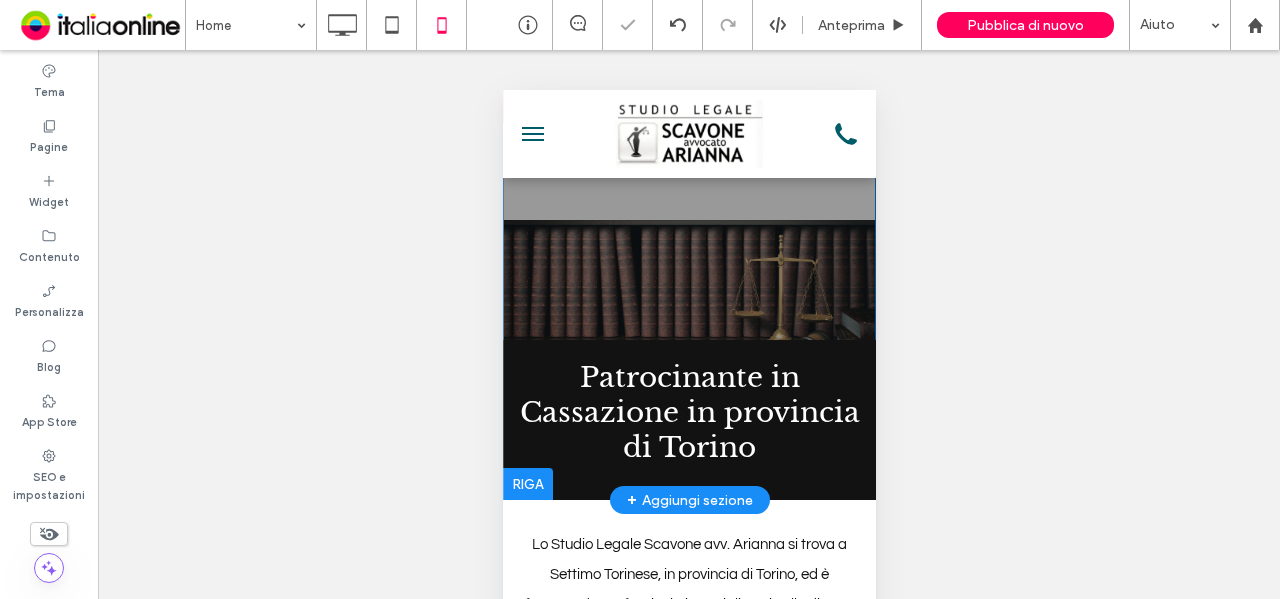 drag, startPoint x: 1260, startPoint y: 274, endPoint x: 765, endPoint y: 184, distance: 503.1153 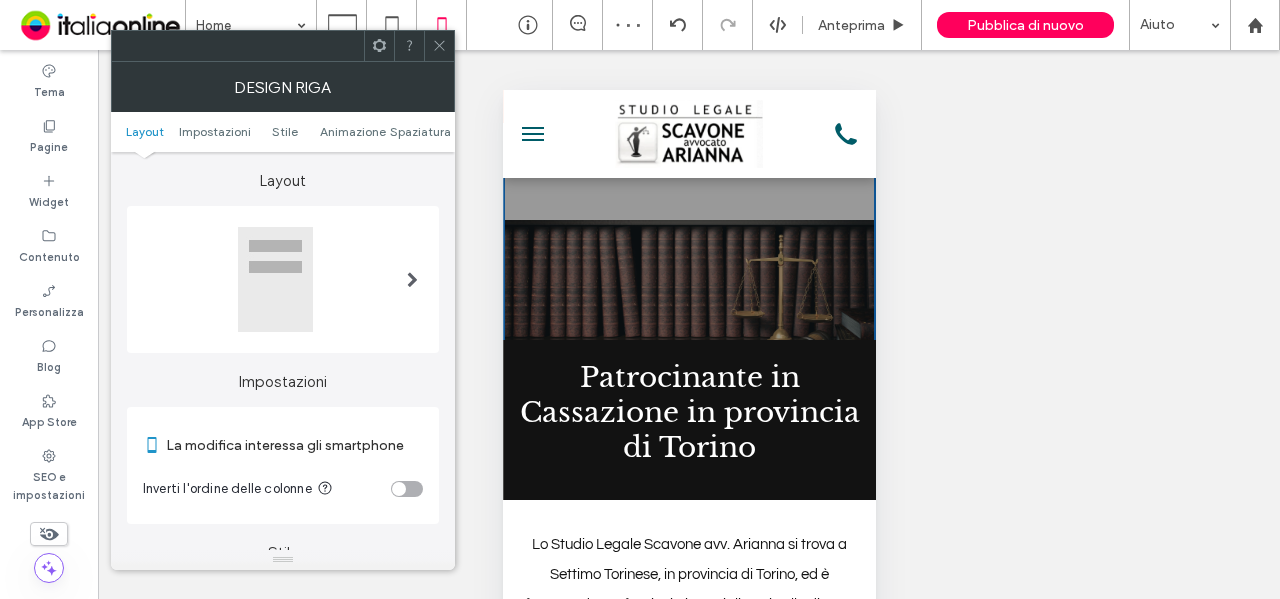click 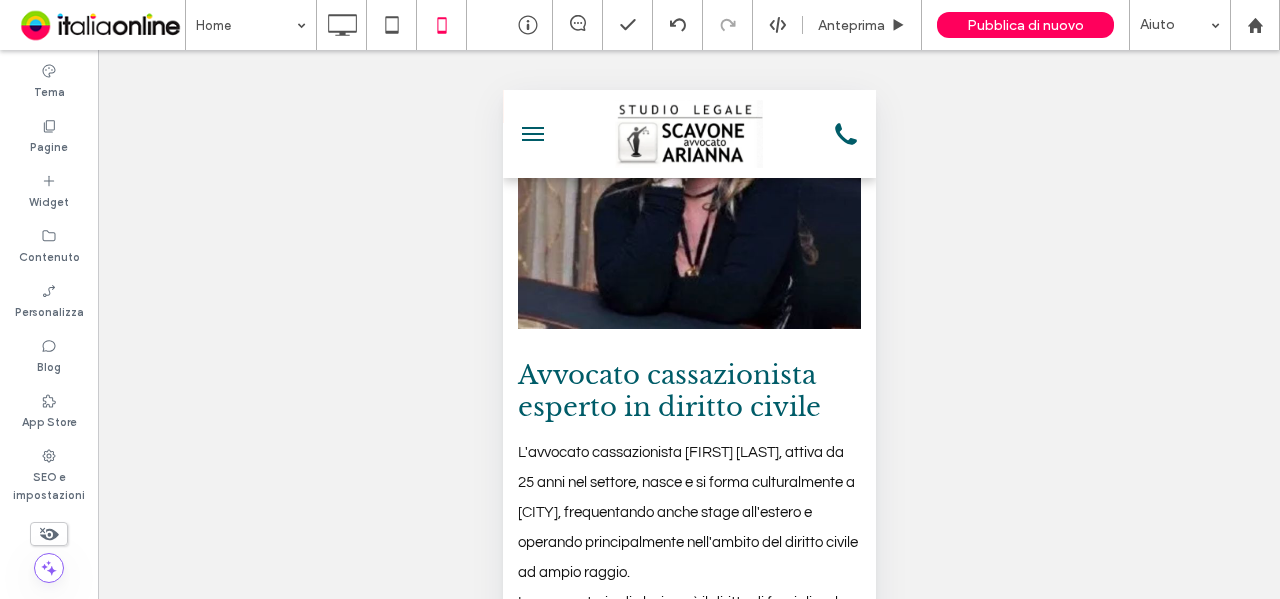 scroll, scrollTop: 1000, scrollLeft: 0, axis: vertical 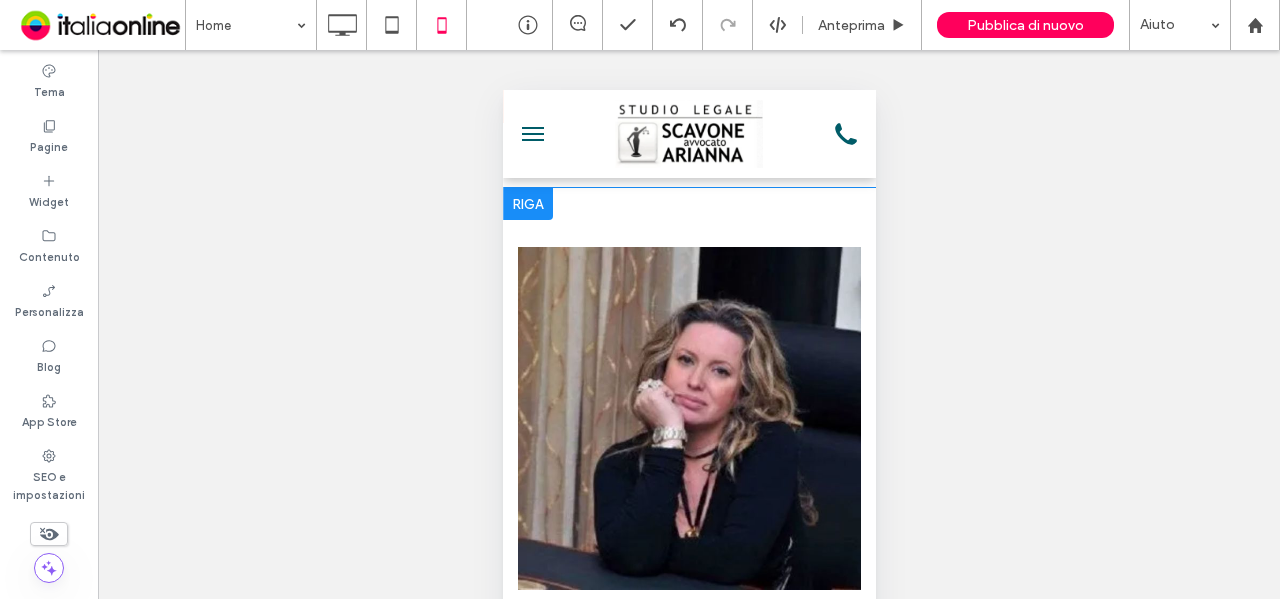 click on "Avvocato cassazionista esperto in diritto civile
L'avvocato cassazionista Arianna Scavone, attiva da 25 anni nel settore, nasce e si forma culturalmente a Torino, frequentando anche stage all'estero e operando principalmente nell'ambito del diritto civile ad ampio raggio. La sua materia di elezione è il diritto di famiglia e la tutela dei minori, comprese le separazioni, i divorzi, le regolamentazioni delle condizioni di affidamento e molto altro. ﻿ L’avvocato fa parte di autorevoli associazioni familiariste attive su scala nazionale.
Click To Paste
Click To Paste
Click To Paste
L'avvocato Scavone, consapevole dell'importanza di rendere operante nei confronti di tutti il diritto a una valida difesa, è iscritta nelle liste degli avvocati che aderiscono al patrocinio gratuito a spese dello Stato per i non abbienti.
Click To Paste
Click To Paste
Riga + Aggiungi sezione" at bounding box center (688, 977) 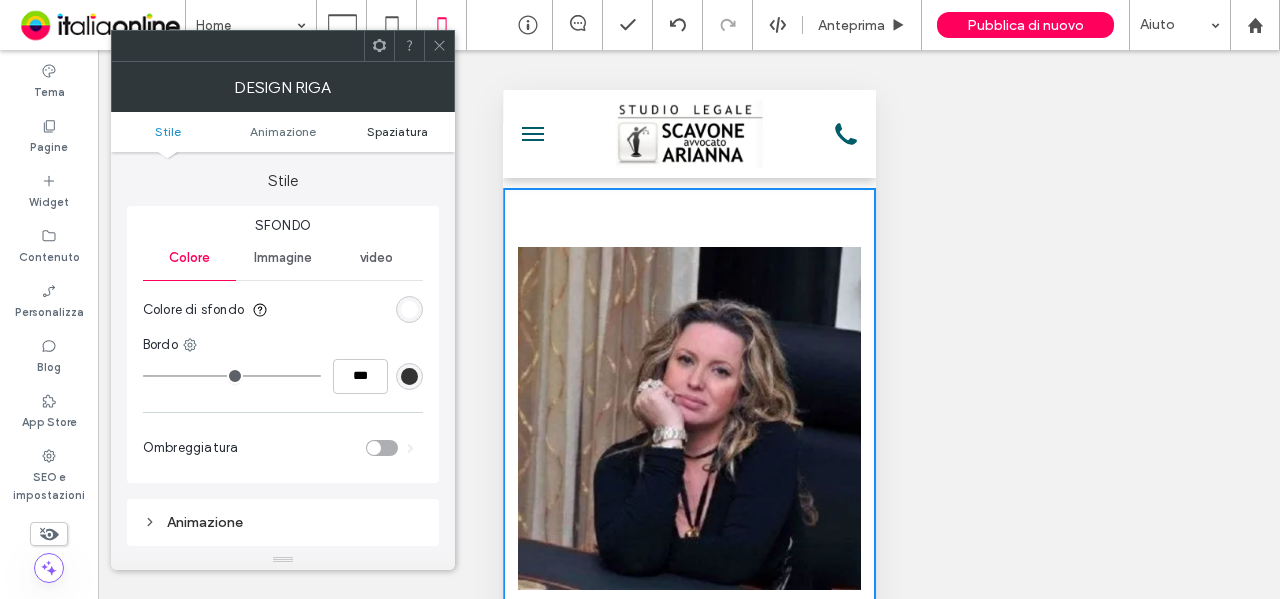 click on "Spaziatura" at bounding box center [397, 131] 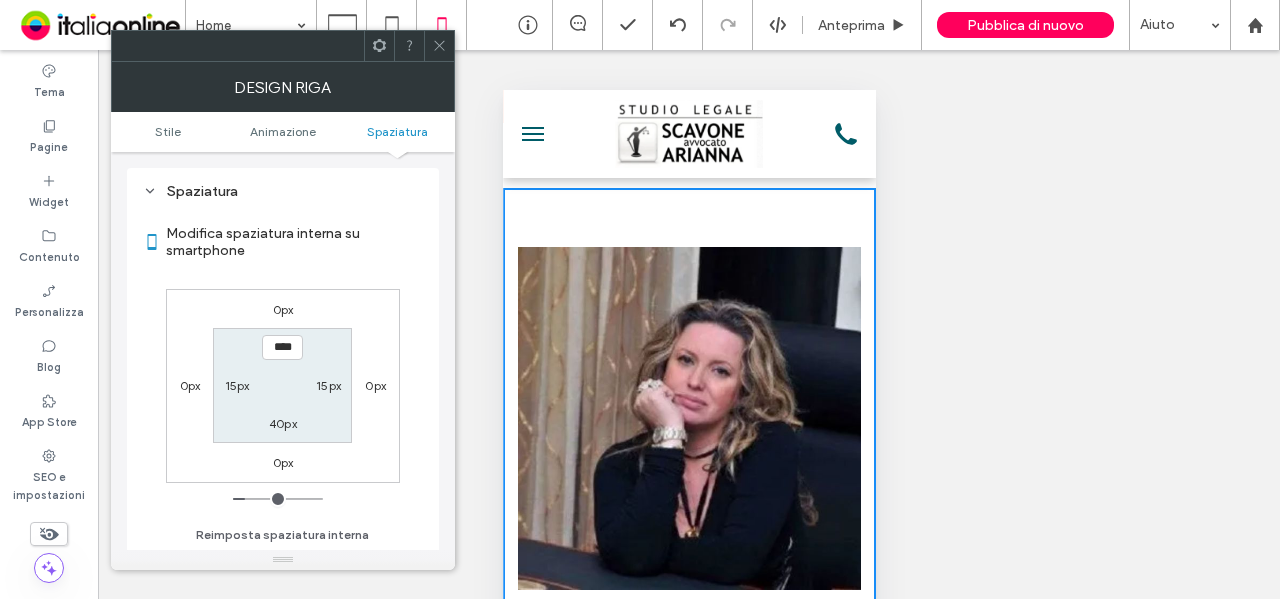 scroll, scrollTop: 394, scrollLeft: 0, axis: vertical 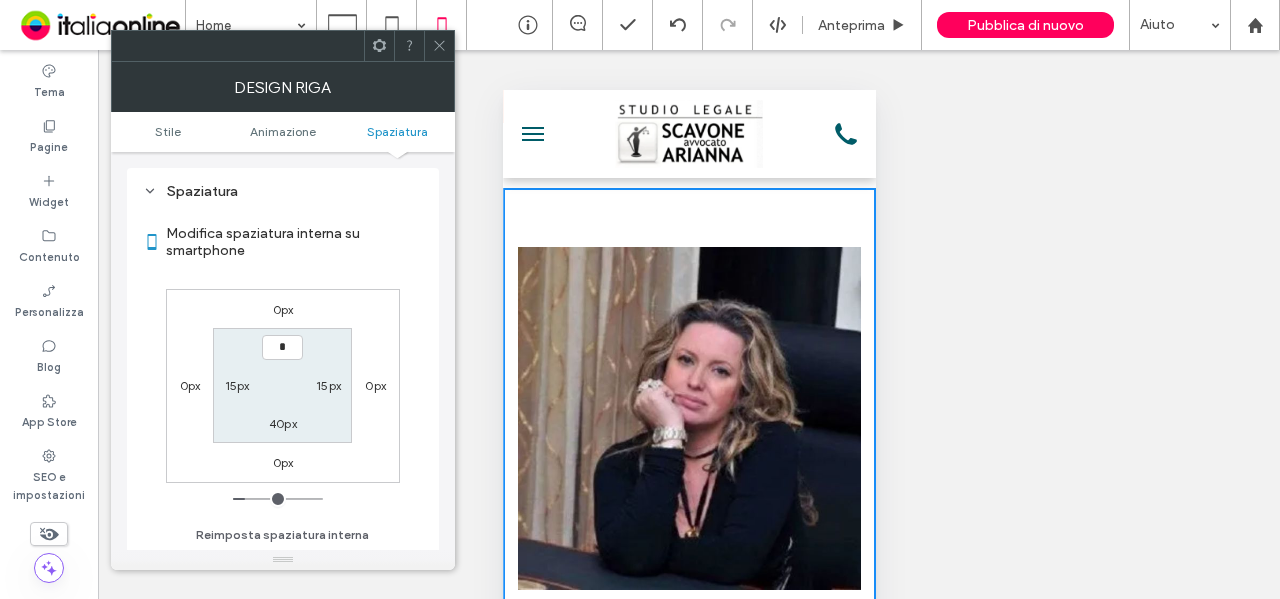 type on "**" 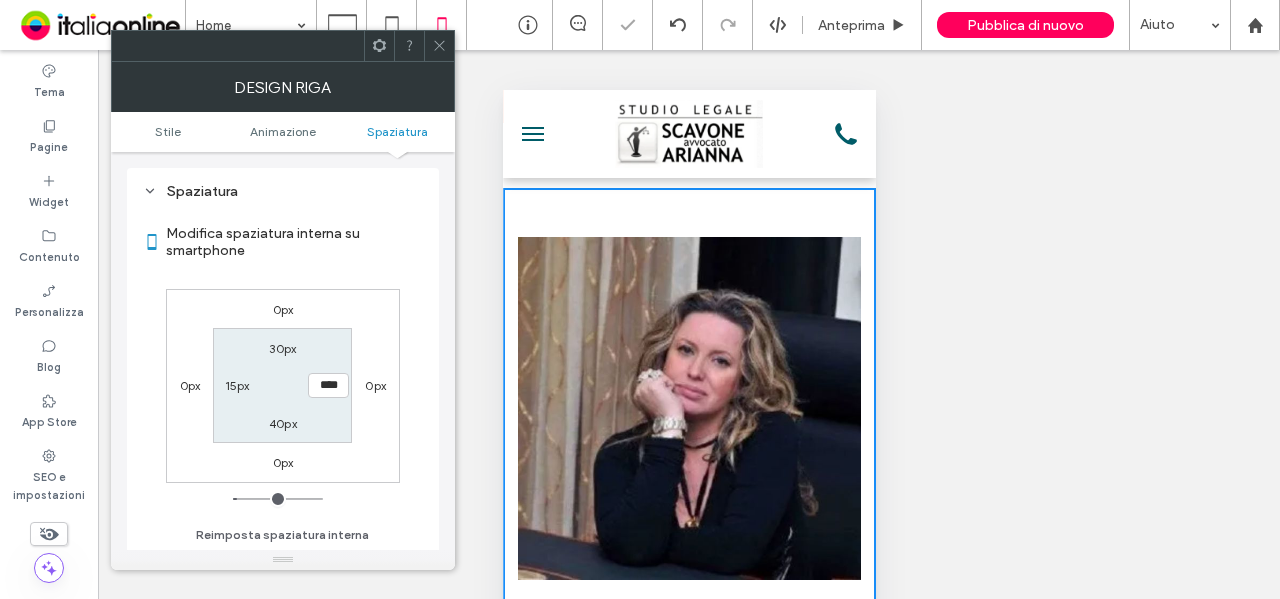 type on "**" 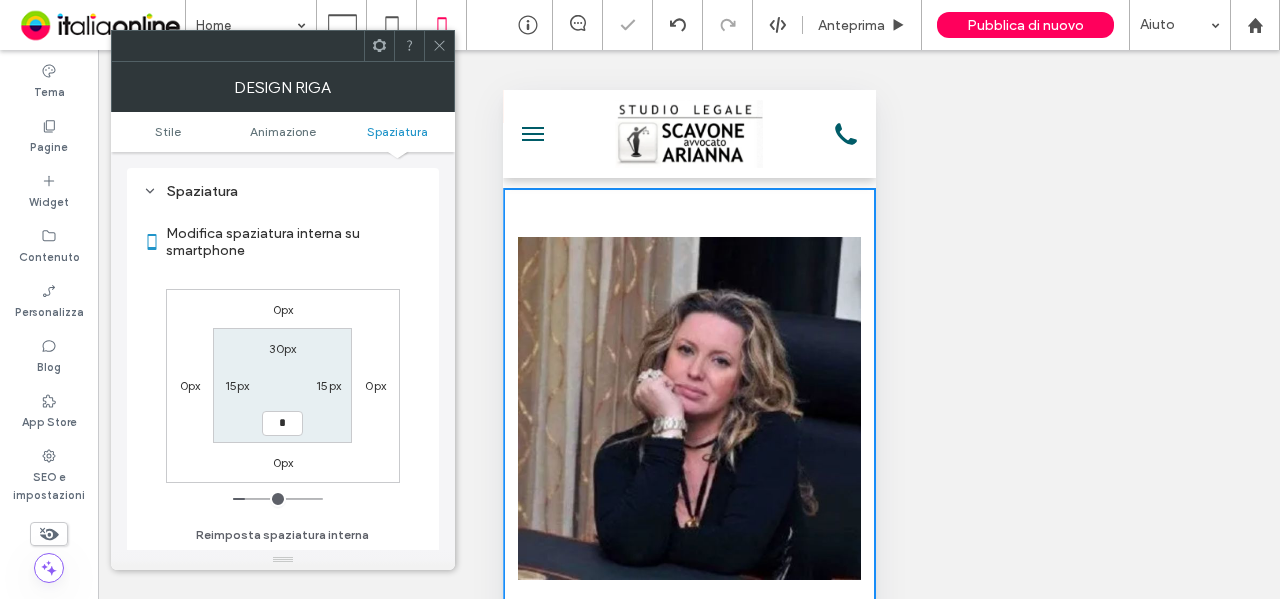type on "**" 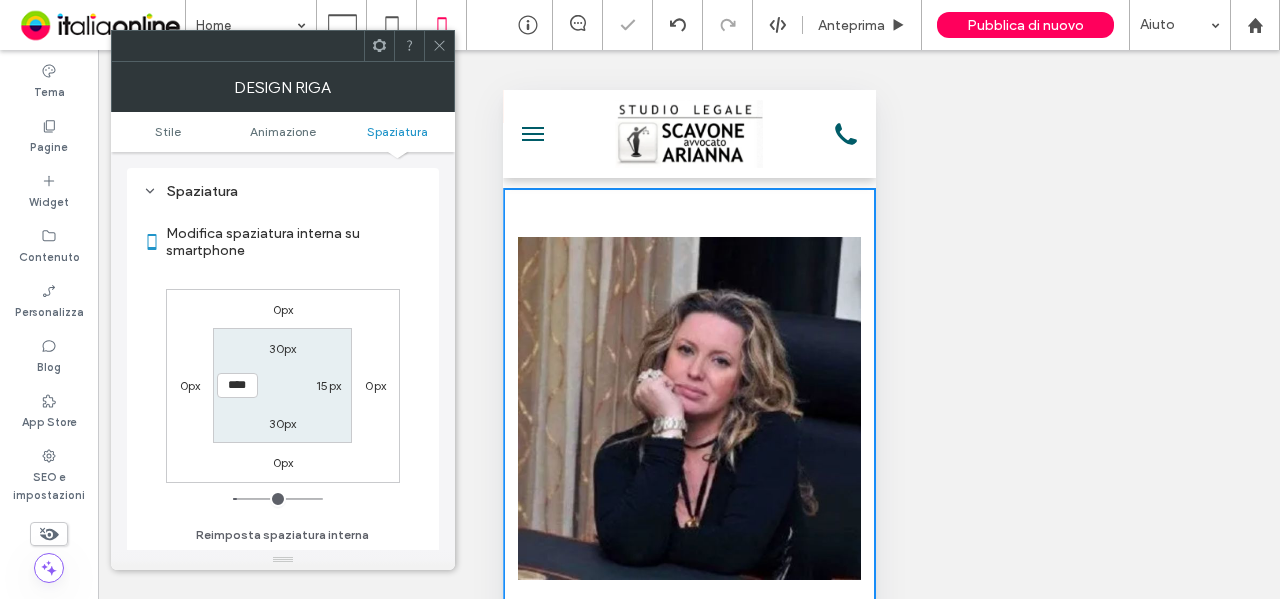 click on "30px" at bounding box center (282, 348) 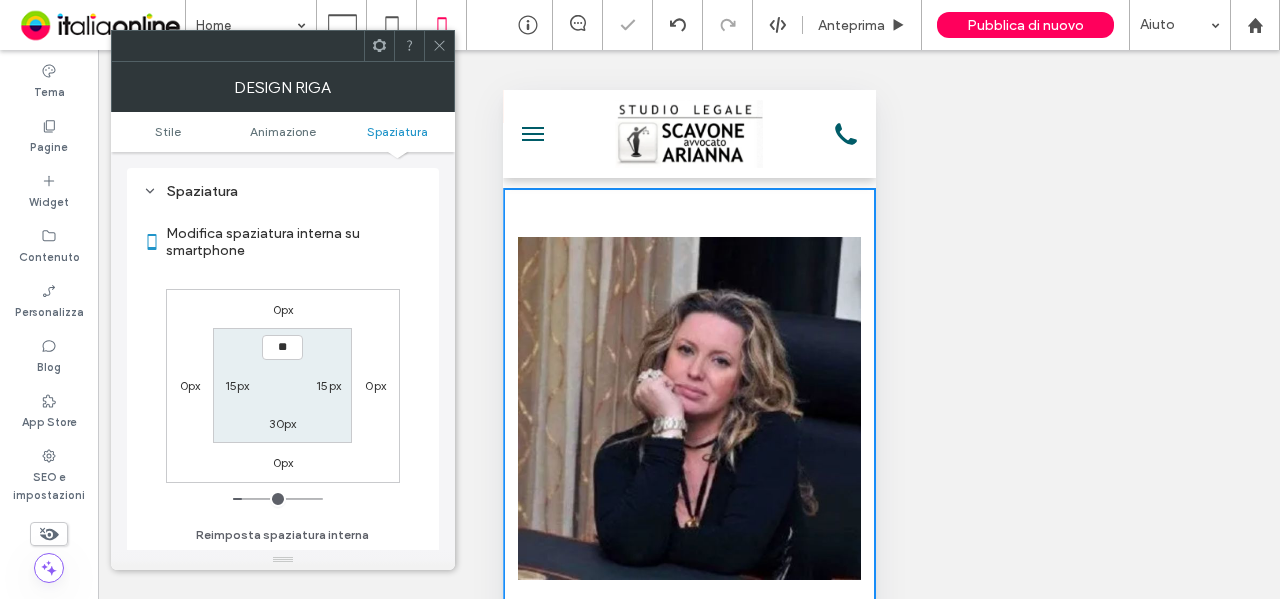 type on "**" 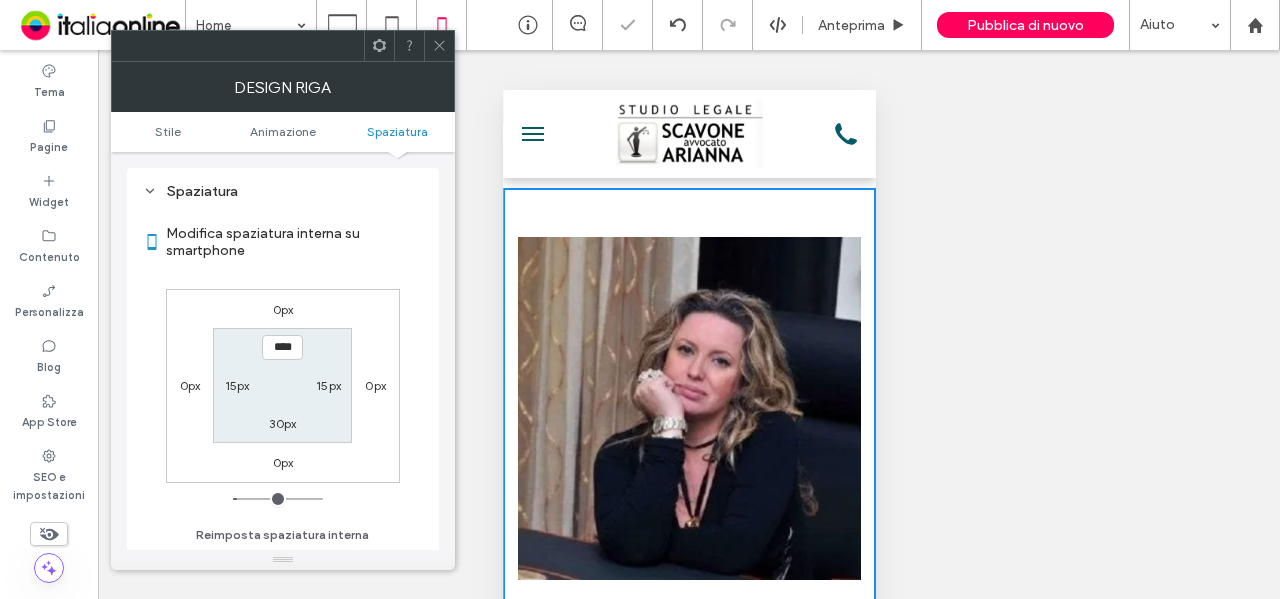 click on "0px 0px 0px 0px **** 15px 30px 15px" at bounding box center [283, 386] 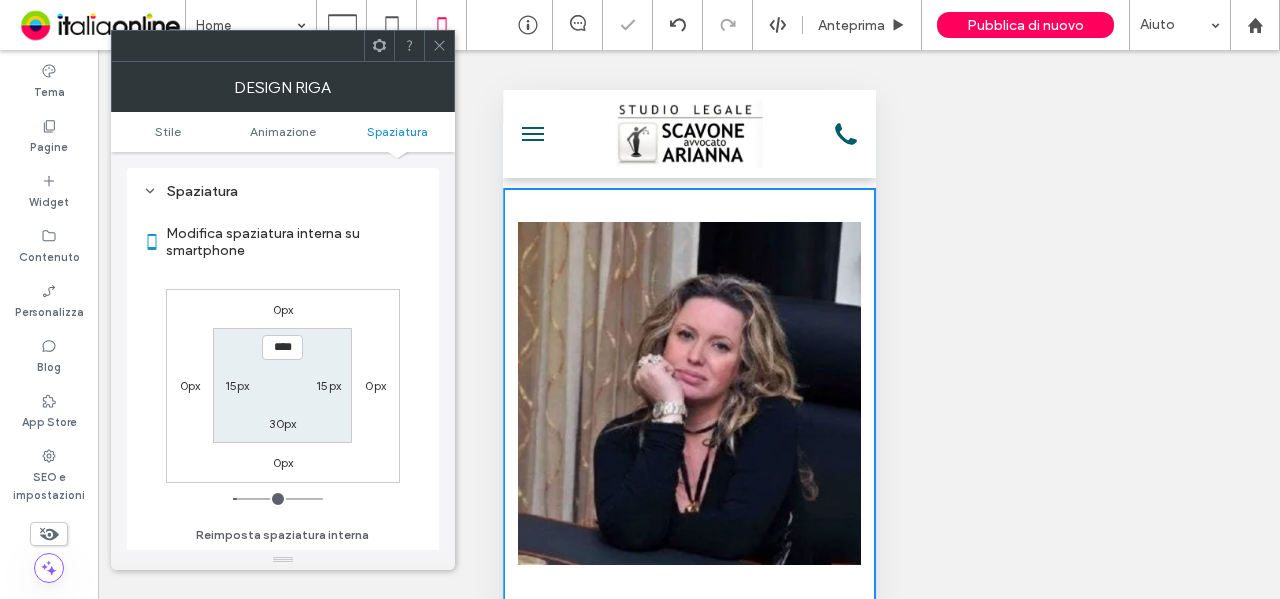 click 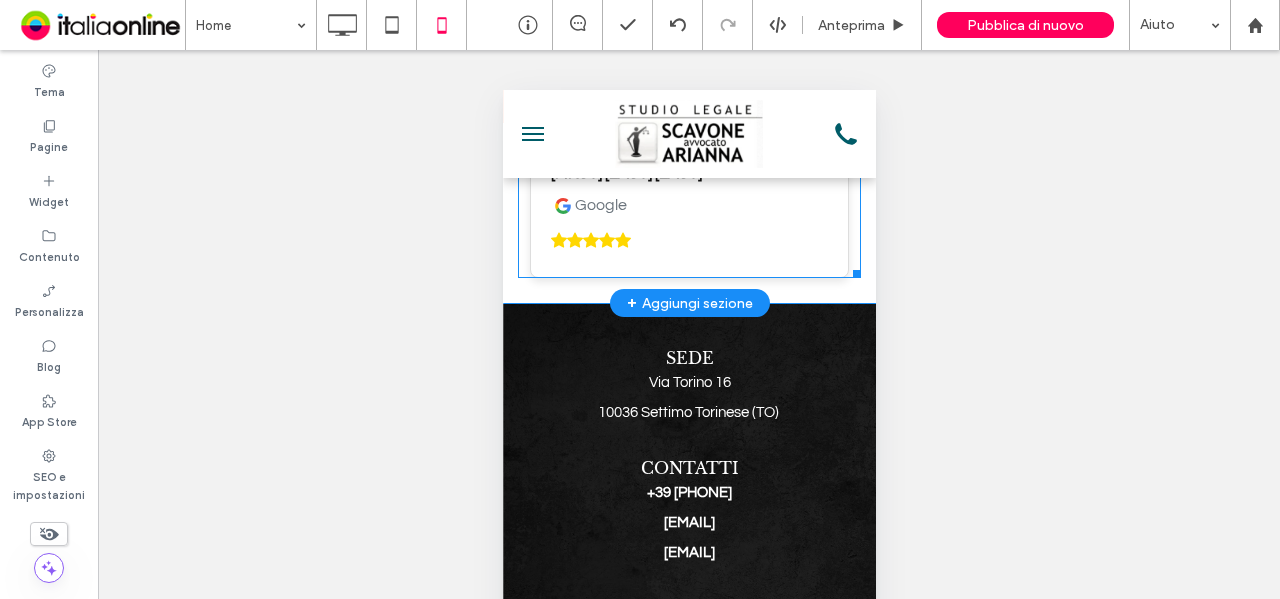 scroll, scrollTop: 6177, scrollLeft: 0, axis: vertical 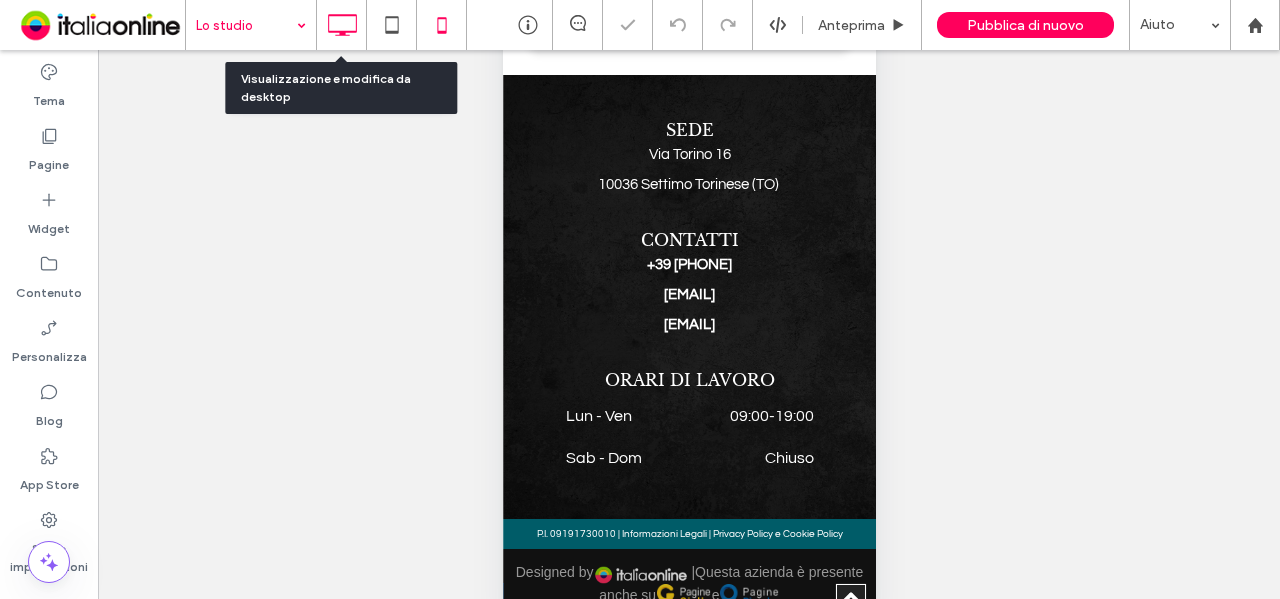click 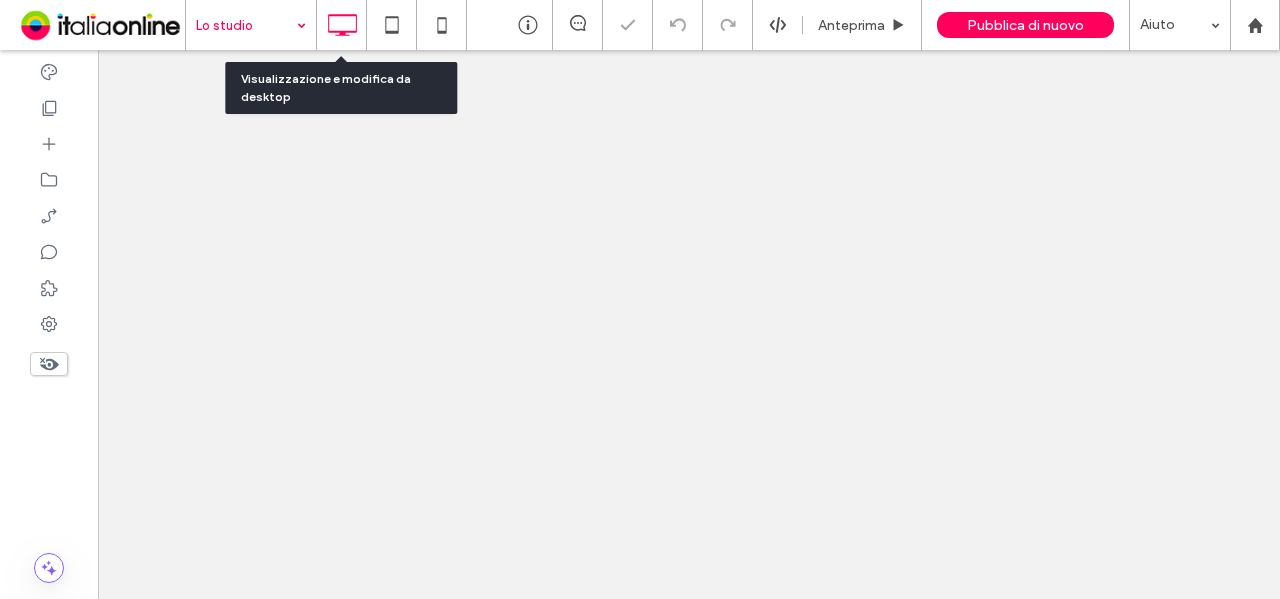 scroll, scrollTop: 0, scrollLeft: 0, axis: both 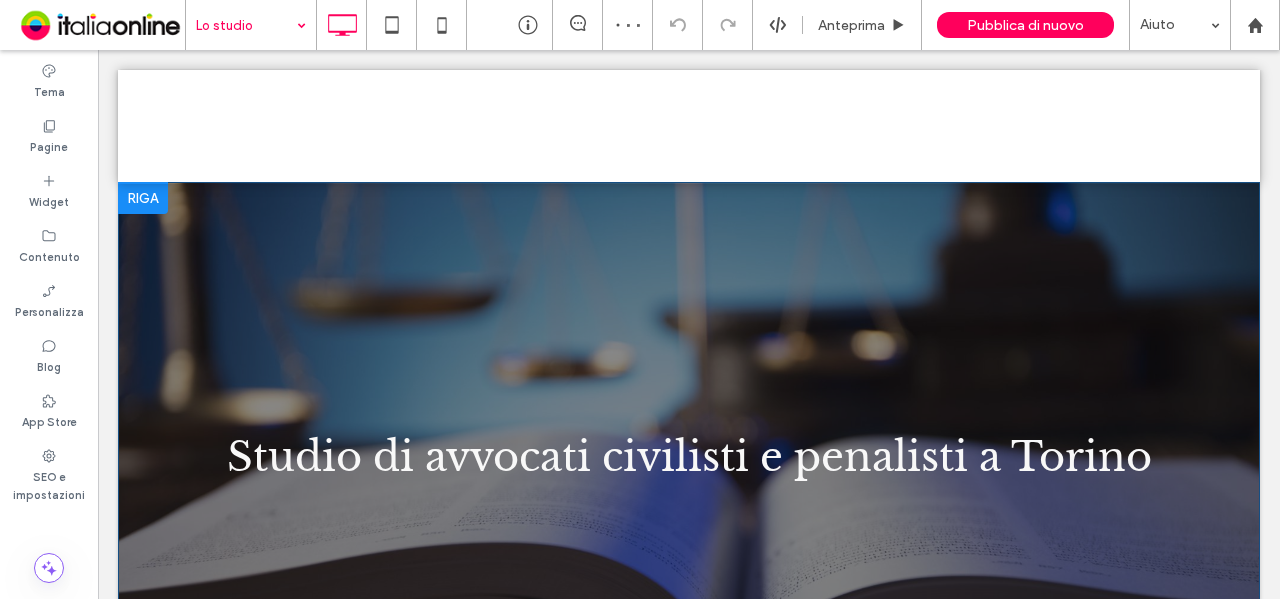 click on "Studio di avvocati civilisti e penalisti a Torino
Click To Paste
Riga + Aggiungi sezione" at bounding box center (689, 464) 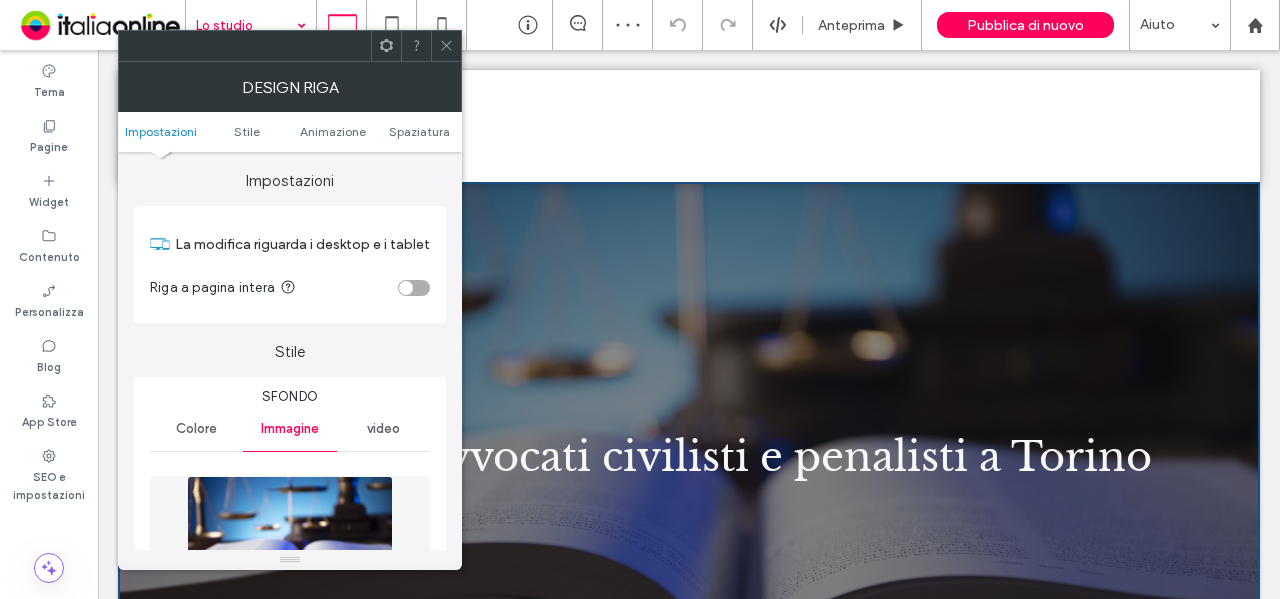 click 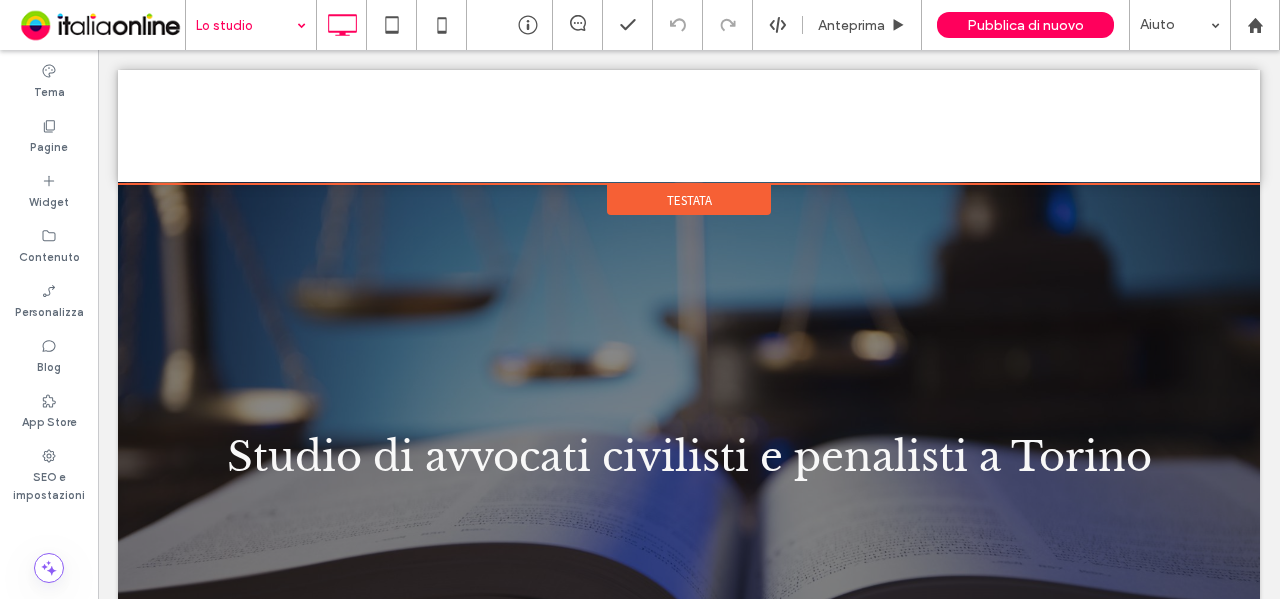 click on "Testata" at bounding box center [689, 200] 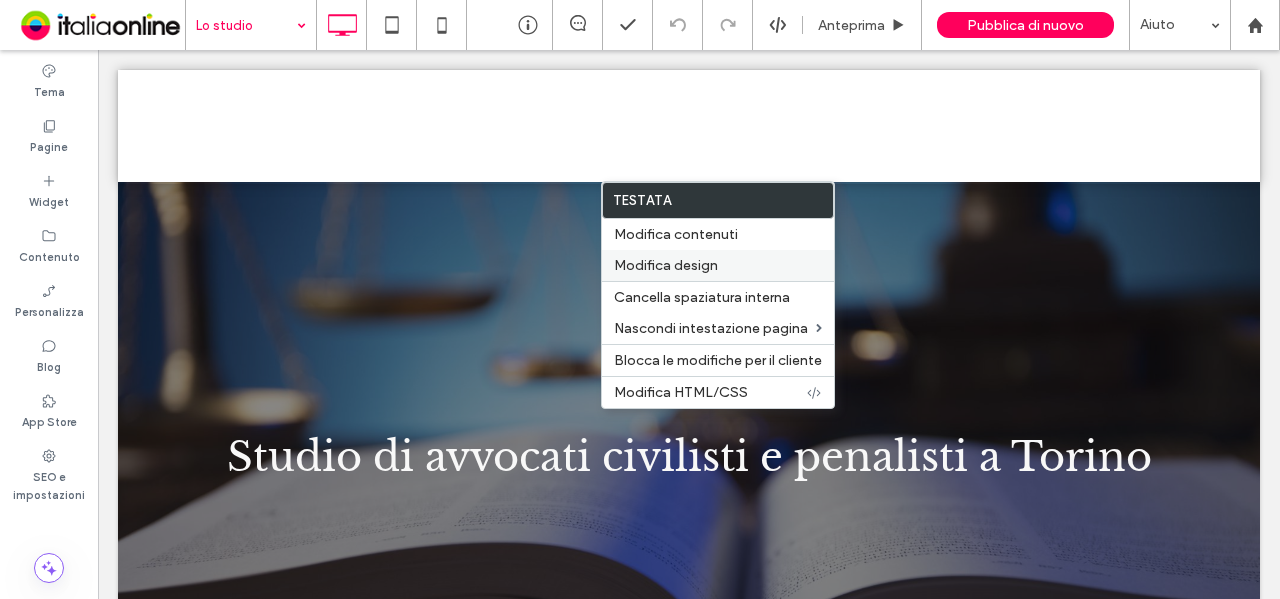 click on "Modifica design" at bounding box center (666, 265) 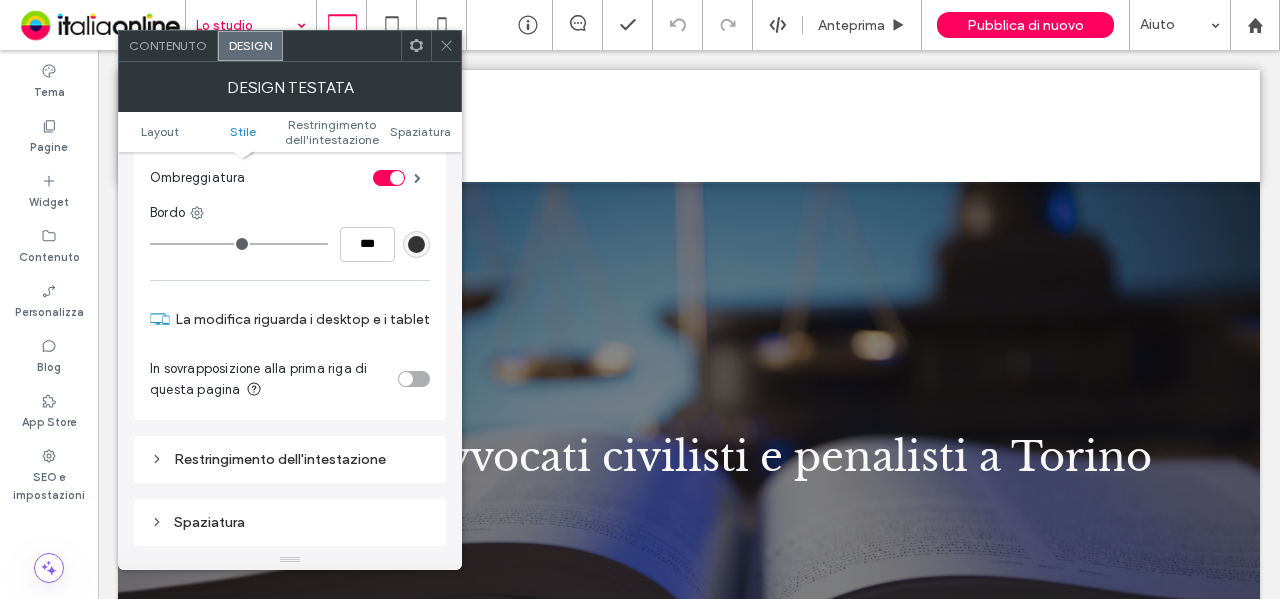 scroll, scrollTop: 400, scrollLeft: 0, axis: vertical 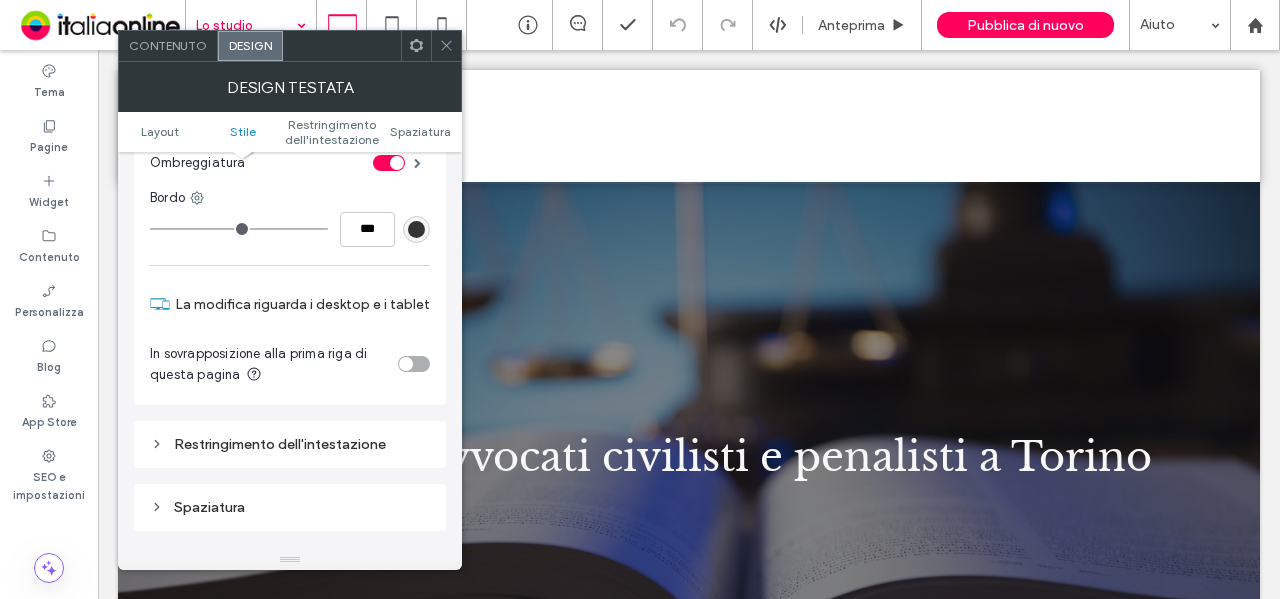 click at bounding box center [414, 364] 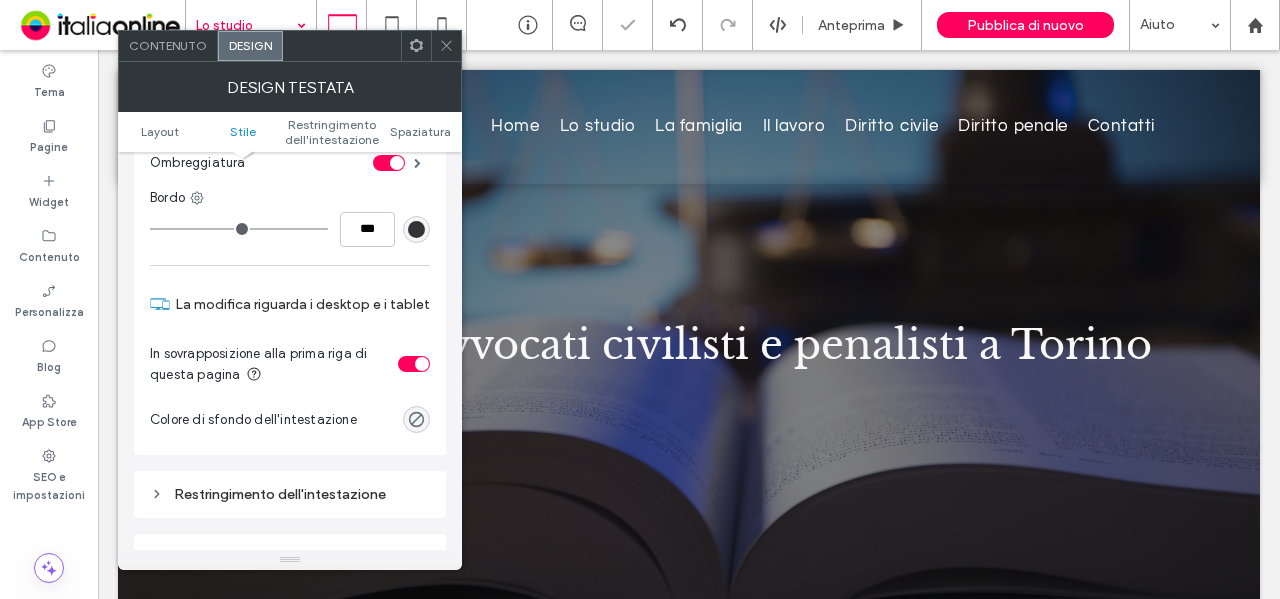 click 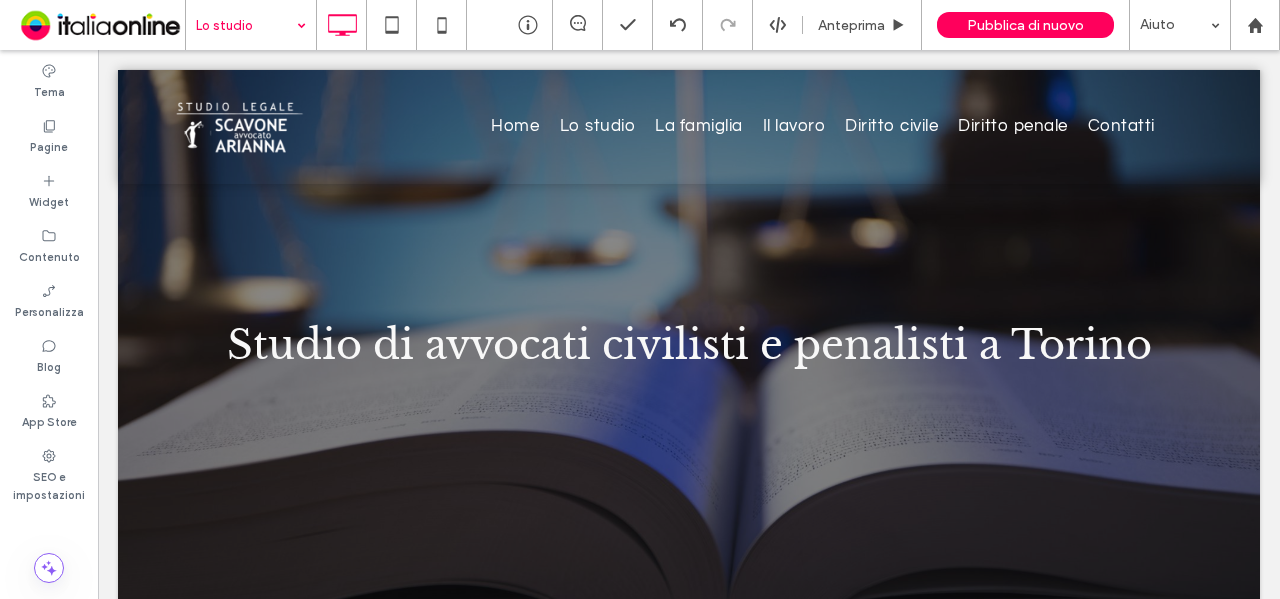 drag, startPoint x: 227, startPoint y: 24, endPoint x: 239, endPoint y: 37, distance: 17.691807 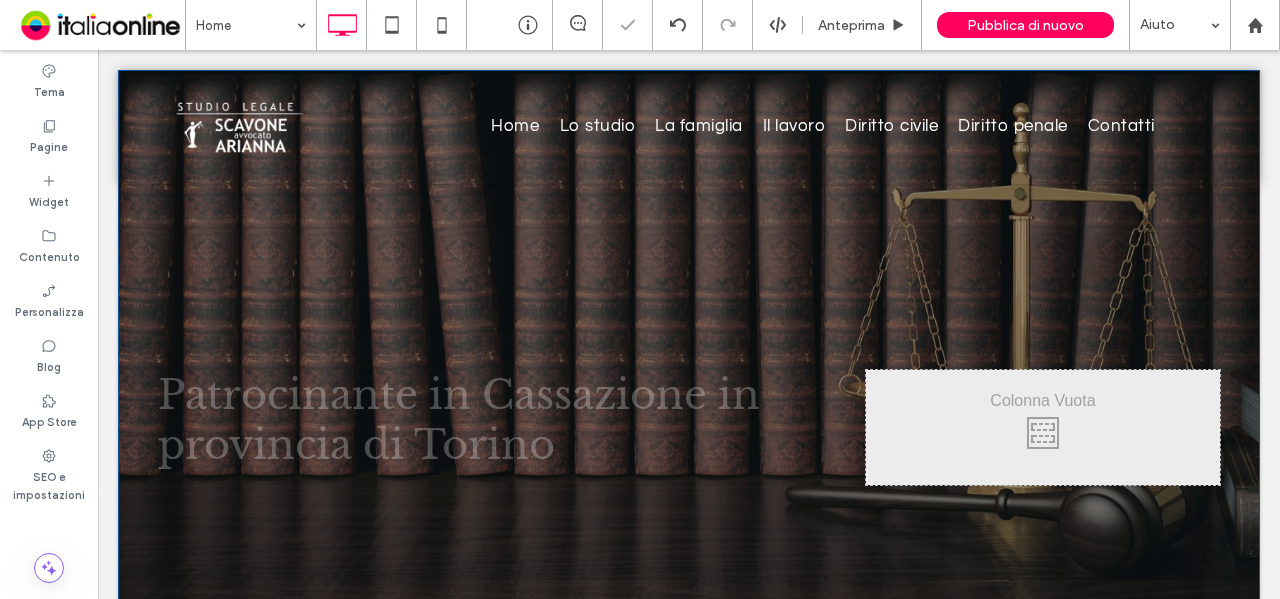 scroll, scrollTop: 0, scrollLeft: 0, axis: both 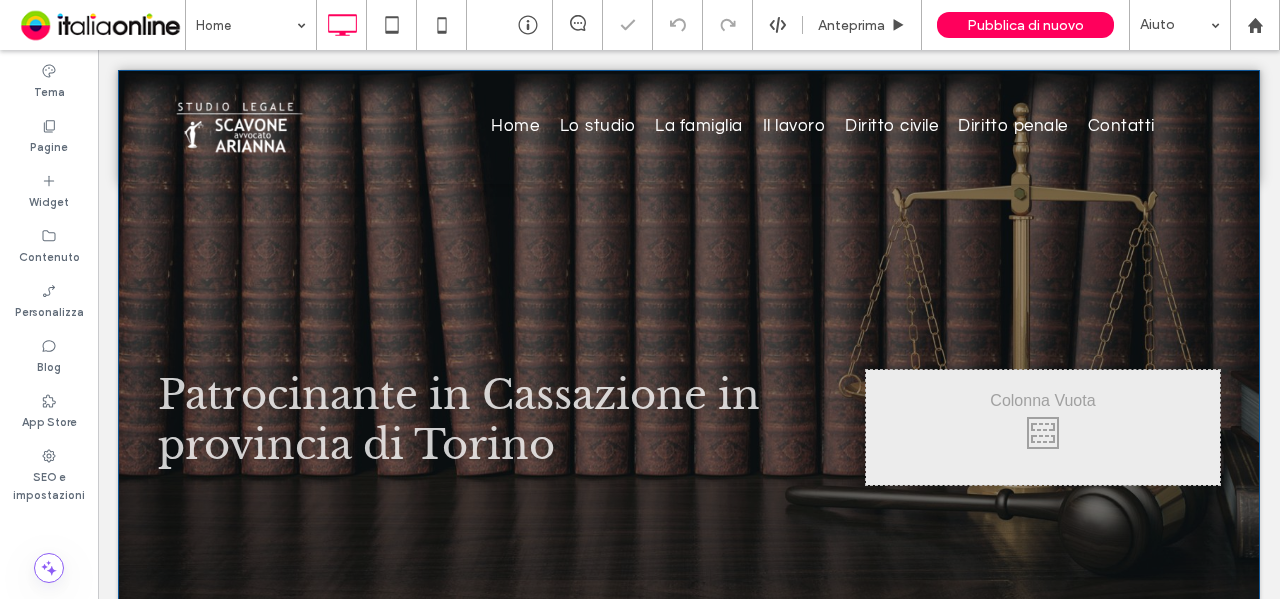 click on "Patrocinante in Cassazione in provincia di Torino
Click To Paste
Click To Paste
Riga + Aggiungi sezione" at bounding box center [689, 402] 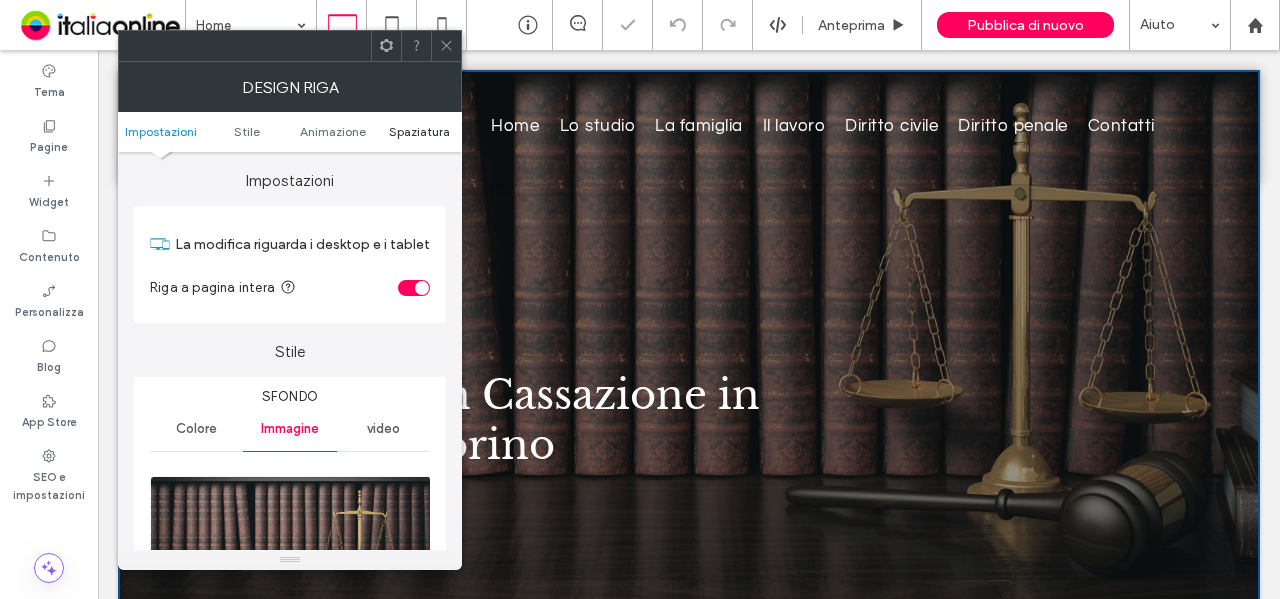 click on "Spaziatura" at bounding box center [419, 131] 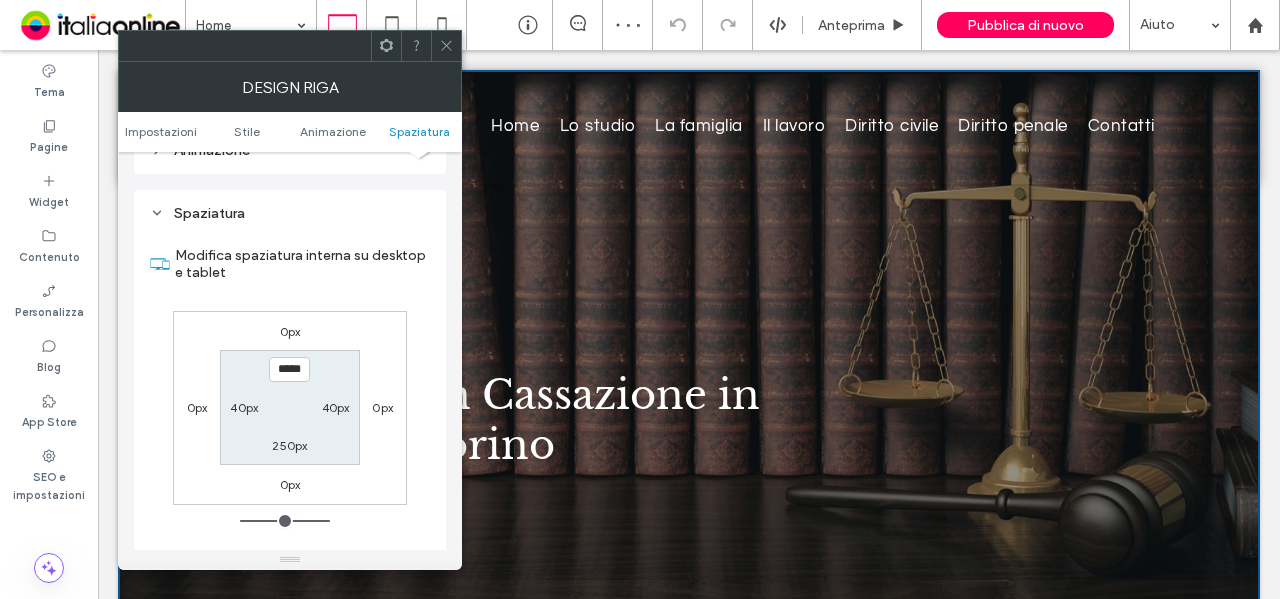 scroll, scrollTop: 1177, scrollLeft: 0, axis: vertical 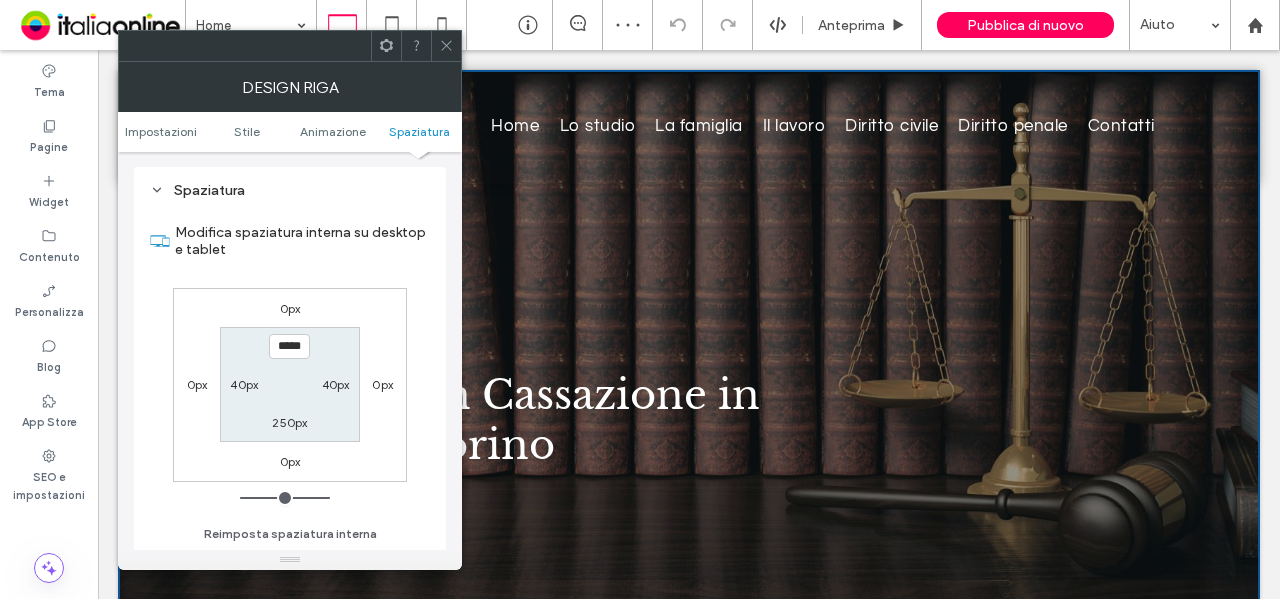 click 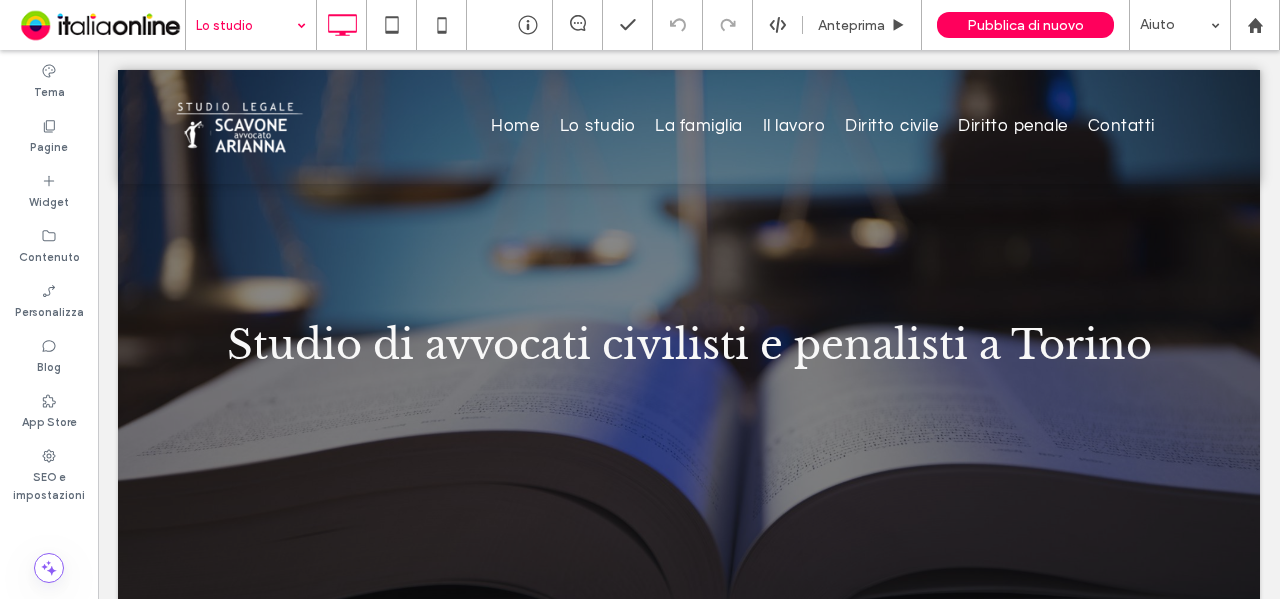 scroll, scrollTop: 0, scrollLeft: 0, axis: both 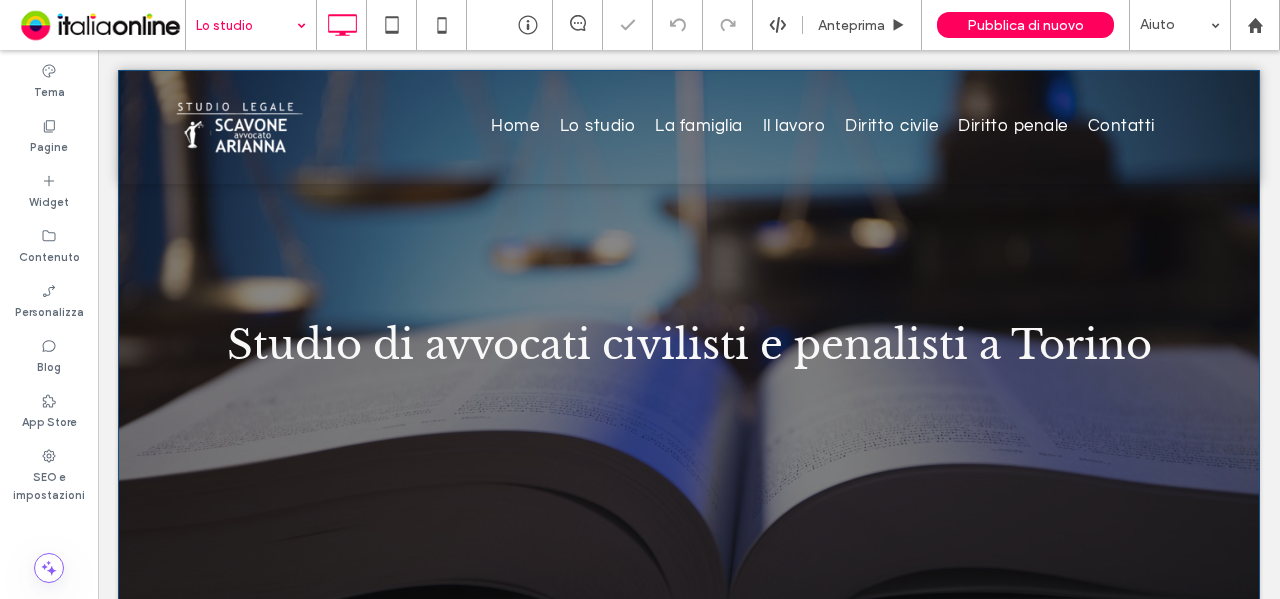 drag, startPoint x: 542, startPoint y: 226, endPoint x: 494, endPoint y: 215, distance: 49.24429 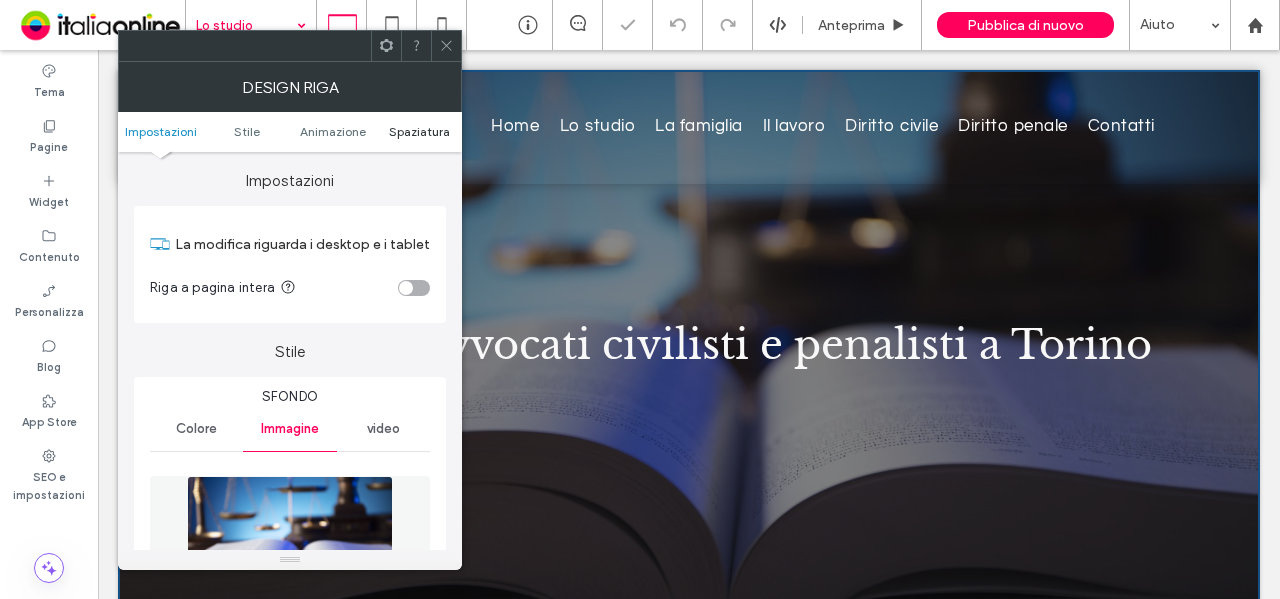 click on "Spaziatura" at bounding box center (419, 131) 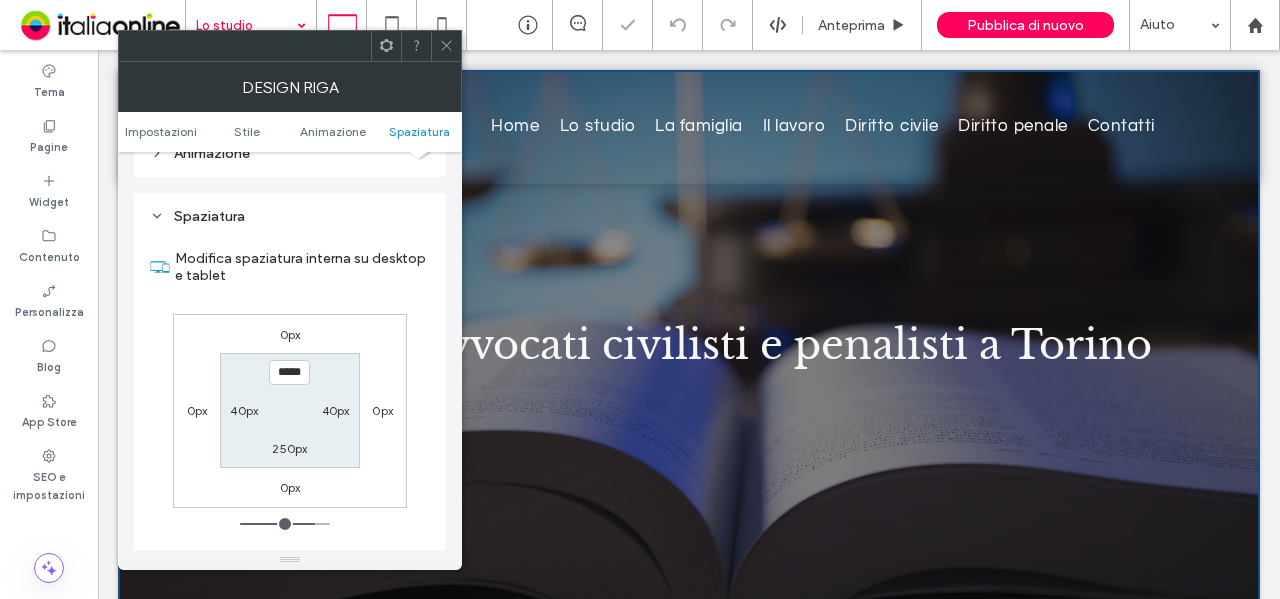 scroll, scrollTop: 1384, scrollLeft: 0, axis: vertical 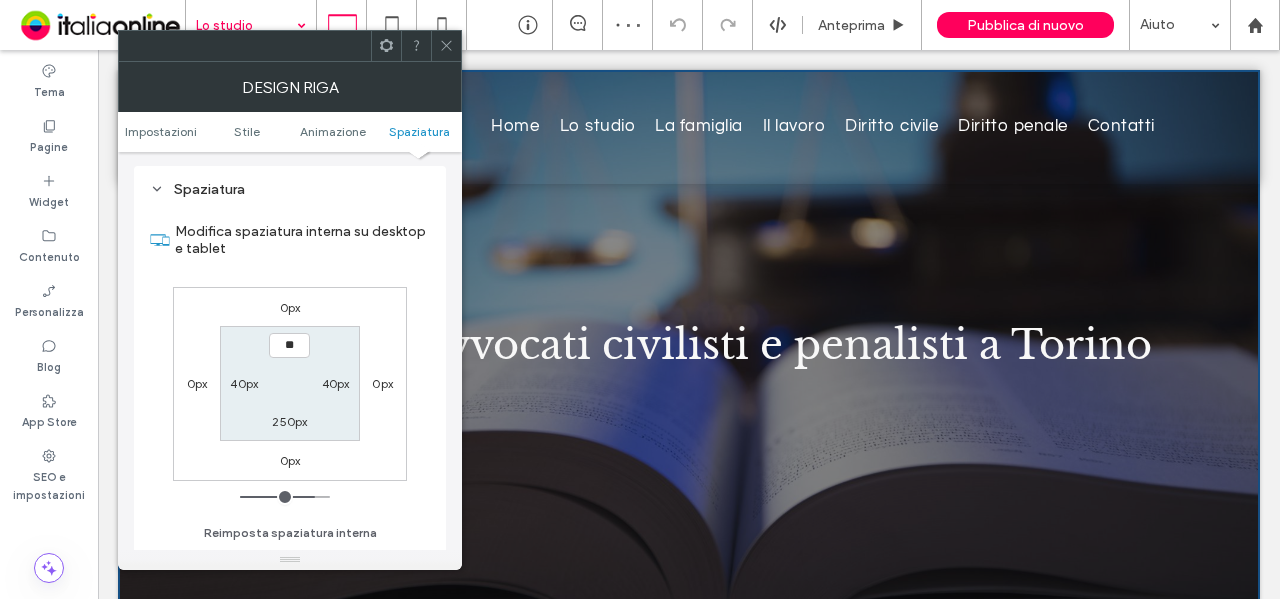 type on "***" 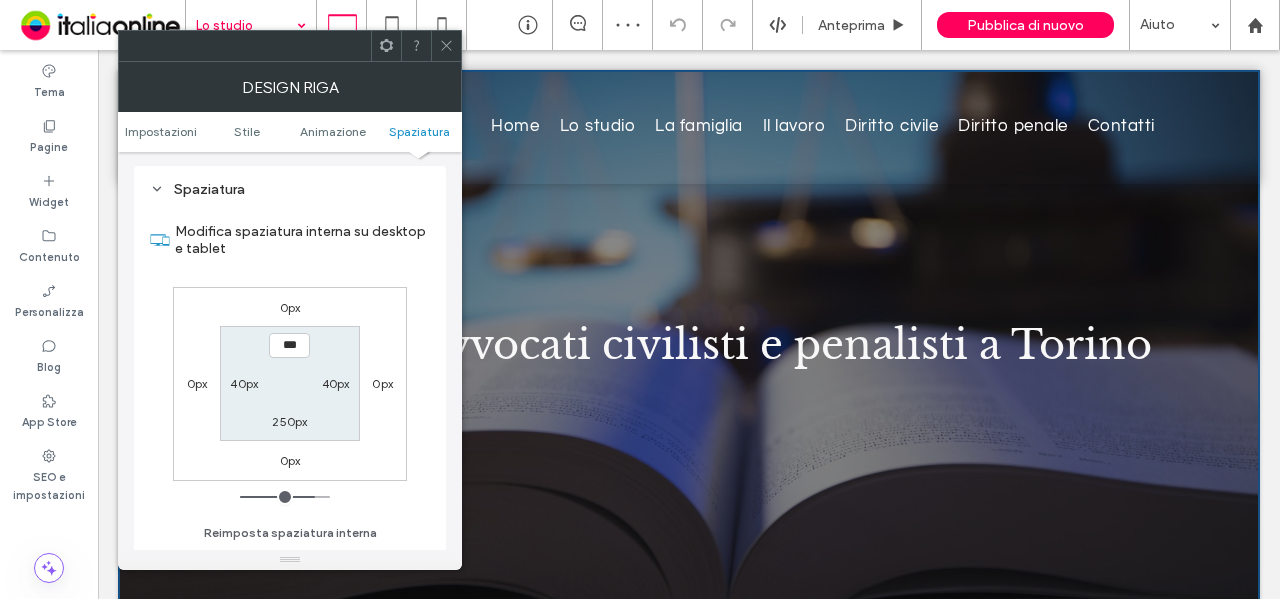 type on "**" 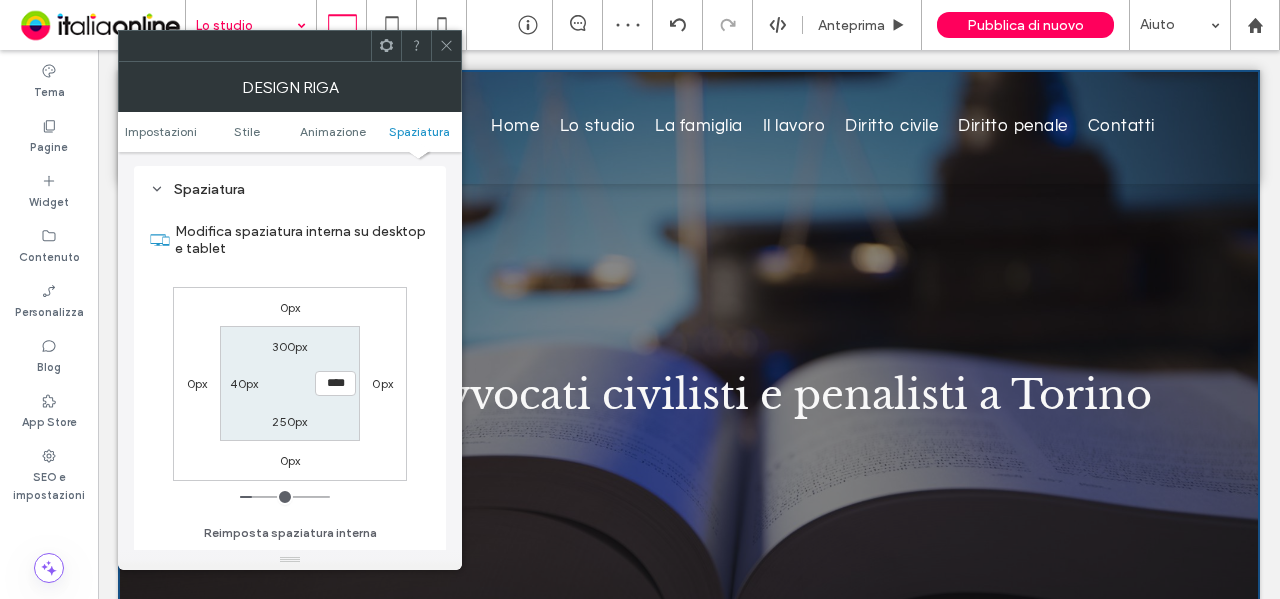 drag, startPoint x: 445, startPoint y: 41, endPoint x: 283, endPoint y: 235, distance: 252.74493 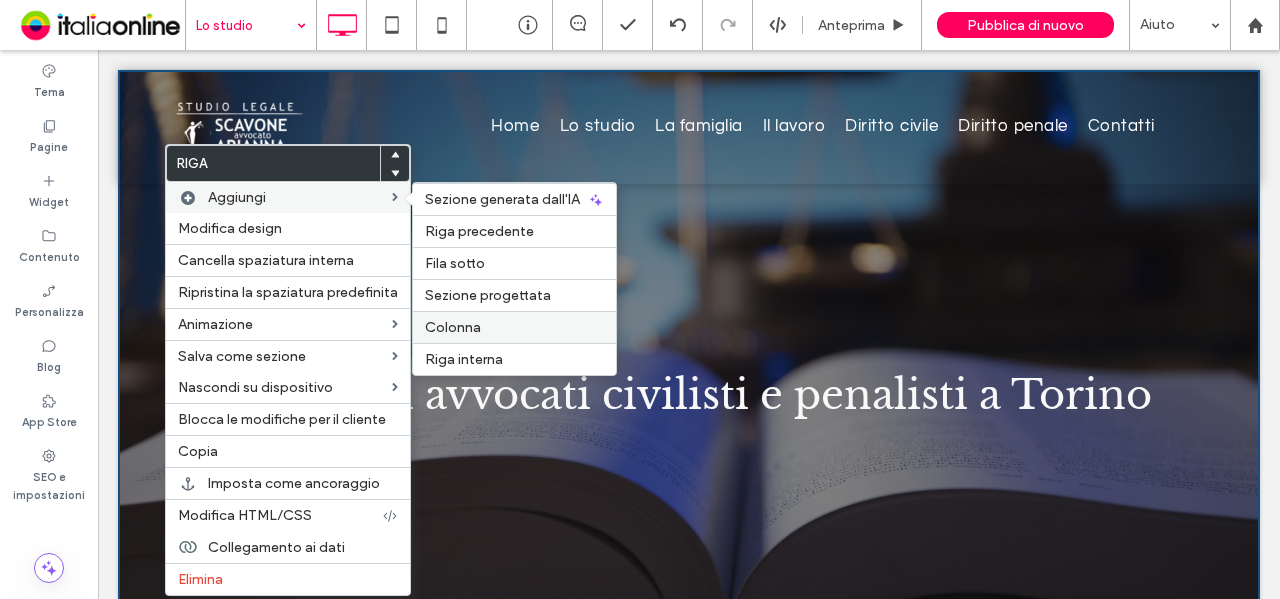click on "Colonna" at bounding box center (514, 327) 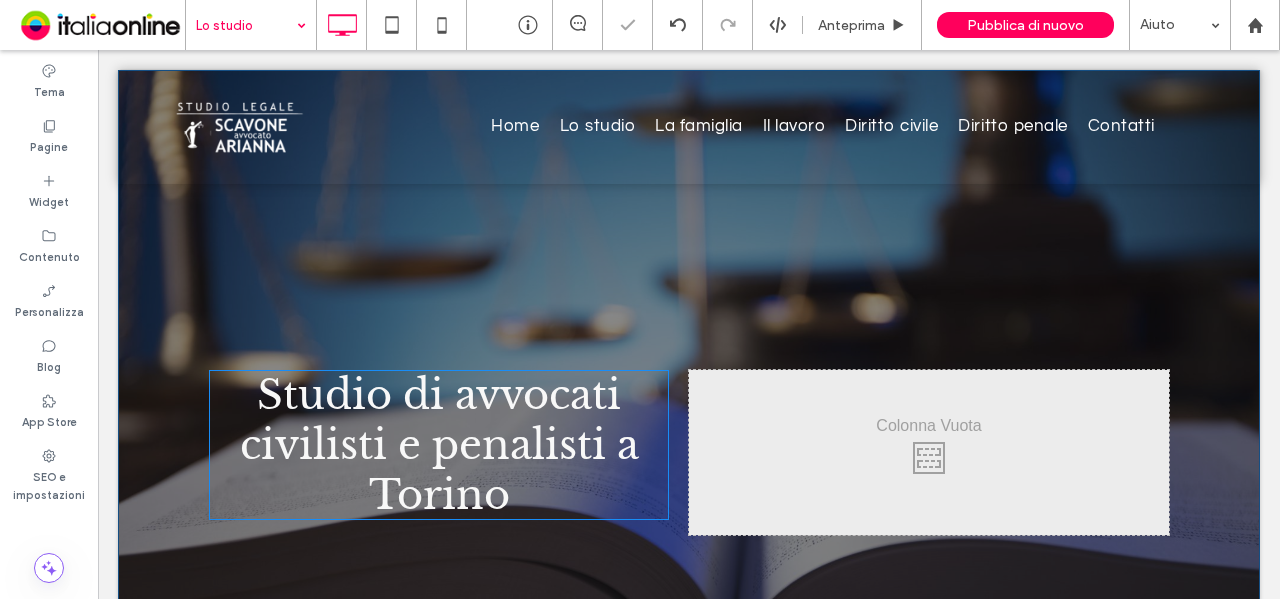 click on "Studio di avvocati civilisti e penalisti a Torino" at bounding box center (439, 445) 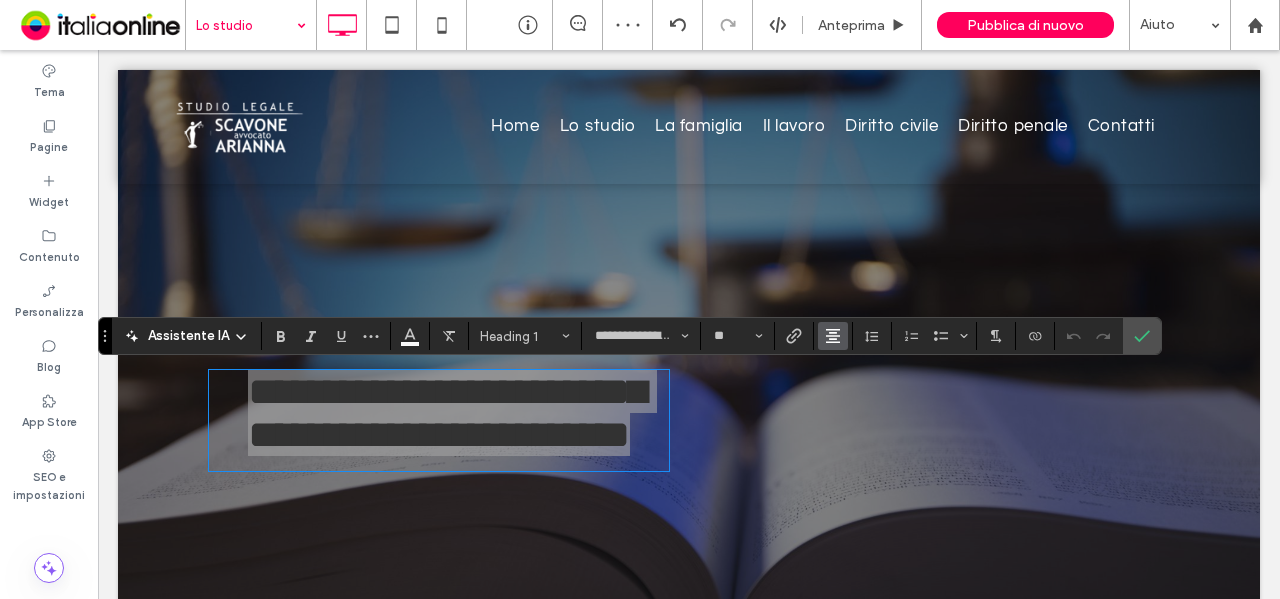 click 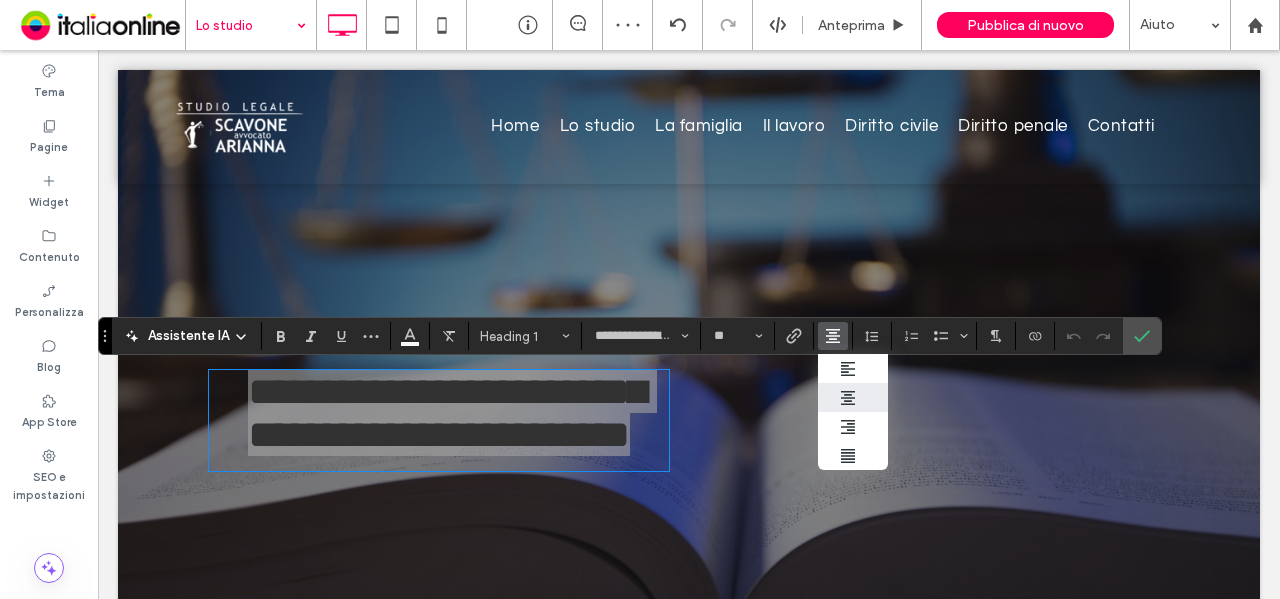 click 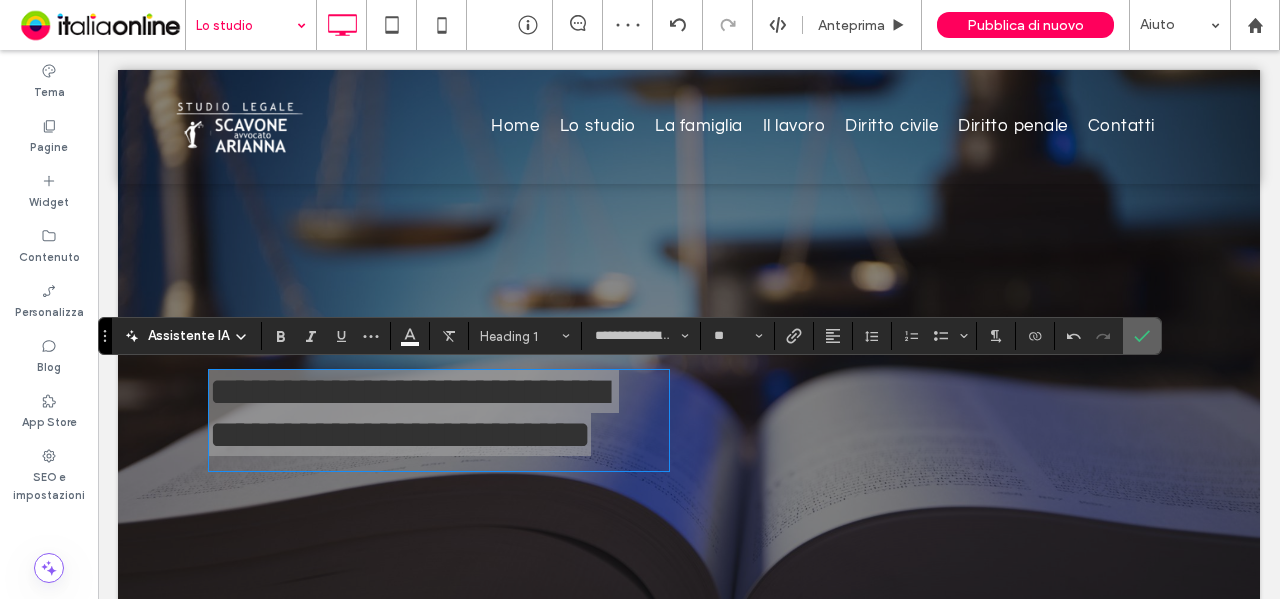 click 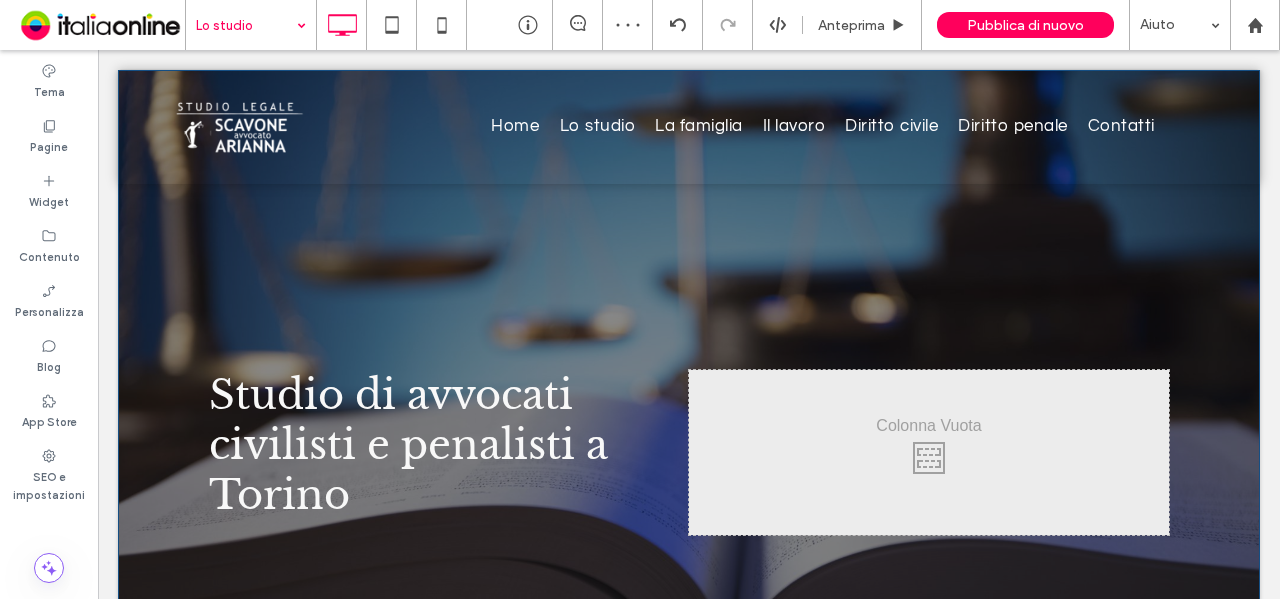 click on "Studio di avvocati civilisti e penalisti a Torino
Click To Paste
Click To Paste     Click To Paste
Riga + Aggiungi sezione" at bounding box center (689, 427) 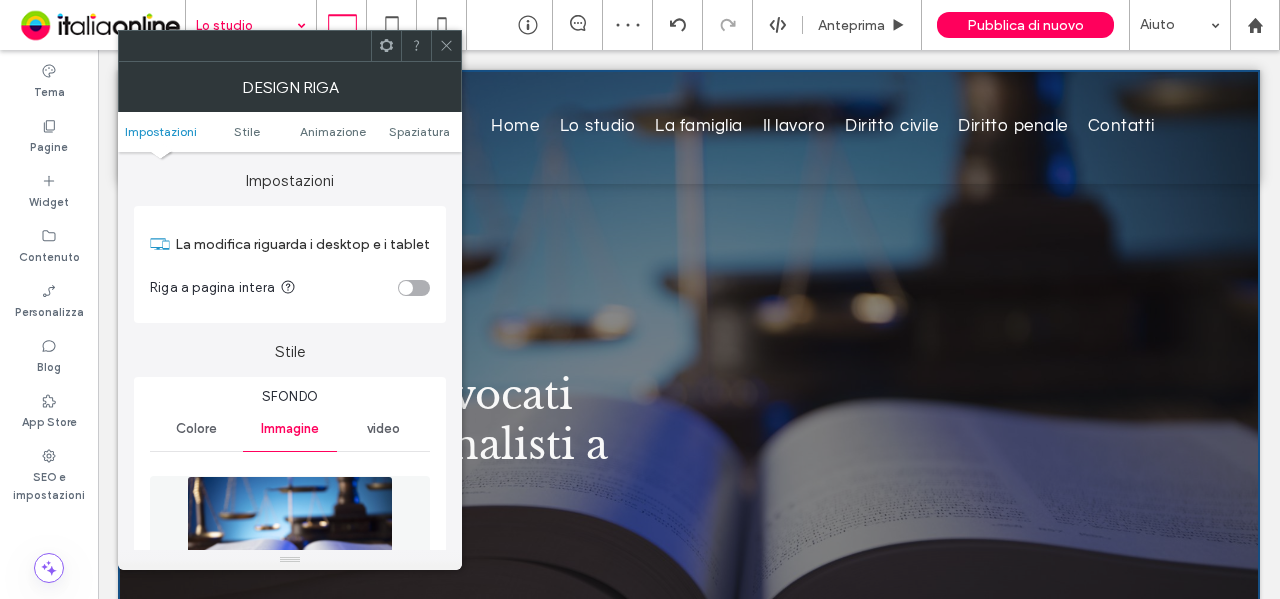 drag, startPoint x: 444, startPoint y: 56, endPoint x: 416, endPoint y: 55, distance: 28.01785 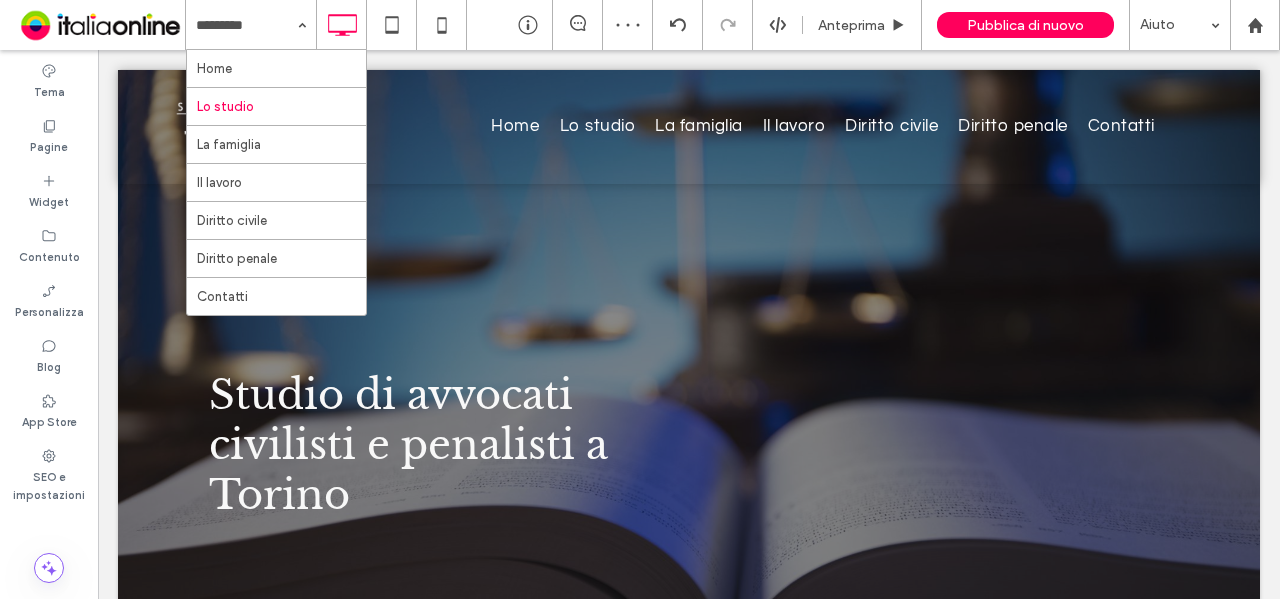 drag, startPoint x: 253, startPoint y: 71, endPoint x: 301, endPoint y: 99, distance: 55.569775 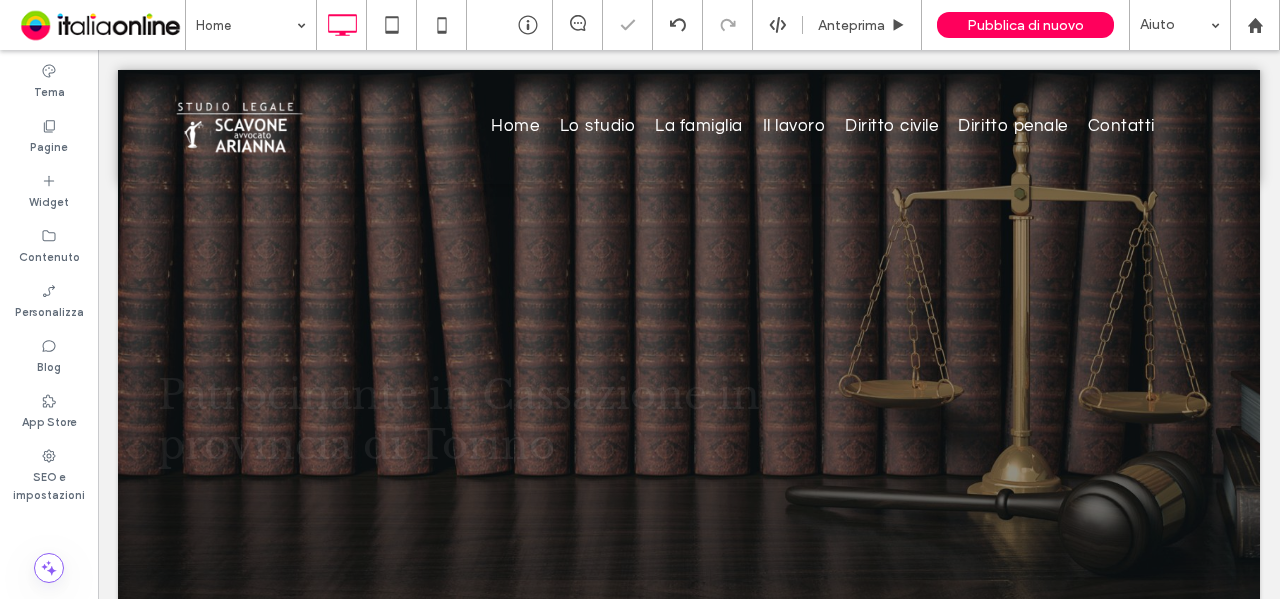scroll, scrollTop: 0, scrollLeft: 0, axis: both 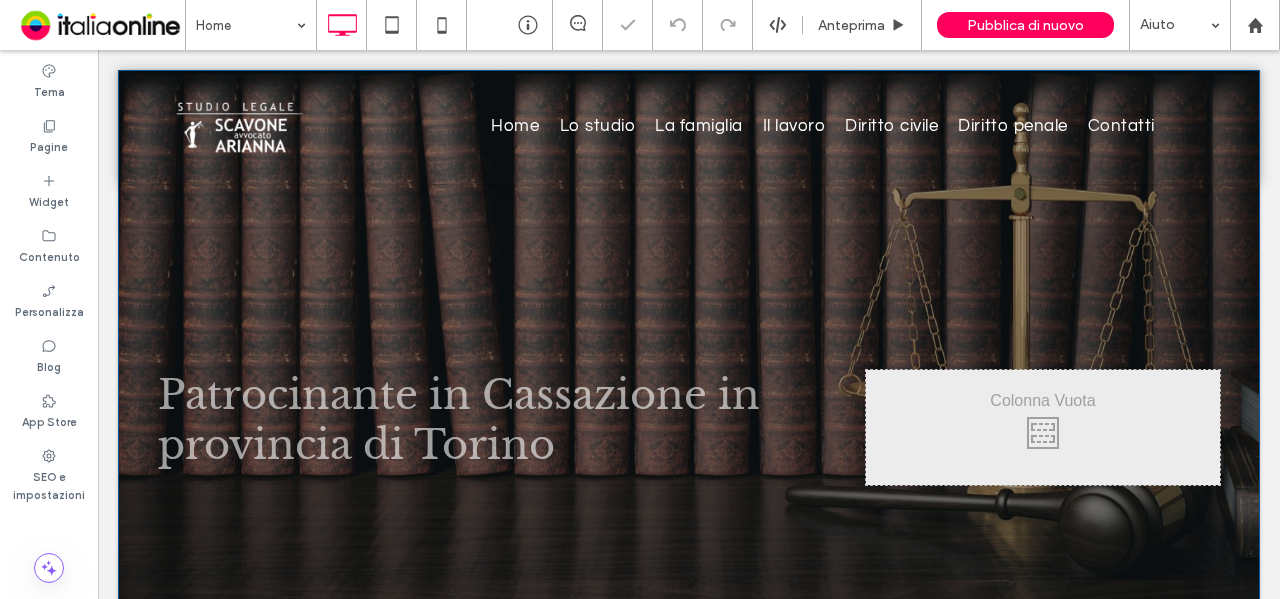 click on "Patrocinante in Cassazione in provincia di Torino
Click To Paste
Click To Paste
Riga + Aggiungi sezione" at bounding box center [689, 402] 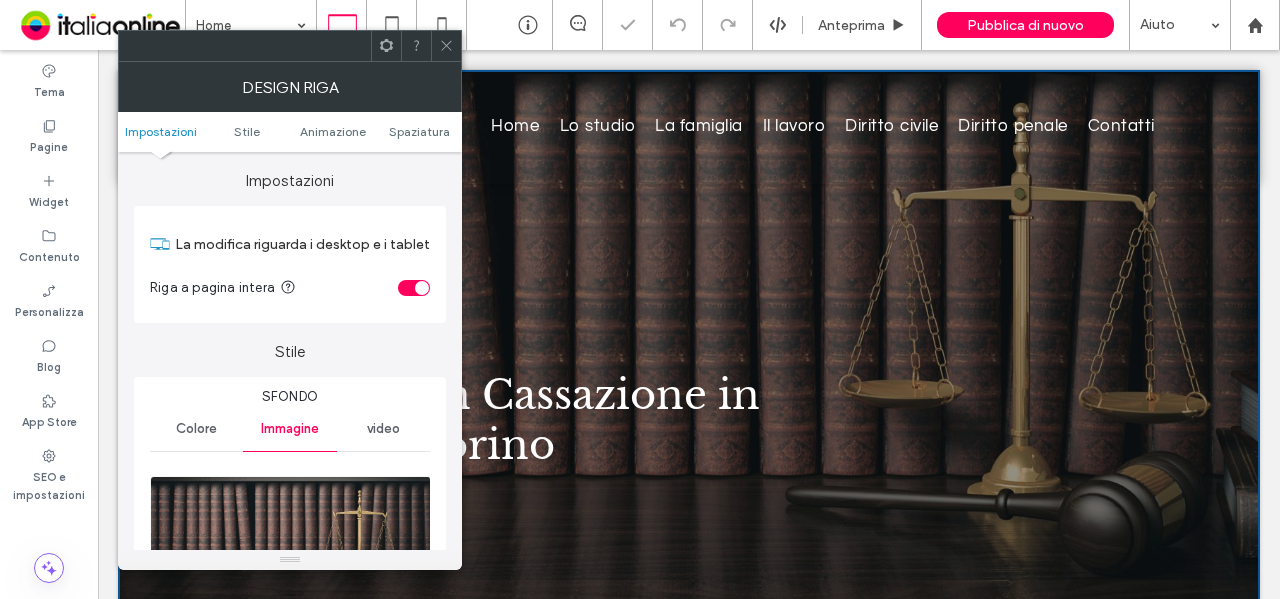 click at bounding box center [422, 288] 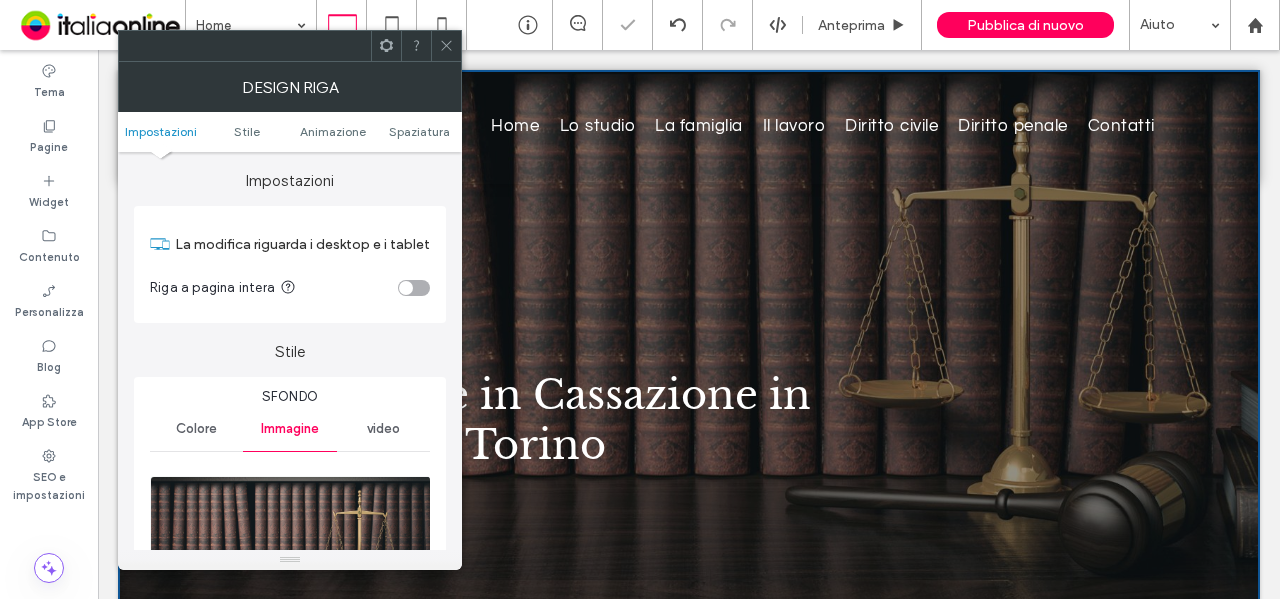 click 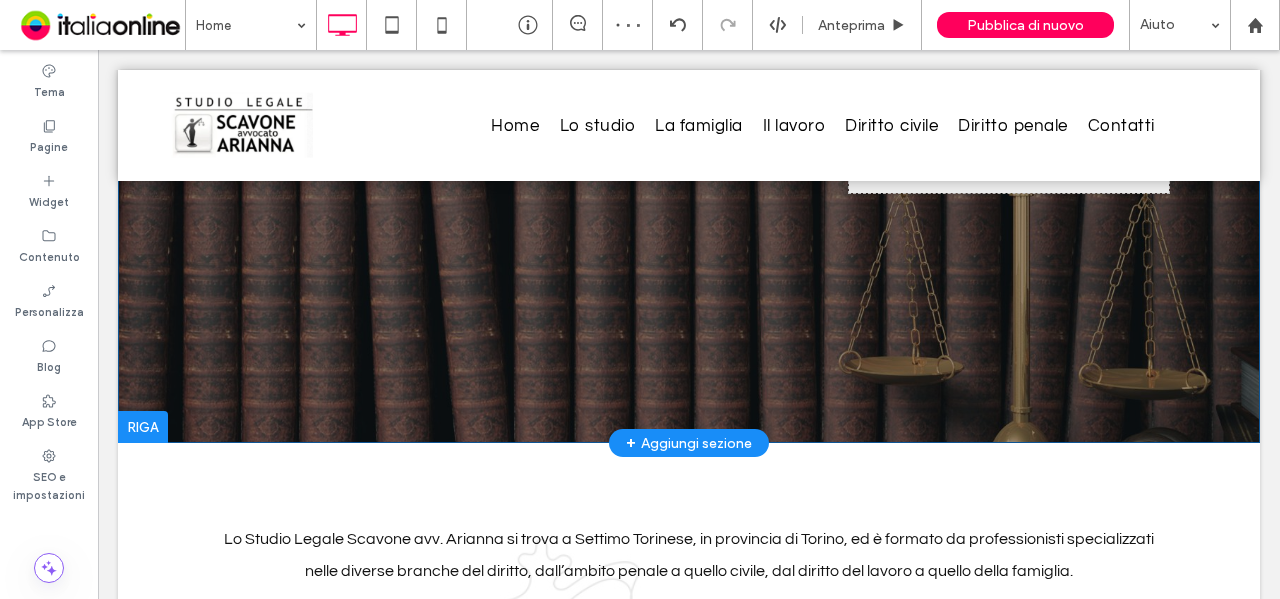scroll, scrollTop: 200, scrollLeft: 0, axis: vertical 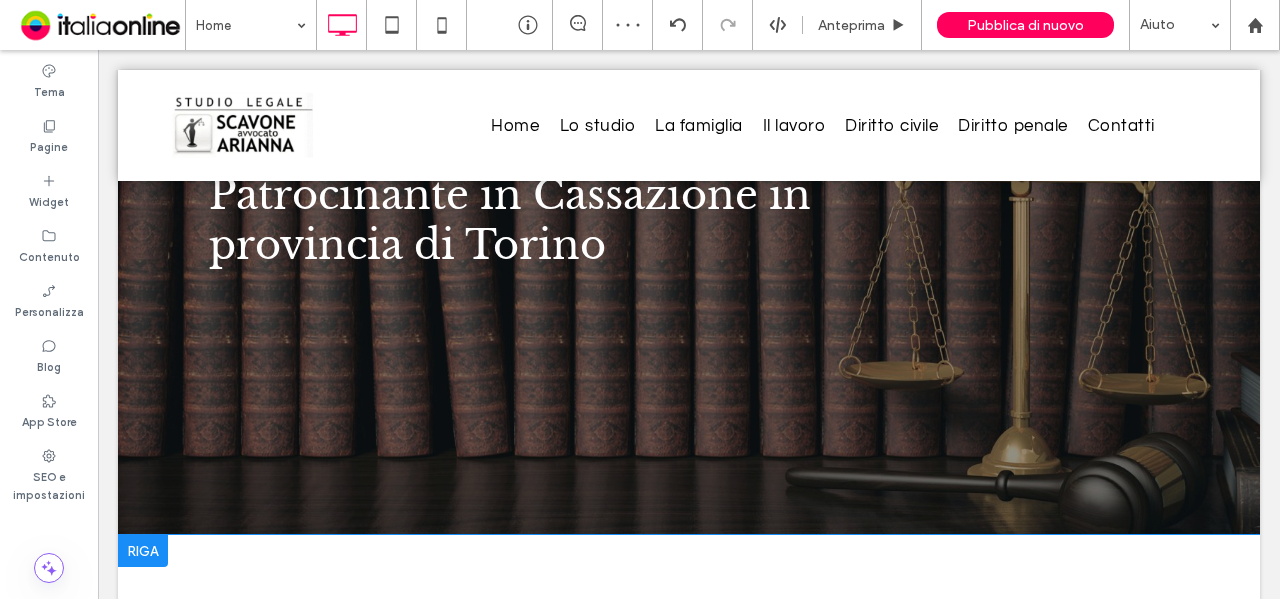 click on "Lo Studio Legale Scavone avv. Arianna si trova a Settimo Torinese, in provincia di Torino, ed è formato da professionisti specializzati nelle diverse branche del diritto, dall’ambito penale a quello civile, dal diritto del lavoro a quello della famiglia. Presso gli uffici potrai ricevere consulenza e assistenza per risolvere ogni controversia in modo rapido ed efficace, che si tratti di cause legate a separazioni, divorzi, eredità, licenziamenti e contratti di lavoro, oppure di questioni che ricadono nell’ambito del diritto penale. Contatta lo studio legale per ricevere la migliore assistenza: lo staff di avvocati è preciso e sempre professionale, ponendosi l'obiettivo di stabilire con ogni cliente un rapporto trasparente di fiducia completa. Per risolvere cause e controversie scegli la competenza dello Studio Legale Scavone.
CONTATTACI
Click To Paste
Riga + Aggiungi sezione" at bounding box center (689, 781) 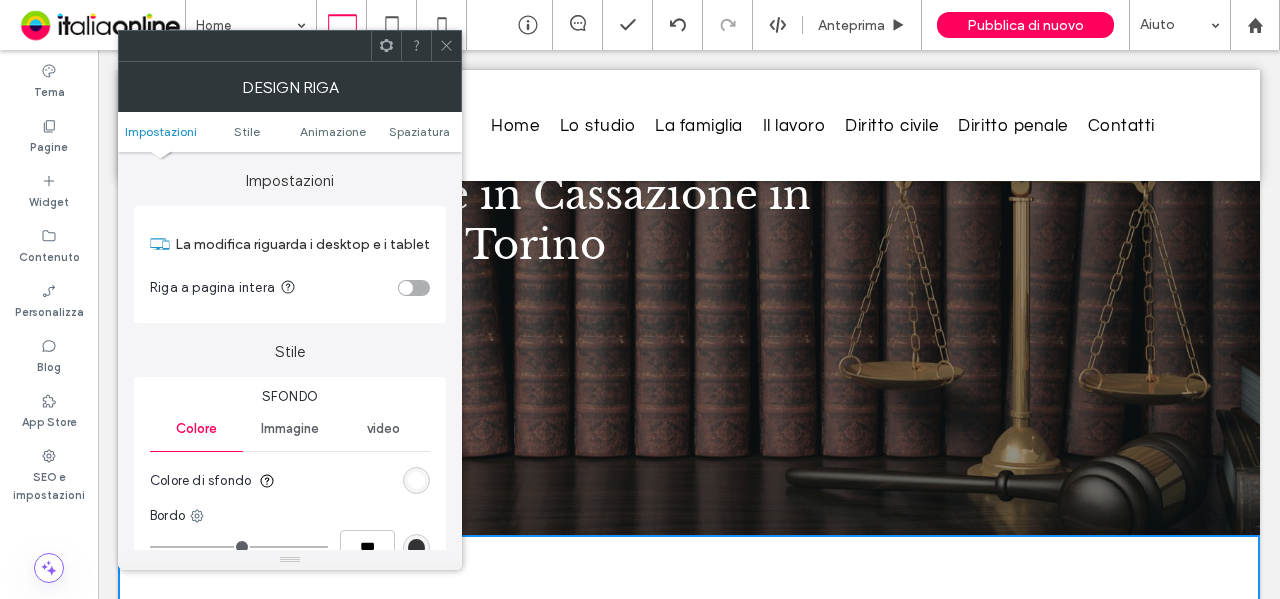 click 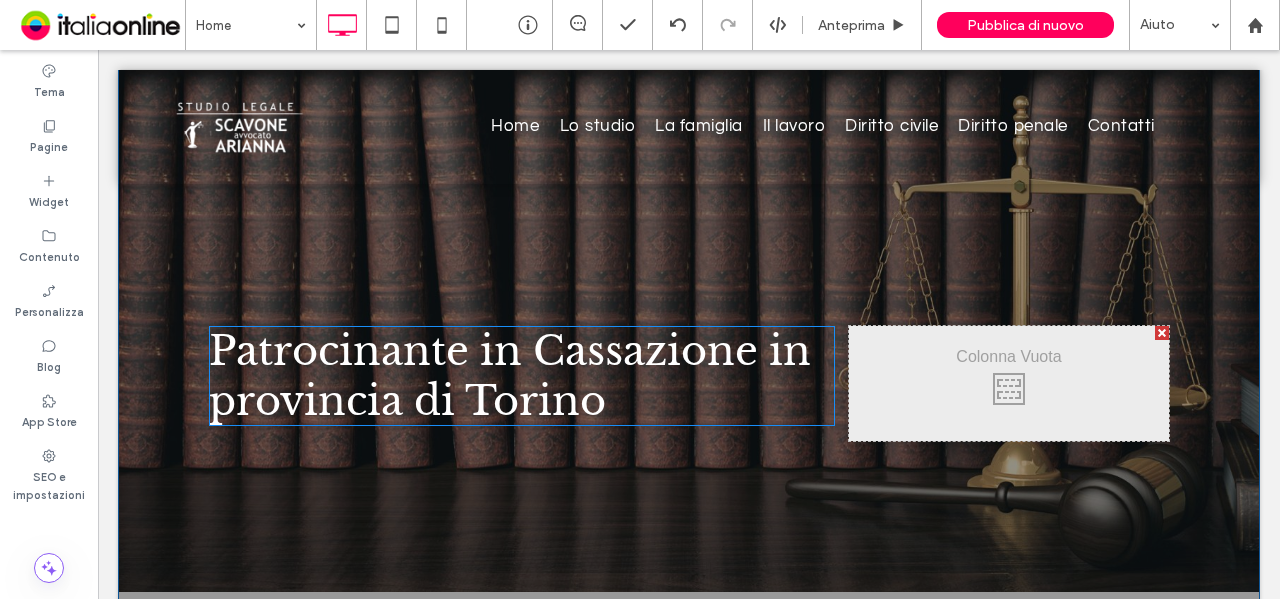 scroll, scrollTop: 0, scrollLeft: 0, axis: both 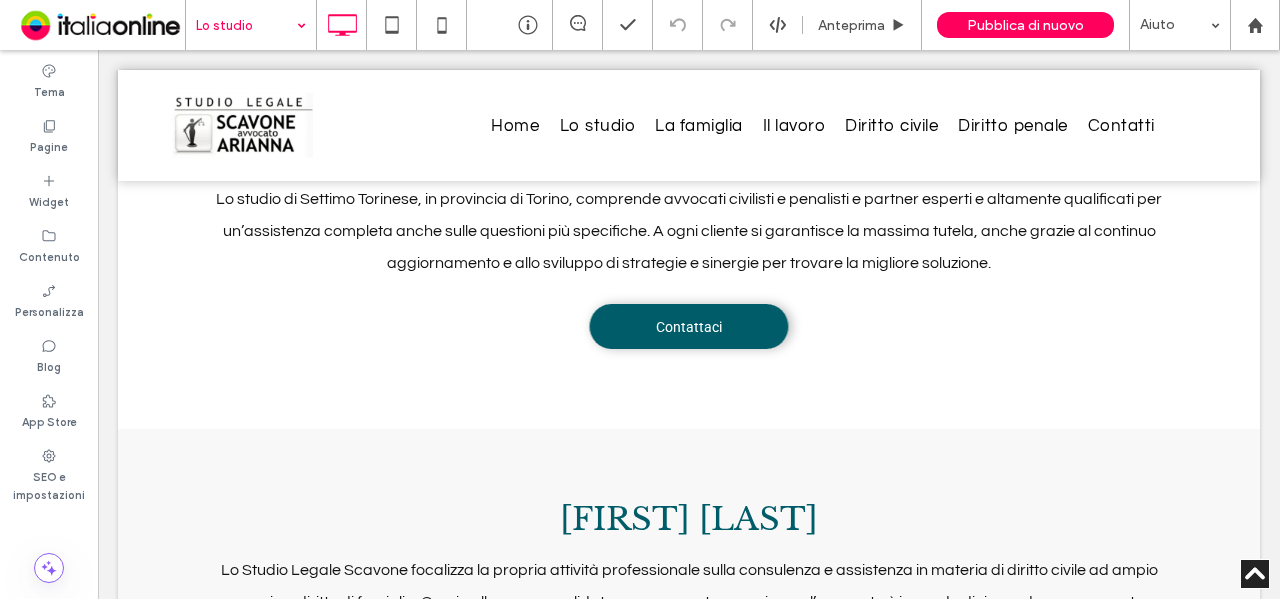 click at bounding box center (246, 25) 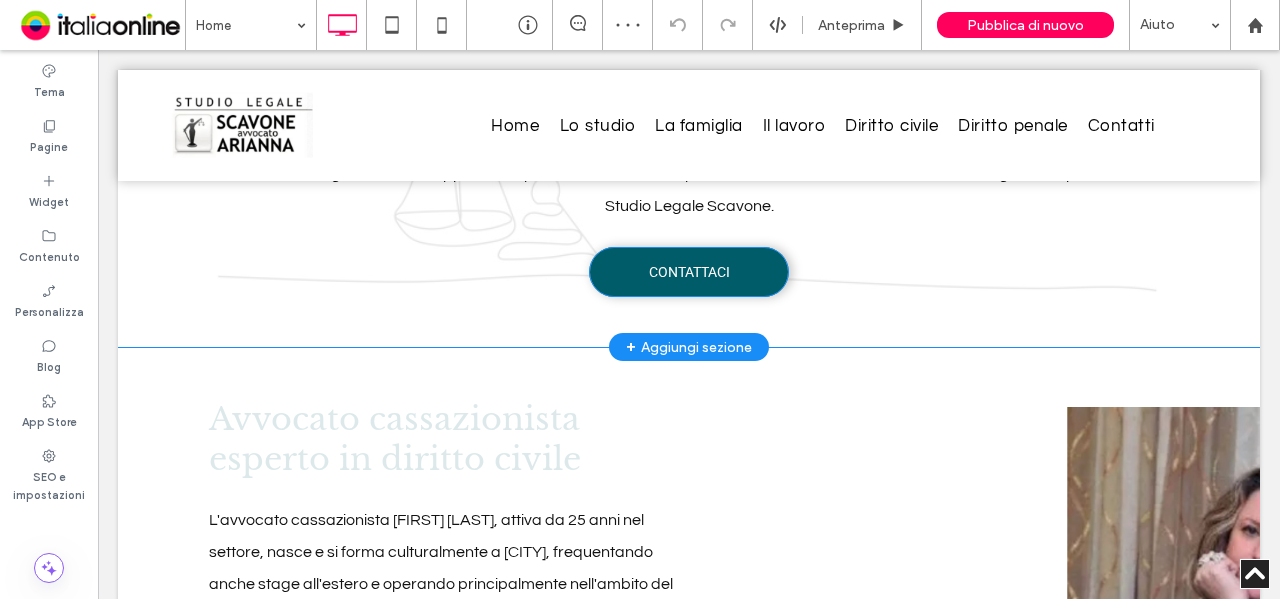 scroll, scrollTop: 900, scrollLeft: 0, axis: vertical 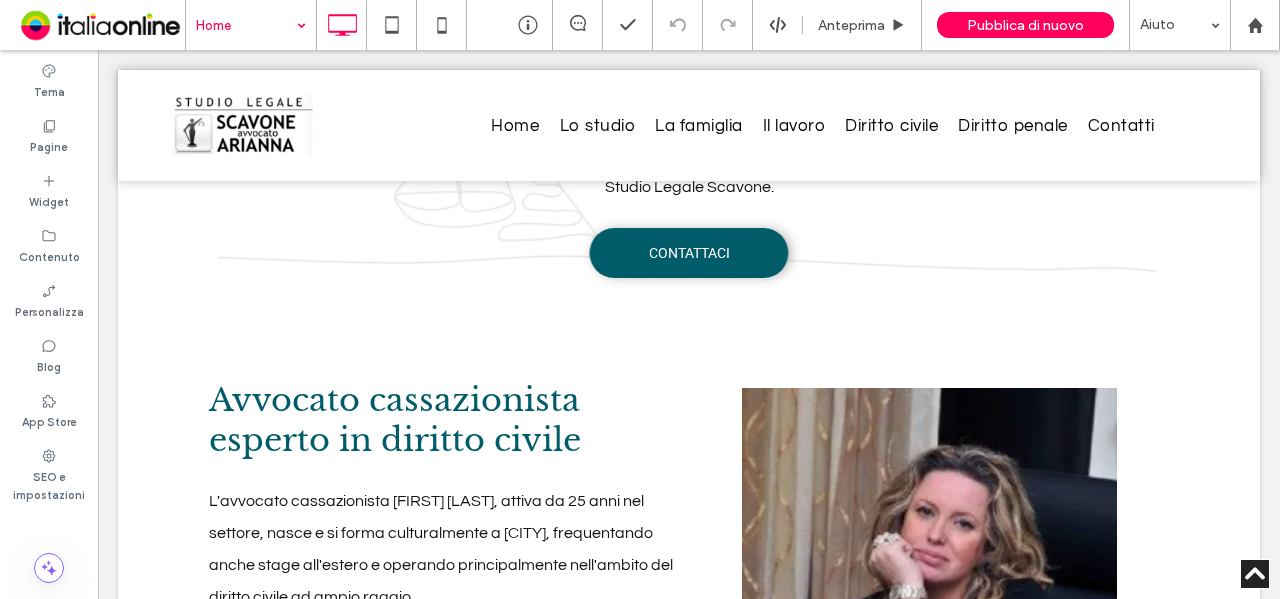 drag, startPoint x: 266, startPoint y: 30, endPoint x: 264, endPoint y: 47, distance: 17.117243 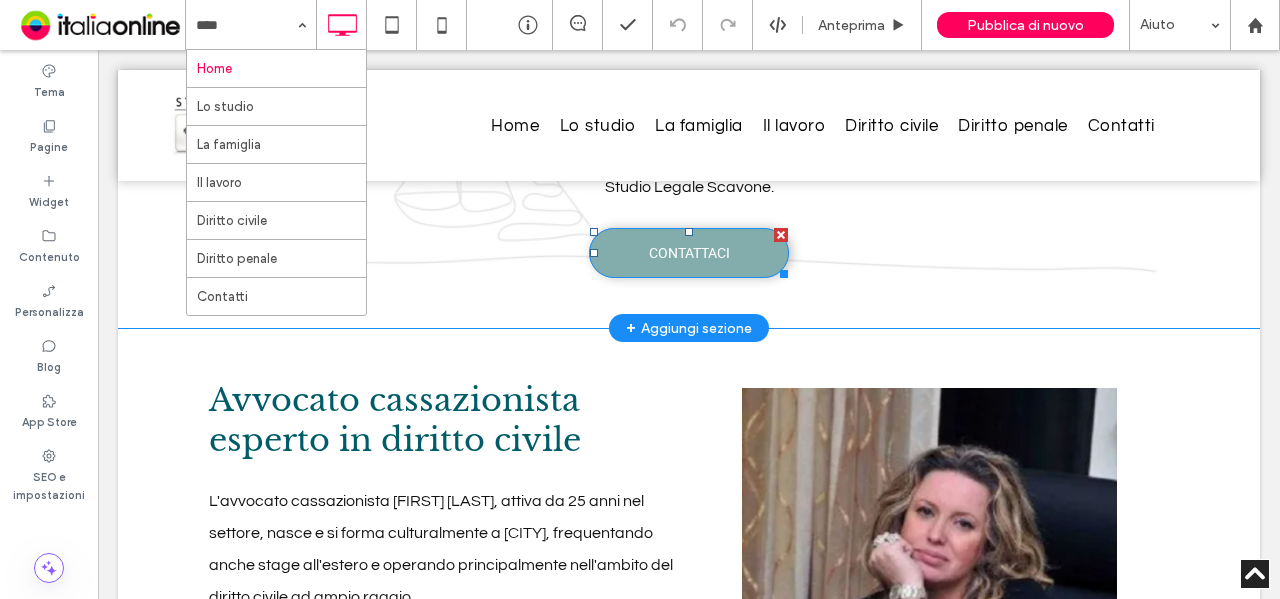 click on "CONTATTACI" at bounding box center (689, 253) 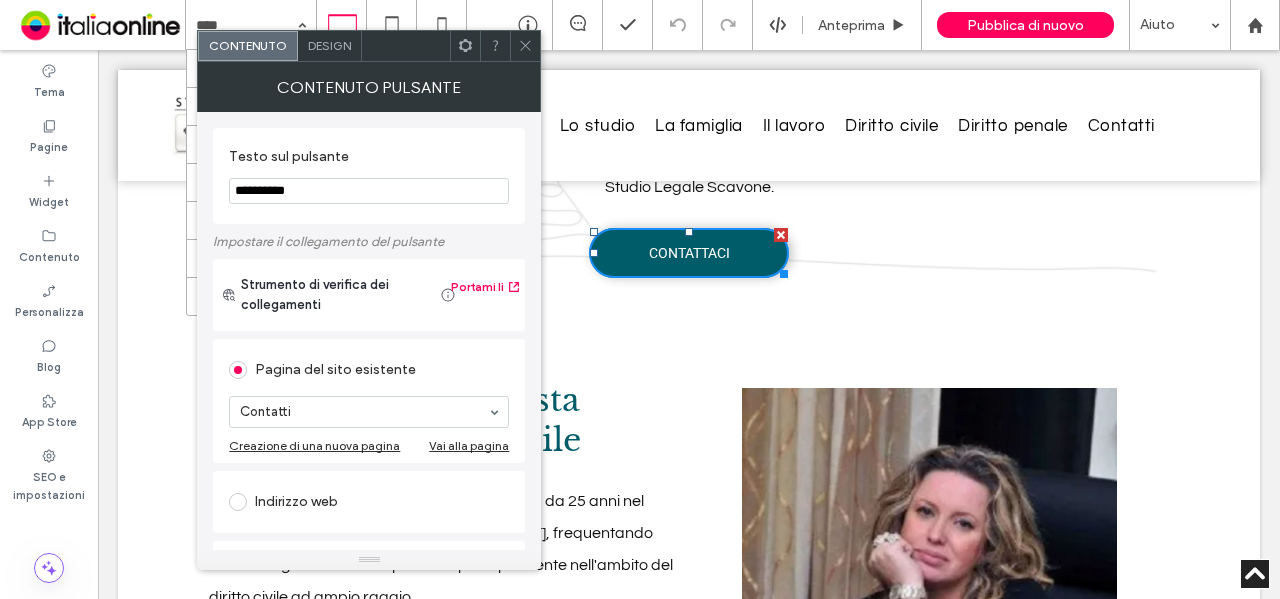 click on "Design" at bounding box center (329, 45) 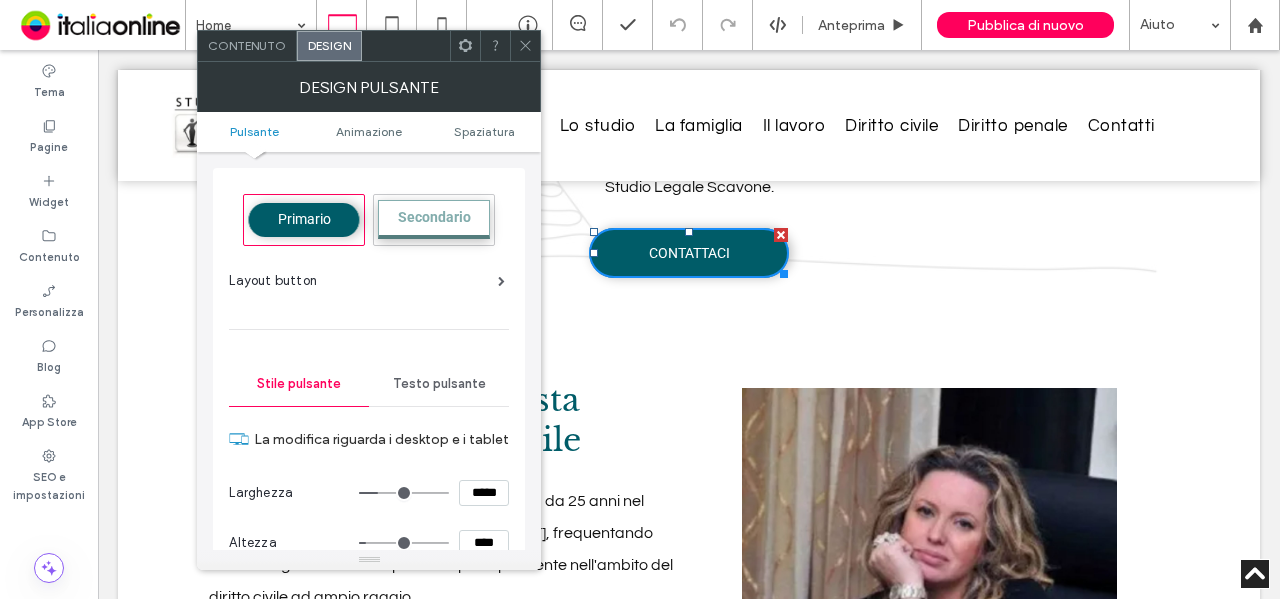 drag, startPoint x: 528, startPoint y: 40, endPoint x: 389, endPoint y: 8, distance: 142.6359 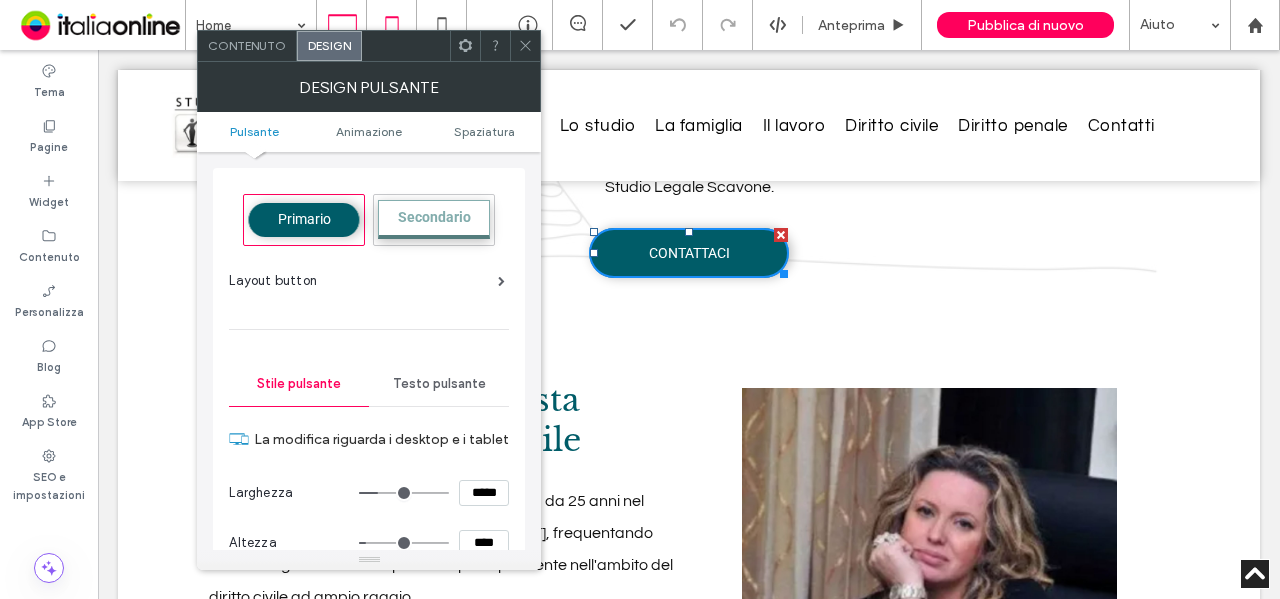 click 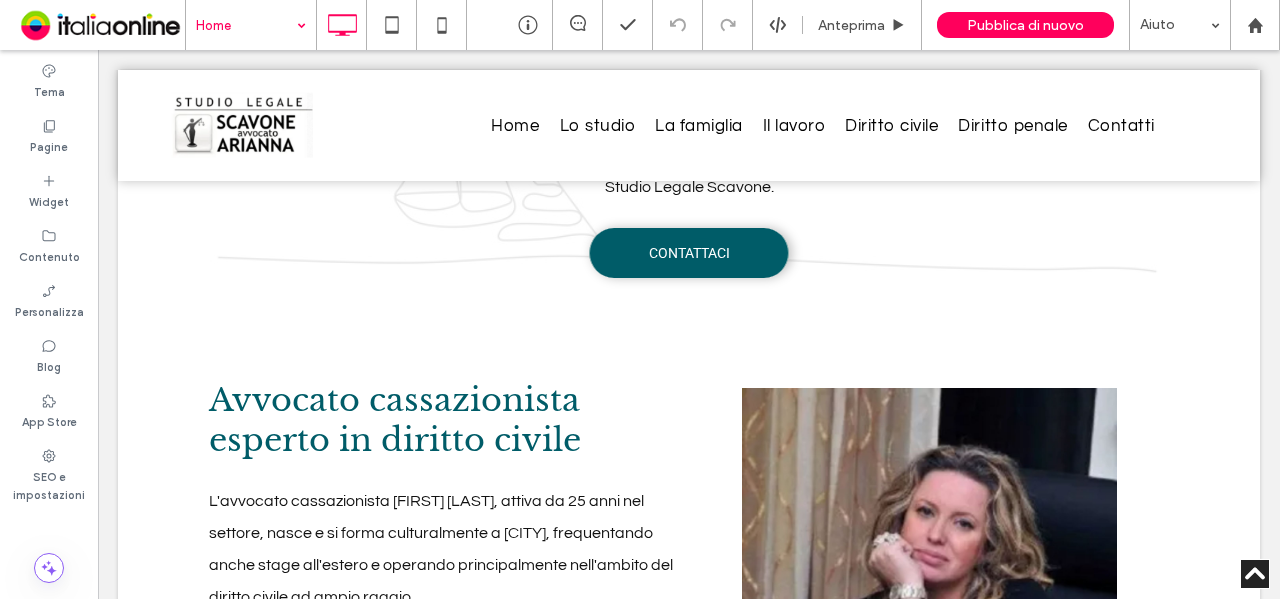 drag, startPoint x: 207, startPoint y: 26, endPoint x: 212, endPoint y: 36, distance: 11.18034 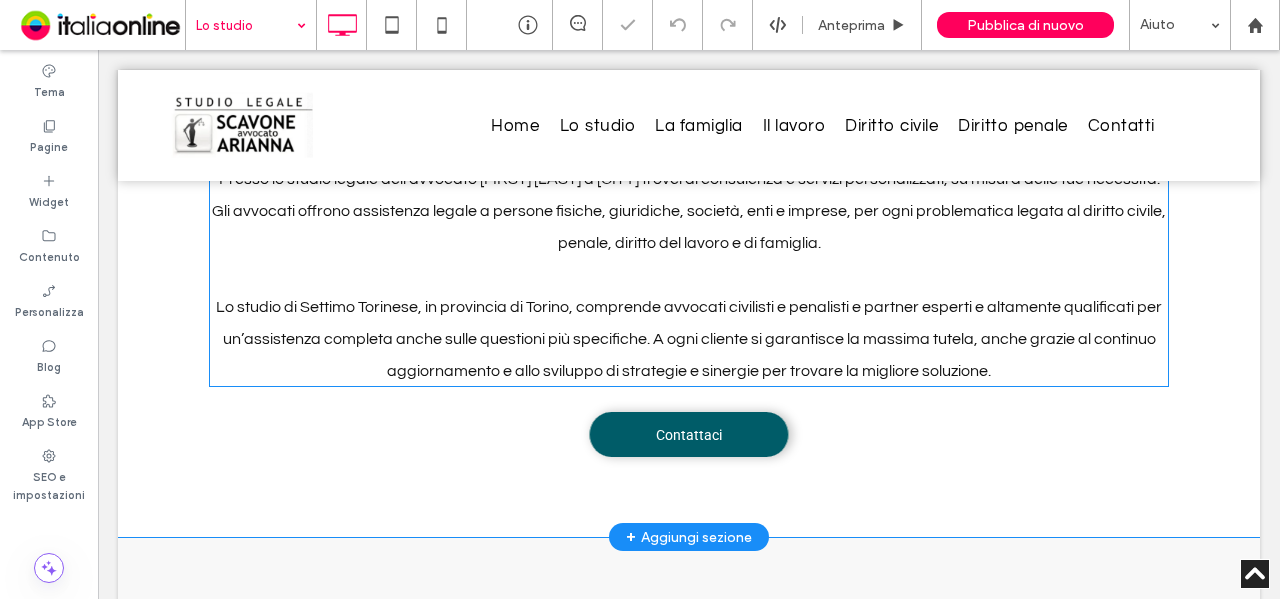 scroll, scrollTop: 700, scrollLeft: 0, axis: vertical 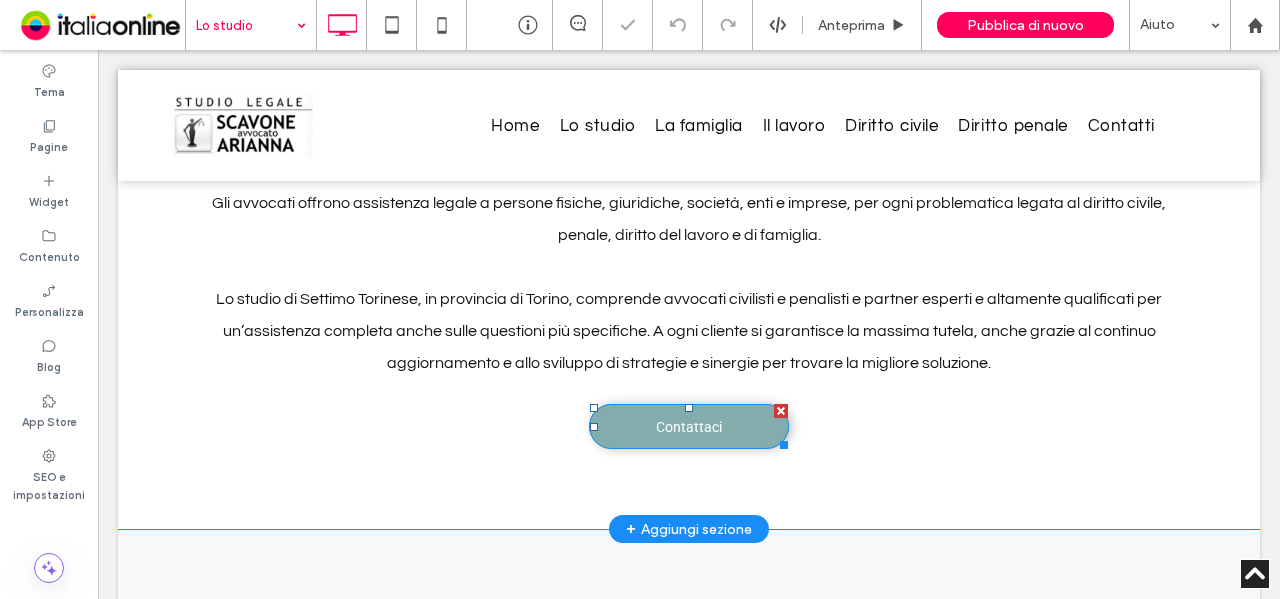 click on "Contattaci" at bounding box center (689, 427) 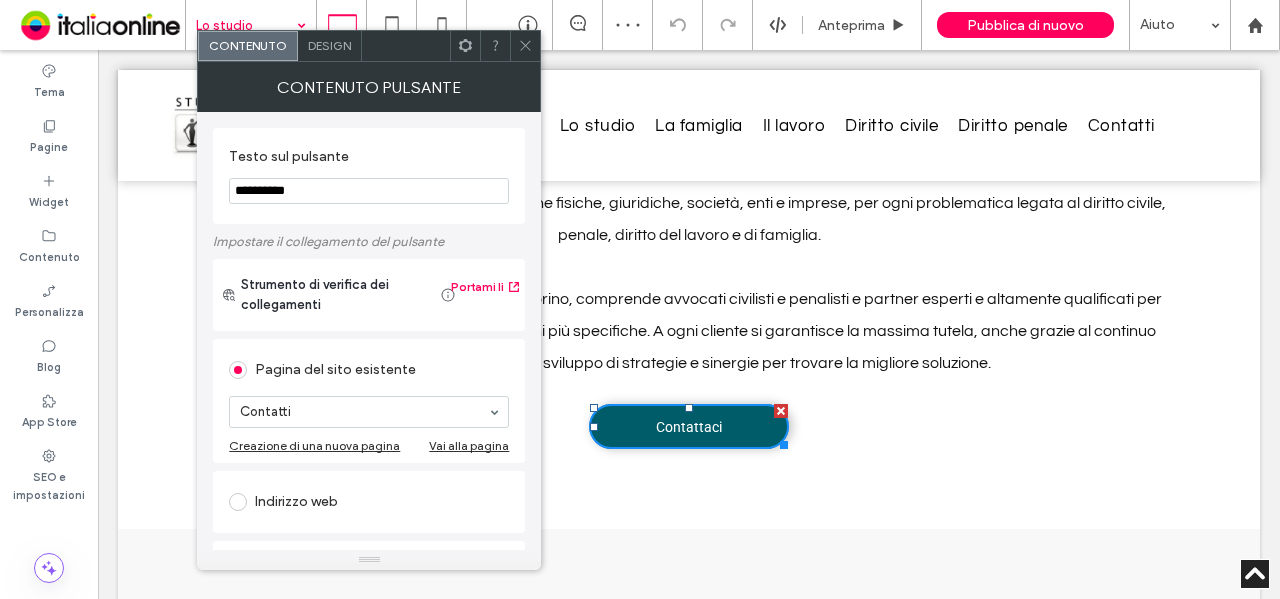 click on "Design" at bounding box center (330, 46) 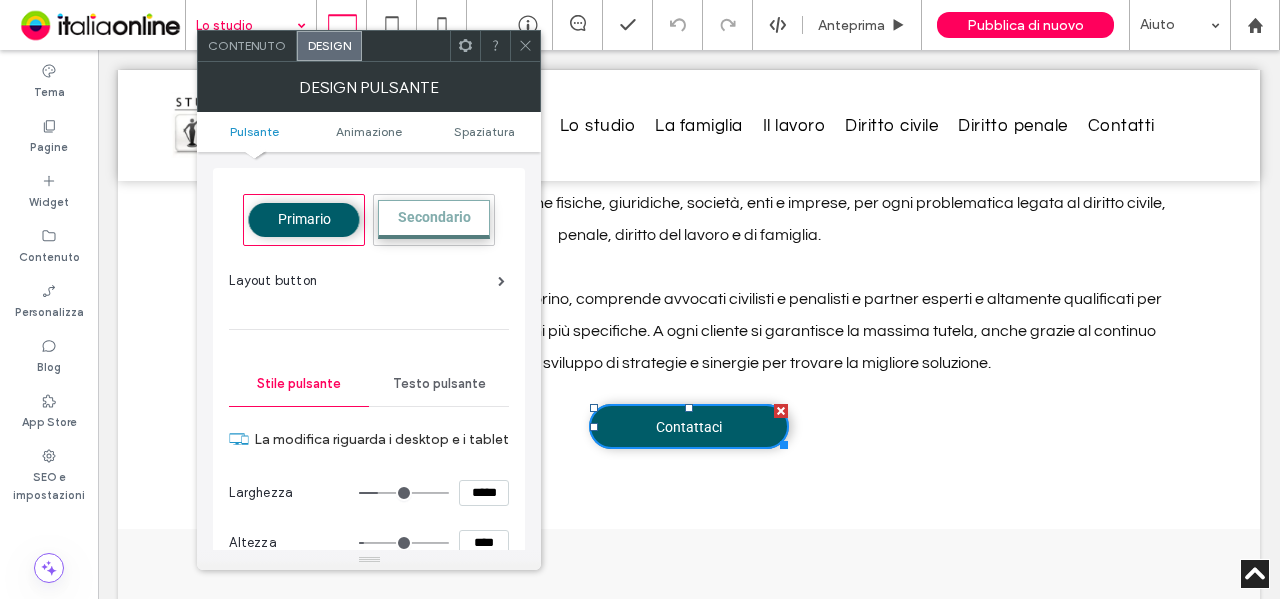 click on "Contenuto" at bounding box center (247, 45) 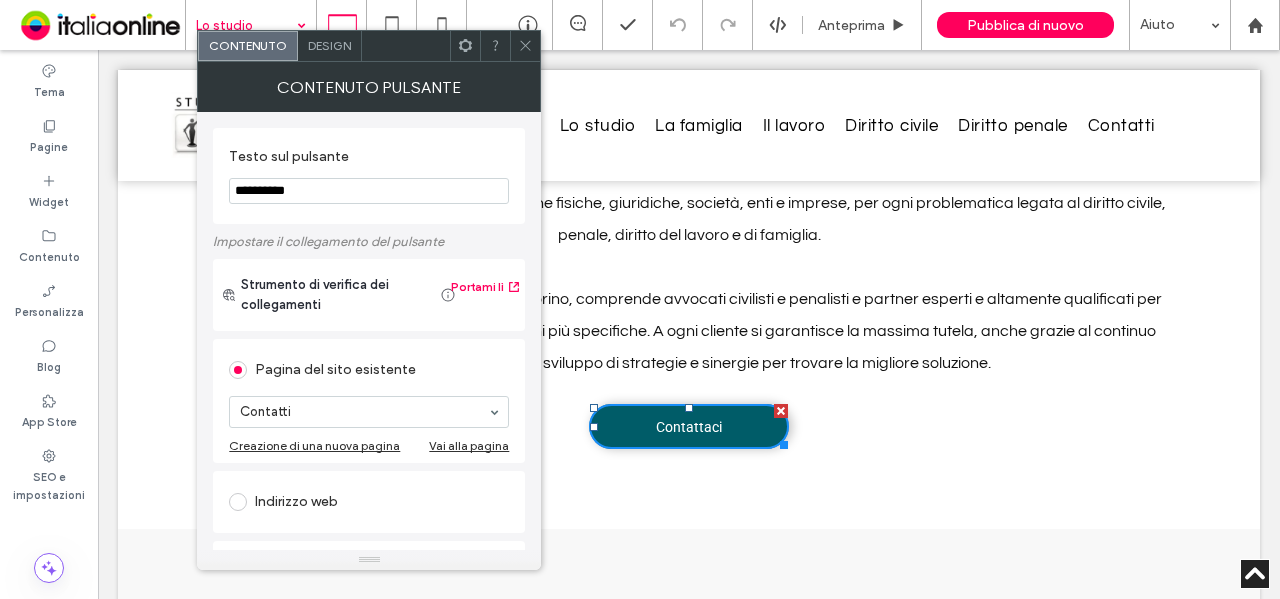 click on "**********" at bounding box center (369, 191) 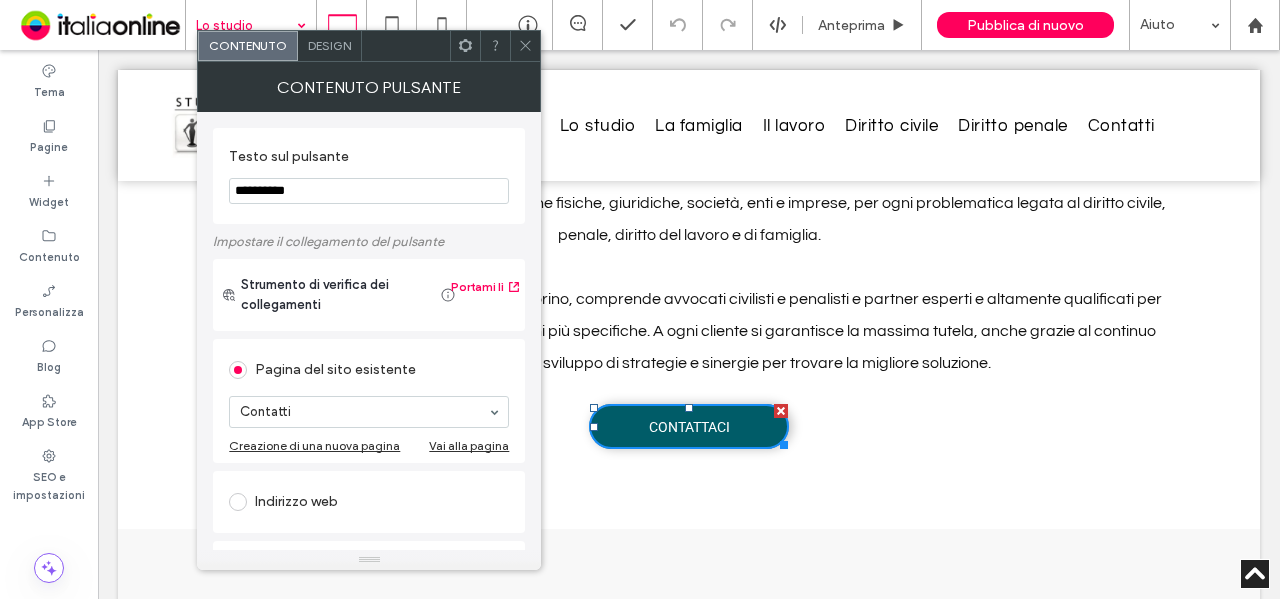 type on "**********" 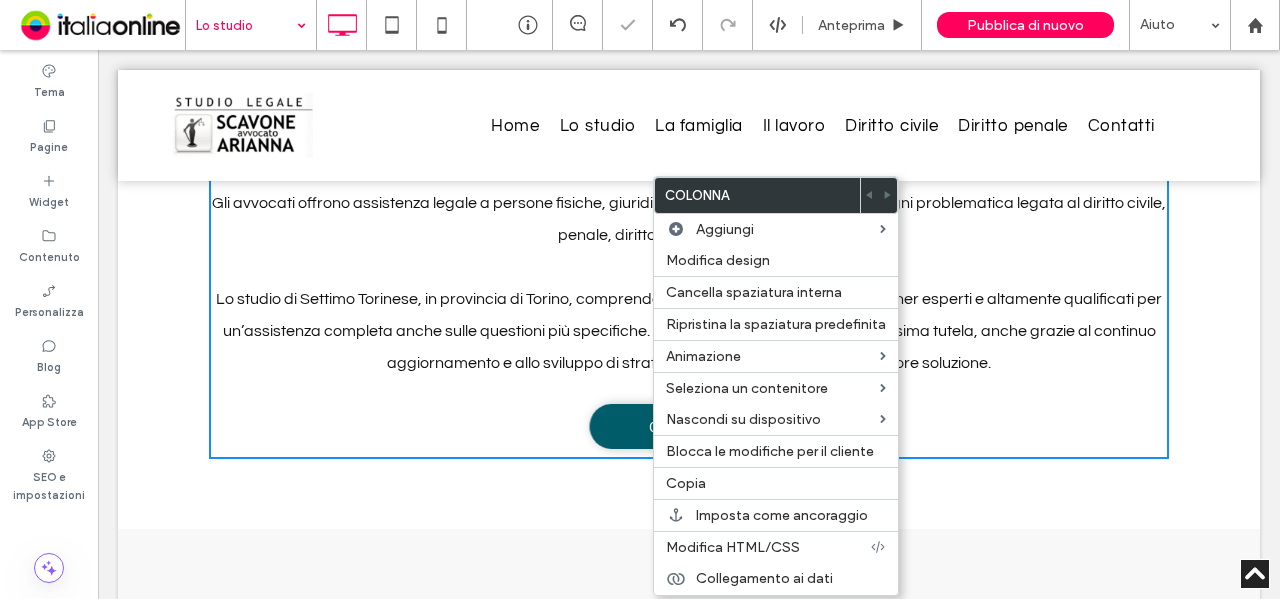 click on "Presso lo studio legale dell’avvocato Arianna Scavone a Torino troverai consulenza e servizi personalizzati, su misura delle tue necessità. Gli avvocati offrono assistenza legale a persone fisiche, giuridiche, società, enti e imprese, per ogni problematica legata al diritto civile, penale, diritto del lavoro e di famiglia.
Lo studio di Settimo Torinese, in provincia di Torino, comprende avvocati civilisti e penalisti e partner esperti e altamente qualificati per un’assistenza completa anche sulle questioni più specifiche. A ogni cliente si garantisce la massima tutela, anche grazie al continuo aggiornamento e allo sviluppo di strategie e sinergie per trovare la migliore soluzione.
CONTATTACI
Click To Paste" at bounding box center [689, 307] 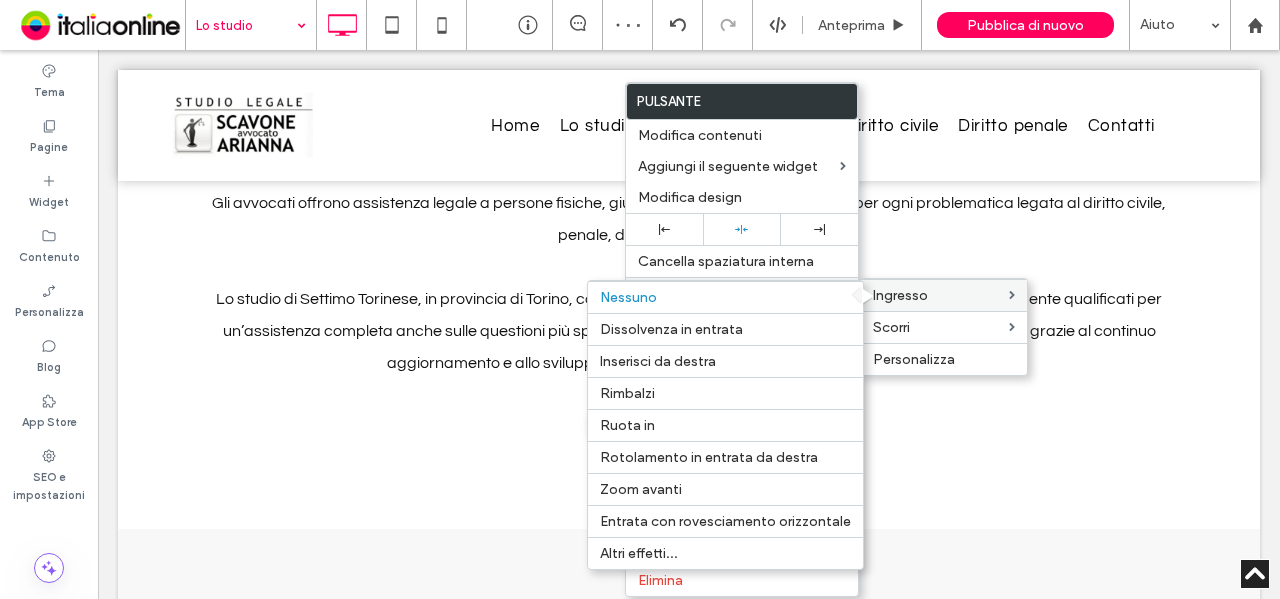 drag, startPoint x: 919, startPoint y: 292, endPoint x: 714, endPoint y: 294, distance: 205.00975 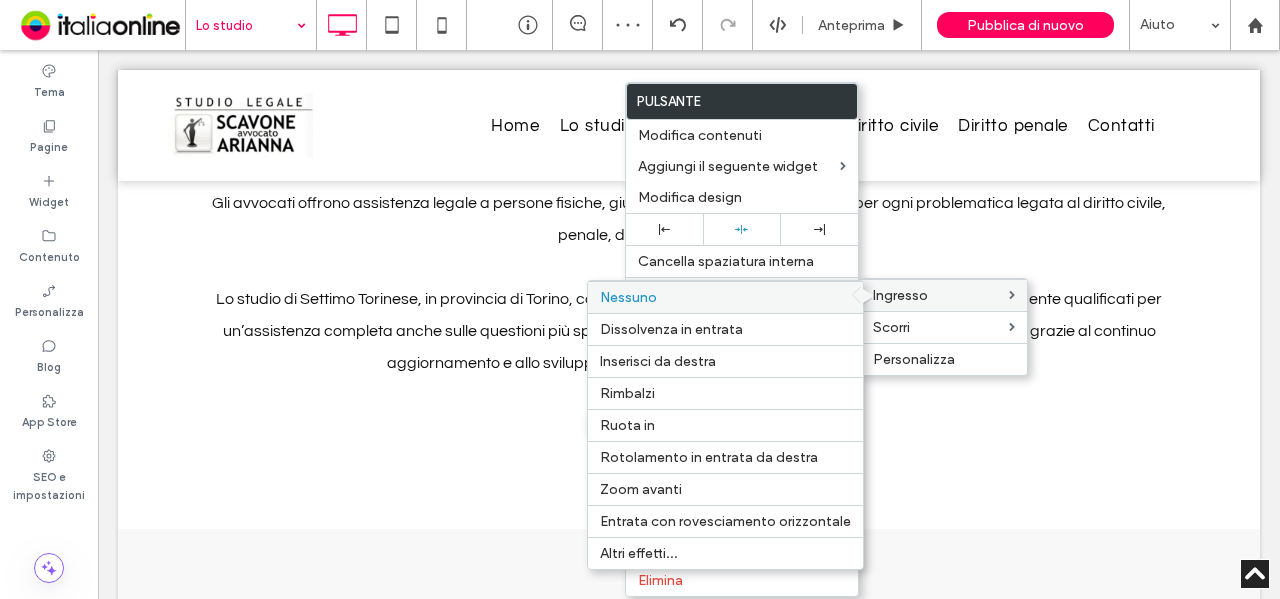 click on "Ingresso" at bounding box center [900, 295] 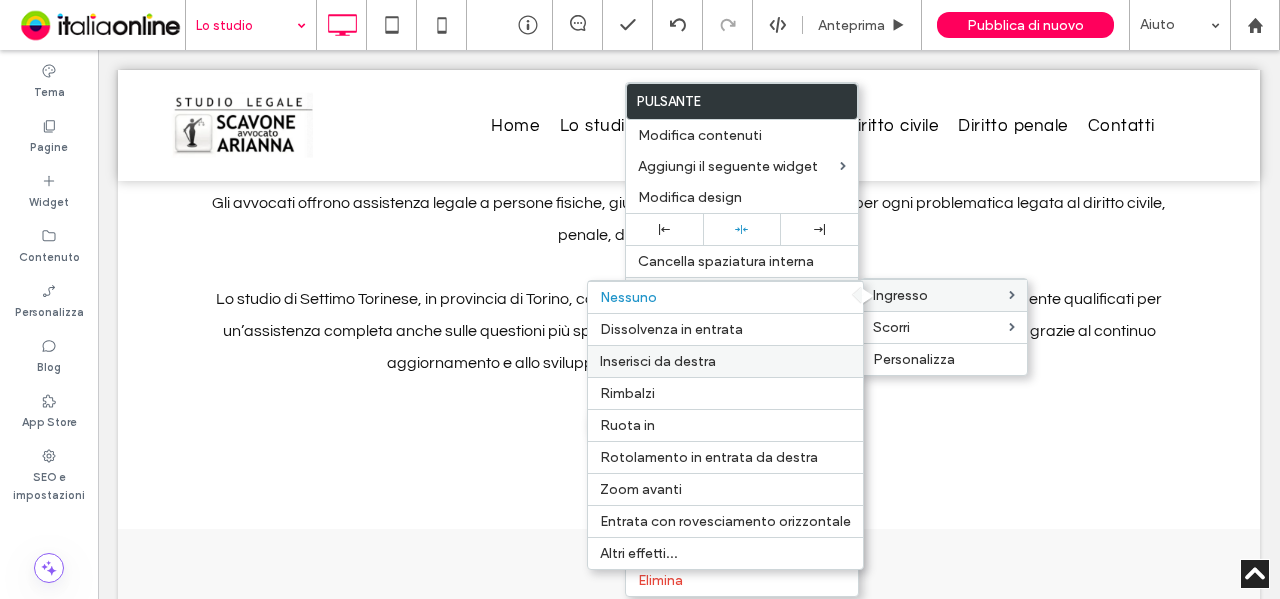 click on "Inserisci da destra" at bounding box center [658, 361] 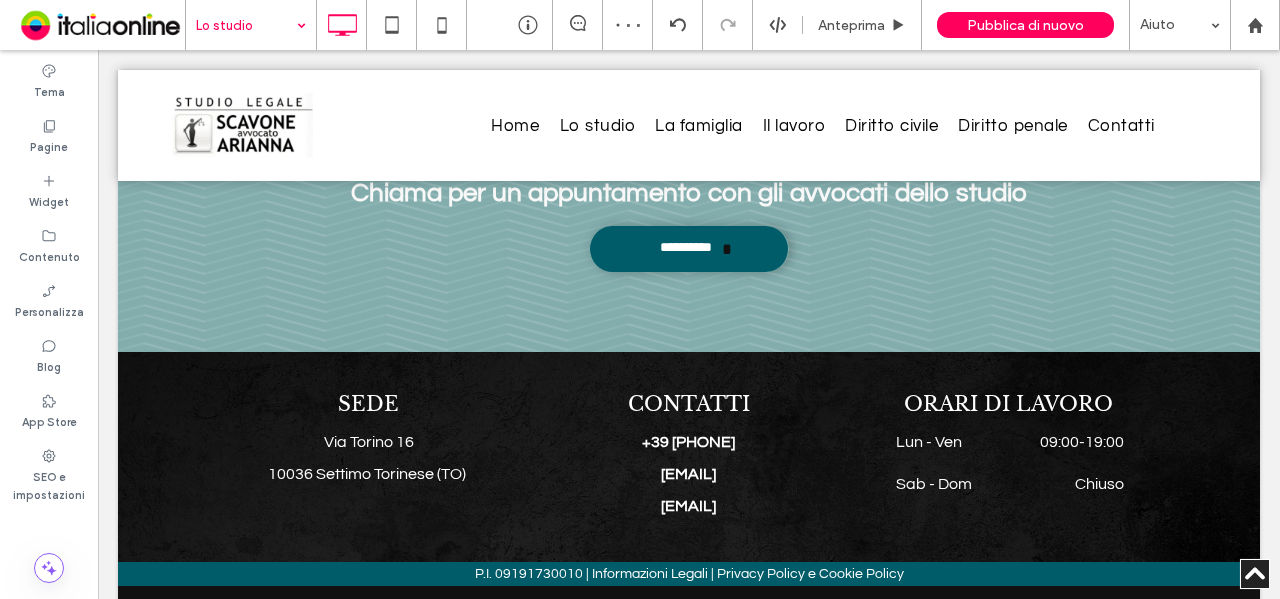 scroll, scrollTop: 1800, scrollLeft: 0, axis: vertical 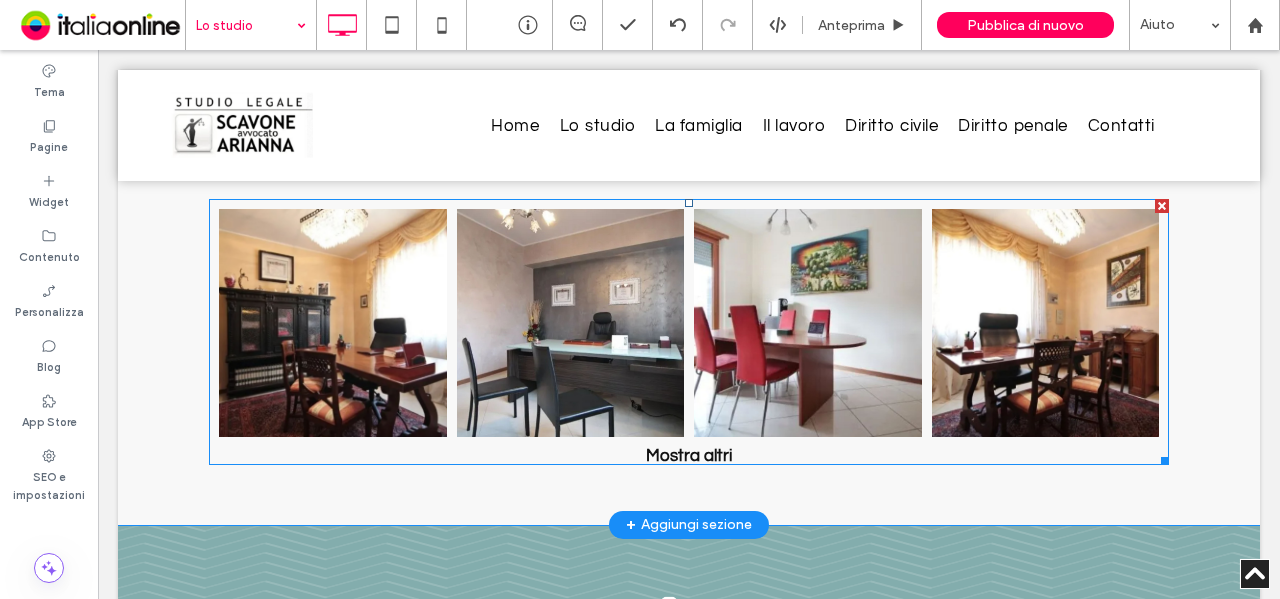 click at bounding box center [570, 322] 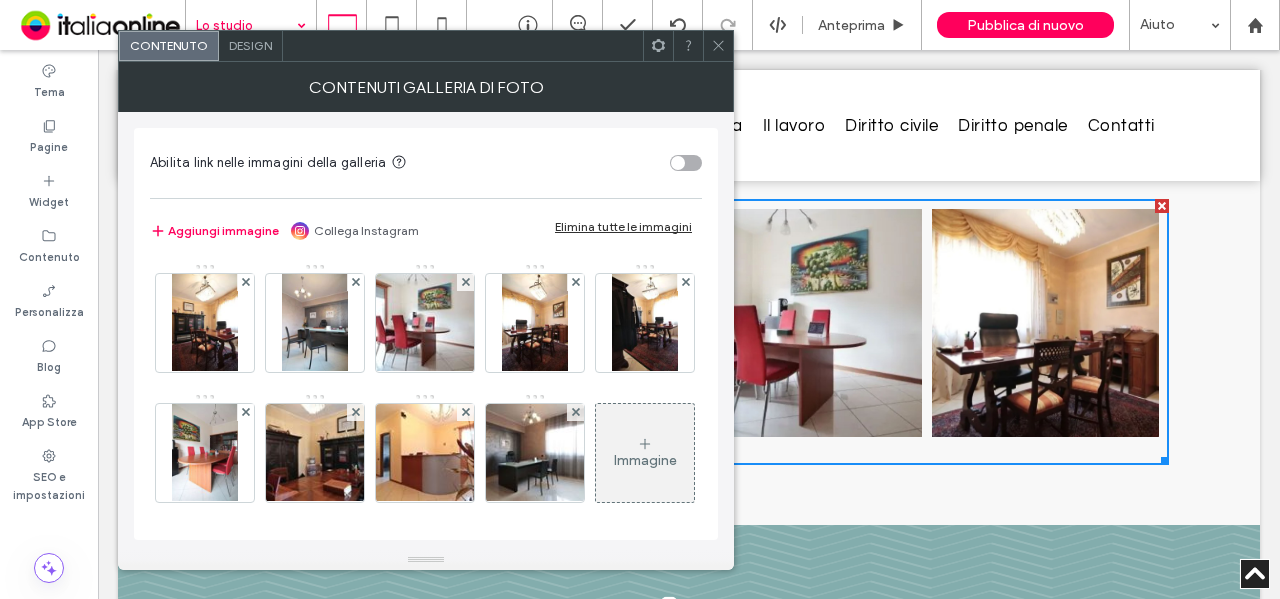 click on "Design" at bounding box center [251, 46] 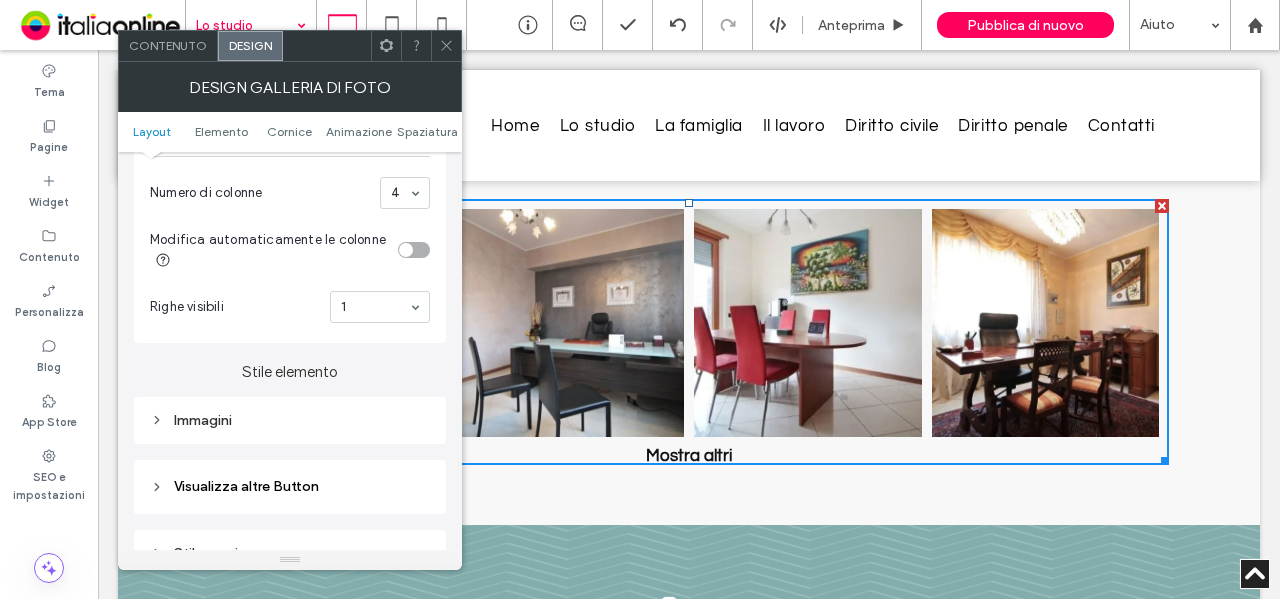 scroll, scrollTop: 600, scrollLeft: 0, axis: vertical 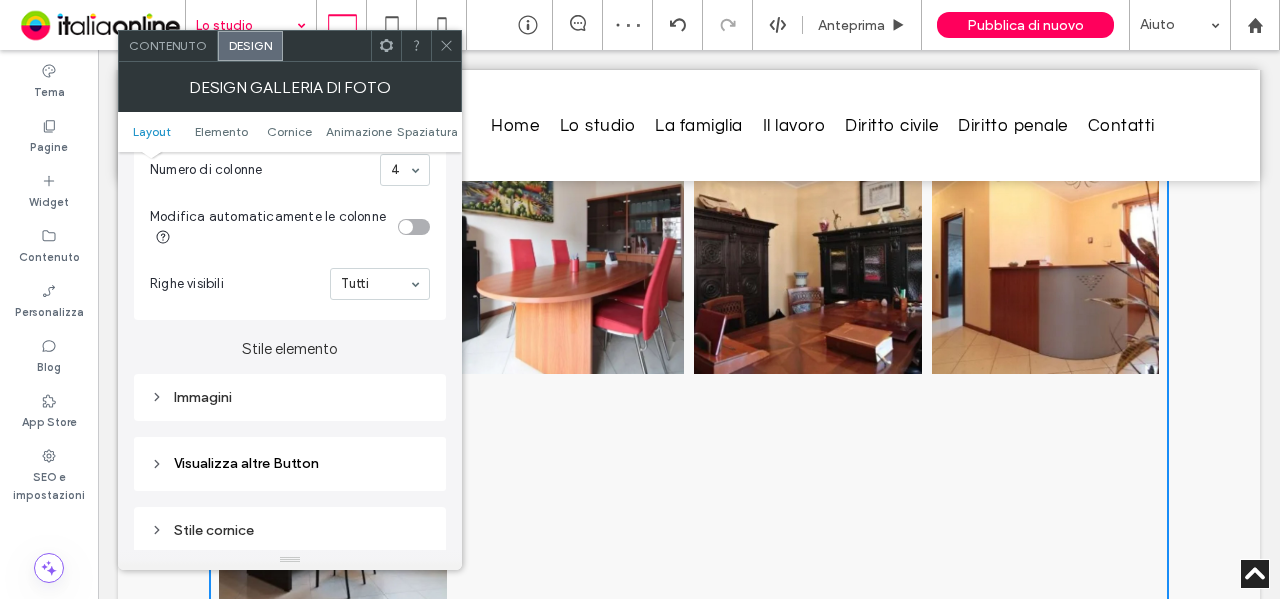 click 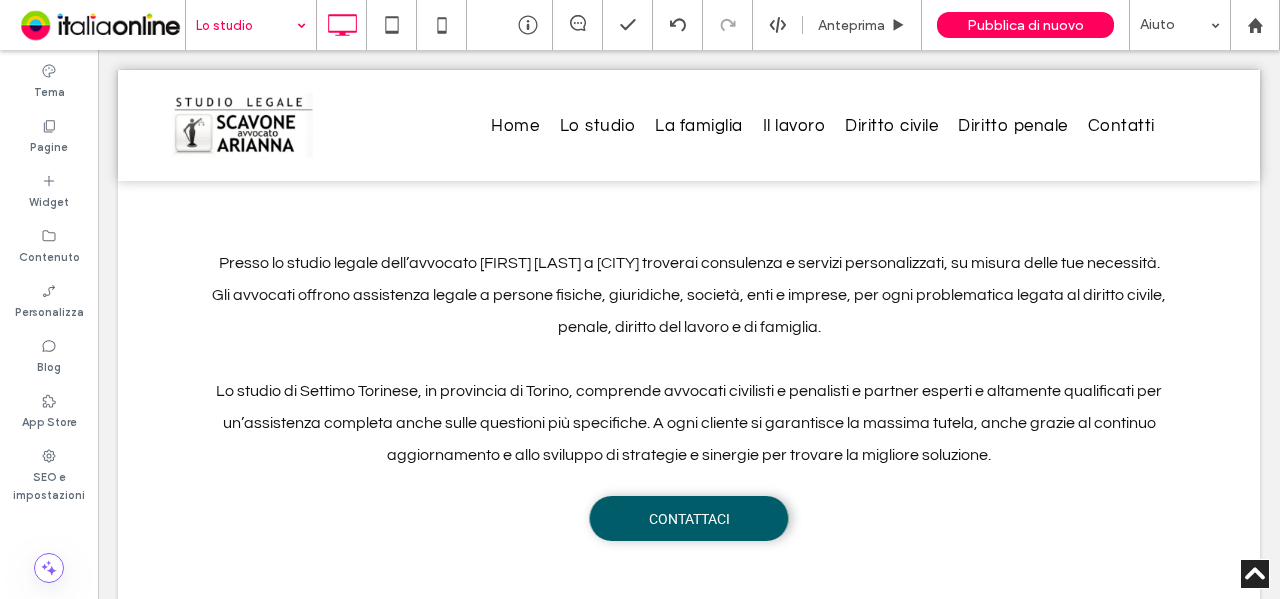 scroll, scrollTop: 1398, scrollLeft: 0, axis: vertical 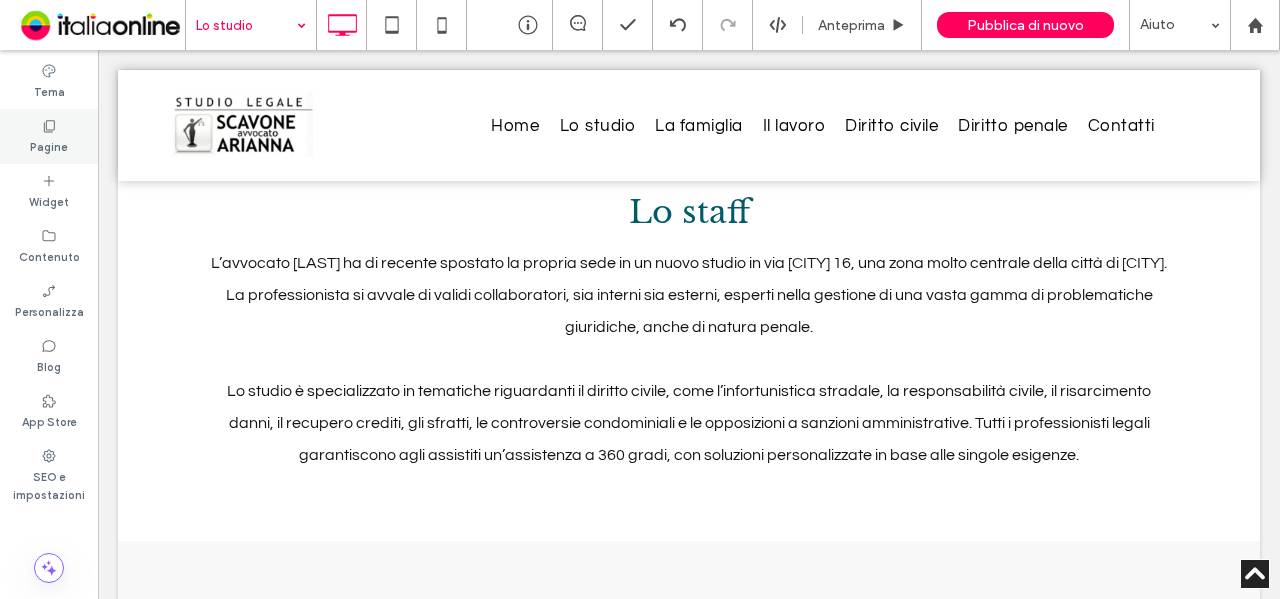 click on "Pagine" at bounding box center [49, 136] 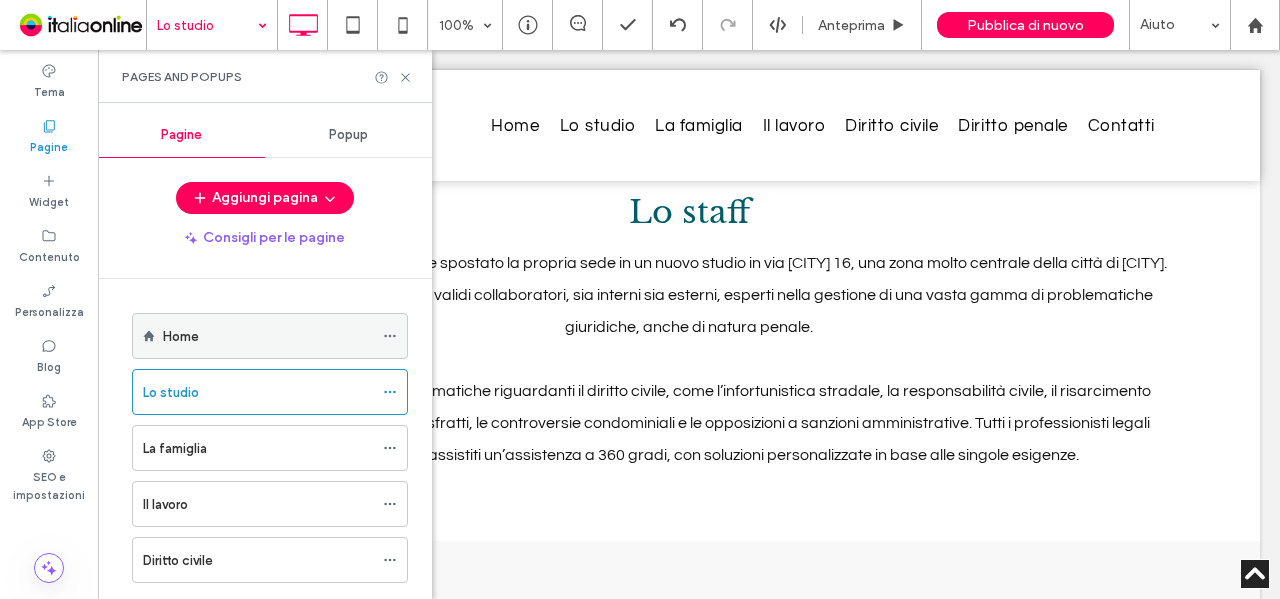 drag, startPoint x: 394, startPoint y: 331, endPoint x: 402, endPoint y: 322, distance: 12.0415945 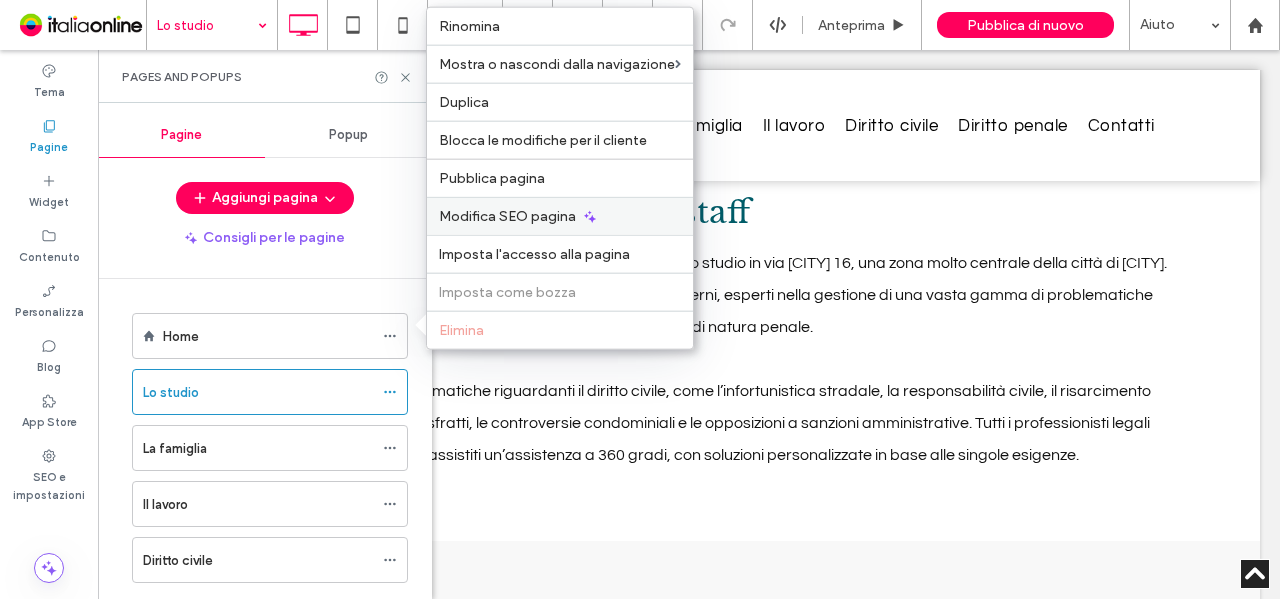 click on "Modifica SEO pagina" at bounding box center (507, 216) 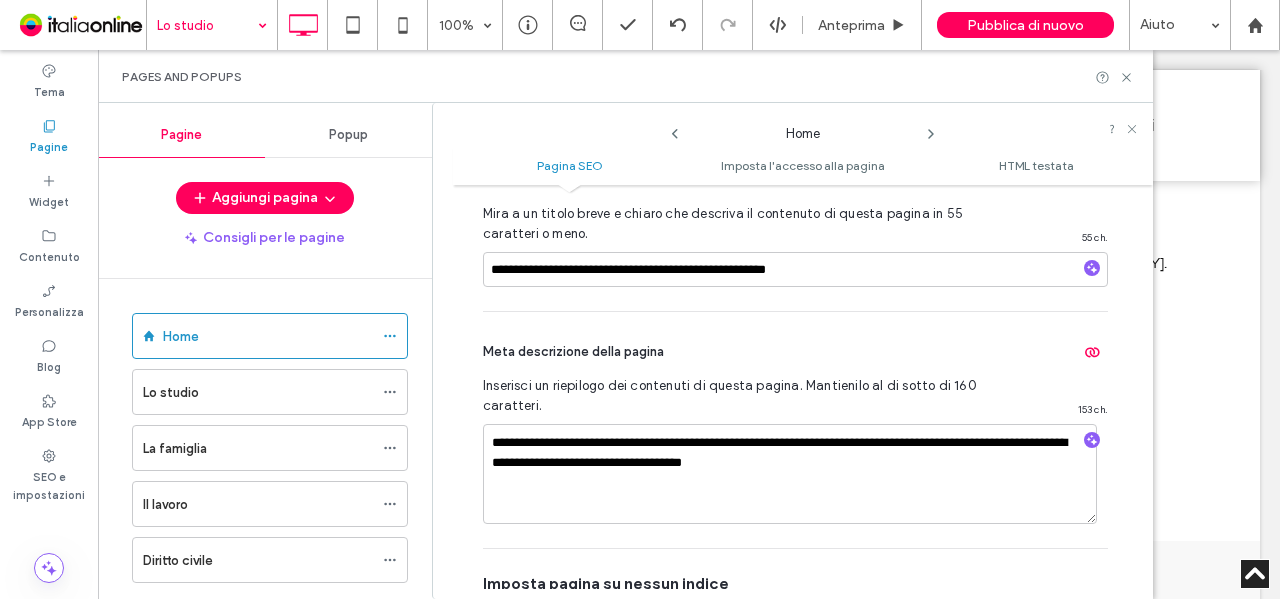 scroll, scrollTop: 310, scrollLeft: 0, axis: vertical 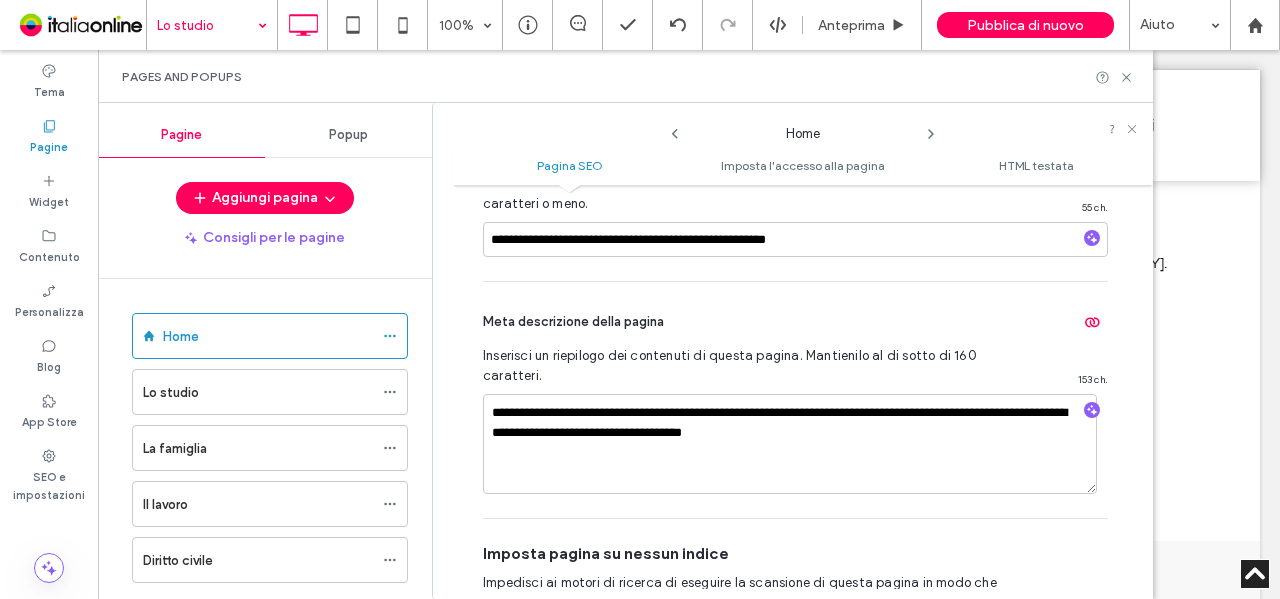 click 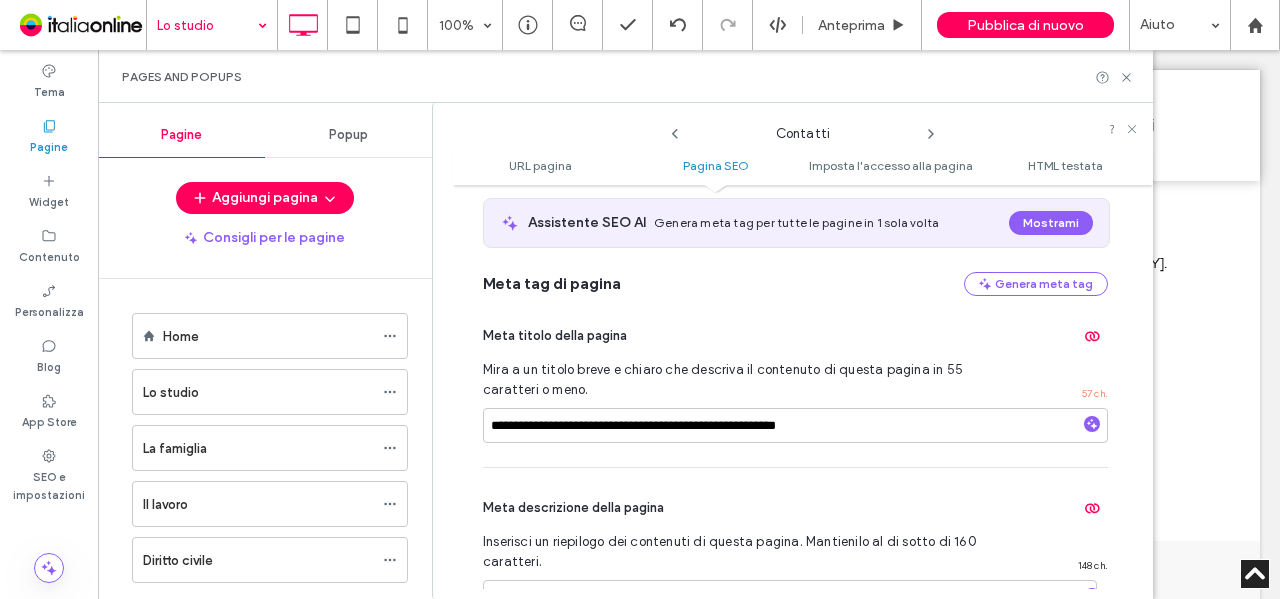scroll, scrollTop: 573, scrollLeft: 0, axis: vertical 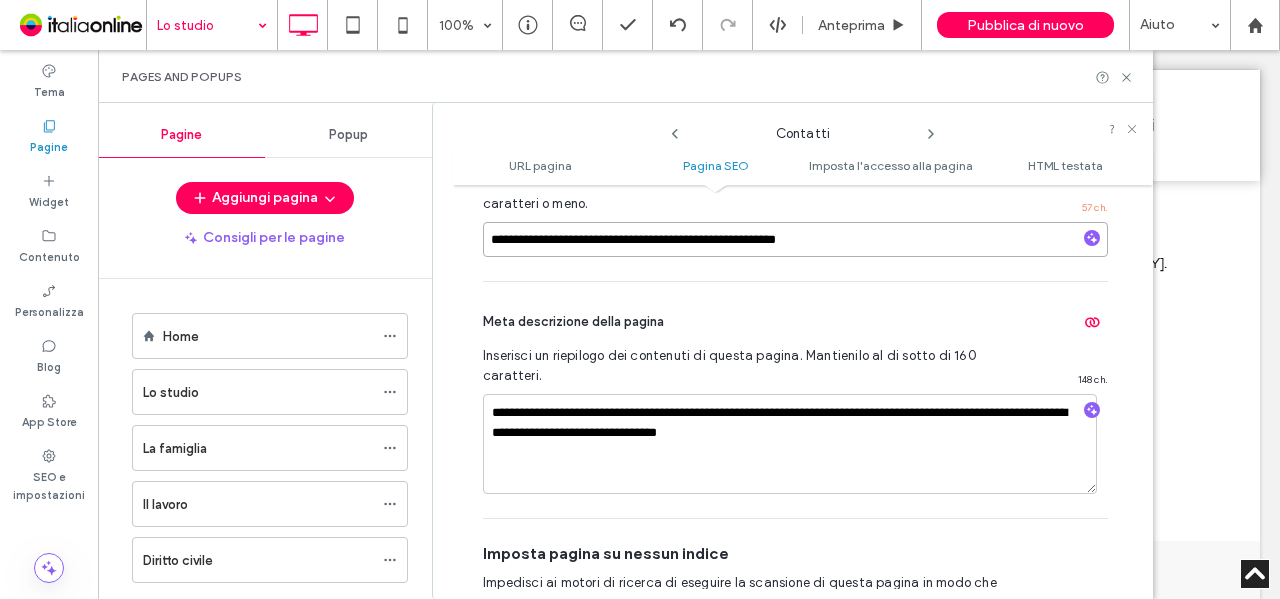 click on "**********" at bounding box center (795, 239) 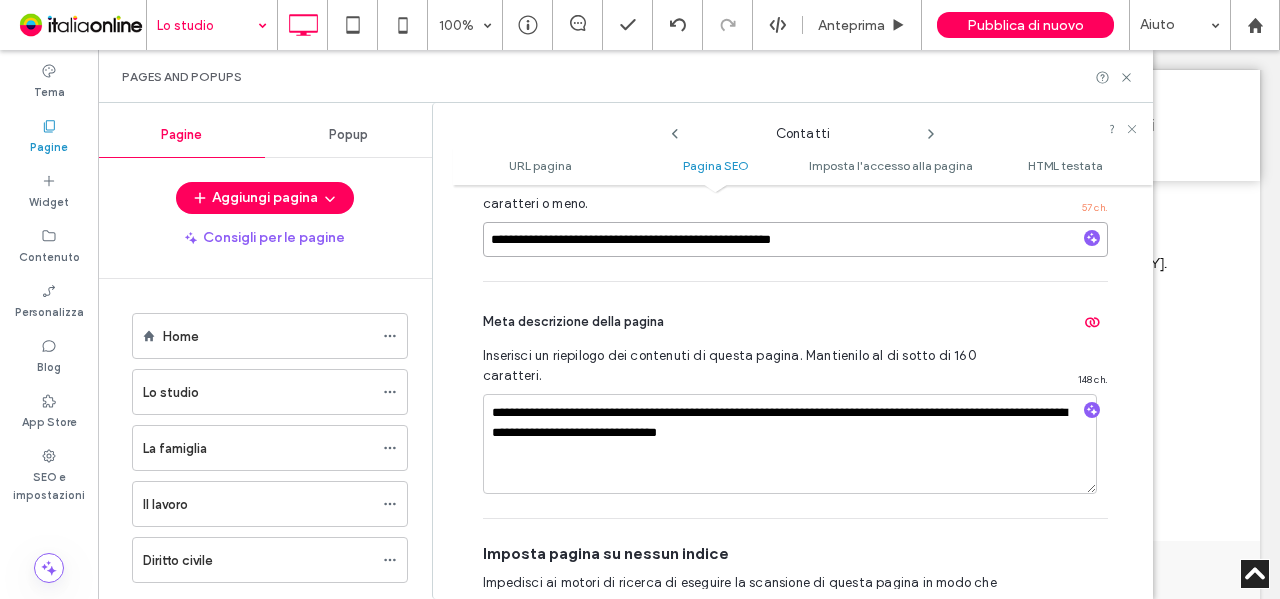 type on "**********" 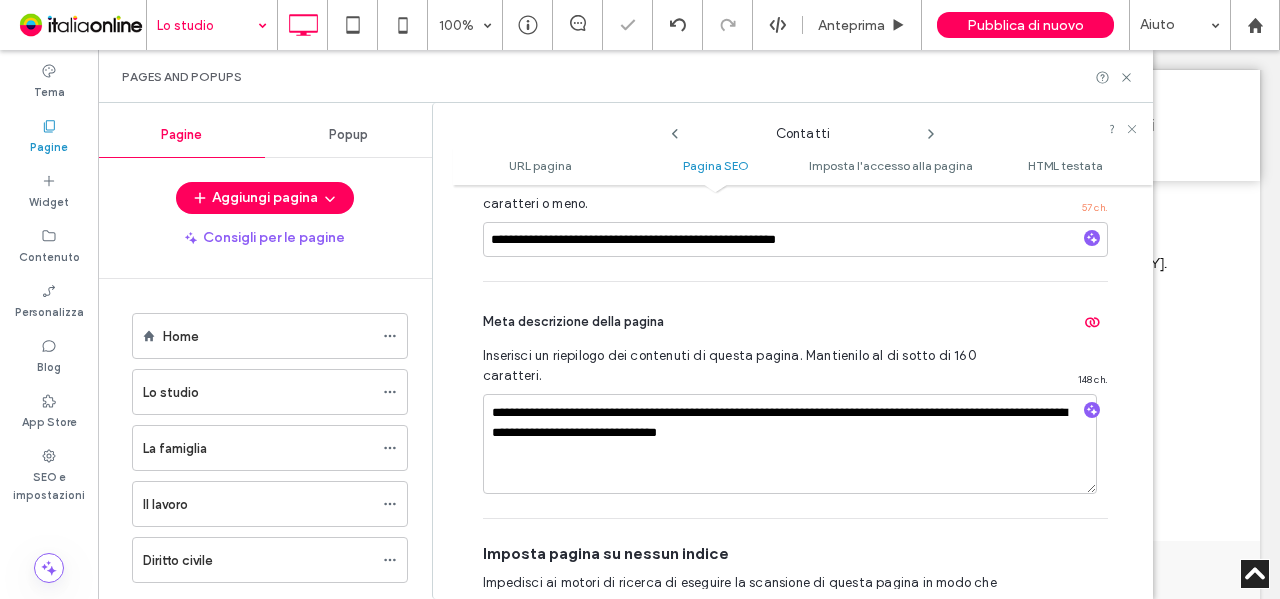 click 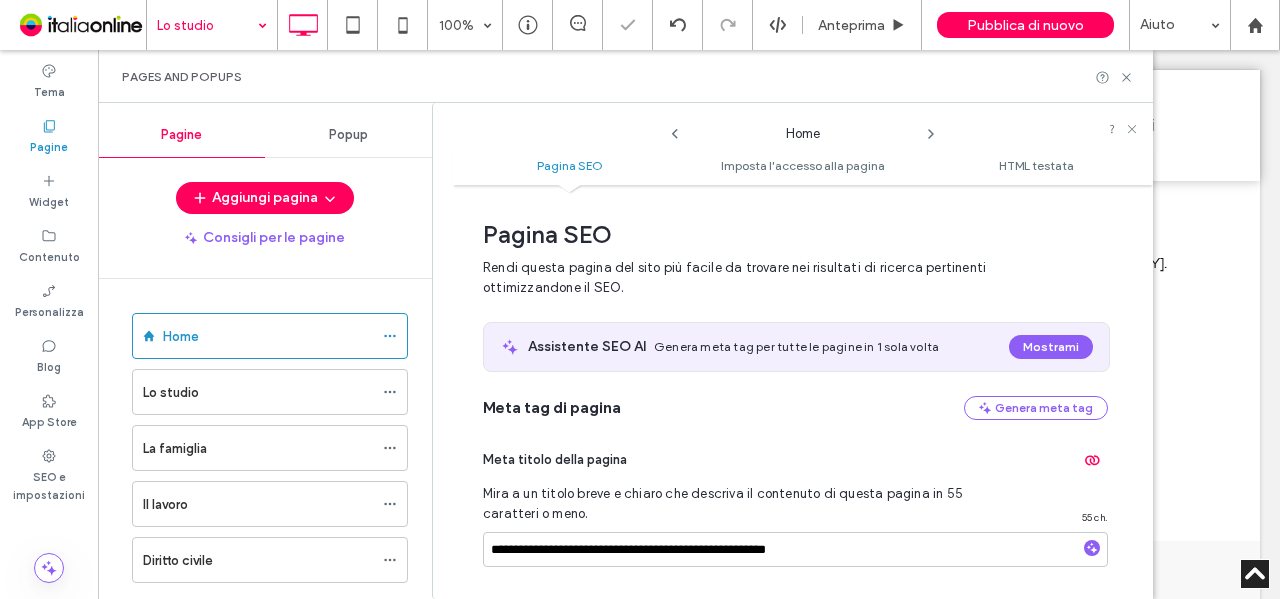 scroll, scrollTop: 10, scrollLeft: 0, axis: vertical 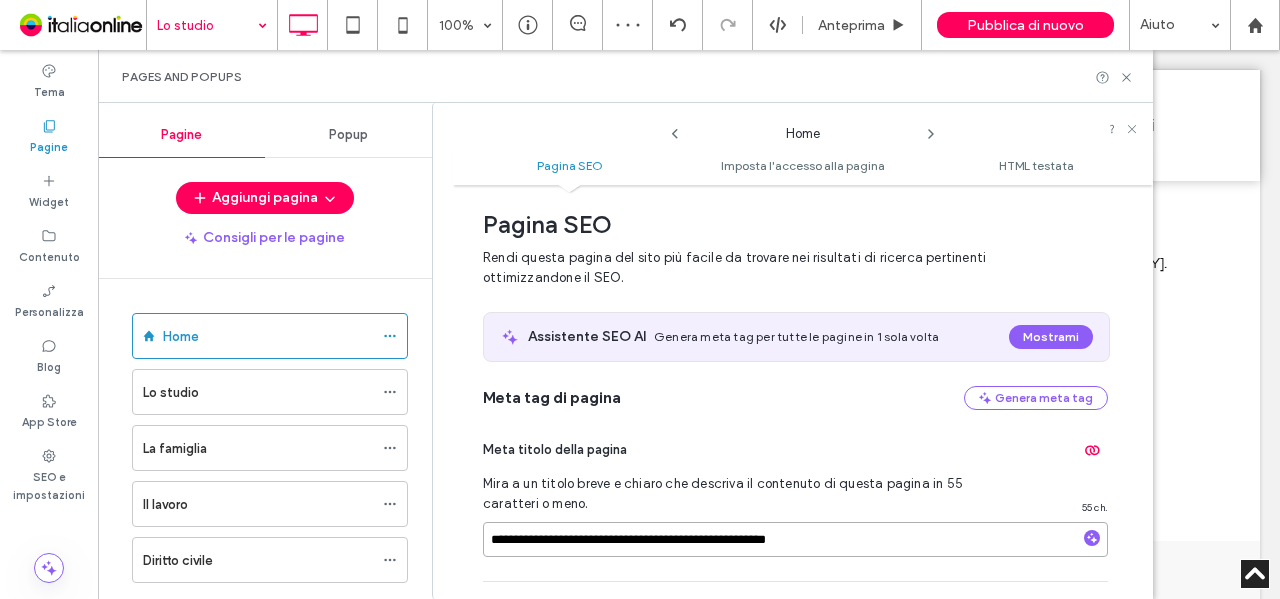 click on "**********" at bounding box center [795, 539] 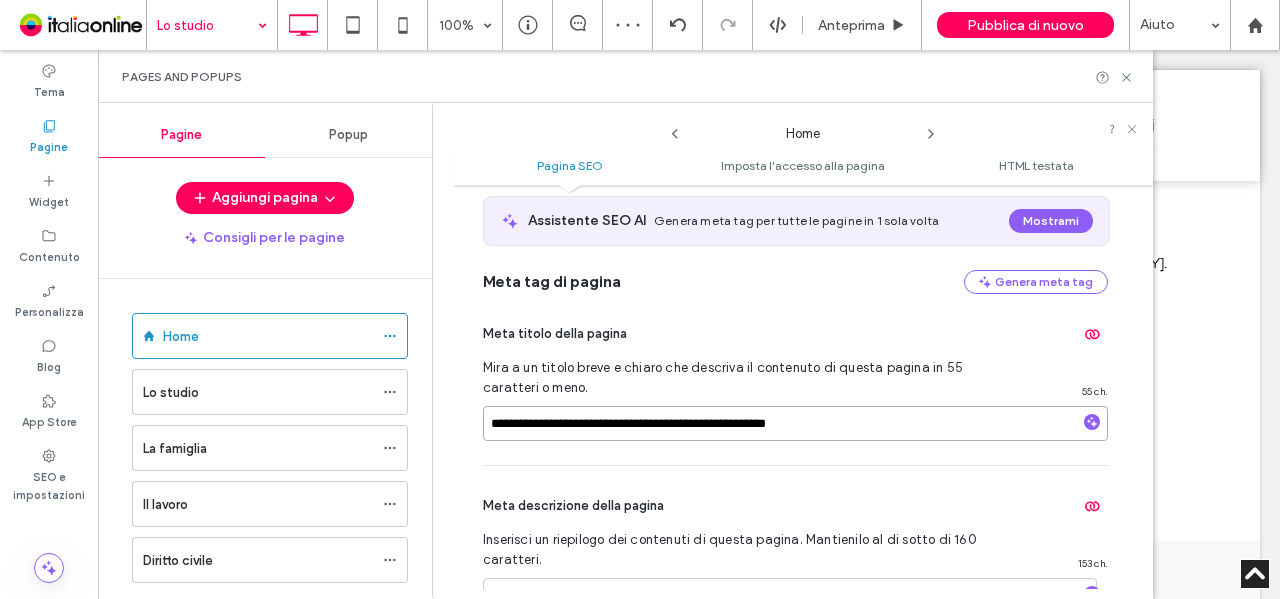 scroll, scrollTop: 210, scrollLeft: 0, axis: vertical 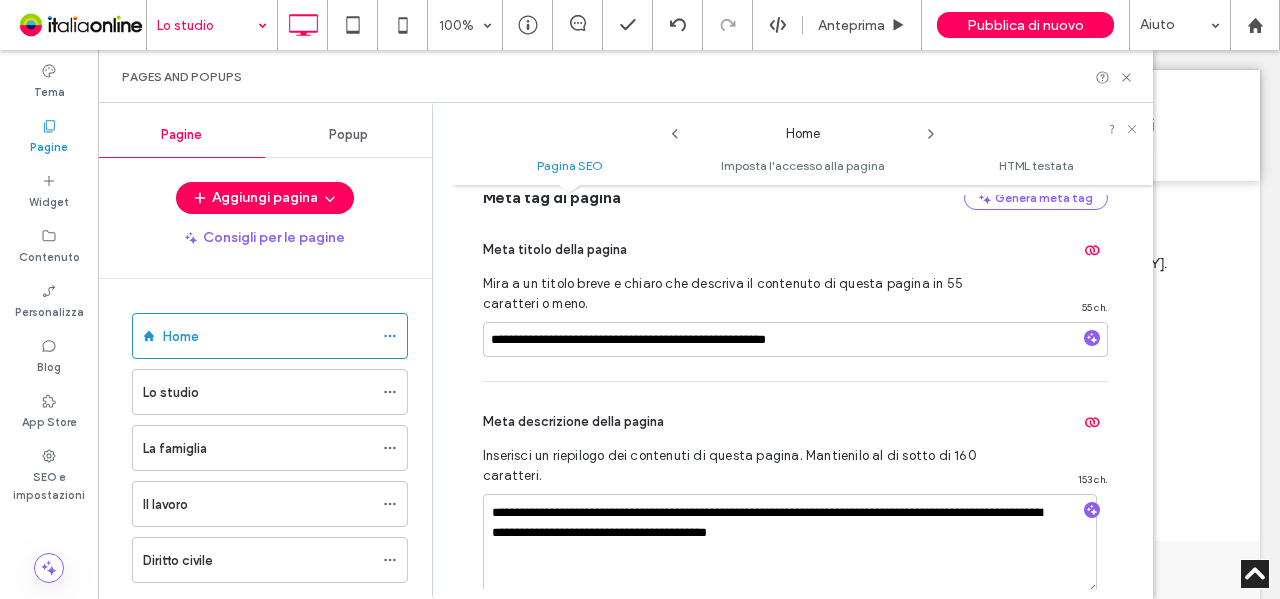 click 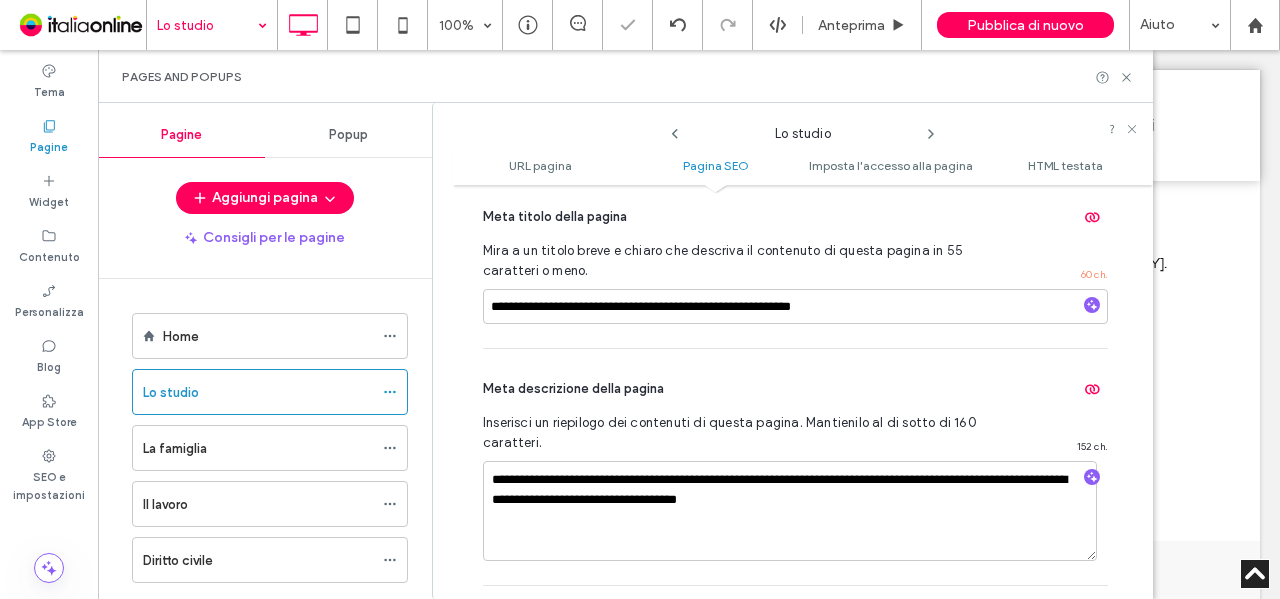 scroll, scrollTop: 573, scrollLeft: 0, axis: vertical 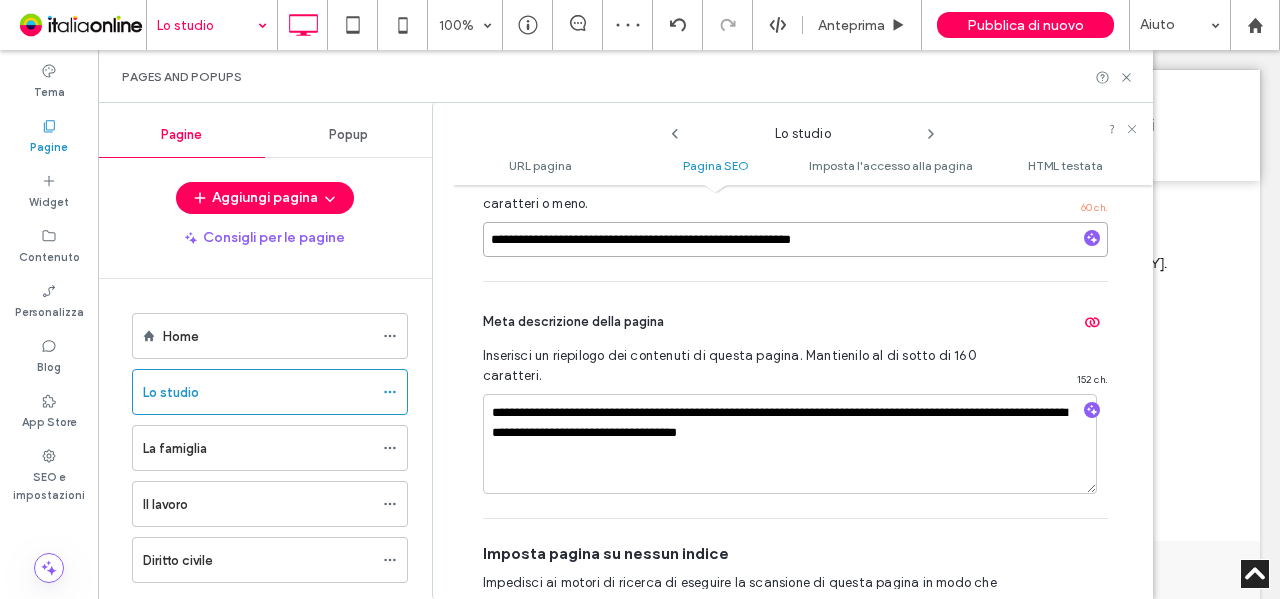 click on "**********" at bounding box center [795, 239] 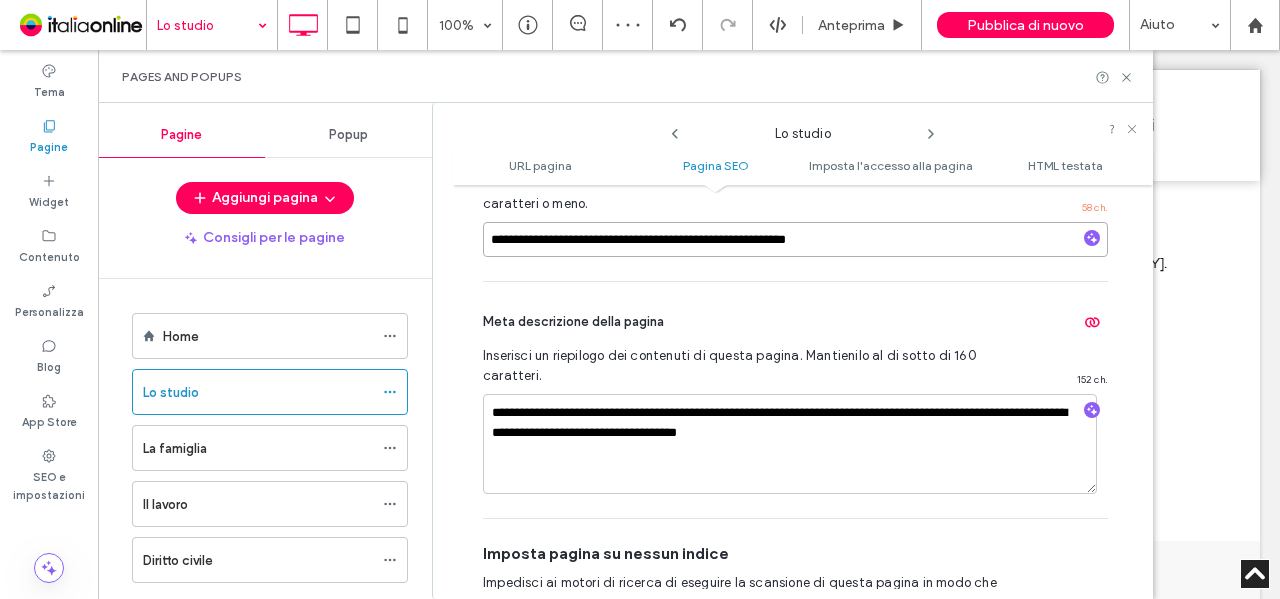 type on "**********" 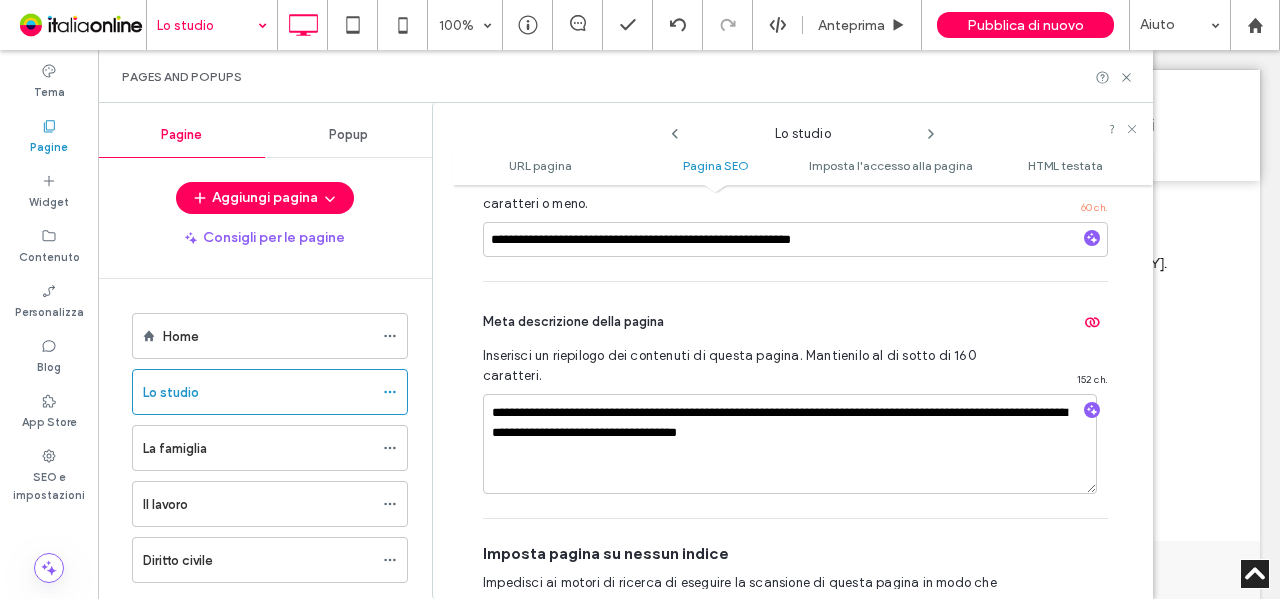 click 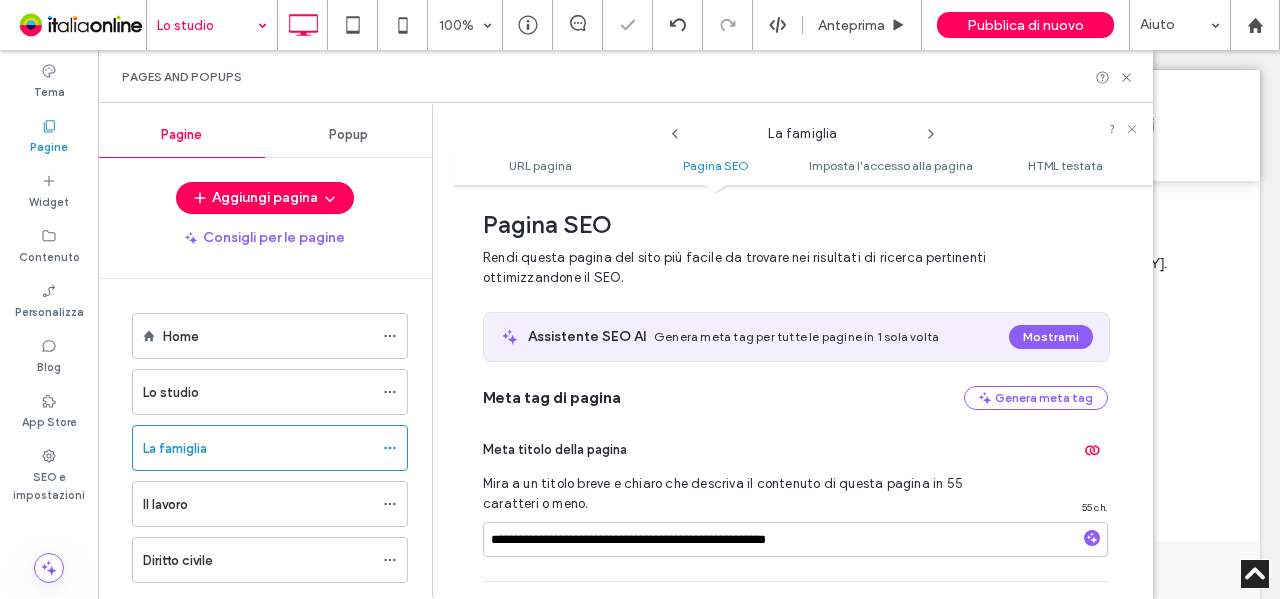 scroll, scrollTop: 473, scrollLeft: 0, axis: vertical 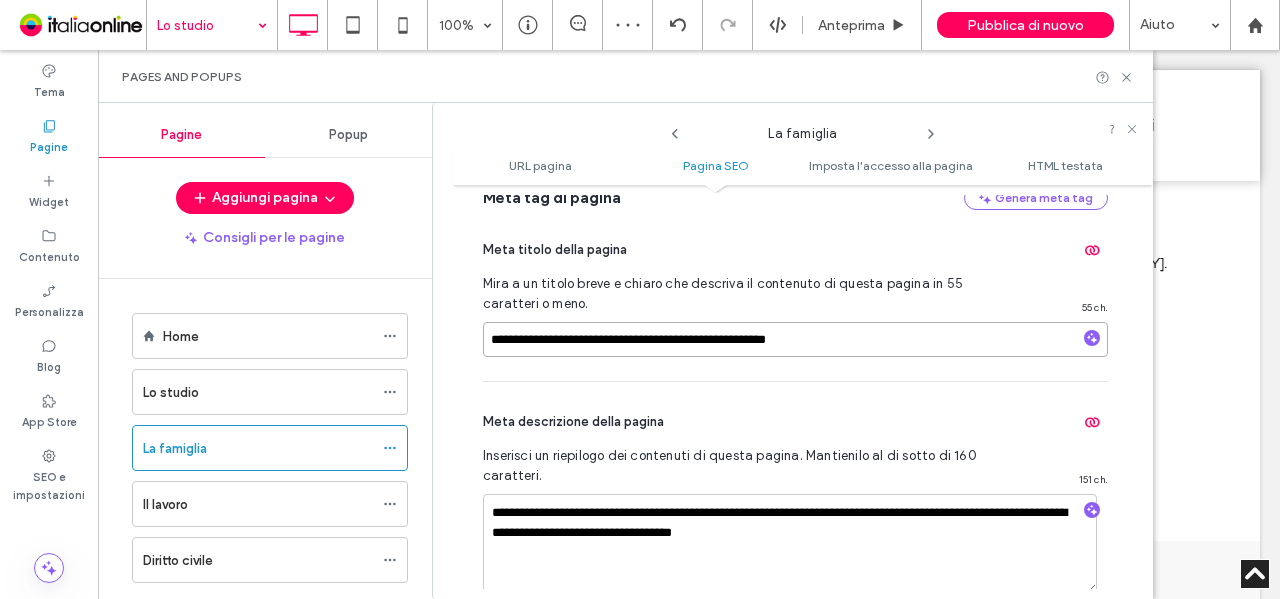 click on "**********" at bounding box center [795, 339] 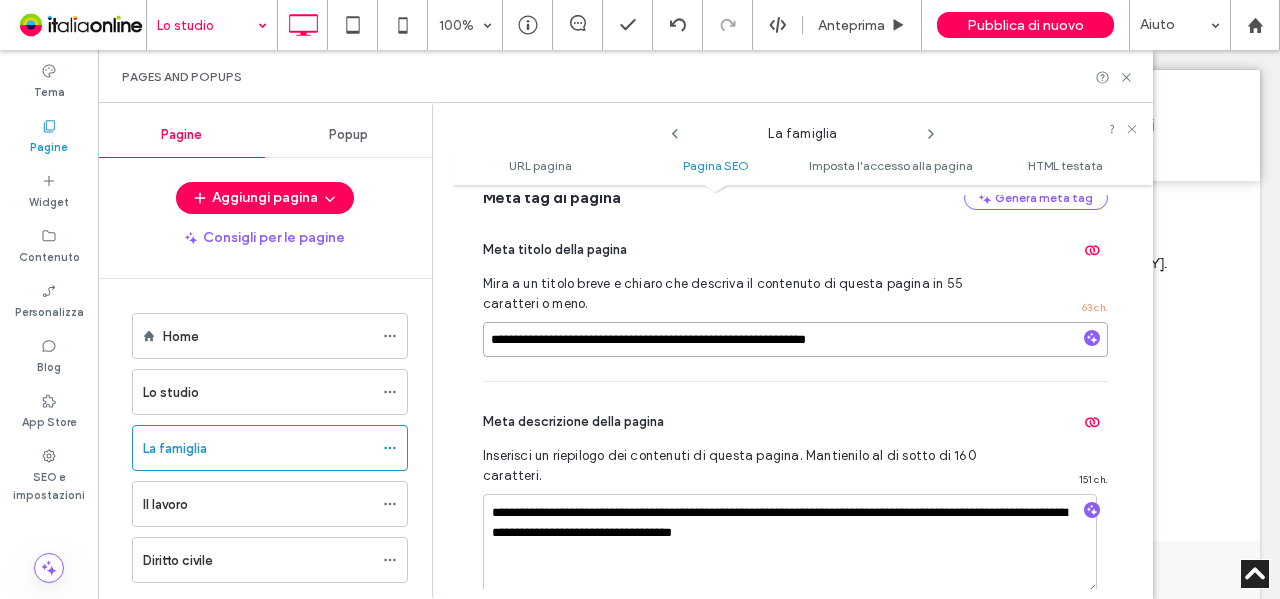 type on "**********" 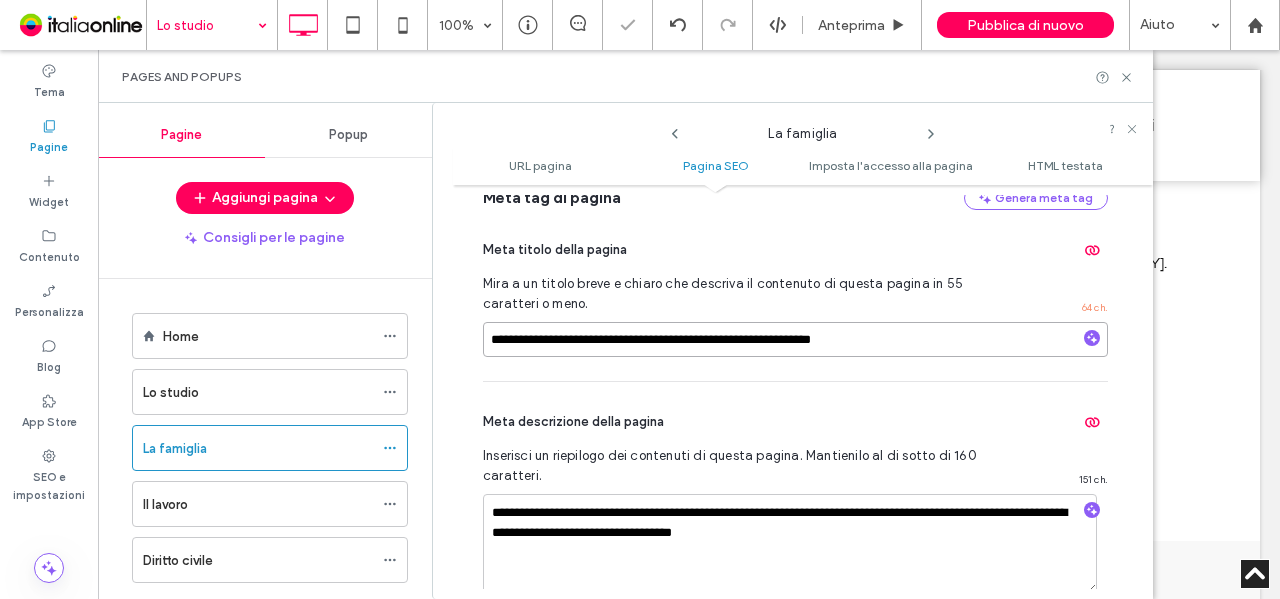 click on "**********" at bounding box center (795, 339) 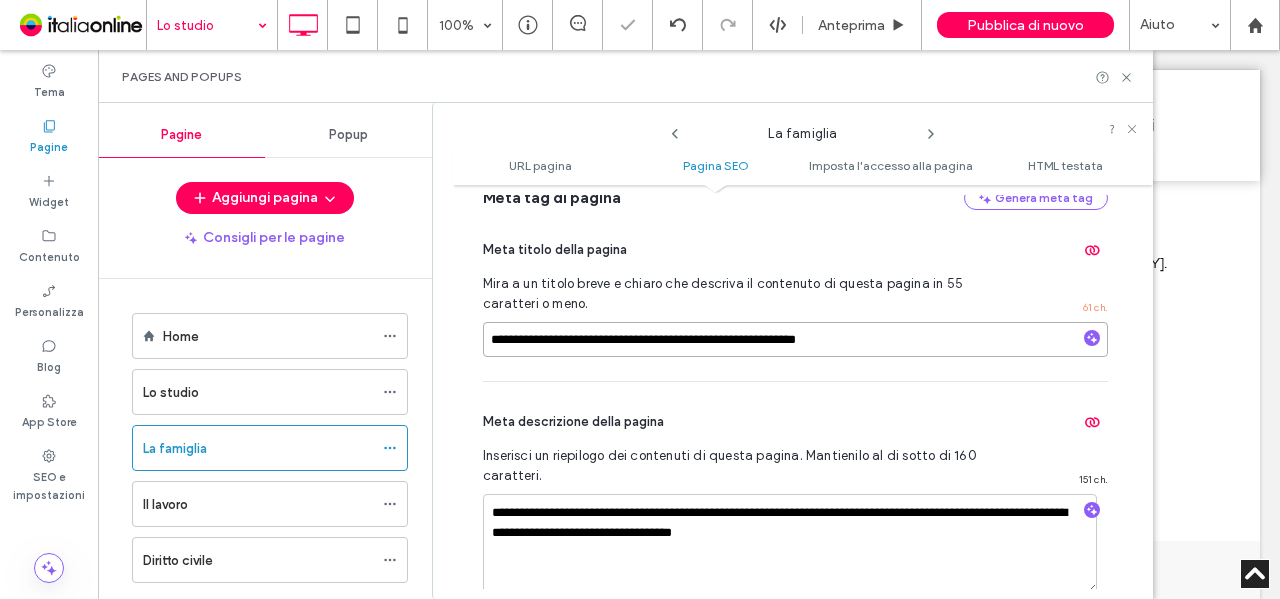 type on "**********" 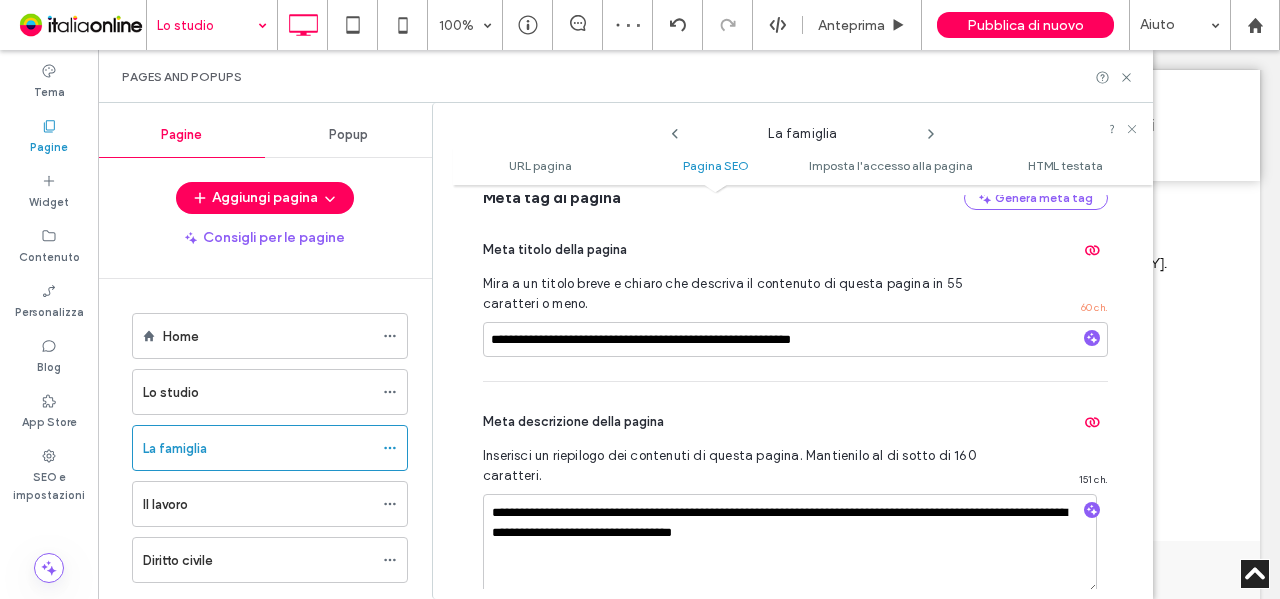 click 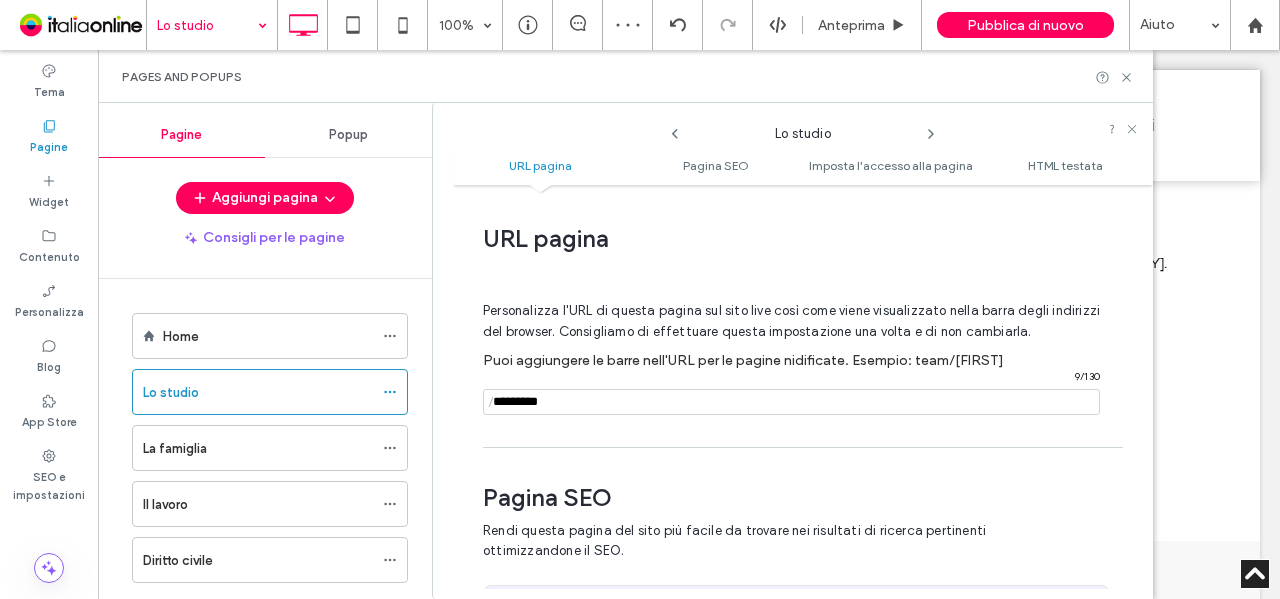 scroll, scrollTop: 273, scrollLeft: 0, axis: vertical 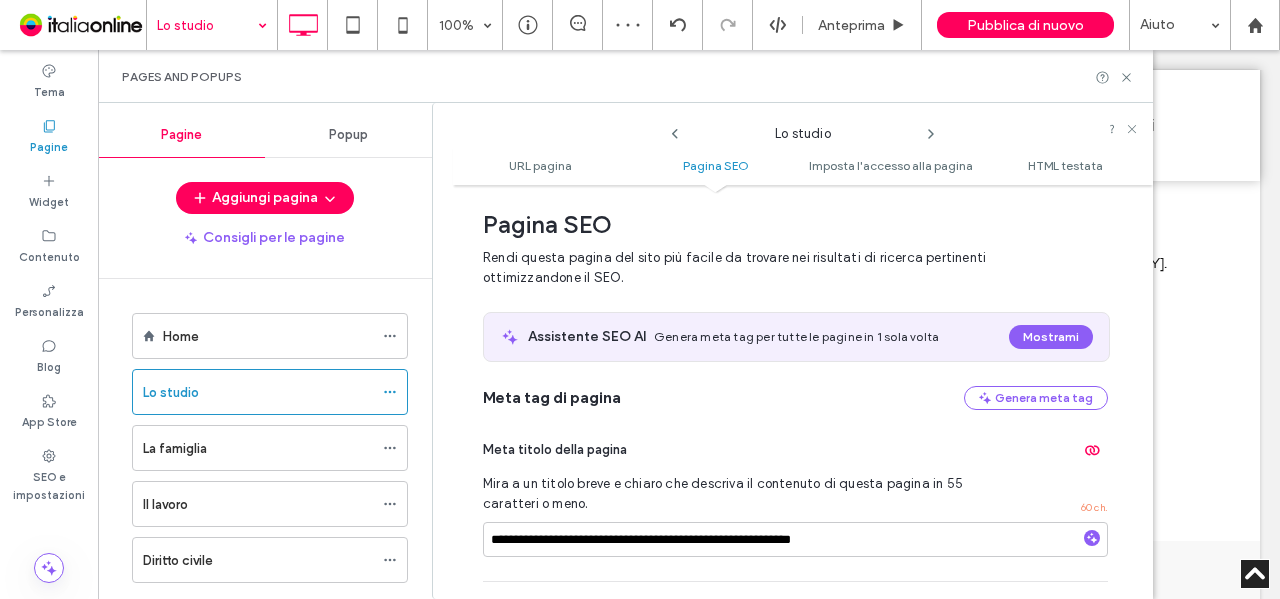 click 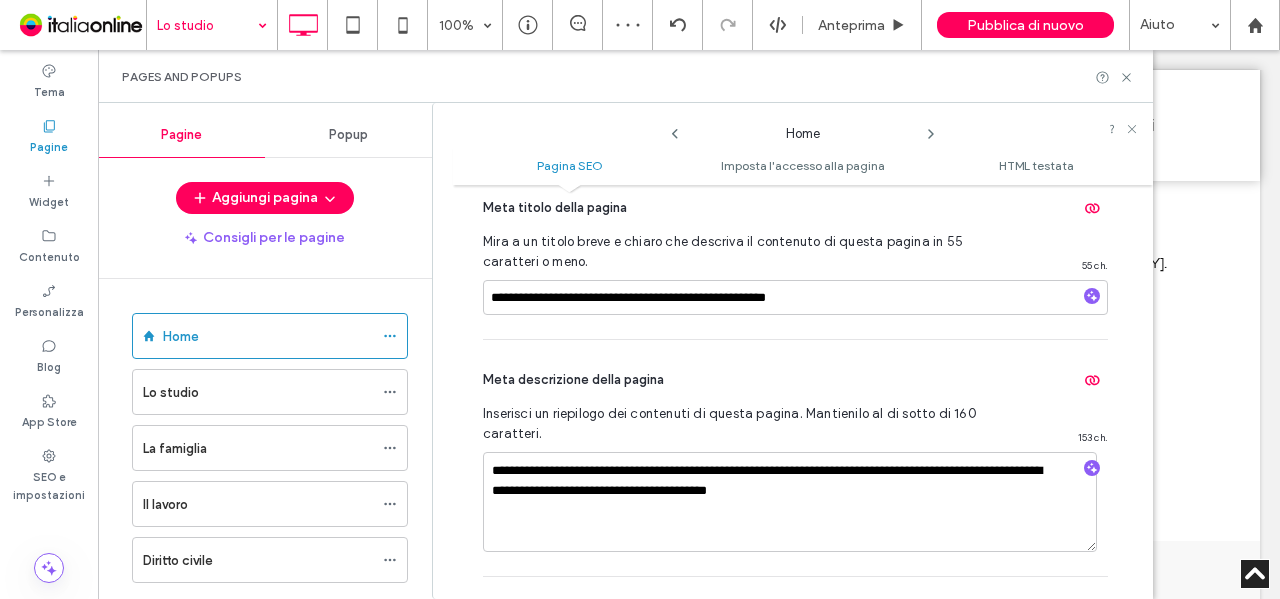 scroll, scrollTop: 310, scrollLeft: 0, axis: vertical 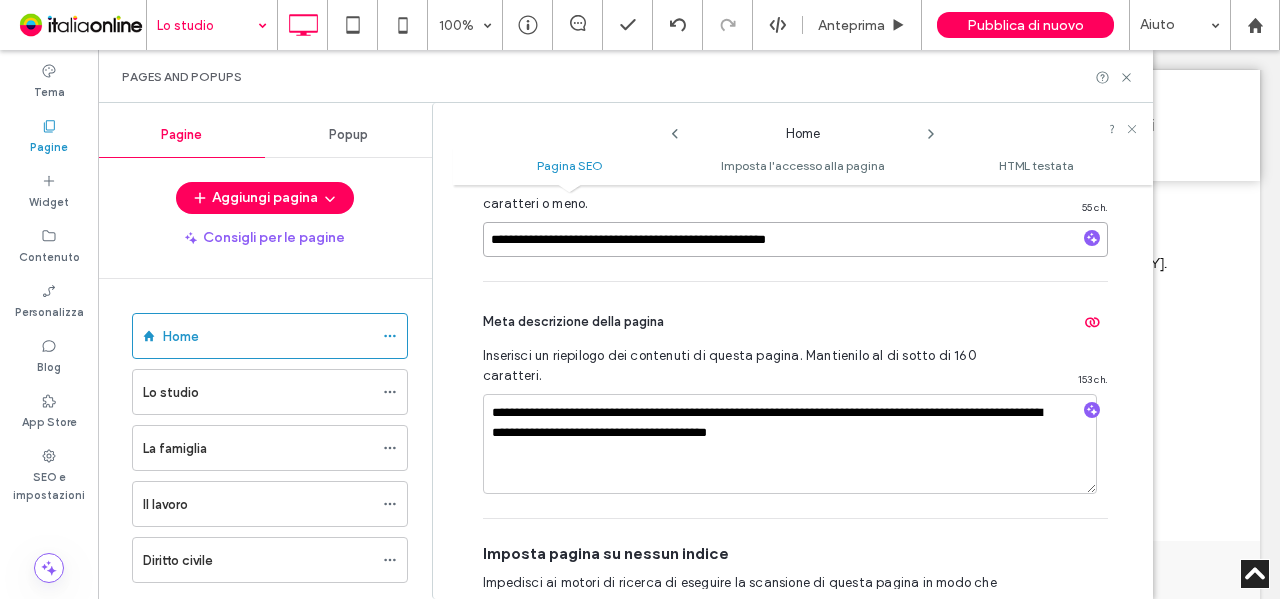 click on "**********" at bounding box center [795, 239] 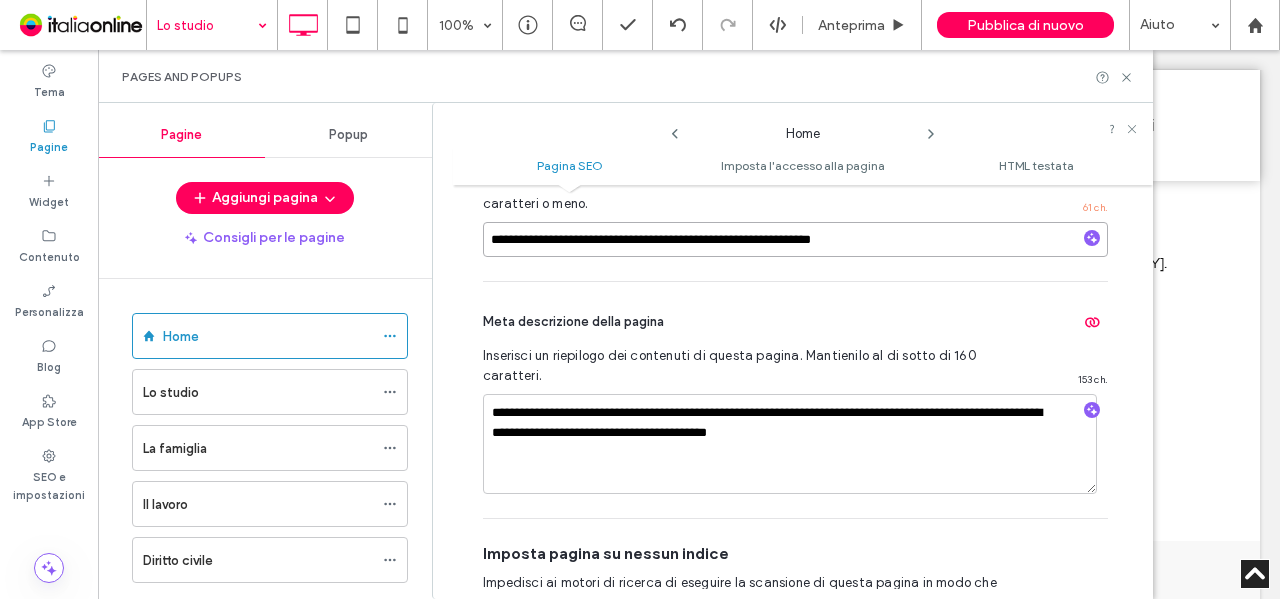 type on "**********" 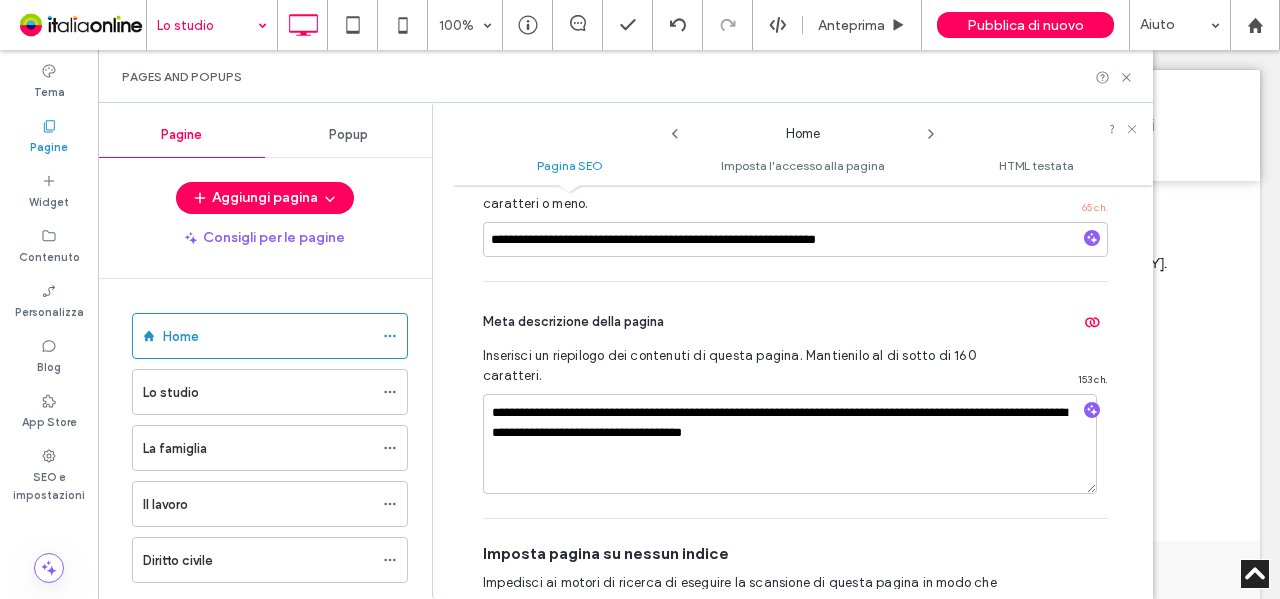 drag, startPoint x: 797, startPoint y: 282, endPoint x: 806, endPoint y: 256, distance: 27.513634 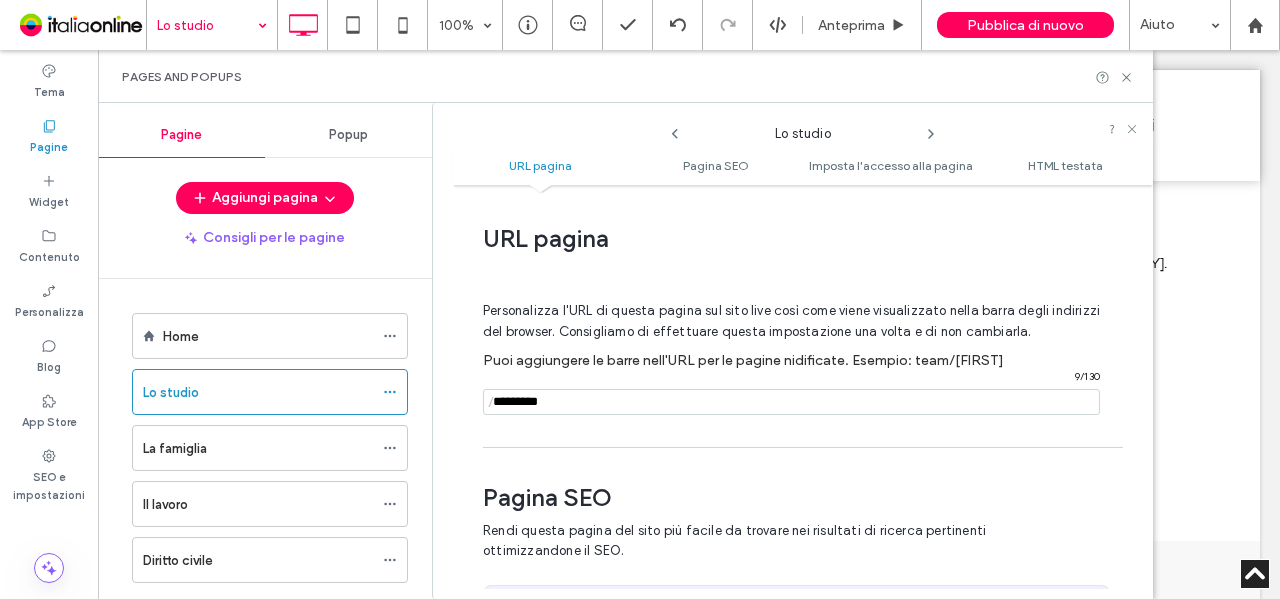scroll, scrollTop: 273, scrollLeft: 0, axis: vertical 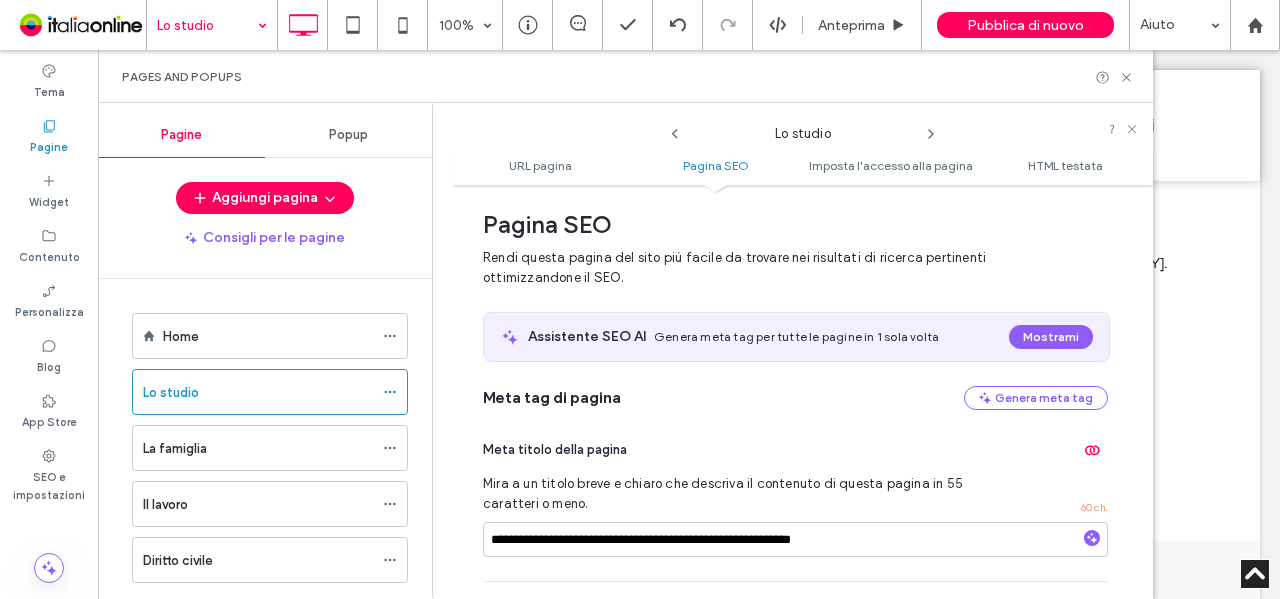 click 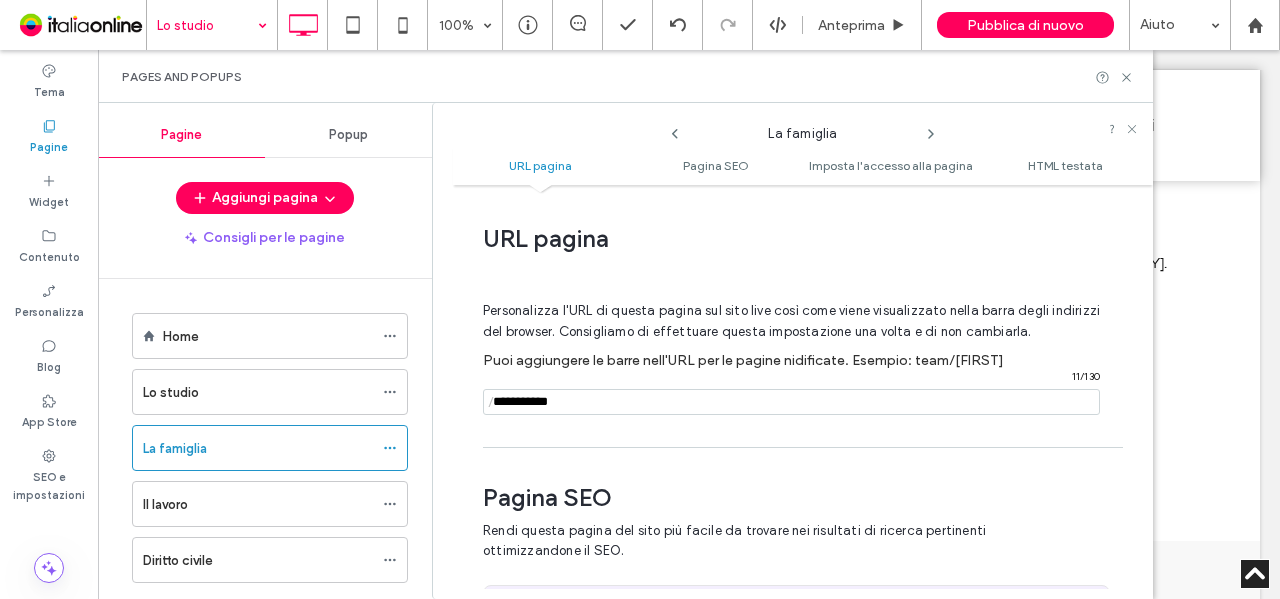 scroll, scrollTop: 273, scrollLeft: 0, axis: vertical 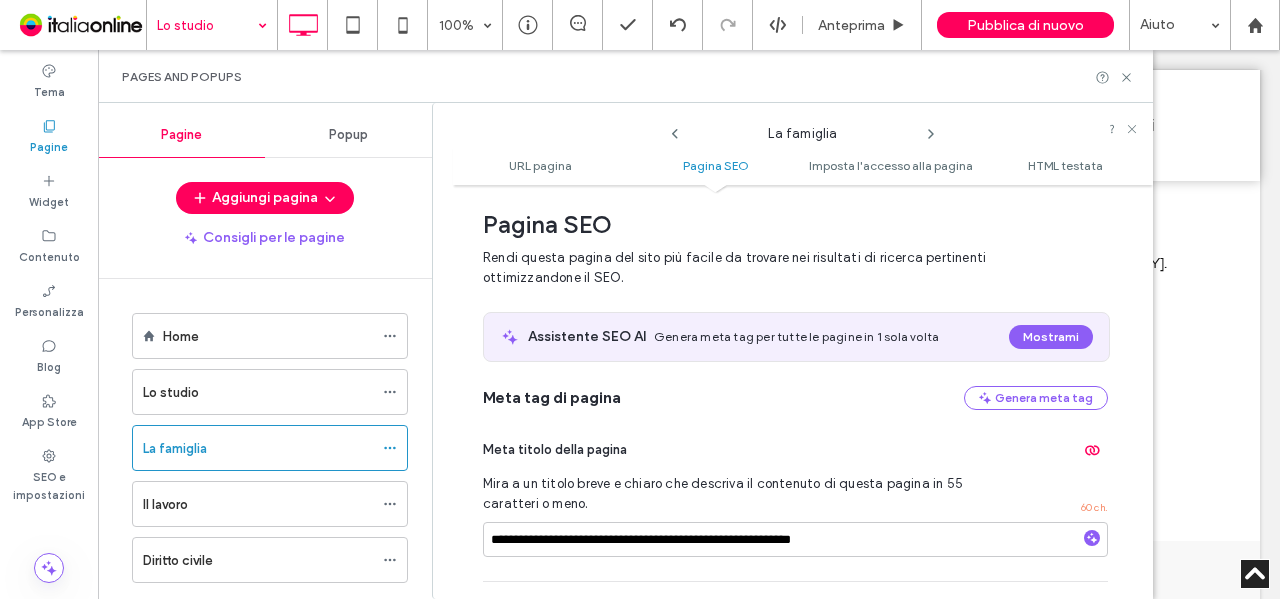 click 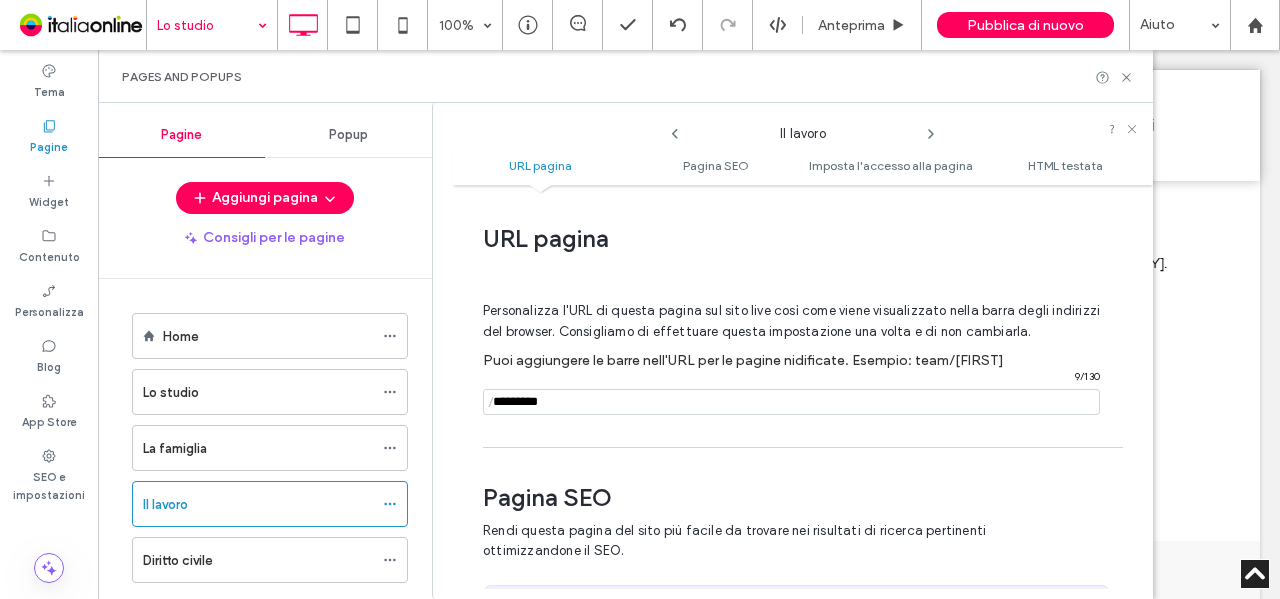 scroll, scrollTop: 273, scrollLeft: 0, axis: vertical 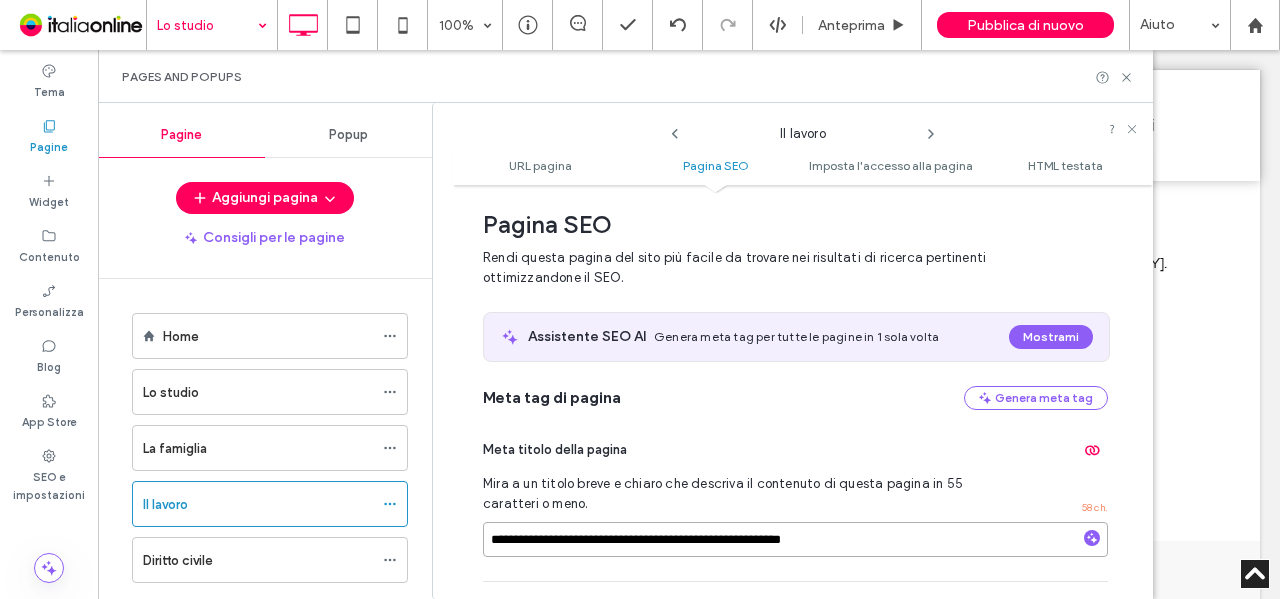 click on "**********" at bounding box center (795, 539) 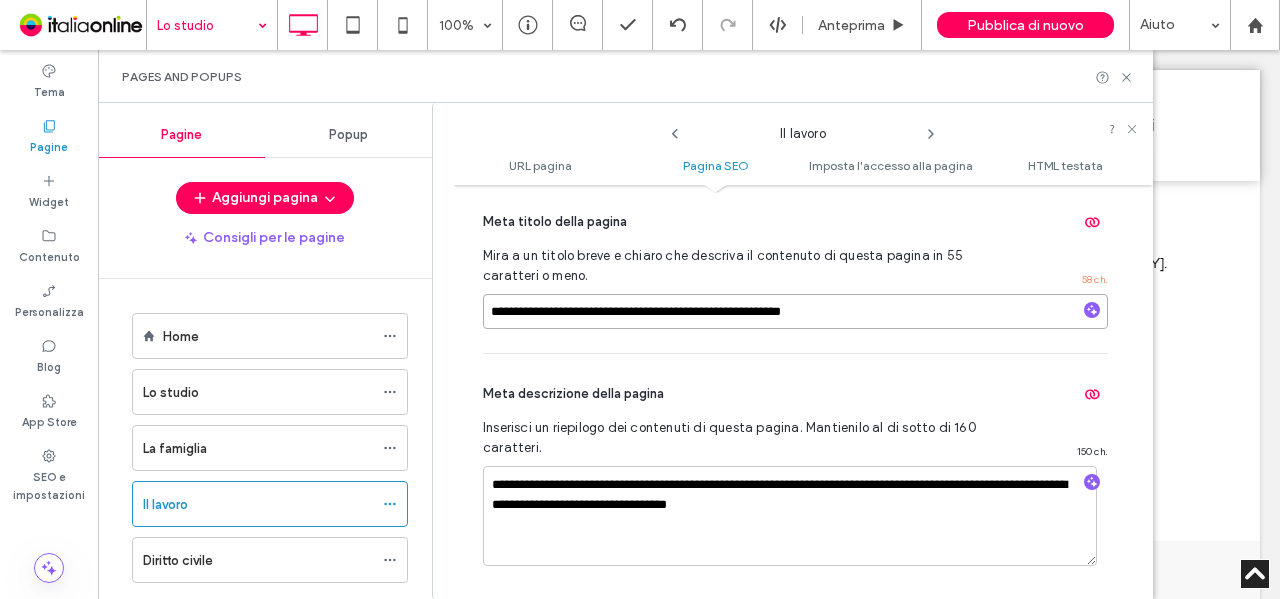 scroll, scrollTop: 573, scrollLeft: 0, axis: vertical 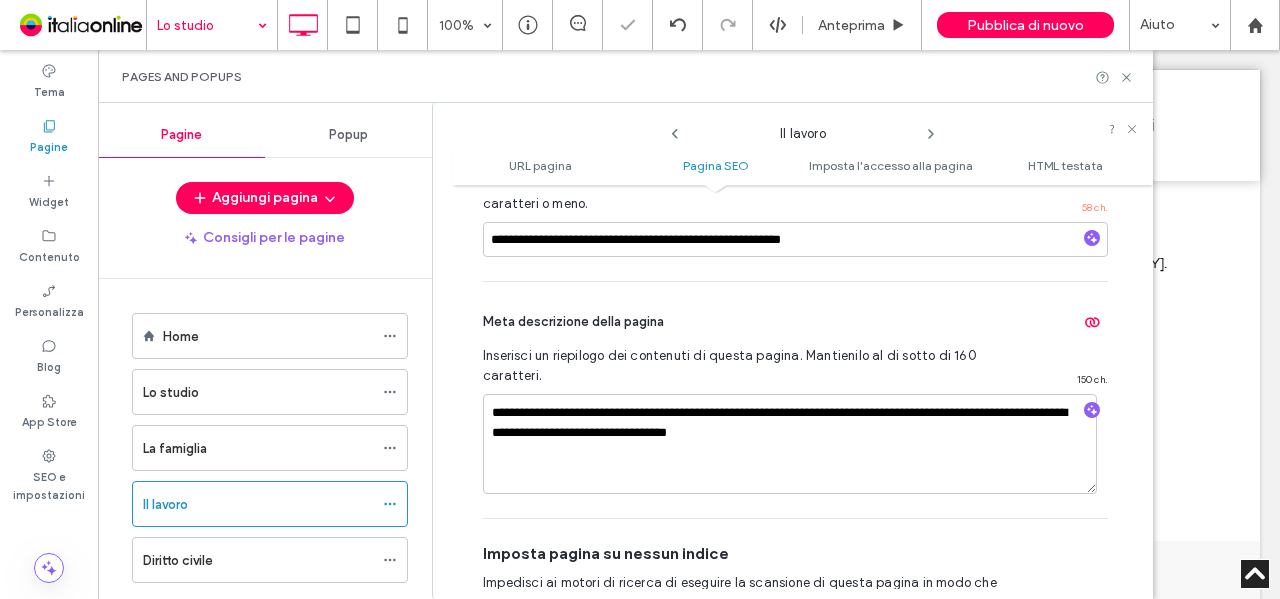 click 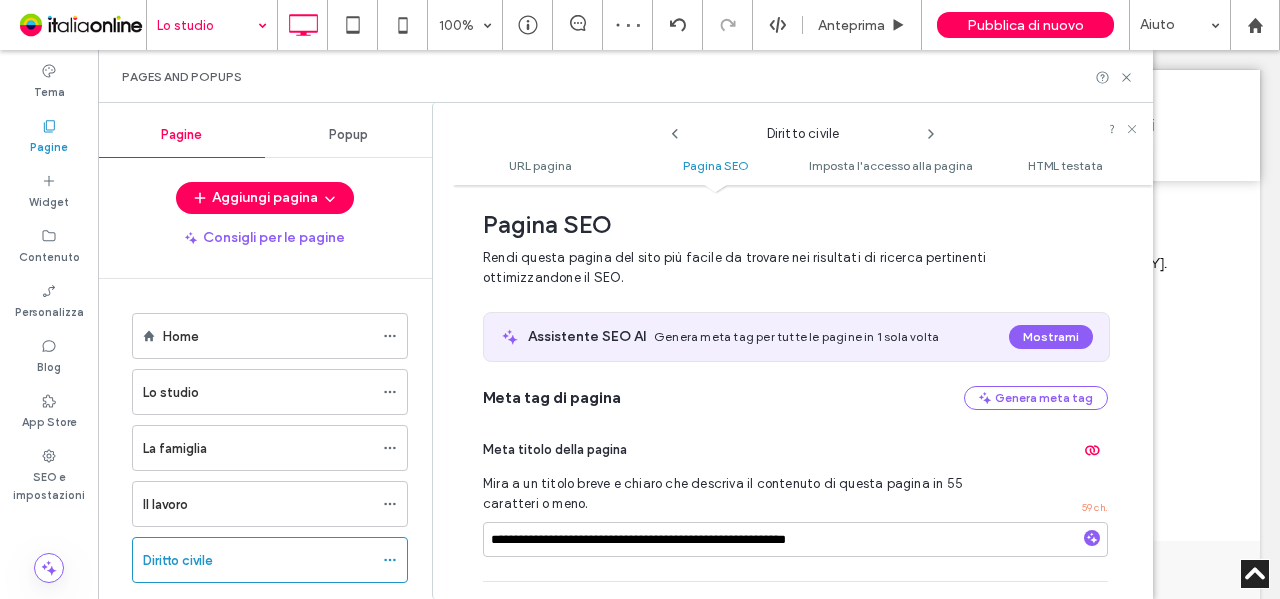 scroll, scrollTop: 373, scrollLeft: 0, axis: vertical 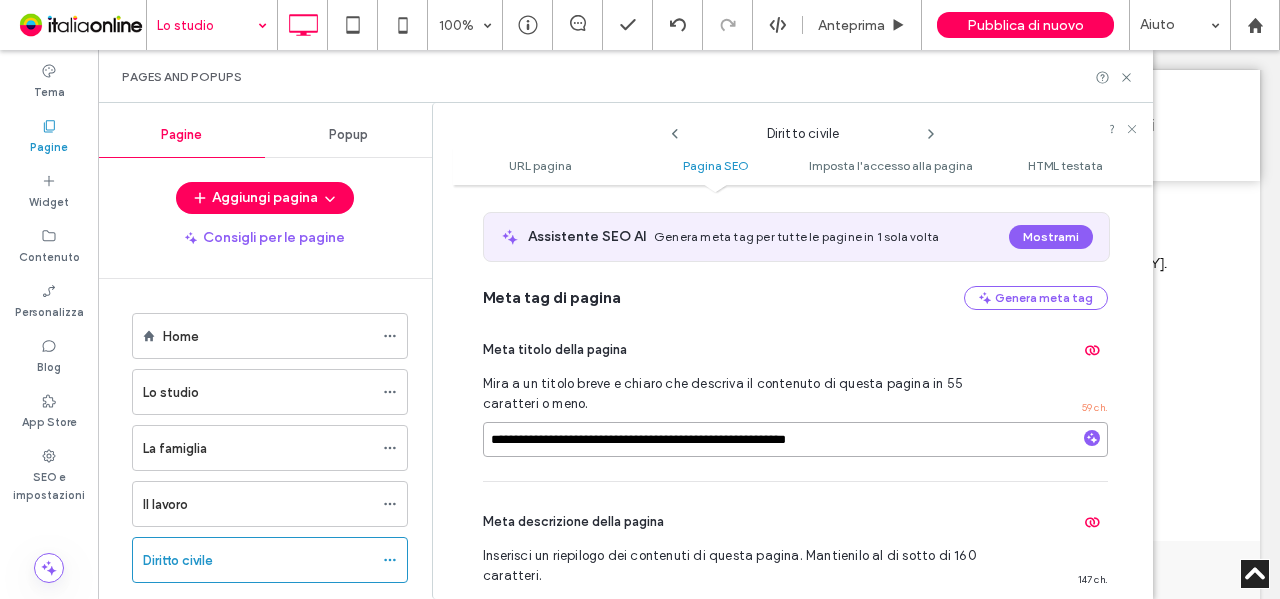 drag, startPoint x: 523, startPoint y: 445, endPoint x: 554, endPoint y: 461, distance: 34.88553 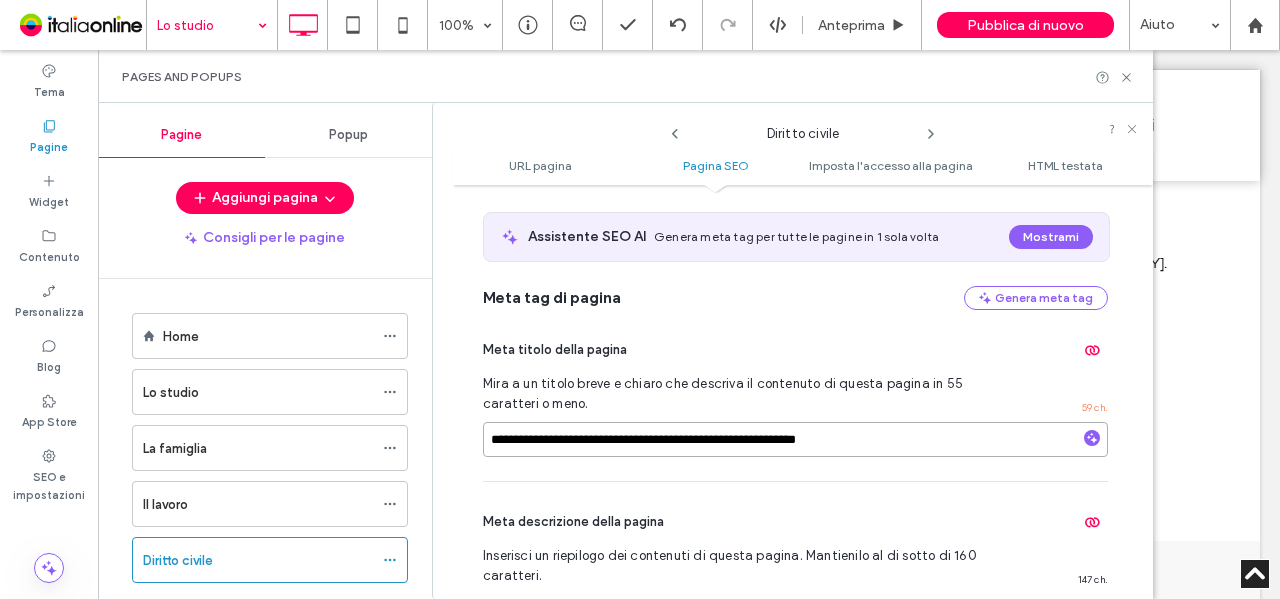 type on "**********" 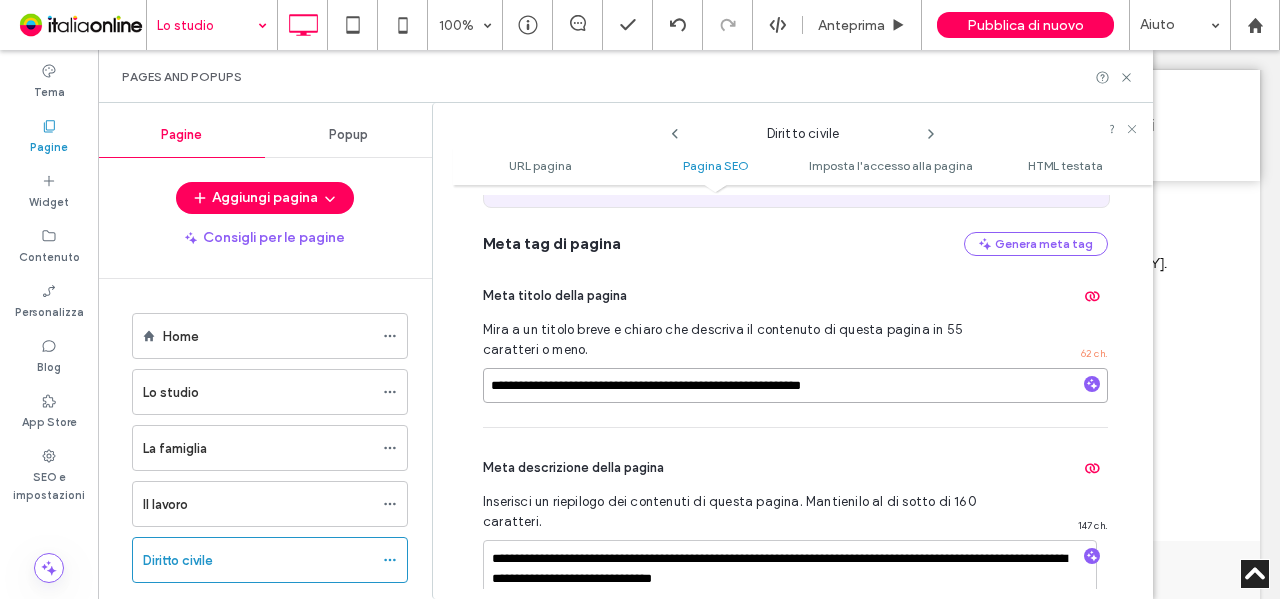 scroll, scrollTop: 473, scrollLeft: 0, axis: vertical 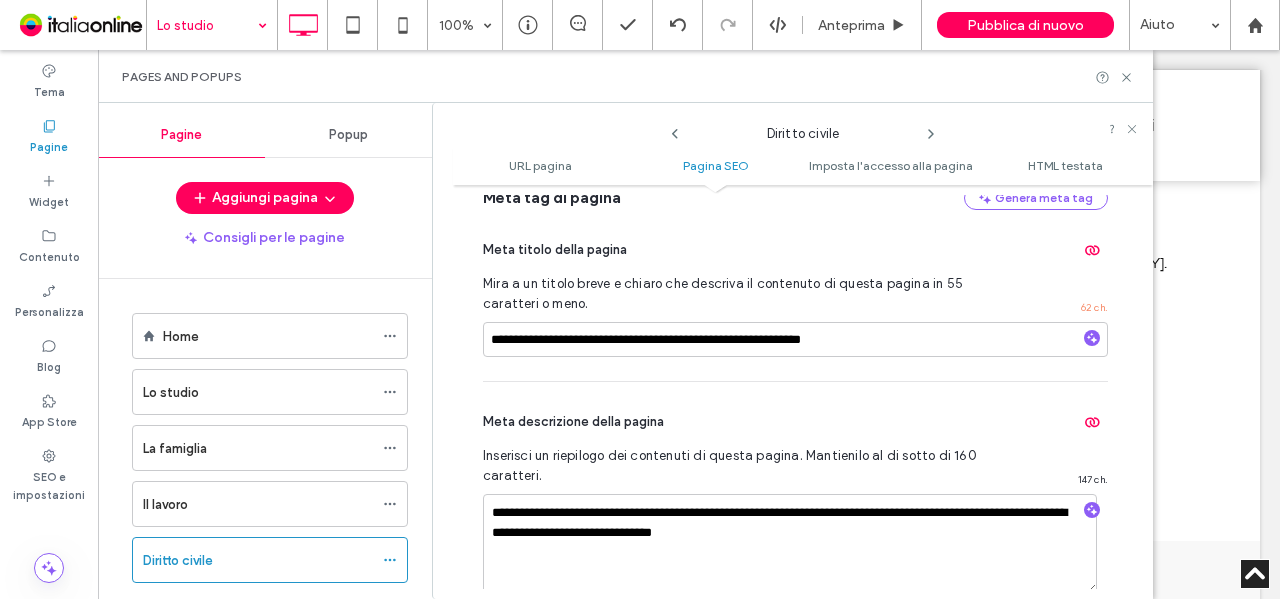 click 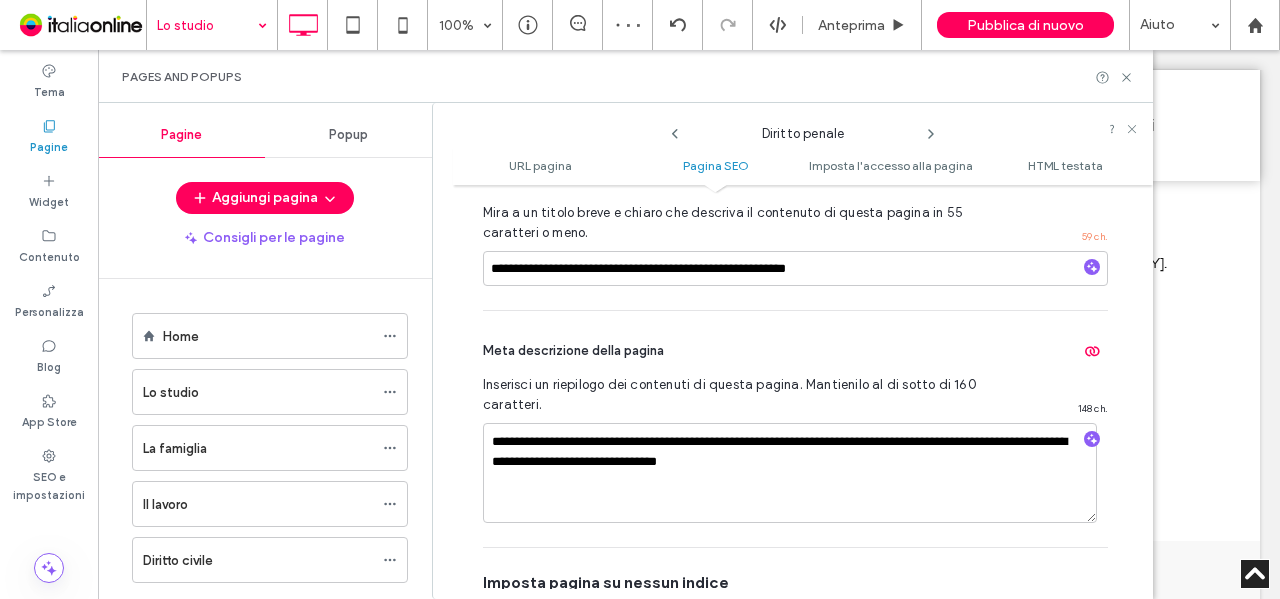 scroll, scrollTop: 573, scrollLeft: 0, axis: vertical 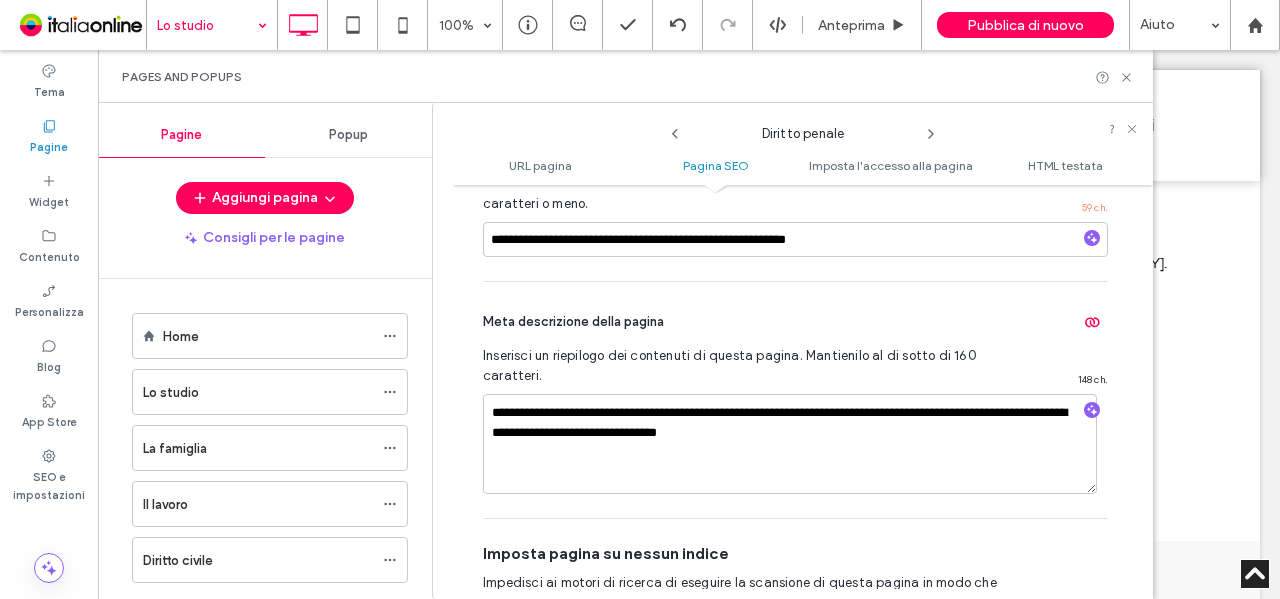 click 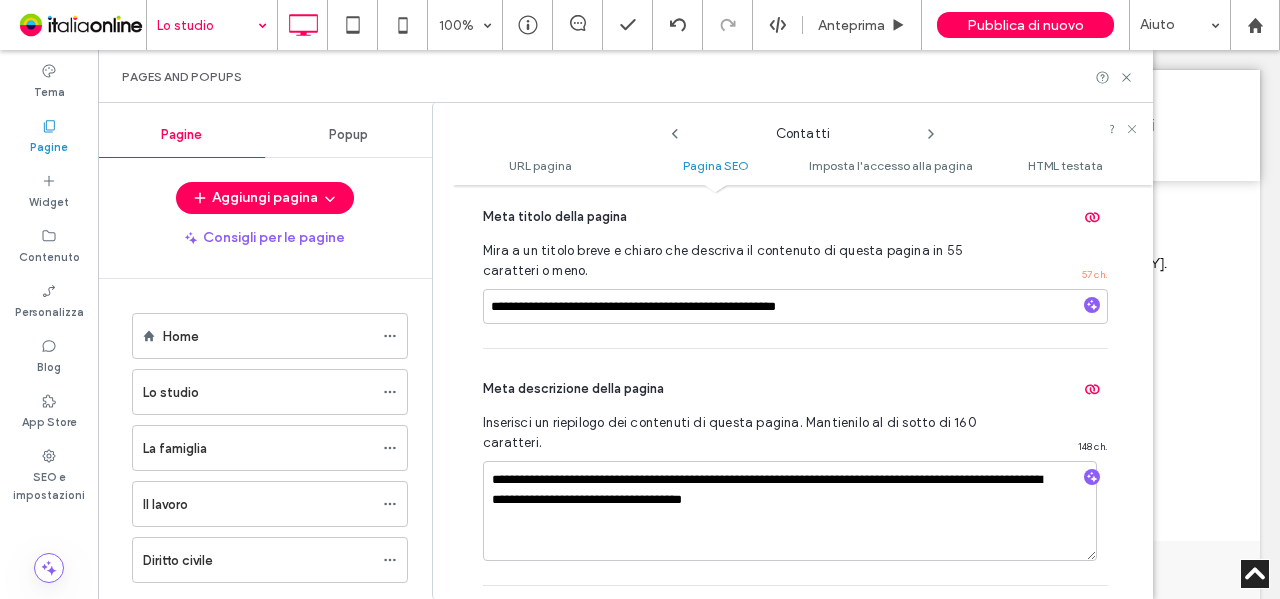 scroll, scrollTop: 573, scrollLeft: 0, axis: vertical 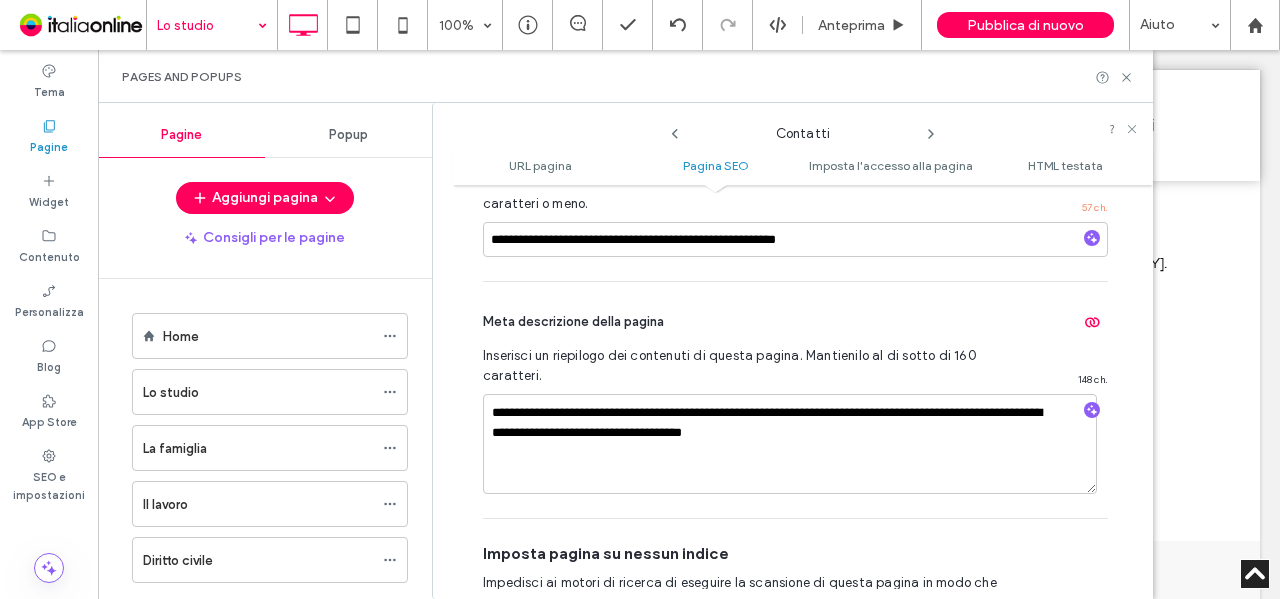click 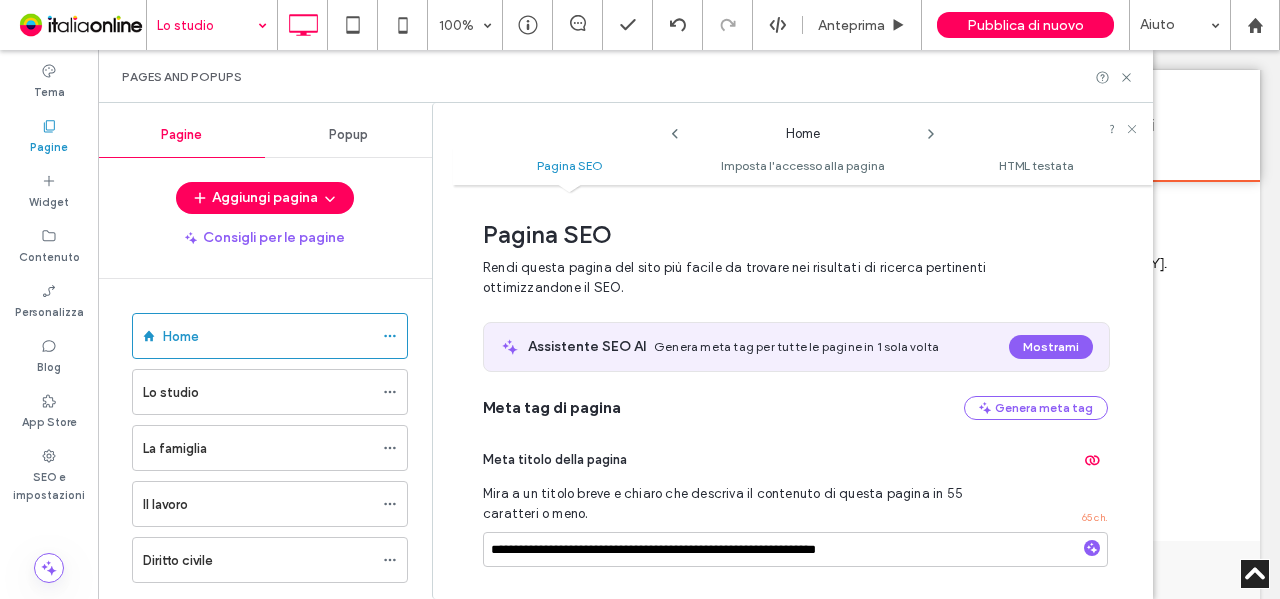 scroll, scrollTop: 10, scrollLeft: 0, axis: vertical 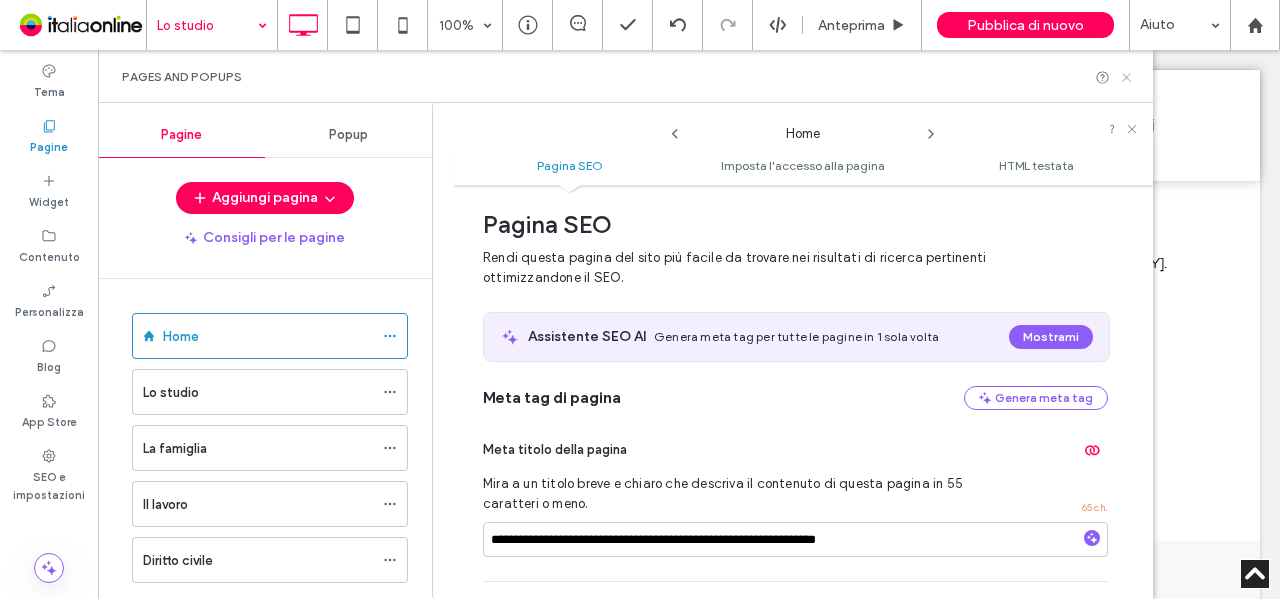 click 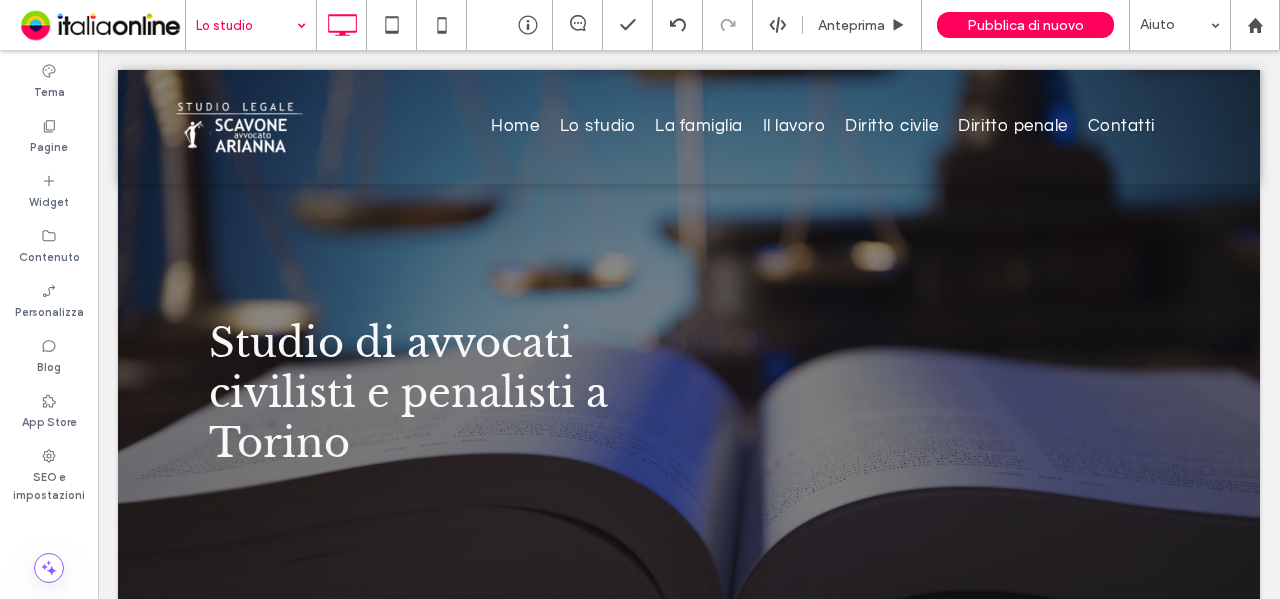 scroll, scrollTop: 0, scrollLeft: 0, axis: both 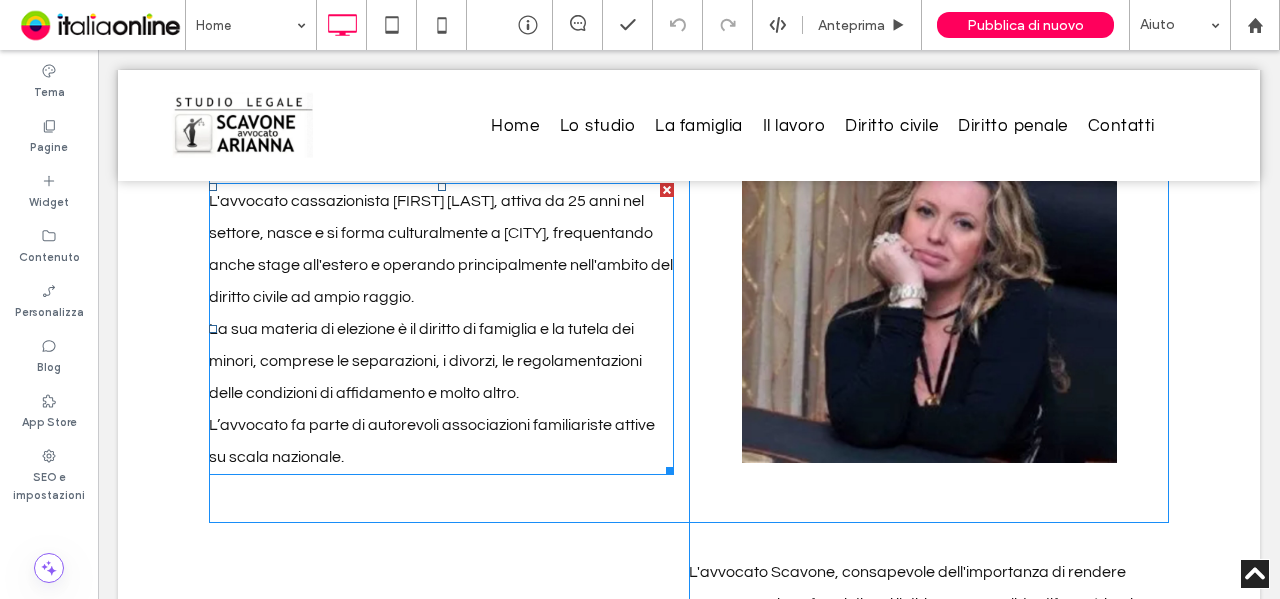 click on "La sua materia di elezione è il diritto di famiglia e la tutela dei minori, comprese le separazioni, i divorzi, le regolamentazioni delle condizioni di affidamento e molto altro." at bounding box center [425, 361] 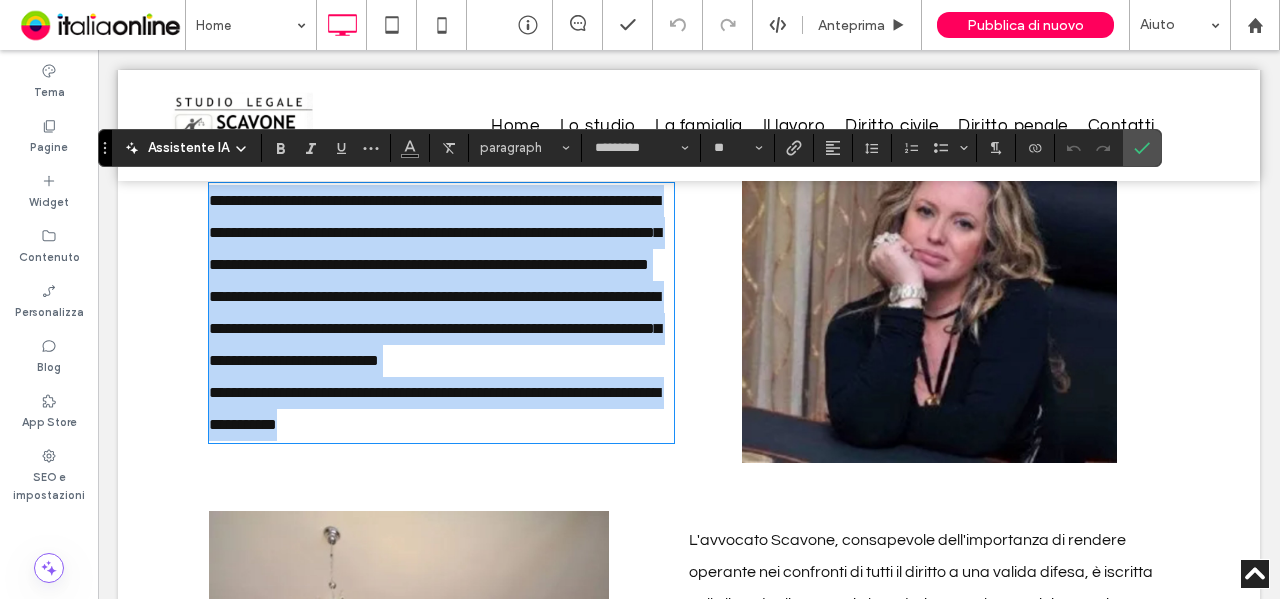click on "**********" at bounding box center [441, 233] 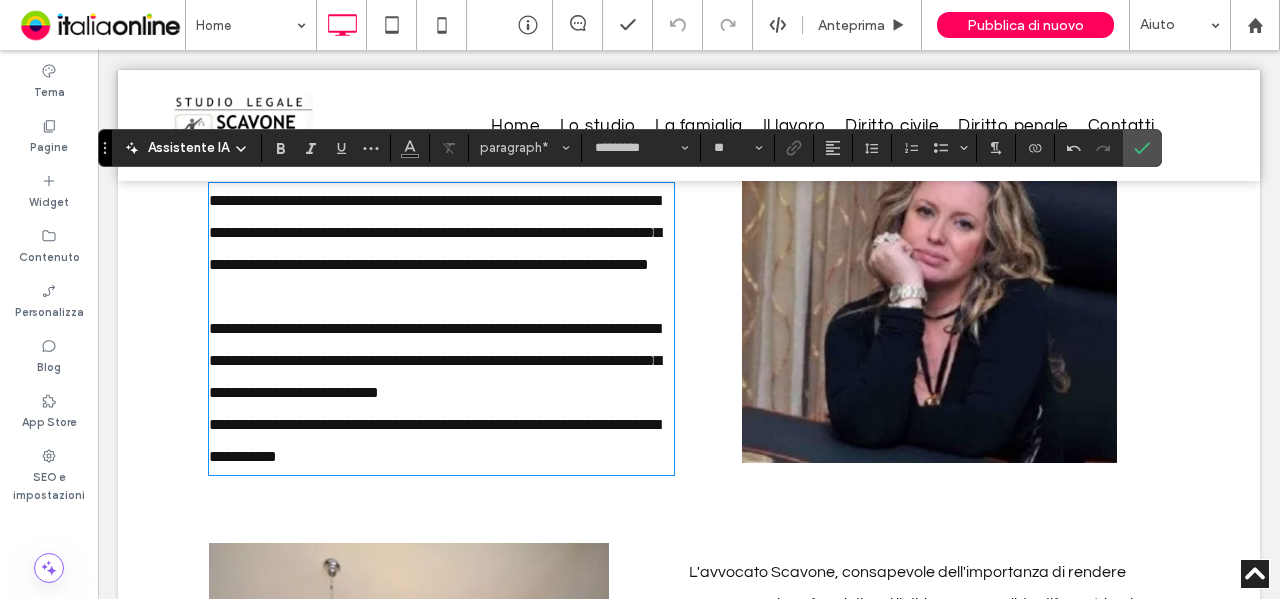 click on "**********" at bounding box center (441, 441) 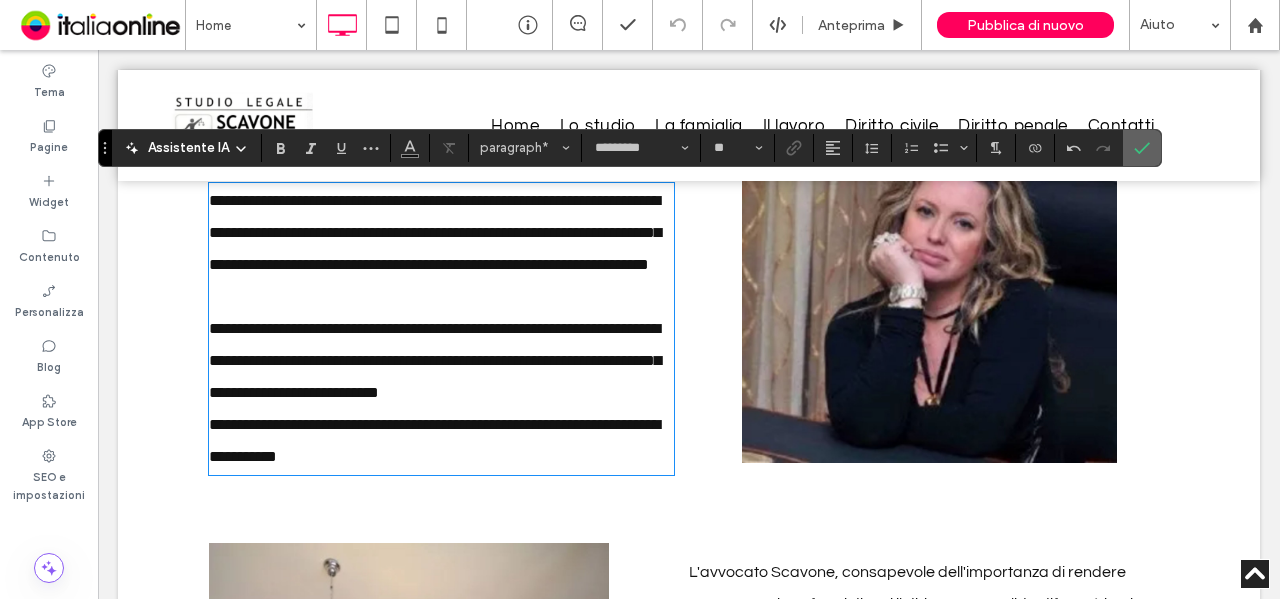 click 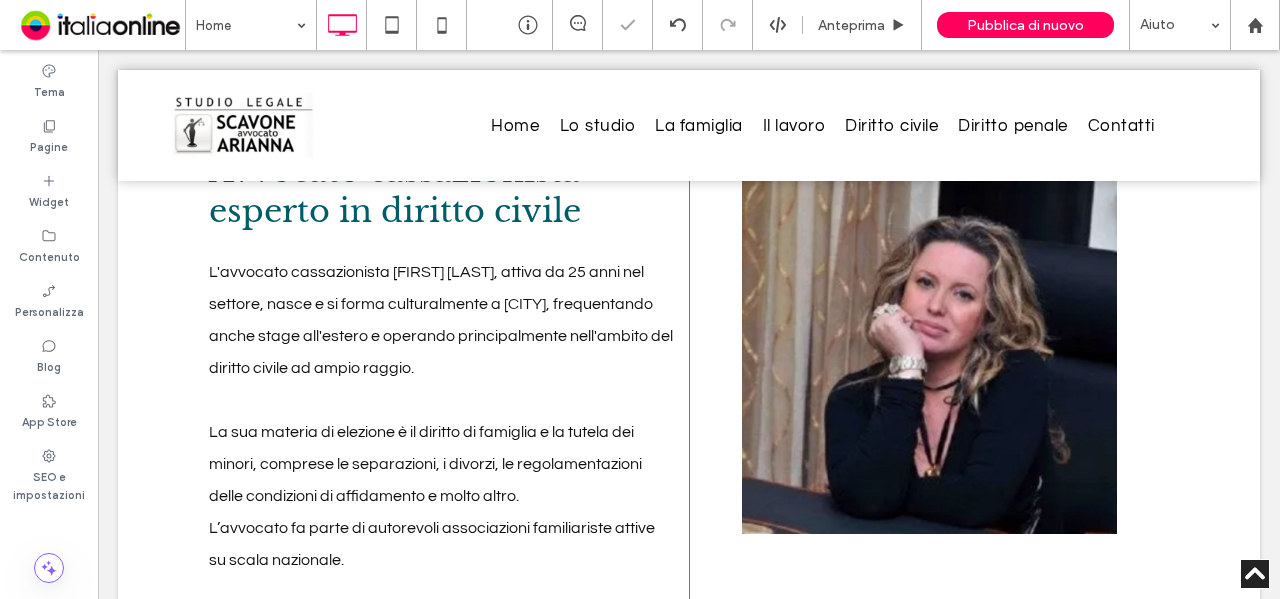 scroll, scrollTop: 1100, scrollLeft: 0, axis: vertical 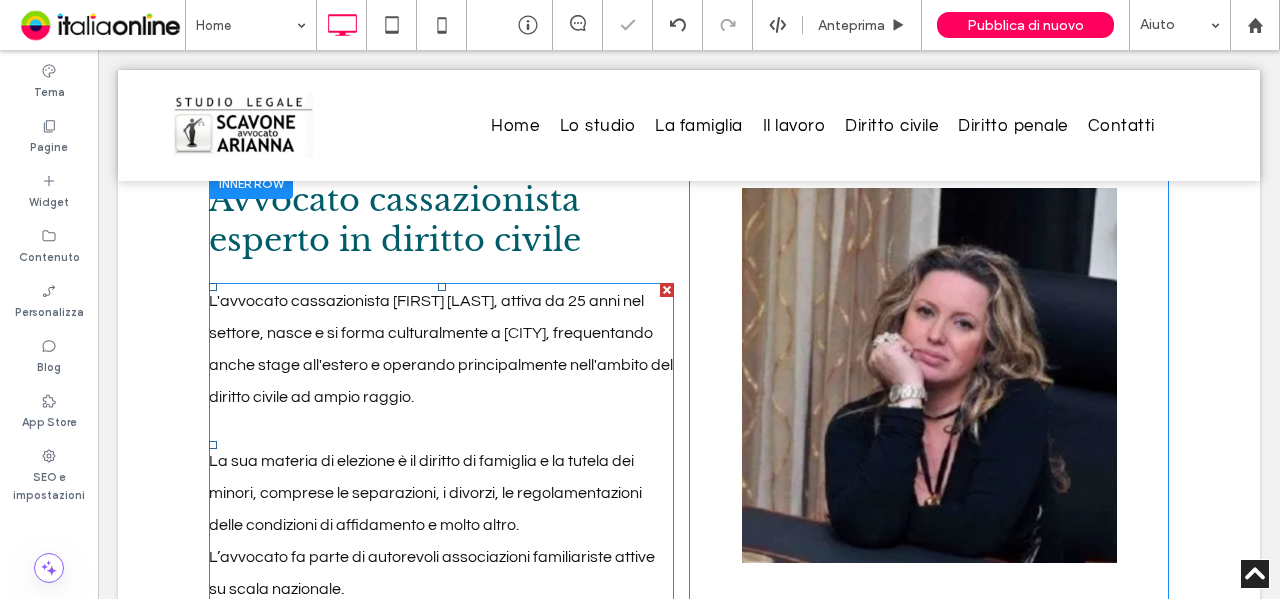 click at bounding box center (441, 429) 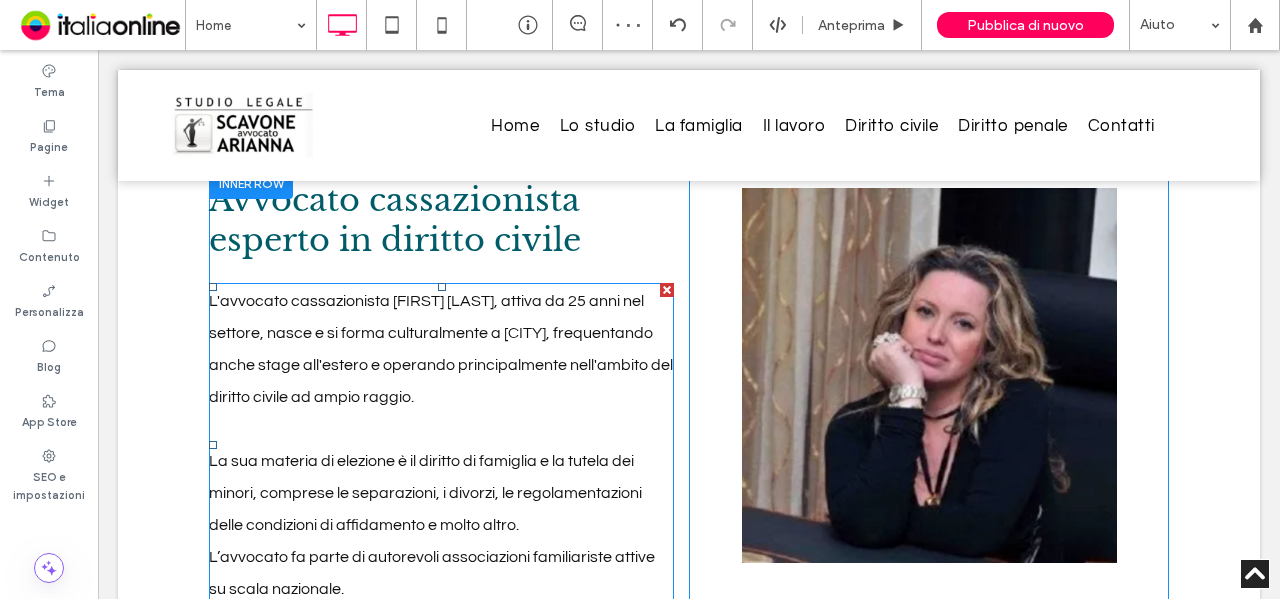 scroll, scrollTop: 1219, scrollLeft: 0, axis: vertical 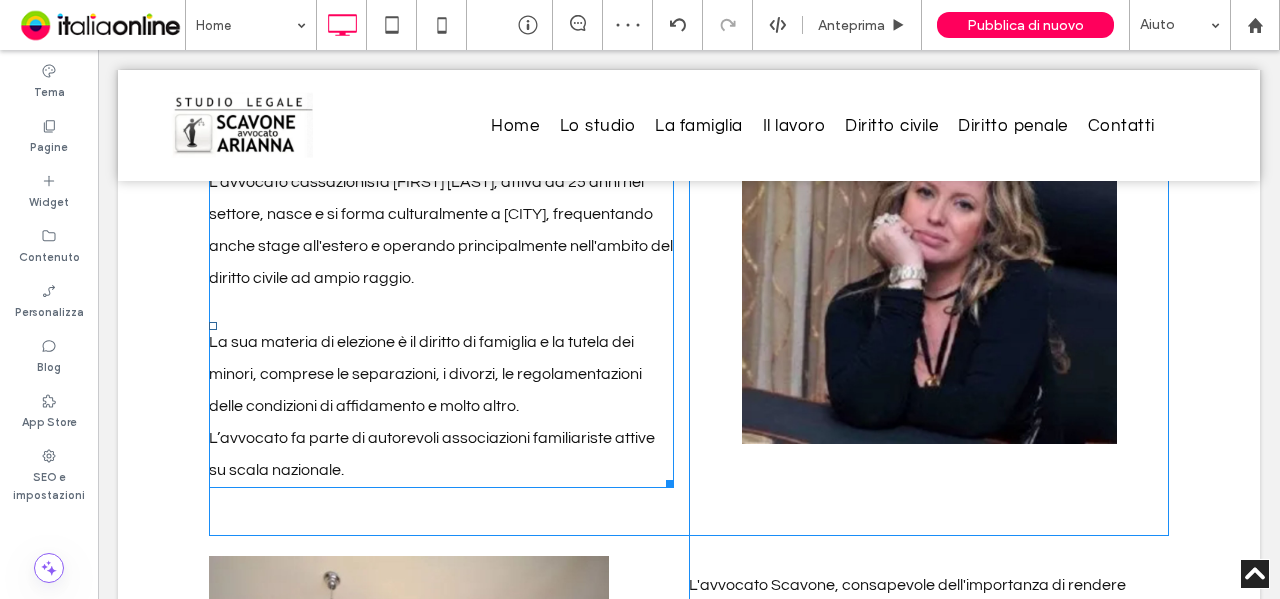 type on "*********" 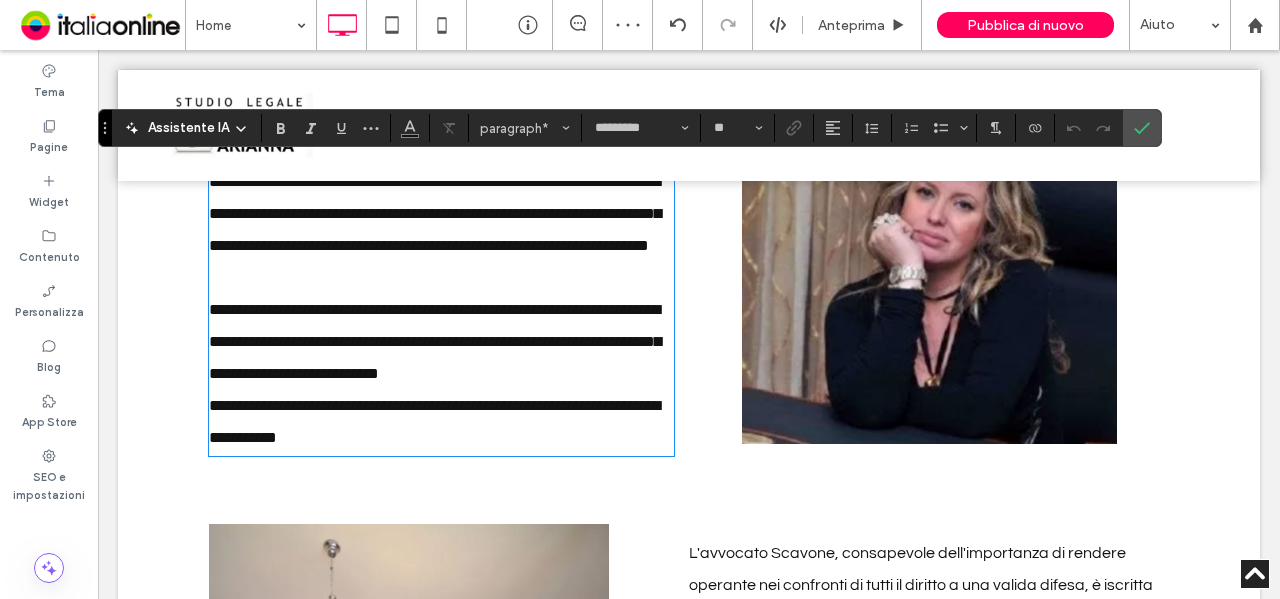click at bounding box center [441, 278] 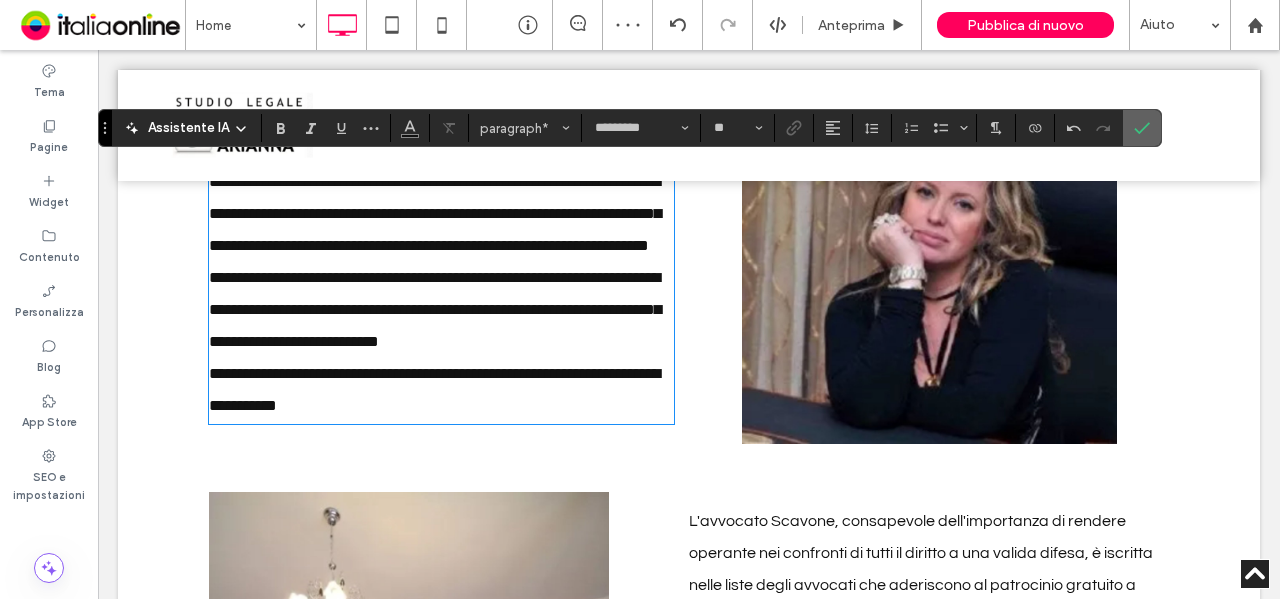 click at bounding box center (1138, 128) 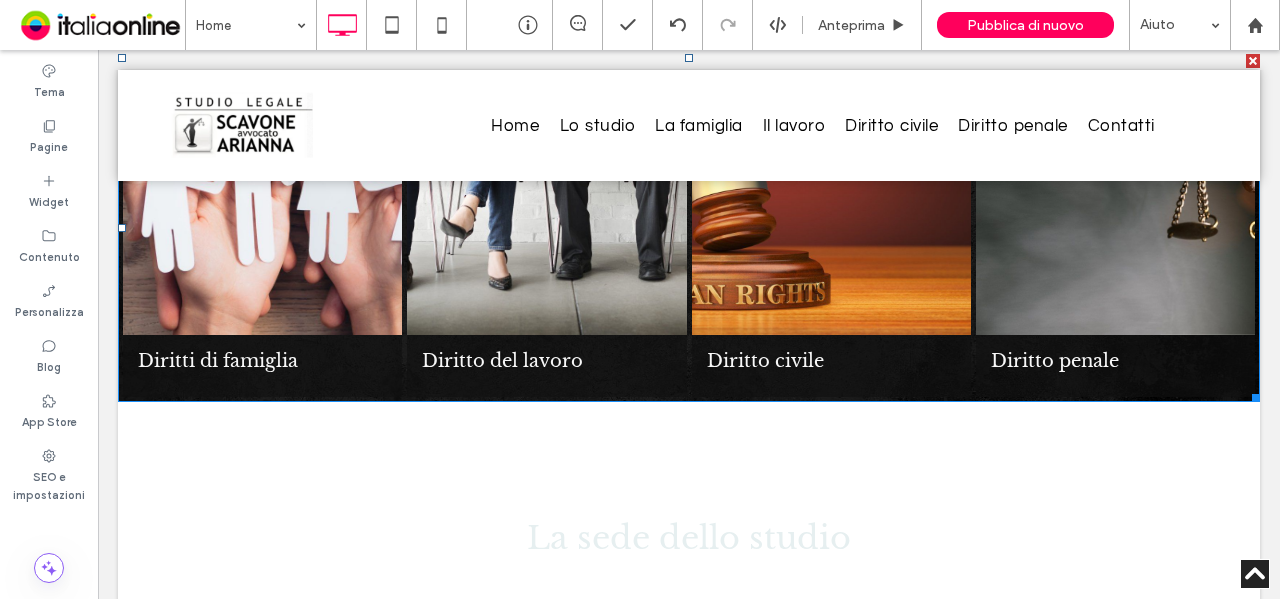 scroll, scrollTop: 2719, scrollLeft: 0, axis: vertical 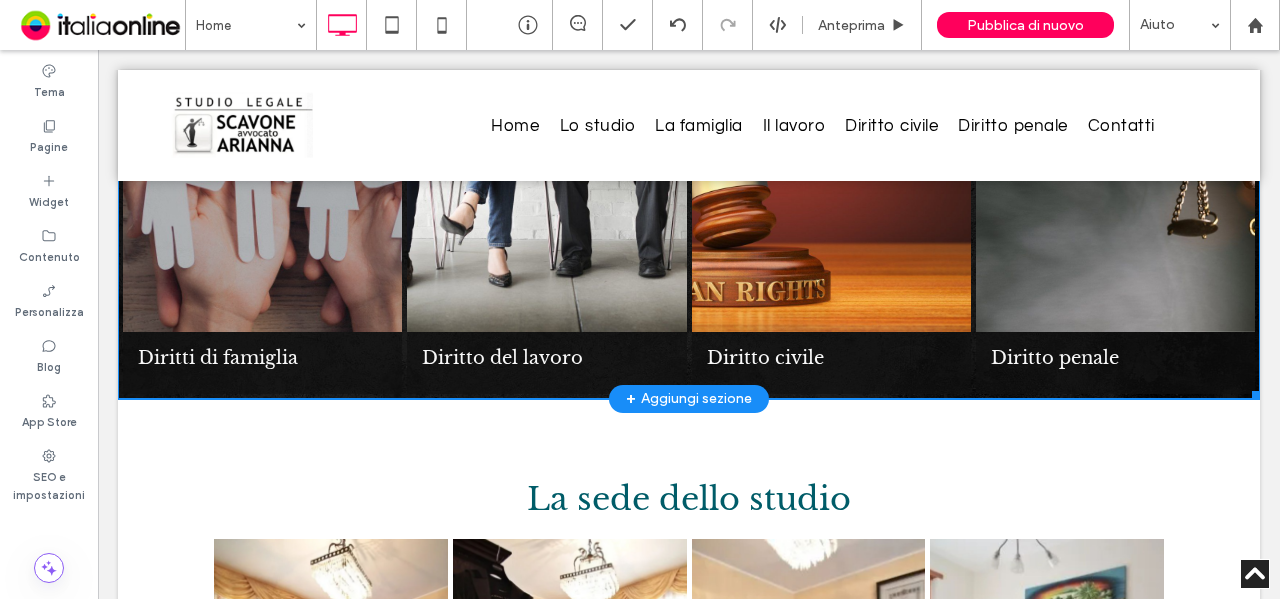 click at bounding box center [262, 194] 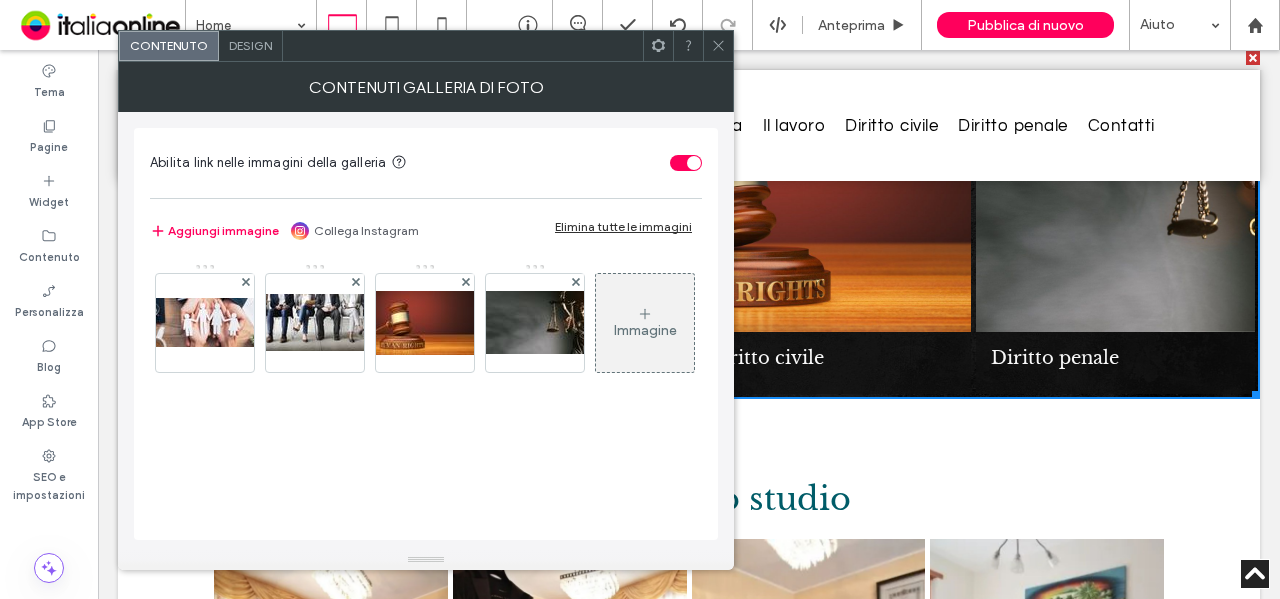 click on "Design" at bounding box center (251, 46) 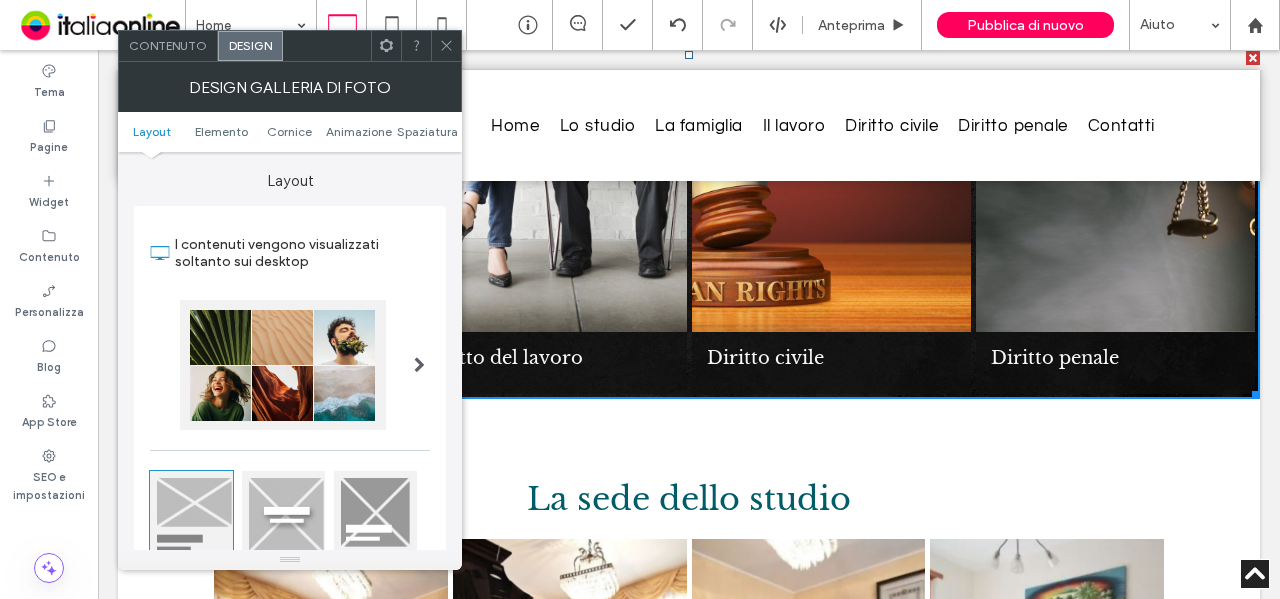 click on "Contenuto" at bounding box center [168, 46] 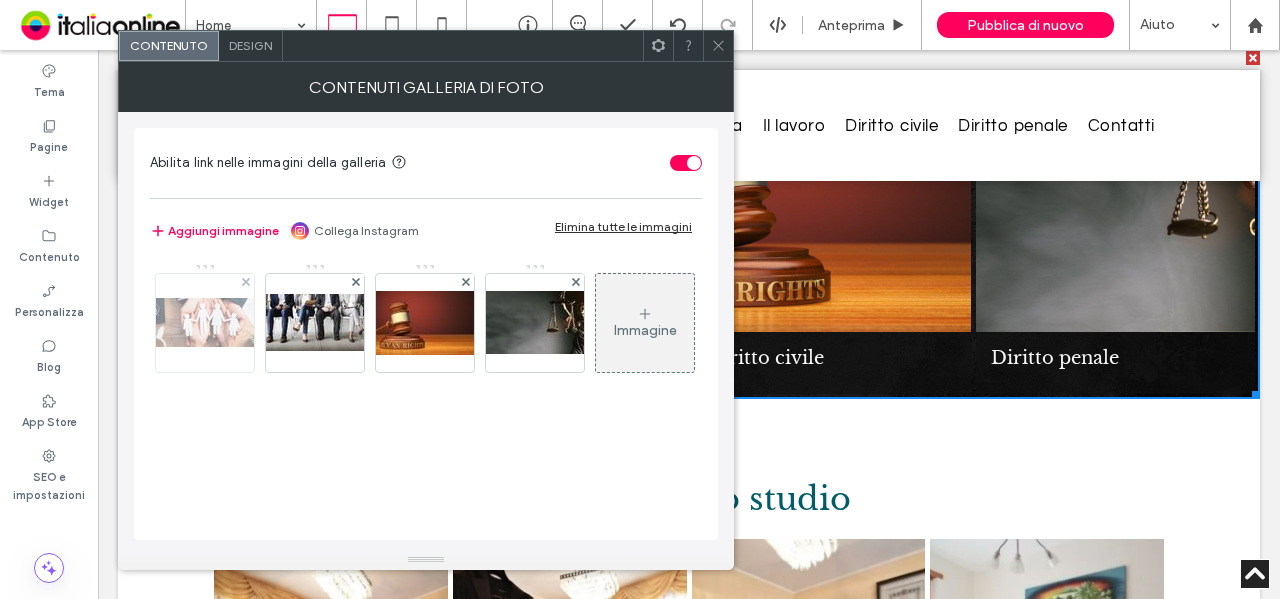 click at bounding box center [205, 322] 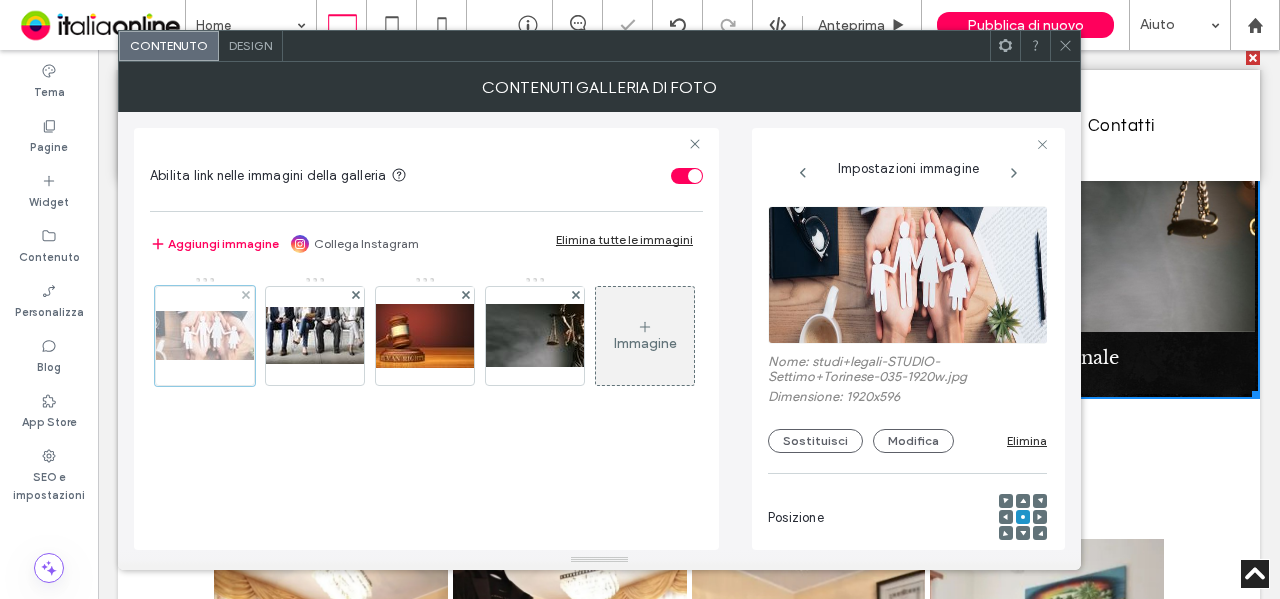 scroll, scrollTop: 0, scrollLeft: 26, axis: horizontal 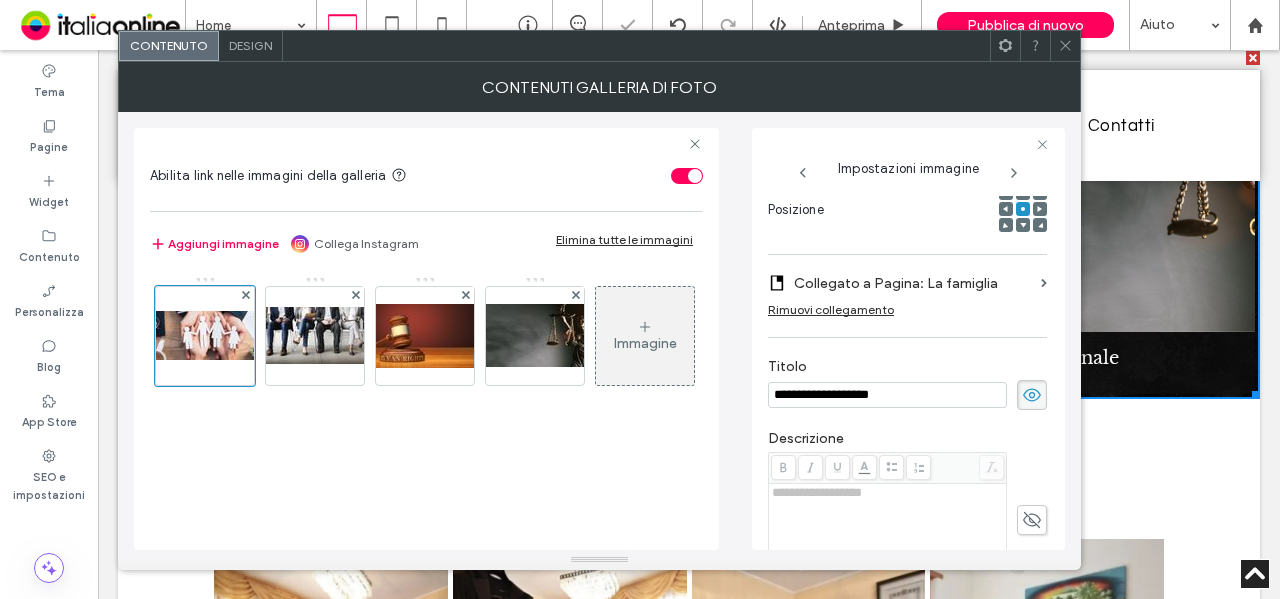 click at bounding box center [1065, 46] 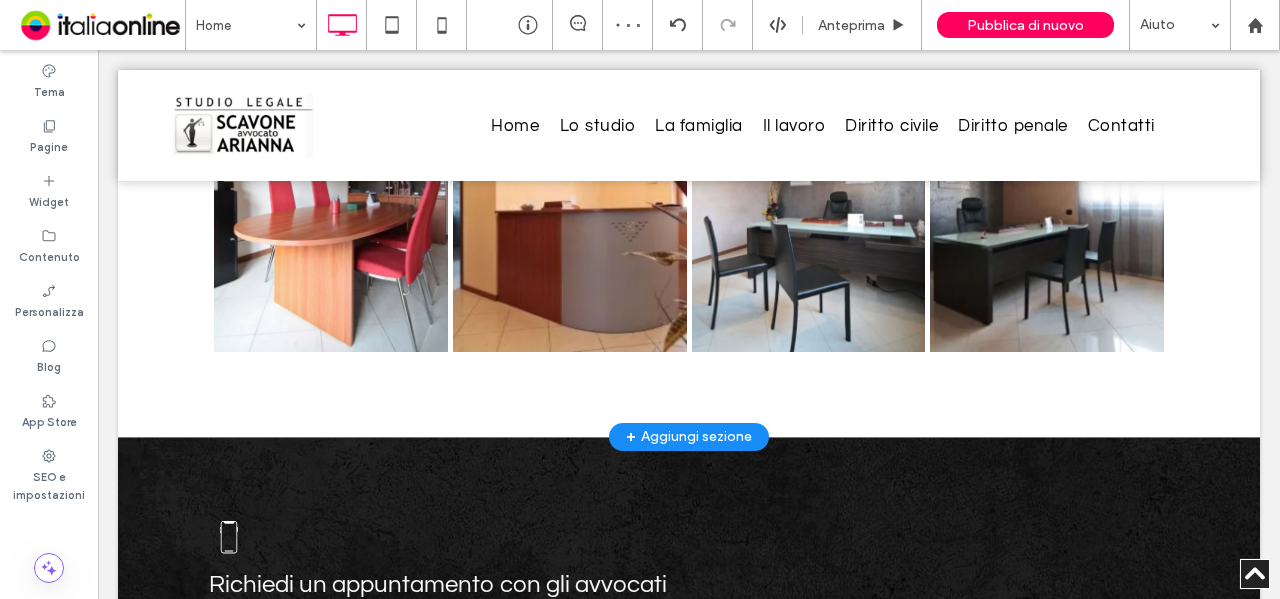 scroll, scrollTop: 3519, scrollLeft: 0, axis: vertical 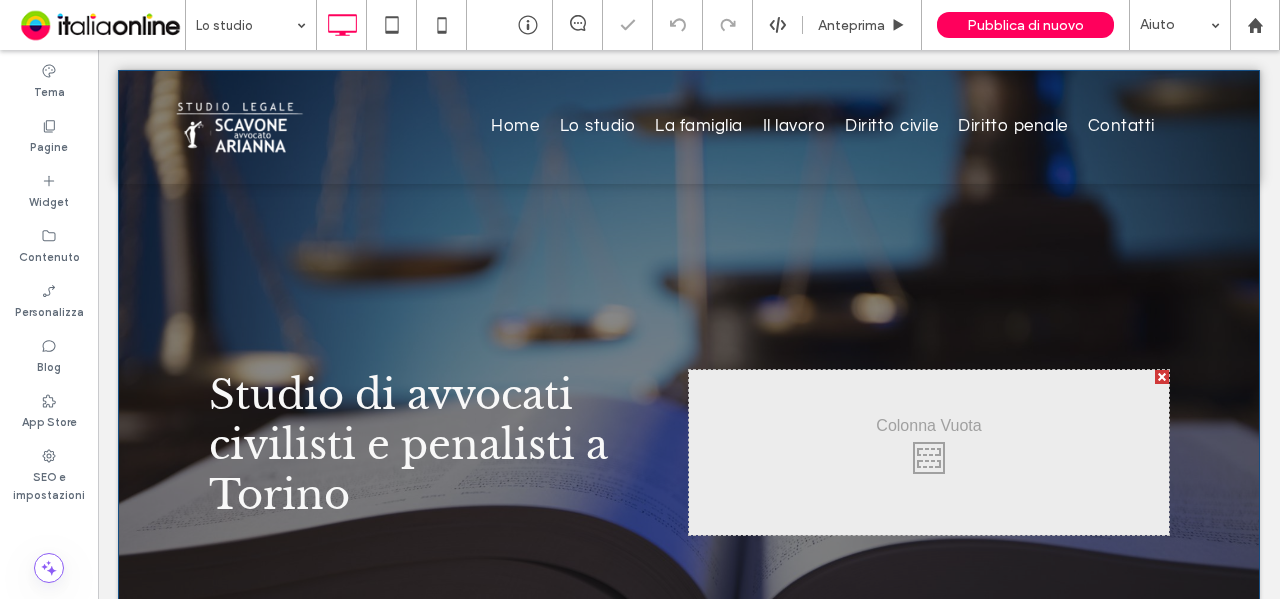 click on "Studio di avvocati civilisti e penalisti a Torino
Click To Paste
Click To Paste
Riga + Aggiungi sezione" at bounding box center [689, 427] 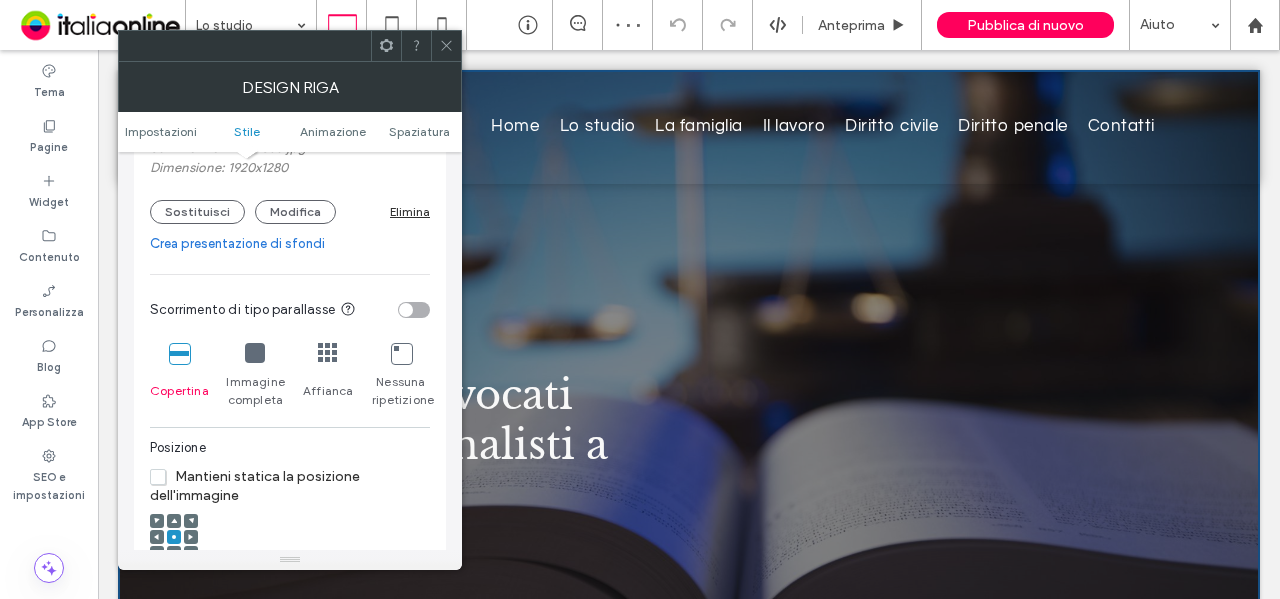scroll, scrollTop: 500, scrollLeft: 0, axis: vertical 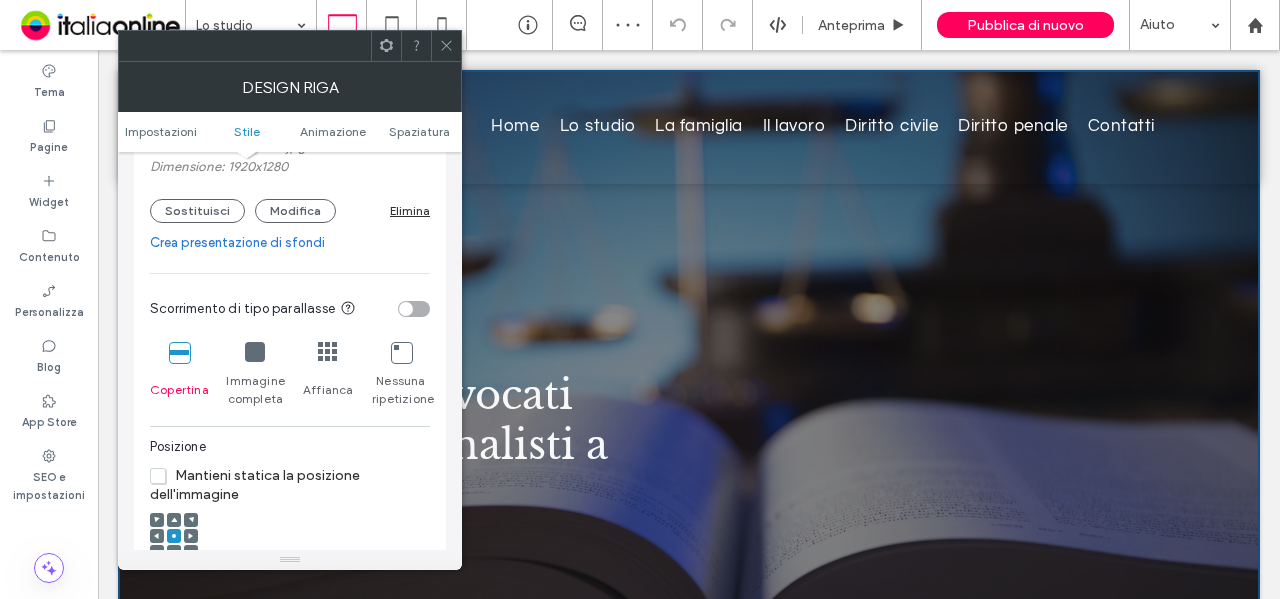 click at bounding box center (414, 309) 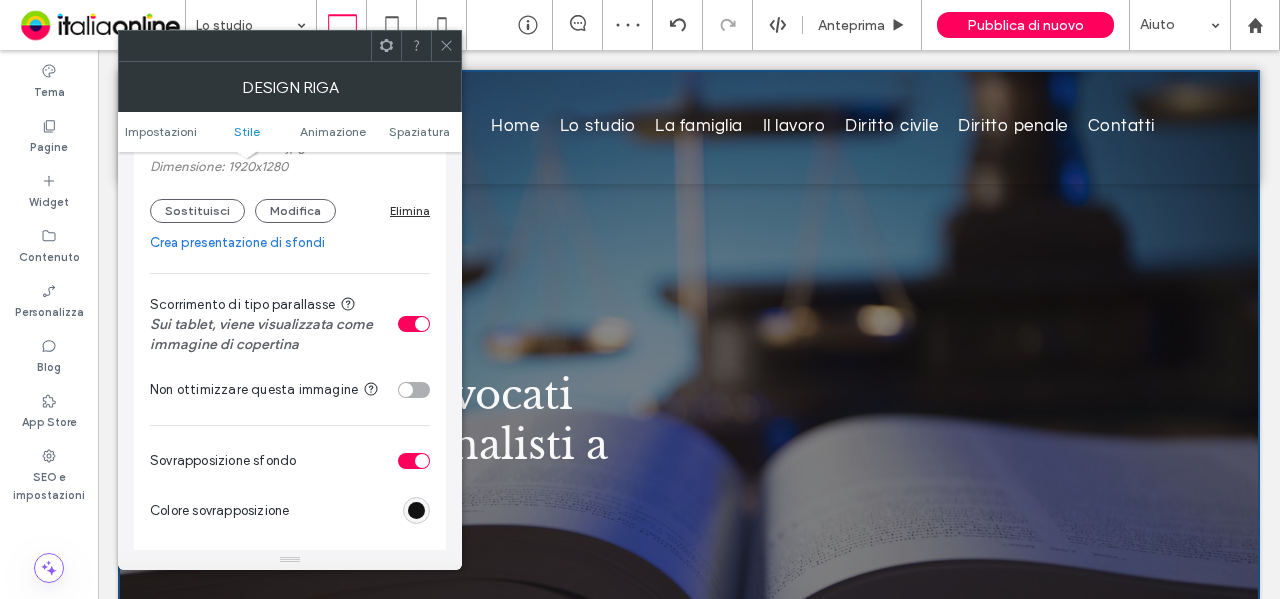 click 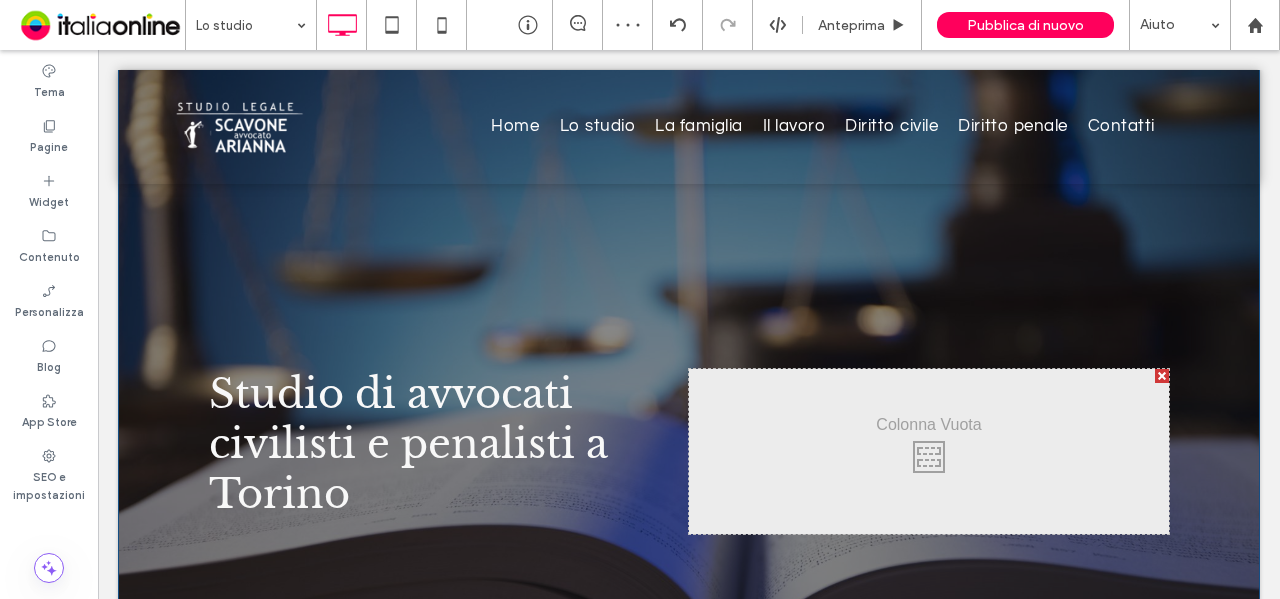 scroll, scrollTop: 0, scrollLeft: 0, axis: both 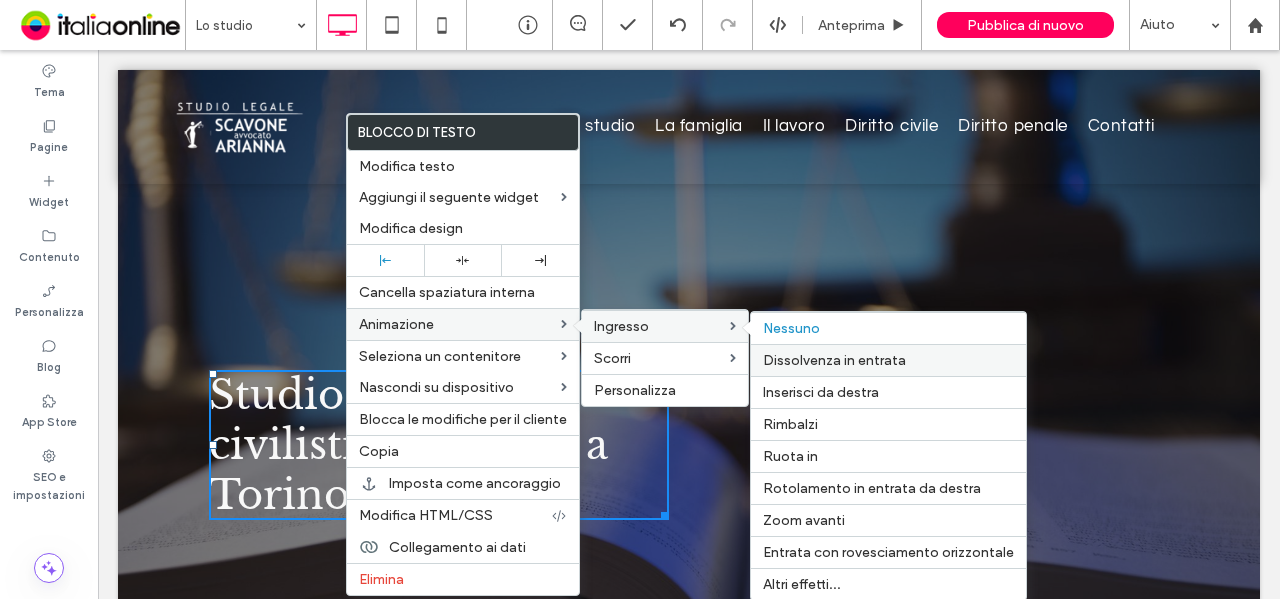 drag, startPoint x: 816, startPoint y: 358, endPoint x: 99, endPoint y: 415, distance: 719.26215 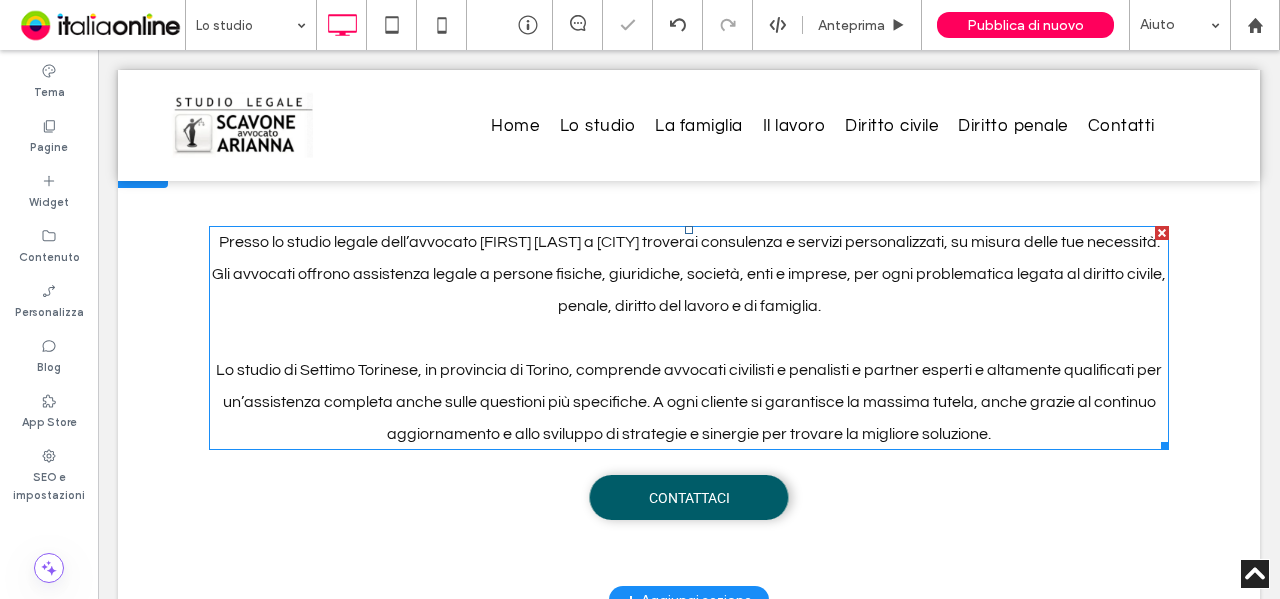 scroll, scrollTop: 600, scrollLeft: 0, axis: vertical 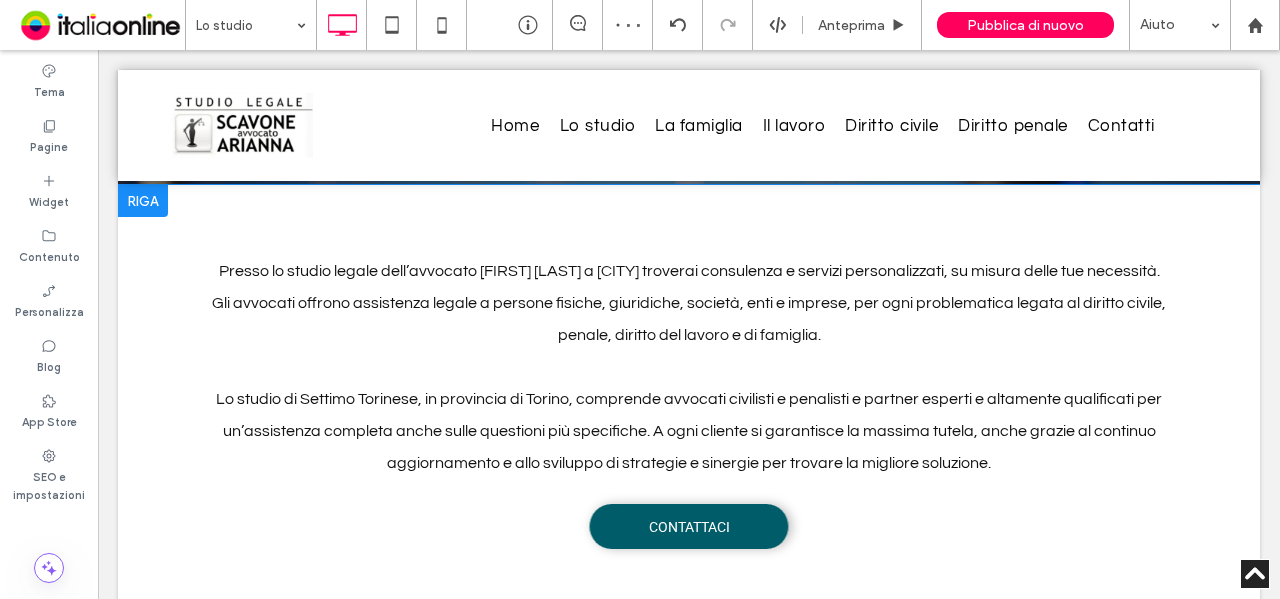 click on "Presso lo studio legale dell’avvocato Arianna Scavone a Torino troverai consulenza e servizi personalizzati, su misura delle tue necessità. Gli avvocati offrono assistenza legale a persone fisiche, giuridiche, società, enti e imprese, per ogni problematica legata al diritto civile, penale, diritto del lavoro e di famiglia.
Lo studio di Settimo Torinese, in provincia di Torino, comprende avvocati civilisti e penalisti e partner esperti e altamente qualificati per un’assistenza completa anche sulle questioni più specifiche. A ogni cliente si garantisce la massima tutela, anche grazie al continuo aggiornamento e allo sviluppo di strategie e sinergie per trovare la migliore soluzione.
CONTATTACI
Click To Paste
Riga + Aggiungi sezione" at bounding box center [689, 407] 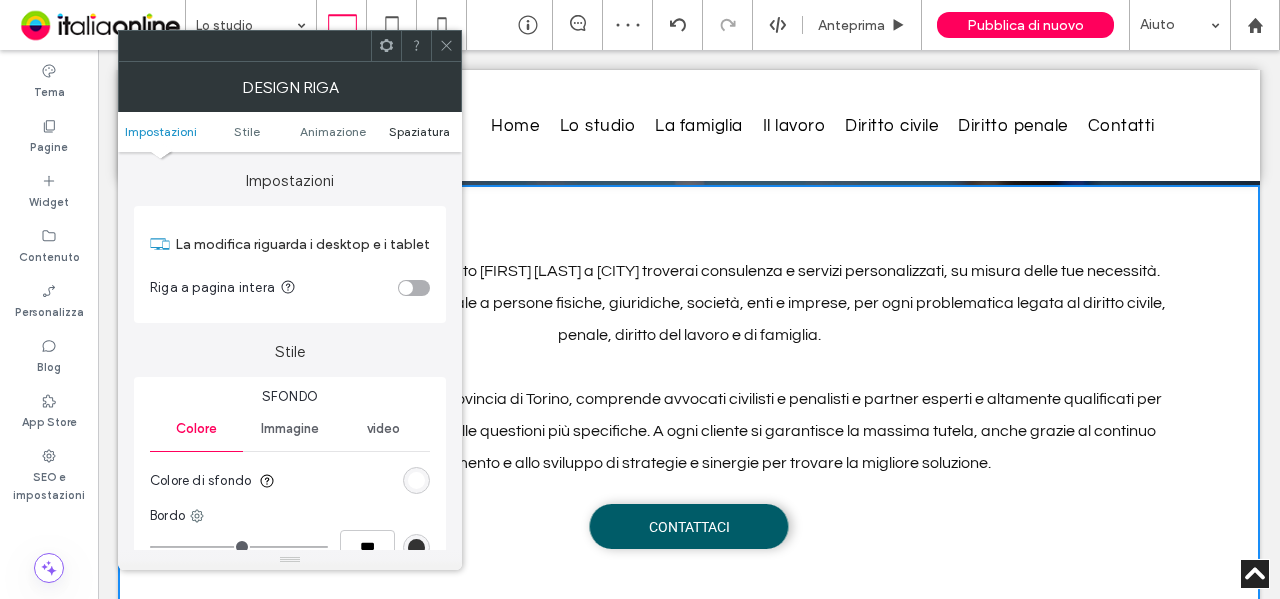 click on "Spaziatura" at bounding box center (419, 131) 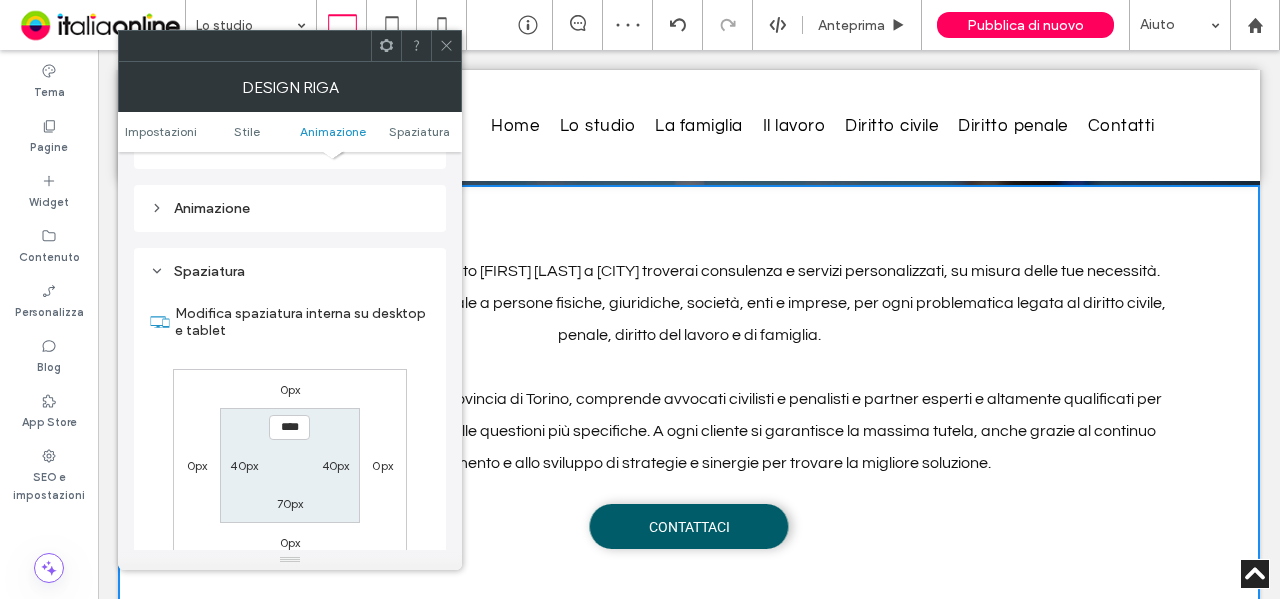 scroll, scrollTop: 565, scrollLeft: 0, axis: vertical 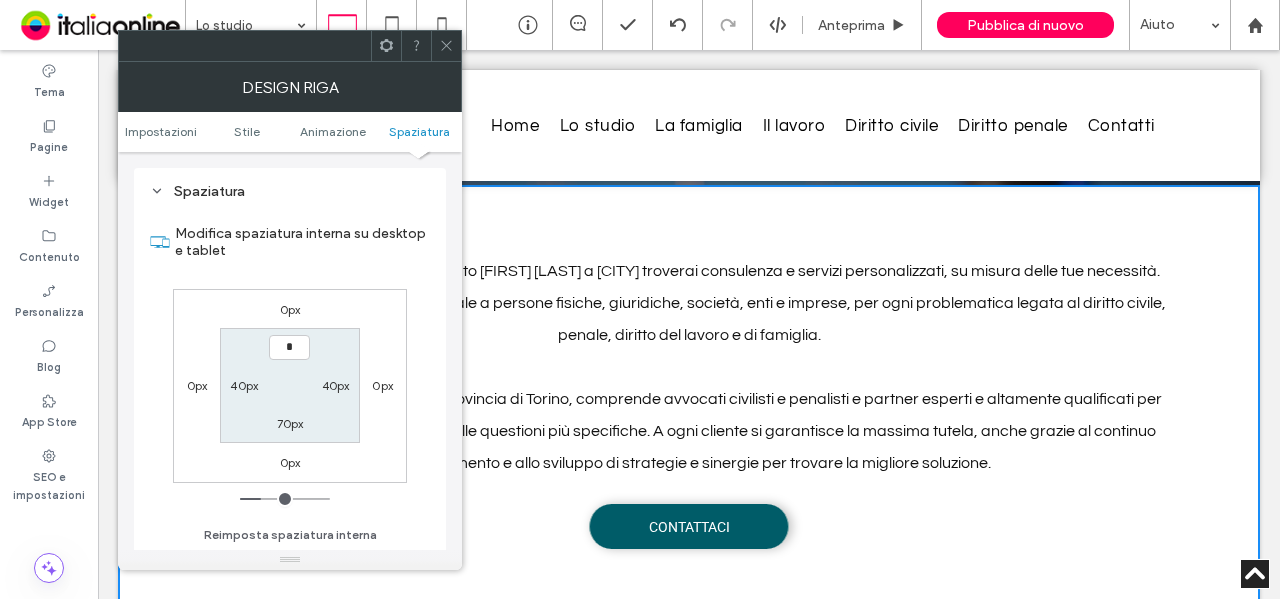 type on "**" 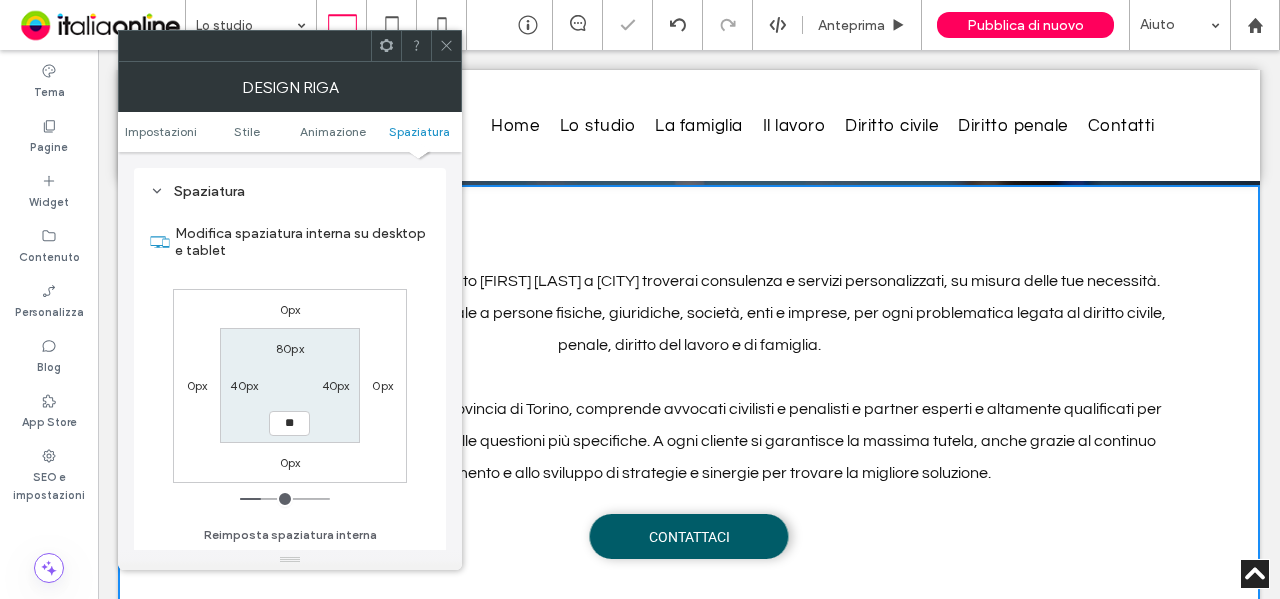 type on "**" 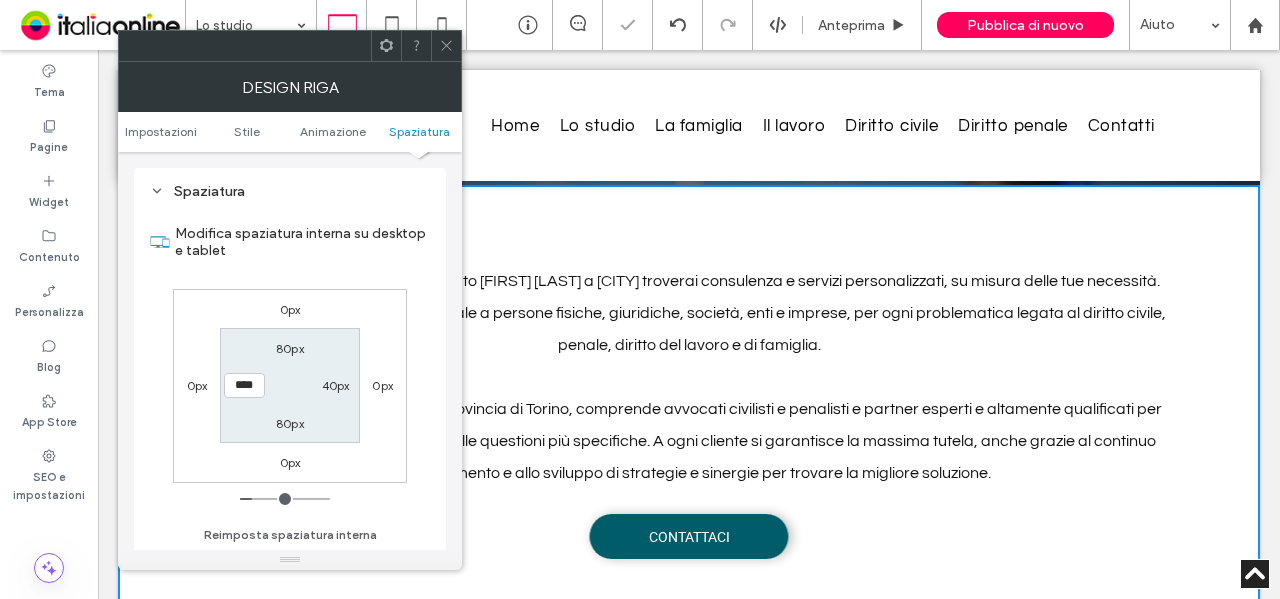 drag, startPoint x: 450, startPoint y: 49, endPoint x: 432, endPoint y: 203, distance: 155.04839 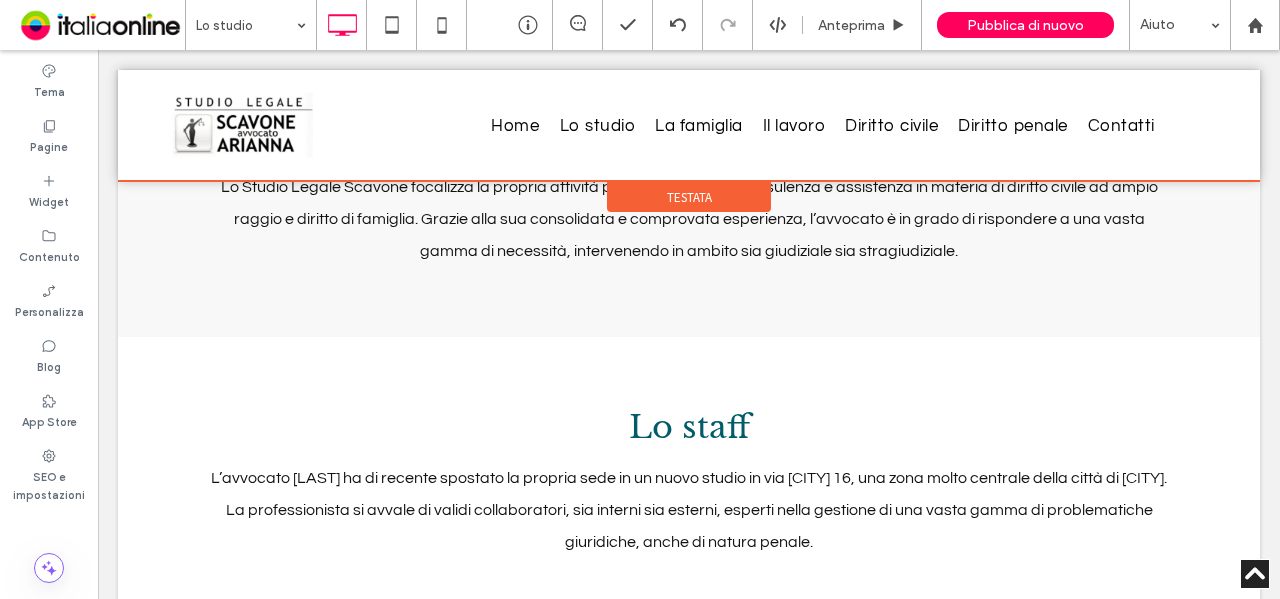 scroll, scrollTop: 1200, scrollLeft: 0, axis: vertical 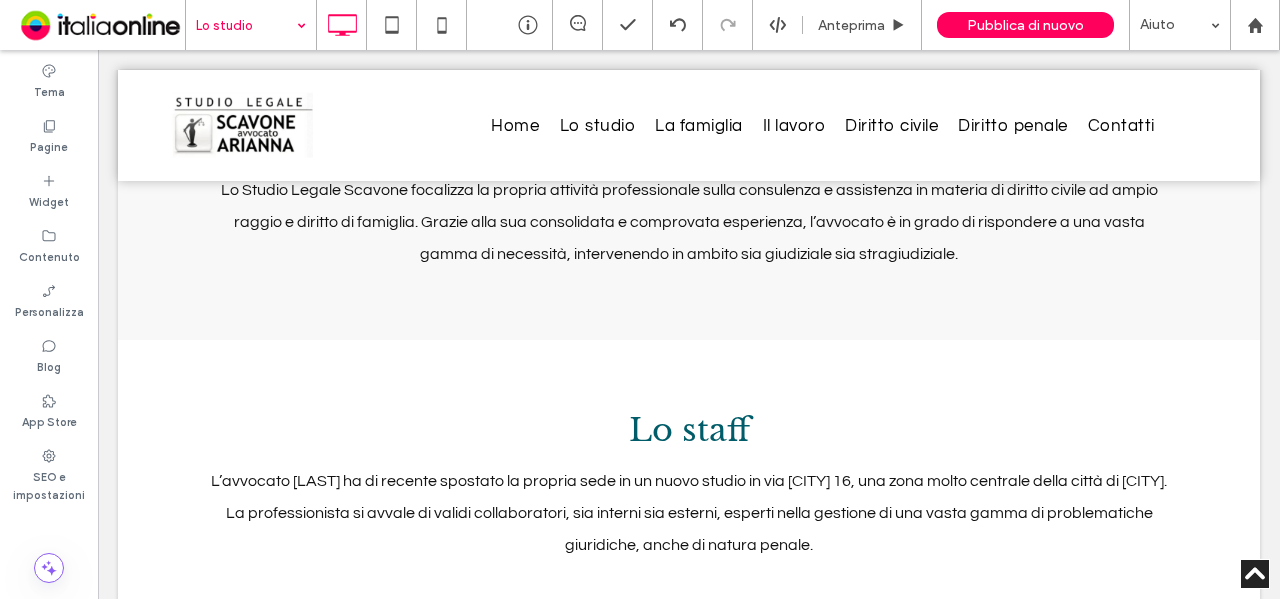 drag, startPoint x: 263, startPoint y: 7, endPoint x: 256, endPoint y: 29, distance: 23.086792 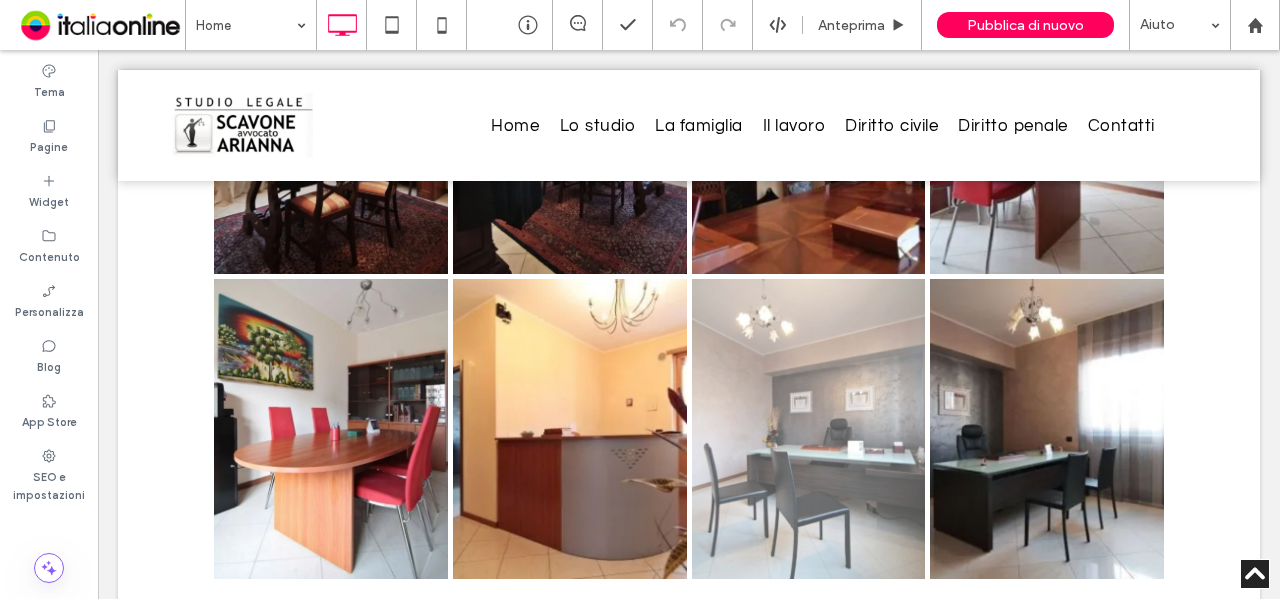 scroll, scrollTop: 3300, scrollLeft: 0, axis: vertical 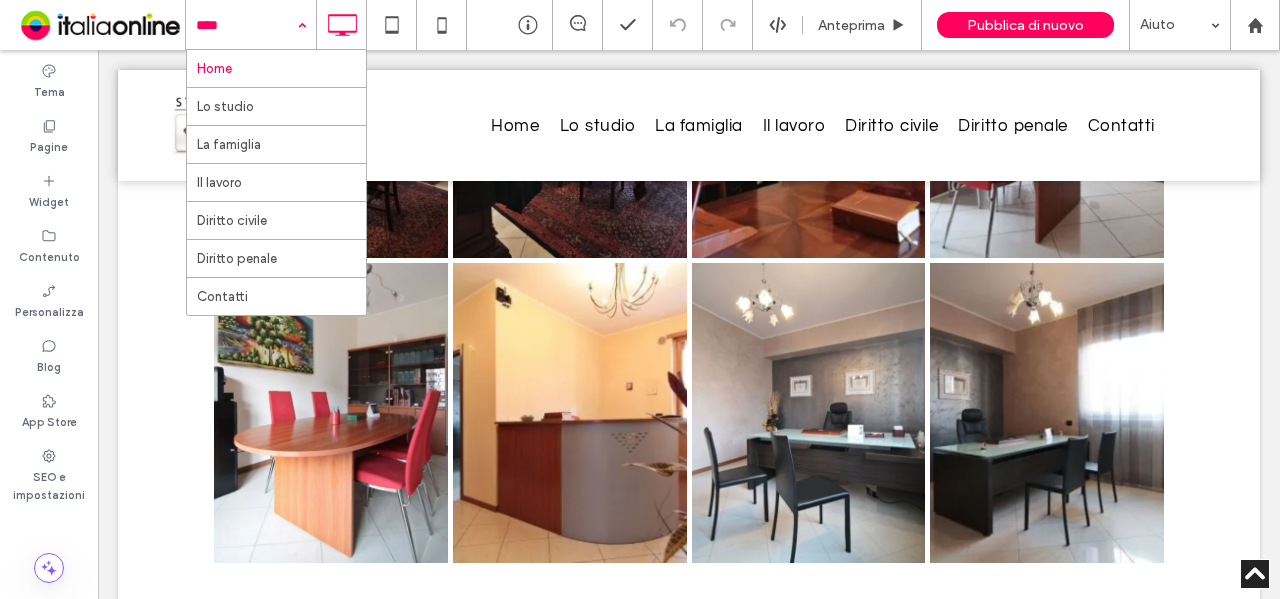 click at bounding box center (246, 25) 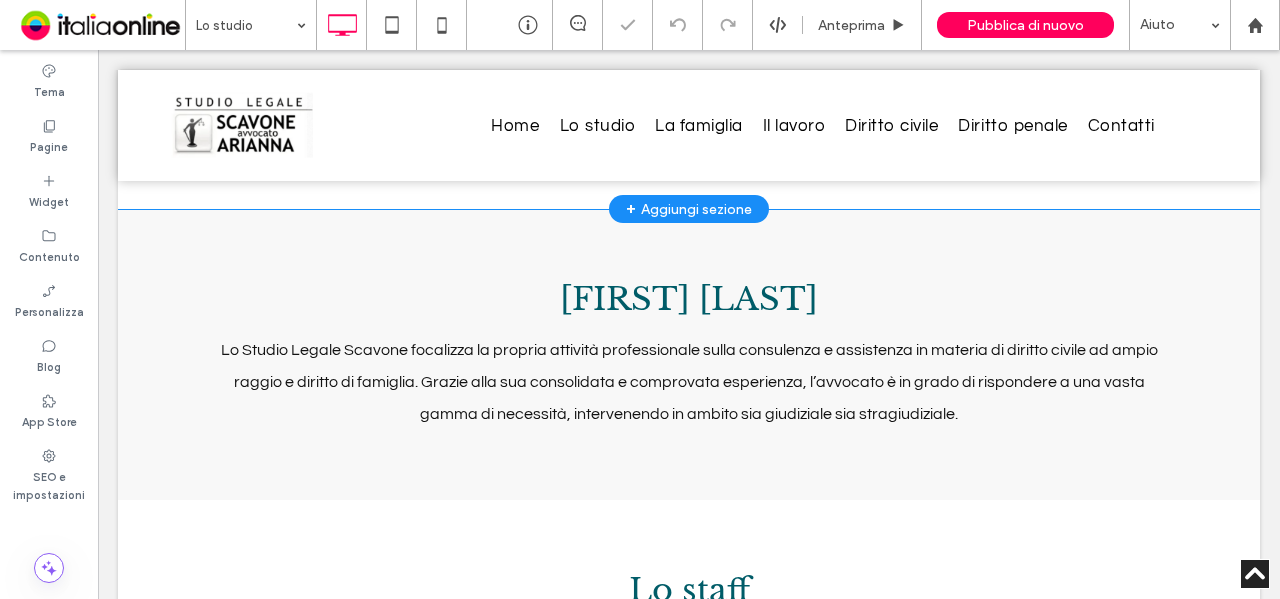 scroll, scrollTop: 1100, scrollLeft: 0, axis: vertical 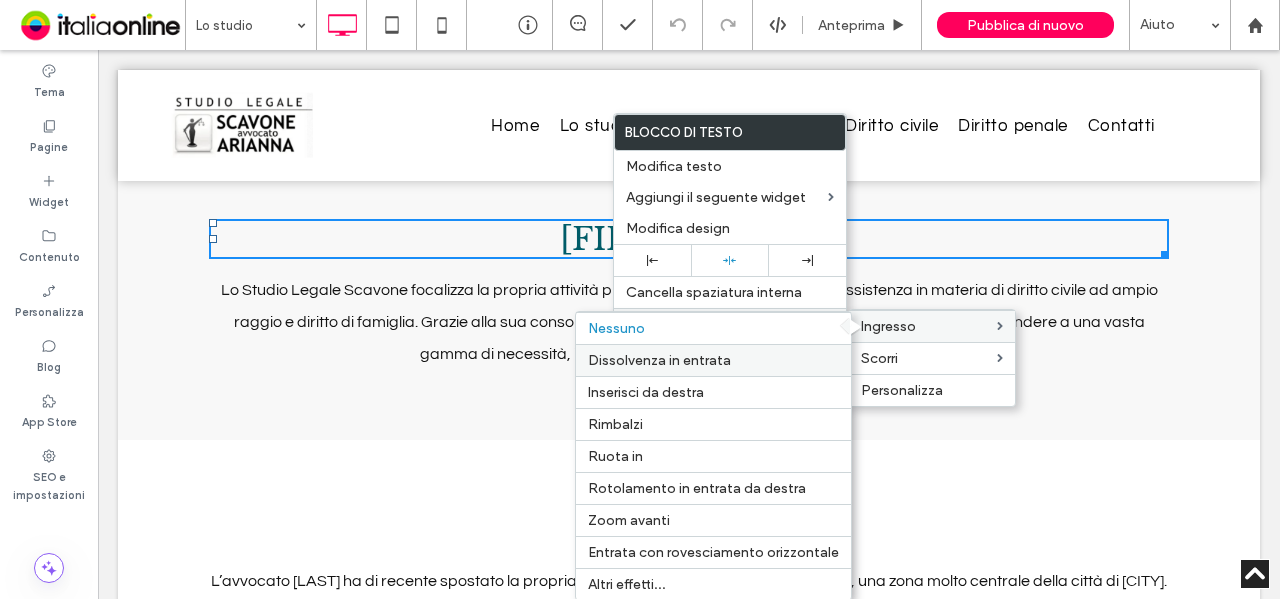 click on "Dissolvenza in entrata" at bounding box center [713, 360] 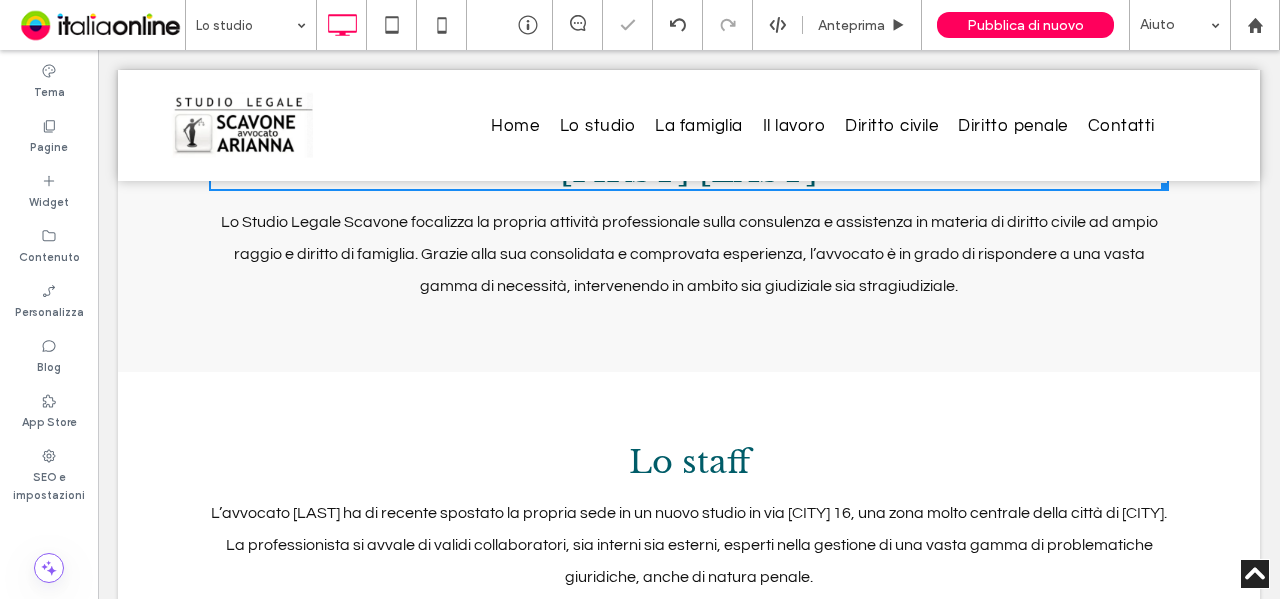 scroll, scrollTop: 1200, scrollLeft: 0, axis: vertical 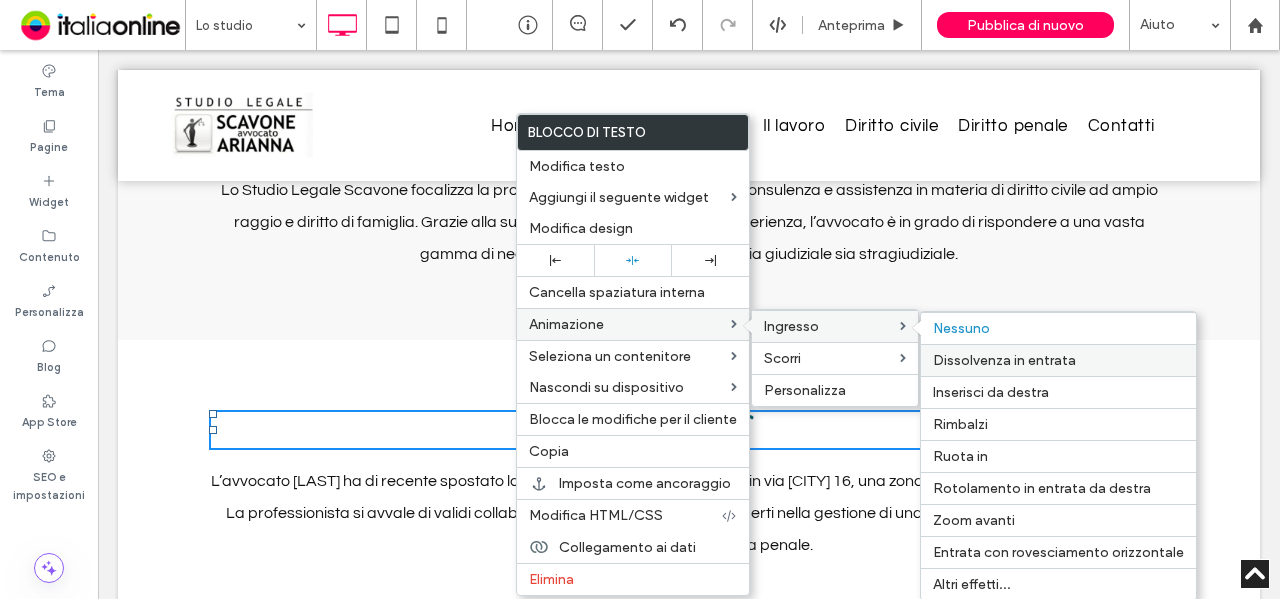click on "Dissolvenza in entrata" at bounding box center [1004, 360] 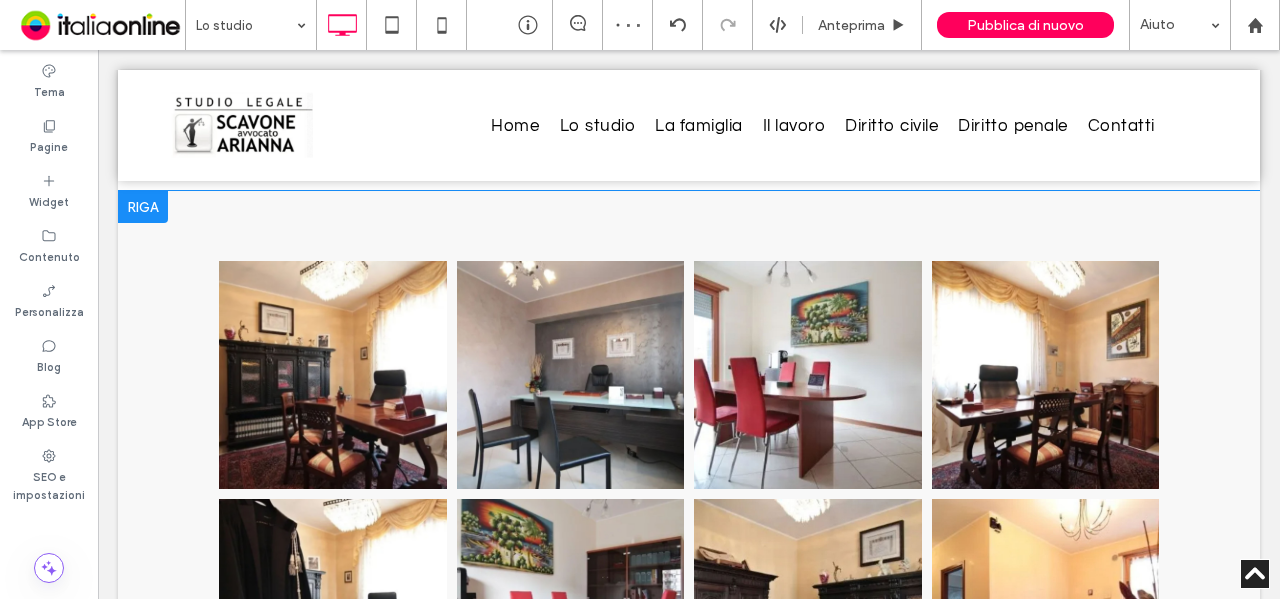 scroll, scrollTop: 1800, scrollLeft: 0, axis: vertical 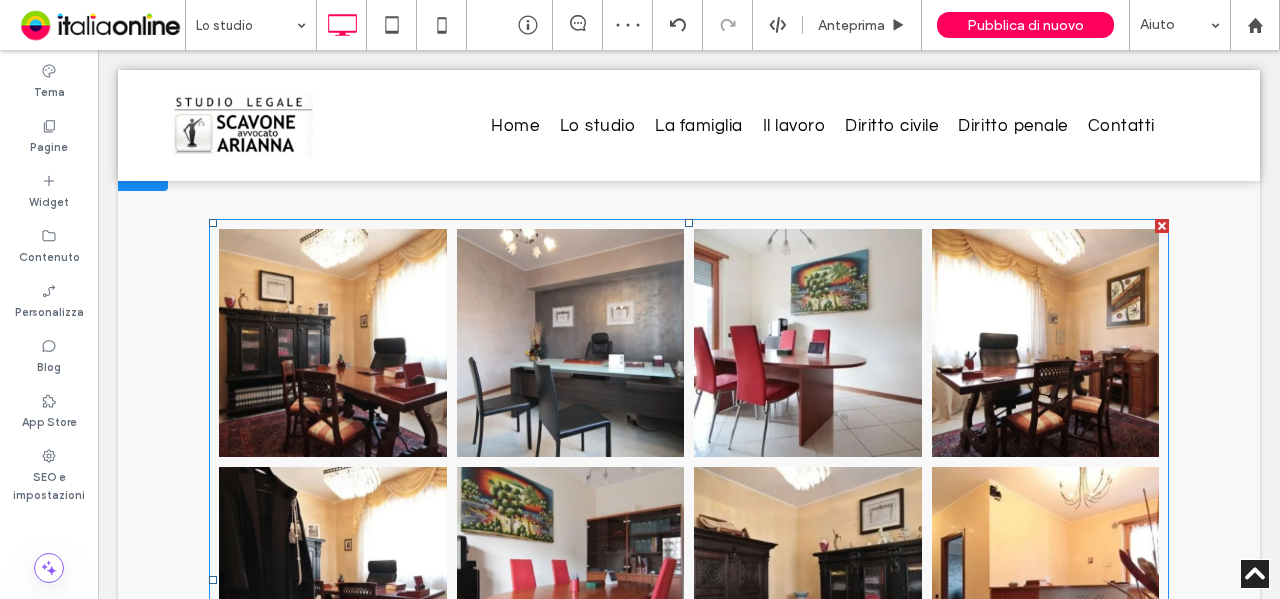 click at bounding box center [333, 343] 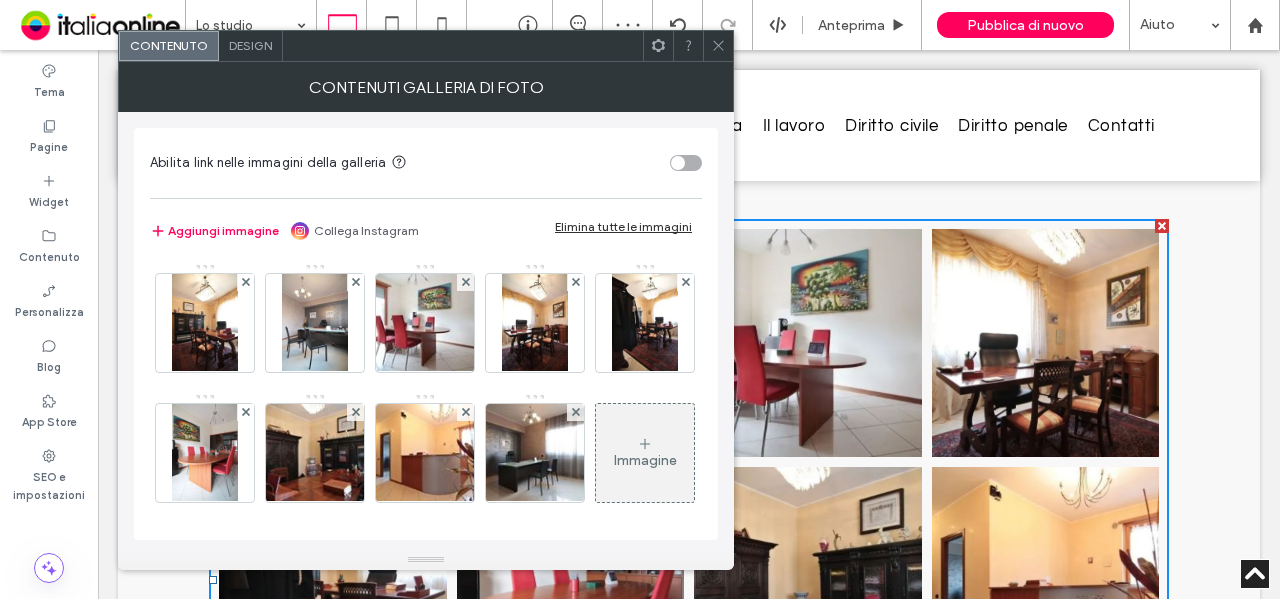click on "Design" at bounding box center (250, 45) 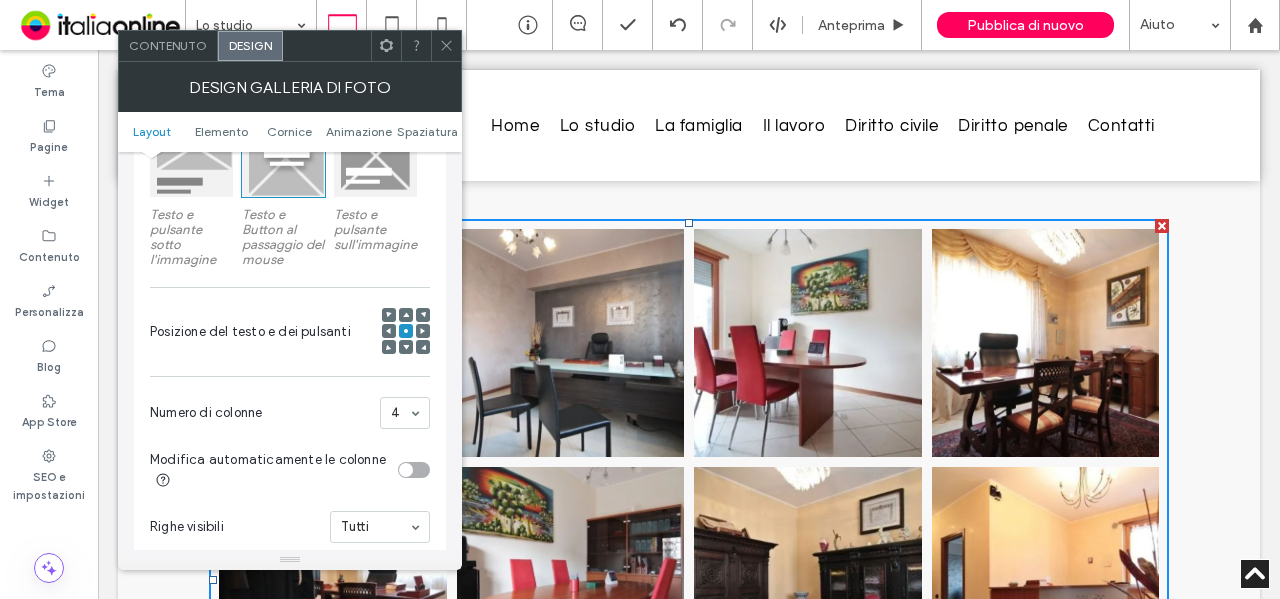 scroll, scrollTop: 700, scrollLeft: 0, axis: vertical 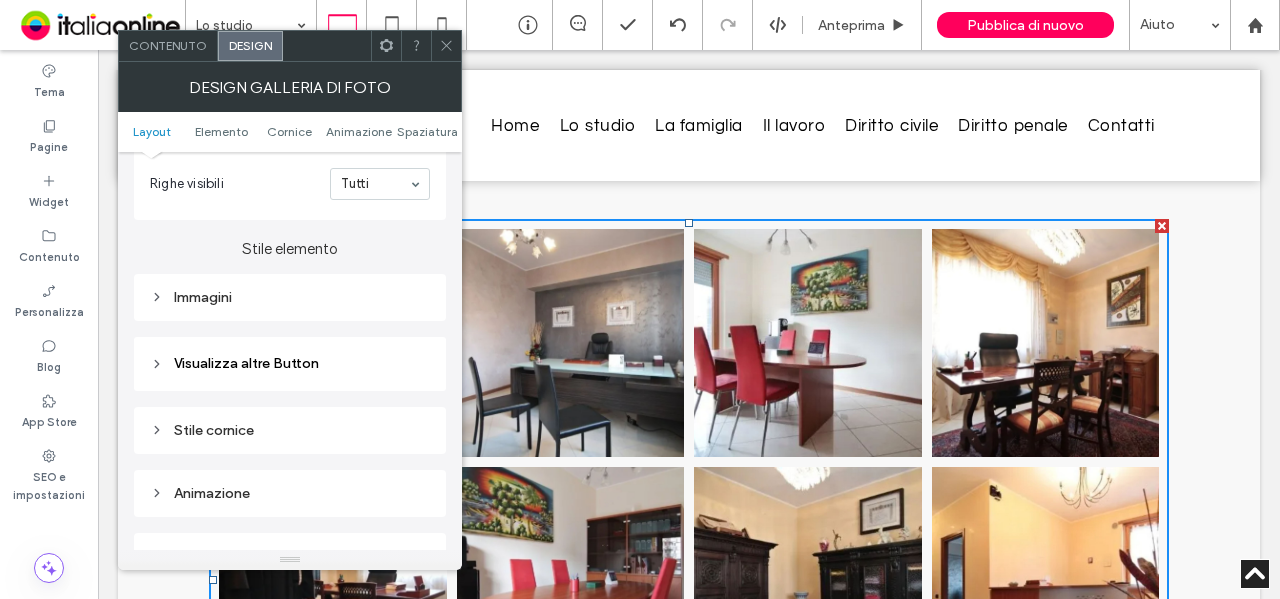 click on "Immagini" at bounding box center [290, 297] 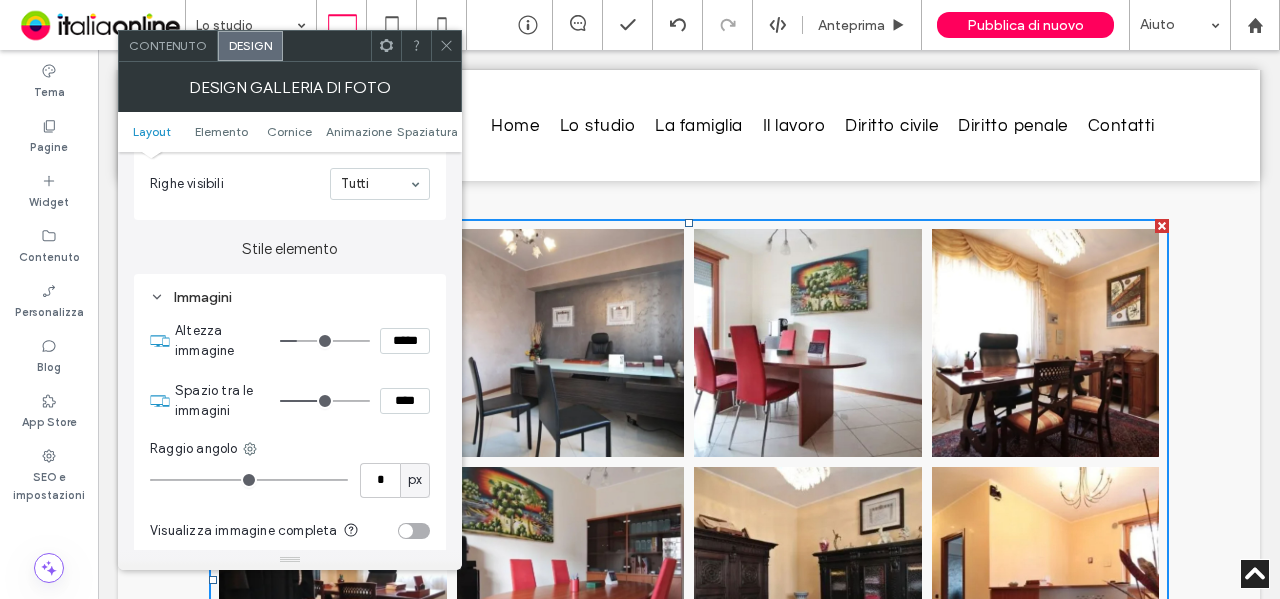 drag, startPoint x: 382, startPoint y: 344, endPoint x: 365, endPoint y: 345, distance: 17.029387 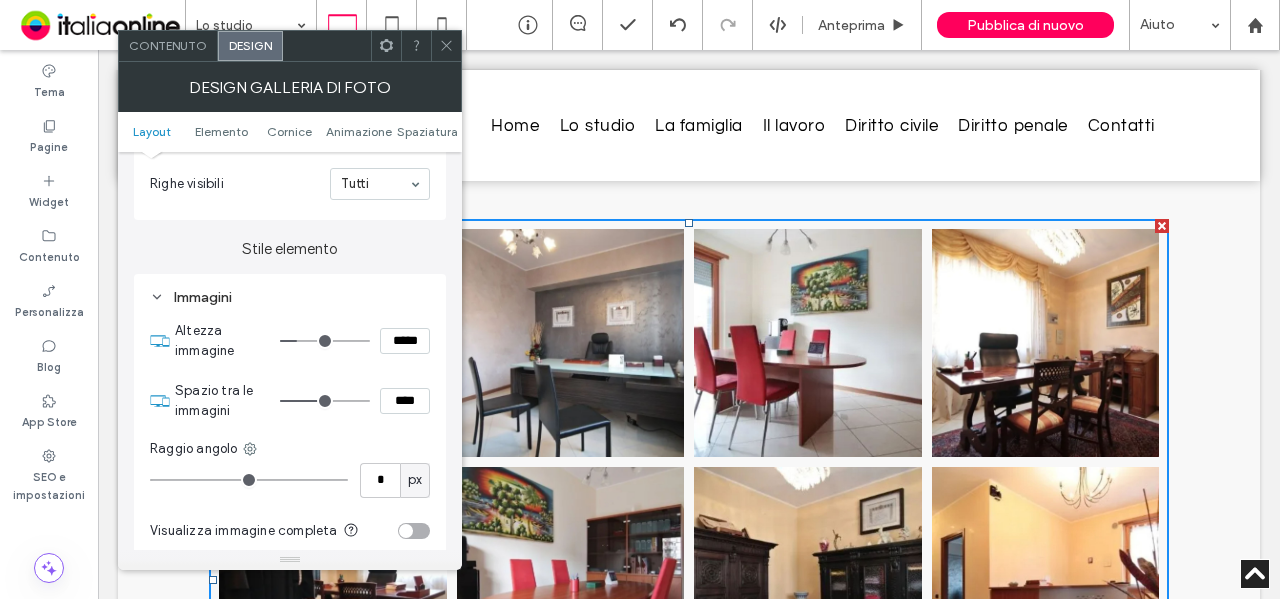 type on "*****" 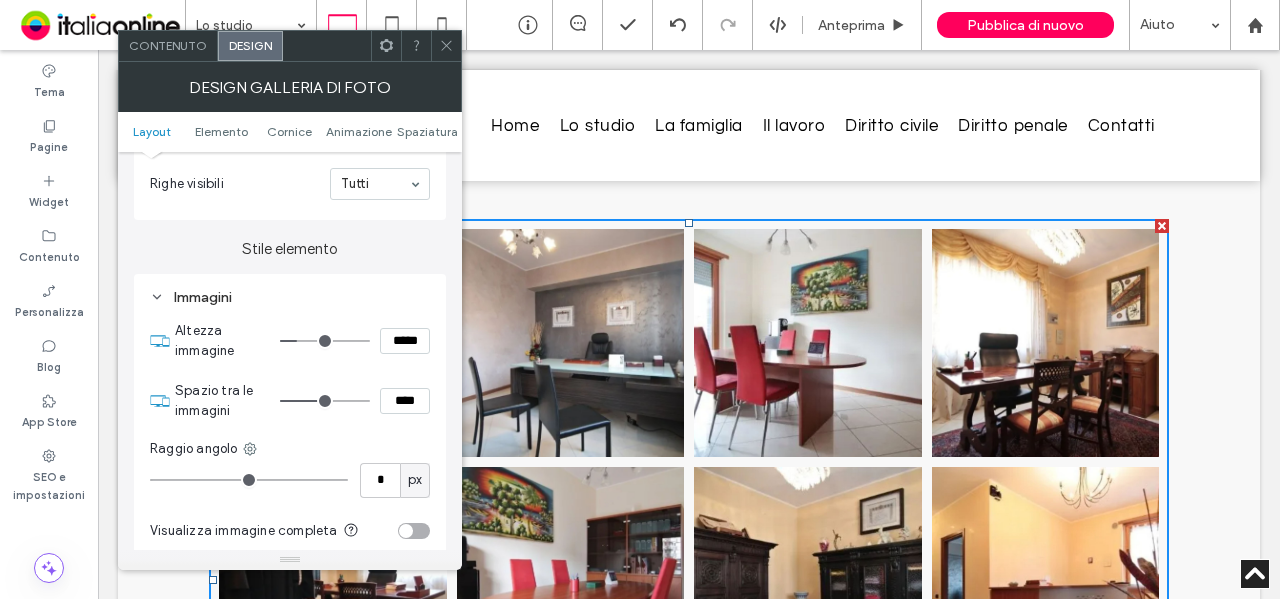 type on "***" 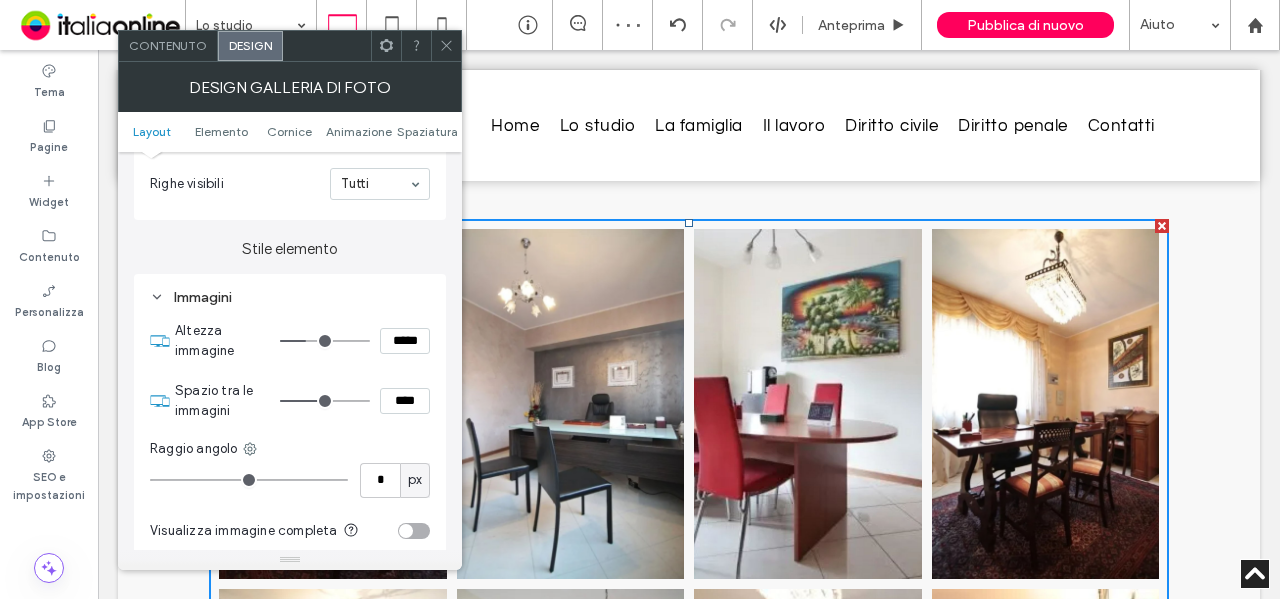type on "*****" 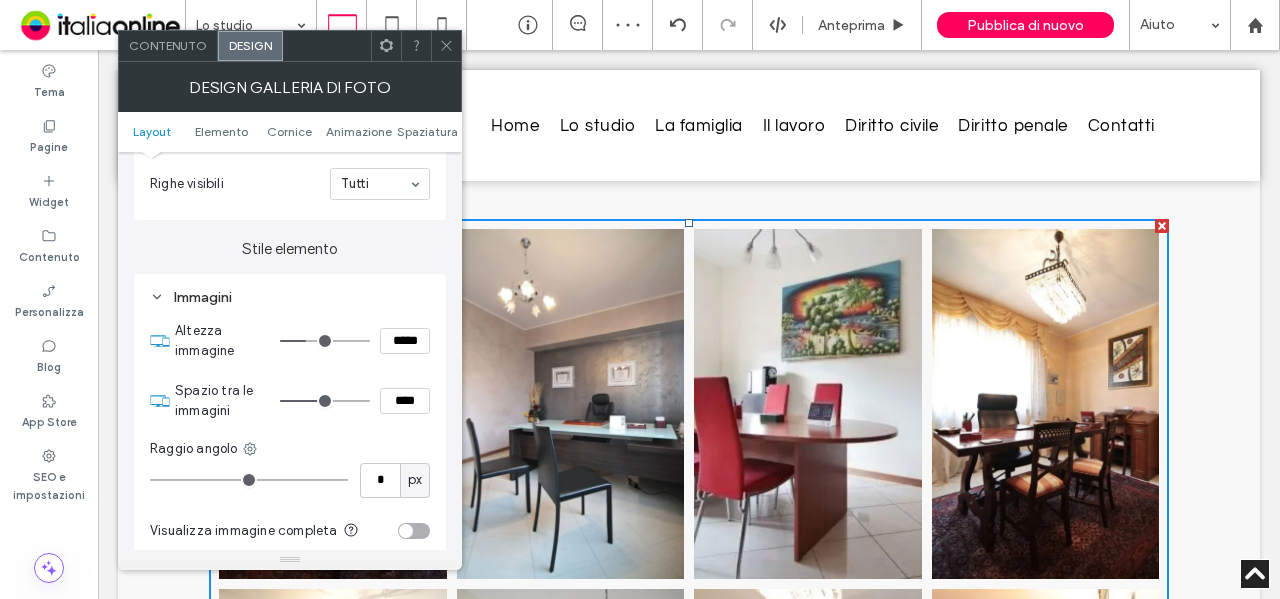 type on "***" 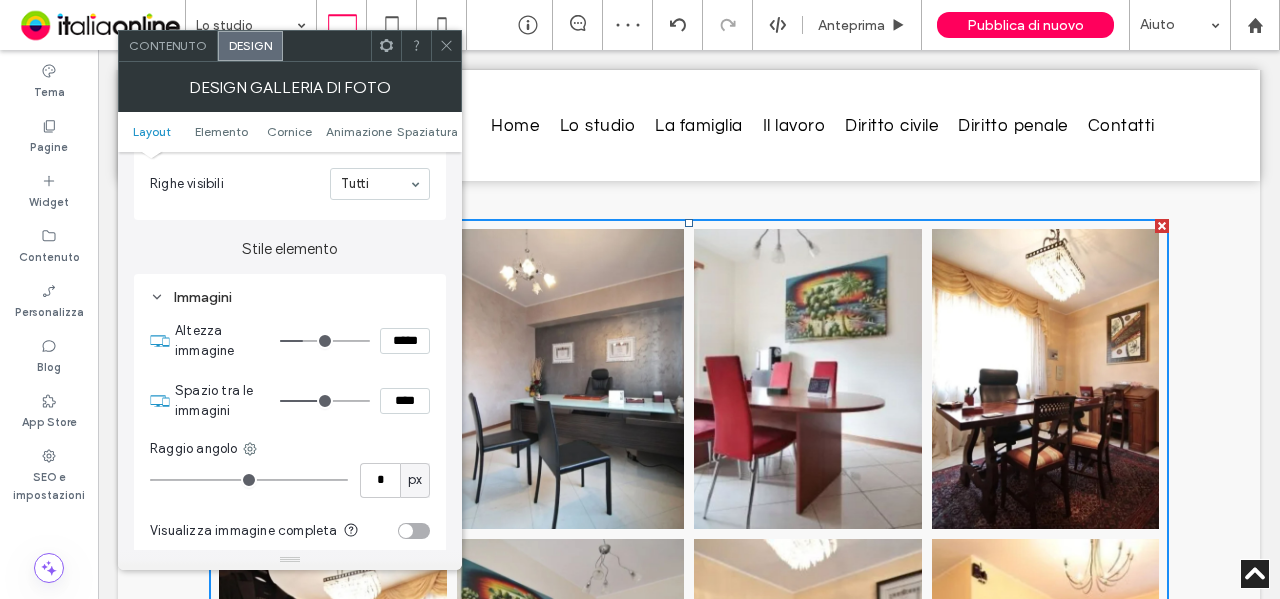 drag, startPoint x: 396, startPoint y: 397, endPoint x: 364, endPoint y: 398, distance: 32.01562 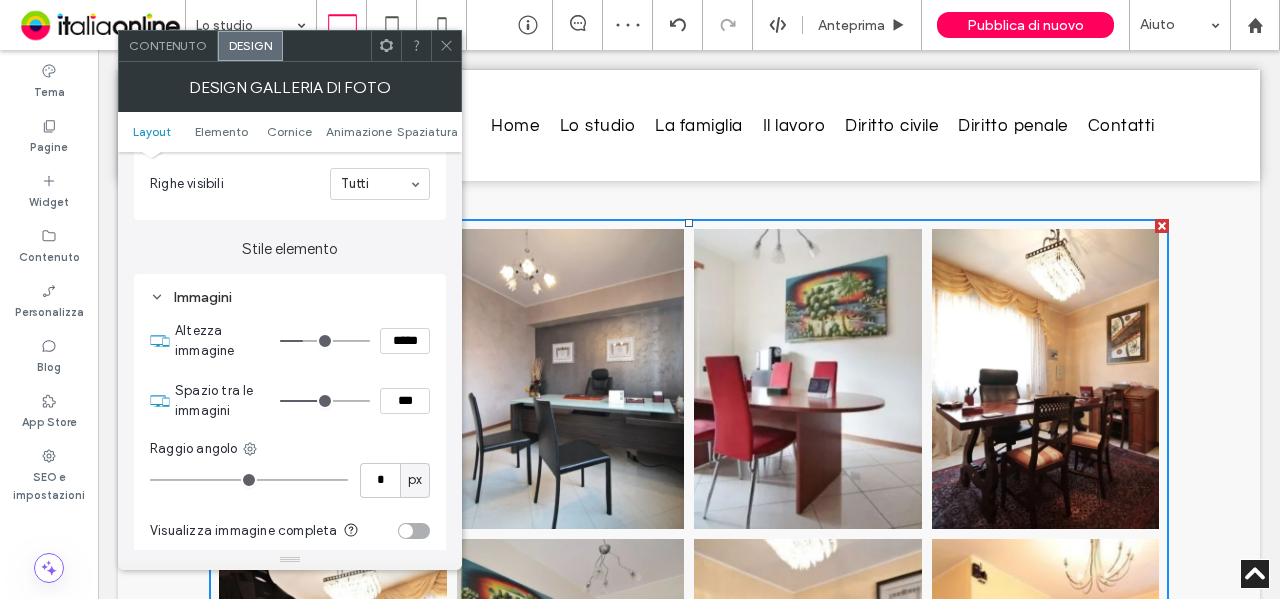 type on "***" 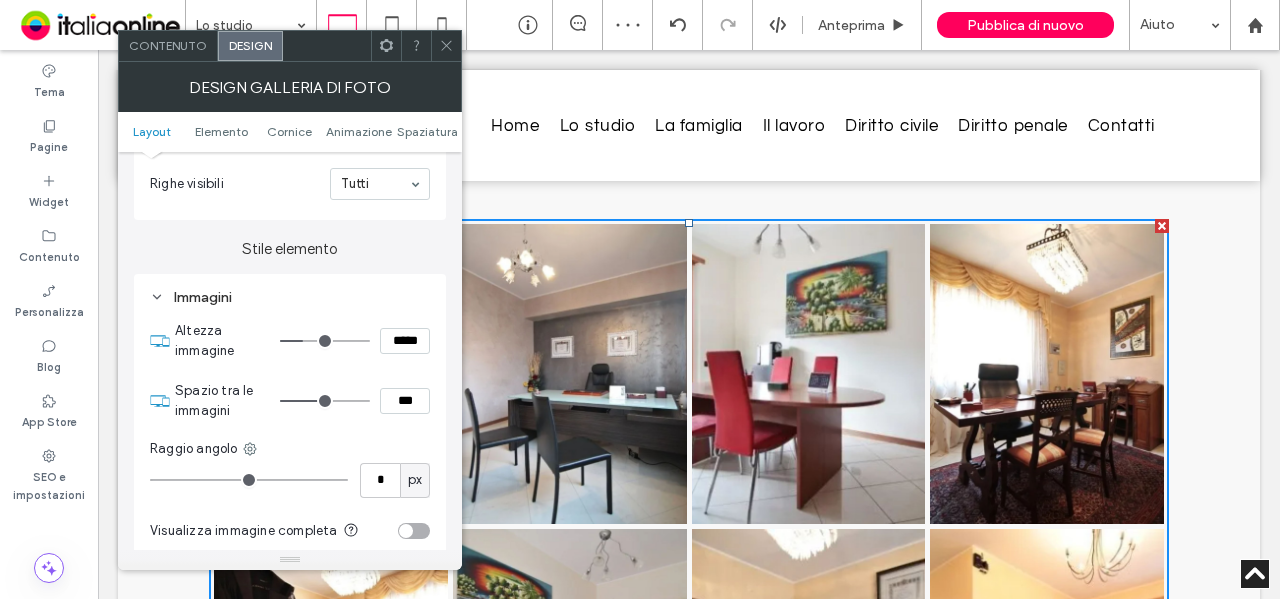 click on "Spazio tra le immagini ***" at bounding box center (302, 401) 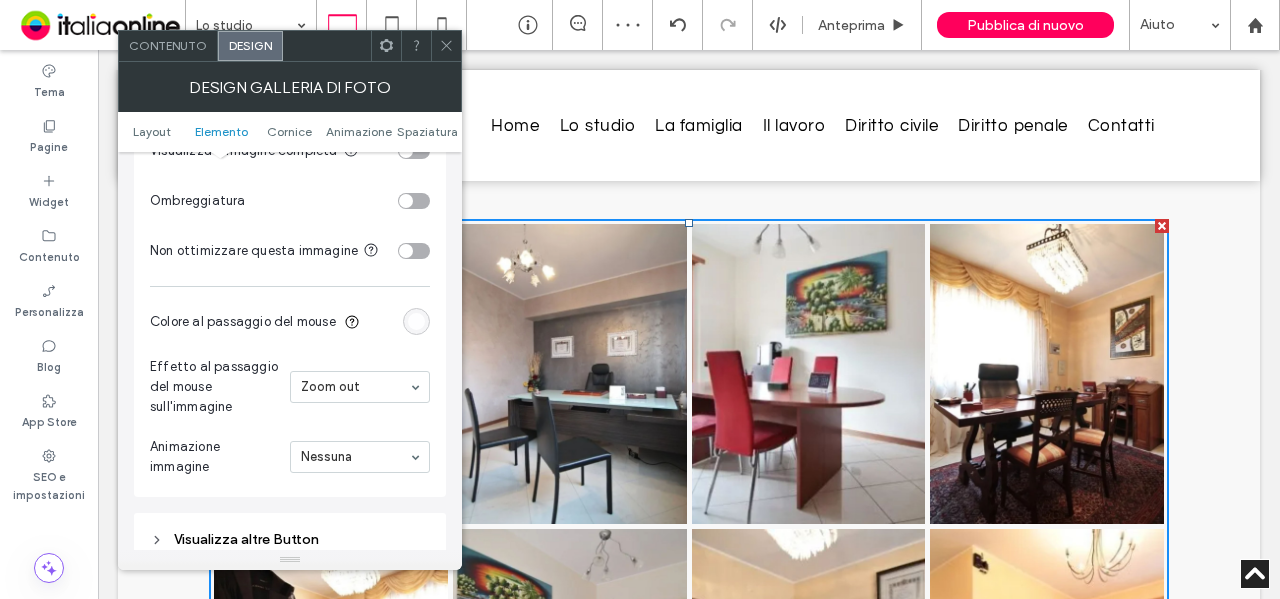 scroll, scrollTop: 1100, scrollLeft: 0, axis: vertical 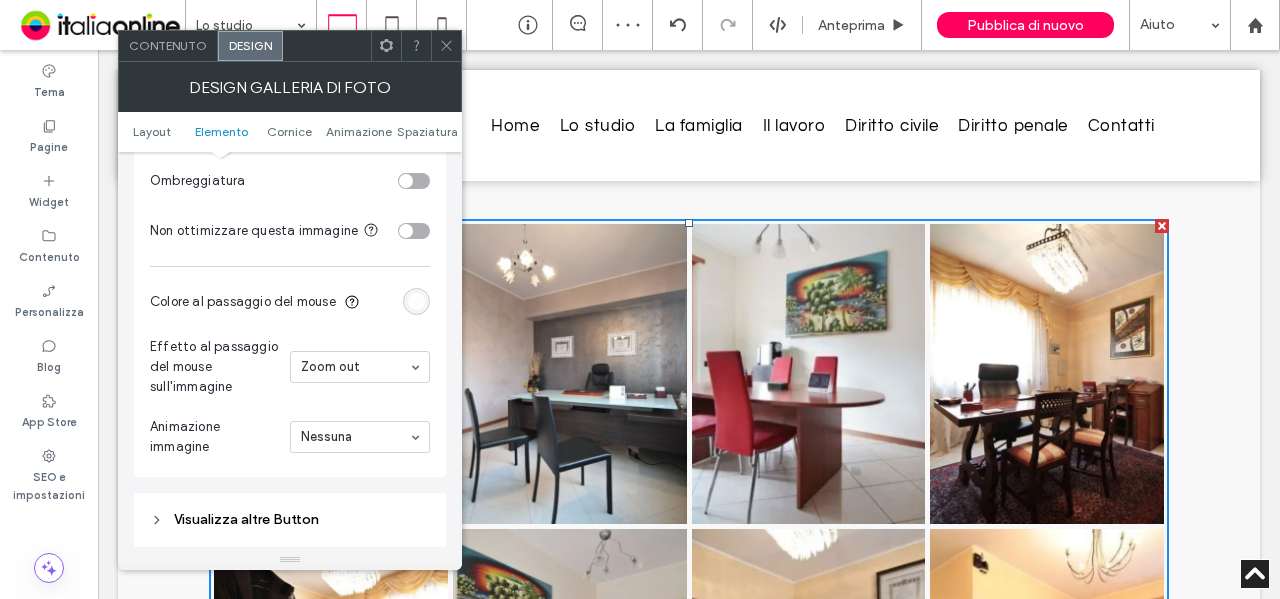 click on "Nessuna" at bounding box center [360, 437] 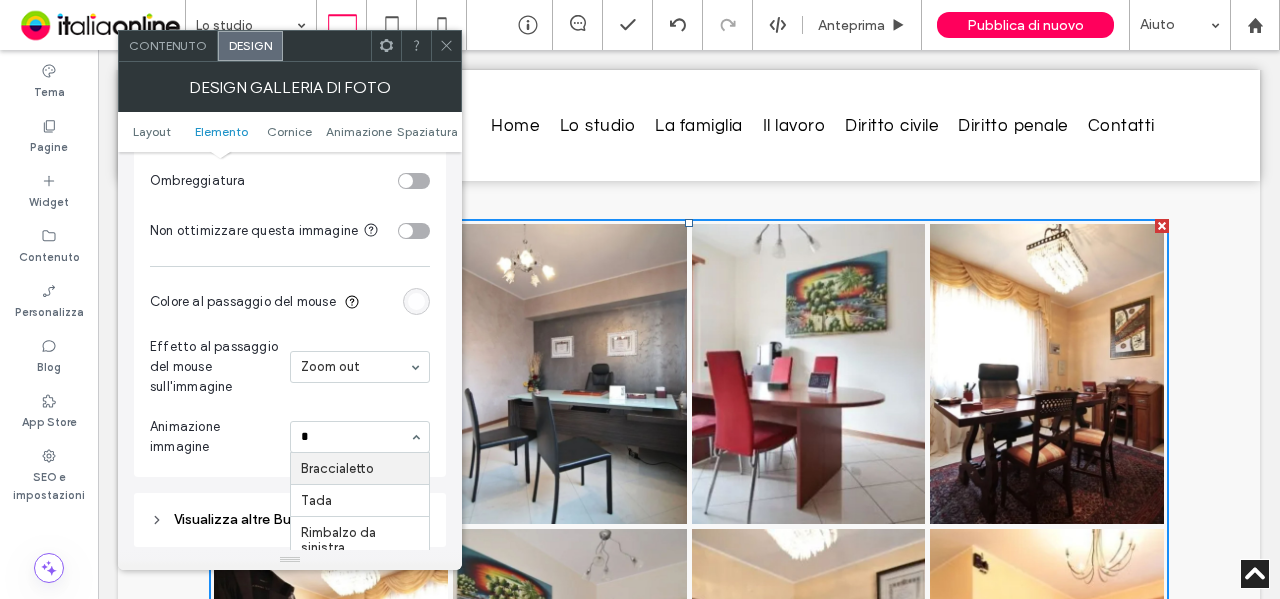 type on "**" 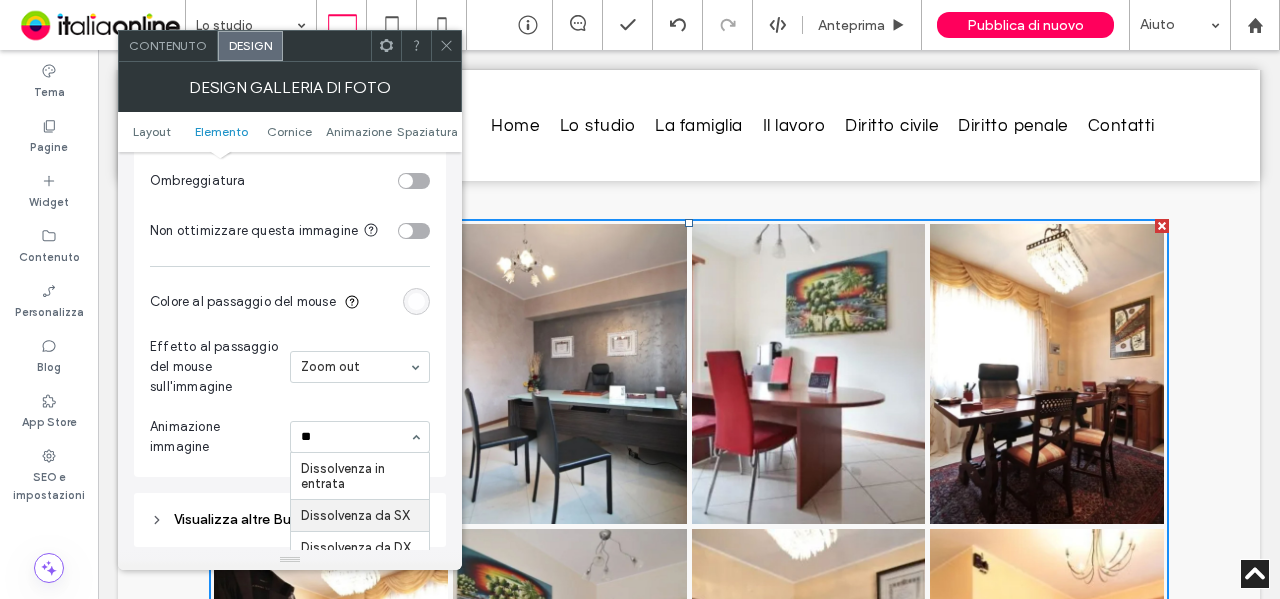 type 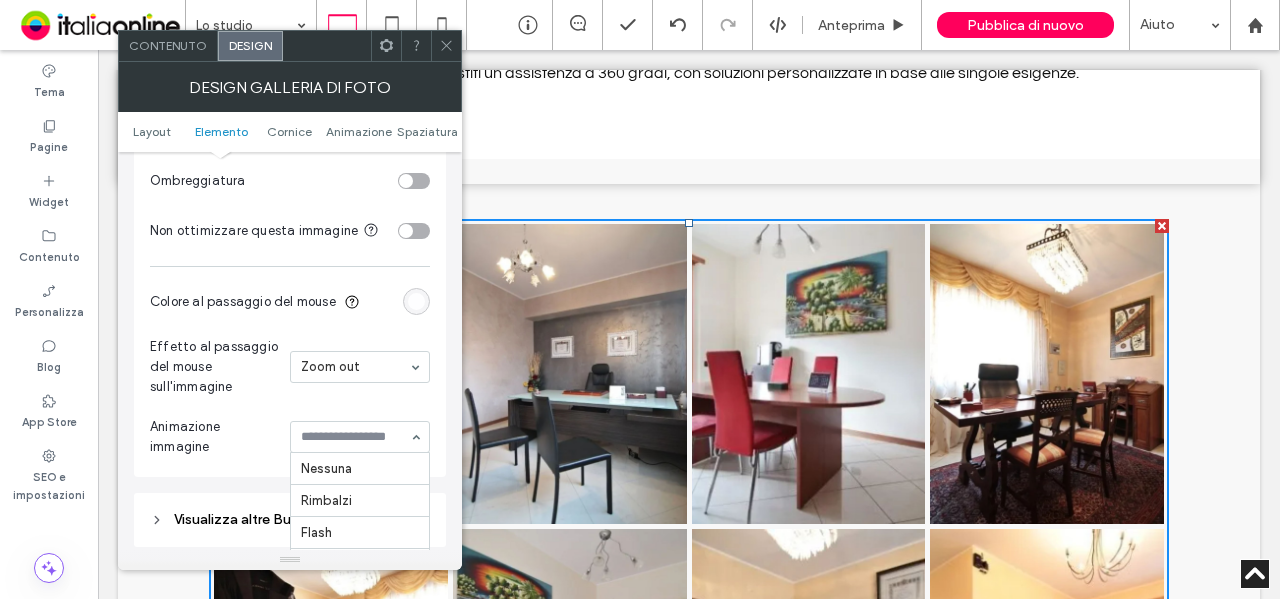 scroll, scrollTop: 473, scrollLeft: 0, axis: vertical 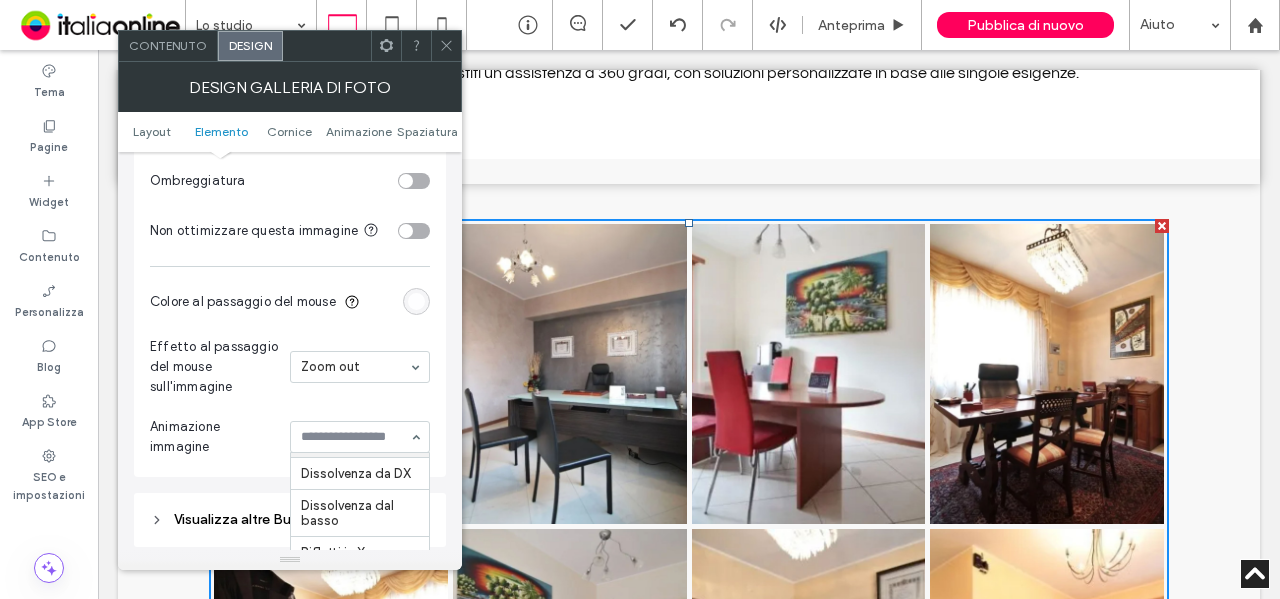 drag, startPoint x: 440, startPoint y: 51, endPoint x: 364, endPoint y: 9, distance: 86.833176 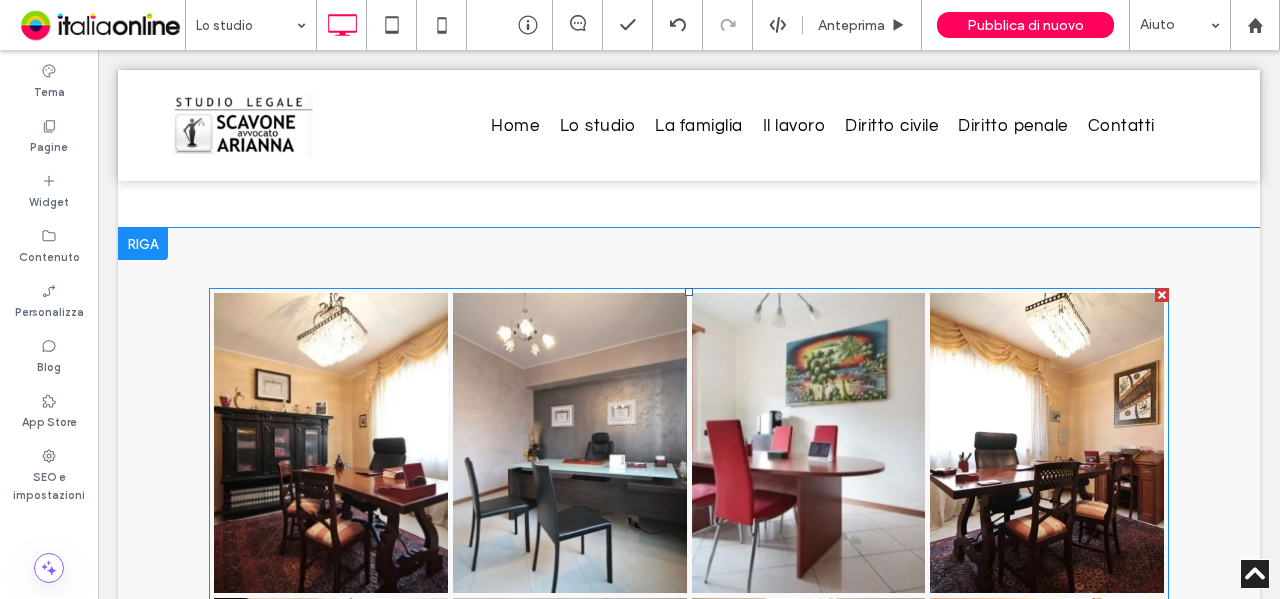 scroll, scrollTop: 1700, scrollLeft: 0, axis: vertical 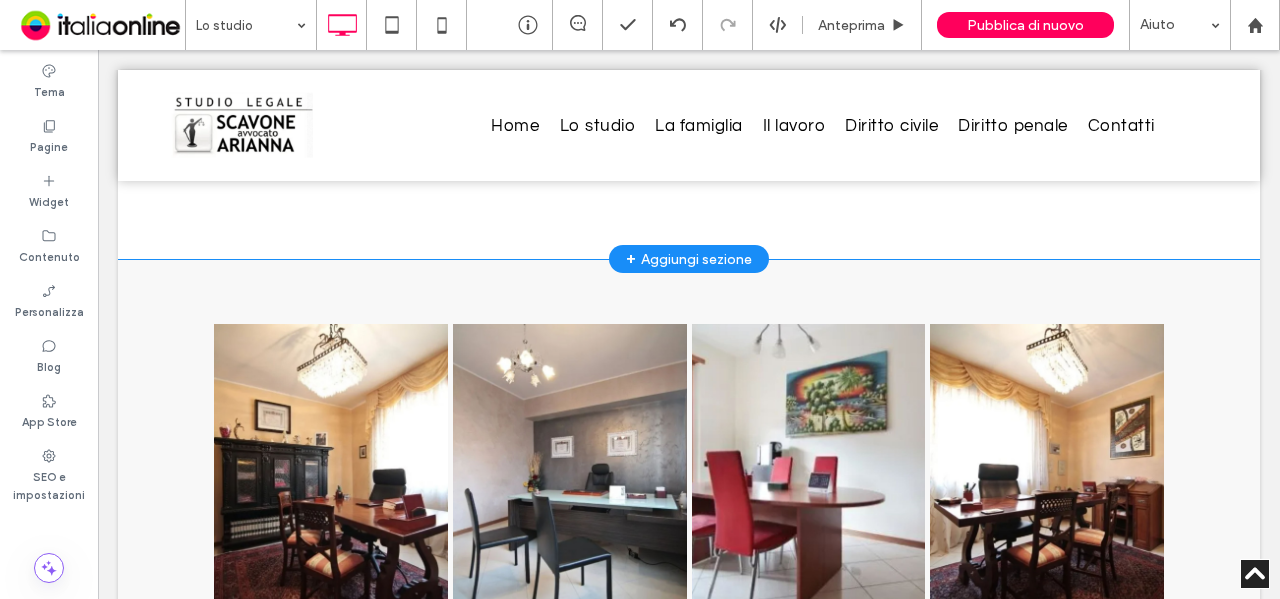 click on "Lo staff
L’avvocato Scavone ha di recente spostato la propria sede in un nuovo studio in via Torino 16, una zona molto centrale della città di Settimo Torinese. La professionista si avvale di validi collaboratori, sia interni sia esterni, esperti nella gestione di una vasta gamma di problematiche giuridiche, anche di natura penale. Lo studio è specializzato in tematiche riguardanti il diritto civile, come l’infortunistica stradale, la responsabilità civile, il risarcimento danni, il recupero crediti, gli sfratti, le controversie condominiali e le opposizioni a sanzioni amministrative. Tutti i professionisti legali garantiscono agli assistiti un’assistenza a 360 gradi, con soluzioni personalizzate in base alle singole esigenze.
Click To Paste
Riga + Aggiungi sezione" at bounding box center [689, 49] 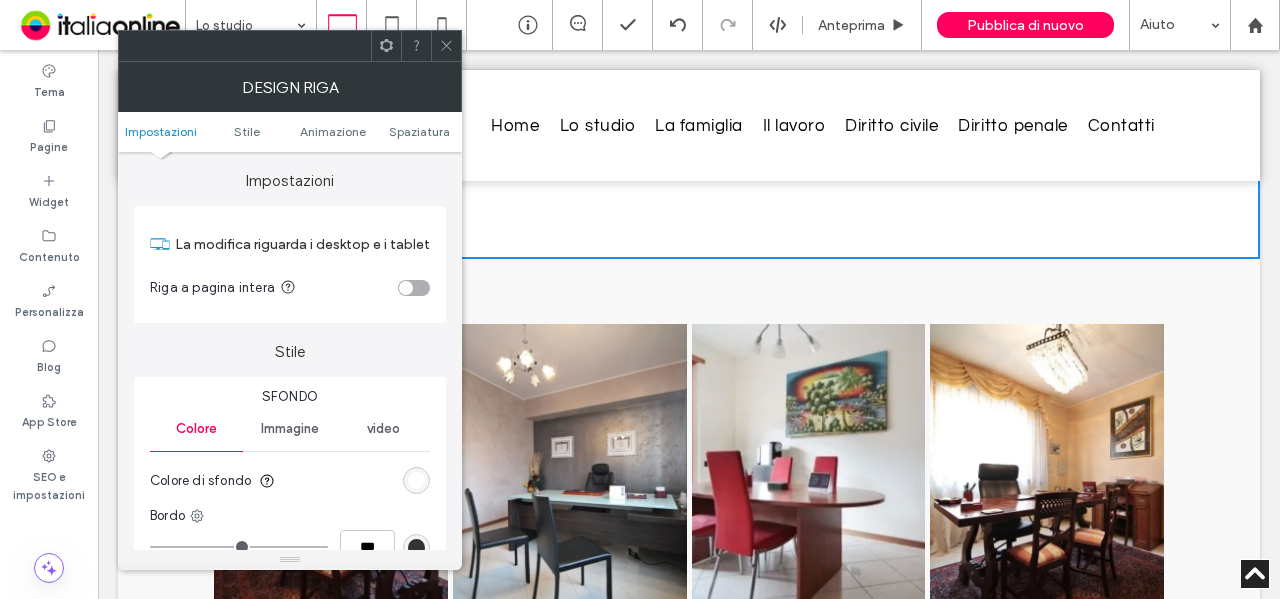 drag, startPoint x: 408, startPoint y: 131, endPoint x: 405, endPoint y: 118, distance: 13.341664 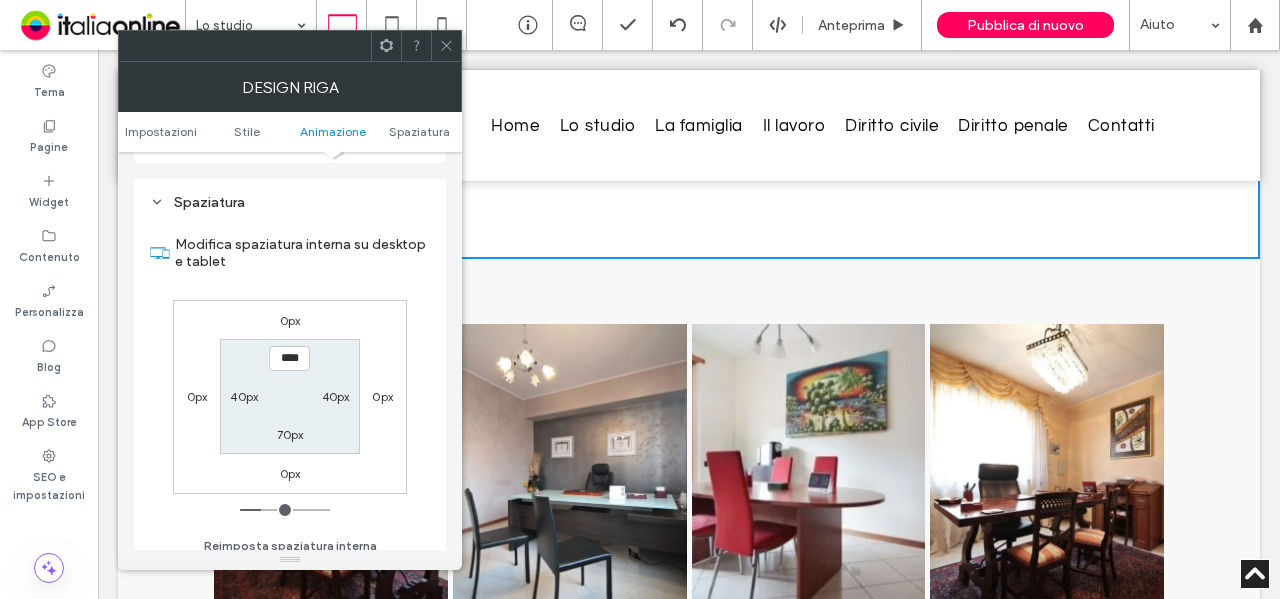 scroll, scrollTop: 565, scrollLeft: 0, axis: vertical 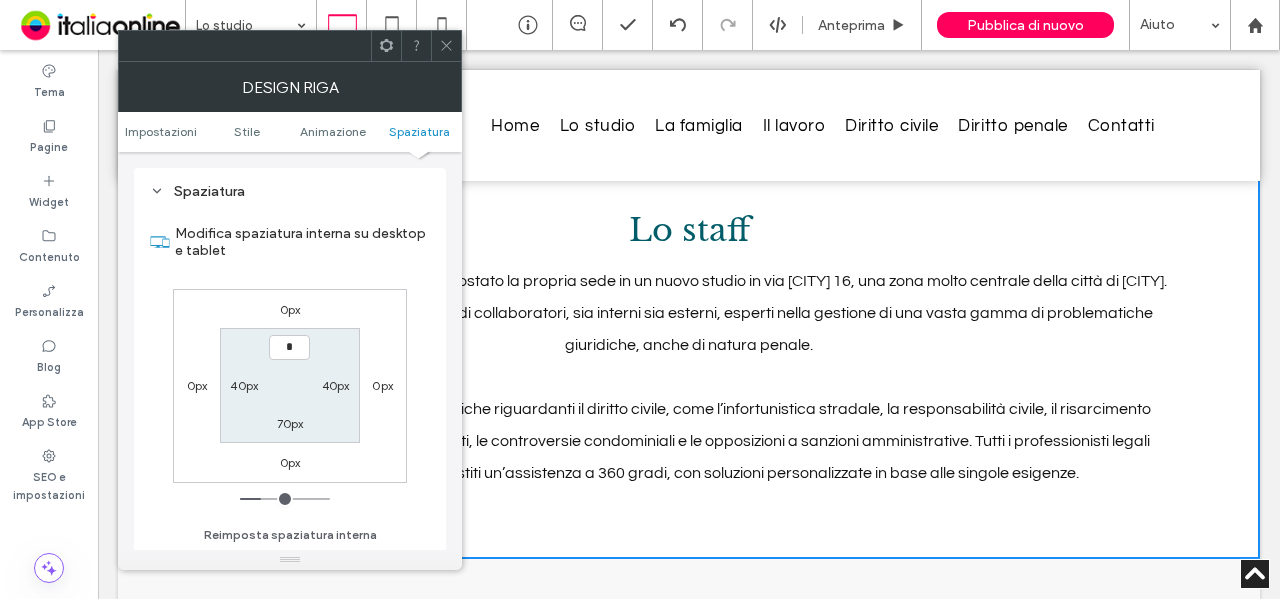 type on "**" 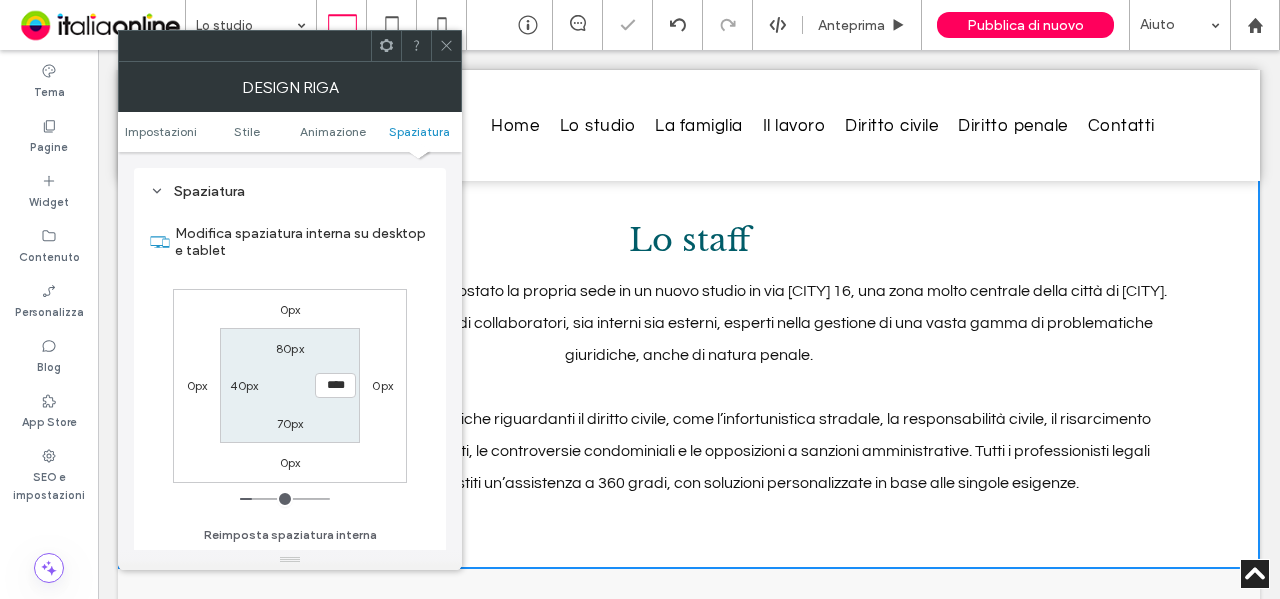 type on "**" 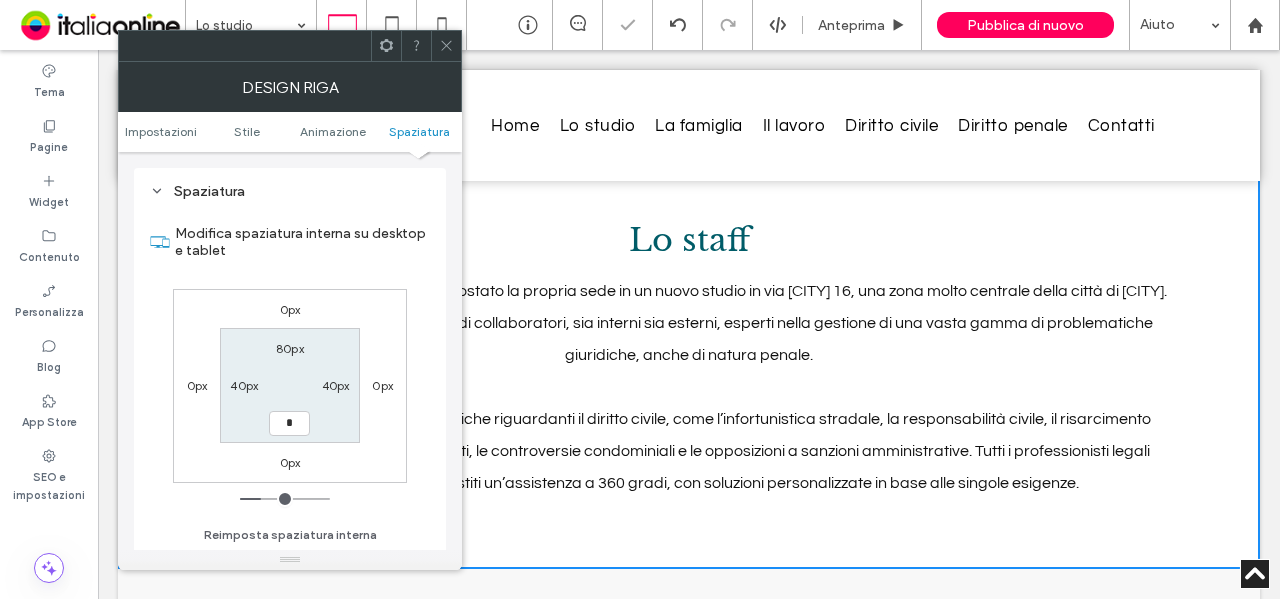 type on "**" 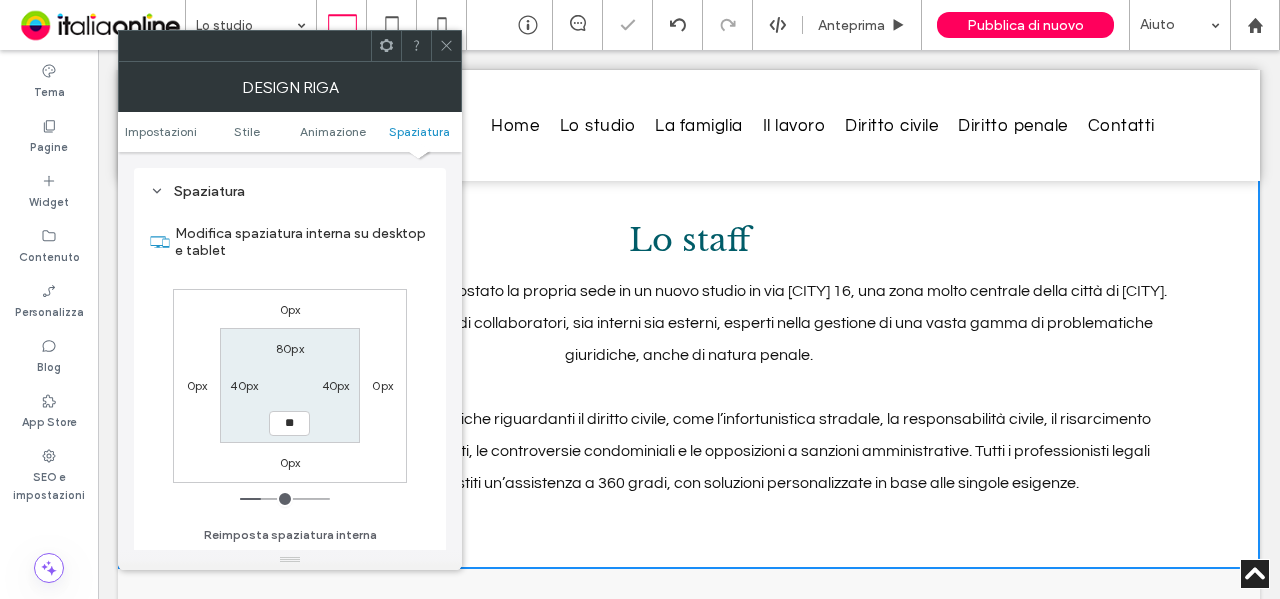 type on "**" 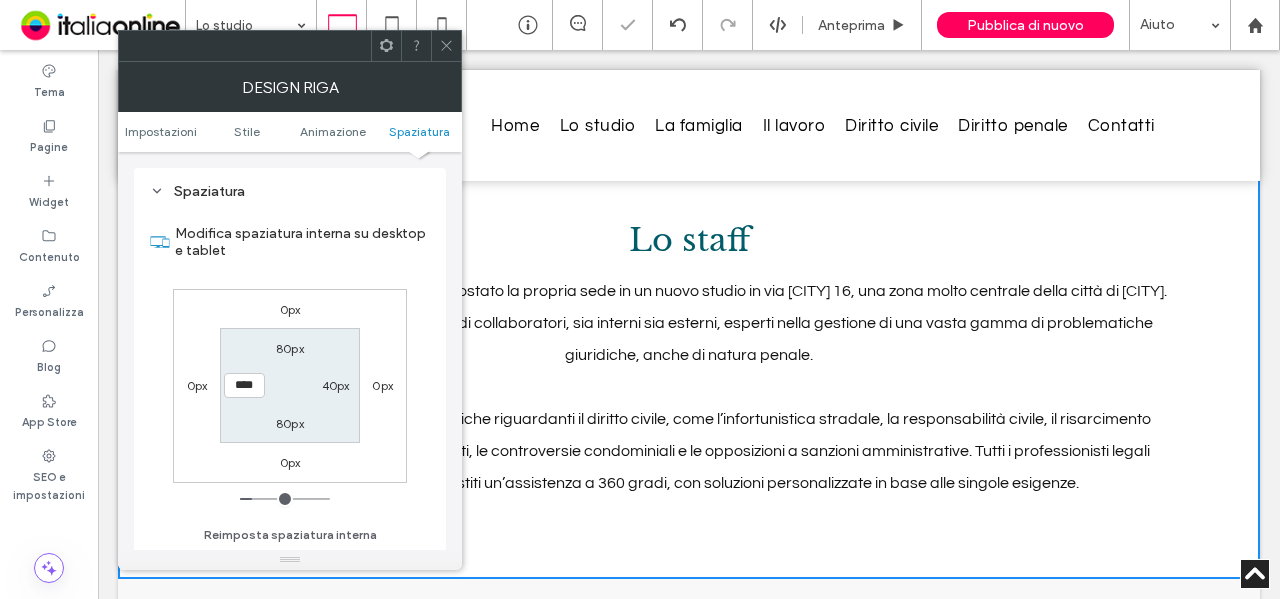 click 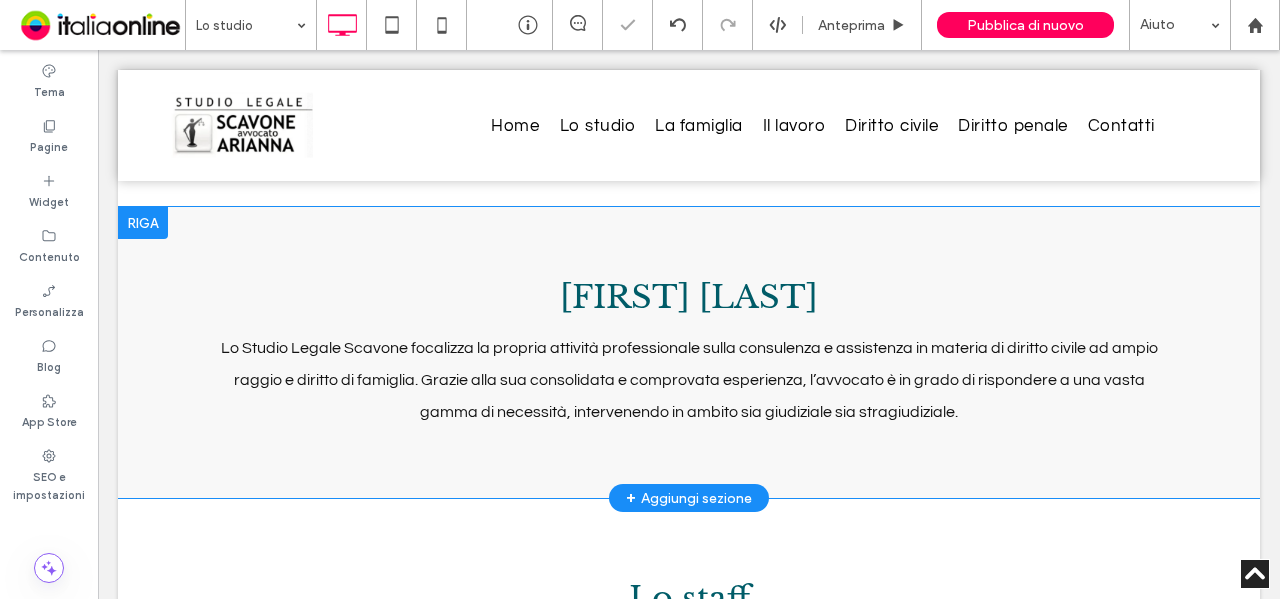 scroll, scrollTop: 900, scrollLeft: 0, axis: vertical 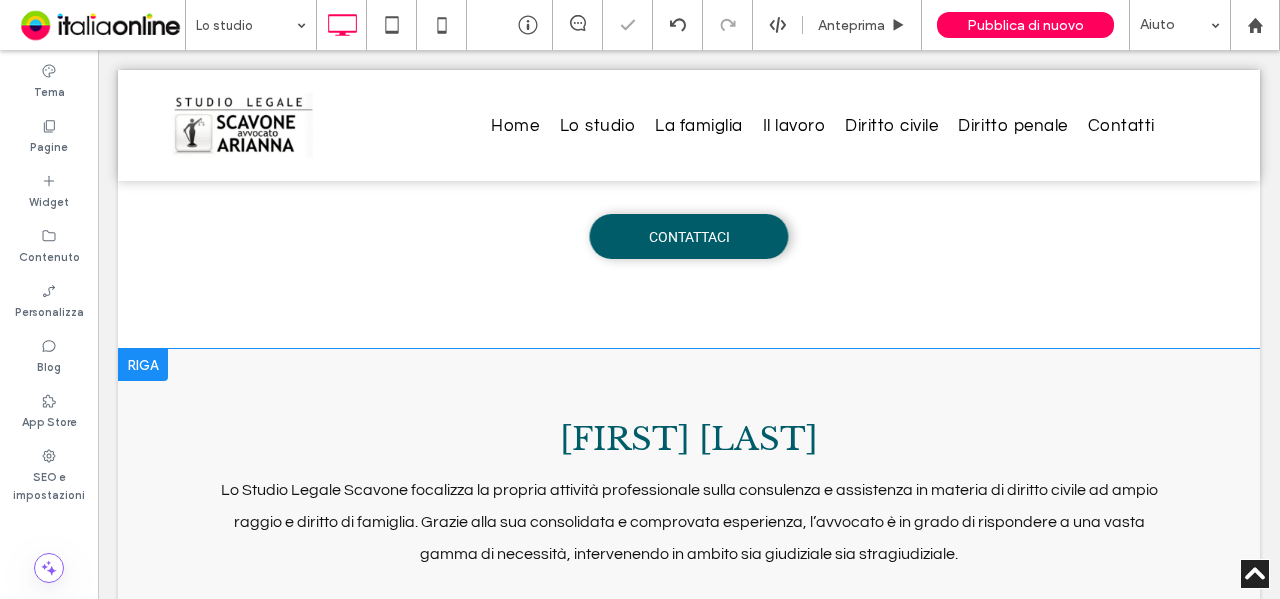 click on "Arianna Scavone
Lo Studio Legale Scavone focalizza la propria attività professionale sulla consulenza e assistenza in materia di diritto civile ad ampio raggio e diritto di famiglia. Grazie alla sua consolidata e comprovata esperienza, l’avvocato è in grado di rispondere a una vasta gamma di necessità, intervenendo in ambito sia giudiziale sia stragiudiziale.
Click To Paste
Riga + Aggiungi sezione" at bounding box center [689, 494] 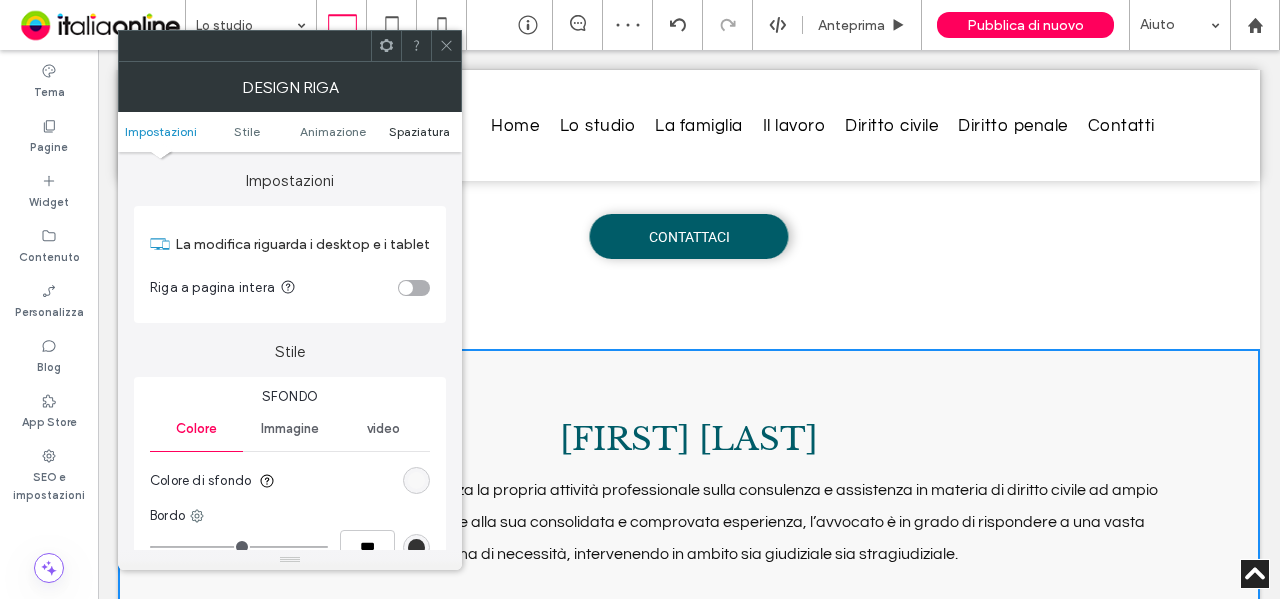 click on "Spaziatura" at bounding box center (419, 131) 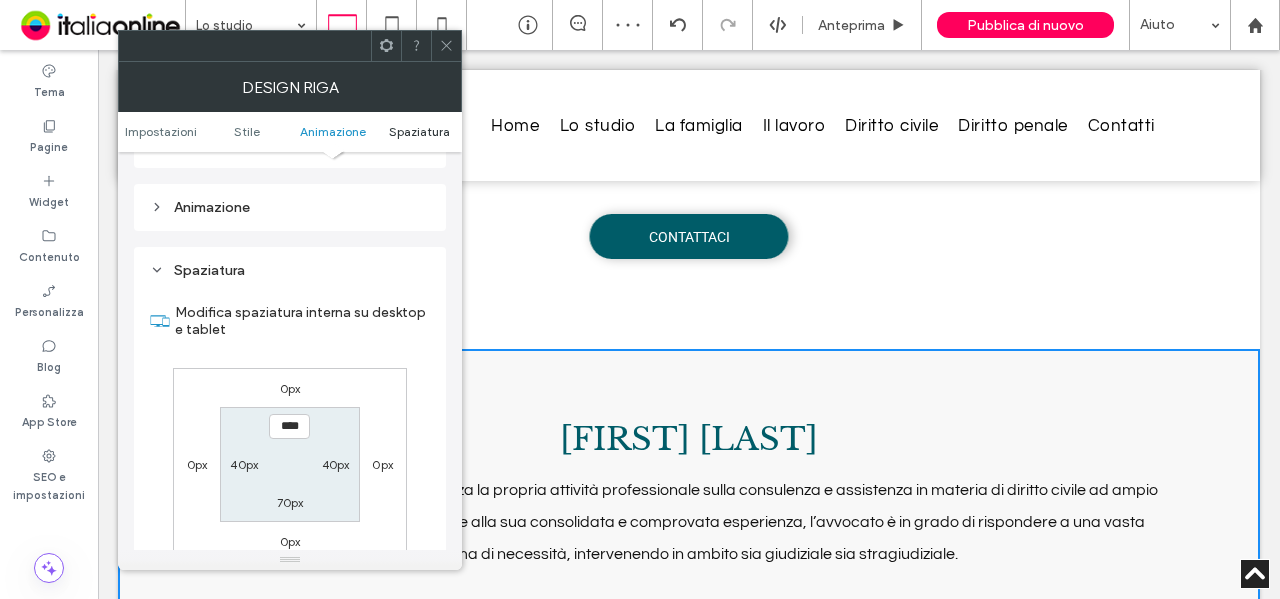scroll, scrollTop: 565, scrollLeft: 0, axis: vertical 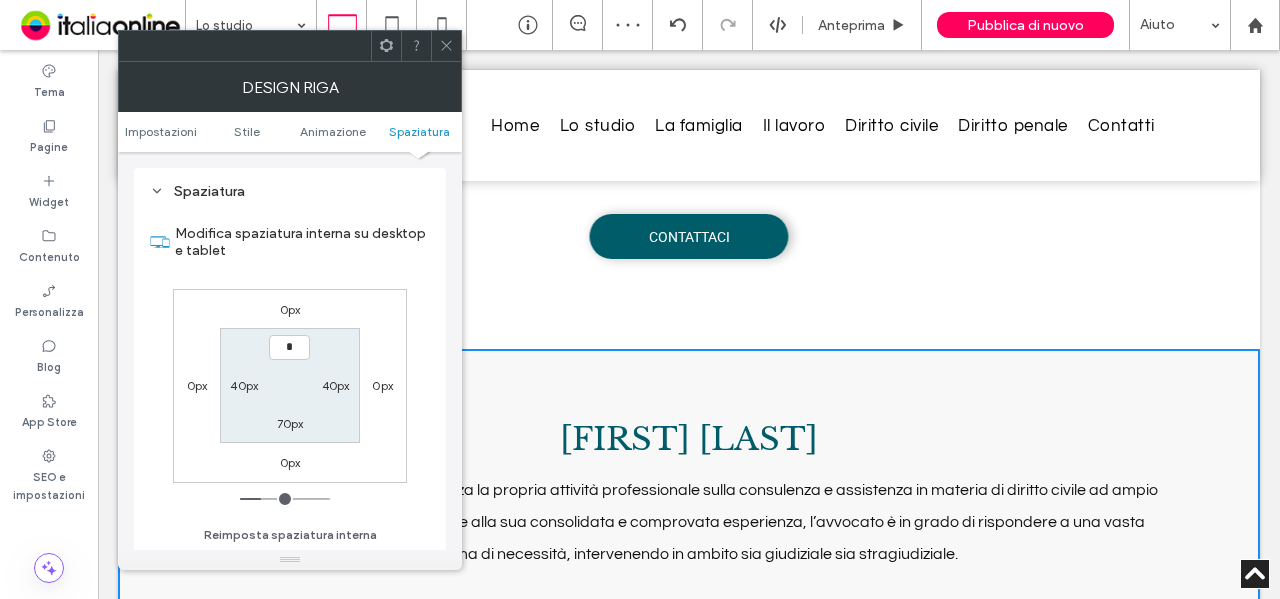 type on "**" 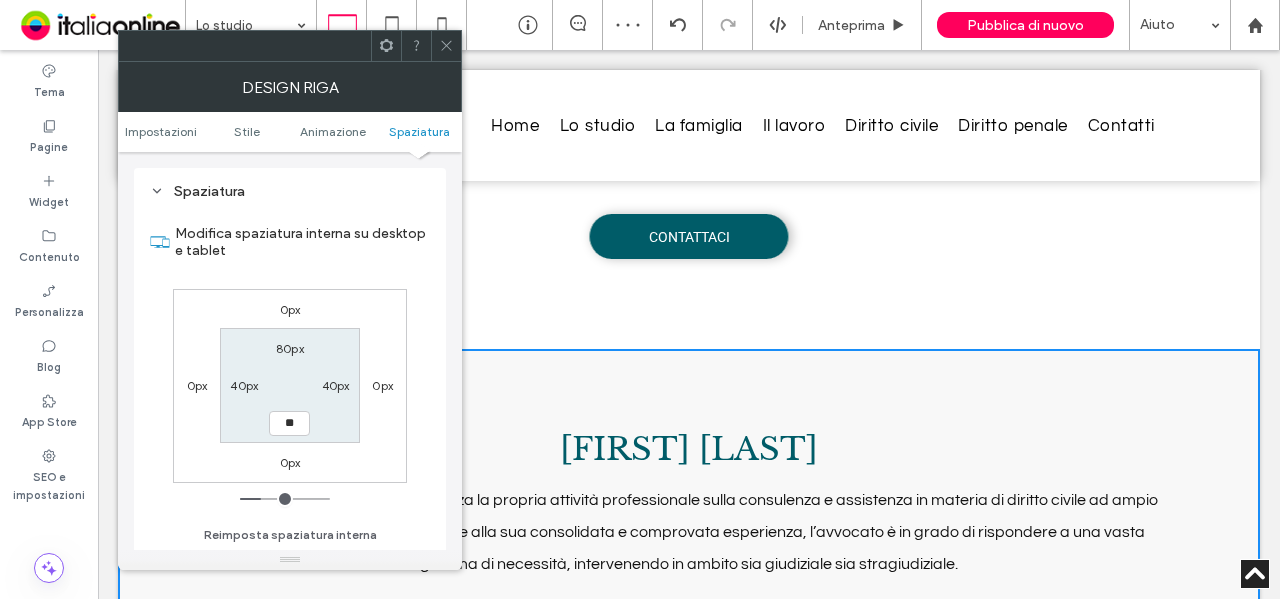 type on "**" 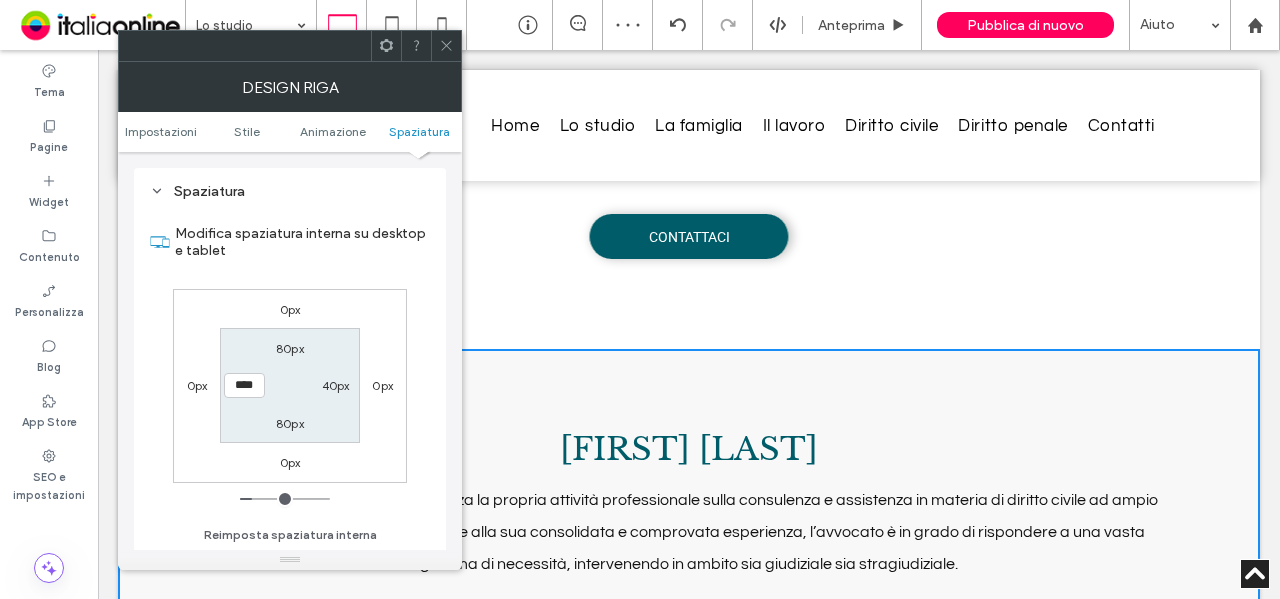 drag, startPoint x: 440, startPoint y: 41, endPoint x: 438, endPoint y: 67, distance: 26.076809 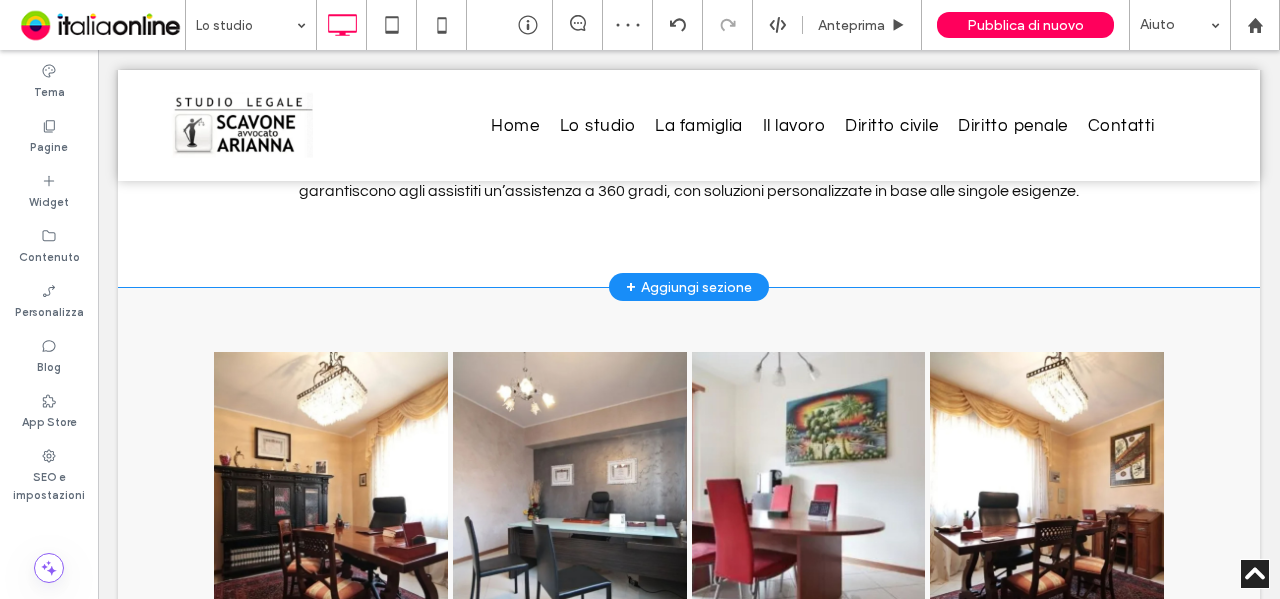 scroll, scrollTop: 1600, scrollLeft: 0, axis: vertical 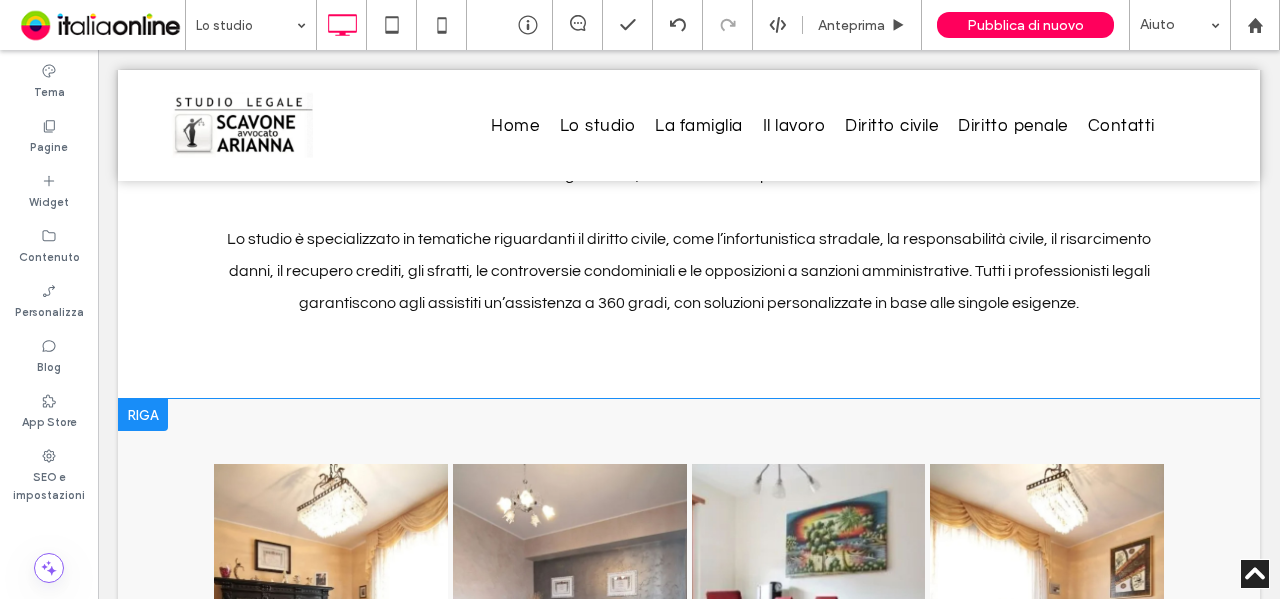 click on "Button
Button
Button
Button
Button
Button
Button
Button
Button
Mostra altri
Click To Paste
Riga + Aggiungi sezione" at bounding box center (689, 919) 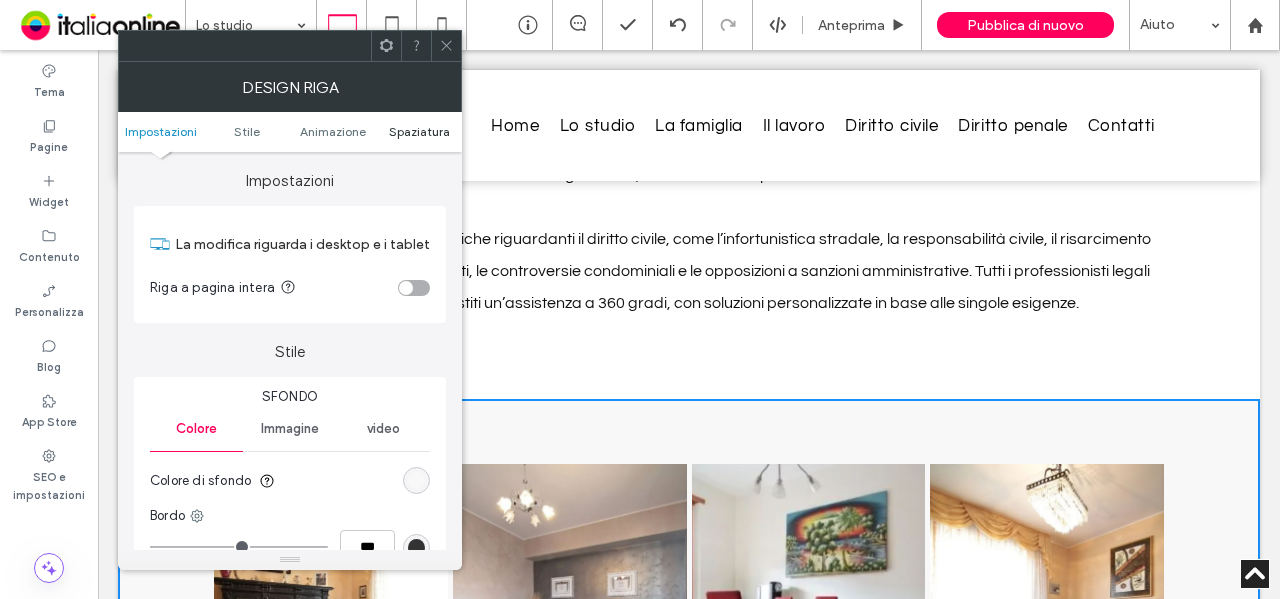 click on "Spaziatura" at bounding box center (419, 131) 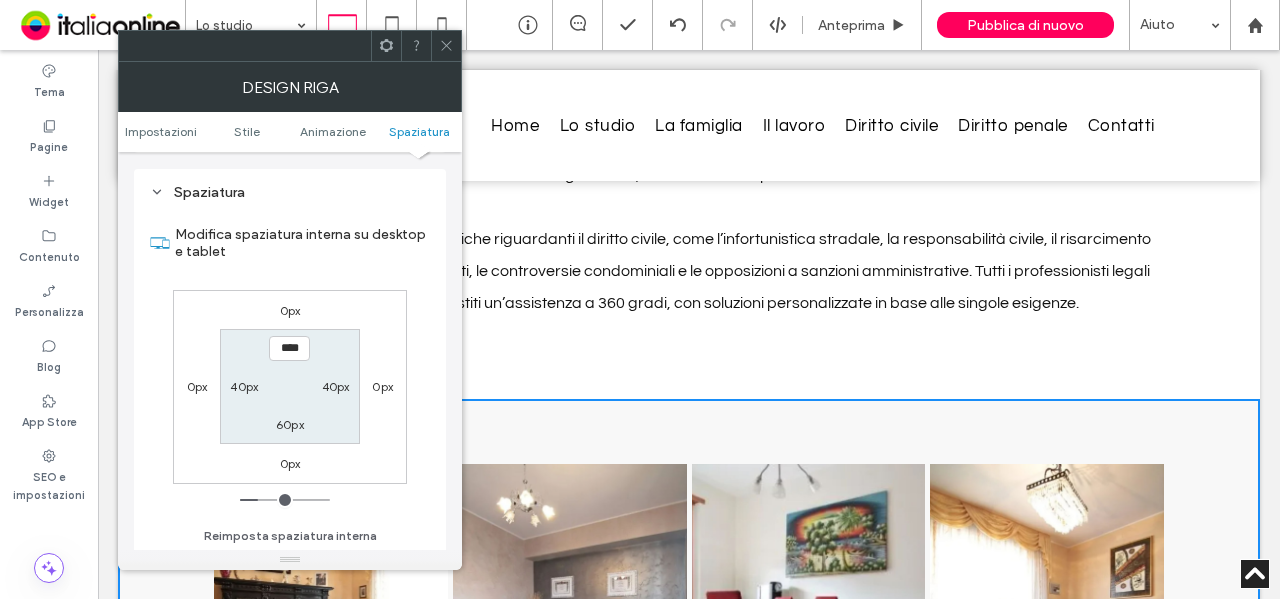 scroll, scrollTop: 565, scrollLeft: 0, axis: vertical 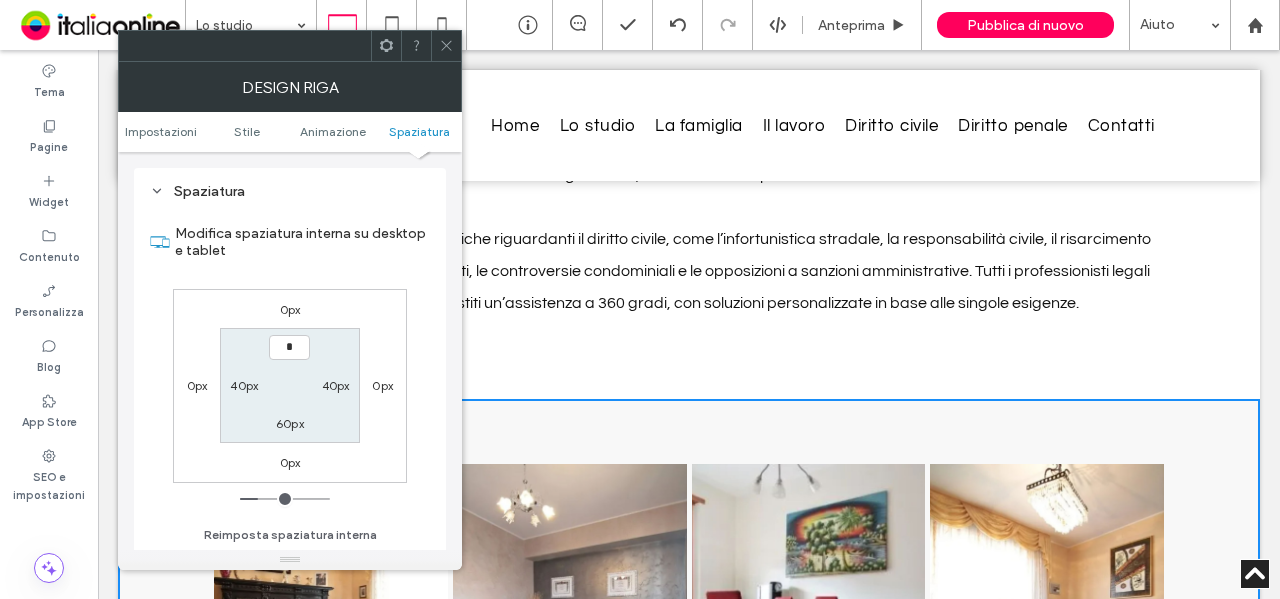 type on "**" 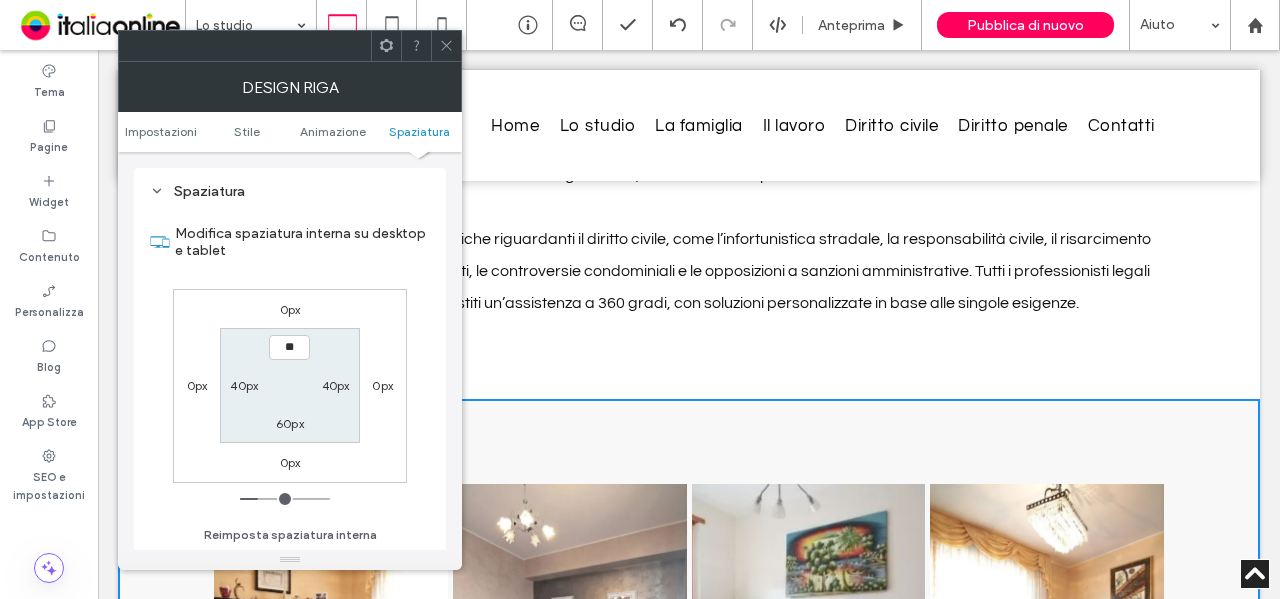 type on "**" 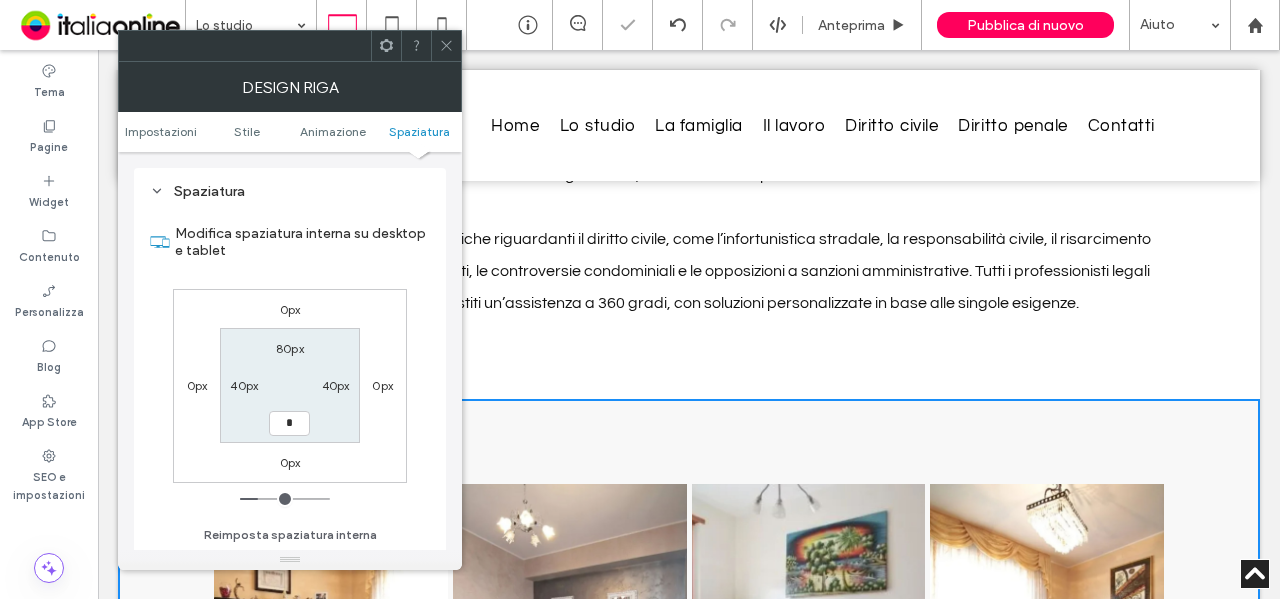 type on "**" 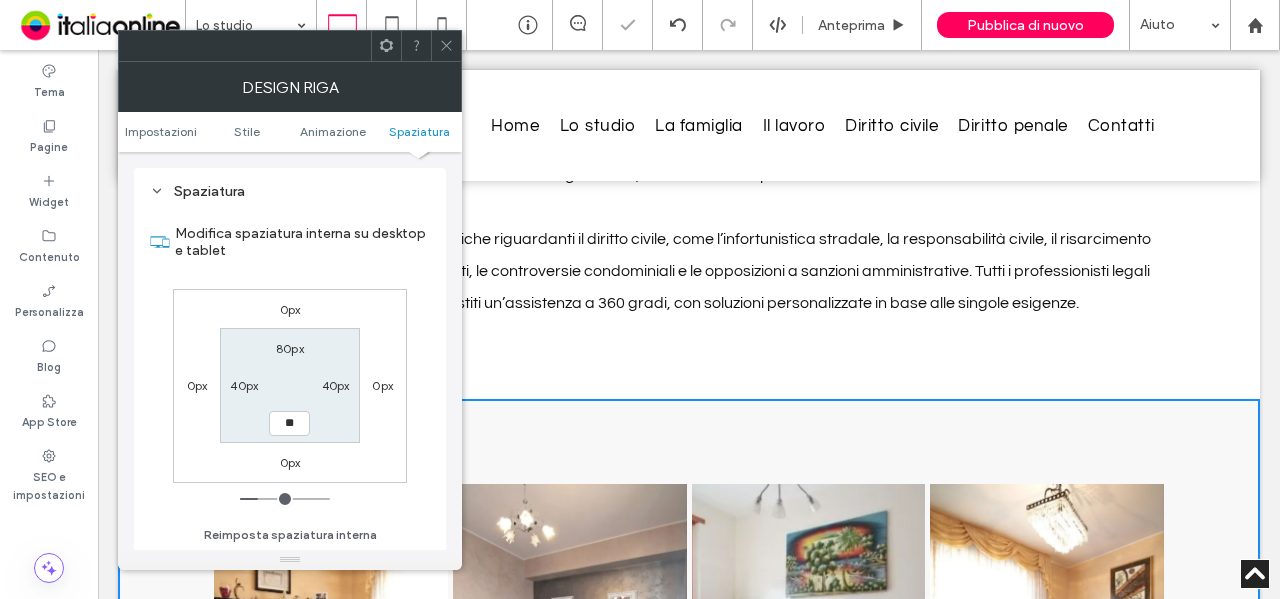 type on "**" 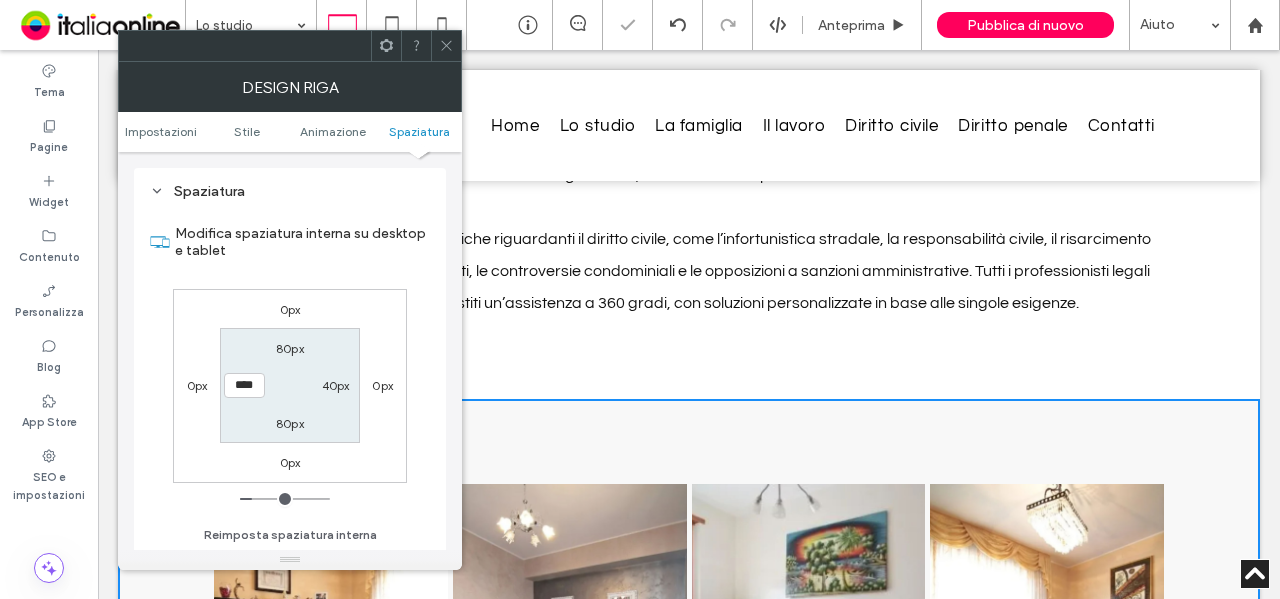 drag, startPoint x: 454, startPoint y: 36, endPoint x: 405, endPoint y: 37, distance: 49.010204 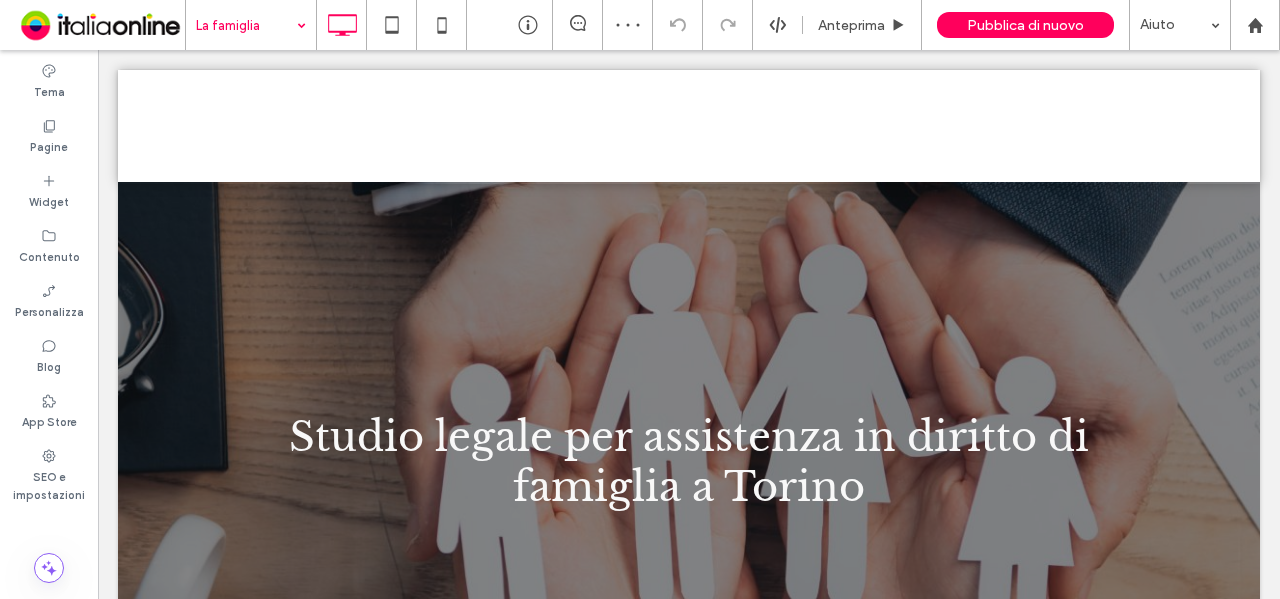 scroll, scrollTop: 0, scrollLeft: 0, axis: both 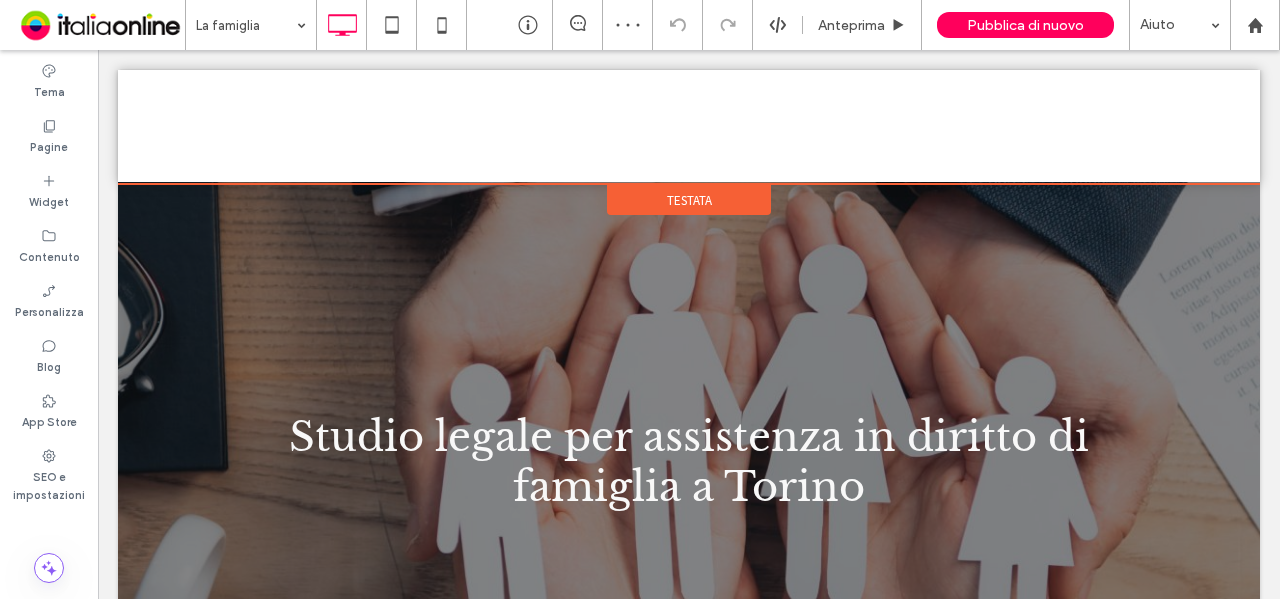click on "Testata" at bounding box center [689, 200] 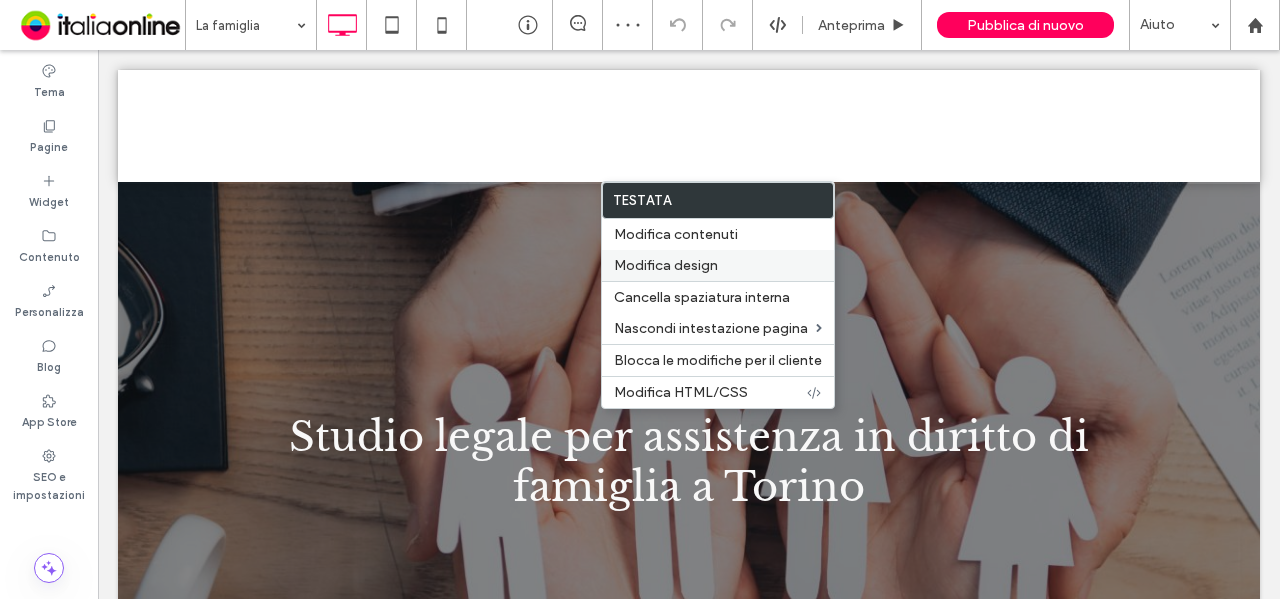 click on "Modifica design" at bounding box center [718, 265] 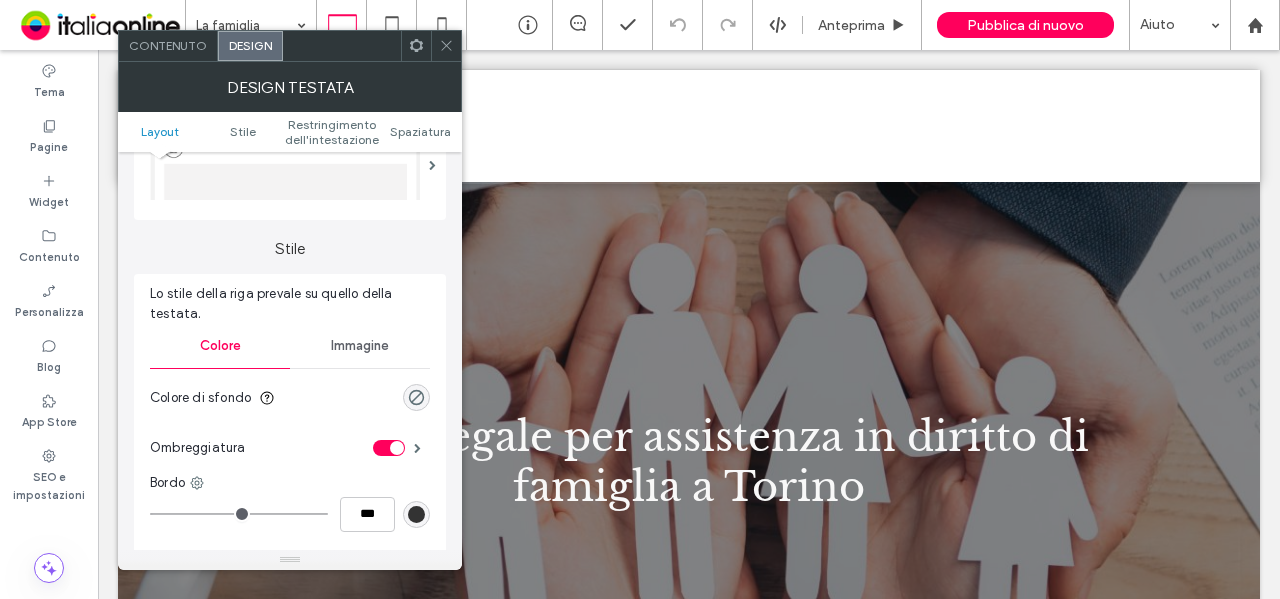 scroll, scrollTop: 400, scrollLeft: 0, axis: vertical 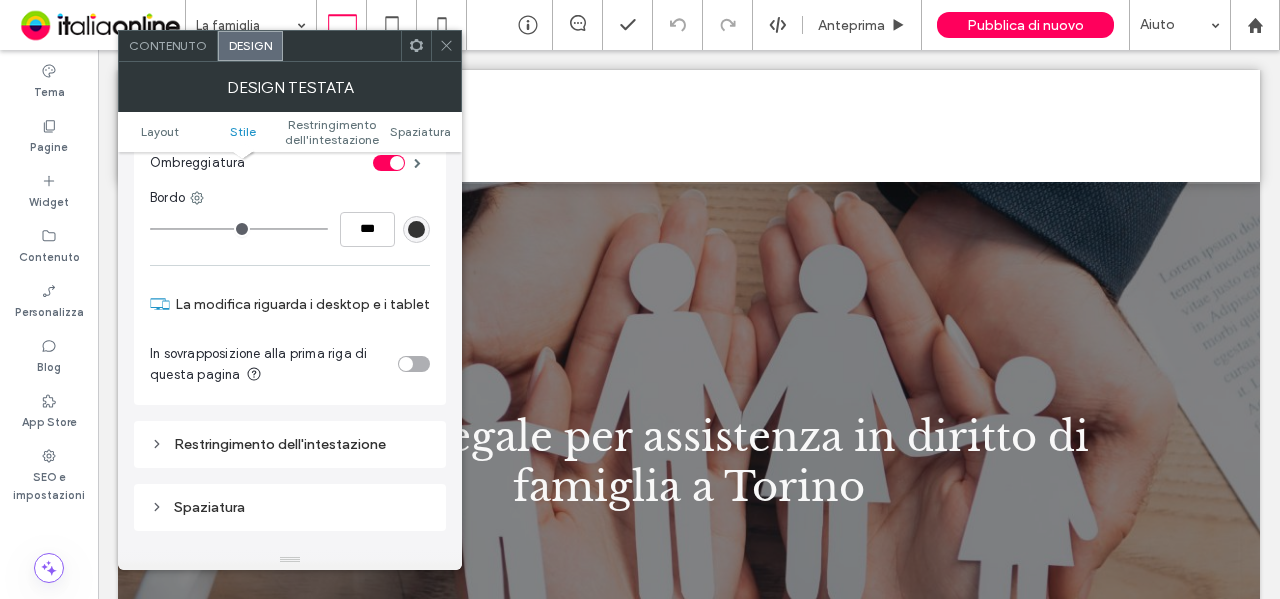 click at bounding box center [406, 364] 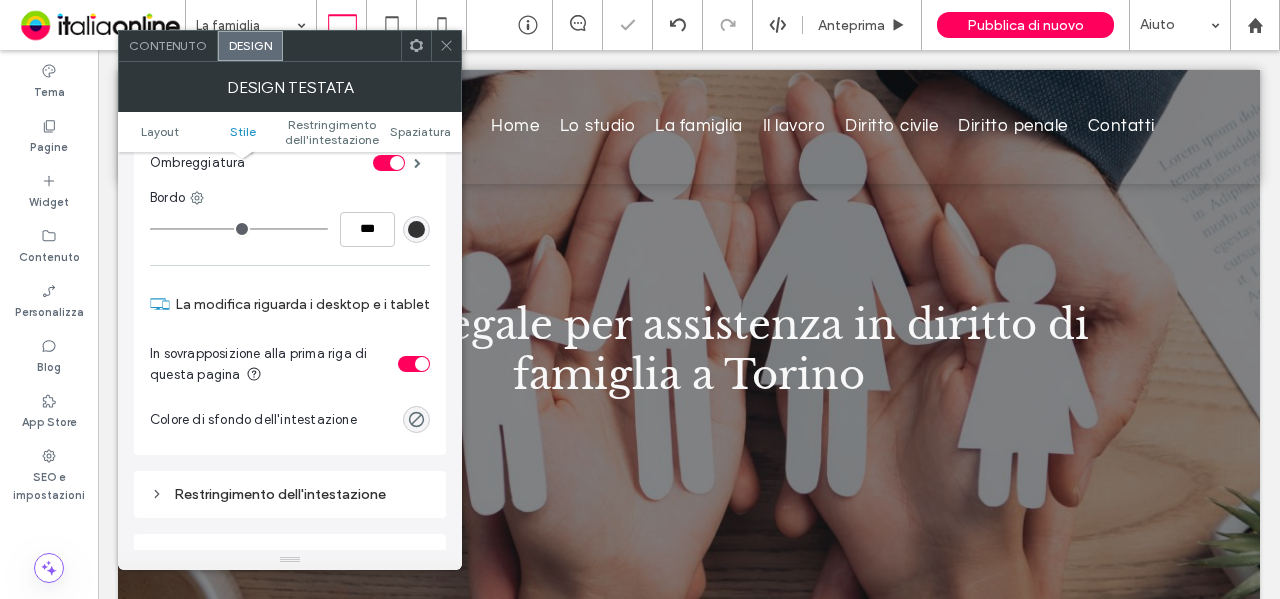 drag, startPoint x: 455, startPoint y: 47, endPoint x: 458, endPoint y: 65, distance: 18.248287 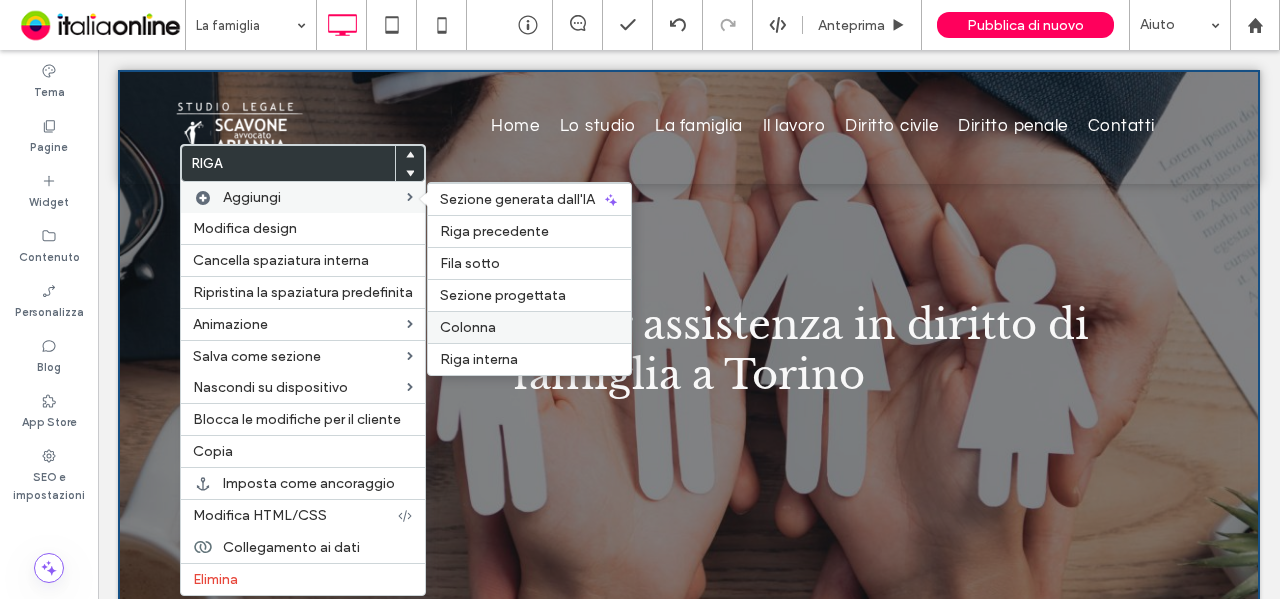click on "Colonna" at bounding box center [529, 327] 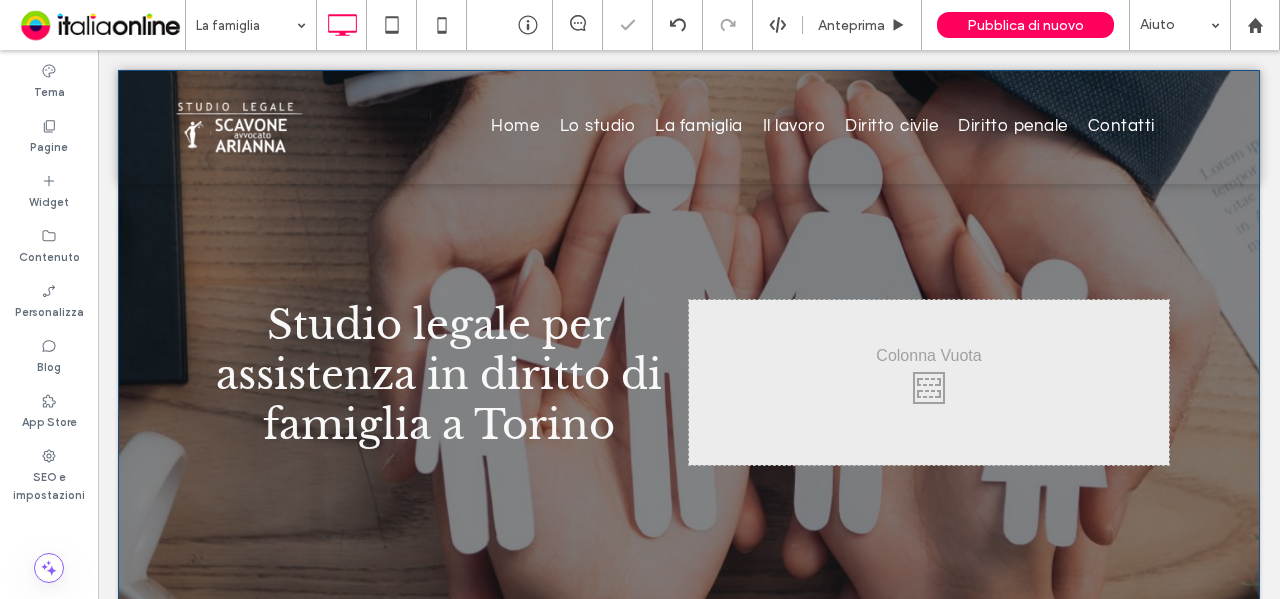 click on "Studio legale per assistenza in diritto di famiglia a Torino
Click To Paste
Click To Paste     Click To Paste
Riga + Aggiungi sezione" at bounding box center (689, 382) 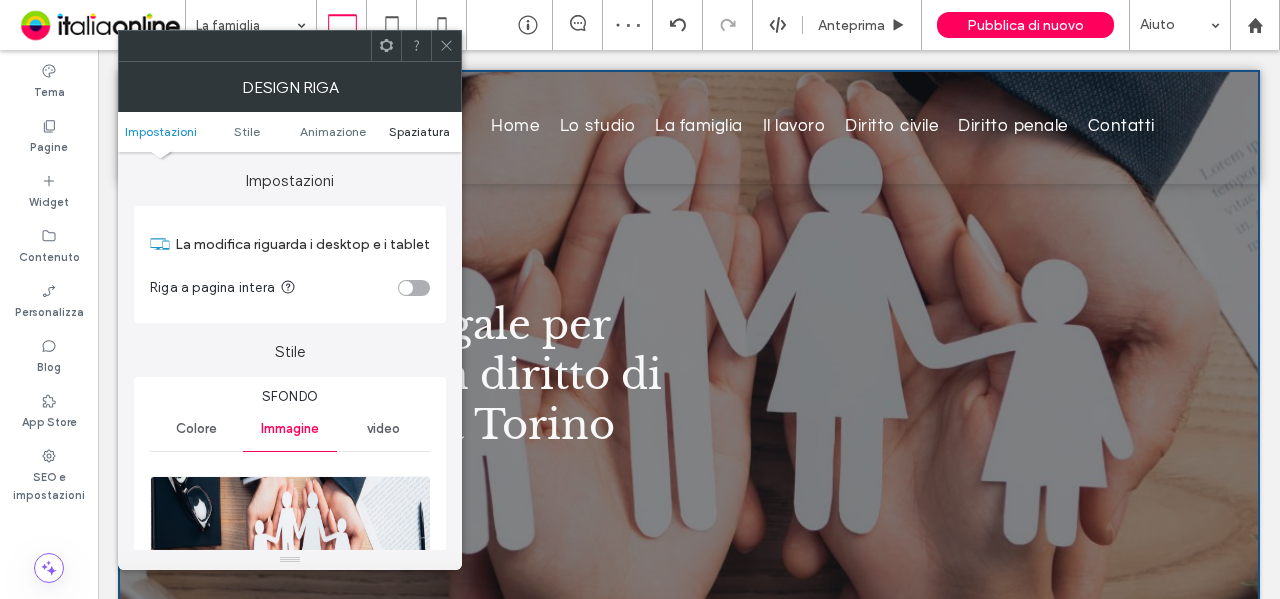 click on "Spaziatura" at bounding box center (419, 131) 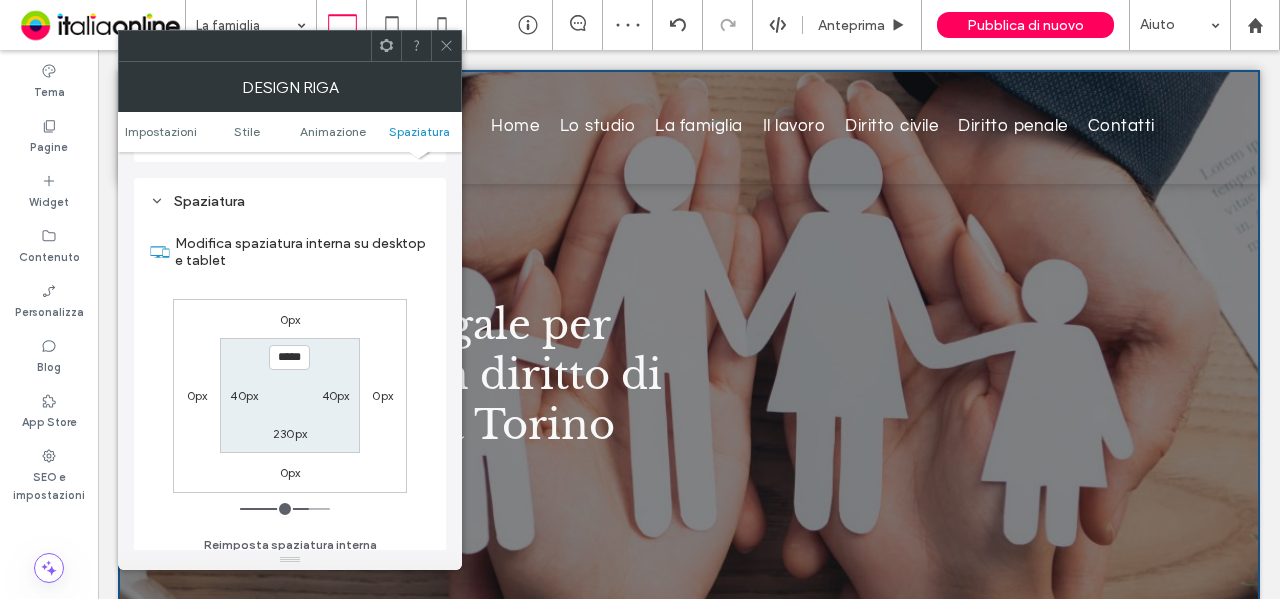 scroll, scrollTop: 1384, scrollLeft: 0, axis: vertical 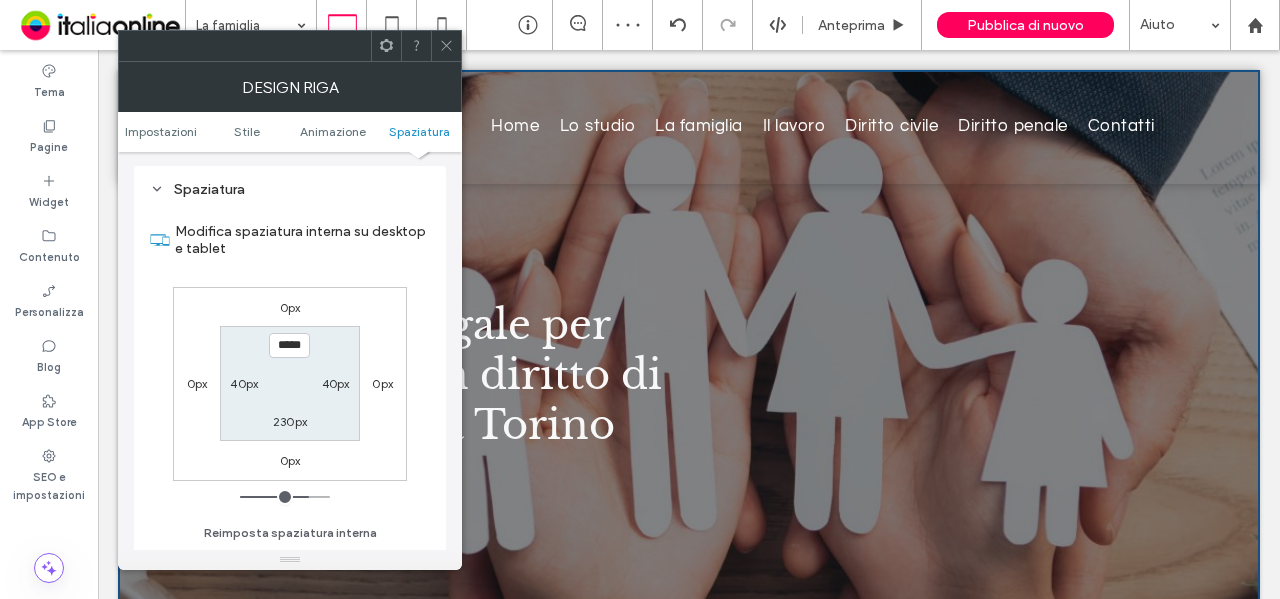 type on "*" 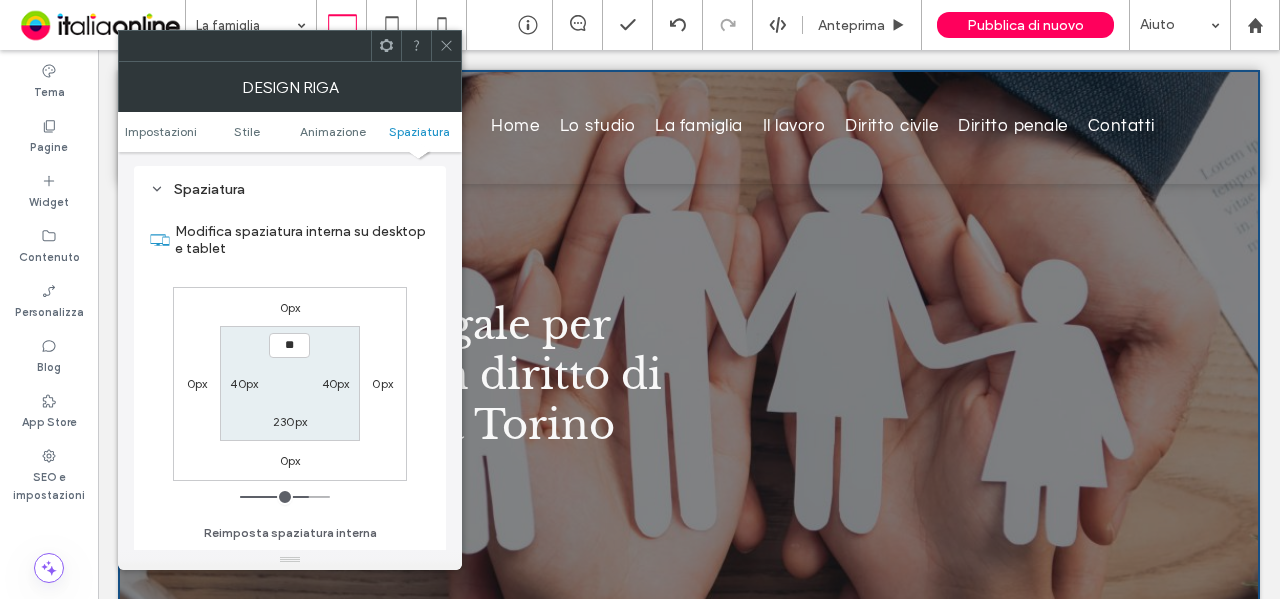 type on "***" 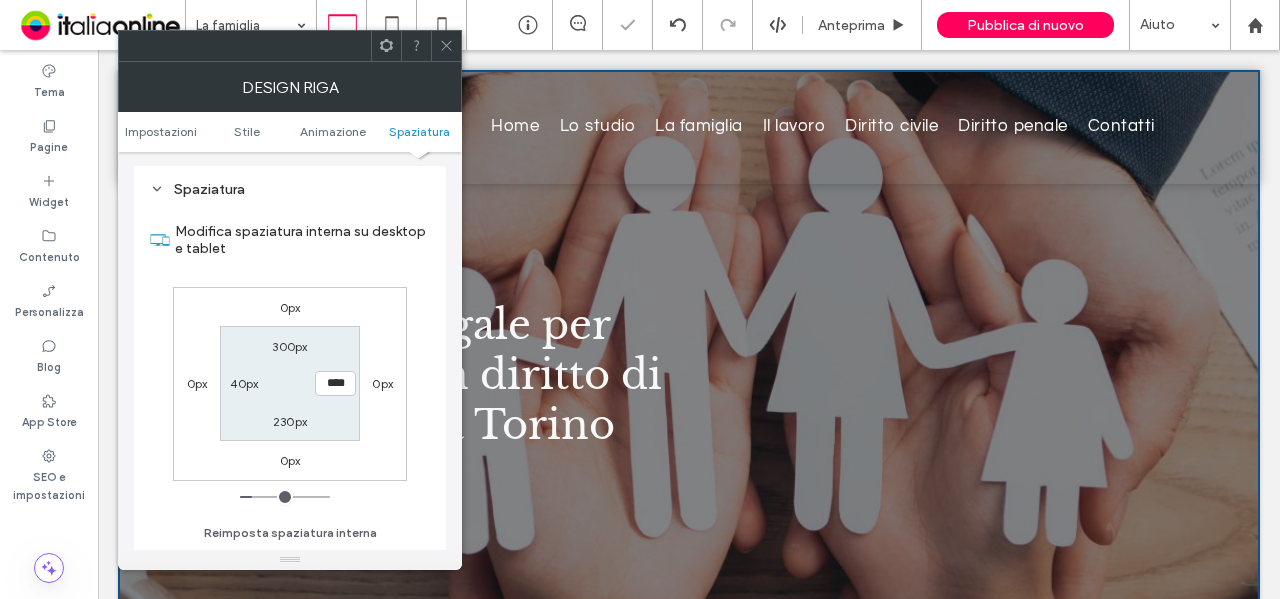 type on "***" 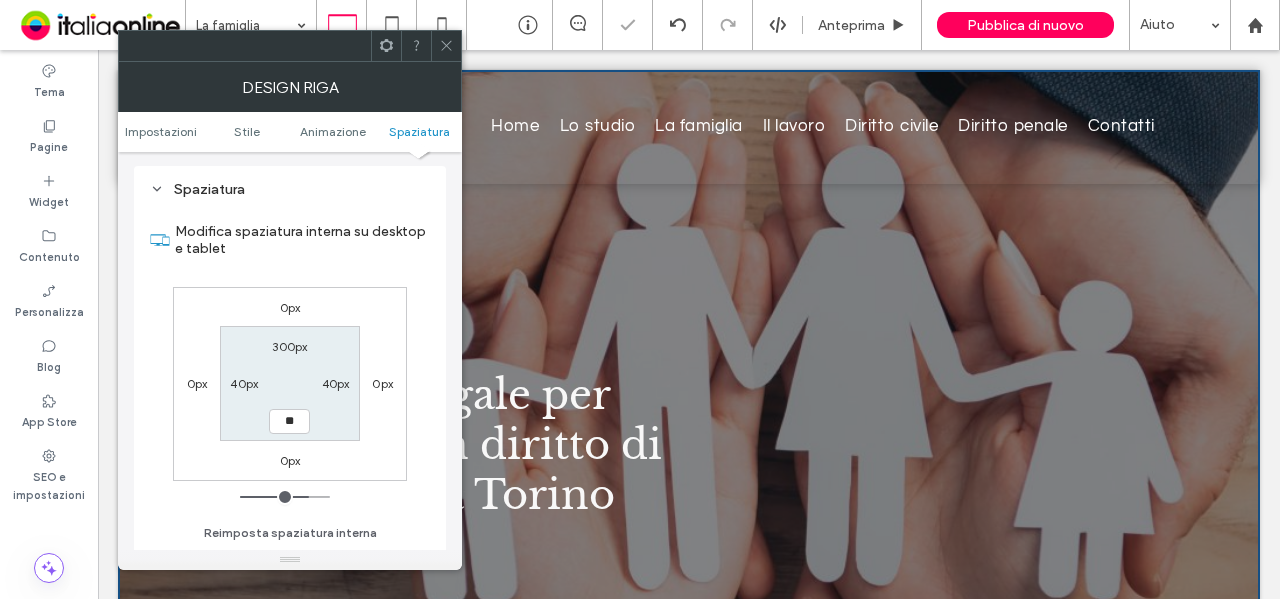type on "***" 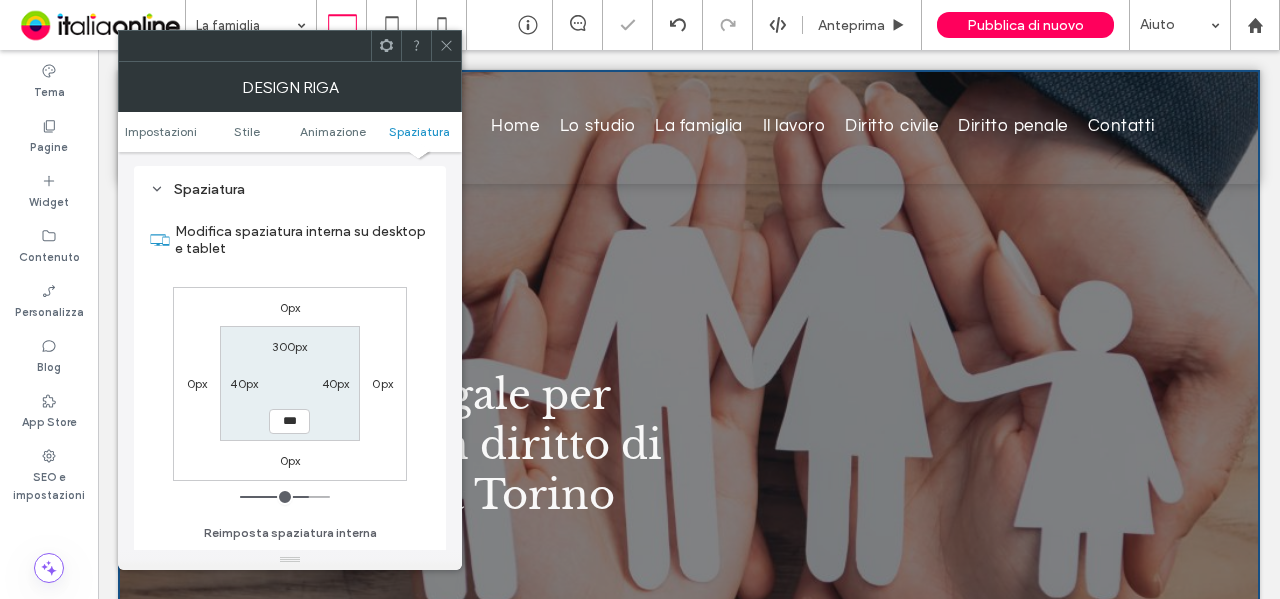 type on "**" 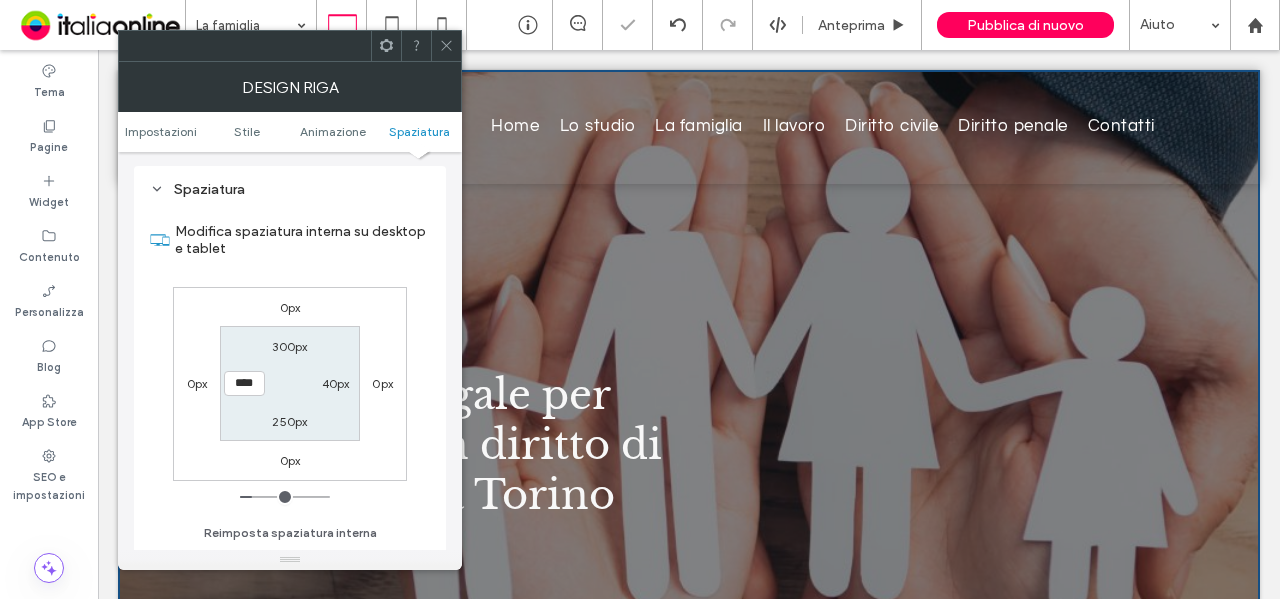 click 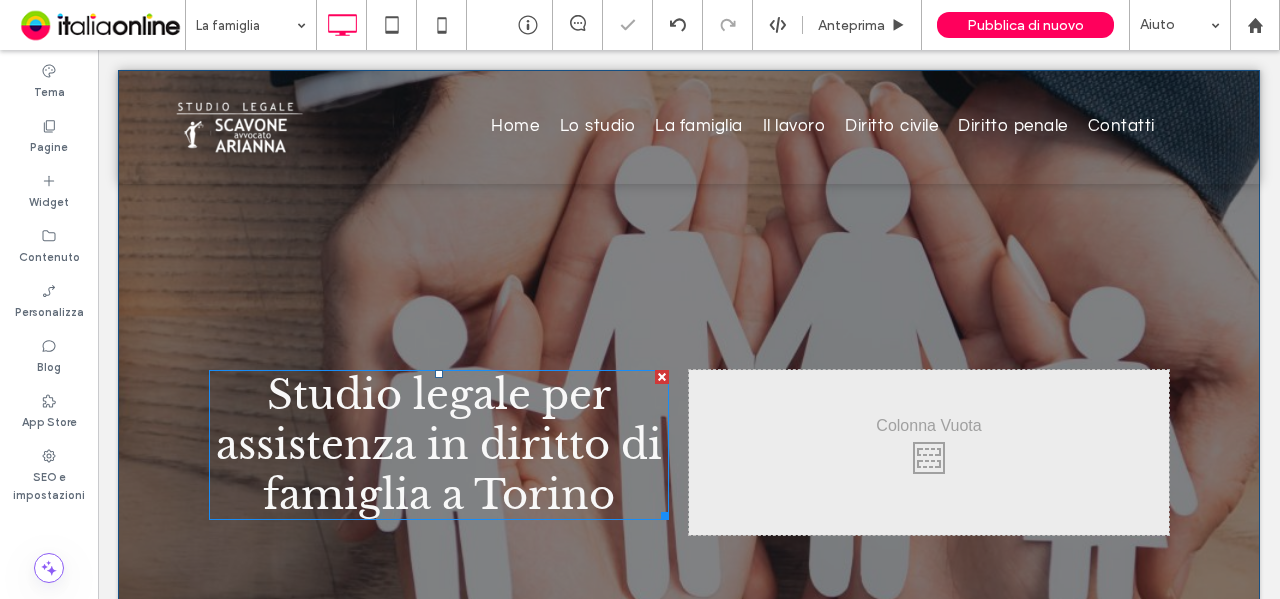 click on "Studio legale per assistenza in diritto di famiglia a Torino" at bounding box center [439, 445] 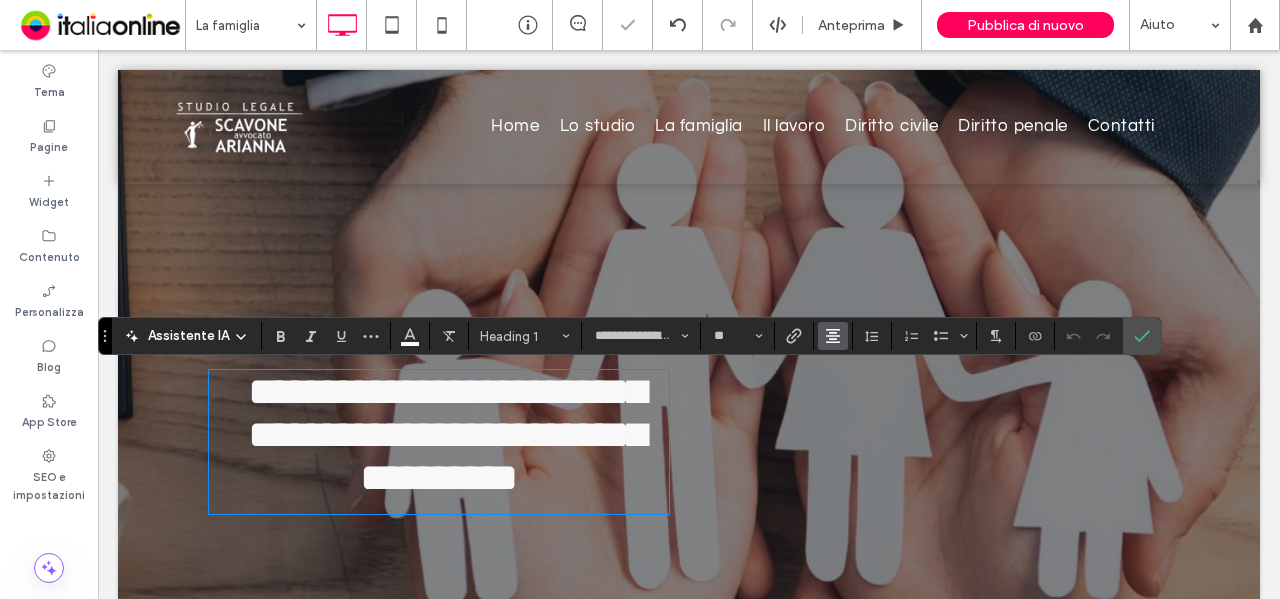 click 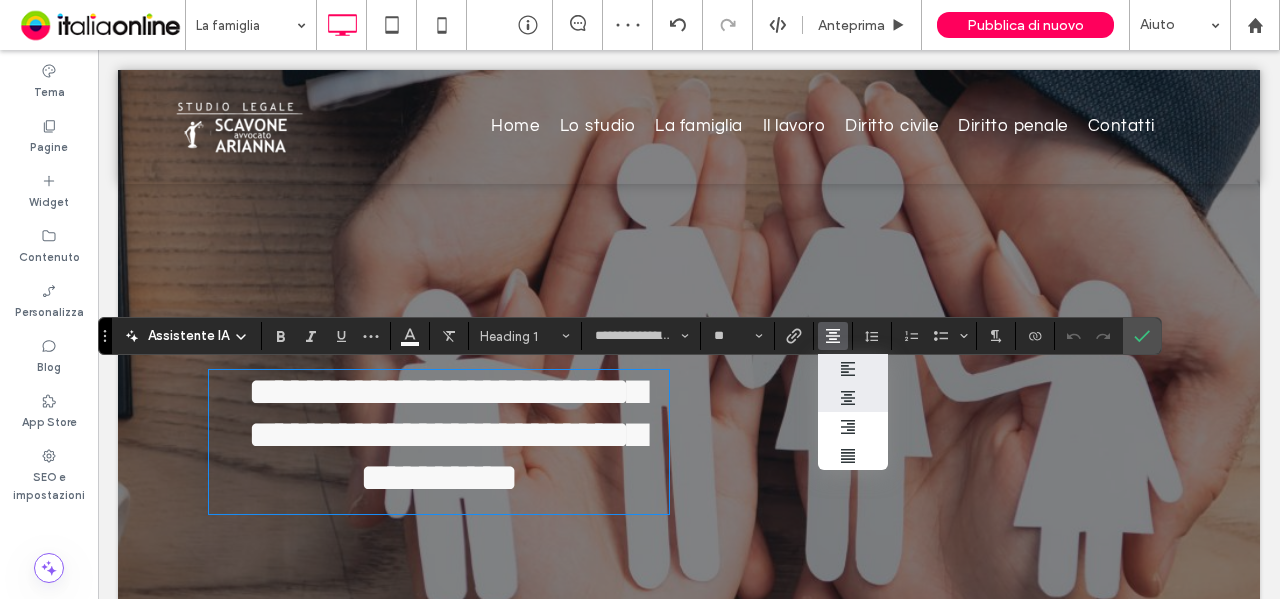 click 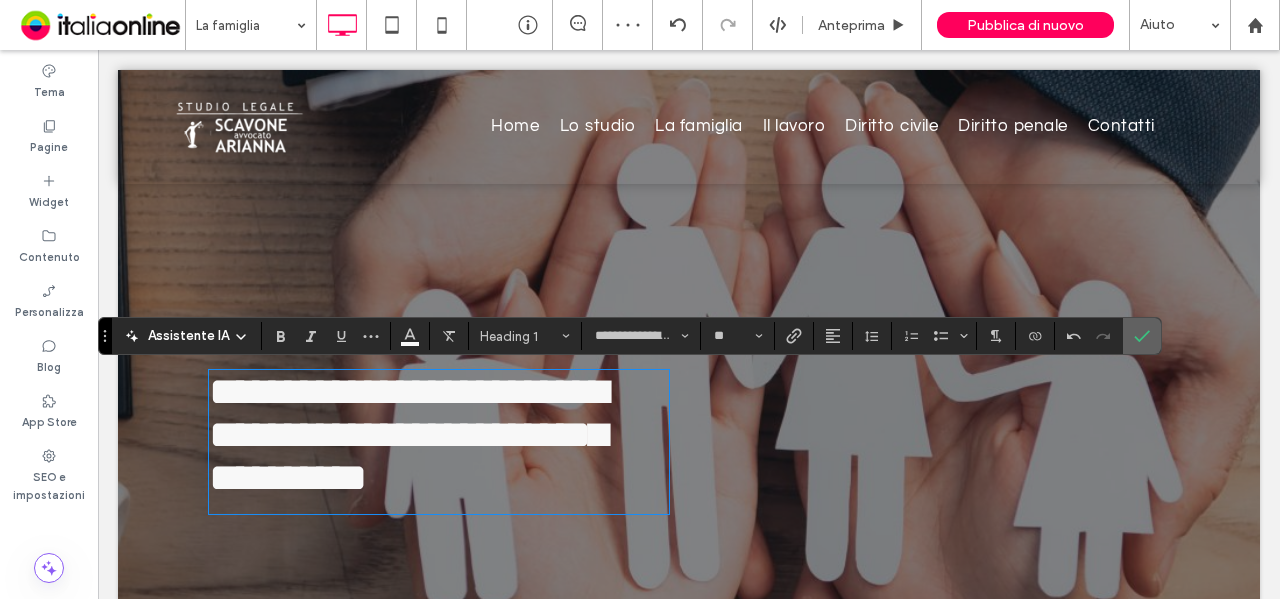 drag, startPoint x: 1132, startPoint y: 343, endPoint x: 1014, endPoint y: 296, distance: 127.01575 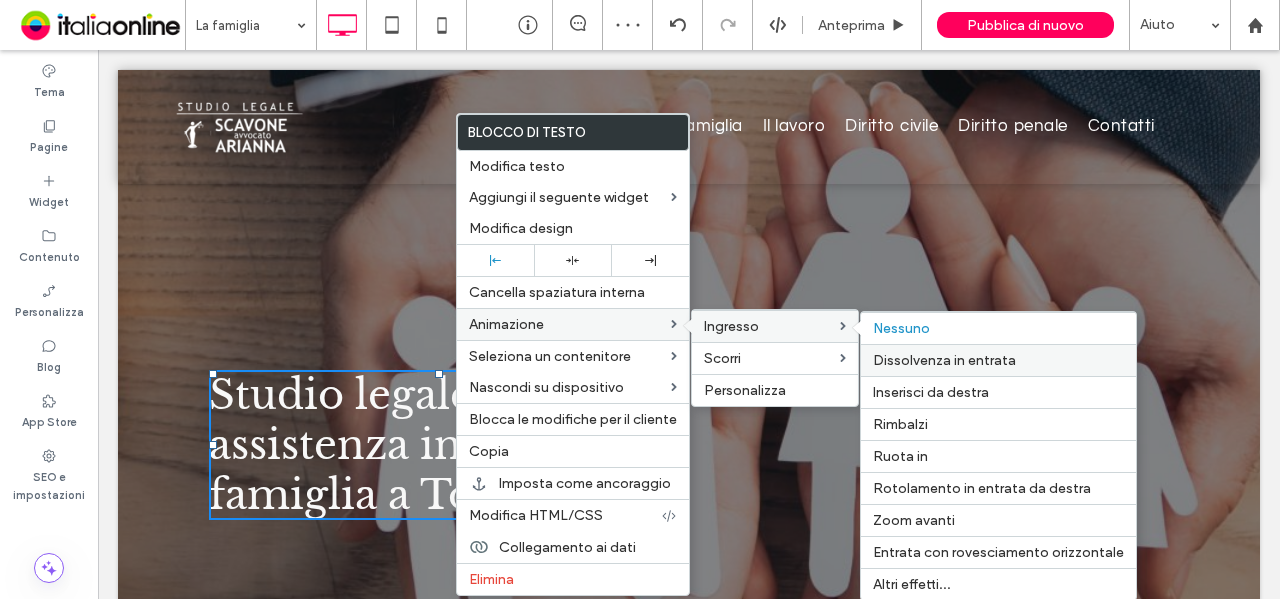 click on "Dissolvenza in entrata" at bounding box center (944, 360) 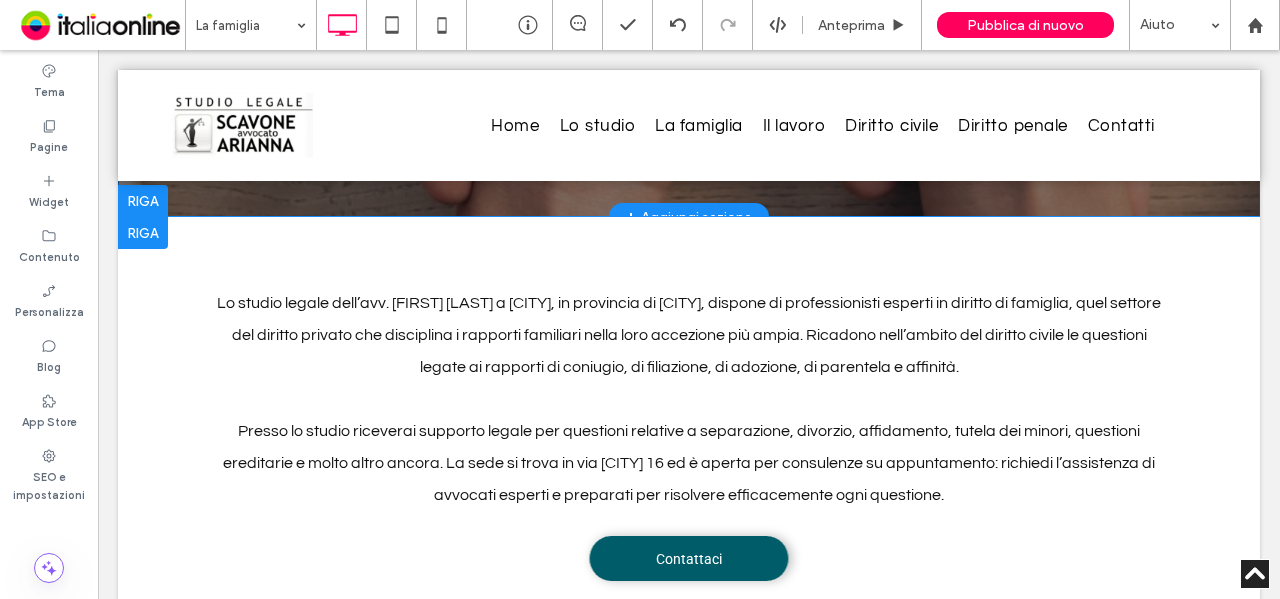 scroll, scrollTop: 600, scrollLeft: 0, axis: vertical 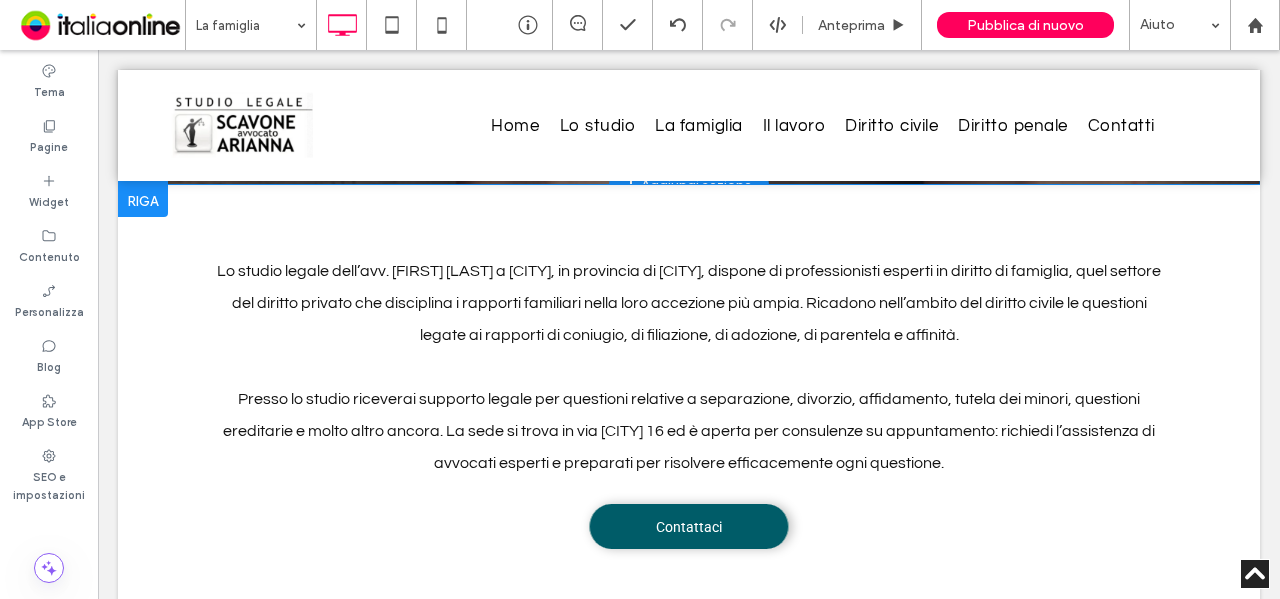 click on "Lo studio legale dell’avv. Arianna Scavone a Settimo Torinese, in provincia di Torino, dispone di professionisti esperti in diritto di famiglia, quel settore del diritto privato che disciplina i rapporti familiari nella loro accezione più ampia. Ricadono nell’ambito del diritto civile le questioni legate ai rapporti di coniugio, di filiazione, di adozione, di parentela e affinità.
Presso lo studio riceverai supporto legale per questioni relative a separazione, divorzio, affidamento, tutela dei minori, questioni ereditarie e molto altro ancora. La sede si trova in via Torino 16 ed è aperta per consulenze su appuntamento: richiedi l’assistenza di avvocati esperti e preparati per risolvere efficacemente ogni questione.
Contattaci
Click To Paste
Riga + Aggiungi sezione" at bounding box center [689, 407] 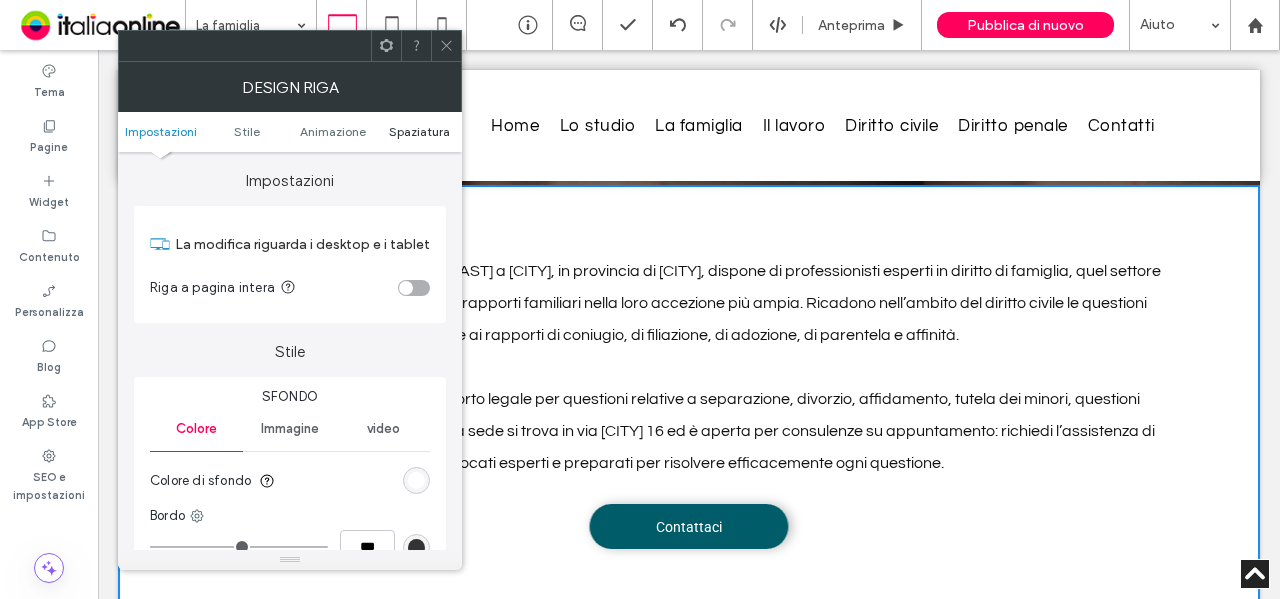 click on "Spaziatura" at bounding box center (419, 131) 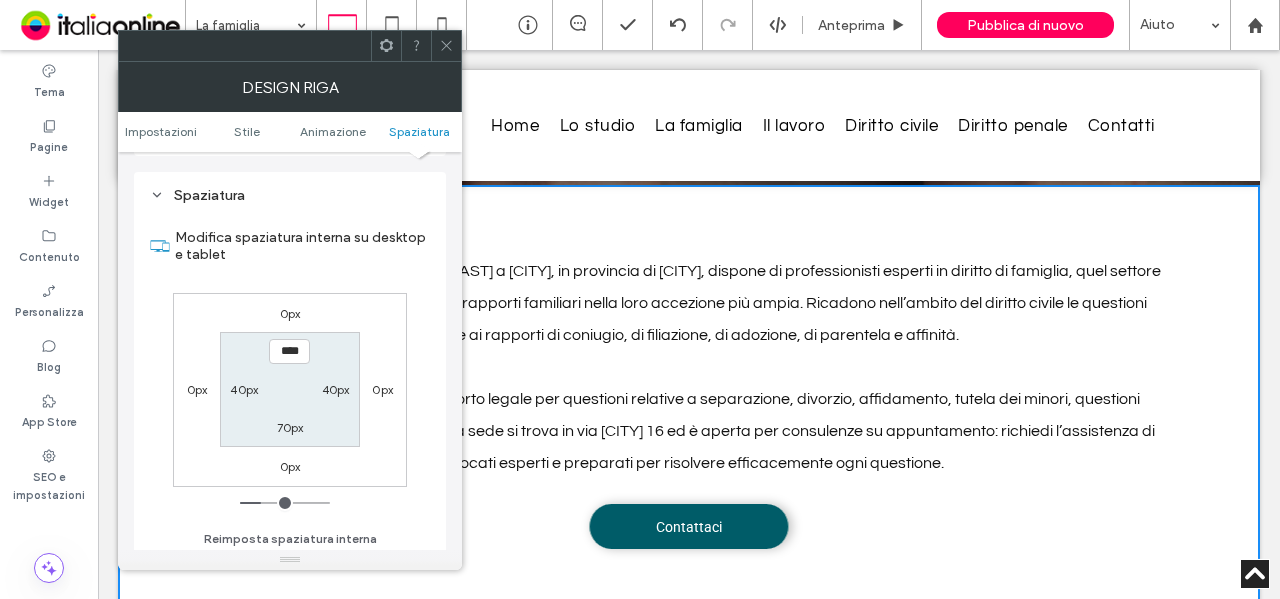 scroll, scrollTop: 565, scrollLeft: 0, axis: vertical 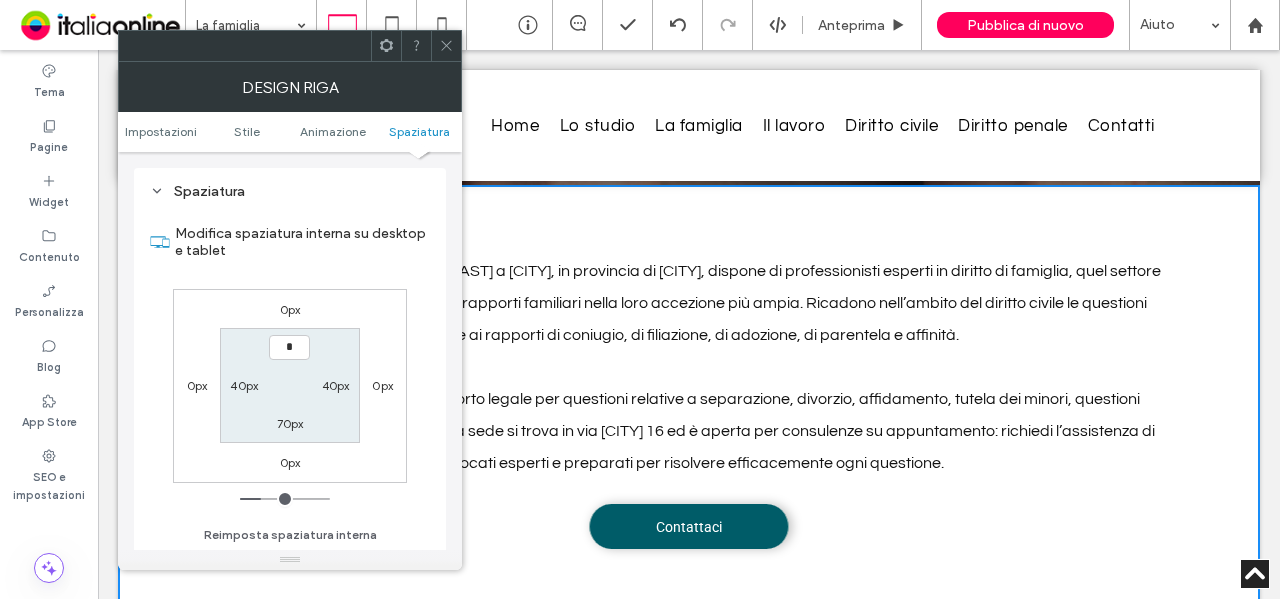type on "**" 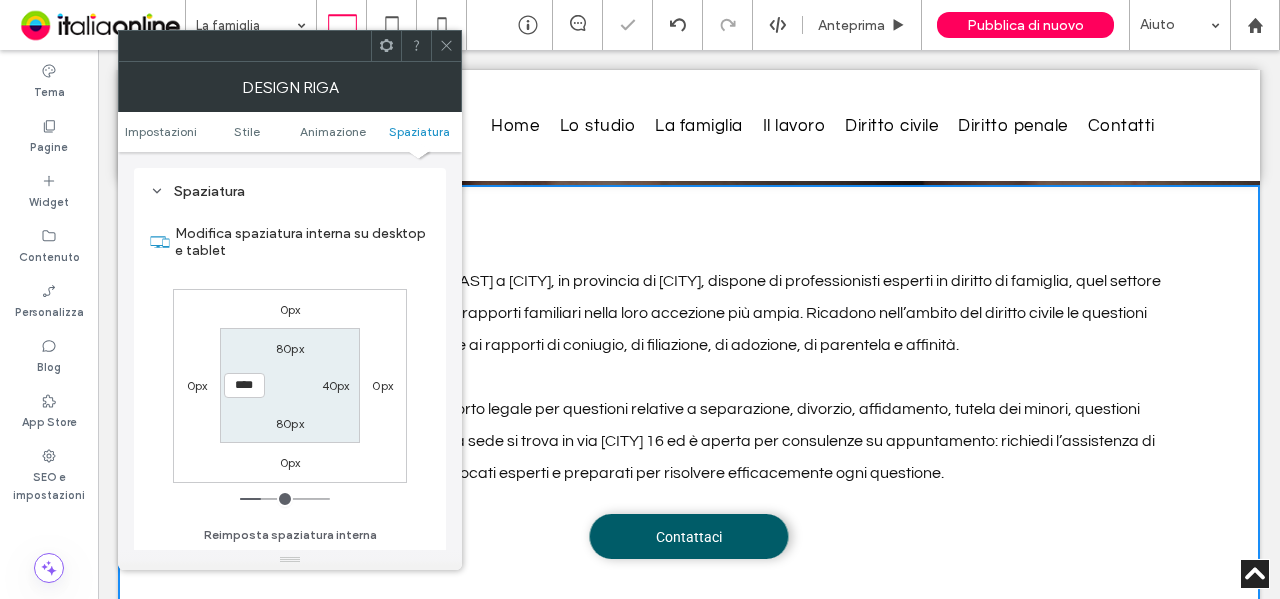 type on "**" 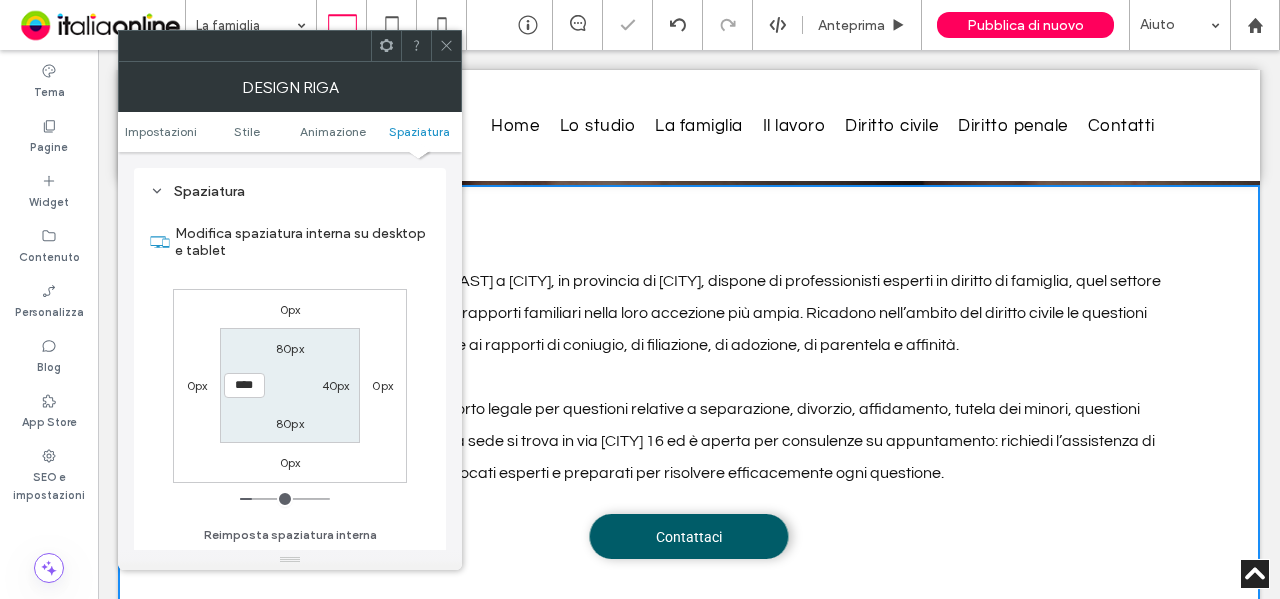 drag, startPoint x: 440, startPoint y: 41, endPoint x: 439, endPoint y: 51, distance: 10.049875 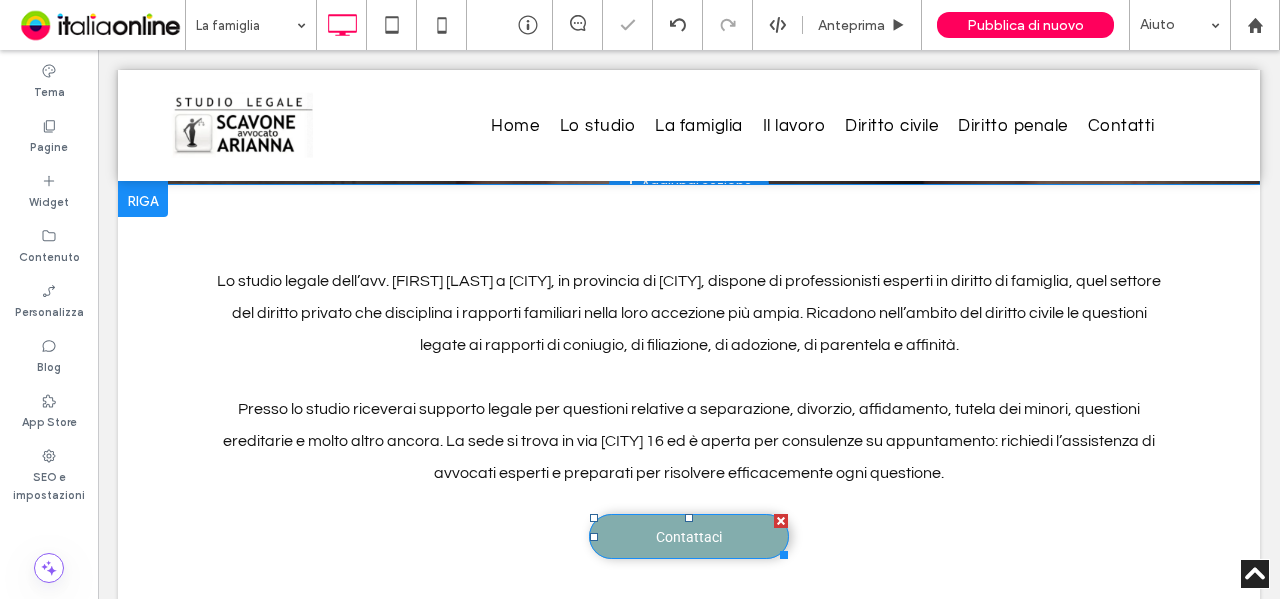 click on "Contattaci" at bounding box center [689, 537] 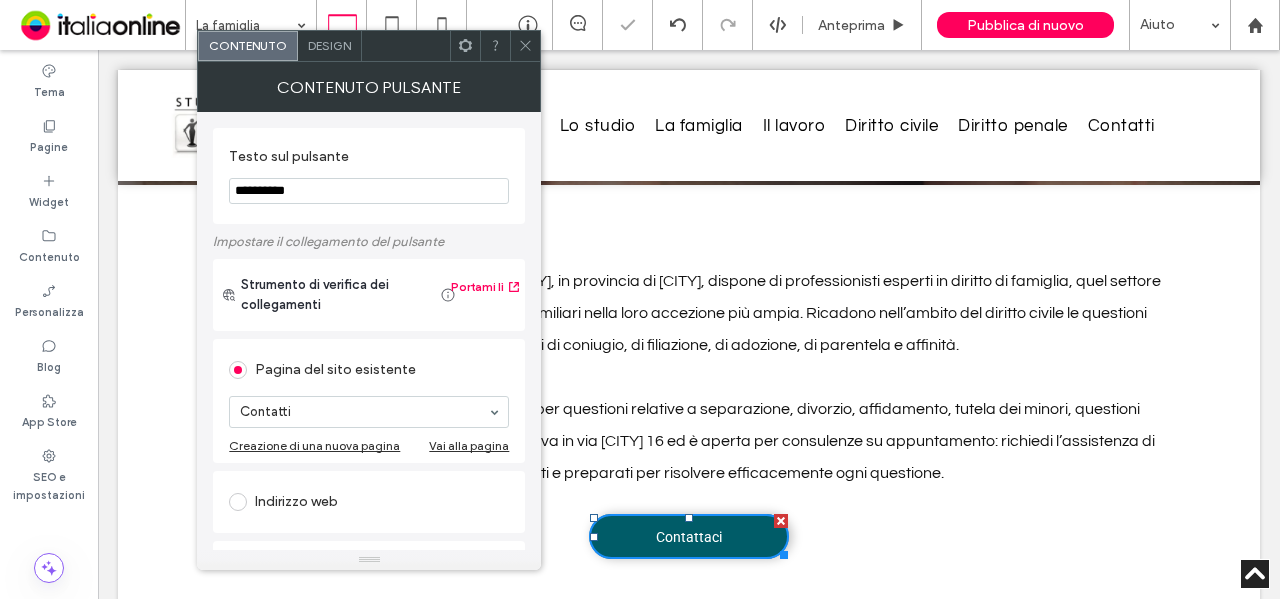 drag, startPoint x: 259, startPoint y: 190, endPoint x: 220, endPoint y: 195, distance: 39.319206 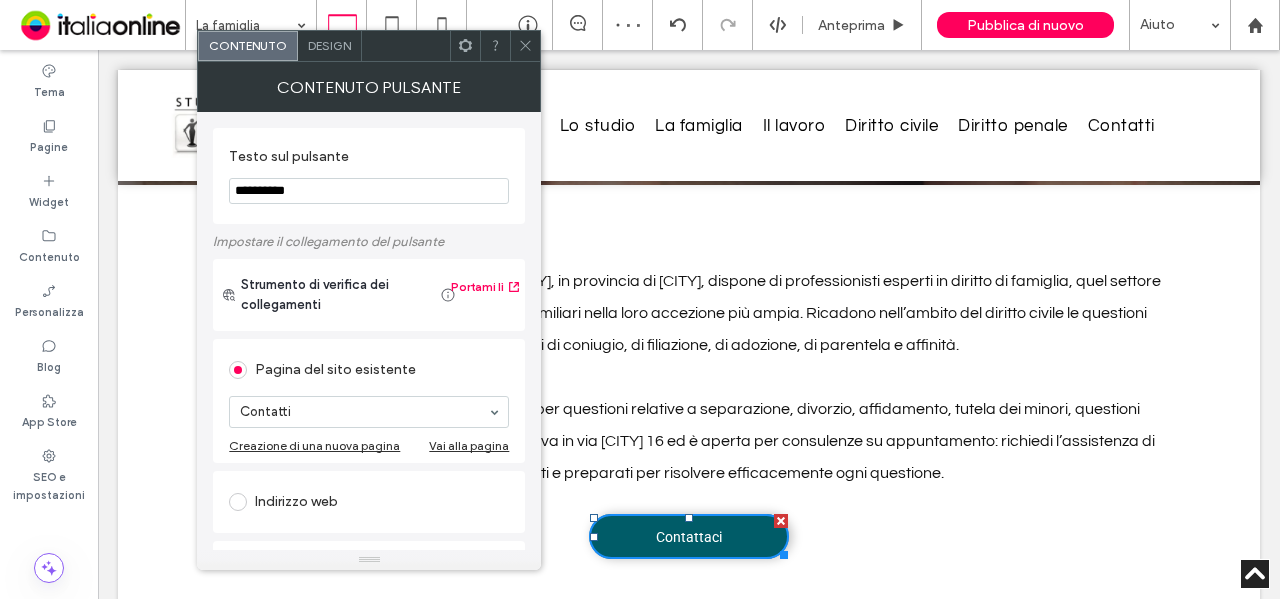 type on "*" 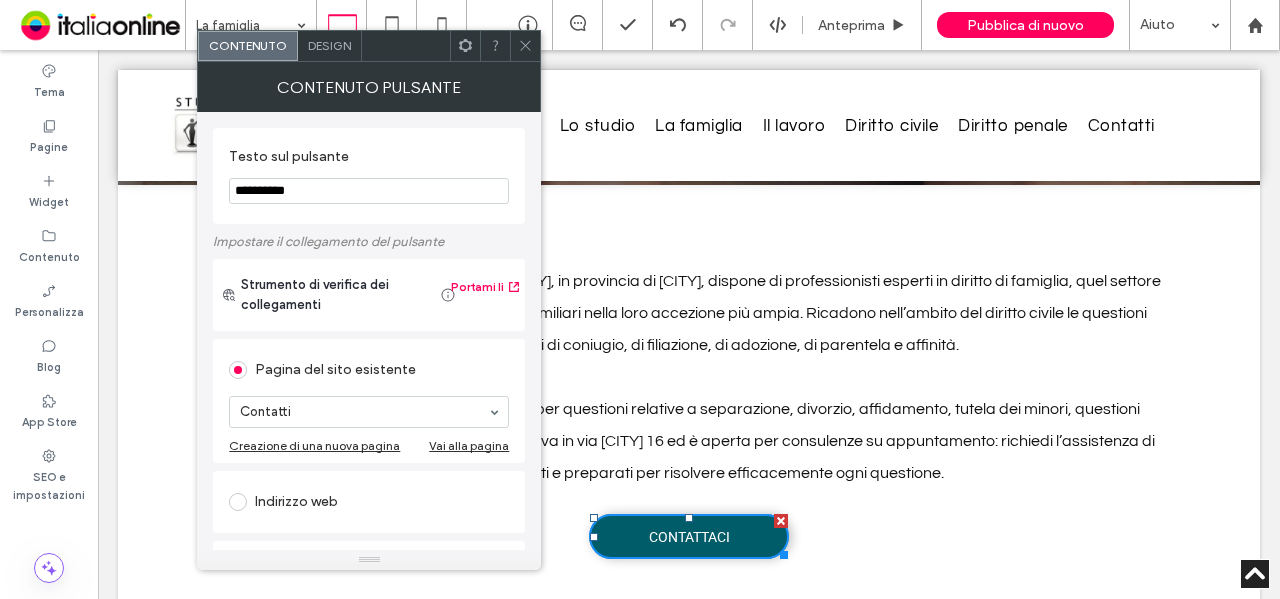 type on "**********" 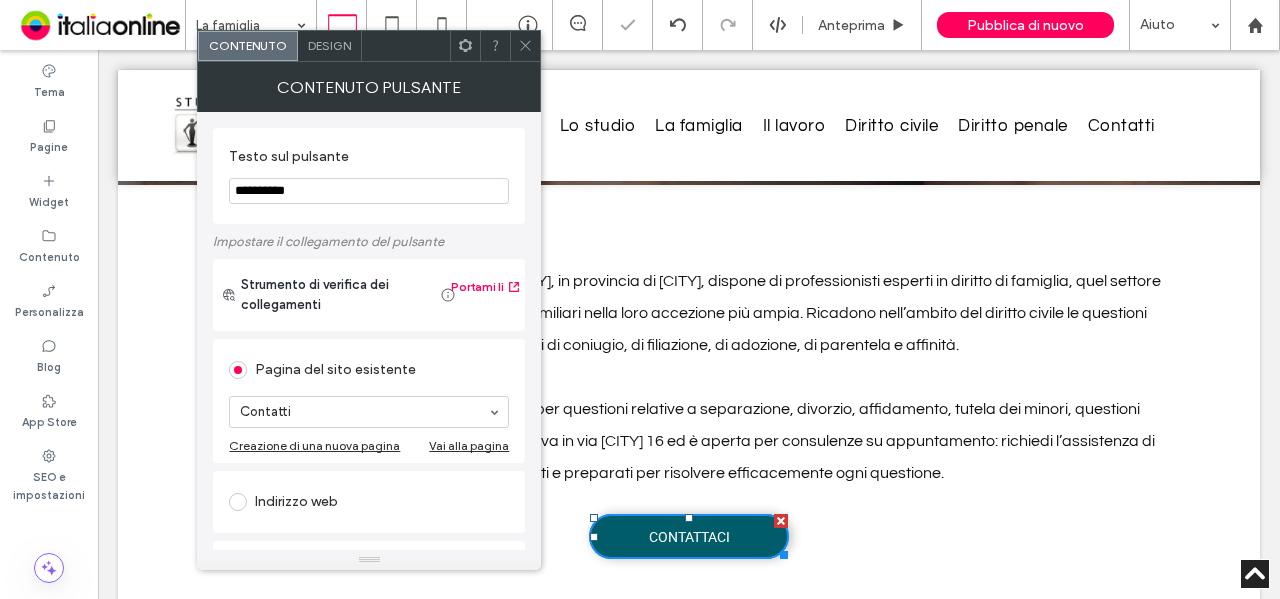 click on "Design" at bounding box center (330, 46) 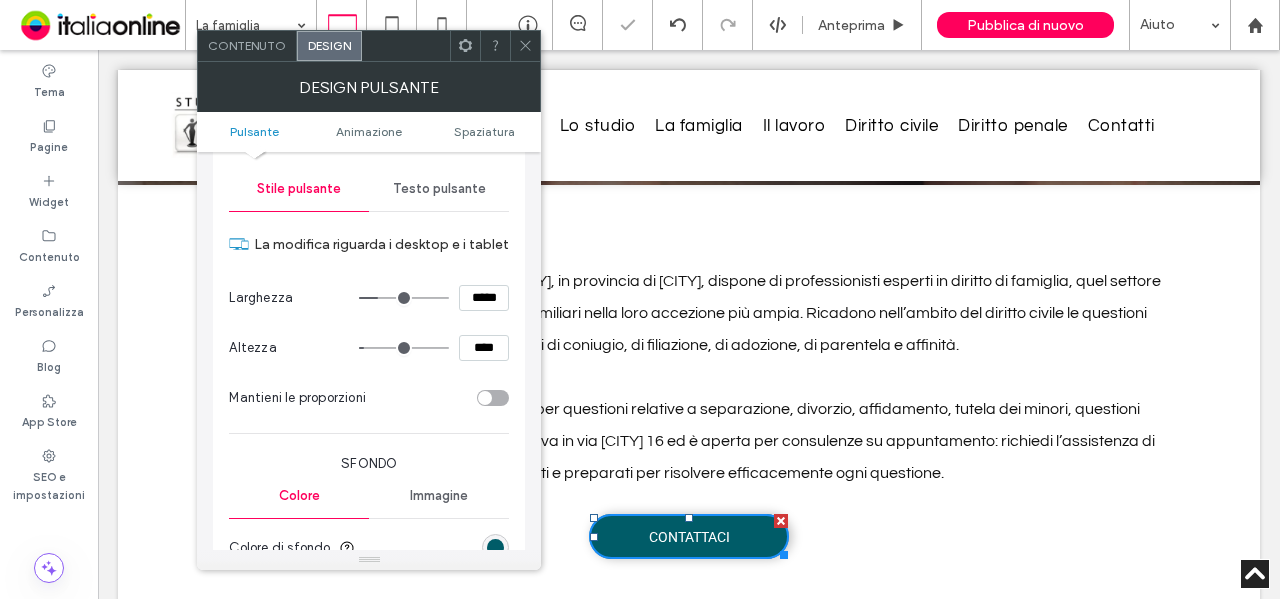 scroll, scrollTop: 200, scrollLeft: 0, axis: vertical 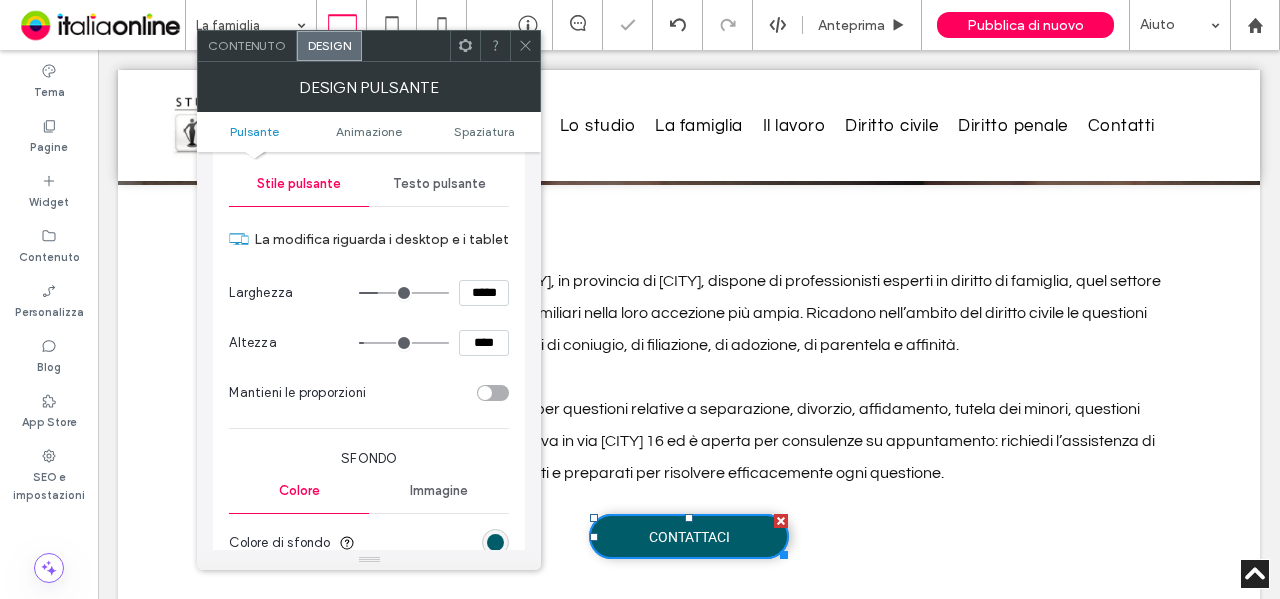 click 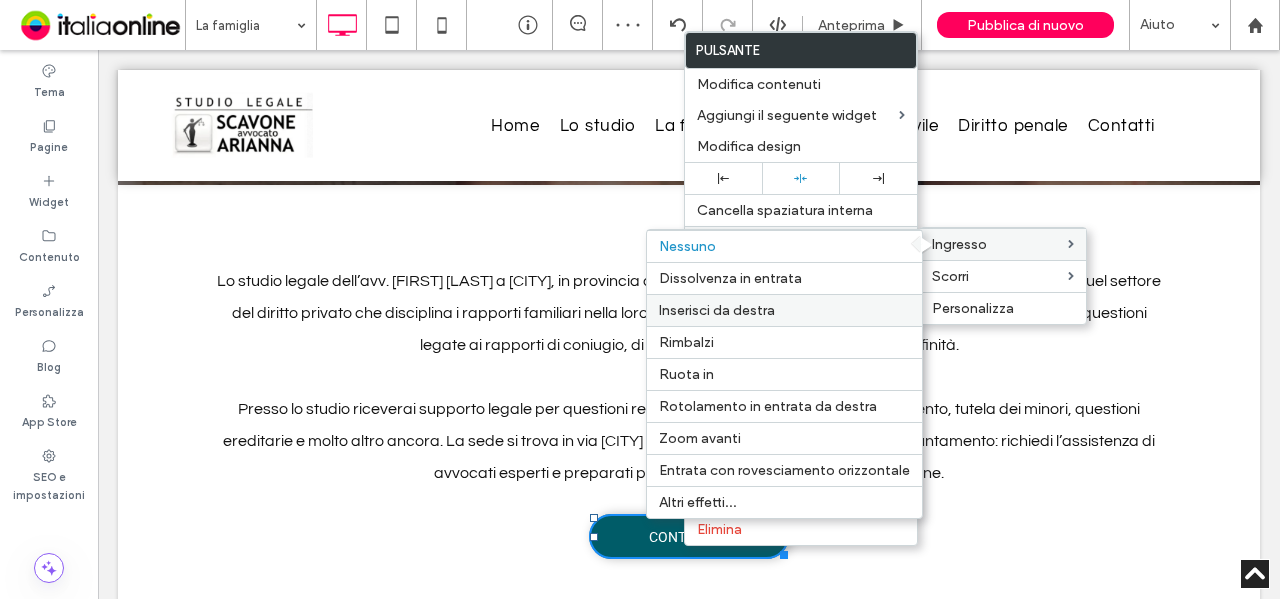 click on "Inserisci da destra" at bounding box center (717, 310) 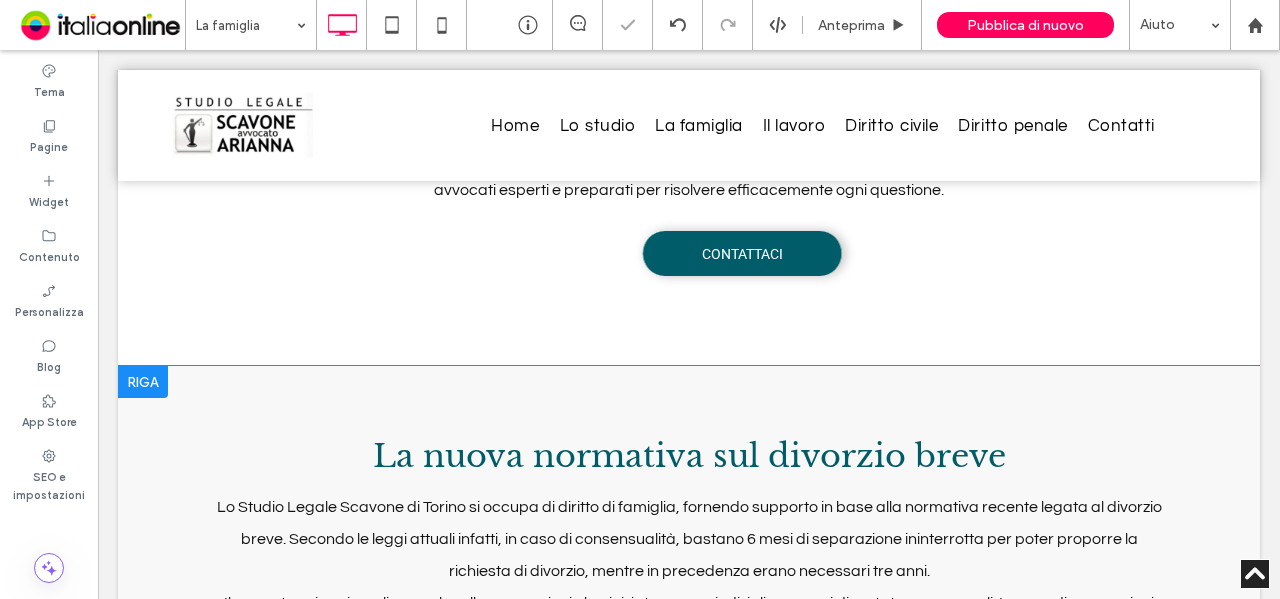 scroll, scrollTop: 1000, scrollLeft: 0, axis: vertical 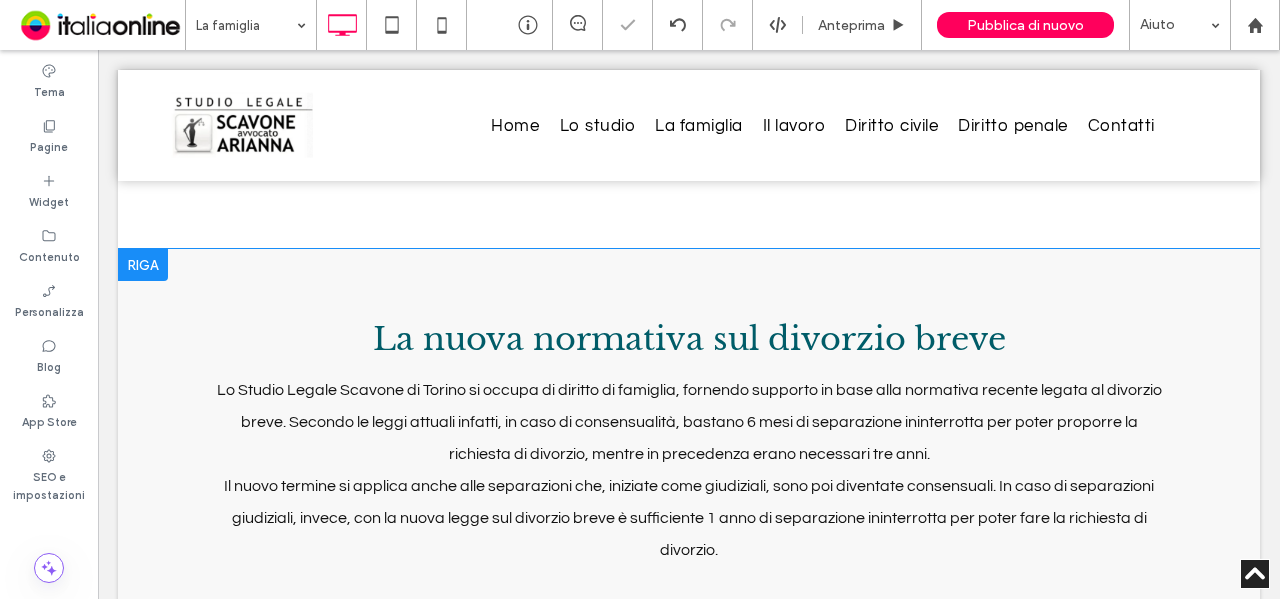 click on "La nuova normativa sul divorzio breve
Lo Studio Legale Scavone di Torino si occupa di diritto di famiglia, fornendo supporto in base alla normativa recente legata al divorzio breve. Secondo le leggi attuali infatti, in caso di consensualità, bastano 6 mesi di separazione ininterrotta per poter proporre la richiesta di divorzio, mentre in precedenza erano necessari tre anni.
Il nuovo termine si applica anche alle separazioni che, iniziate come giudiziali, sono poi diventate consensuali. In caso di separazioni giudiziali, invece, con la nuova legge sul divorzio breve è sufficiente 1 anno di separazione ininterrotta per poter fare la richiesta di divorzio. Per assistenza su questioni legate al diritto di famiglia o per ricevere consulenze su queste nuove normative contatta gli uffici dello studio legale di Settimo Torinese: il team di avvocati ti fornirà tutte le informazioni necessarie, con competenza e professionalità.
Click To Paste
Riga + Aggiungi sezione" at bounding box center [689, 470] 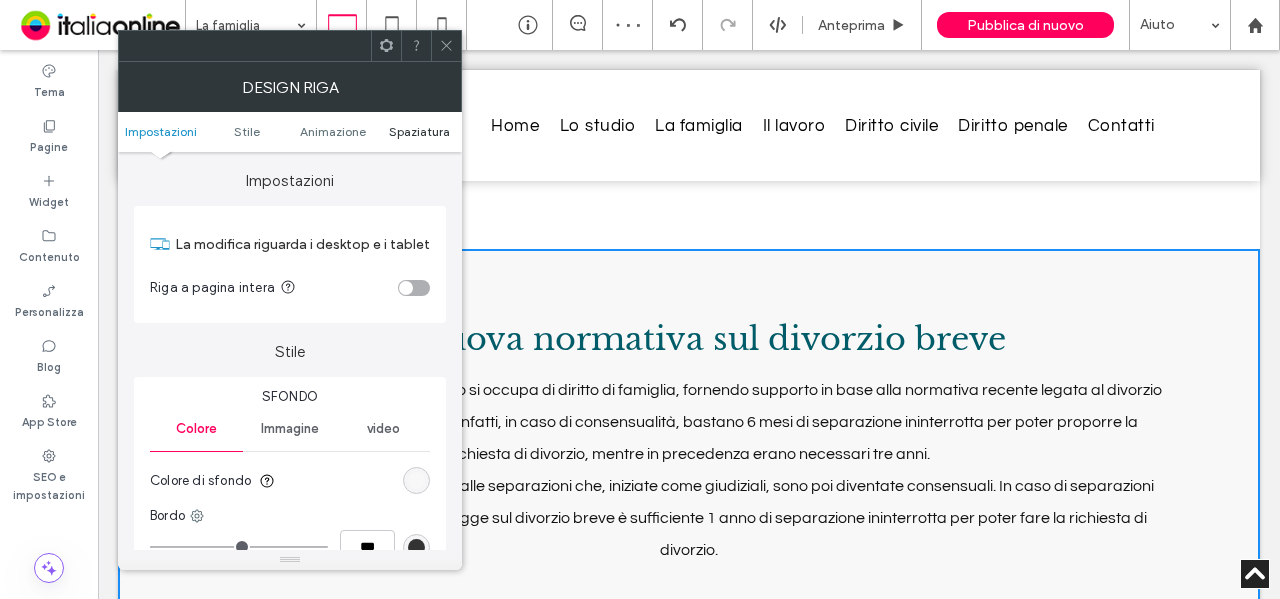 click on "Spaziatura" at bounding box center (419, 131) 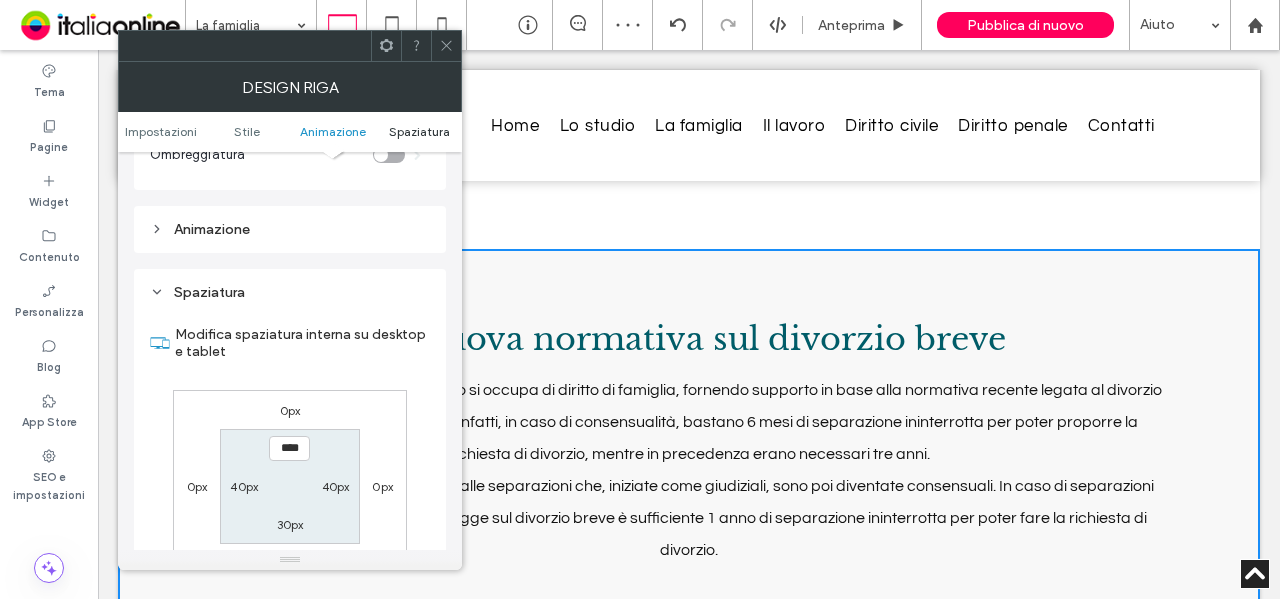 scroll, scrollTop: 565, scrollLeft: 0, axis: vertical 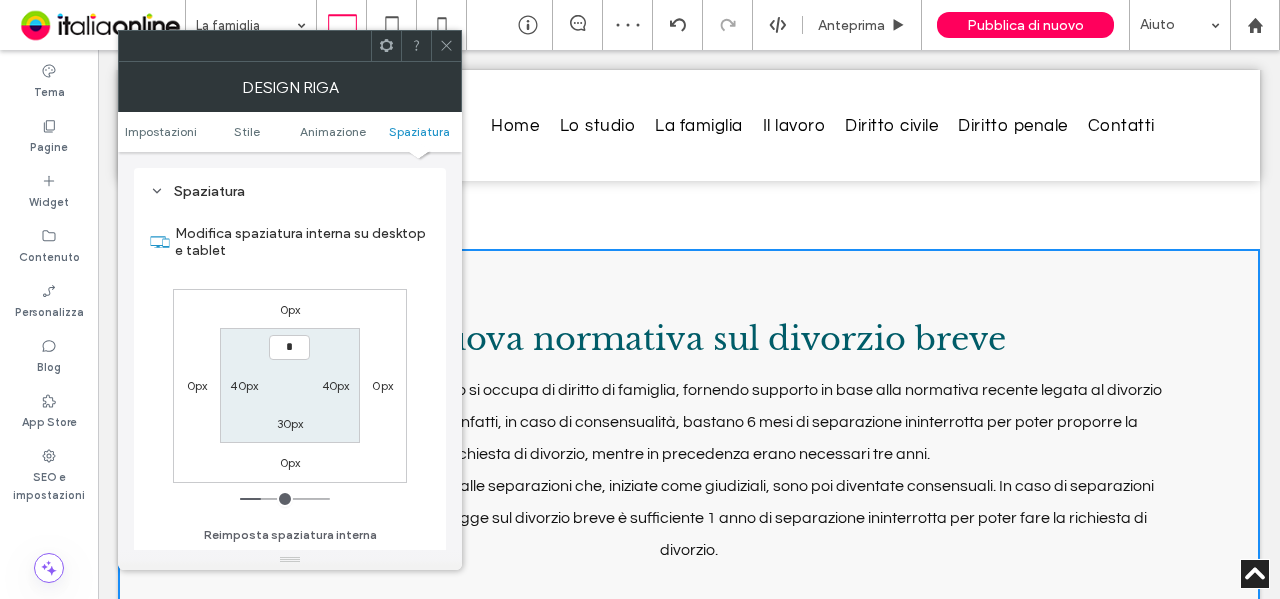 type on "**" 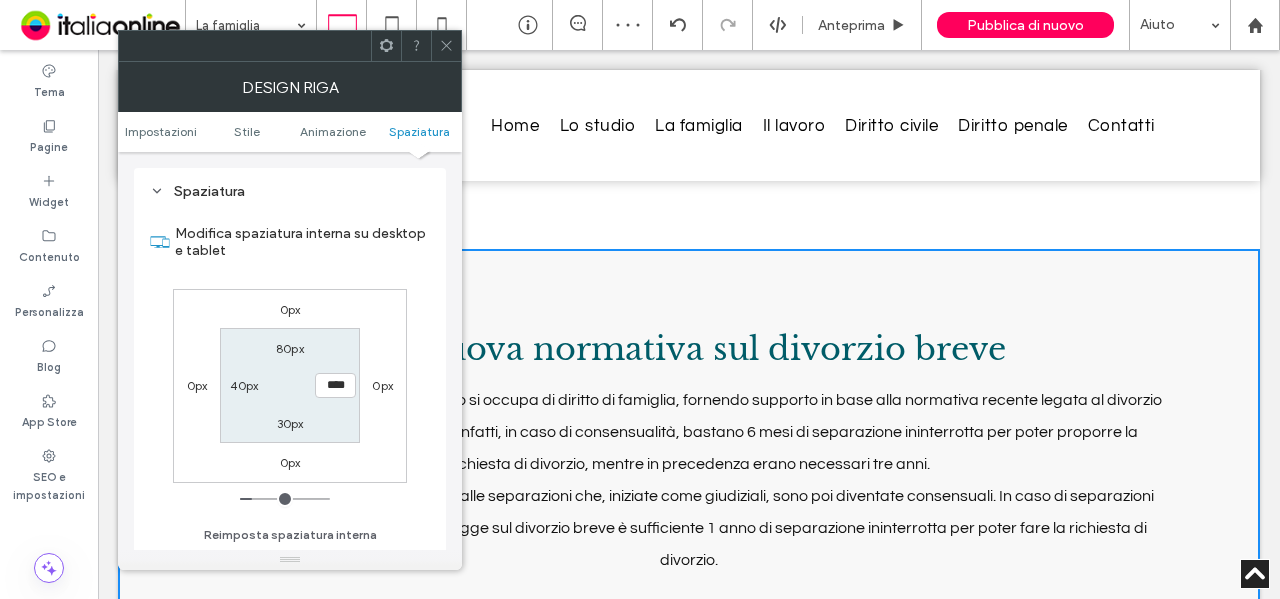 type on "**" 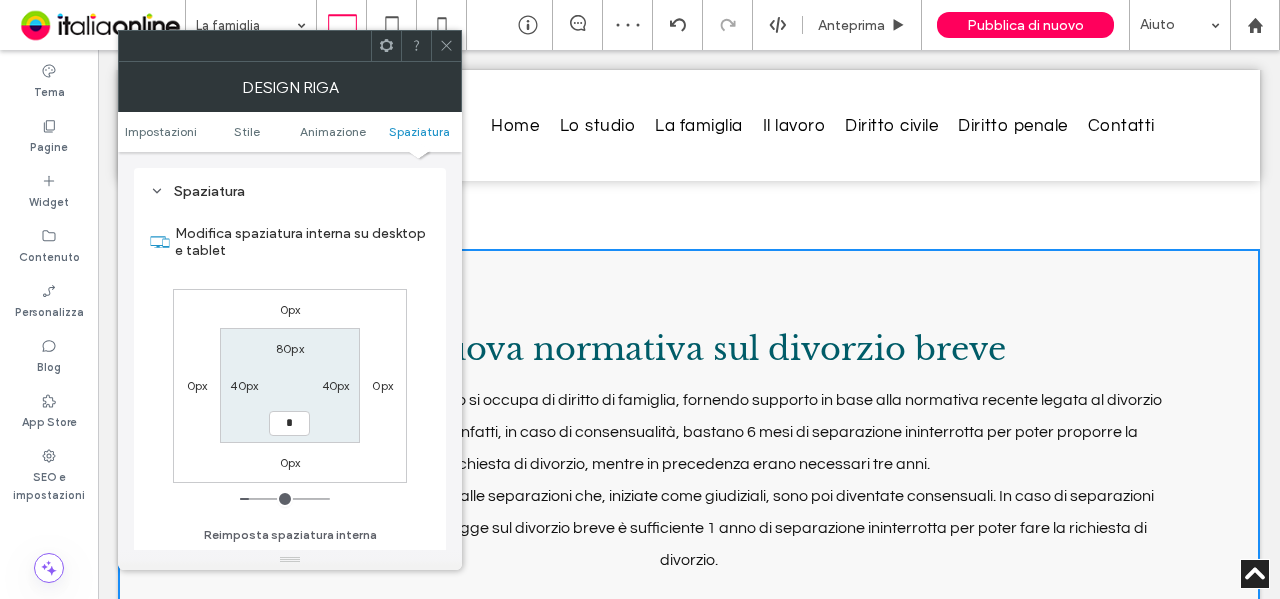 type on "**" 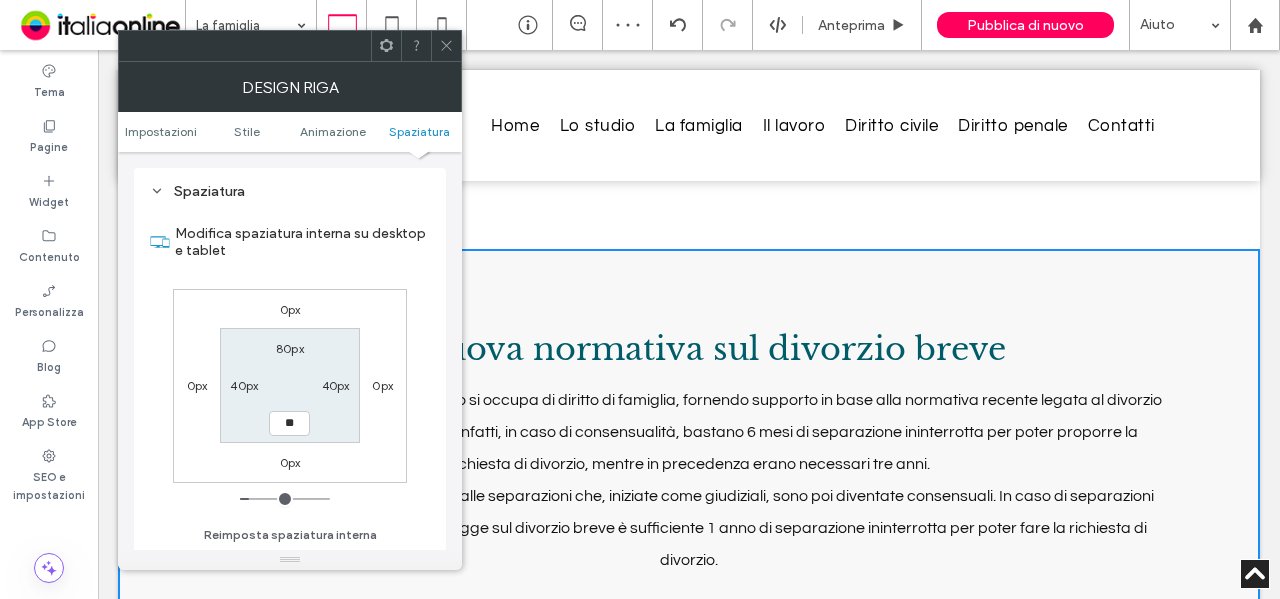 type on "**" 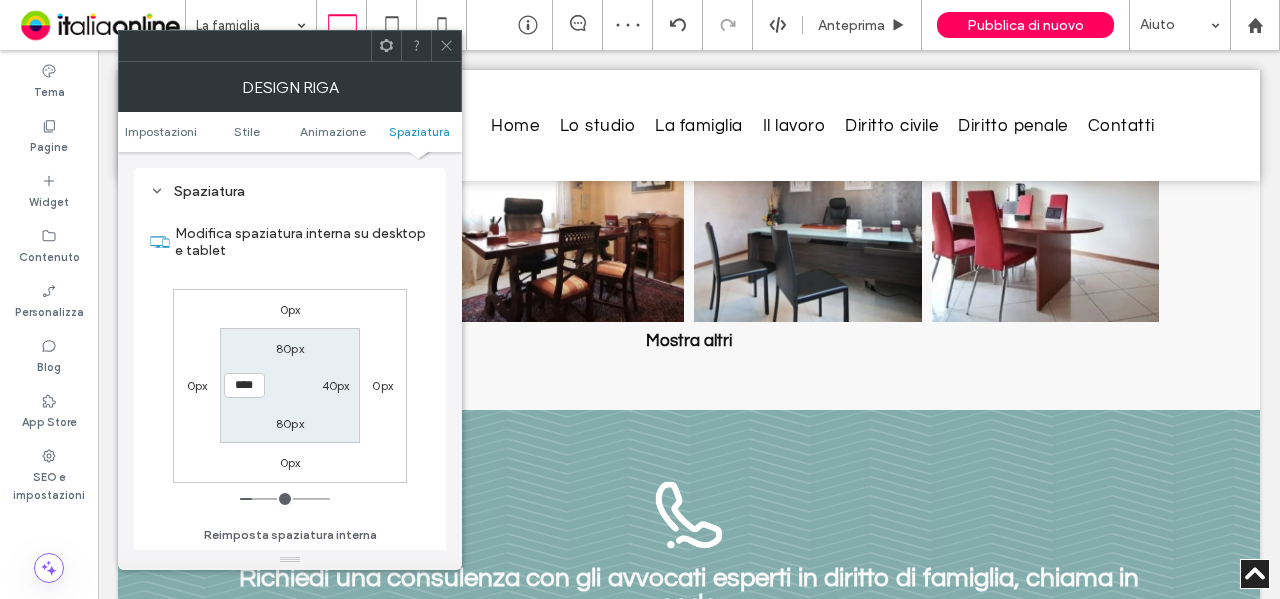 scroll, scrollTop: 1700, scrollLeft: 0, axis: vertical 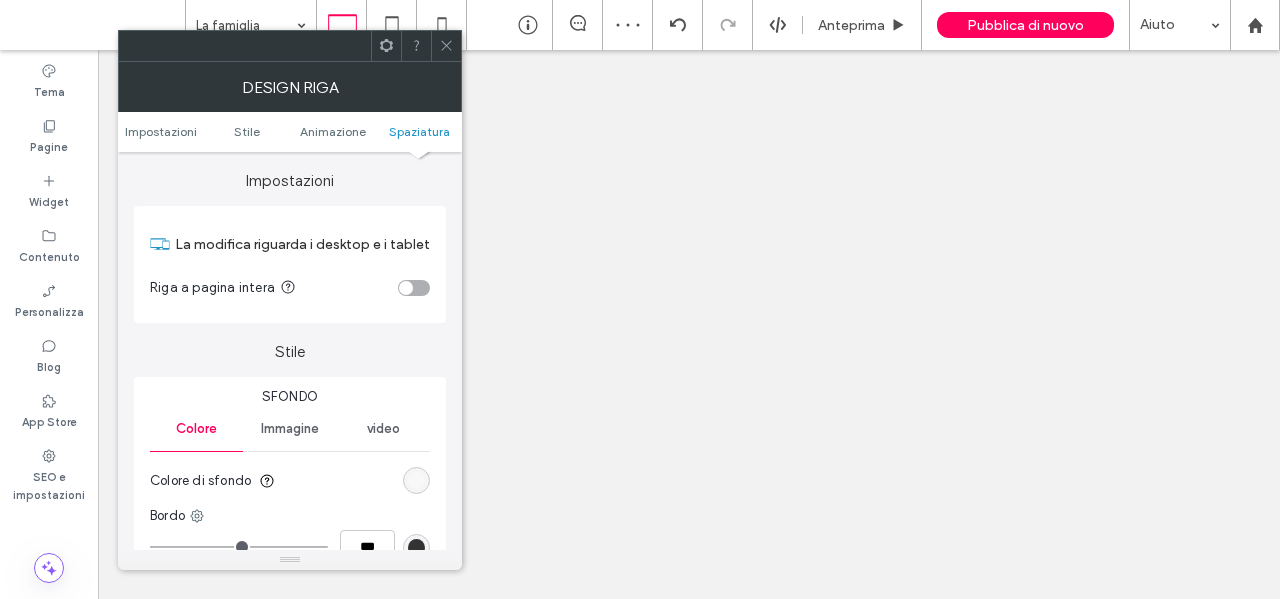 click 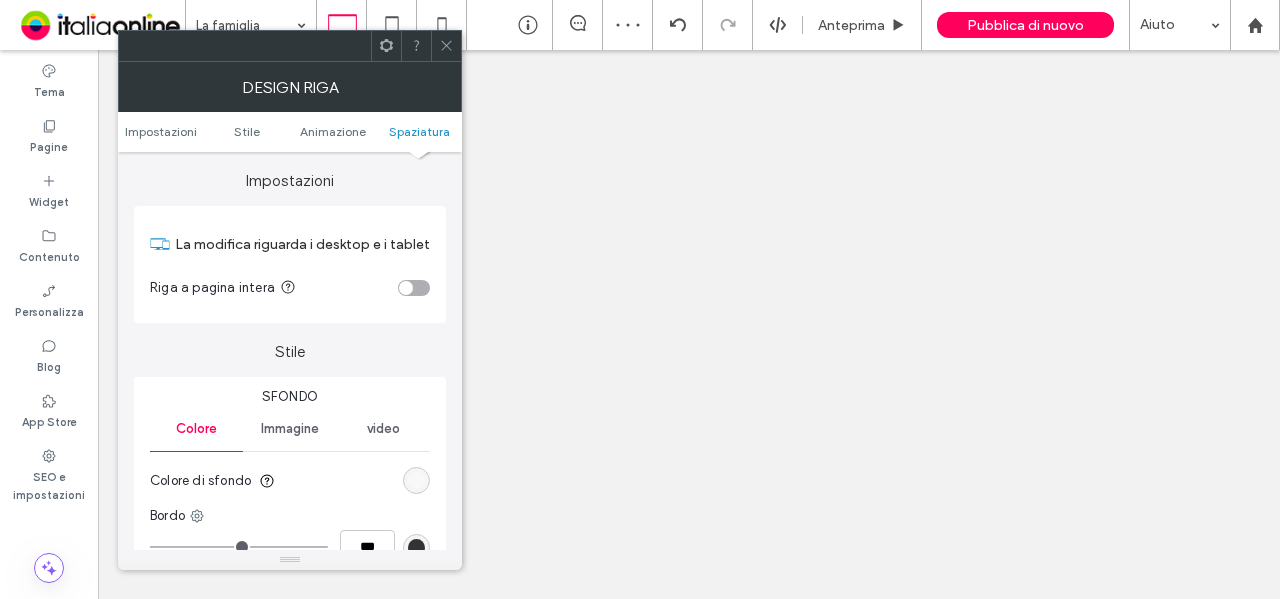 scroll, scrollTop: 365, scrollLeft: 0, axis: vertical 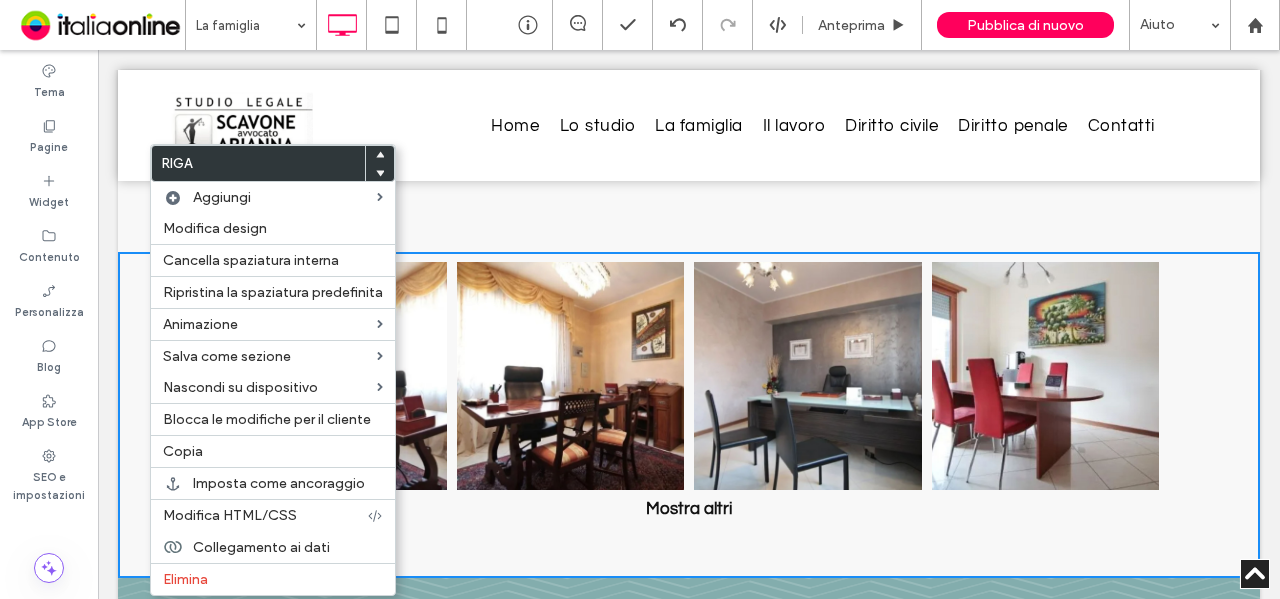 drag, startPoint x: 246, startPoint y: 577, endPoint x: 542, endPoint y: 422, distance: 334.12723 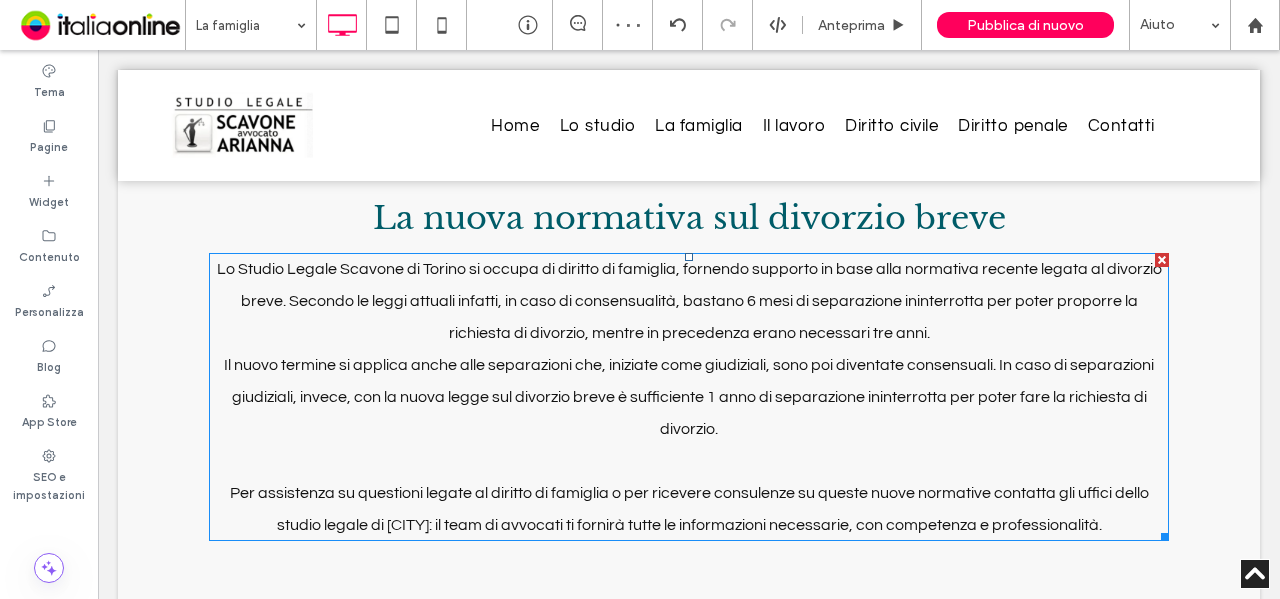 scroll, scrollTop: 1100, scrollLeft: 0, axis: vertical 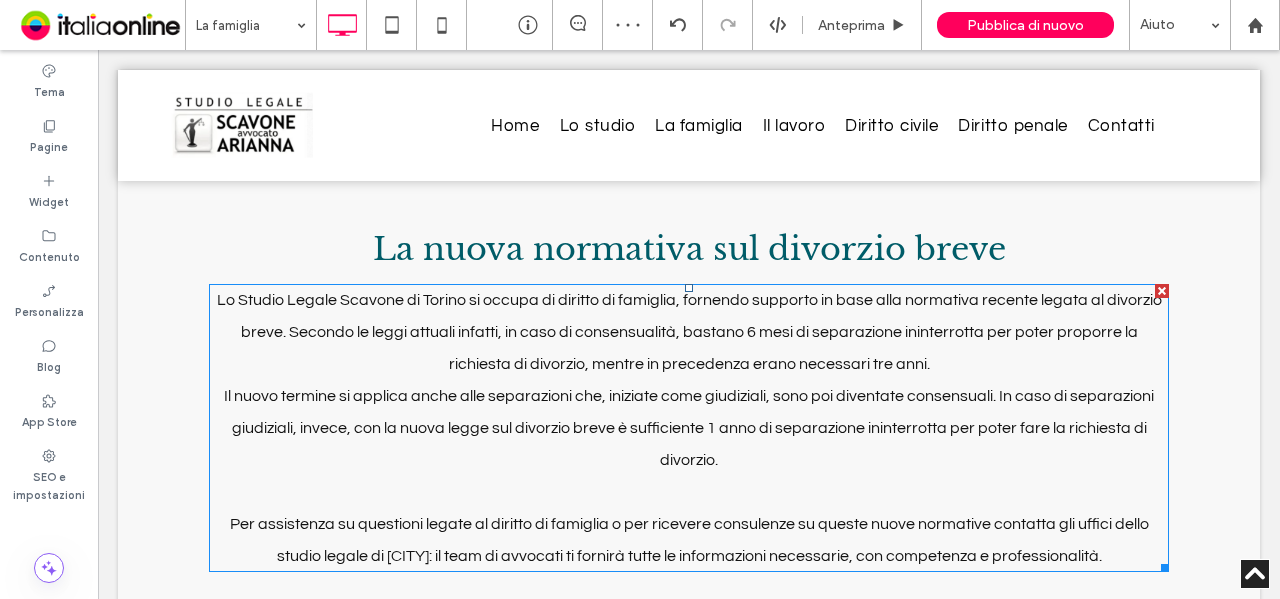 click on "Il nuovo termine si applica anche alle separazioni che, iniziate come giudiziali, sono poi diventate consensuali. In caso di separazioni giudiziali, invece, con la nuova legge sul divorzio breve è sufficiente 1 anno di separazione ininterrotta per poter fare la richiesta di divorzio." at bounding box center [689, 428] 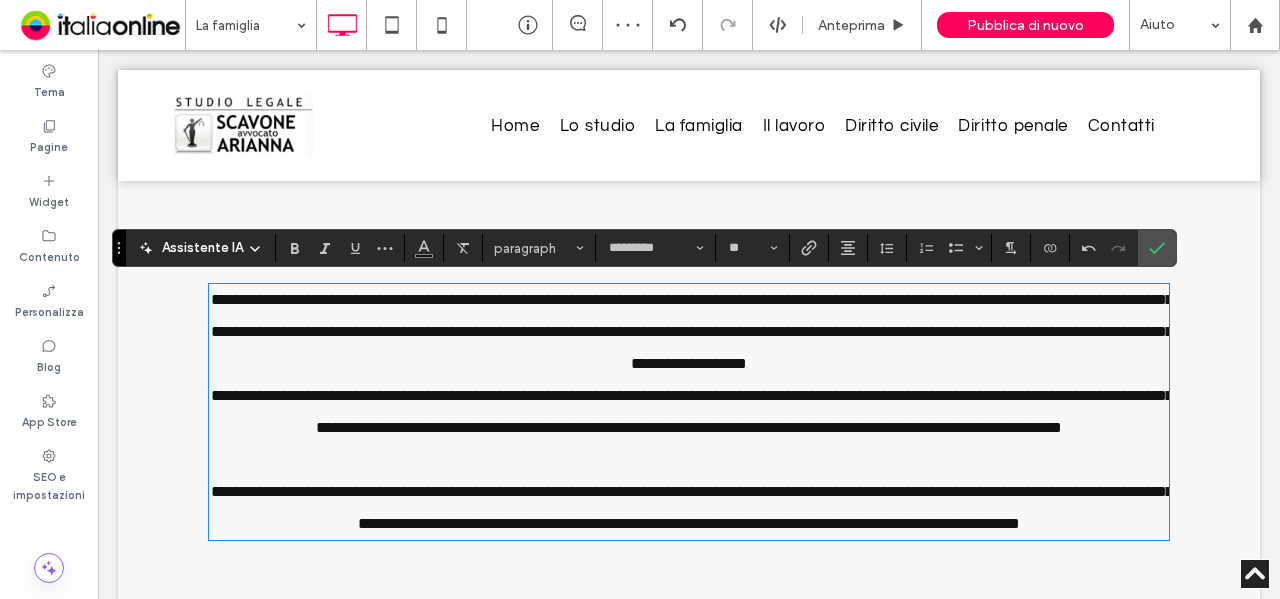 click on "**********" at bounding box center (692, 411) 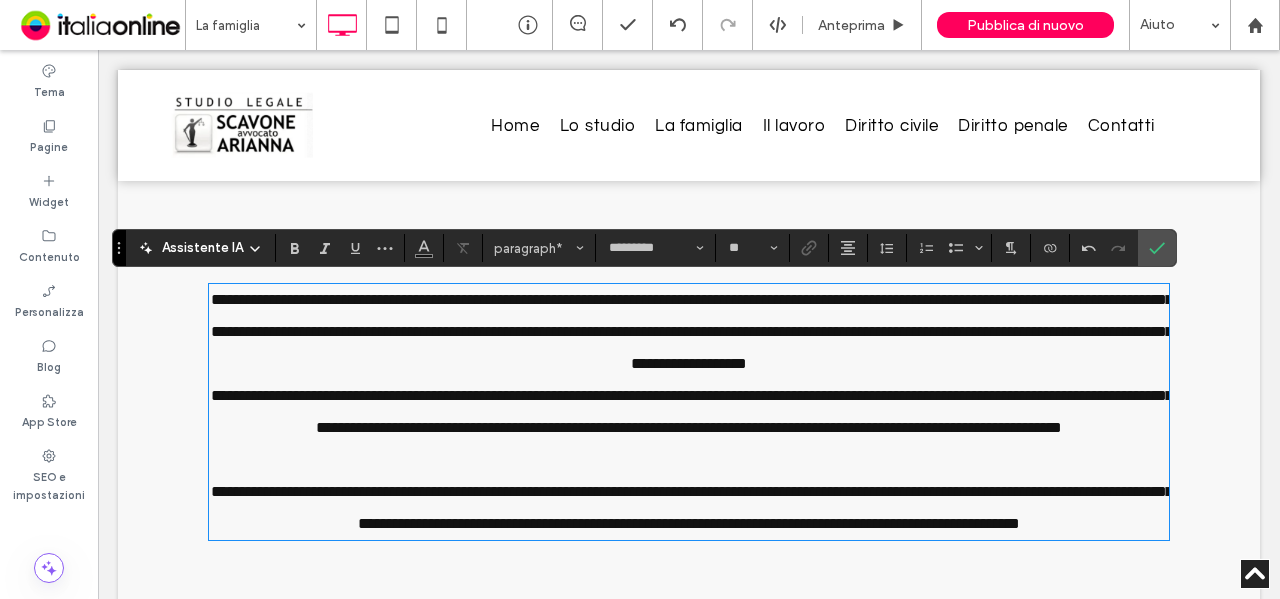 type 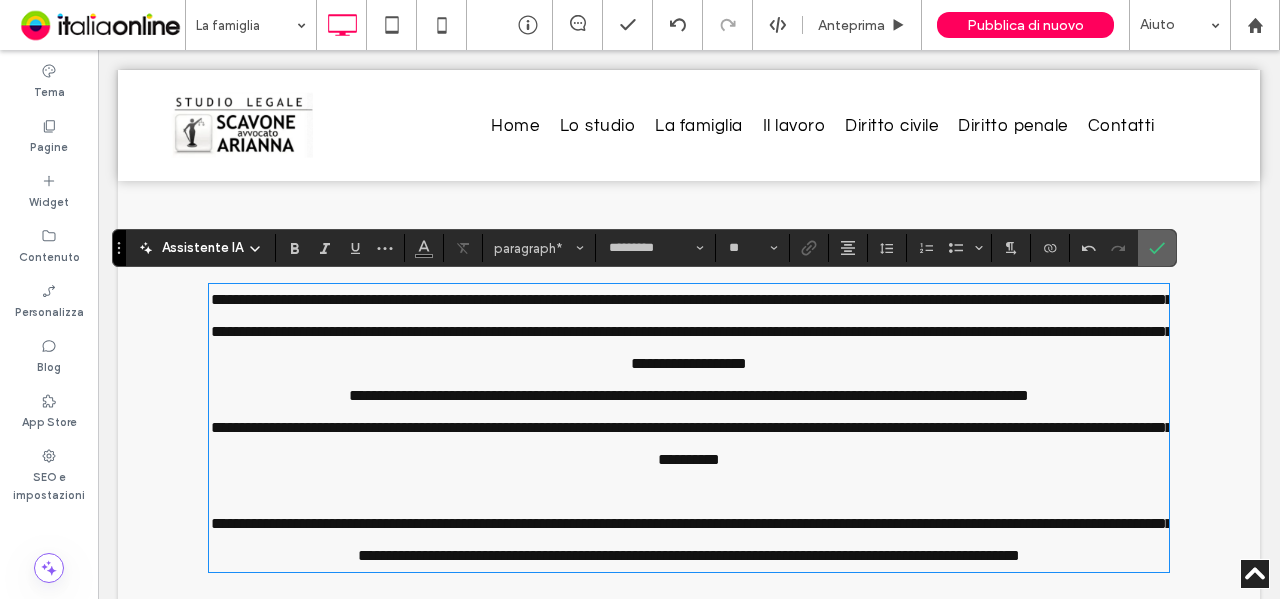 click 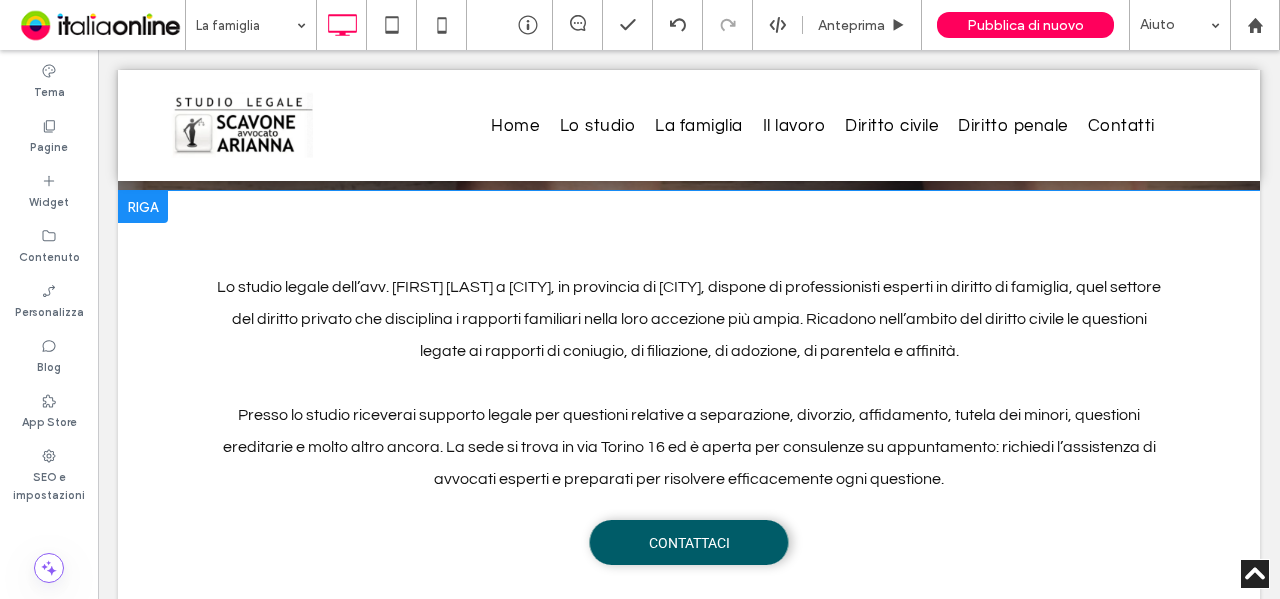 scroll, scrollTop: 600, scrollLeft: 0, axis: vertical 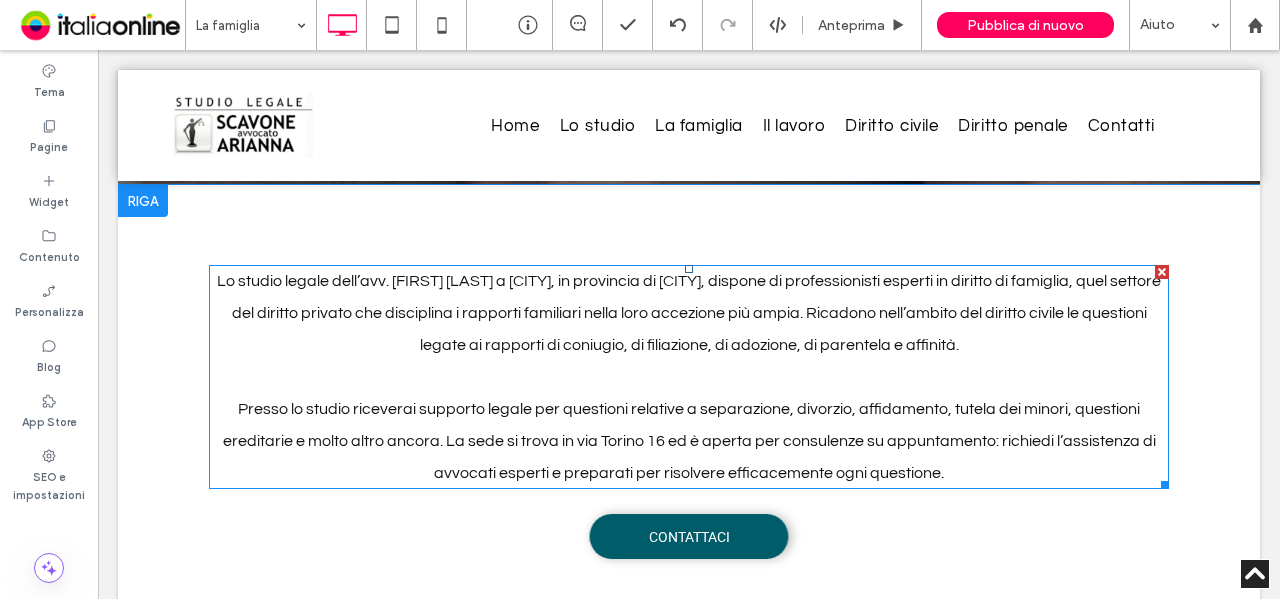click on "Lo studio legale dell’avv. [FIRST] [LAST] a [CITY], in provincia di [CITY], dispone di professionisti esperti in diritto di famiglia, quel settore del diritto privato che disciplina i rapporti familiari nella loro accezione più ampia. Ricadono nell’ambito del diritto civile le questioni legate ai rapporti di coniugio, di filiazione, di adozione, di parentela e affinità." at bounding box center (689, 313) 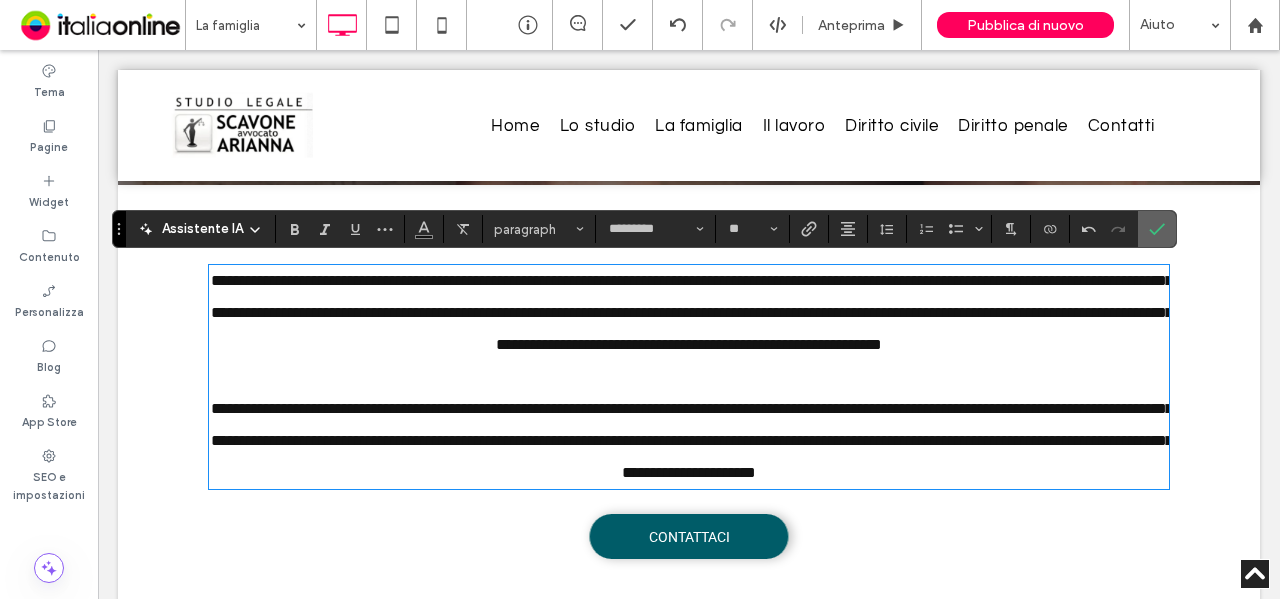 click 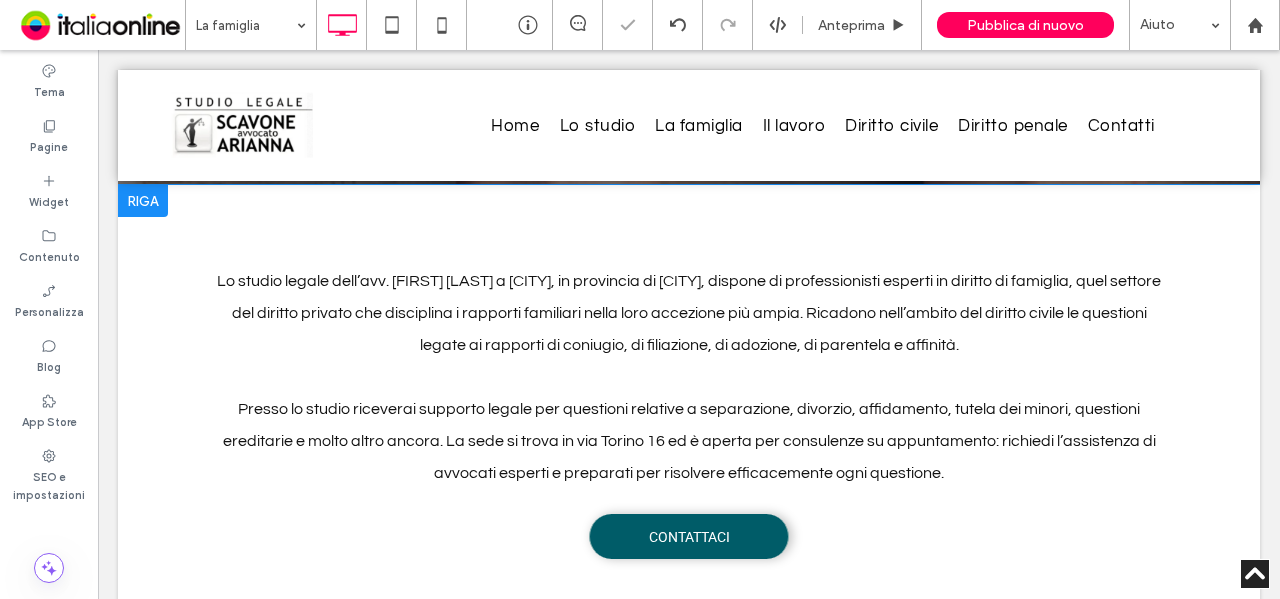 click on "Lo studio legale dell’avv. [FIRST] [LAST] a [CITY], in provincia di [CITY], dispone di professionisti esperti in diritto di famiglia, quel settore del diritto privato che disciplina i rapporti familiari nella loro accezione più ampia. Ricadono nell’ambito del diritto civile le questioni legate ai rapporti di coniugio, di filiazione, di adozione, di parentela e affinità.  Presso lo studio riceverai supporto legale per questioni relative a separazione, divorzio, affidamento, tutela dei minori, questioni ereditarie e molto altro ancora. La sede si trova in via Torino 16 ed è aperta per consulenze su appuntamento: richiedi l’assistenza di avvocati esperti e preparati per risolvere efficacemente ogni questione.
CONTATTACI
Click To Paste
Riga + Aggiungi sezione" at bounding box center (689, 417) 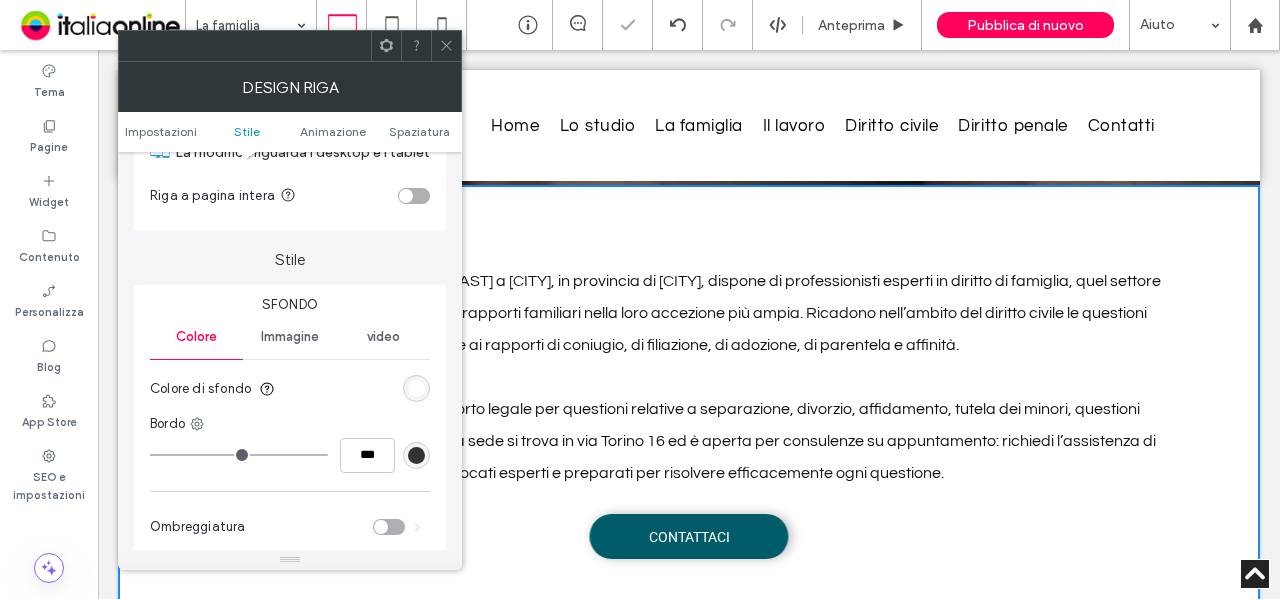 scroll, scrollTop: 200, scrollLeft: 0, axis: vertical 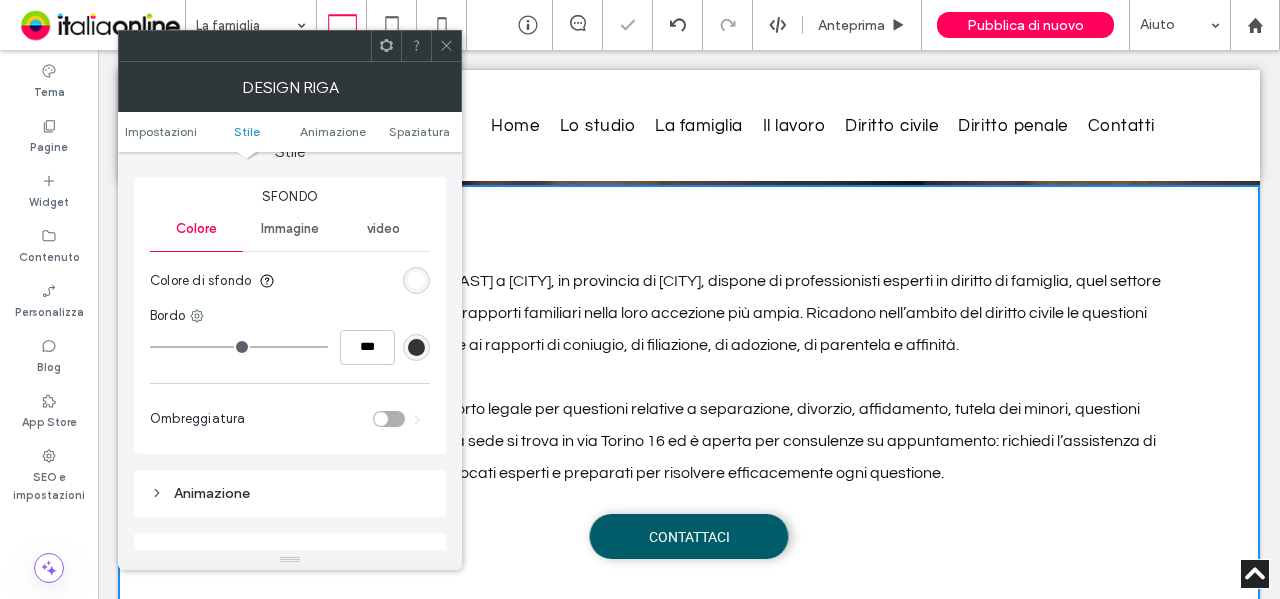 click on "Colore di sfondo" at bounding box center (290, 281) 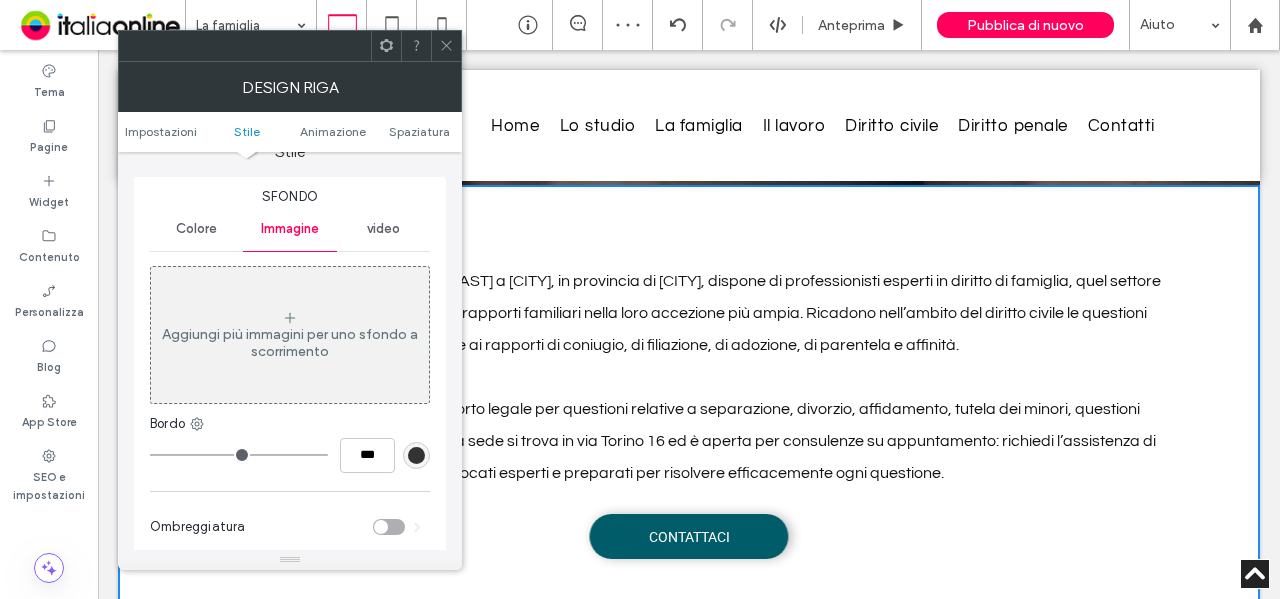click on "Aggiungi più immagini per uno sfondo a scorrimento" at bounding box center (290, 343) 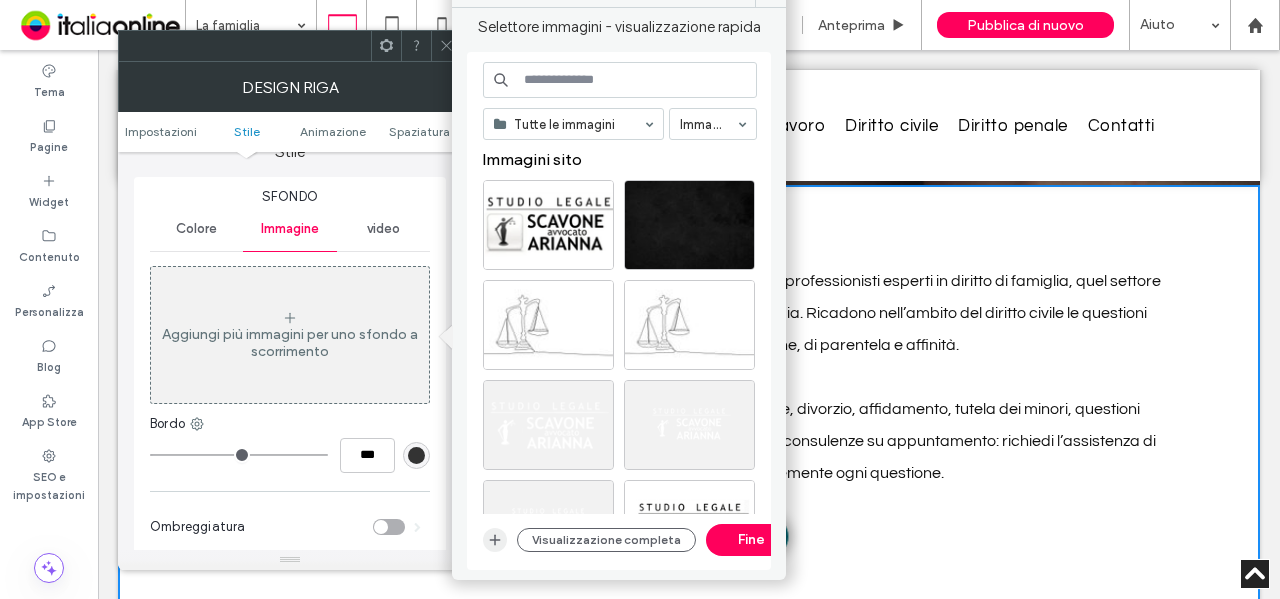 click 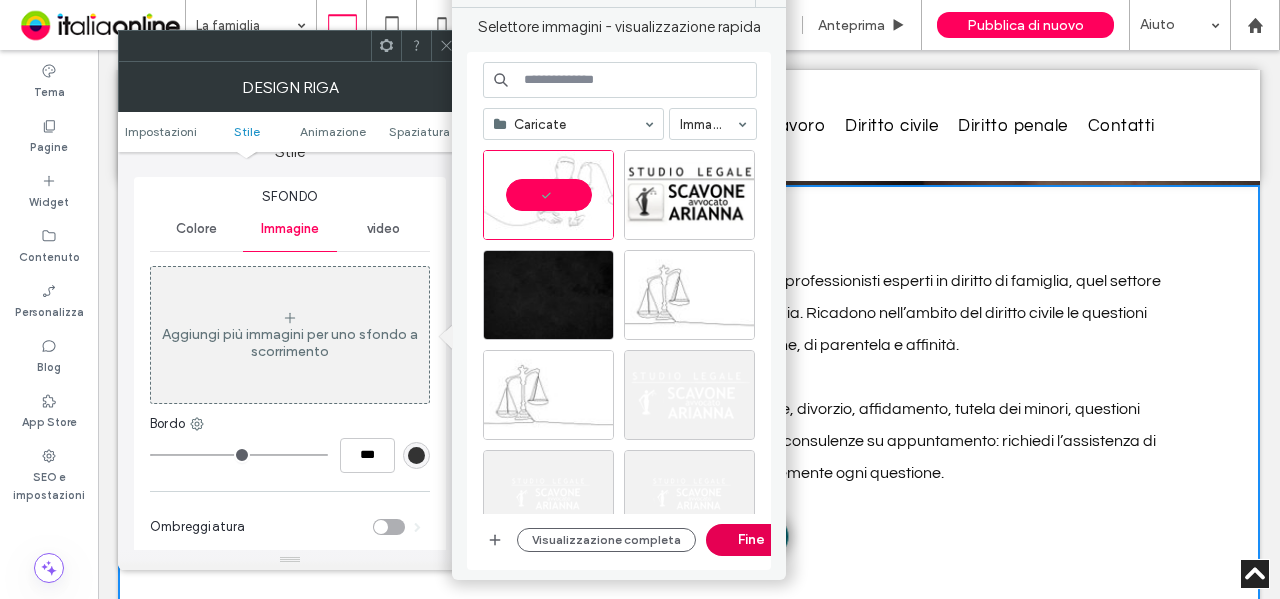 click on "Fine" at bounding box center [751, 540] 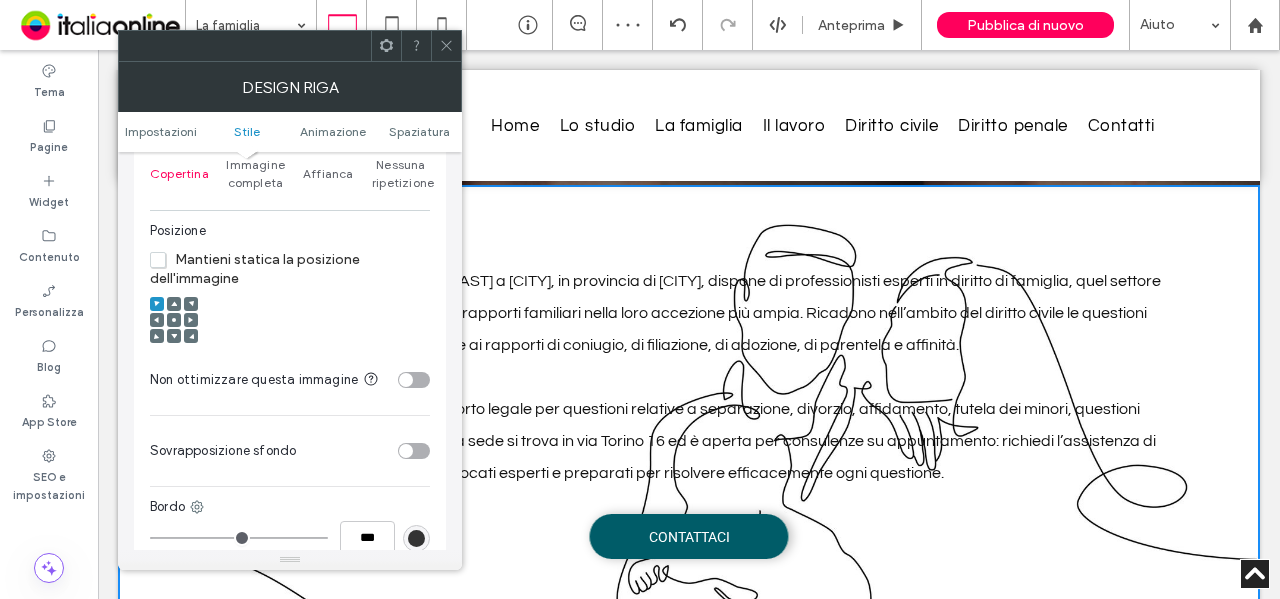 scroll, scrollTop: 800, scrollLeft: 0, axis: vertical 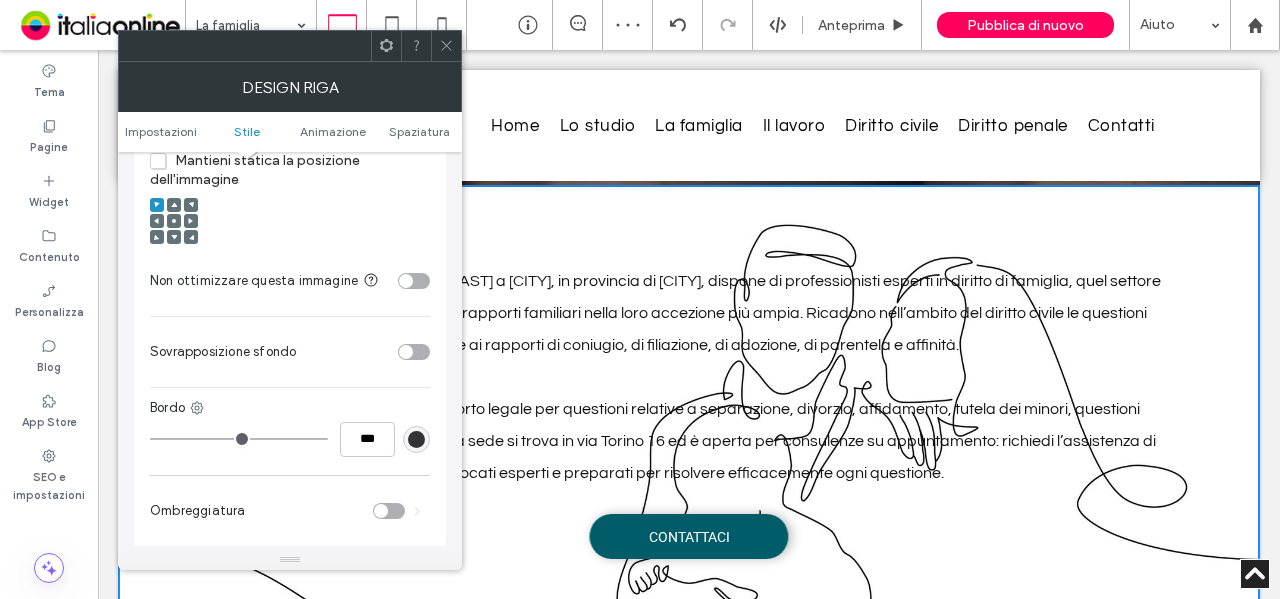 click at bounding box center (414, 352) 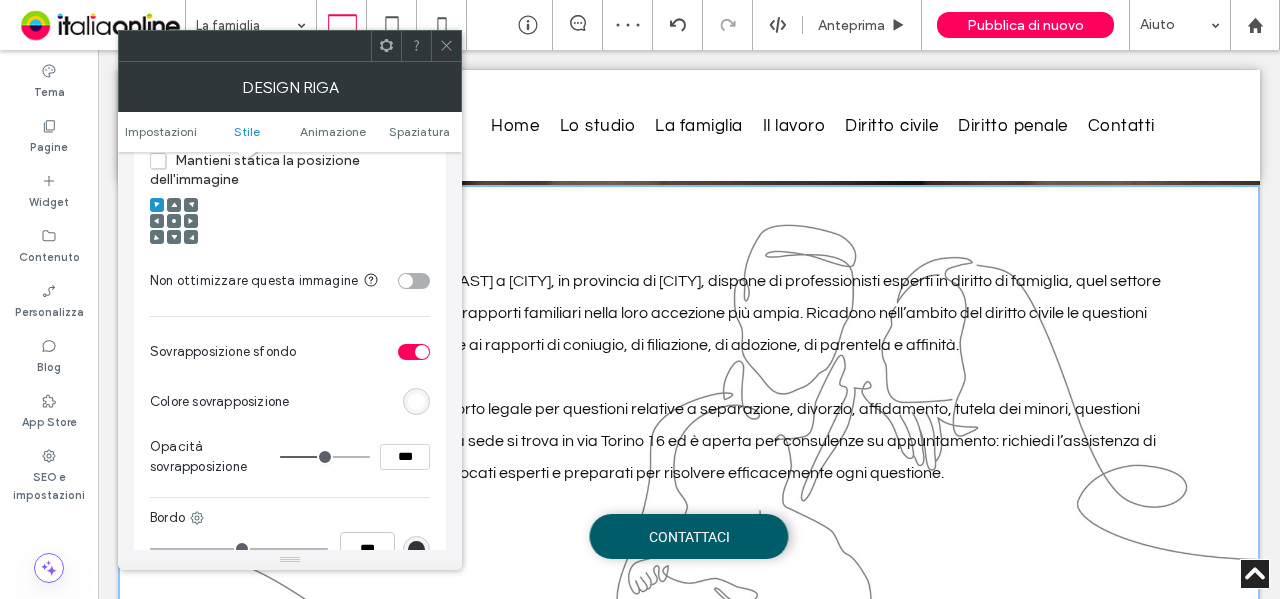 click on "***" at bounding box center [355, 457] 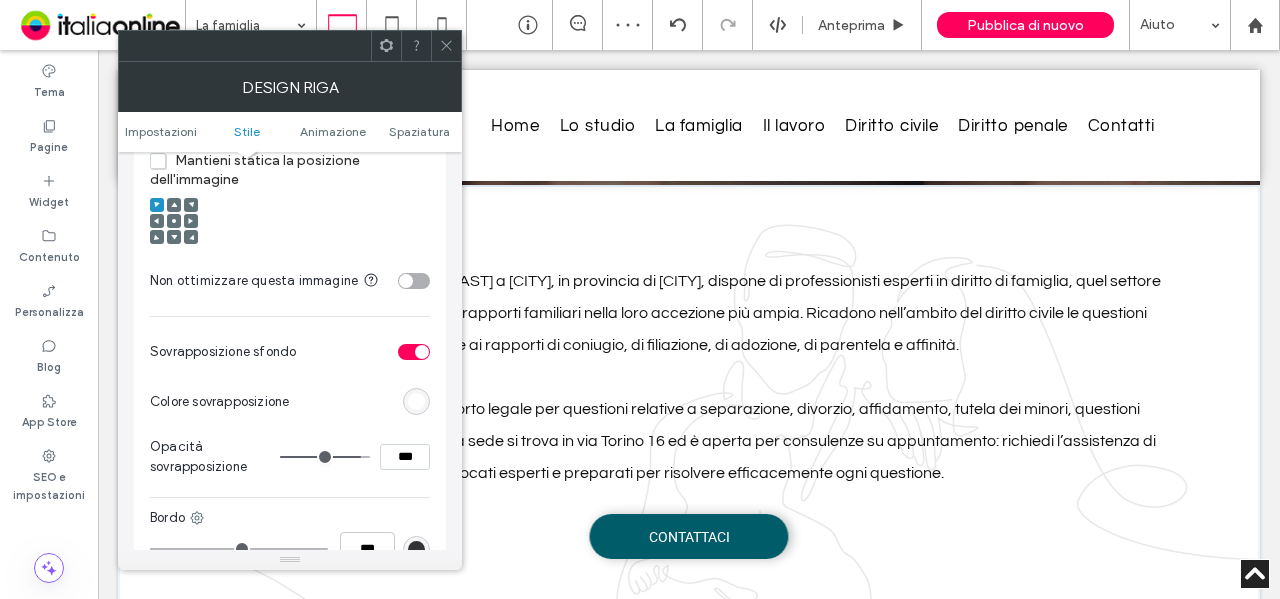 click 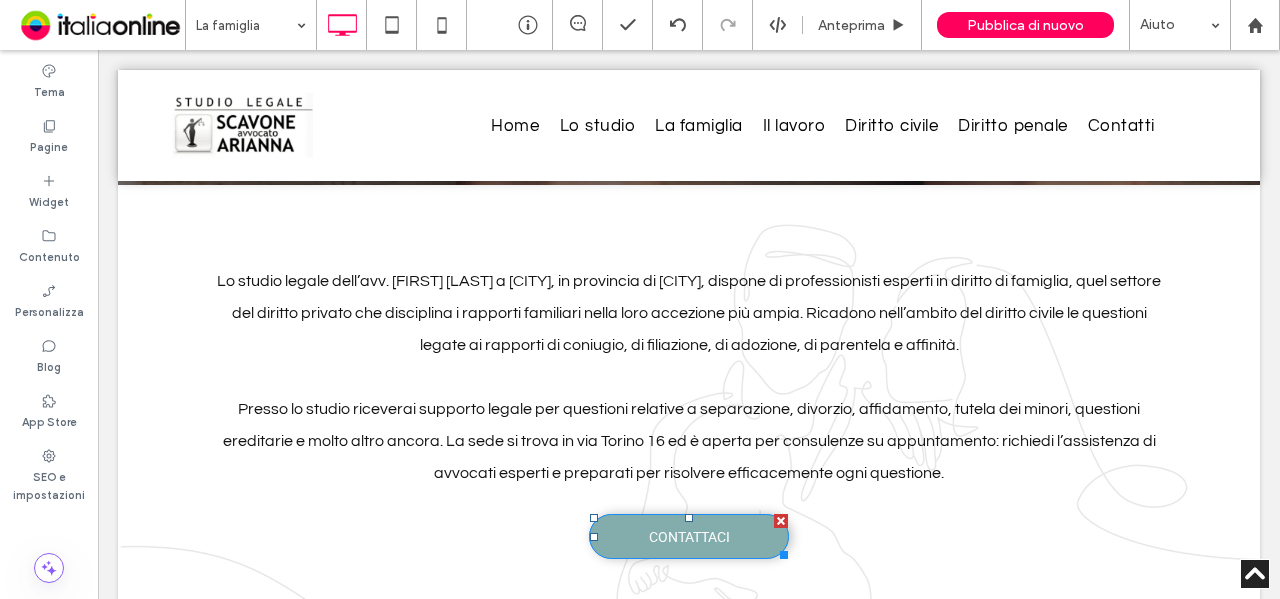 scroll, scrollTop: 500, scrollLeft: 0, axis: vertical 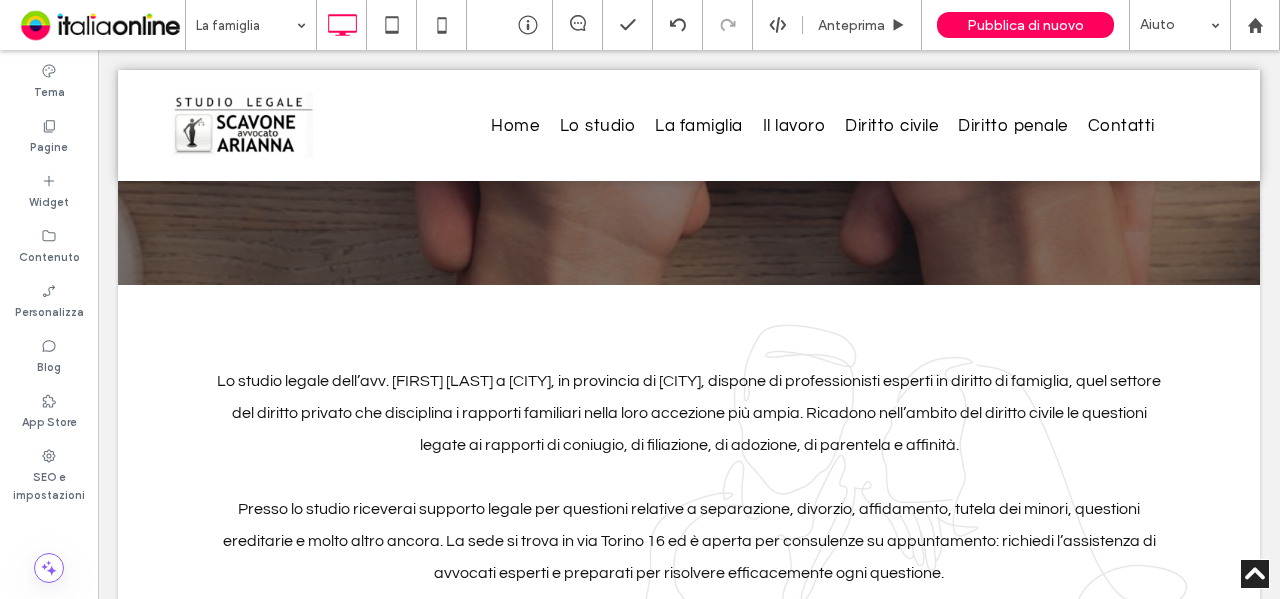 drag, startPoint x: 674, startPoint y: 317, endPoint x: 498, endPoint y: 291, distance: 177.9101 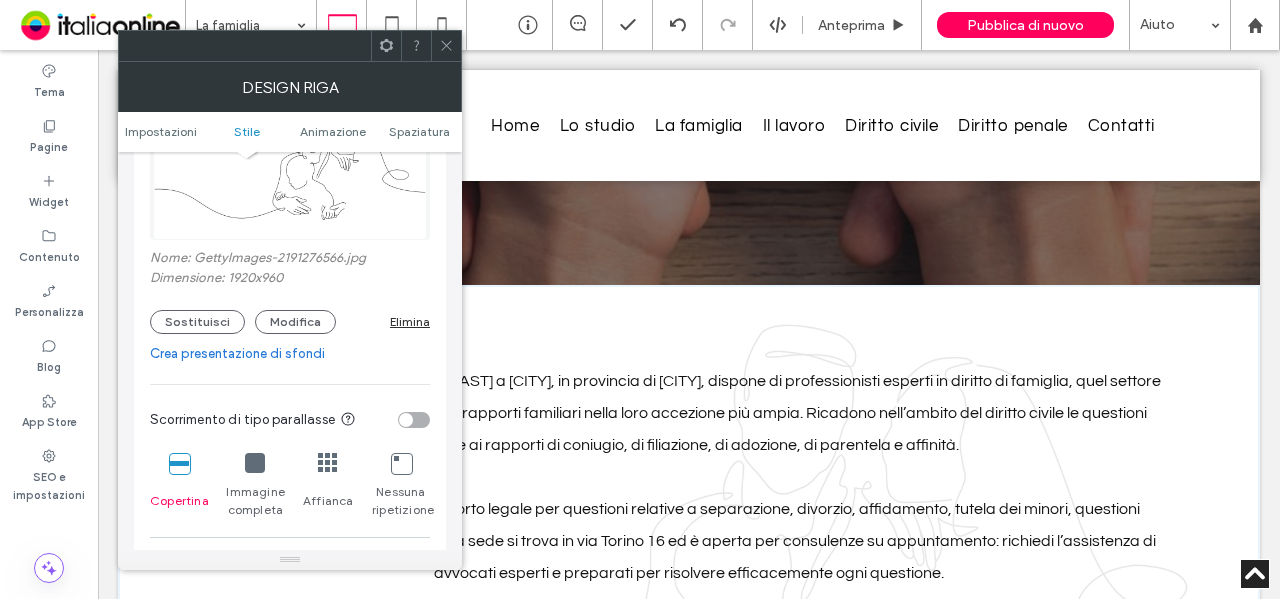scroll, scrollTop: 400, scrollLeft: 0, axis: vertical 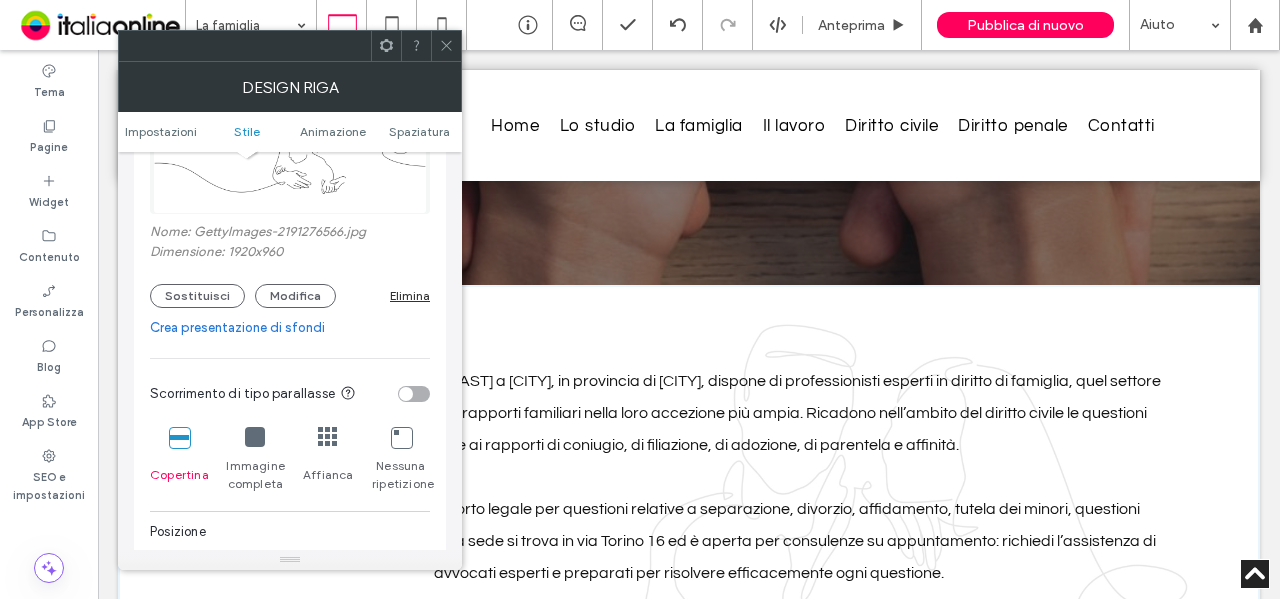 click on "Immagine completa" at bounding box center (255, 460) 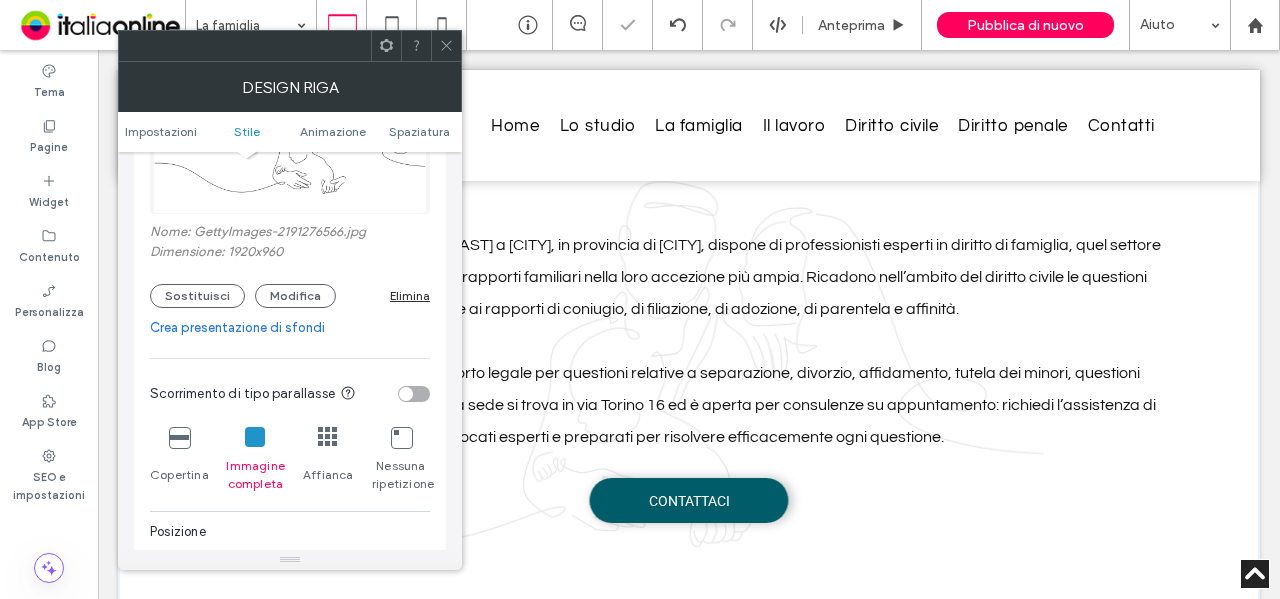 scroll, scrollTop: 800, scrollLeft: 0, axis: vertical 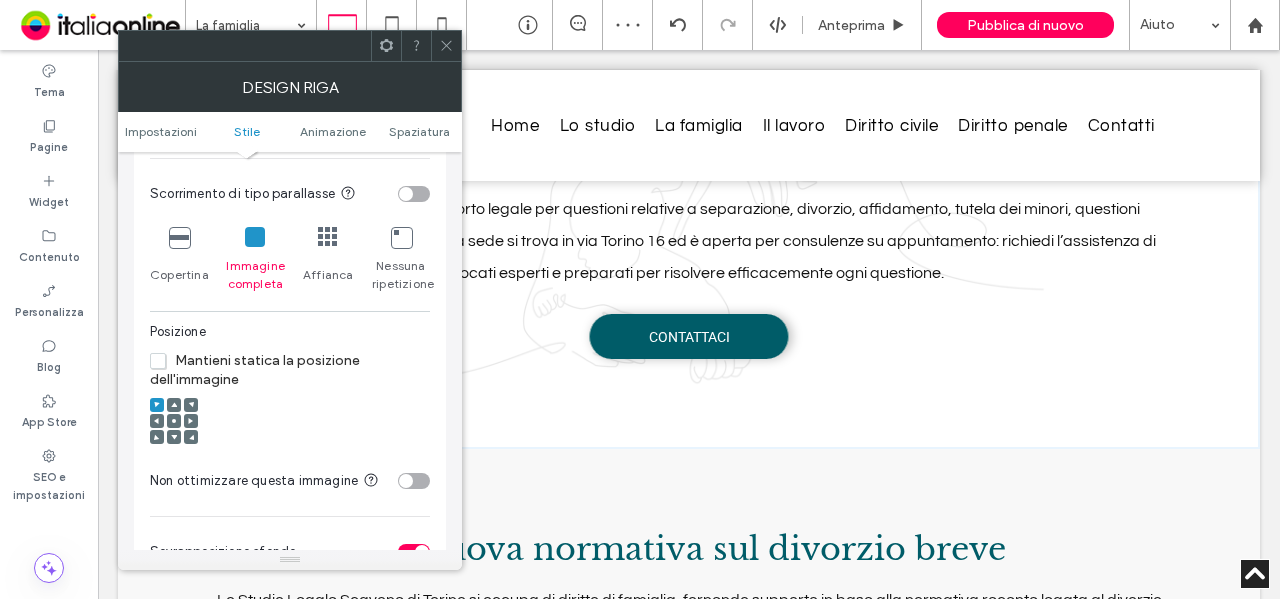 click at bounding box center (174, 421) 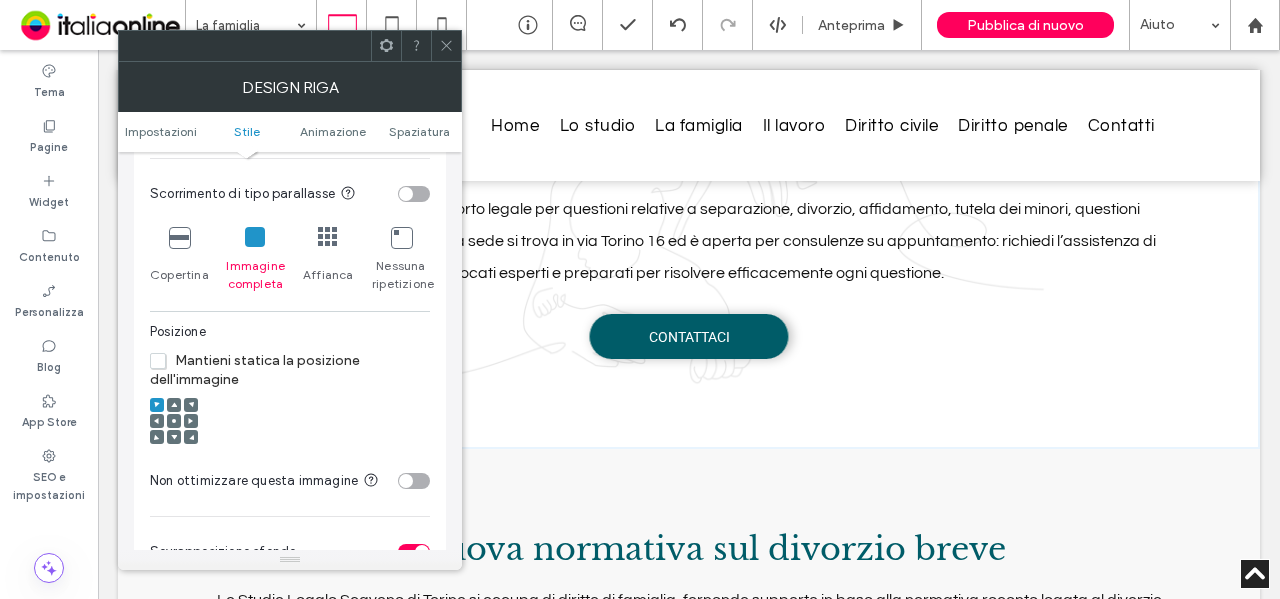 click 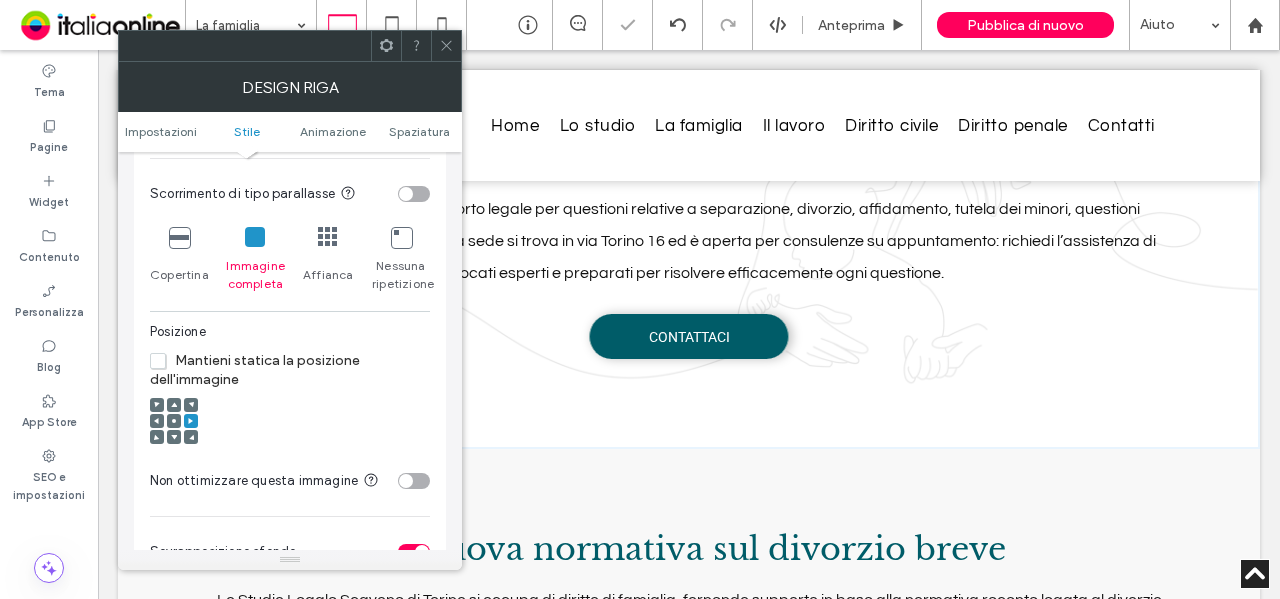 click at bounding box center [446, 46] 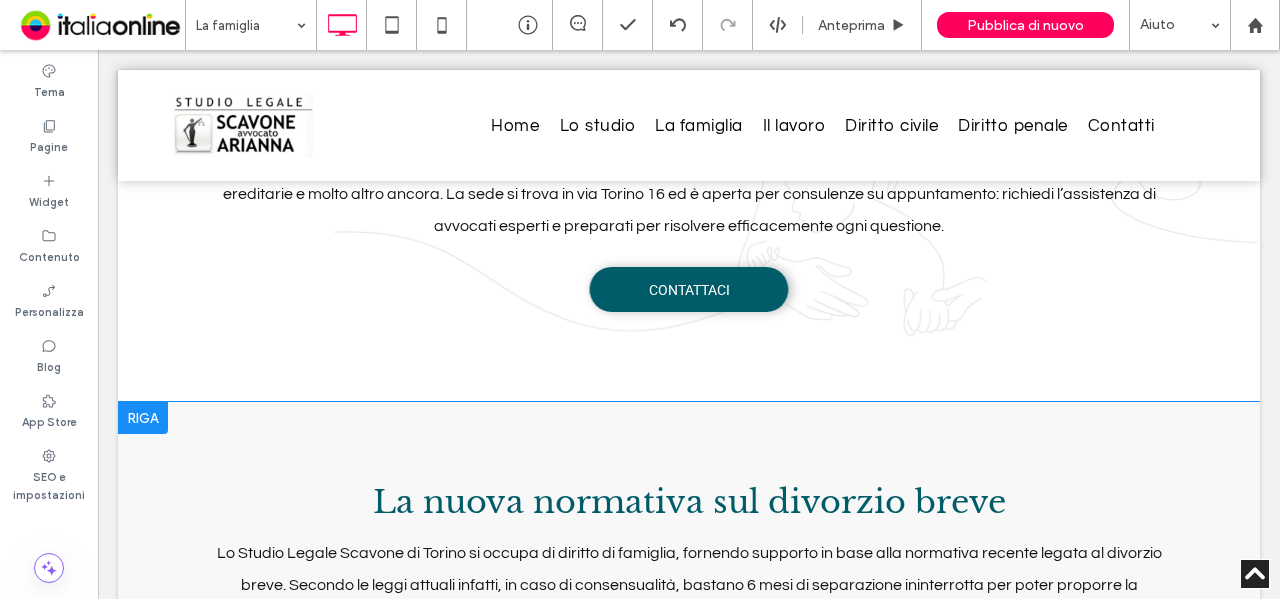 scroll, scrollTop: 800, scrollLeft: 0, axis: vertical 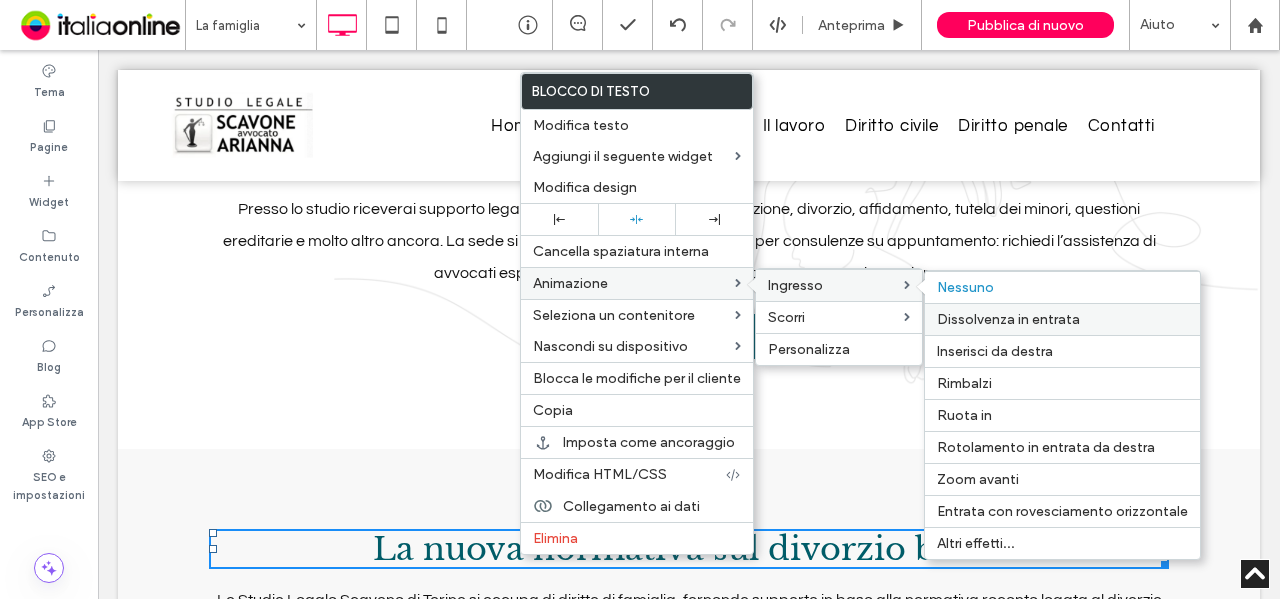 click on "Dissolvenza in entrata" at bounding box center (1008, 319) 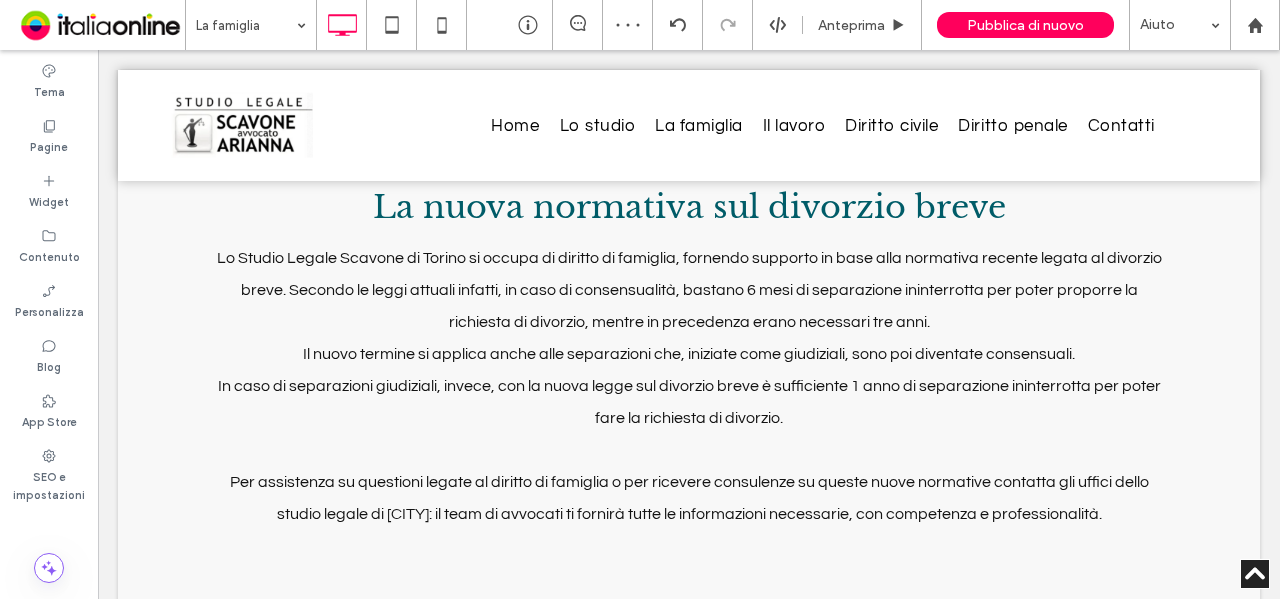 scroll, scrollTop: 1400, scrollLeft: 0, axis: vertical 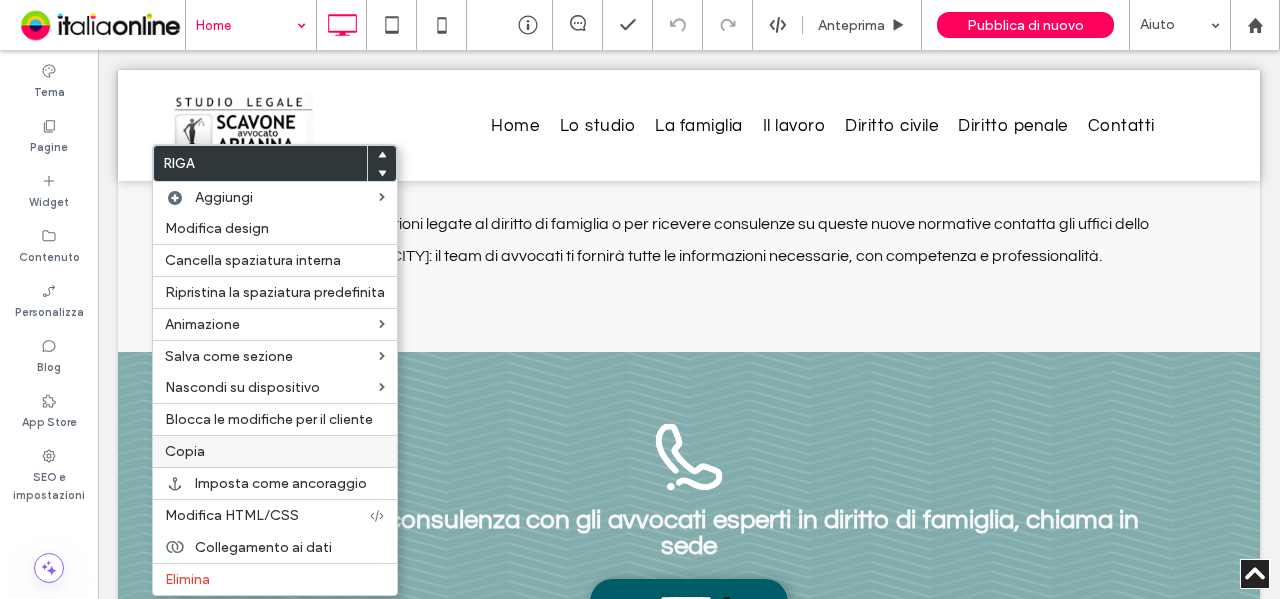 click on "Copia" at bounding box center [275, 451] 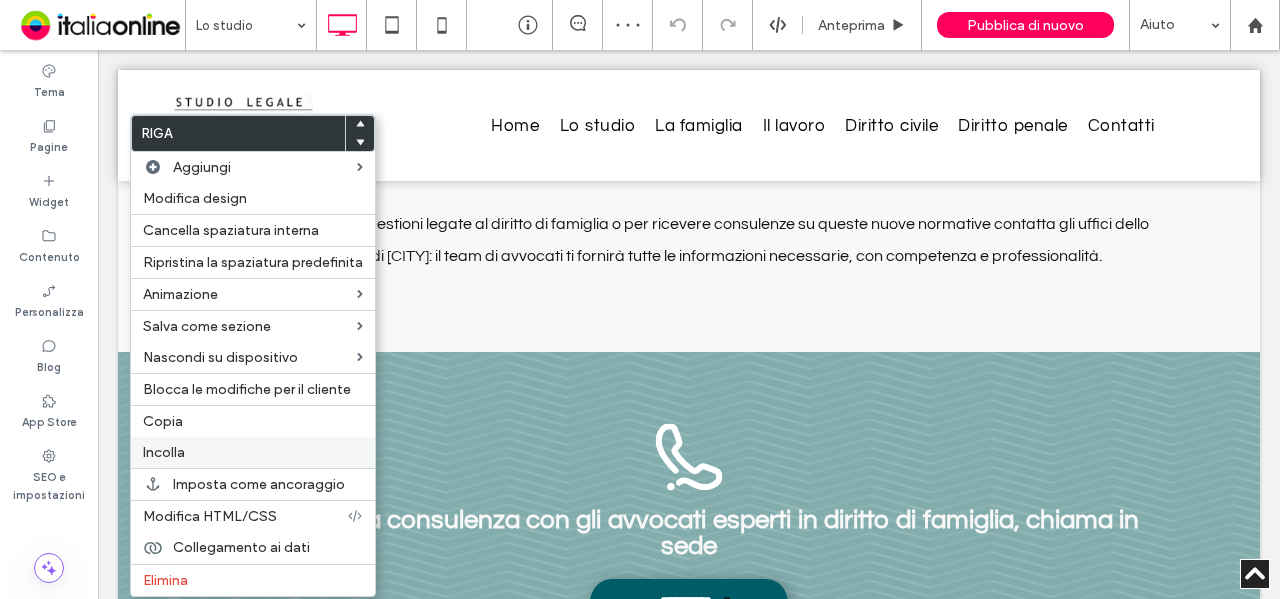 click on "Incolla" at bounding box center (253, 452) 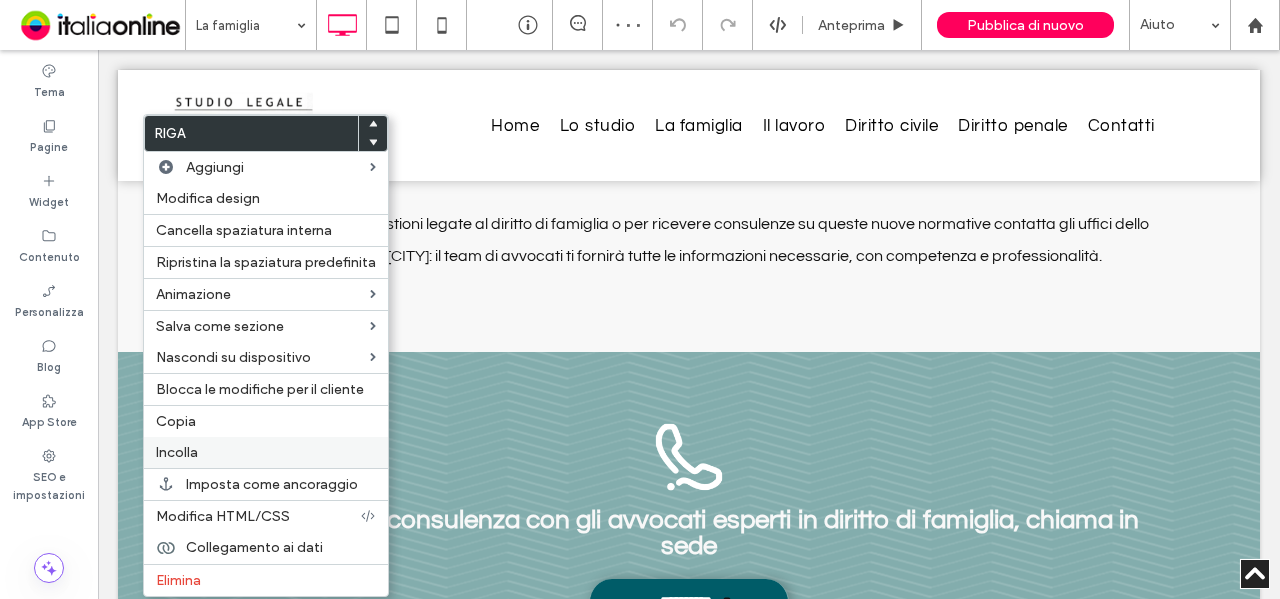 click on "Incolla" at bounding box center [266, 452] 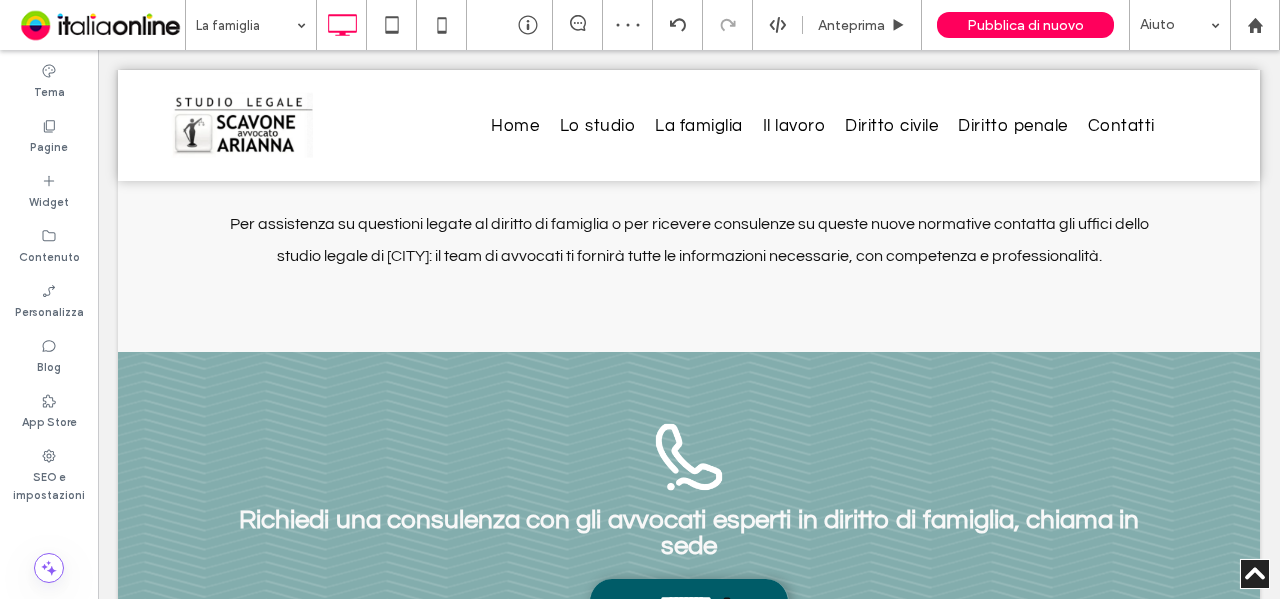 type on "*********" 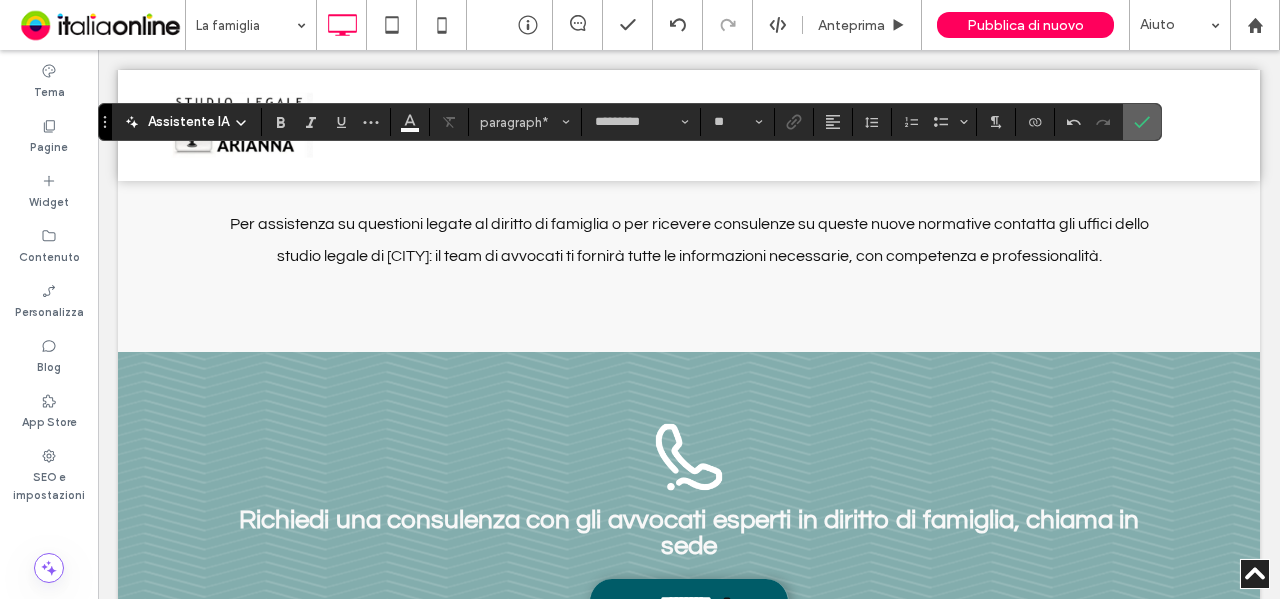 click at bounding box center (1138, 122) 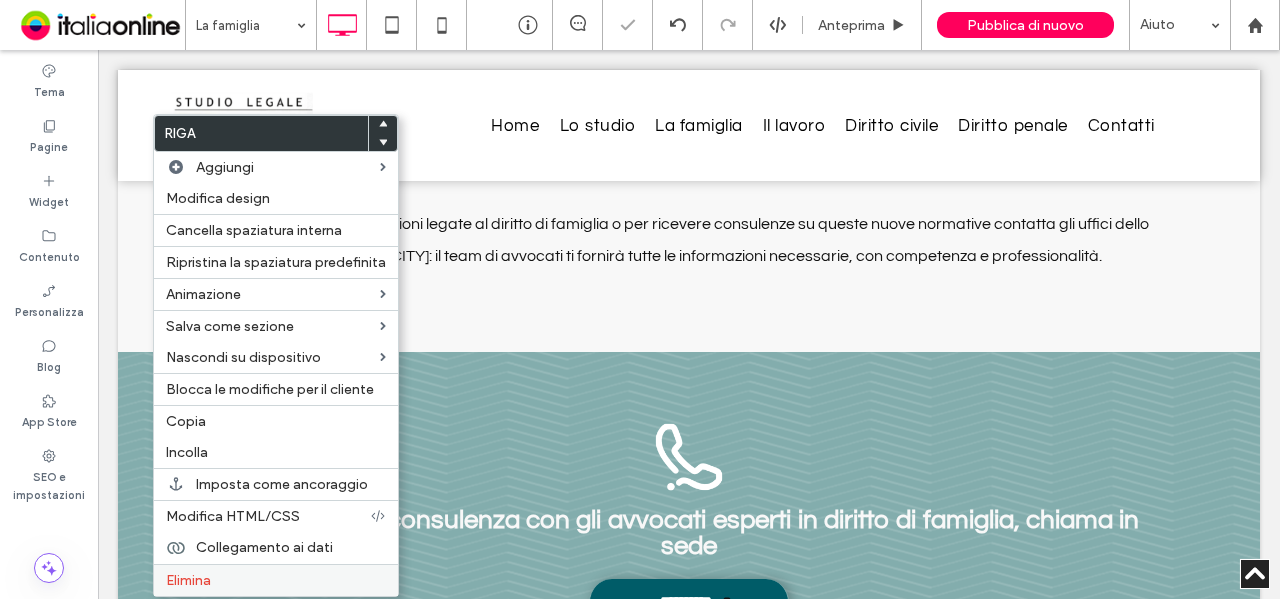 click on "Elimina" at bounding box center (276, 580) 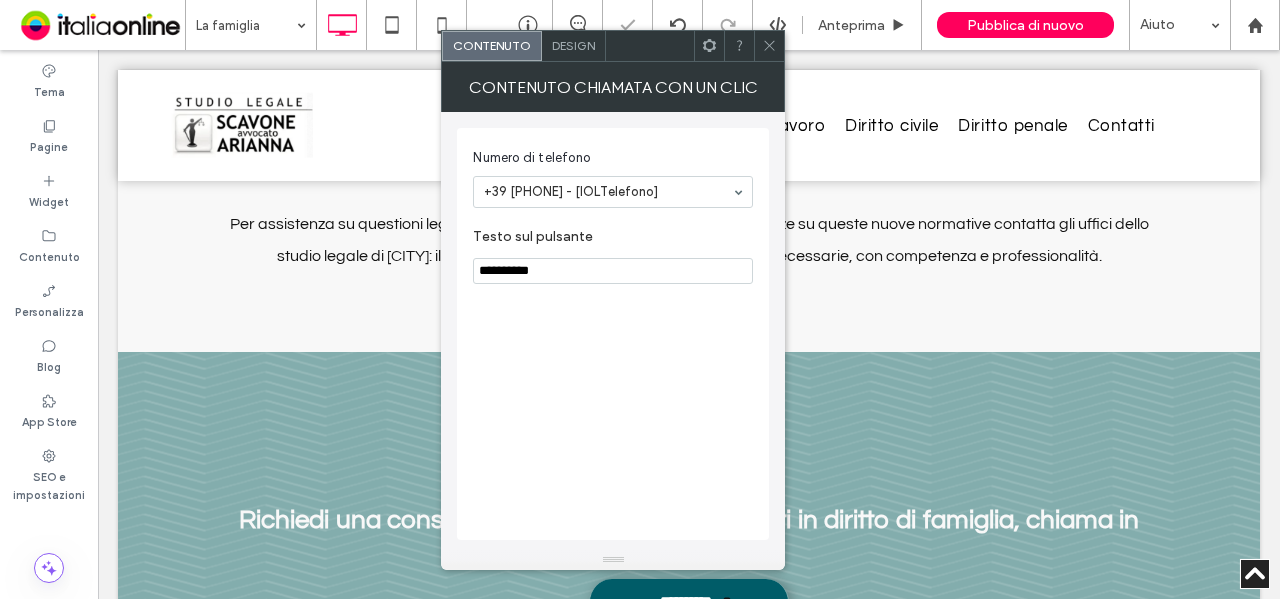 click 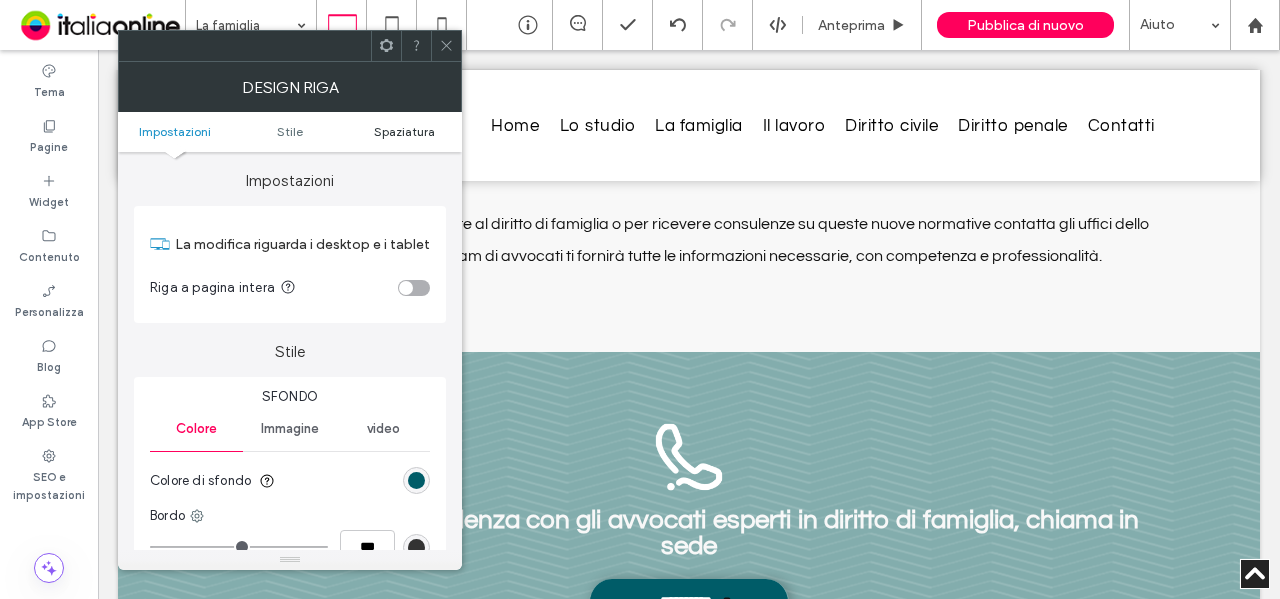 click on "Spaziatura" at bounding box center (404, 131) 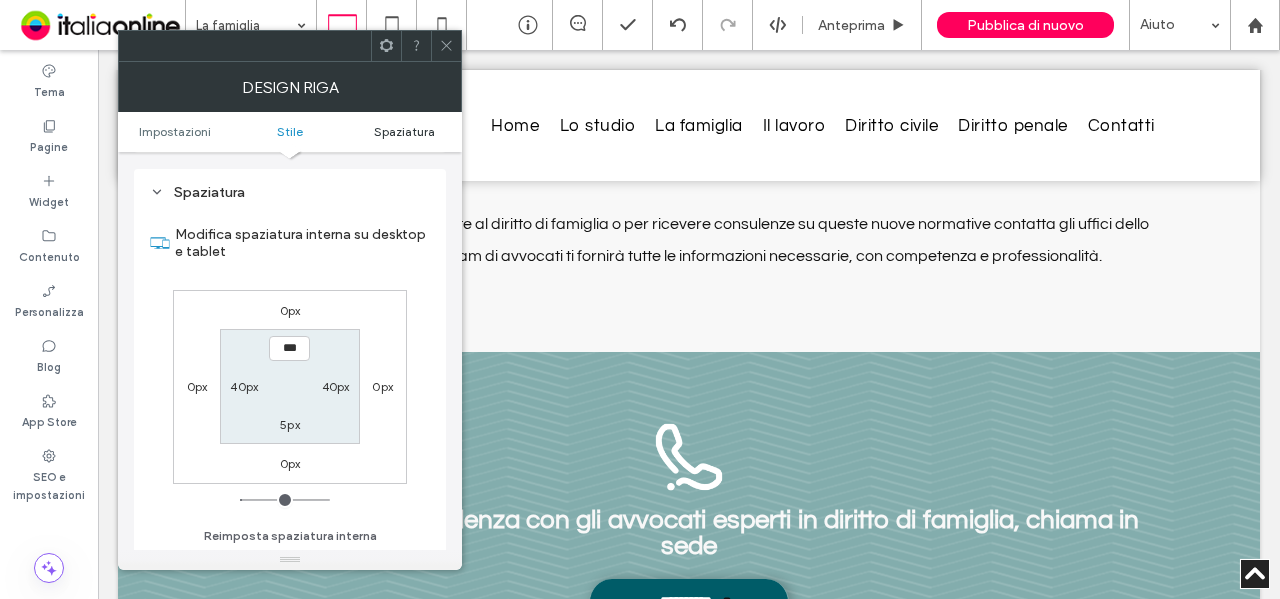 scroll, scrollTop: 502, scrollLeft: 0, axis: vertical 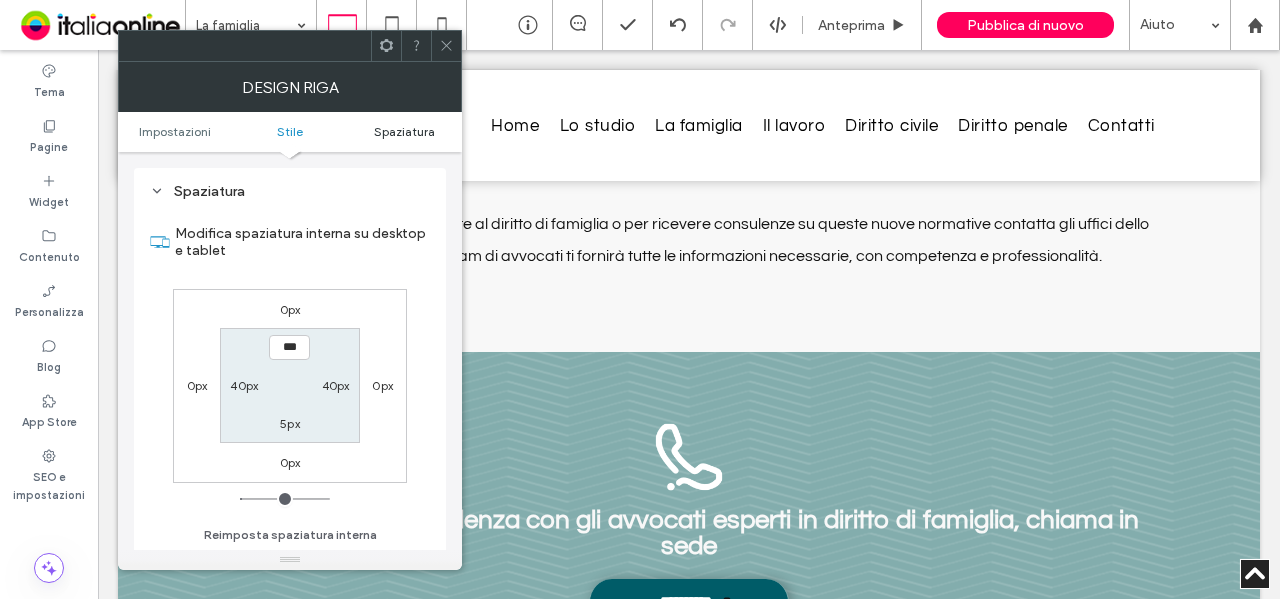 type on "*" 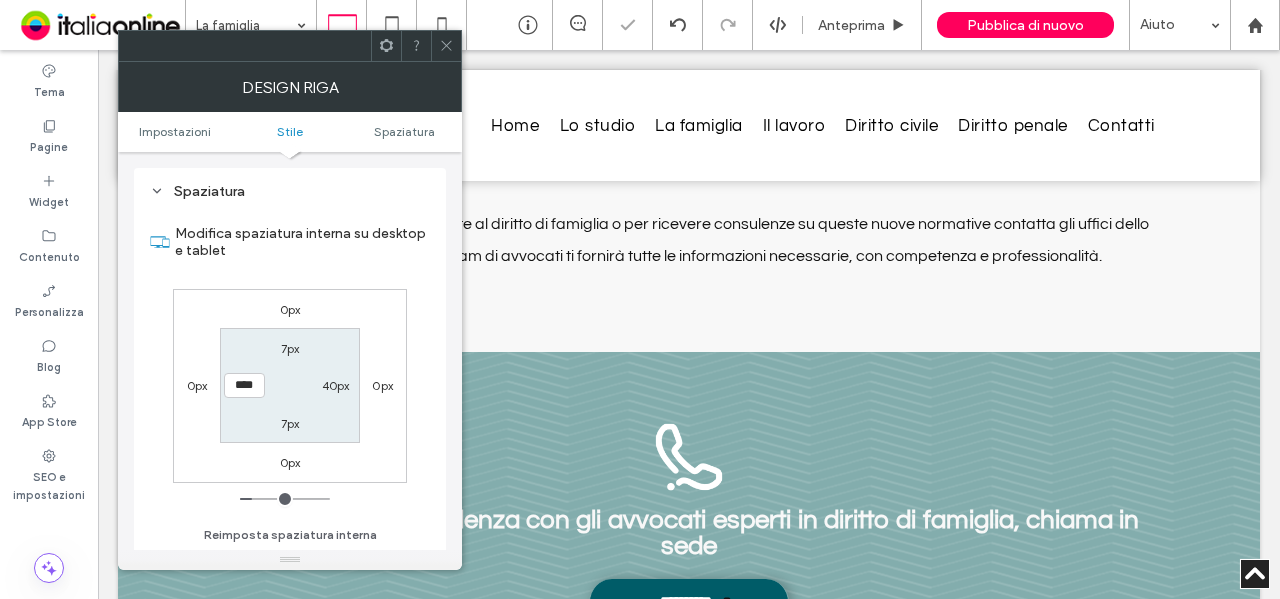 click on "7px" at bounding box center [290, 348] 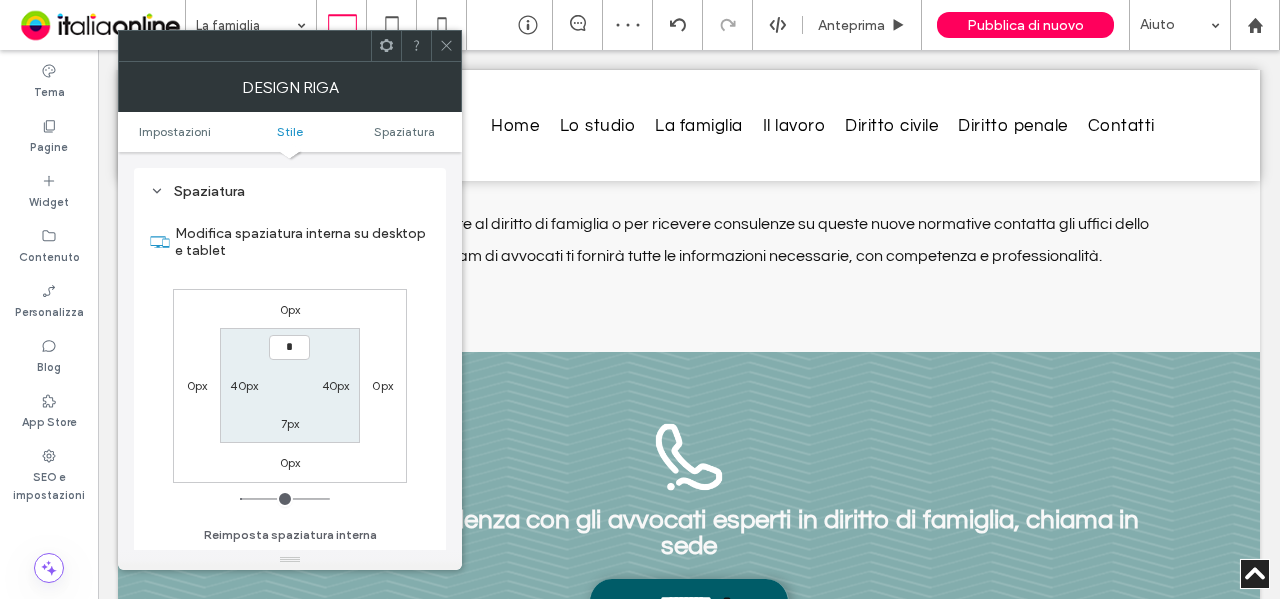 type on "**" 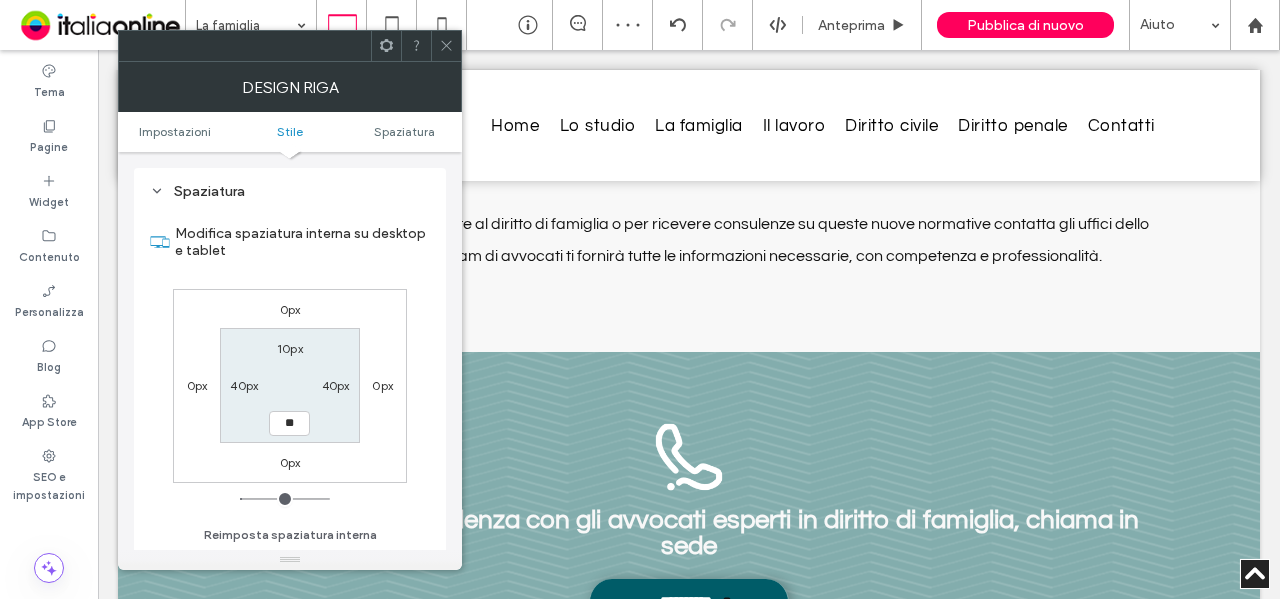 type on "**" 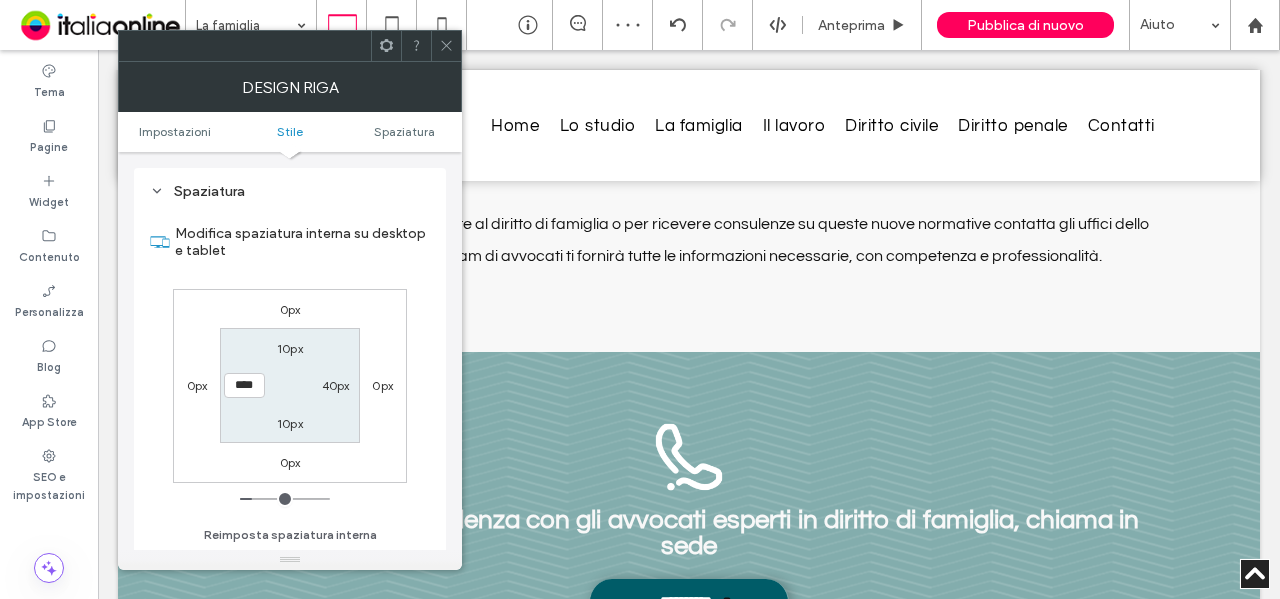 click 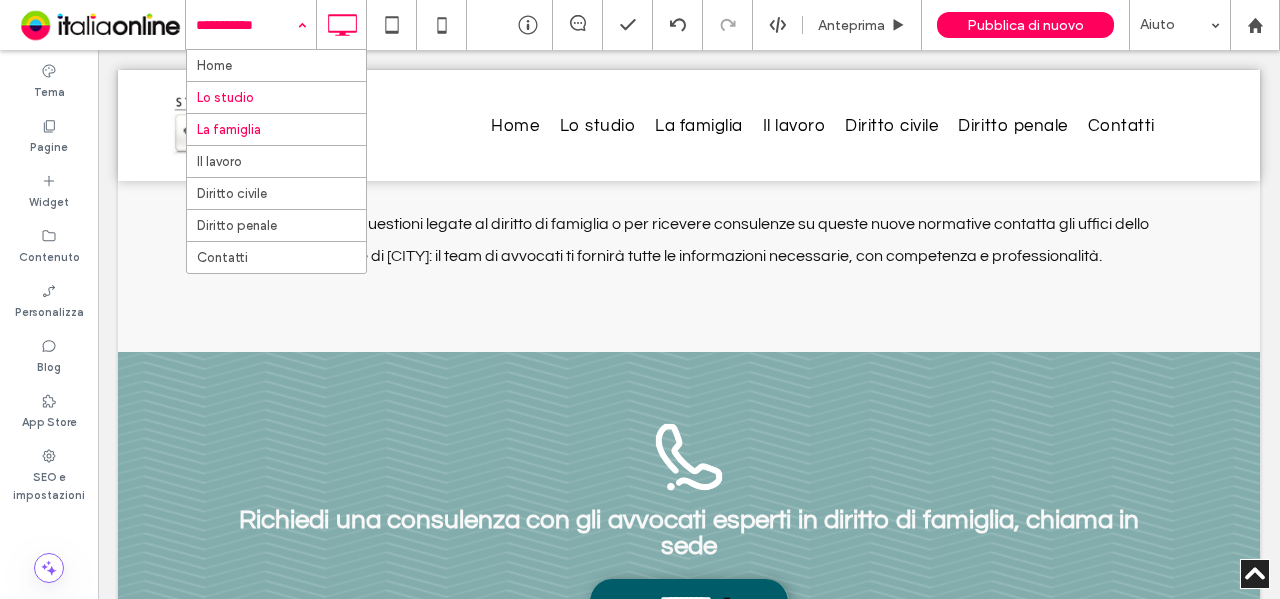 drag, startPoint x: 284, startPoint y: 107, endPoint x: 460, endPoint y: 117, distance: 176.28386 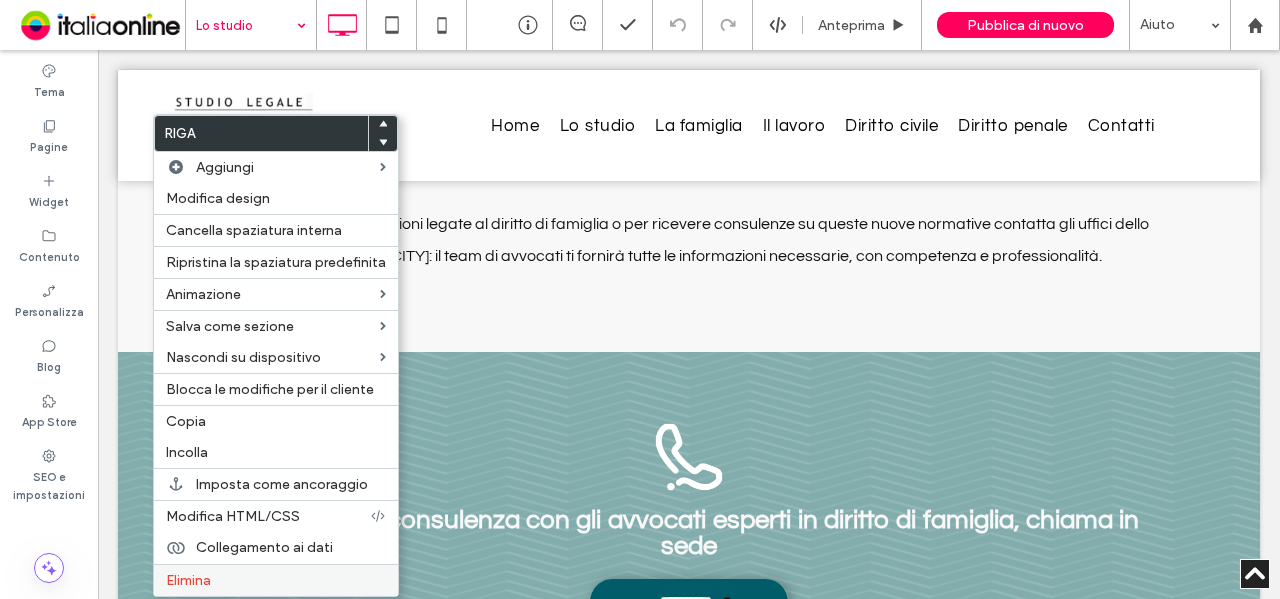 click on "Elimina" at bounding box center (276, 580) 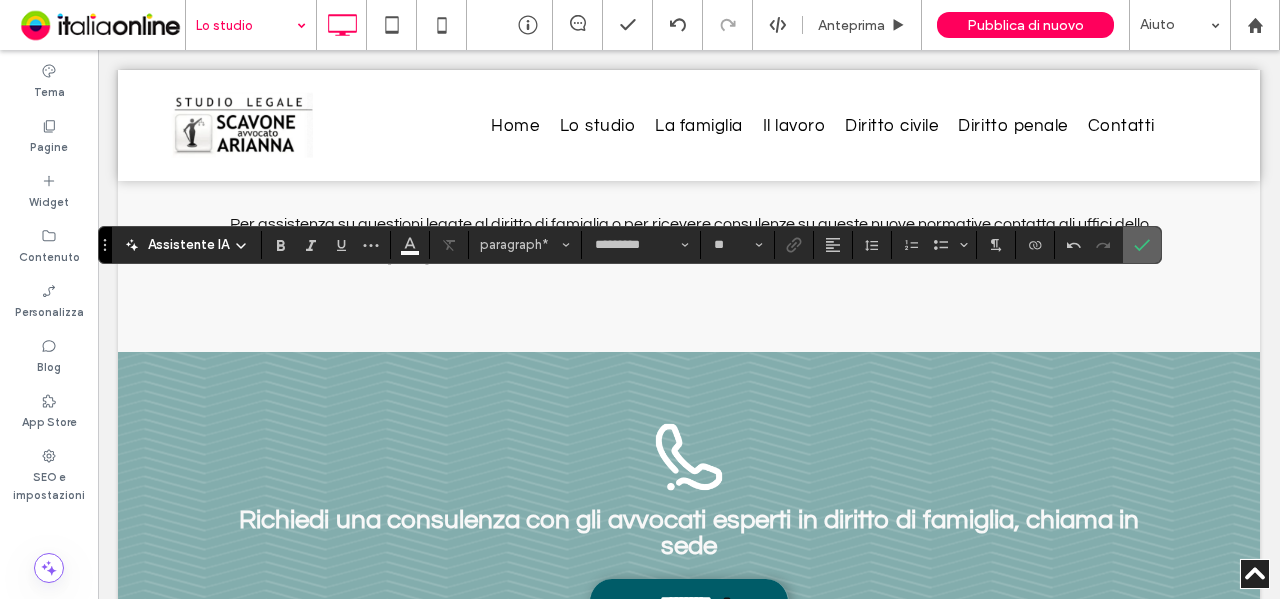click 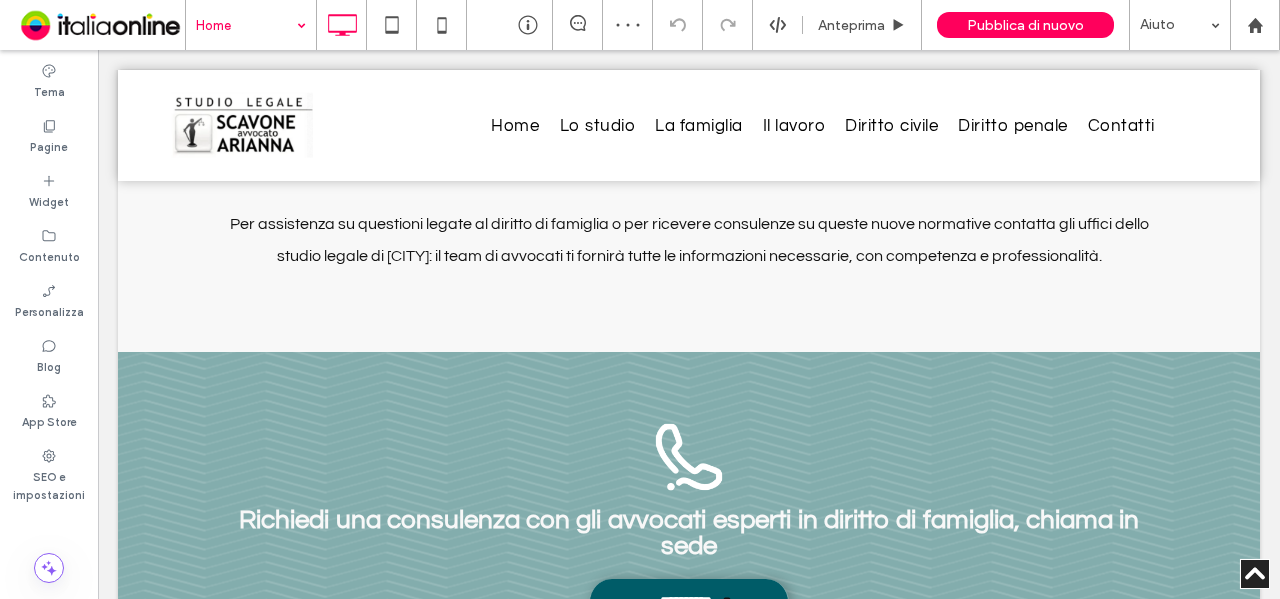click at bounding box center [246, 25] 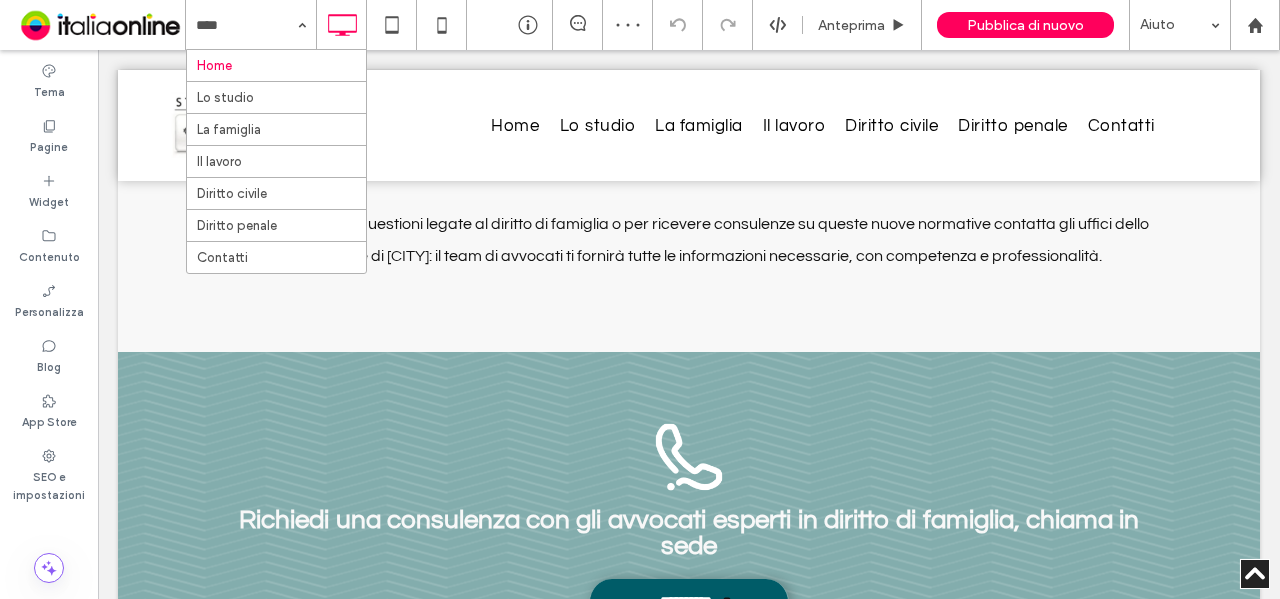 drag, startPoint x: 274, startPoint y: 93, endPoint x: 711, endPoint y: 166, distance: 443.0553 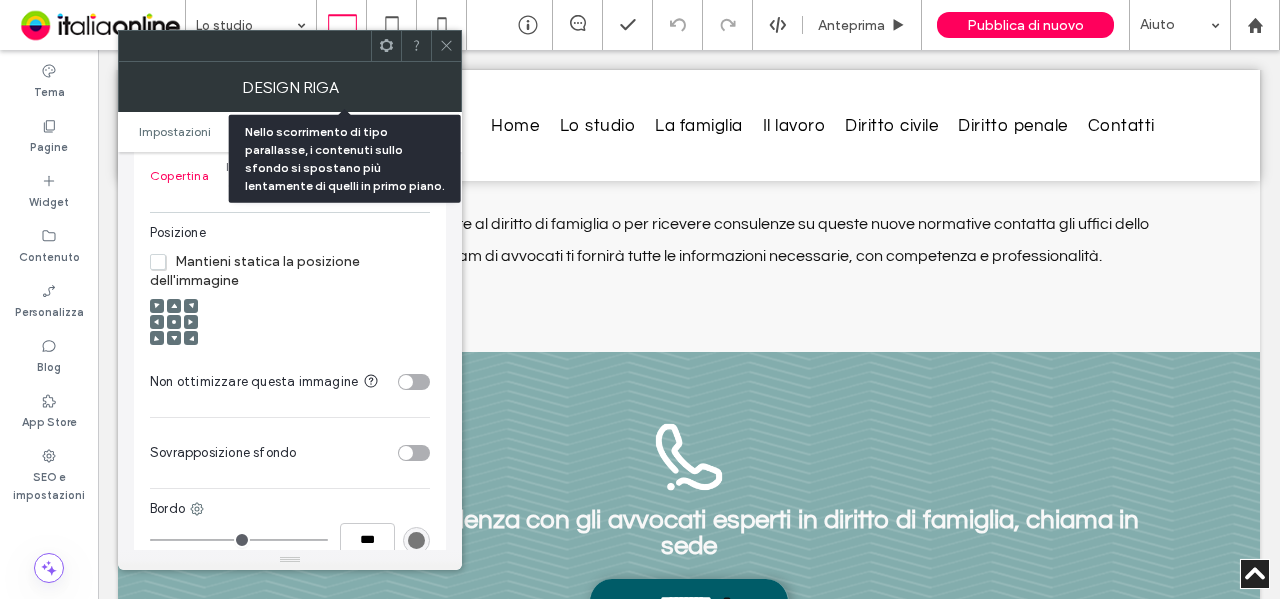 scroll, scrollTop: 700, scrollLeft: 0, axis: vertical 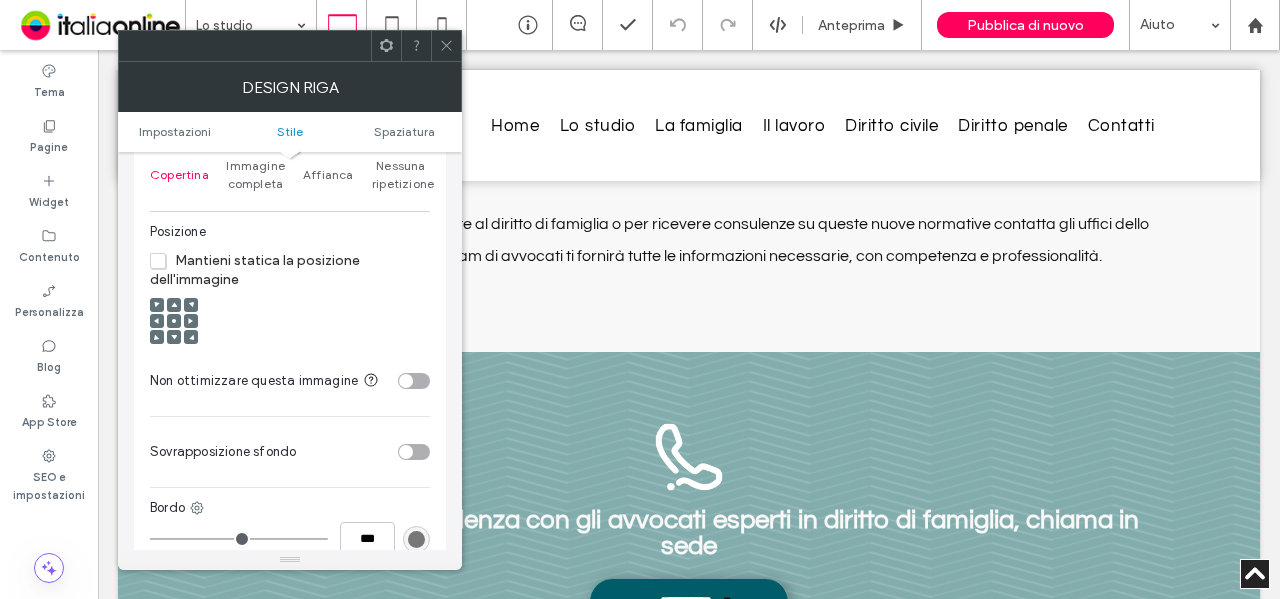 click at bounding box center [446, 46] 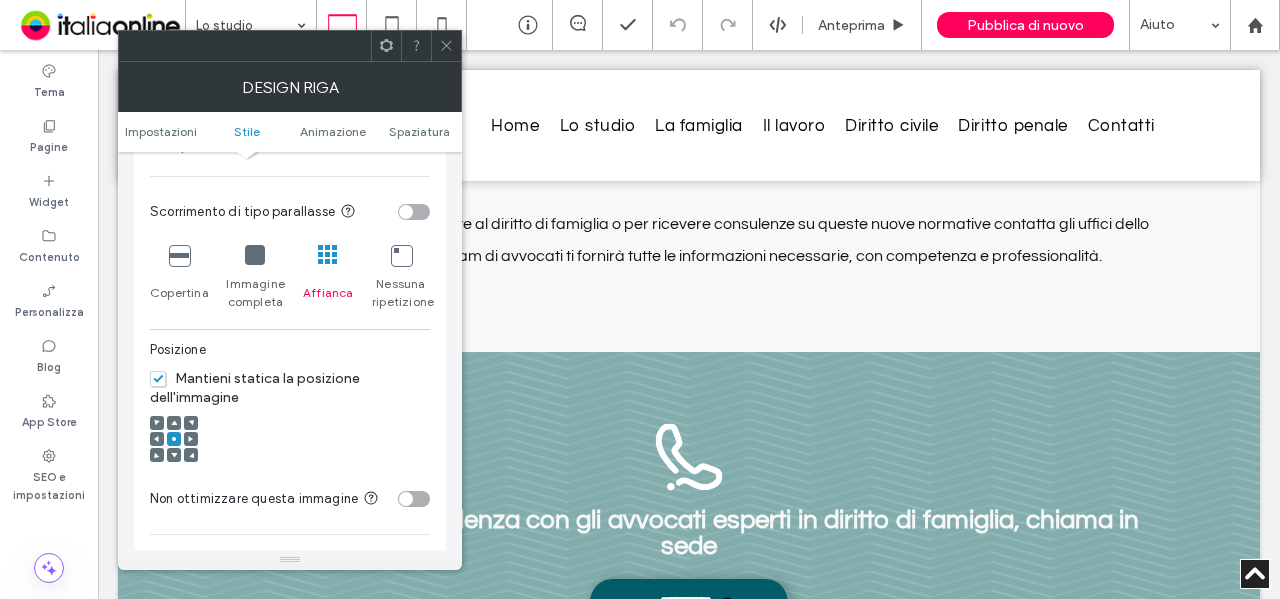 scroll, scrollTop: 600, scrollLeft: 0, axis: vertical 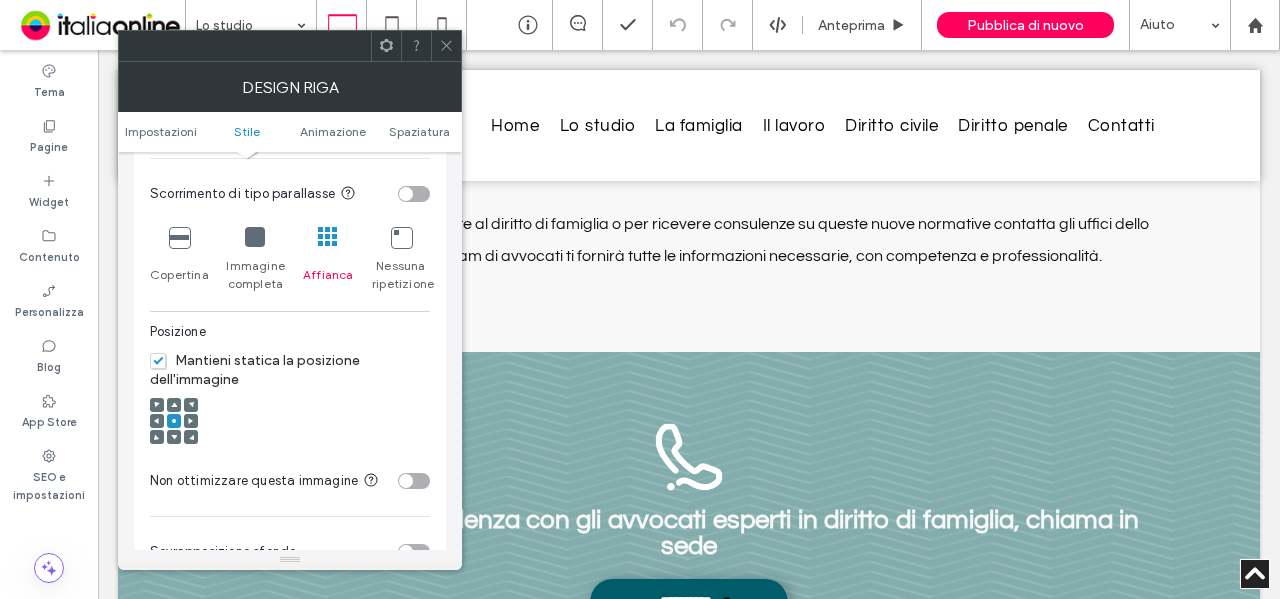 drag, startPoint x: 444, startPoint y: 51, endPoint x: 304, endPoint y: 29, distance: 141.71803 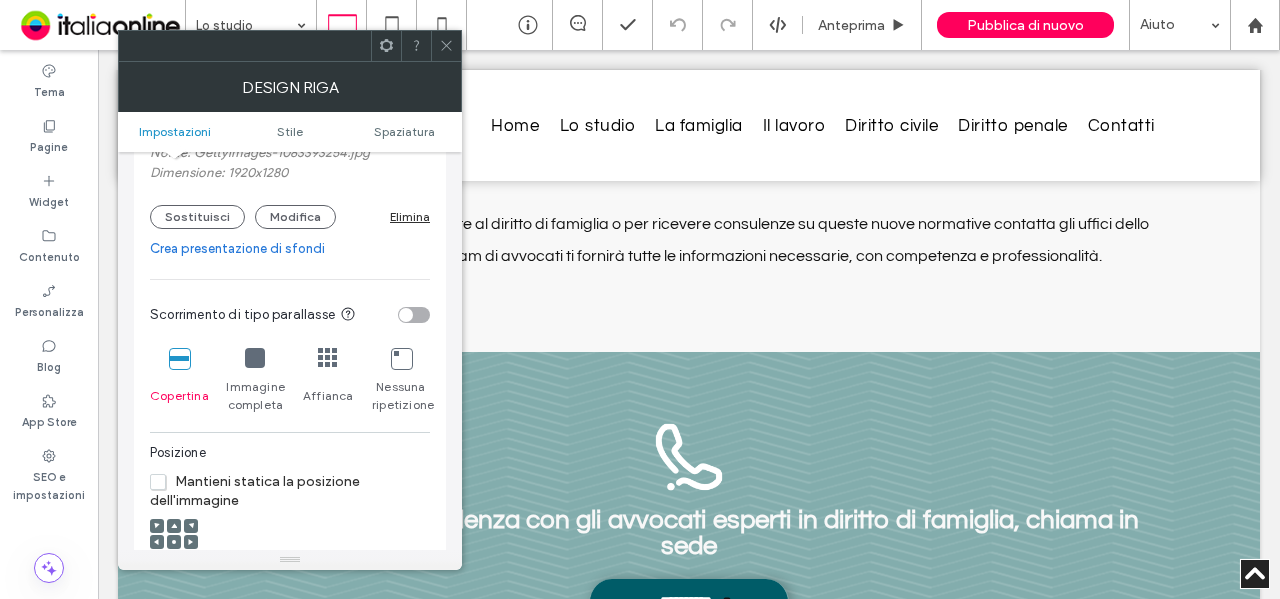 scroll, scrollTop: 500, scrollLeft: 0, axis: vertical 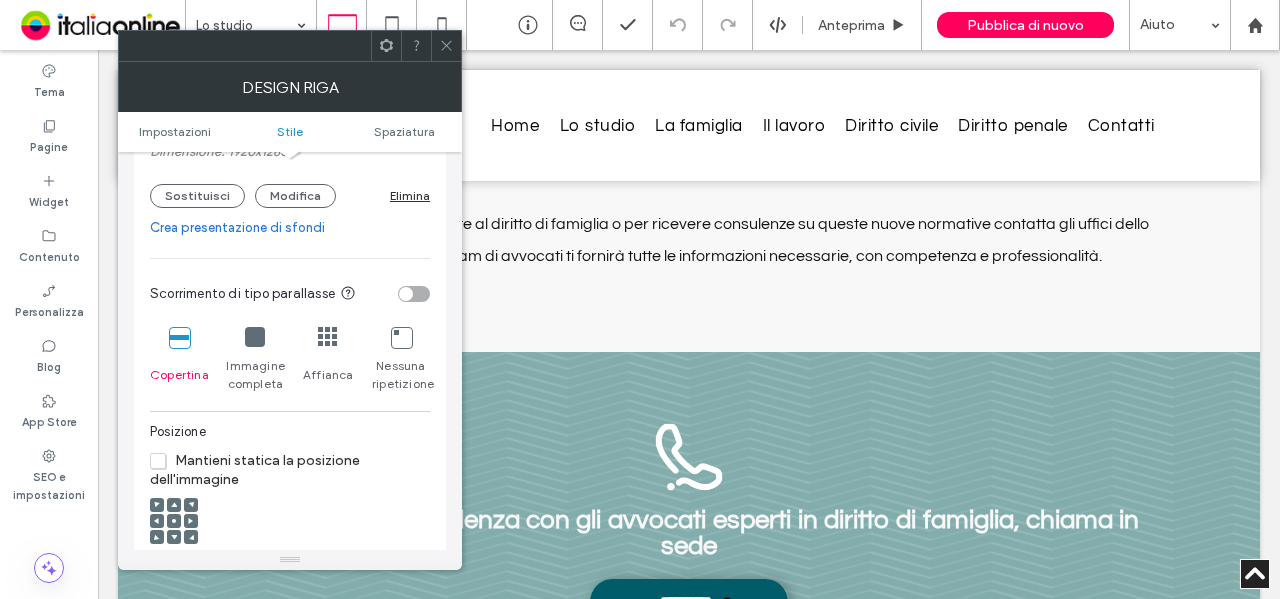 click at bounding box center (328, 337) 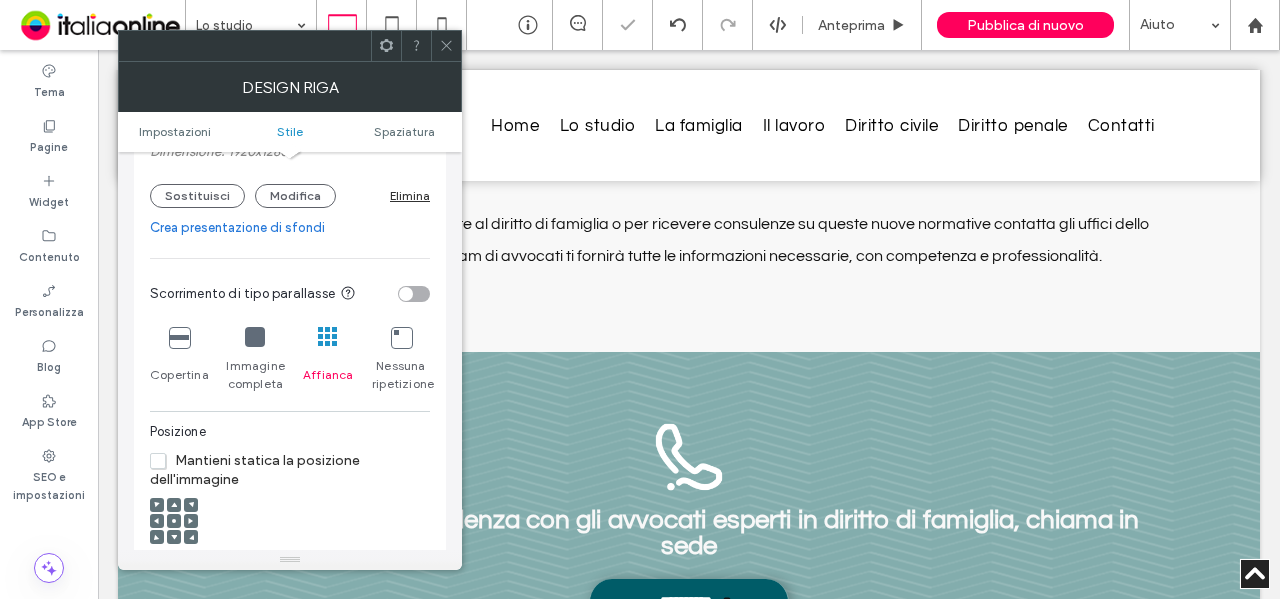 click at bounding box center [446, 46] 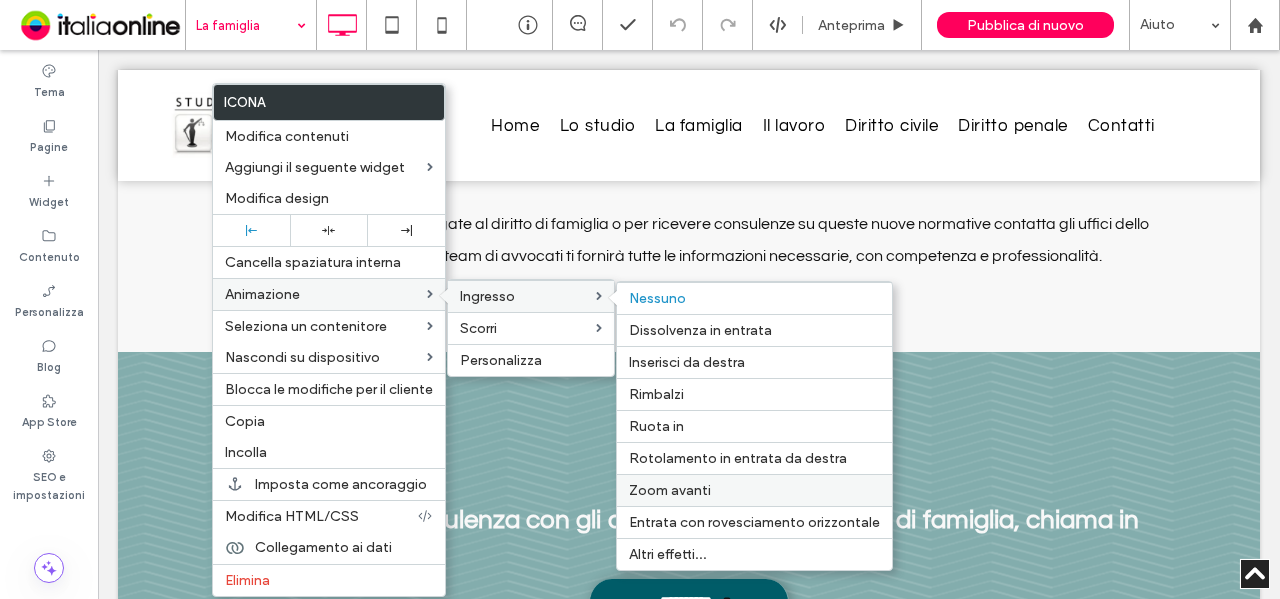 click on "Zoom avanti" at bounding box center (754, 490) 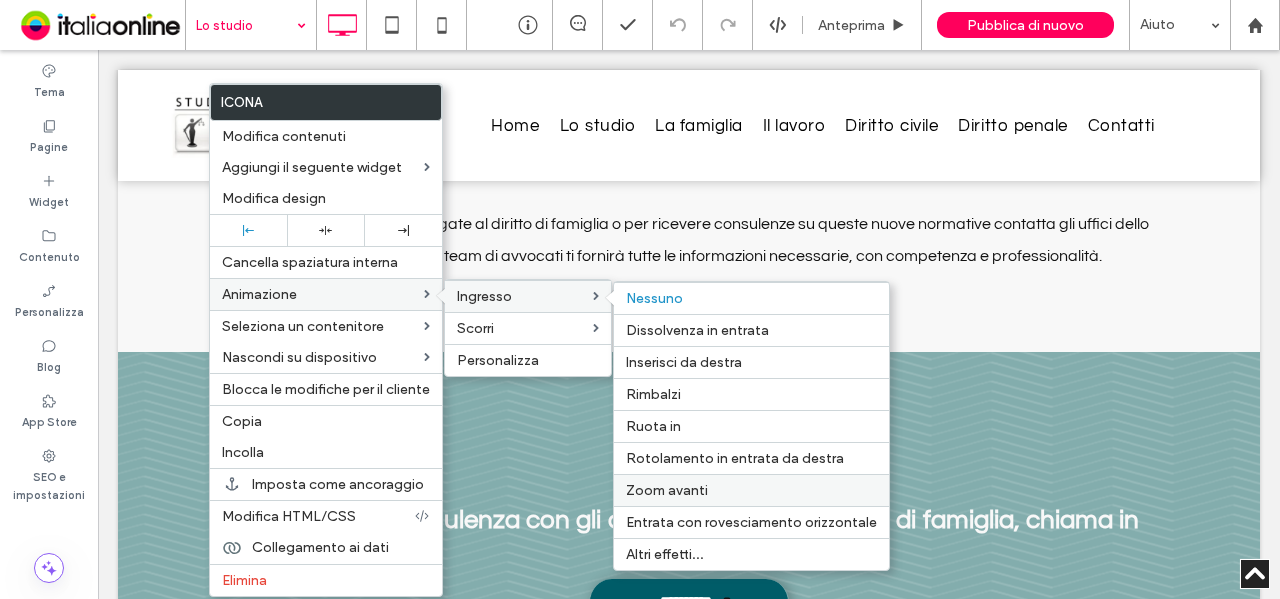 drag, startPoint x: 706, startPoint y: 476, endPoint x: 695, endPoint y: 471, distance: 12.083046 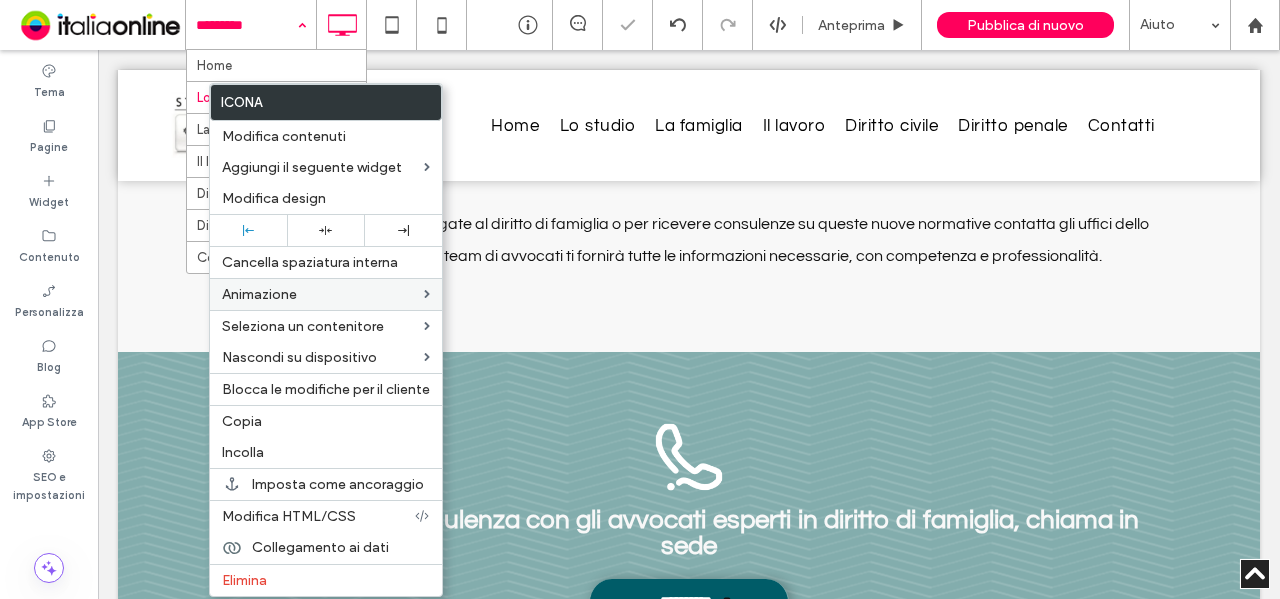 drag, startPoint x: 218, startPoint y: 57, endPoint x: 222, endPoint y: 74, distance: 17.464249 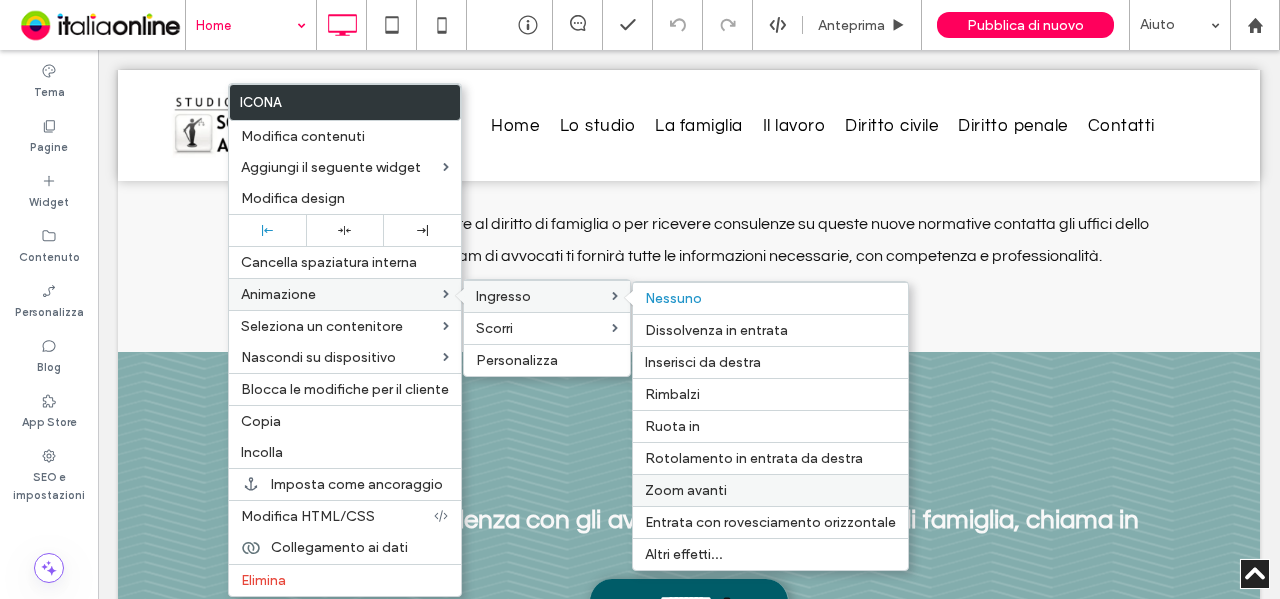 click on "Zoom avanti" at bounding box center [770, 490] 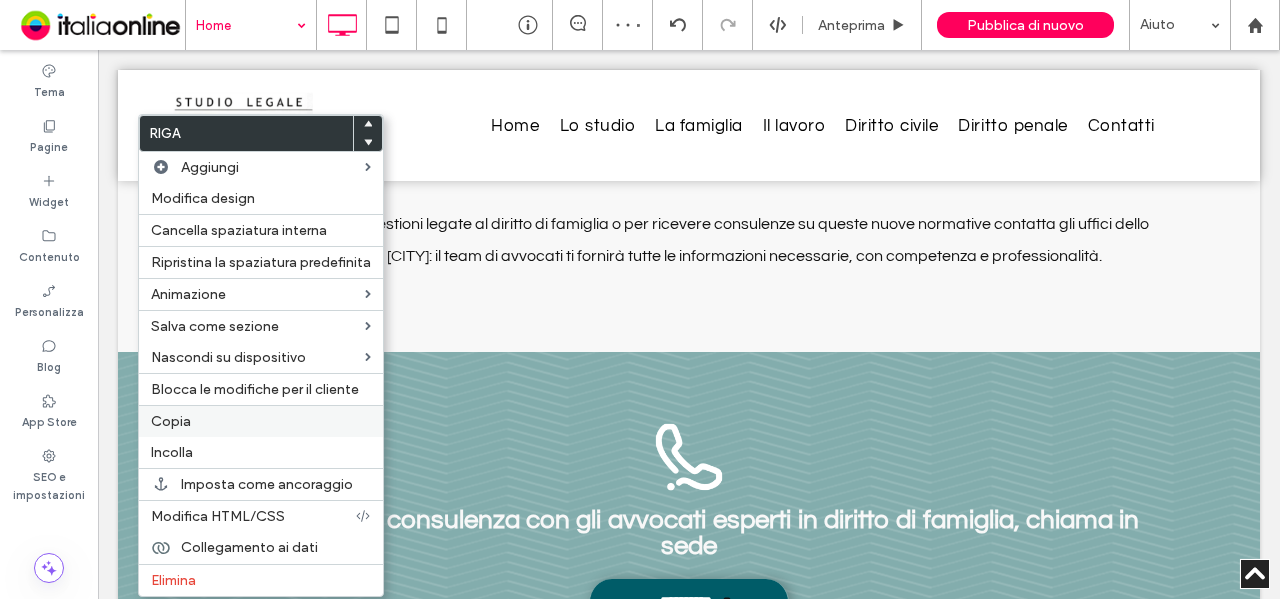drag, startPoint x: 200, startPoint y: 415, endPoint x: 205, endPoint y: 401, distance: 14.866069 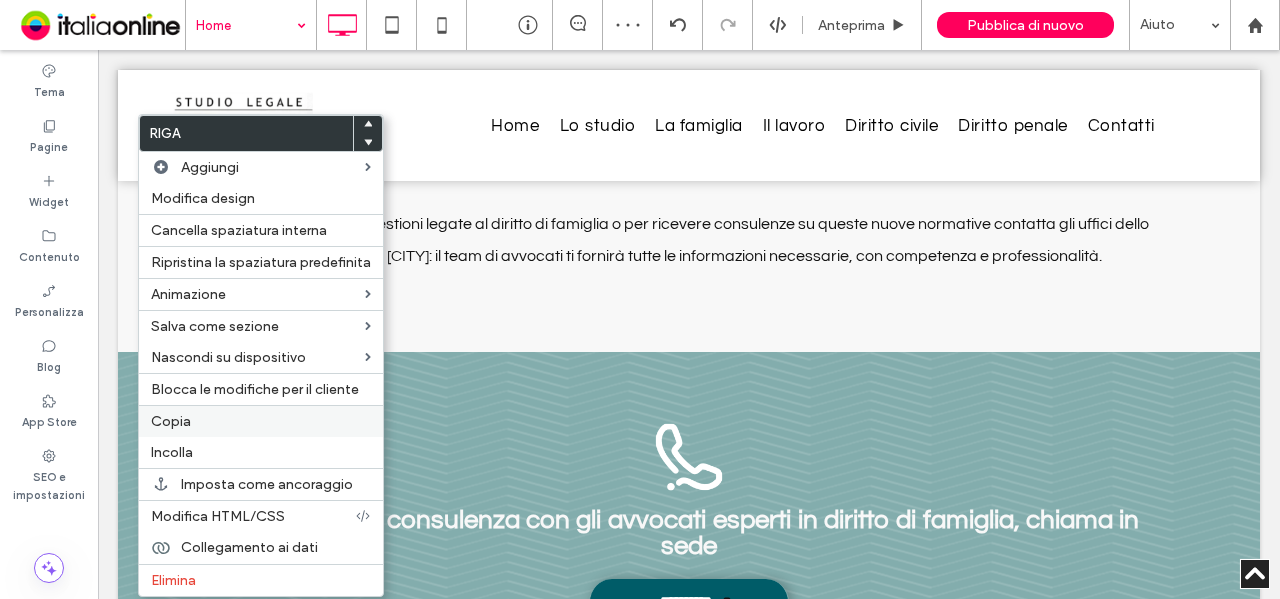 click on "Copia" at bounding box center [261, 421] 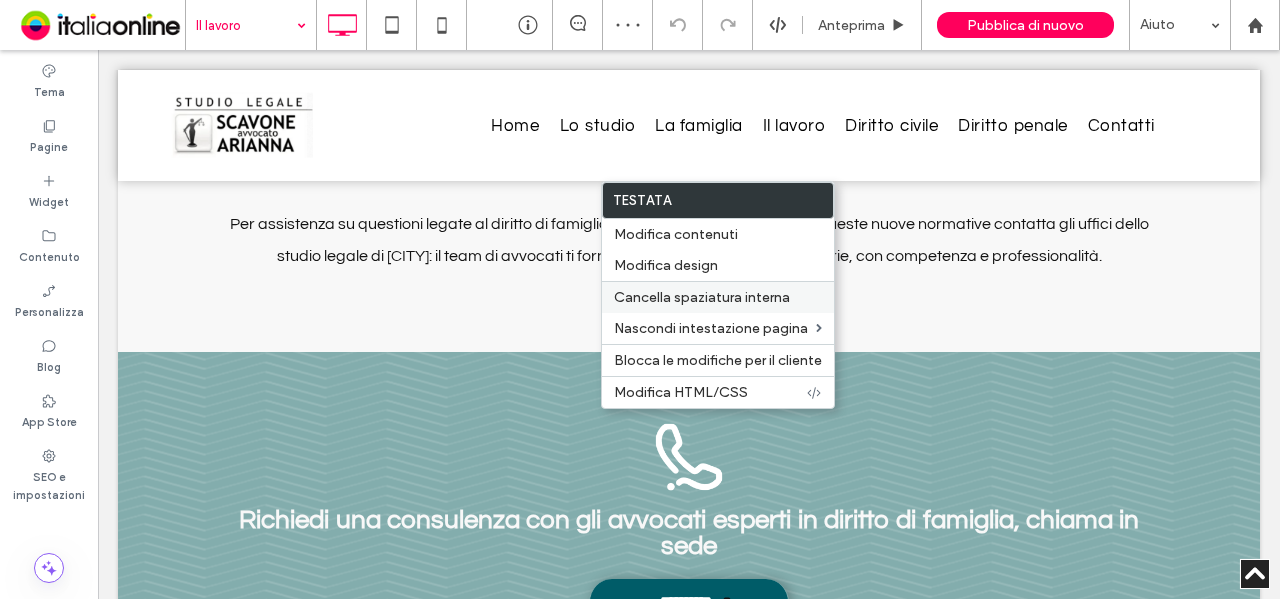 drag, startPoint x: 718, startPoint y: 263, endPoint x: 620, endPoint y: 283, distance: 100.02 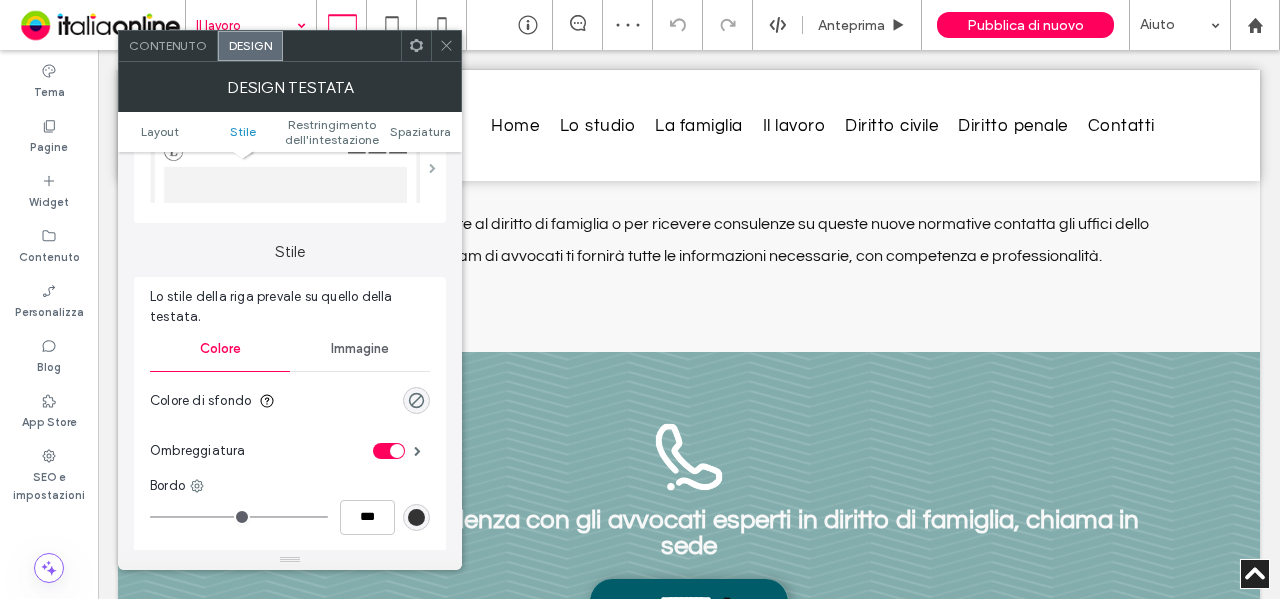 scroll, scrollTop: 400, scrollLeft: 0, axis: vertical 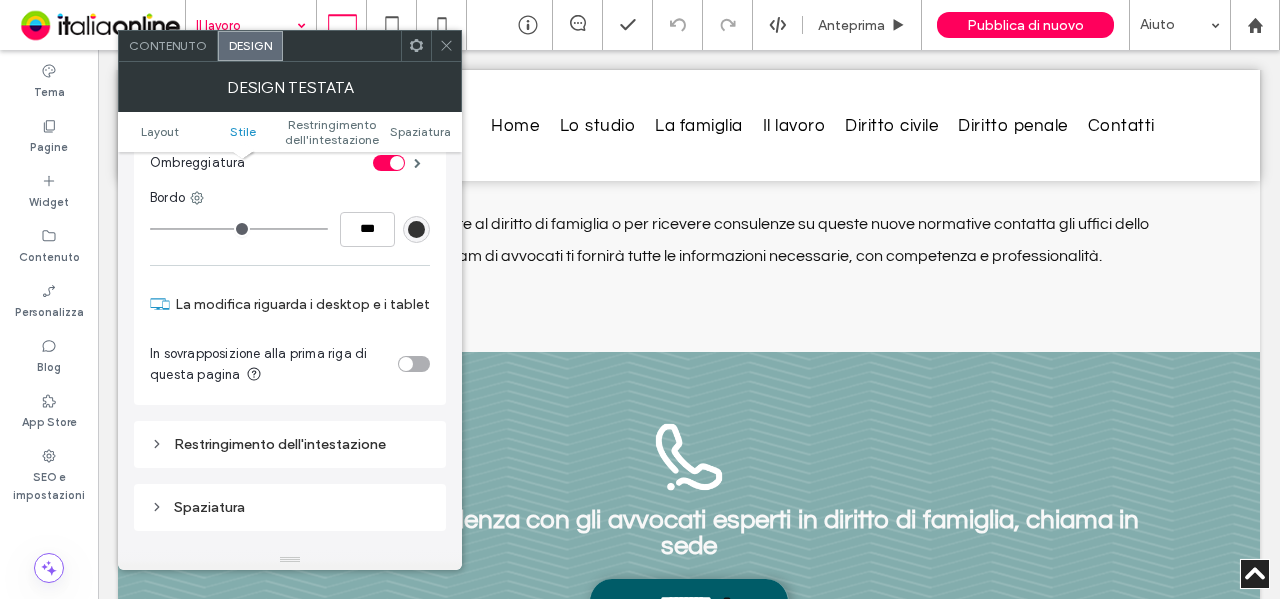 click at bounding box center (414, 364) 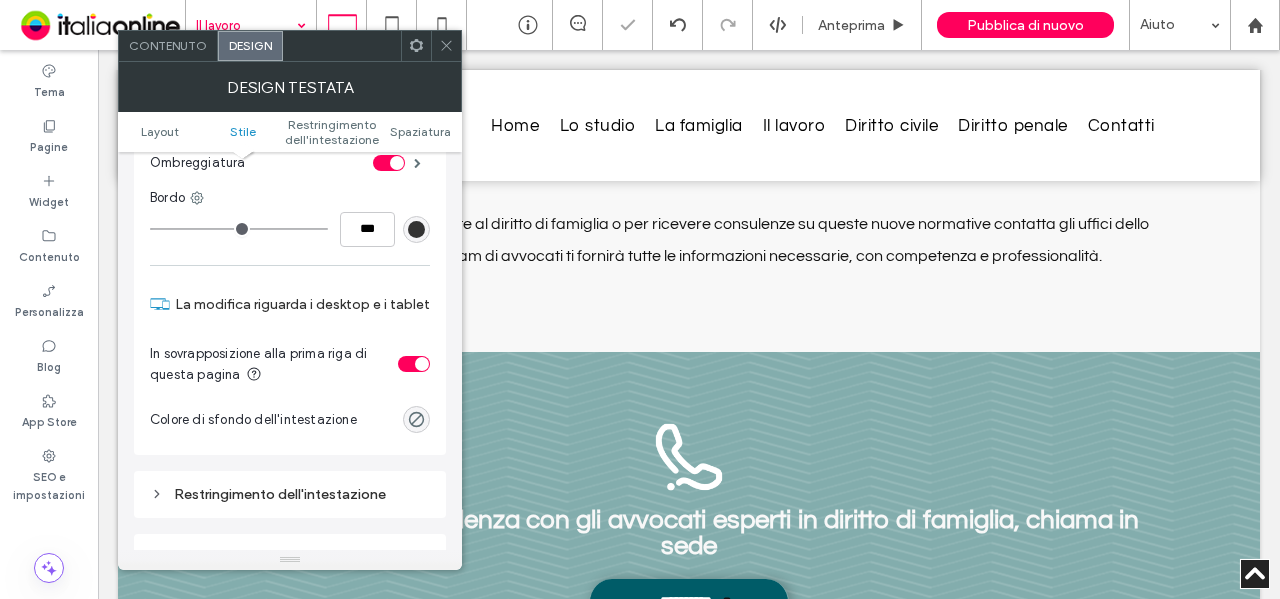 click 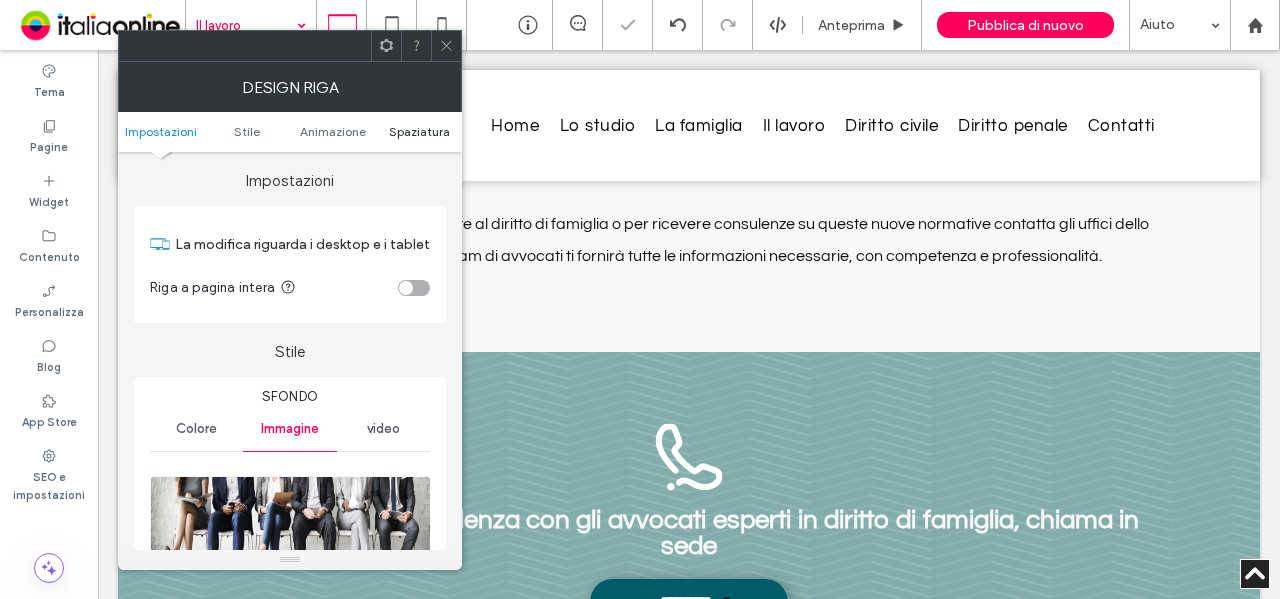click on "Spaziatura" at bounding box center [419, 131] 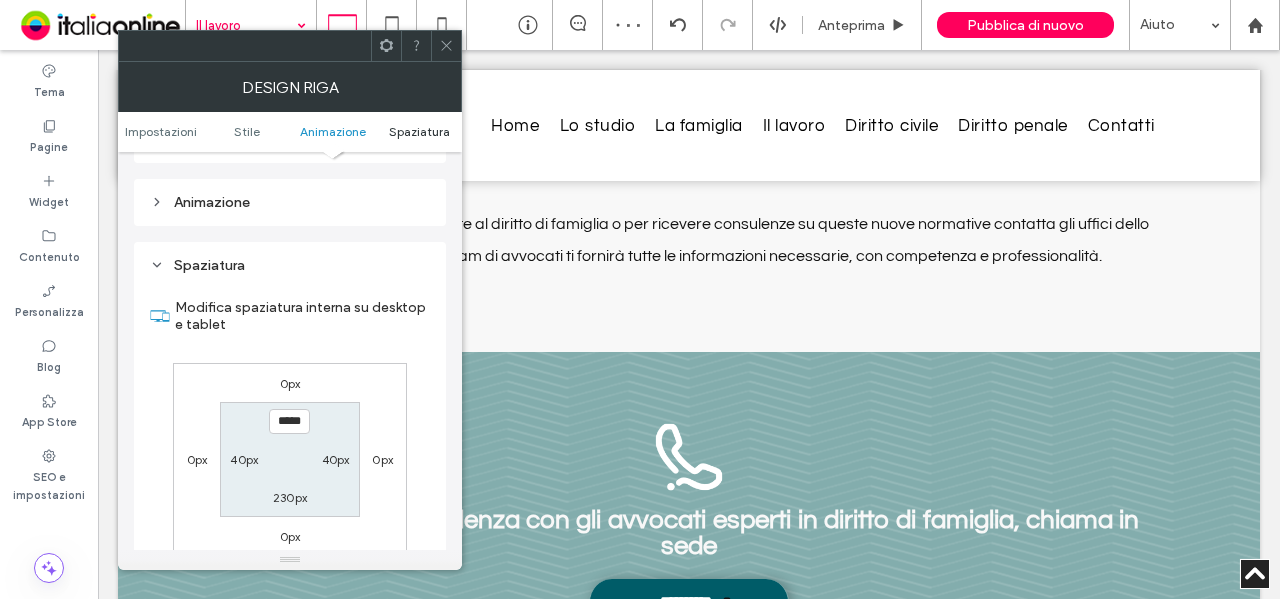 scroll, scrollTop: 1384, scrollLeft: 0, axis: vertical 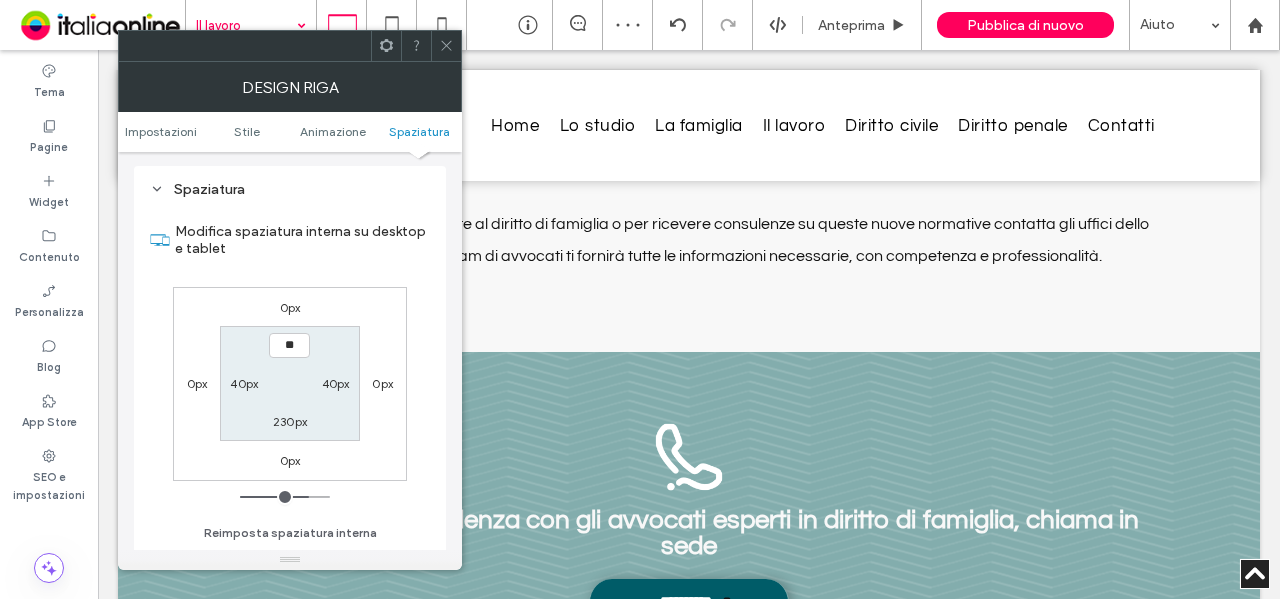 type on "***" 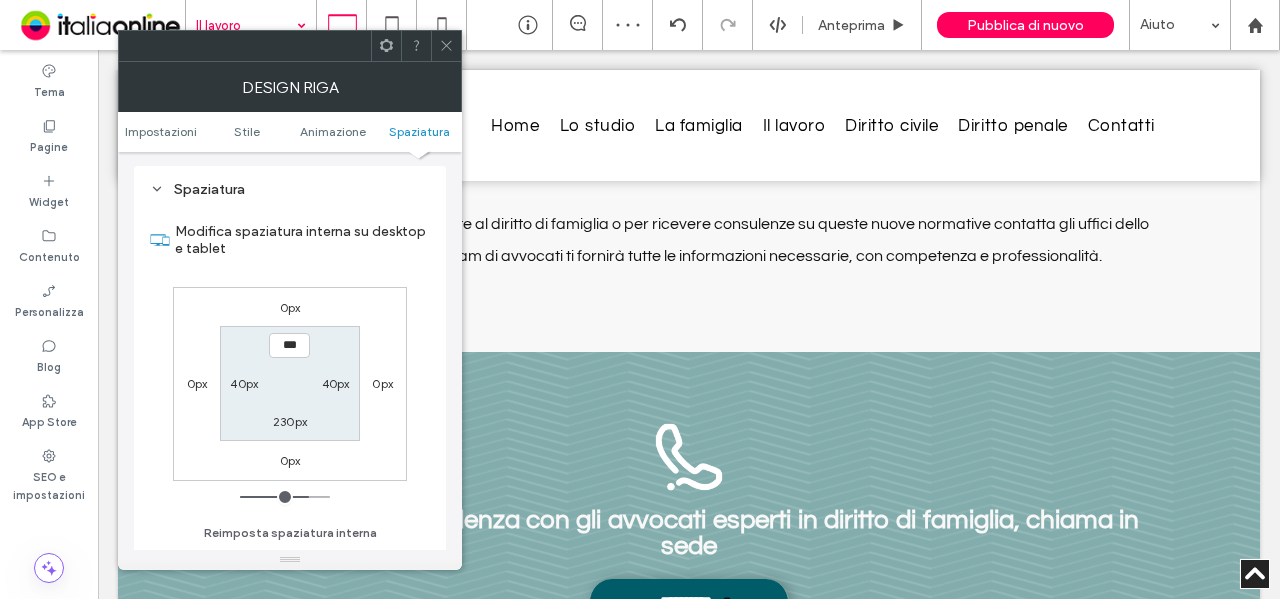 type on "***" 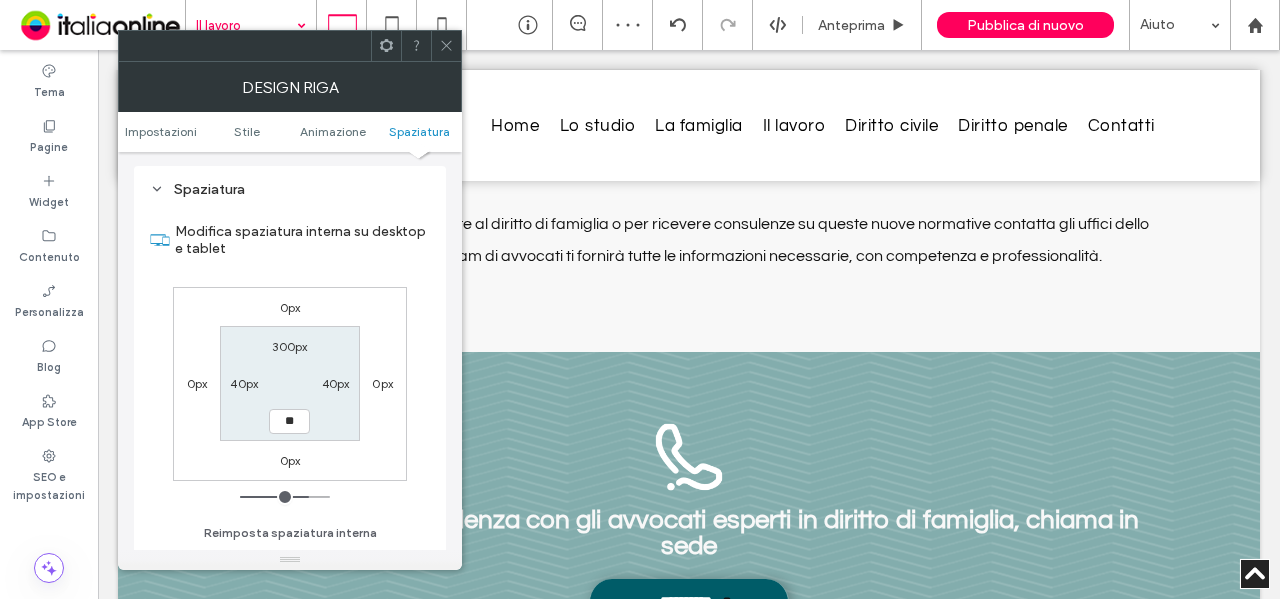 type on "***" 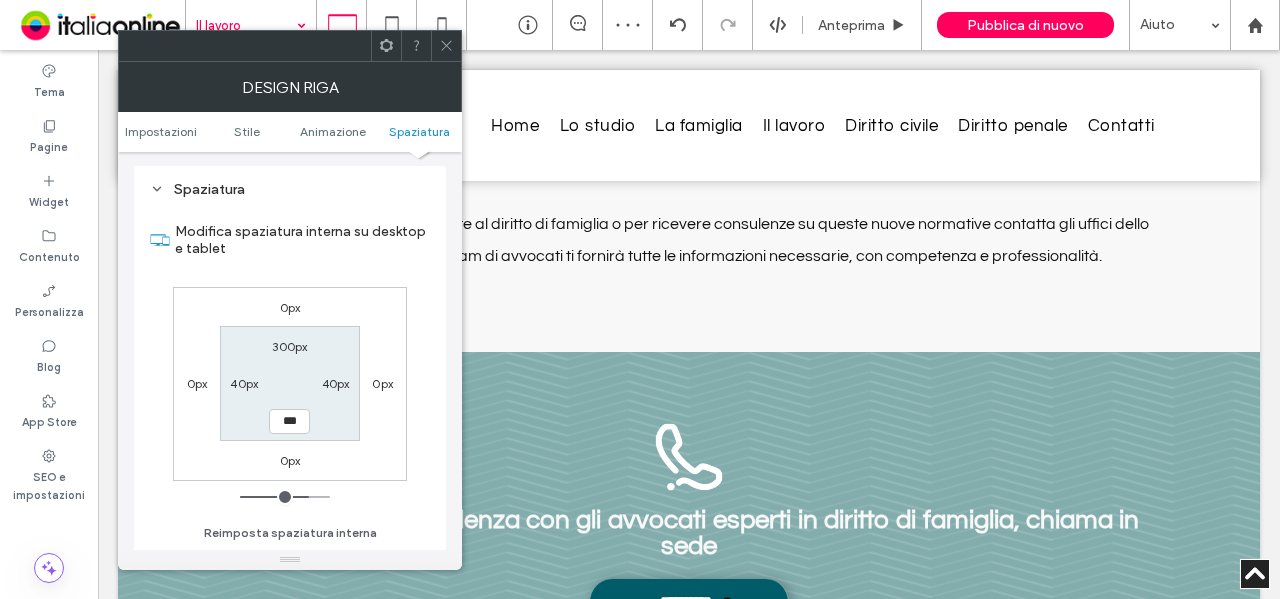 type on "**" 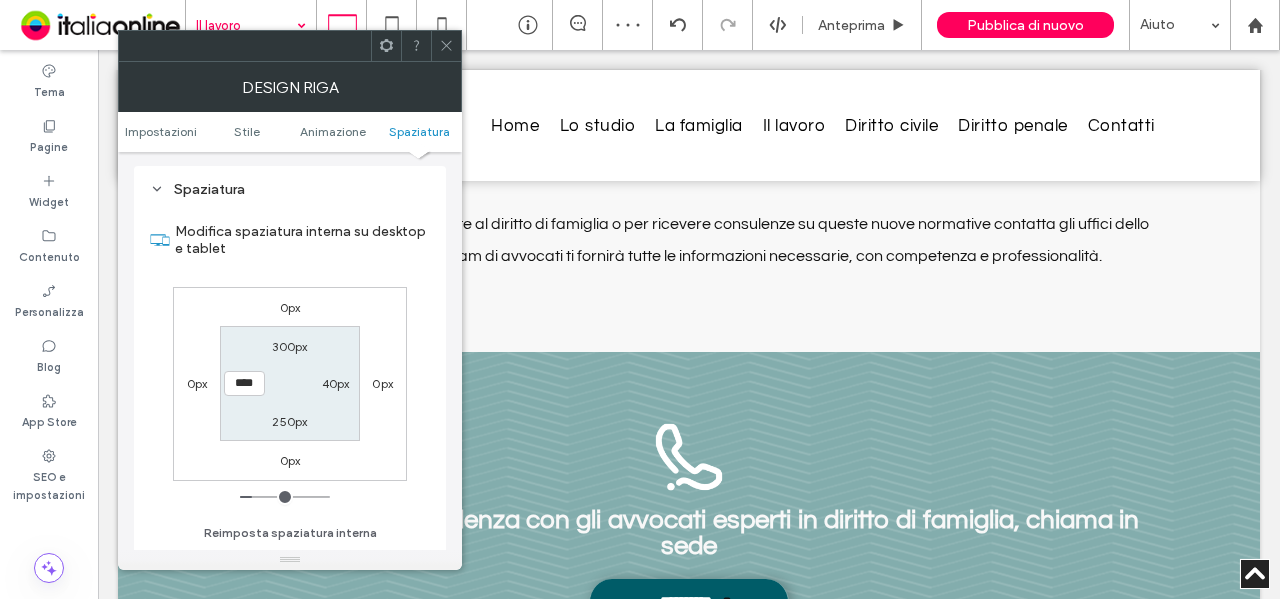 click 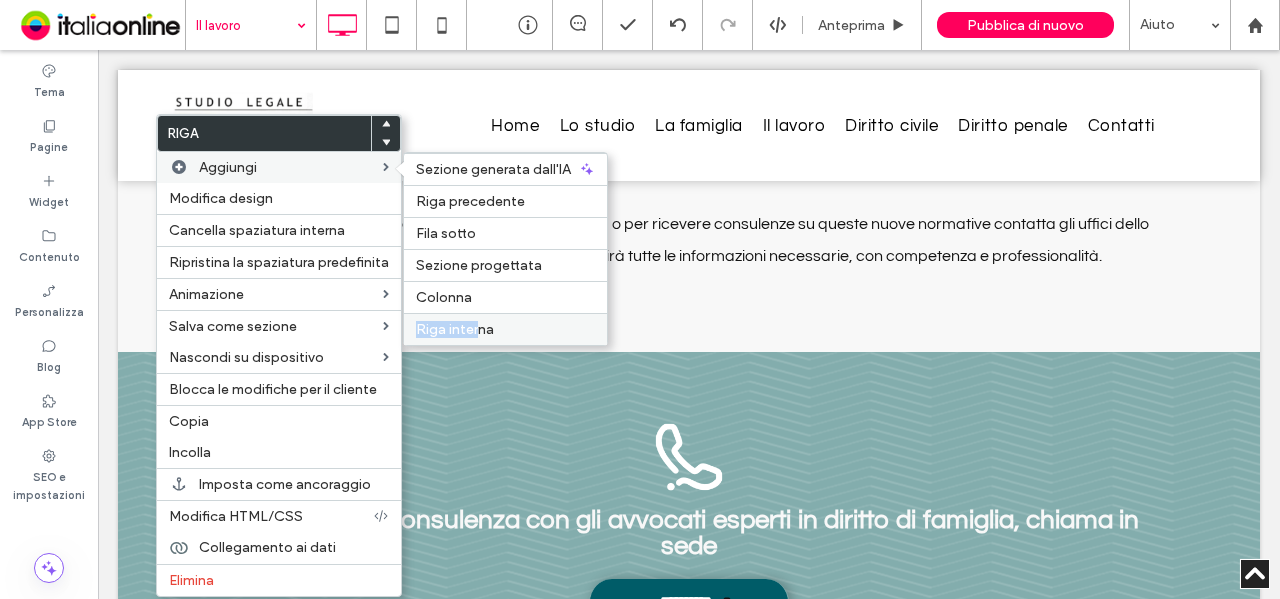 click on "Sezione generata dall'IA Riga precedente Fila sotto Sezione progettata Colonna Riga interna" at bounding box center (505, 249) 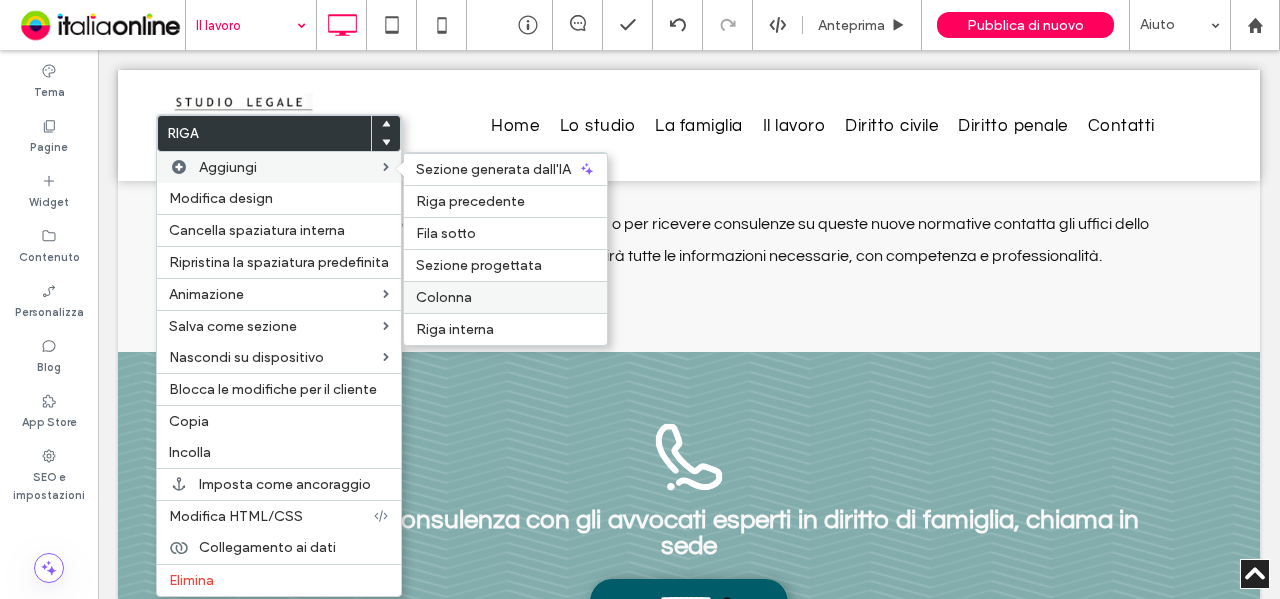 click on "Colonna" at bounding box center (444, 297) 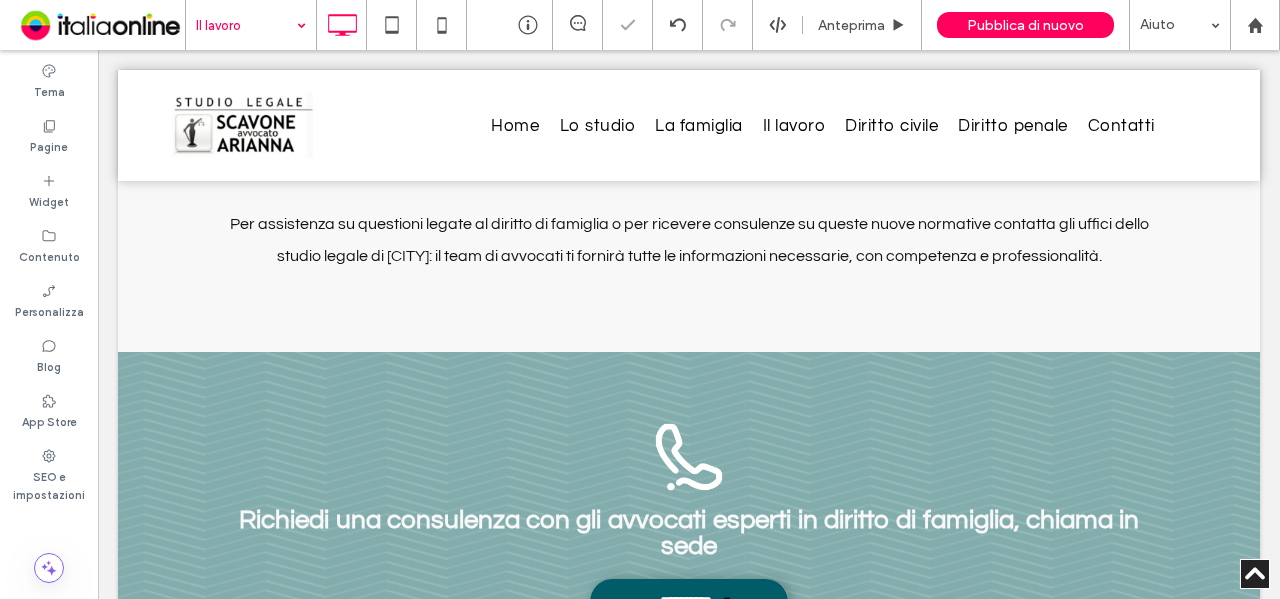 type on "**********" 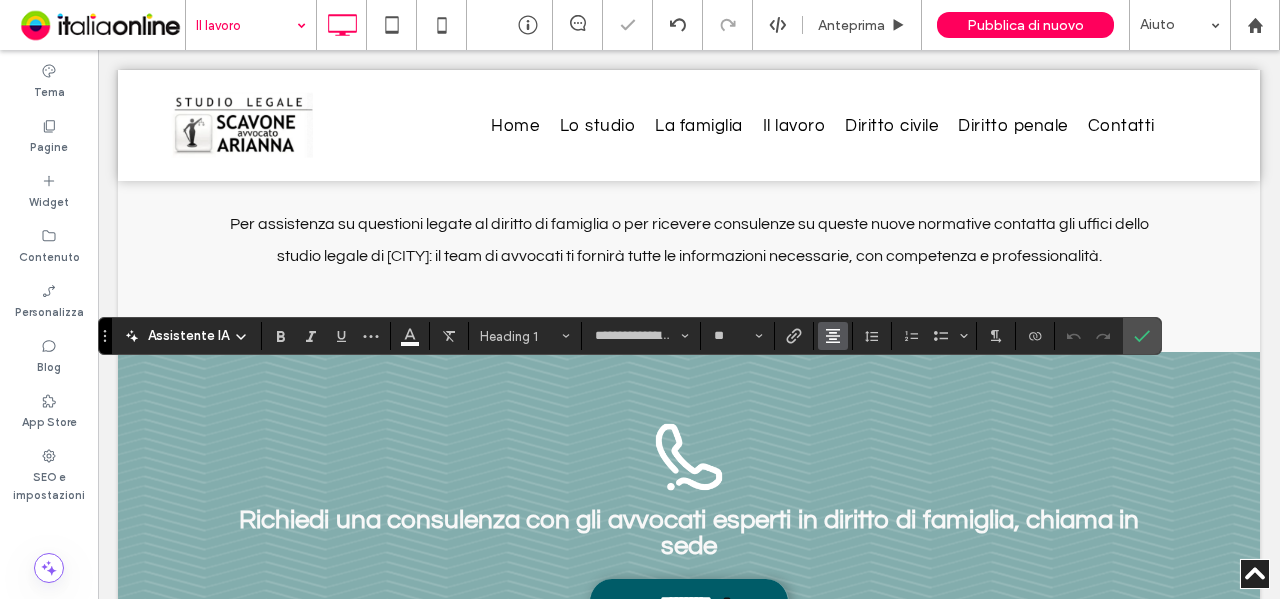 click 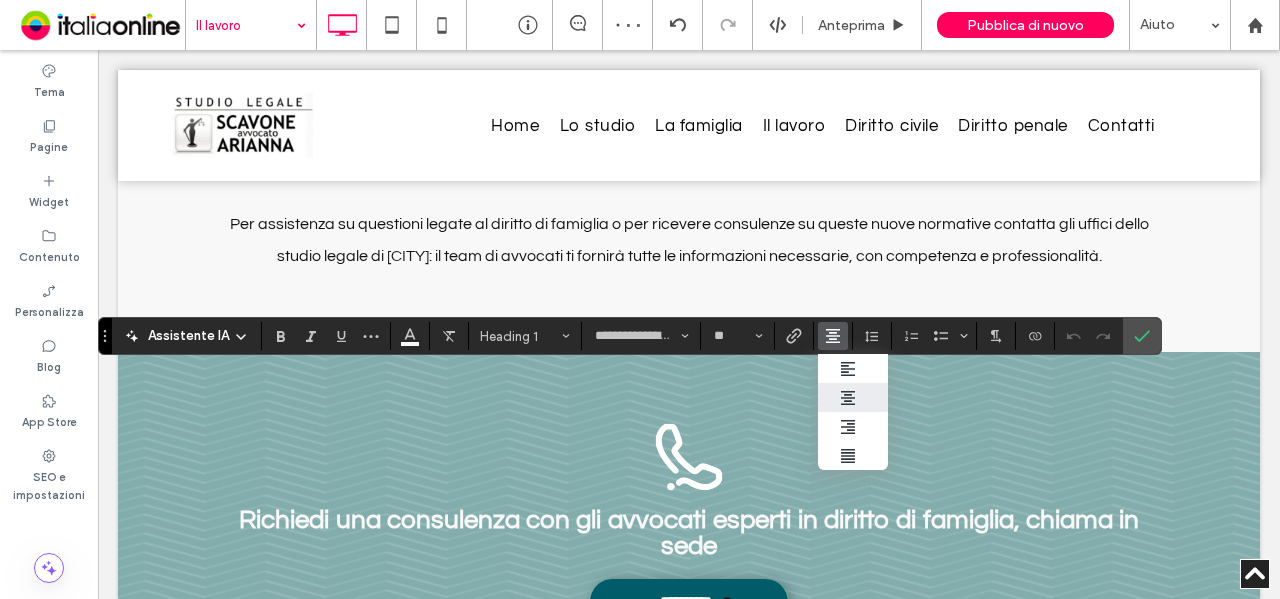 drag, startPoint x: 837, startPoint y: 367, endPoint x: 942, endPoint y: 352, distance: 106.06602 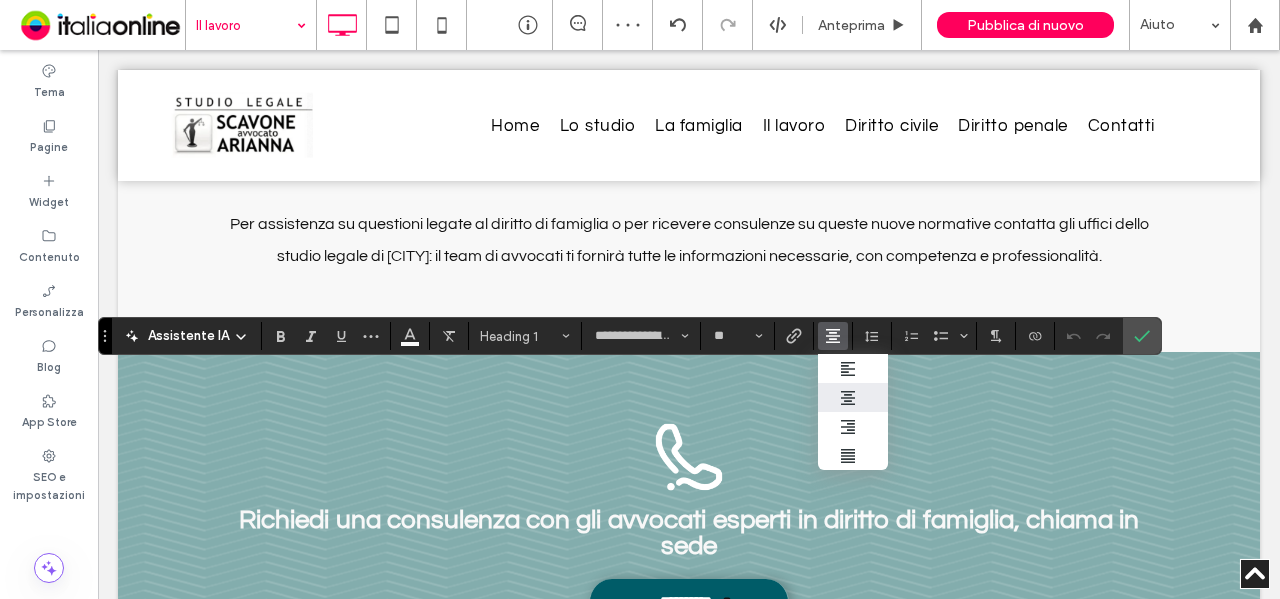 click 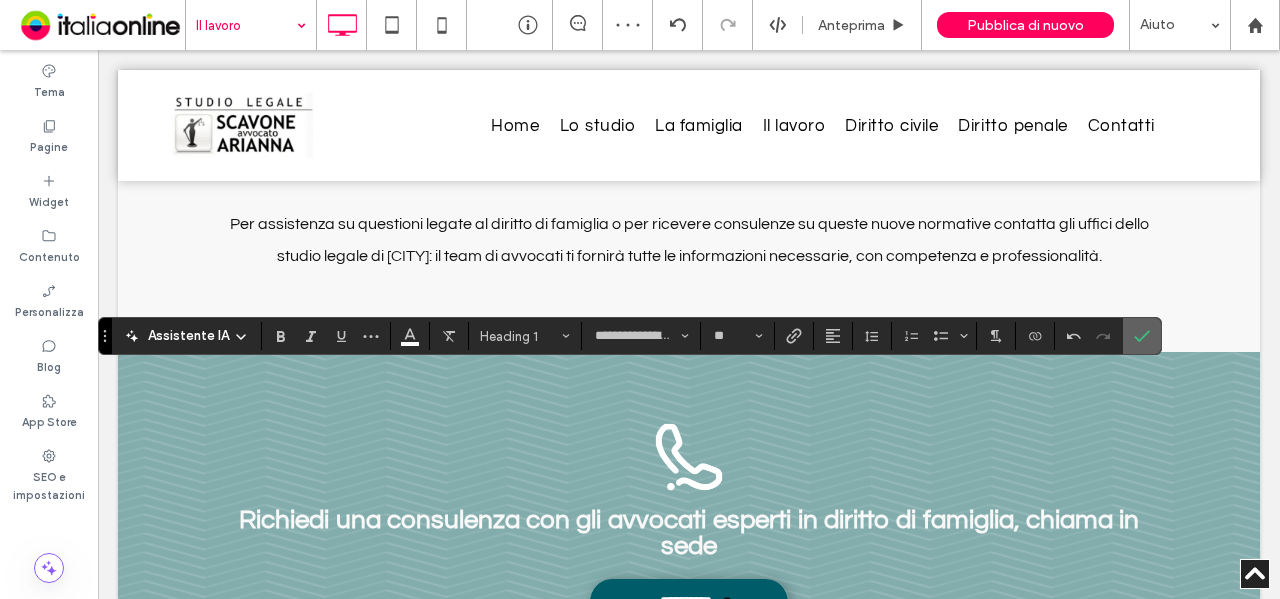 click 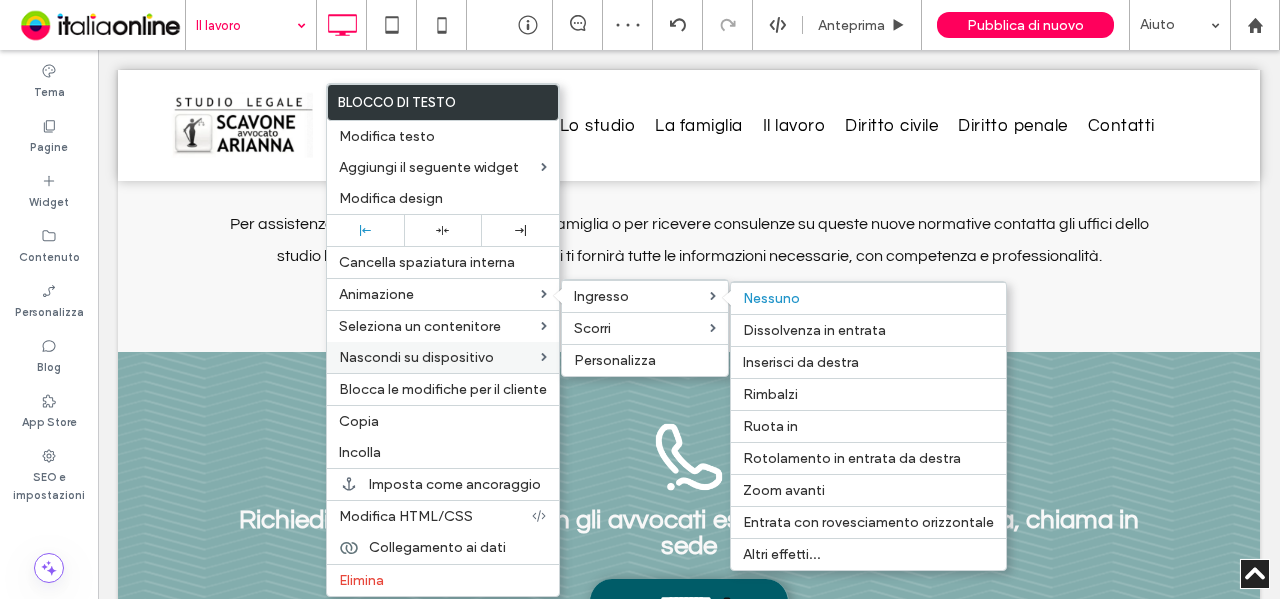 drag, startPoint x: 789, startPoint y: 329, endPoint x: 543, endPoint y: 359, distance: 247.82251 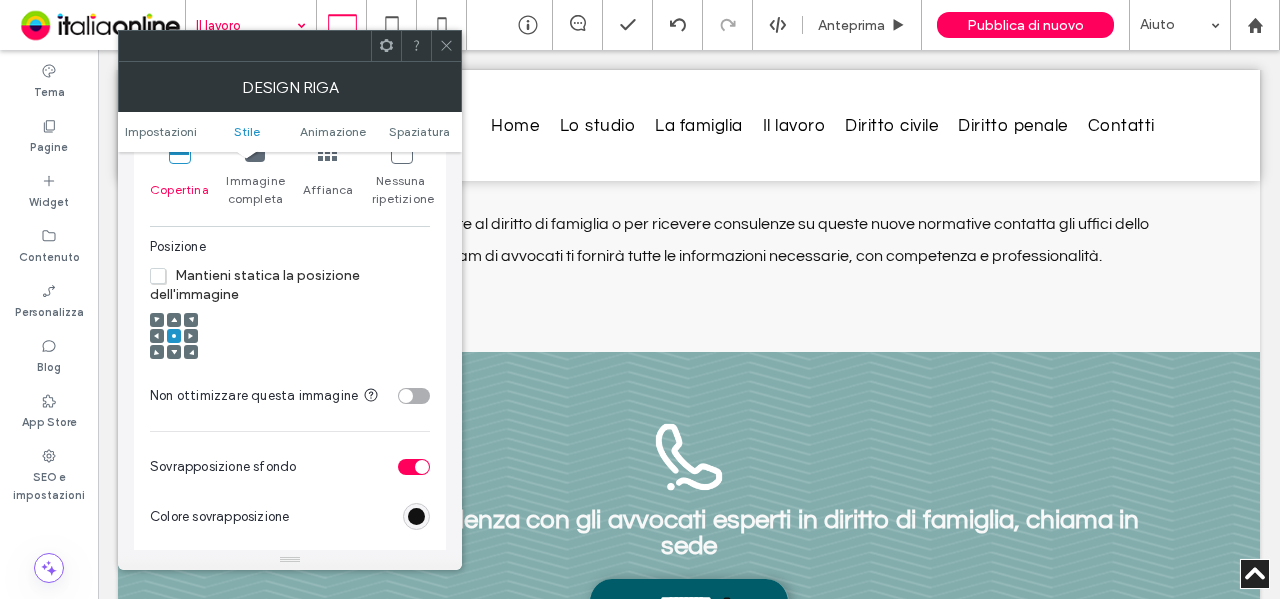 scroll, scrollTop: 800, scrollLeft: 0, axis: vertical 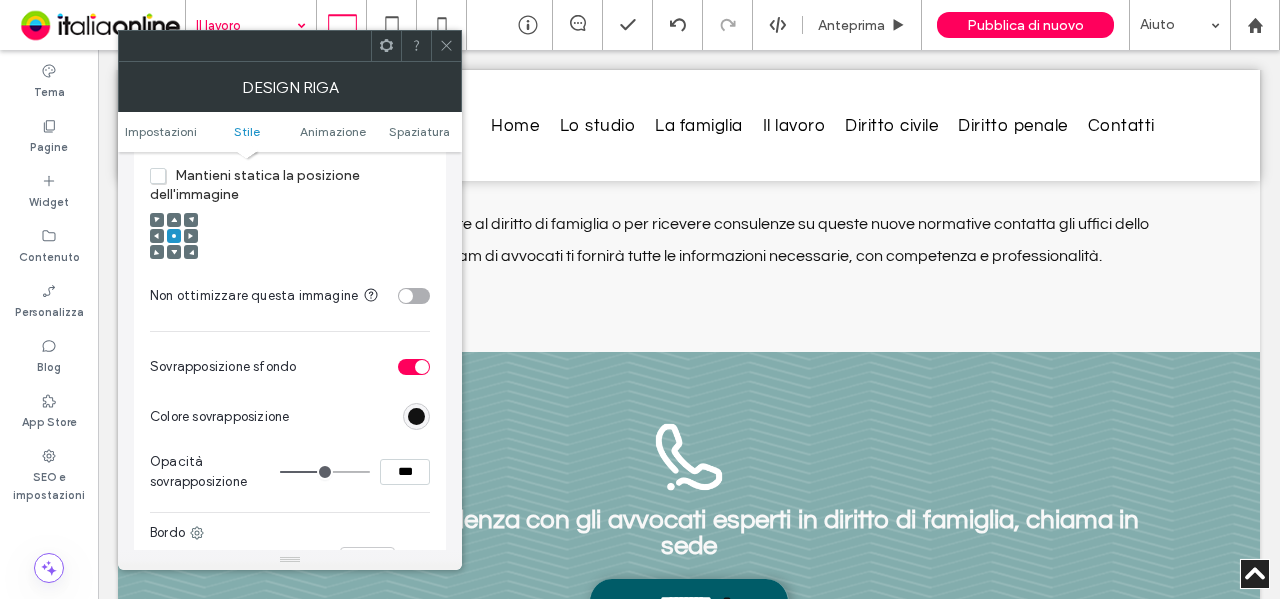 drag, startPoint x: 401, startPoint y: 479, endPoint x: 374, endPoint y: 477, distance: 27.073973 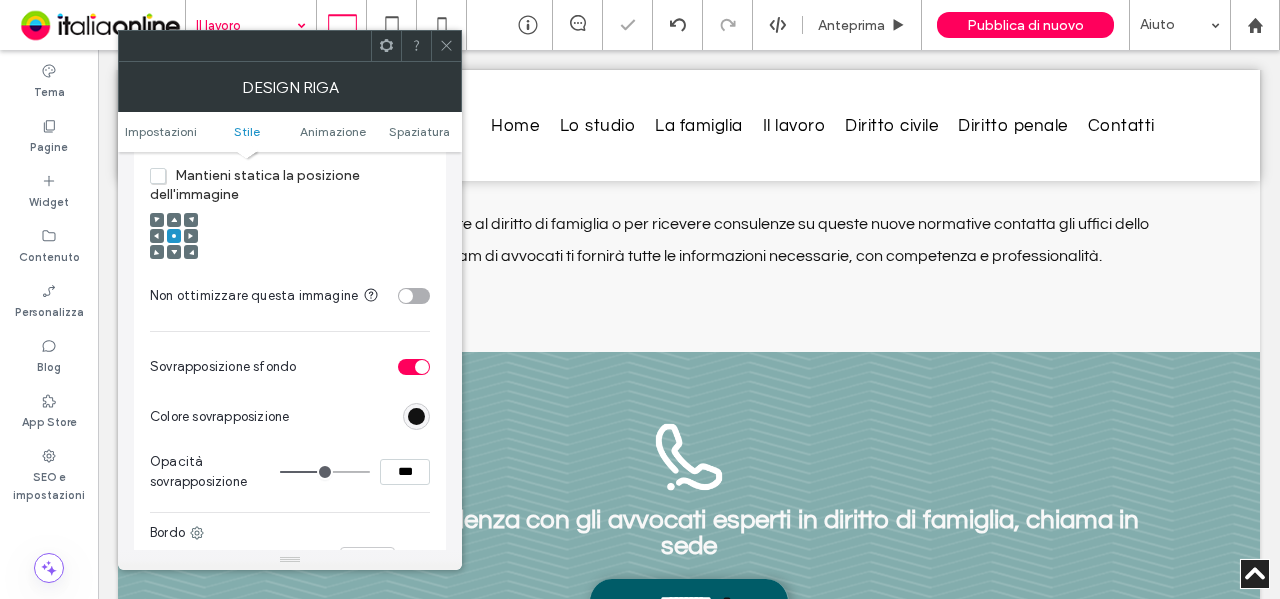 click on "***" at bounding box center (355, 472) 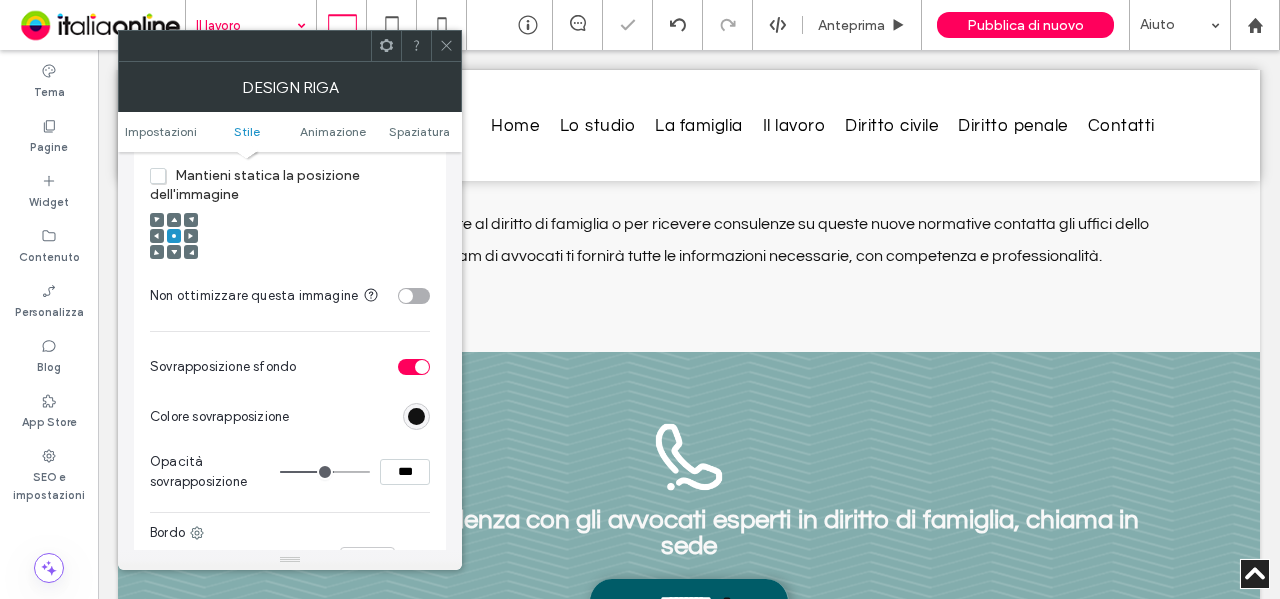 click on "Opacità sovrapposizione ***" at bounding box center (290, 472) 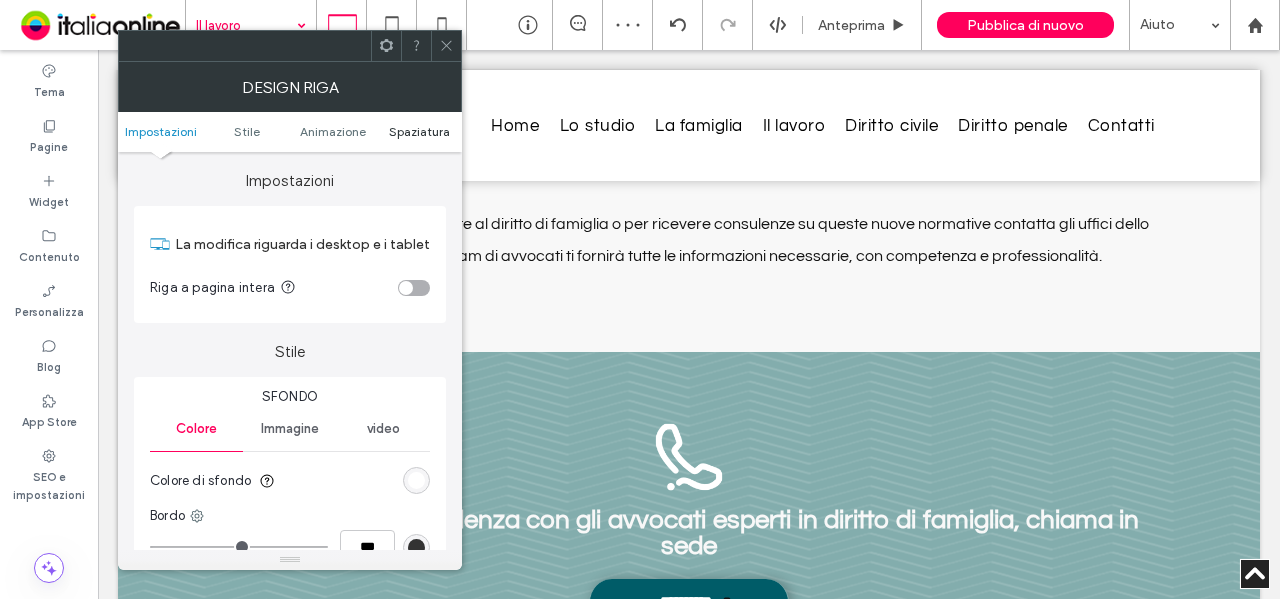 click on "Spaziatura" at bounding box center (419, 131) 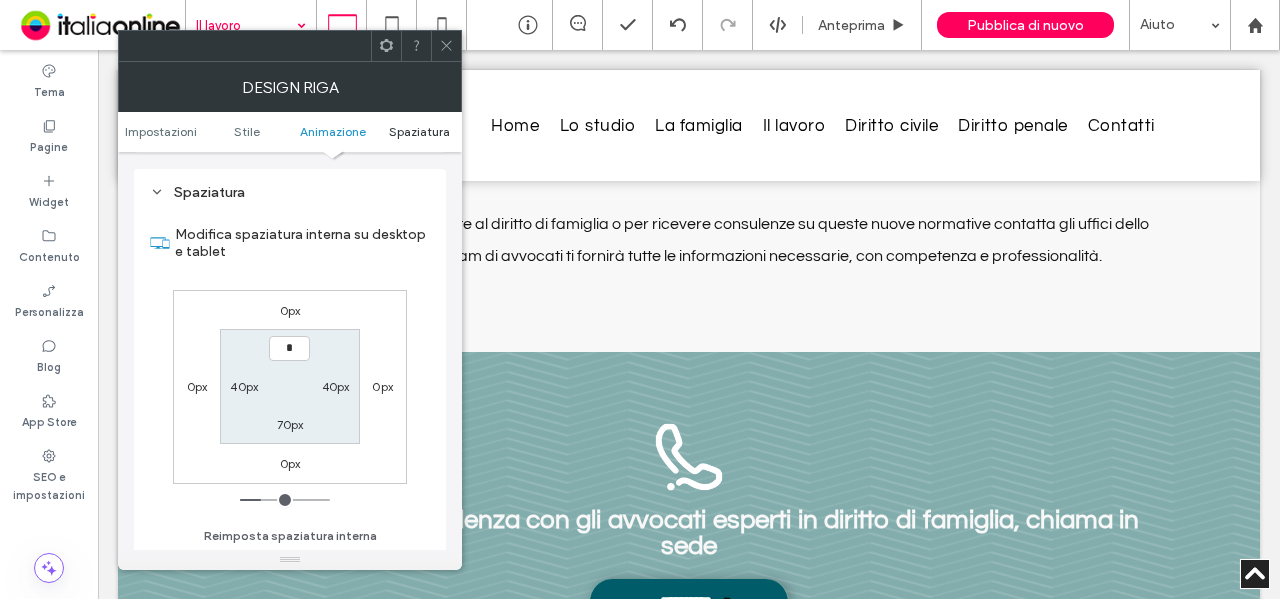 scroll, scrollTop: 565, scrollLeft: 0, axis: vertical 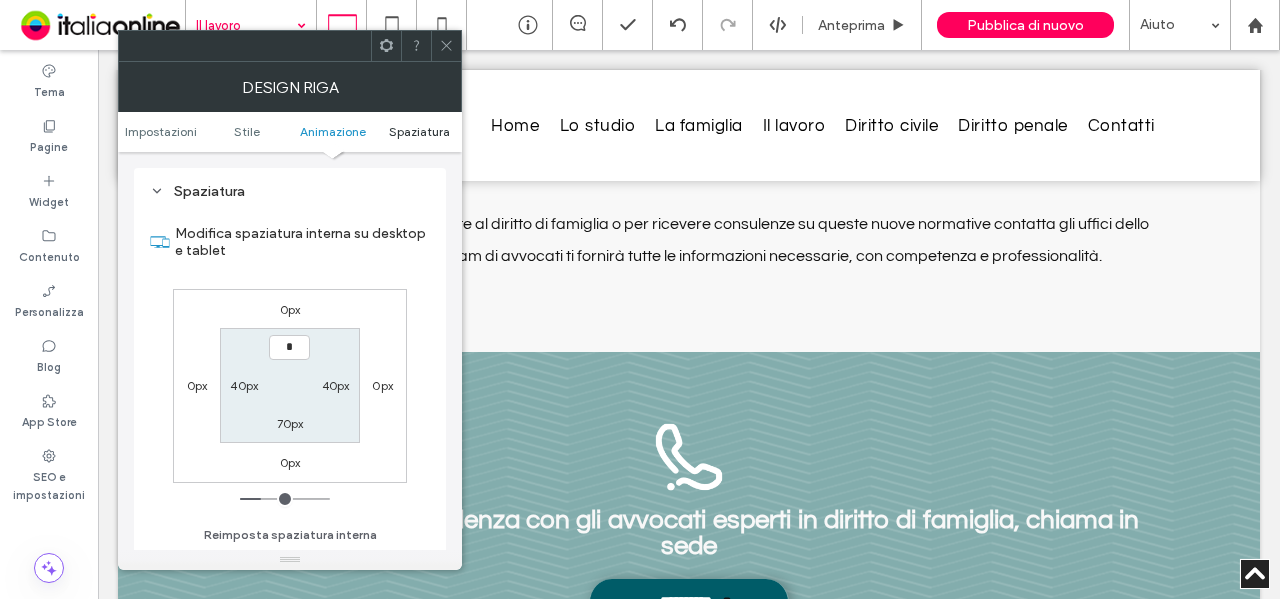 type on "**" 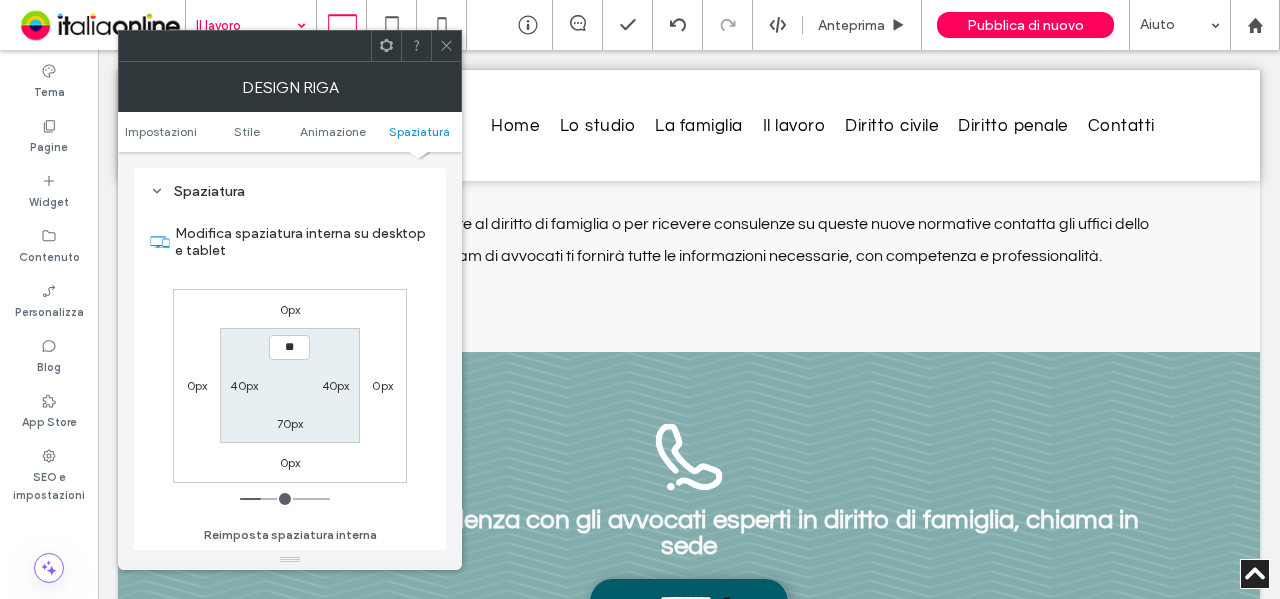 type on "**" 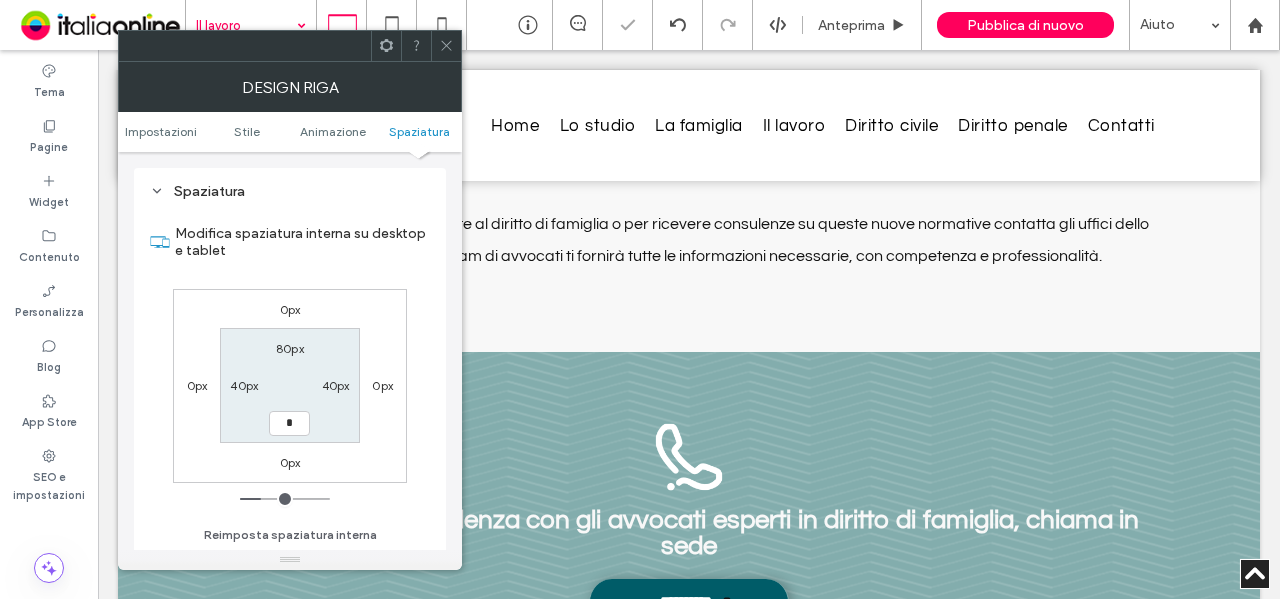 type on "**" 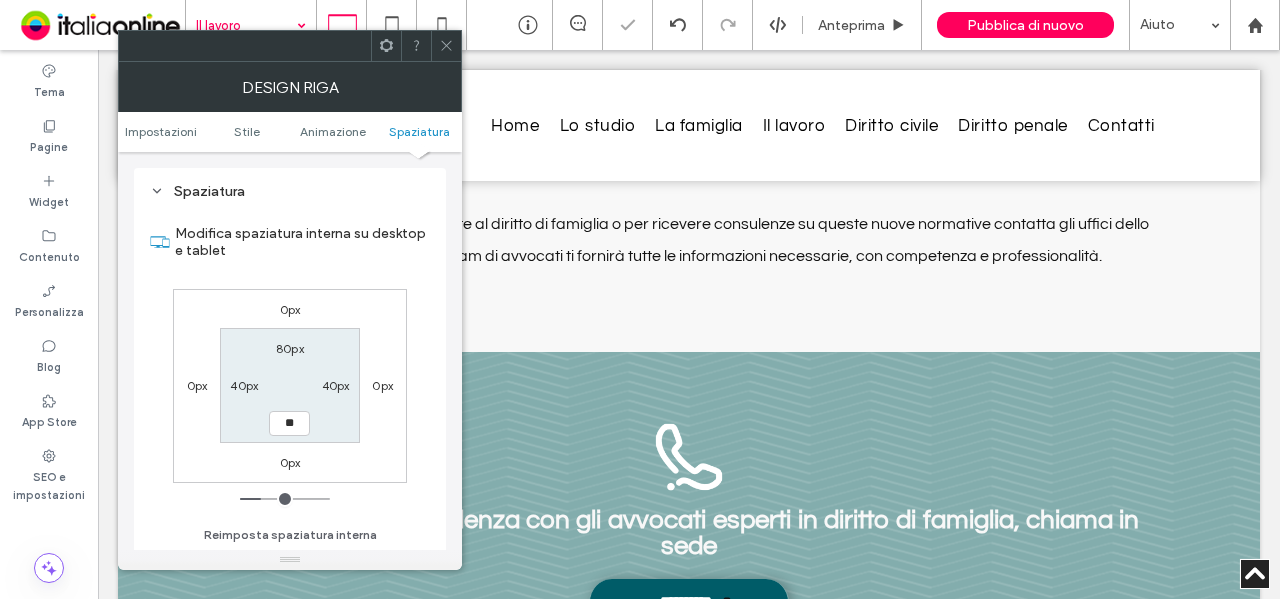 type on "**" 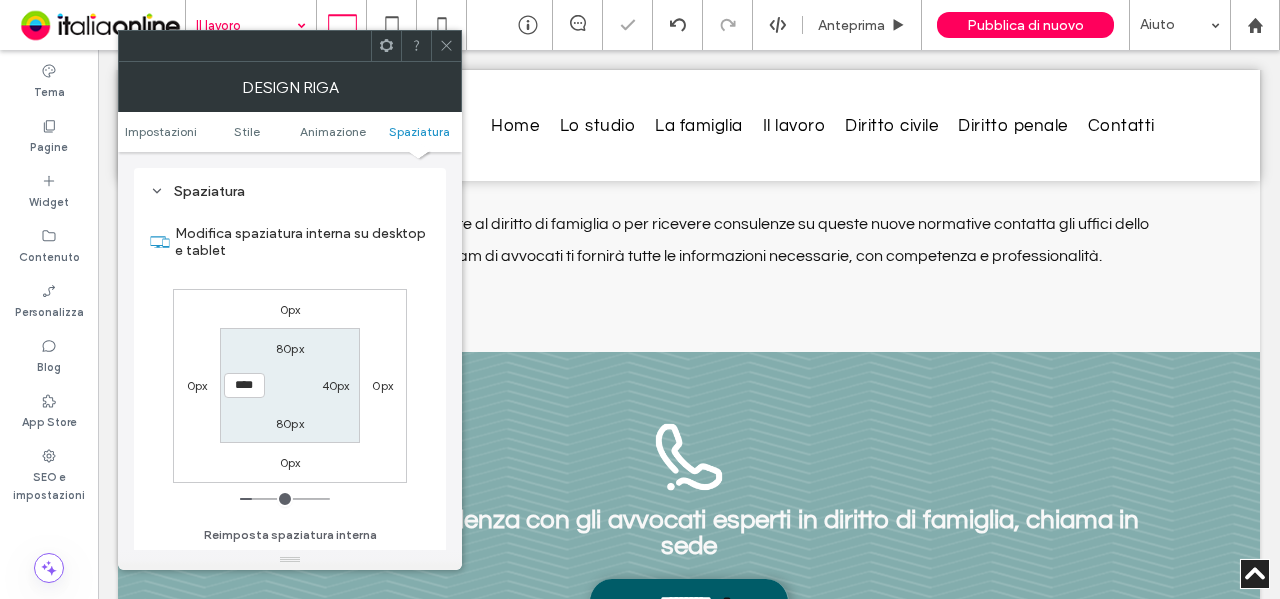 click 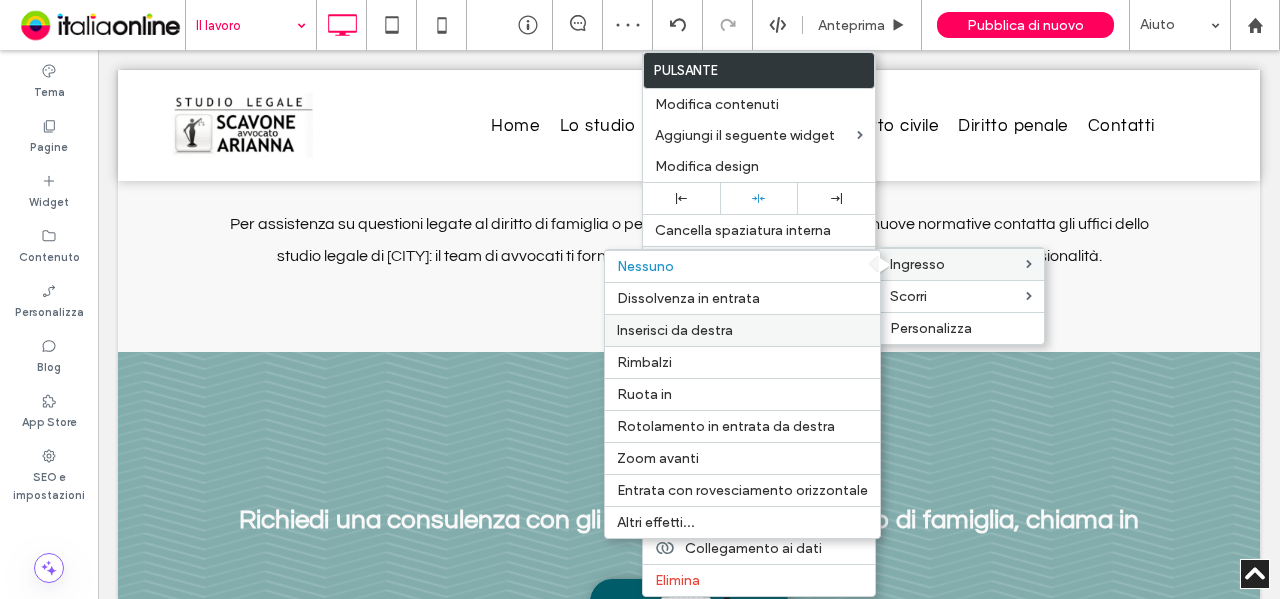 click on "Inserisci da destra" at bounding box center [742, 330] 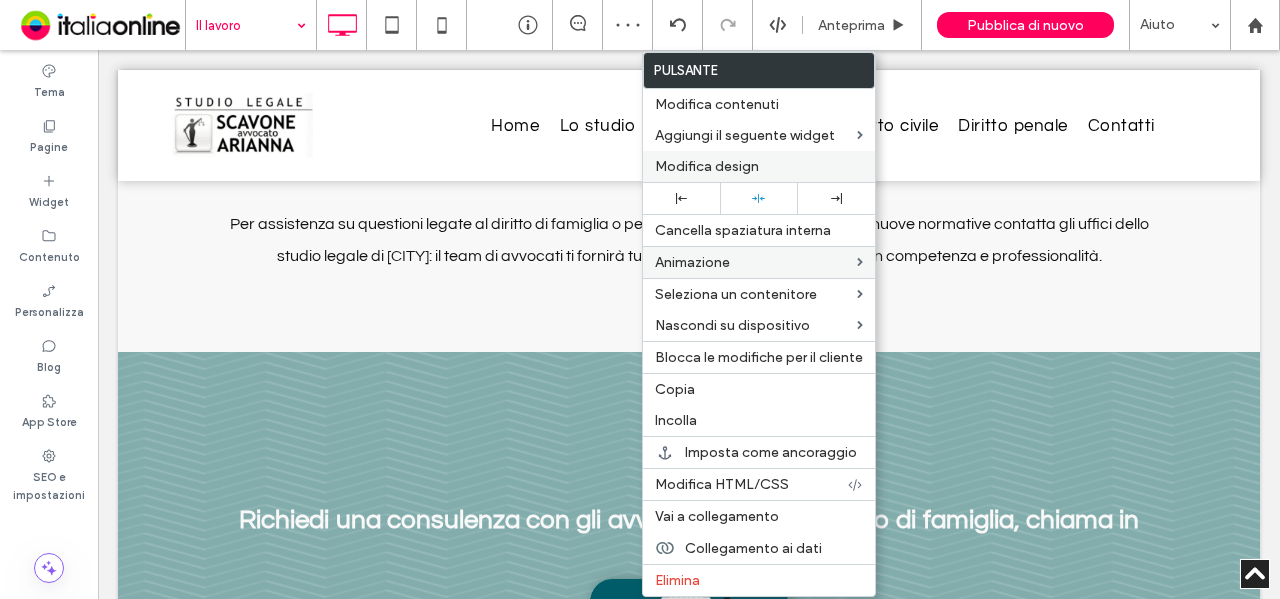 drag, startPoint x: 708, startPoint y: 160, endPoint x: 674, endPoint y: 169, distance: 35.17101 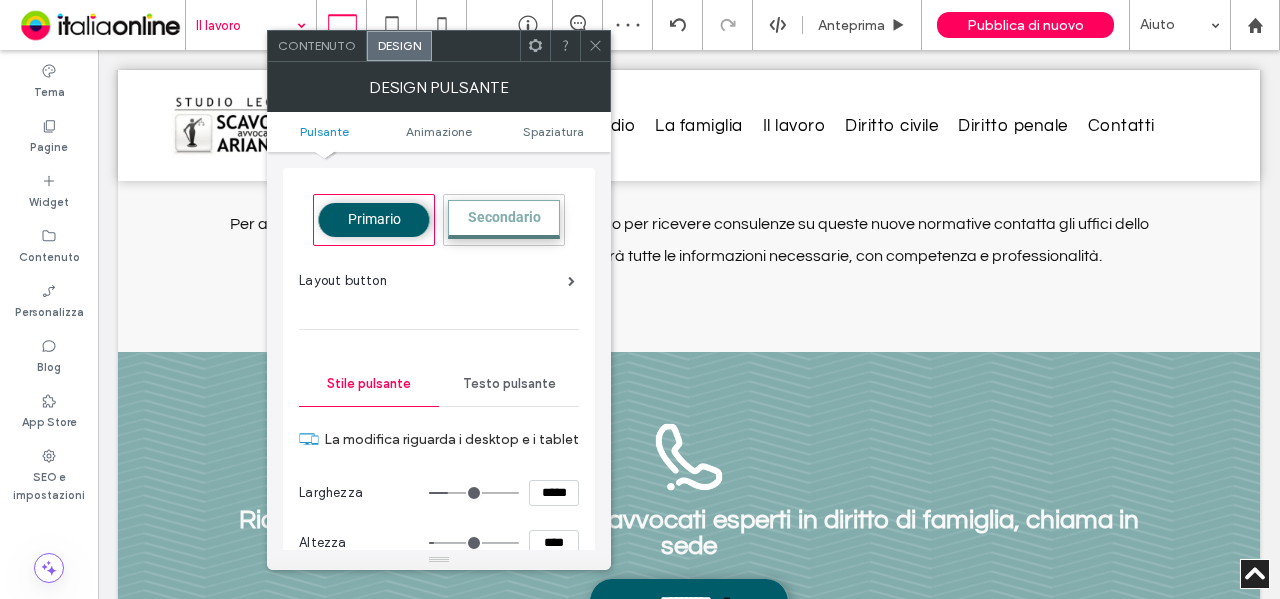 scroll, scrollTop: 200, scrollLeft: 0, axis: vertical 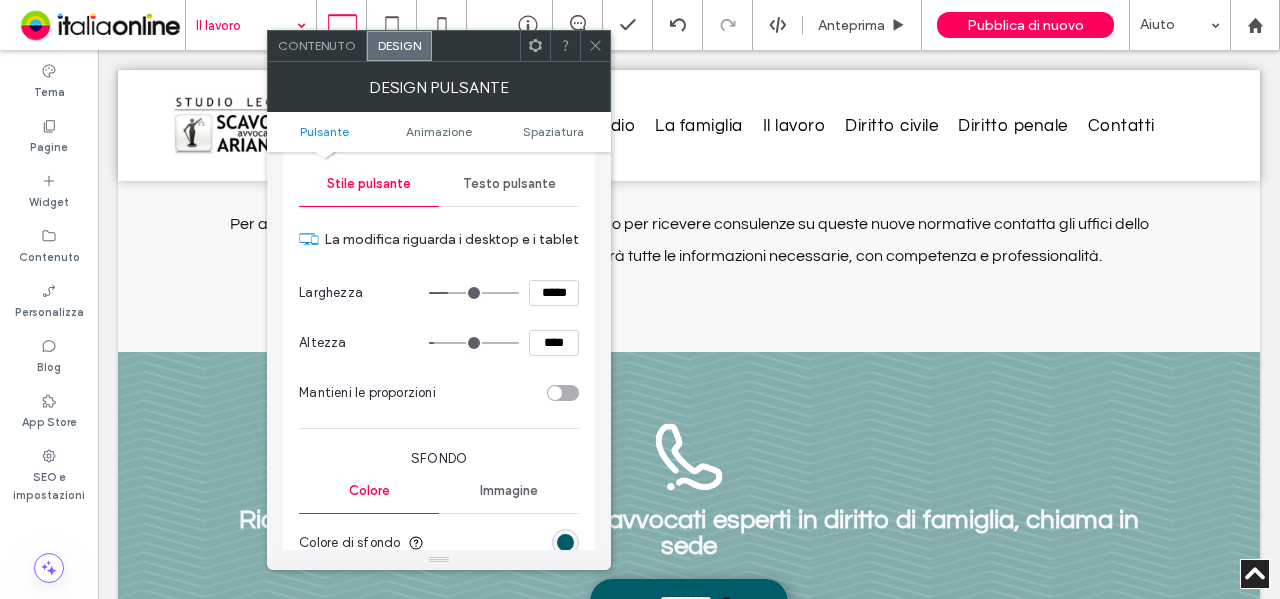 click on "Contenuto" at bounding box center (317, 46) 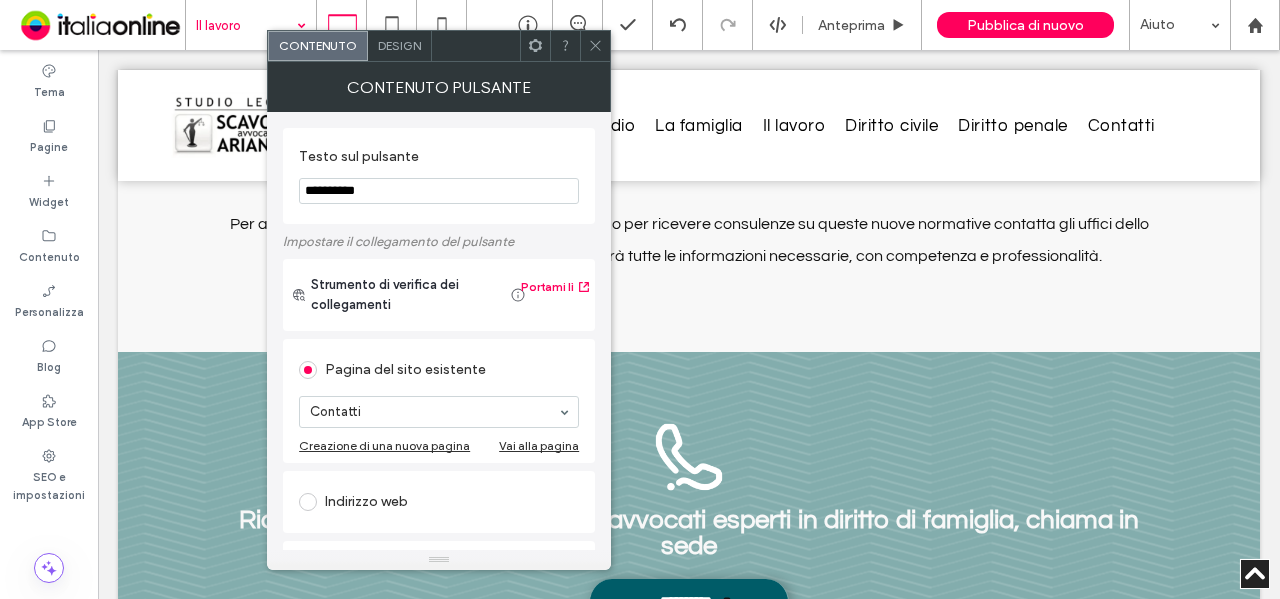 click on "**********" at bounding box center (439, 191) 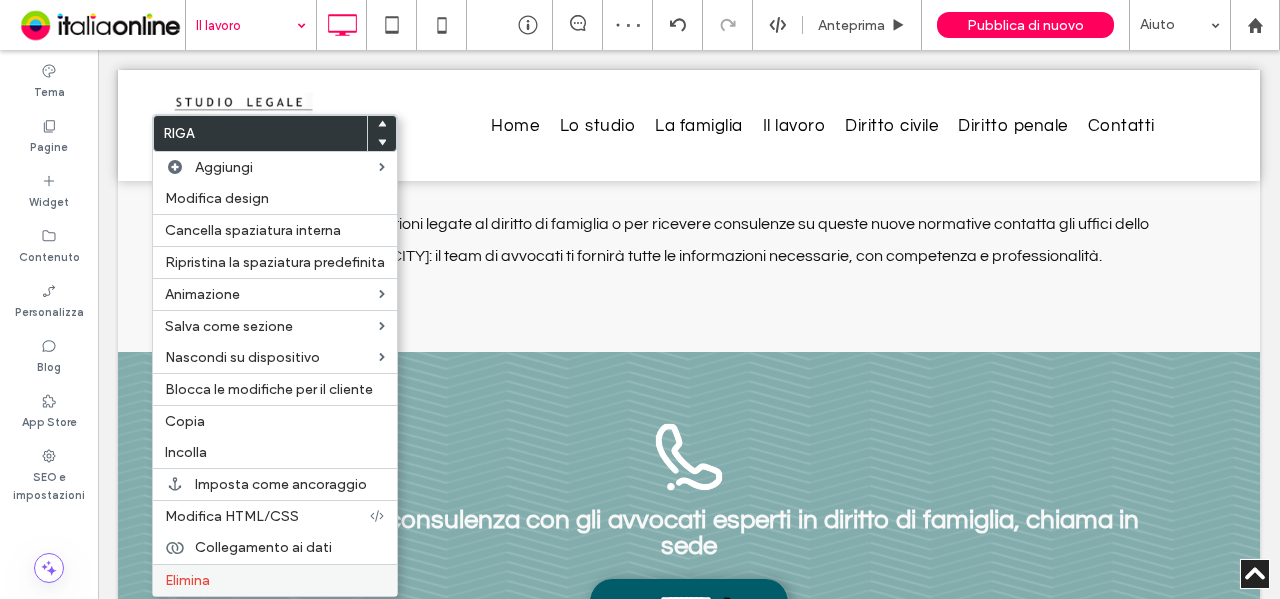 click on "Elimina" at bounding box center [275, 580] 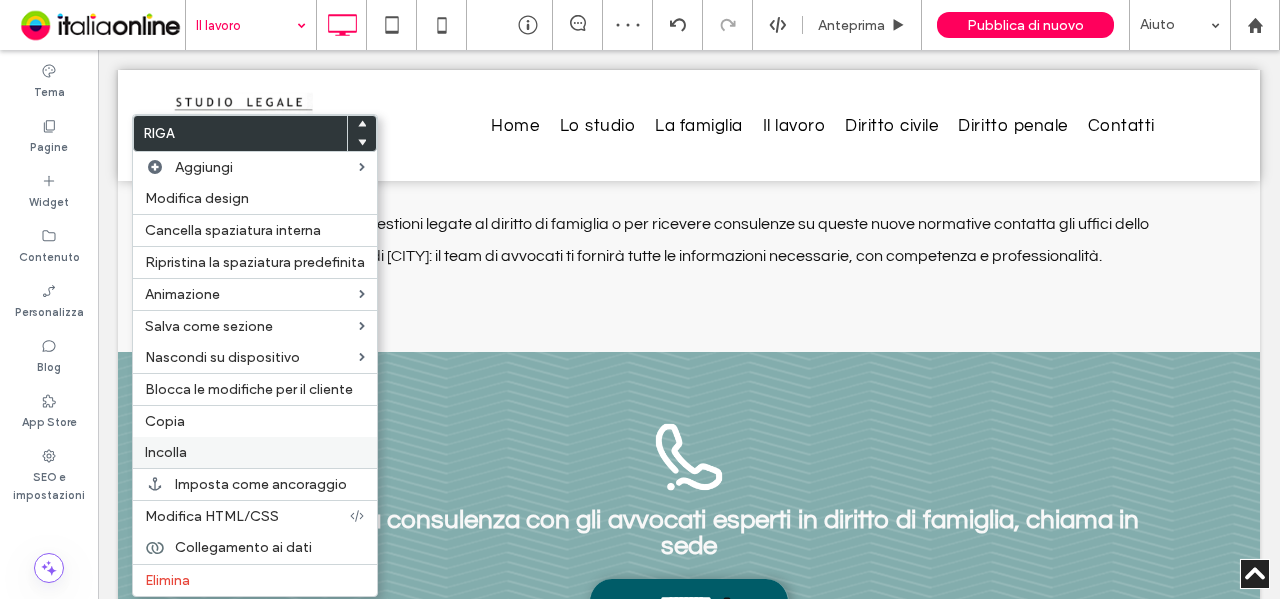 click on "Incolla" at bounding box center [255, 452] 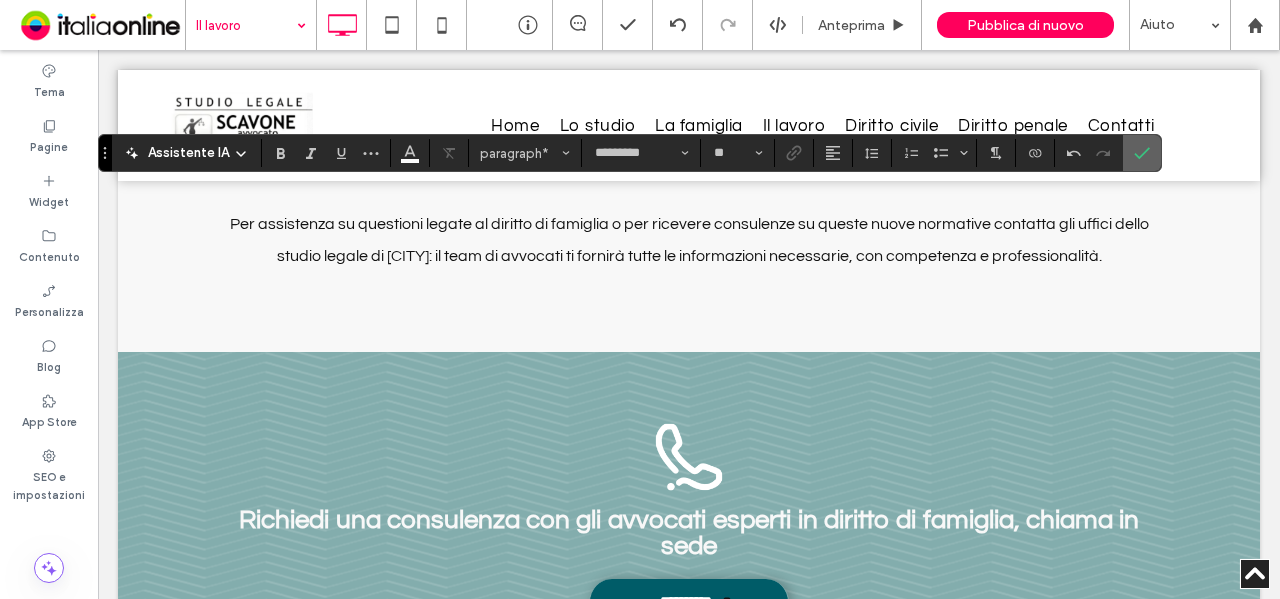 click at bounding box center [1142, 153] 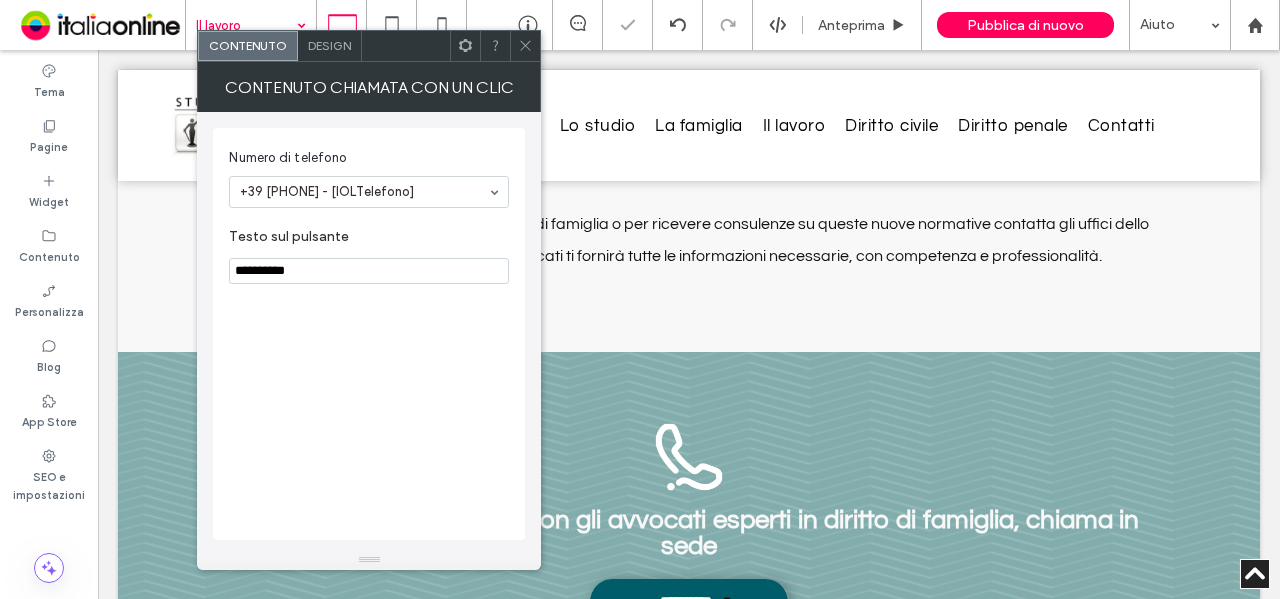 drag, startPoint x: 525, startPoint y: 58, endPoint x: 234, endPoint y: 283, distance: 367.83963 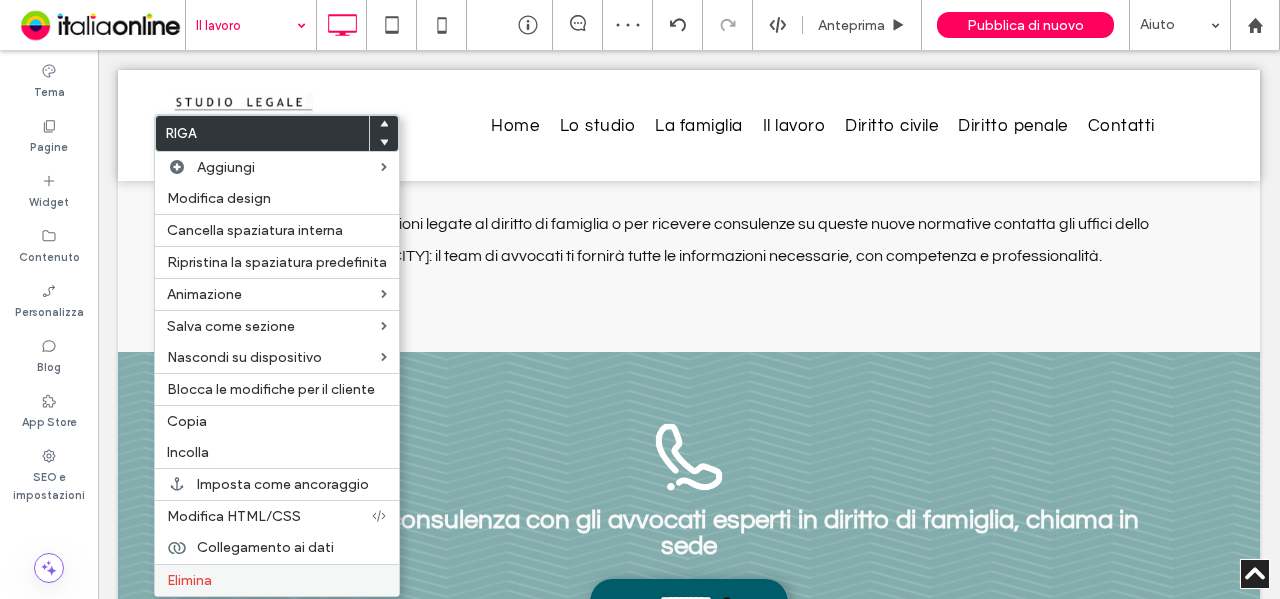 click on "Elimina" at bounding box center (277, 580) 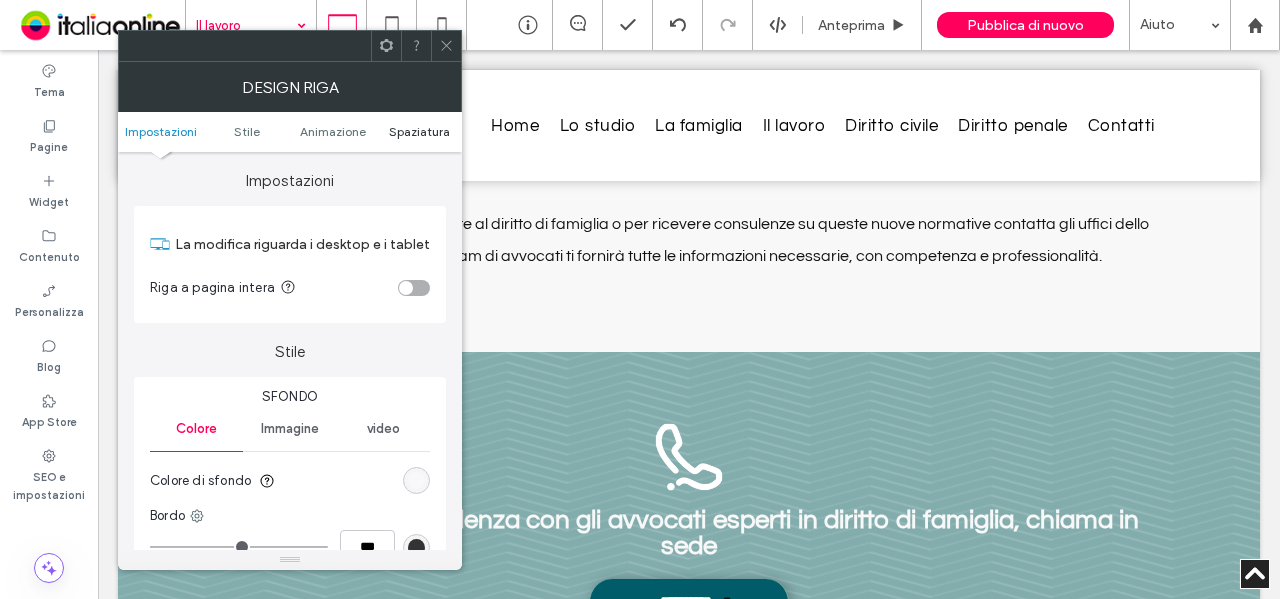 click on "Spaziatura" at bounding box center [419, 131] 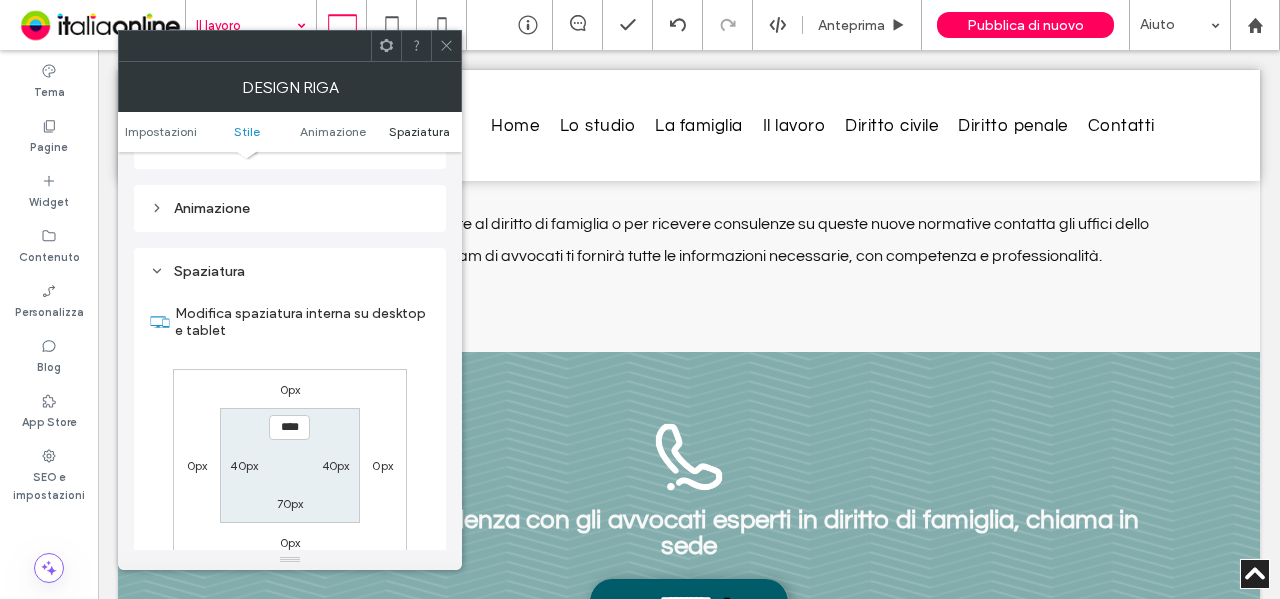 scroll, scrollTop: 565, scrollLeft: 0, axis: vertical 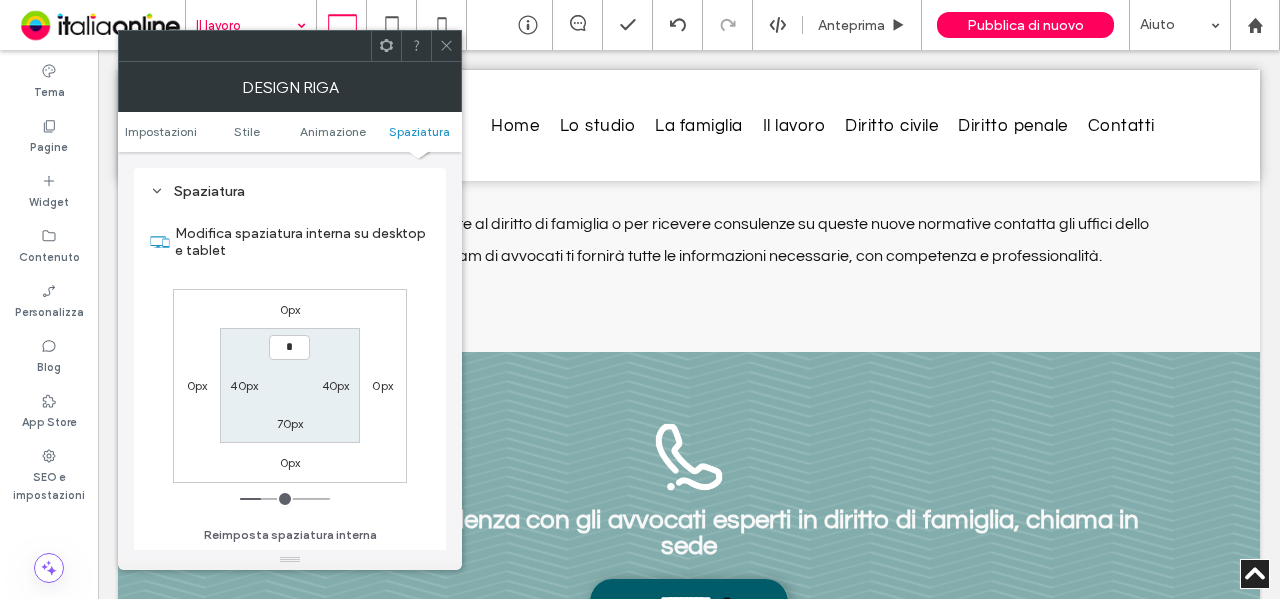 type on "**" 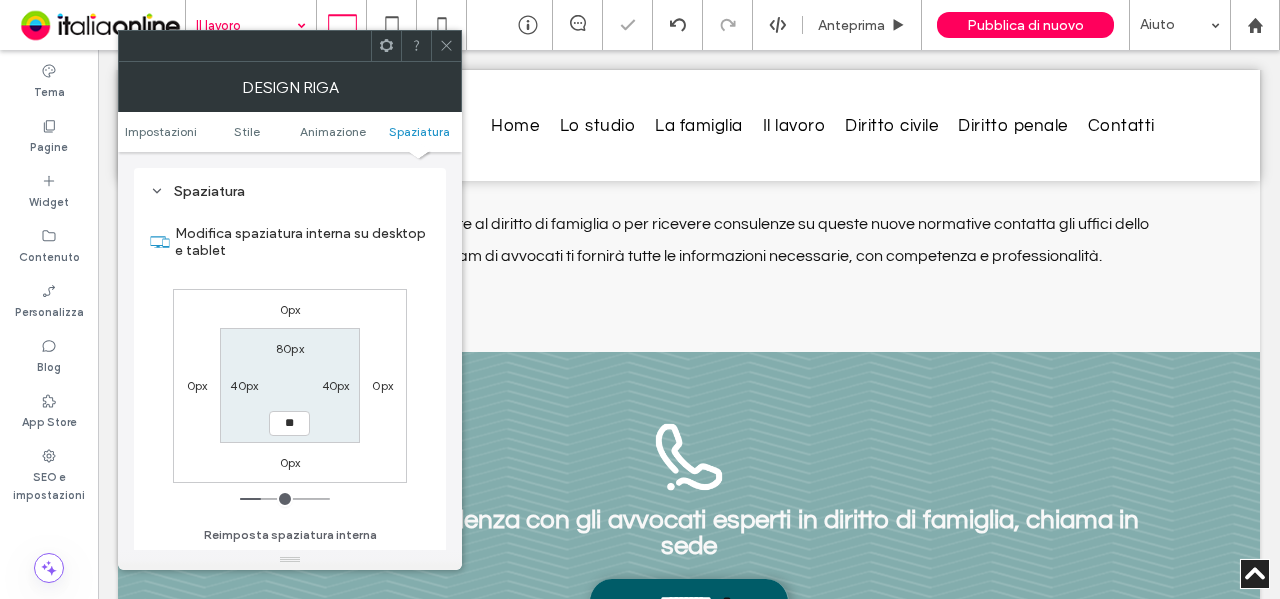 type on "**" 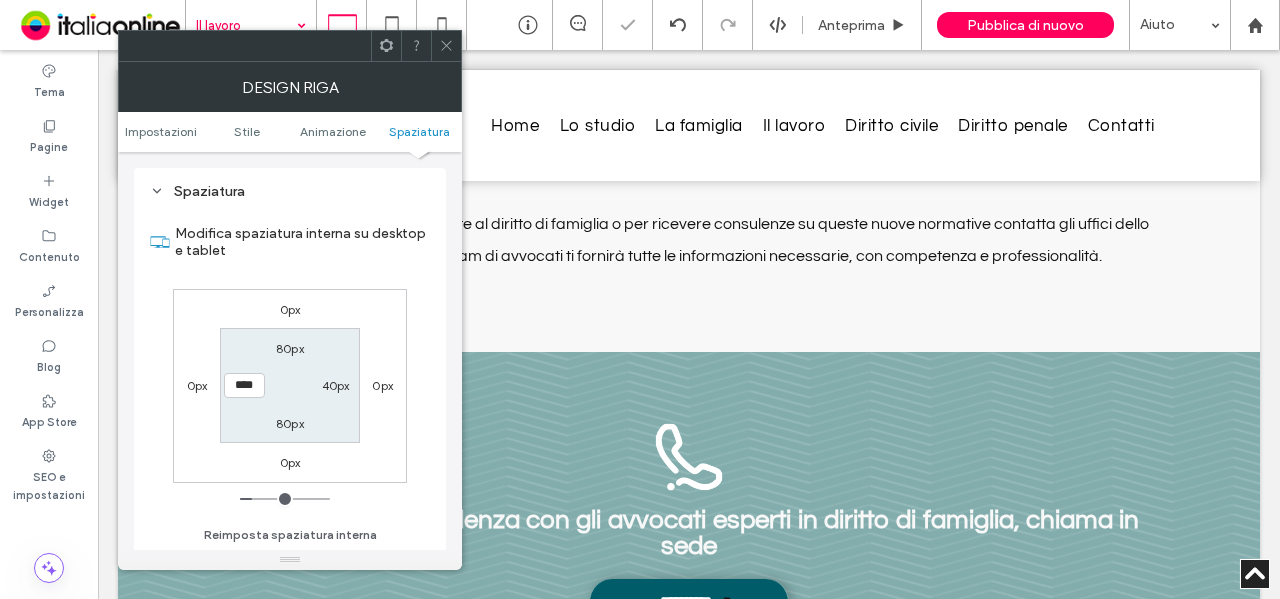 click at bounding box center (446, 46) 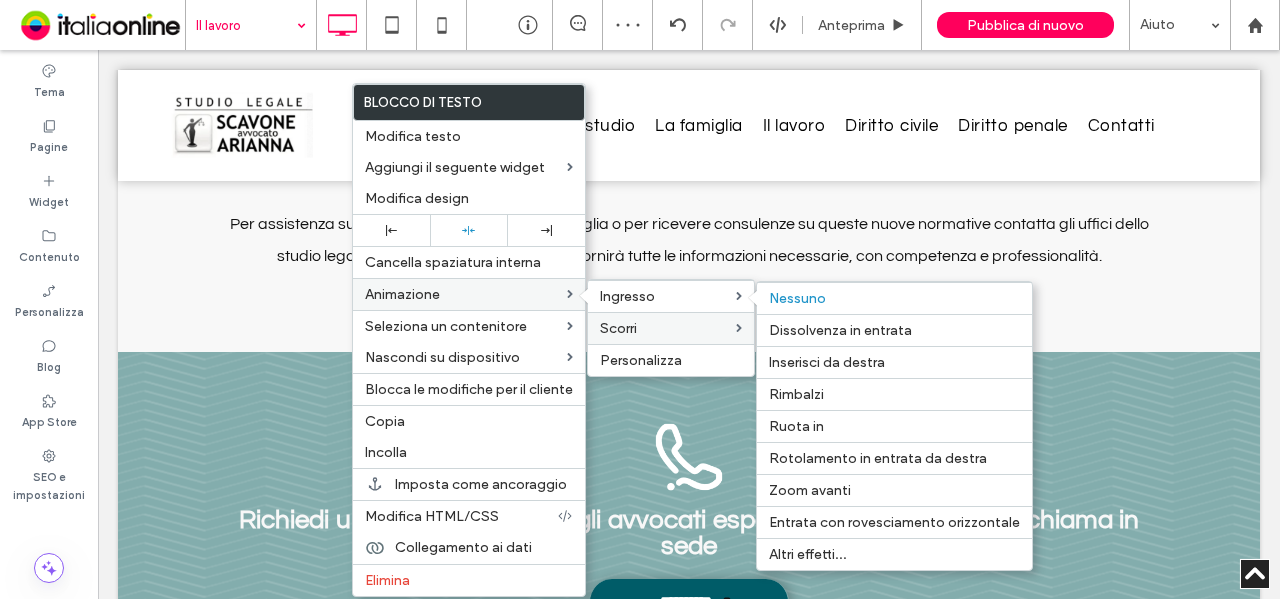 drag, startPoint x: 853, startPoint y: 320, endPoint x: 744, endPoint y: 325, distance: 109.11462 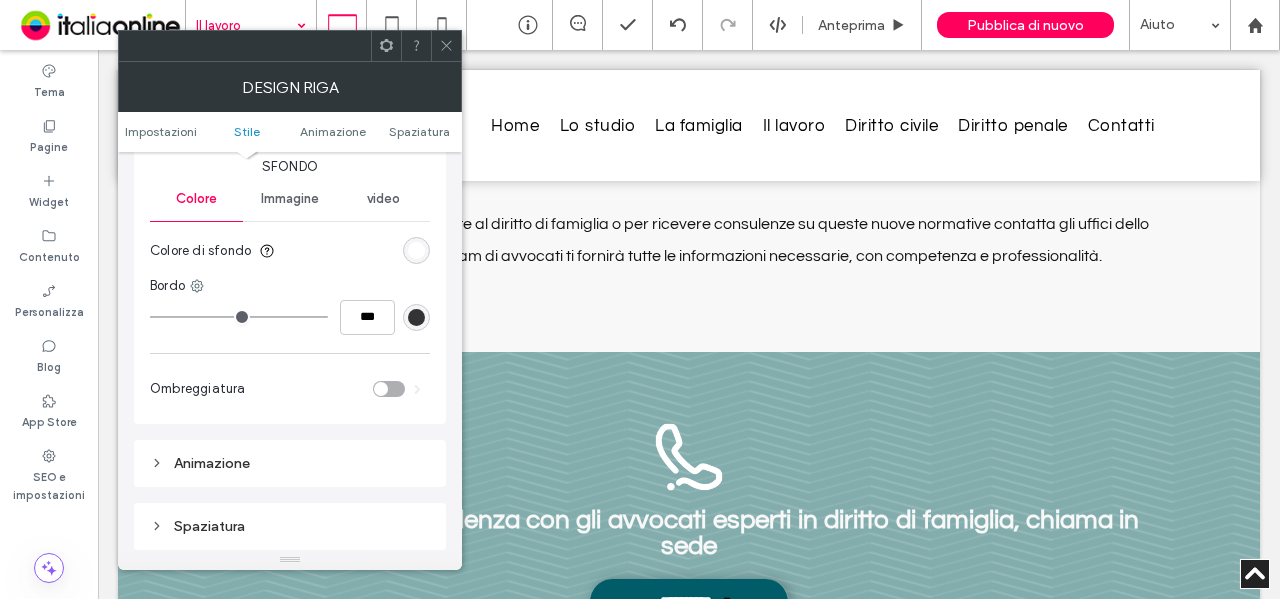 scroll, scrollTop: 200, scrollLeft: 0, axis: vertical 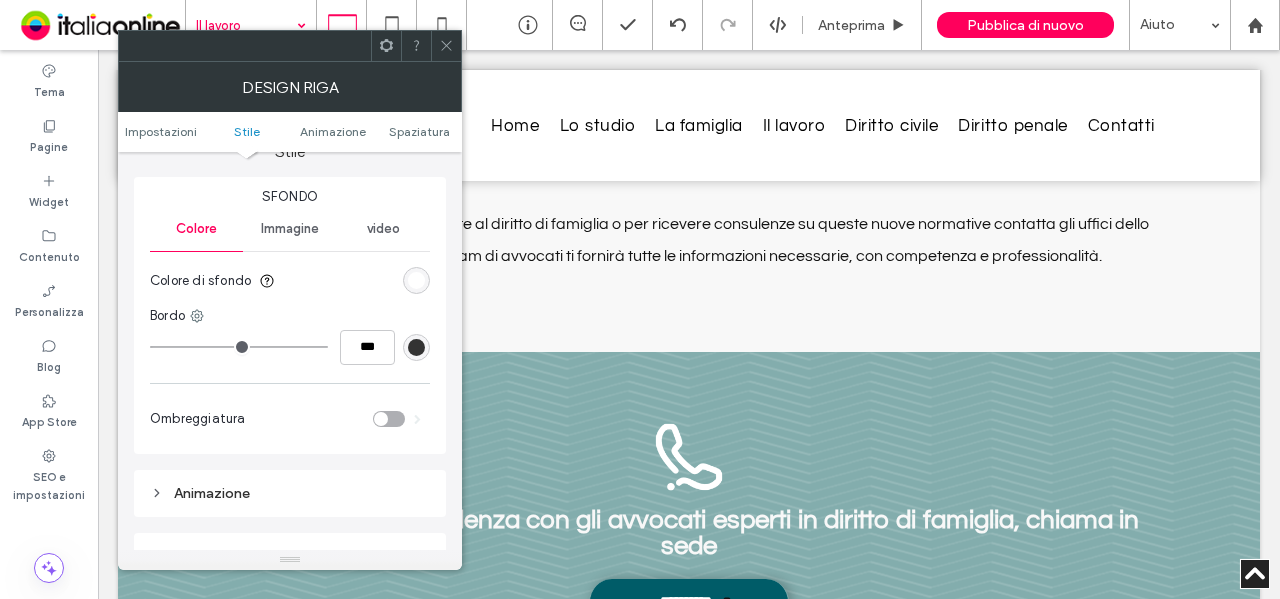 drag, startPoint x: 311, startPoint y: 239, endPoint x: 301, endPoint y: 254, distance: 18.027756 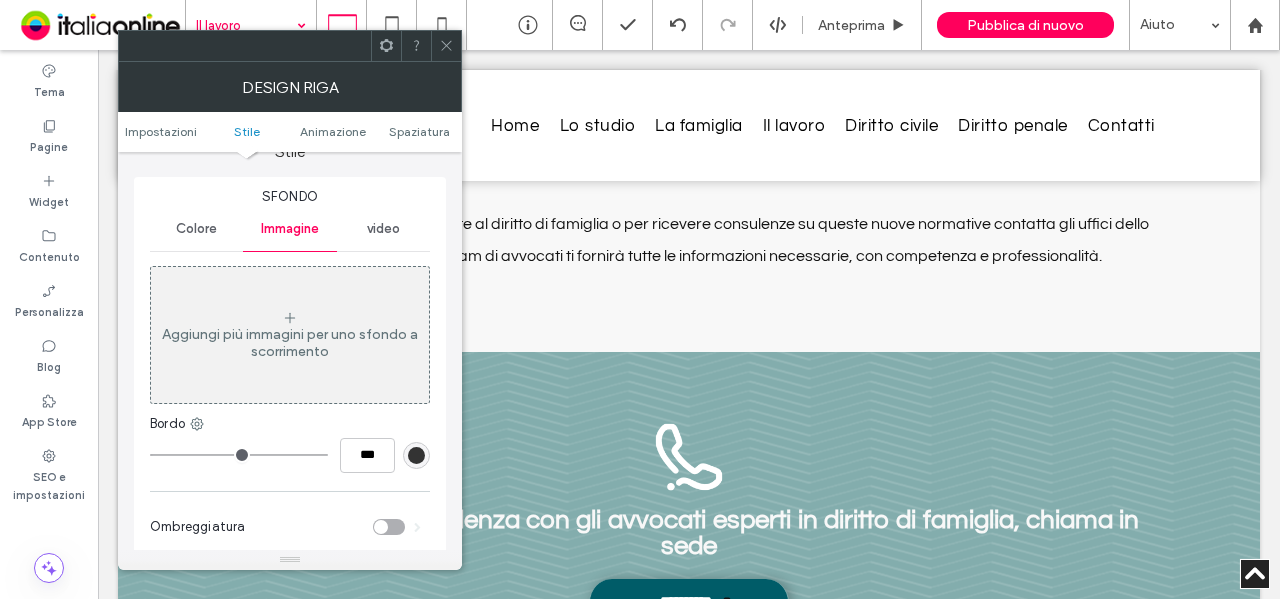 click on "Aggiungi più immagini per uno sfondo a scorrimento" at bounding box center (290, 343) 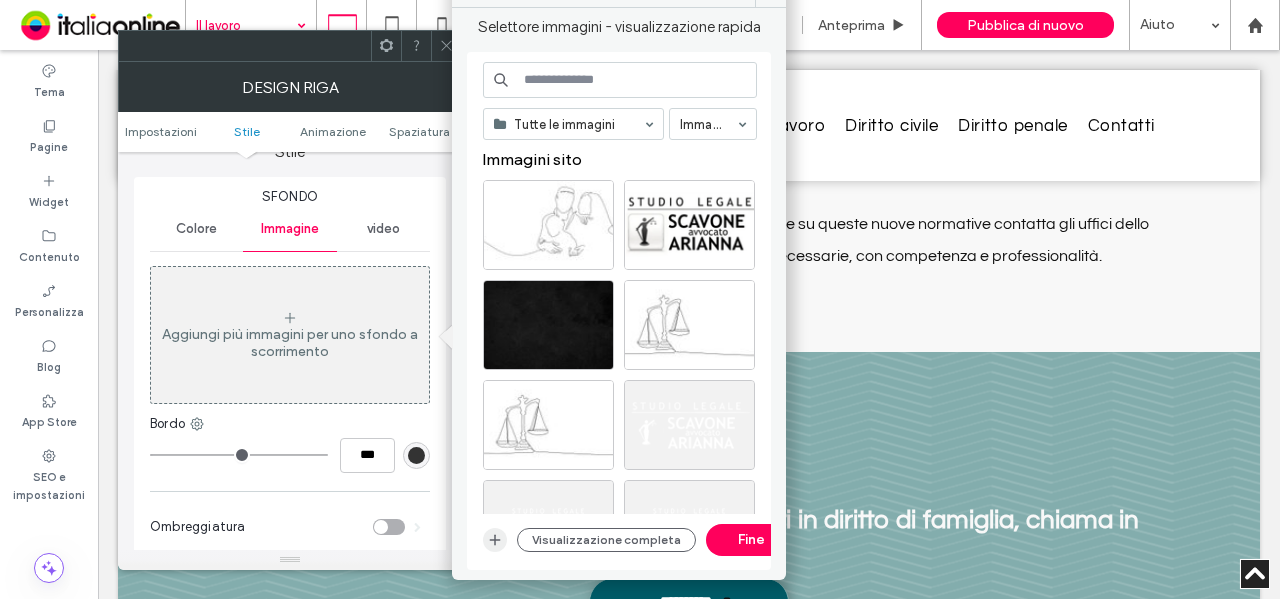 click 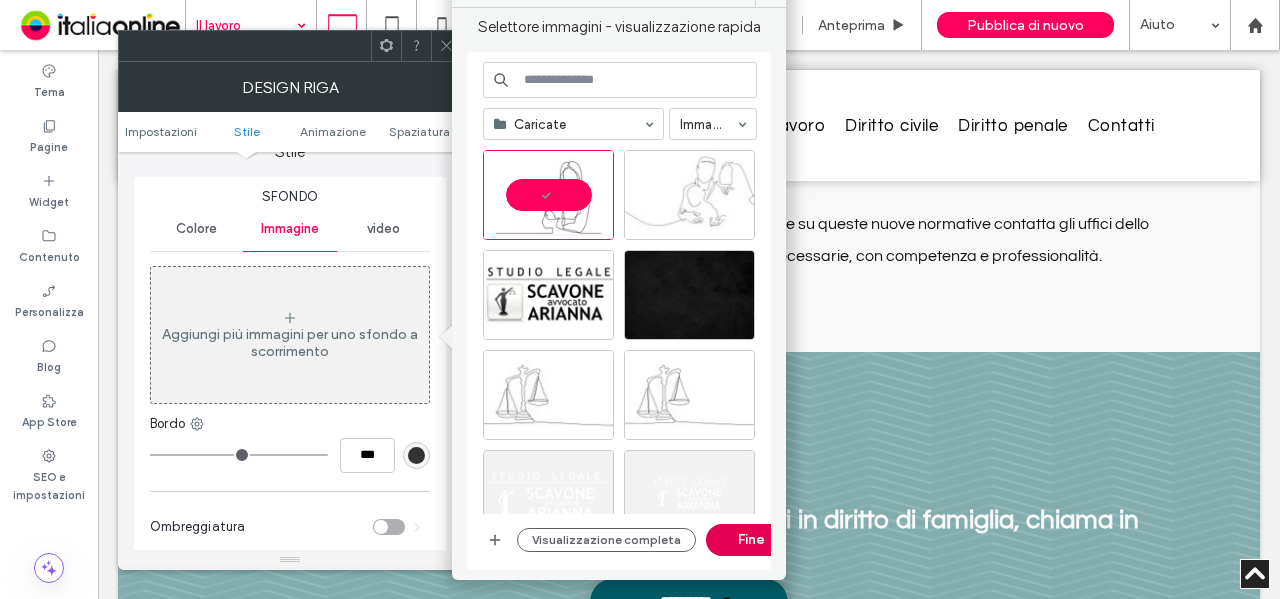 click on "Fine" at bounding box center (751, 540) 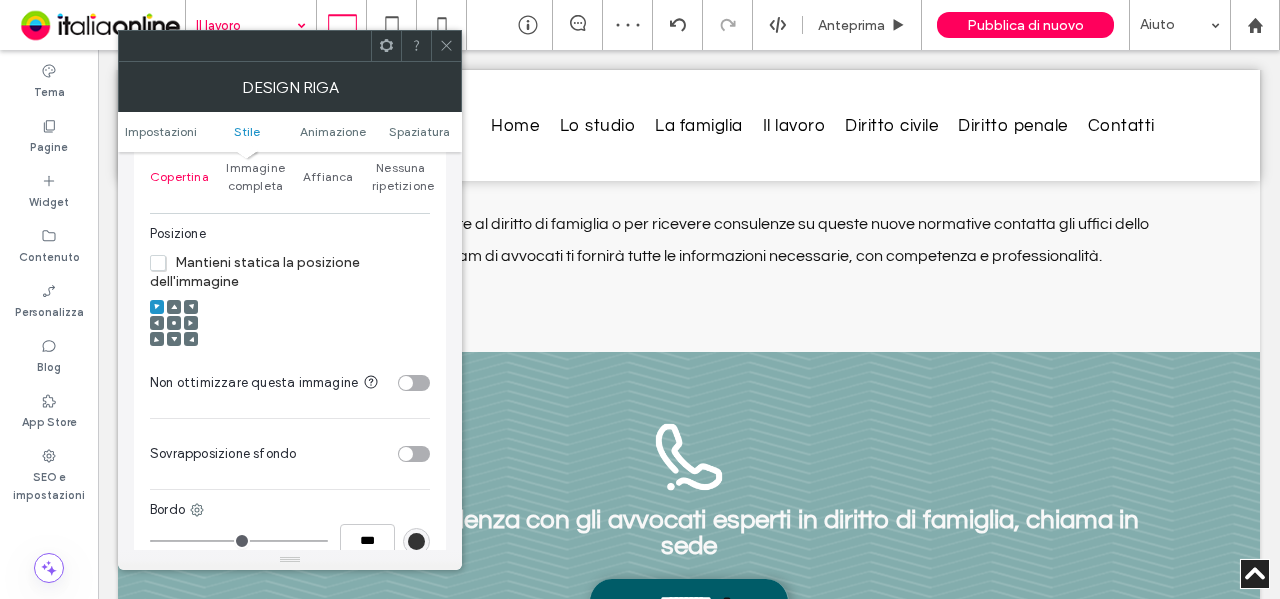 scroll, scrollTop: 700, scrollLeft: 0, axis: vertical 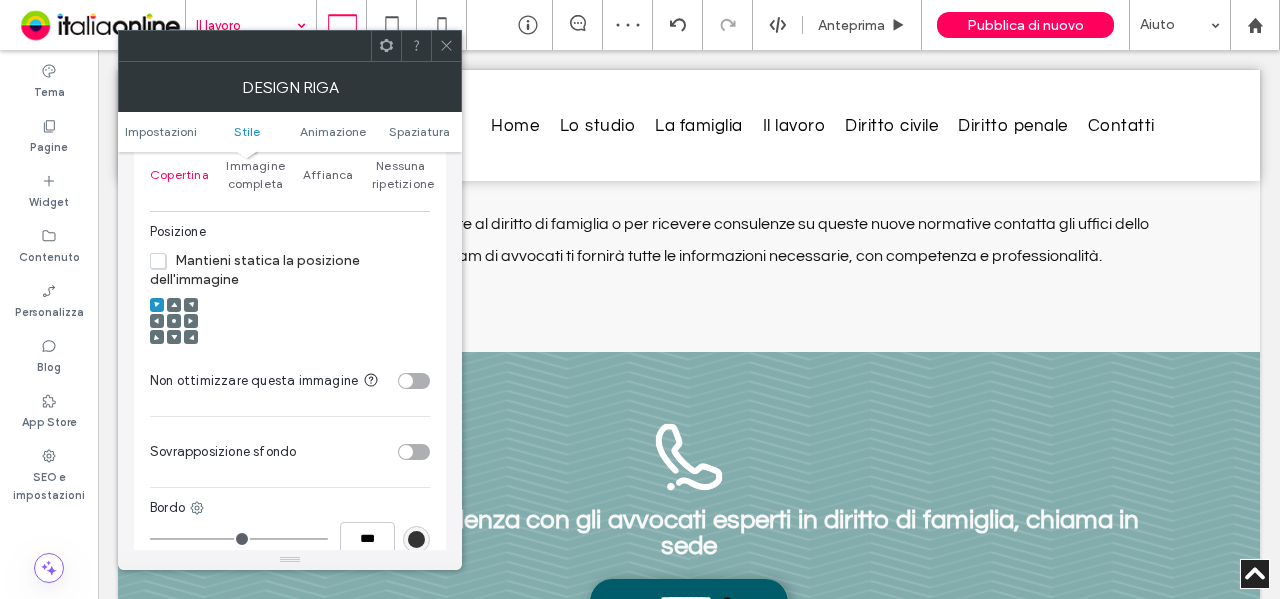 click at bounding box center (414, 452) 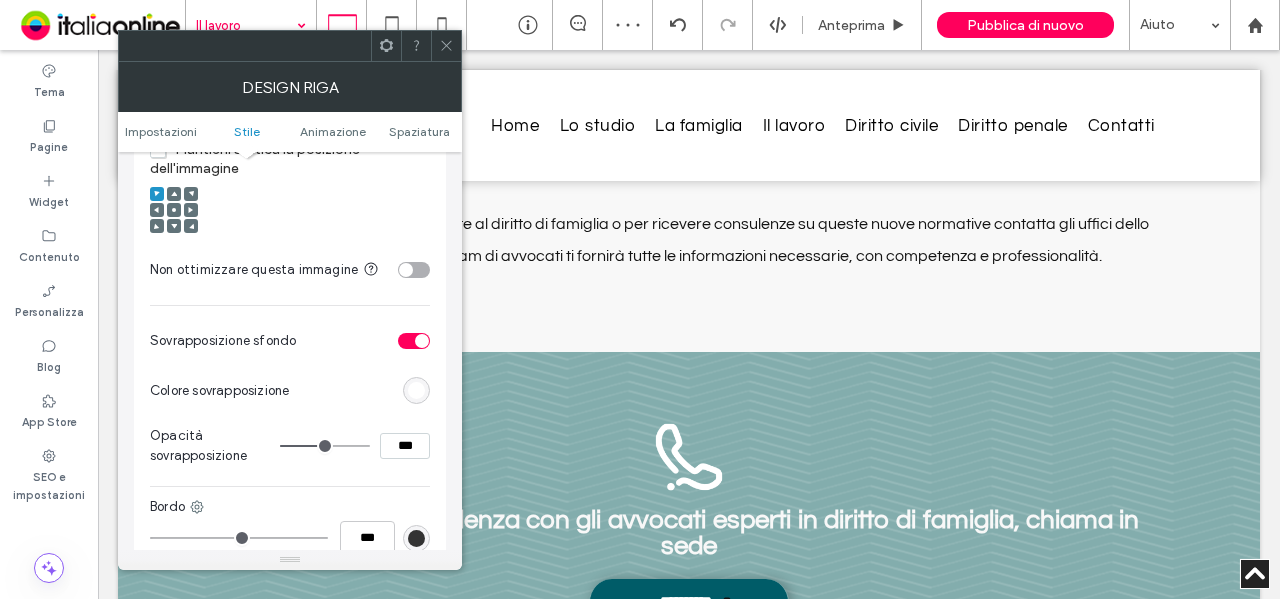 scroll, scrollTop: 900, scrollLeft: 0, axis: vertical 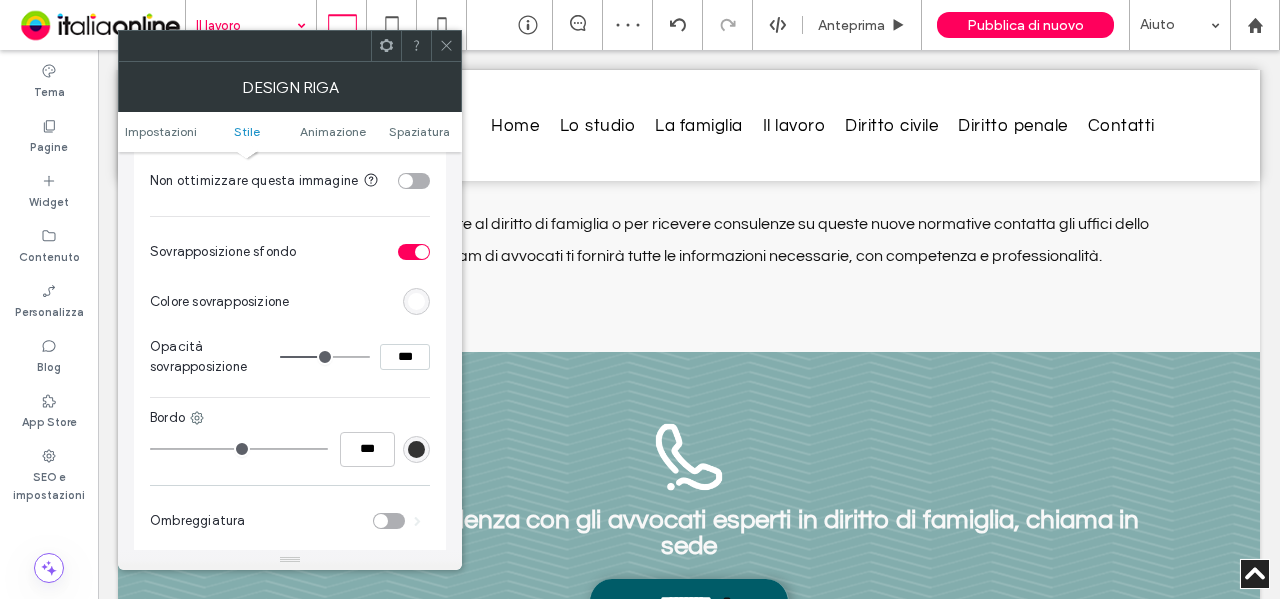 click on "***" at bounding box center (355, 357) 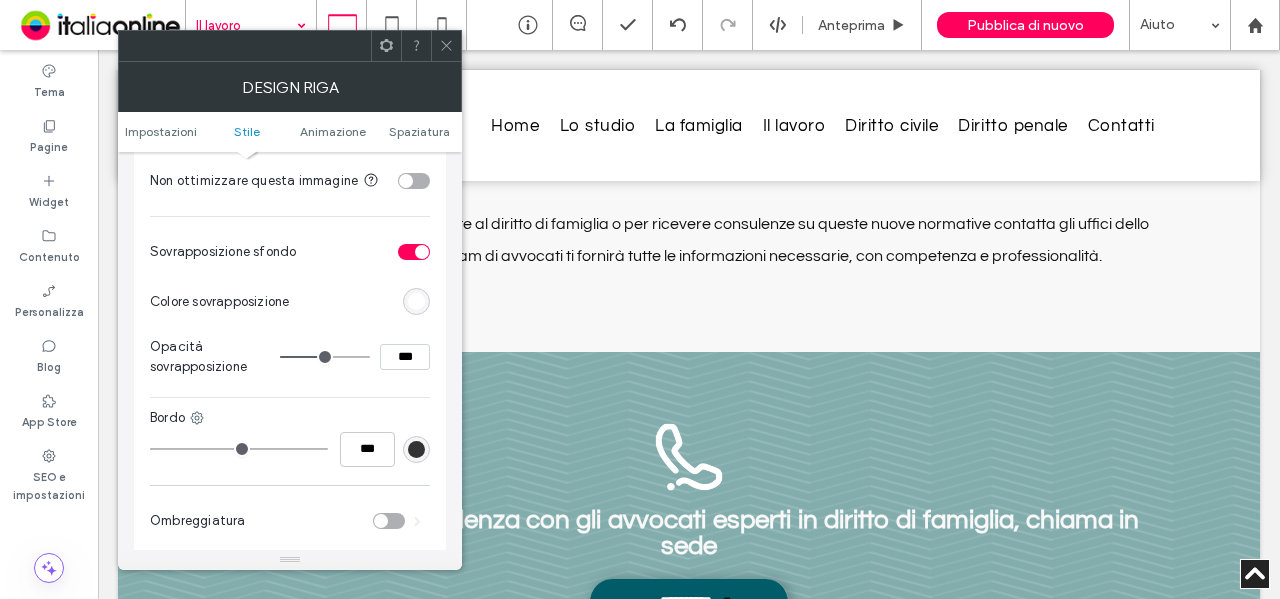 type on "***" 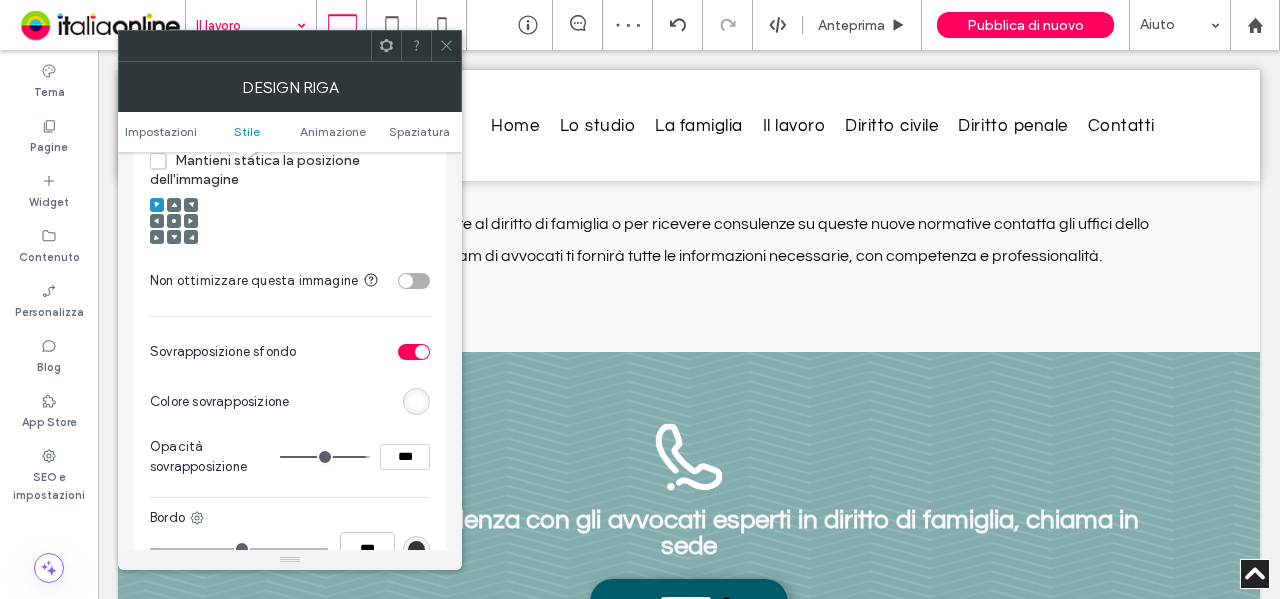 scroll, scrollTop: 700, scrollLeft: 0, axis: vertical 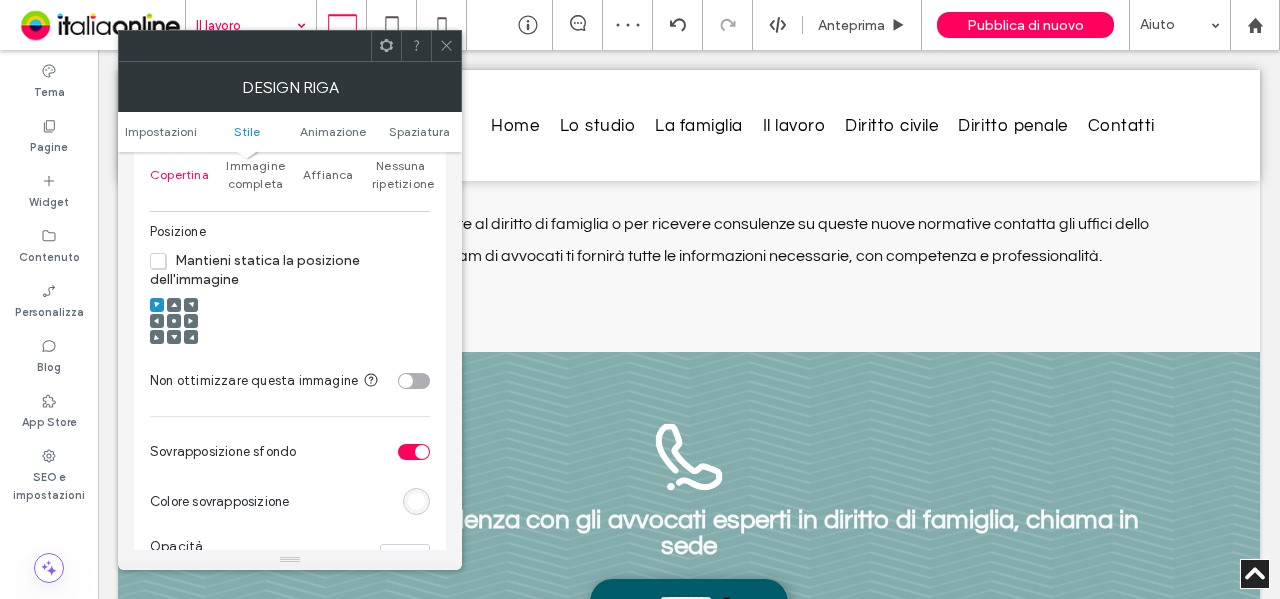 click on "Immagine completa" at bounding box center (255, 175) 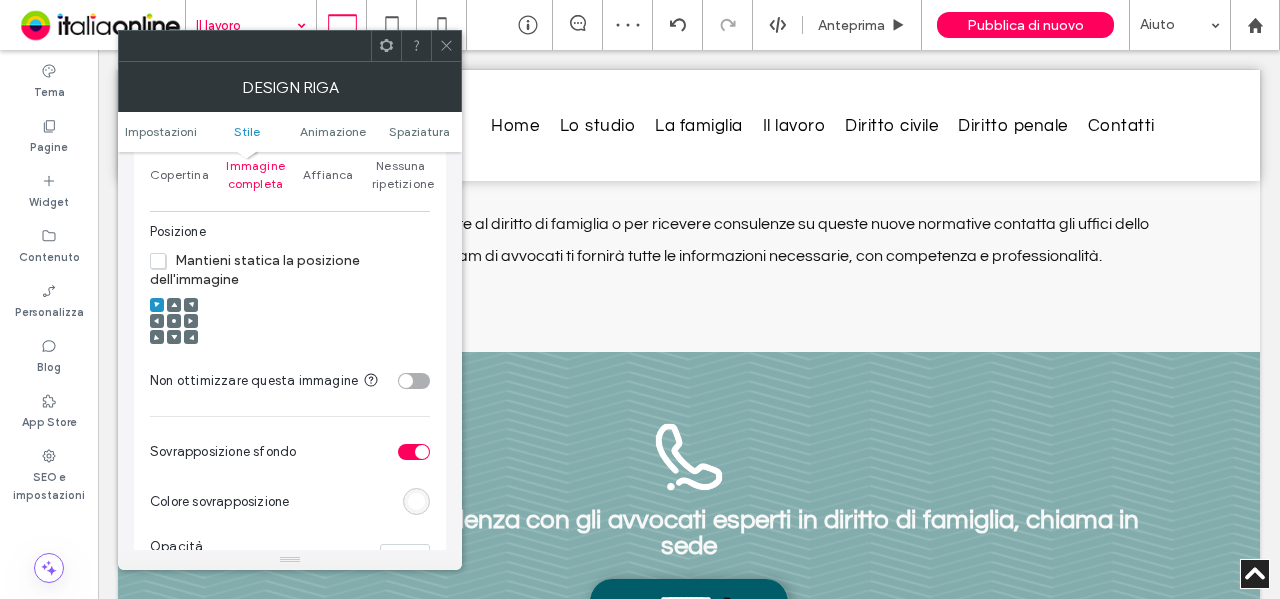 click at bounding box center [191, 321] 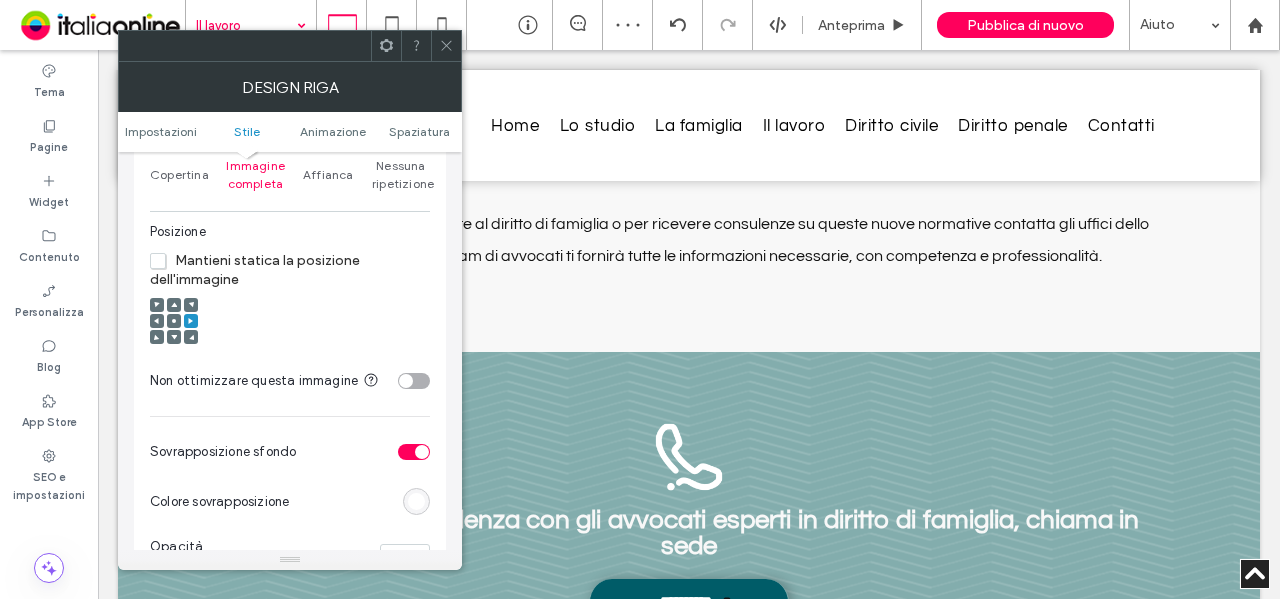click at bounding box center (446, 46) 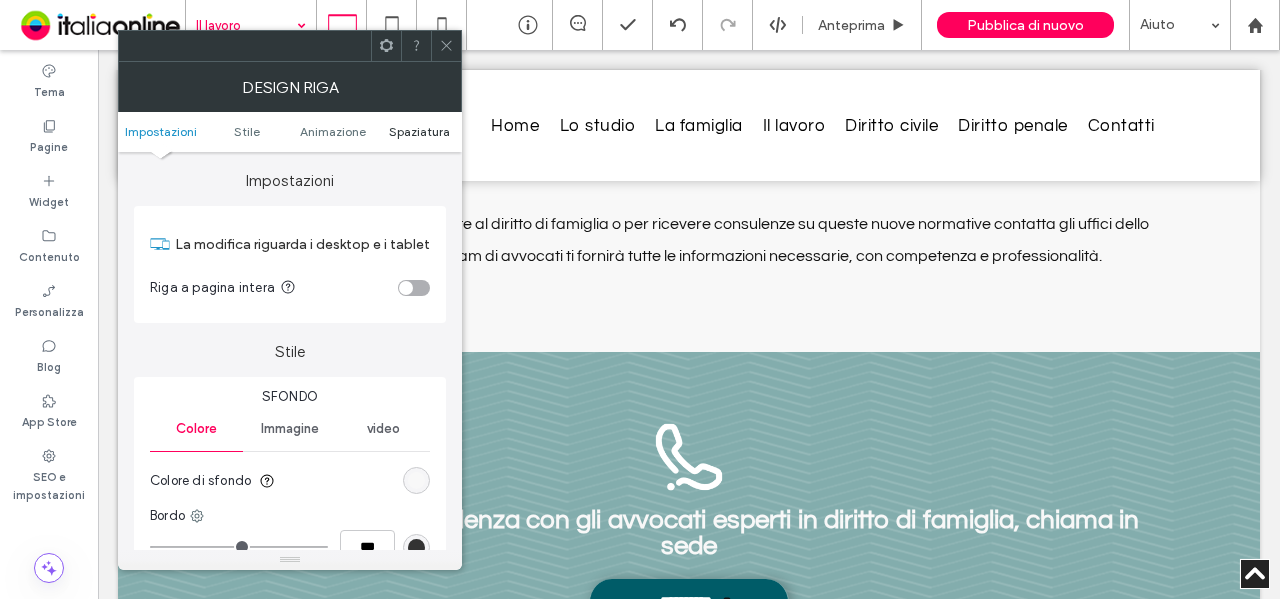 click on "Spaziatura" at bounding box center [419, 131] 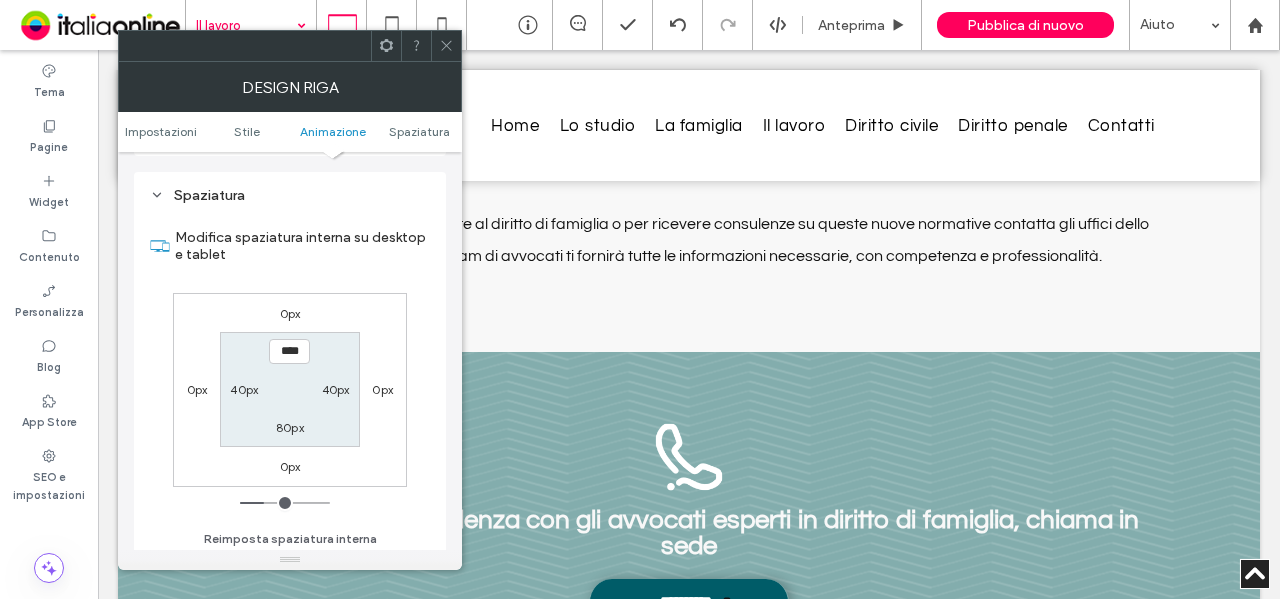 scroll, scrollTop: 565, scrollLeft: 0, axis: vertical 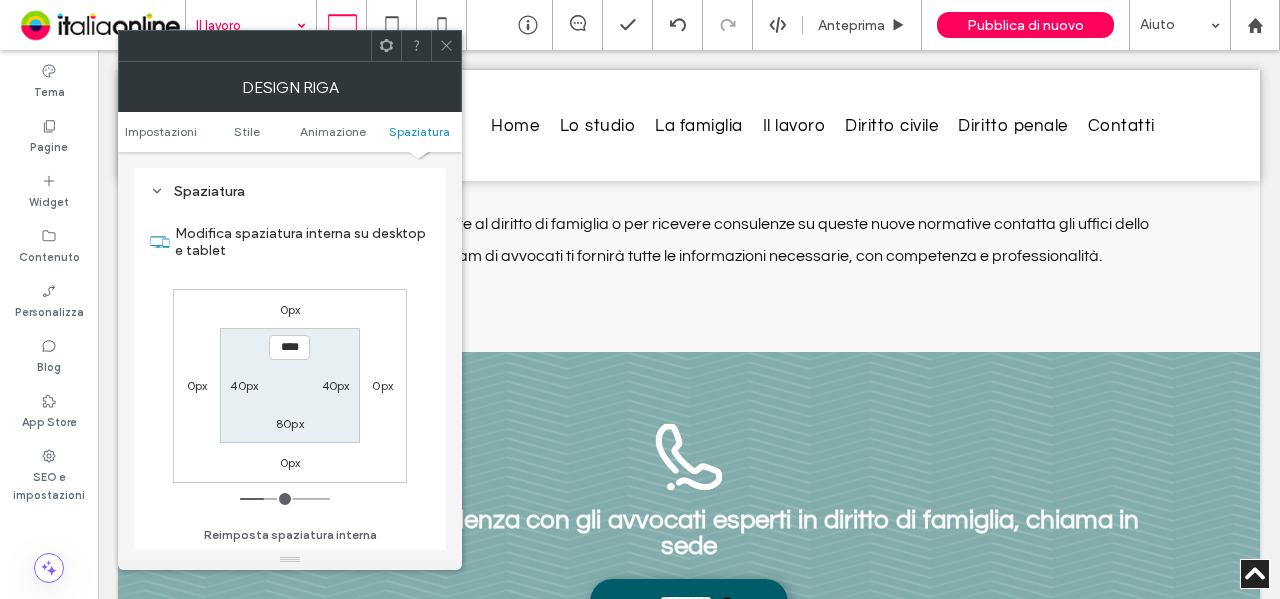 drag, startPoint x: 452, startPoint y: 47, endPoint x: 283, endPoint y: 5, distance: 174.14075 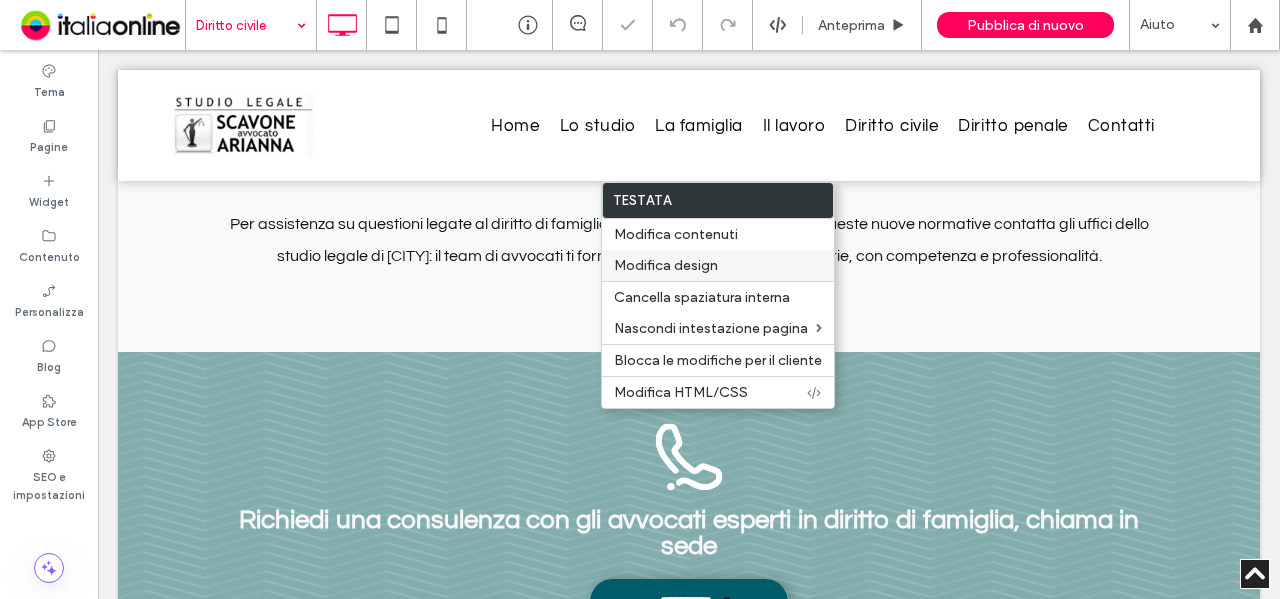 click on "Modifica design" at bounding box center (718, 265) 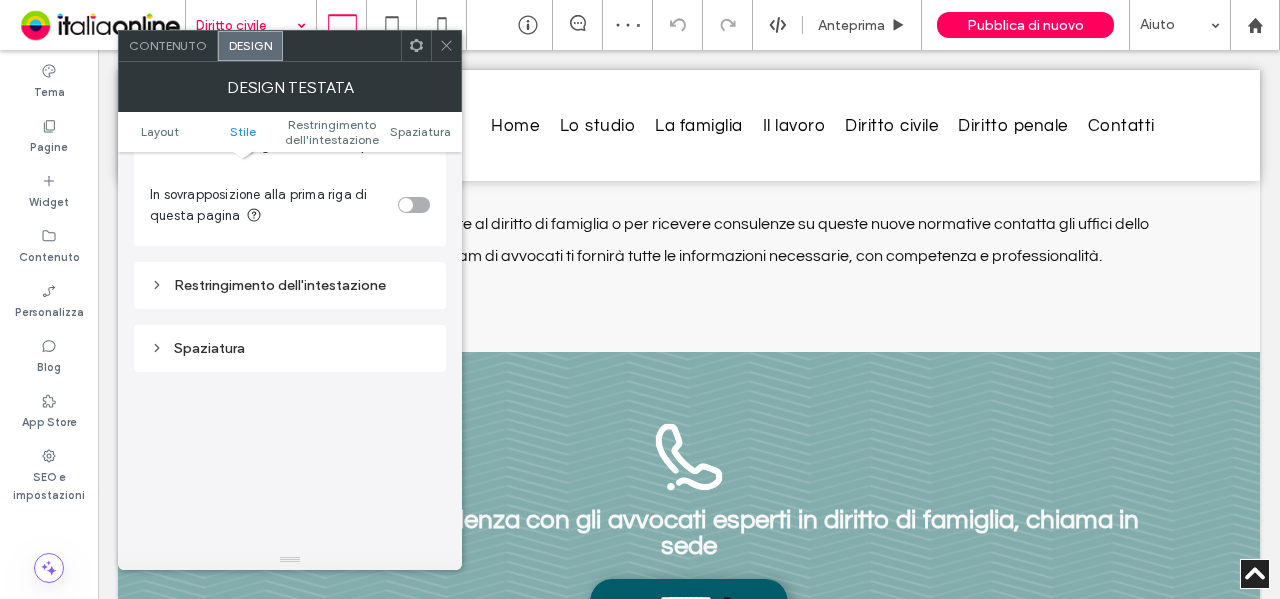 scroll, scrollTop: 600, scrollLeft: 0, axis: vertical 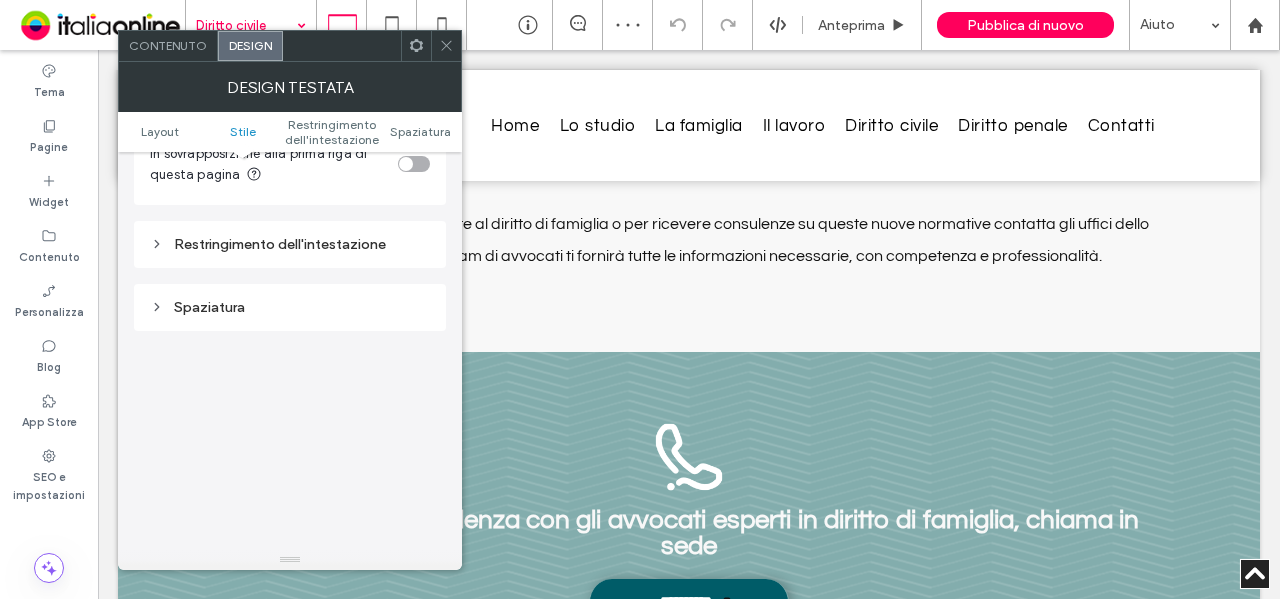 click at bounding box center [414, 164] 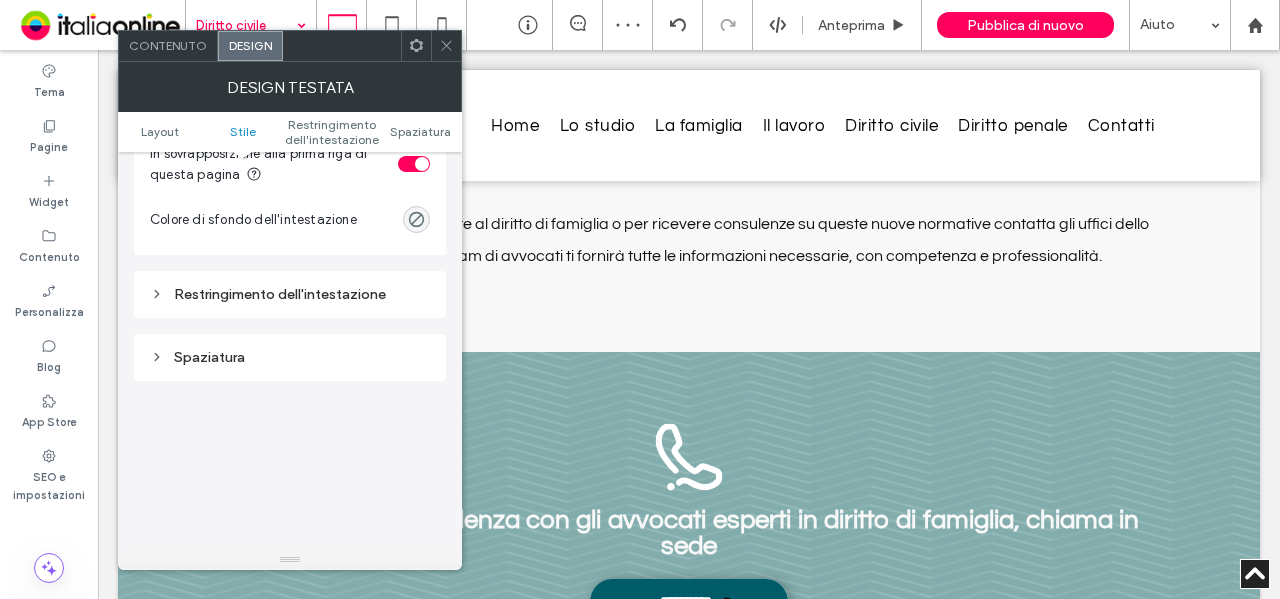 drag, startPoint x: 444, startPoint y: 49, endPoint x: 450, endPoint y: 74, distance: 25.70992 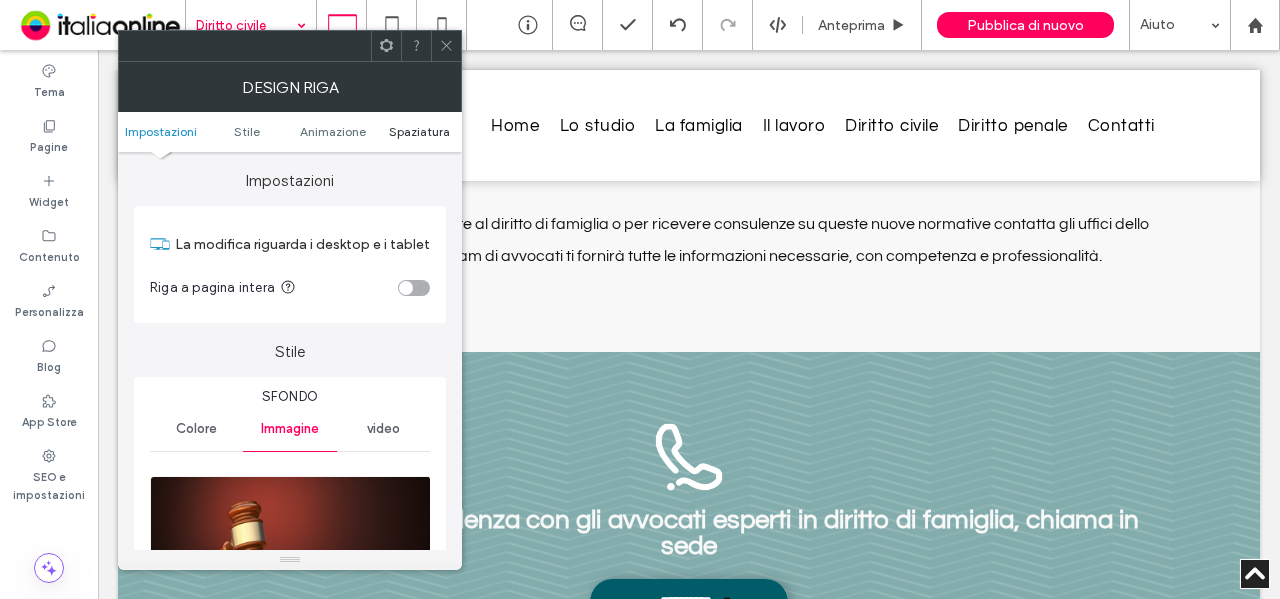 click on "Spaziatura" at bounding box center (419, 131) 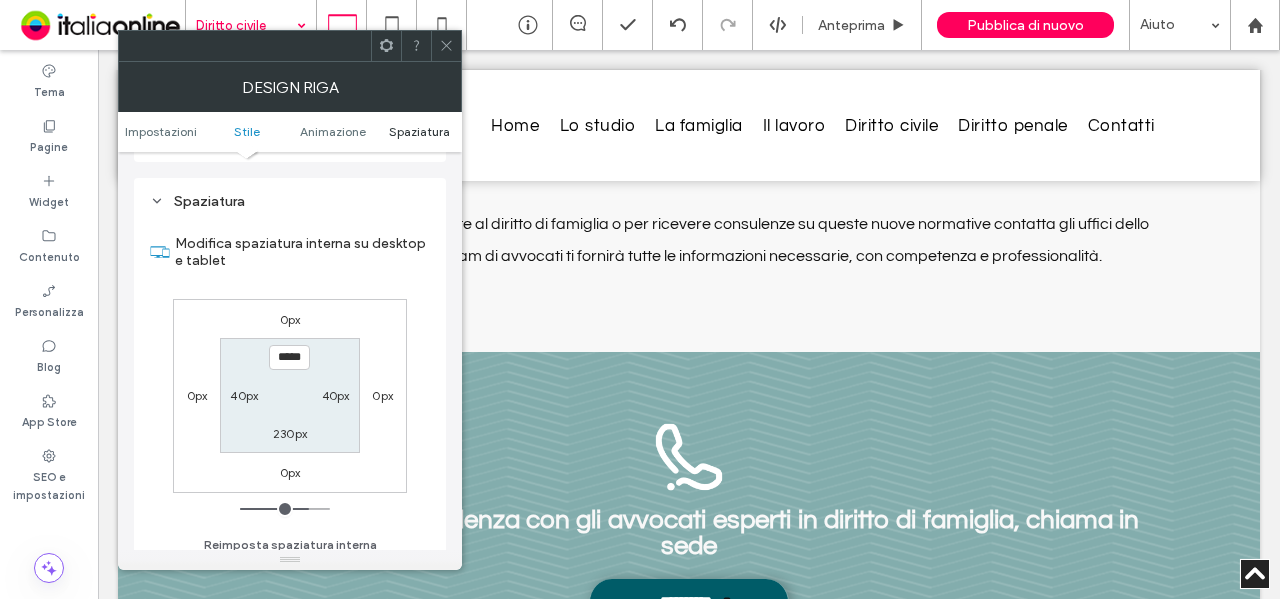 scroll, scrollTop: 1384, scrollLeft: 0, axis: vertical 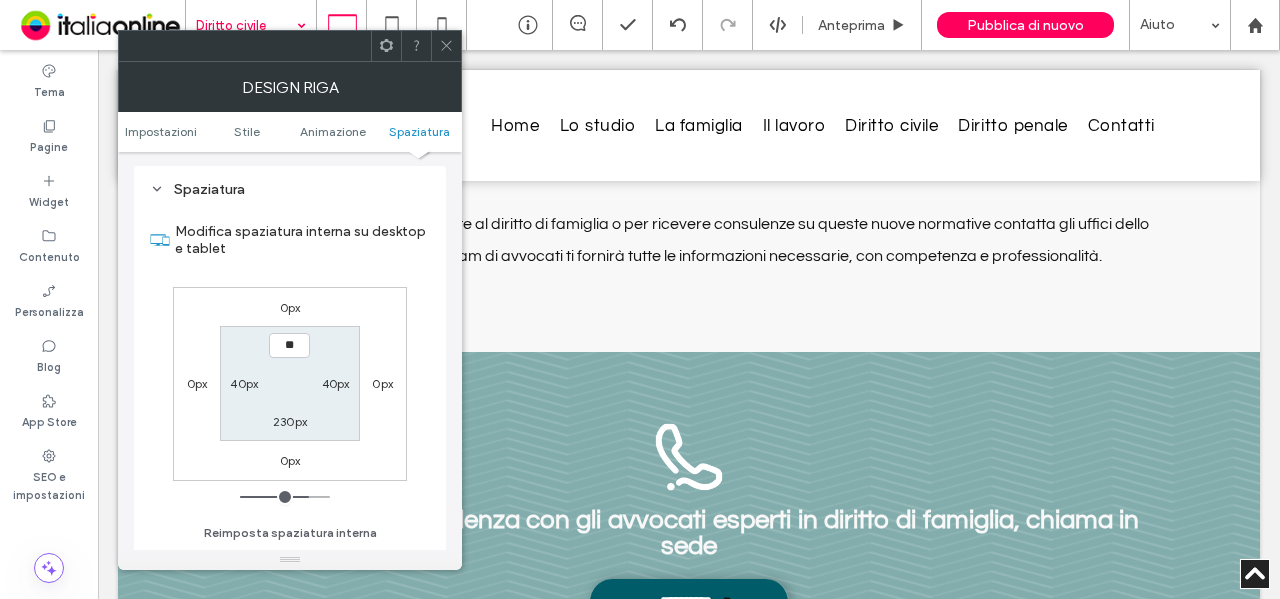 type on "***" 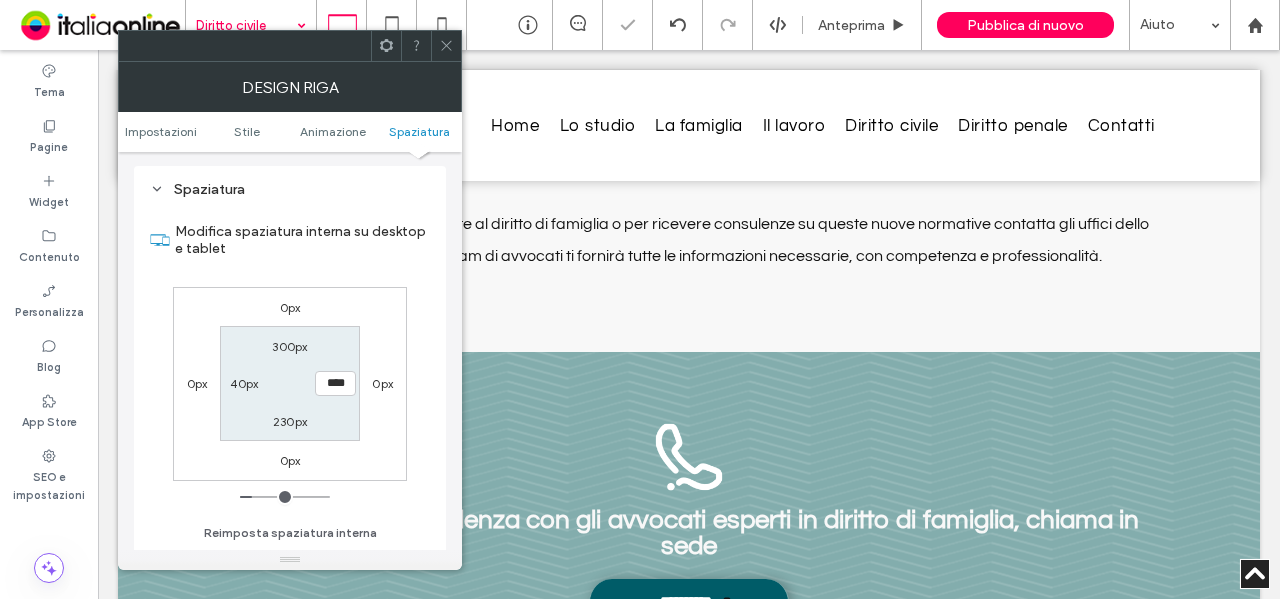 type on "***" 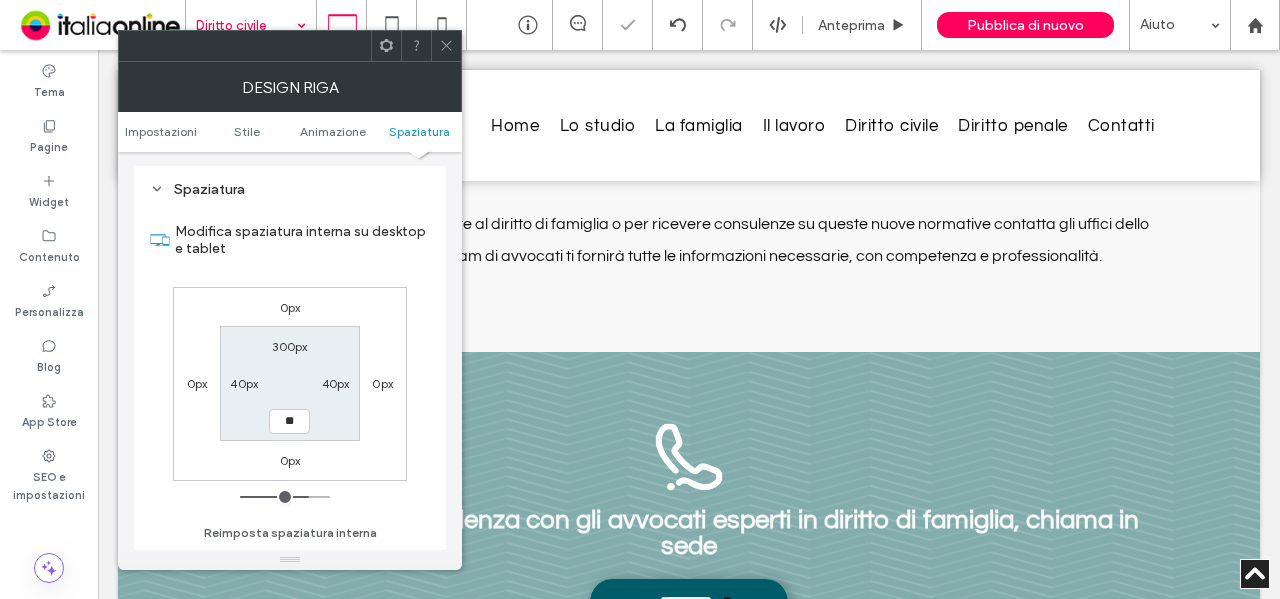type on "***" 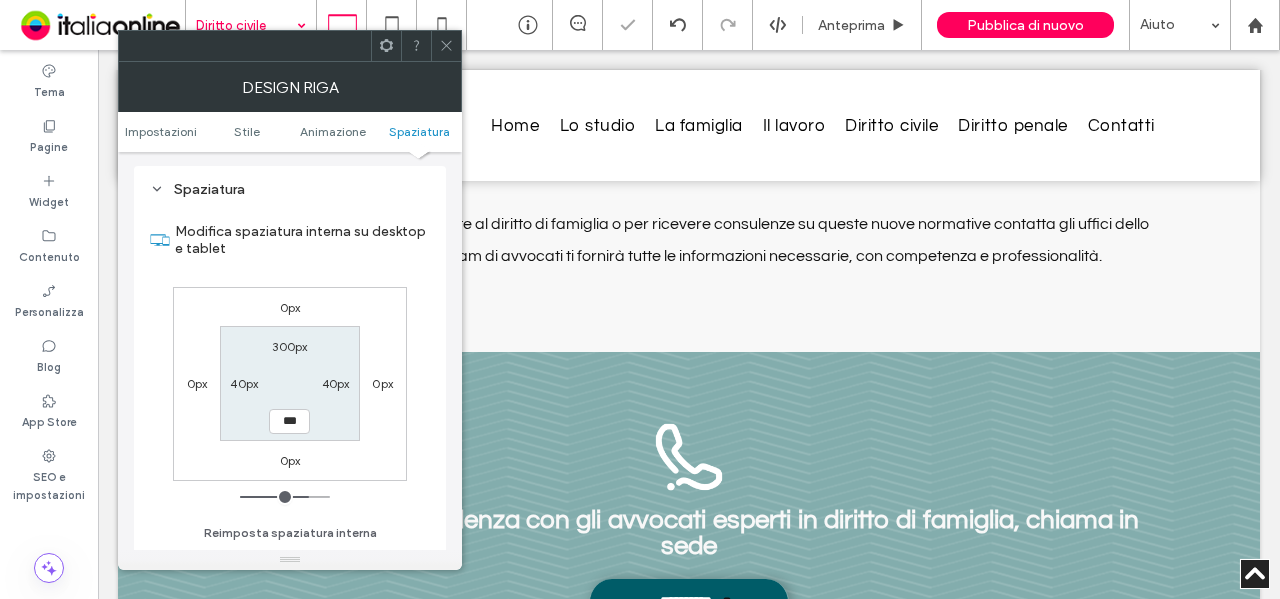 type on "**" 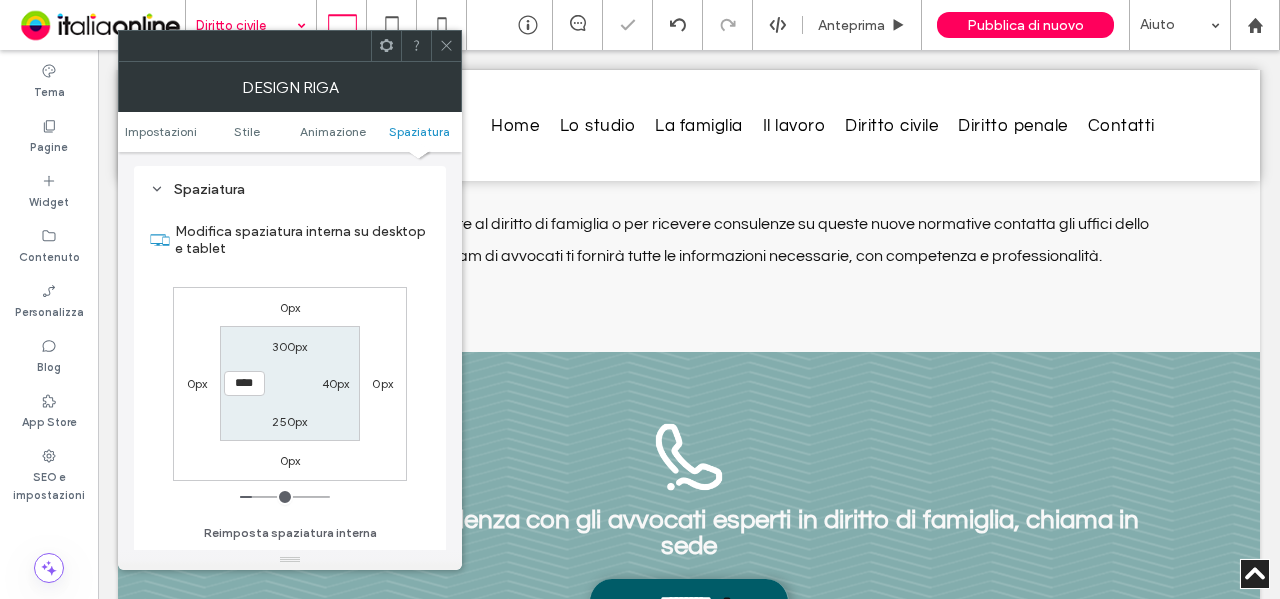 scroll, scrollTop: 584, scrollLeft: 0, axis: vertical 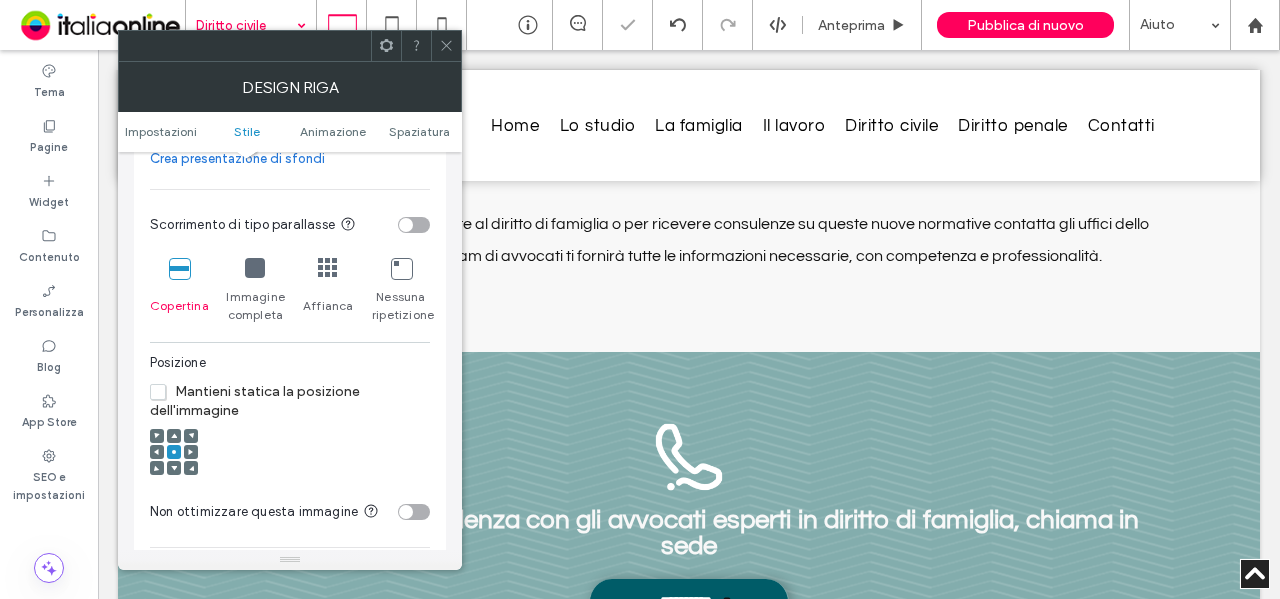 click 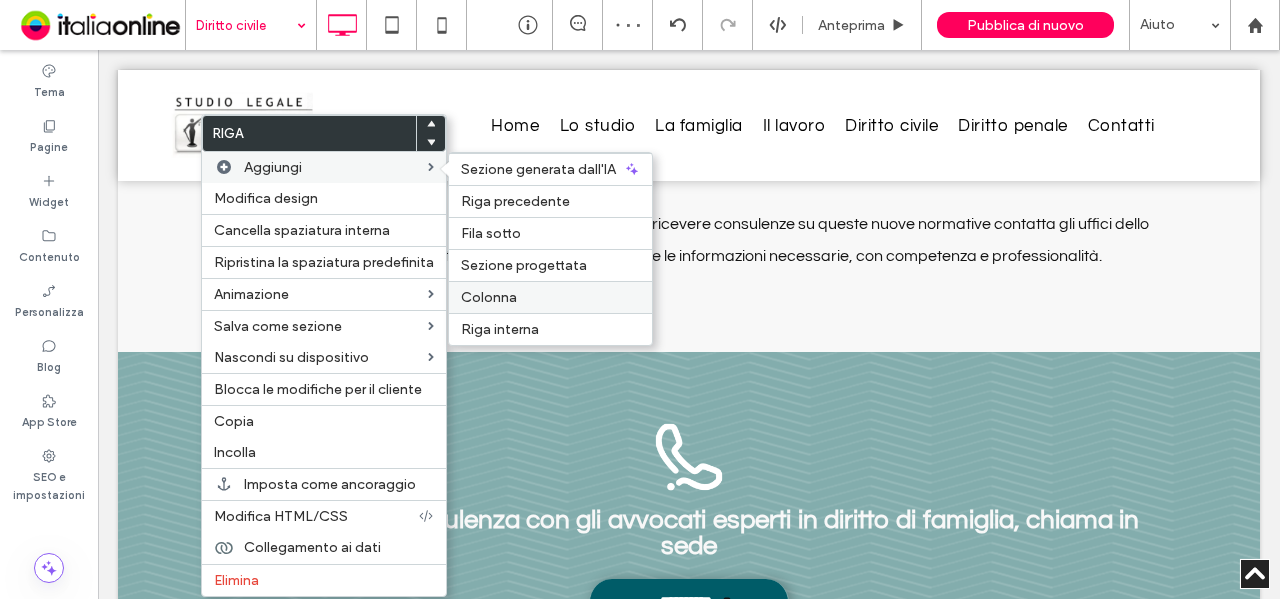 click on "Colonna" at bounding box center [550, 297] 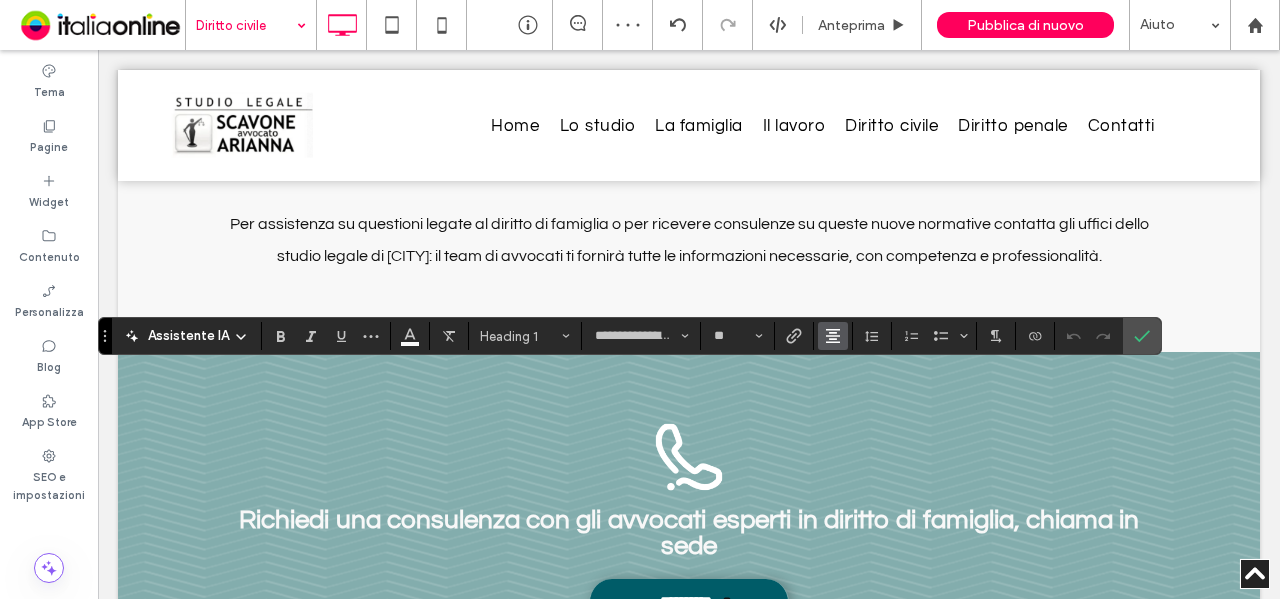 click 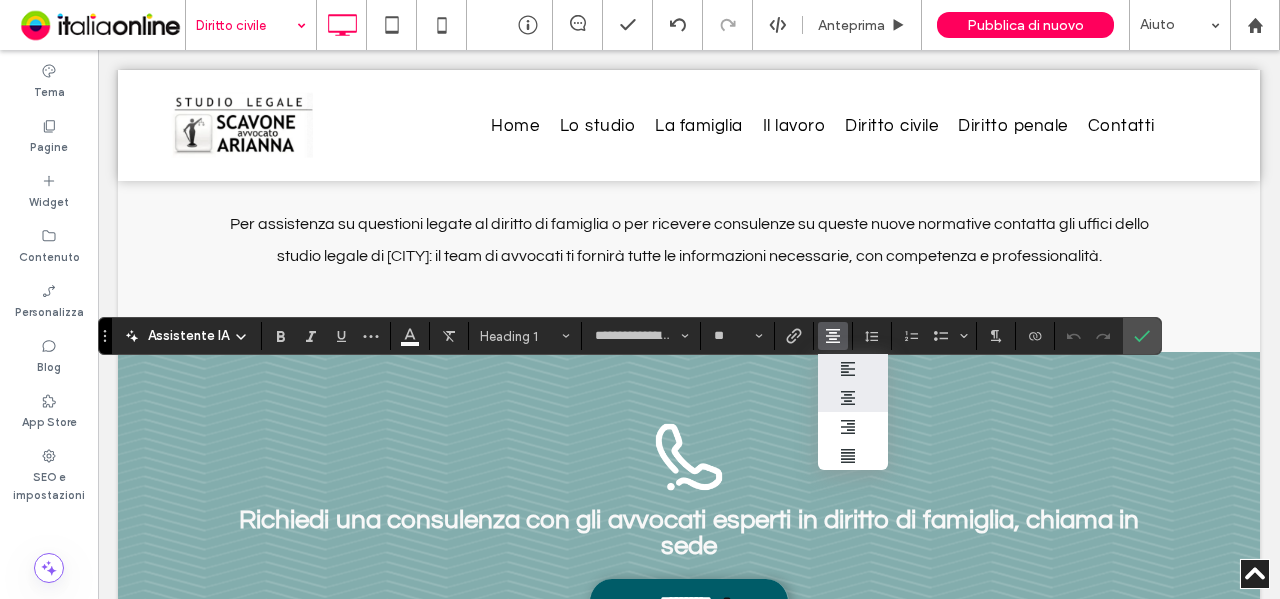 click at bounding box center (853, 369) 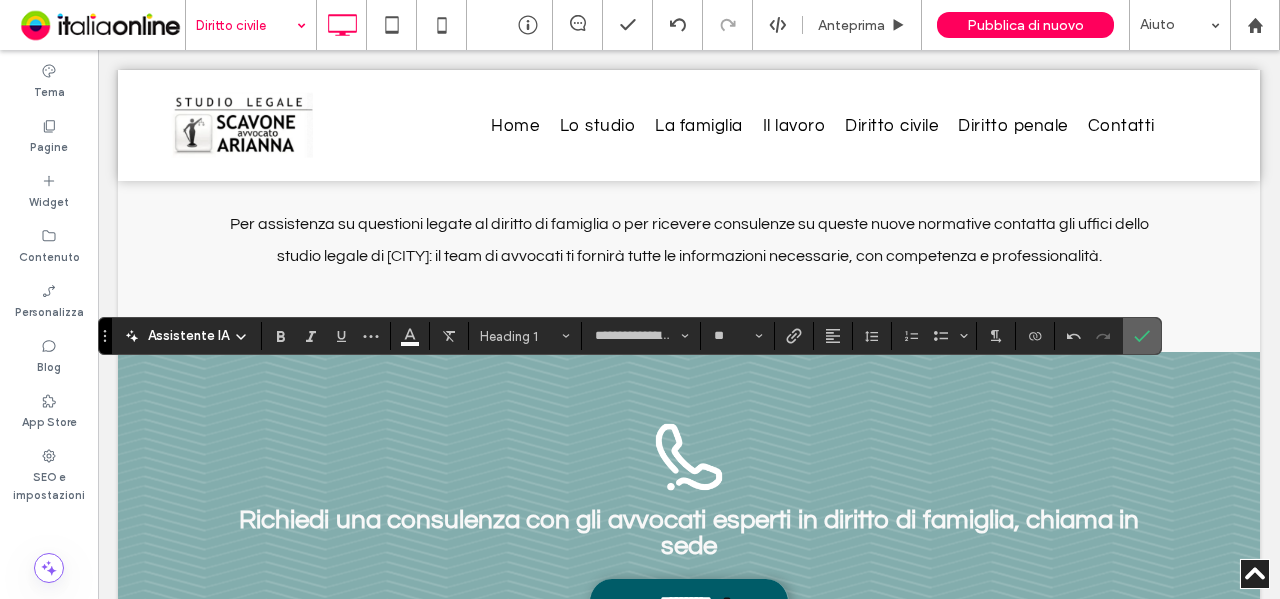 click 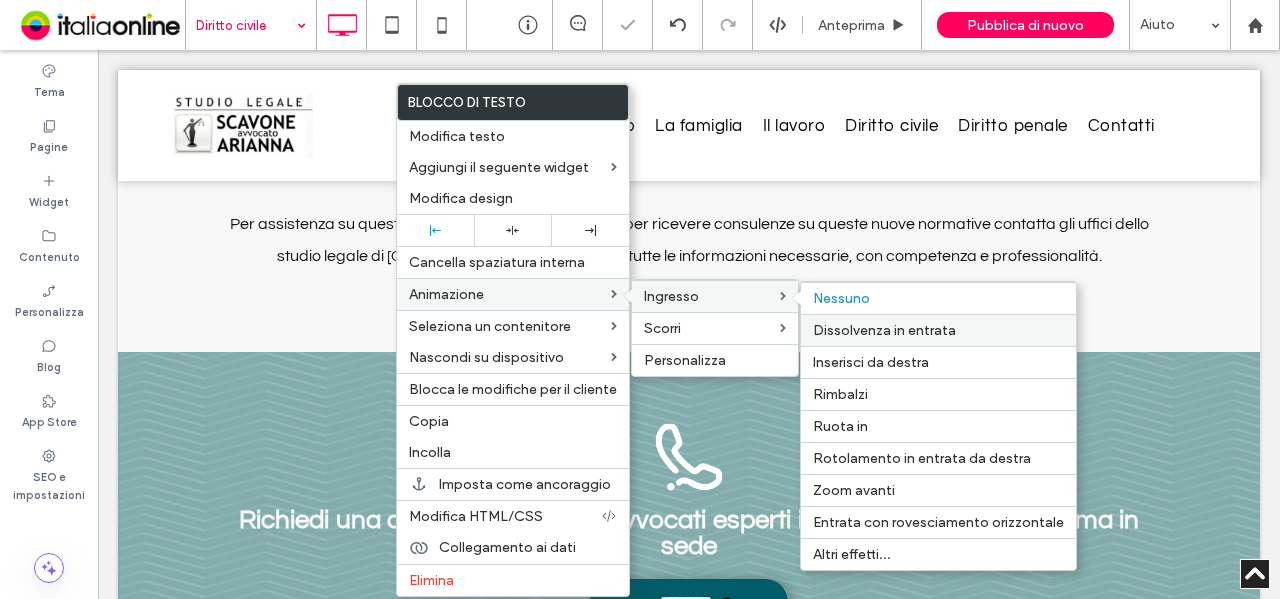 click on "Dissolvenza in entrata" at bounding box center [884, 330] 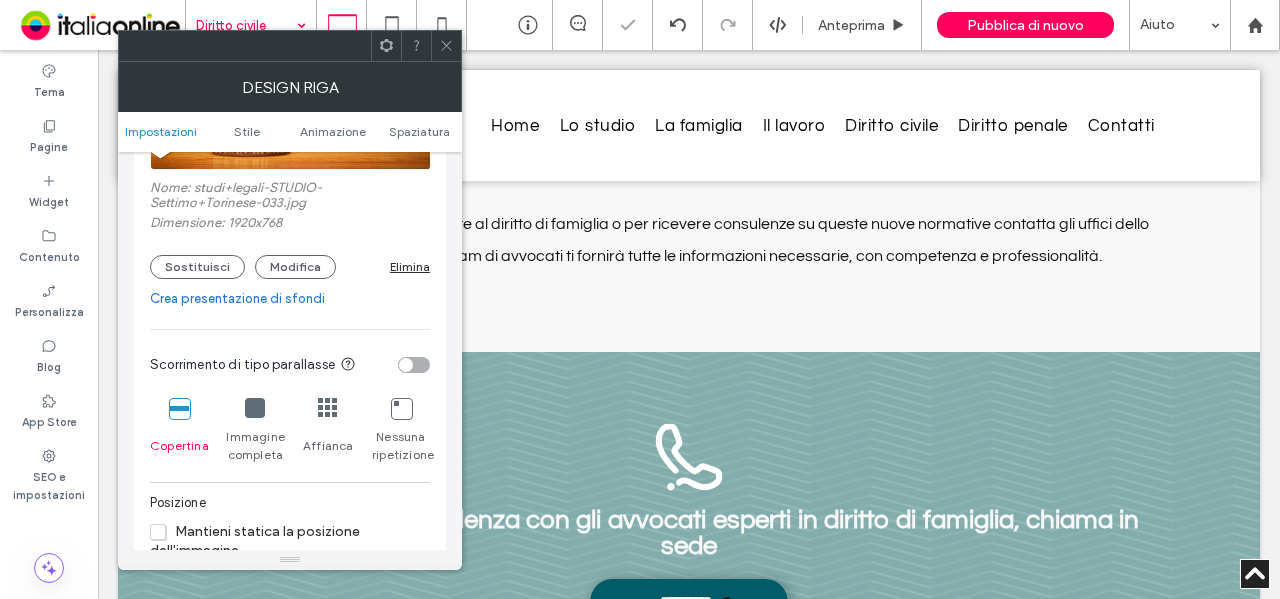 scroll, scrollTop: 600, scrollLeft: 0, axis: vertical 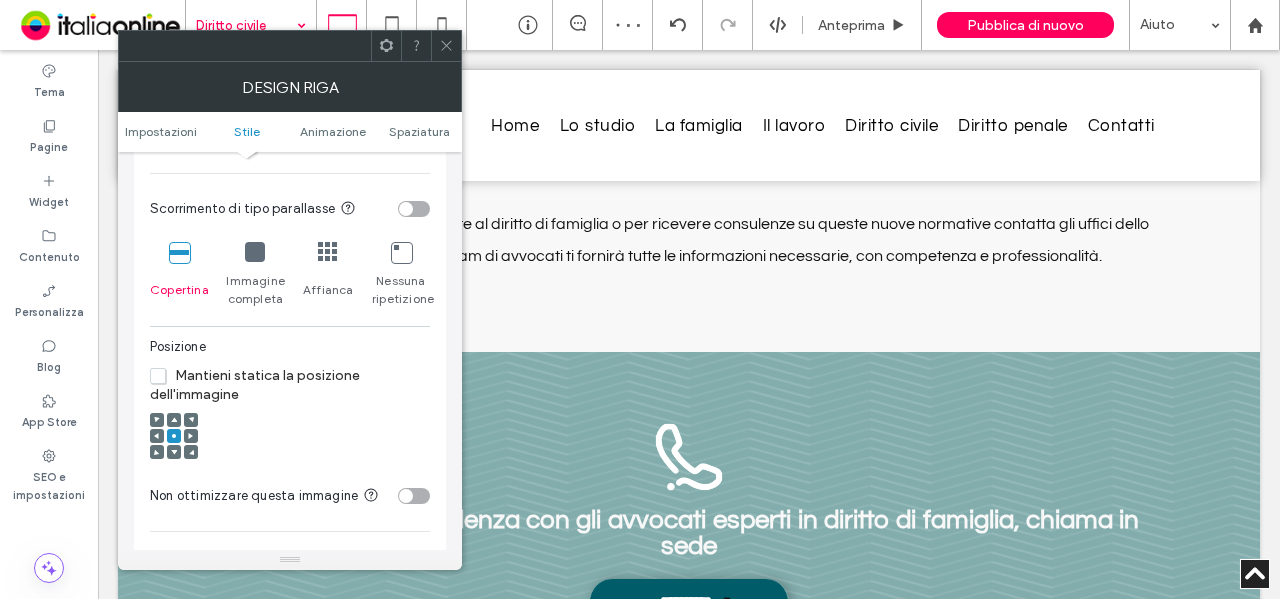 click at bounding box center [414, 209] 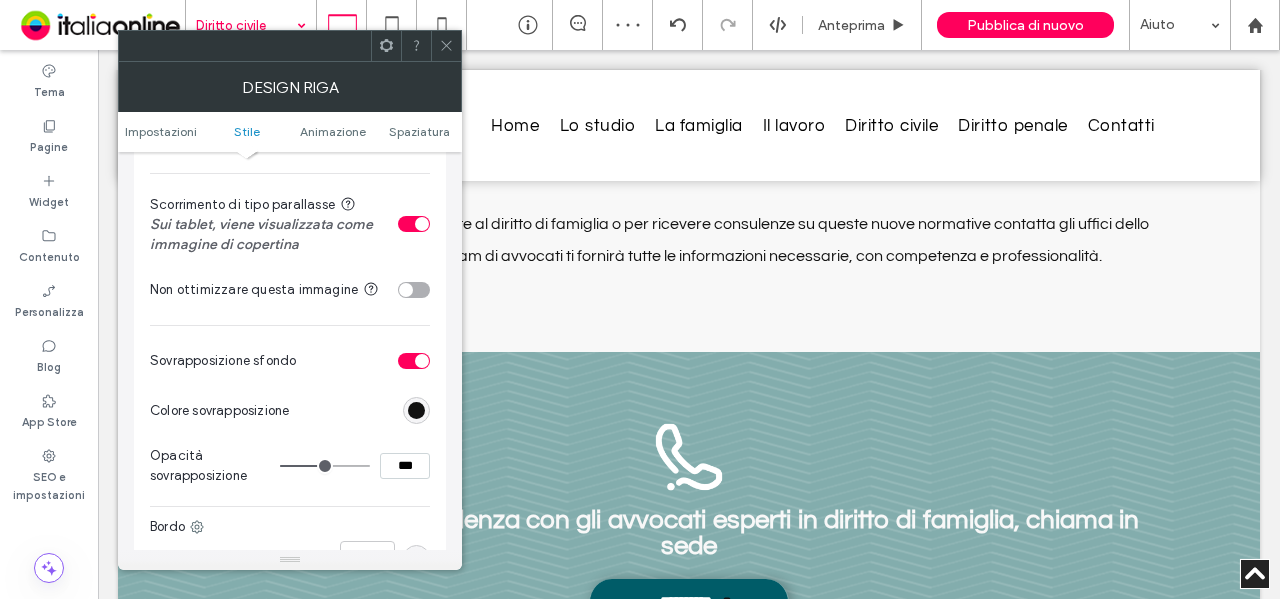 click 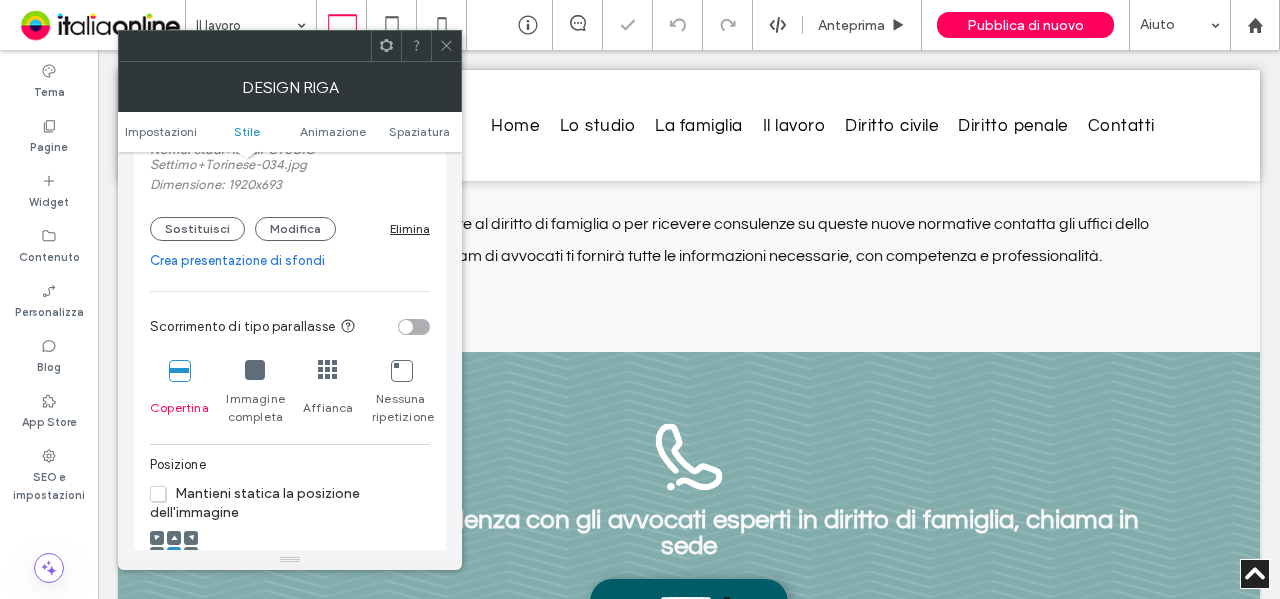 scroll, scrollTop: 500, scrollLeft: 0, axis: vertical 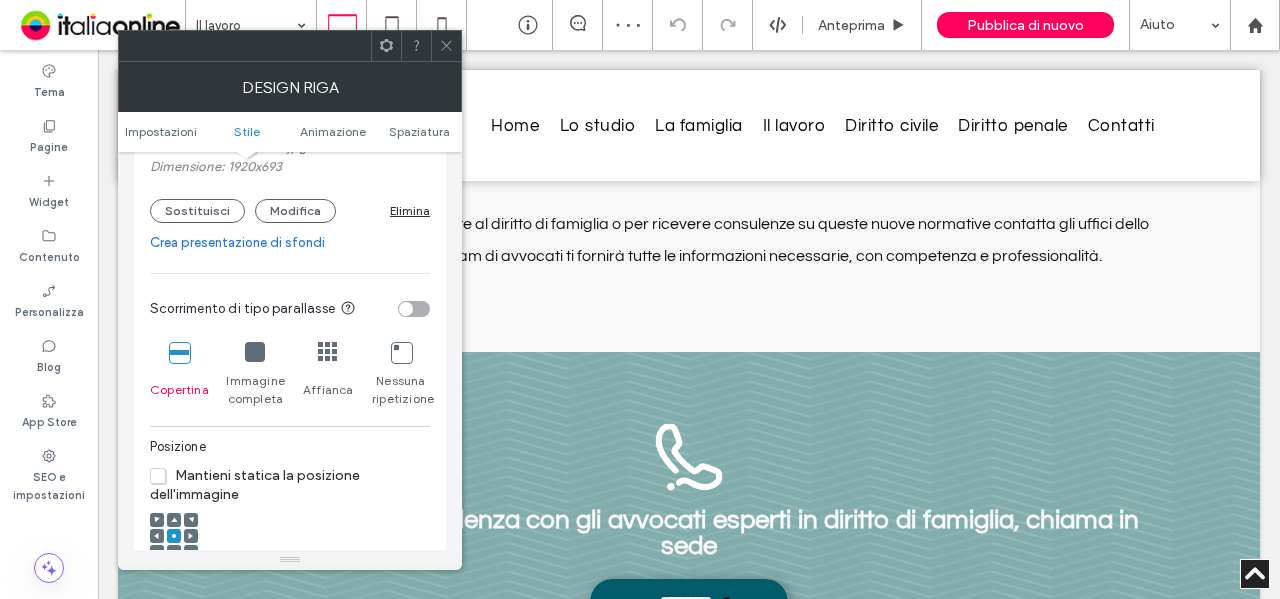 click at bounding box center [414, 309] 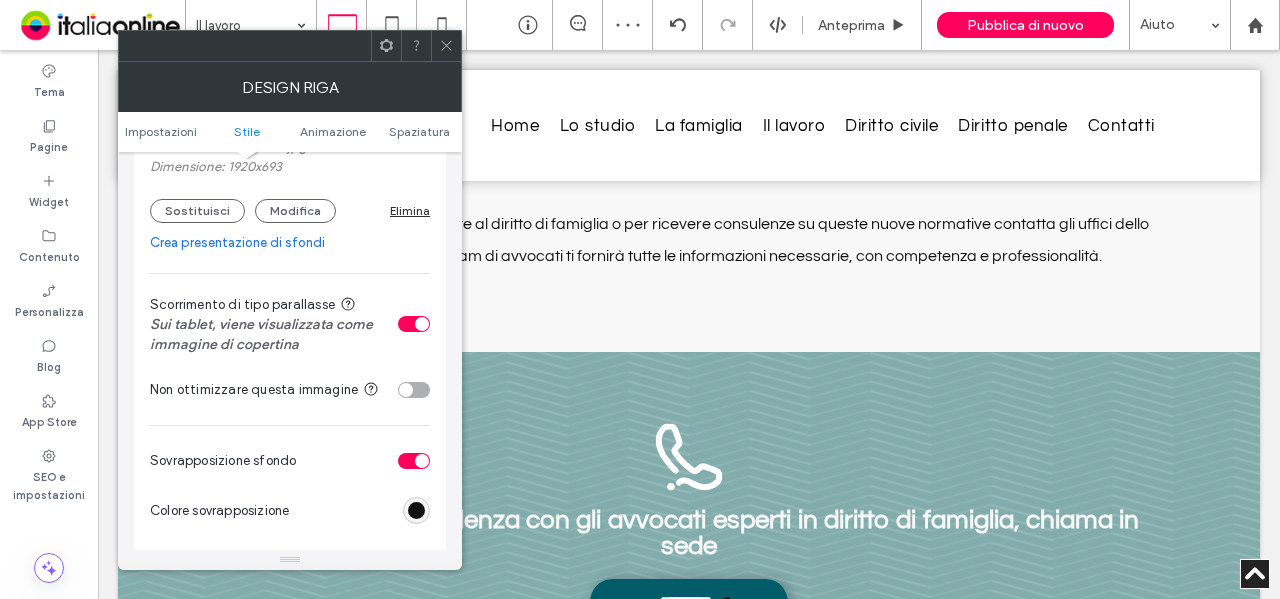 click 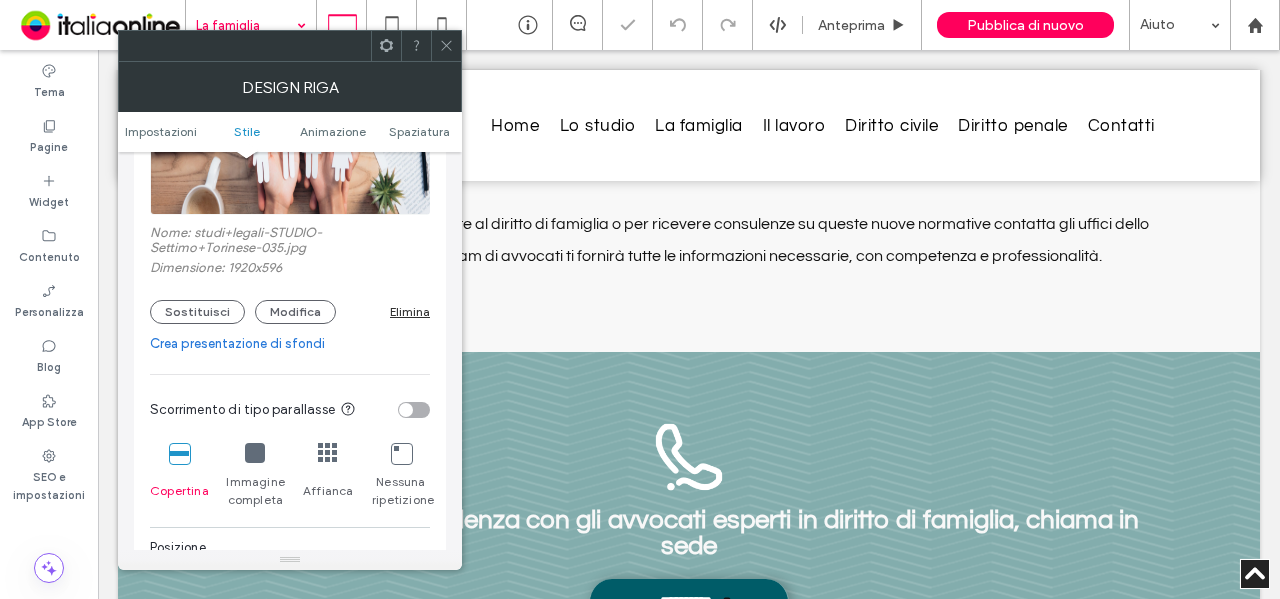 scroll, scrollTop: 500, scrollLeft: 0, axis: vertical 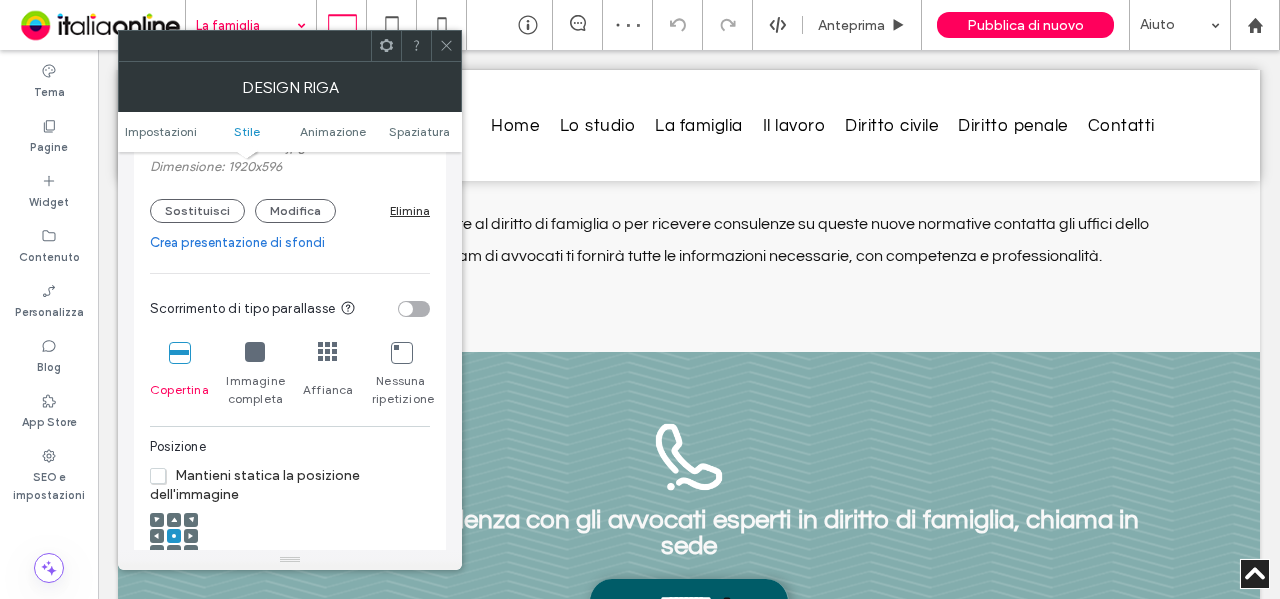 click at bounding box center [414, 309] 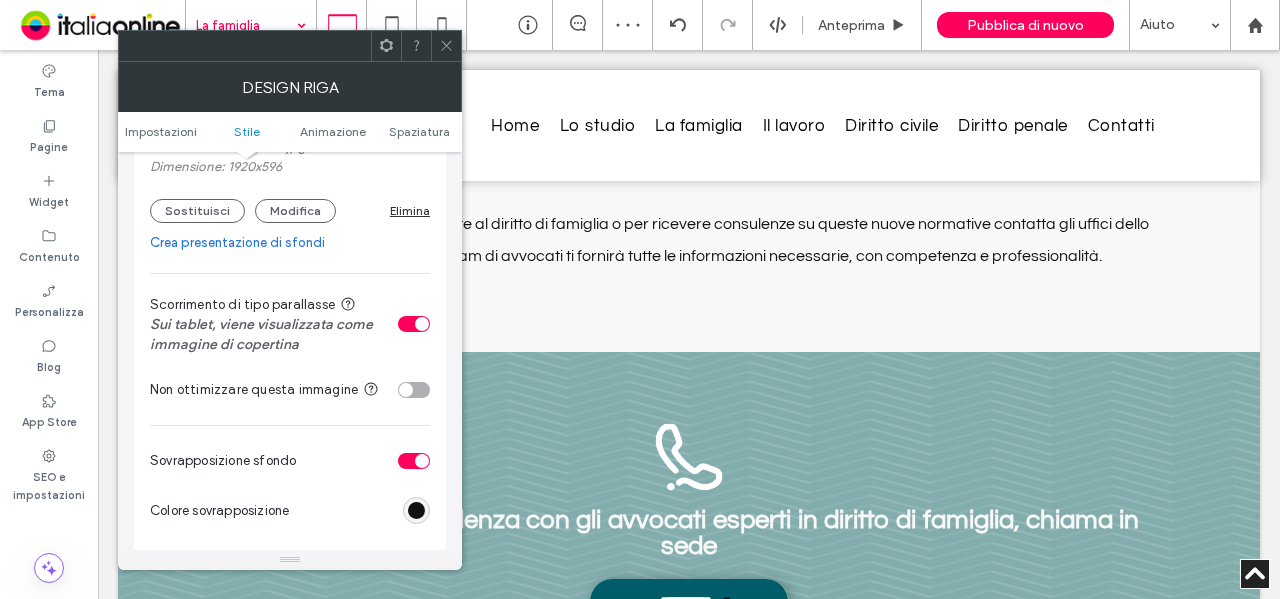 click 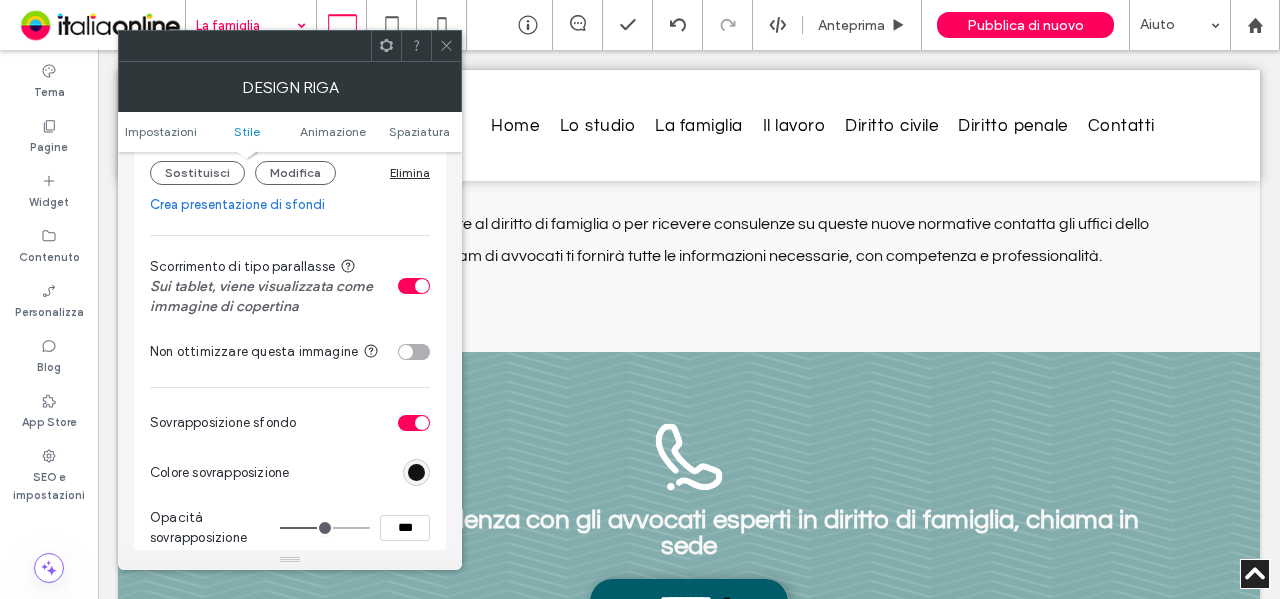 scroll, scrollTop: 600, scrollLeft: 0, axis: vertical 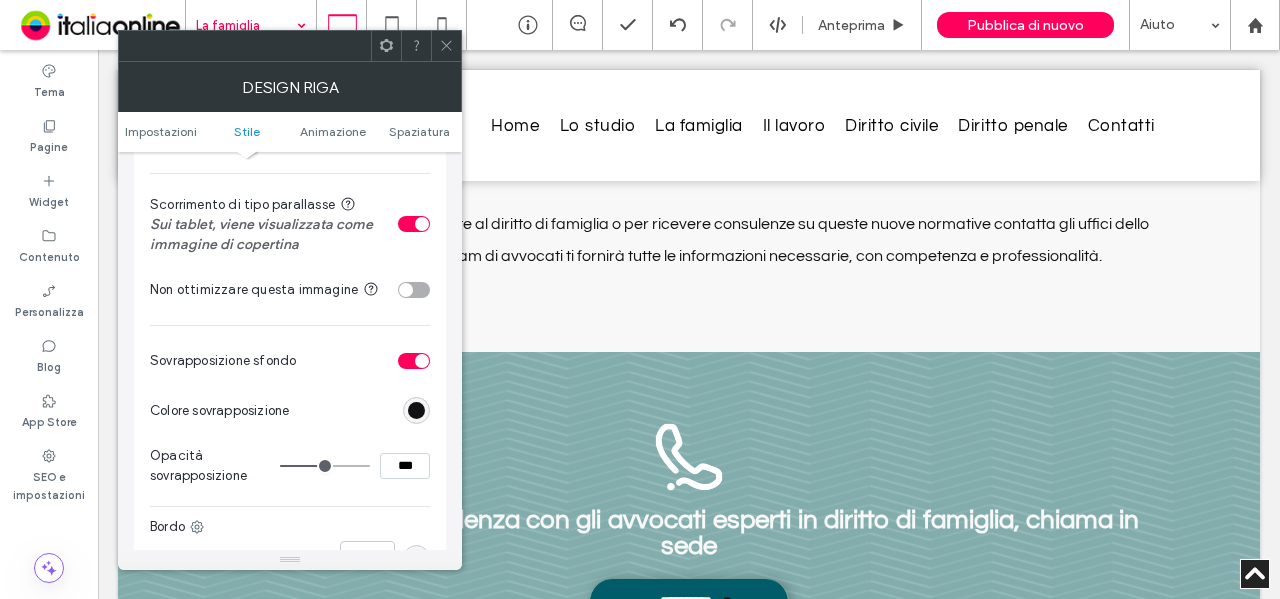 click 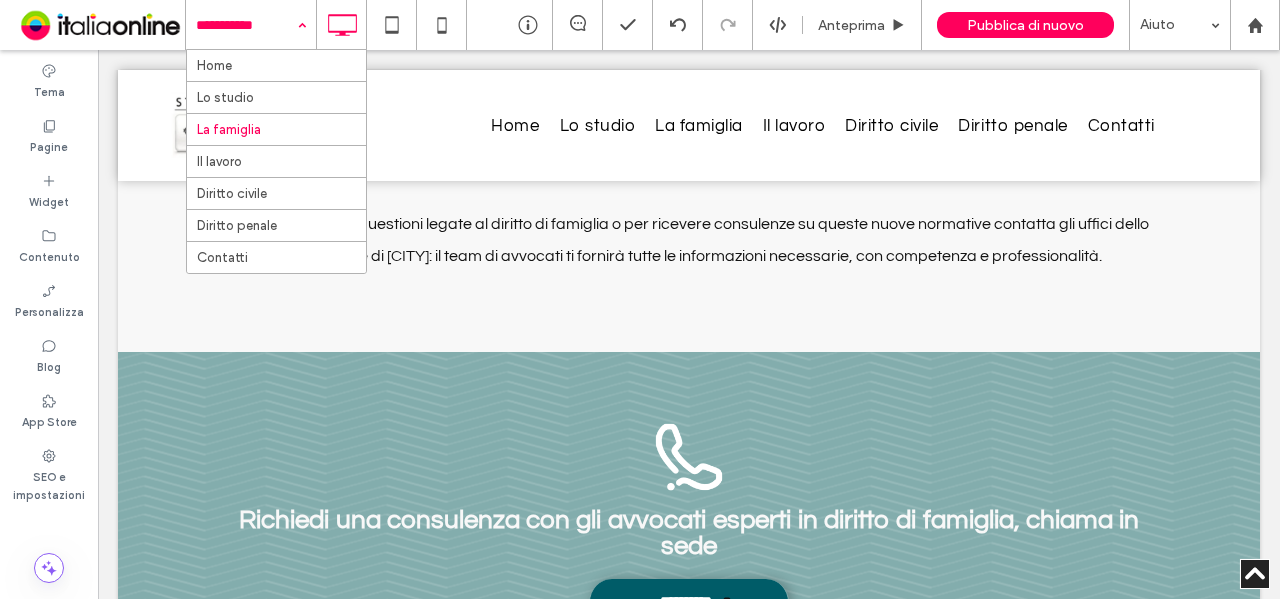 drag, startPoint x: 280, startPoint y: 23, endPoint x: 278, endPoint y: 91, distance: 68.0294 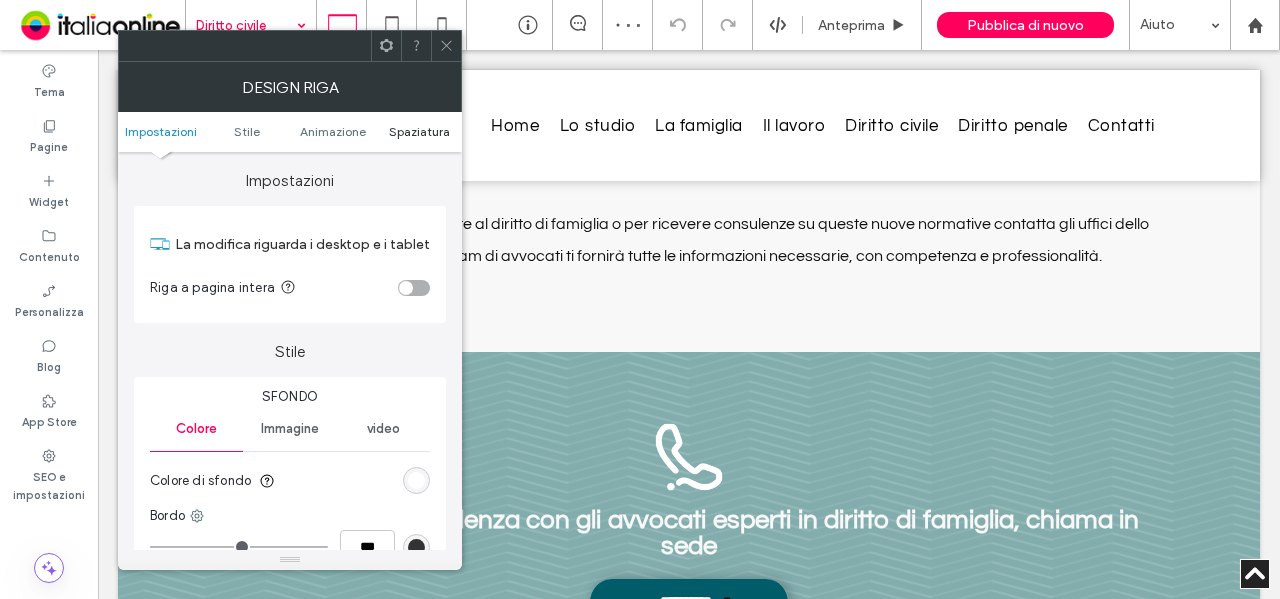 click on "Spaziatura" at bounding box center (419, 131) 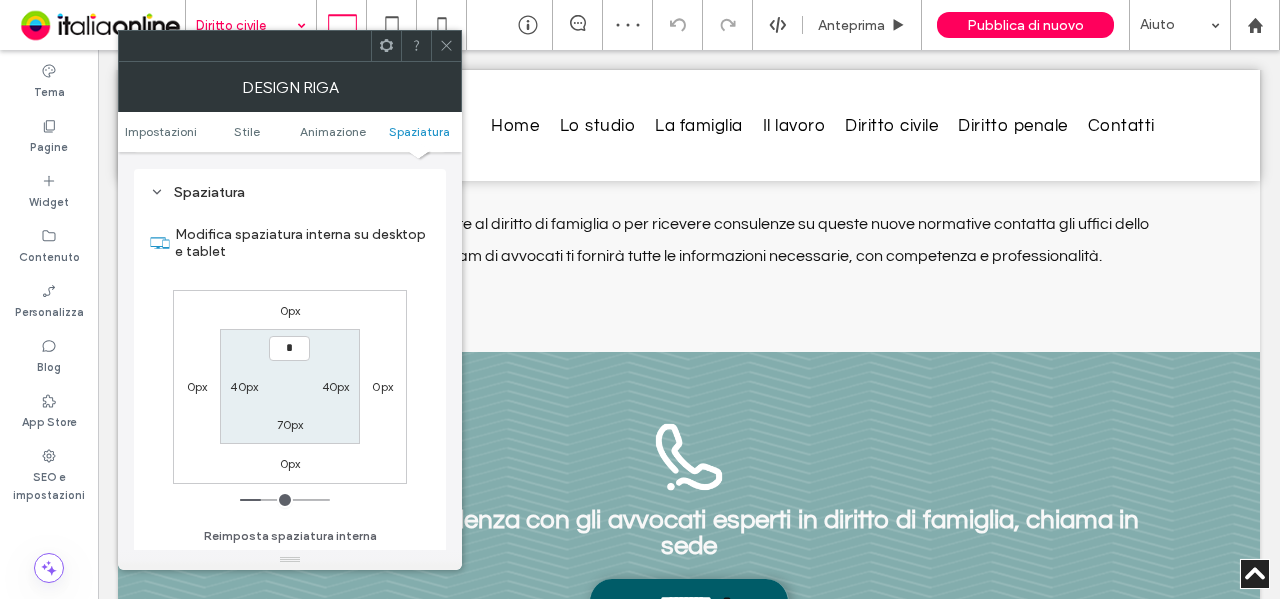 scroll, scrollTop: 565, scrollLeft: 0, axis: vertical 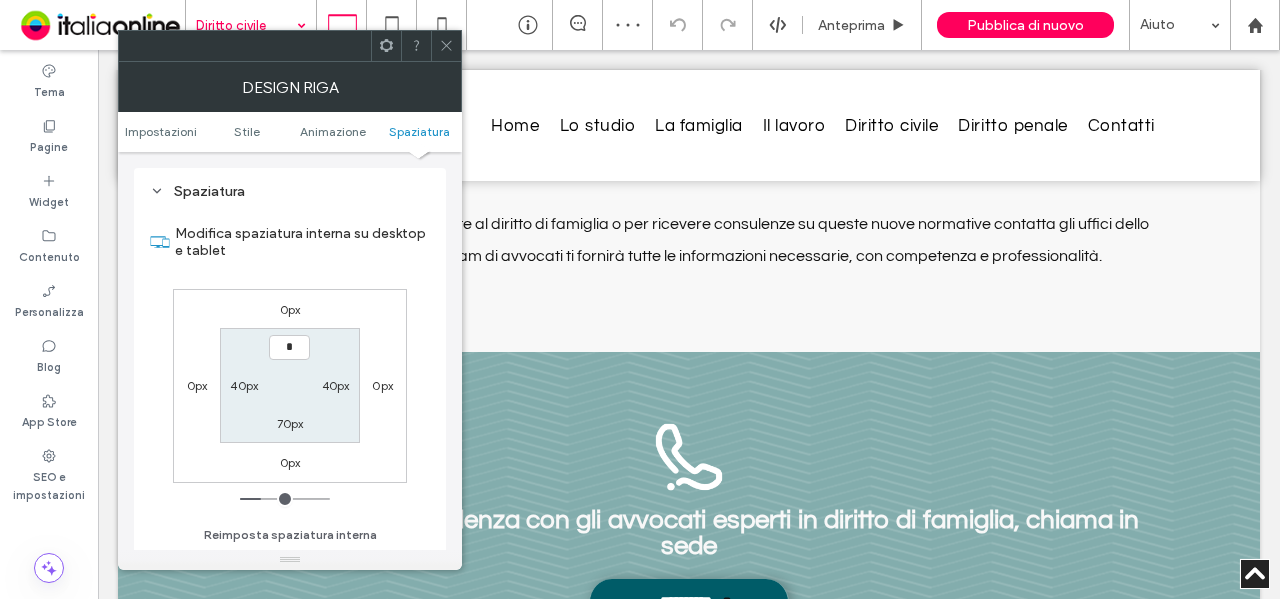 type on "**" 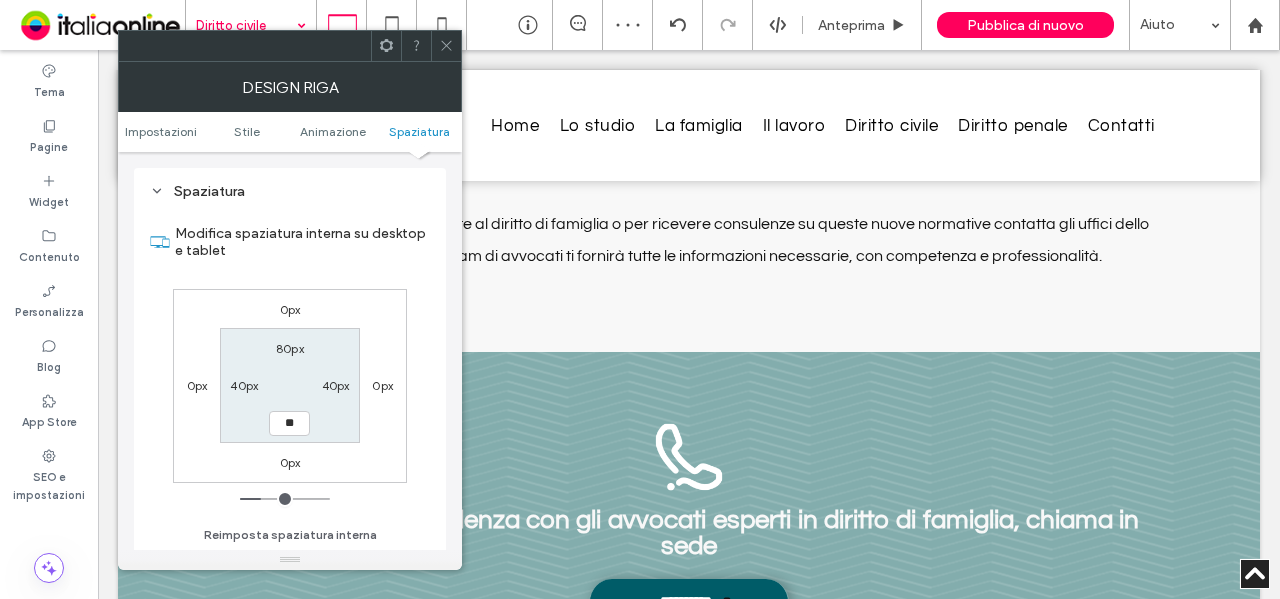 type on "**" 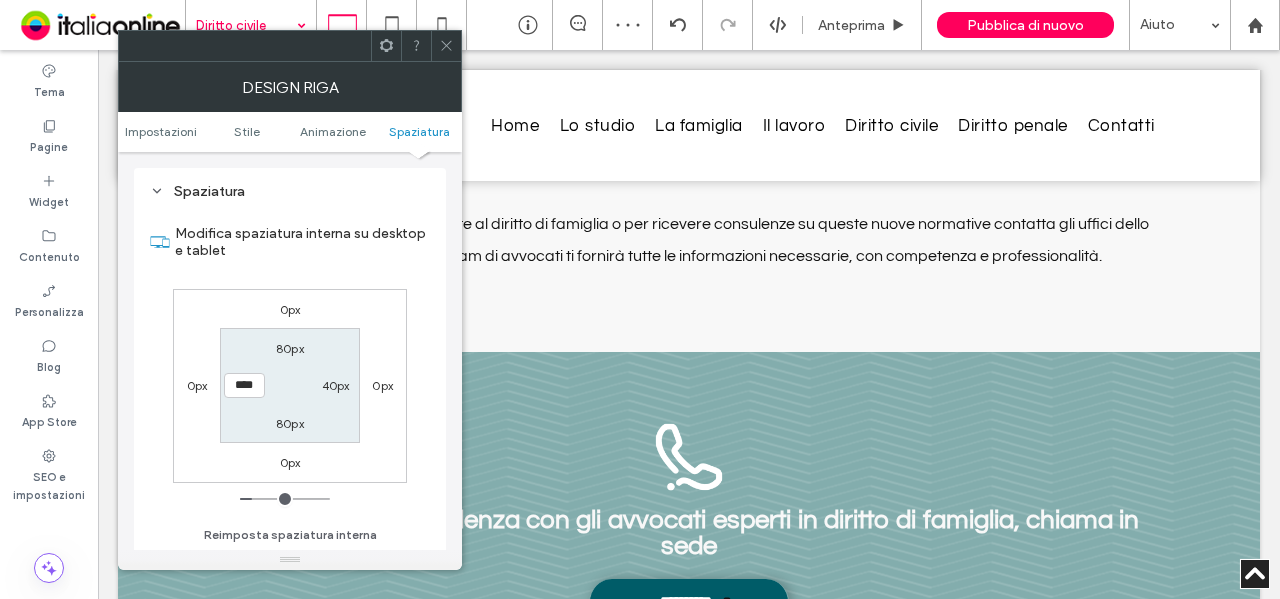drag, startPoint x: 456, startPoint y: 49, endPoint x: 459, endPoint y: 62, distance: 13.341664 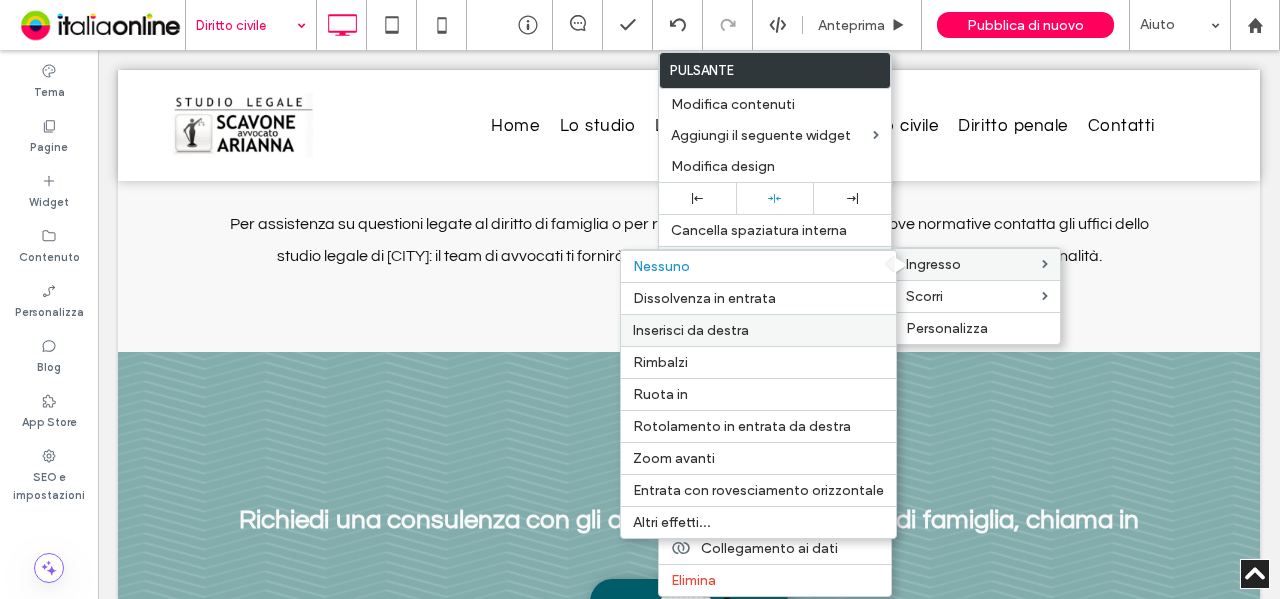 click on "Inserisci da destra" at bounding box center (691, 330) 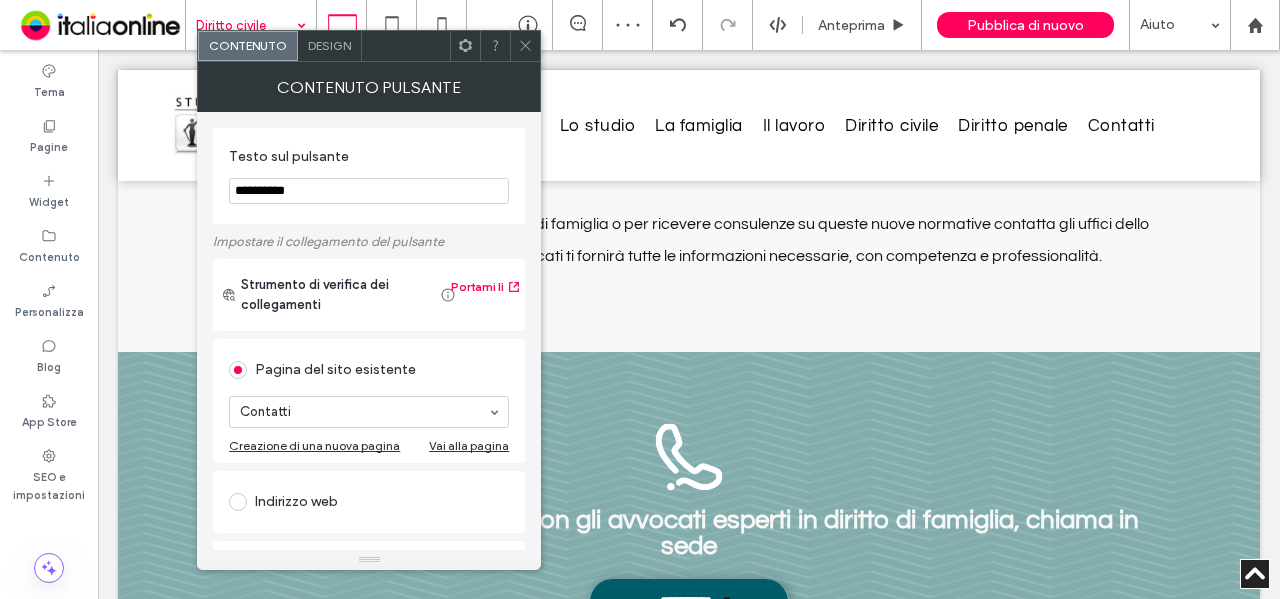 click on "Design" at bounding box center (330, 46) 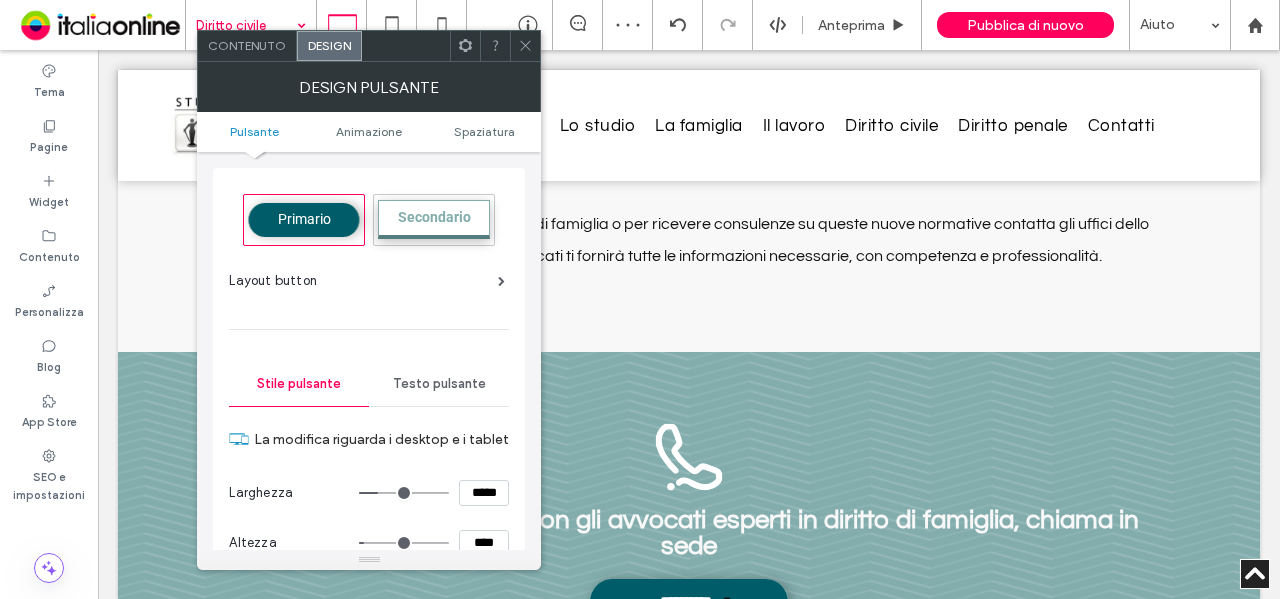 click on "Testo pulsante" at bounding box center (439, 384) 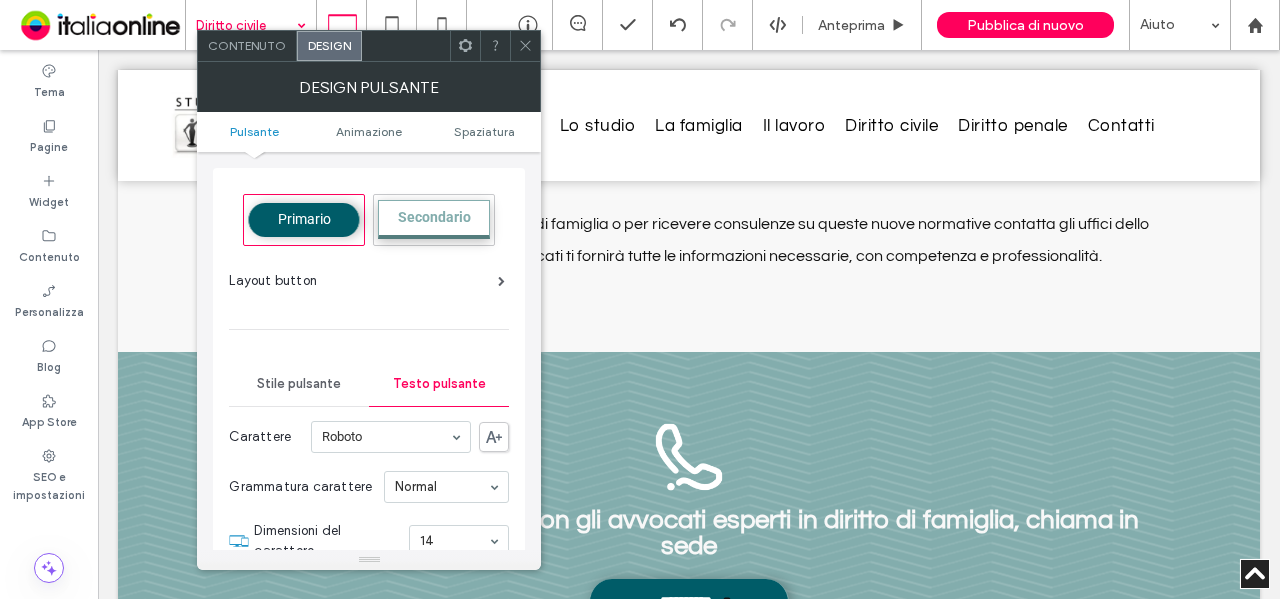 click on "Contenuto" at bounding box center (247, 45) 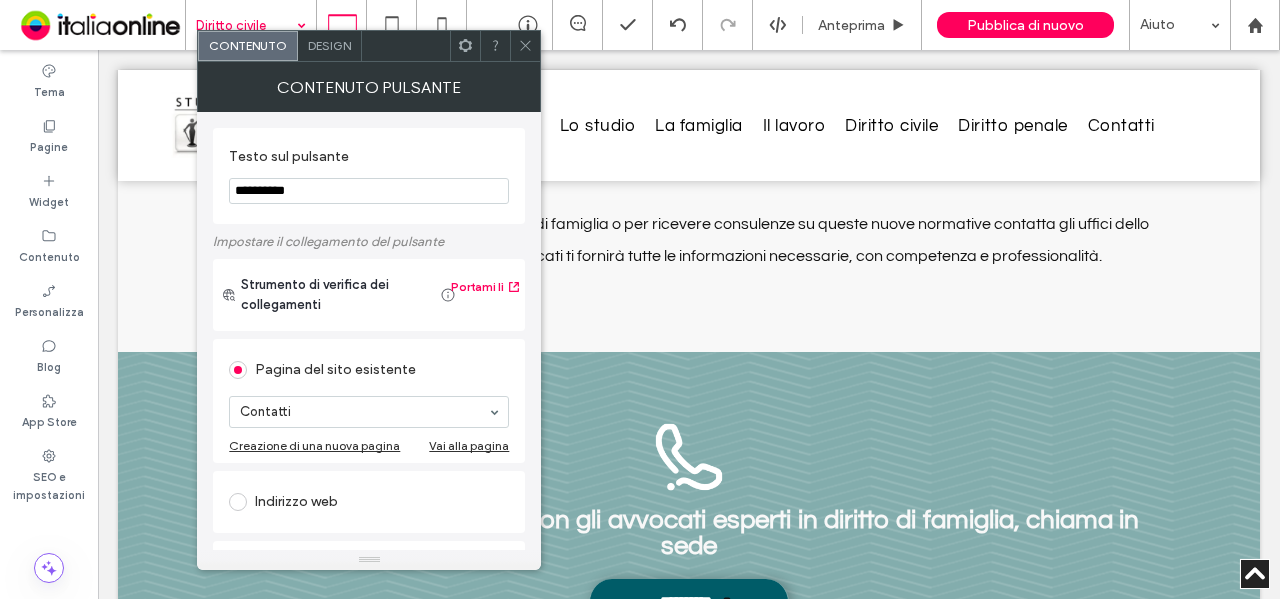 click on "**********" at bounding box center [369, 191] 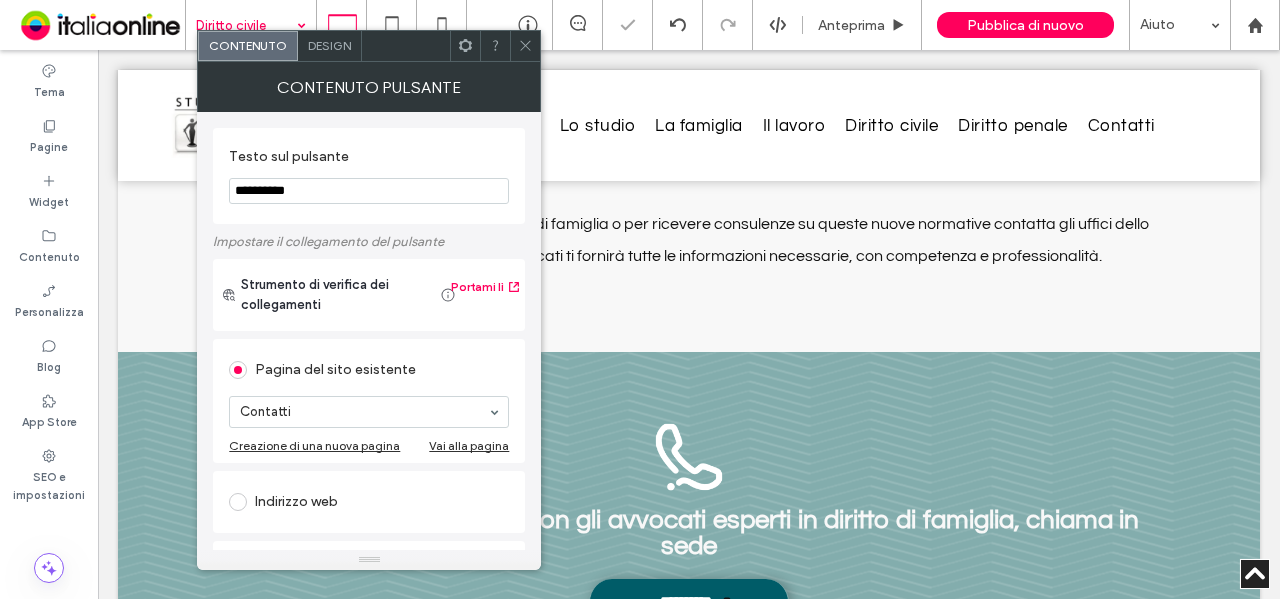 drag, startPoint x: 476, startPoint y: 143, endPoint x: 526, endPoint y: 69, distance: 89.30846 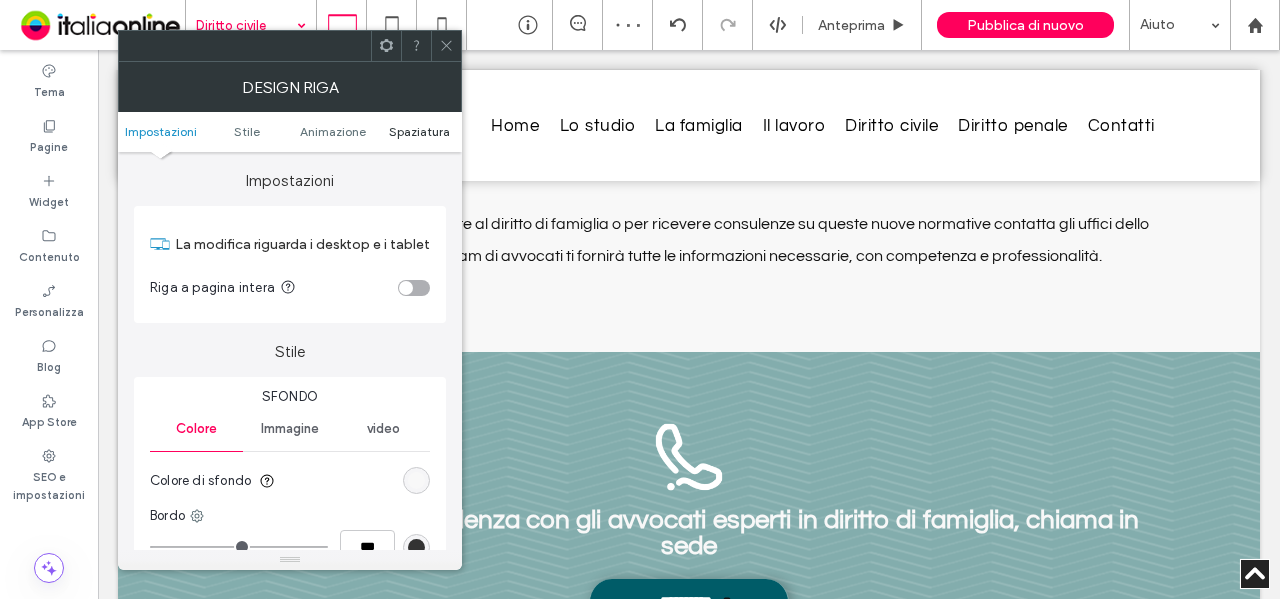 click on "Spaziatura" at bounding box center [419, 131] 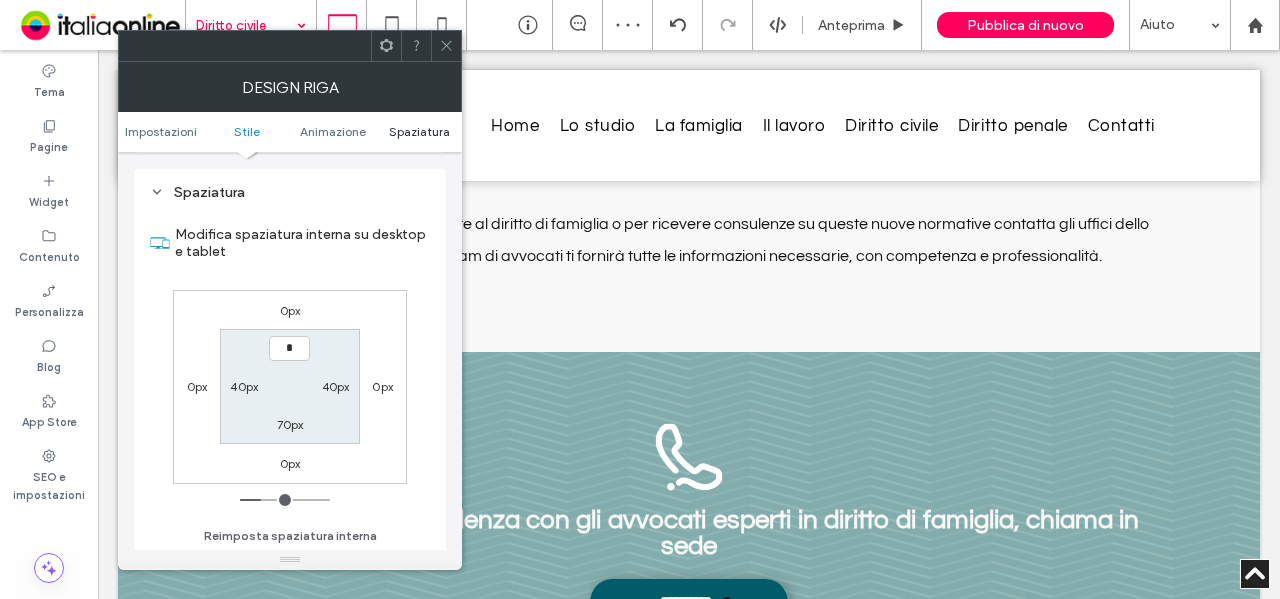 scroll, scrollTop: 565, scrollLeft: 0, axis: vertical 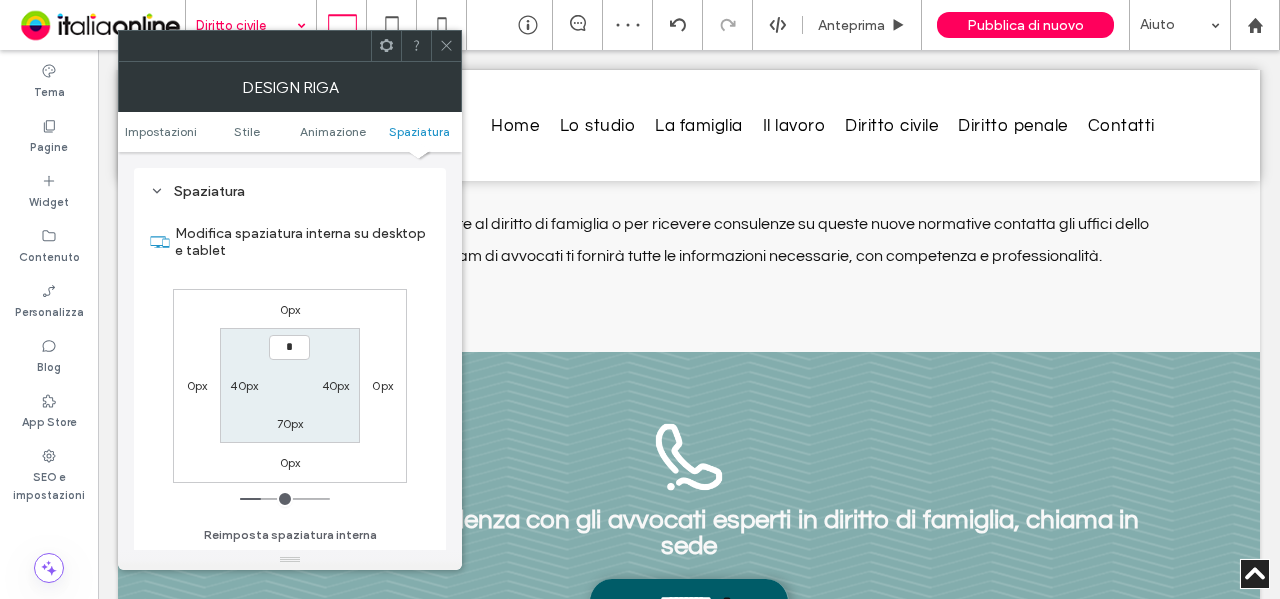 type on "**" 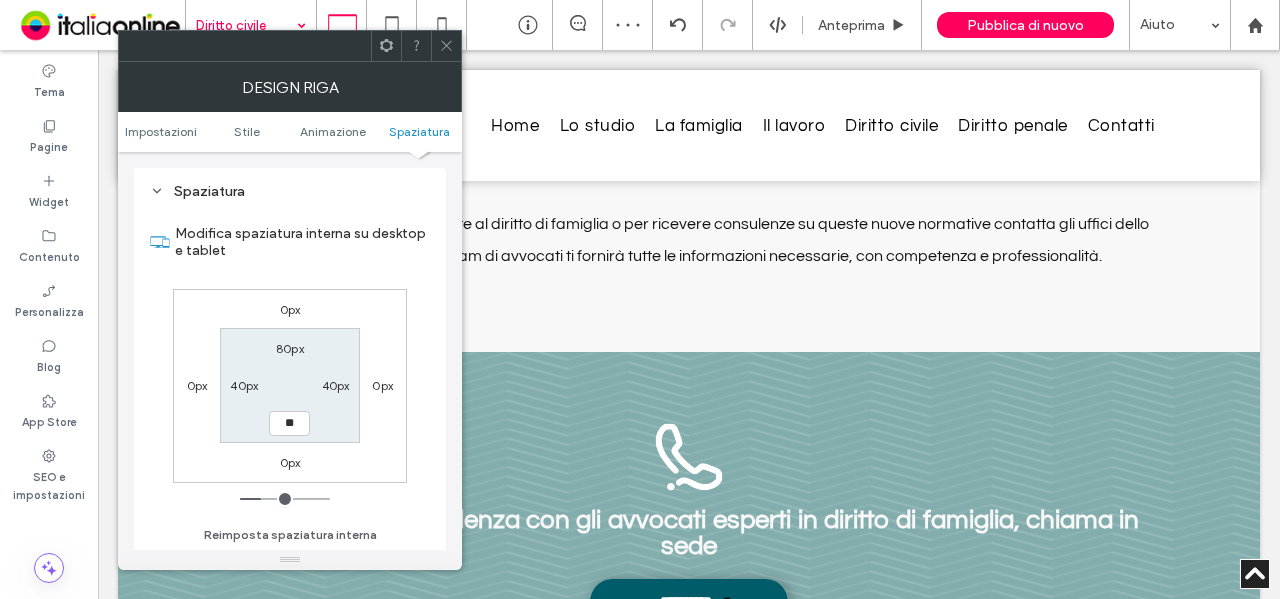 type on "**" 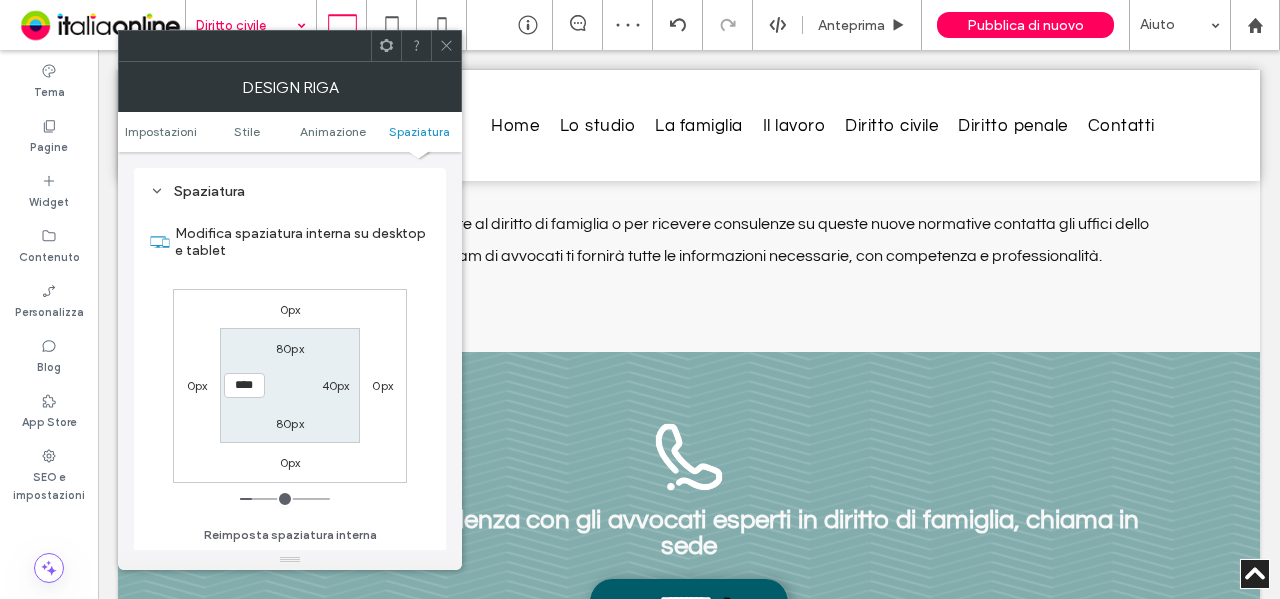 click 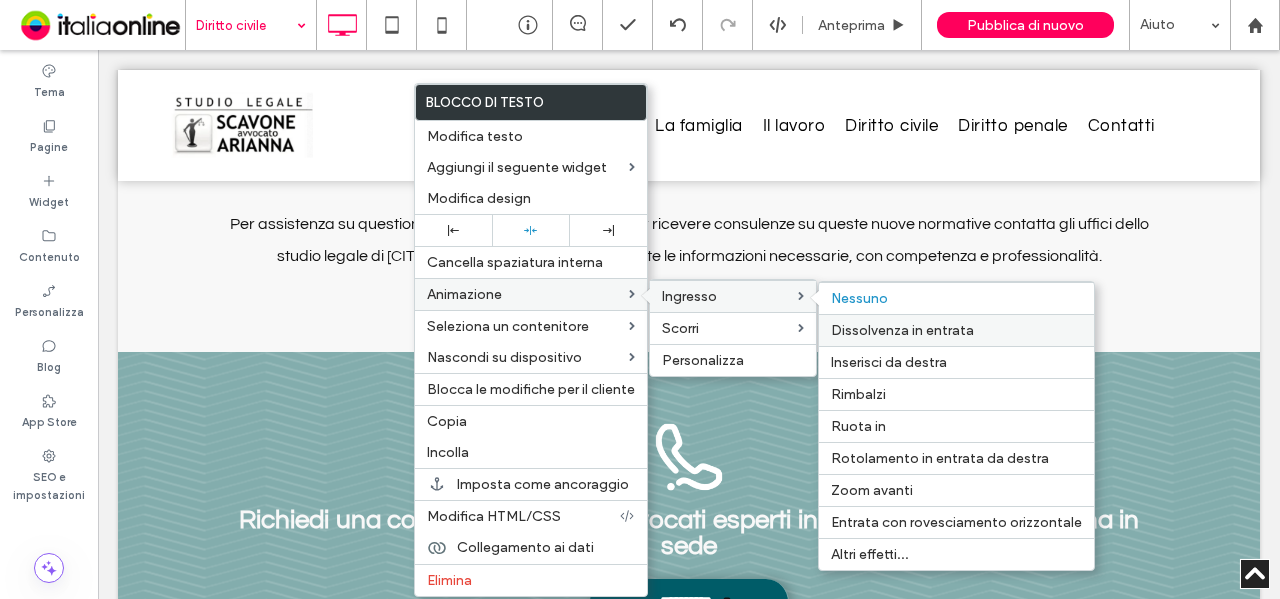 click on "Dissolvenza in entrata" at bounding box center [956, 330] 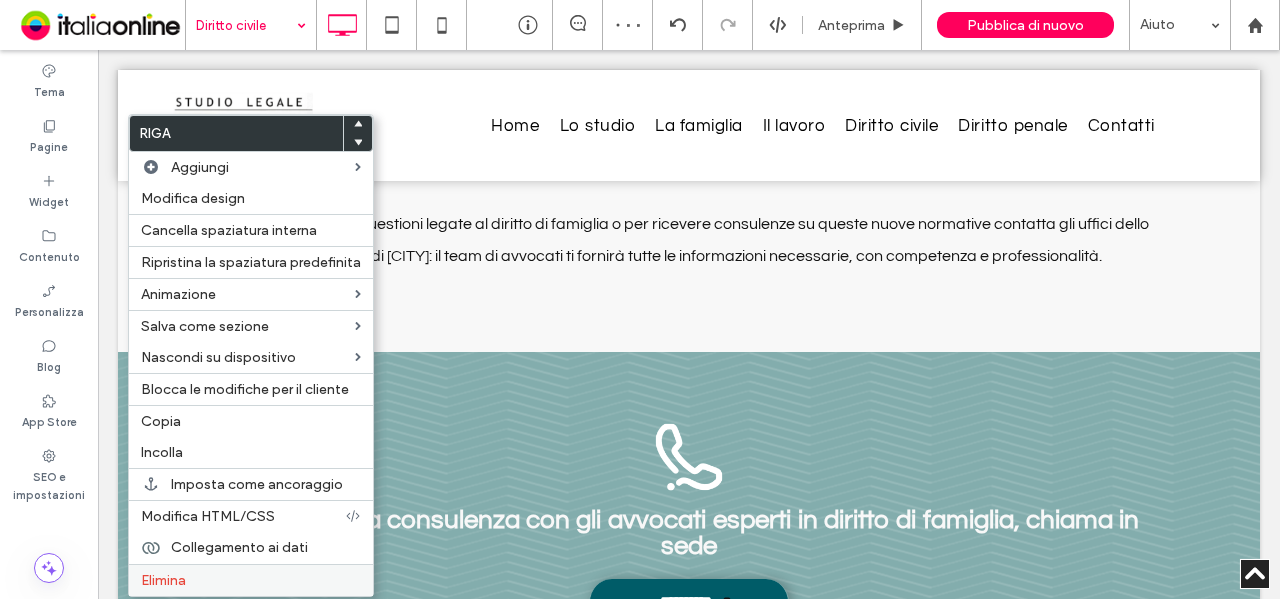 drag, startPoint x: 216, startPoint y: 564, endPoint x: 219, endPoint y: 443, distance: 121.037186 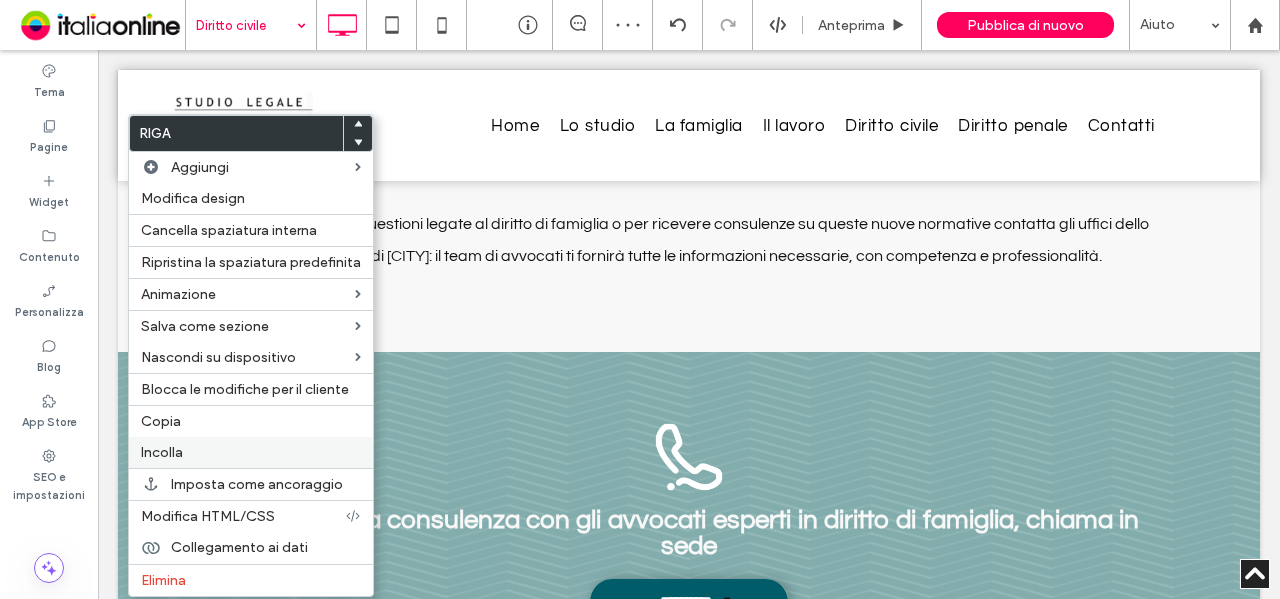click on "Elimina" at bounding box center [251, 580] 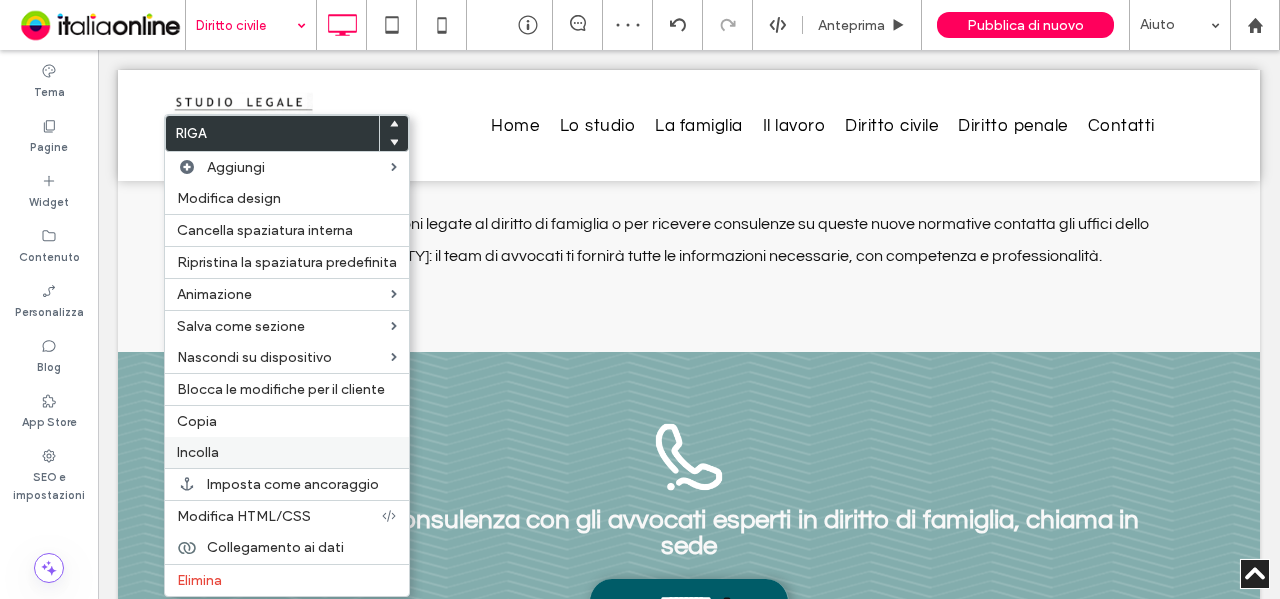 click on "Incolla" at bounding box center [287, 452] 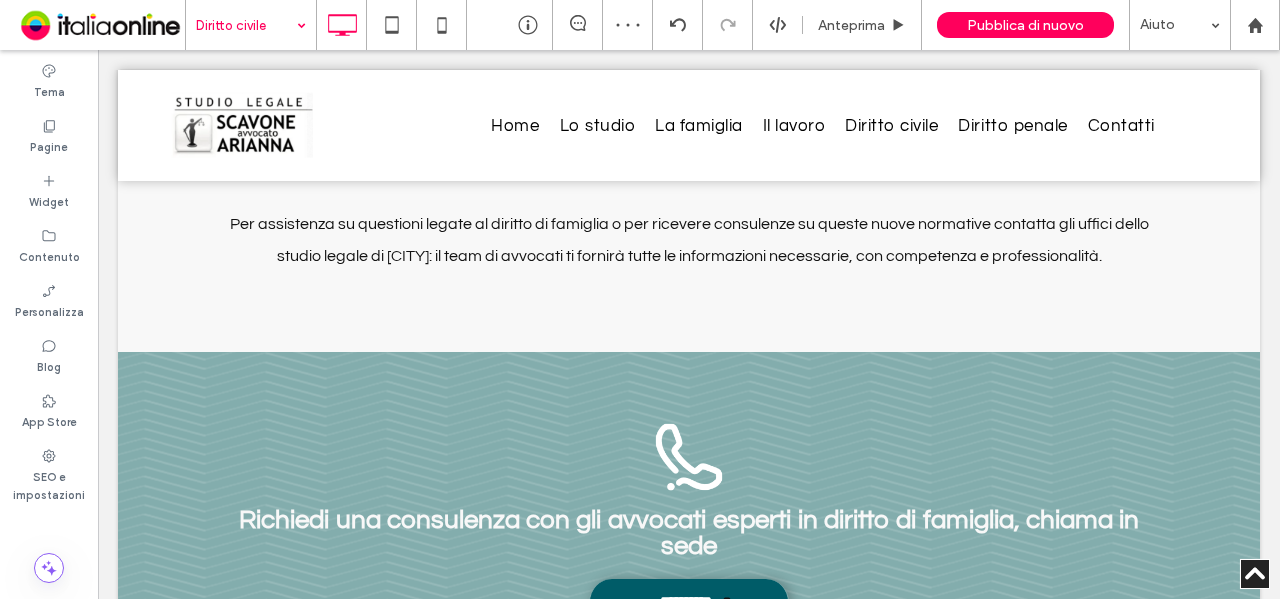 type on "*********" 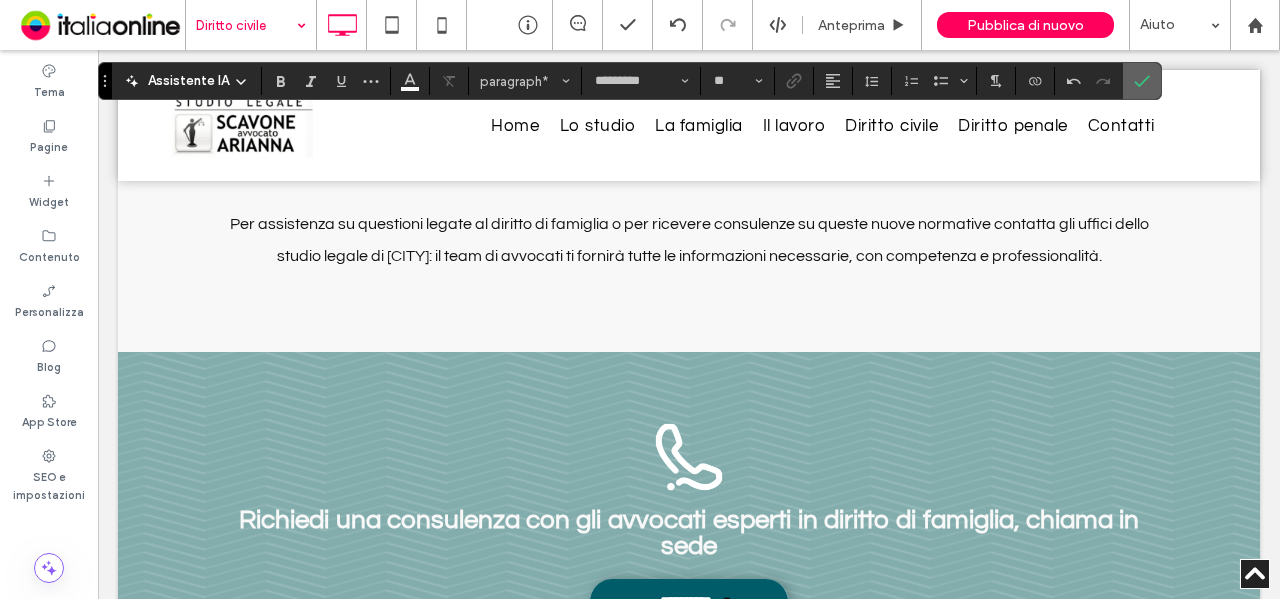 click 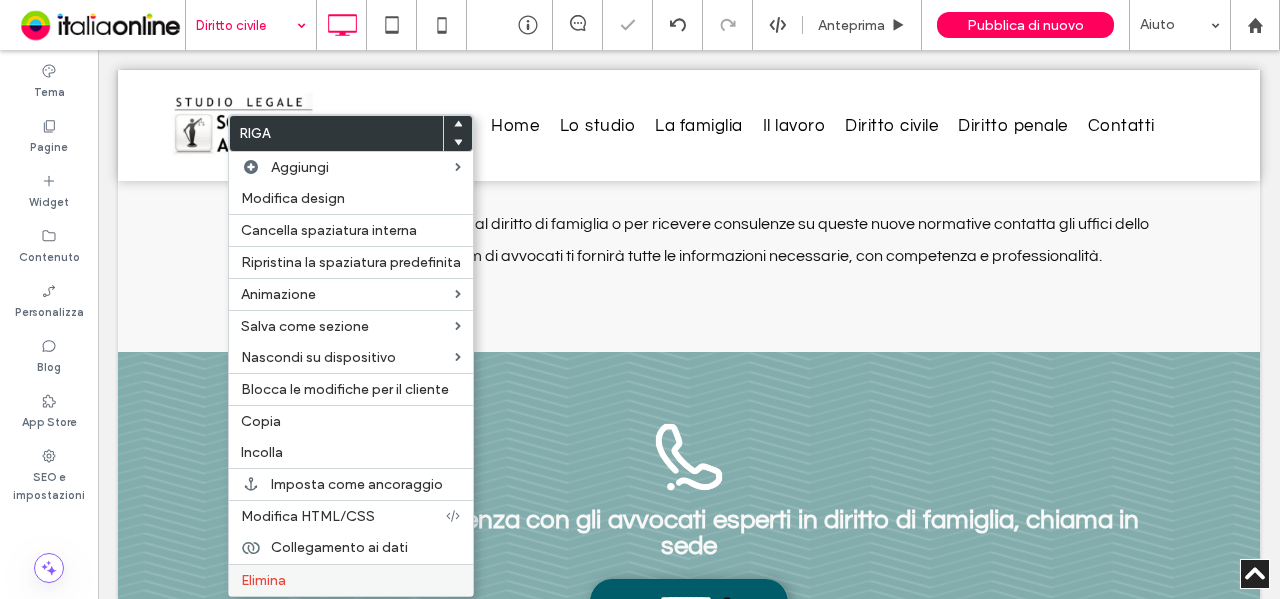 click on "Elimina" at bounding box center (351, 580) 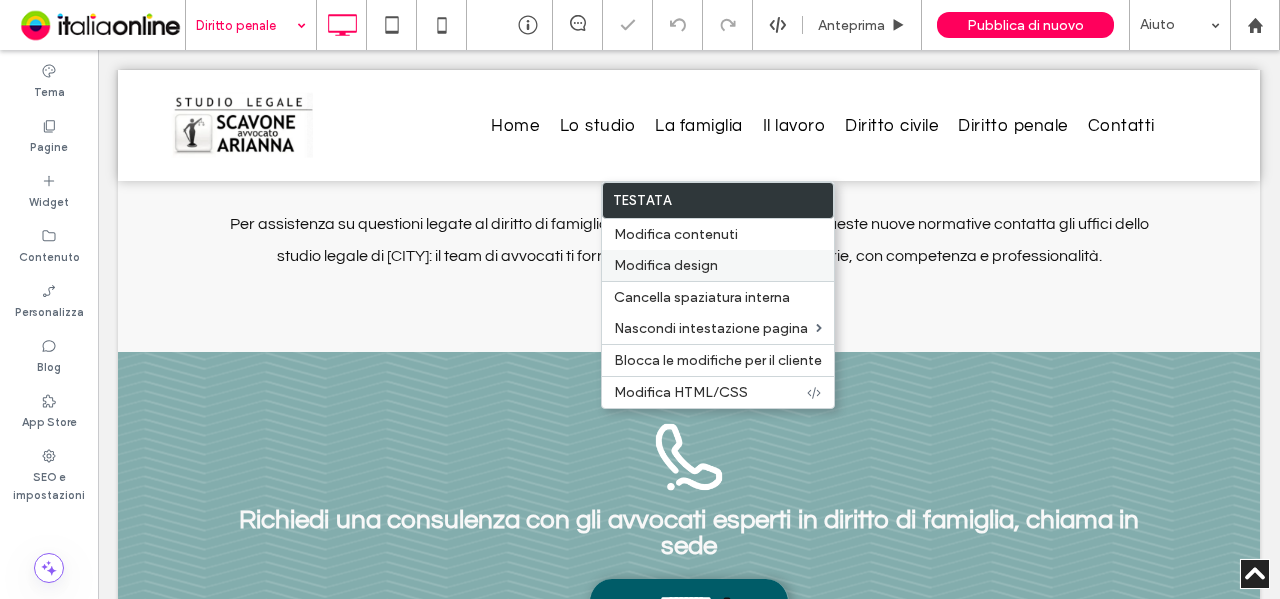 click on "Modifica design" at bounding box center (718, 265) 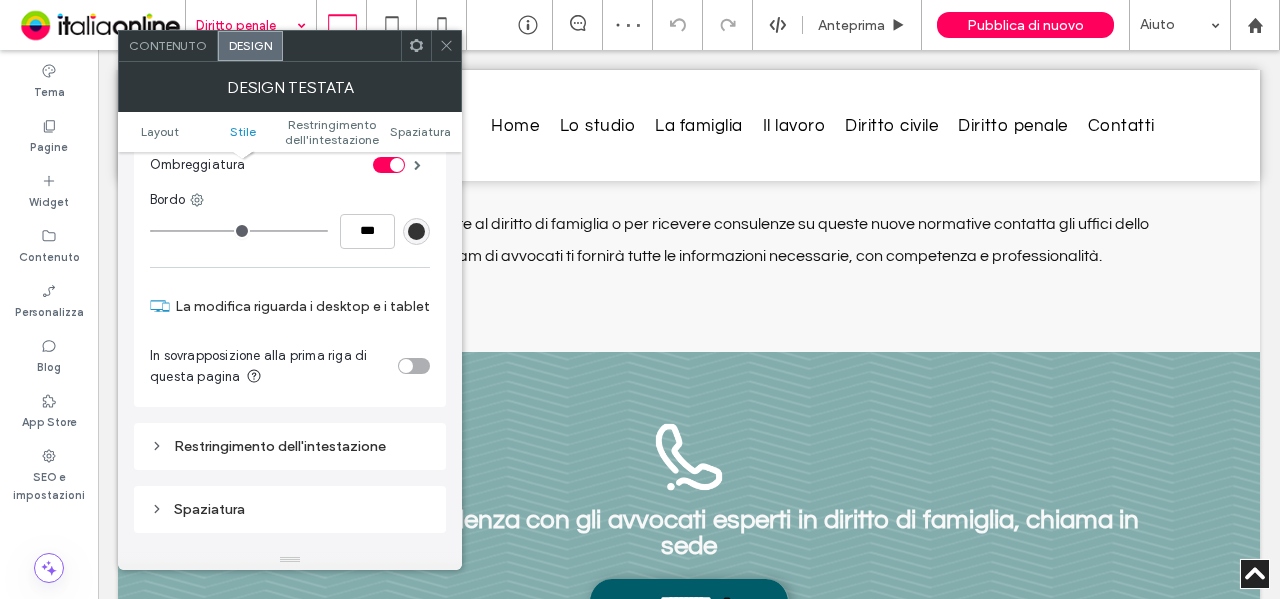 scroll, scrollTop: 400, scrollLeft: 0, axis: vertical 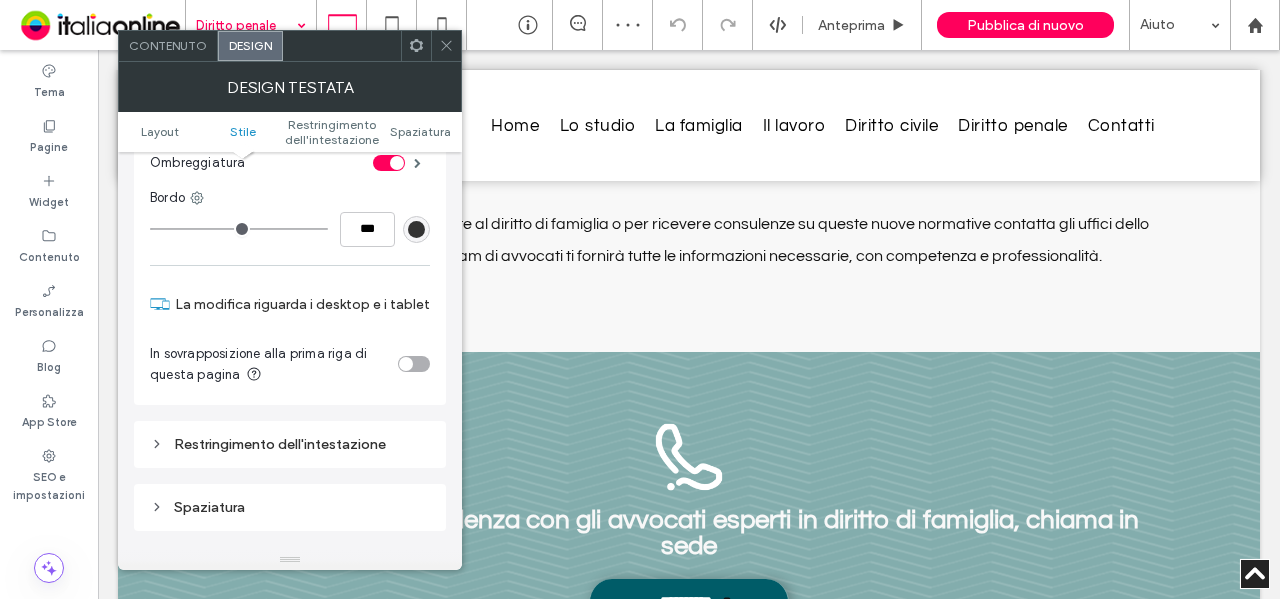 click at bounding box center (414, 364) 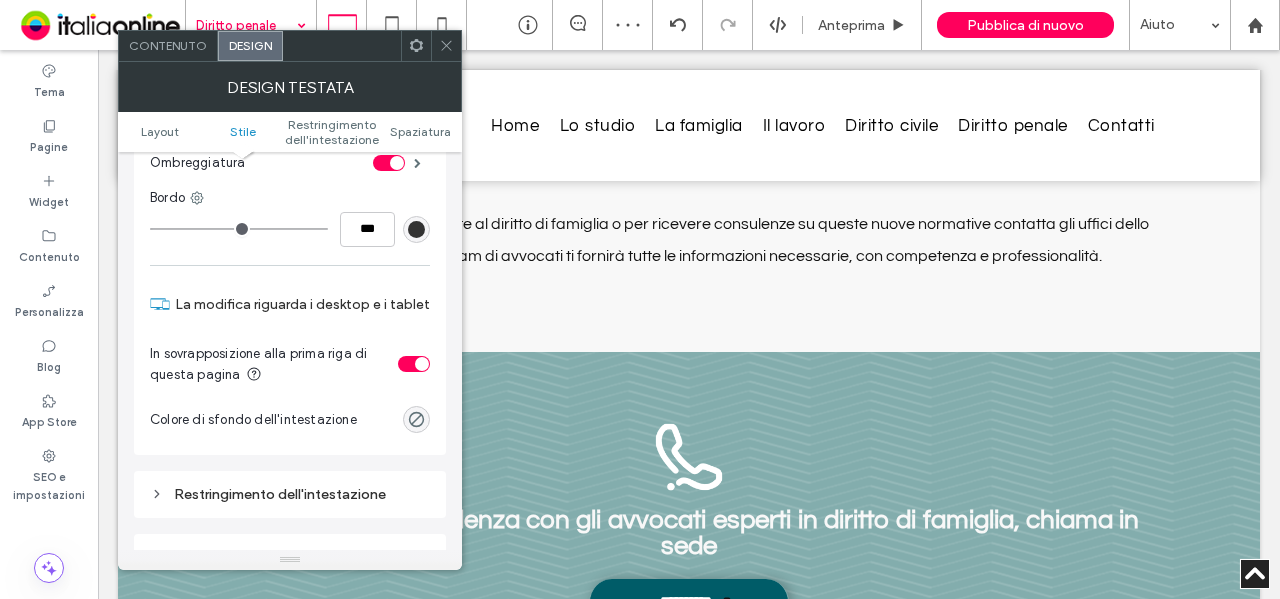 click at bounding box center (446, 46) 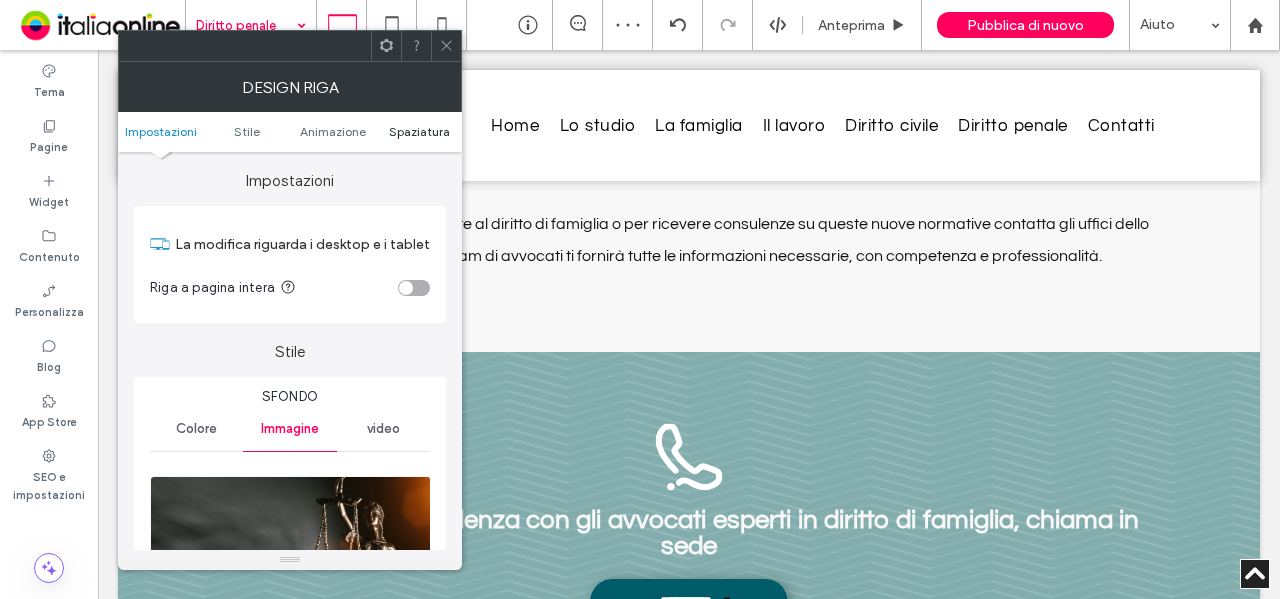 click on "Spaziatura" at bounding box center (419, 131) 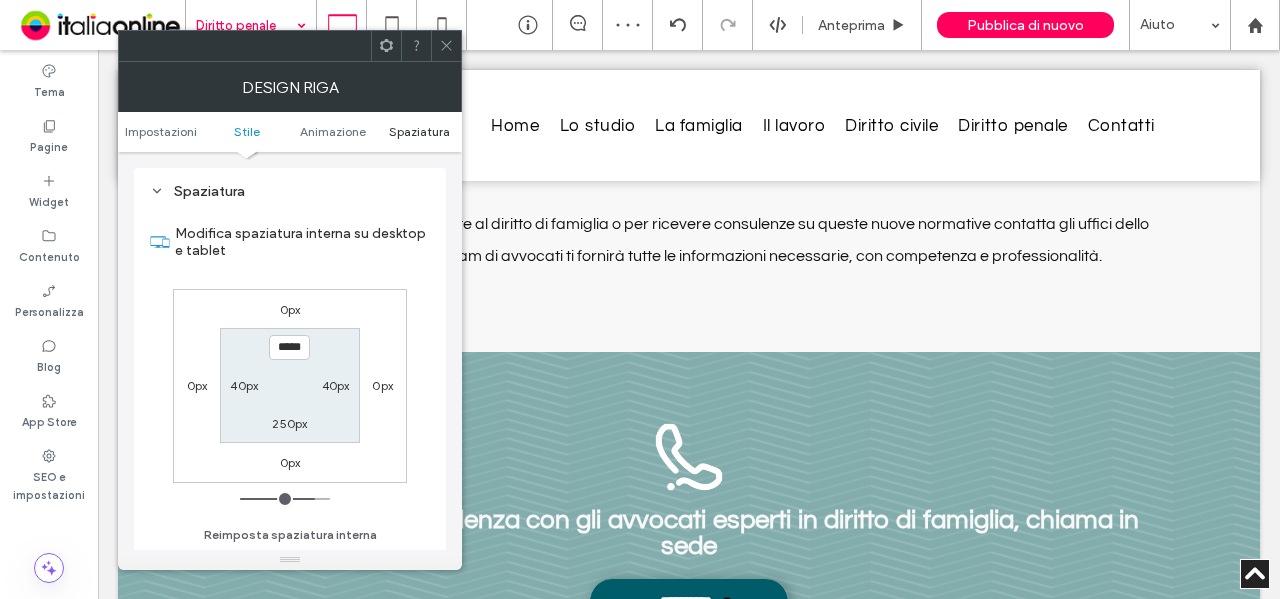 scroll, scrollTop: 1384, scrollLeft: 0, axis: vertical 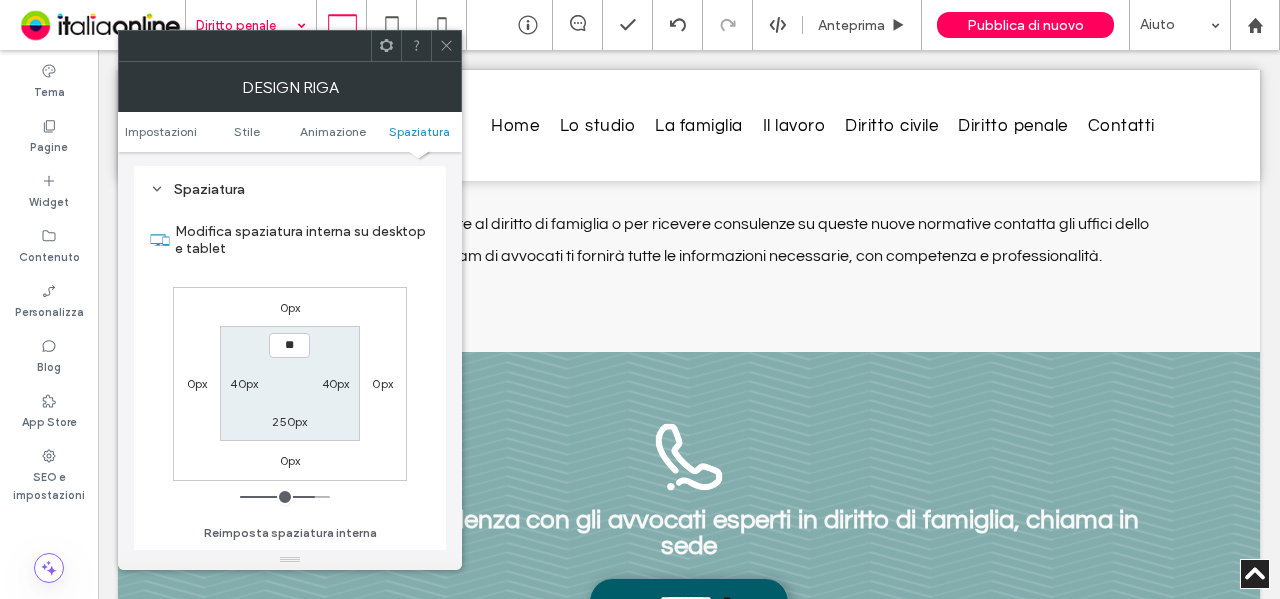 type on "***" 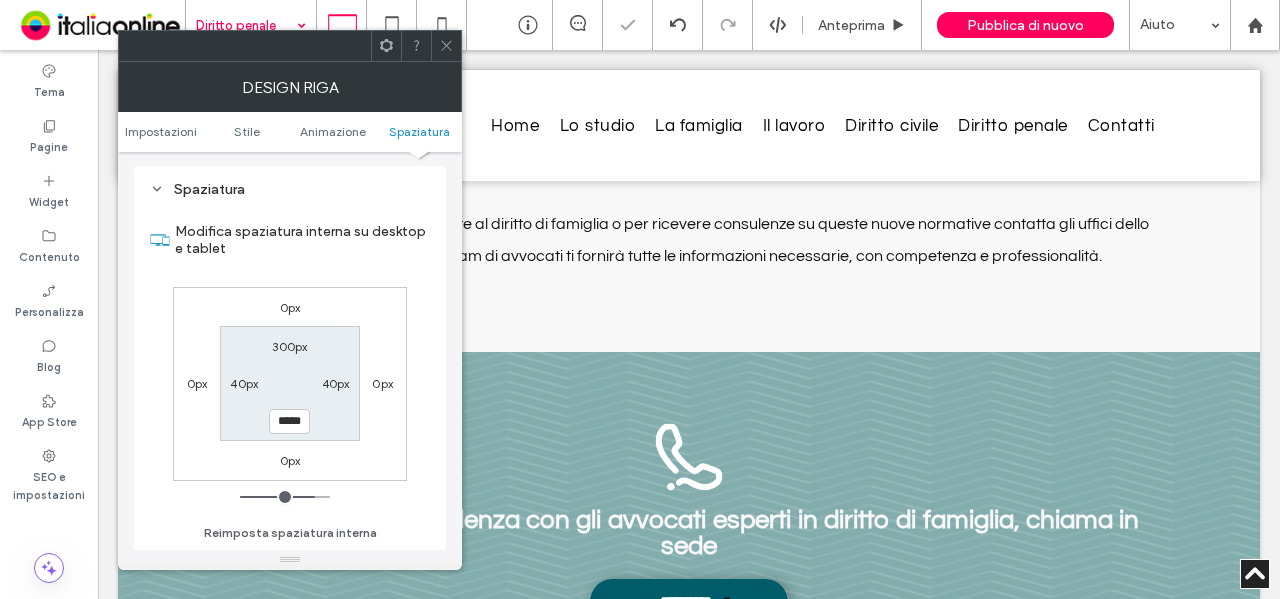 type on "***" 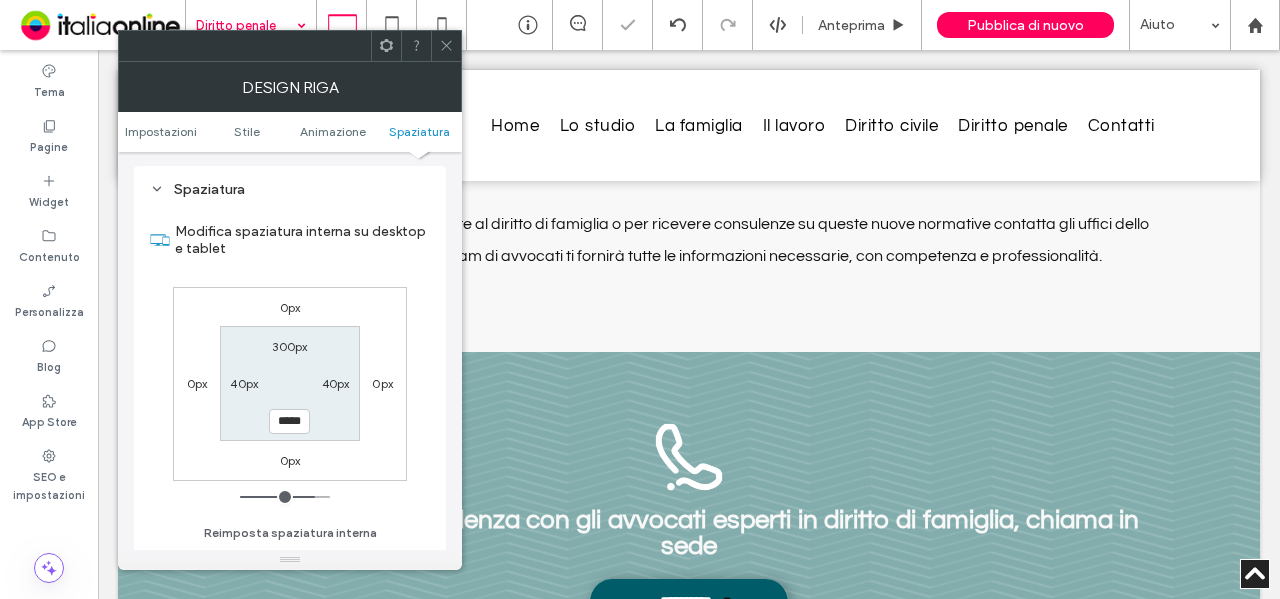 click 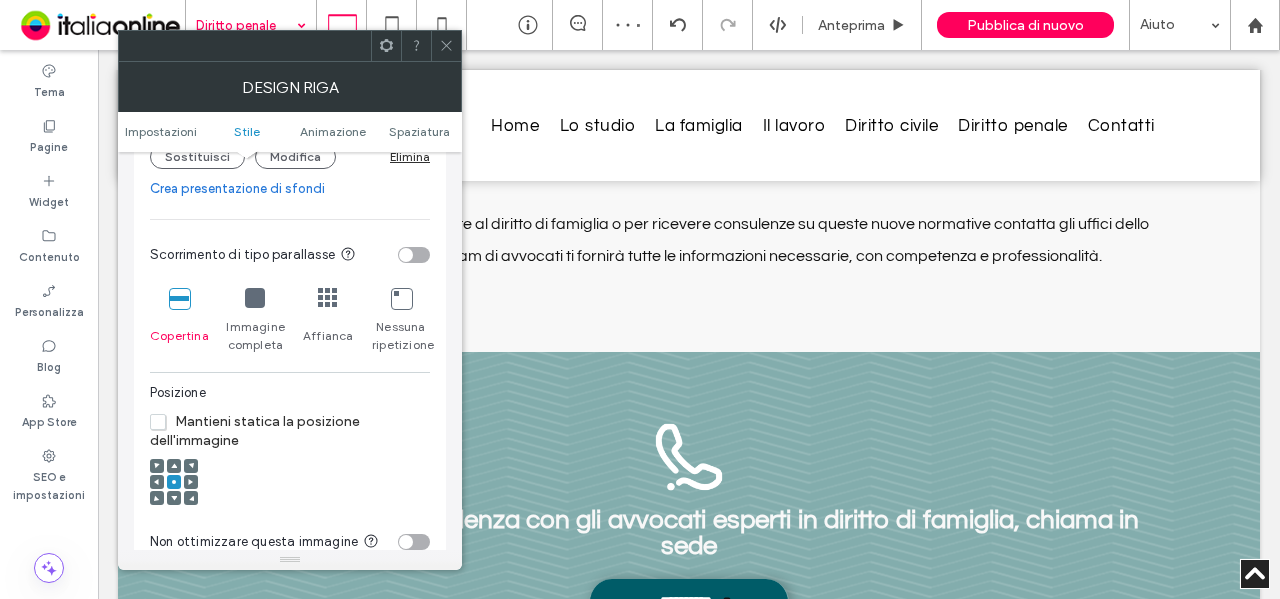 scroll, scrollTop: 600, scrollLeft: 0, axis: vertical 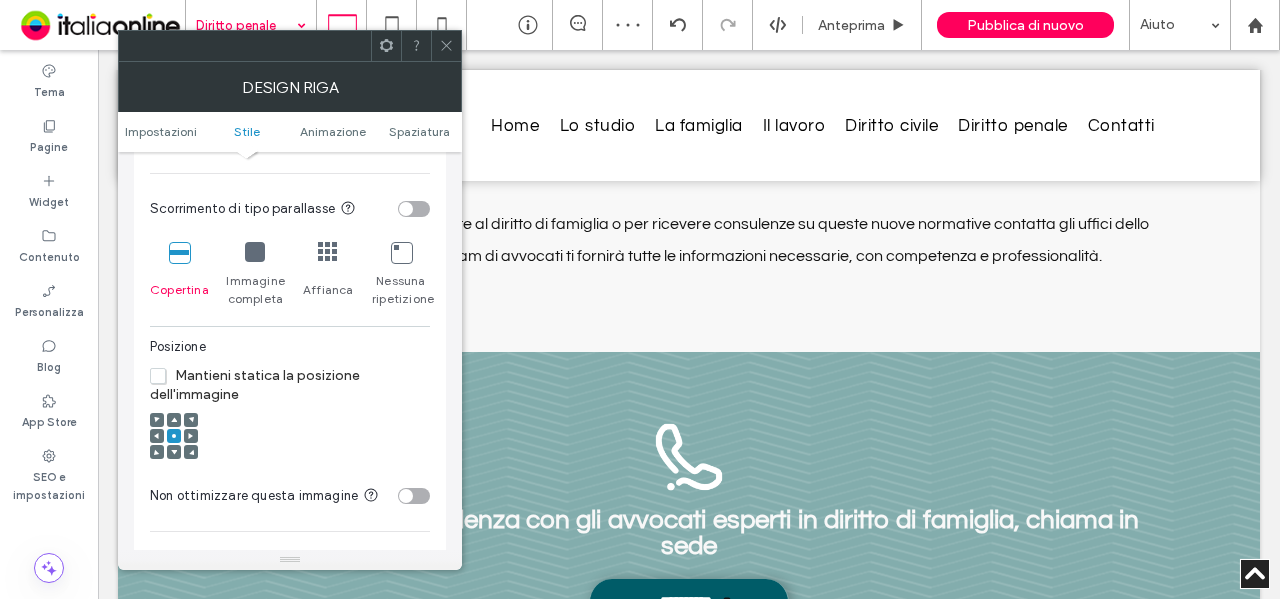 drag, startPoint x: 422, startPoint y: 209, endPoint x: 429, endPoint y: 101, distance: 108.226616 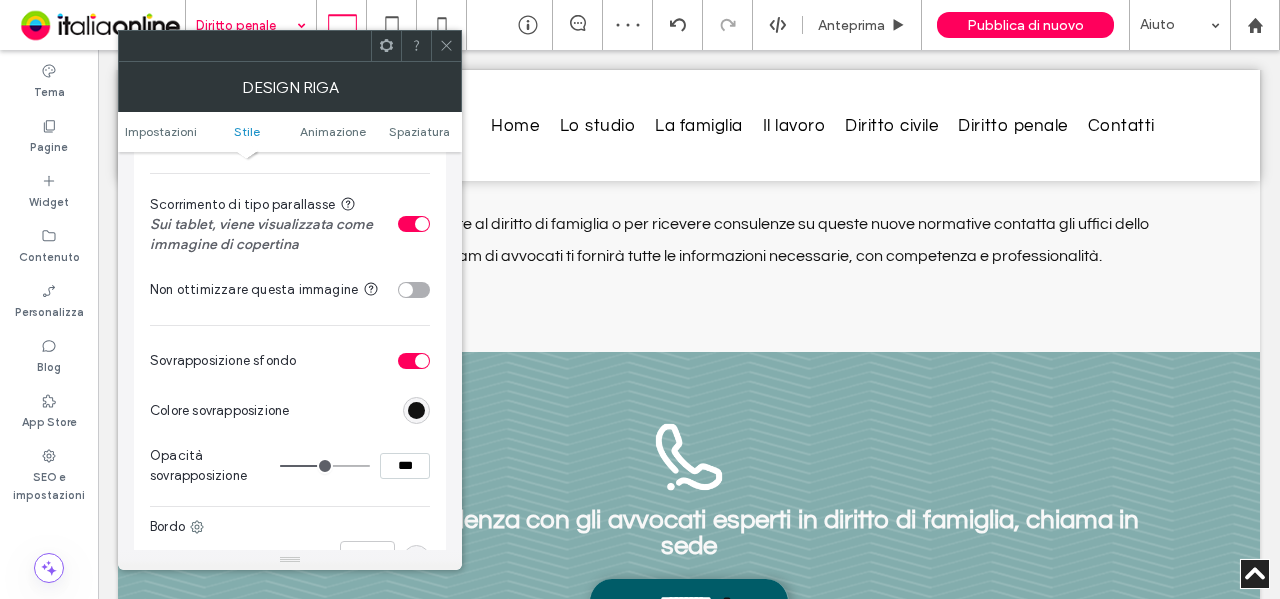 click 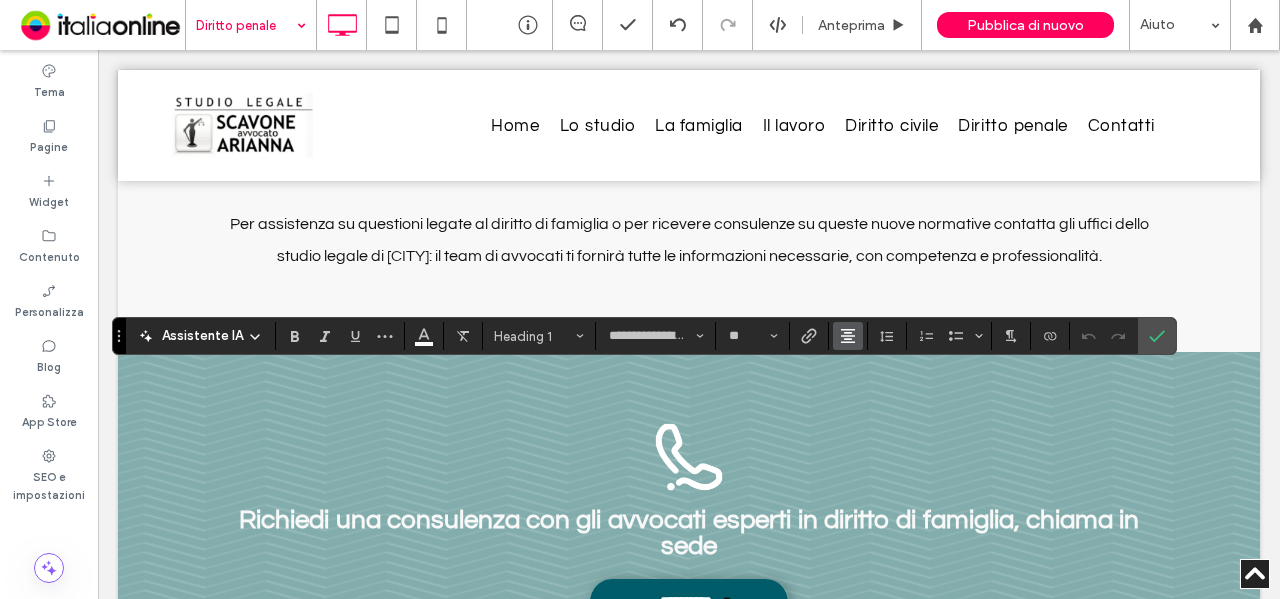click 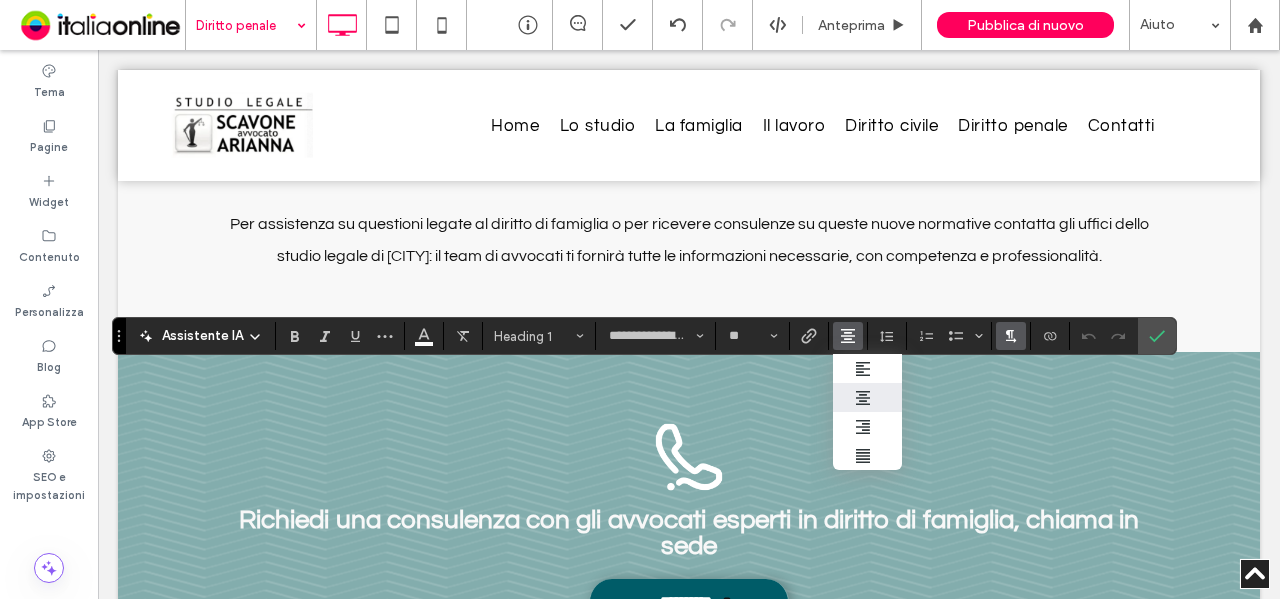 drag, startPoint x: 857, startPoint y: 362, endPoint x: 1002, endPoint y: 322, distance: 150.41609 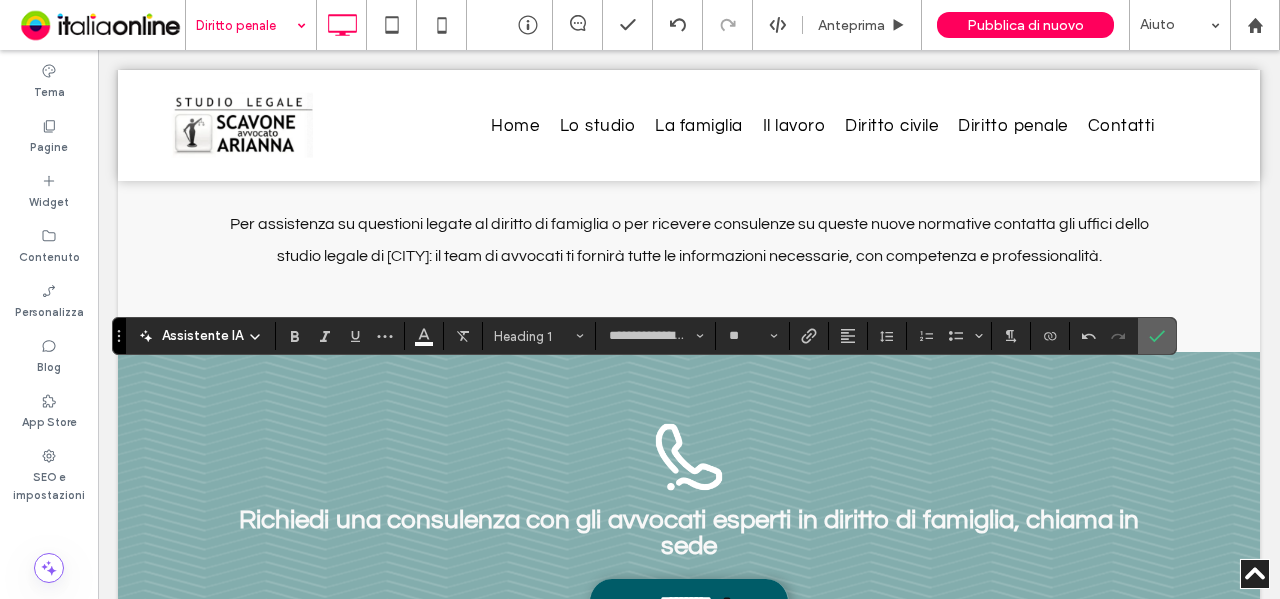 click 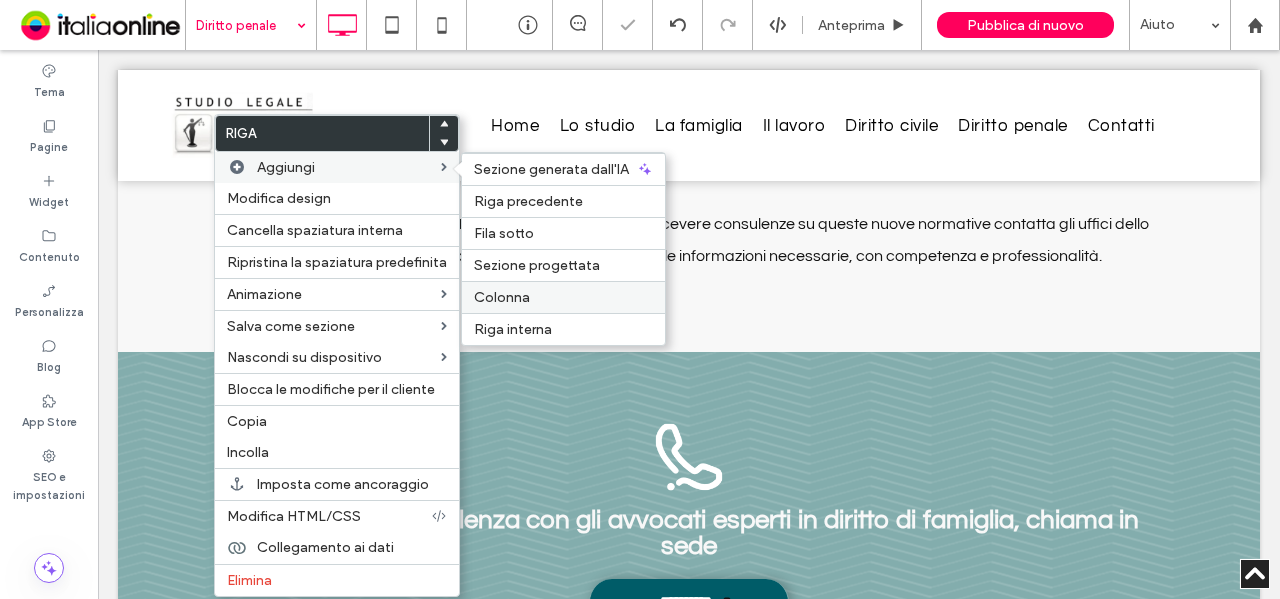 click on "Colonna" at bounding box center (563, 297) 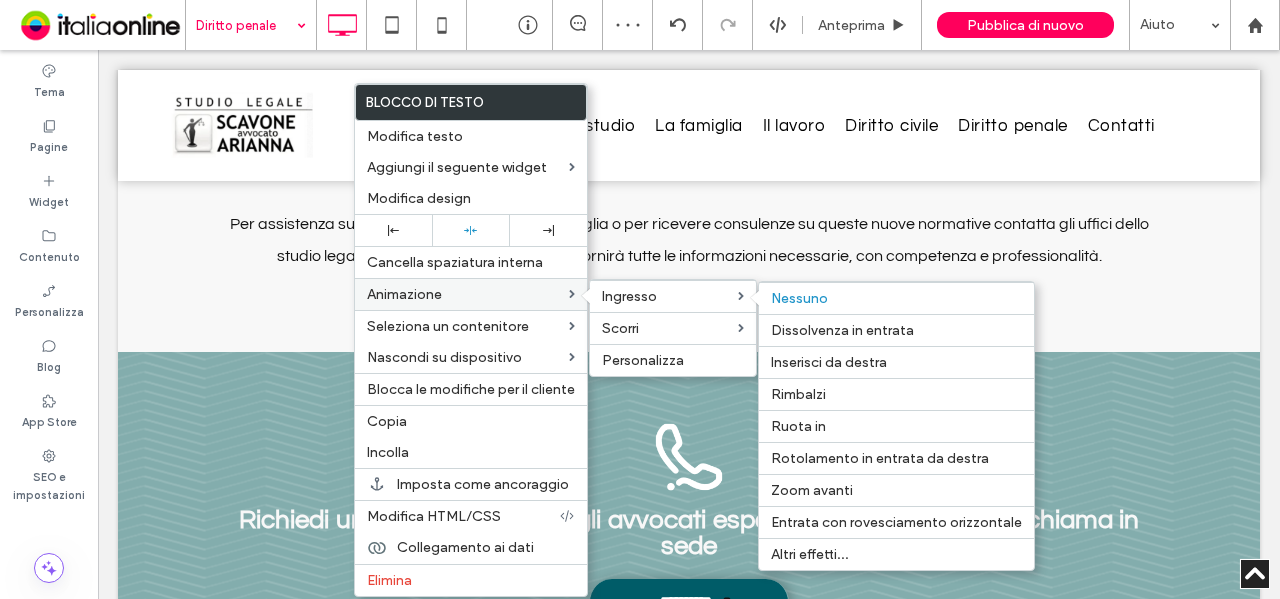 drag, startPoint x: 892, startPoint y: 337, endPoint x: 622, endPoint y: 371, distance: 272.13232 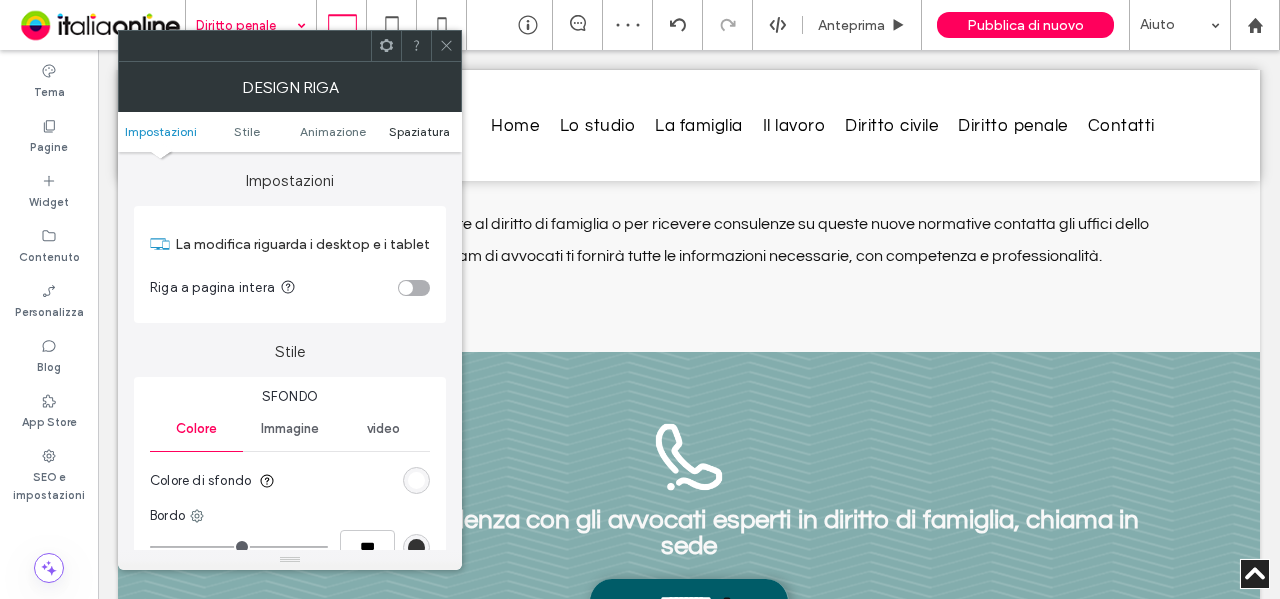 click on "Spaziatura" at bounding box center (419, 131) 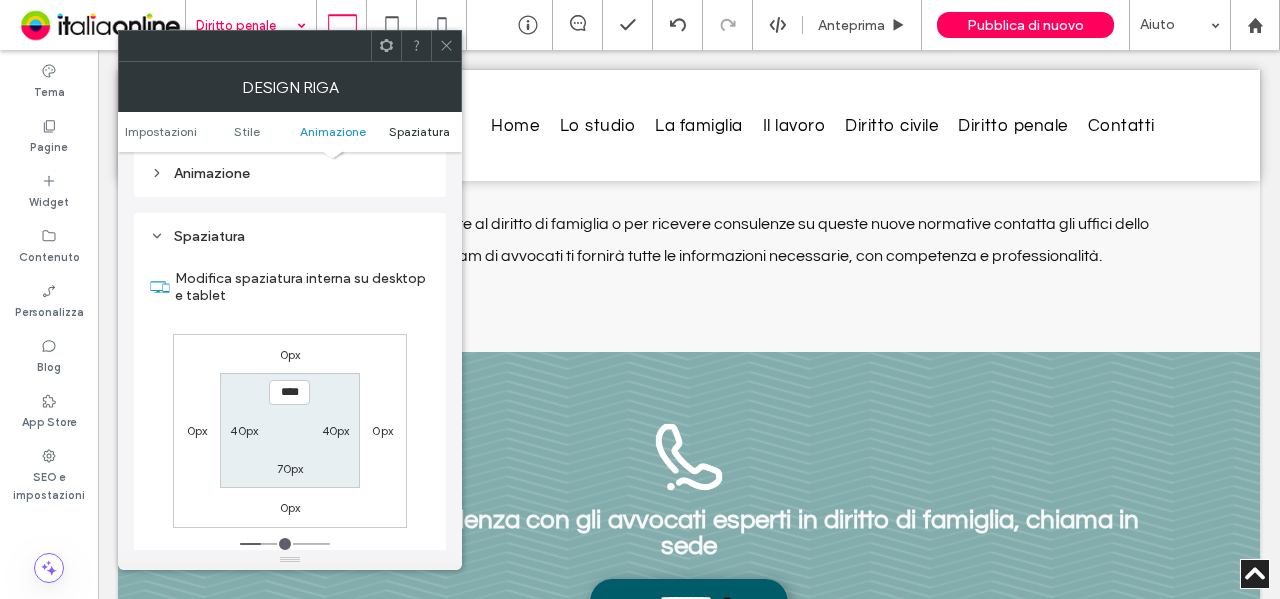 scroll, scrollTop: 565, scrollLeft: 0, axis: vertical 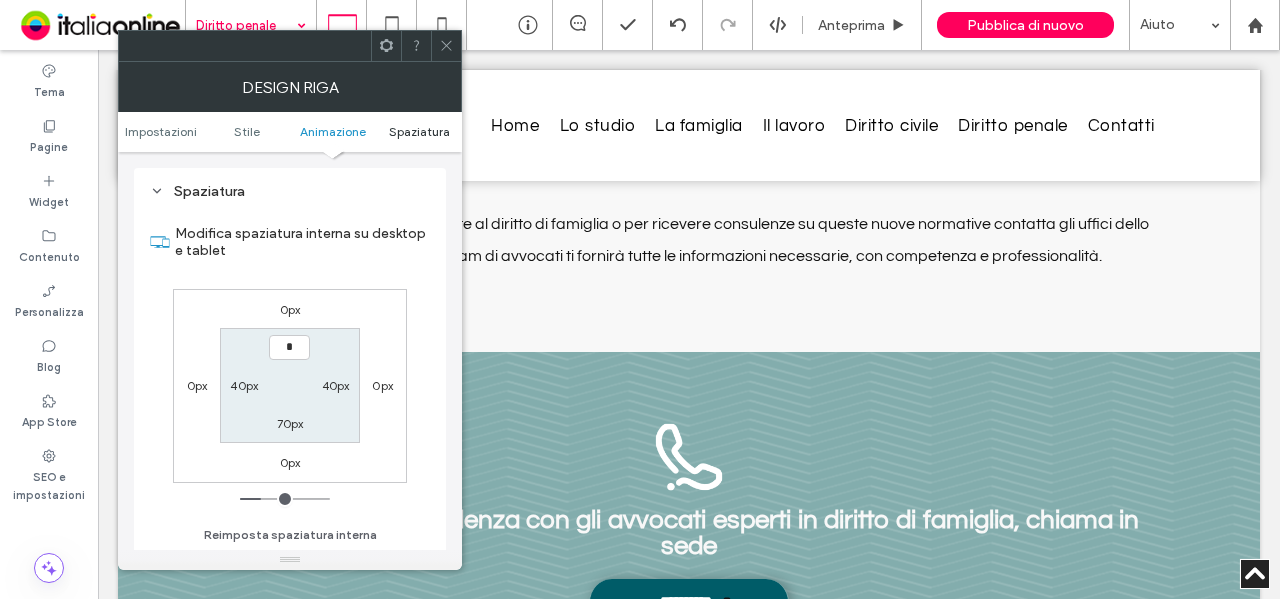 type on "**" 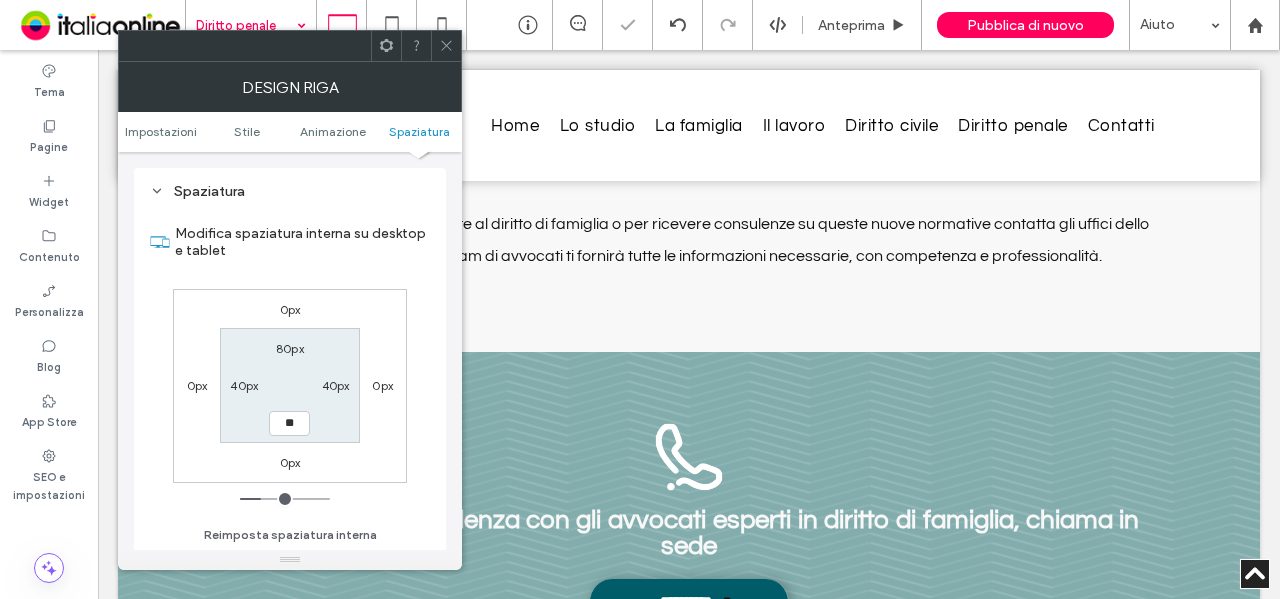 type on "**" 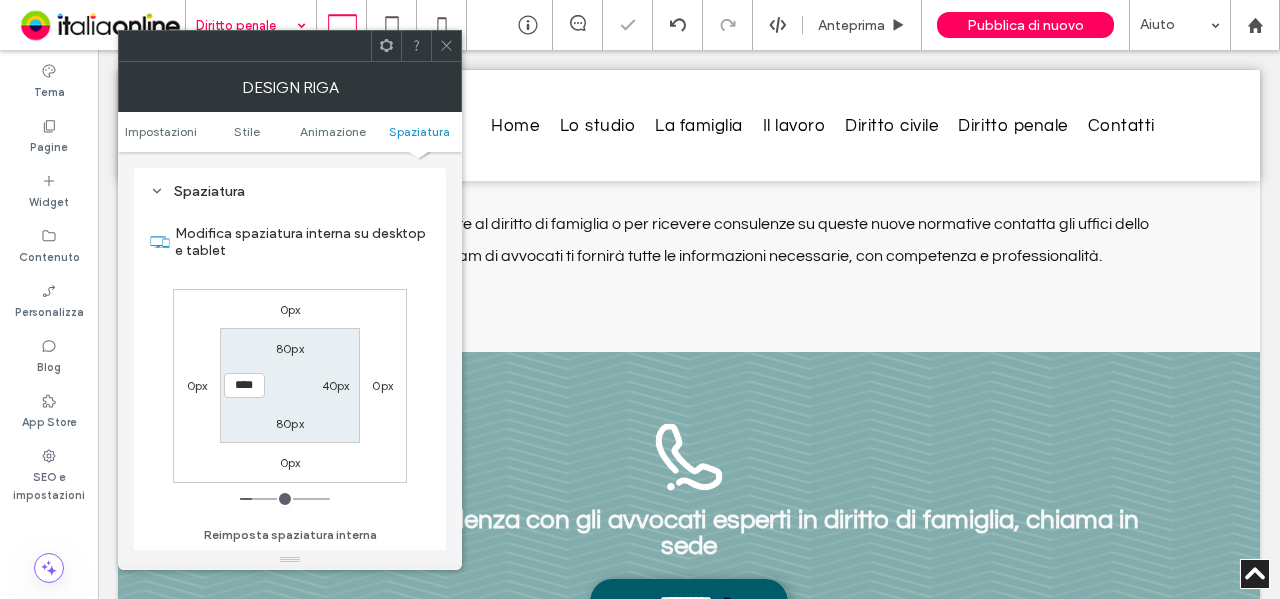 click 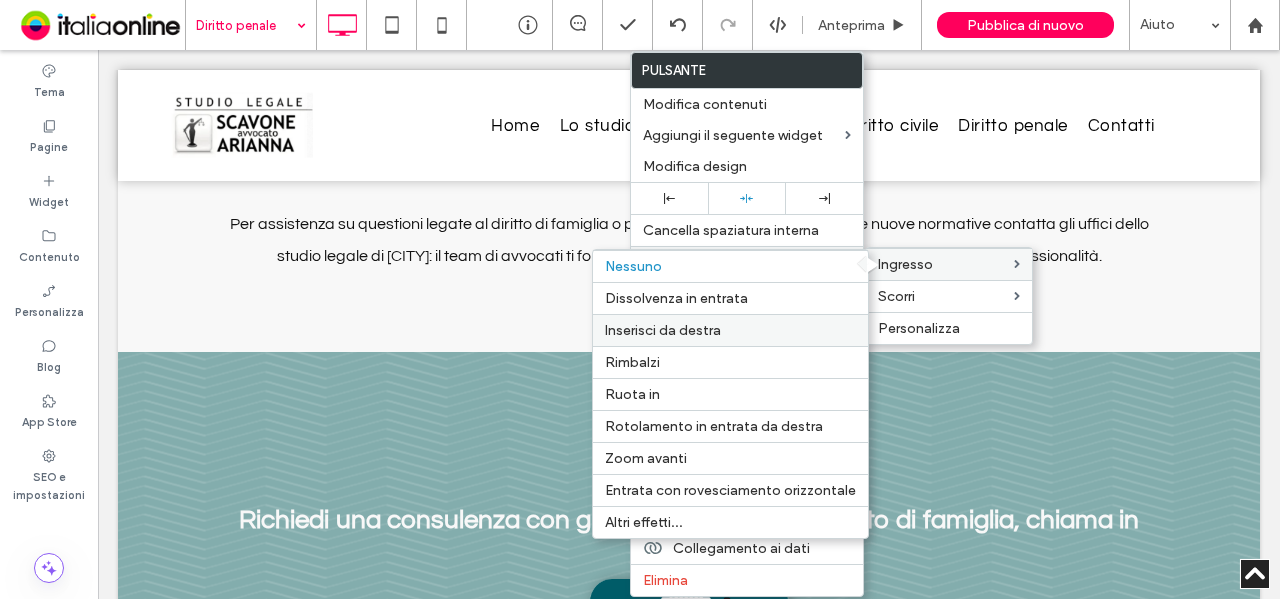 click on "Inserisci da destra" at bounding box center [730, 330] 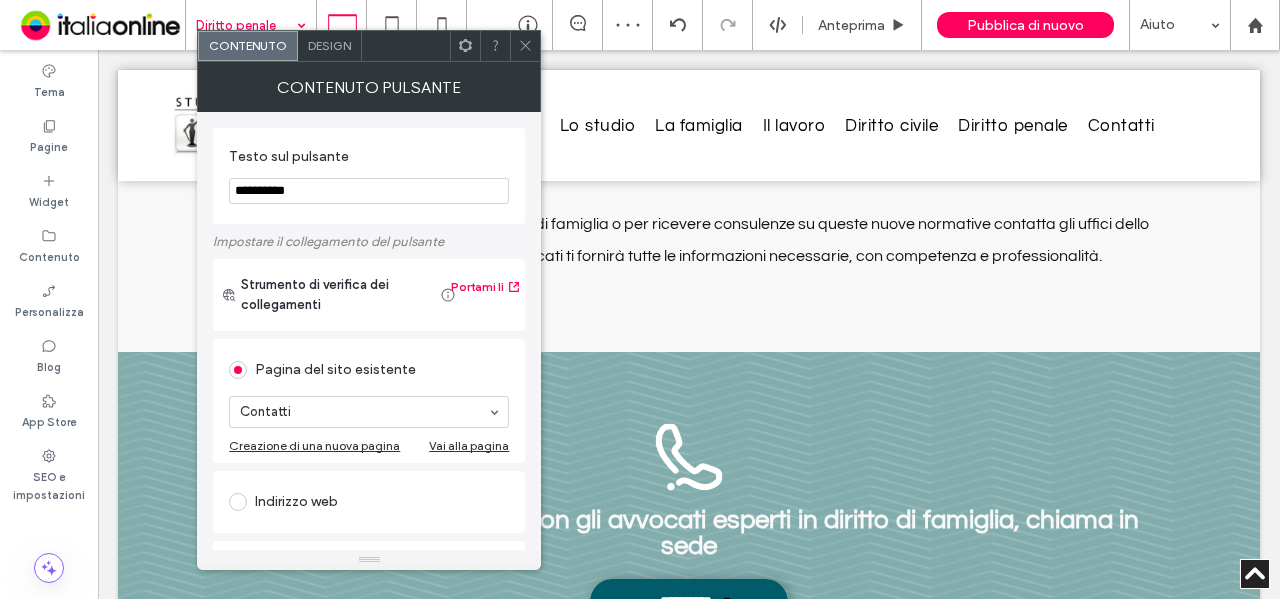 click on "**********" at bounding box center (369, 191) 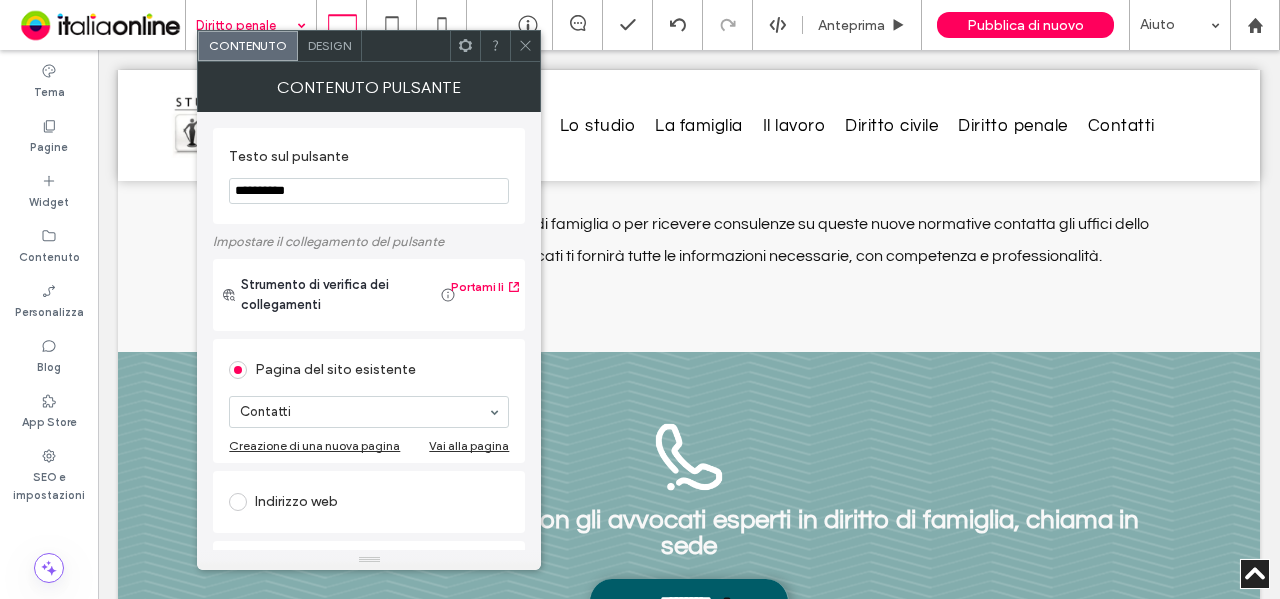 type on "**********" 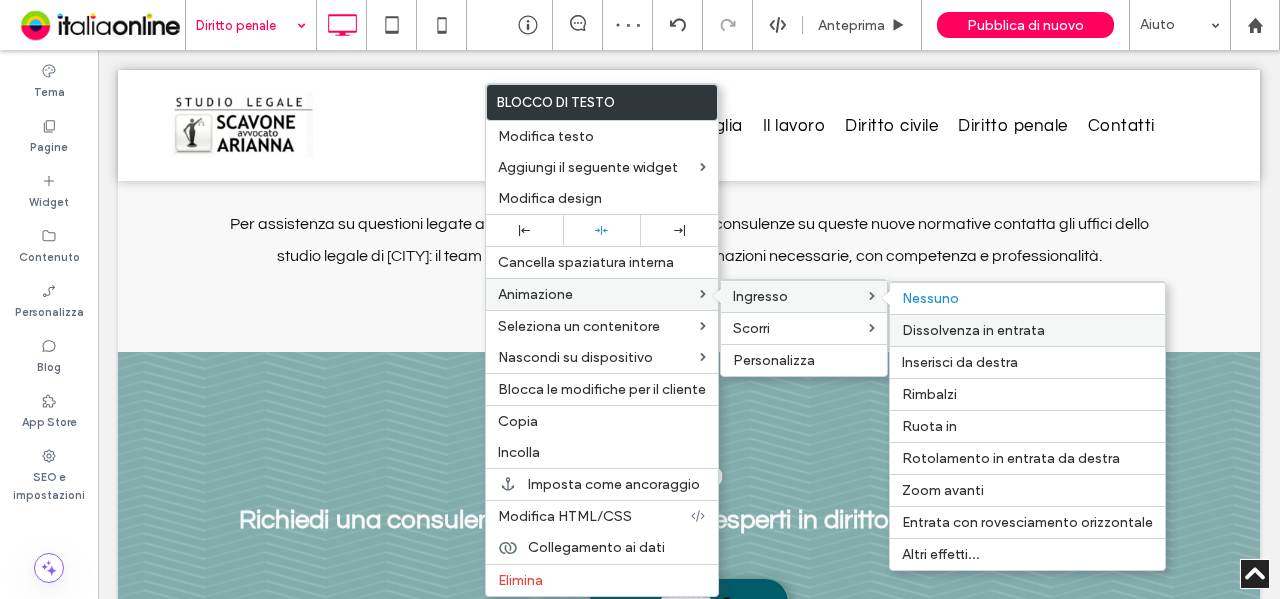 click on "Dissolvenza in entrata" at bounding box center (973, 330) 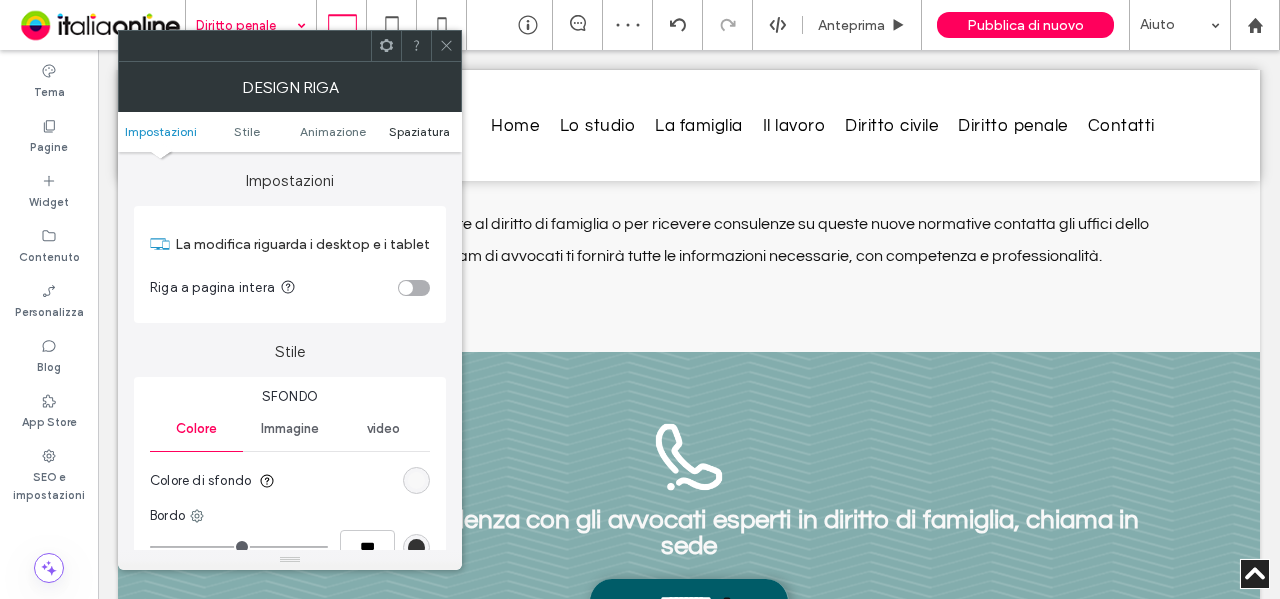 click on "Spaziatura" at bounding box center (419, 131) 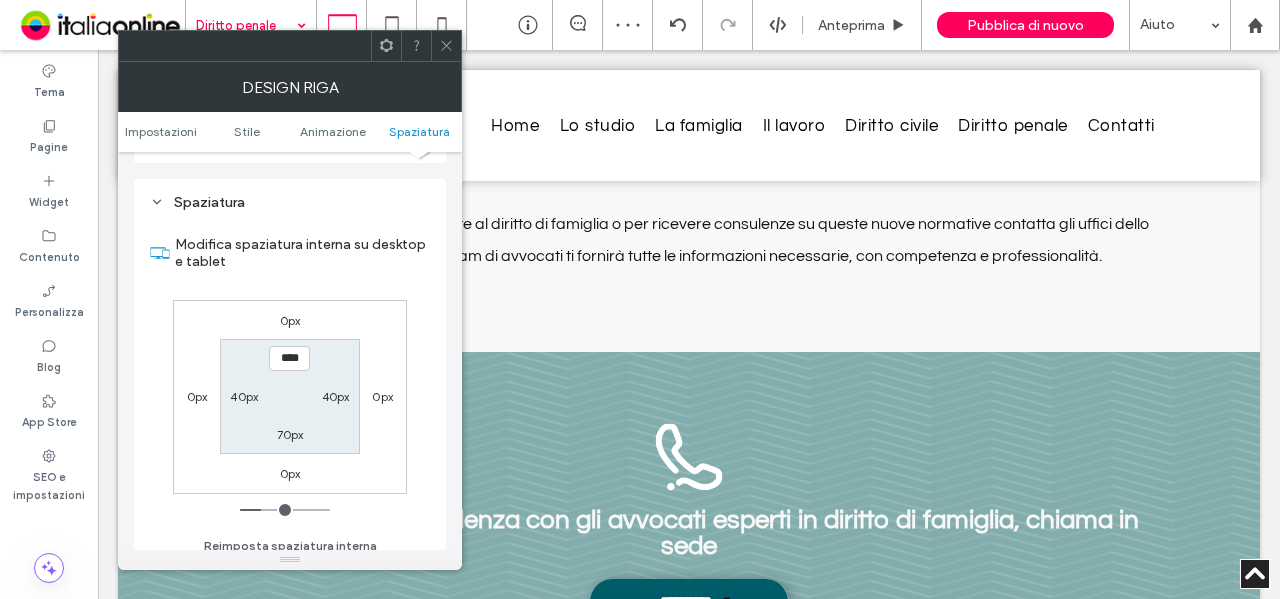scroll, scrollTop: 565, scrollLeft: 0, axis: vertical 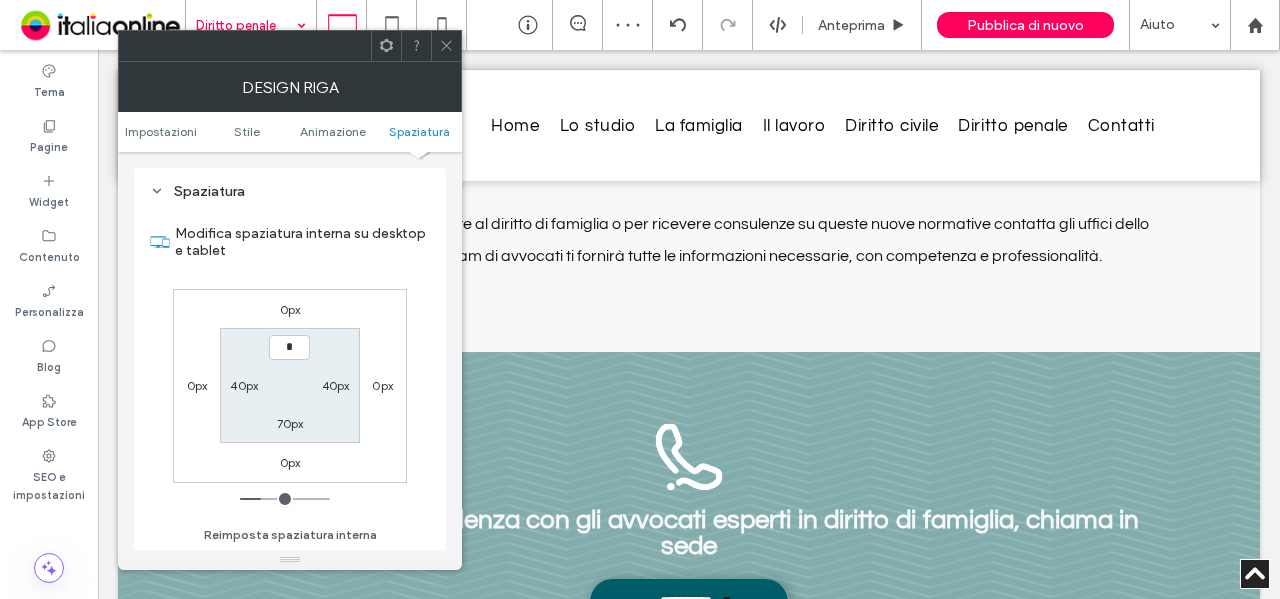 type on "**" 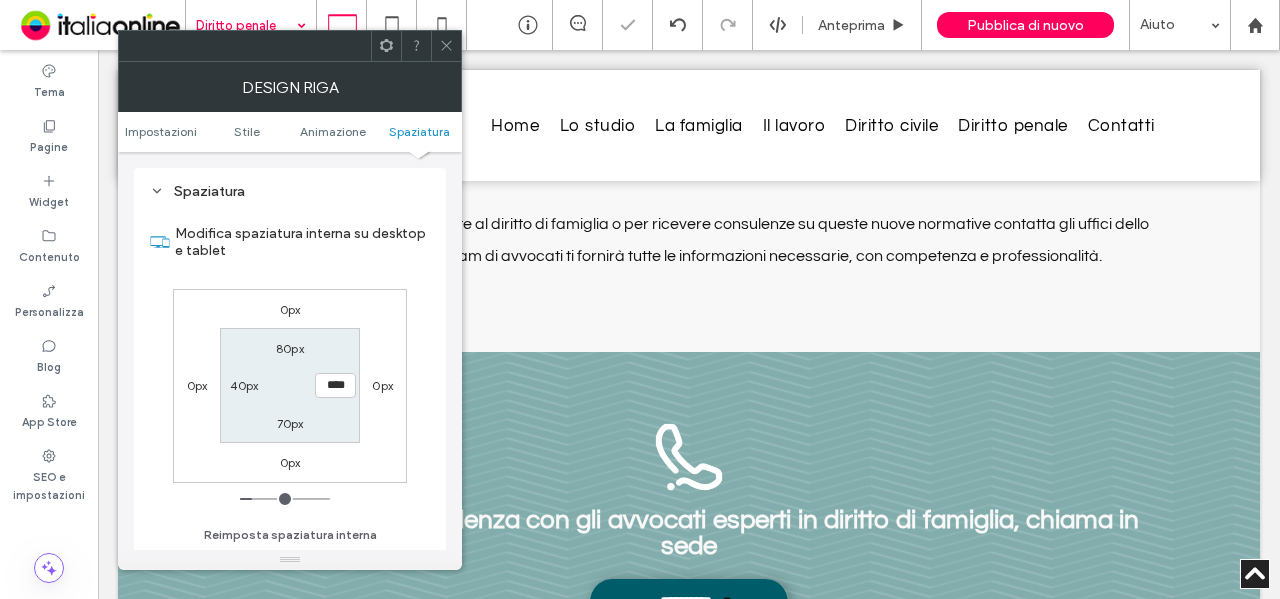 type on "**" 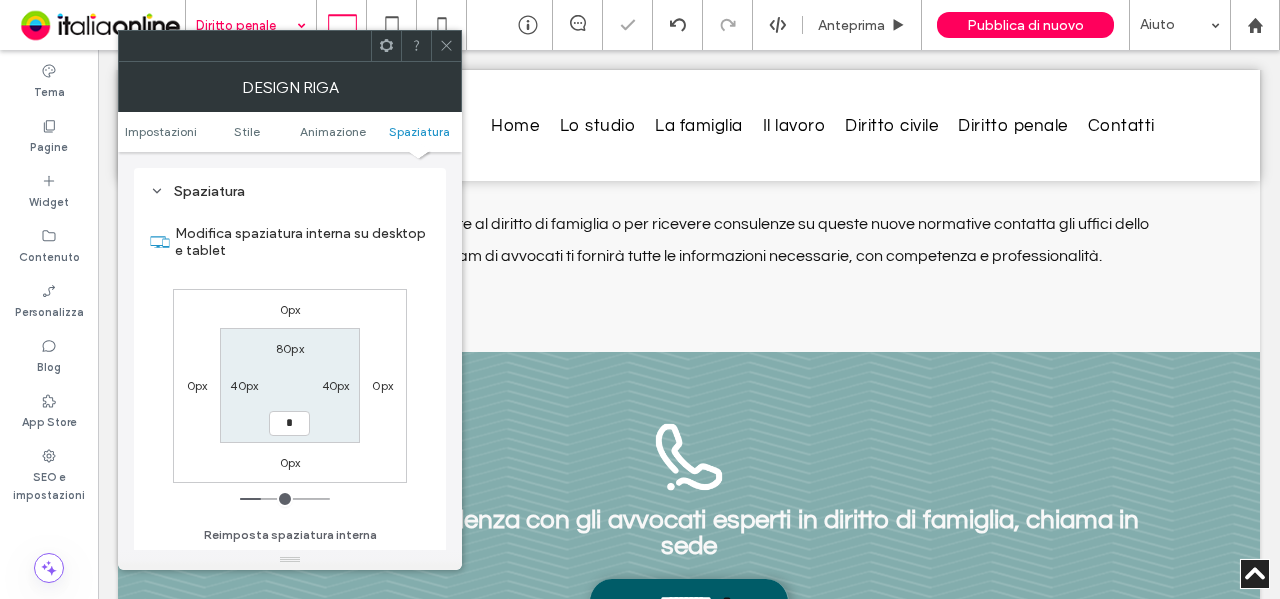 type on "**" 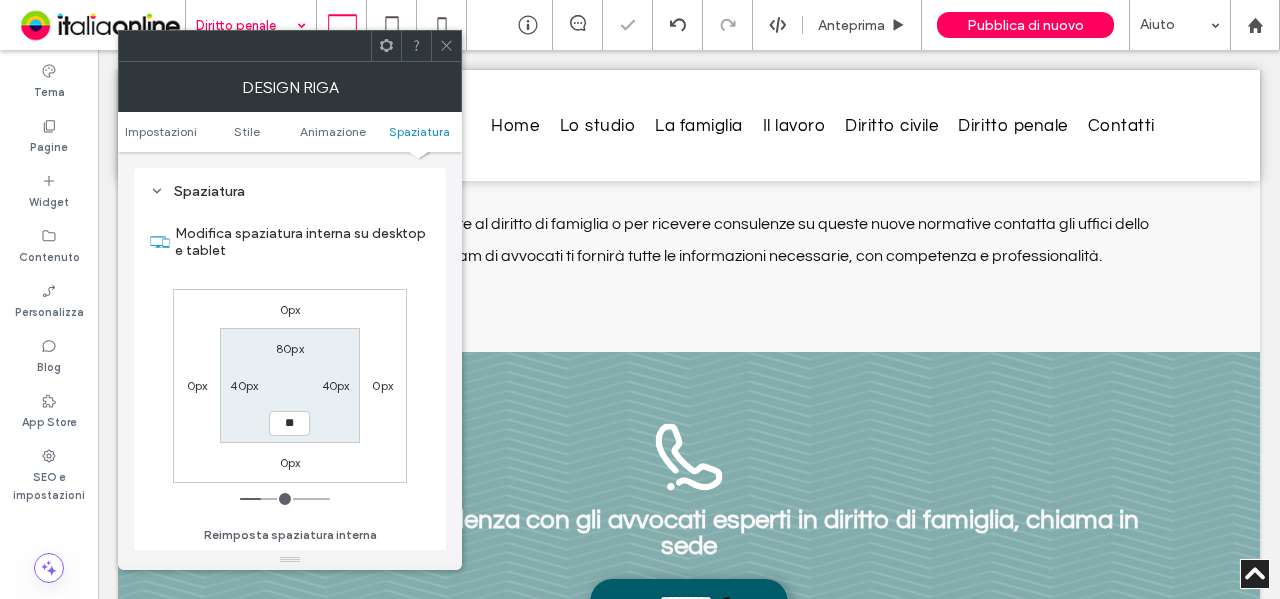 type on "**" 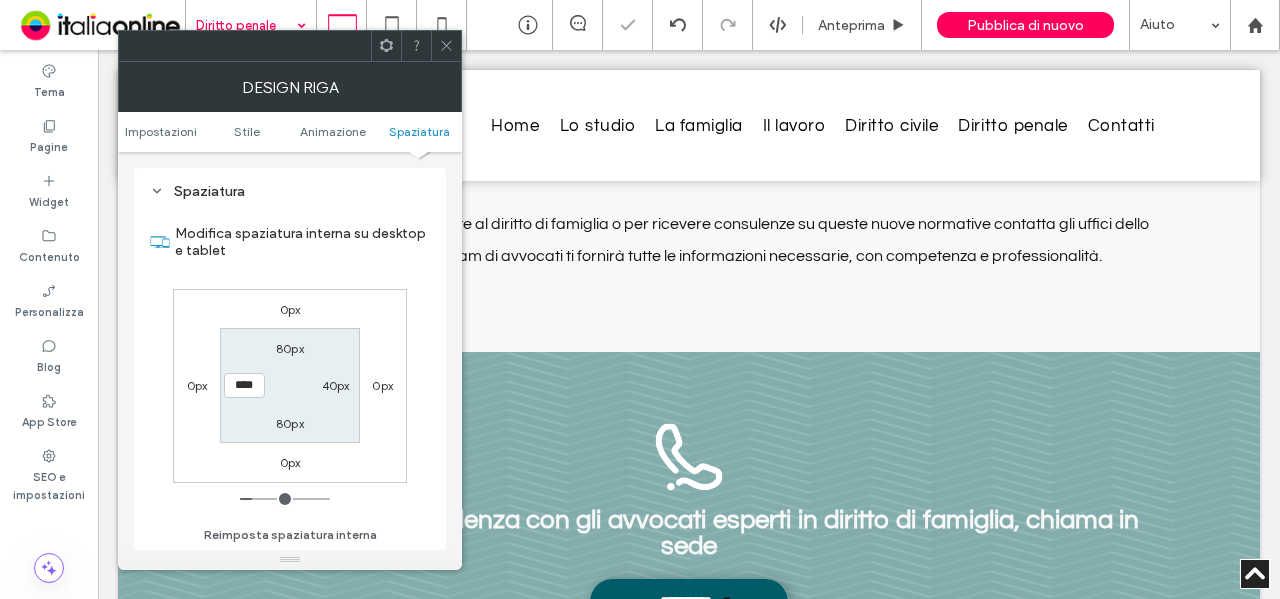 click at bounding box center [416, 46] 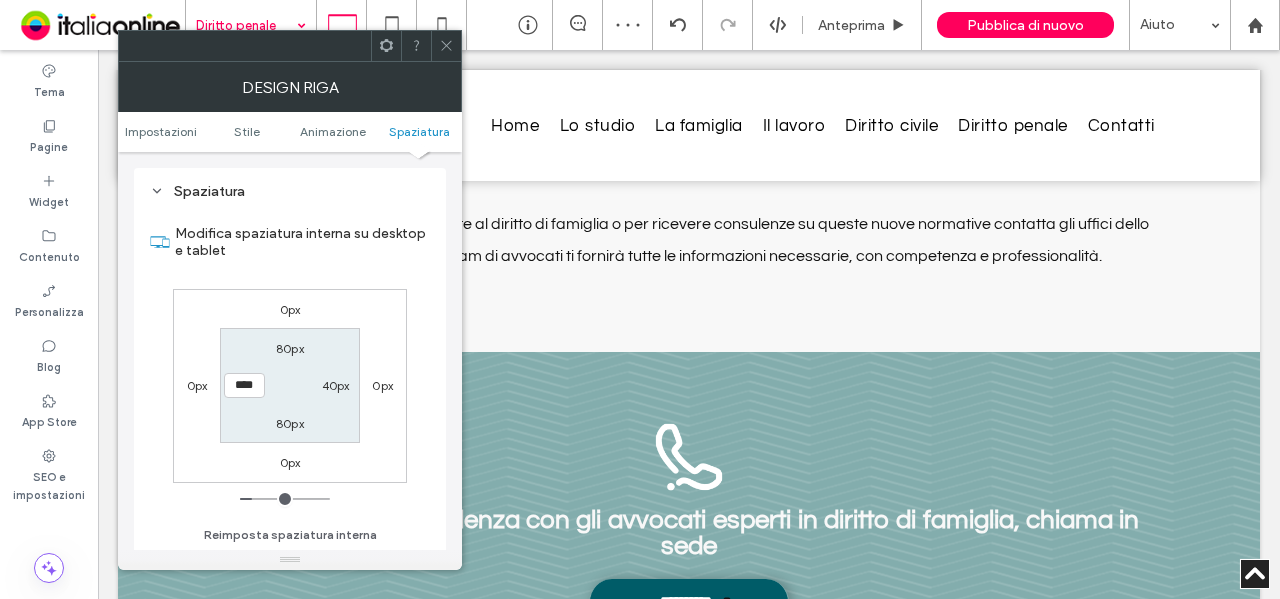 drag, startPoint x: 456, startPoint y: 37, endPoint x: 404, endPoint y: 222, distance: 192.16919 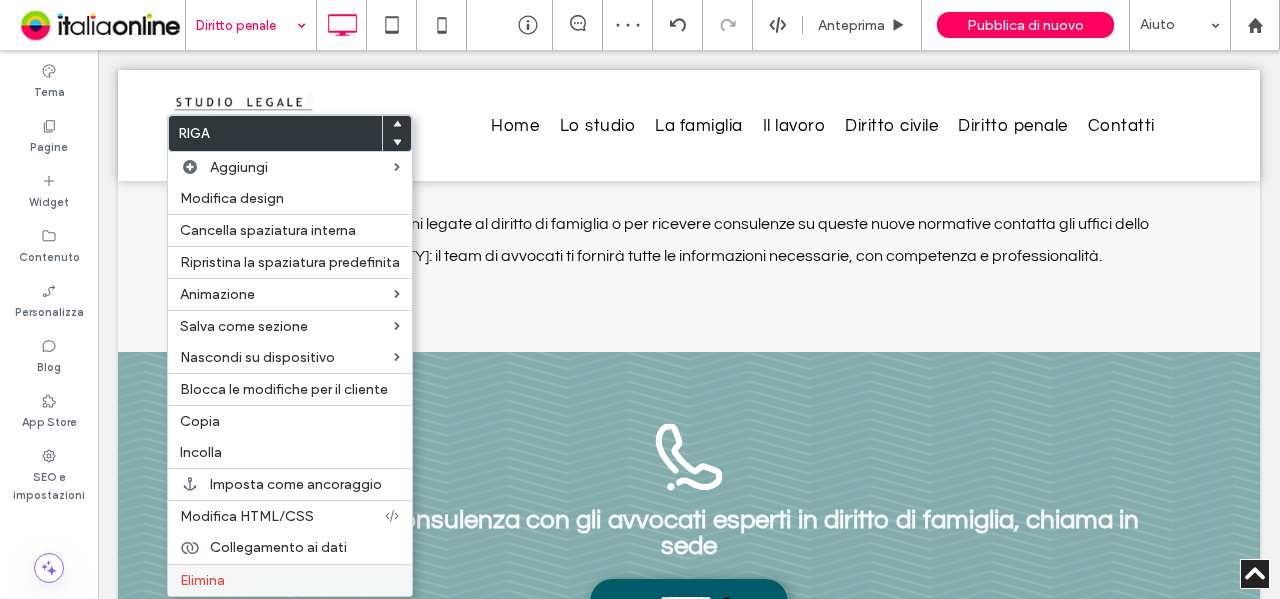 drag, startPoint x: 250, startPoint y: 562, endPoint x: 292, endPoint y: 541, distance: 46.957428 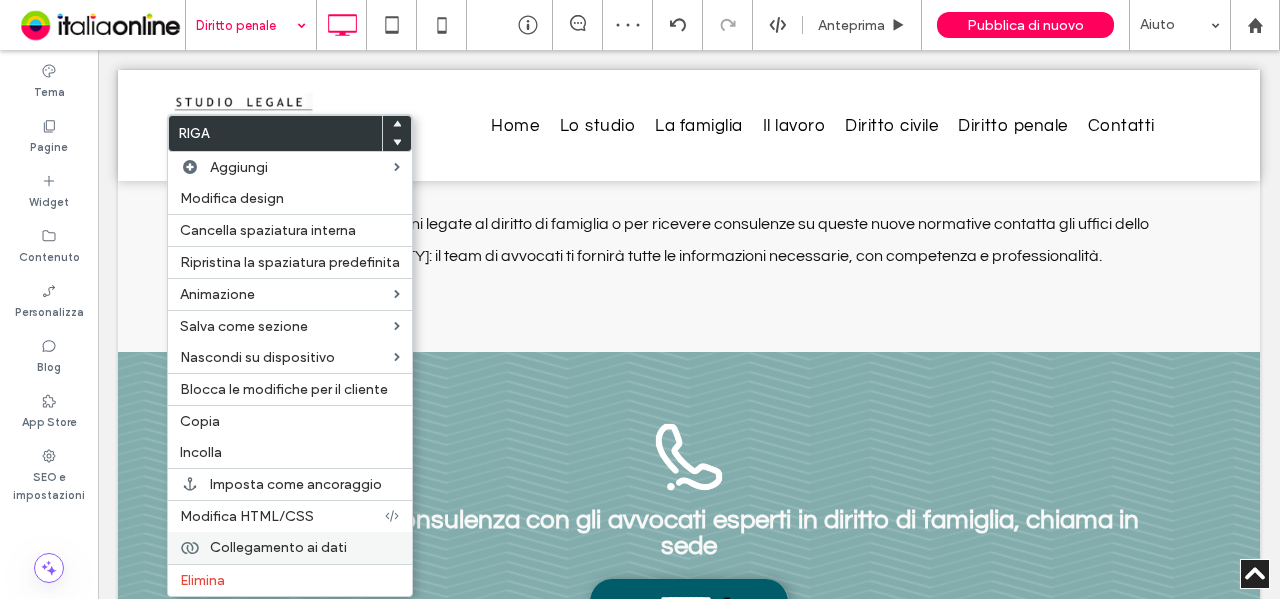 click on "Elimina" at bounding box center [290, 580] 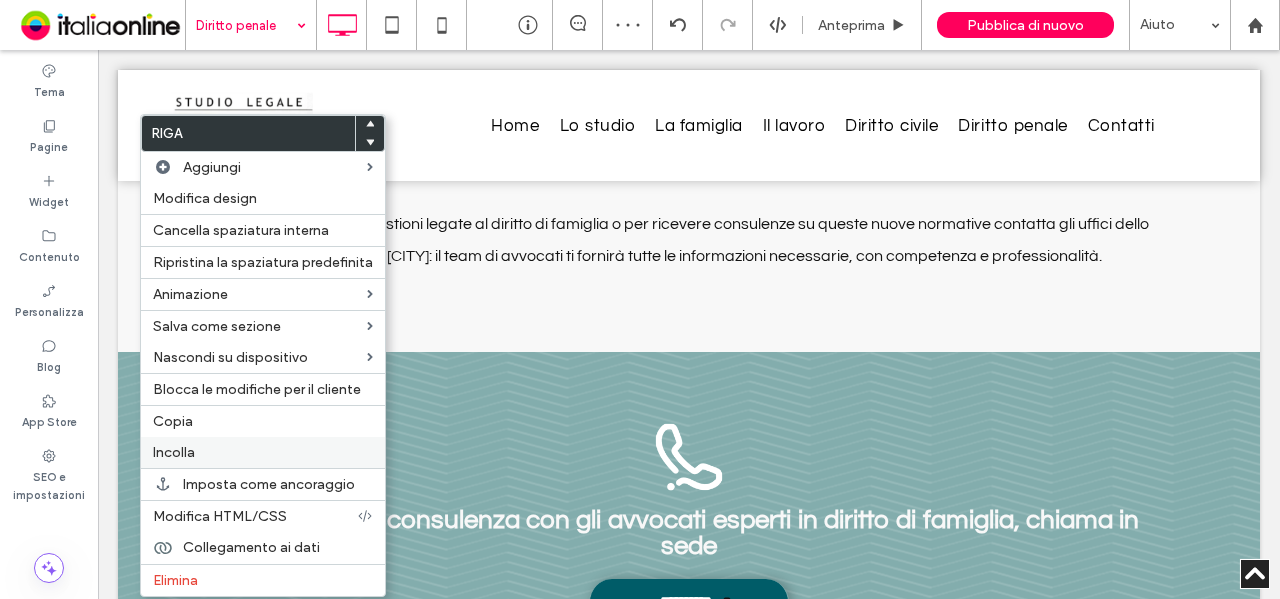 click on "Incolla" at bounding box center [263, 452] 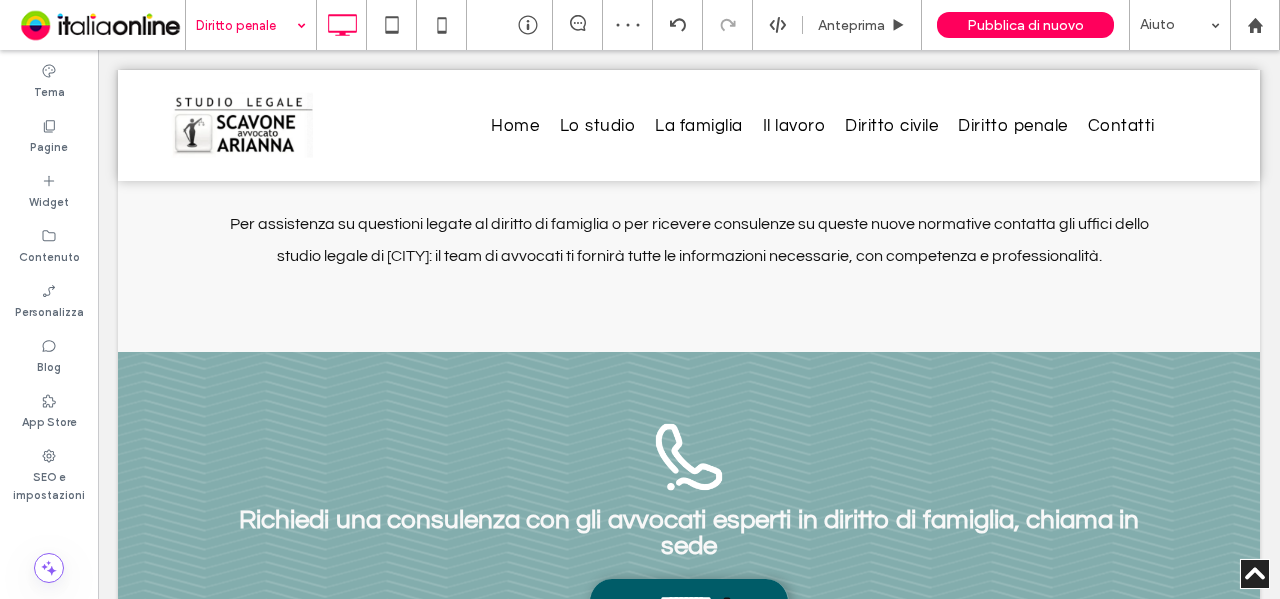 type on "*********" 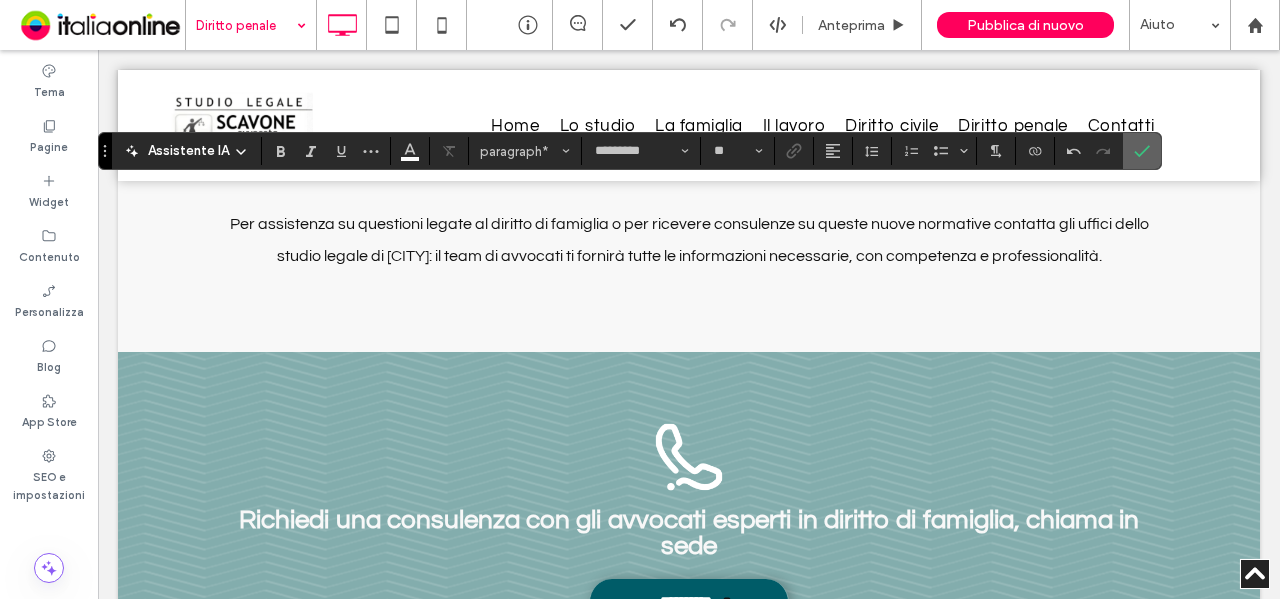 click 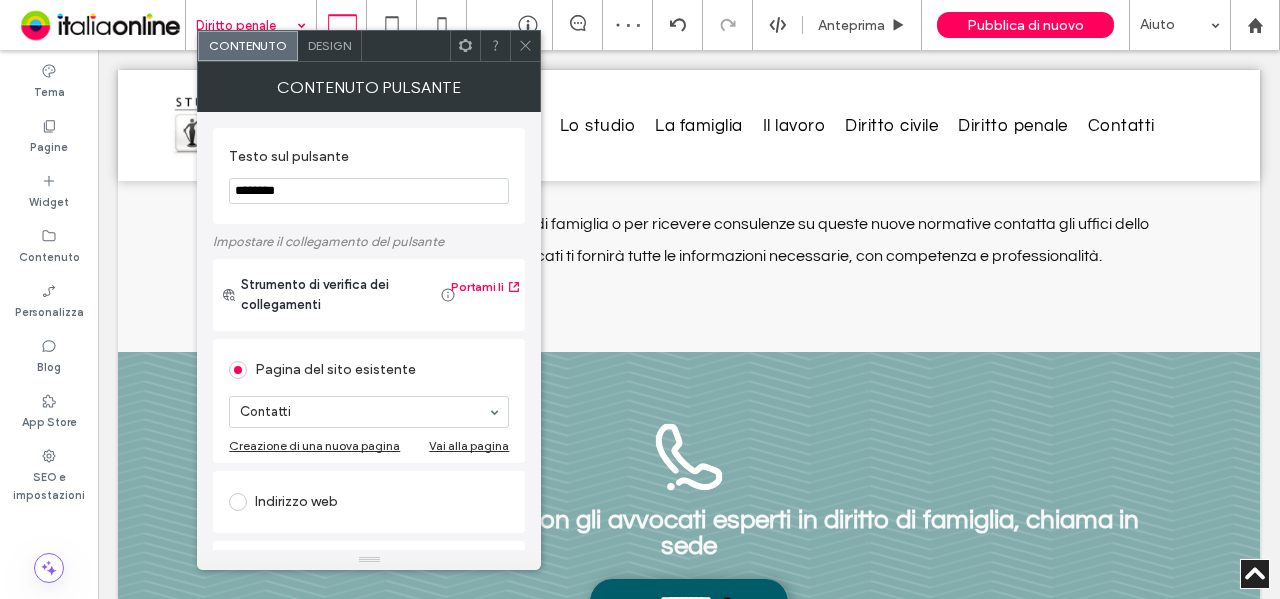 click 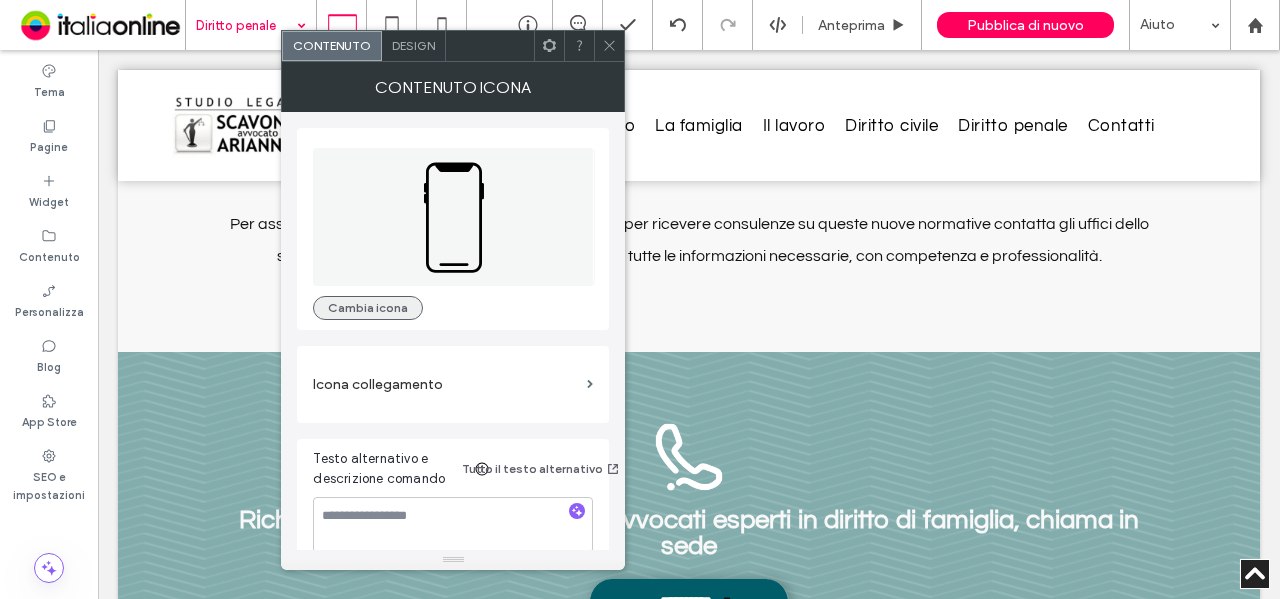 click on "Cambia icona" at bounding box center [368, 308] 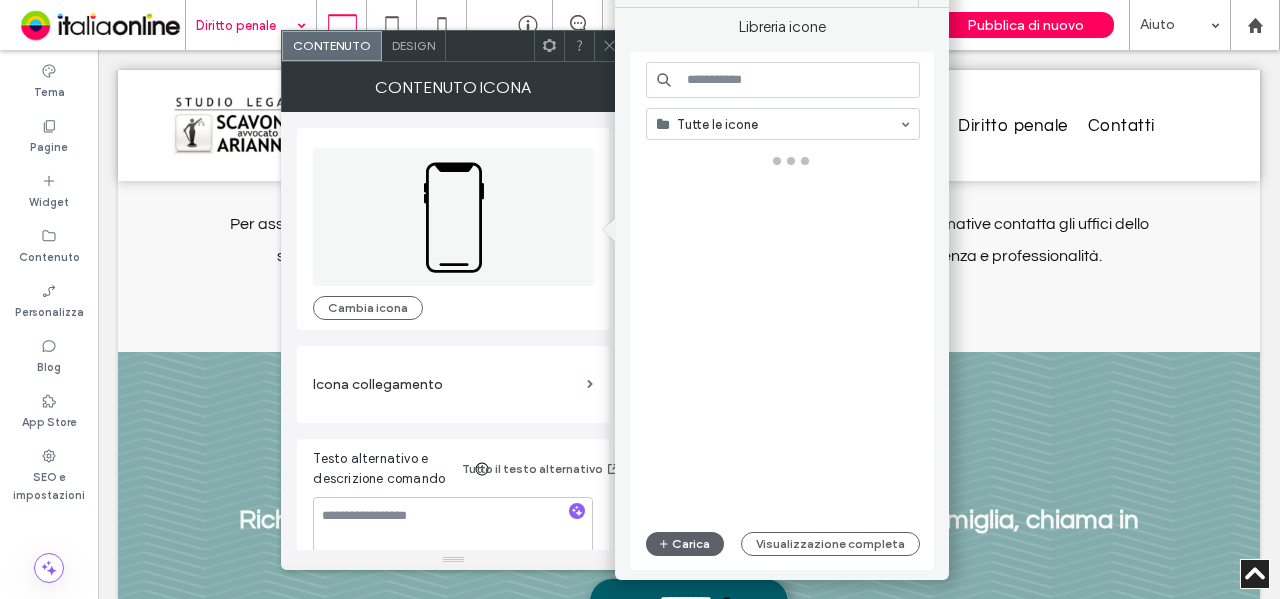 click at bounding box center [783, 80] 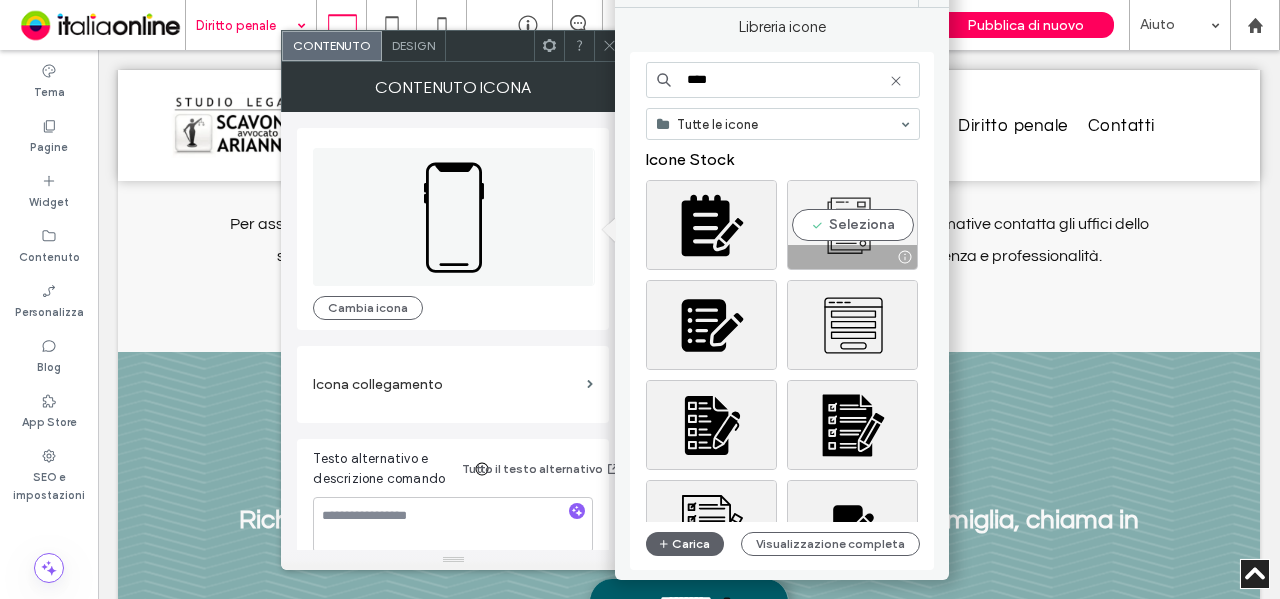 type on "****" 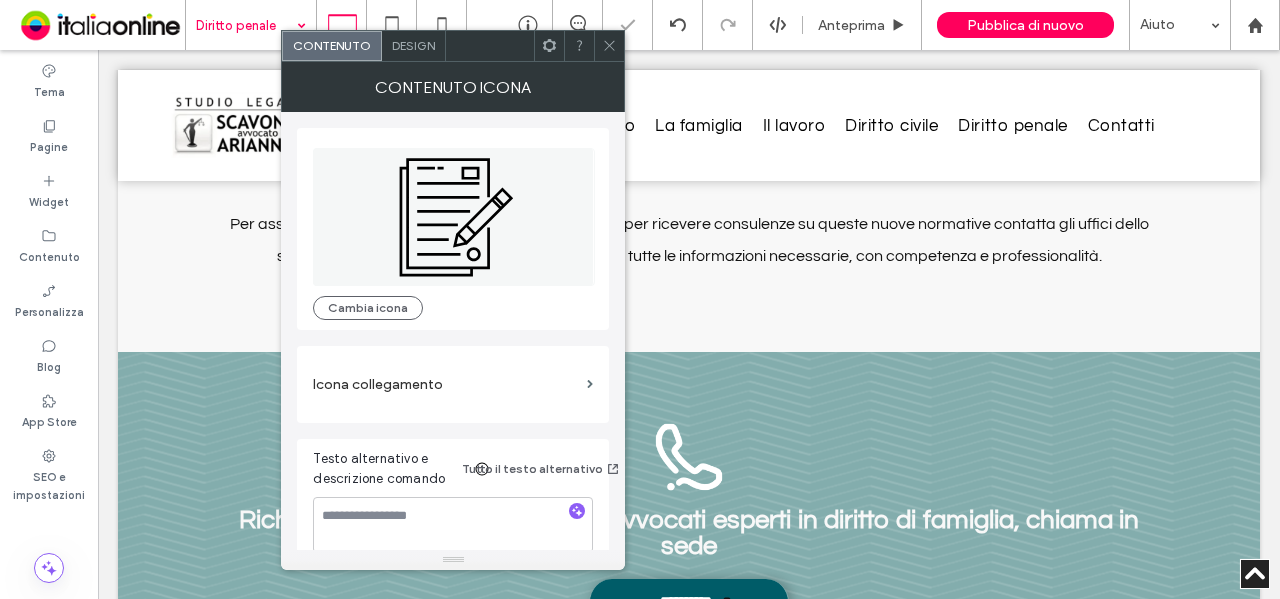 click on "Contenuto icona" at bounding box center (453, 87) 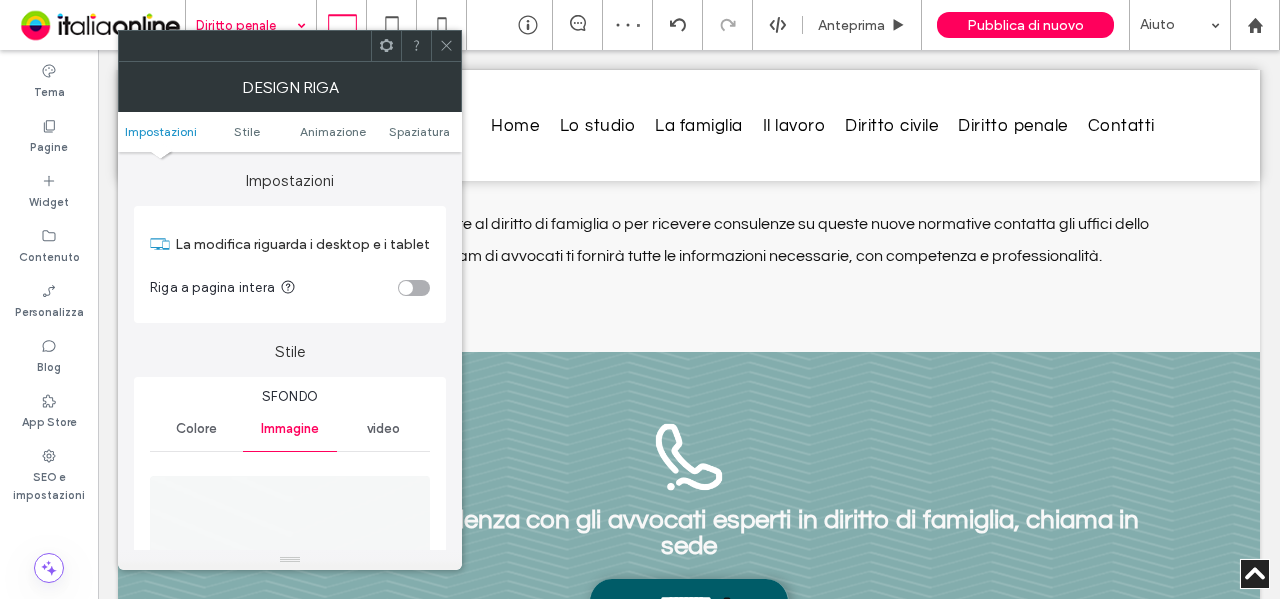 click 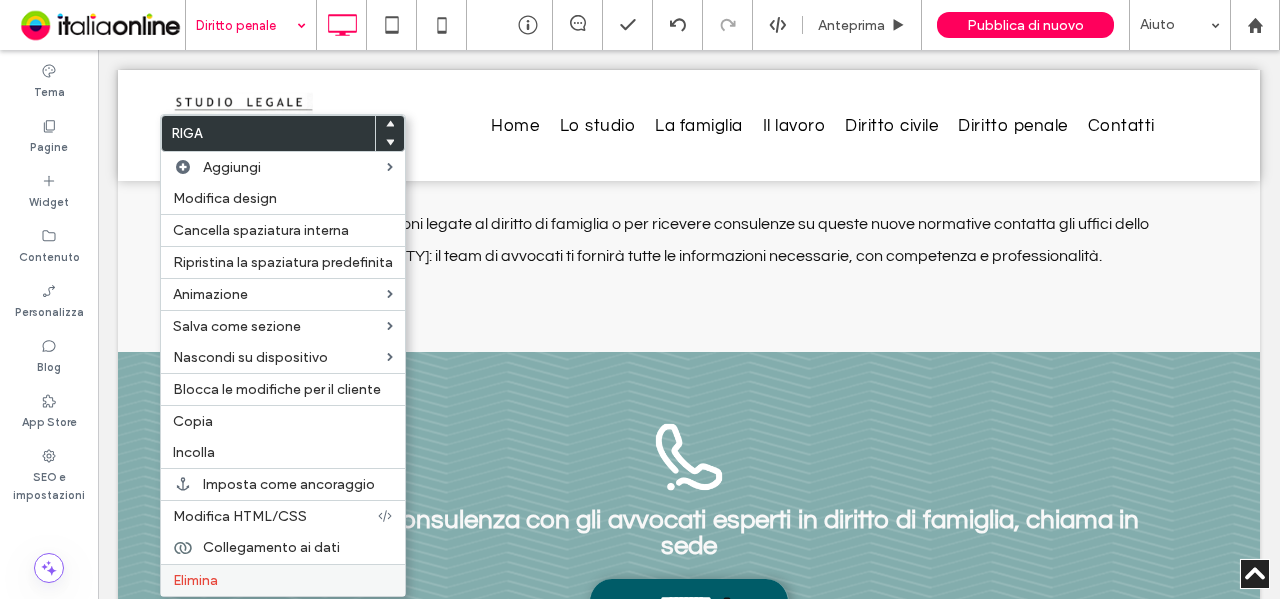 click on "Elimina" at bounding box center (283, 580) 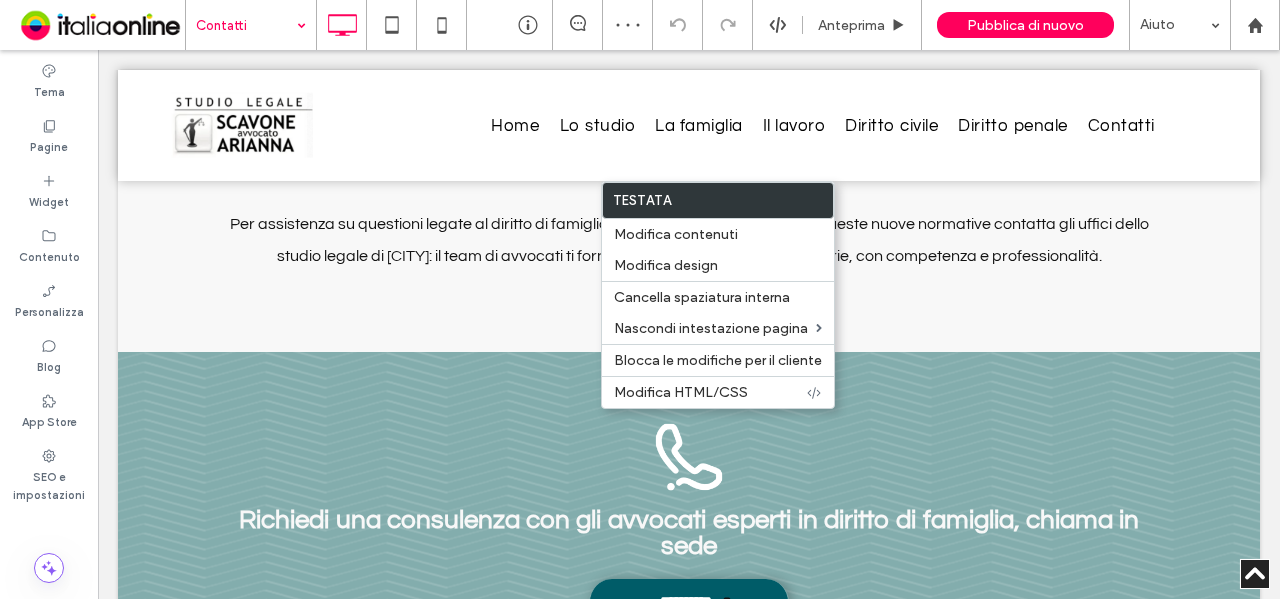click on "Modifica design" at bounding box center (666, 265) 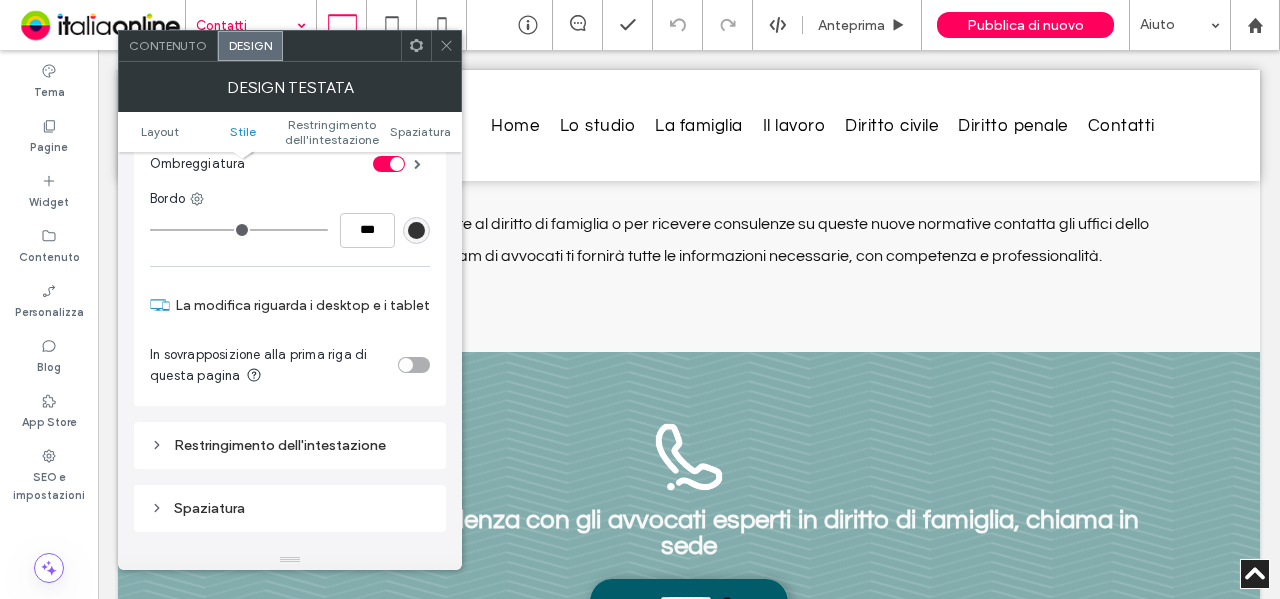 scroll, scrollTop: 400, scrollLeft: 0, axis: vertical 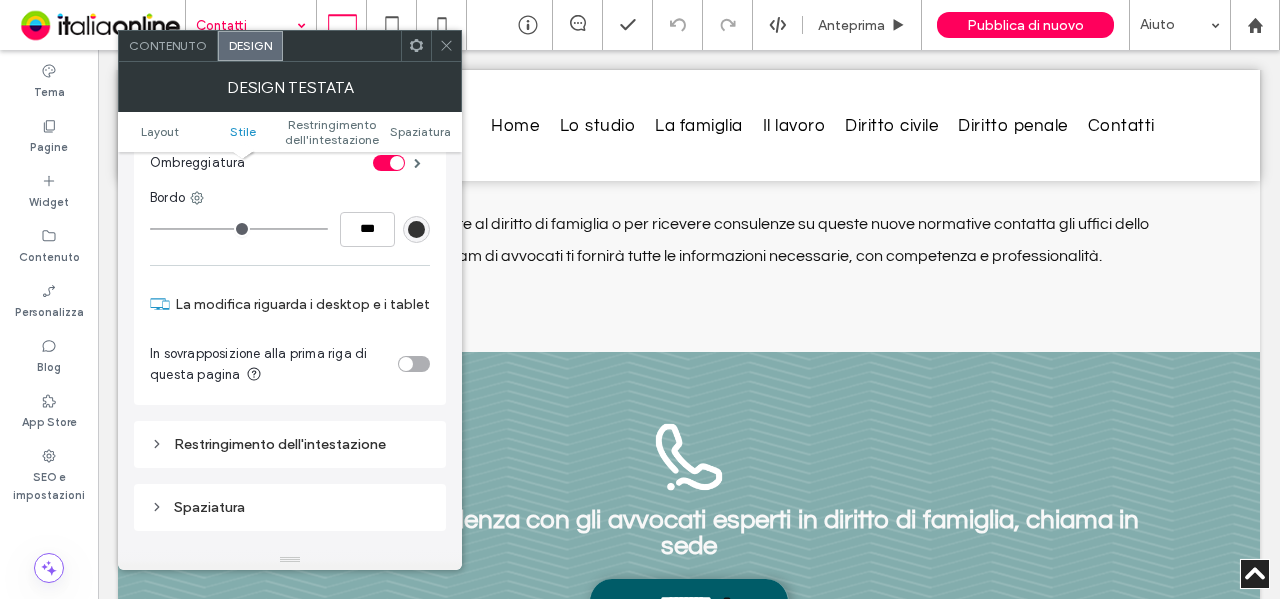 click at bounding box center [414, 364] 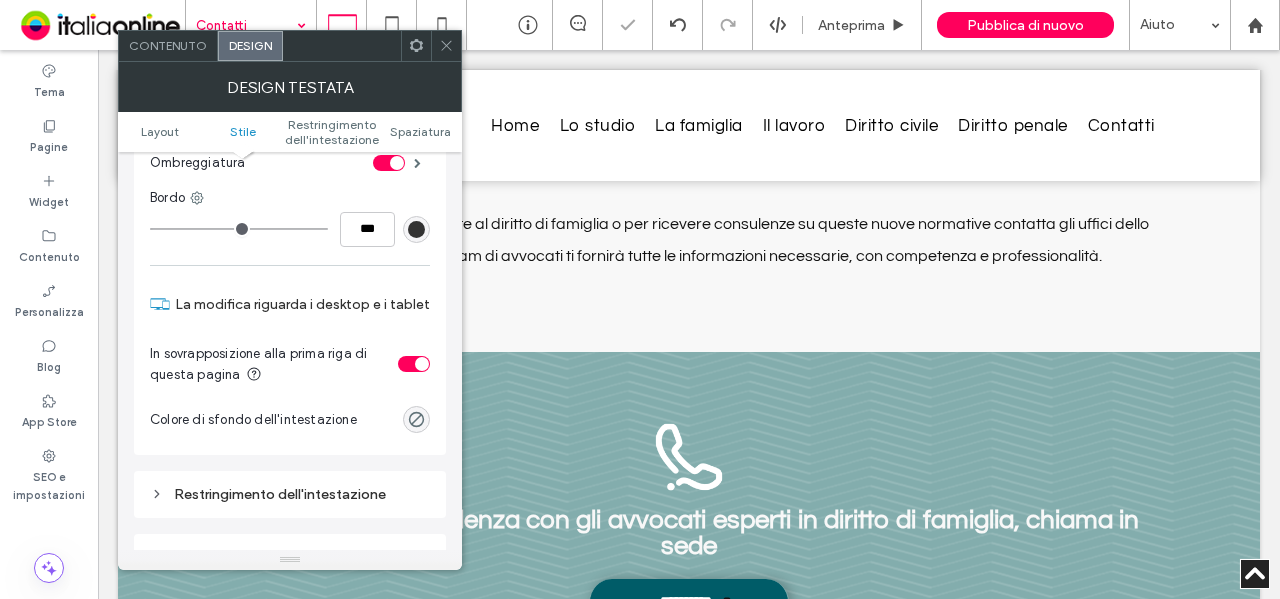 click at bounding box center [446, 46] 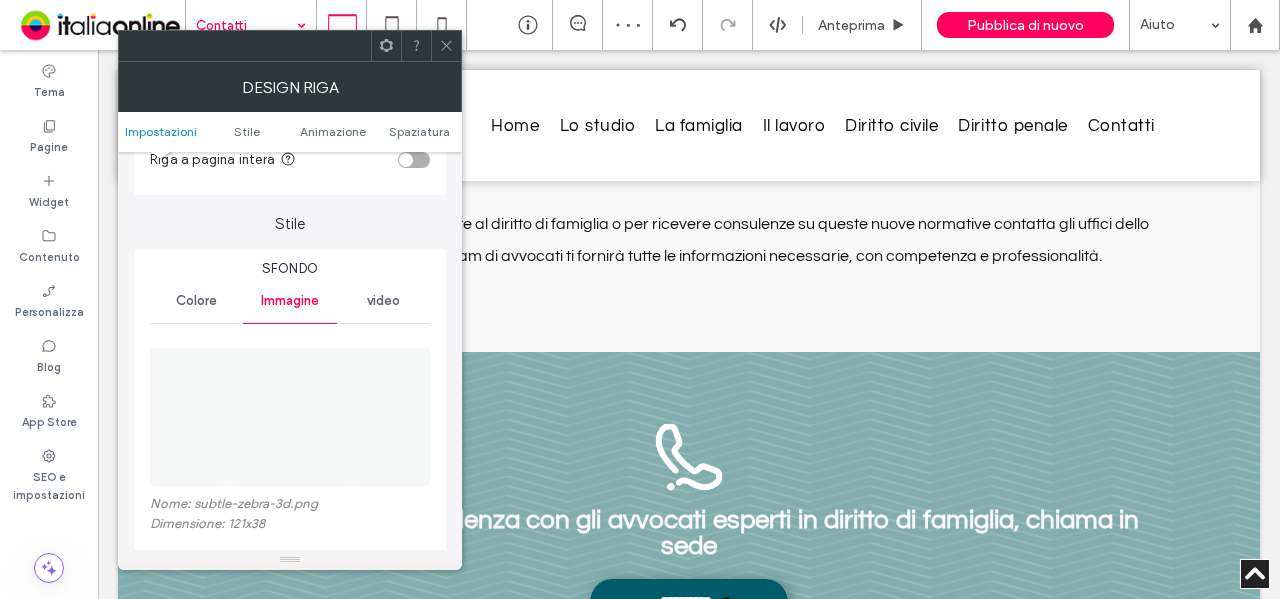 scroll, scrollTop: 200, scrollLeft: 0, axis: vertical 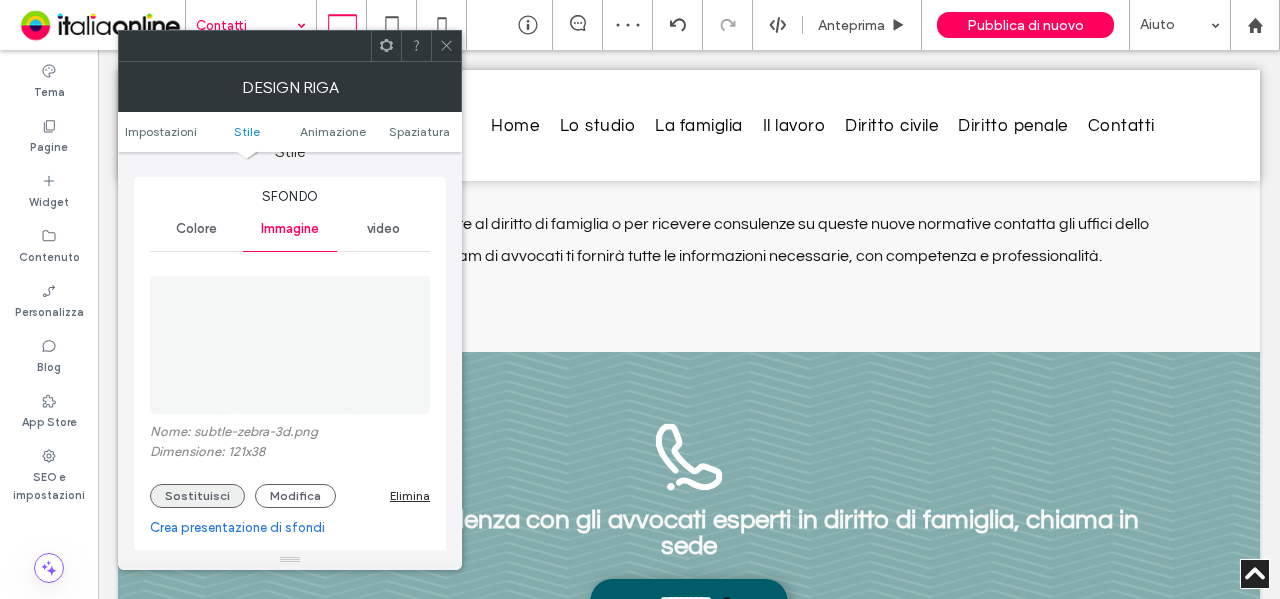 click on "Sostituisci" at bounding box center [197, 496] 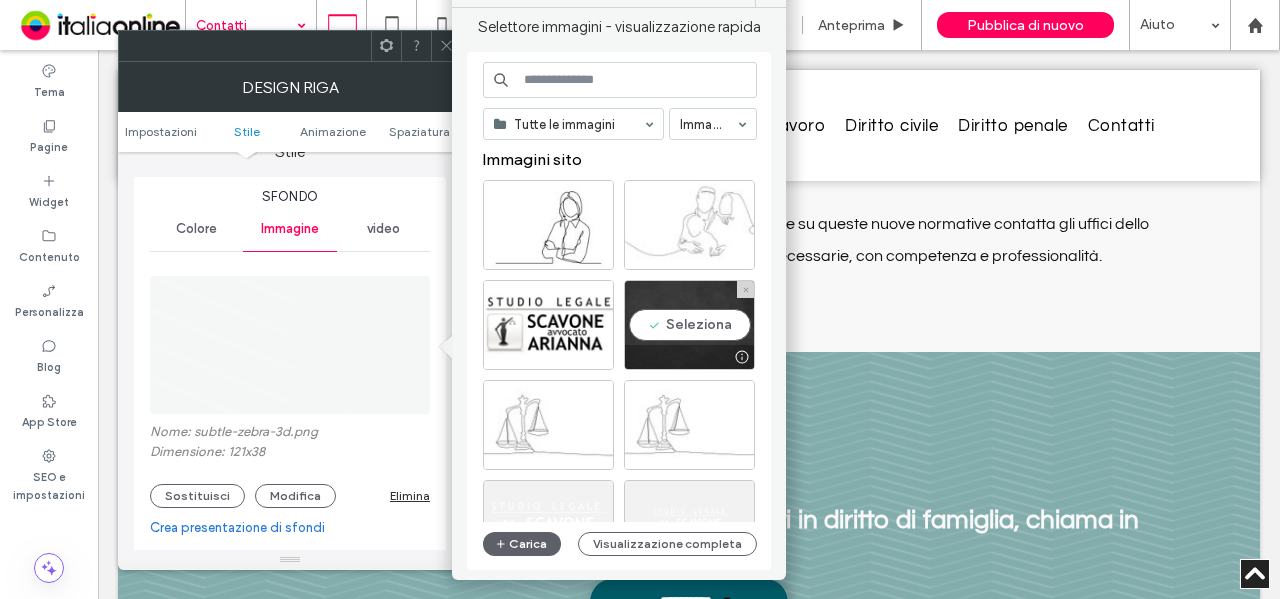 click at bounding box center (689, 357) 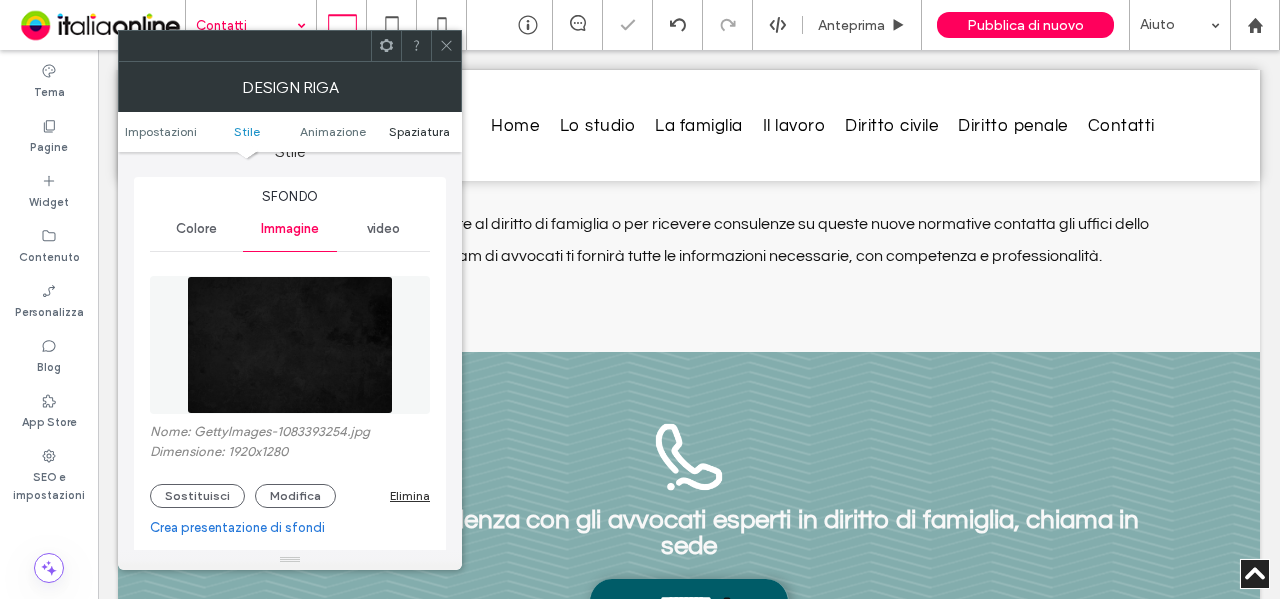 click on "Spaziatura" at bounding box center (419, 131) 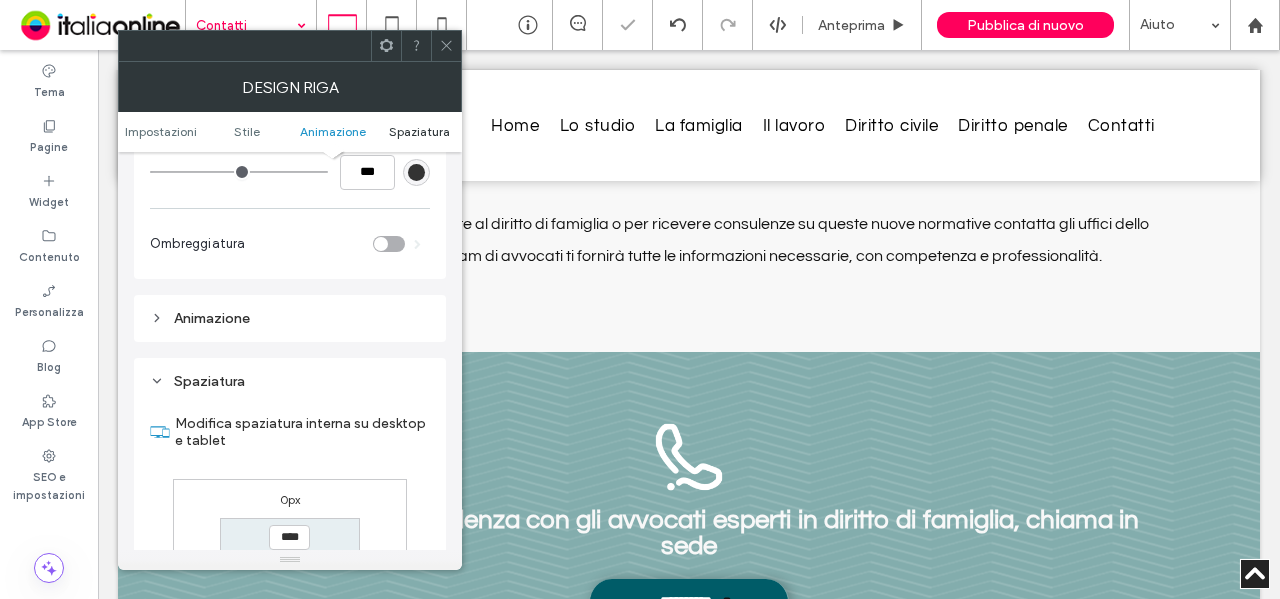 scroll, scrollTop: 1258, scrollLeft: 0, axis: vertical 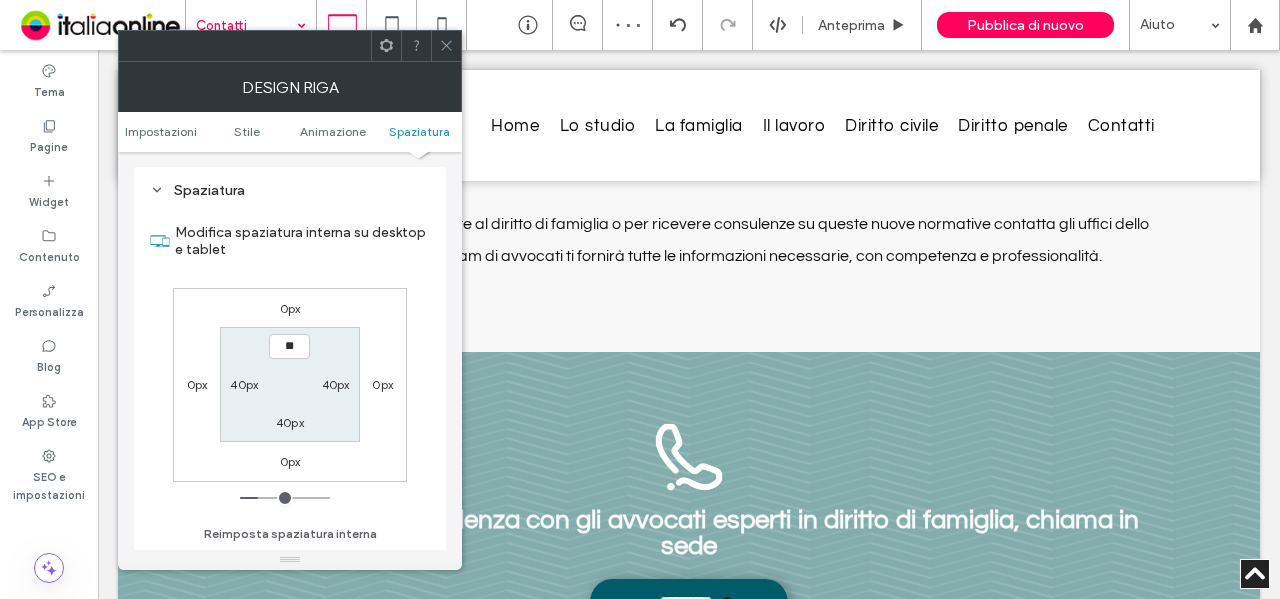 type on "***" 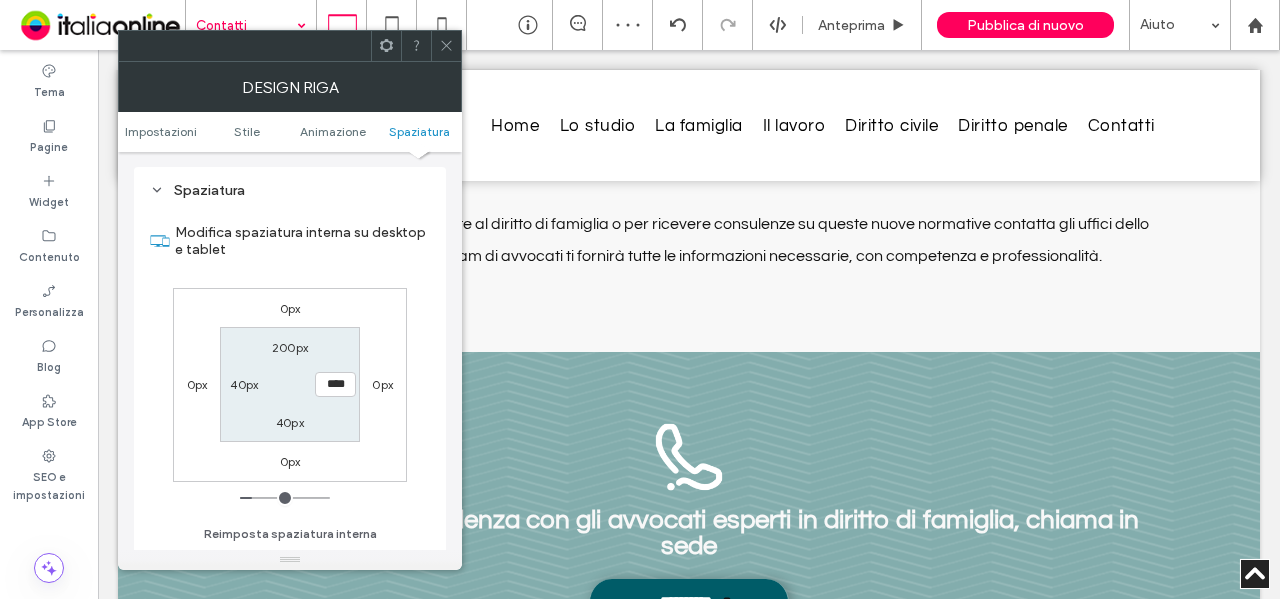 type on "**" 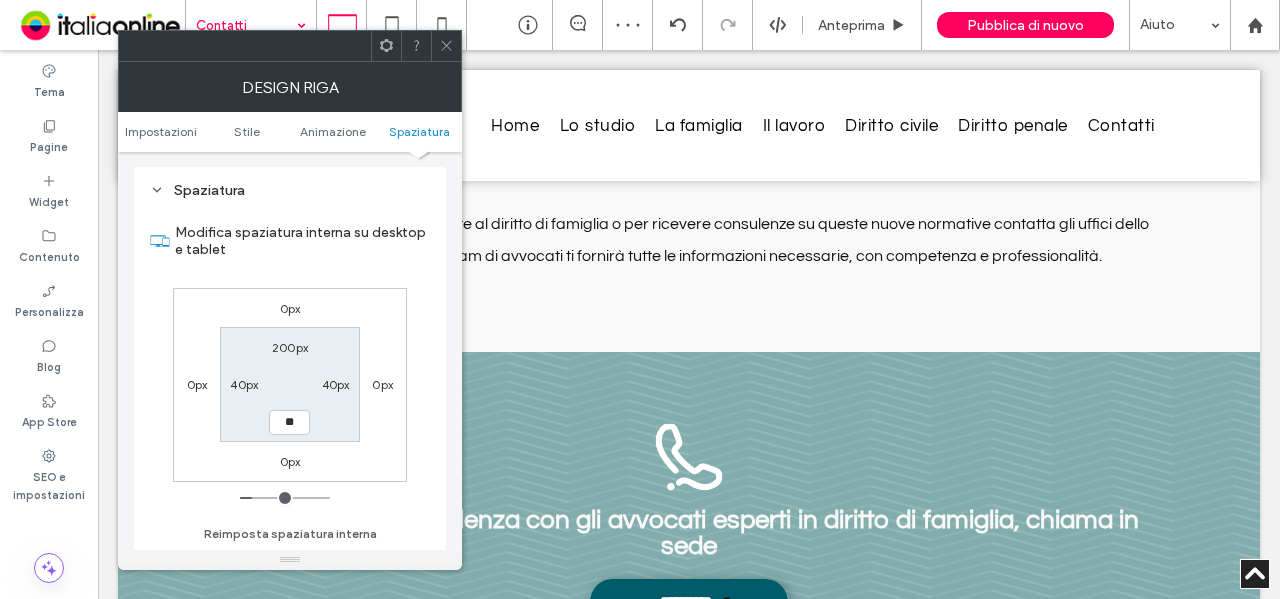 type on "***" 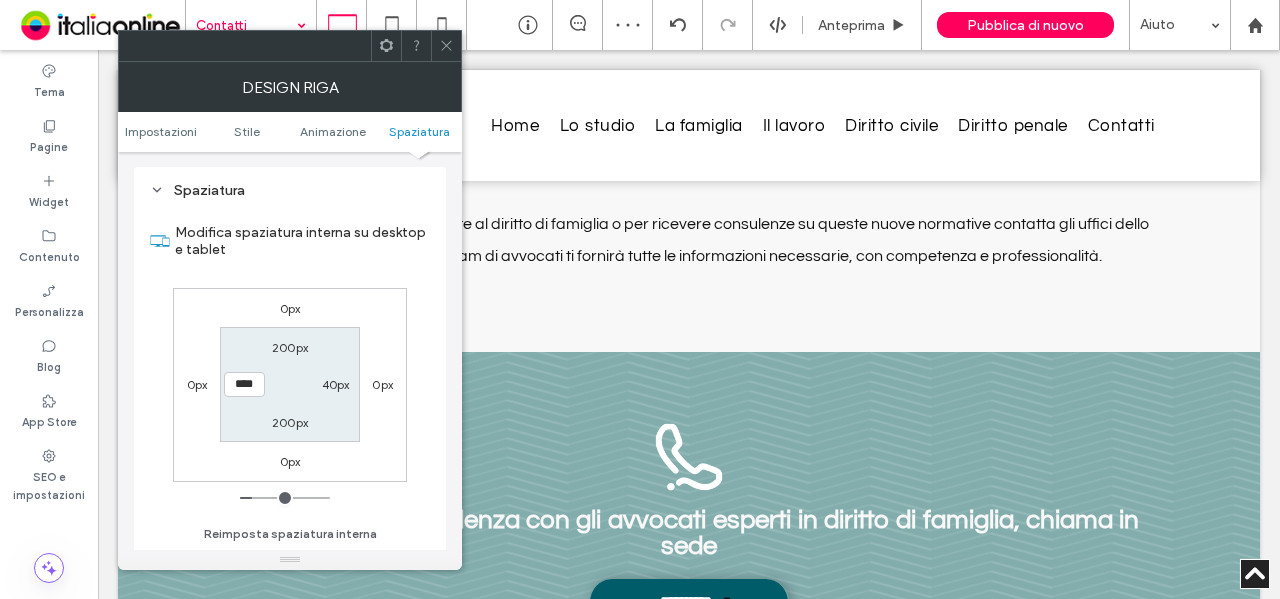 click on "200px" at bounding box center (290, 422) 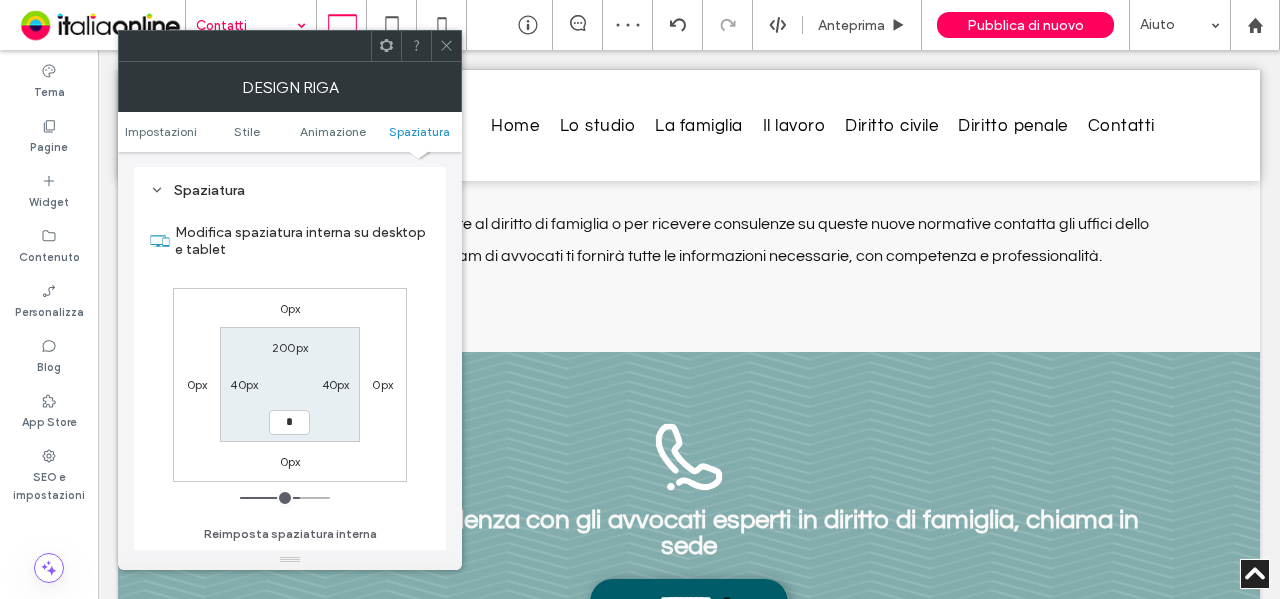 type on "**" 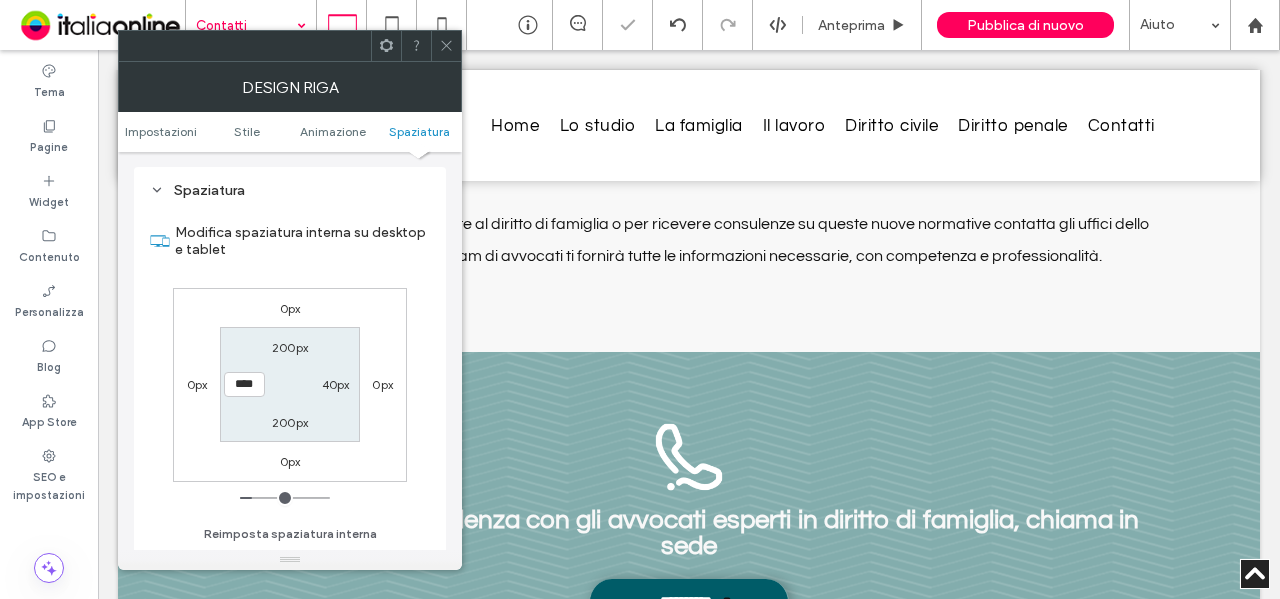 click on "200px" at bounding box center (290, 347) 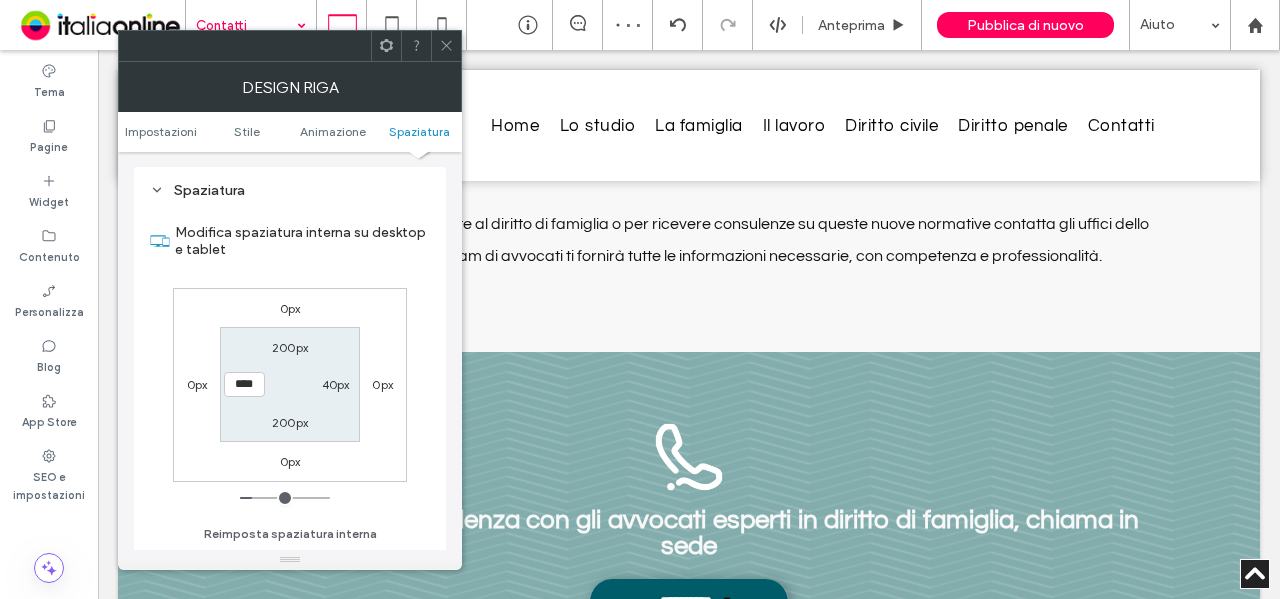 click on "200px" at bounding box center (290, 422) 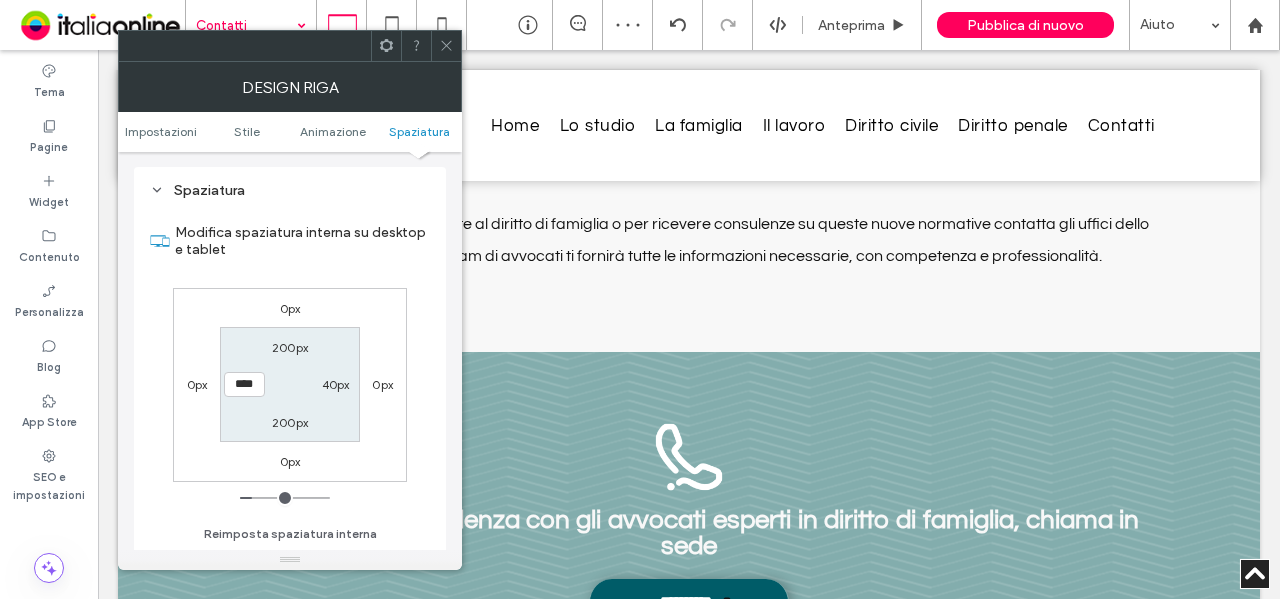 type on "***" 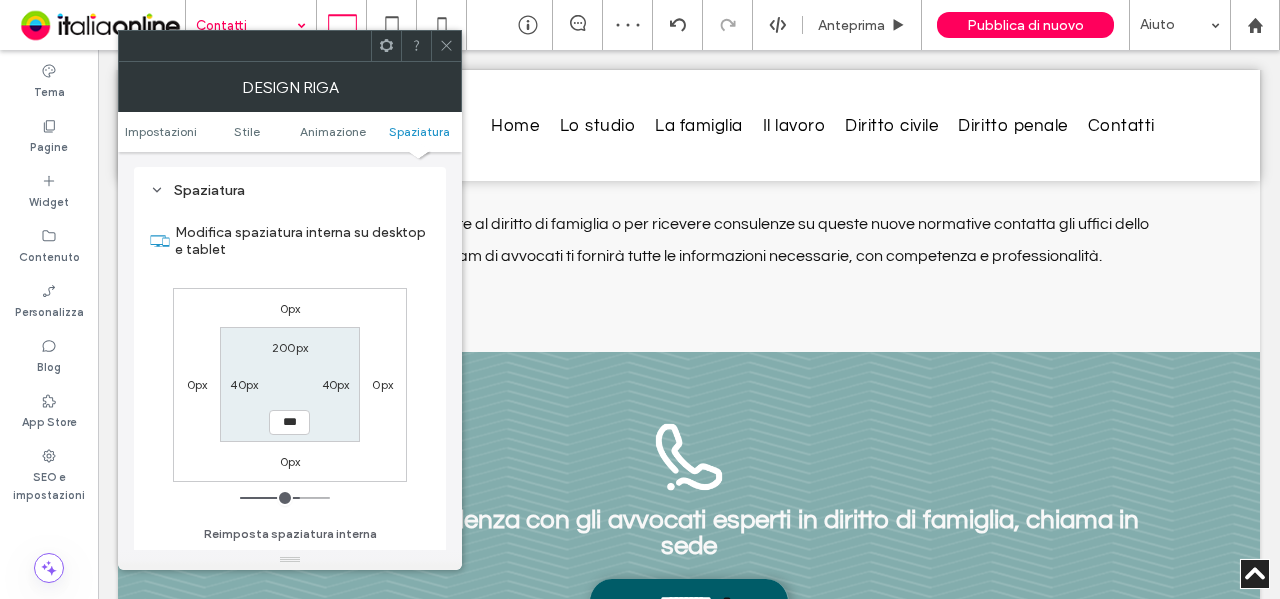 type on "***" 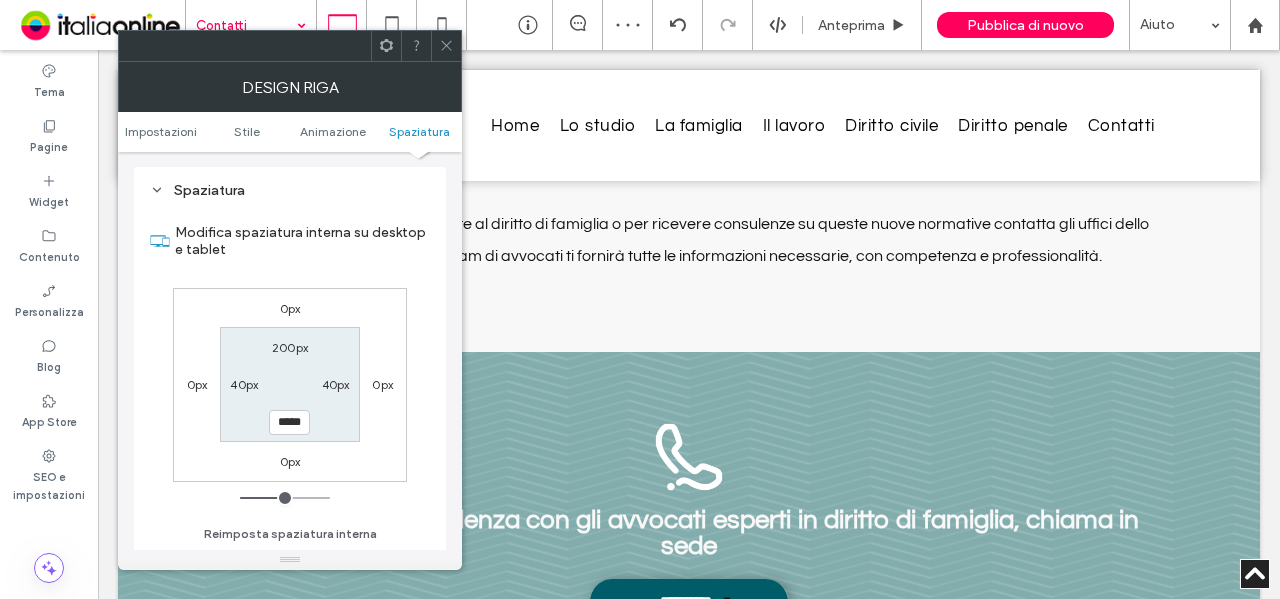 click 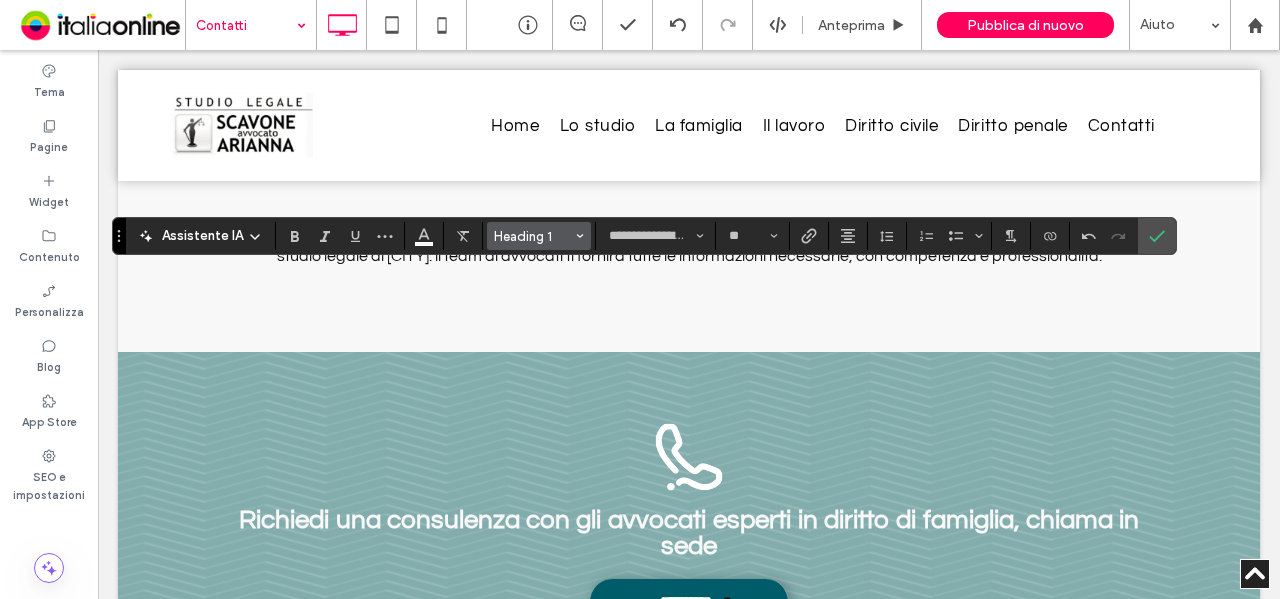 click on "Heading 1" at bounding box center [533, 236] 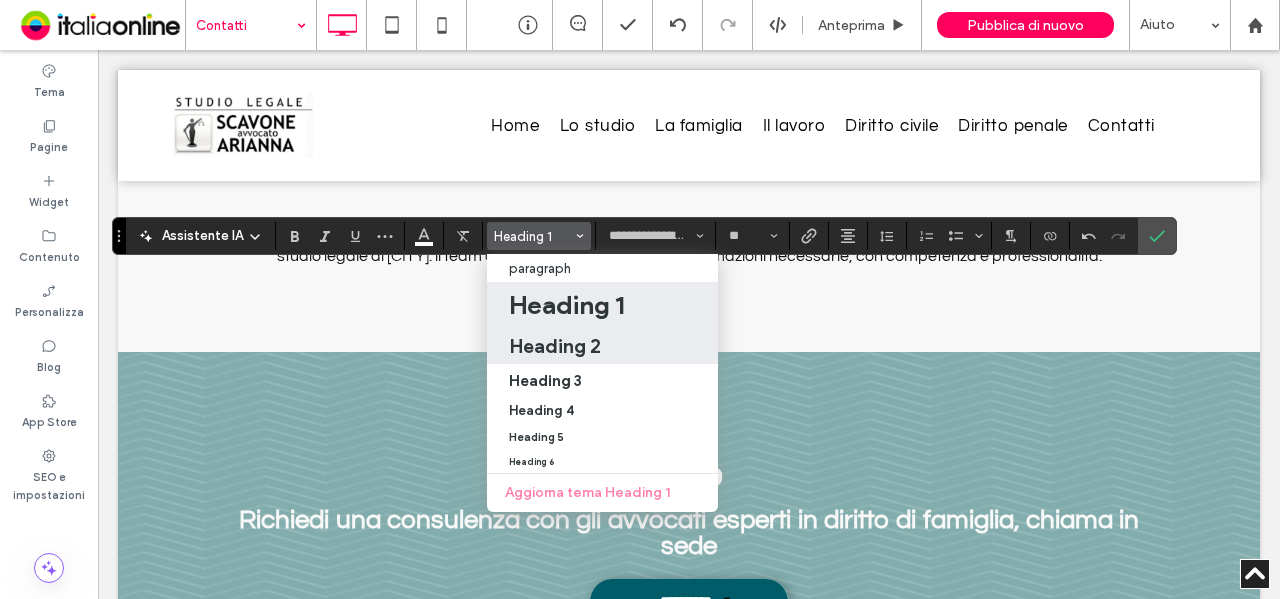 click on "Heading 2" at bounding box center [555, 346] 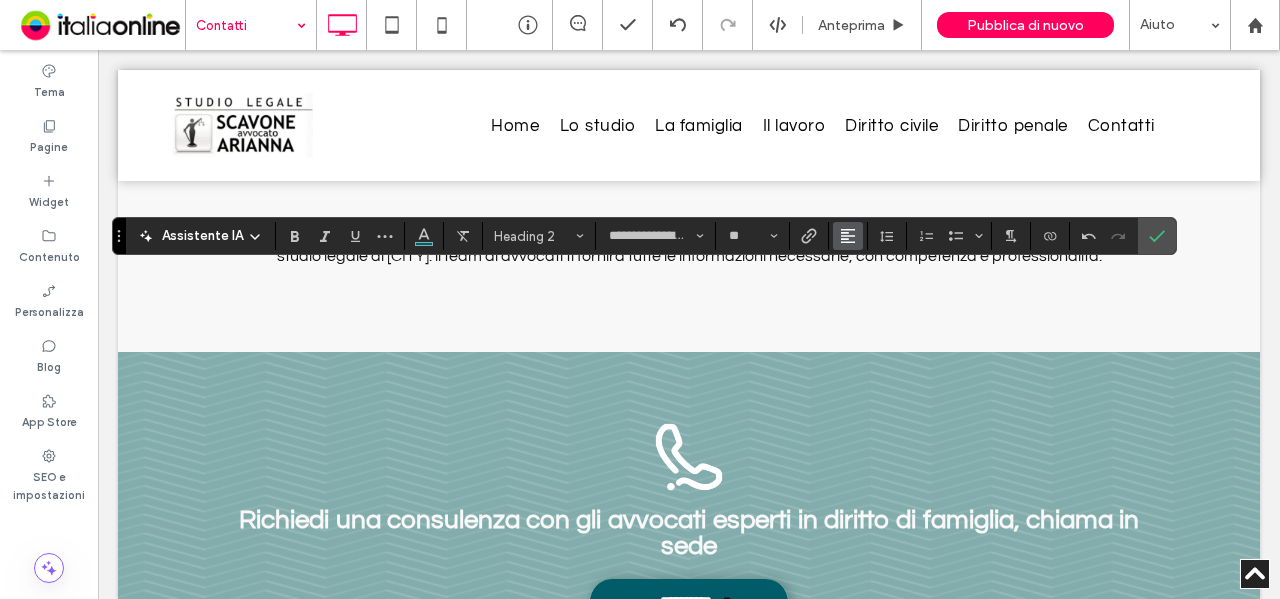 click at bounding box center (848, 236) 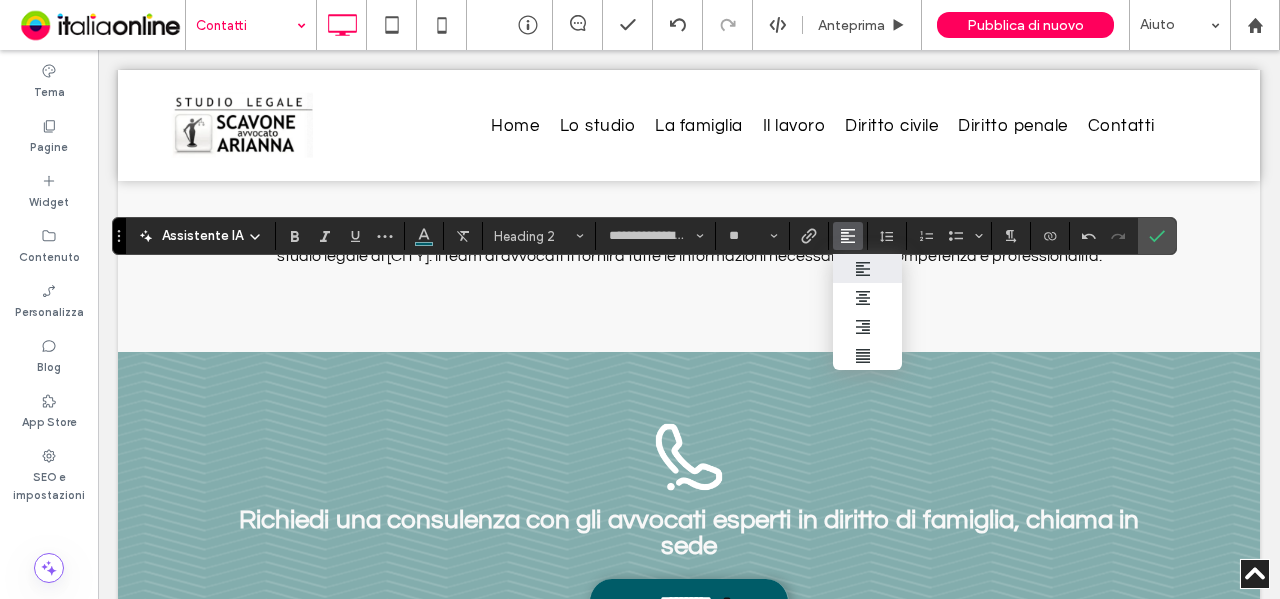 drag, startPoint x: 871, startPoint y: 294, endPoint x: 1123, endPoint y: 237, distance: 258.36603 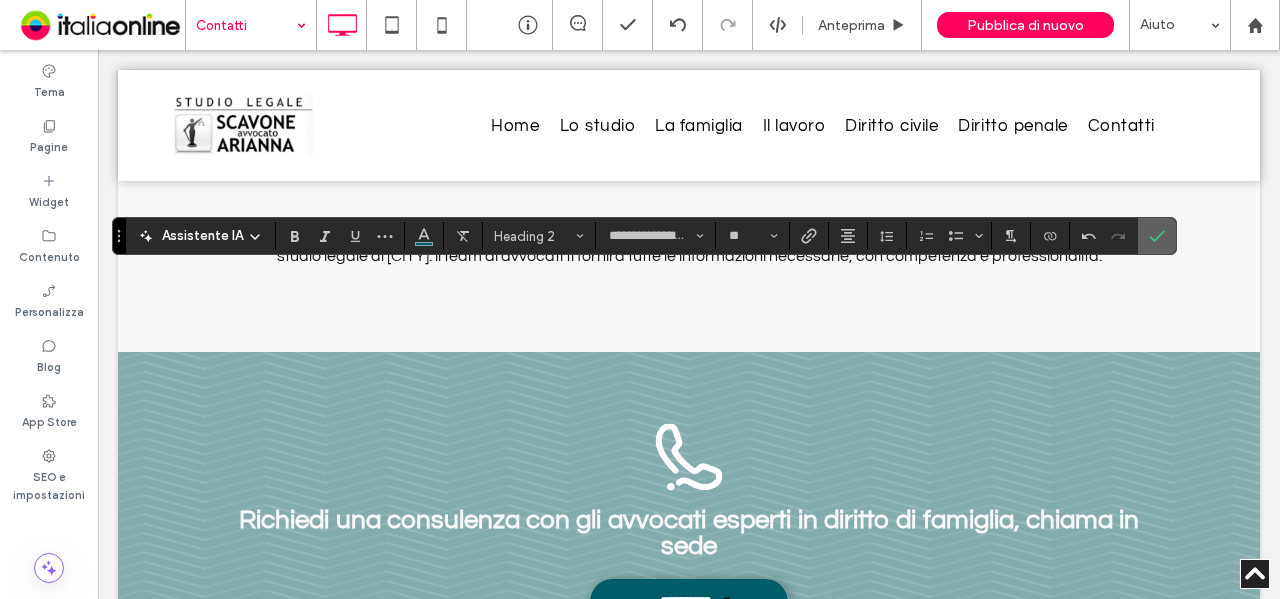 click 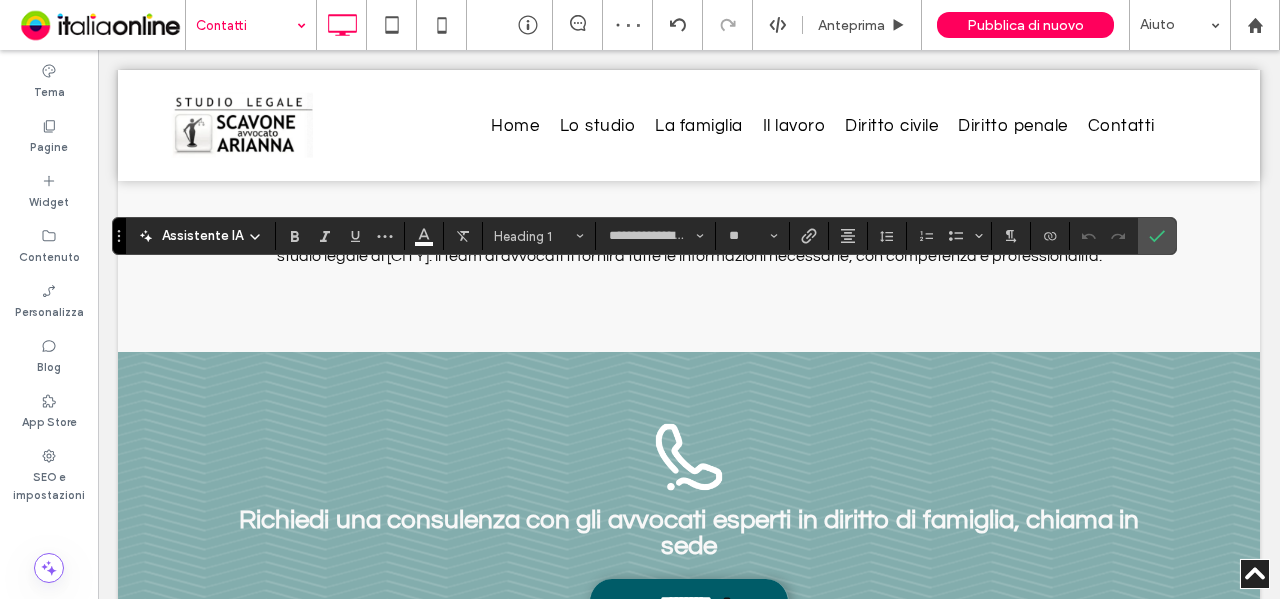 type on "*" 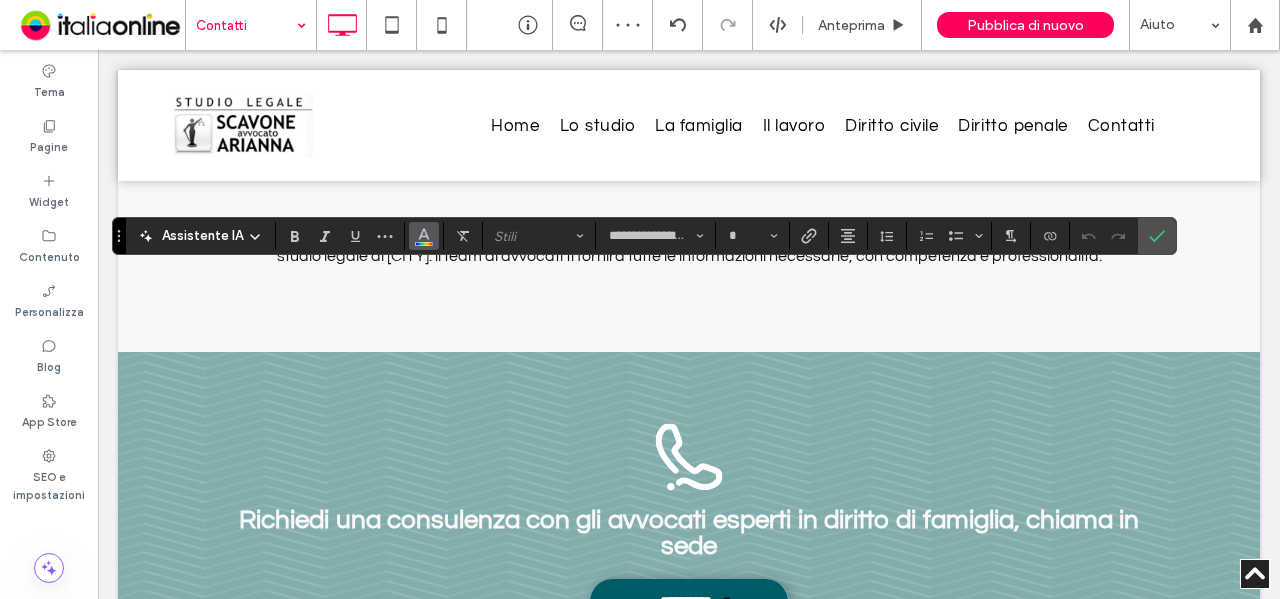 click 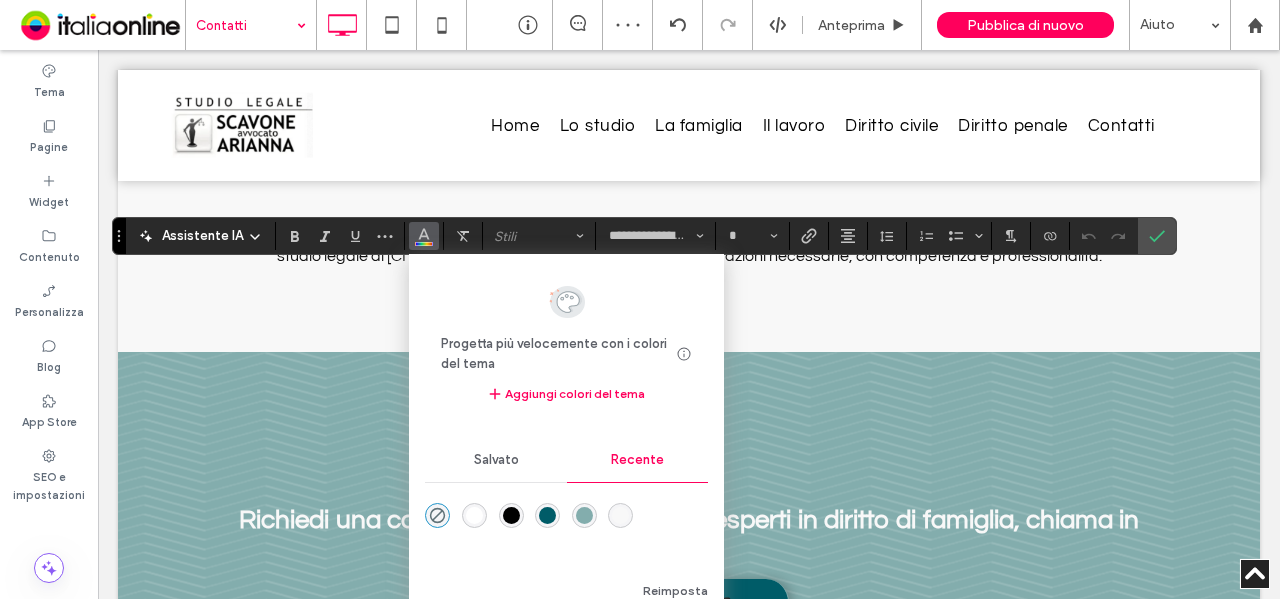 click at bounding box center (474, 515) 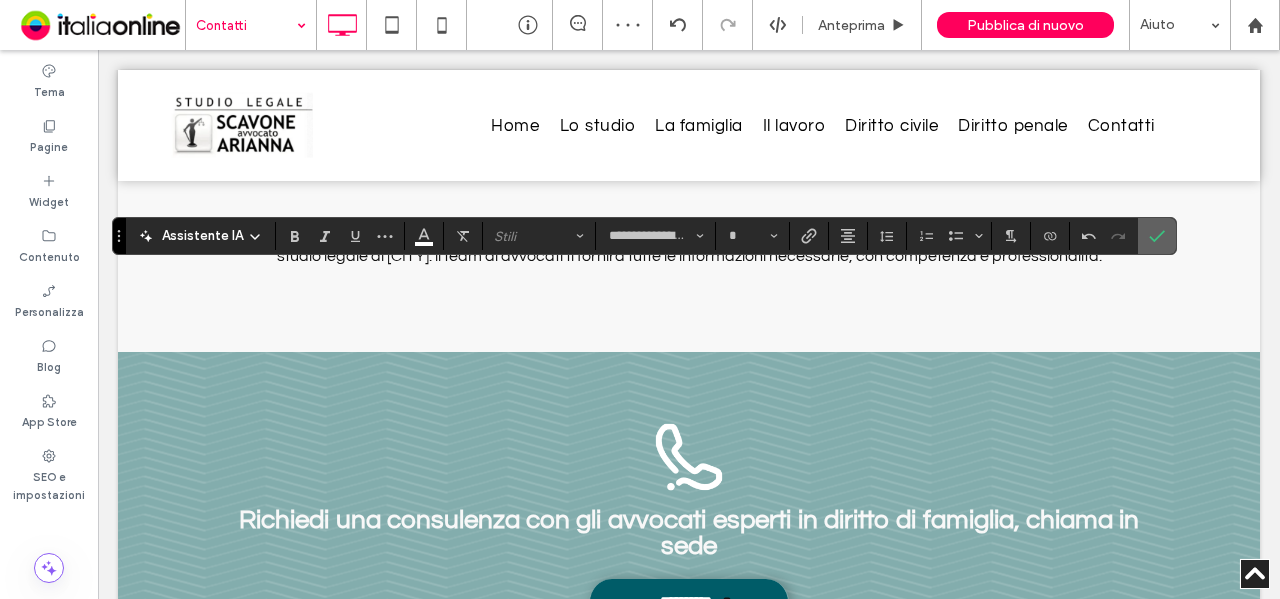 click 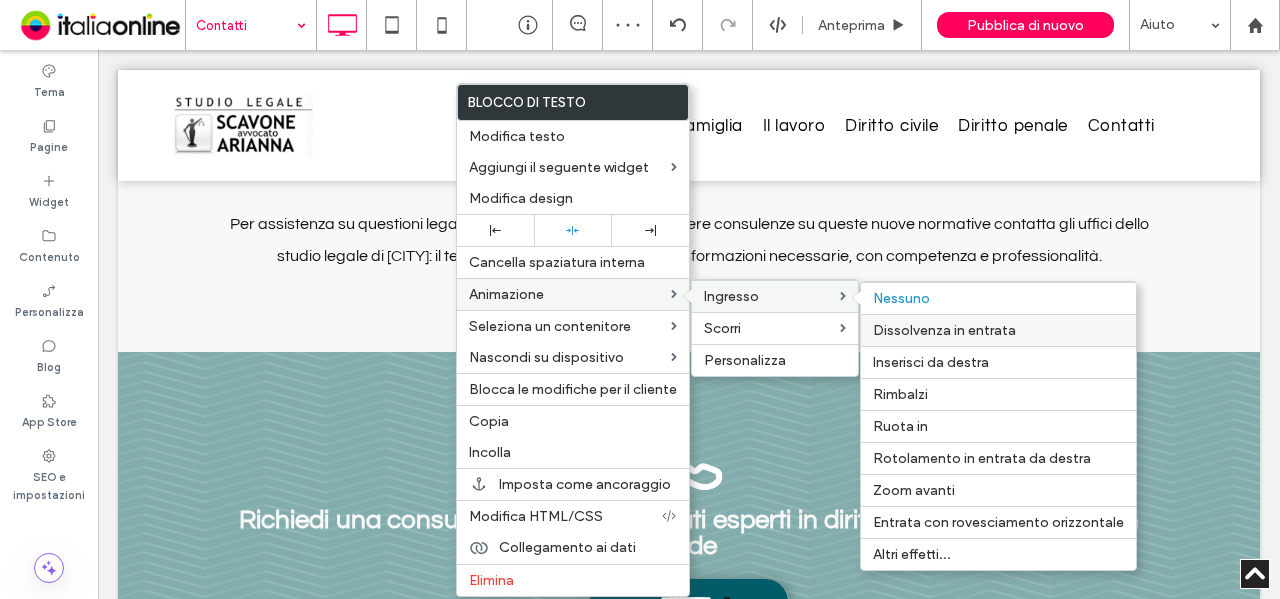 click on "Dissolvenza in entrata" at bounding box center (944, 330) 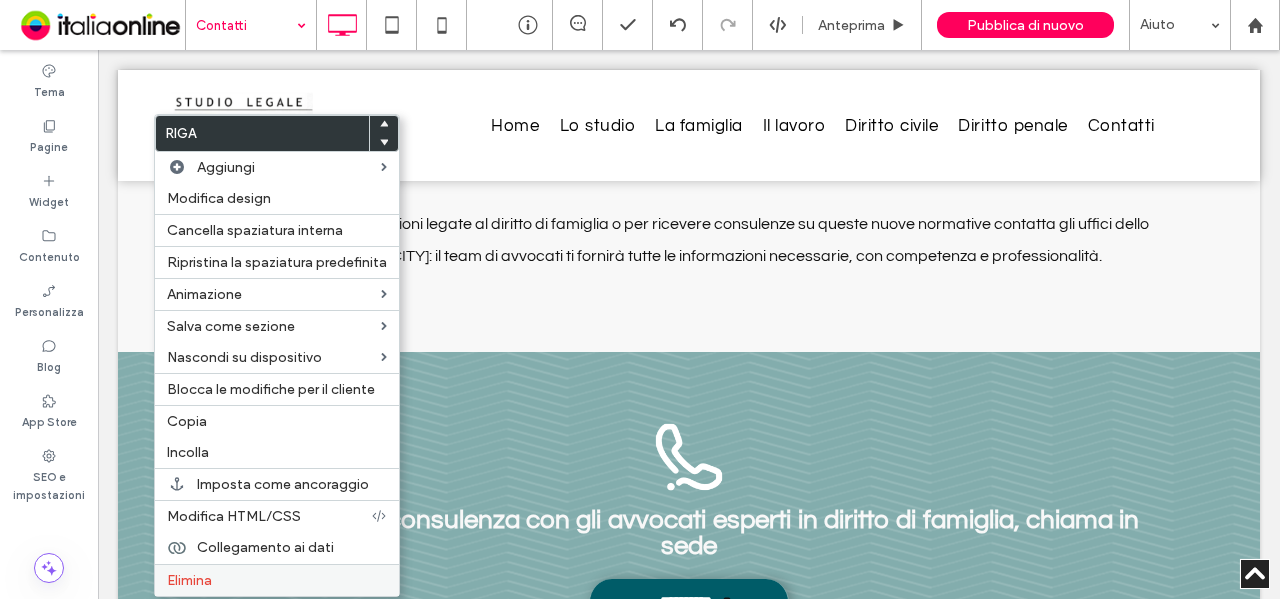 drag, startPoint x: 287, startPoint y: 564, endPoint x: 416, endPoint y: 465, distance: 162.60997 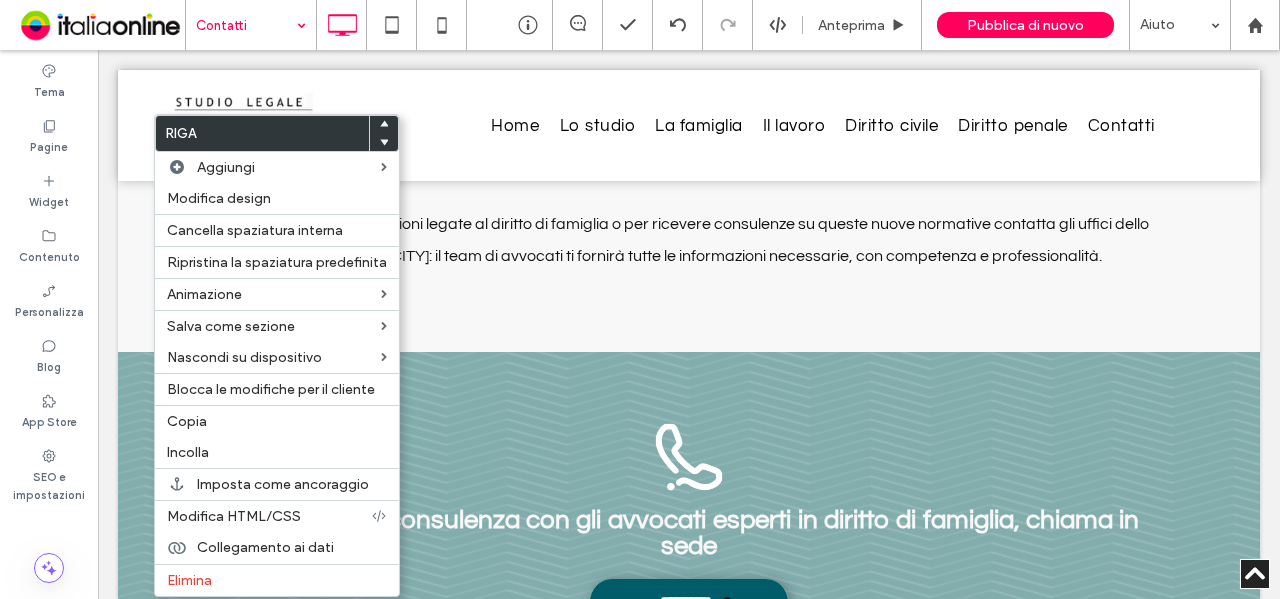 click on "Elimina" at bounding box center (277, 580) 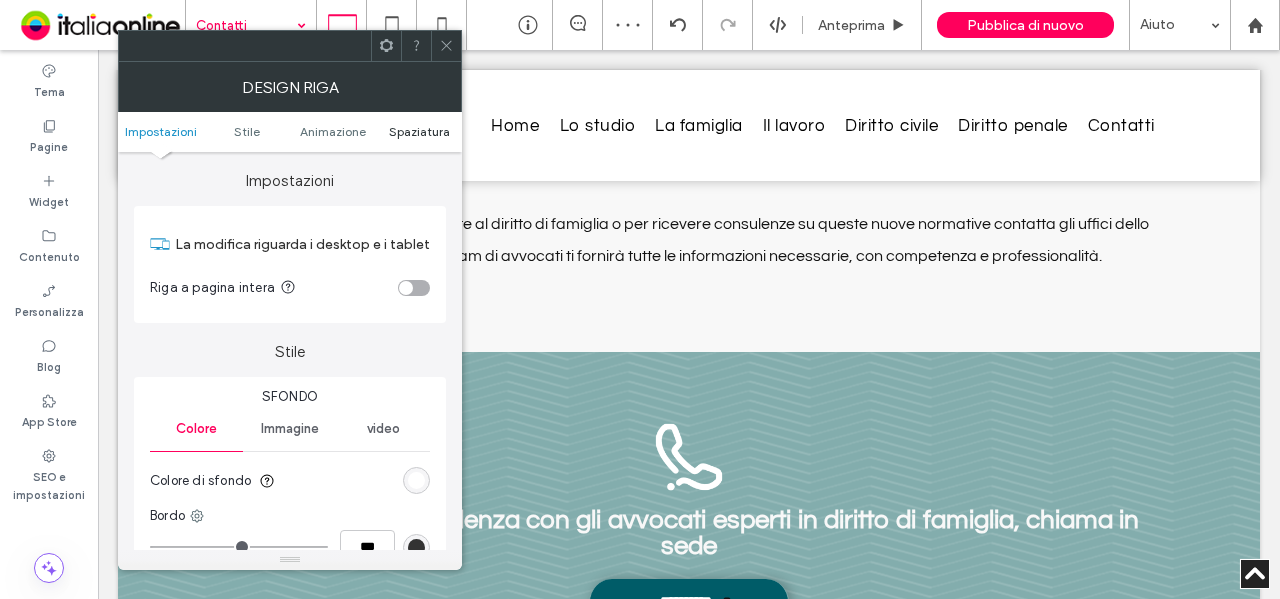 click on "Spaziatura" at bounding box center [419, 131] 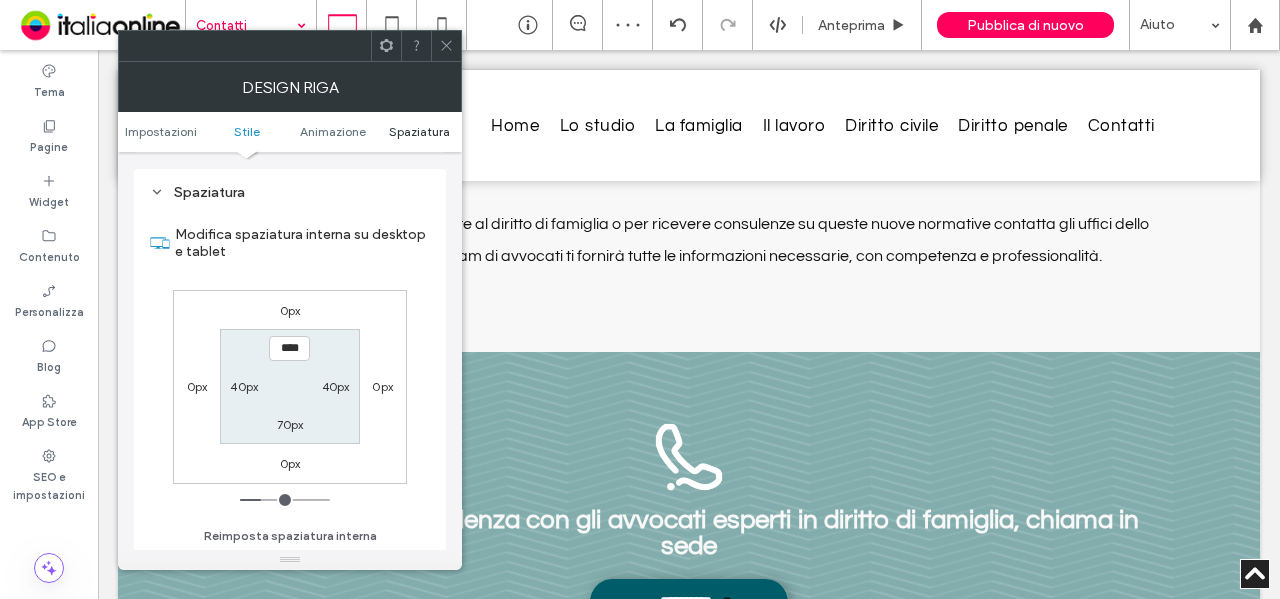 scroll, scrollTop: 565, scrollLeft: 0, axis: vertical 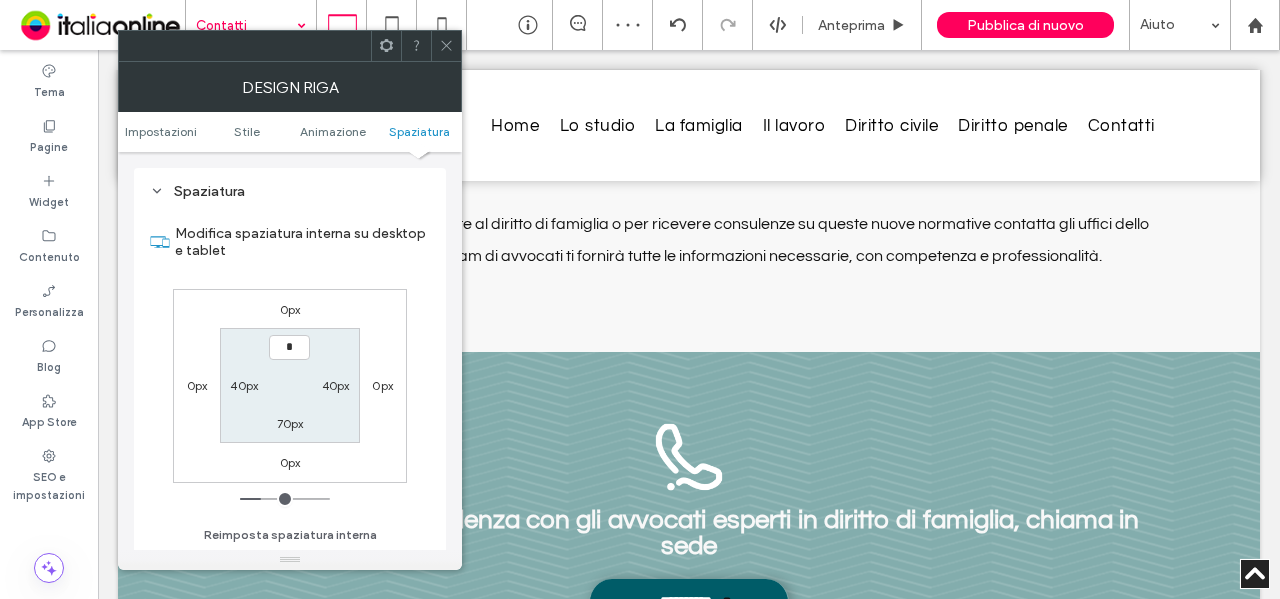 type on "**" 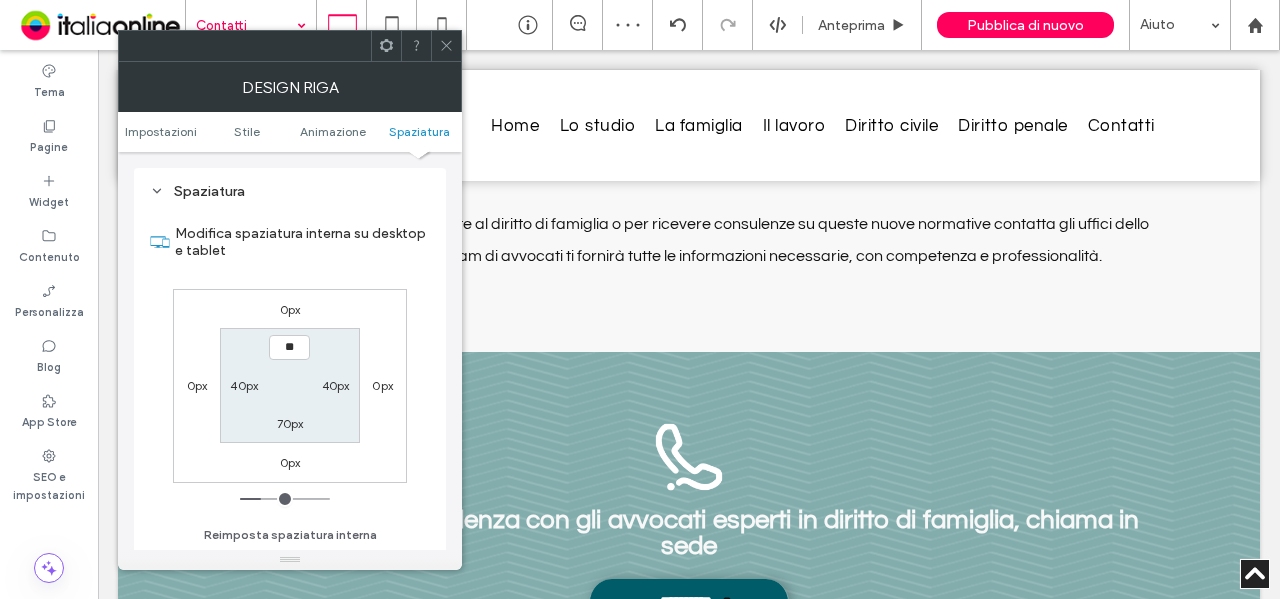 type on "**" 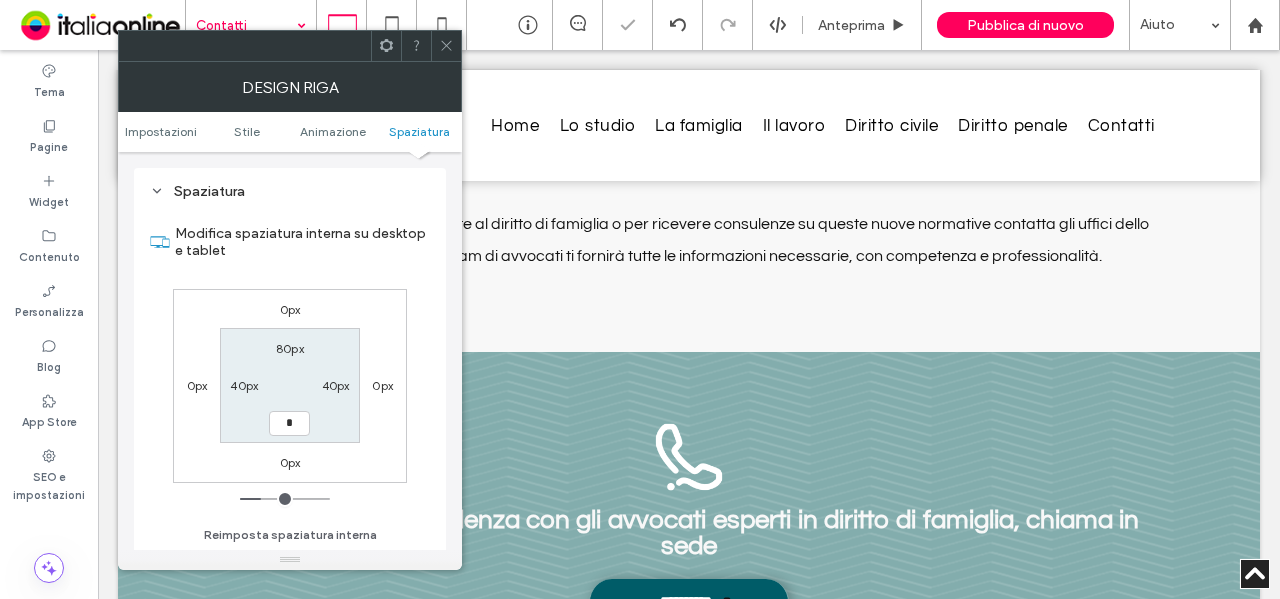 type on "**" 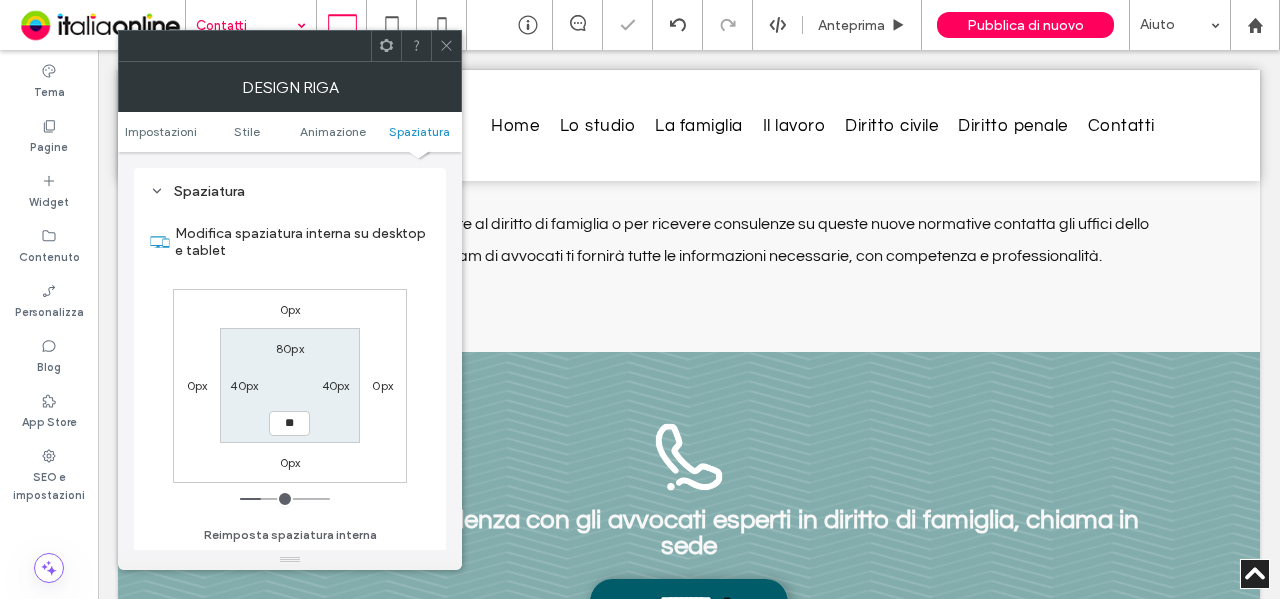 type on "**" 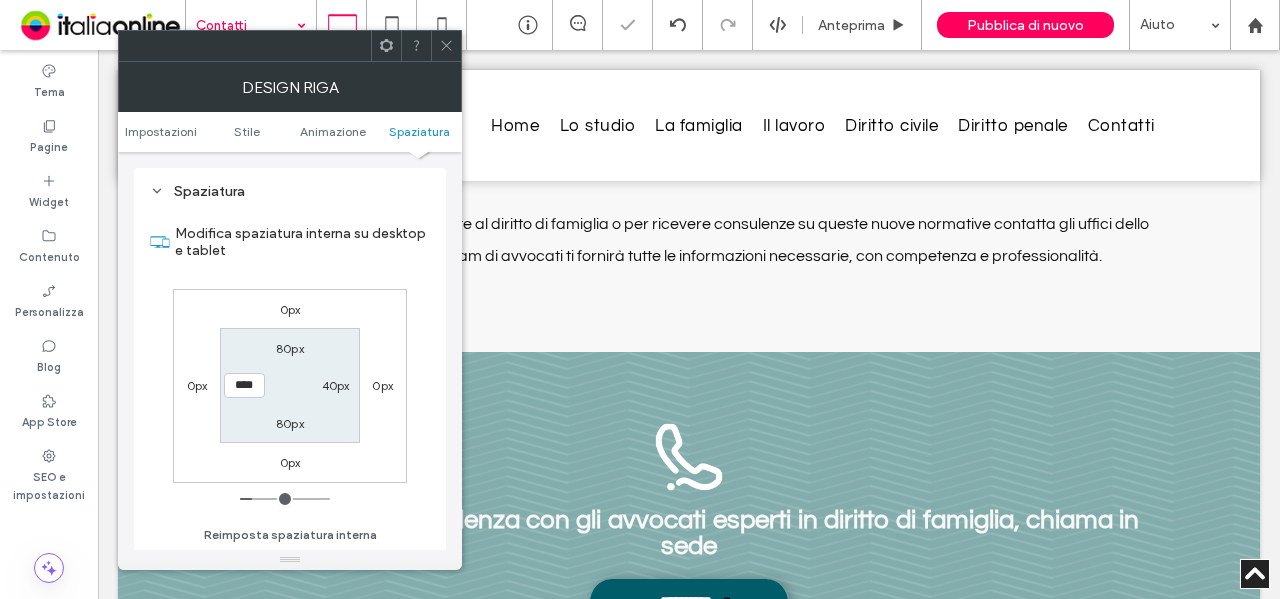 click 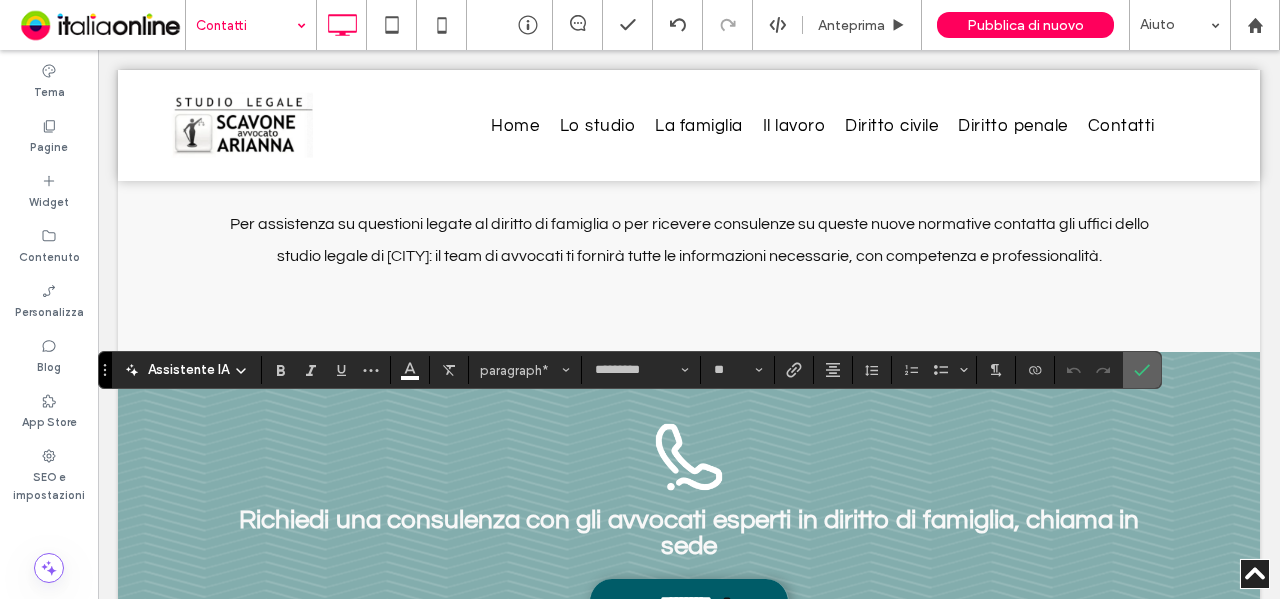 click 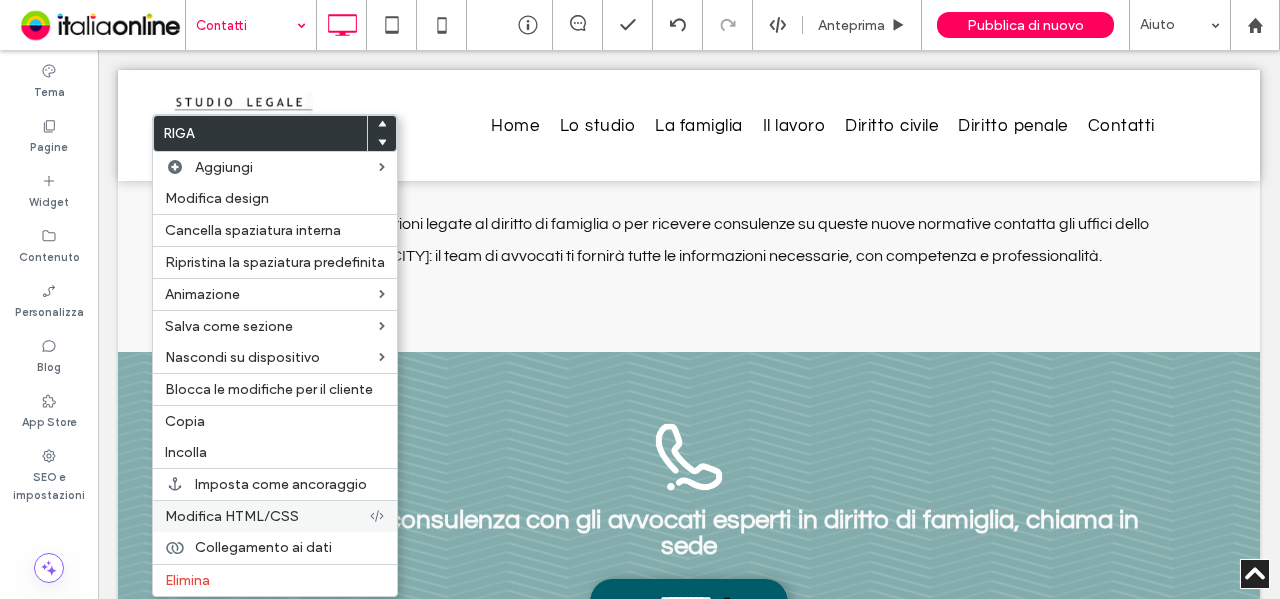 click on "Modifica HTML/CSS" at bounding box center [275, 516] 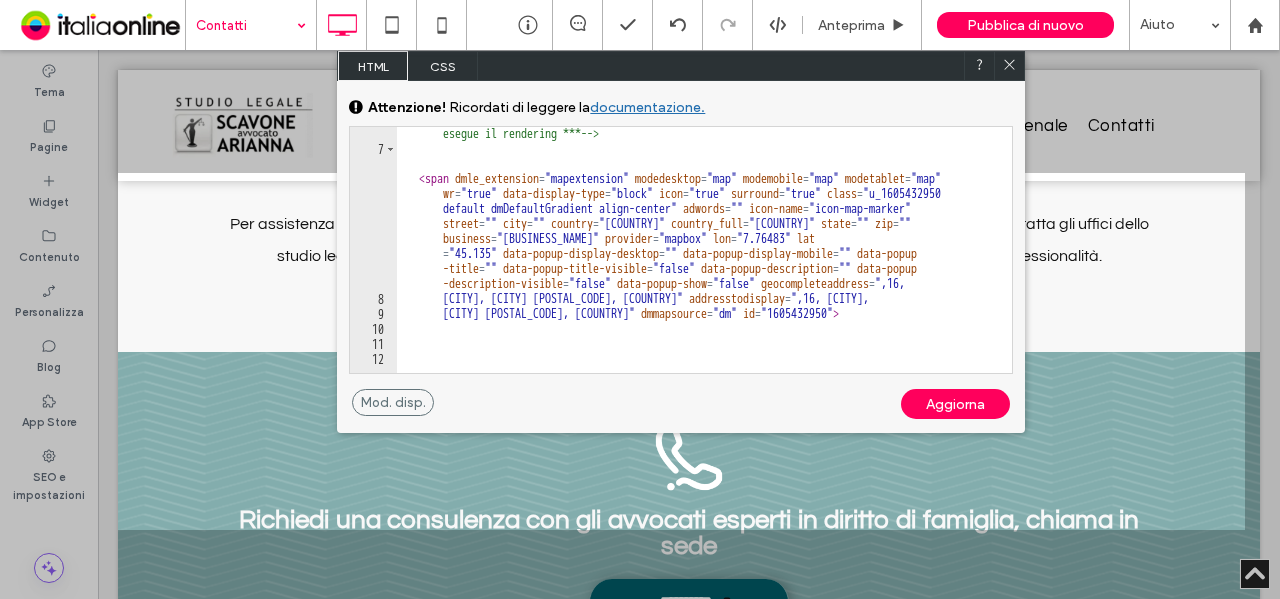 scroll, scrollTop: 120, scrollLeft: 0, axis: vertical 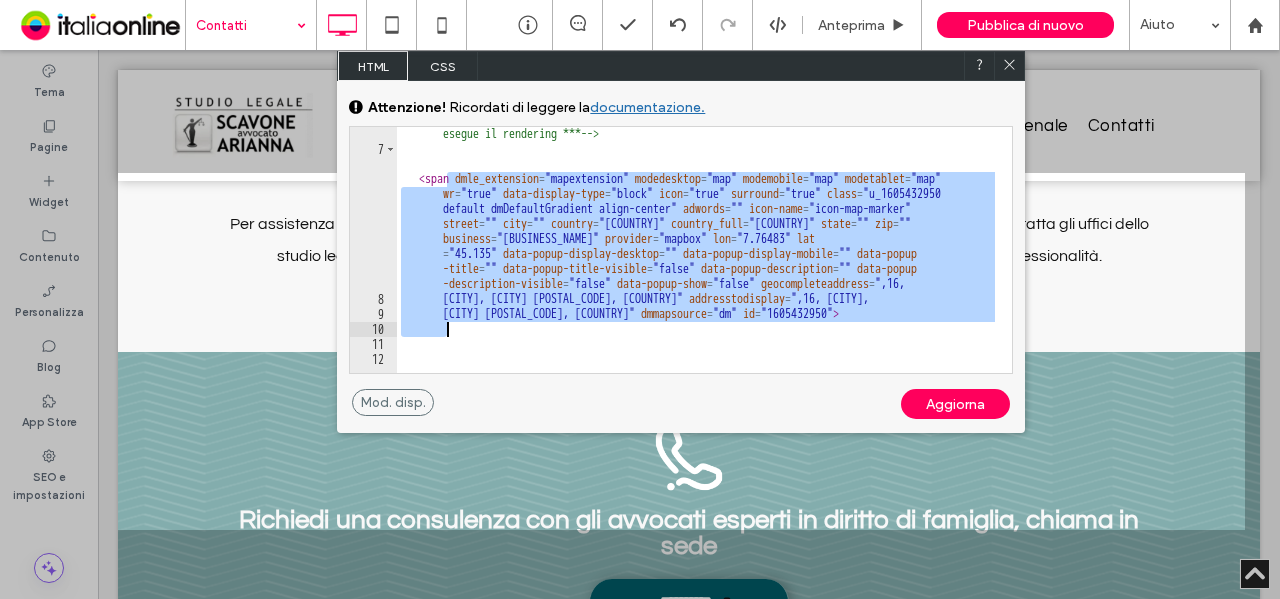 drag, startPoint x: 437, startPoint y: 185, endPoint x: 818, endPoint y: 325, distance: 405.90762 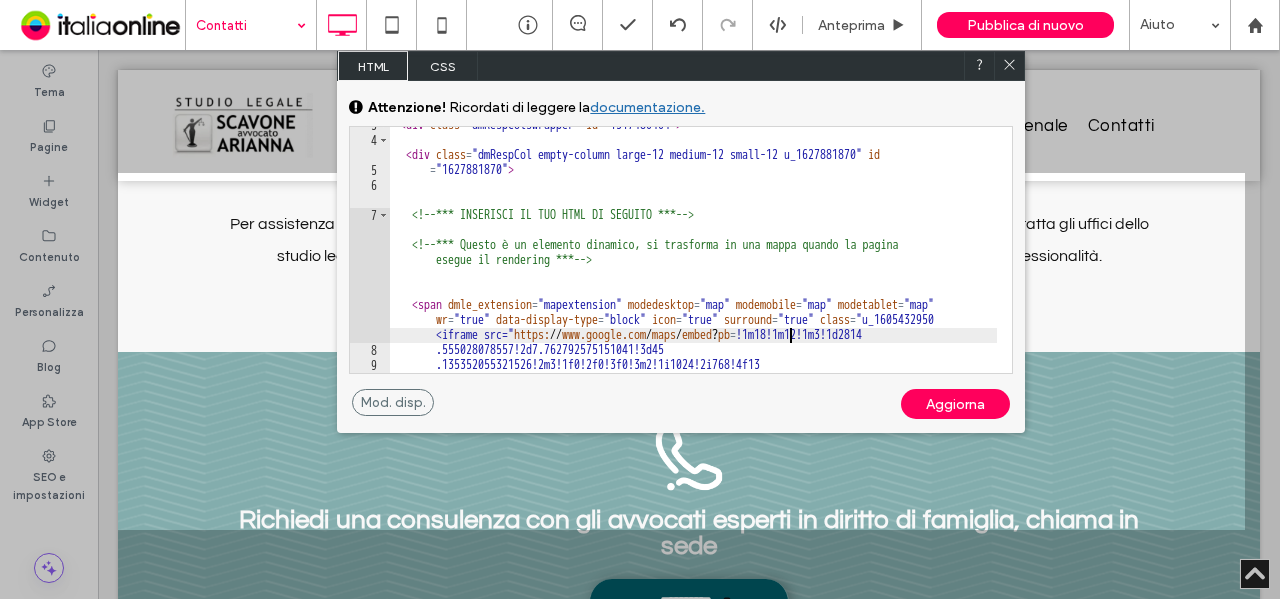 scroll, scrollTop: 54, scrollLeft: 0, axis: vertical 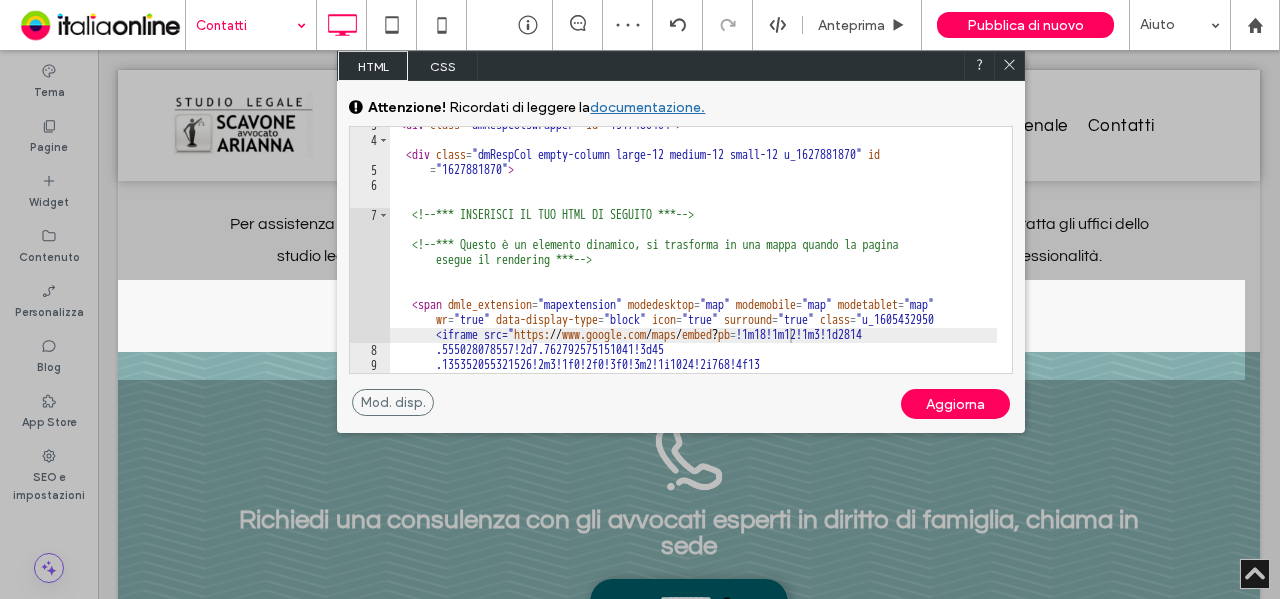 click 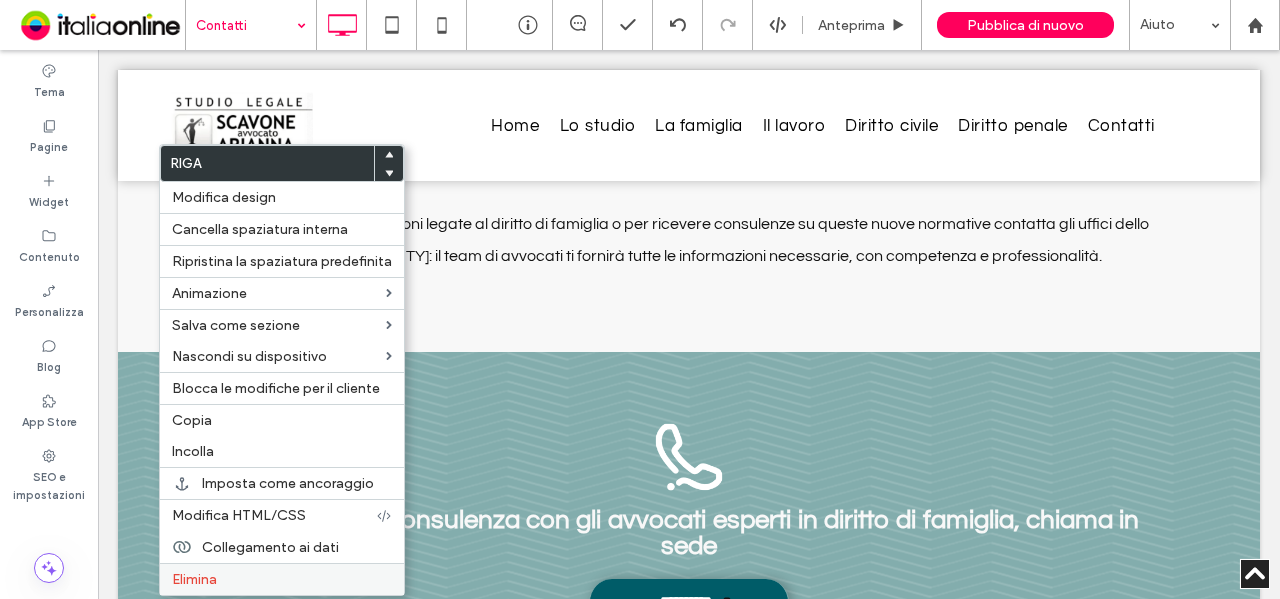 click on "Elimina" at bounding box center [282, 579] 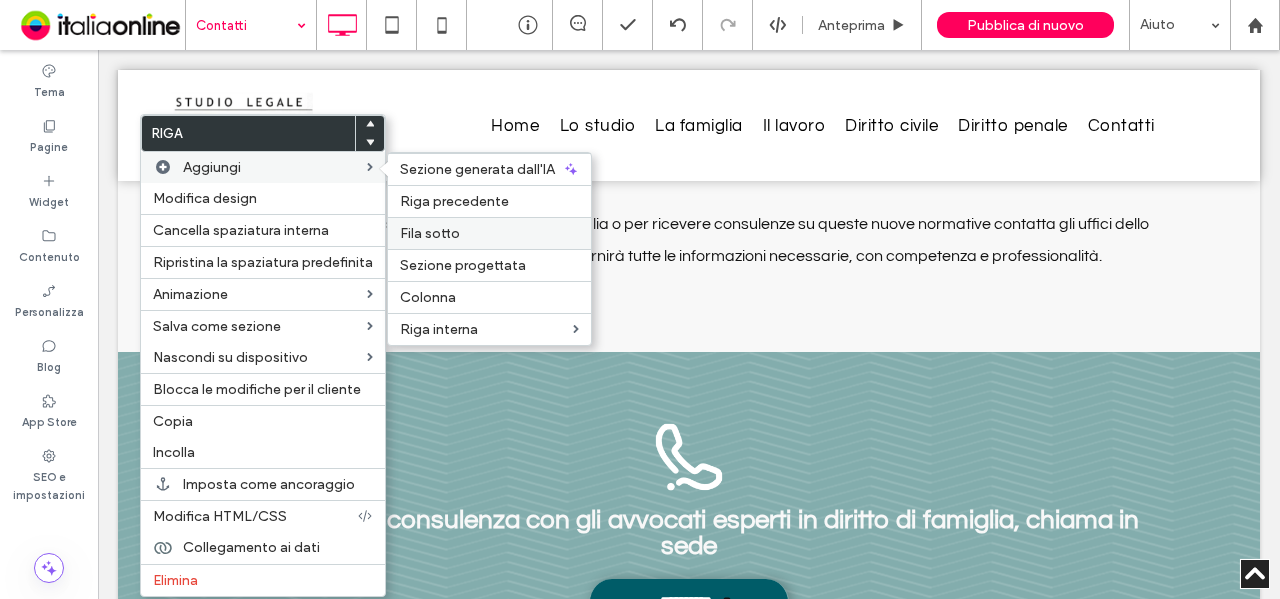 click on "Fila sotto" at bounding box center [489, 233] 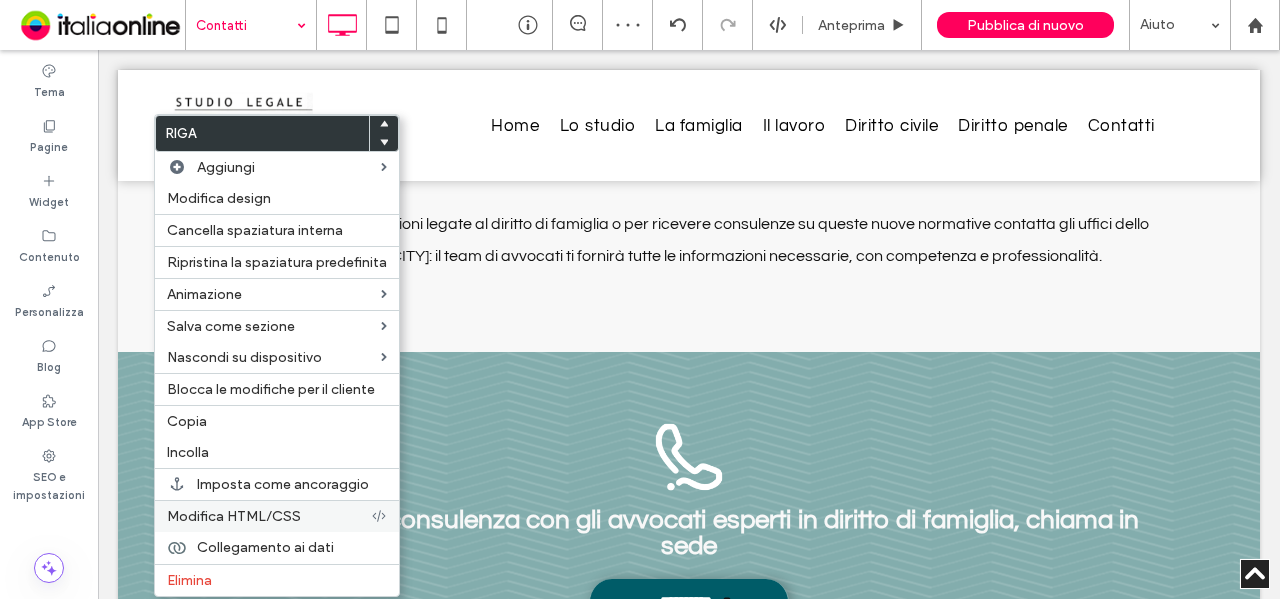 click on "Modifica HTML/CSS" at bounding box center [277, 516] 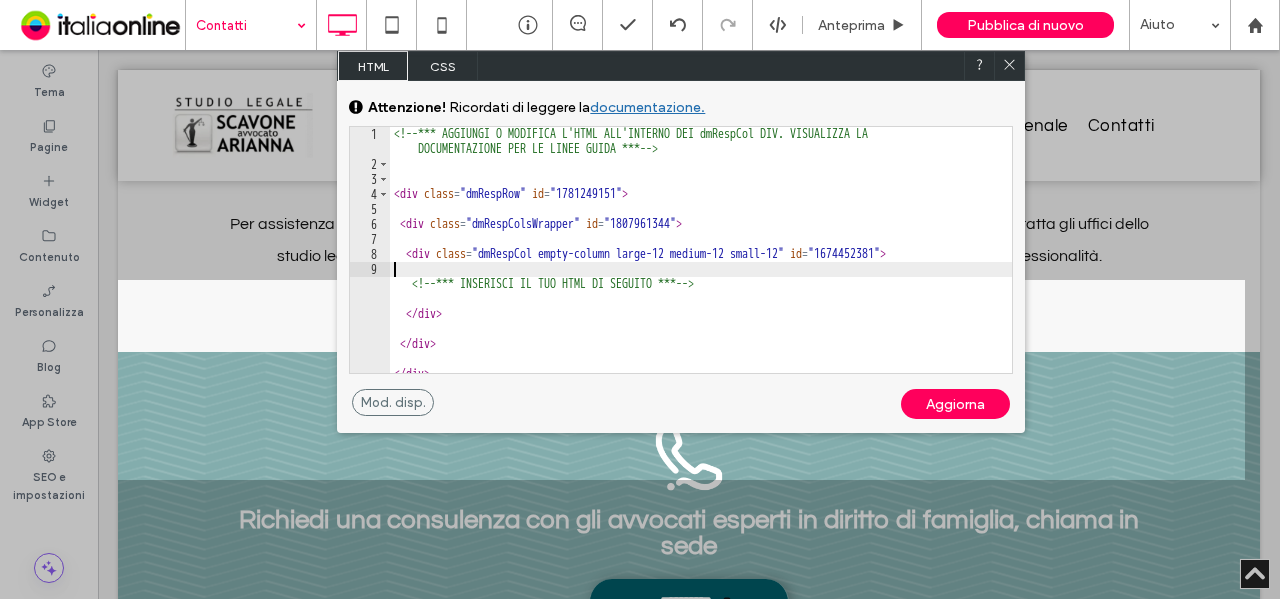 drag, startPoint x: 758, startPoint y: 287, endPoint x: 603, endPoint y: 293, distance: 155.11609 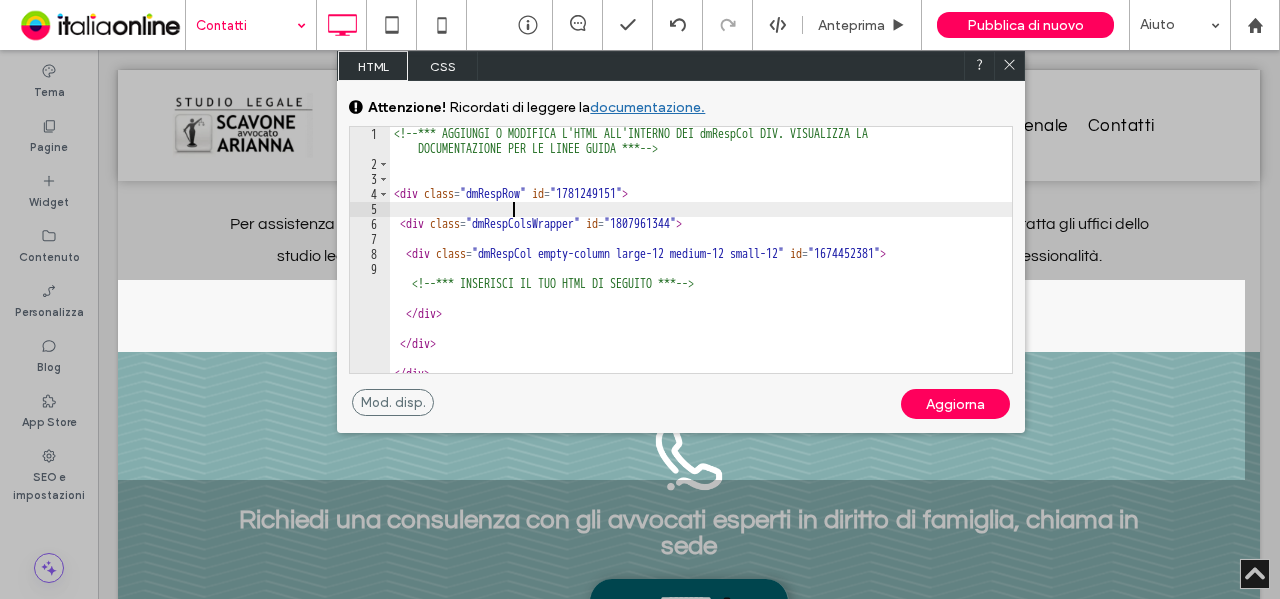 scroll, scrollTop: 0, scrollLeft: 10, axis: horizontal 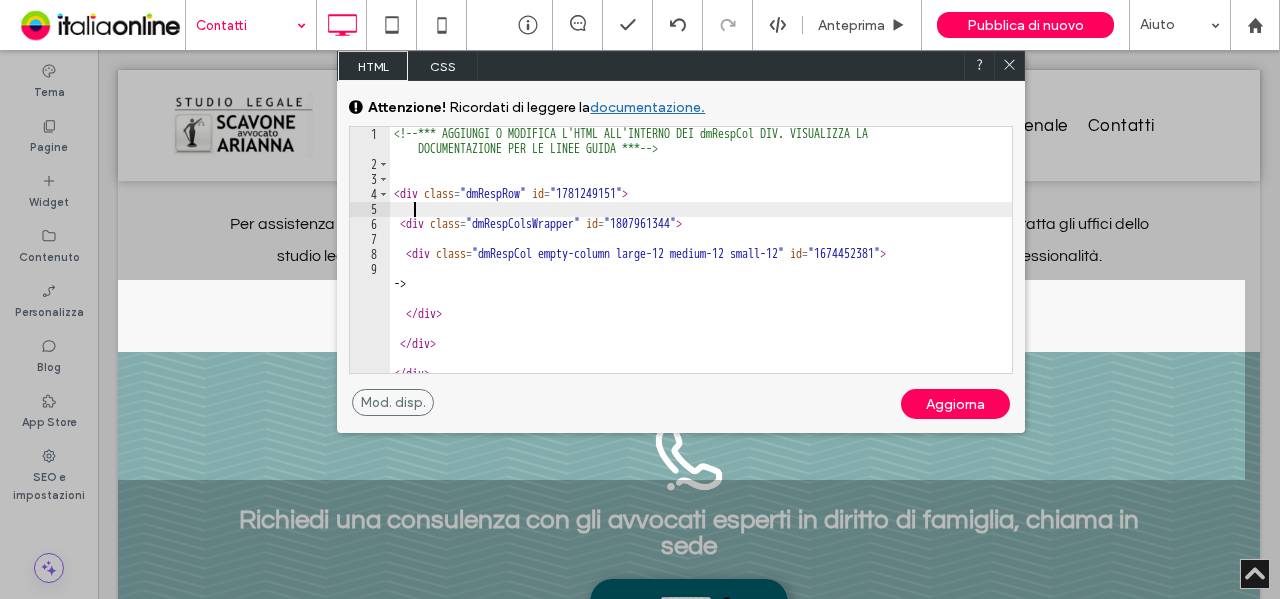 type on "*" 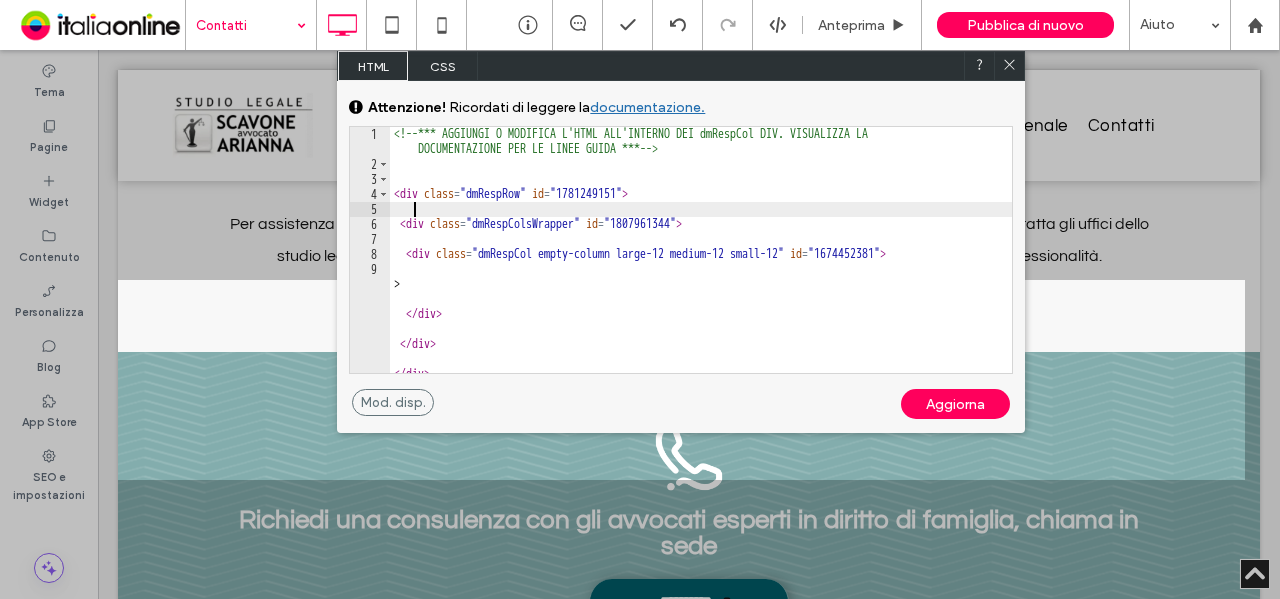 scroll, scrollTop: 0, scrollLeft: 1, axis: horizontal 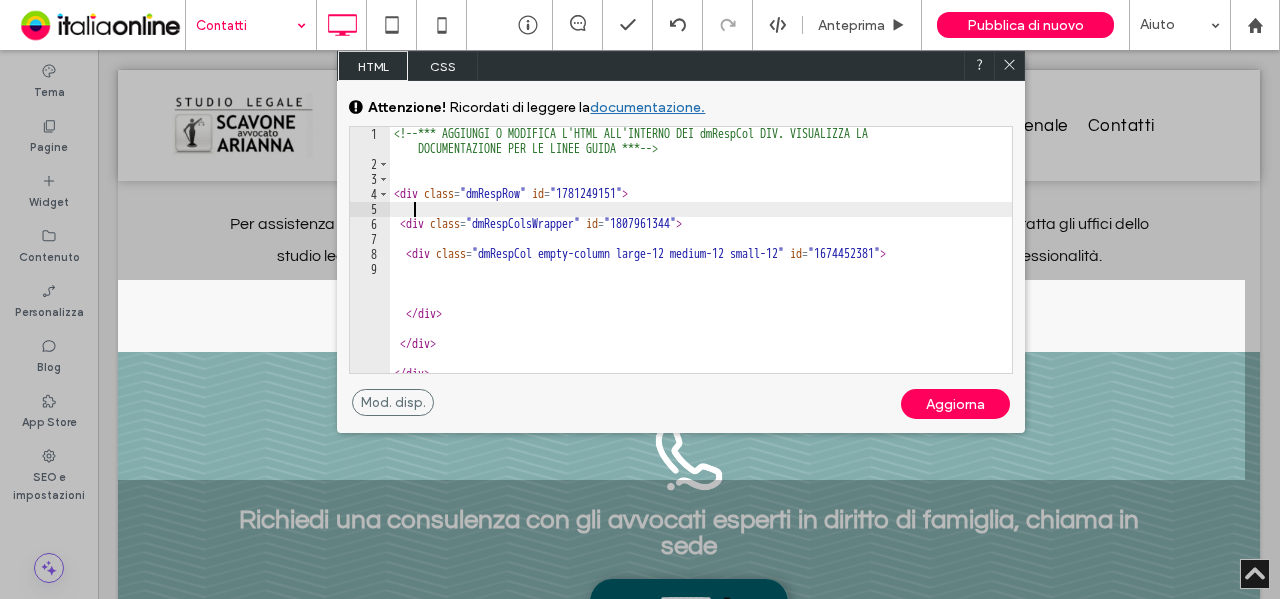 paste 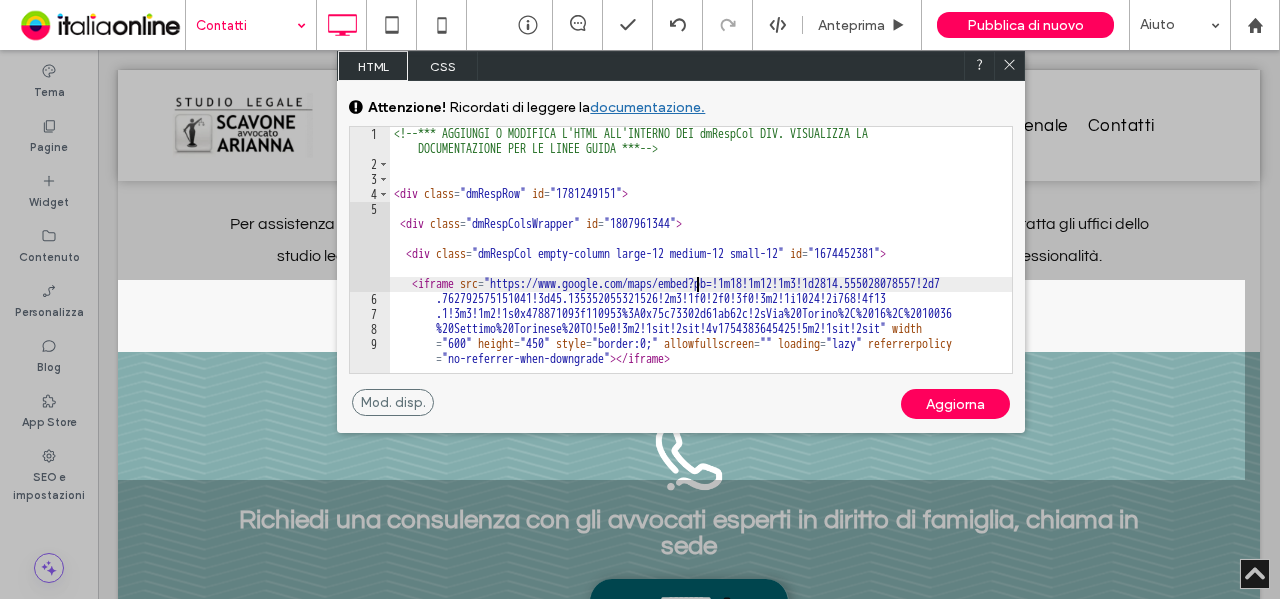 scroll, scrollTop: 0, scrollLeft: 0, axis: both 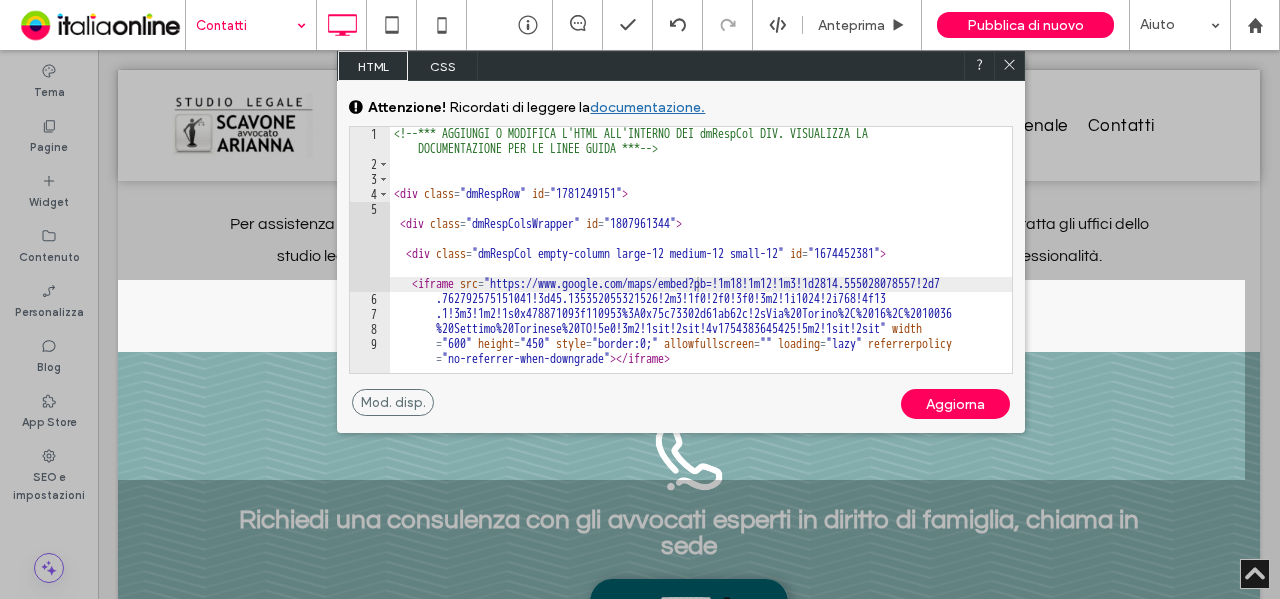 click on "Aggiorna" at bounding box center [955, 404] 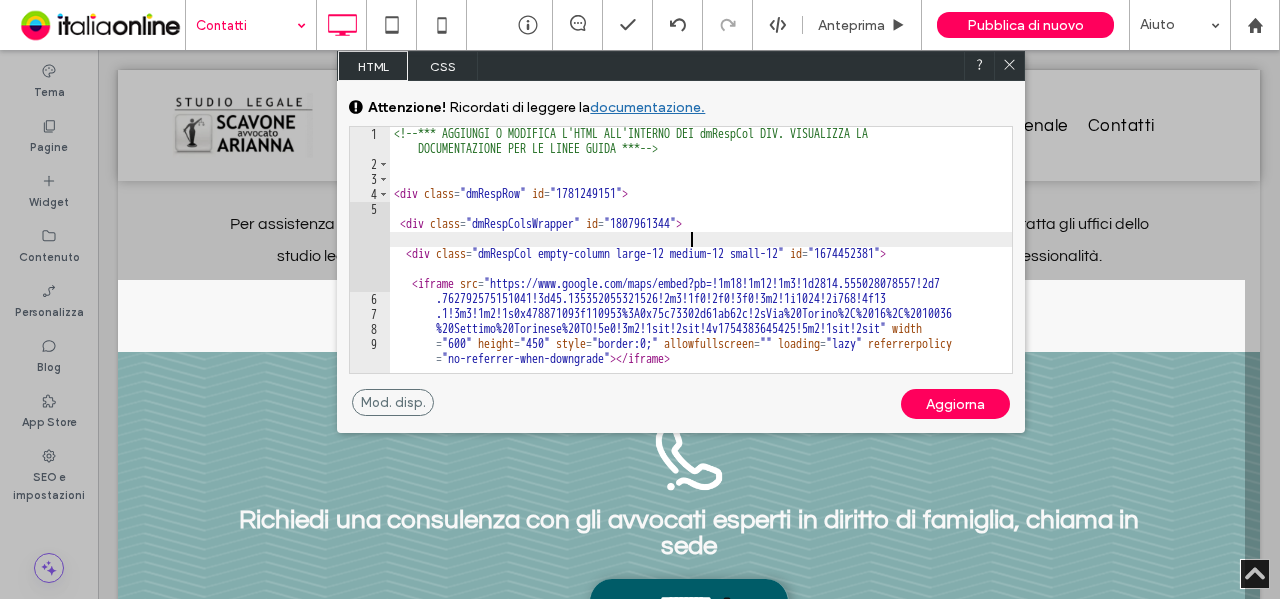 click on "<!--  *** AGGIUNGI O MODIFICA L'HTML ALL'INTERNO DEI dmRespCol DIV. VISUALIZZA LA       DOCUMENTAZIONE PER LE LINEE GUIDA ***  --> < div   class = "dmRespRow"   id = "1781249151" >   < div   class = "dmRespColsWrapper"   id = "1807961344" >    < div   class = "dmRespCol empty-column large-12 medium-12 small-12"   id = "1674452381" >     < iframe   src = "https://www.google.com/maps/embed?pb=!1m18!1m12!1m3!1d2814.555028078557!2d7         .762792575151041!3d45.135352055321526!2m3!1f0!2f0!3f0!3m2!1i1024!2i768!4f13         .1!3m3!1m2!1s0x478871093f110953%3A0x75c73302d61ab62c!2sVia%20Torino%2C%2016%2C%2010036         %20Settimo%20Torinese%20TO!5e0!3m2!1sit!2sit!4v1754383645425!5m2!1sit!2sit"   width         = "600"   height = "450"   style = "border:0;"   allowfullscreen = ""   loading = "lazy"   referrerpolicy         = "no-referrer-when-downgrade" > </ iframe >    </ div >   </ div > </ div >" at bounding box center [701, 272] 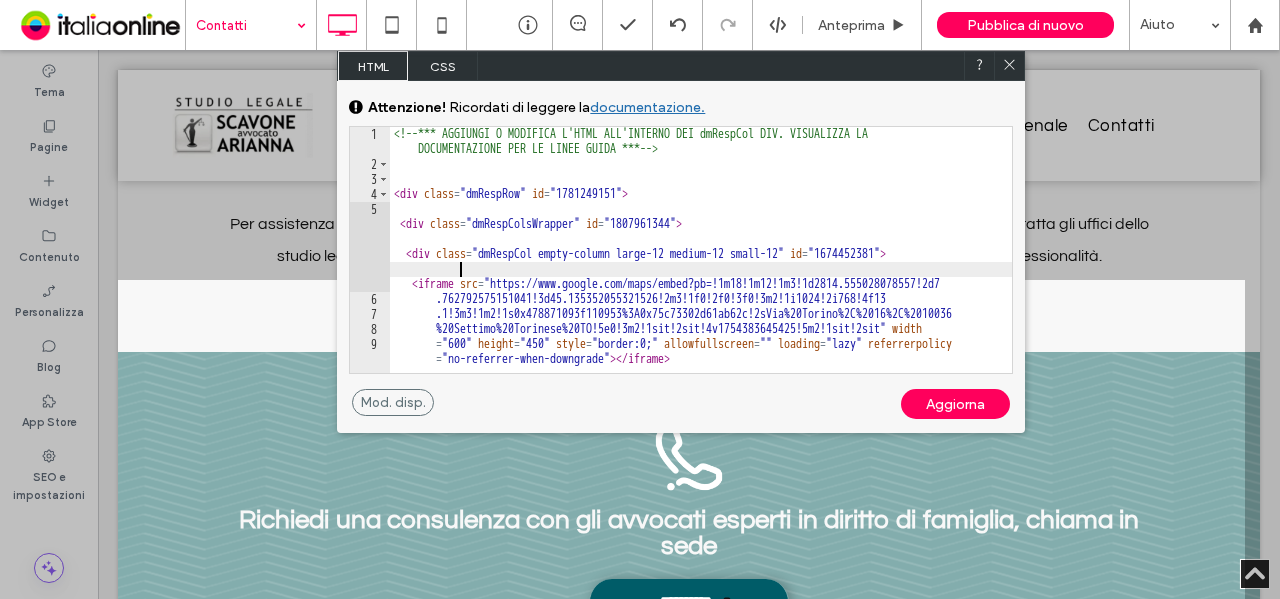 scroll, scrollTop: 0, scrollLeft: 186, axis: horizontal 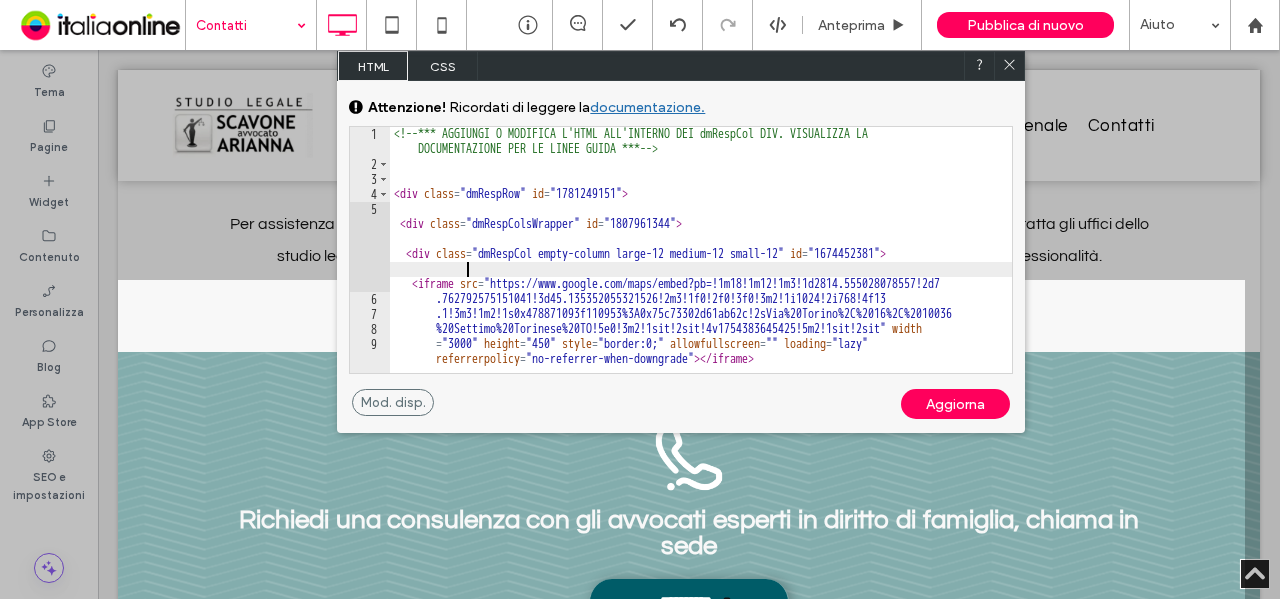 type on "**********" 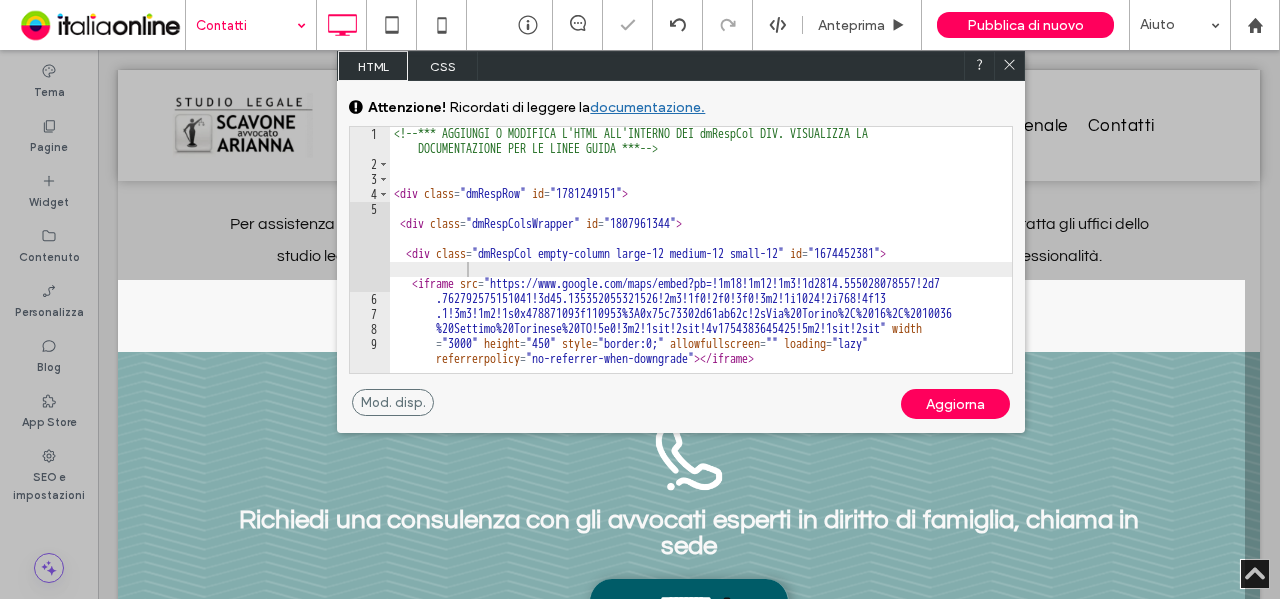 click 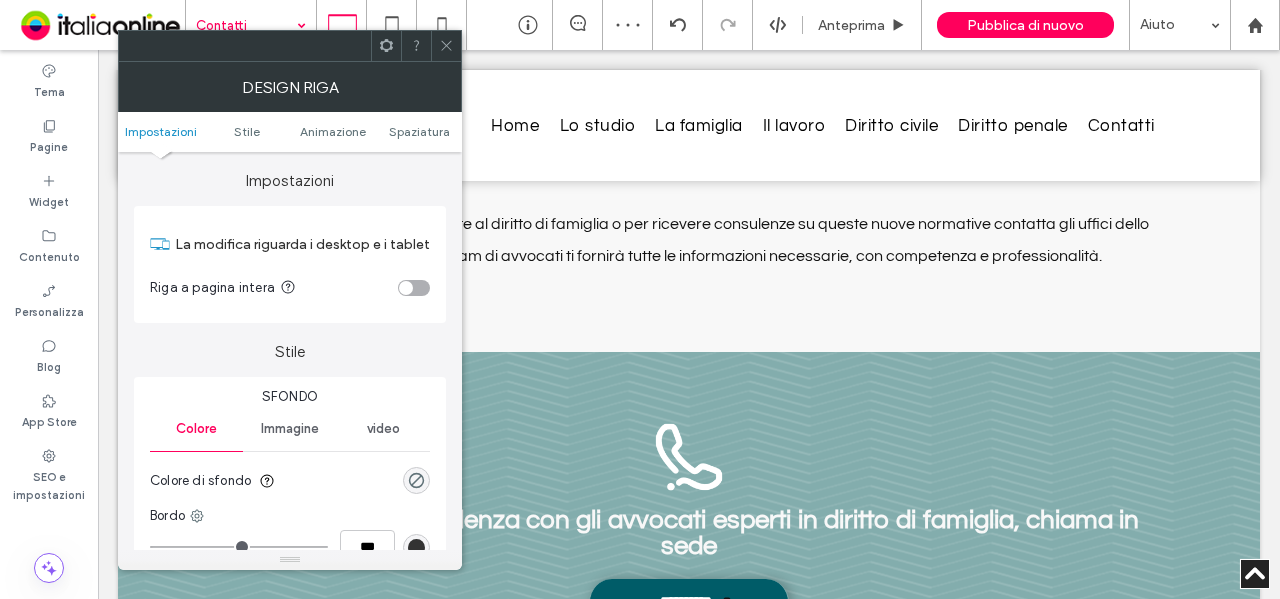 click at bounding box center [414, 288] 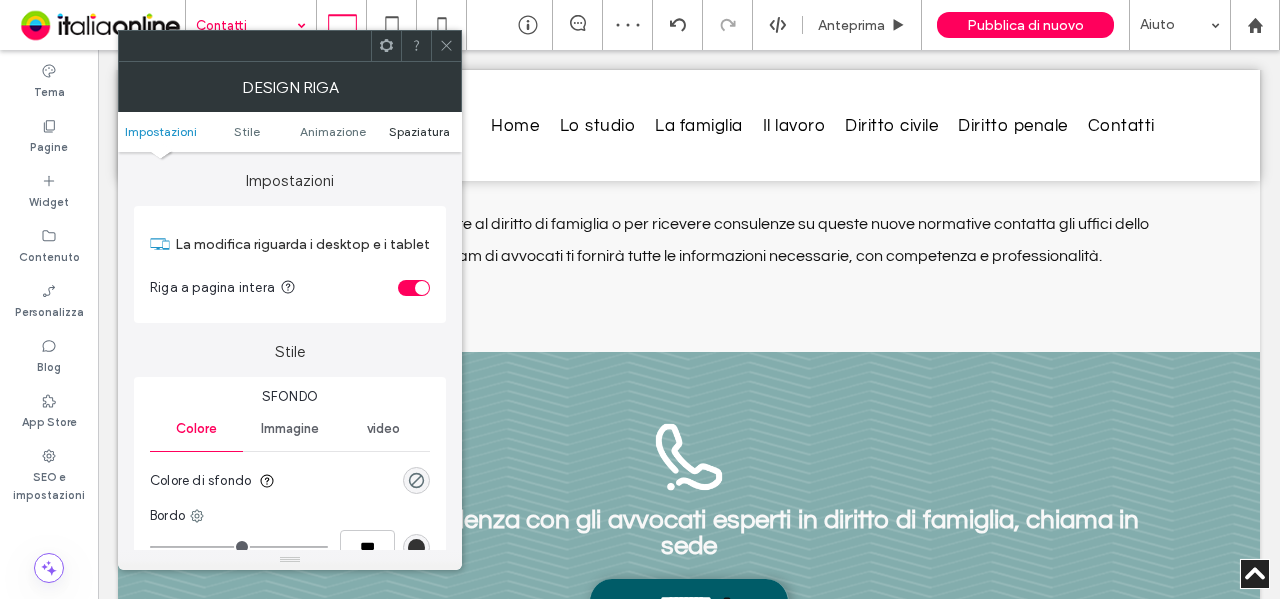 click on "Spaziatura" at bounding box center [419, 131] 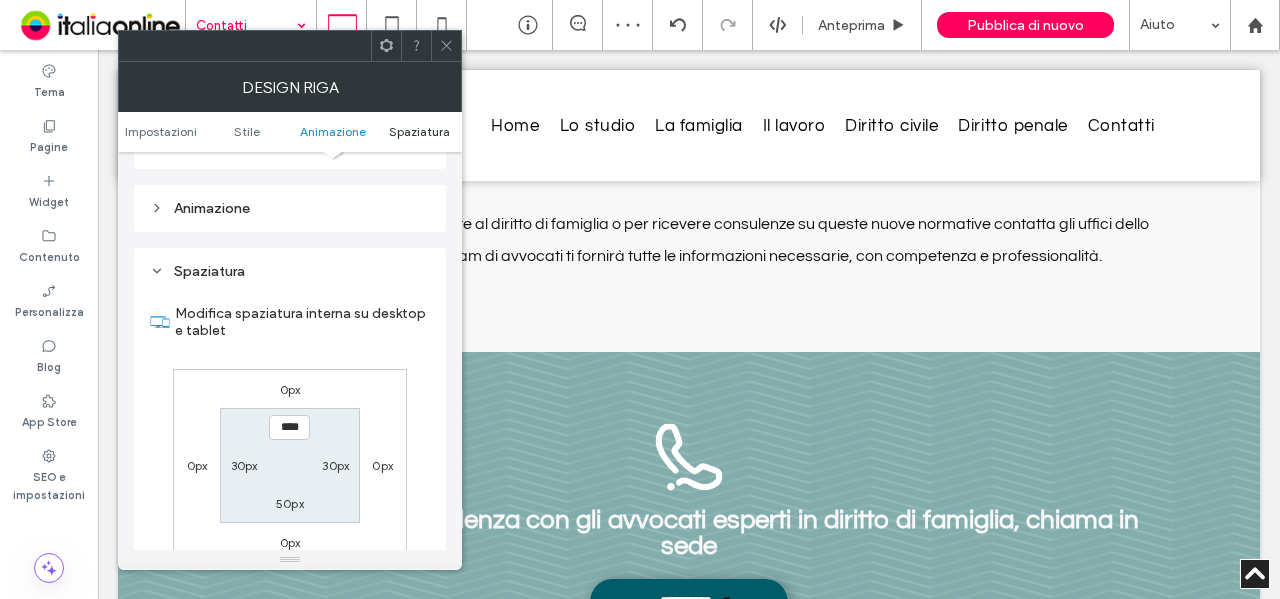 scroll, scrollTop: 565, scrollLeft: 0, axis: vertical 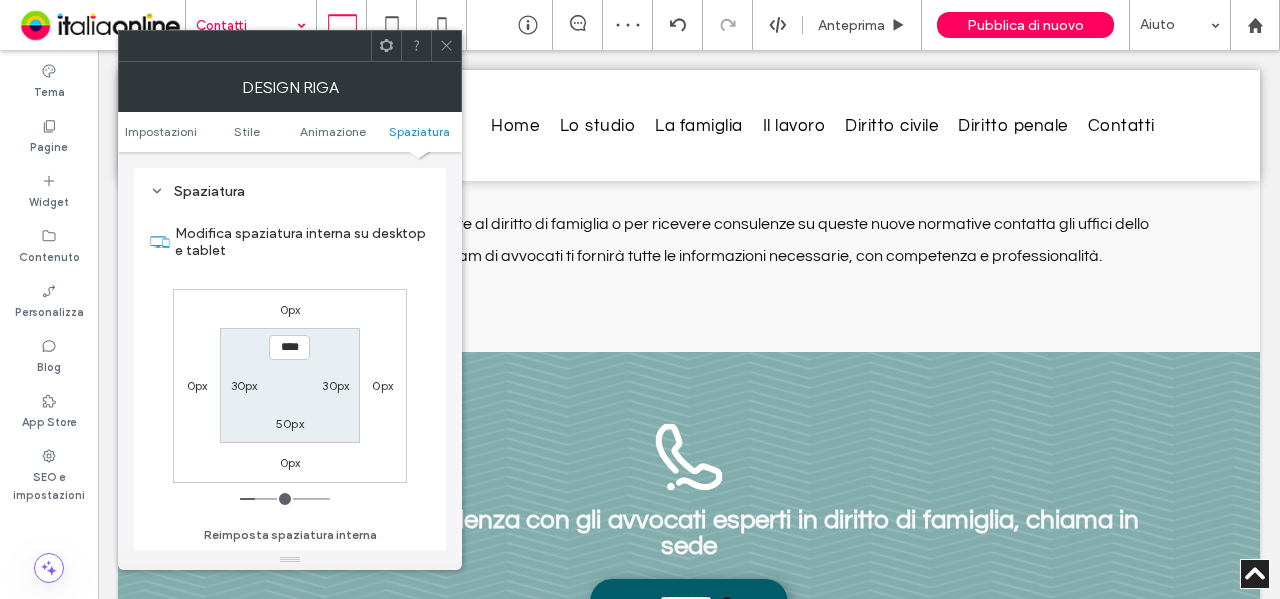 type on "*" 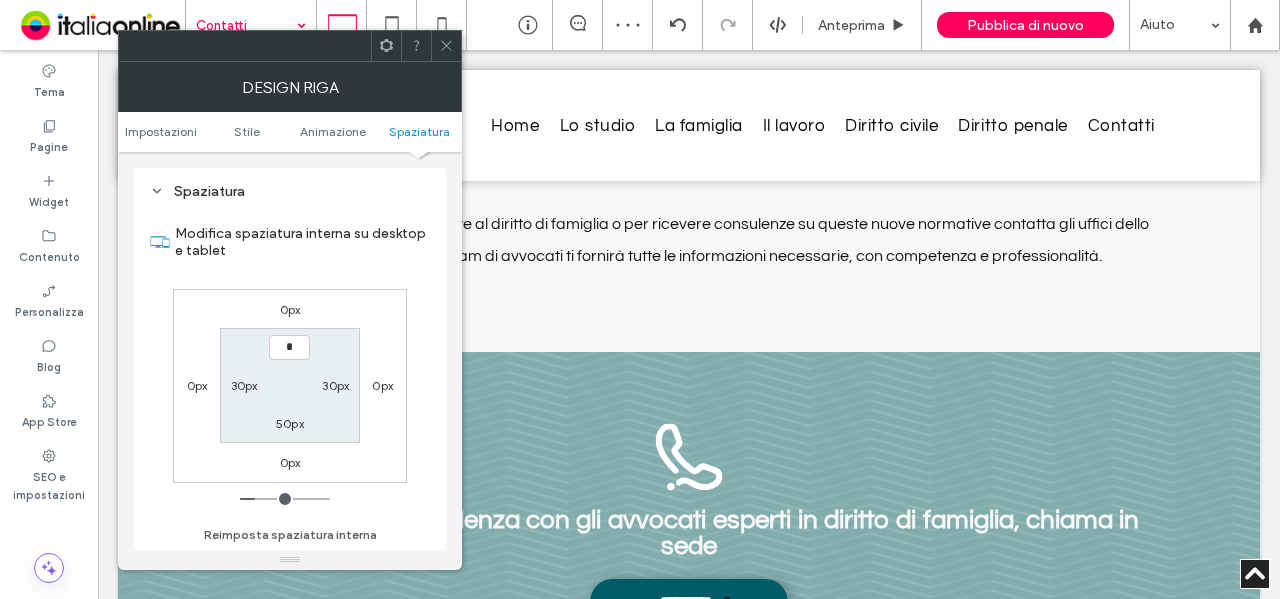 type on "**" 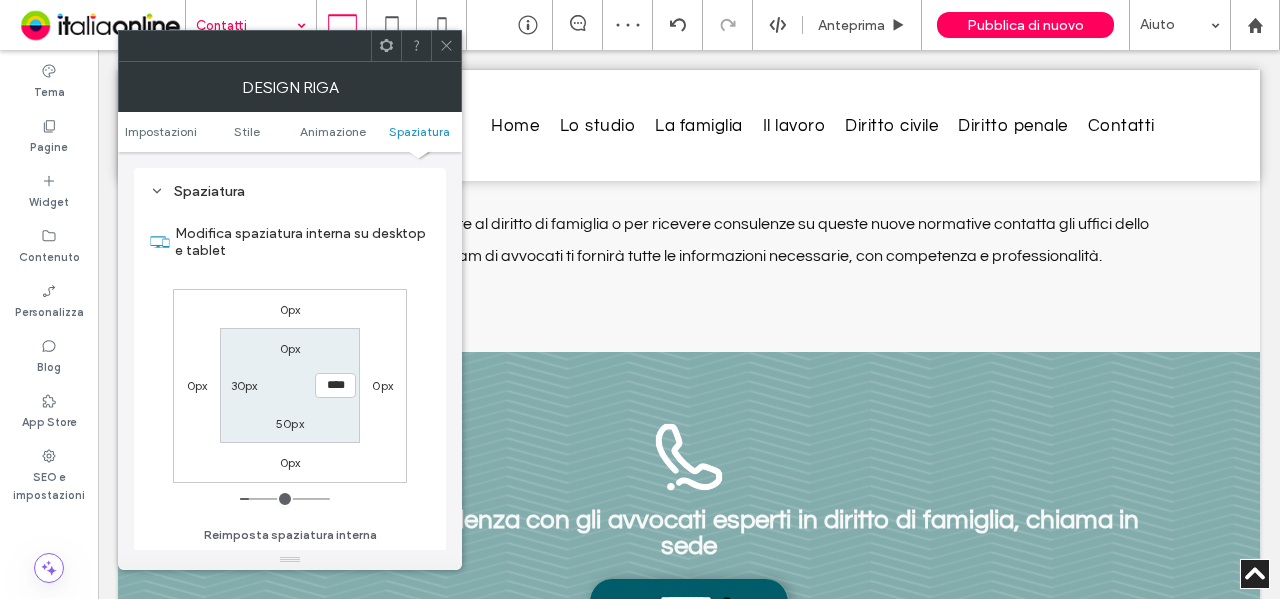 type on "*" 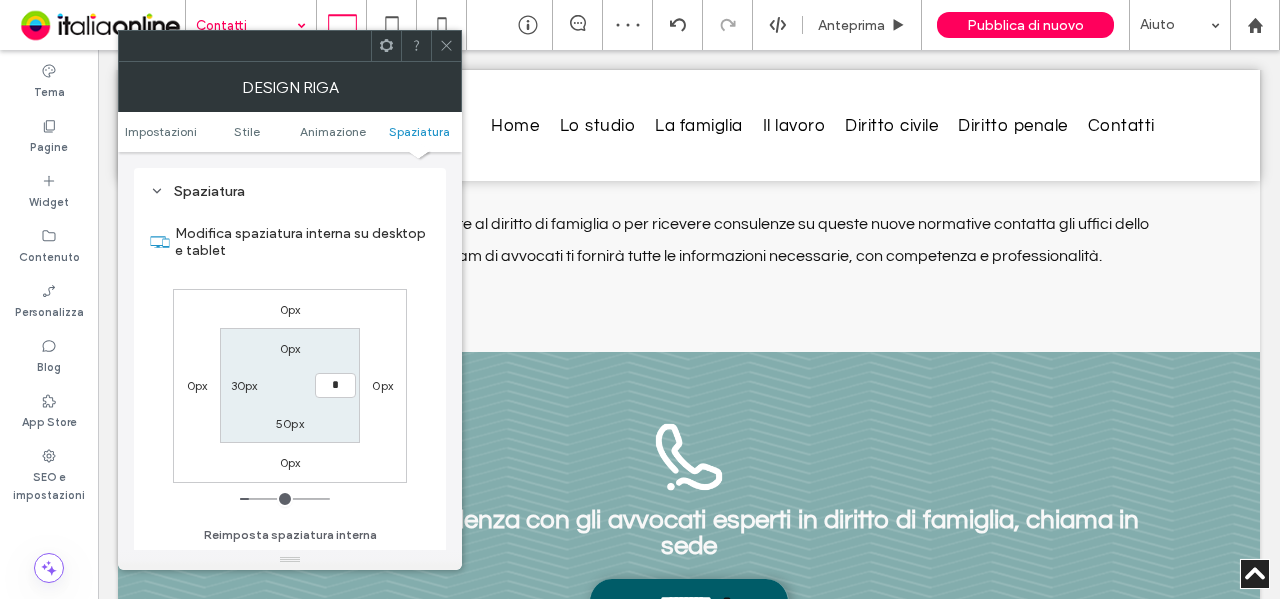 type on "**" 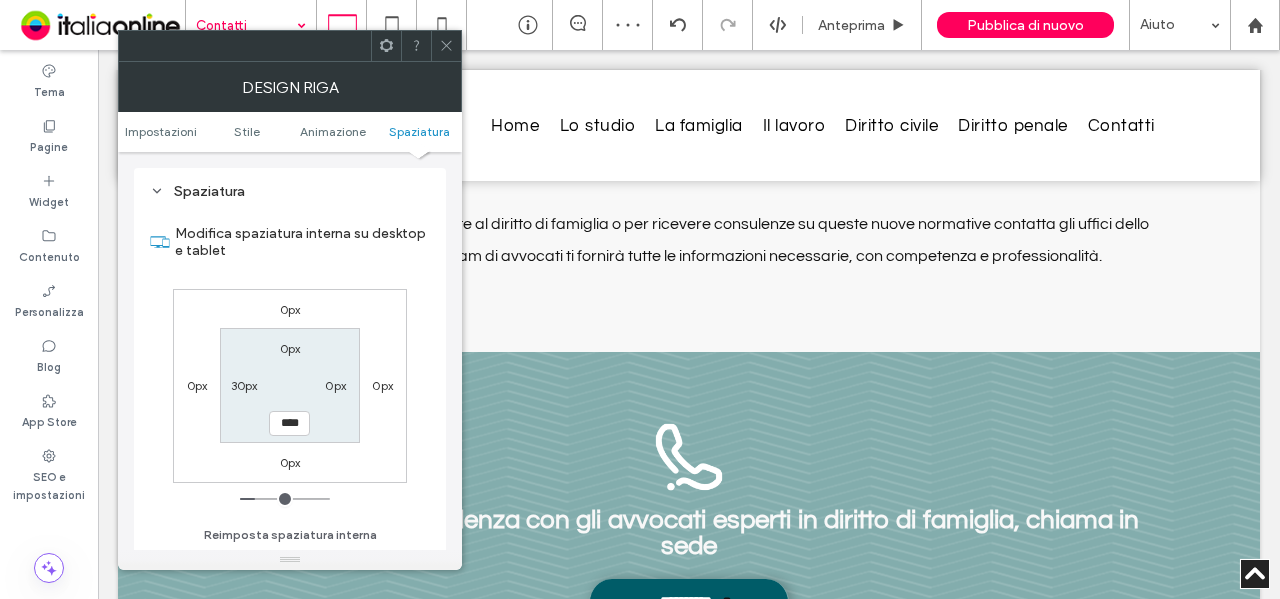 type on "*" 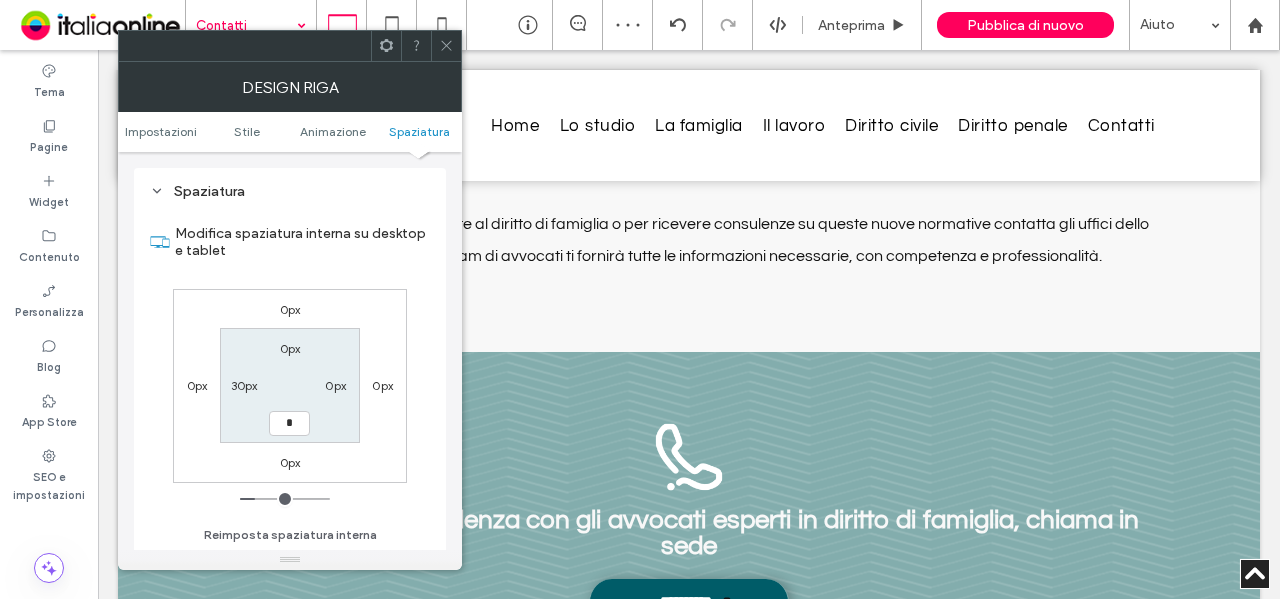 type on "**" 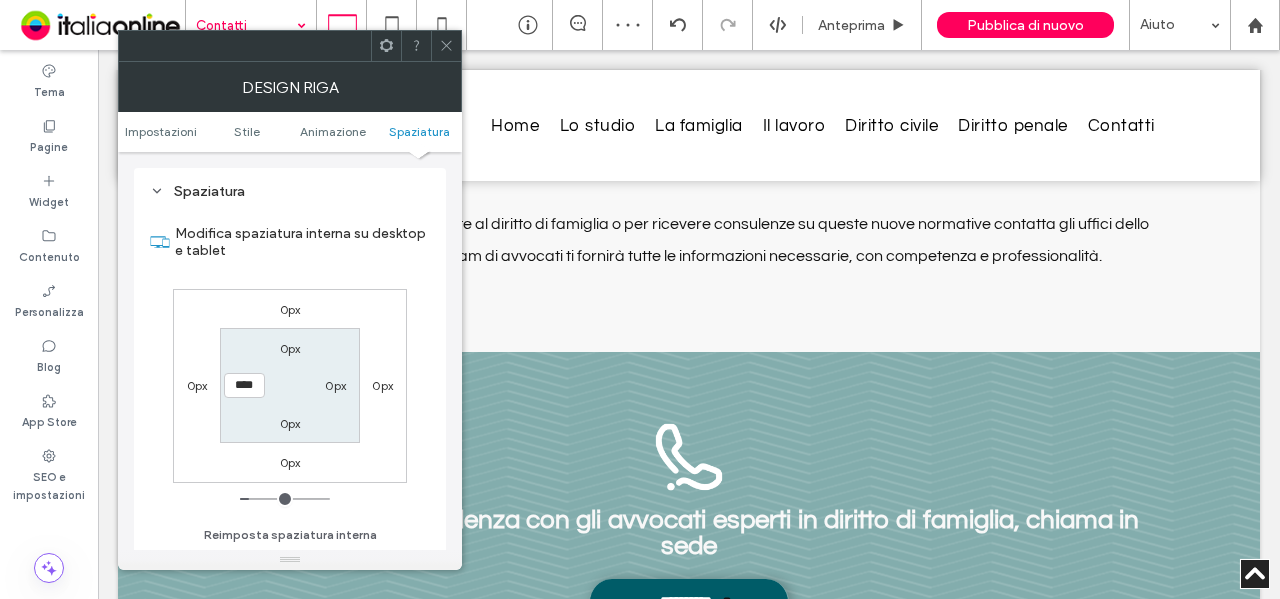 type on "*" 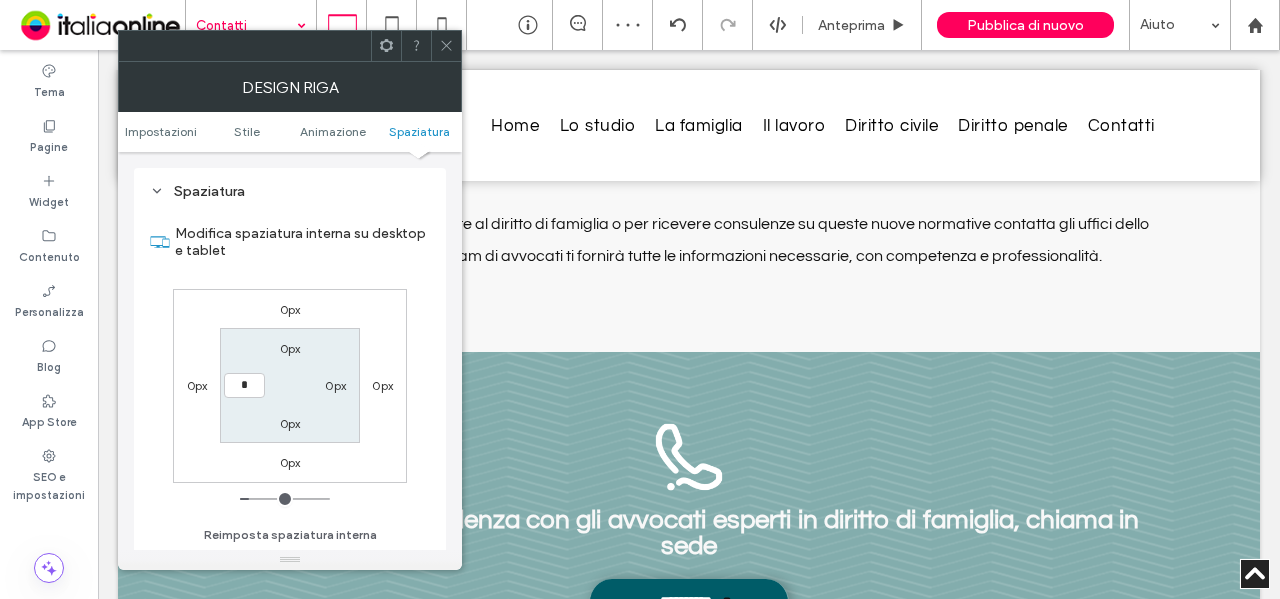 type on "*" 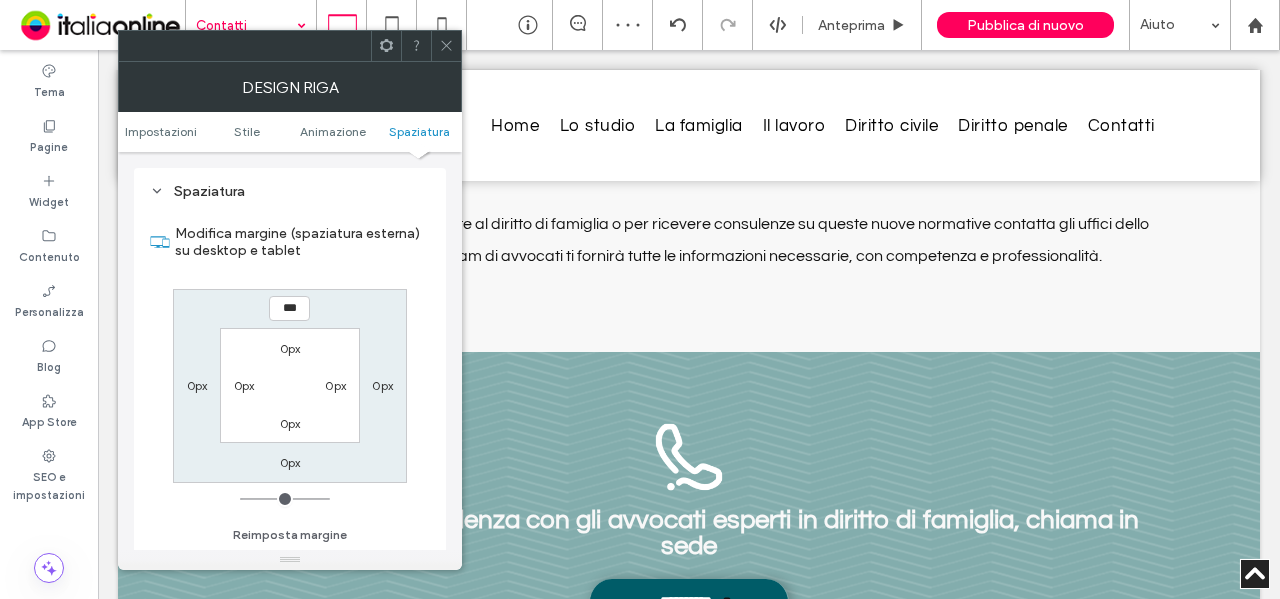 type on "*" 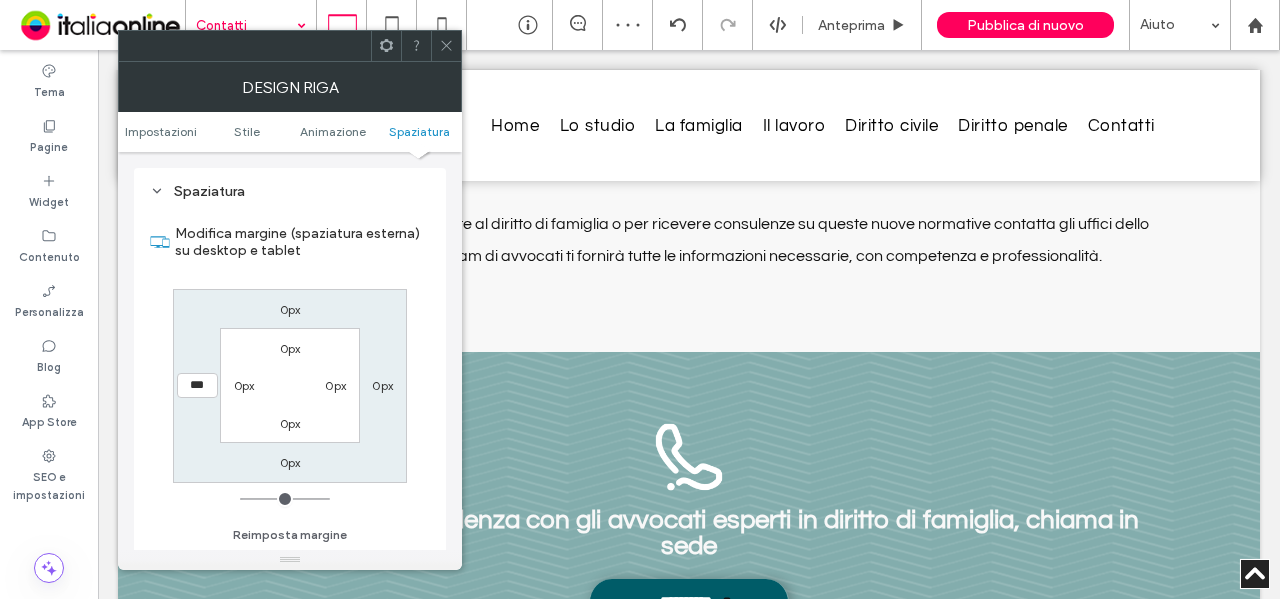 click 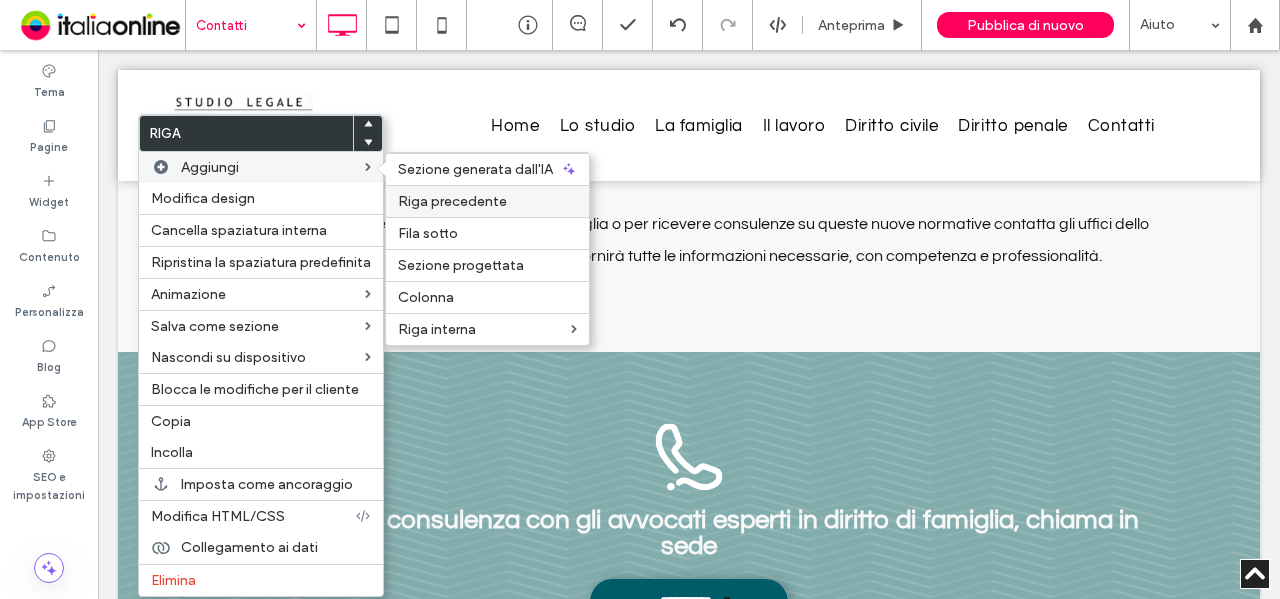 click on "Riga precedente" at bounding box center (452, 201) 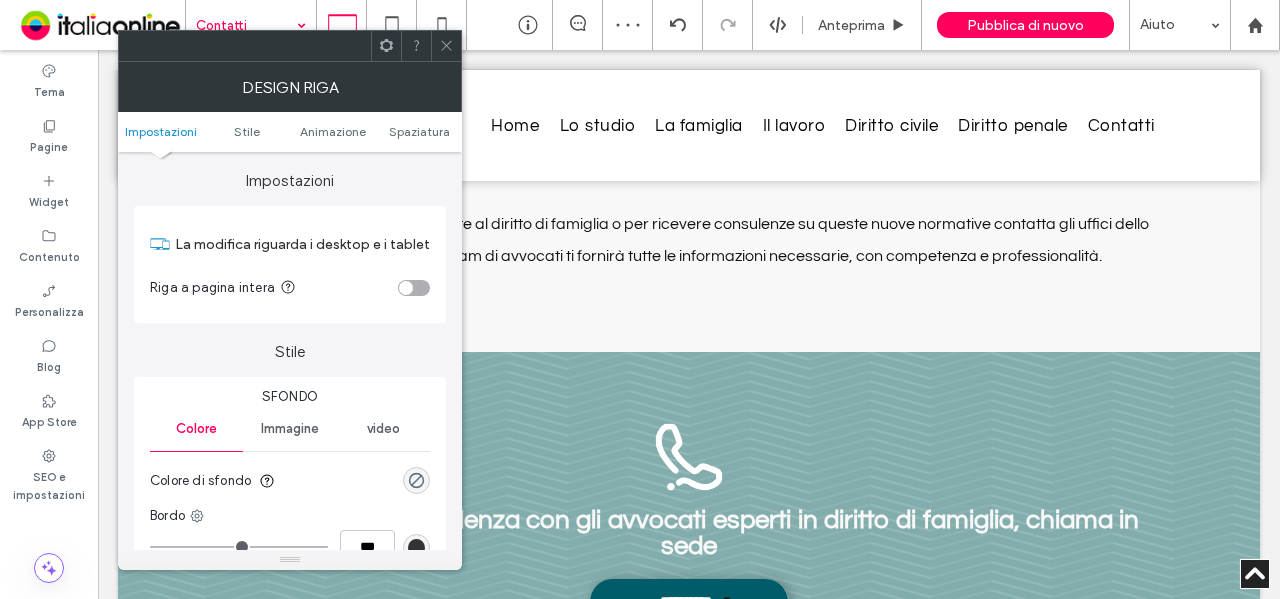 click on "Immagine" at bounding box center (290, 429) 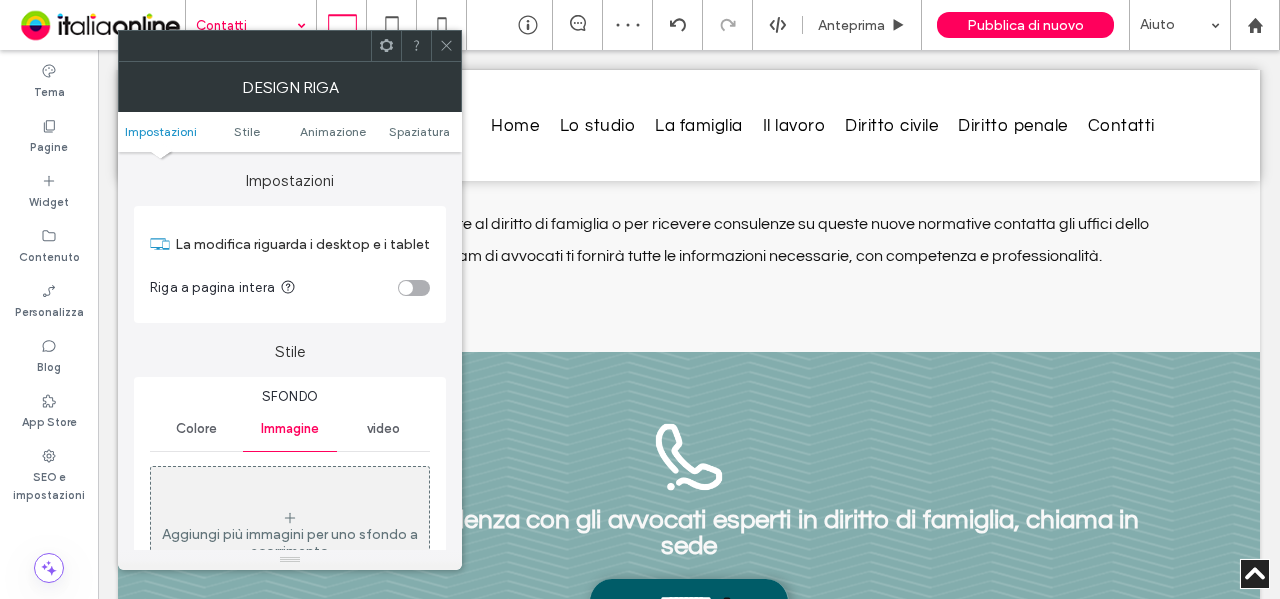 click on "Colore" at bounding box center [196, 429] 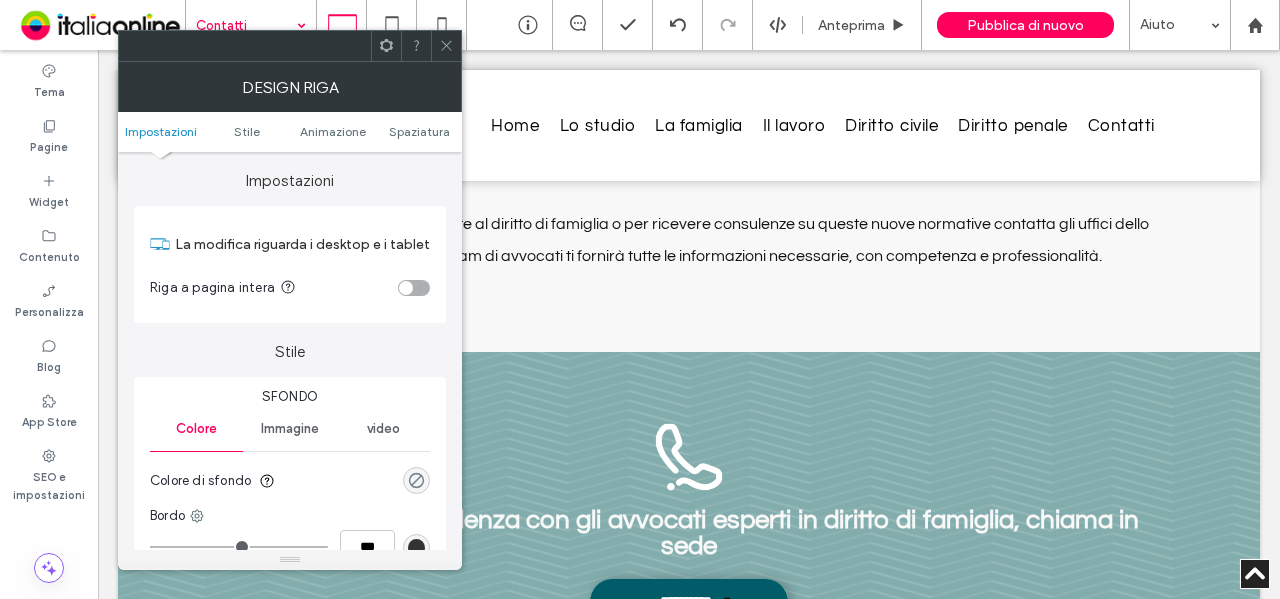 click at bounding box center (416, 480) 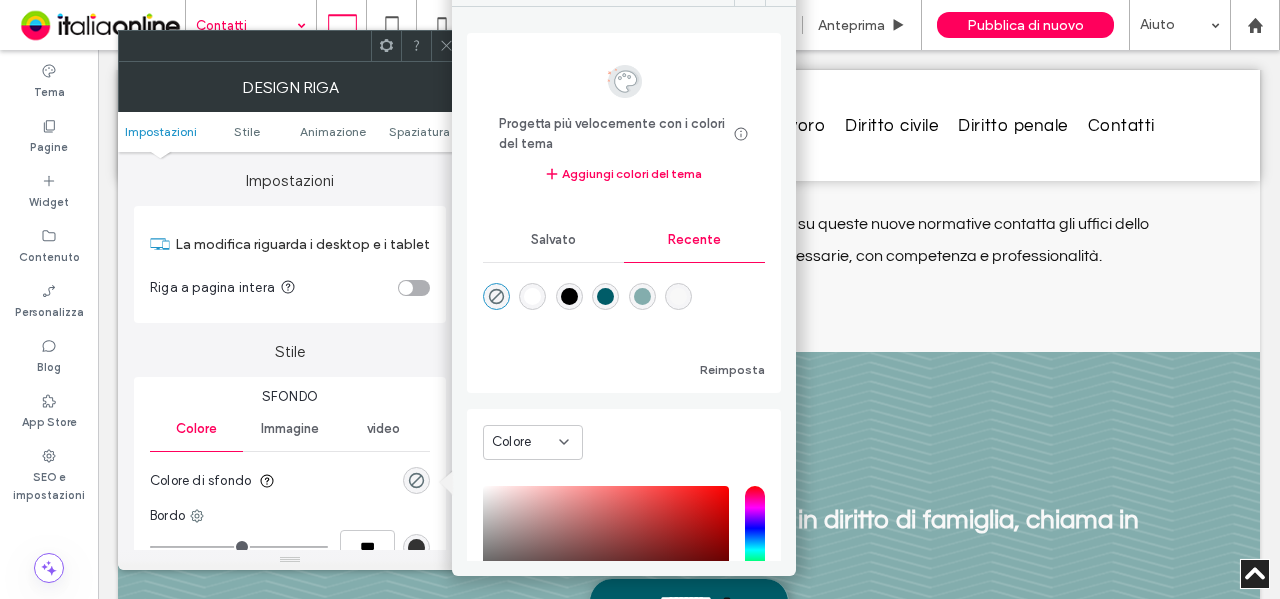 click at bounding box center [605, 296] 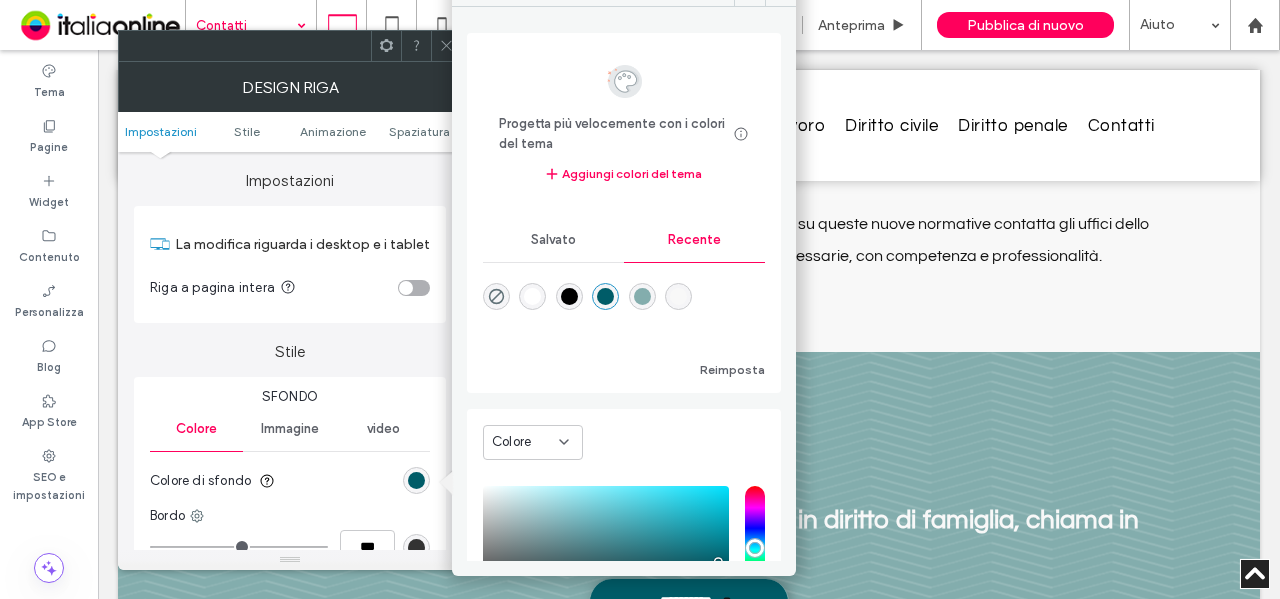 click 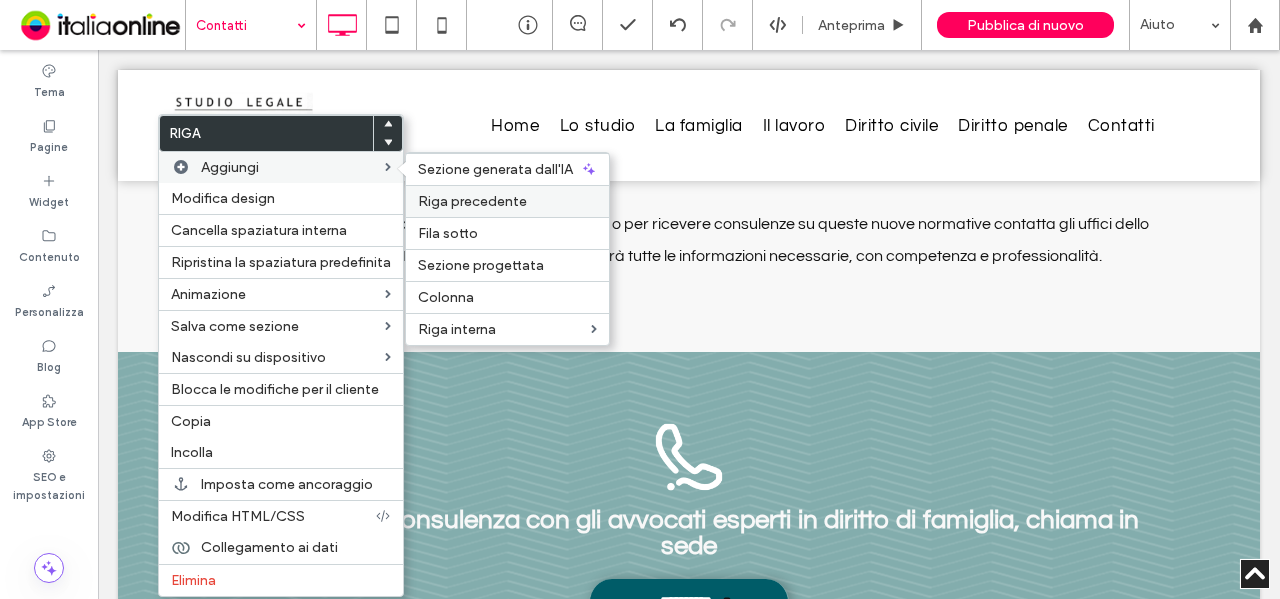 click on "Riga precedente" at bounding box center [507, 201] 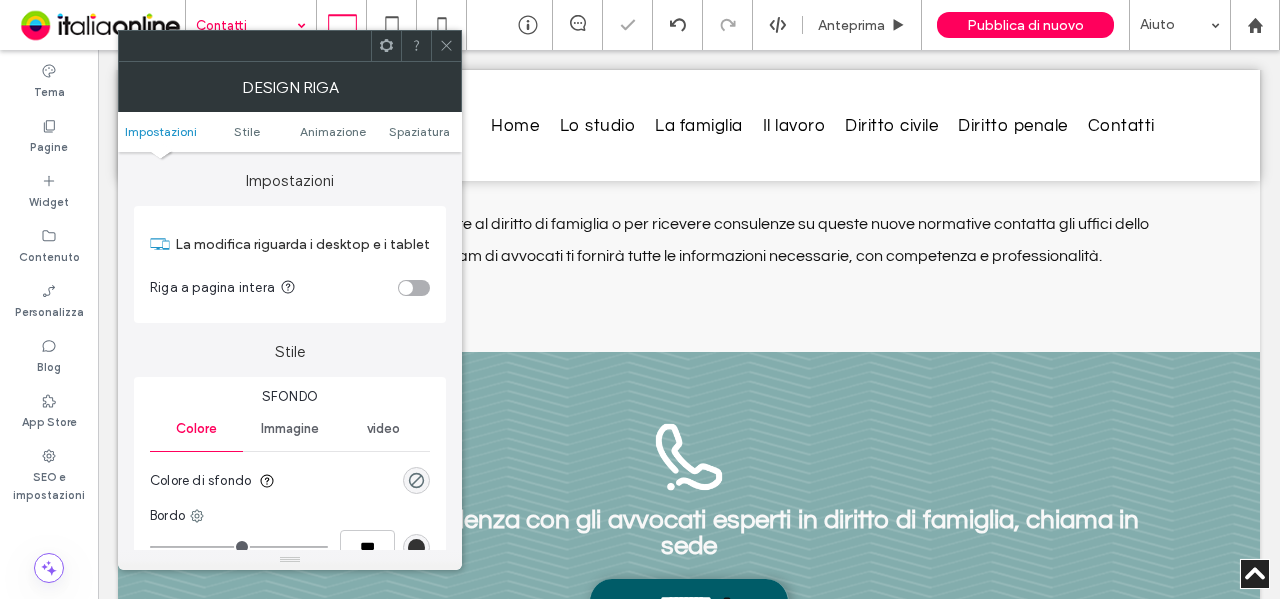 click on "Immagine" at bounding box center [290, 429] 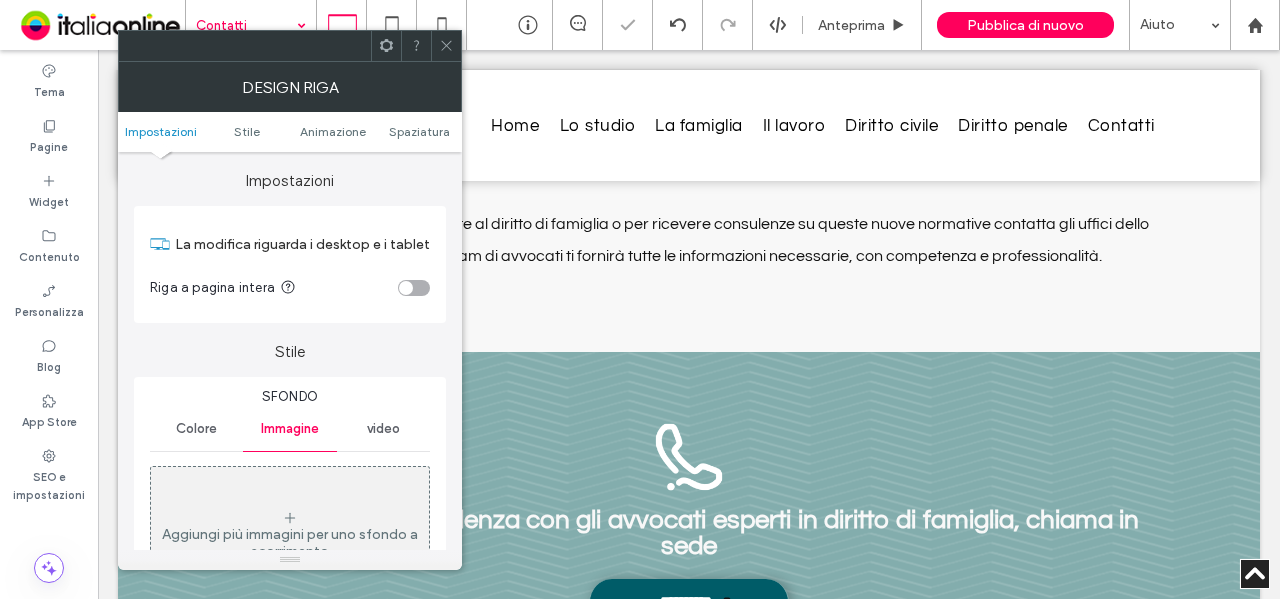 click on "Aggiungi più immagini per uno sfondo a scorrimento" at bounding box center (290, 535) 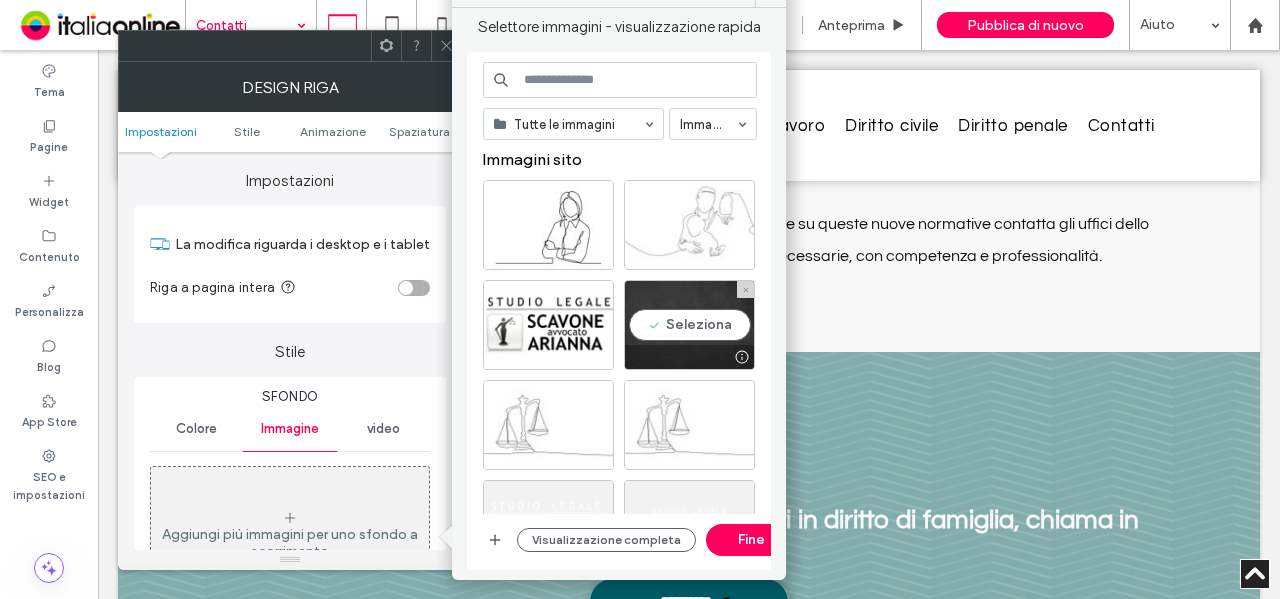 click at bounding box center (689, 357) 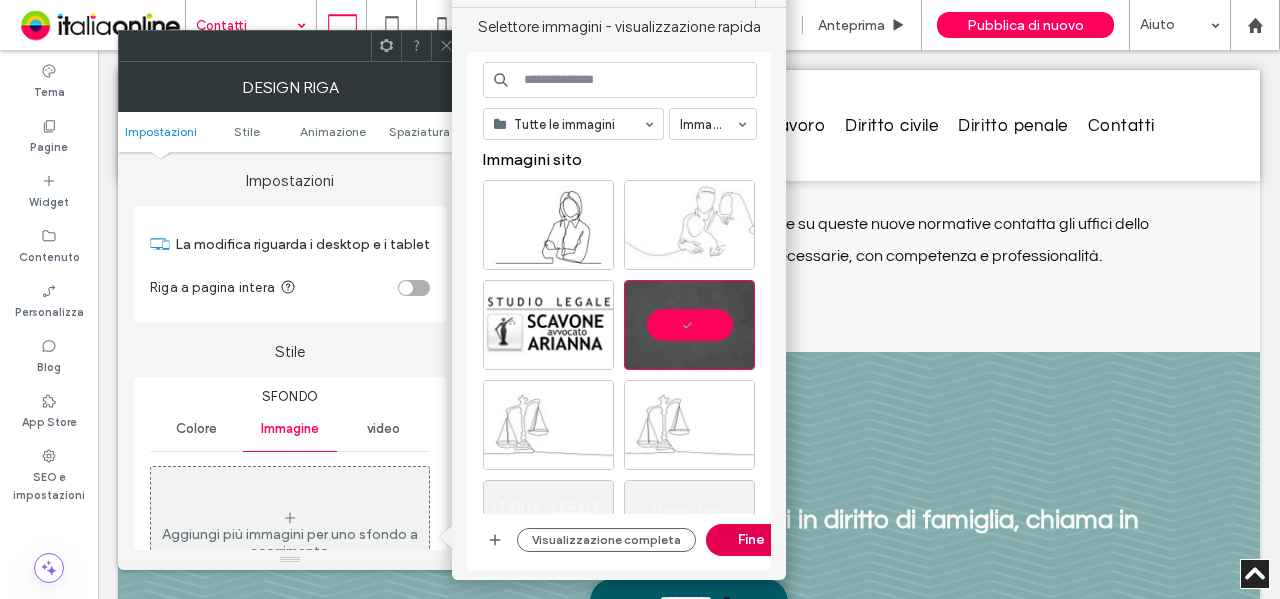 click on "Fine" at bounding box center (751, 540) 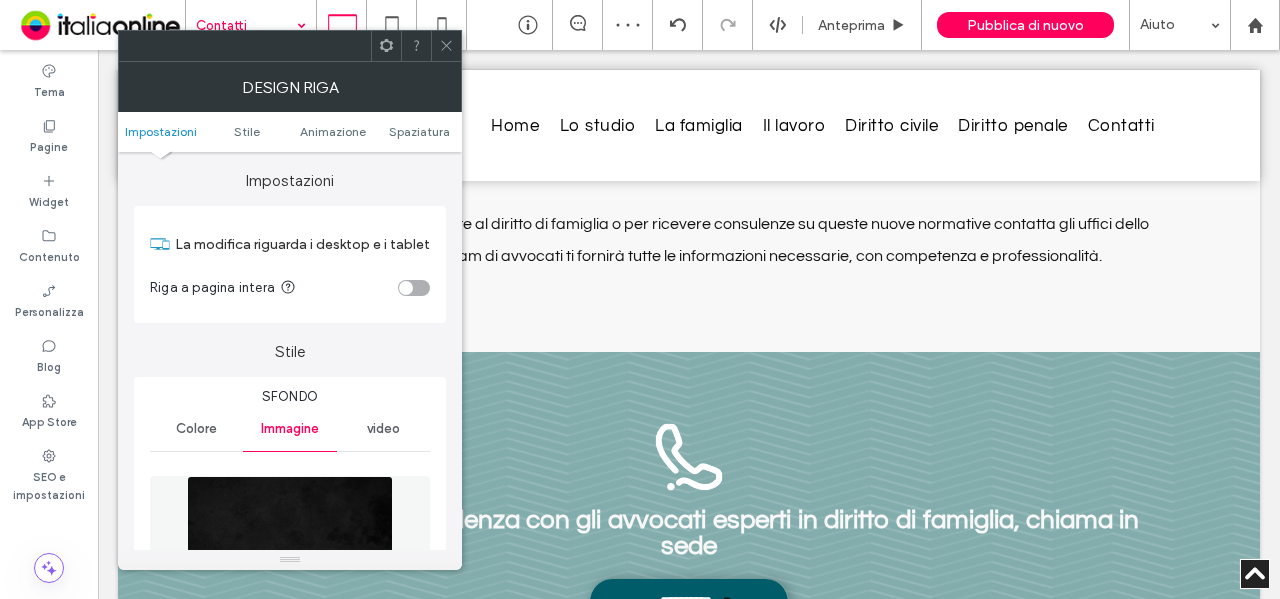 click 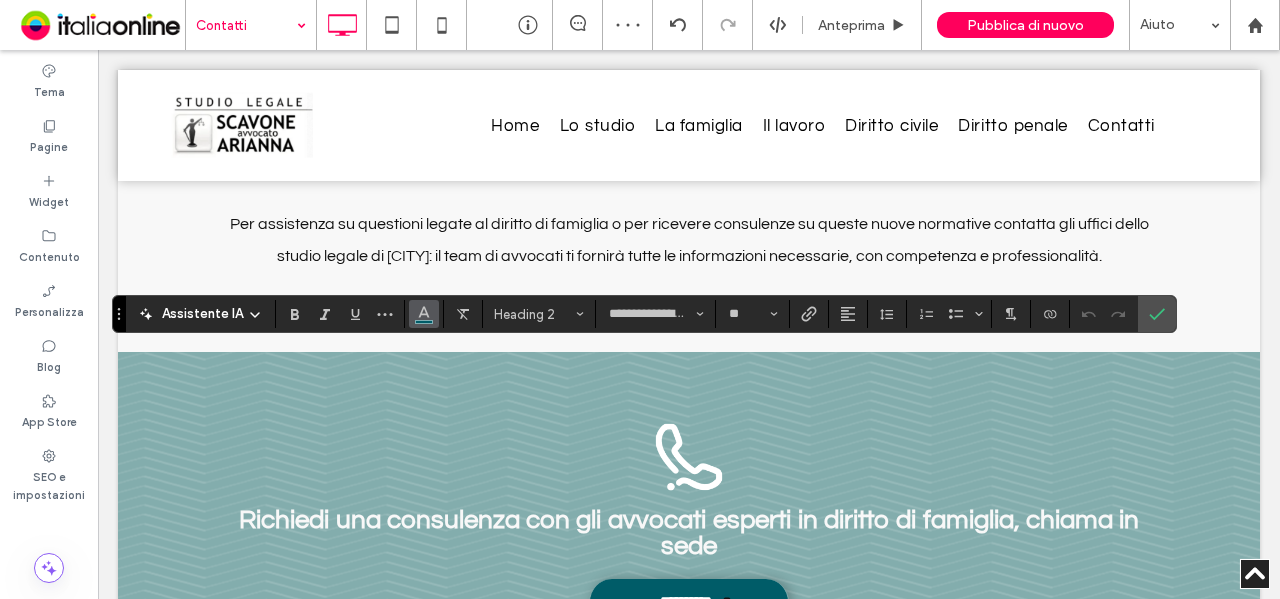 click 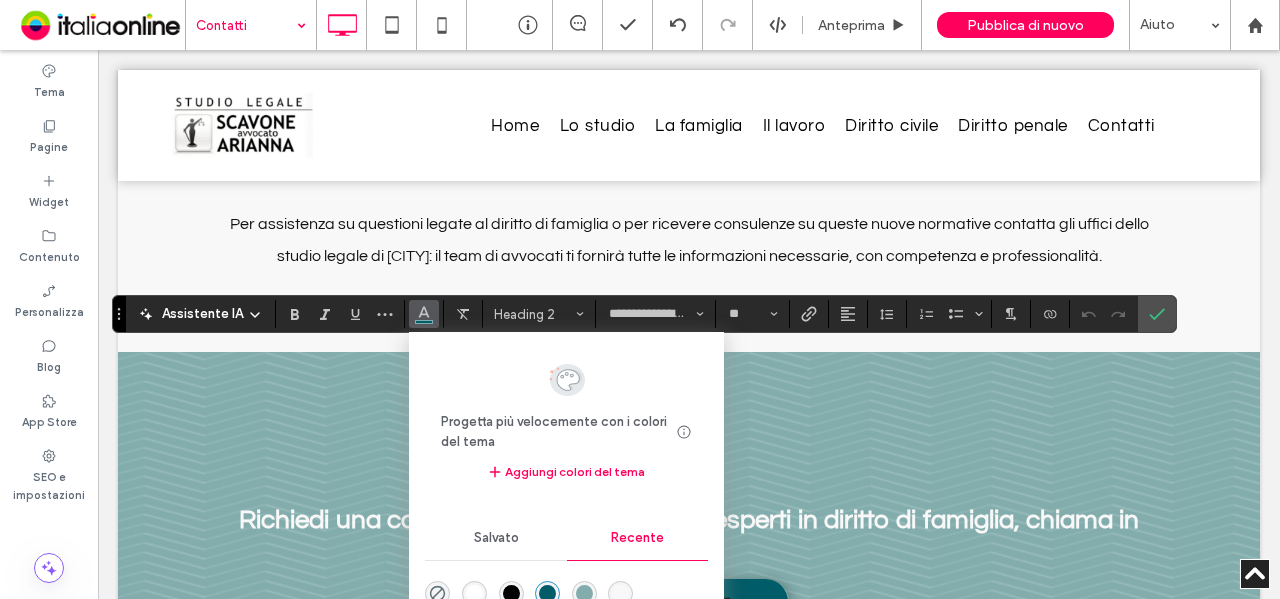 click at bounding box center (584, 593) 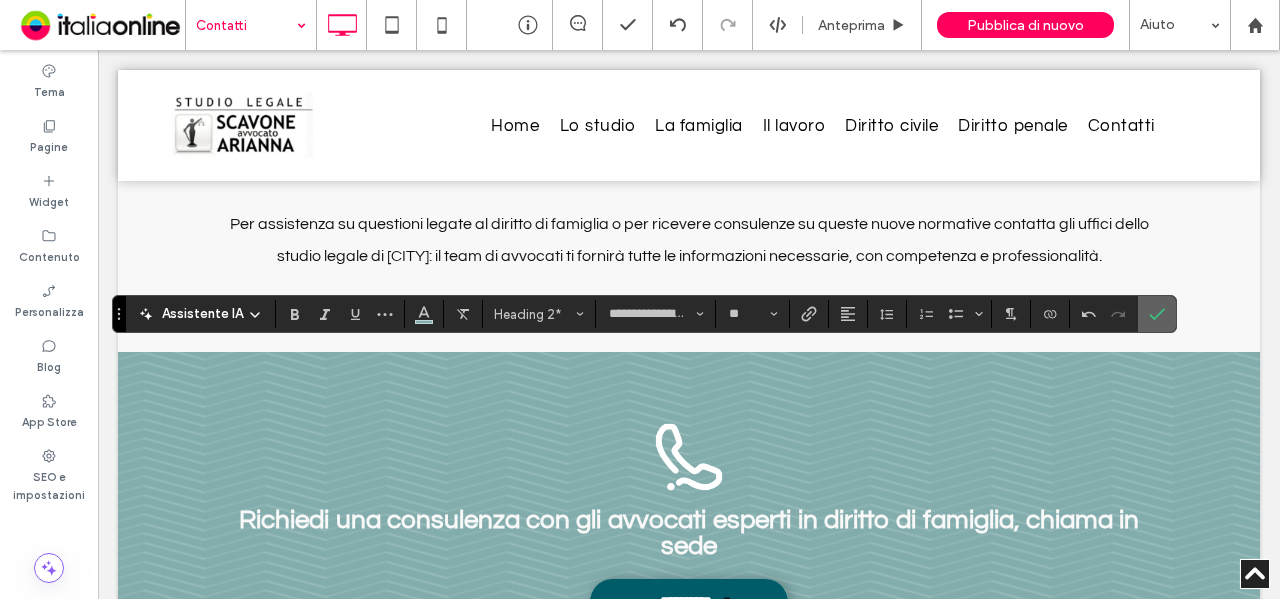 click 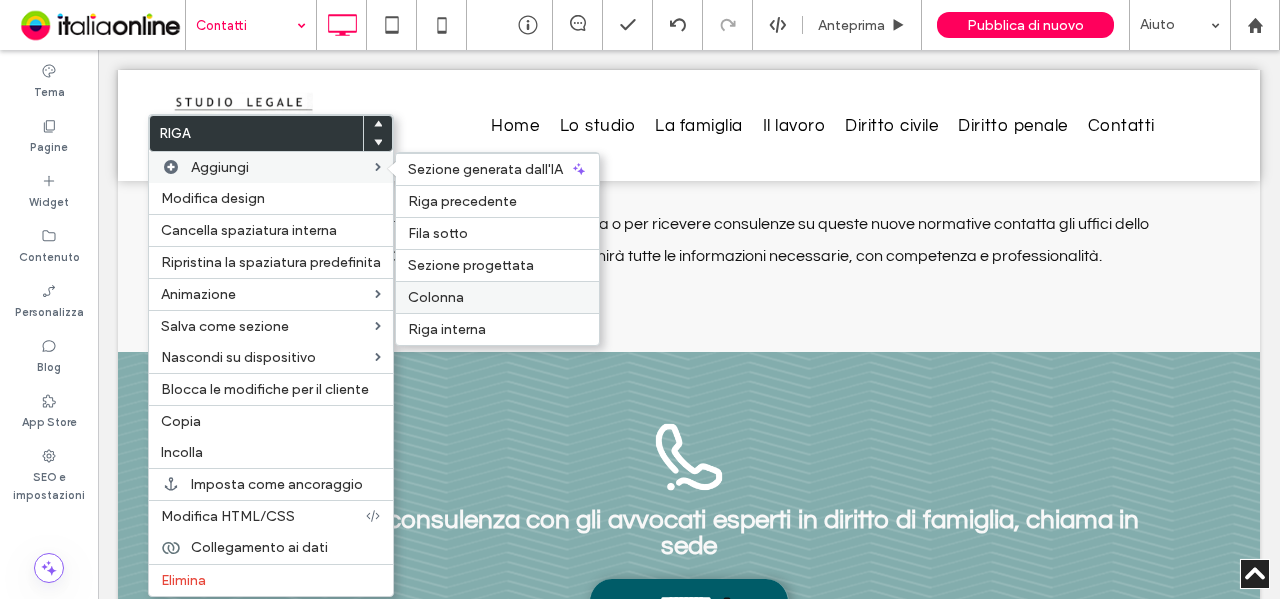 click on "Colonna" at bounding box center [497, 297] 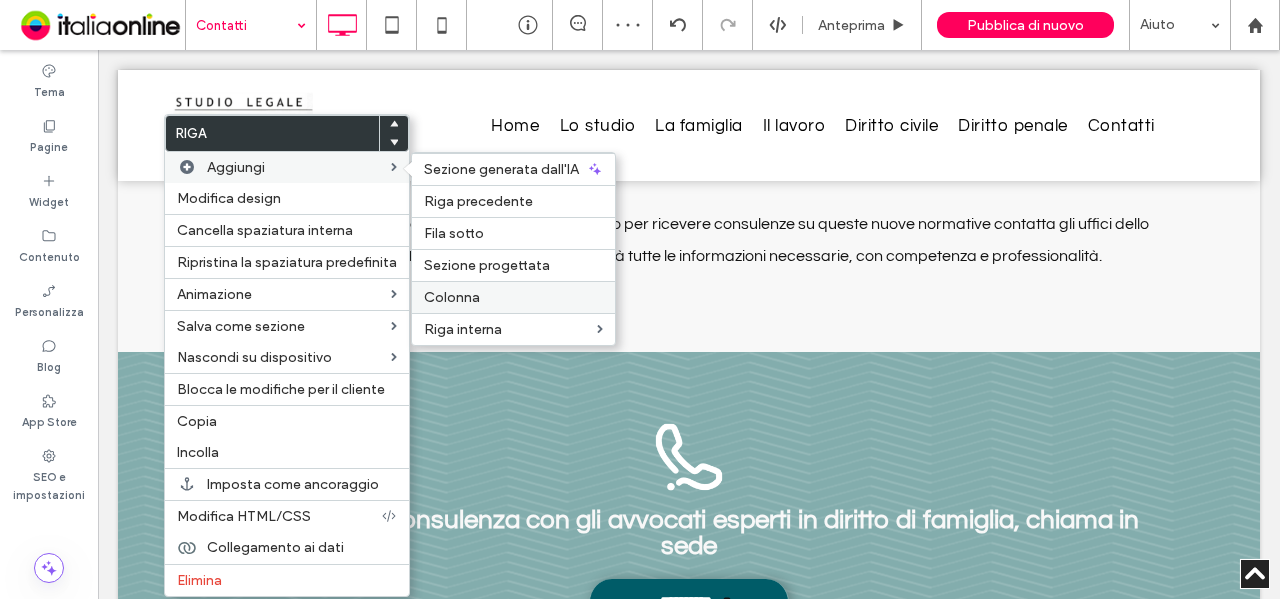 click on "Colonna" at bounding box center (513, 297) 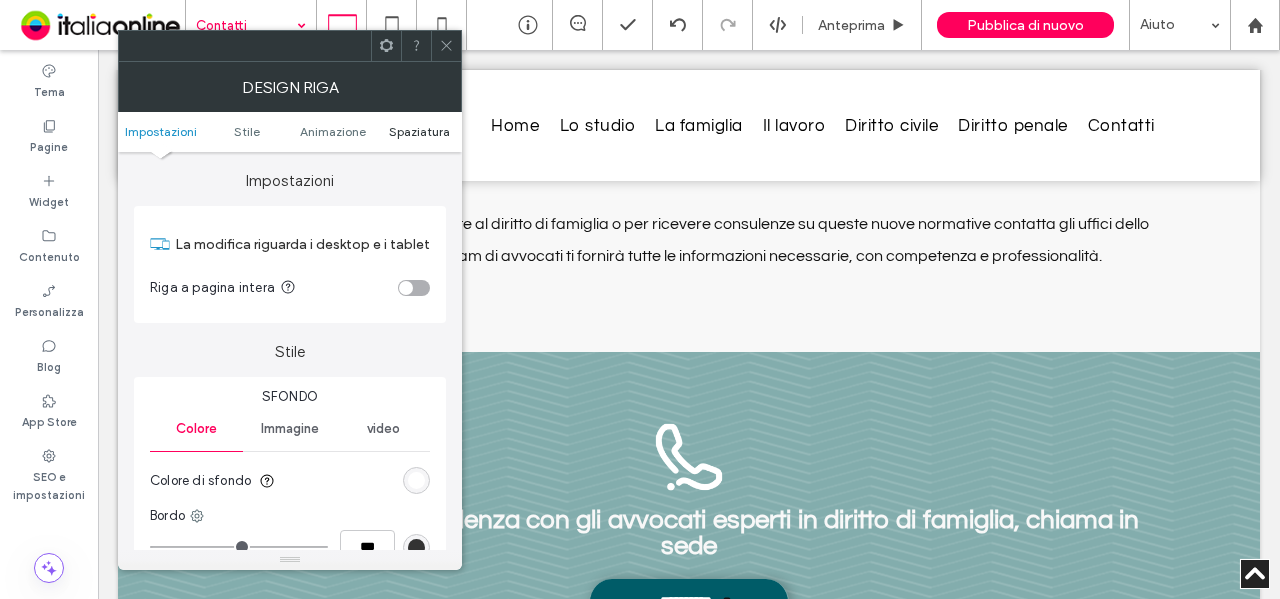 click on "Spaziatura" at bounding box center [419, 131] 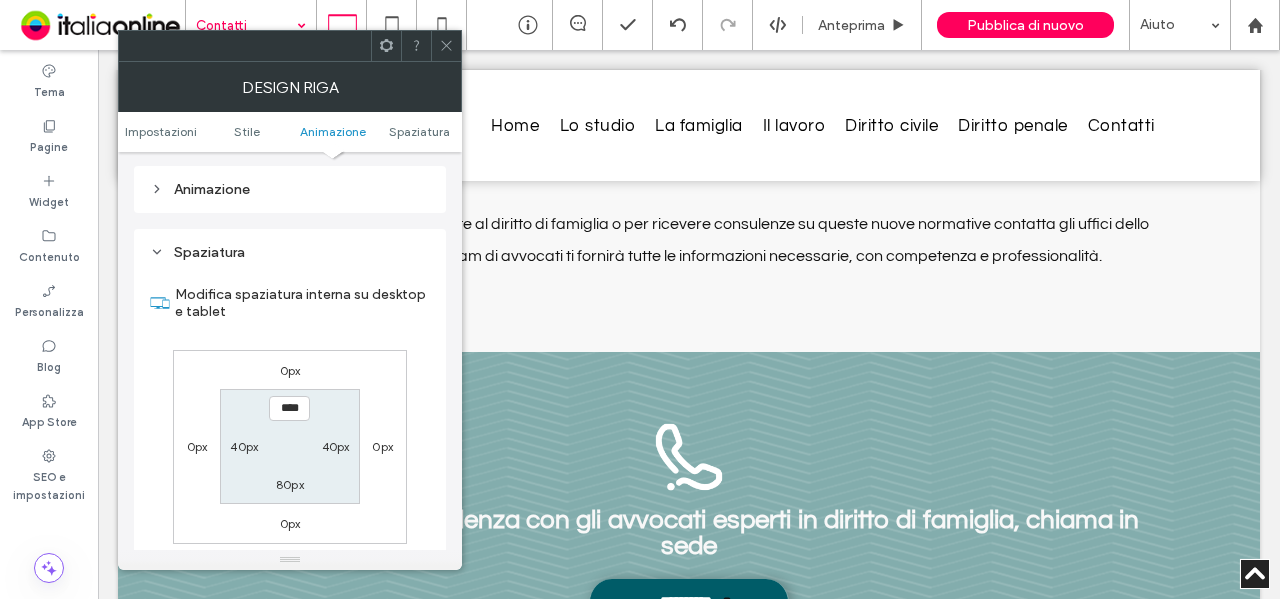 scroll, scrollTop: 565, scrollLeft: 0, axis: vertical 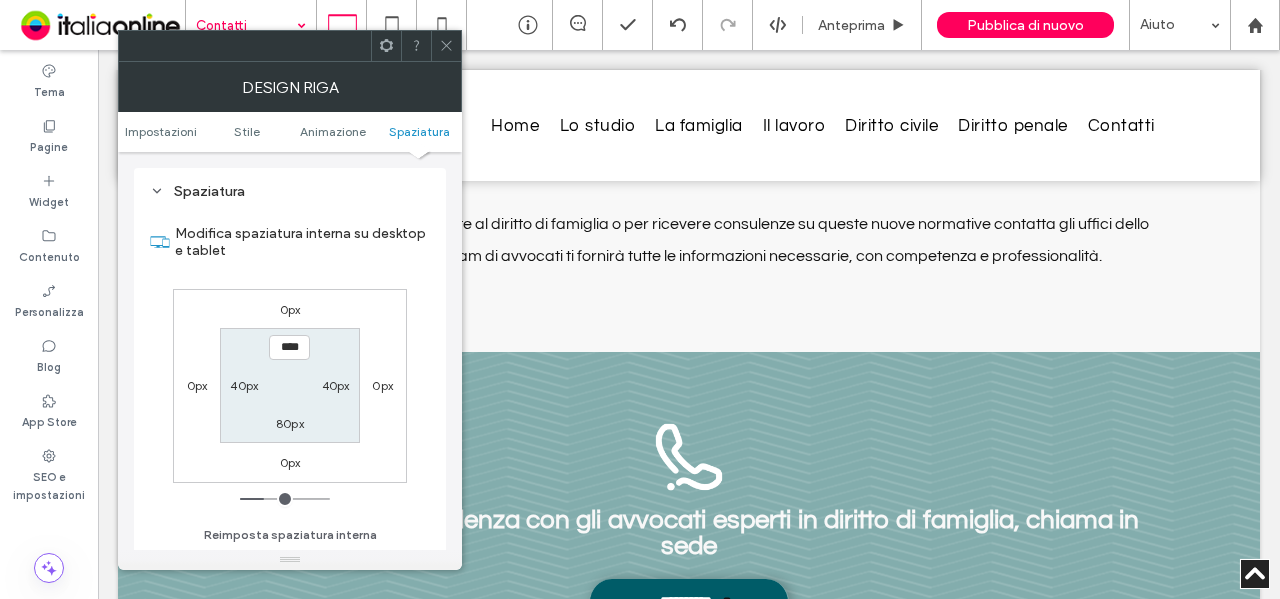 click at bounding box center [446, 46] 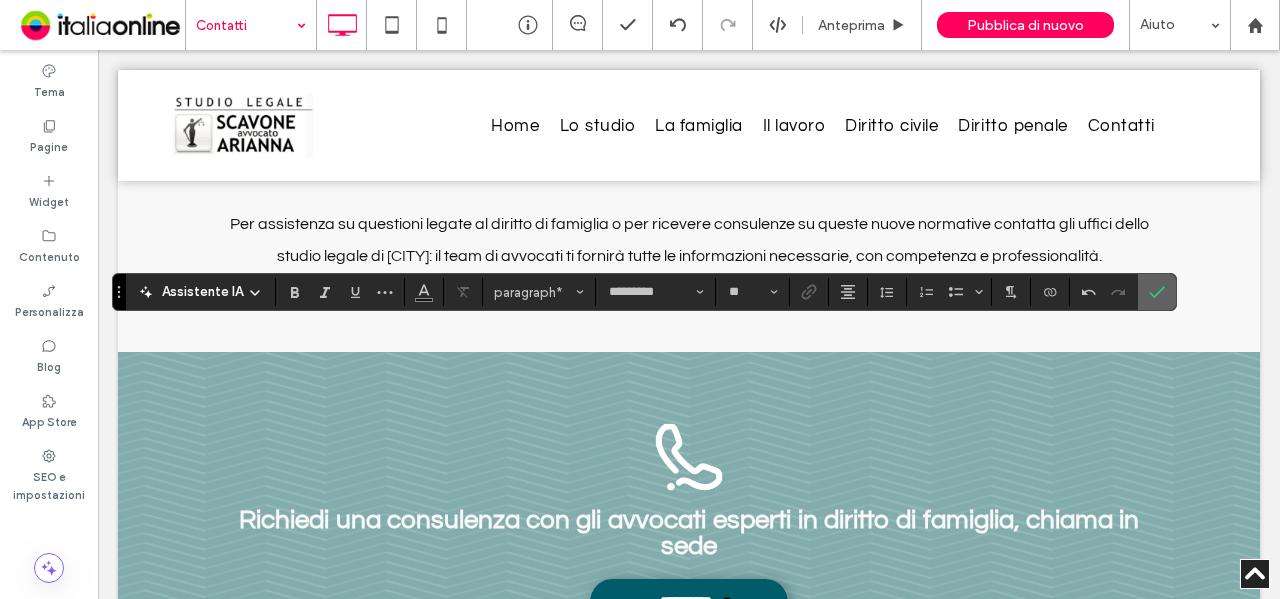 click at bounding box center (1157, 292) 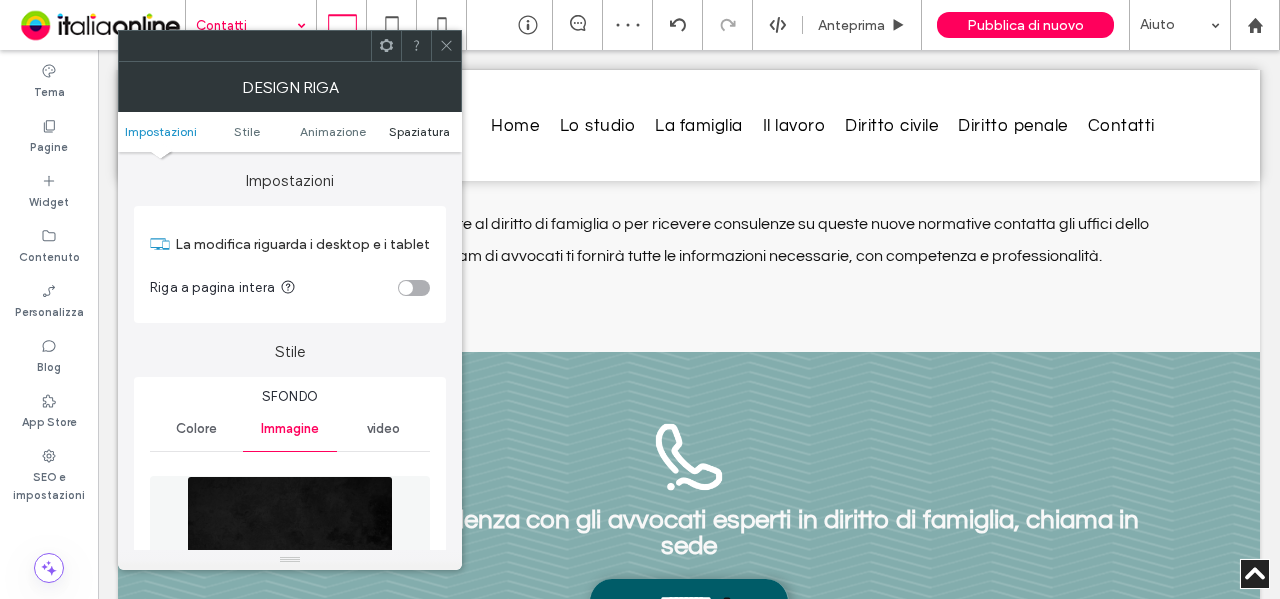 click on "Spaziatura" at bounding box center [419, 131] 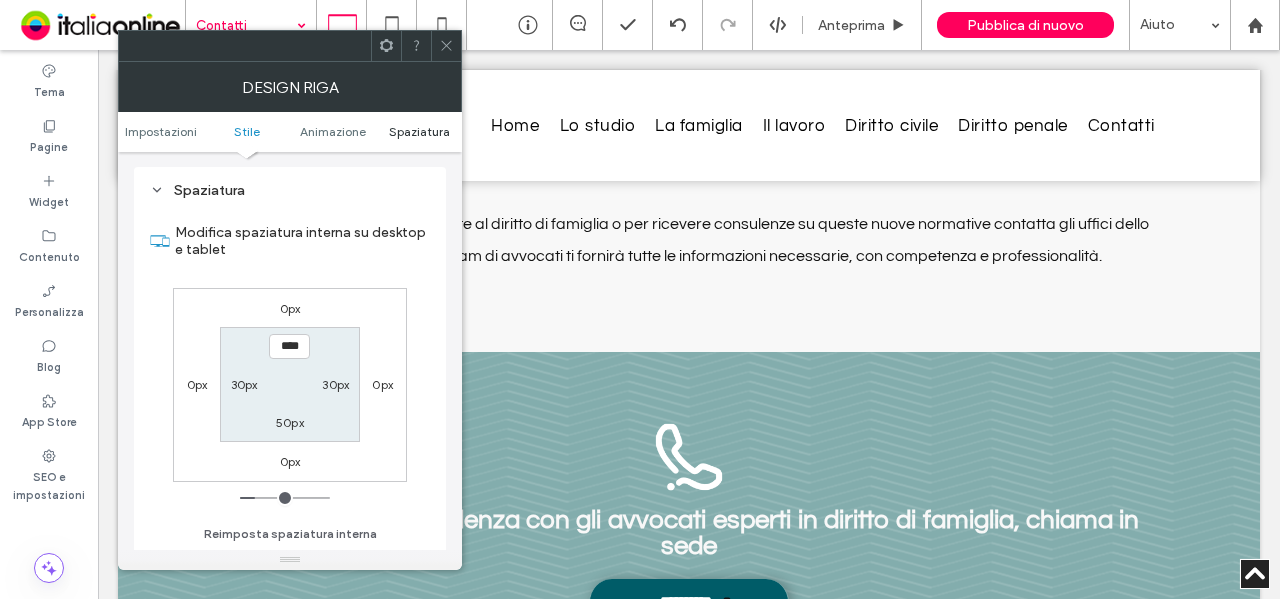 scroll, scrollTop: 1258, scrollLeft: 0, axis: vertical 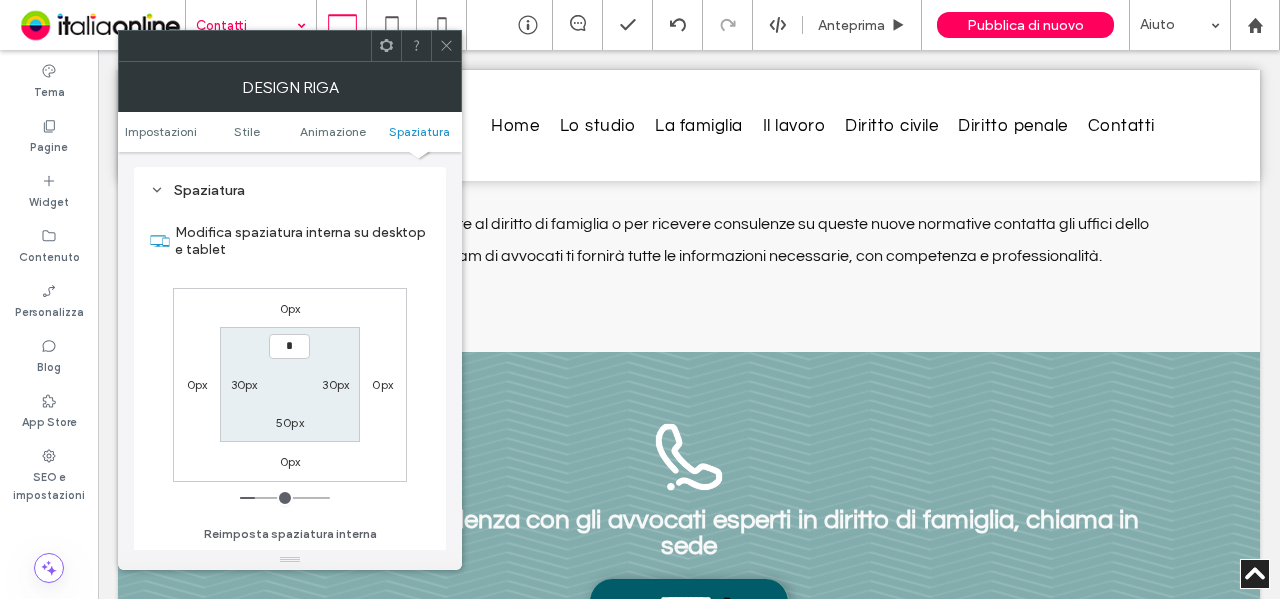 type on "**" 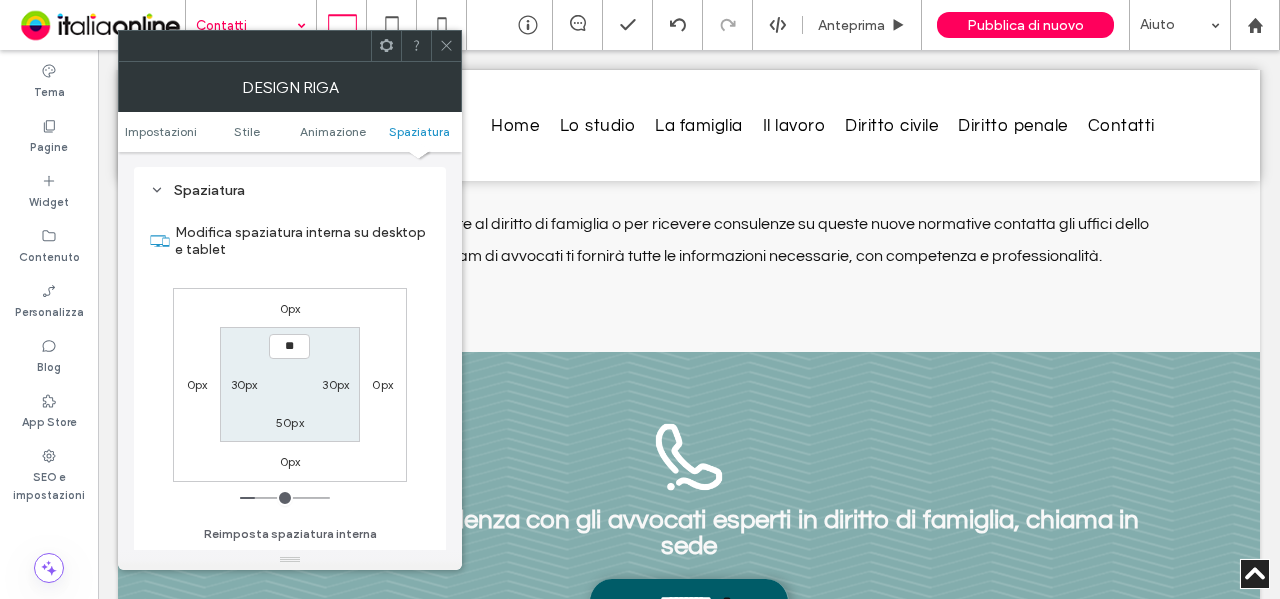 type on "**" 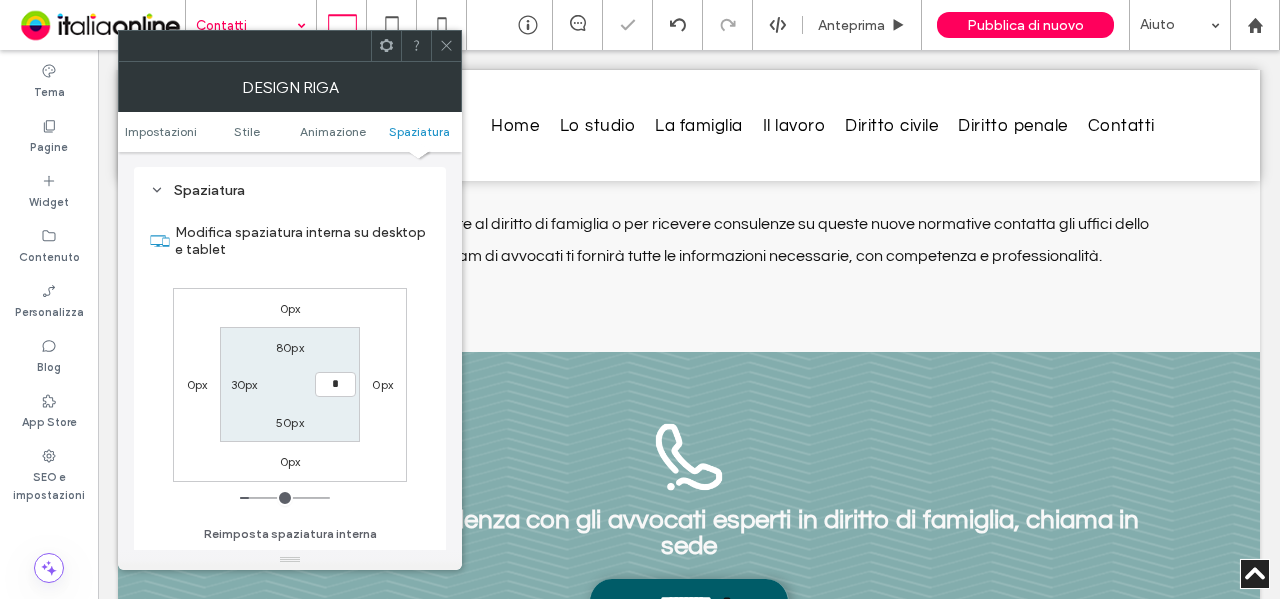 type on "**" 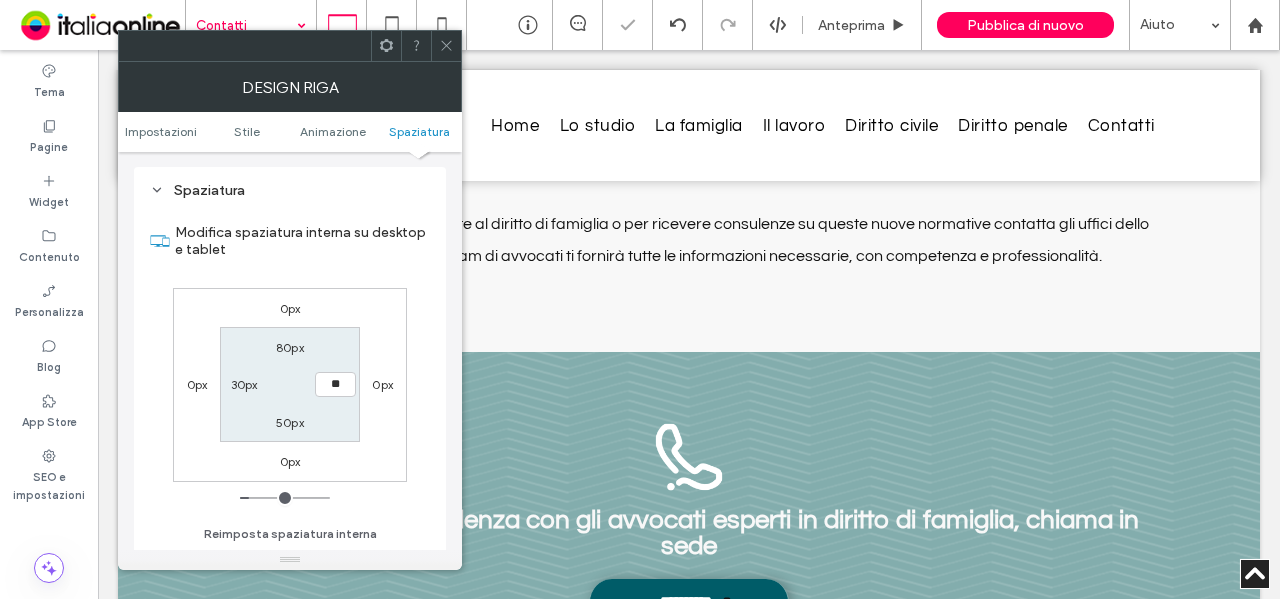 type on "**" 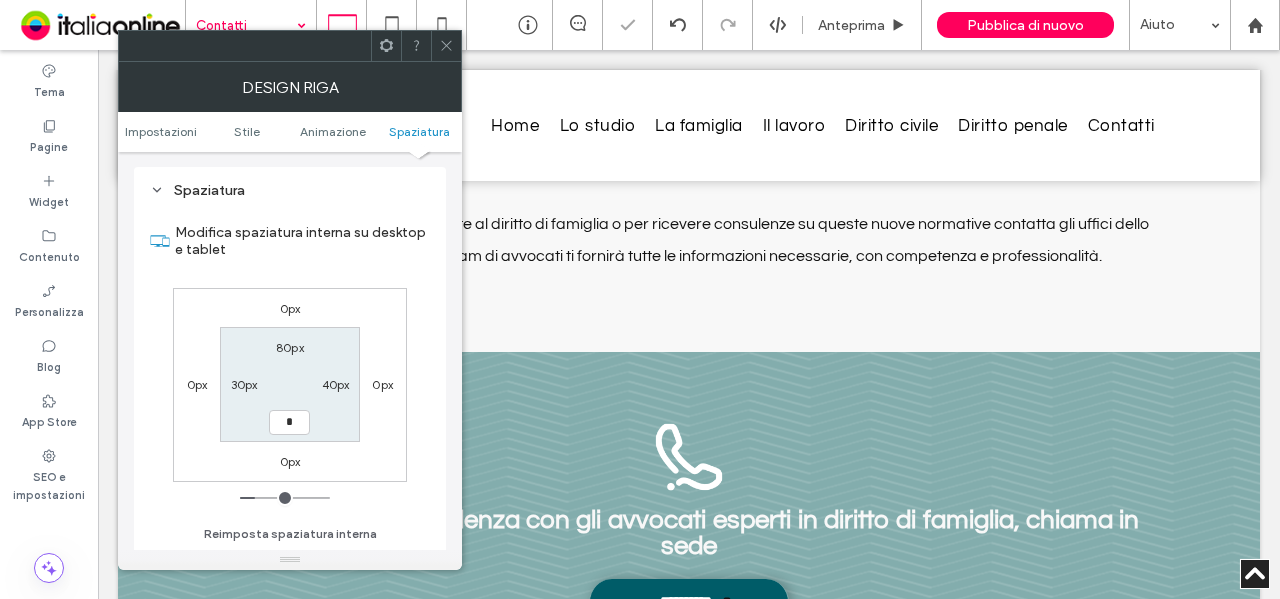 type on "**" 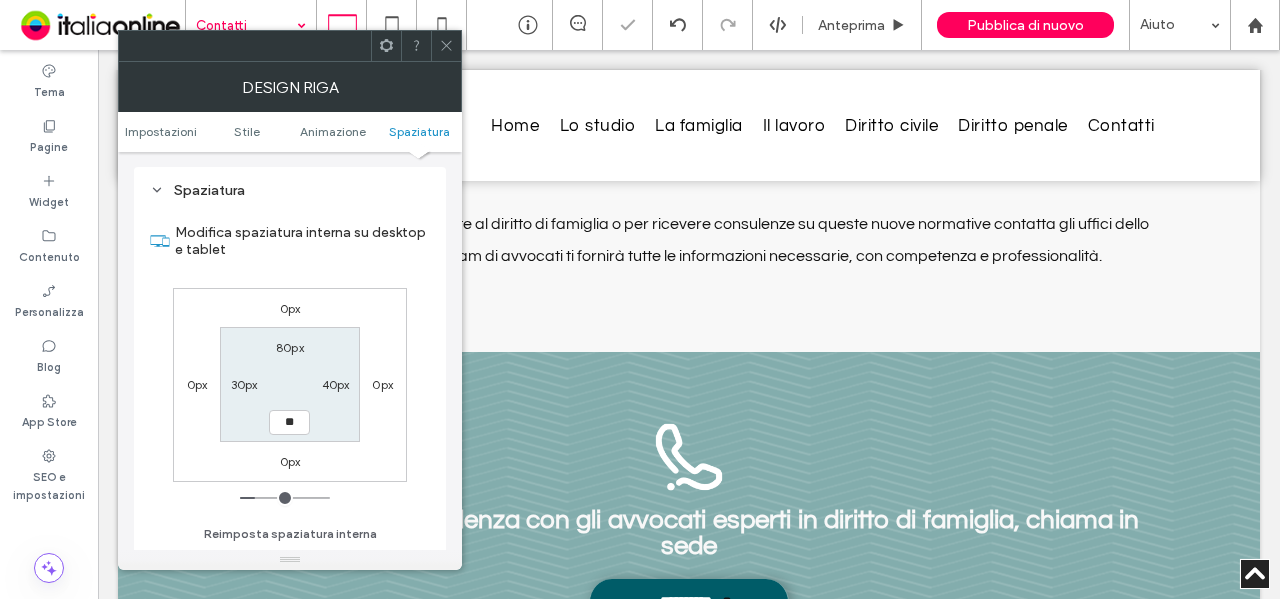 type on "**" 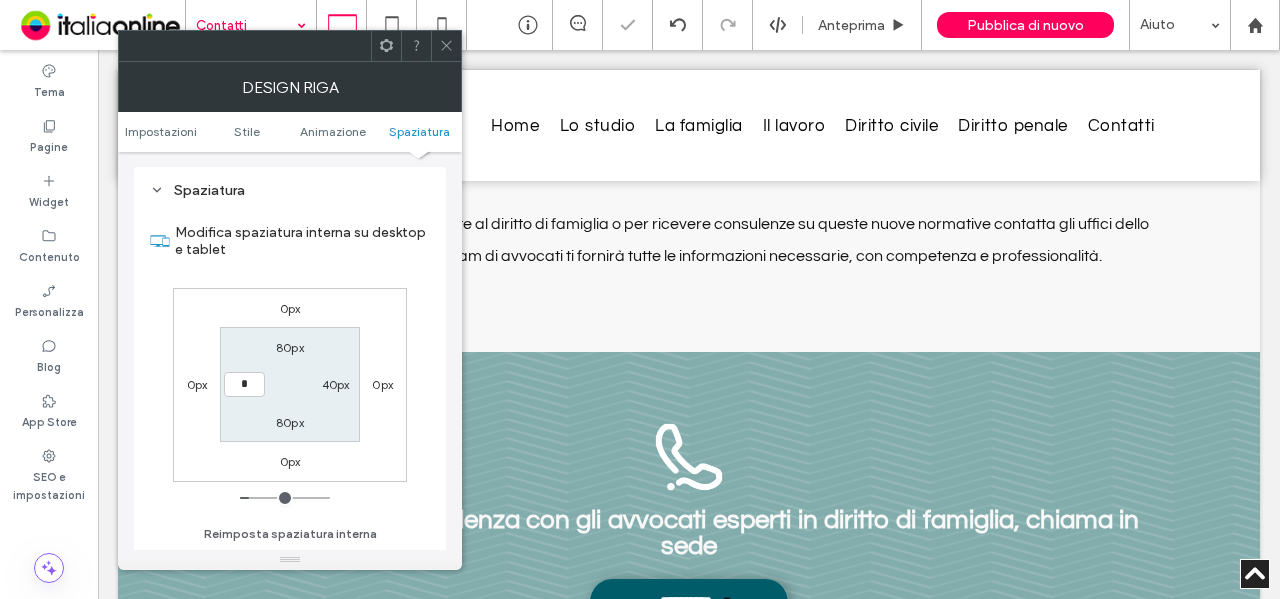 type on "**" 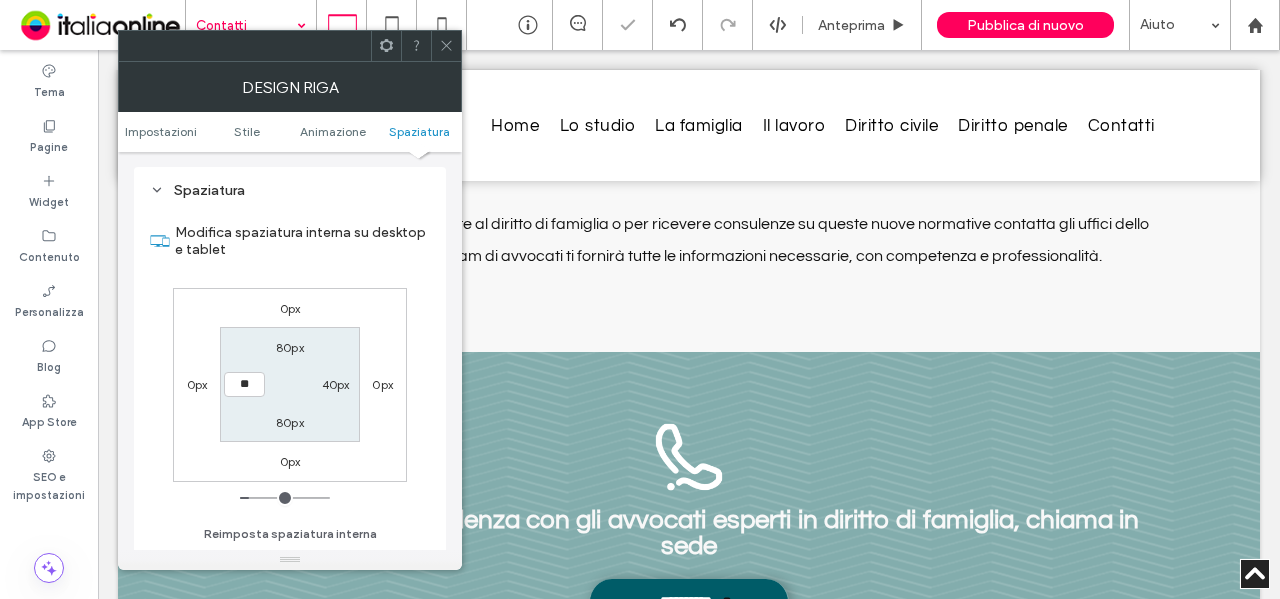 type on "*" 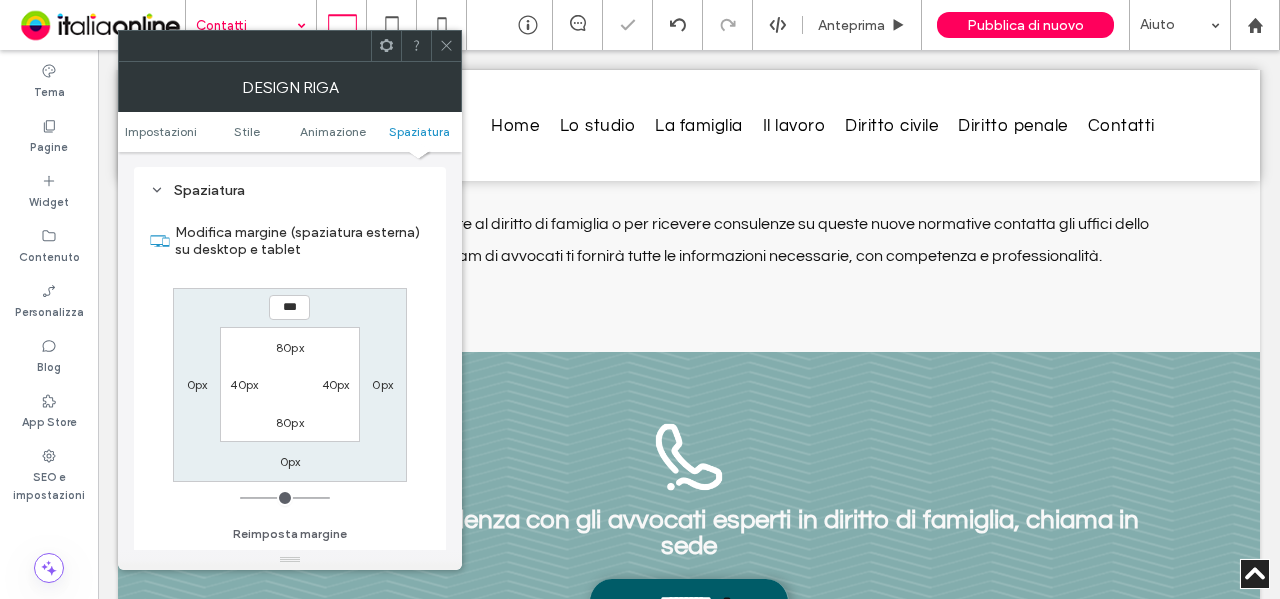 click 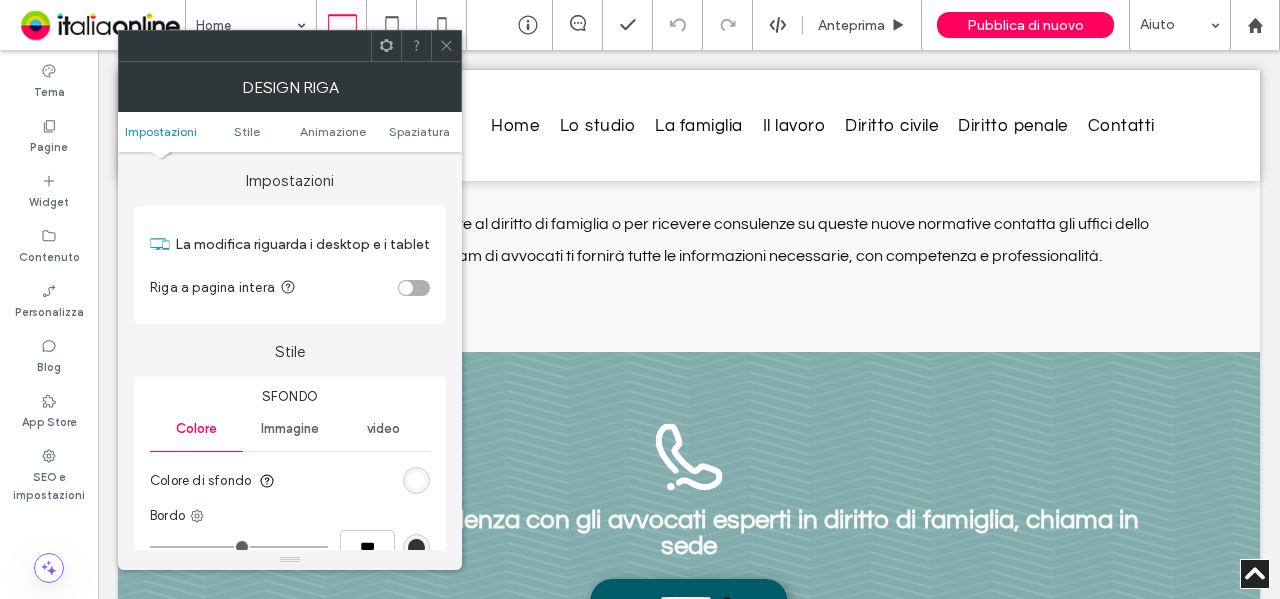 click at bounding box center [446, 46] 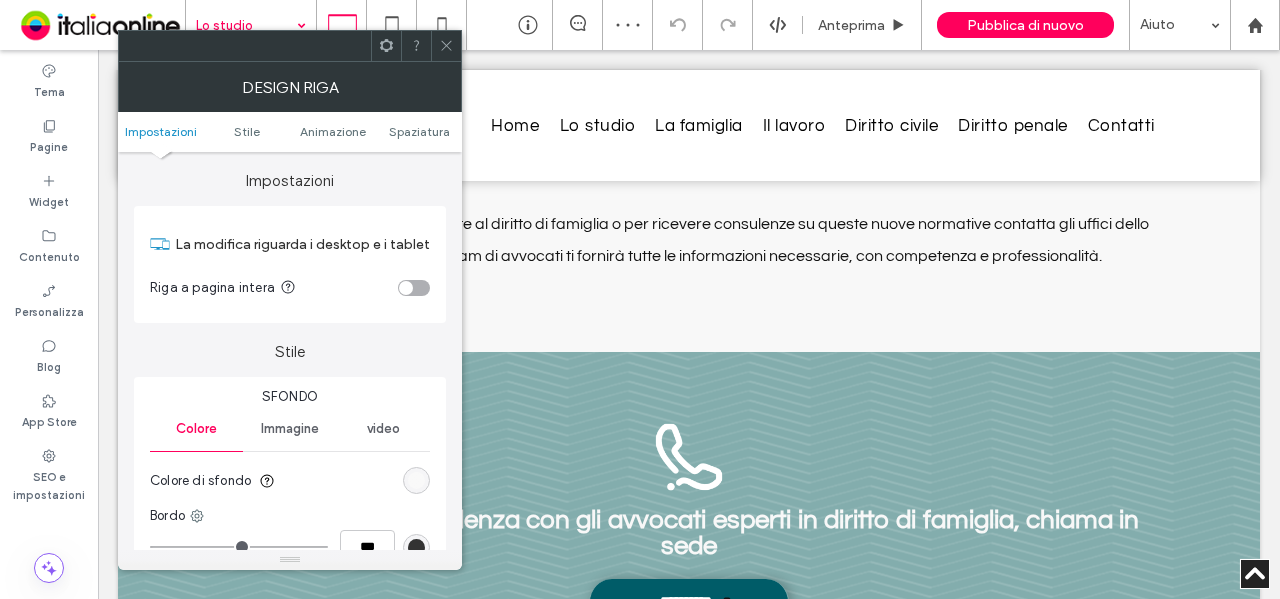 click at bounding box center (416, 480) 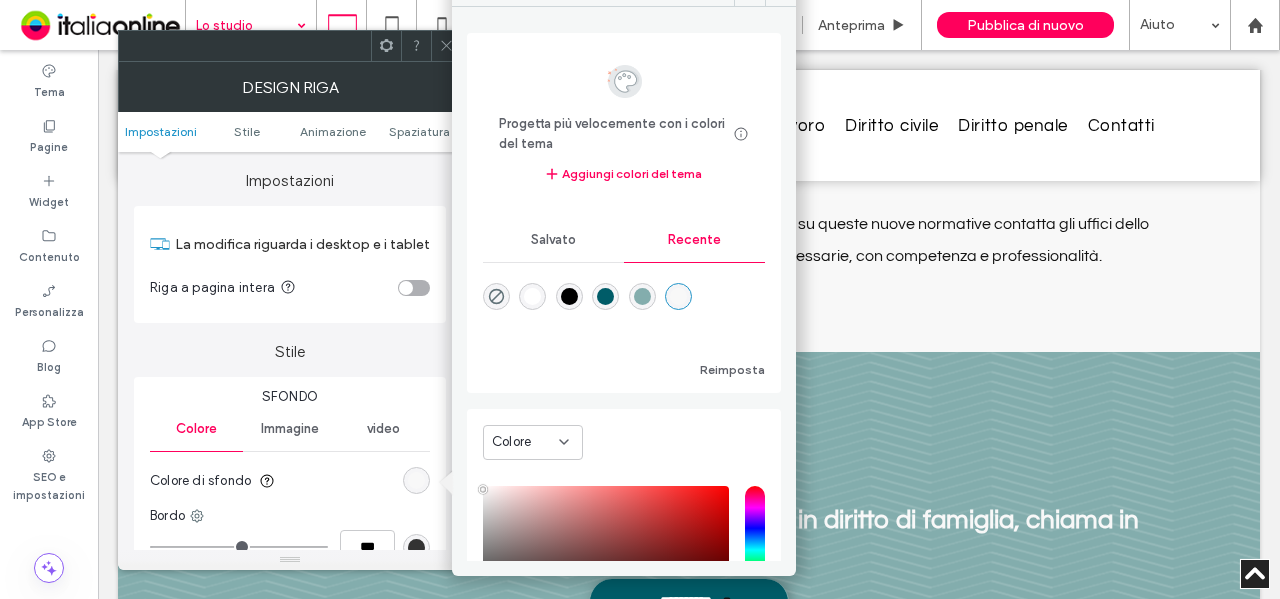 click at bounding box center [642, 296] 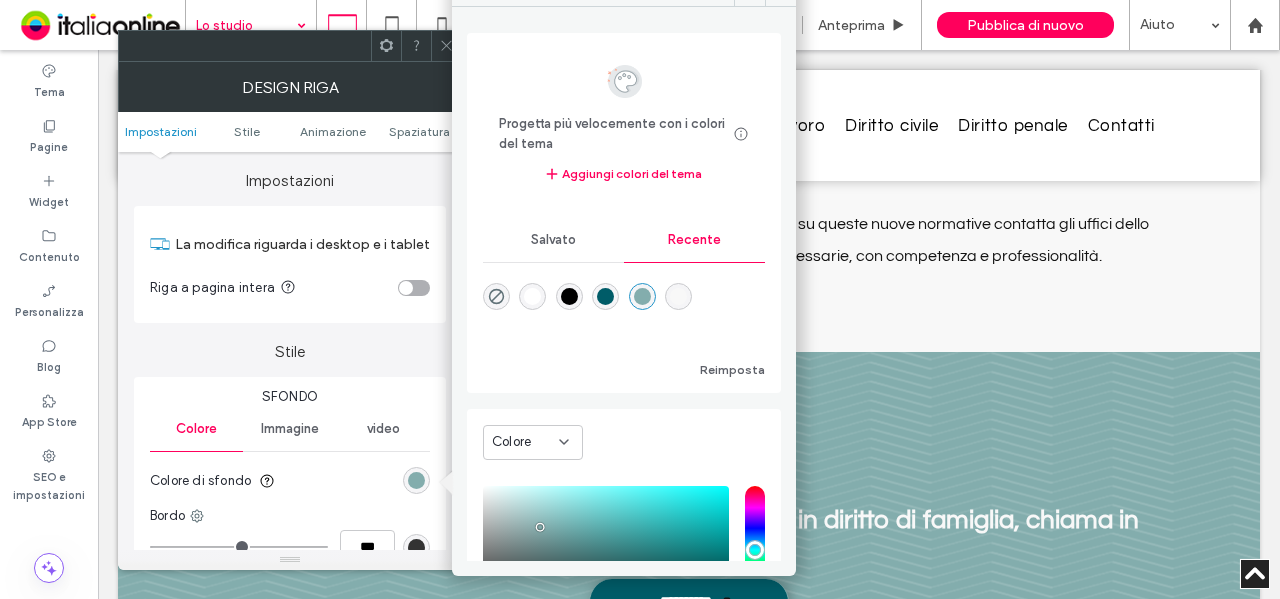 click 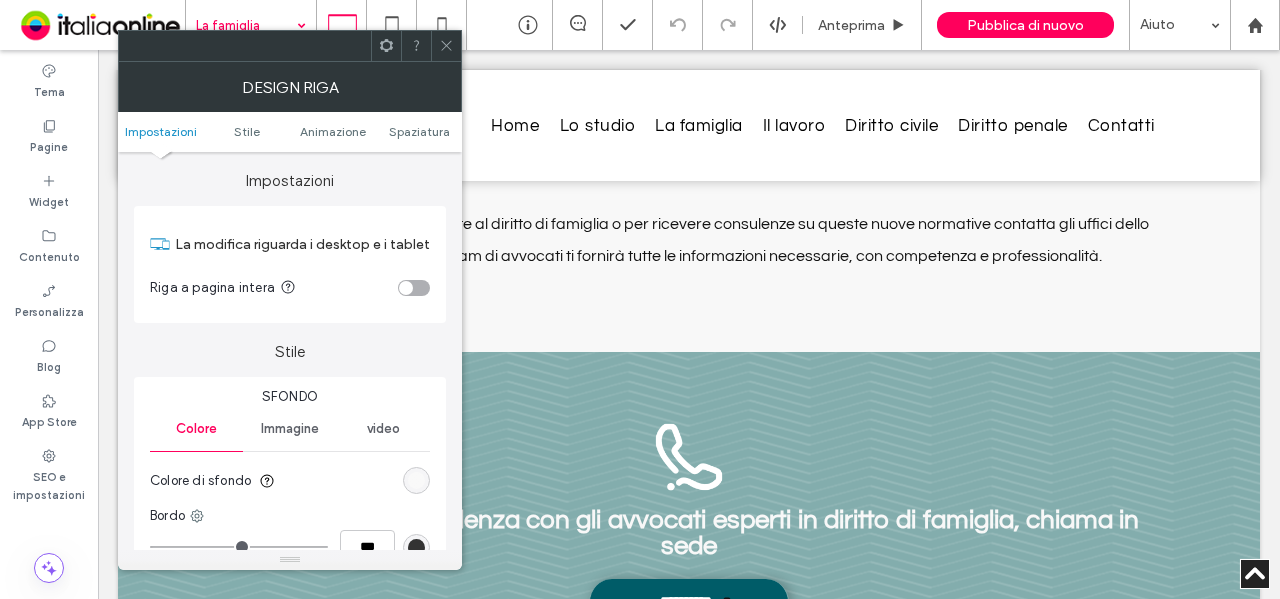 click at bounding box center (416, 480) 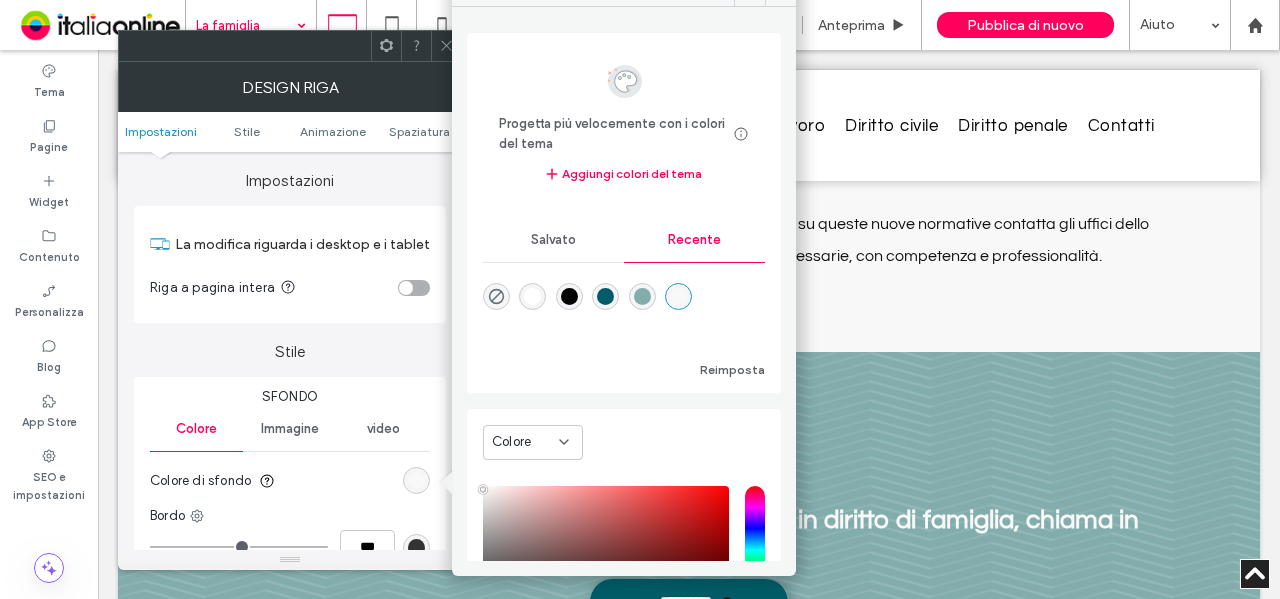 drag, startPoint x: 655, startPoint y: 295, endPoint x: 620, endPoint y: 239, distance: 66.037865 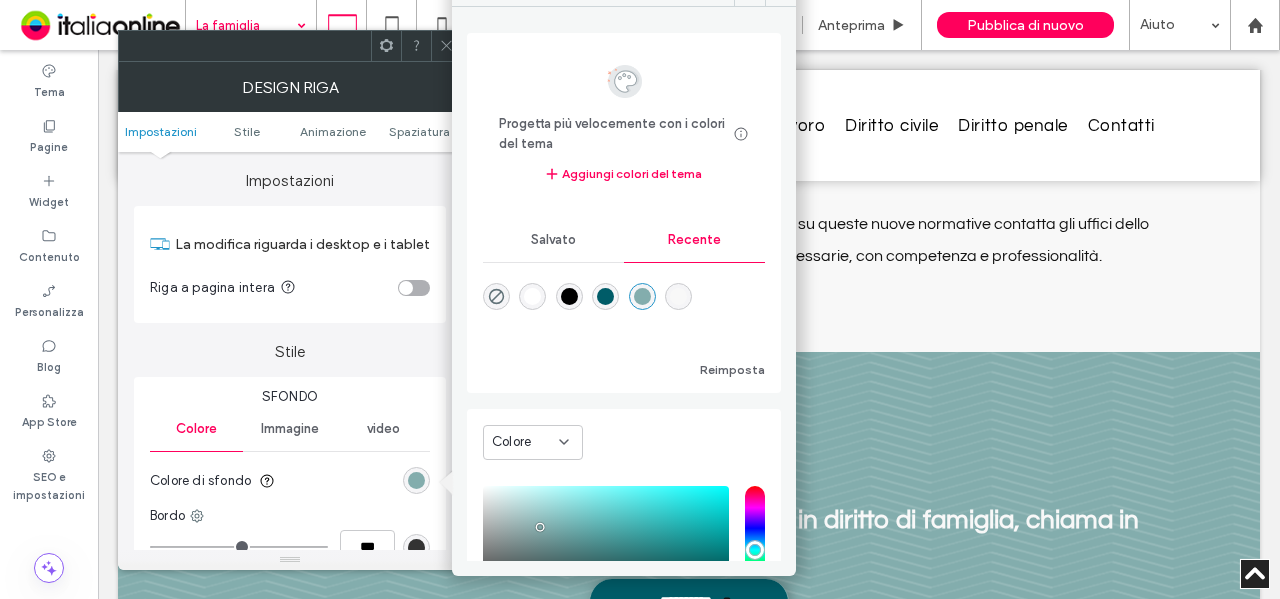 click 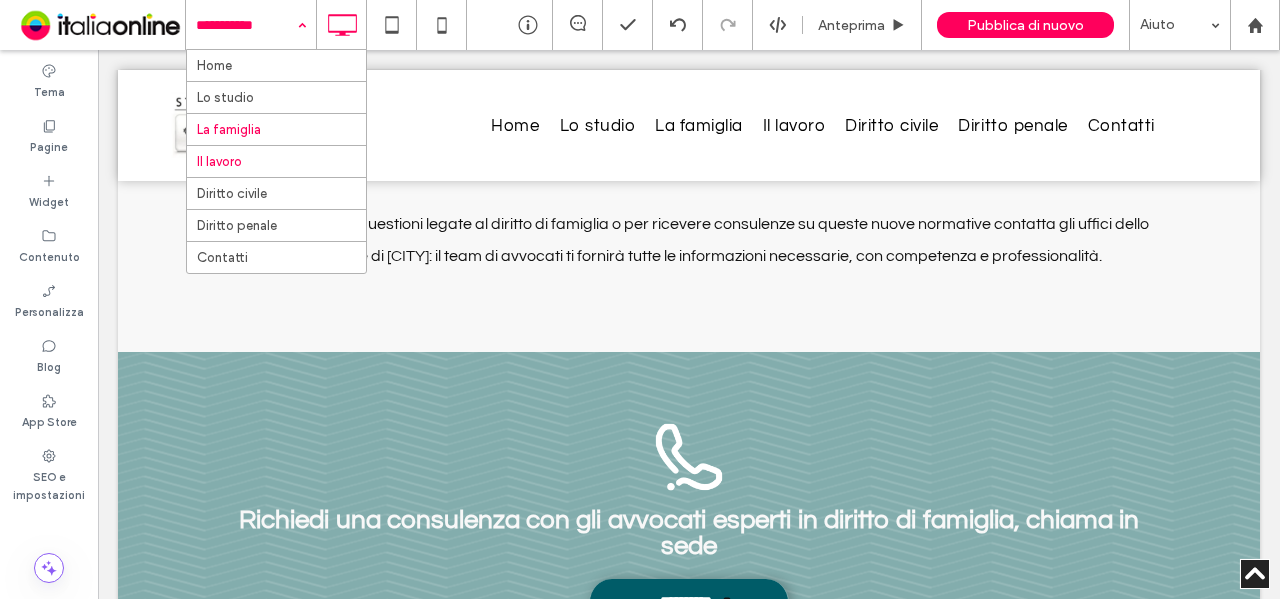 drag, startPoint x: 270, startPoint y: 158, endPoint x: 328, endPoint y: 194, distance: 68.26419 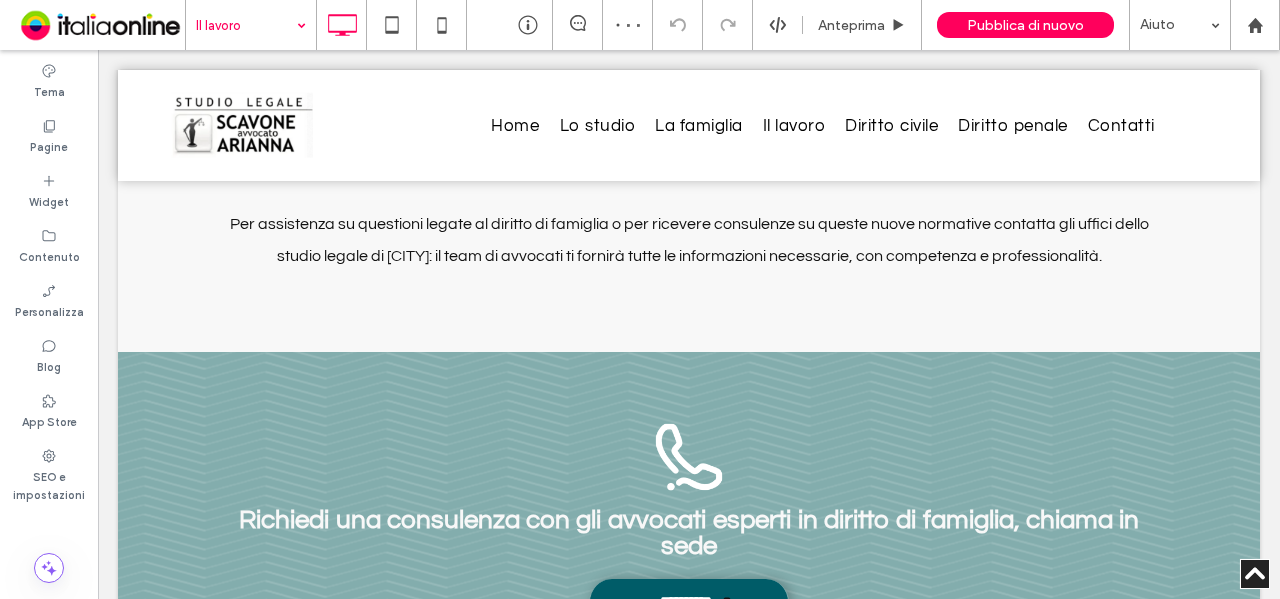 click at bounding box center [251, 25] 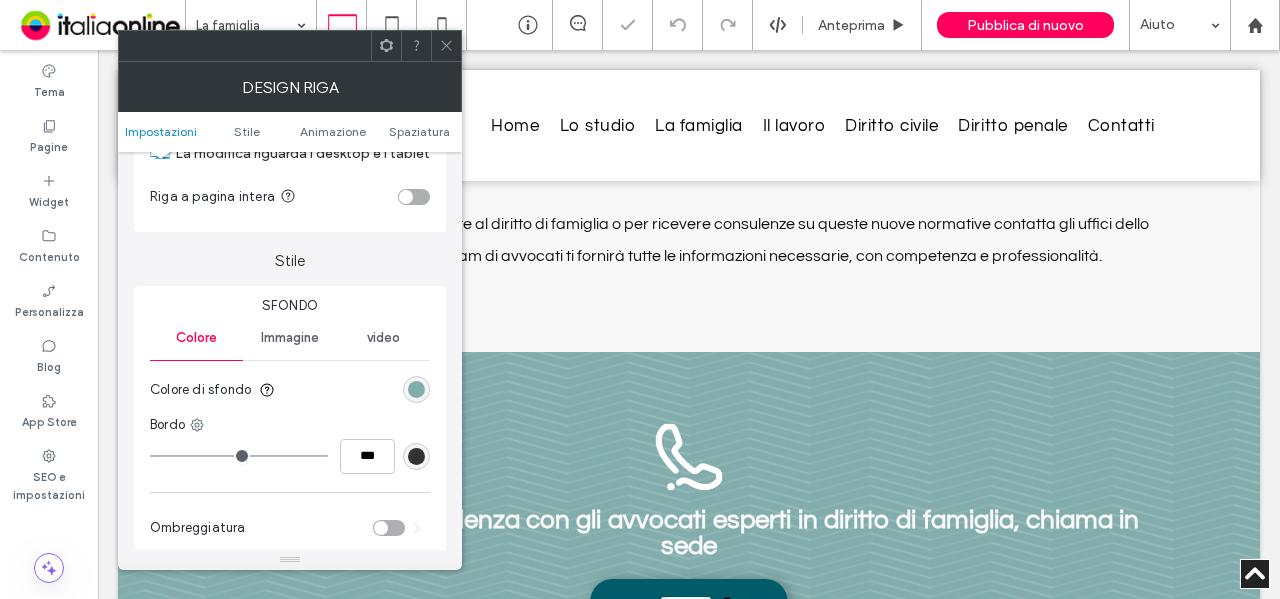 scroll, scrollTop: 200, scrollLeft: 0, axis: vertical 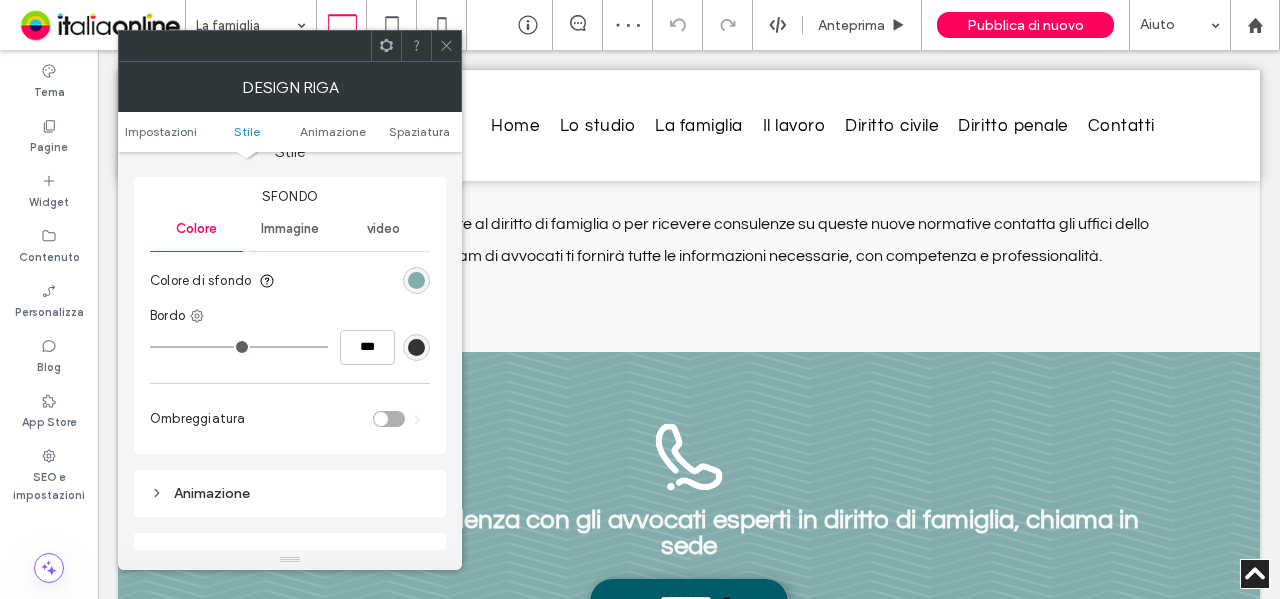 click at bounding box center [416, 280] 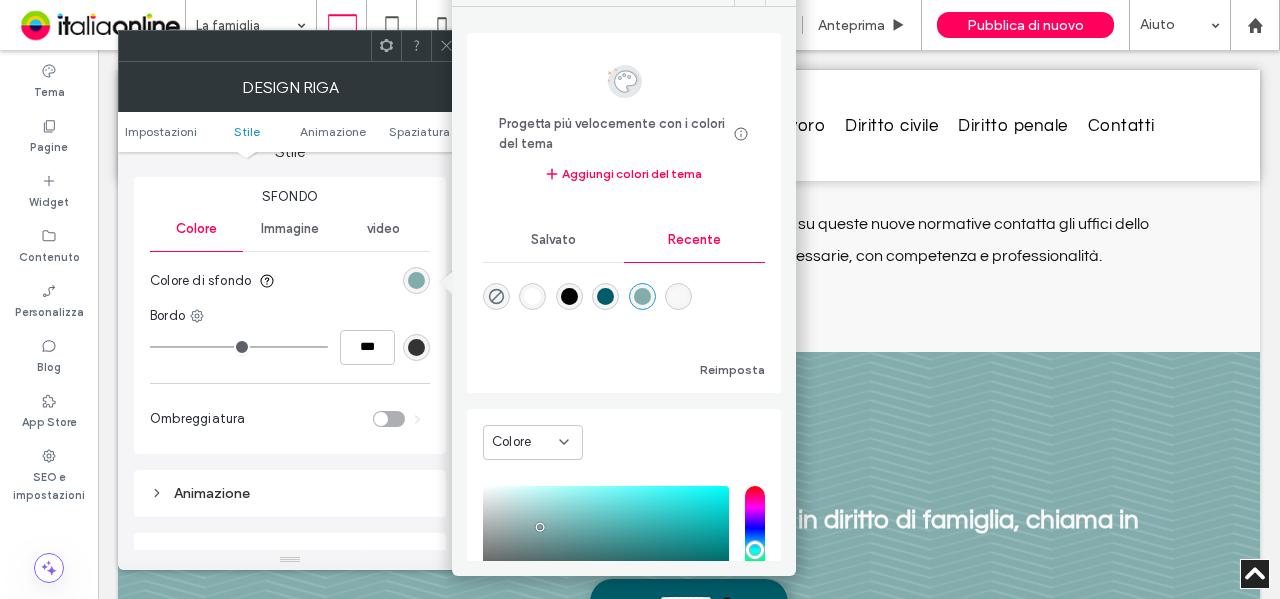 click at bounding box center [678, 296] 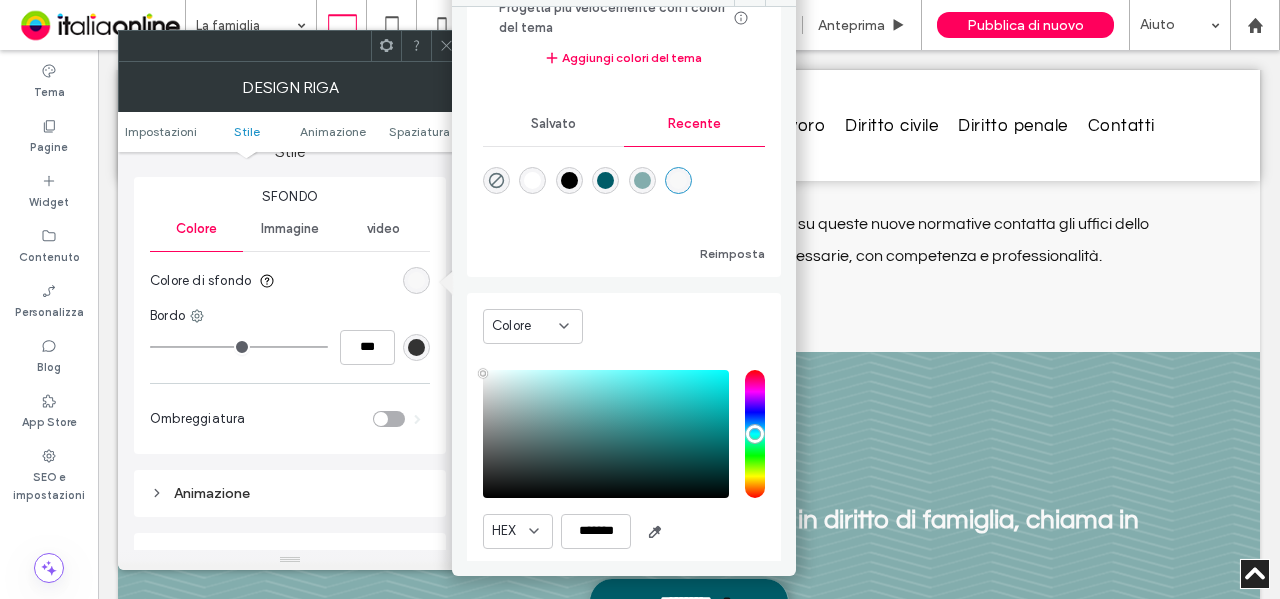 scroll, scrollTop: 178, scrollLeft: 0, axis: vertical 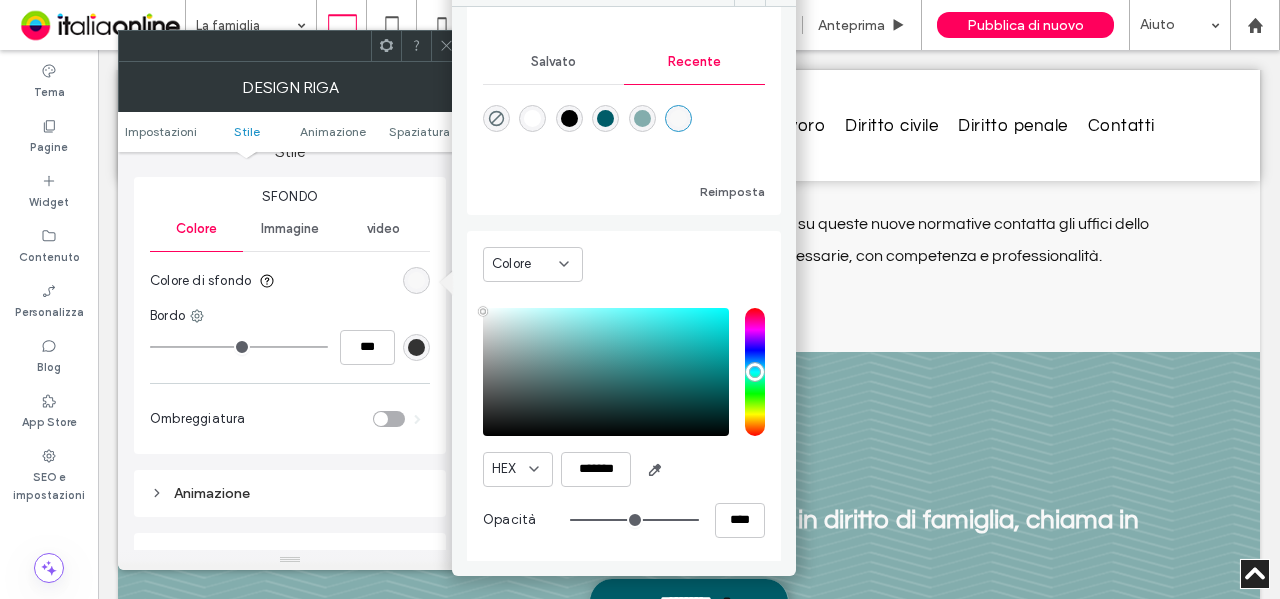 click 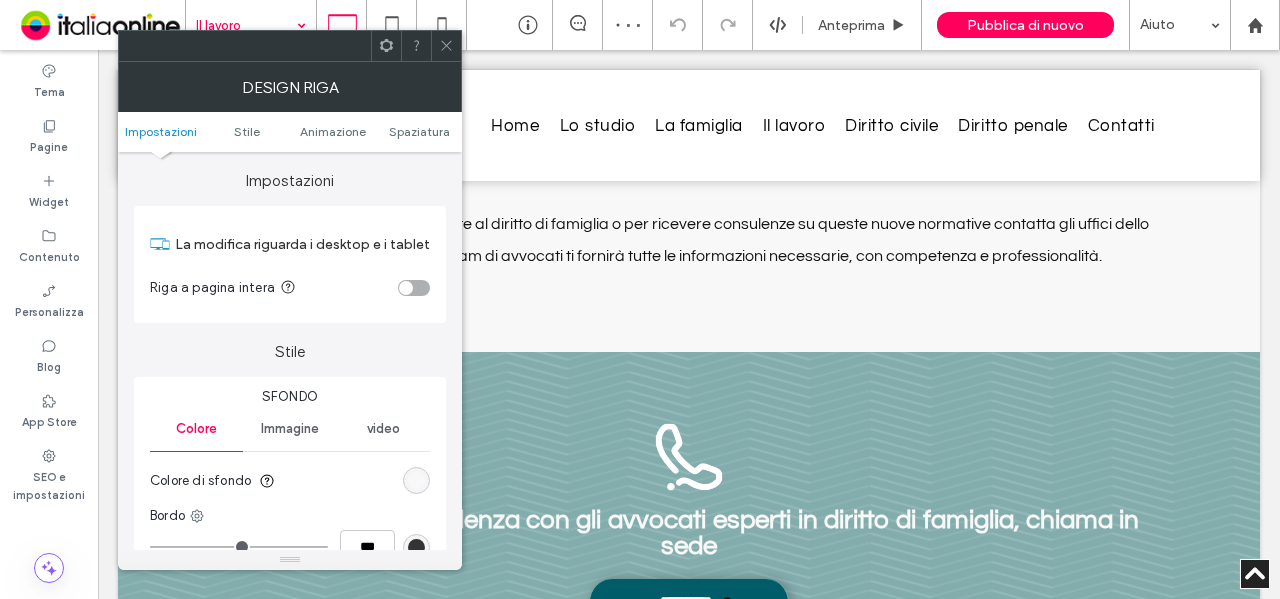 drag, startPoint x: 416, startPoint y: 477, endPoint x: 446, endPoint y: 471, distance: 30.594116 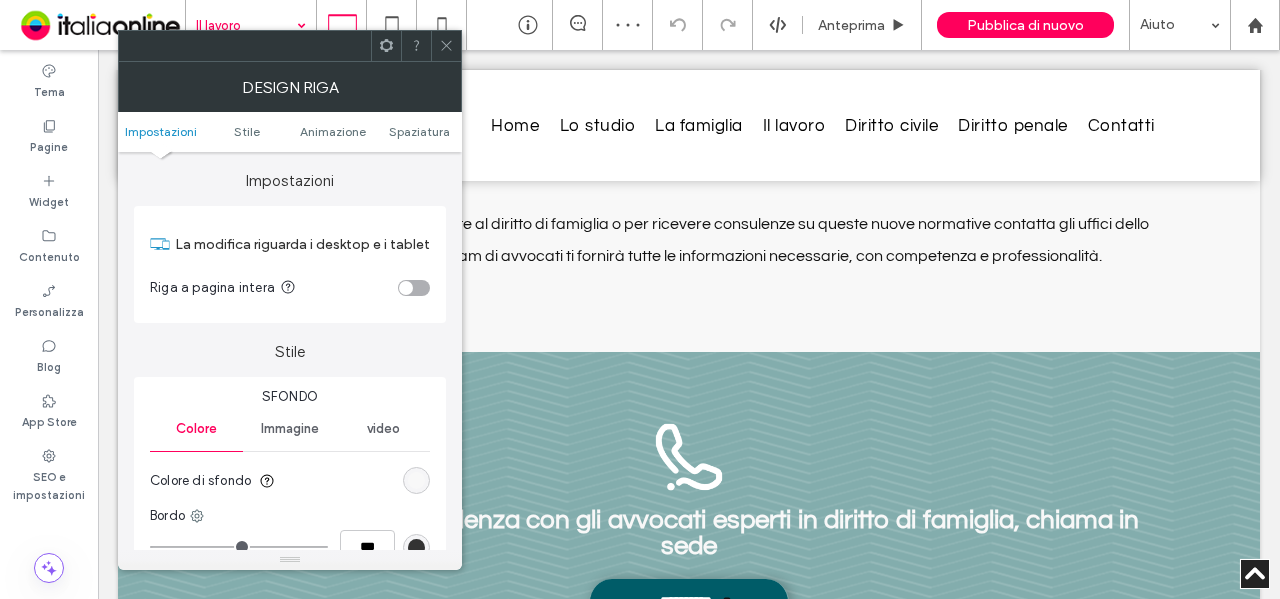click at bounding box center [416, 480] 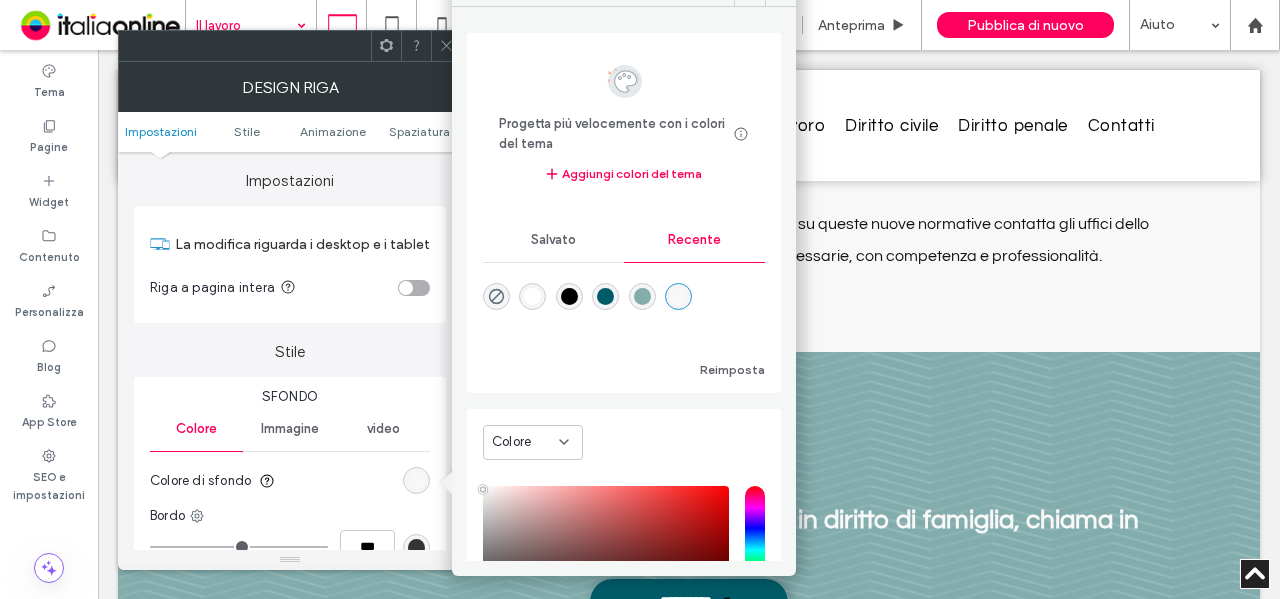 drag, startPoint x: 696, startPoint y: 293, endPoint x: 678, endPoint y: 273, distance: 26.907248 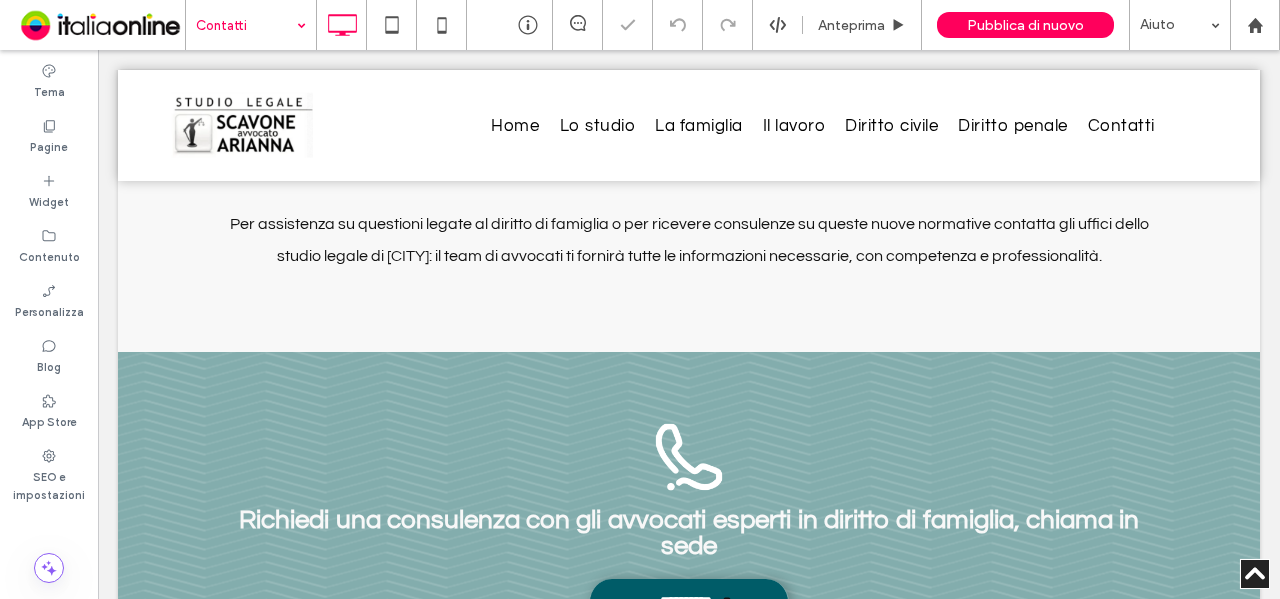 click at bounding box center [246, 25] 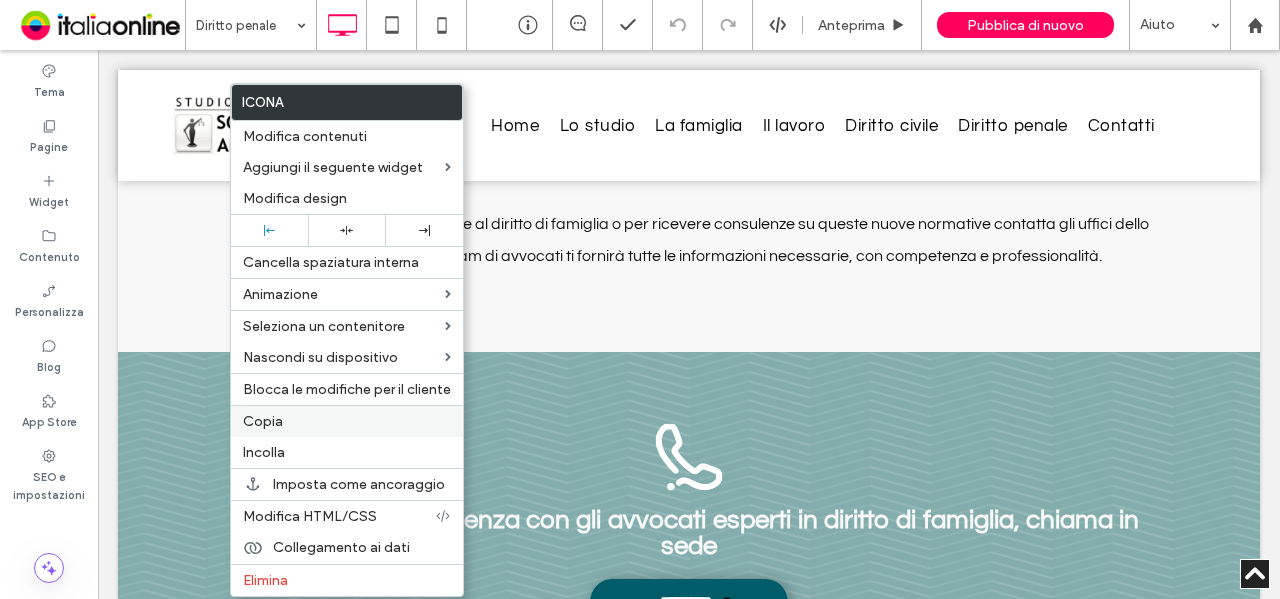 click on "Copia" at bounding box center [347, 421] 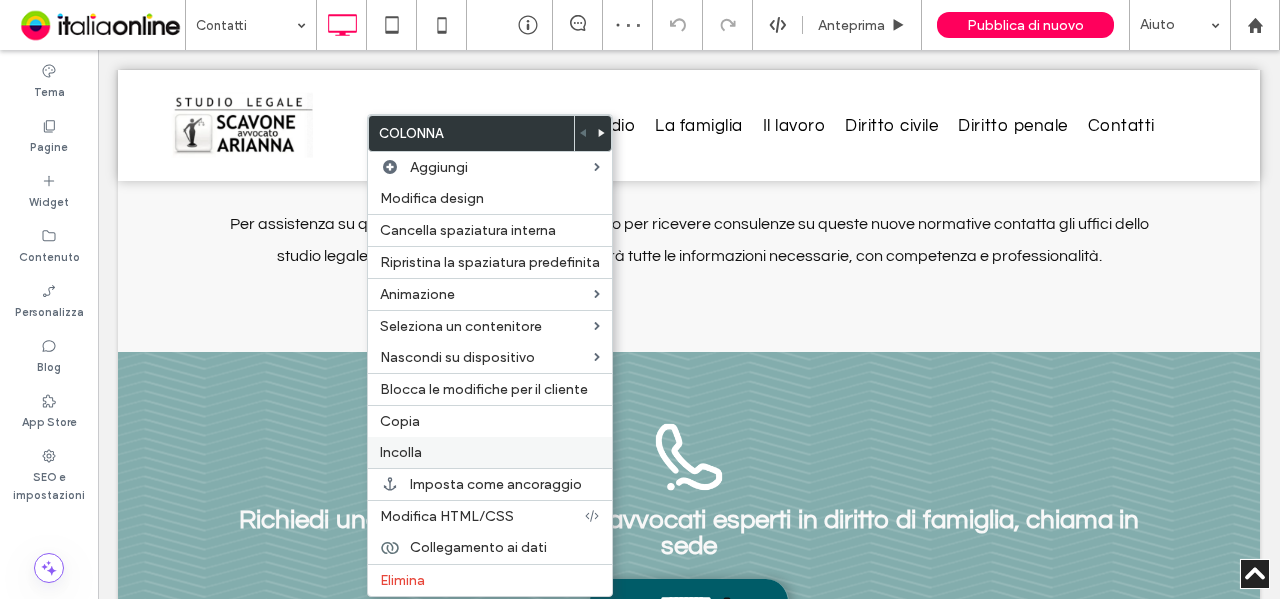 click on "Incolla" at bounding box center (490, 452) 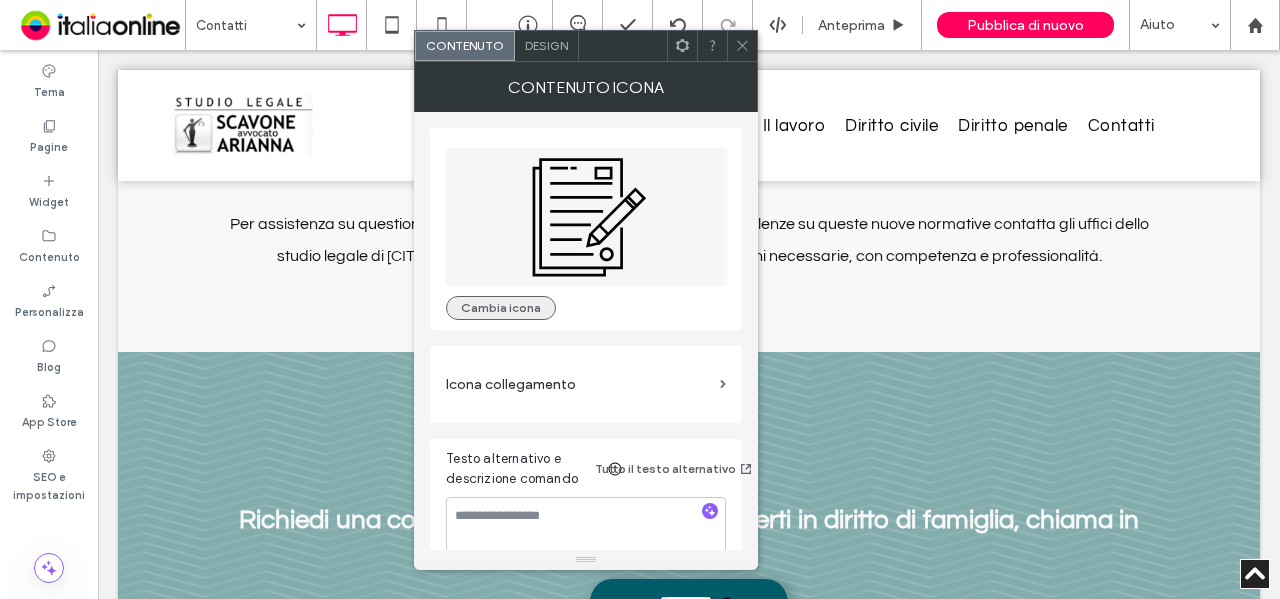 click on "Cambia icona" at bounding box center [501, 308] 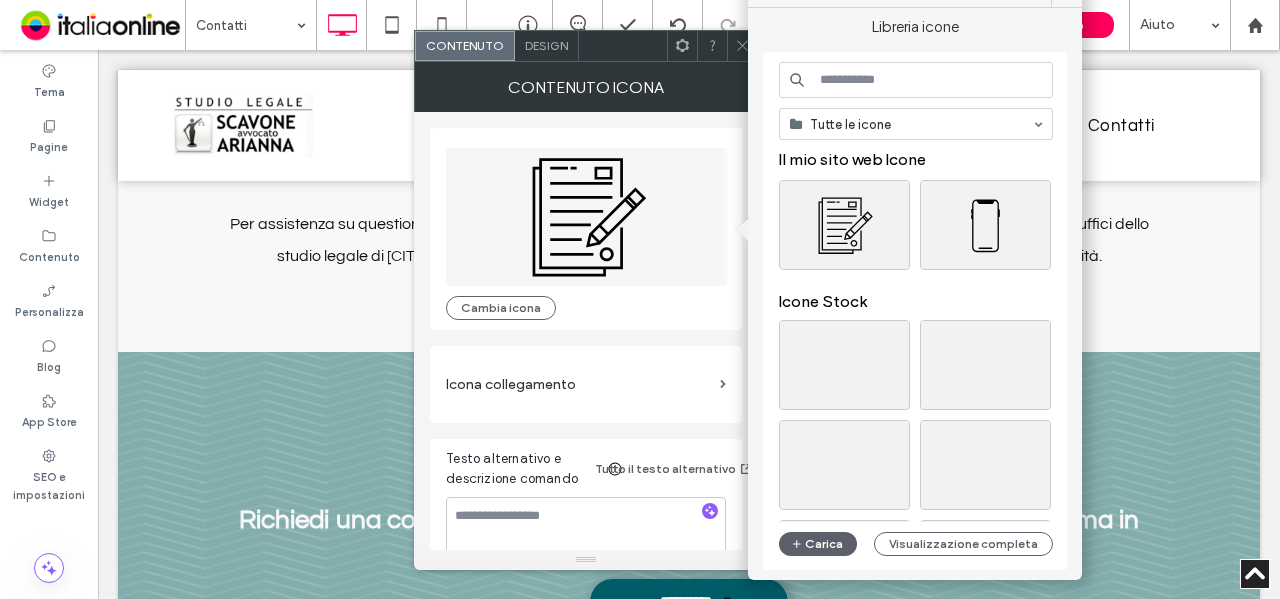 click at bounding box center (916, 80) 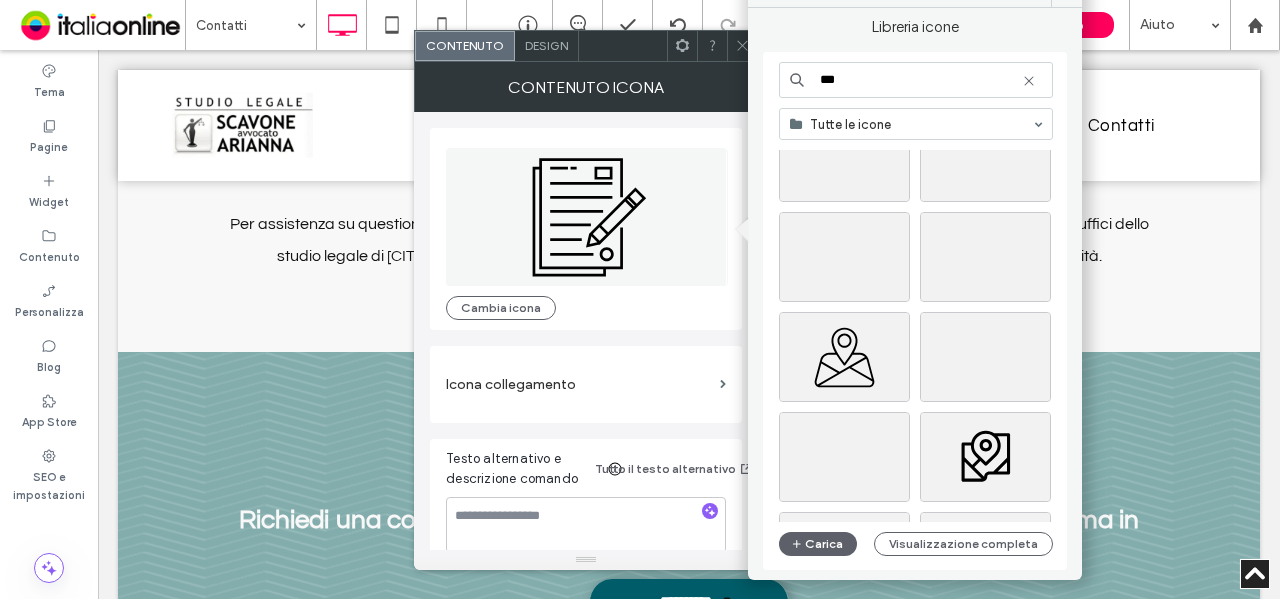 scroll, scrollTop: 600, scrollLeft: 0, axis: vertical 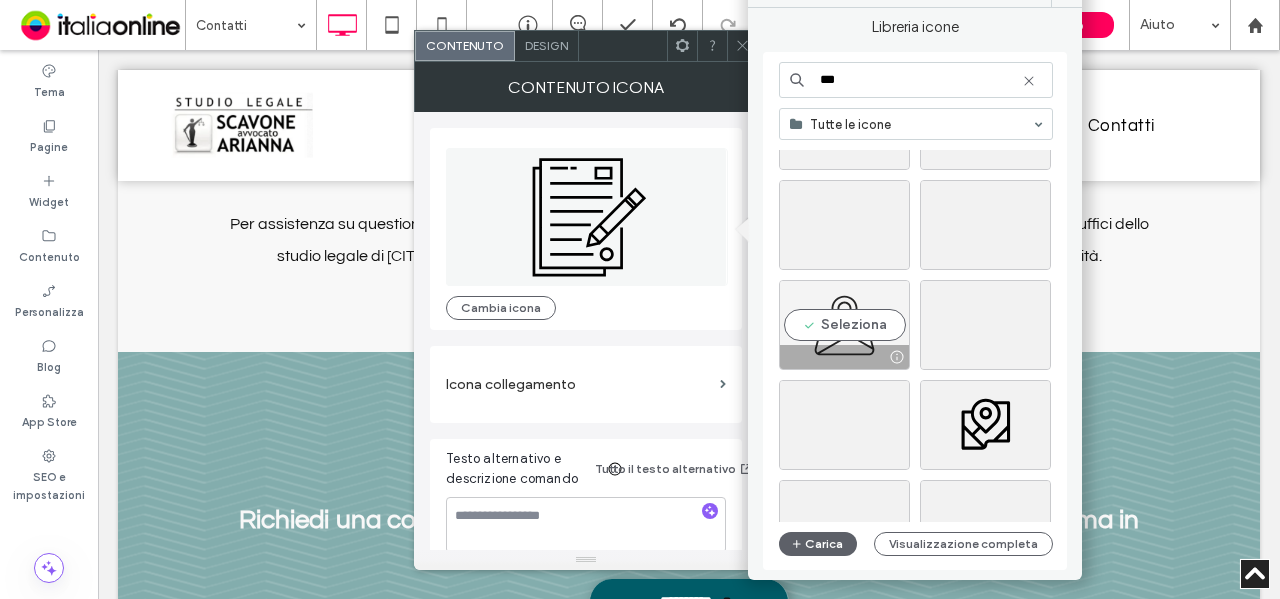 type on "***" 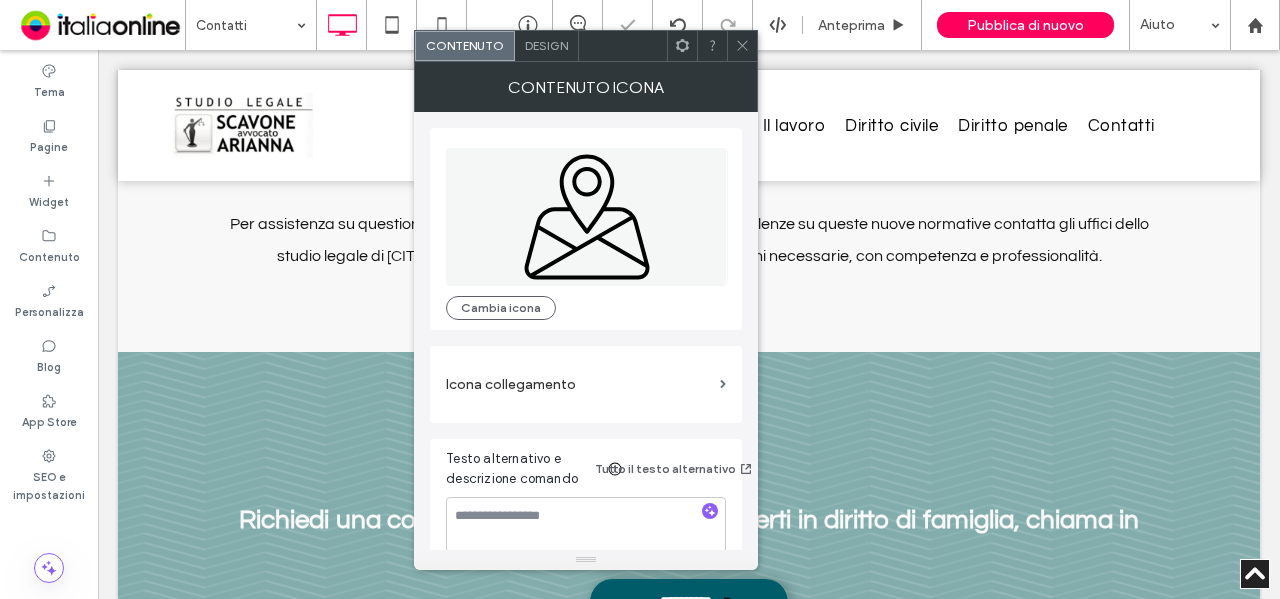 click 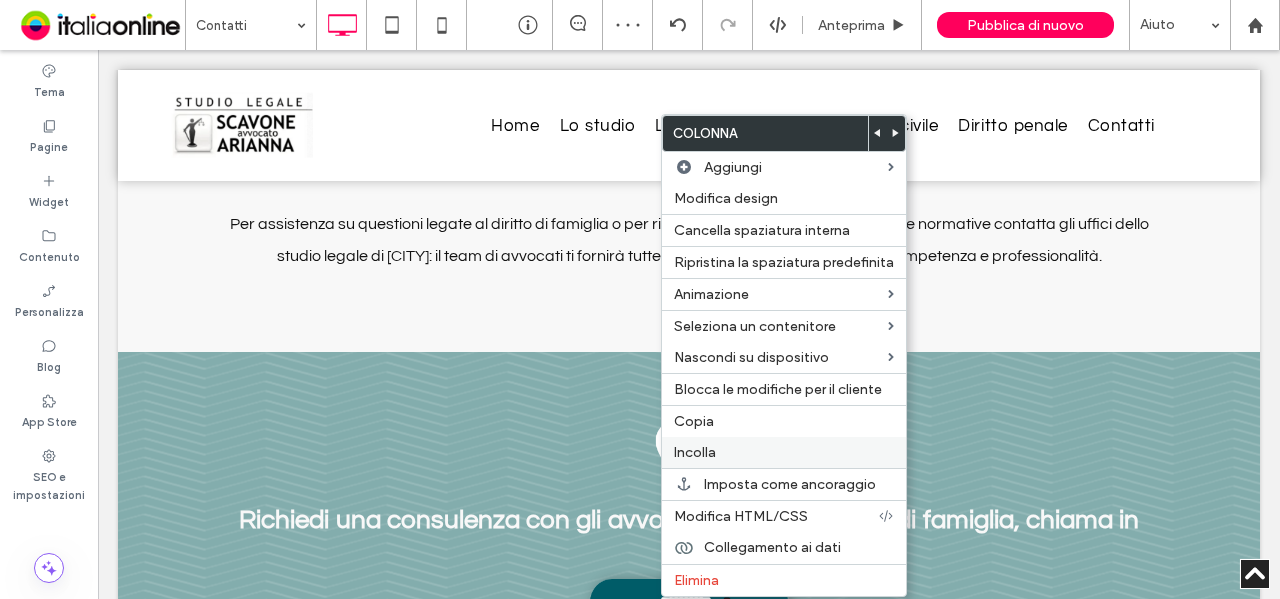 click on "Incolla" at bounding box center (784, 452) 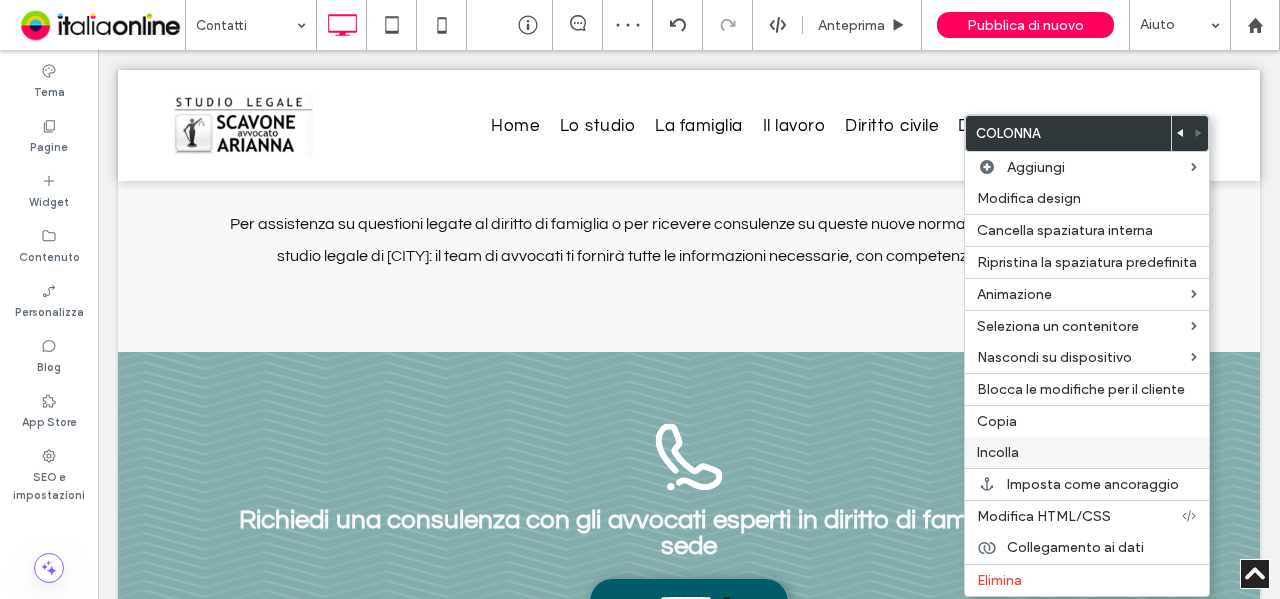 click on "Incolla" at bounding box center [1087, 452] 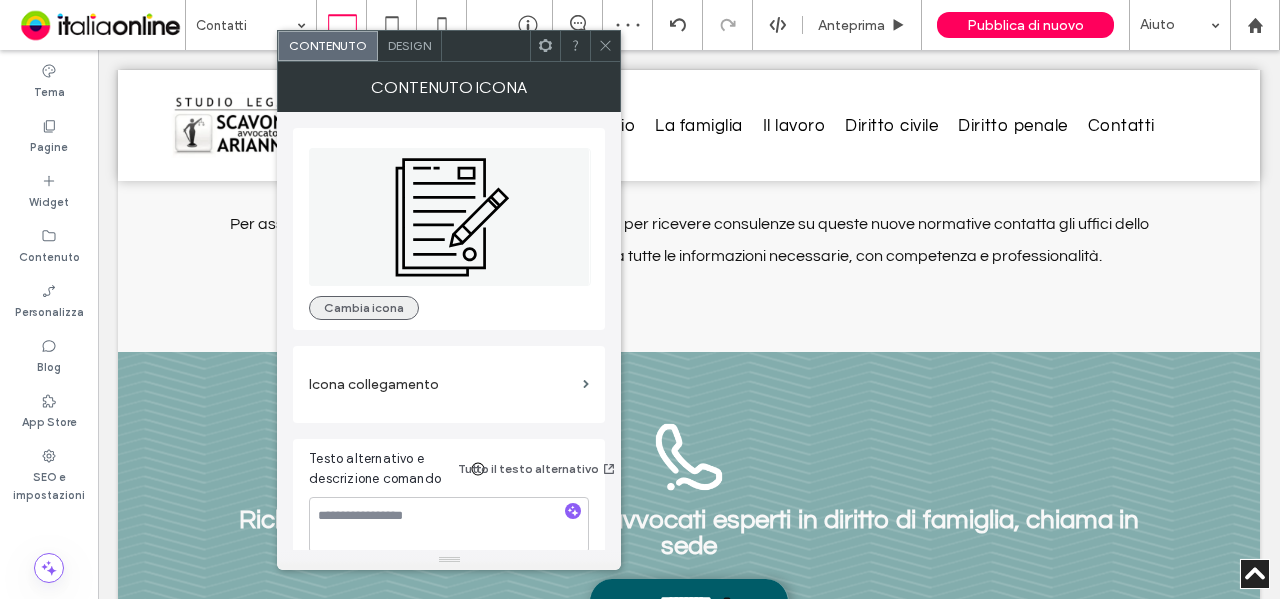 click on "Cambia icona" at bounding box center (364, 308) 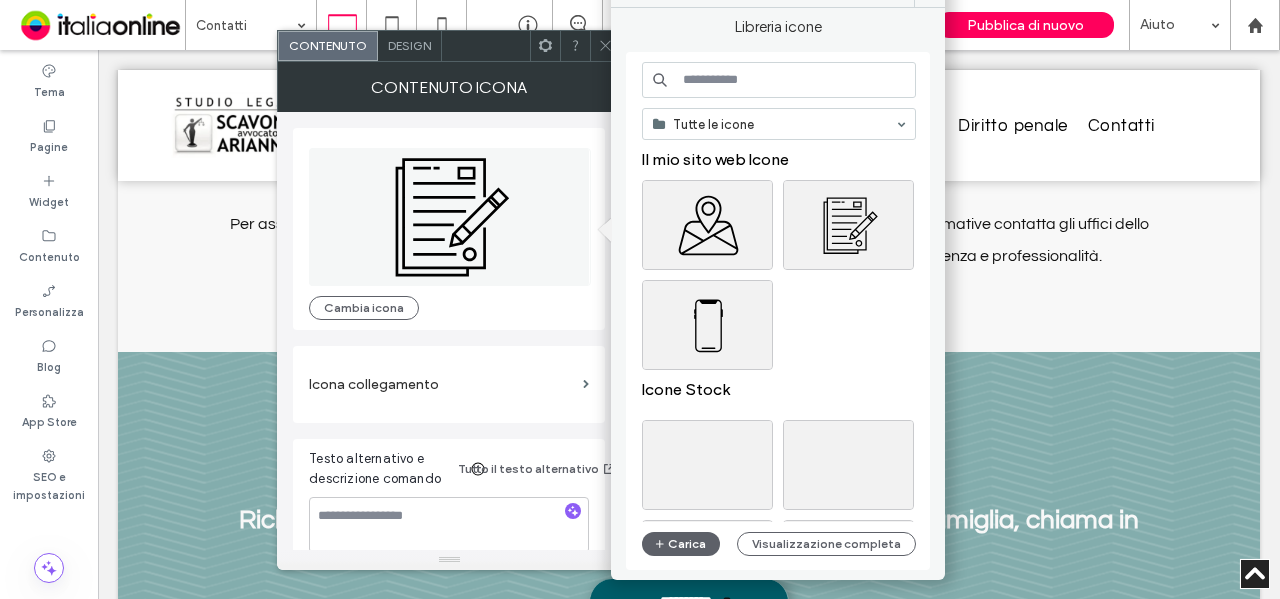 click at bounding box center (779, 80) 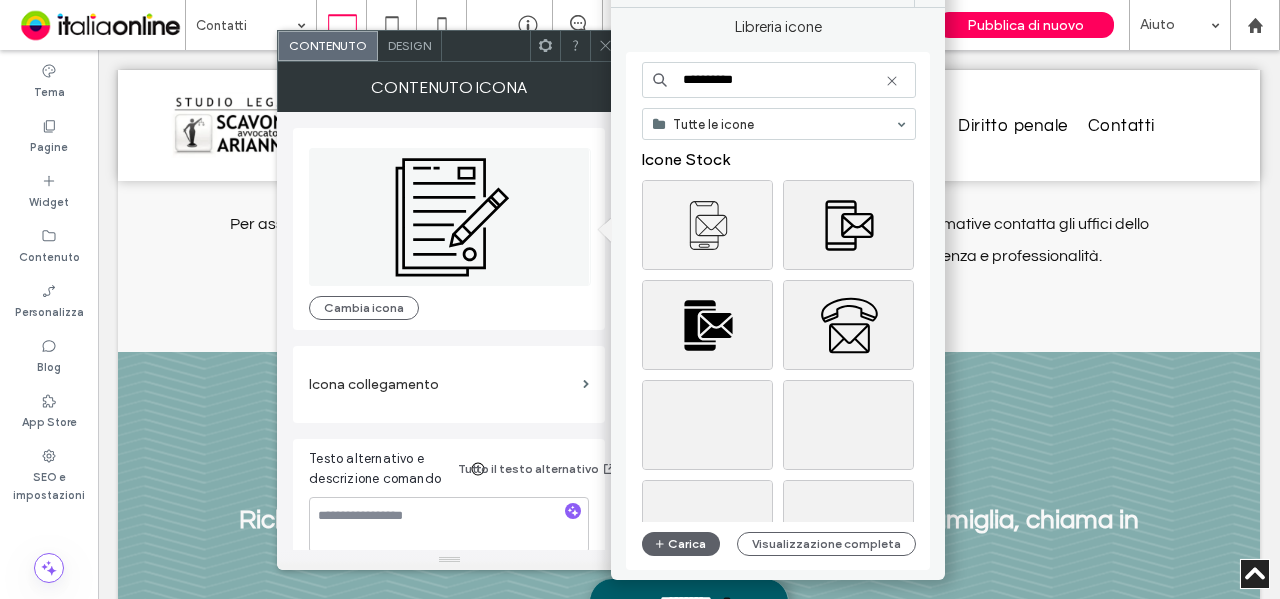 type on "**********" 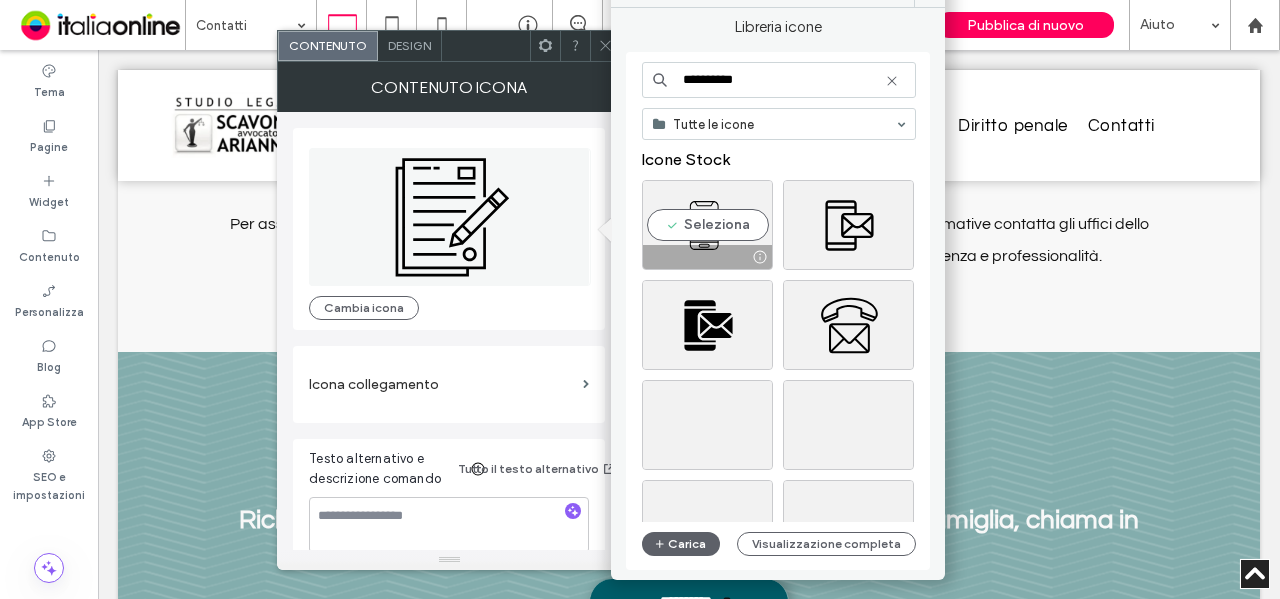 click at bounding box center (707, 257) 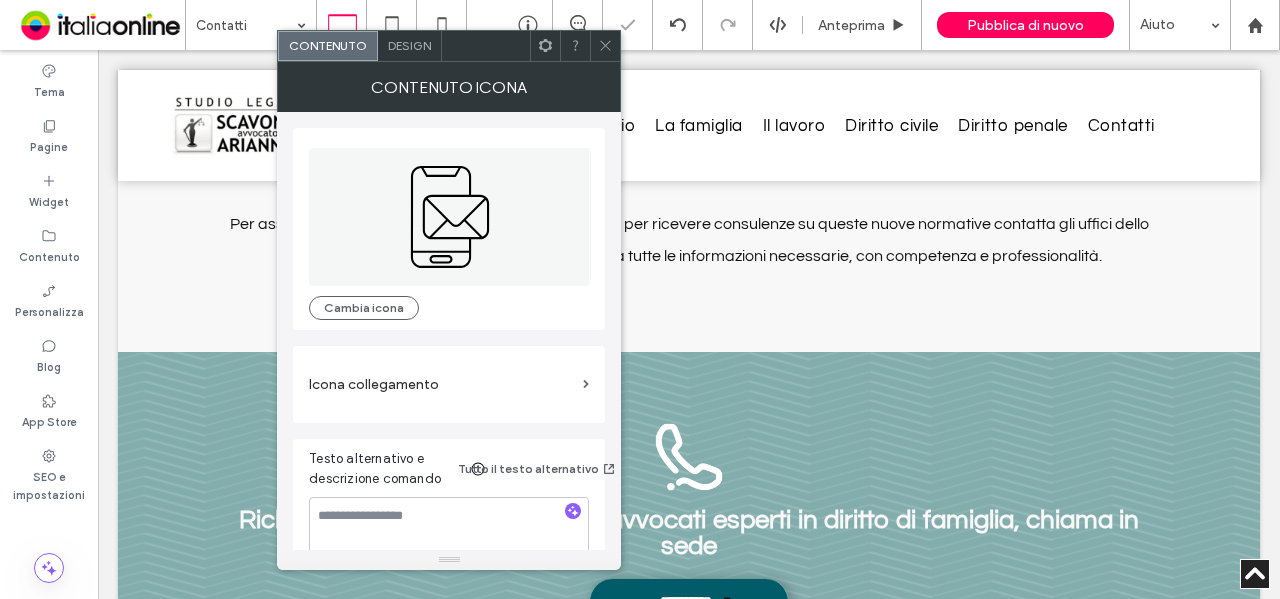 click 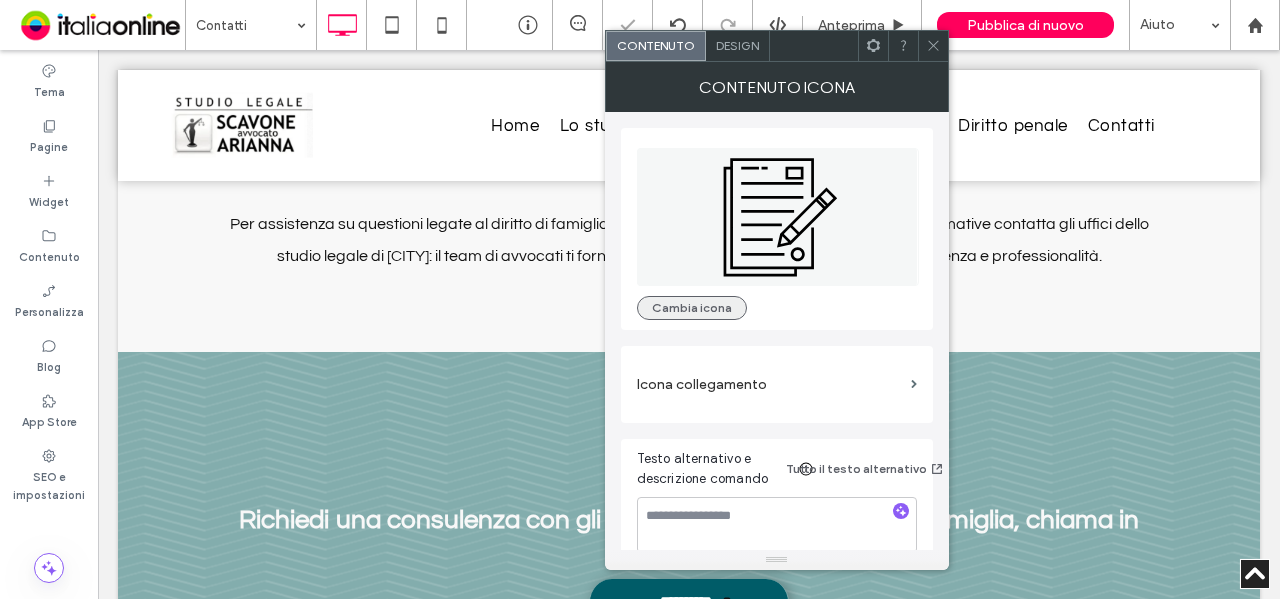 click on "Cambia icona" at bounding box center (692, 308) 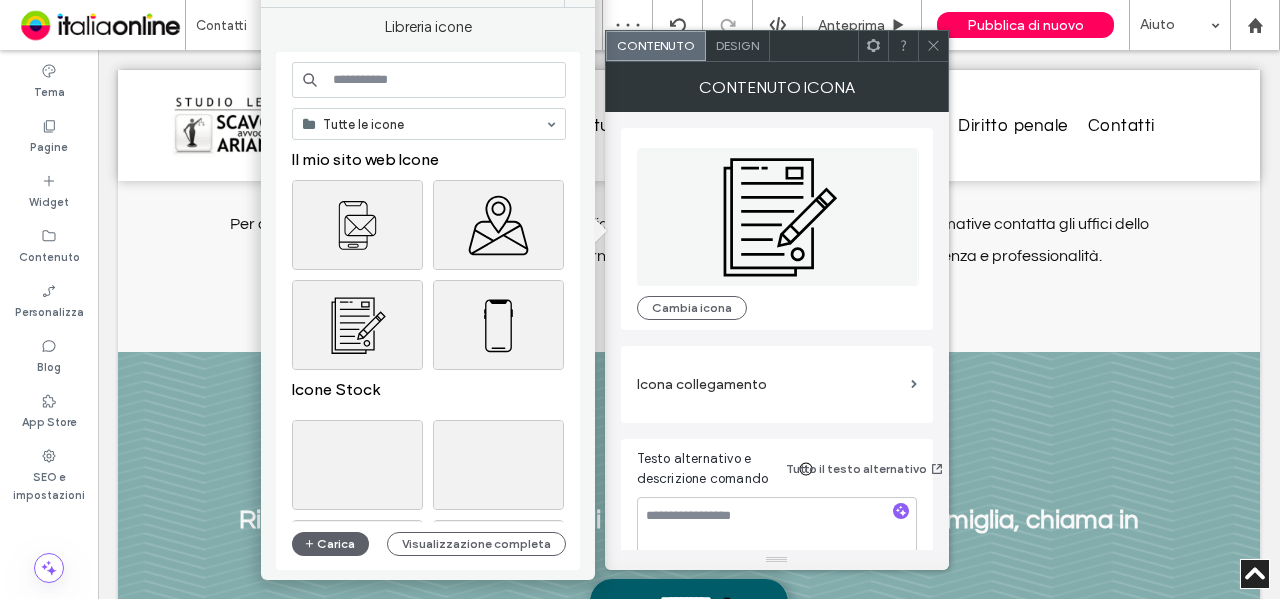 click at bounding box center [429, 80] 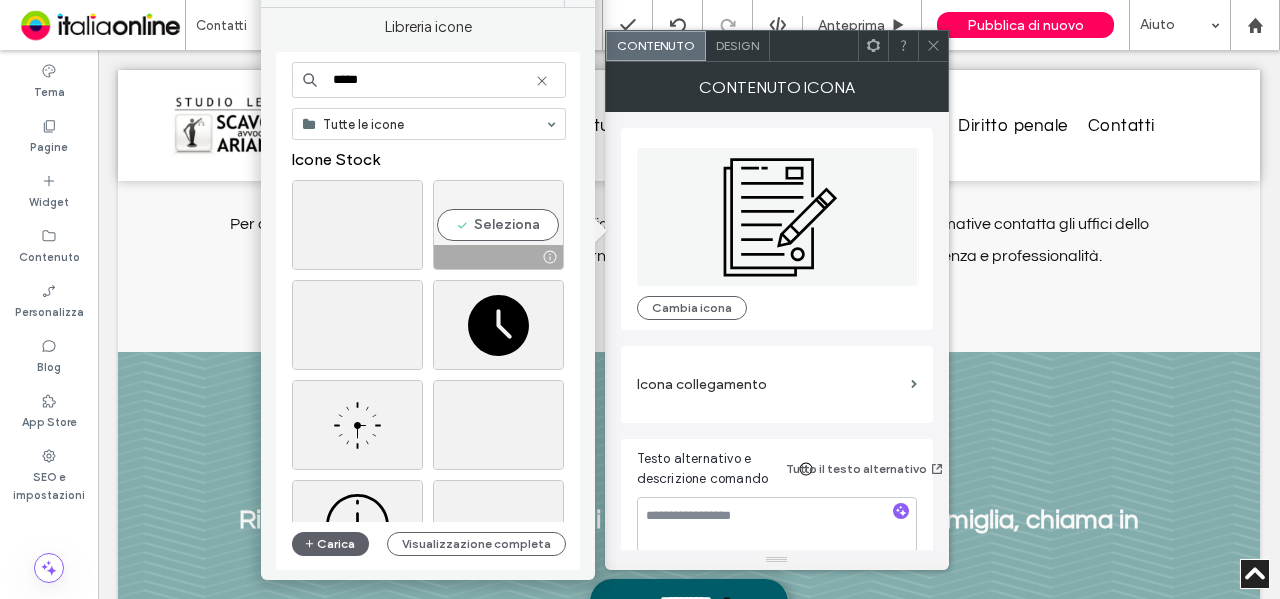 type on "*****" 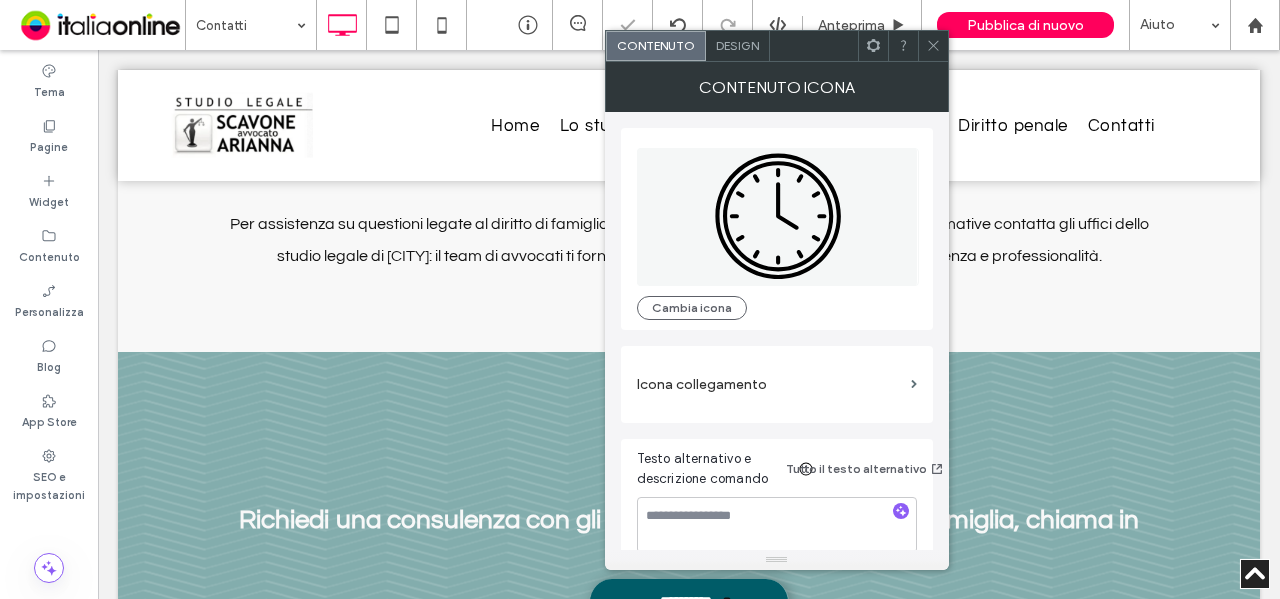 click 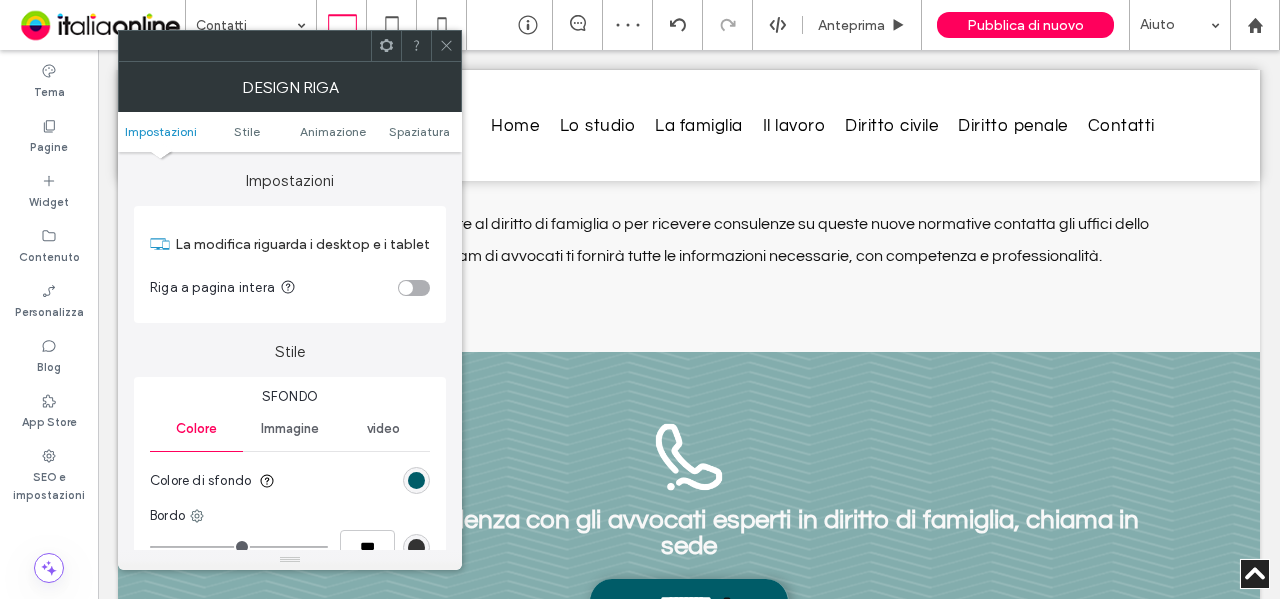 click at bounding box center (416, 480) 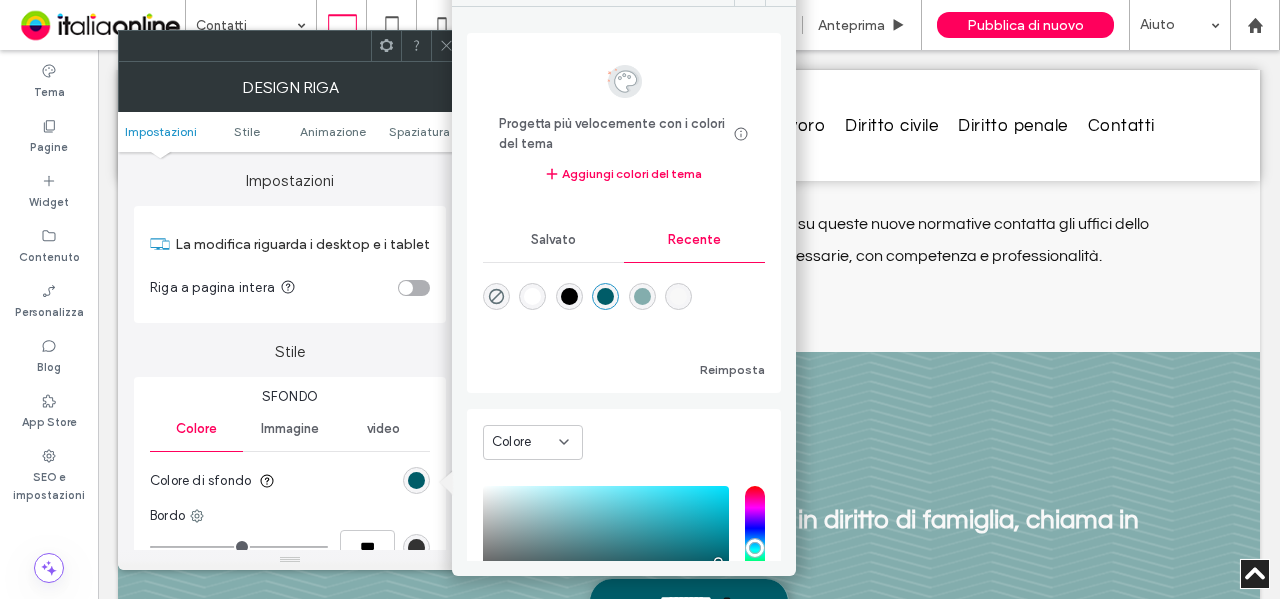 drag, startPoint x: 664, startPoint y: 289, endPoint x: 509, endPoint y: 152, distance: 206.86711 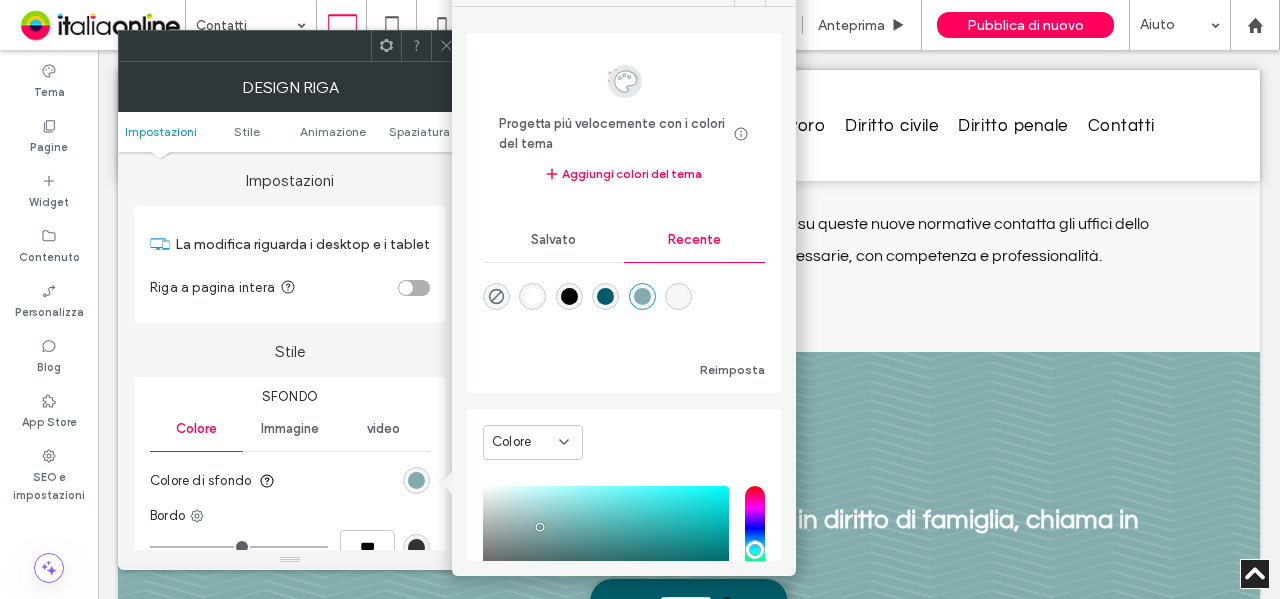 click 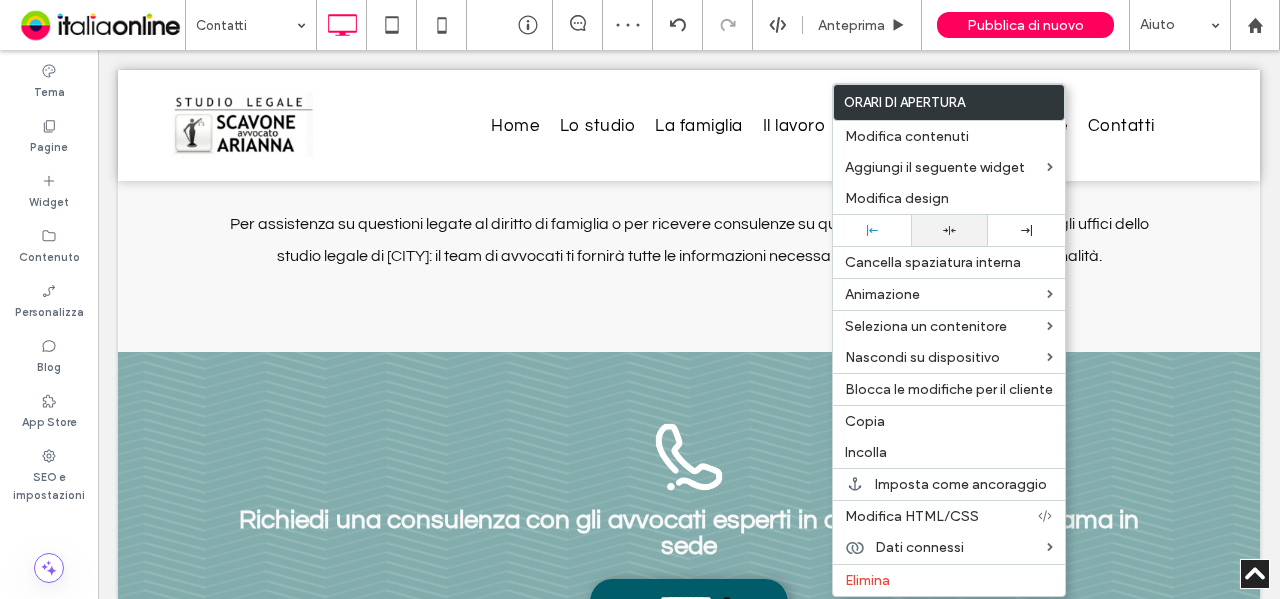click at bounding box center (949, 230) 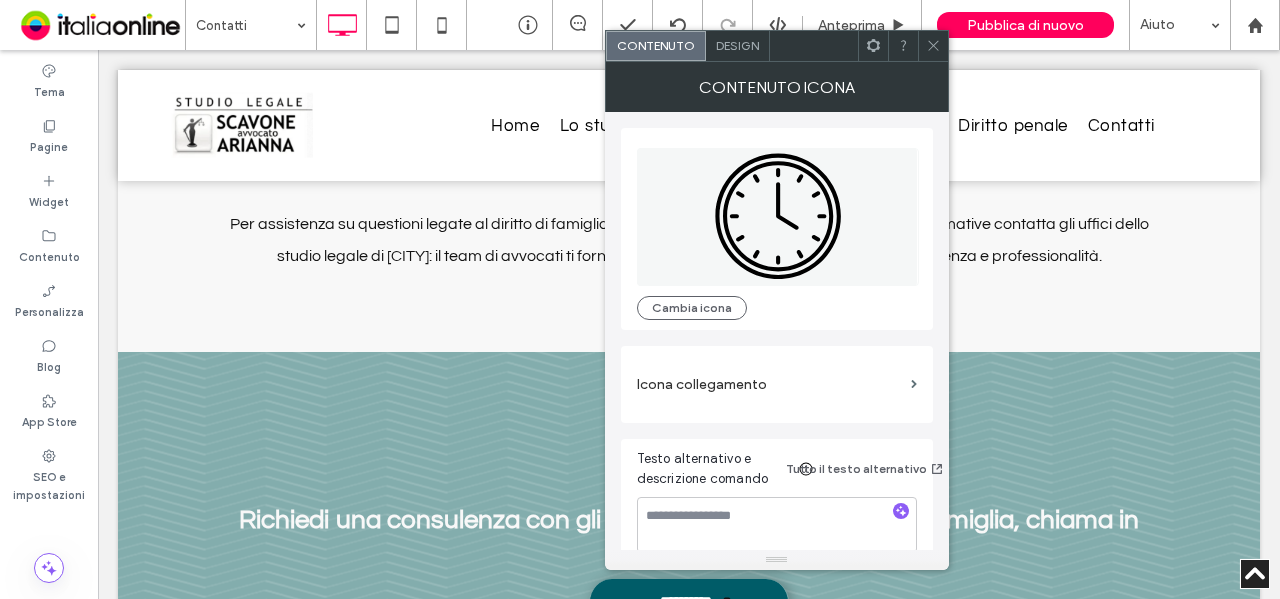 drag, startPoint x: 938, startPoint y: 53, endPoint x: 930, endPoint y: 203, distance: 150.21318 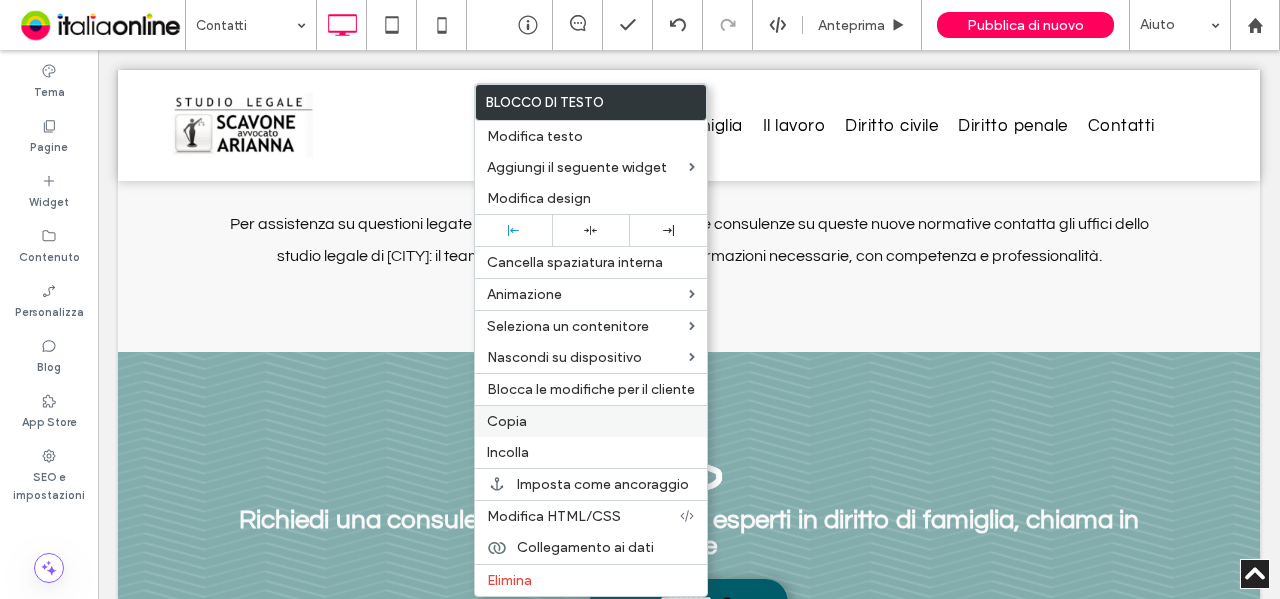 click on "Copia" at bounding box center (591, 421) 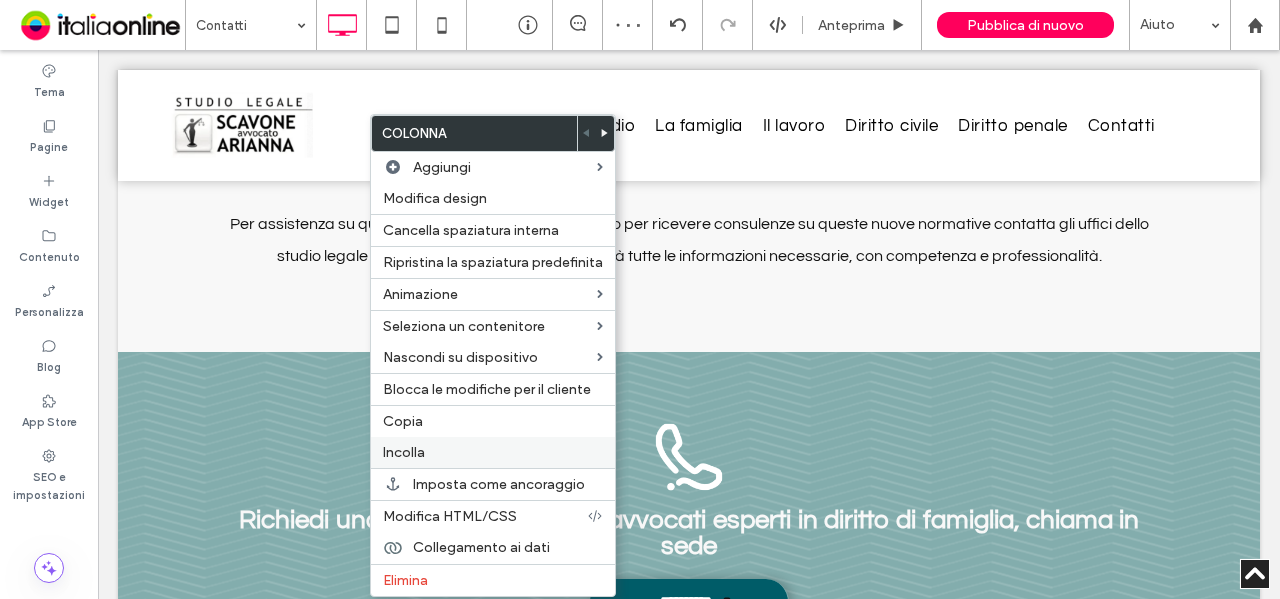 click on "Incolla" at bounding box center (493, 452) 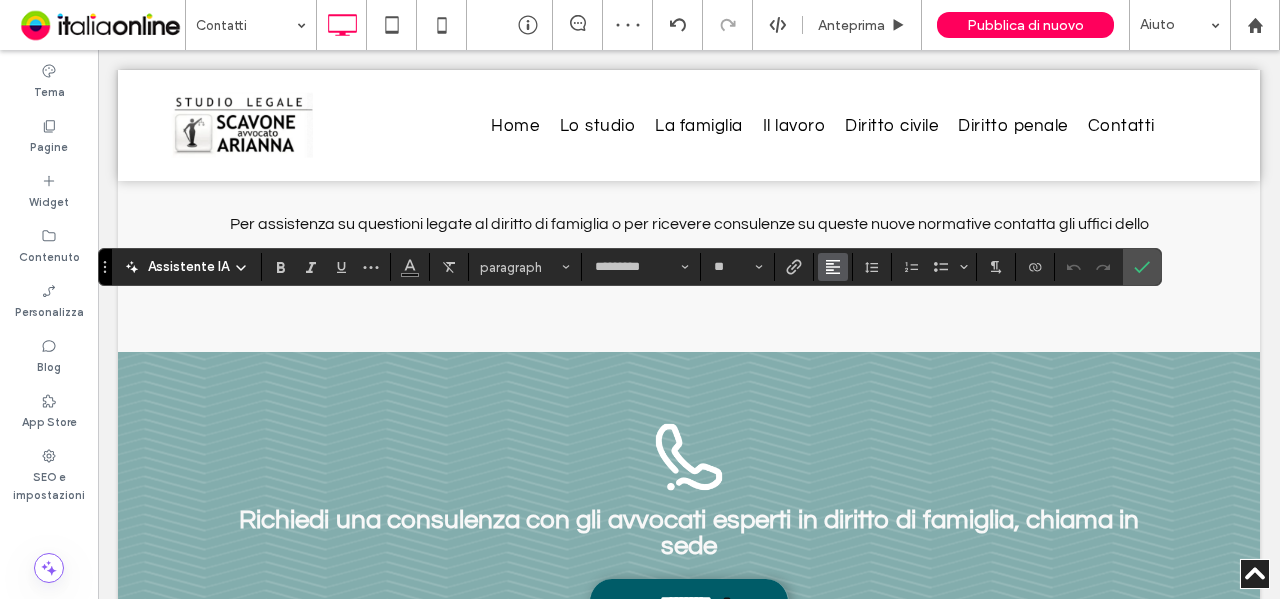 click 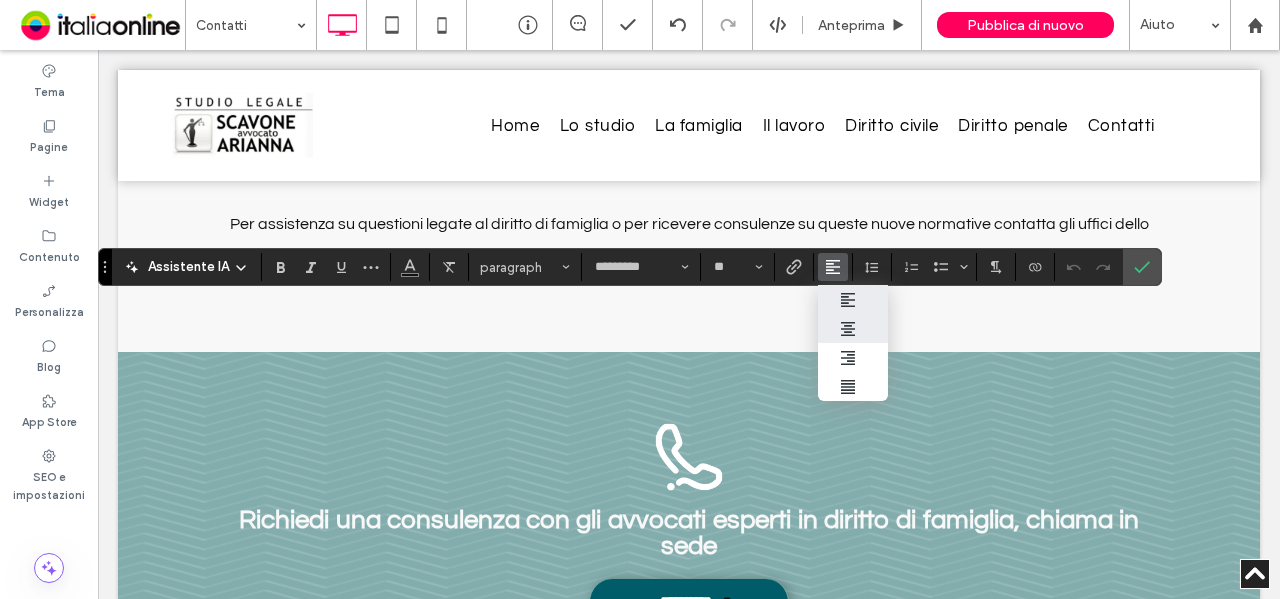 click 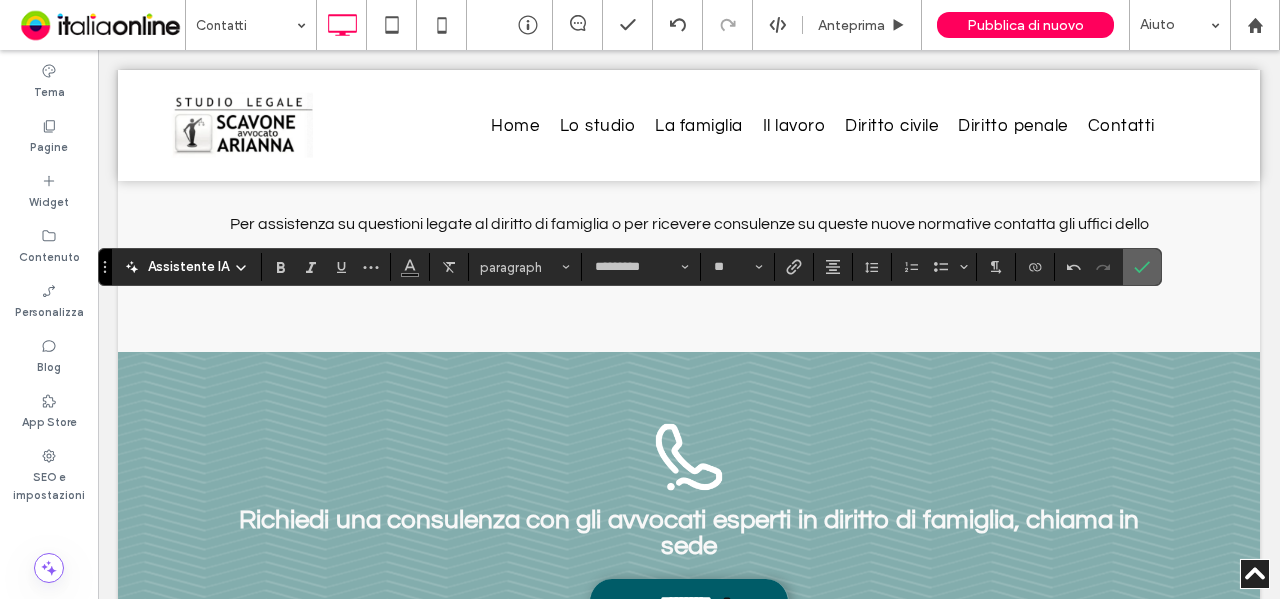 drag, startPoint x: 1151, startPoint y: 272, endPoint x: 1119, endPoint y: 280, distance: 32.984844 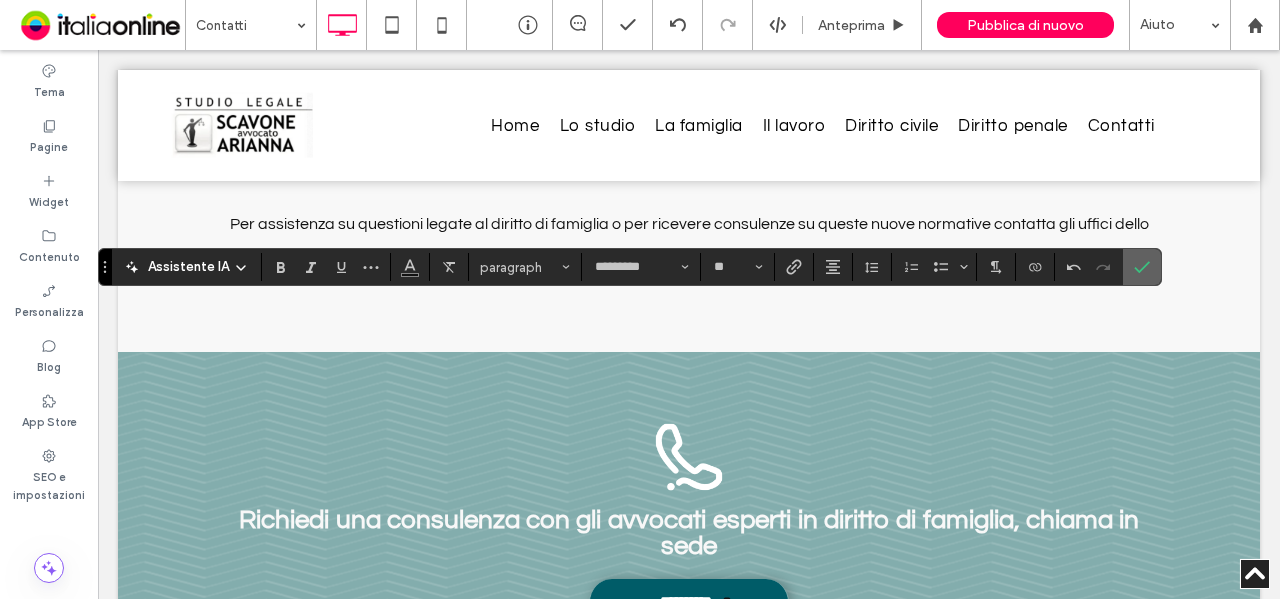 click 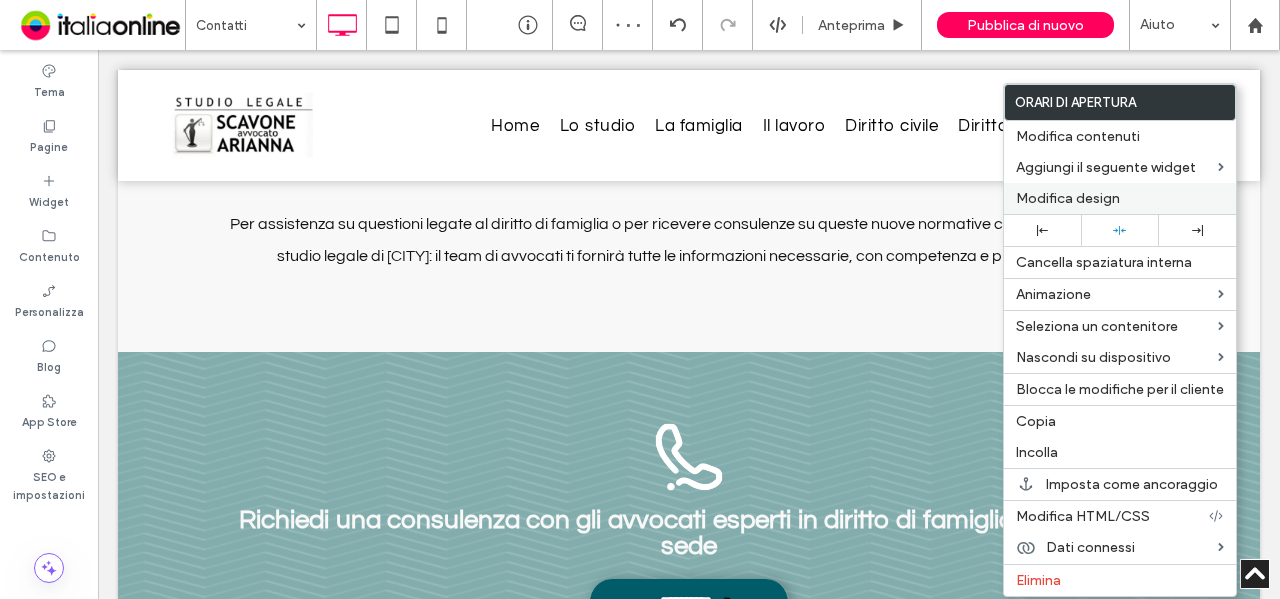 click on "Modifica design" at bounding box center (1068, 198) 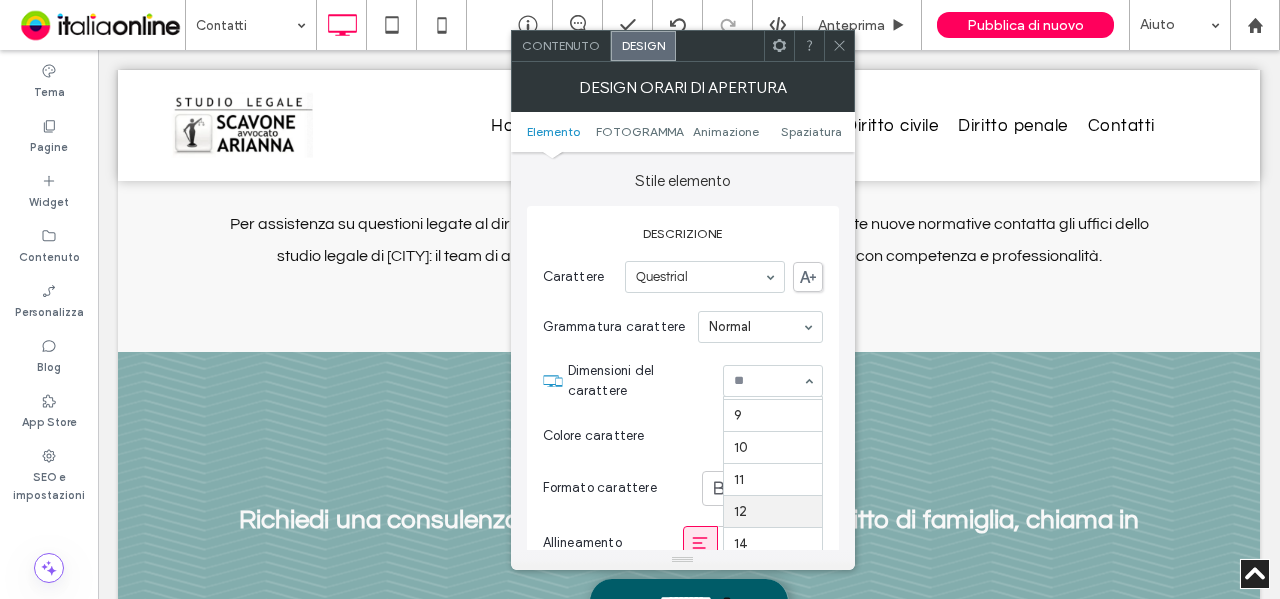 scroll, scrollTop: 129, scrollLeft: 0, axis: vertical 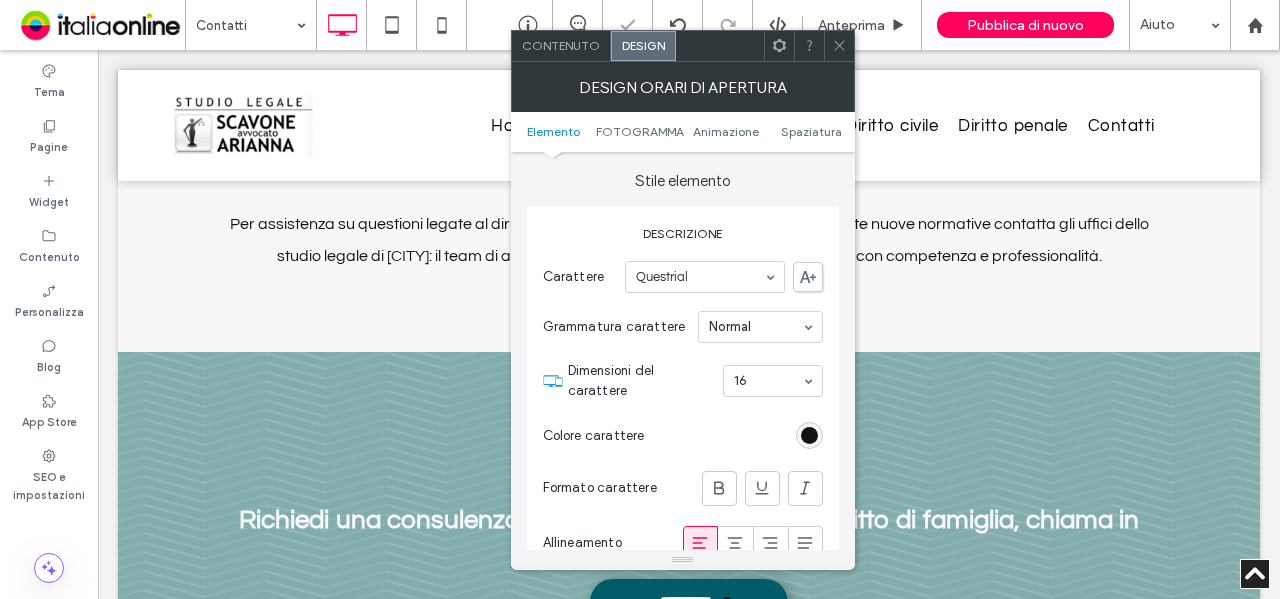 drag, startPoint x: 780, startPoint y: 474, endPoint x: 790, endPoint y: 397, distance: 77.64664 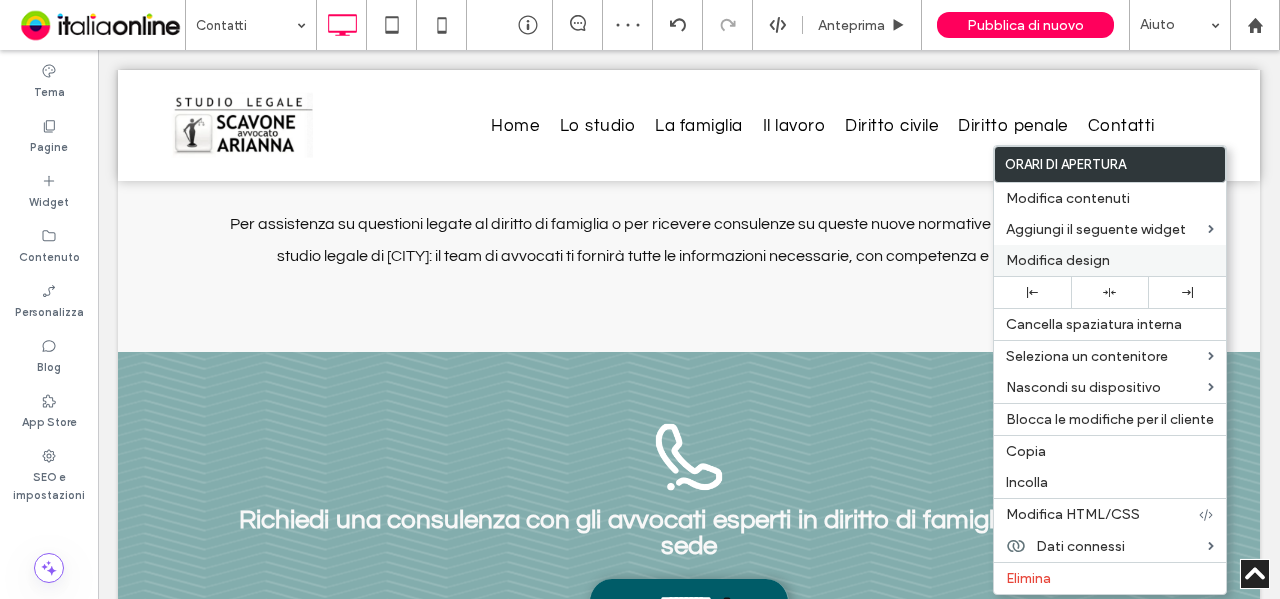 click on "Modifica design" at bounding box center [1058, 260] 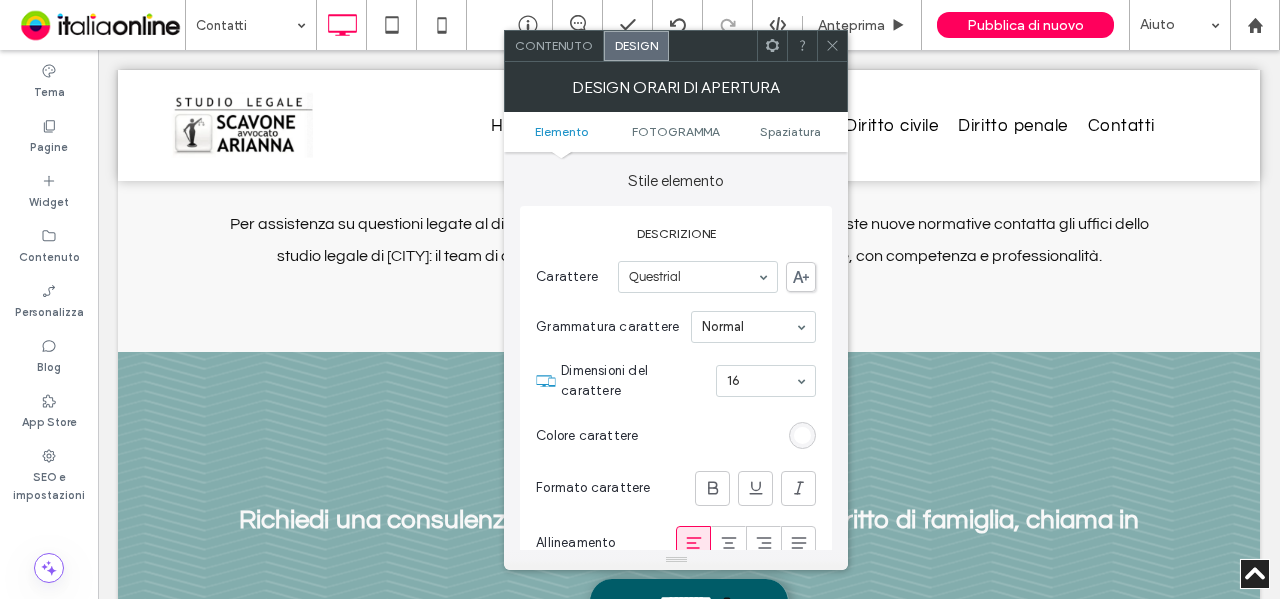 drag, startPoint x: 836, startPoint y: 50, endPoint x: 738, endPoint y: 121, distance: 121.016525 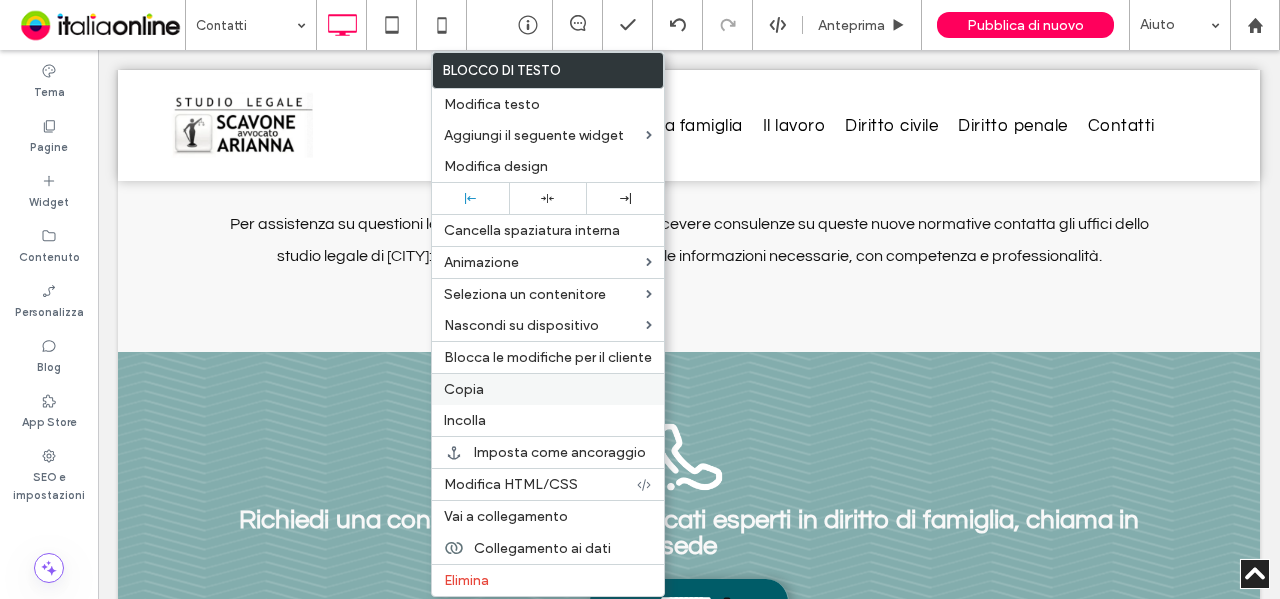 click on "Copia" at bounding box center [548, 389] 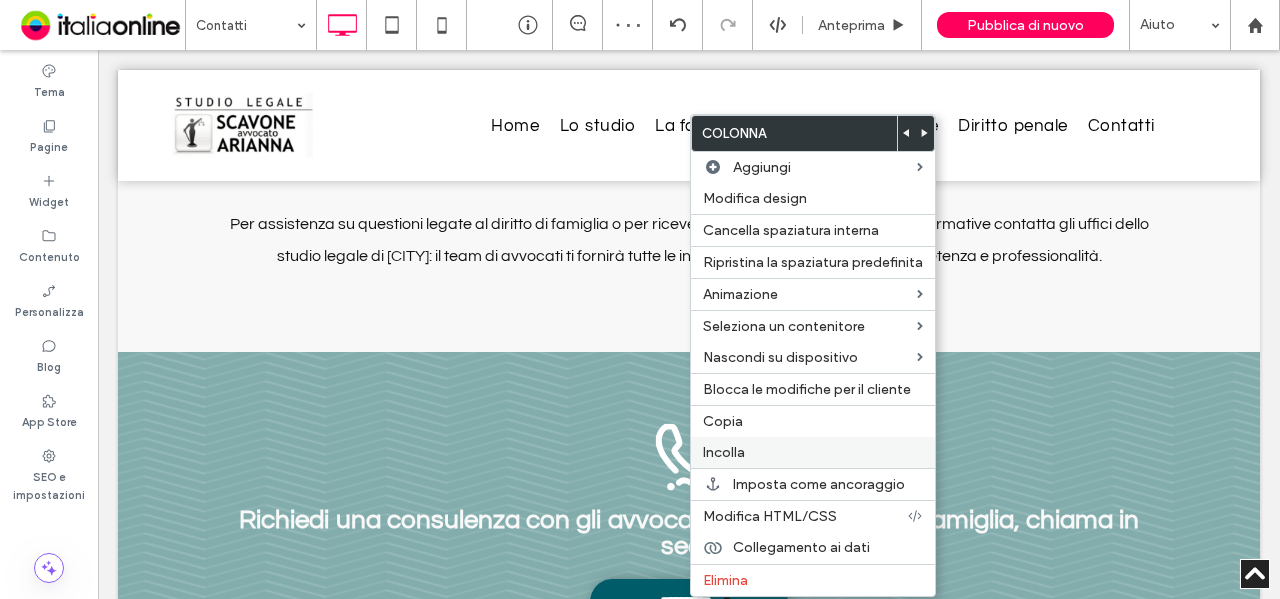 click on "Incolla" at bounding box center (724, 452) 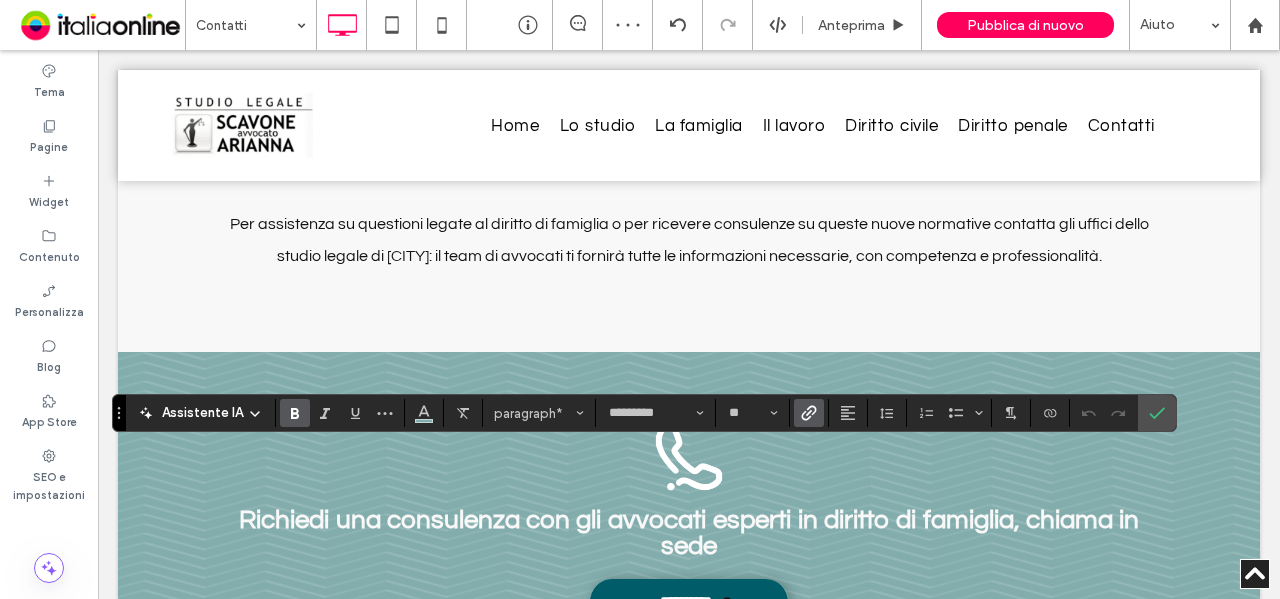 click at bounding box center [424, 413] 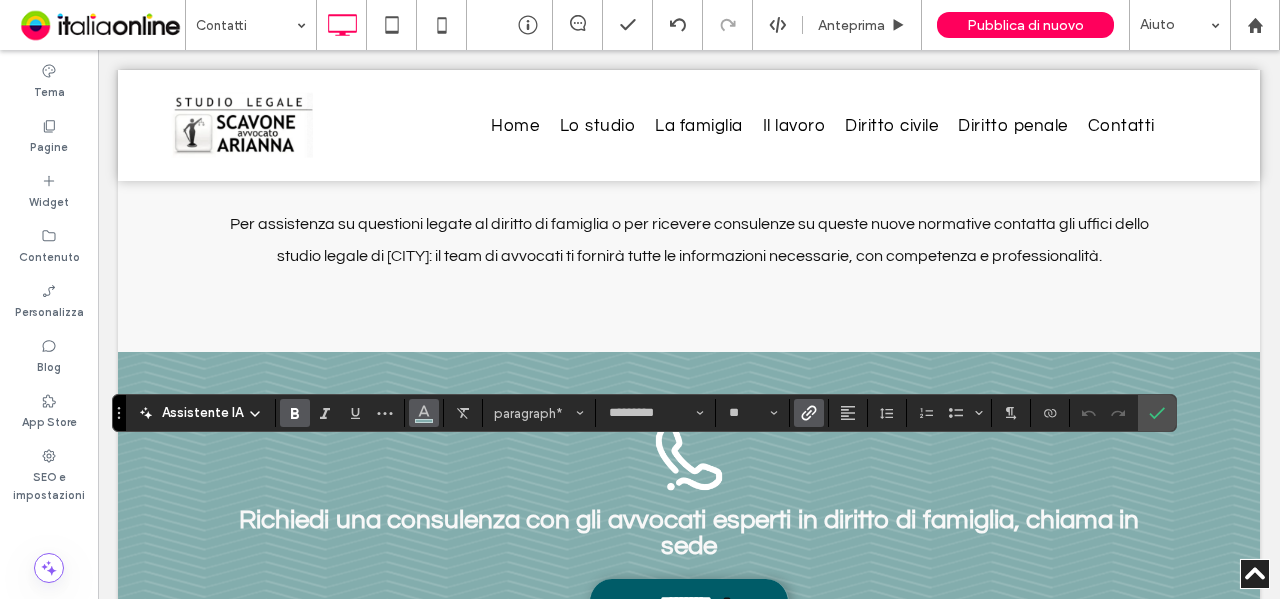click 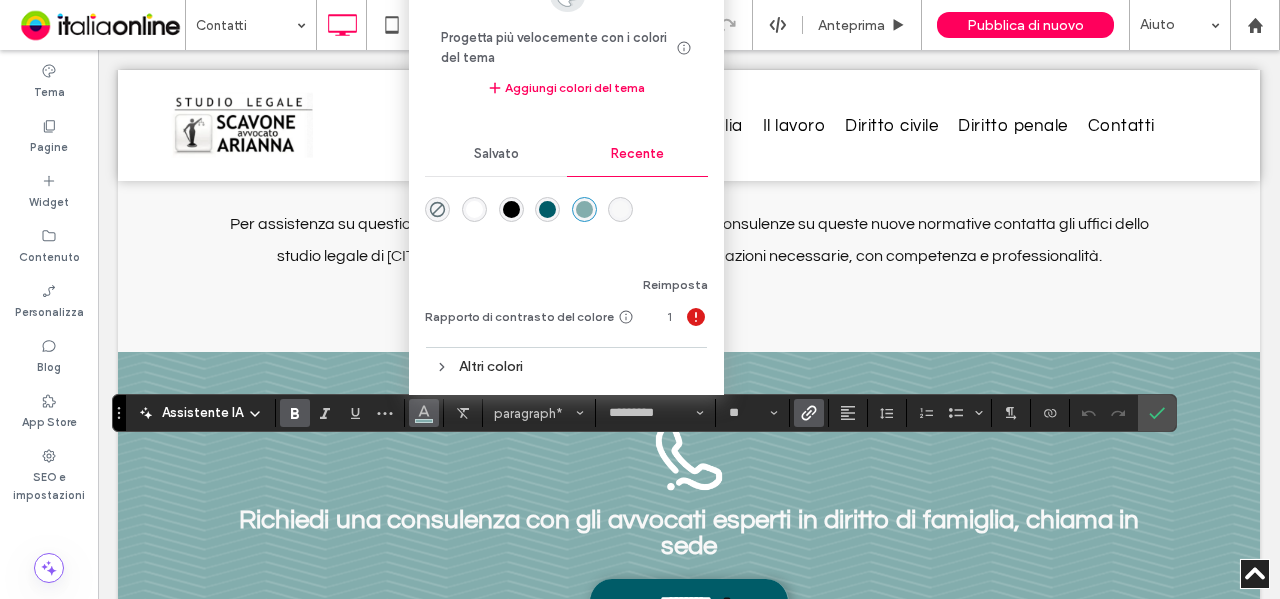 click at bounding box center [511, 209] 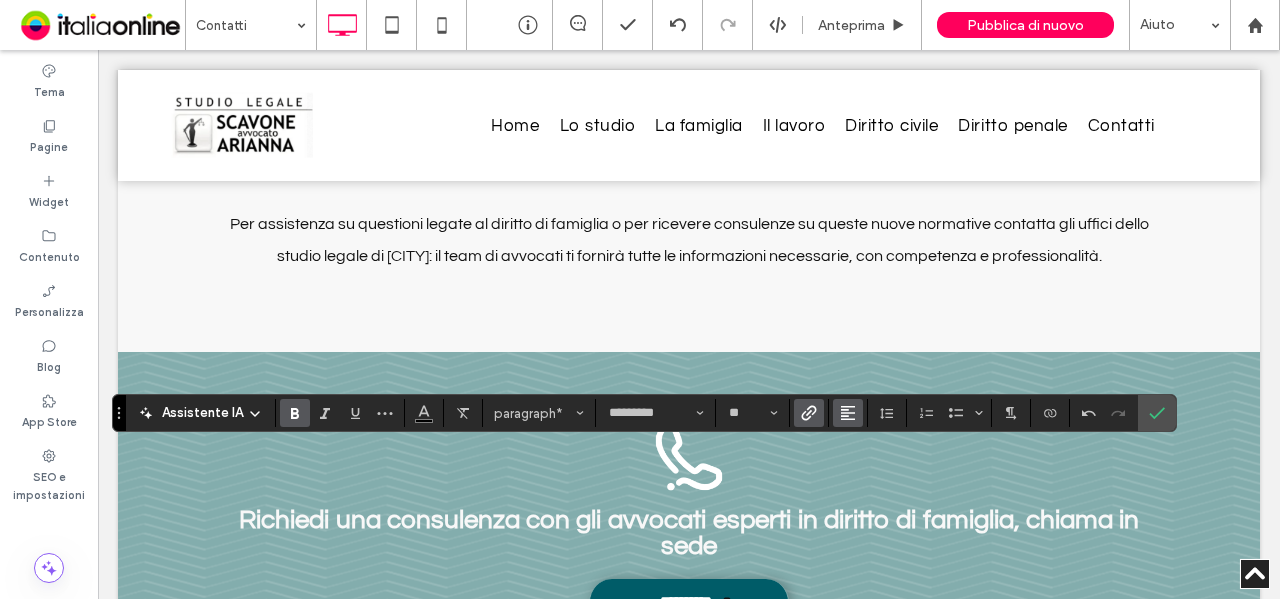 click at bounding box center [848, 413] 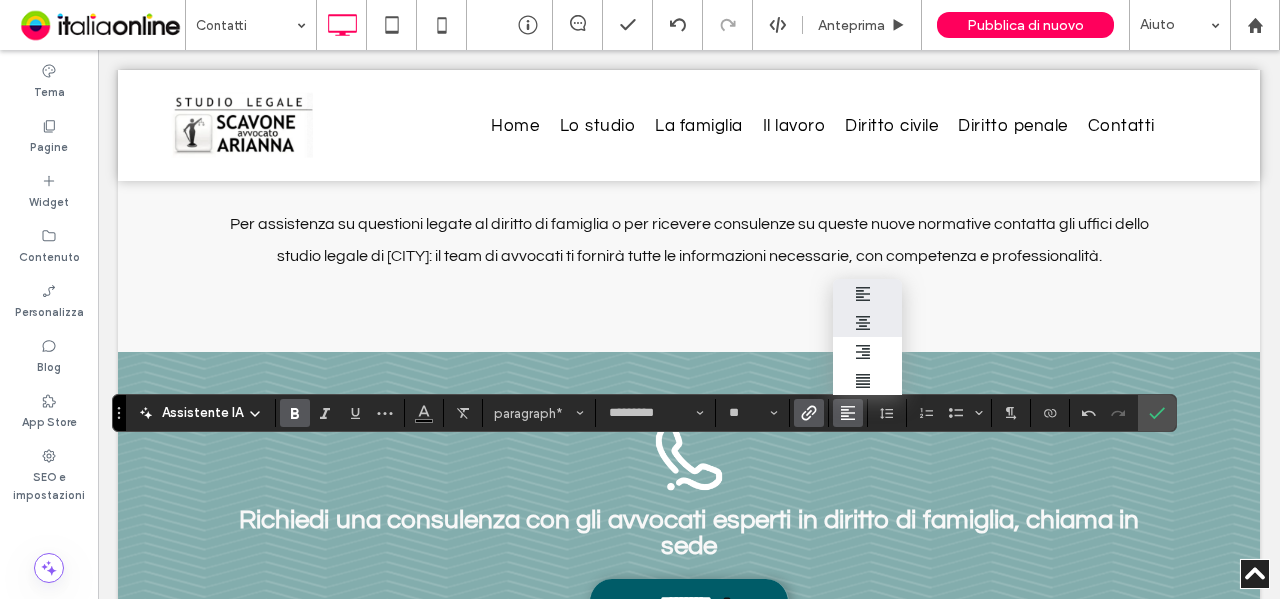 click at bounding box center [868, 323] 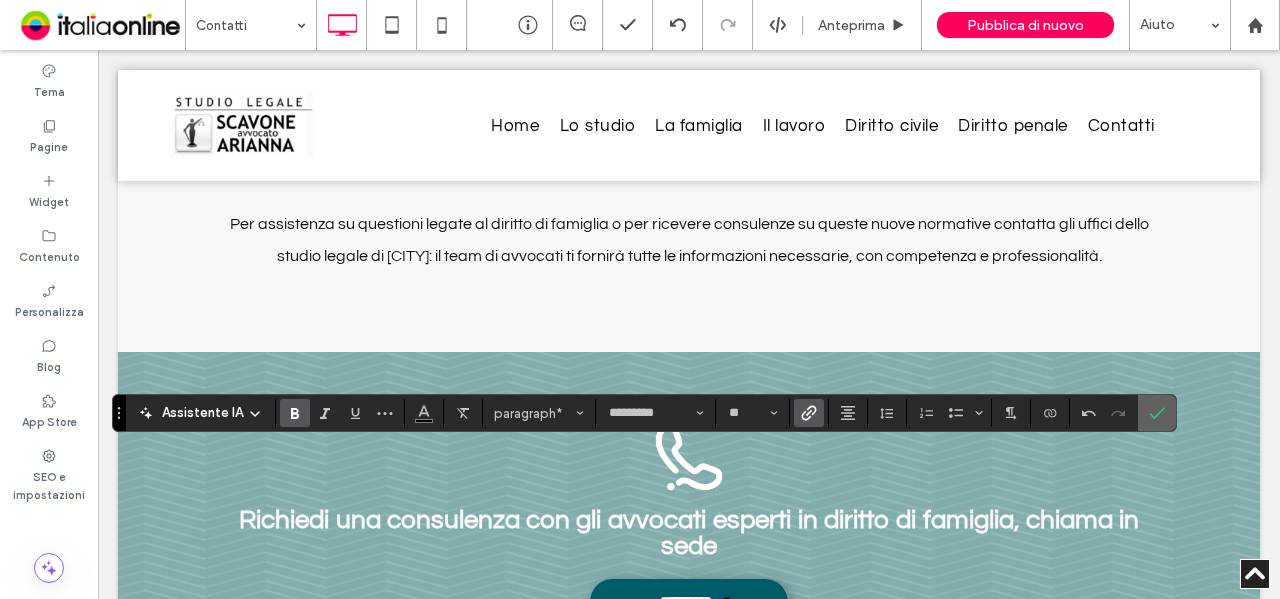 click 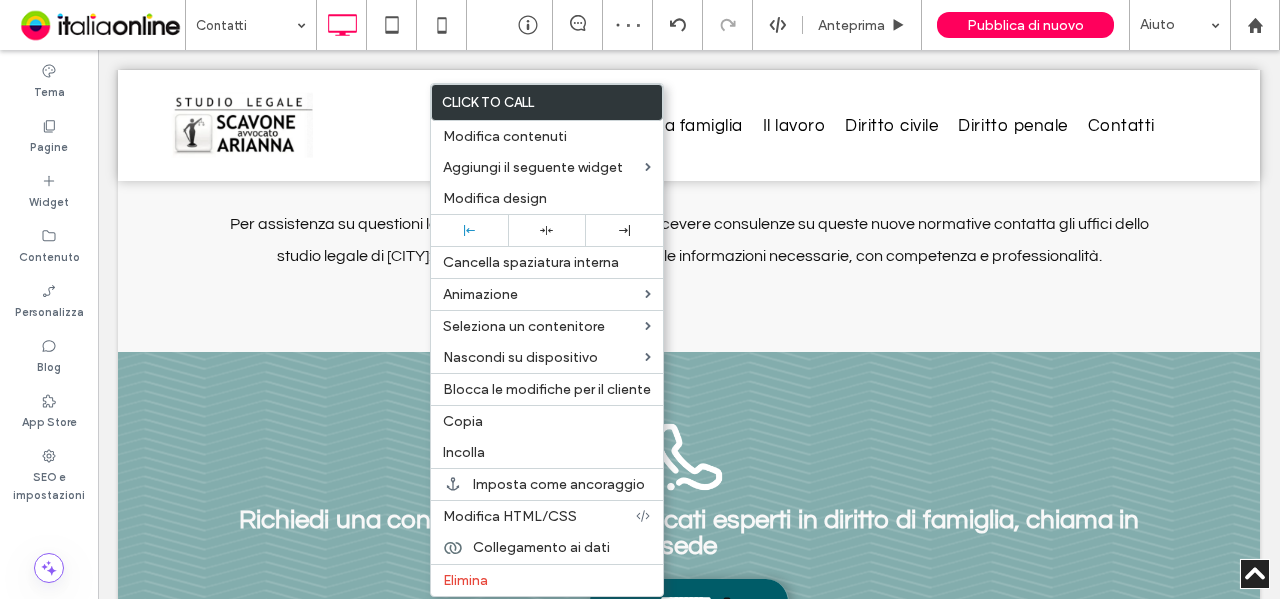 drag, startPoint x: 477, startPoint y: 413, endPoint x: 664, endPoint y: 439, distance: 188.79883 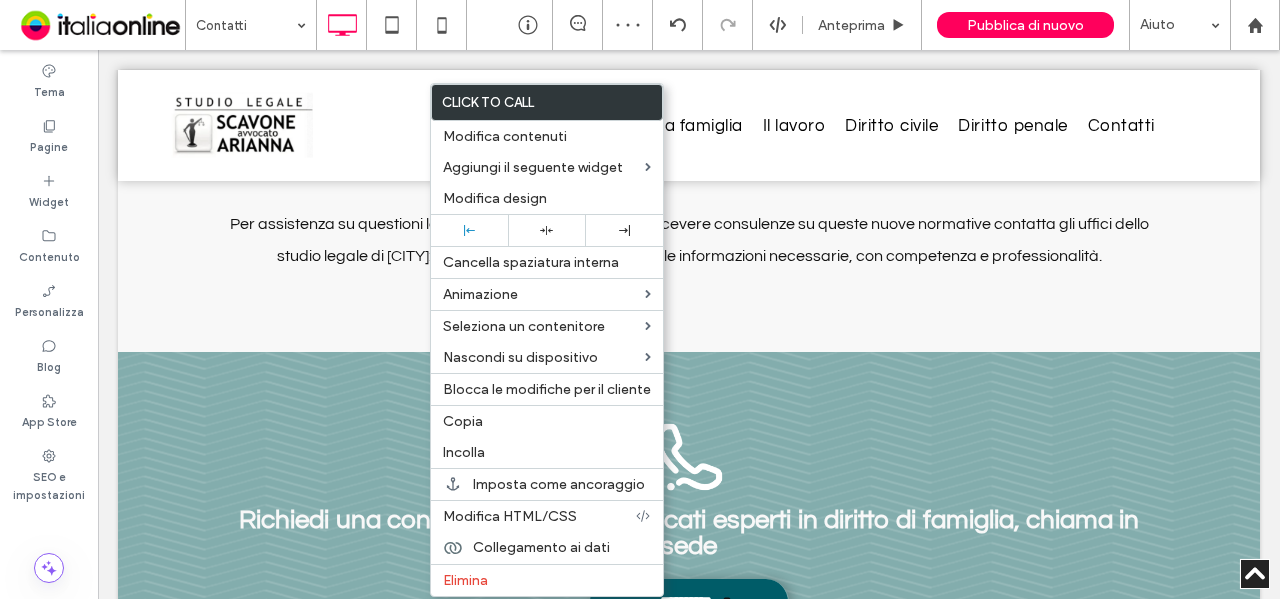 click on "Copia" at bounding box center [463, 421] 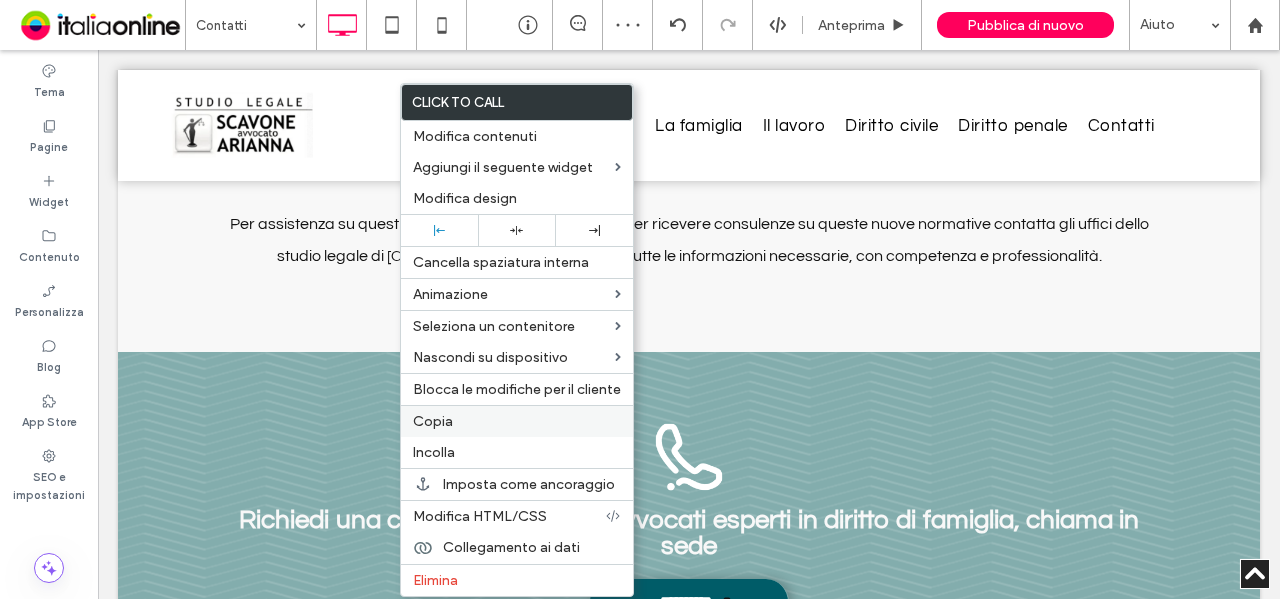 click on "Copia" at bounding box center (517, 421) 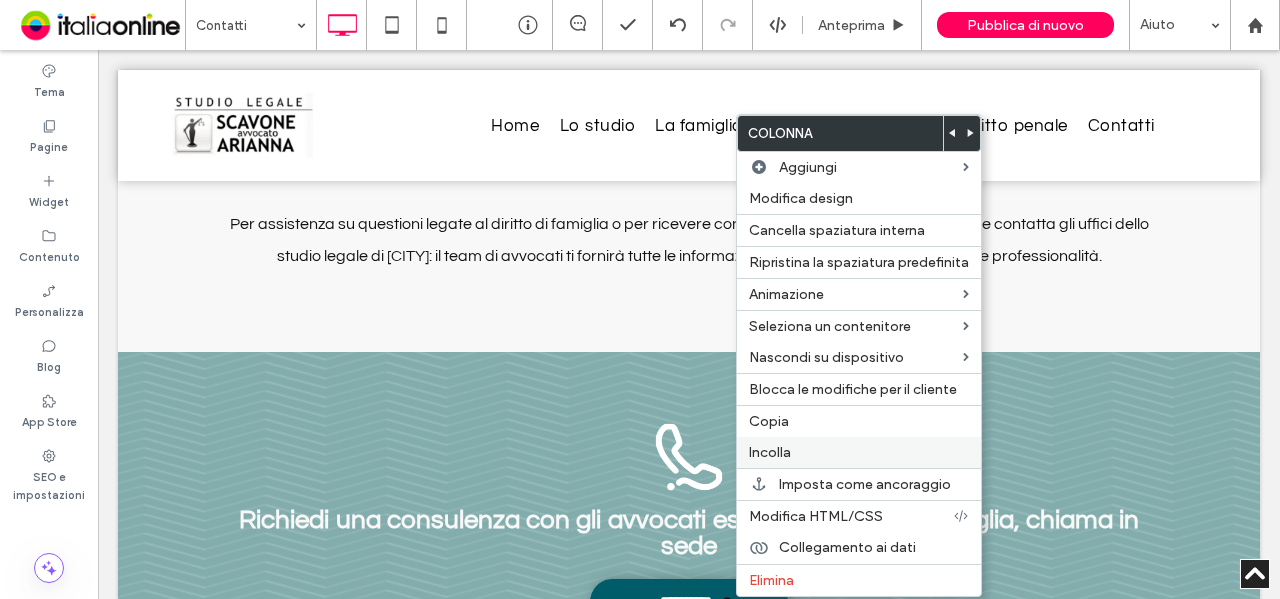 click on "Incolla" at bounding box center [770, 452] 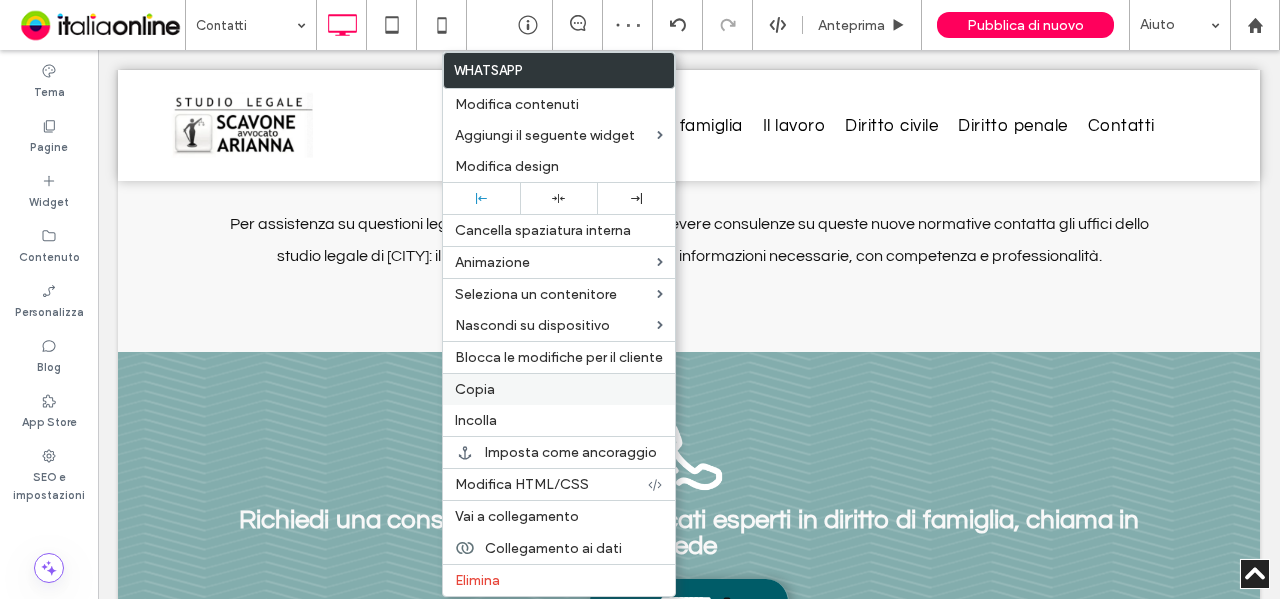 click on "Copia" at bounding box center [559, 389] 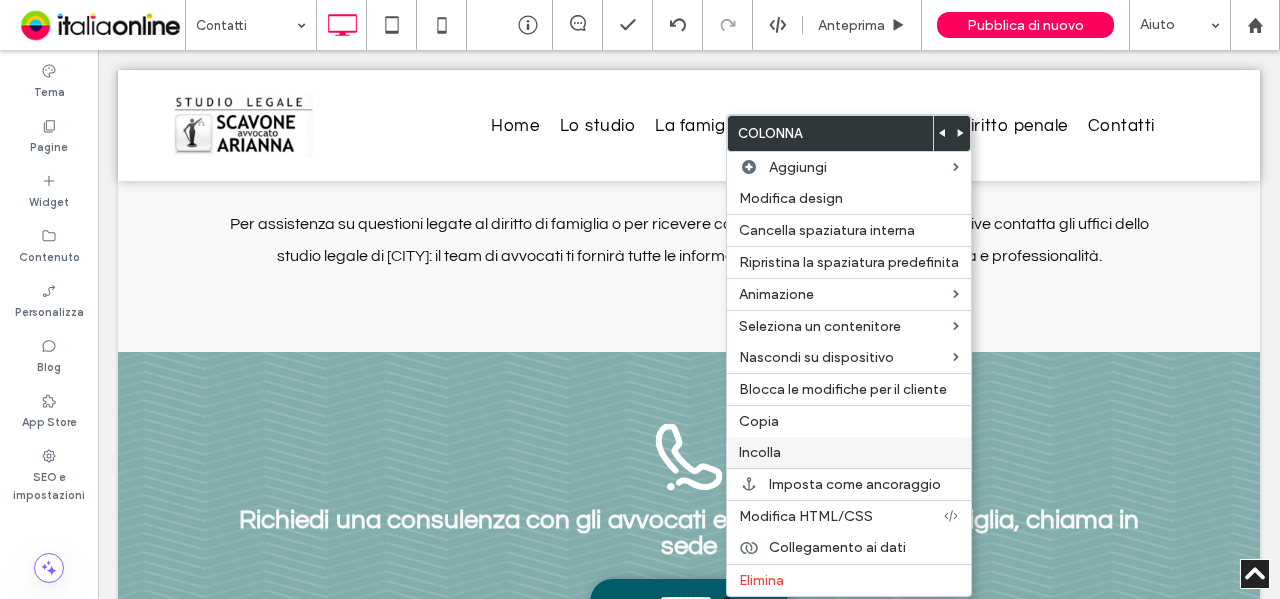 click on "Incolla" at bounding box center (760, 452) 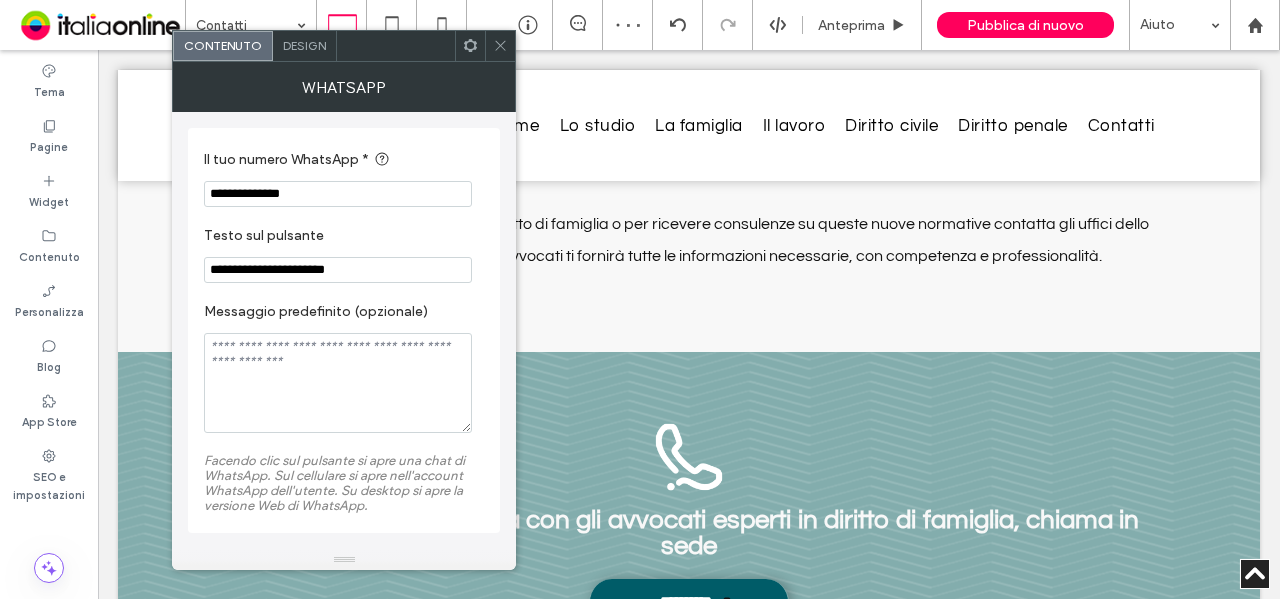click on "Design" at bounding box center (304, 45) 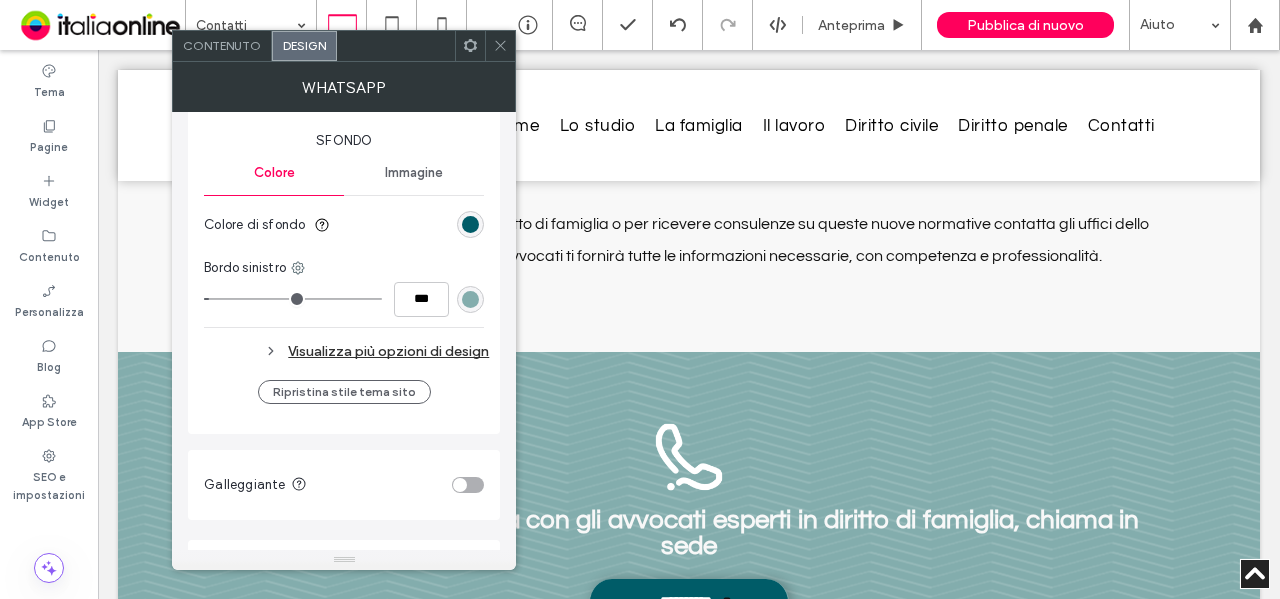 scroll, scrollTop: 622, scrollLeft: 0, axis: vertical 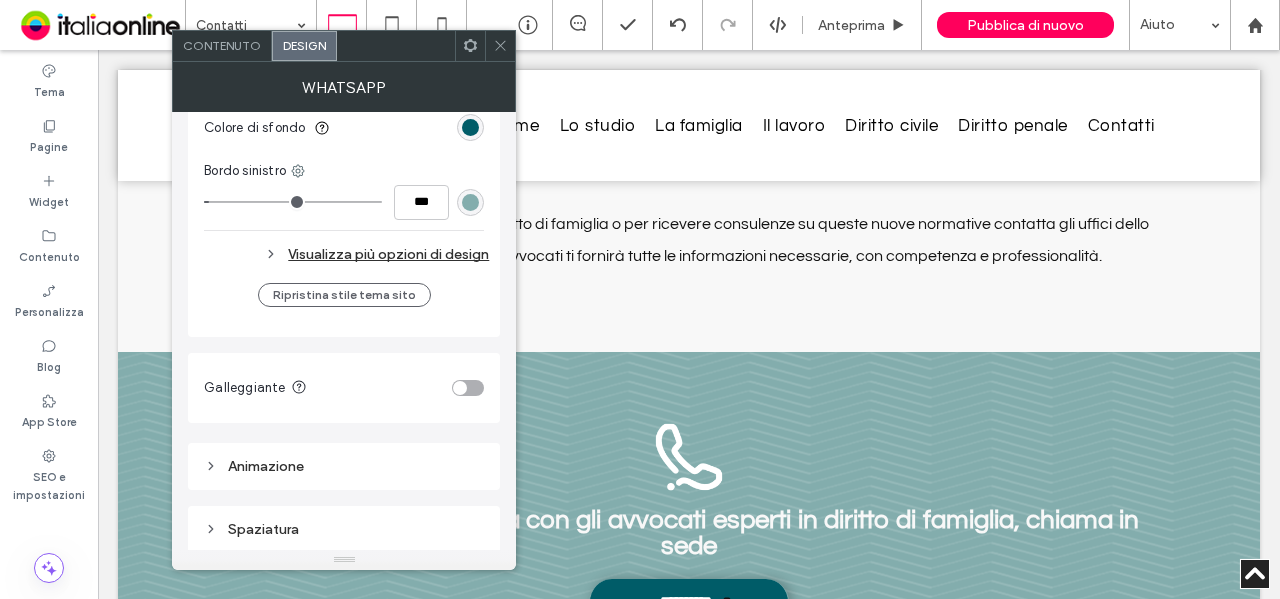 click on "Spaziatura" at bounding box center [344, 529] 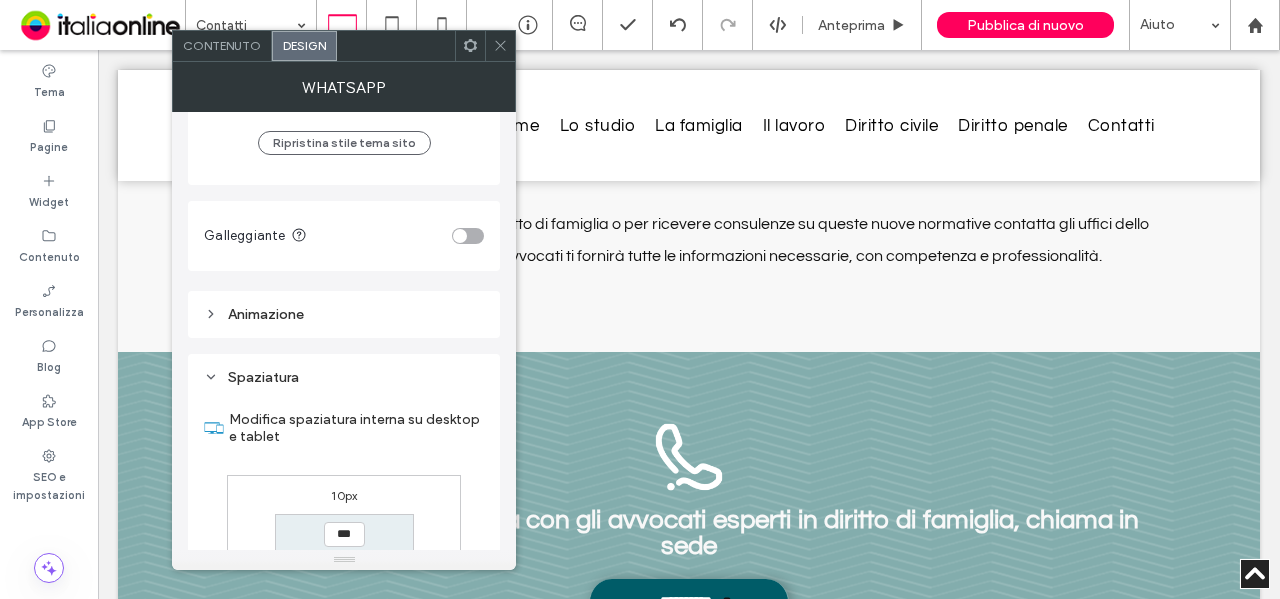 scroll, scrollTop: 922, scrollLeft: 0, axis: vertical 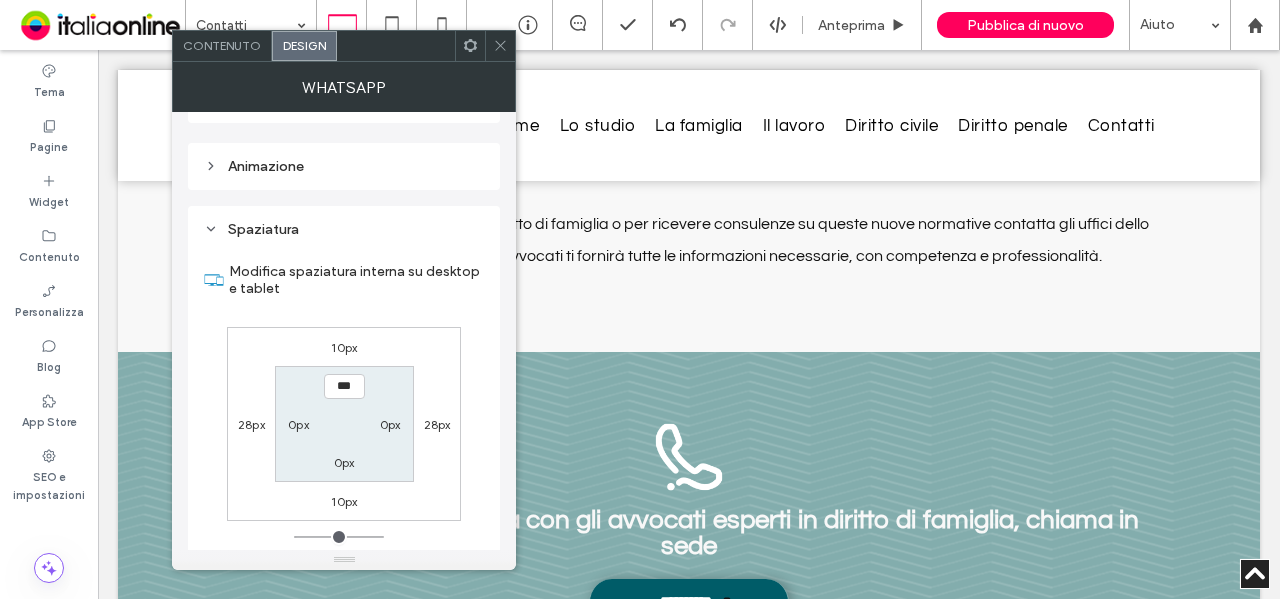 click on "0px" at bounding box center [298, 424] 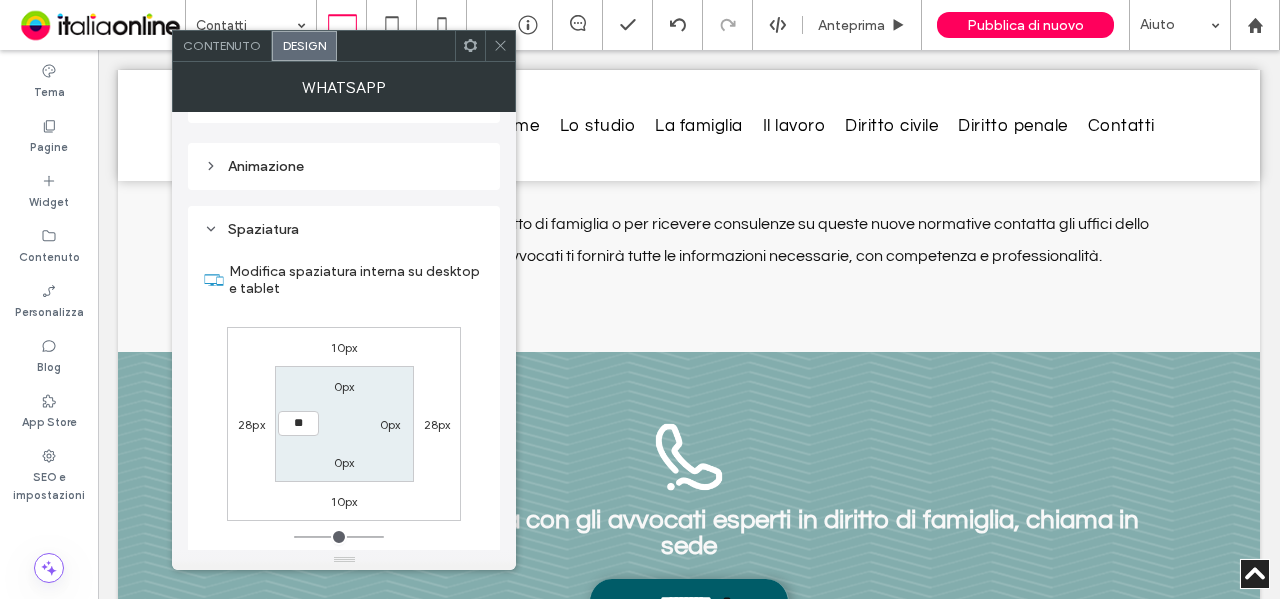 type on "**" 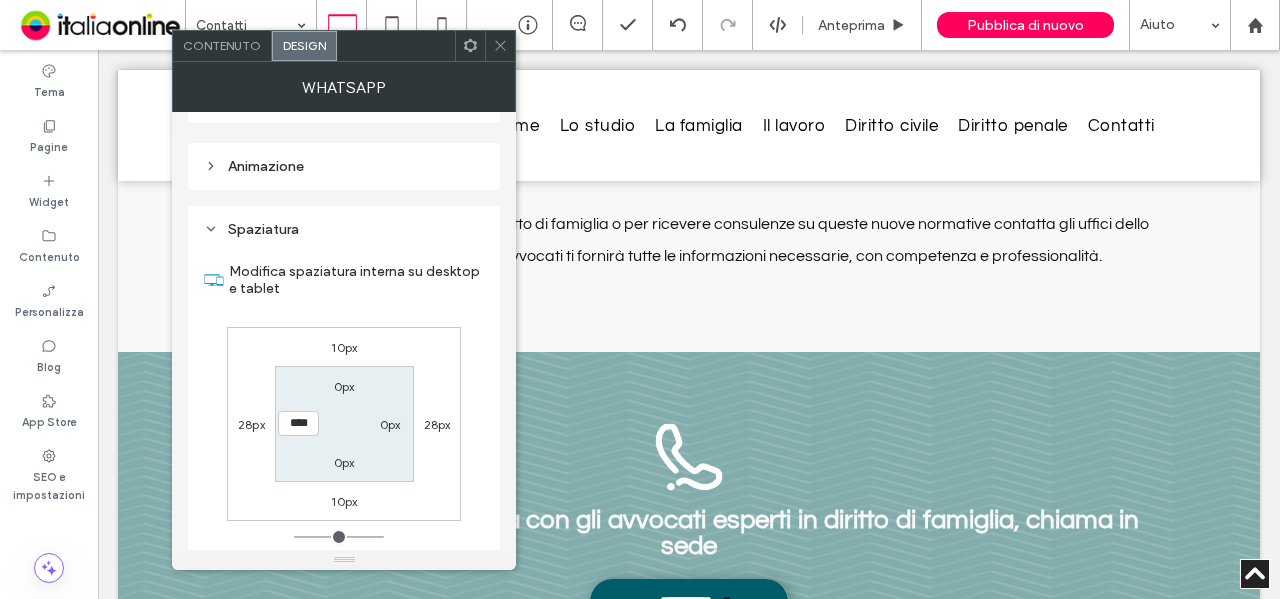 click on "0px" at bounding box center (344, 386) 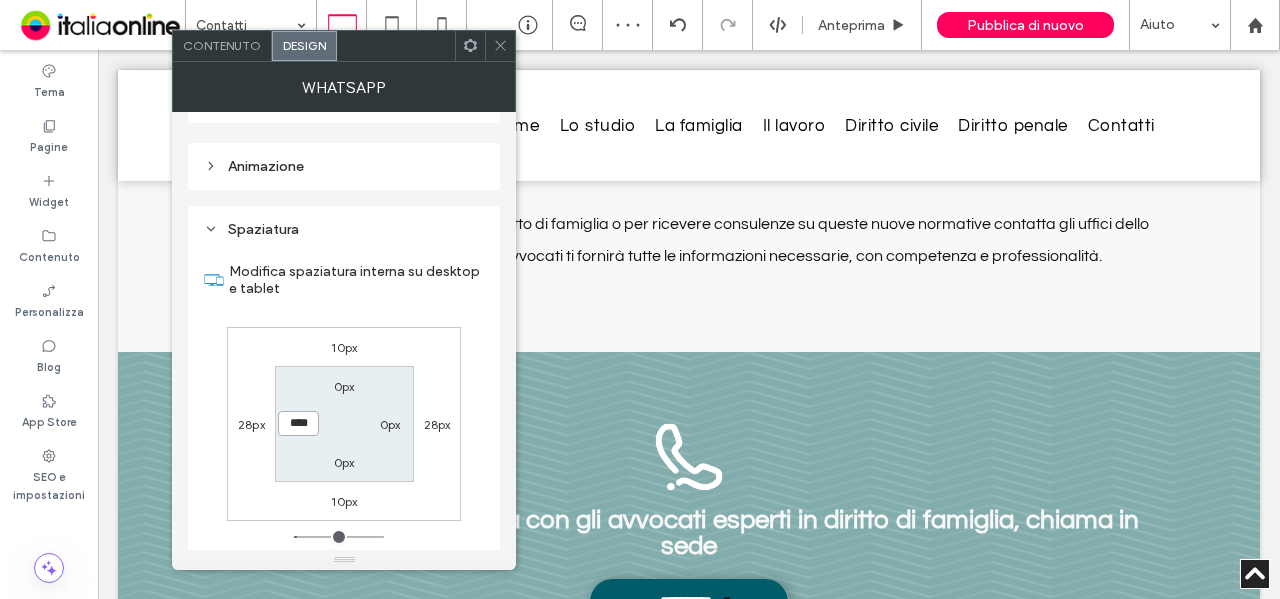 click on "****" at bounding box center [298, 423] 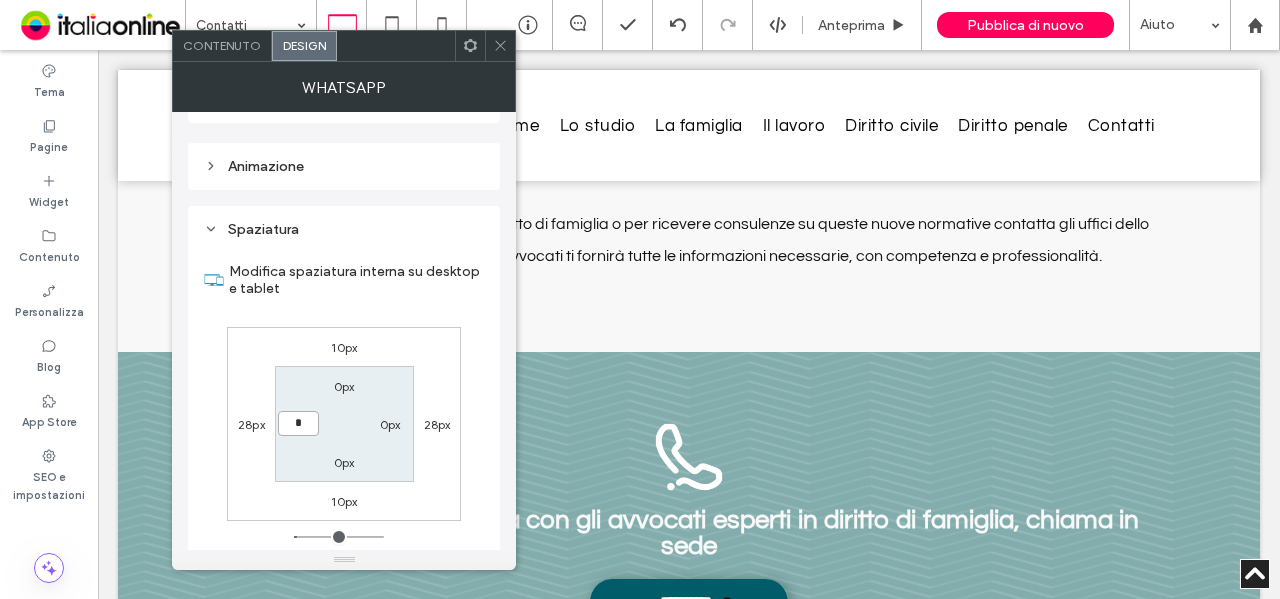 type on "*" 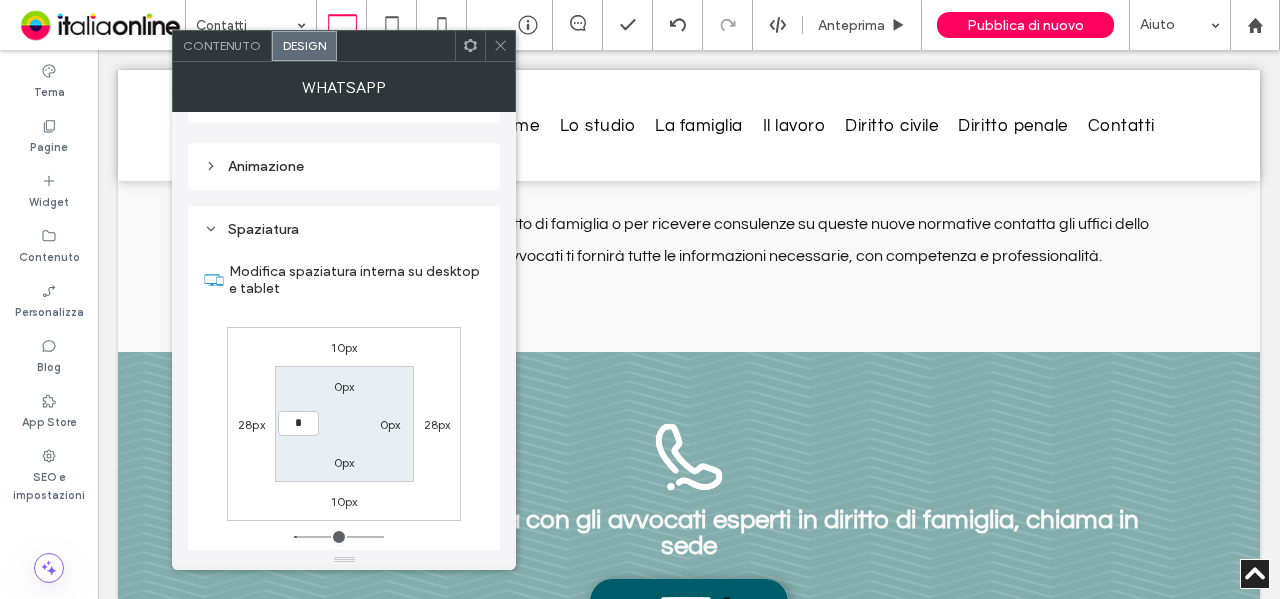 type on "*" 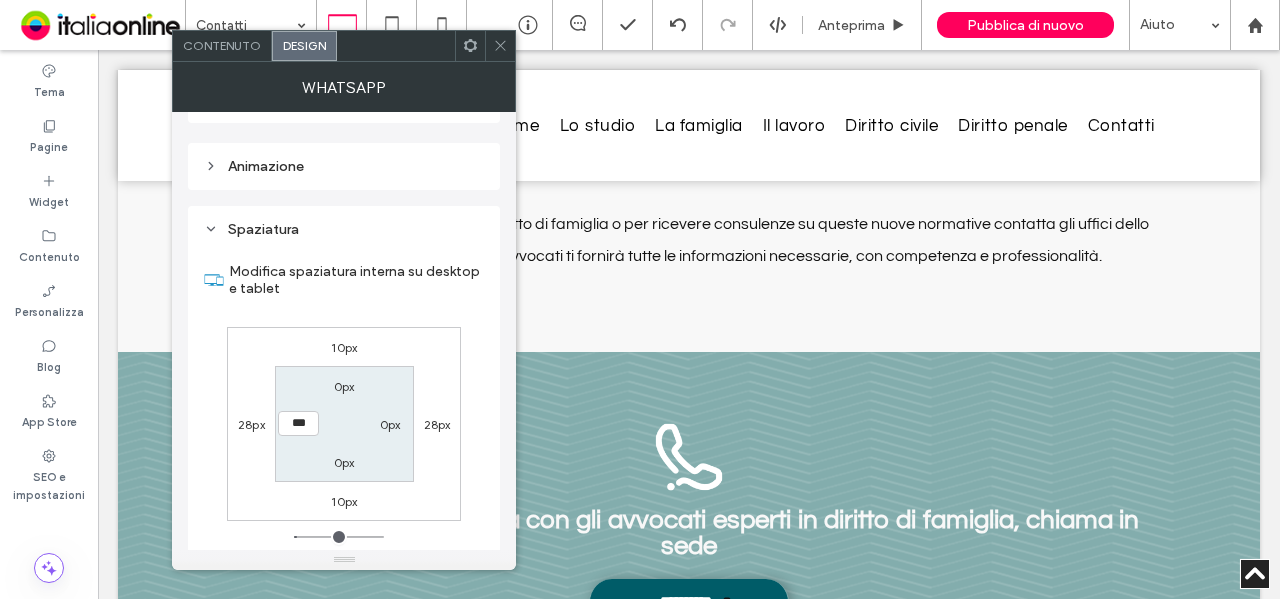 click on "0px 0px 0px ***" at bounding box center [344, 423] 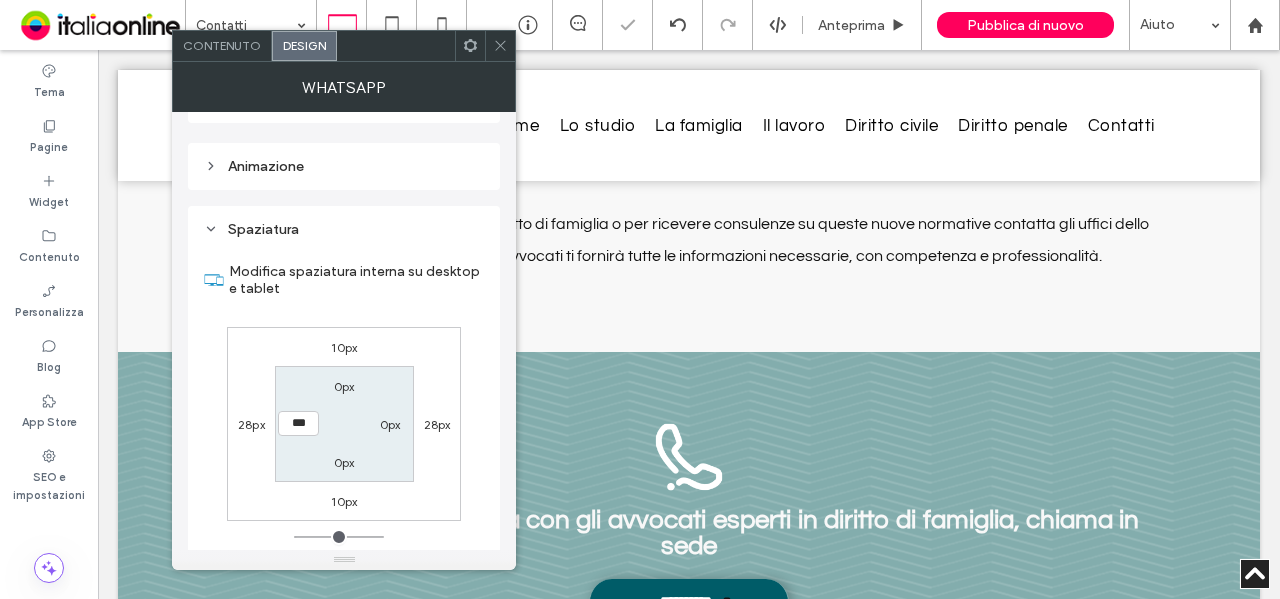 click 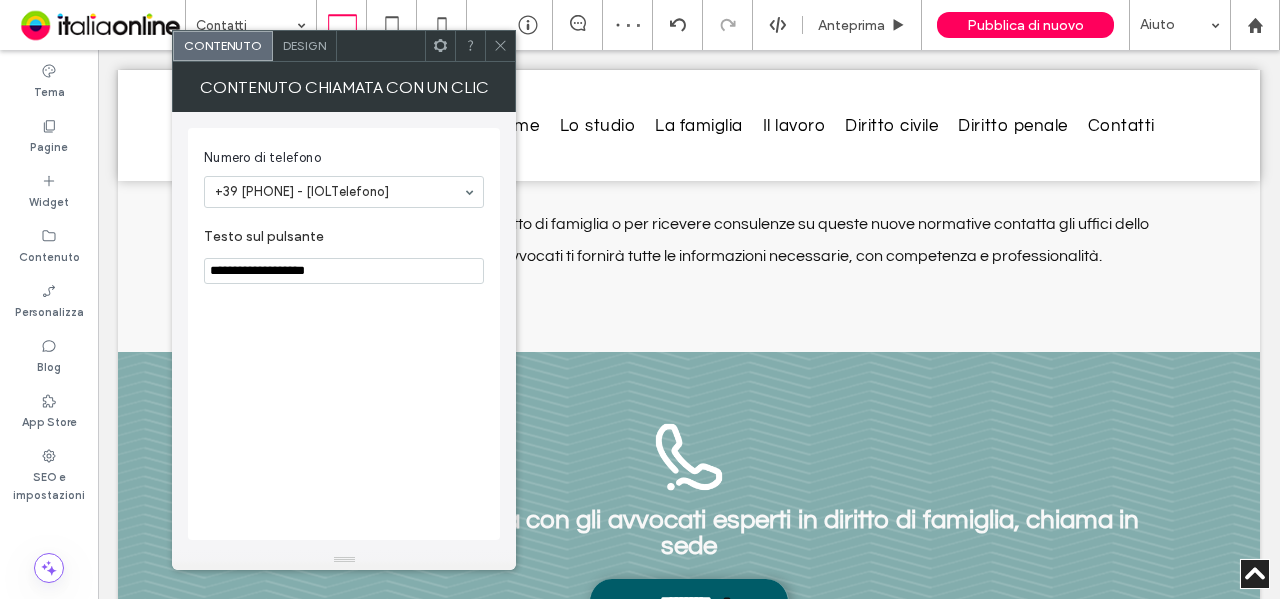 click on "Design" at bounding box center (304, 45) 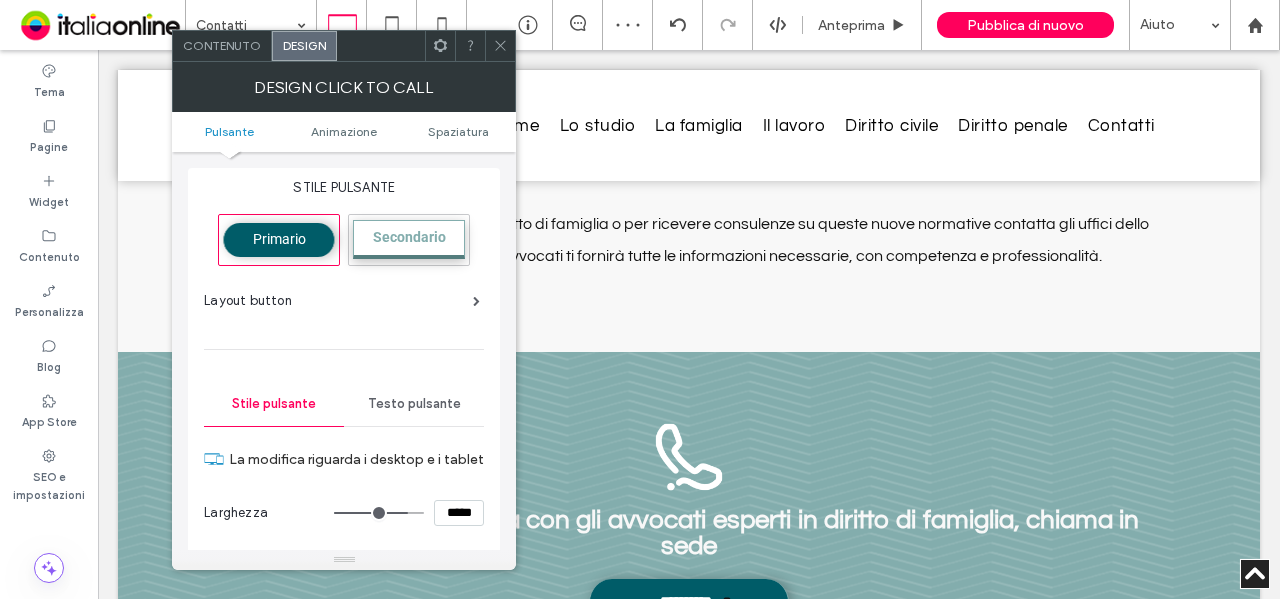 click on "Primario" at bounding box center [279, 239] 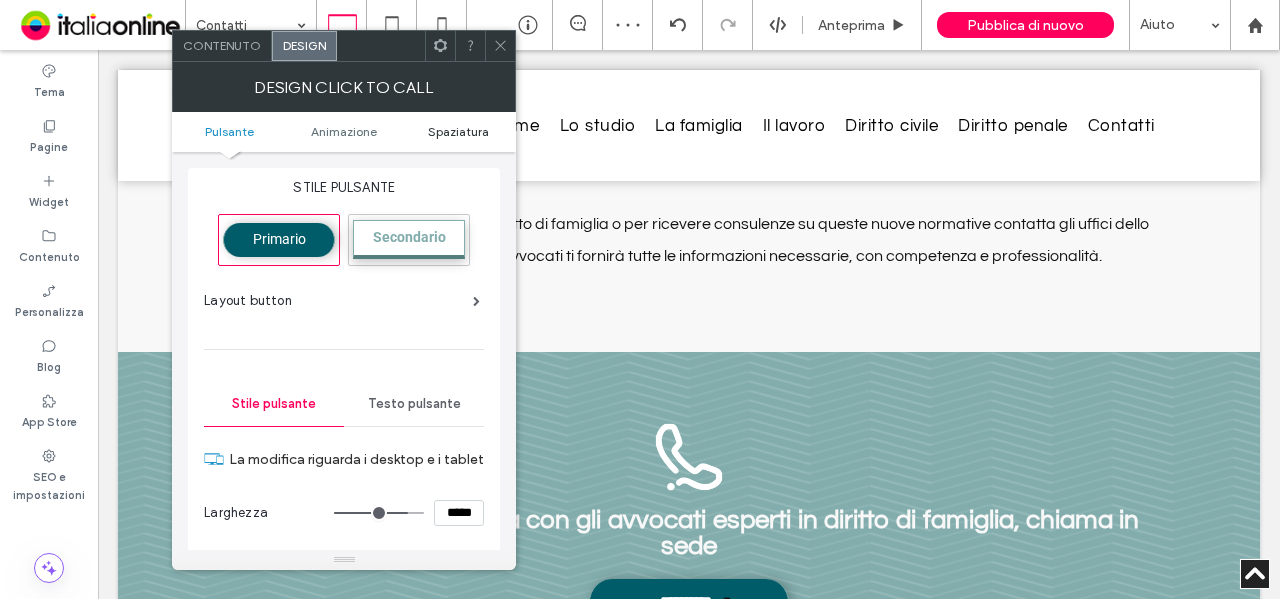 click on "Spaziatura" at bounding box center (458, 131) 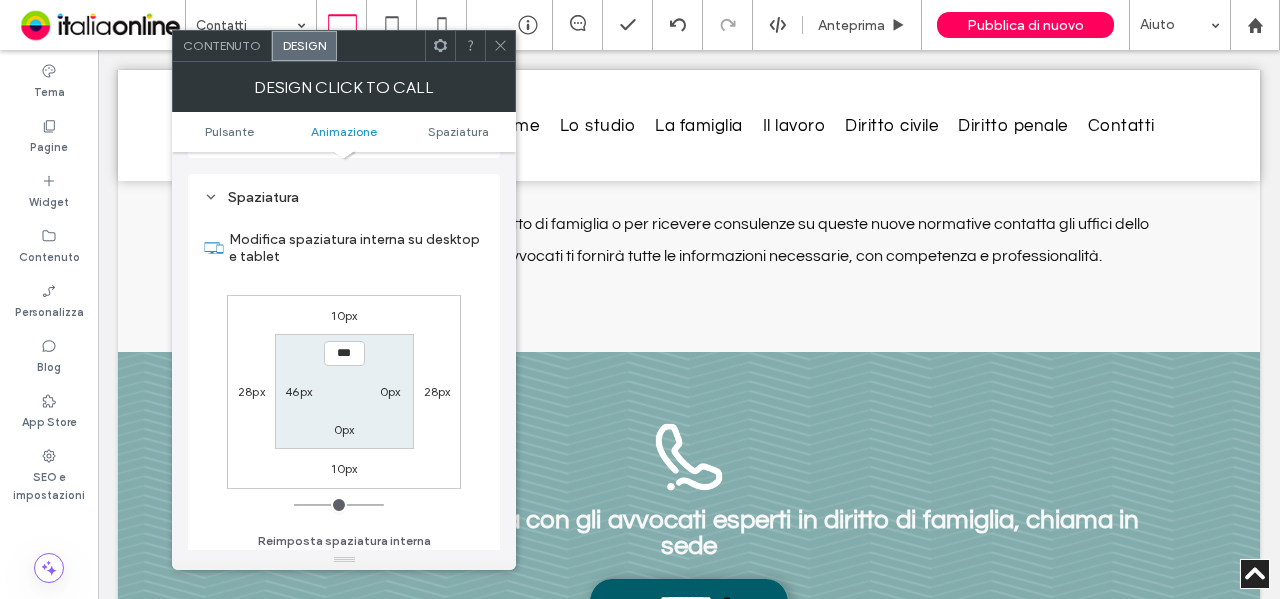 scroll, scrollTop: 955, scrollLeft: 0, axis: vertical 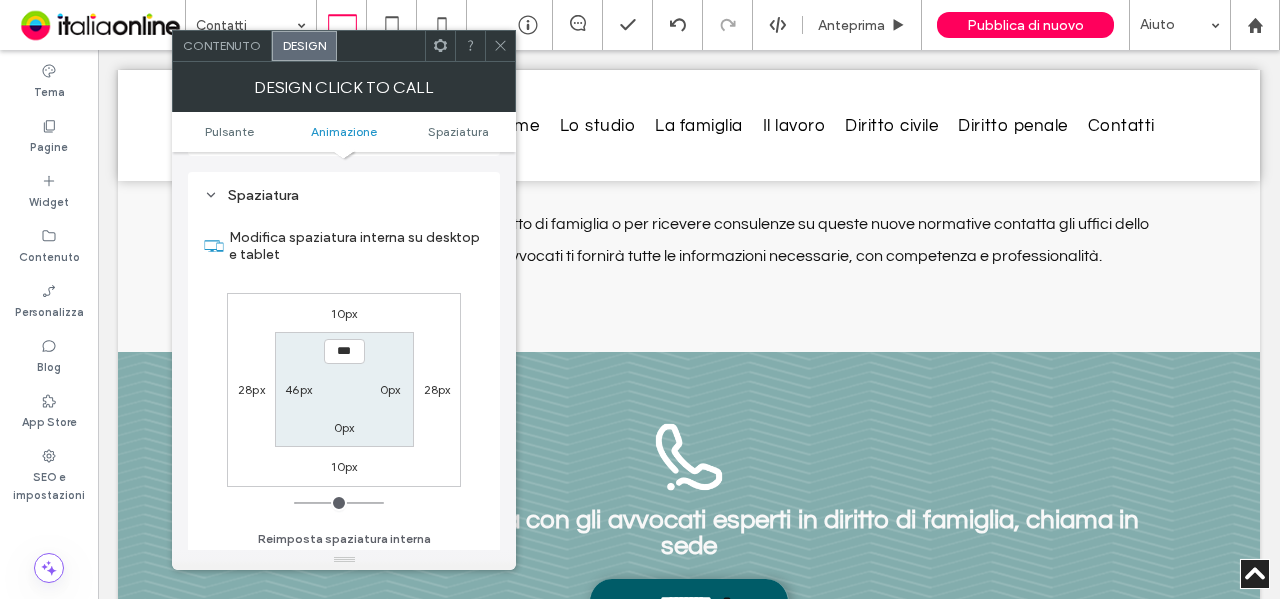 click on "46px" at bounding box center (298, 389) 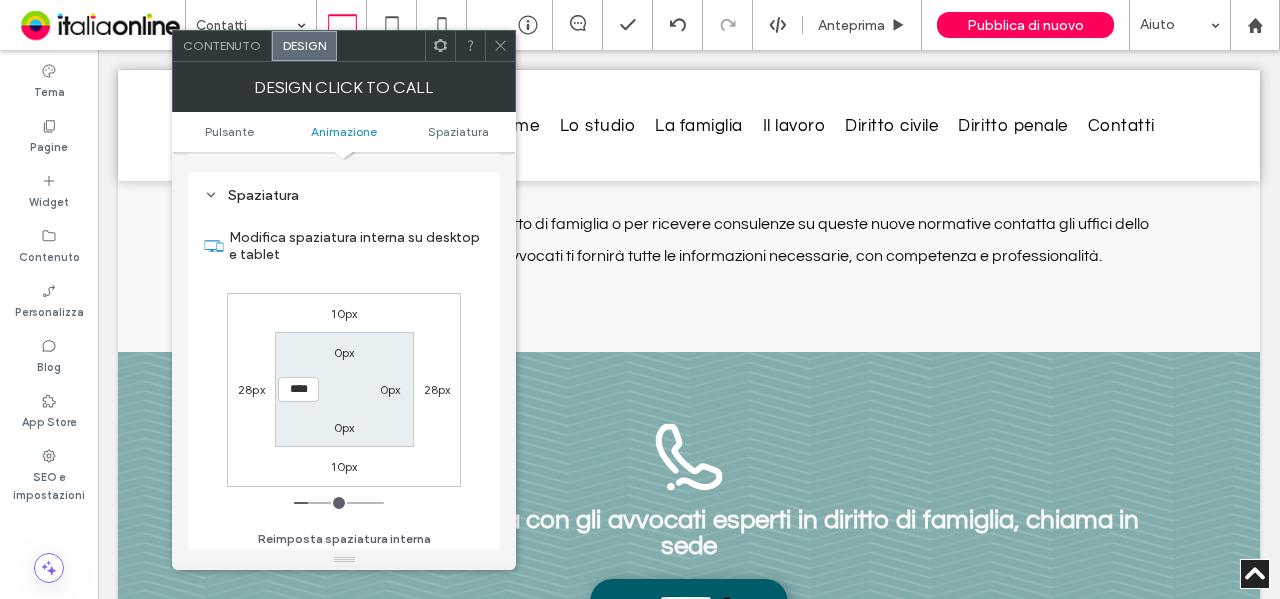 type on "**" 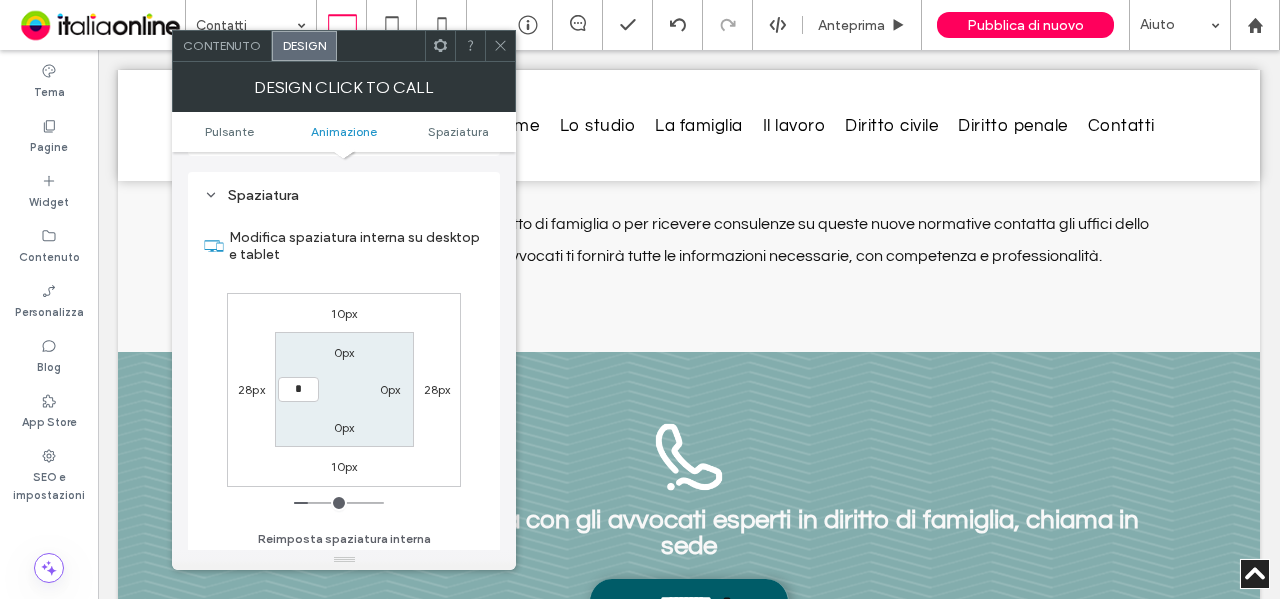 type on "*" 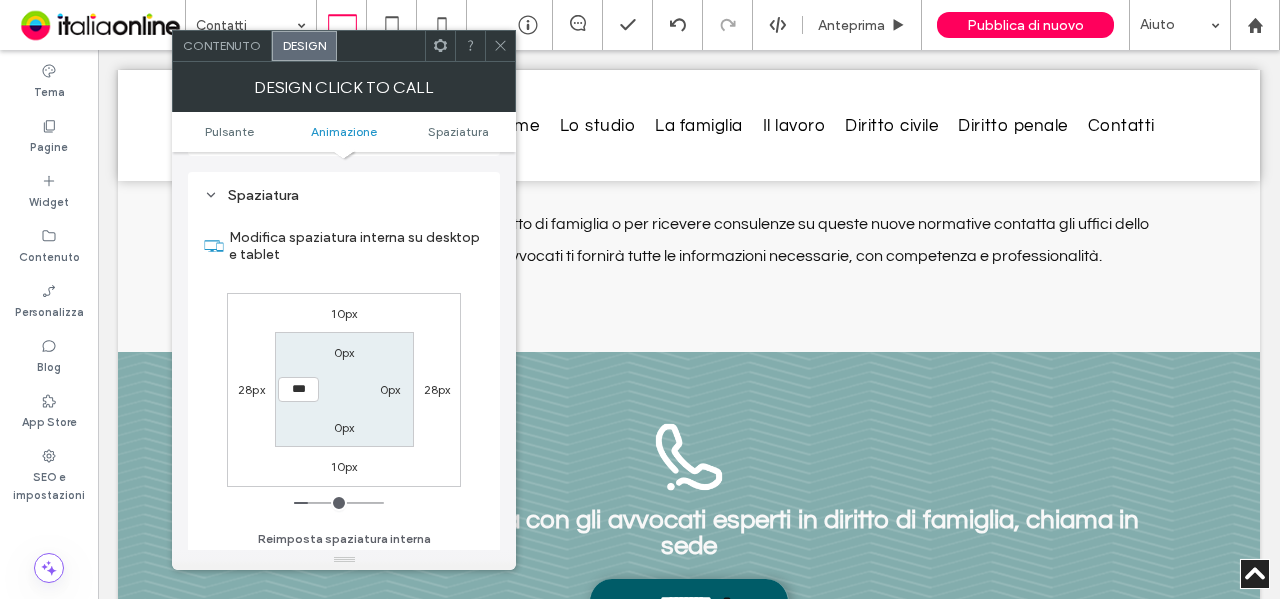 click on "0px 0px 0px ***" at bounding box center [344, 389] 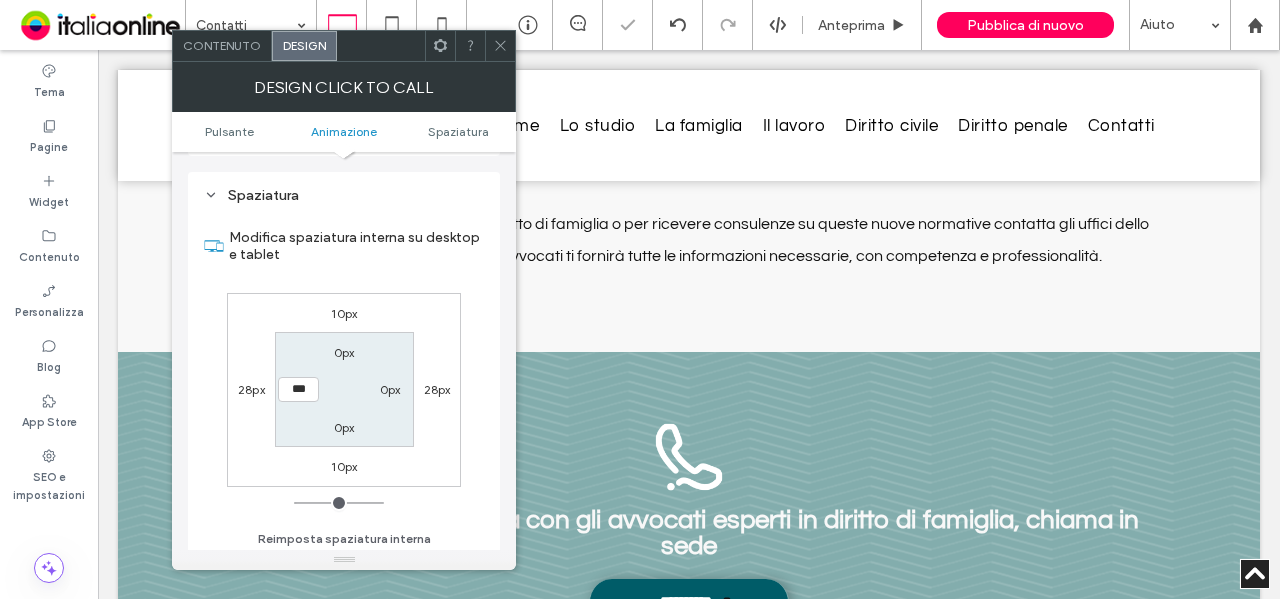 click on "Contenuto" at bounding box center [222, 45] 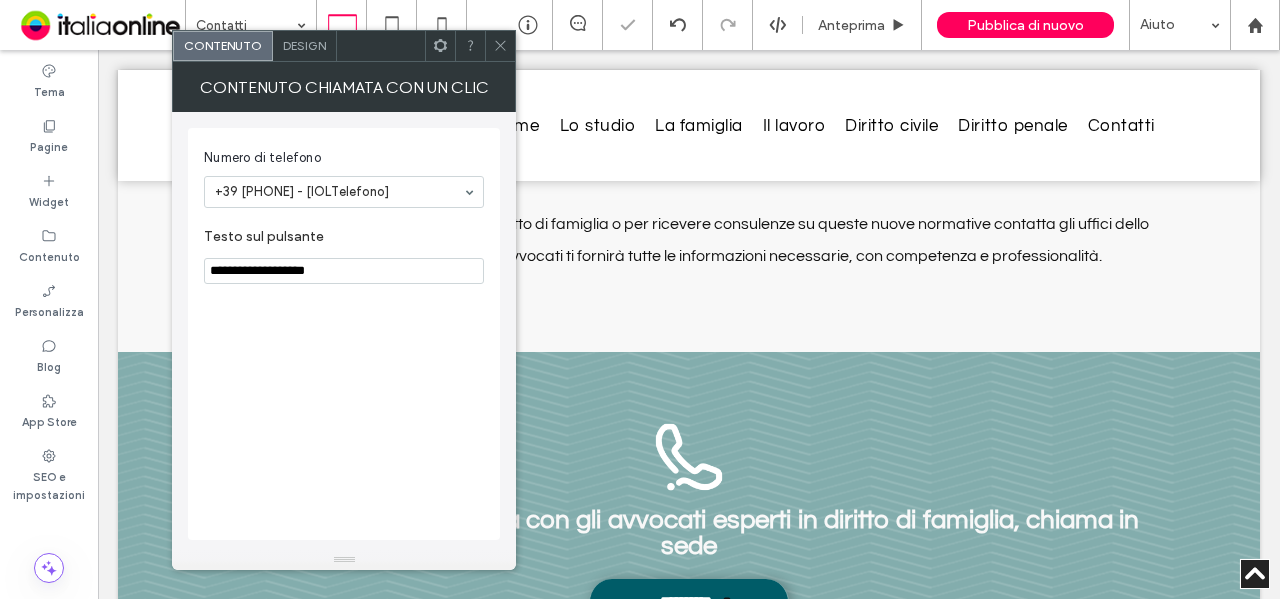 click on "Design" at bounding box center (305, 46) 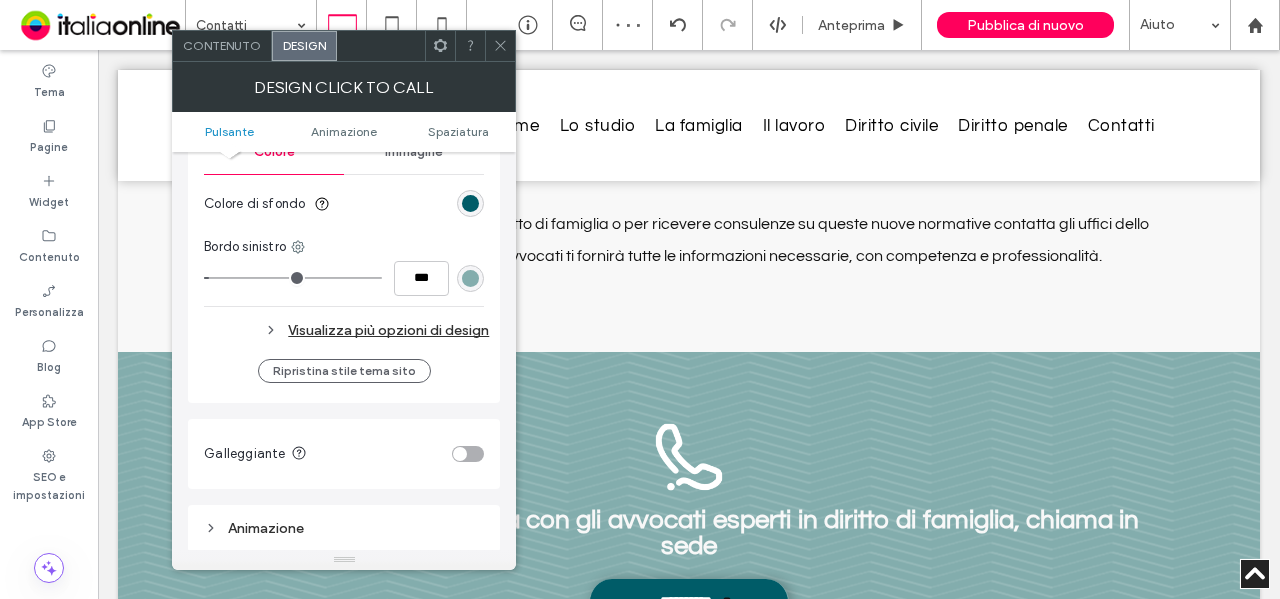 scroll, scrollTop: 600, scrollLeft: 0, axis: vertical 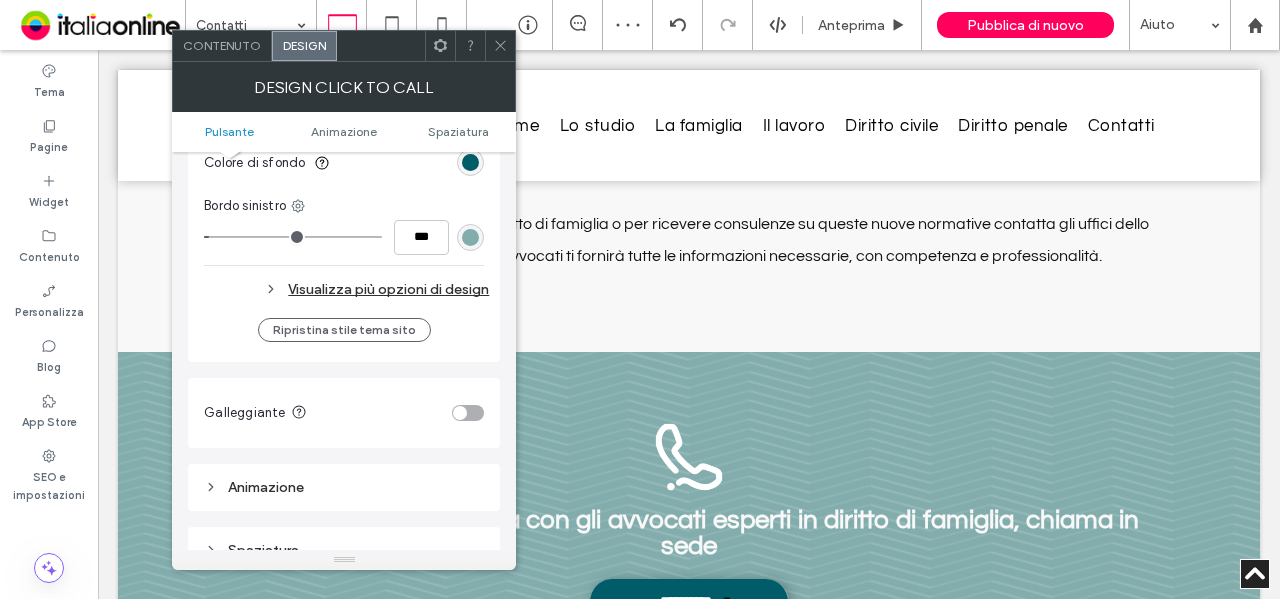 click on "Visualizza più opzioni di design" at bounding box center [346, 289] 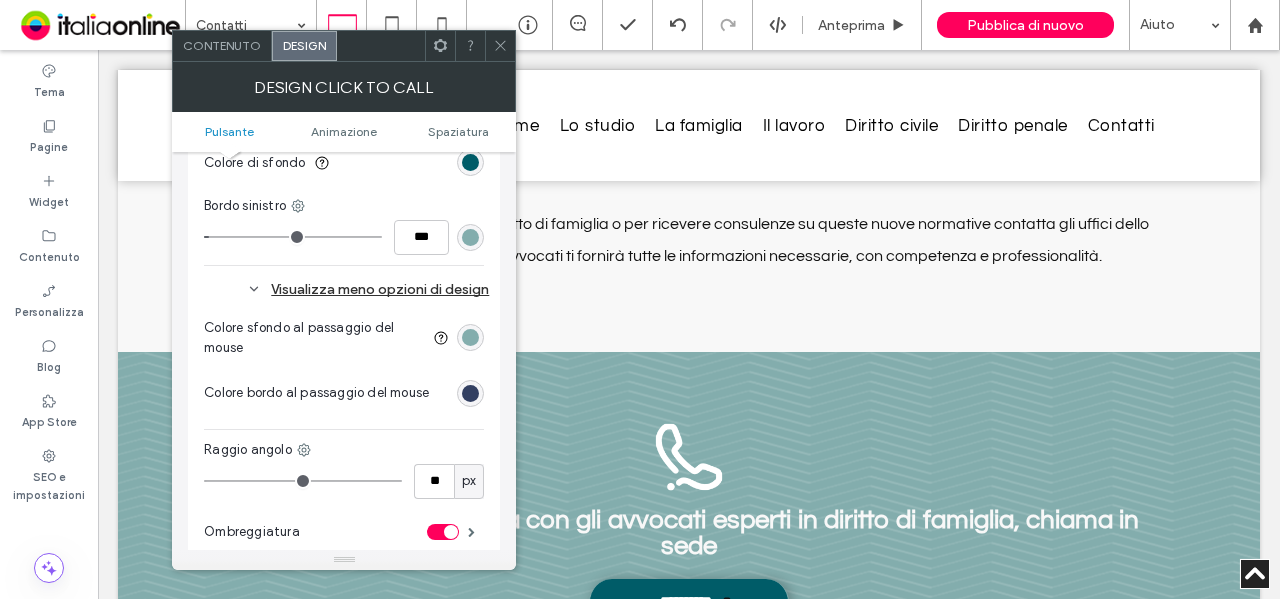 type on "*" 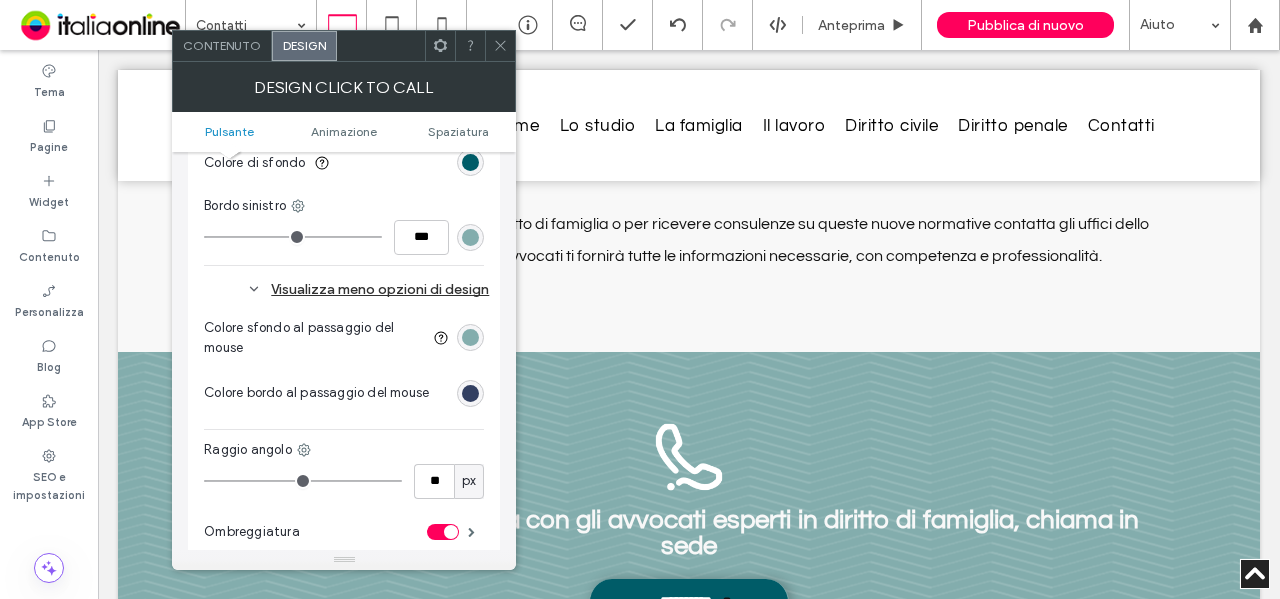 drag, startPoint x: 218, startPoint y: 232, endPoint x: 162, endPoint y: 232, distance: 56 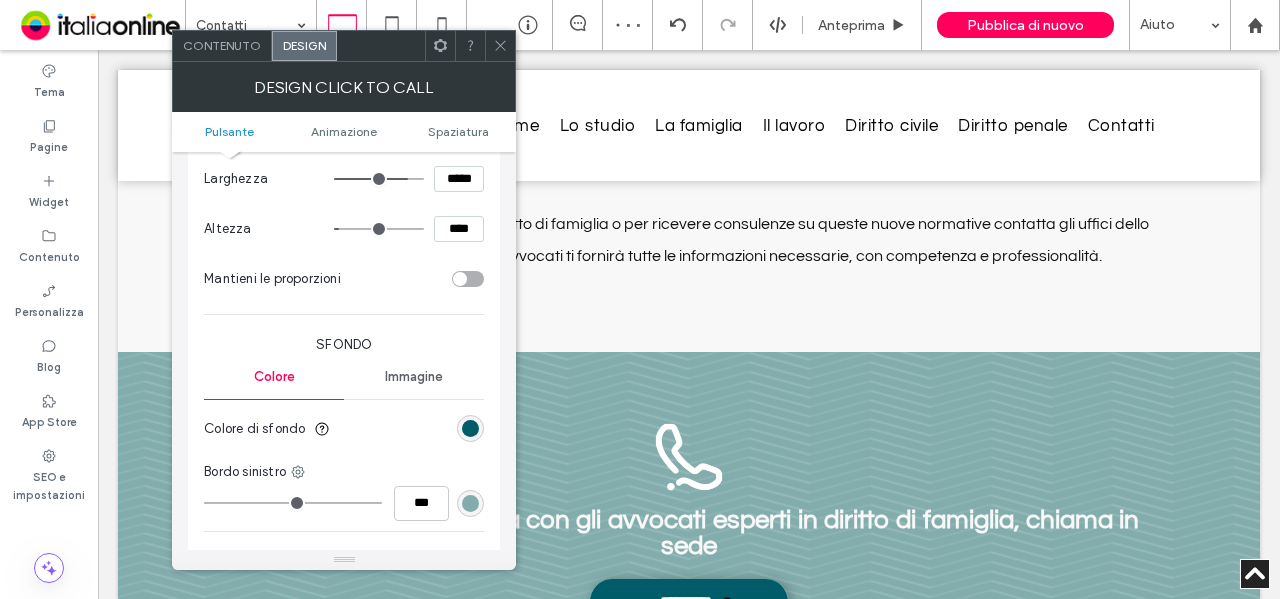 scroll, scrollTop: 200, scrollLeft: 0, axis: vertical 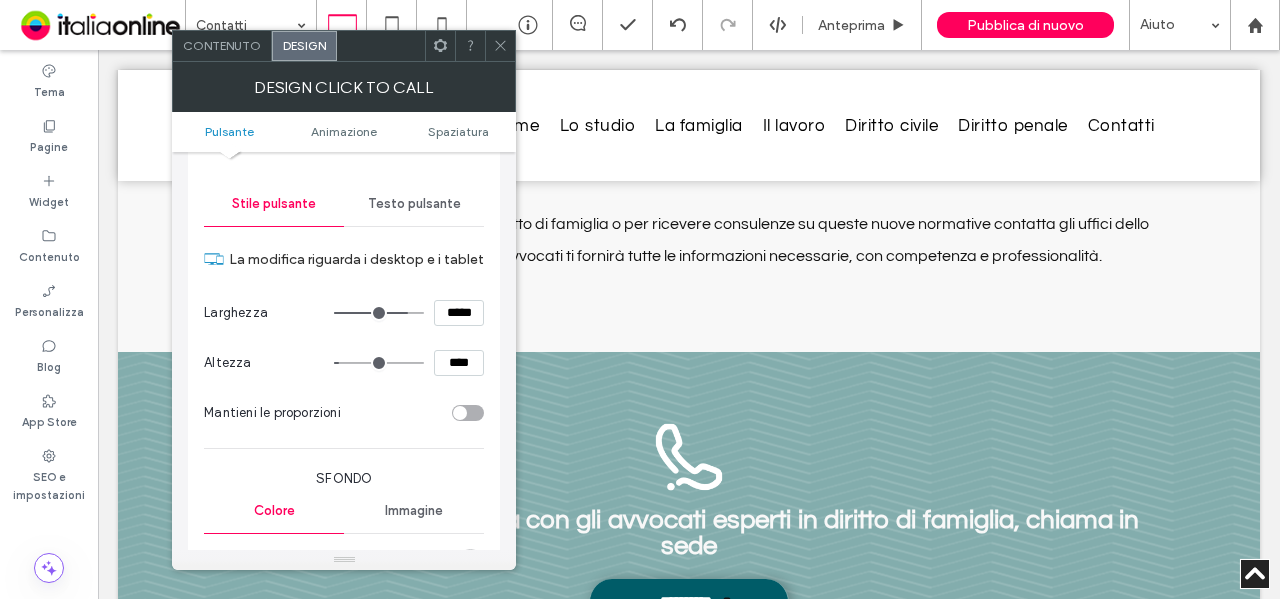 drag, startPoint x: 462, startPoint y: 306, endPoint x: 336, endPoint y: 305, distance: 126.00397 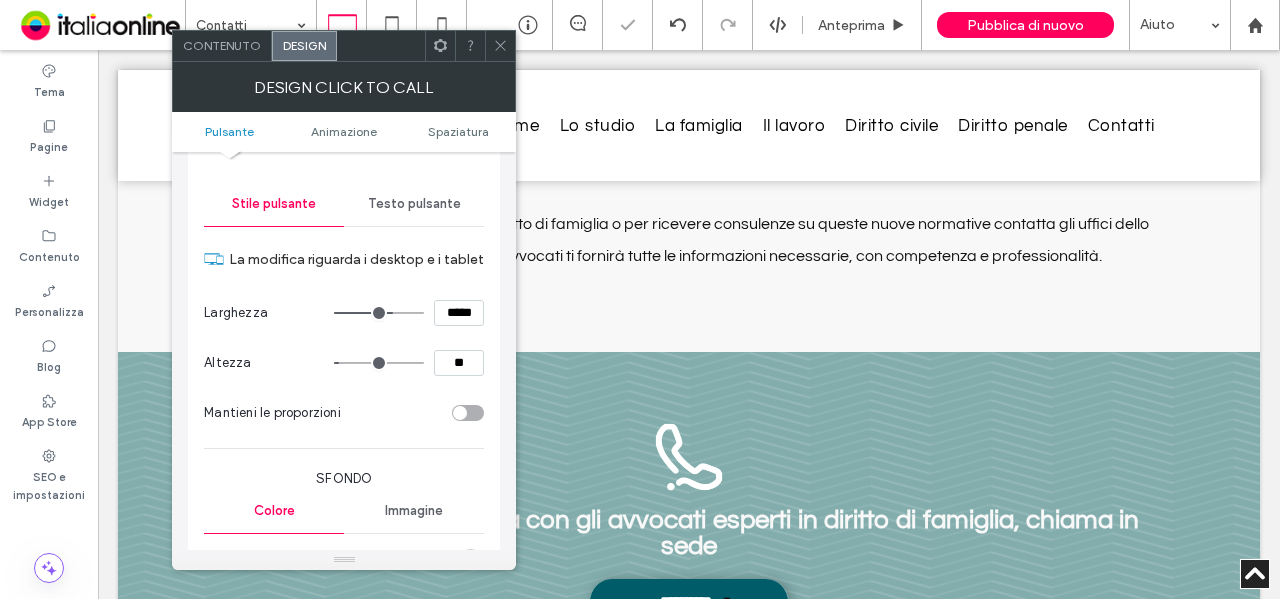 type on "**" 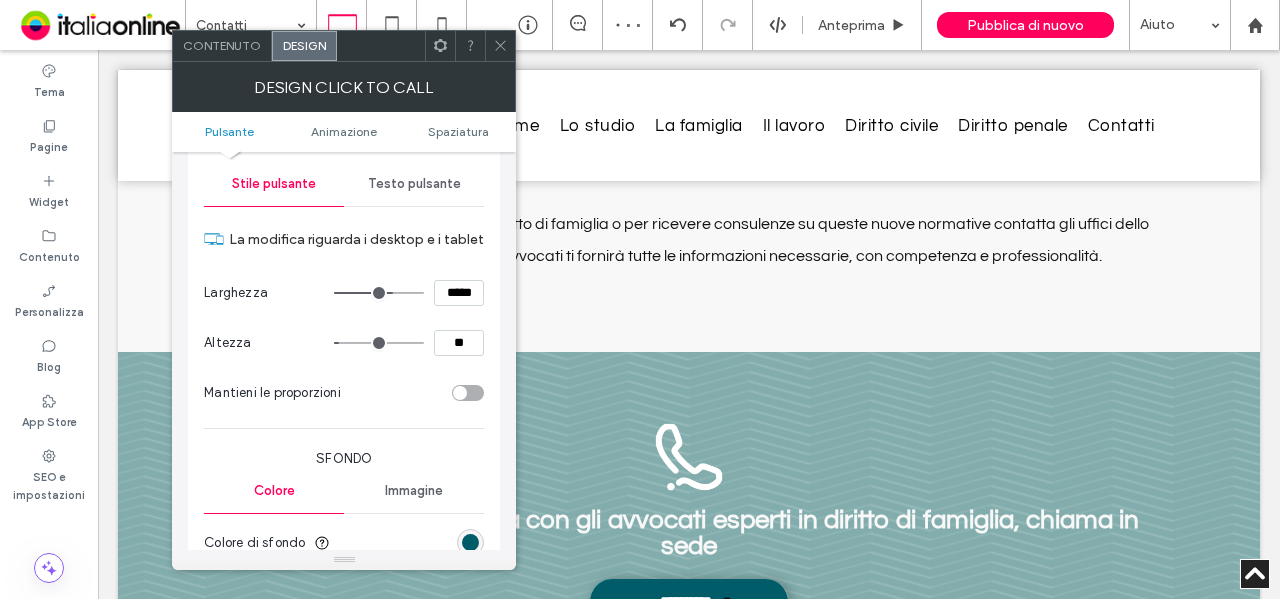 scroll, scrollTop: 83, scrollLeft: 0, axis: vertical 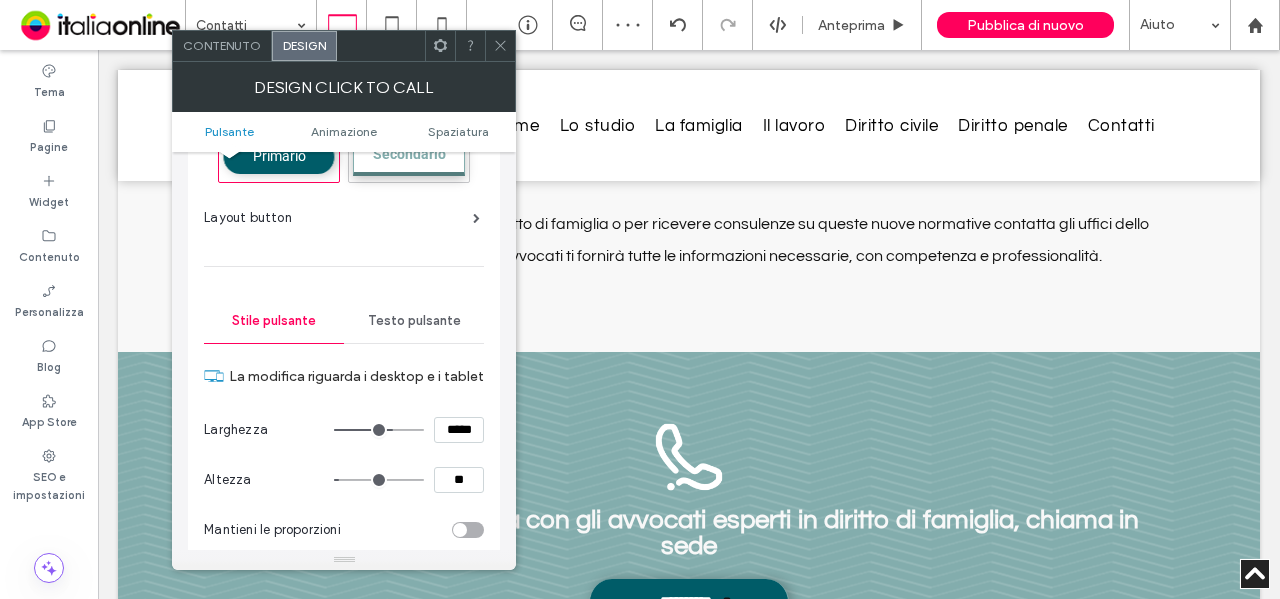 click on "Primario" at bounding box center [279, 157] 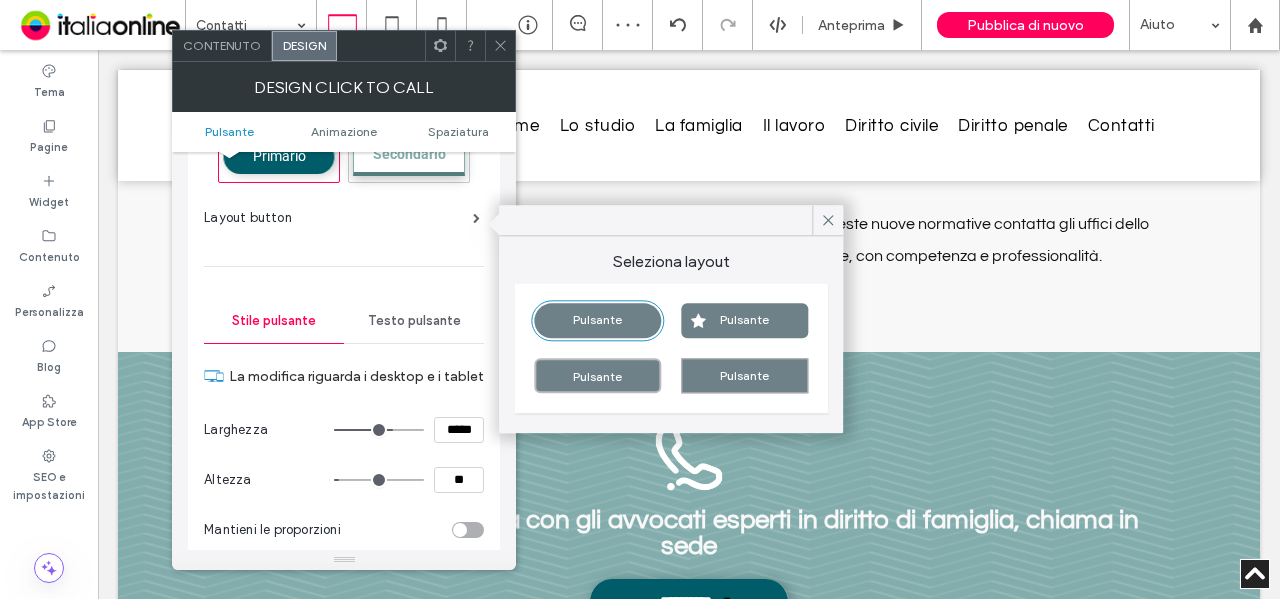 click on "Pulsante" at bounding box center (597, 320) 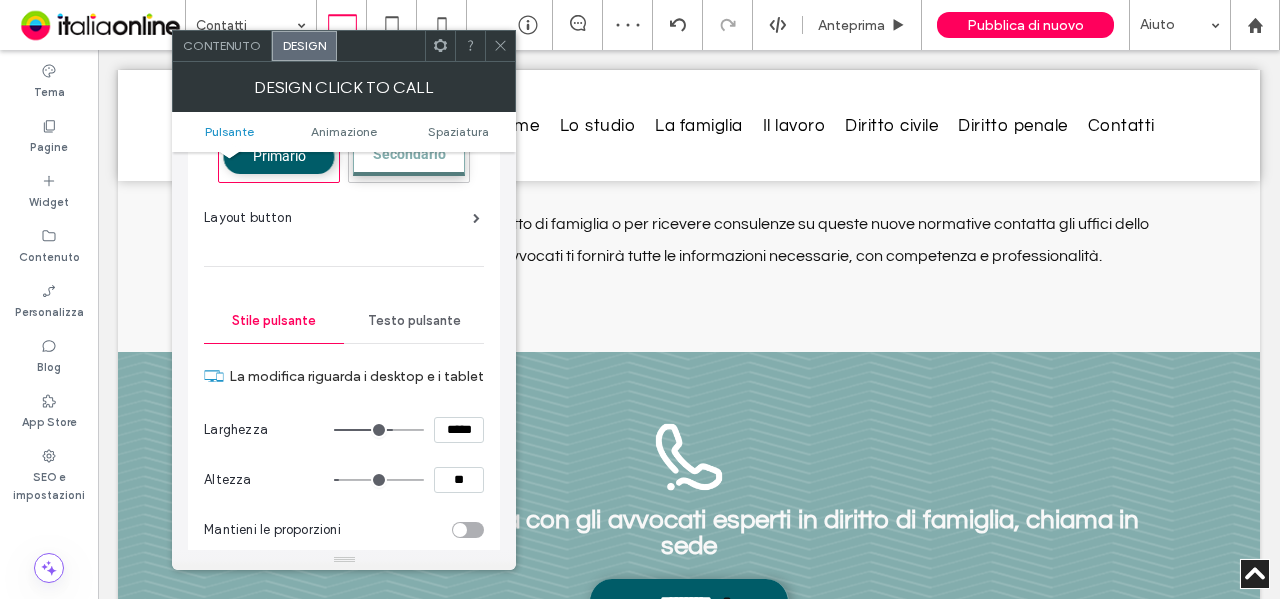 click on "Larghezza *****" at bounding box center (344, 430) 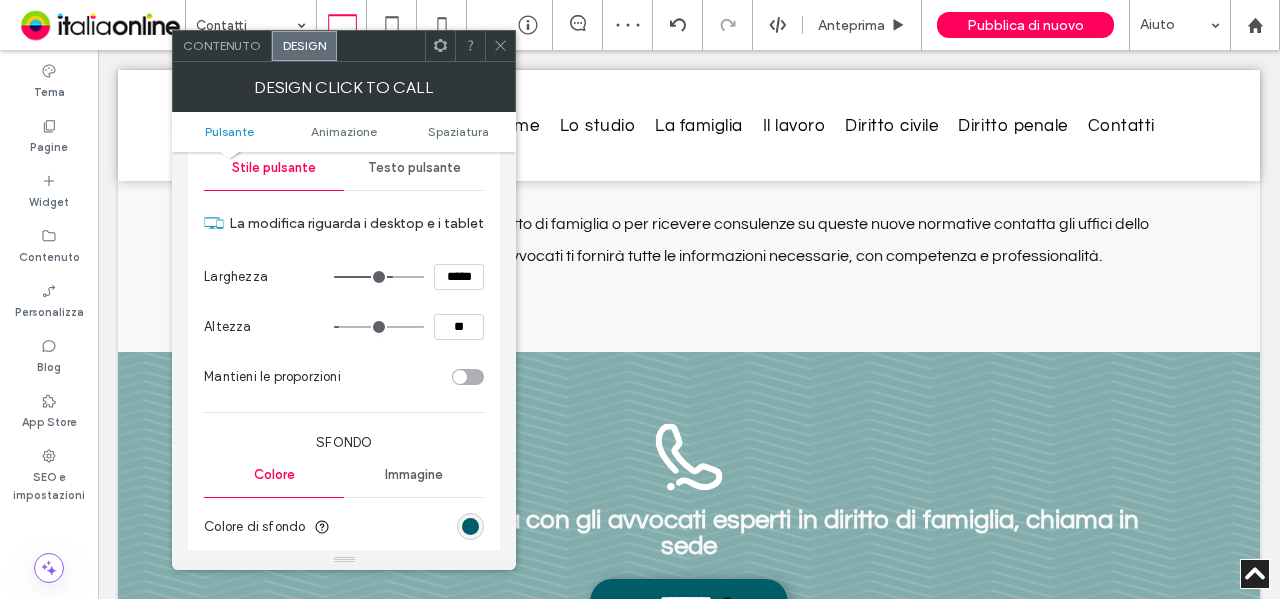 scroll, scrollTop: 283, scrollLeft: 0, axis: vertical 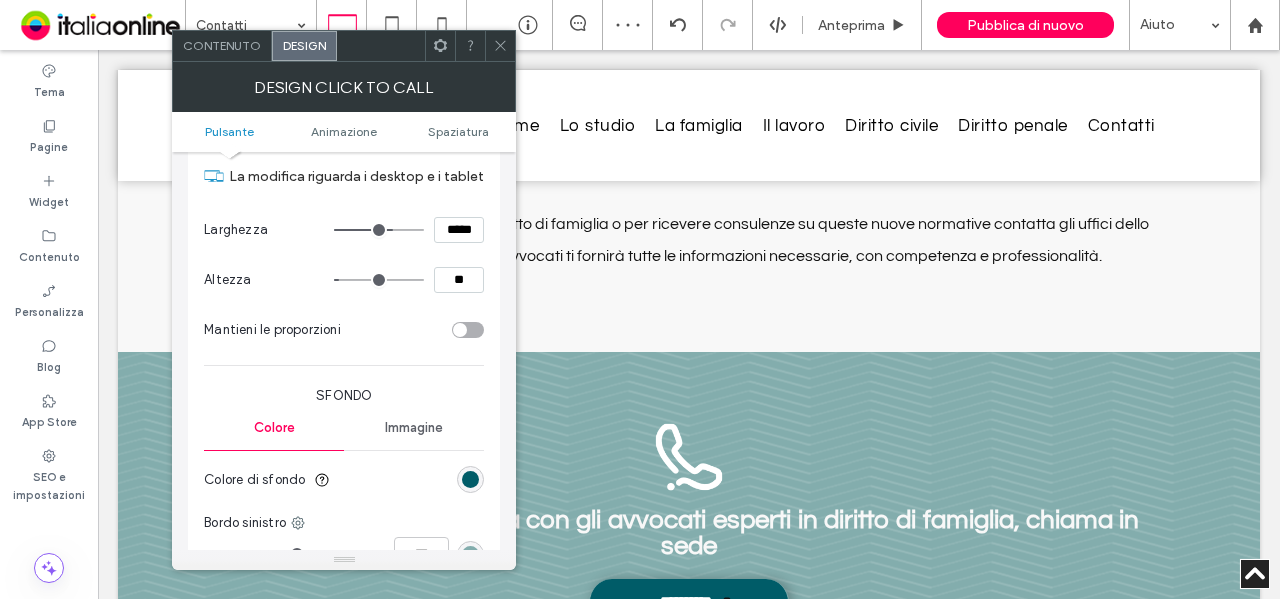 click at bounding box center (500, 46) 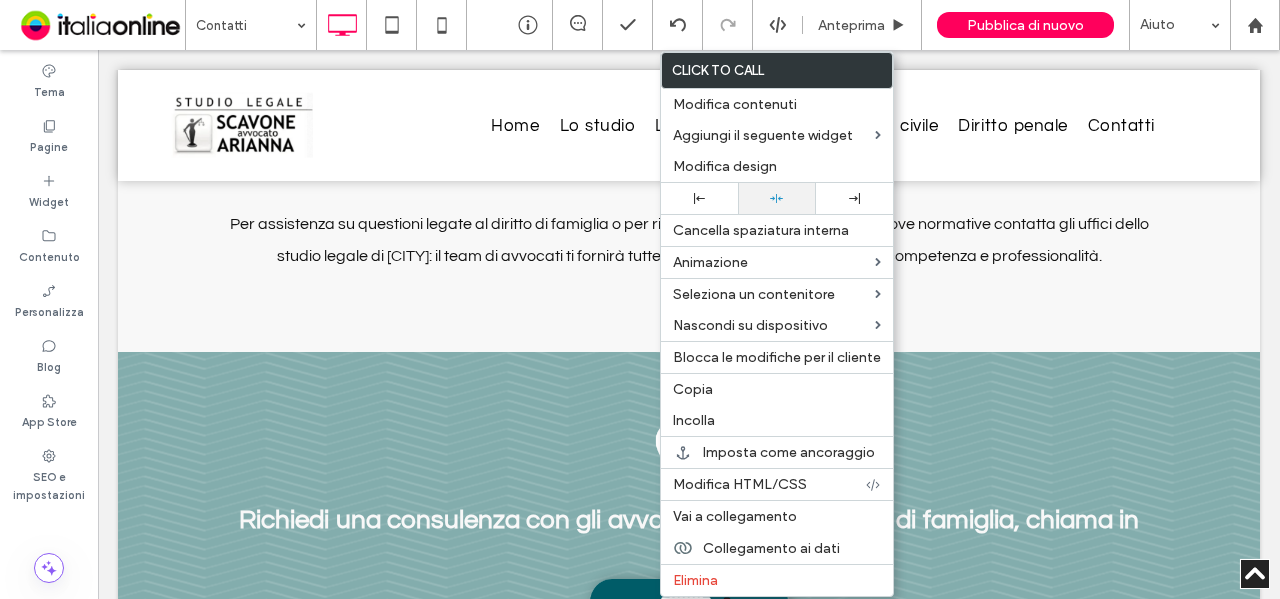 click at bounding box center [776, 198] 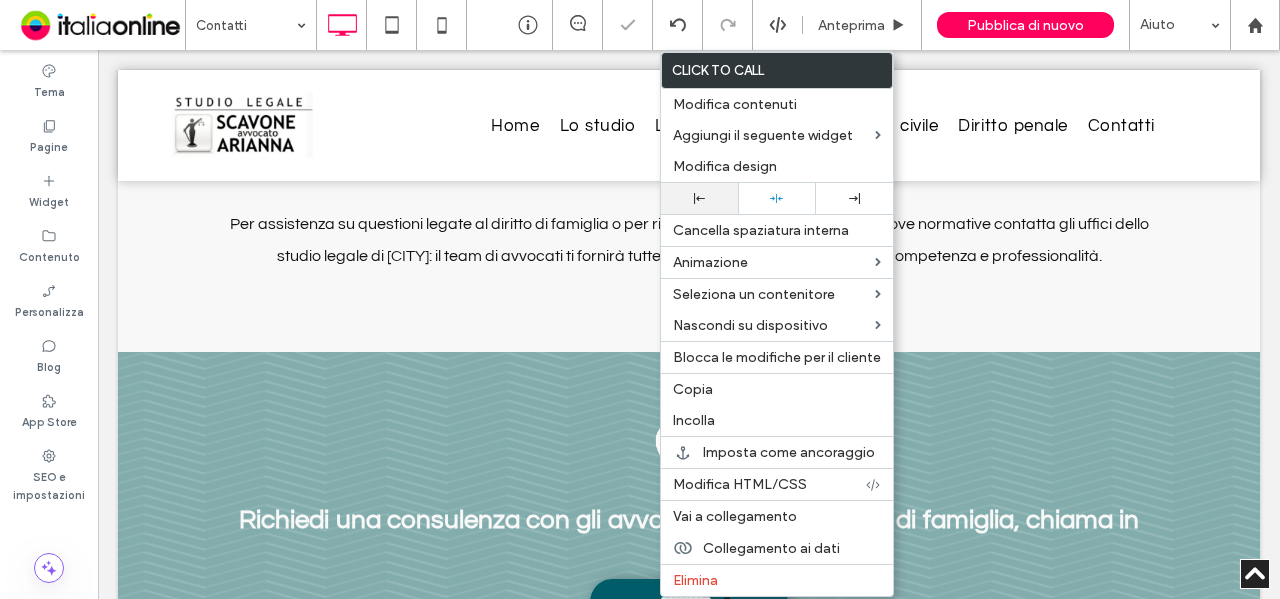 drag, startPoint x: 752, startPoint y: 169, endPoint x: 699, endPoint y: 196, distance: 59.48109 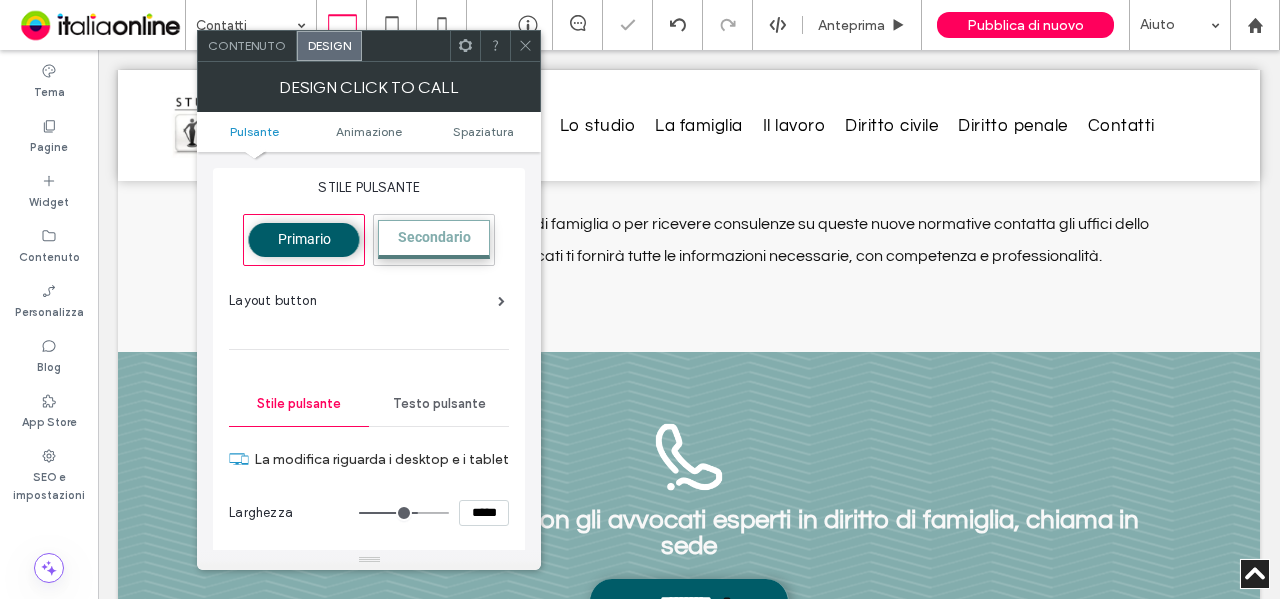 click on "Contenuto" at bounding box center [247, 46] 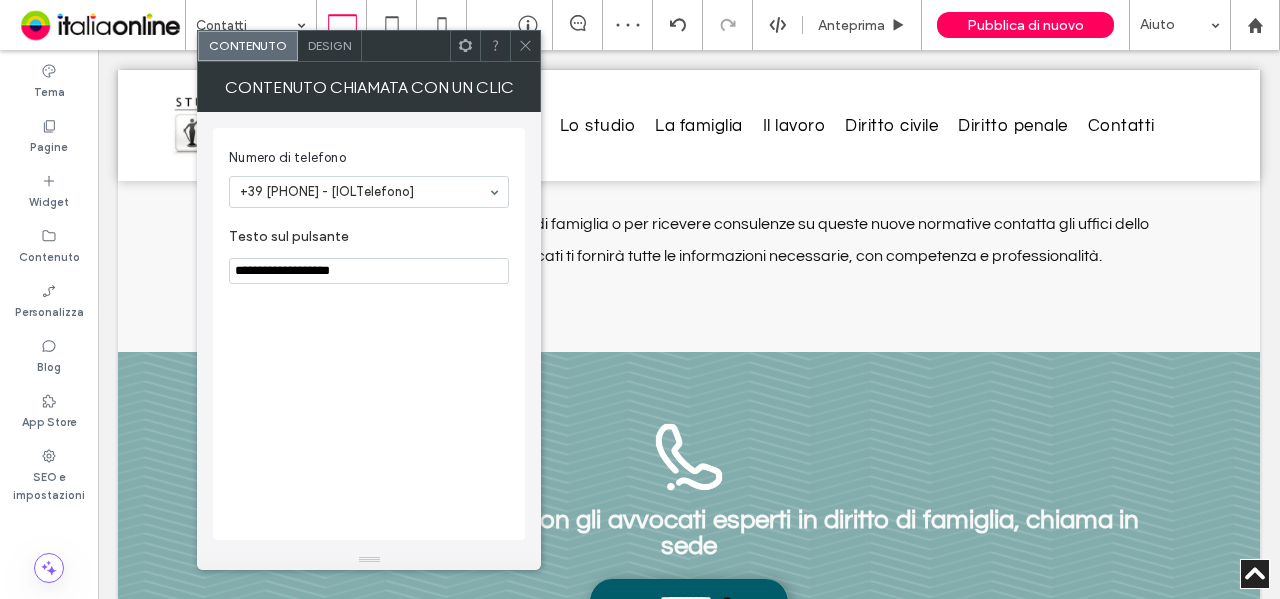 click on "**********" at bounding box center [369, 271] 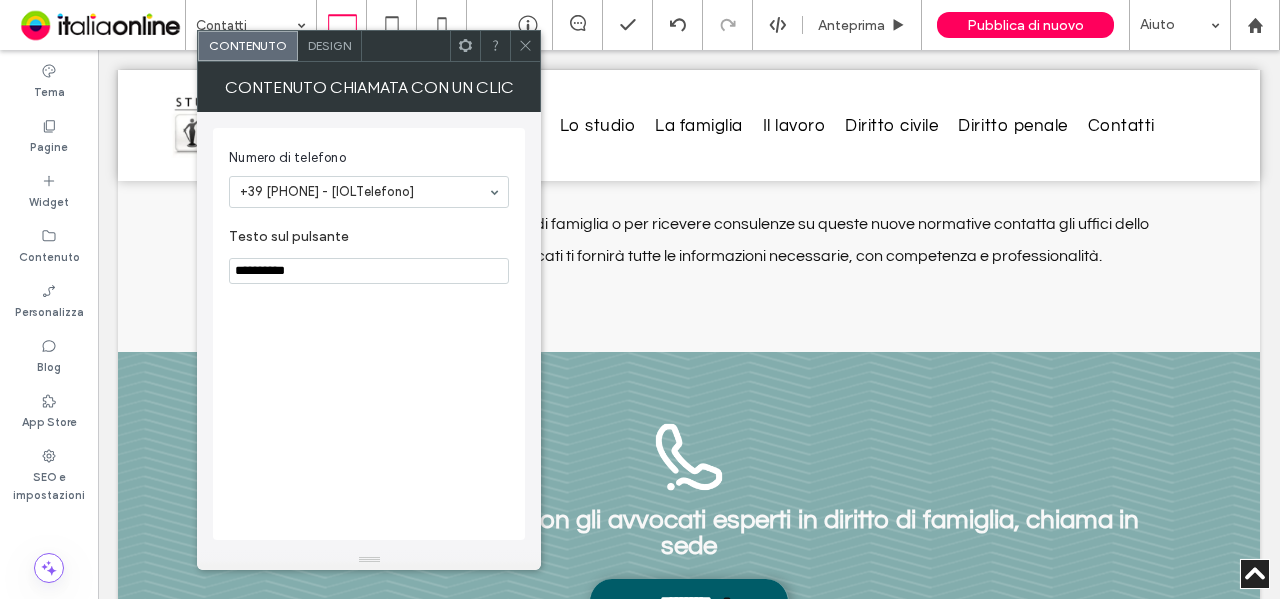 type on "**********" 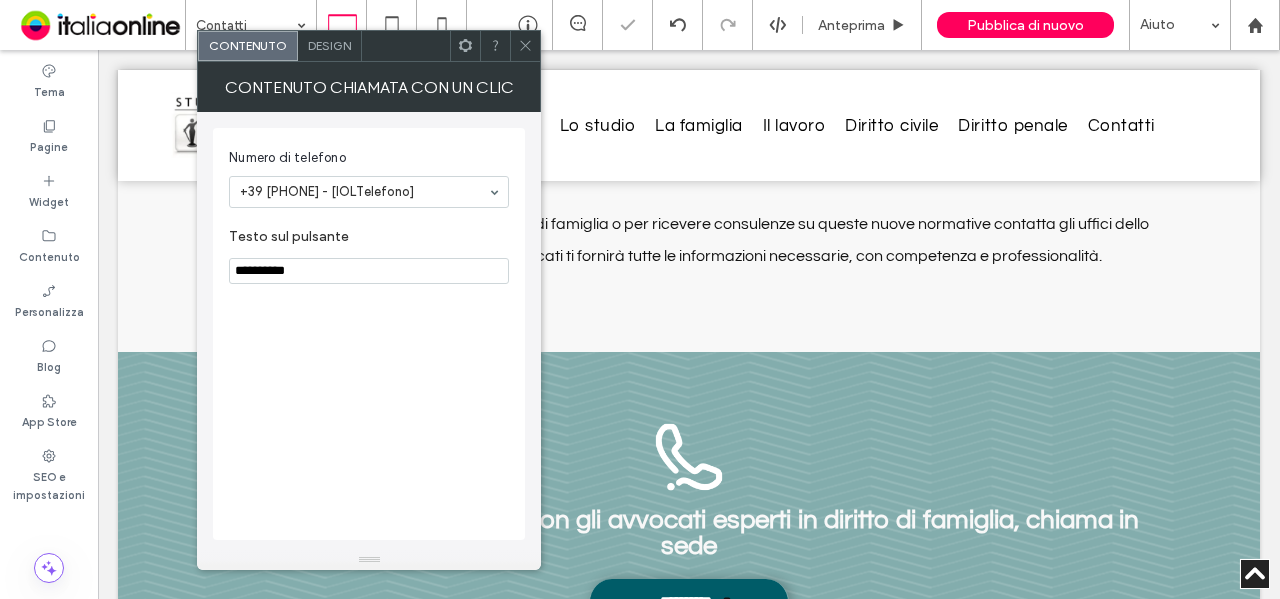 click 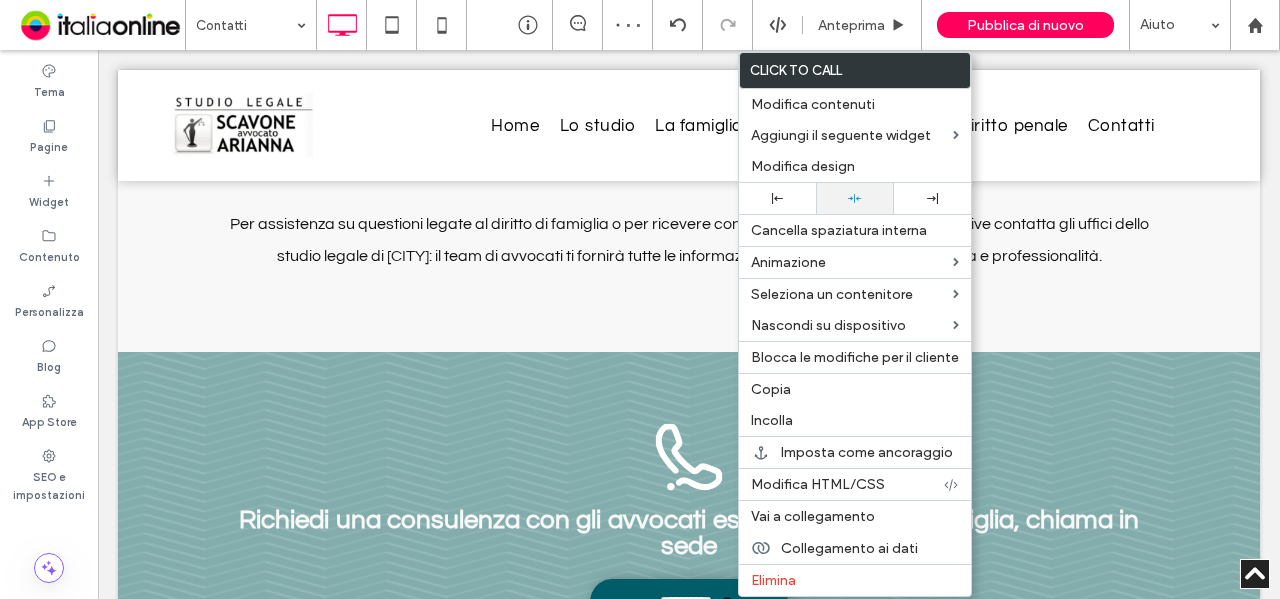 click 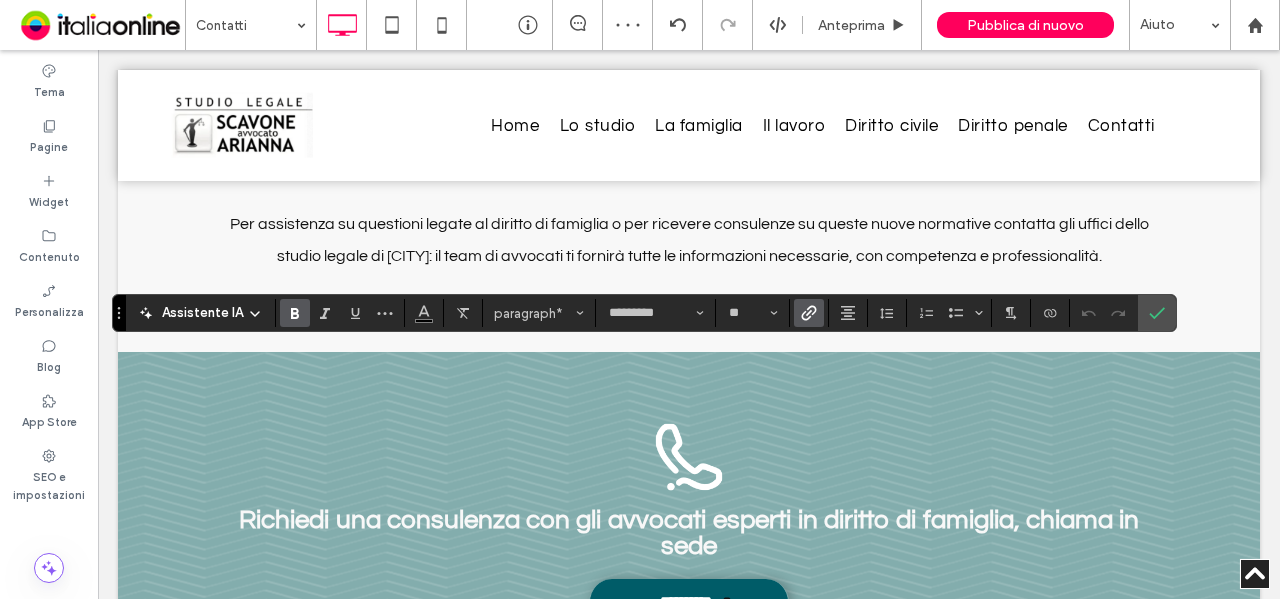 click 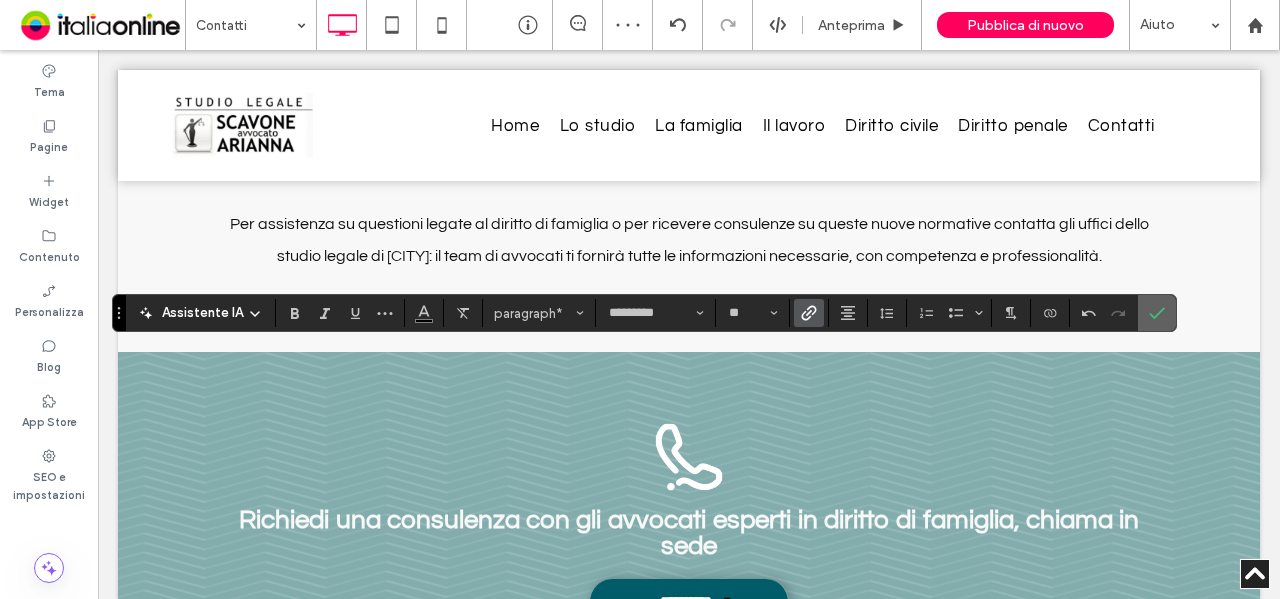 click at bounding box center (1157, 313) 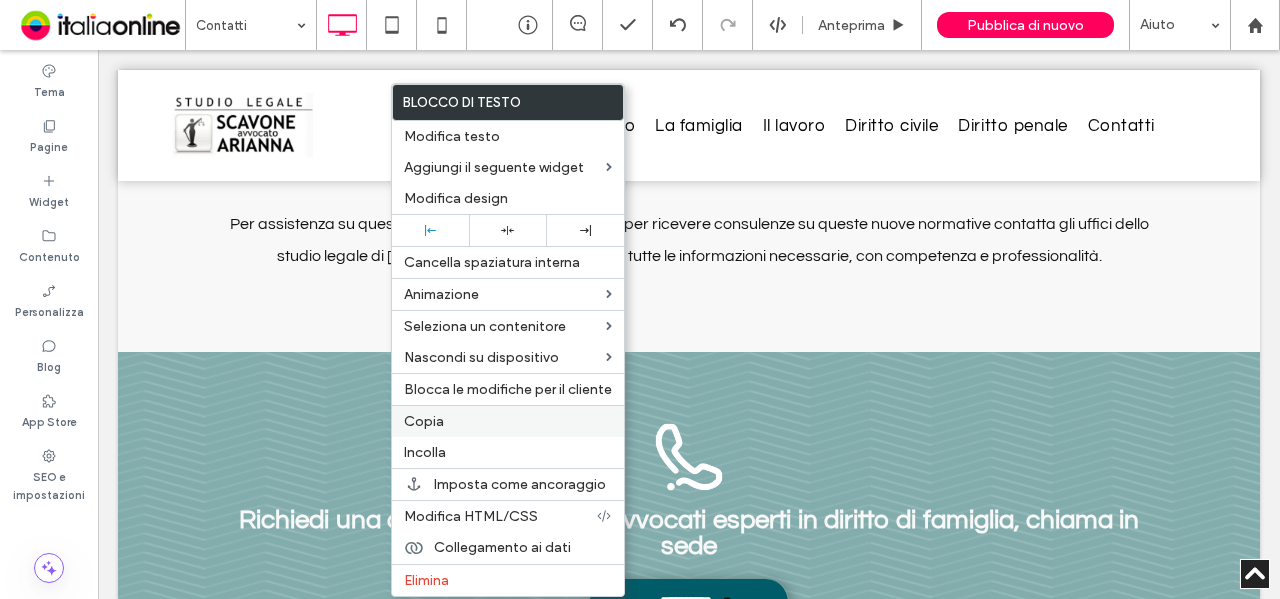 click on "Copia" at bounding box center [508, 421] 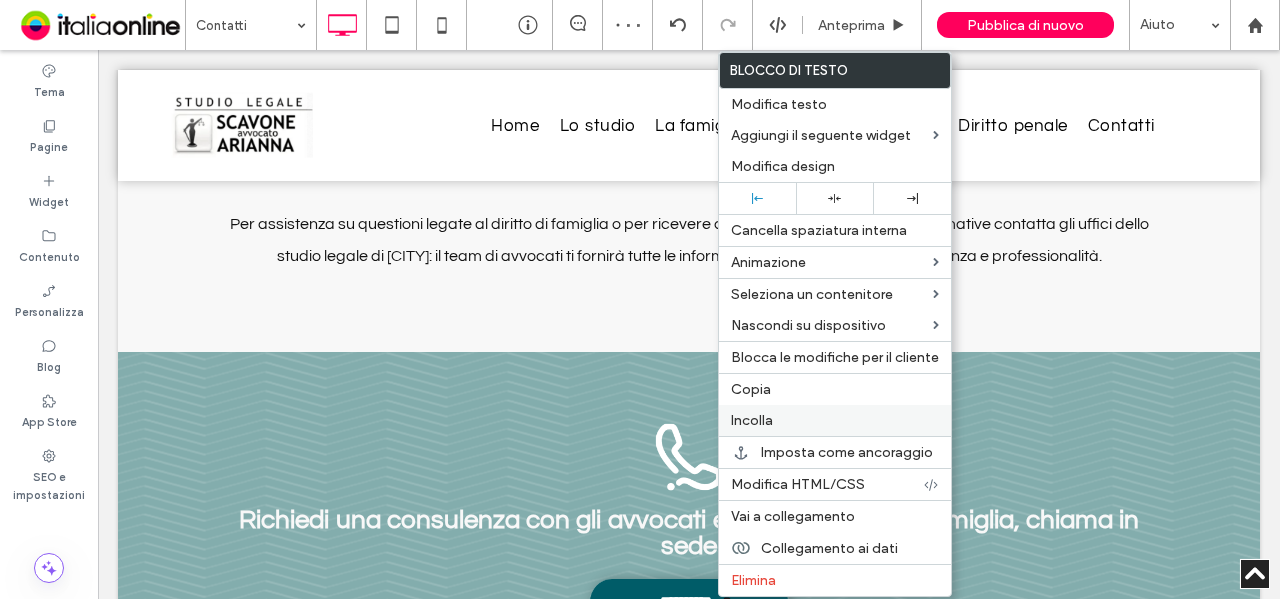 click on "Incolla" at bounding box center [752, 420] 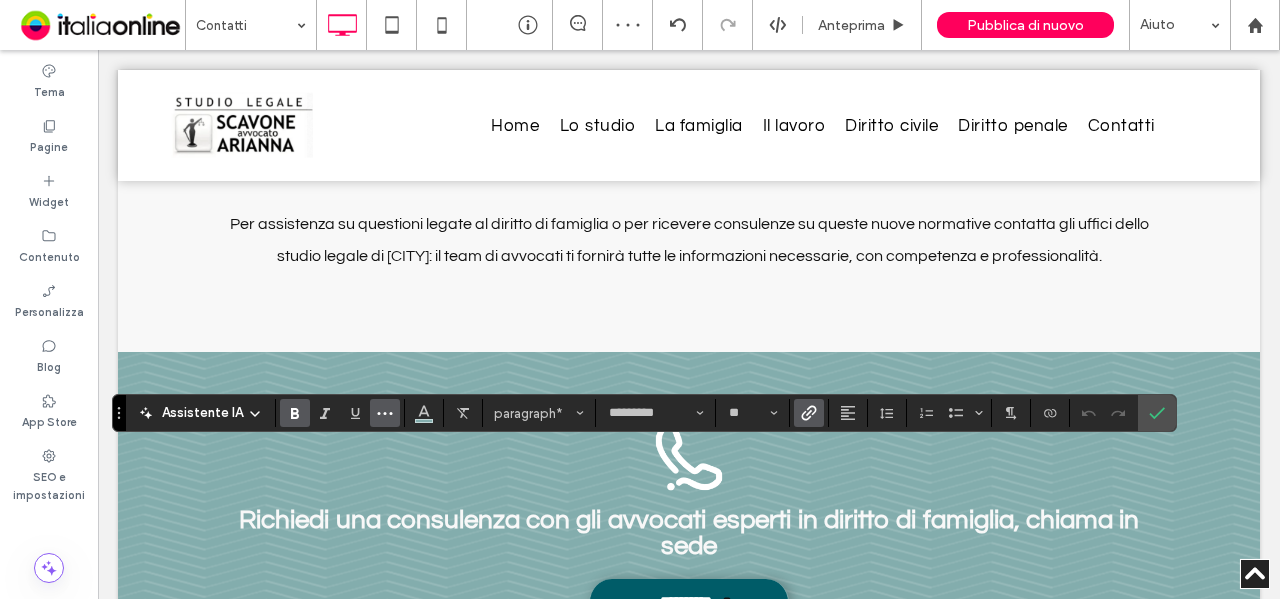 drag, startPoint x: 299, startPoint y: 413, endPoint x: 387, endPoint y: 413, distance: 88 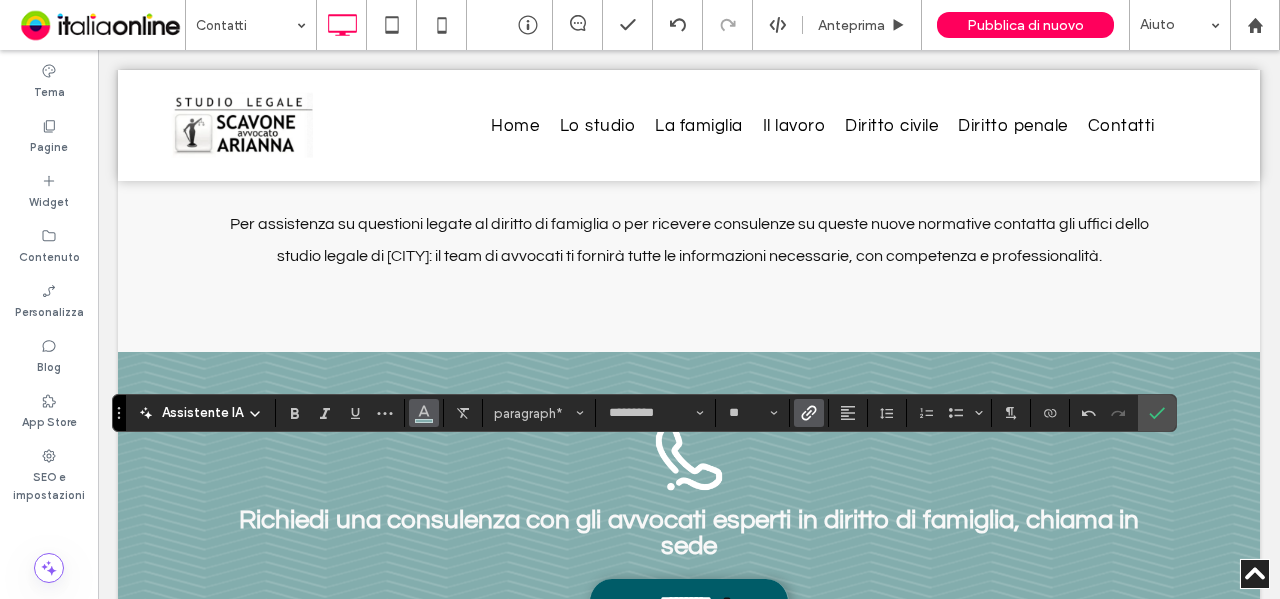 click 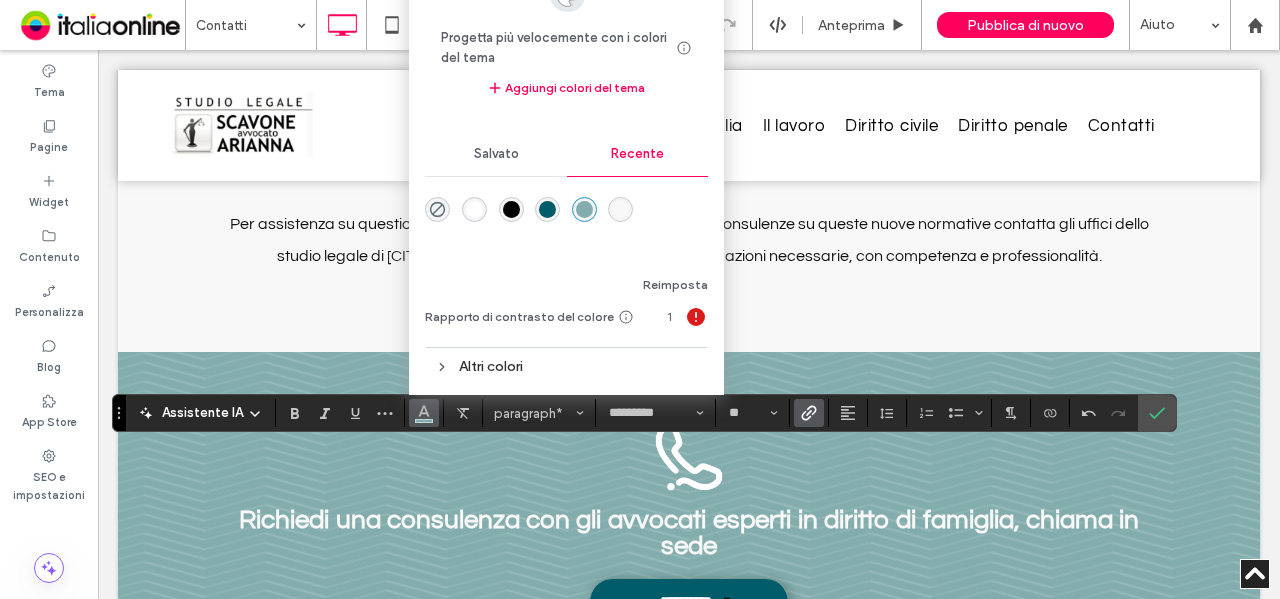 click at bounding box center [511, 209] 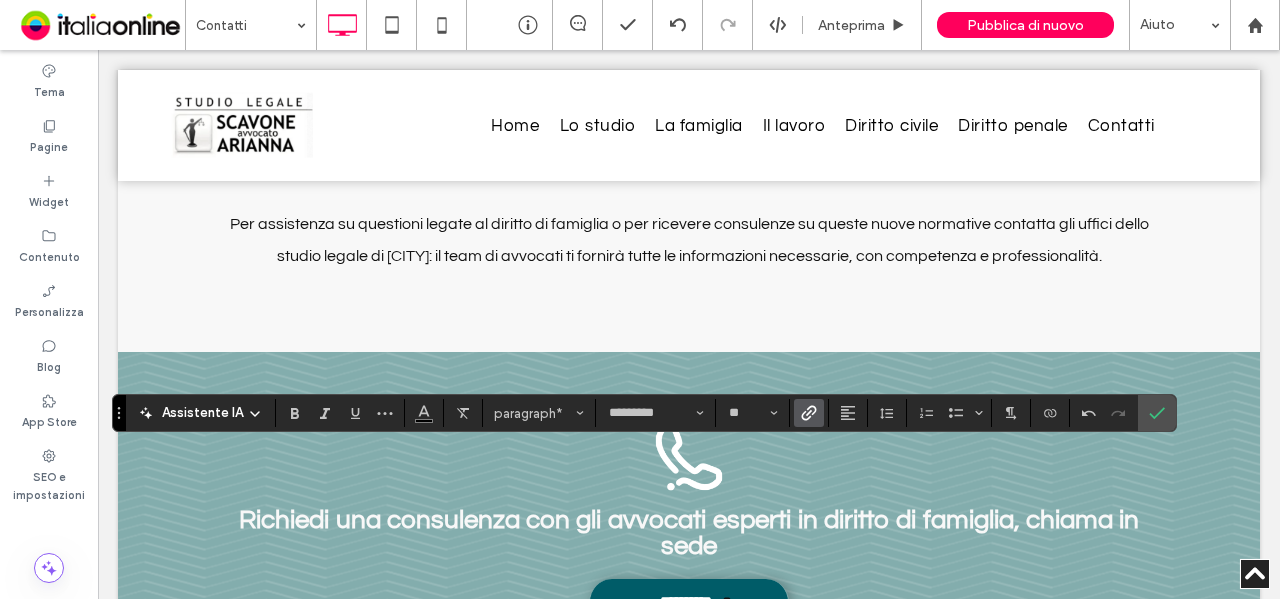 click at bounding box center (848, 413) 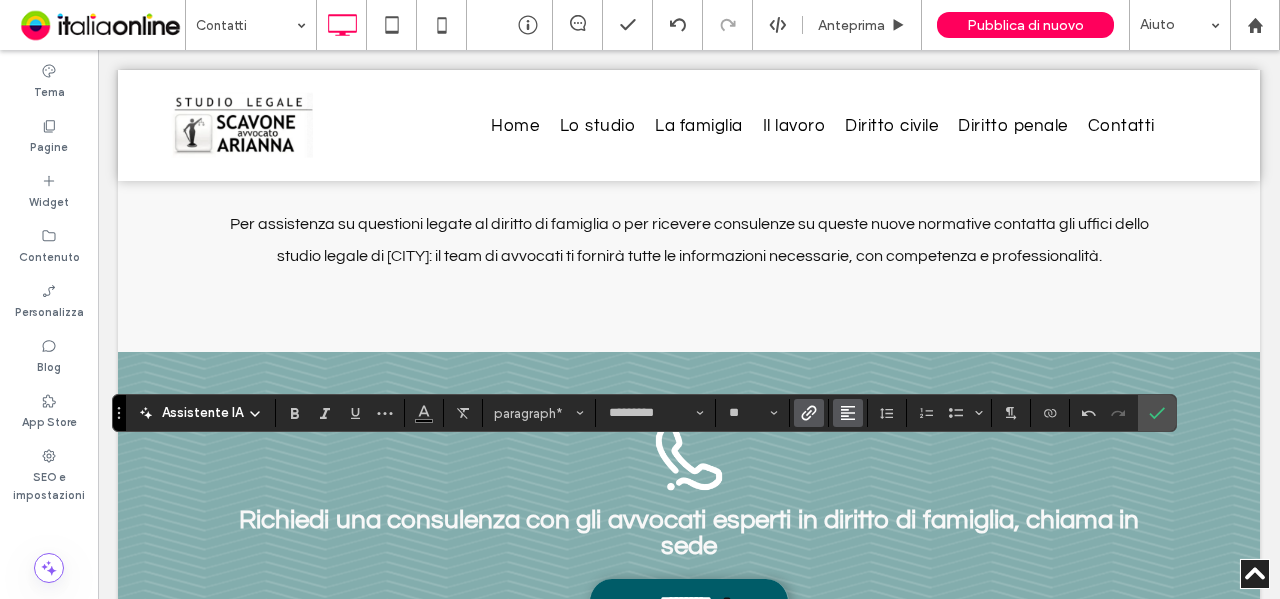 click 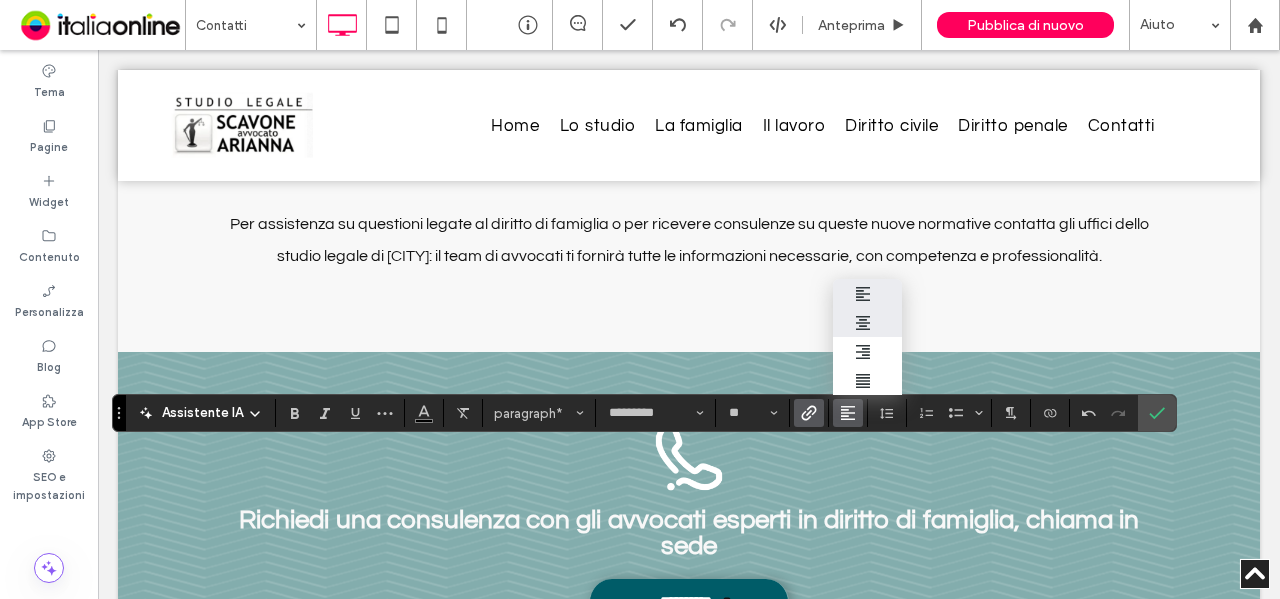 click 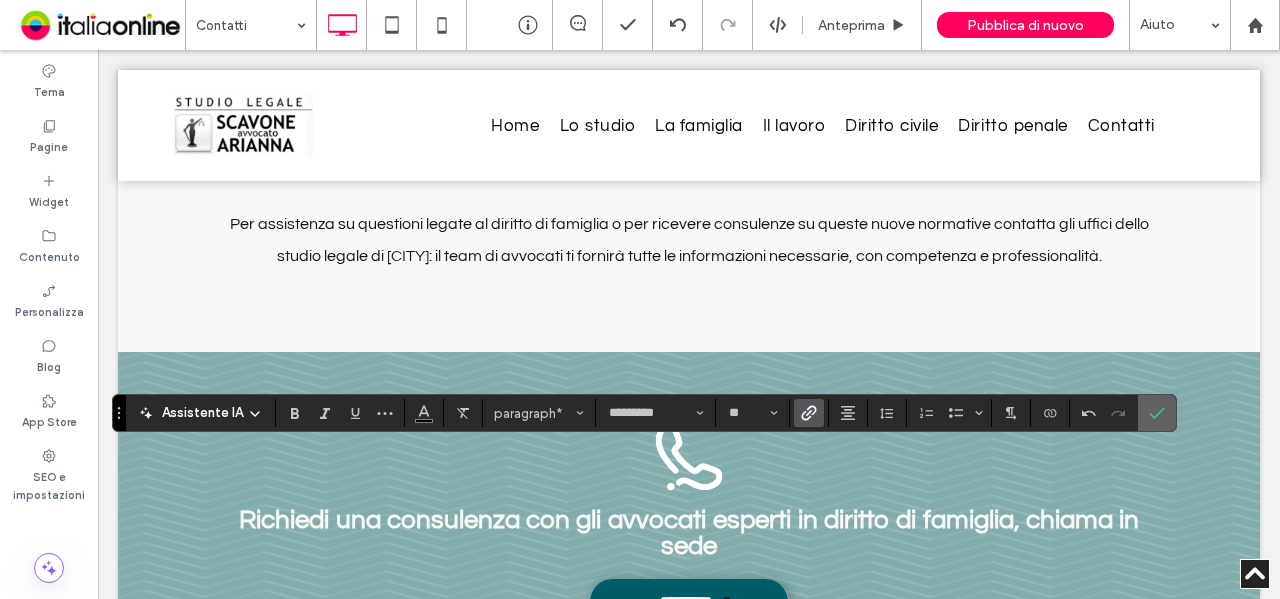 click at bounding box center (1153, 413) 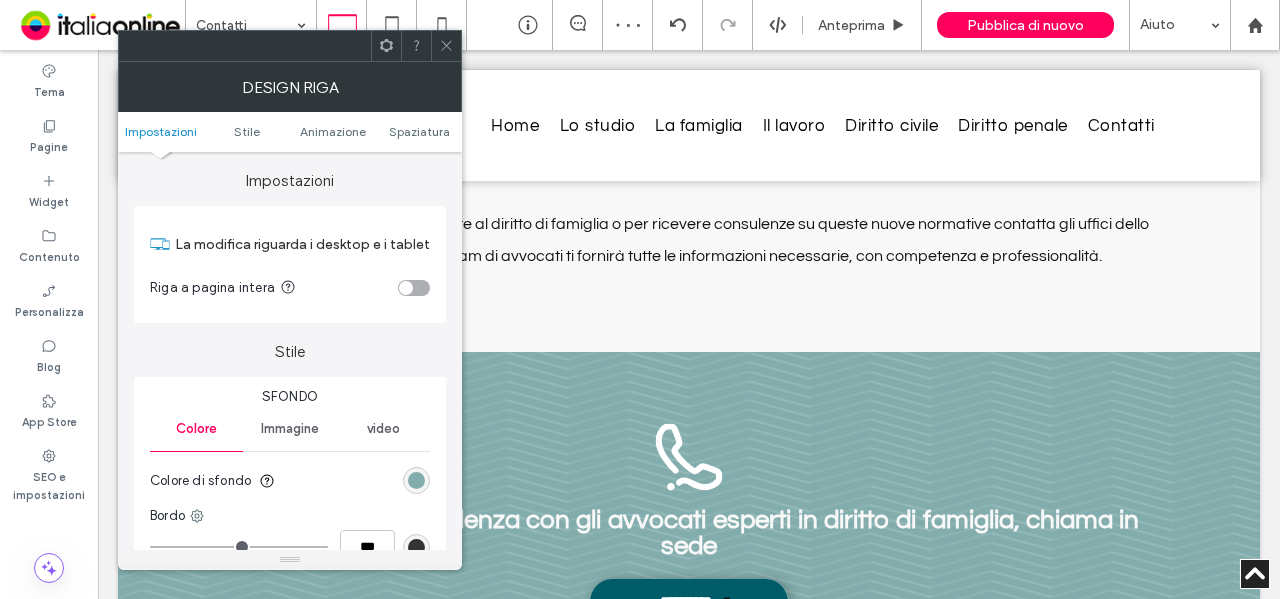 drag, startPoint x: 428, startPoint y: 148, endPoint x: 428, endPoint y: 122, distance: 26 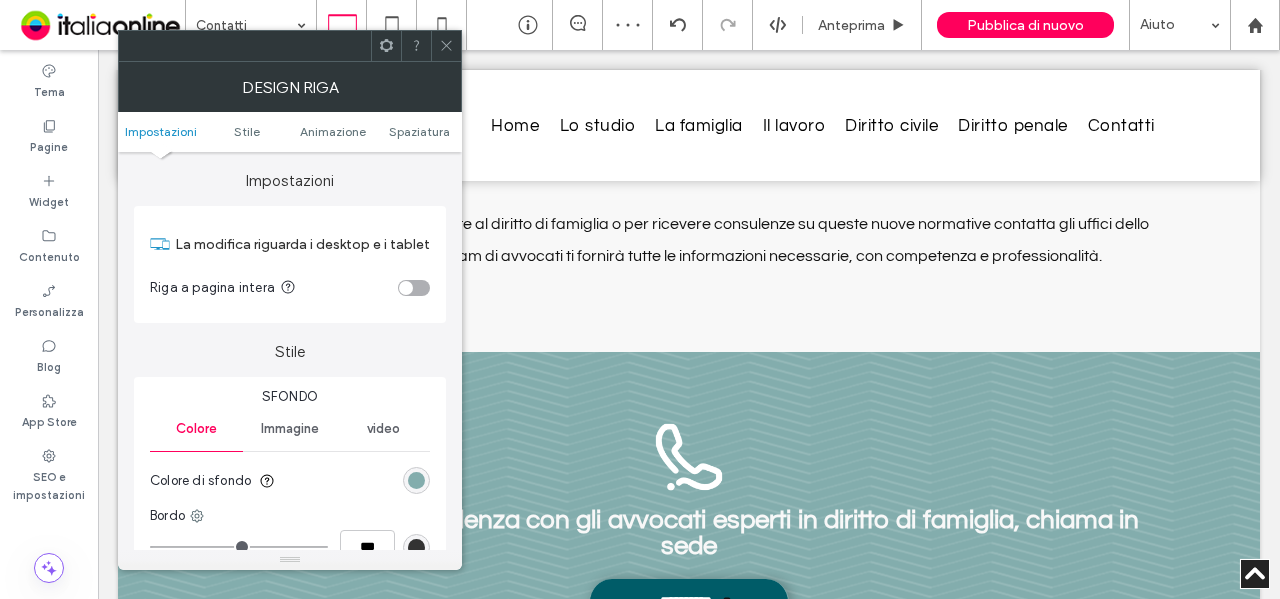 click on "Impostazioni Stile Animazione Spaziatura" at bounding box center [290, 132] 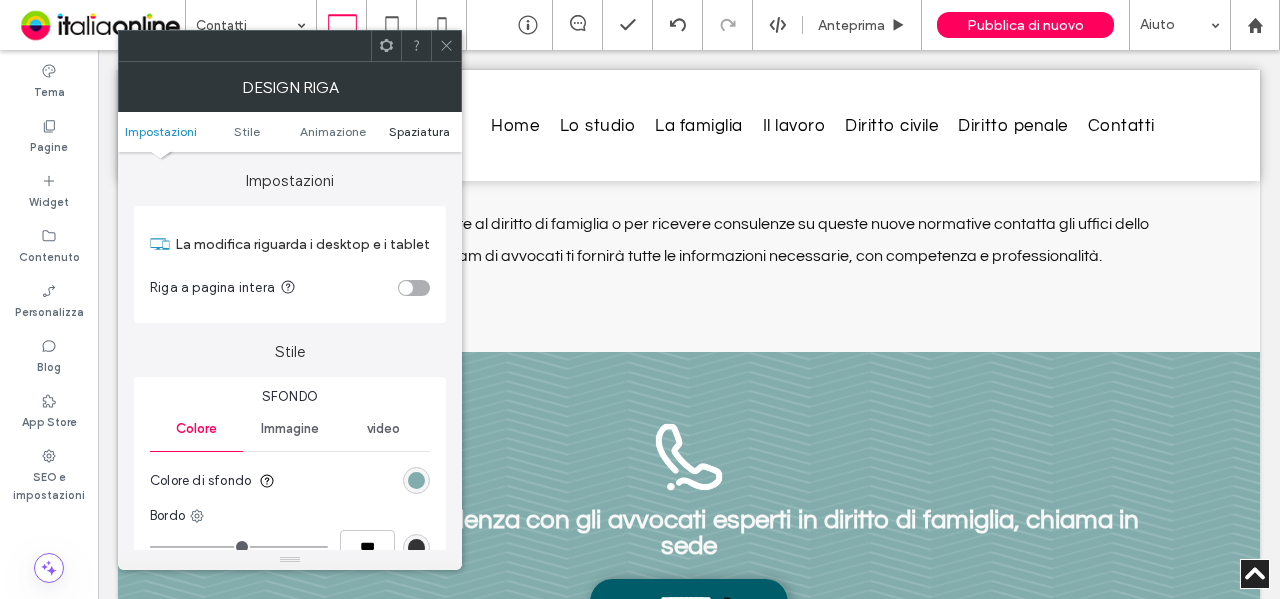 click on "Spaziatura" at bounding box center [419, 131] 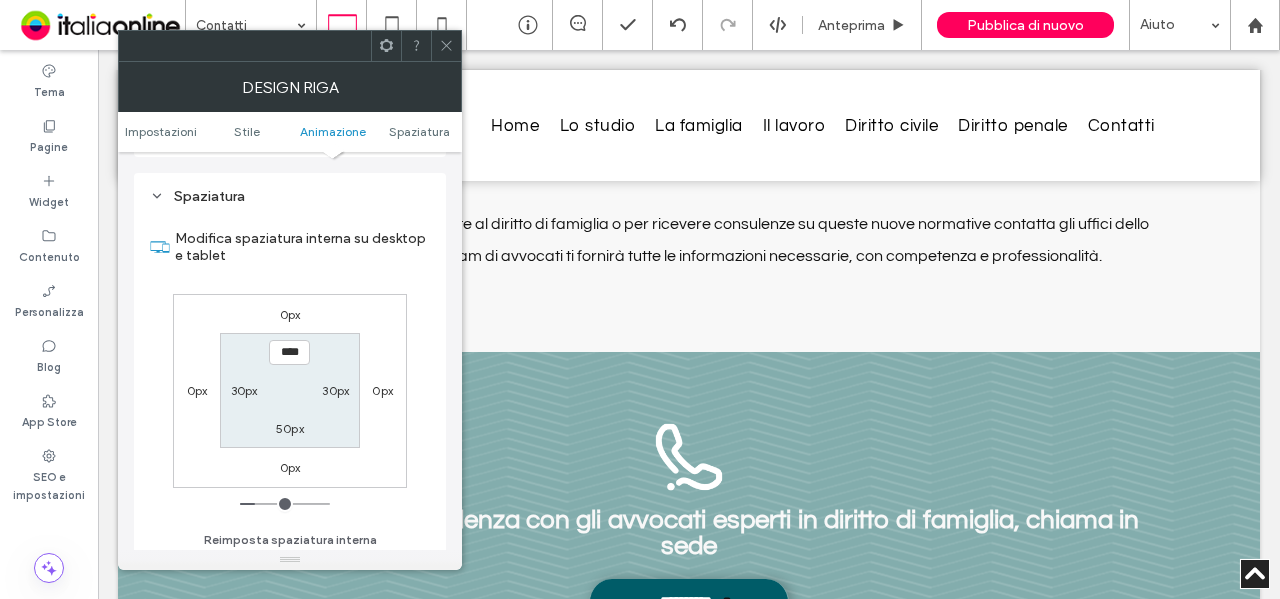 scroll, scrollTop: 565, scrollLeft: 0, axis: vertical 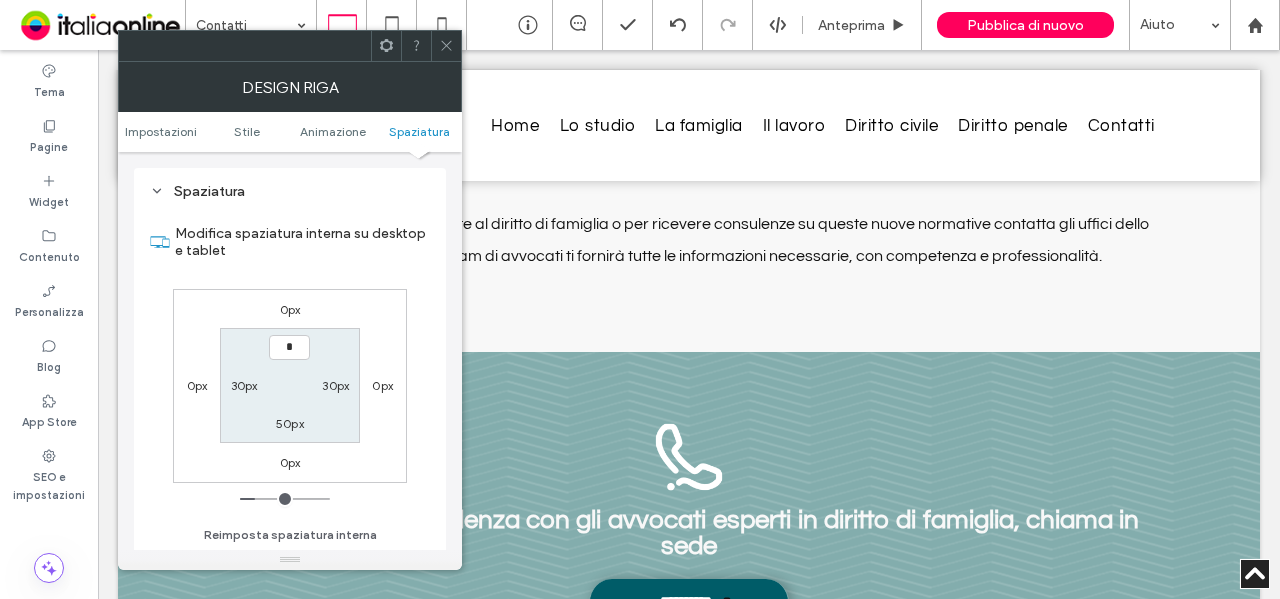 type on "**" 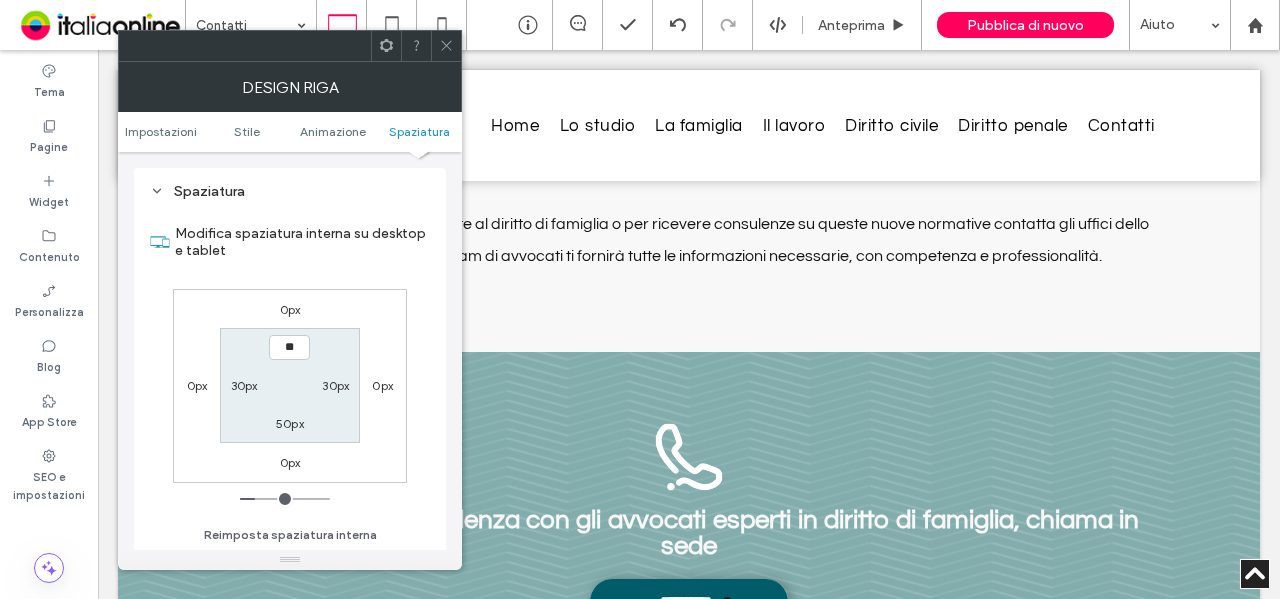 type on "**" 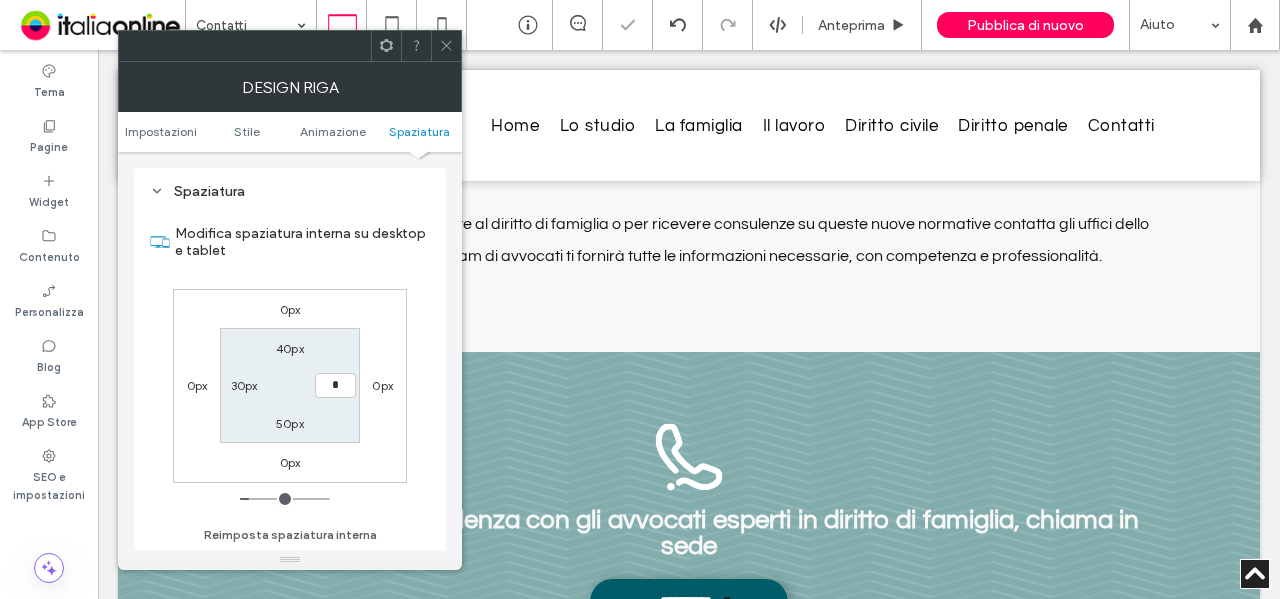 type on "**" 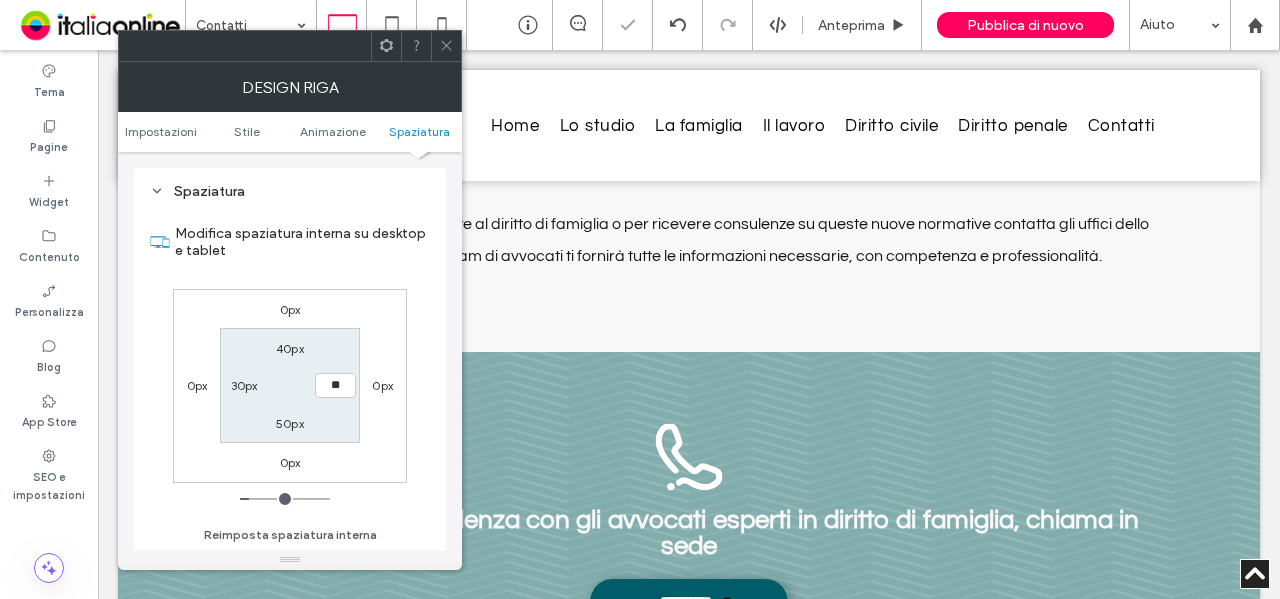 type on "**" 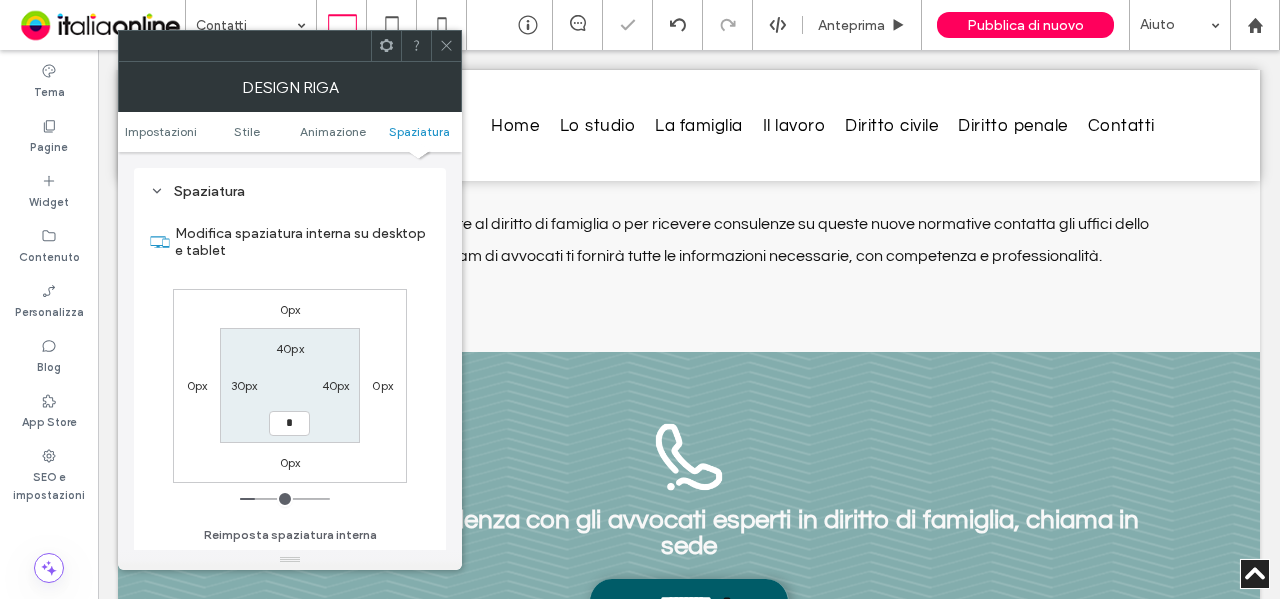 type on "**" 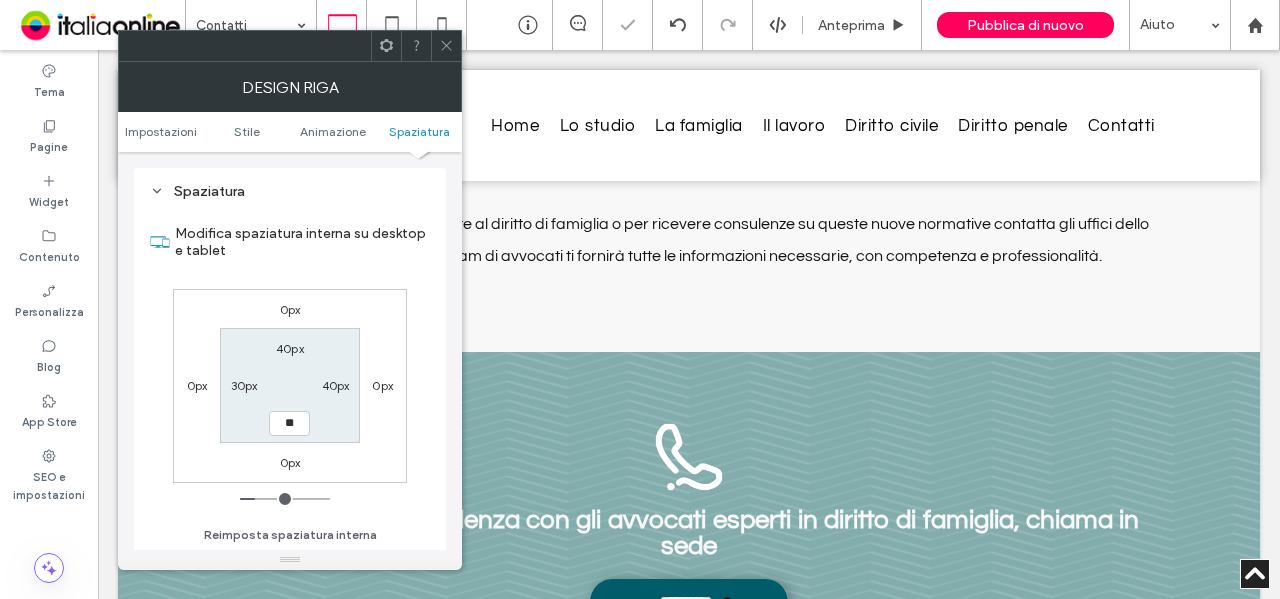 type on "**" 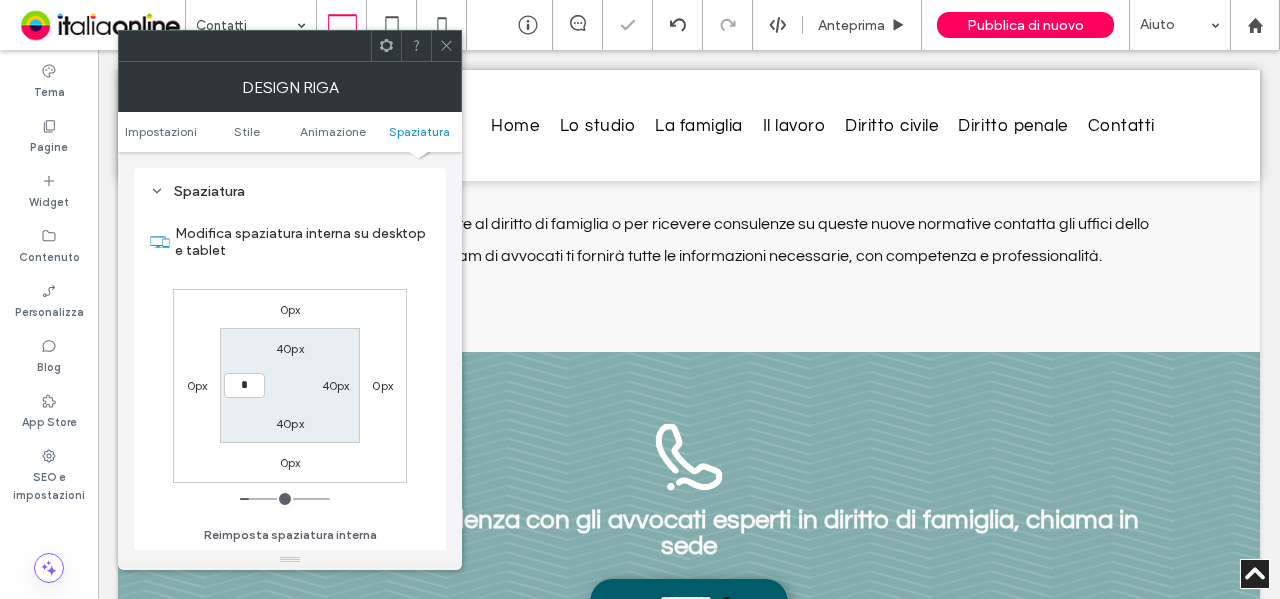 type on "**" 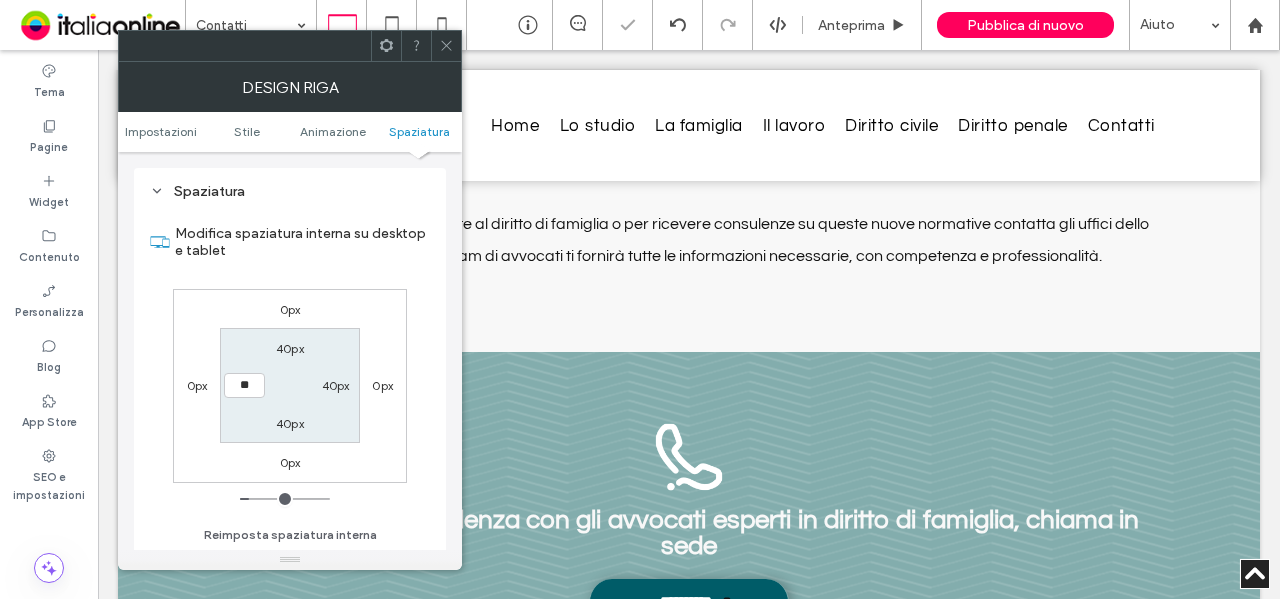 type on "*" 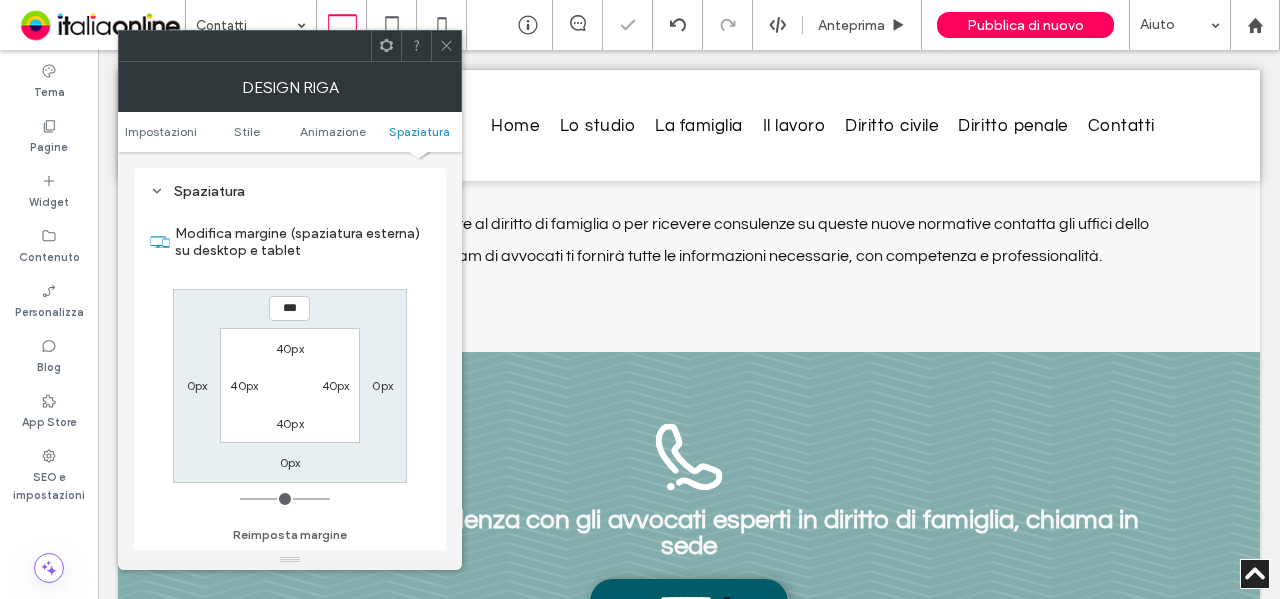 click at bounding box center (446, 46) 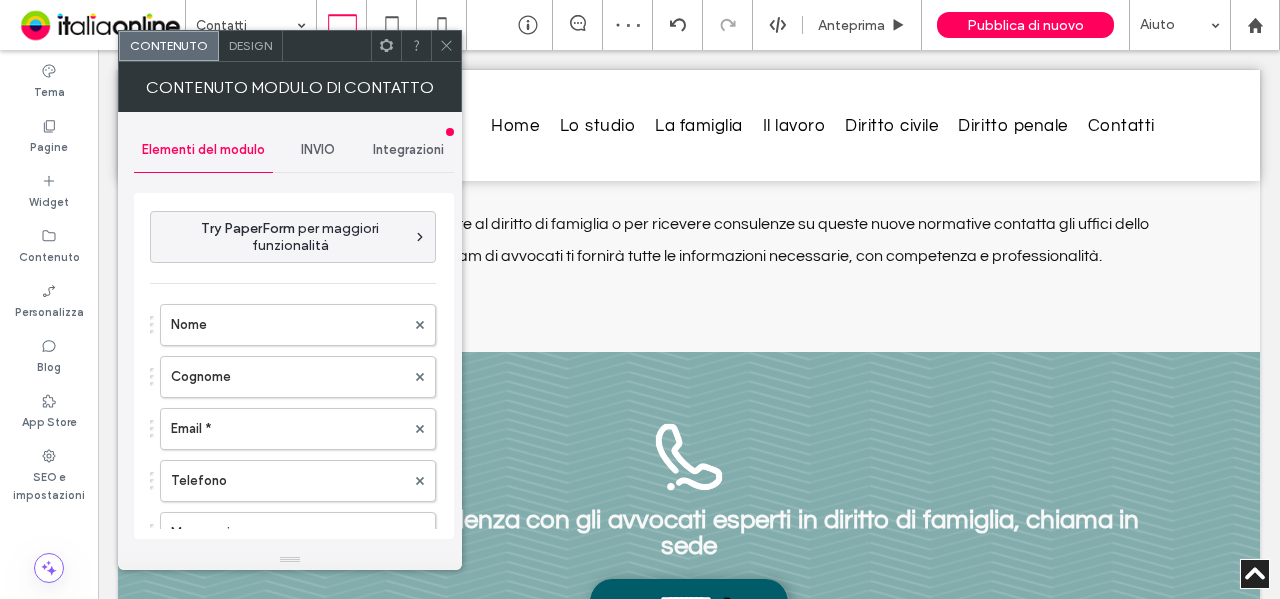 click on "Design" at bounding box center [250, 45] 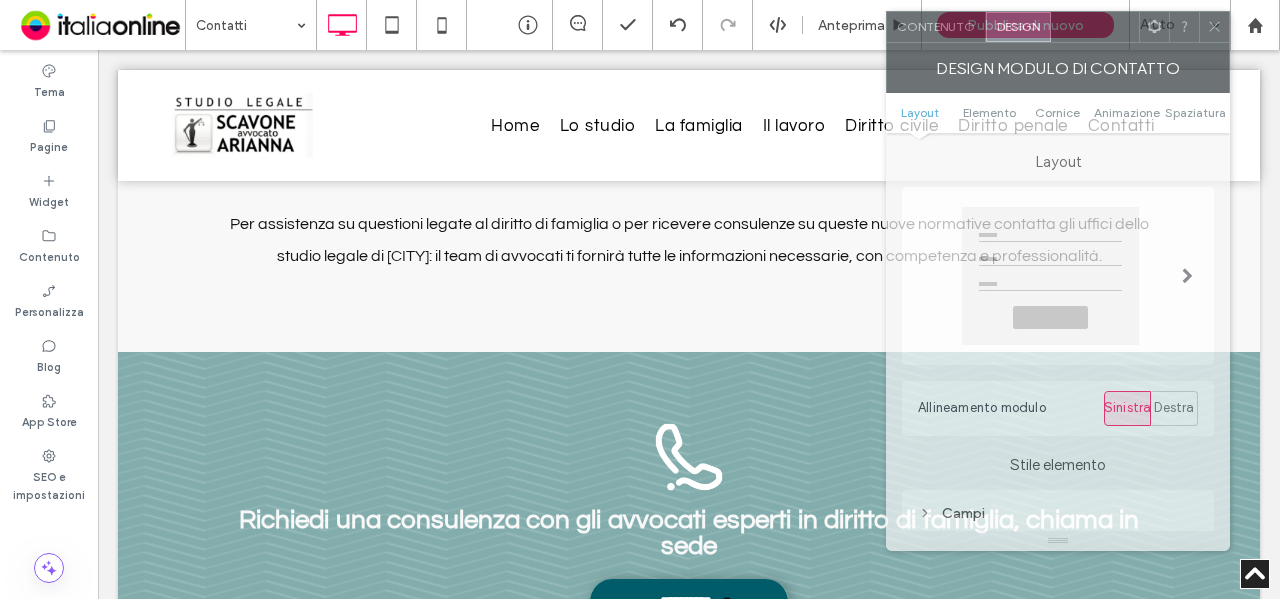 drag, startPoint x: 312, startPoint y: 49, endPoint x: 1046, endPoint y: 40, distance: 734.0552 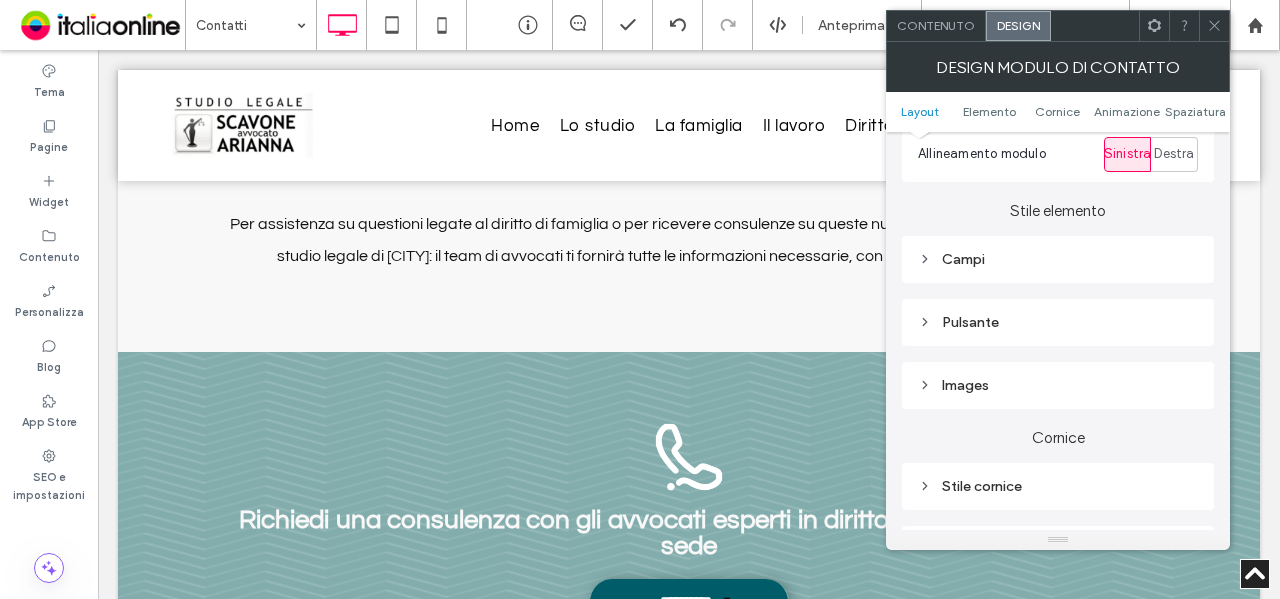 scroll, scrollTop: 300, scrollLeft: 0, axis: vertical 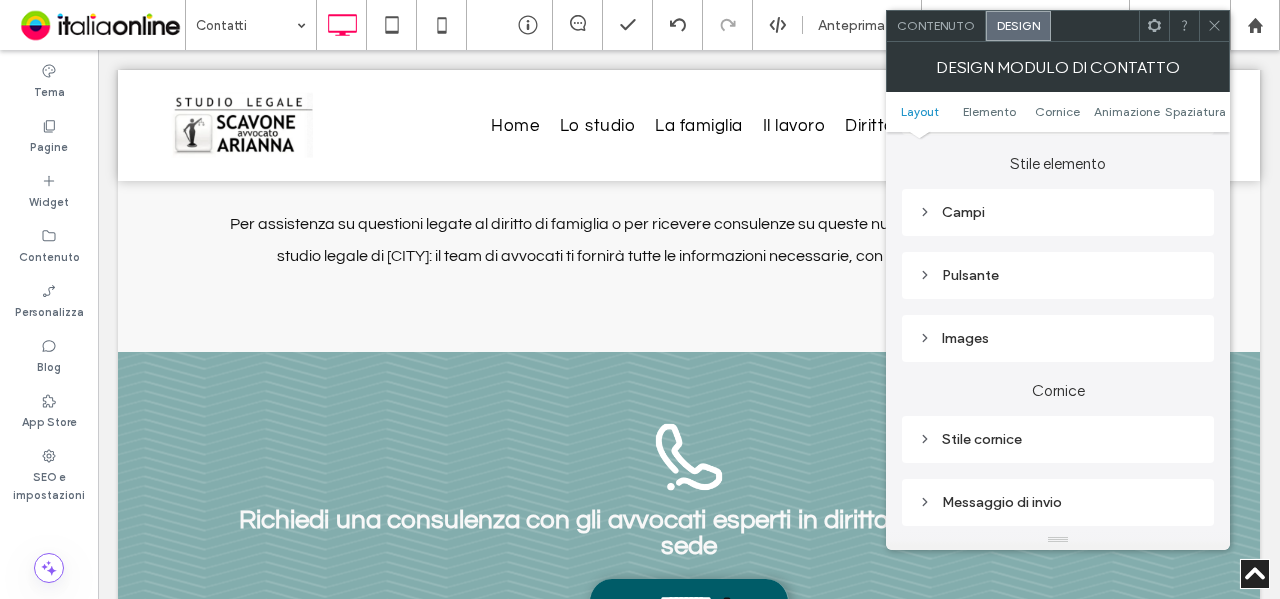 drag, startPoint x: 1022, startPoint y: 194, endPoint x: 1032, endPoint y: 206, distance: 15.6205 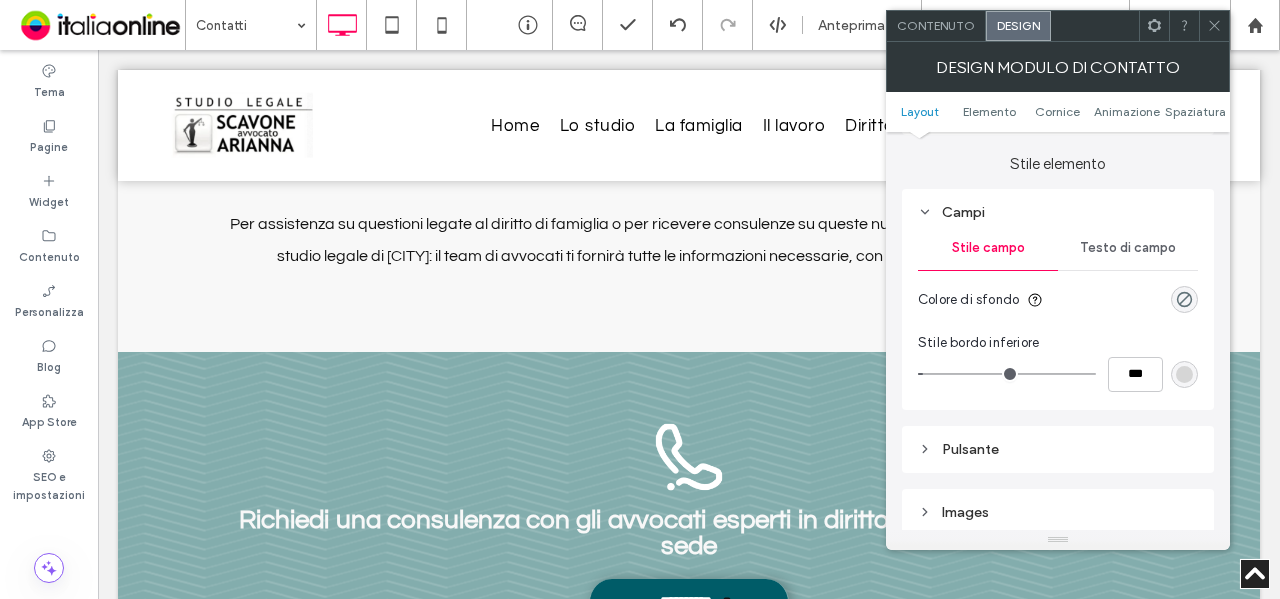 click on "Testo di campo" at bounding box center [1128, 248] 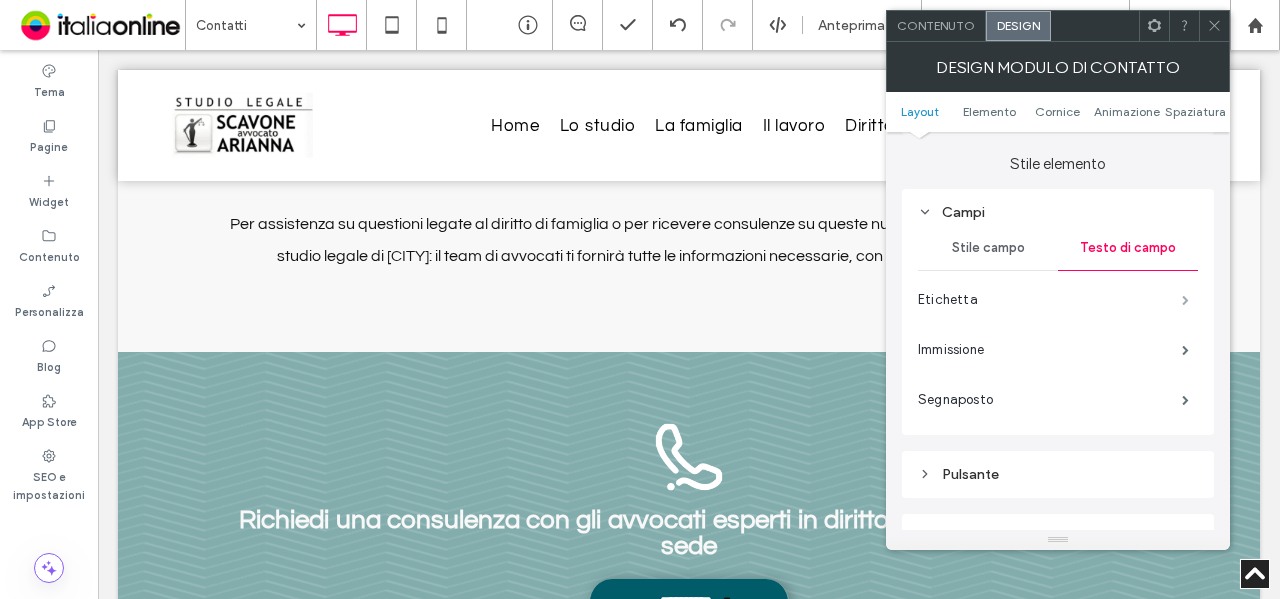 click at bounding box center (1185, 300) 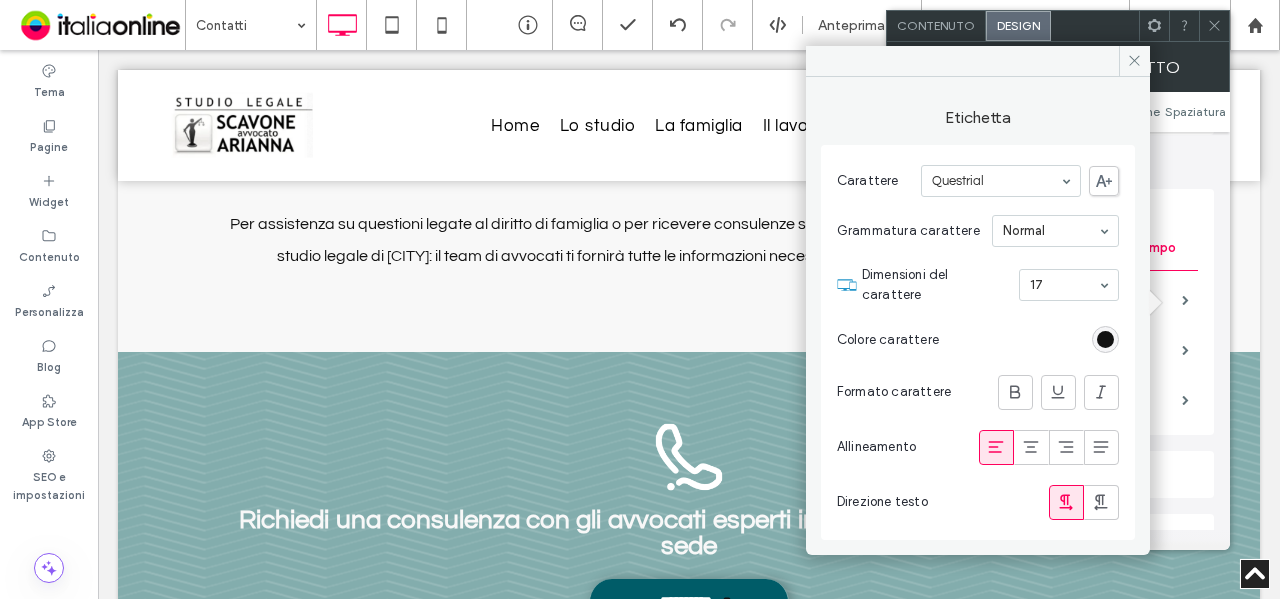 drag, startPoint x: 1102, startPoint y: 331, endPoint x: 1093, endPoint y: 326, distance: 10.29563 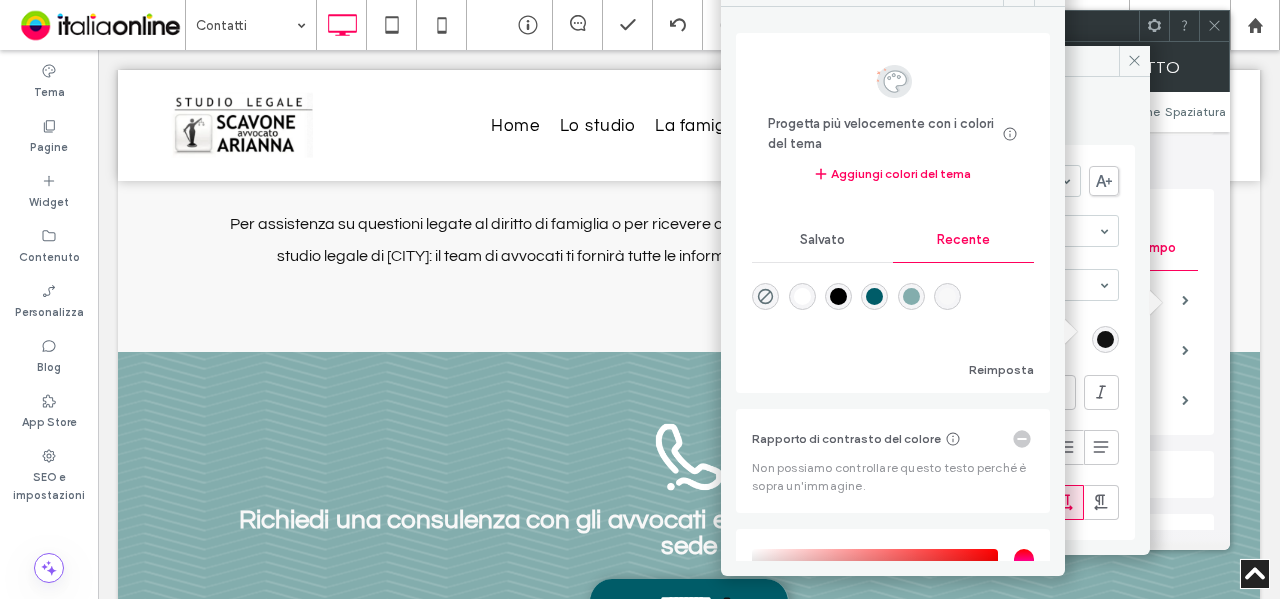 click at bounding box center [802, 296] 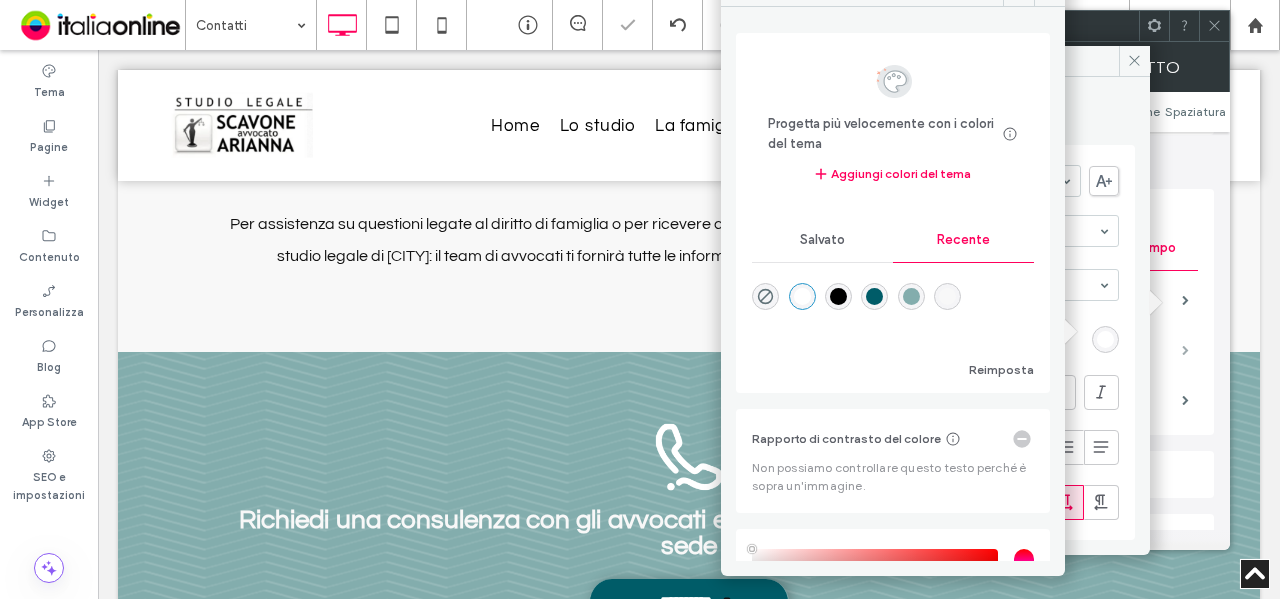 click at bounding box center [1185, 350] 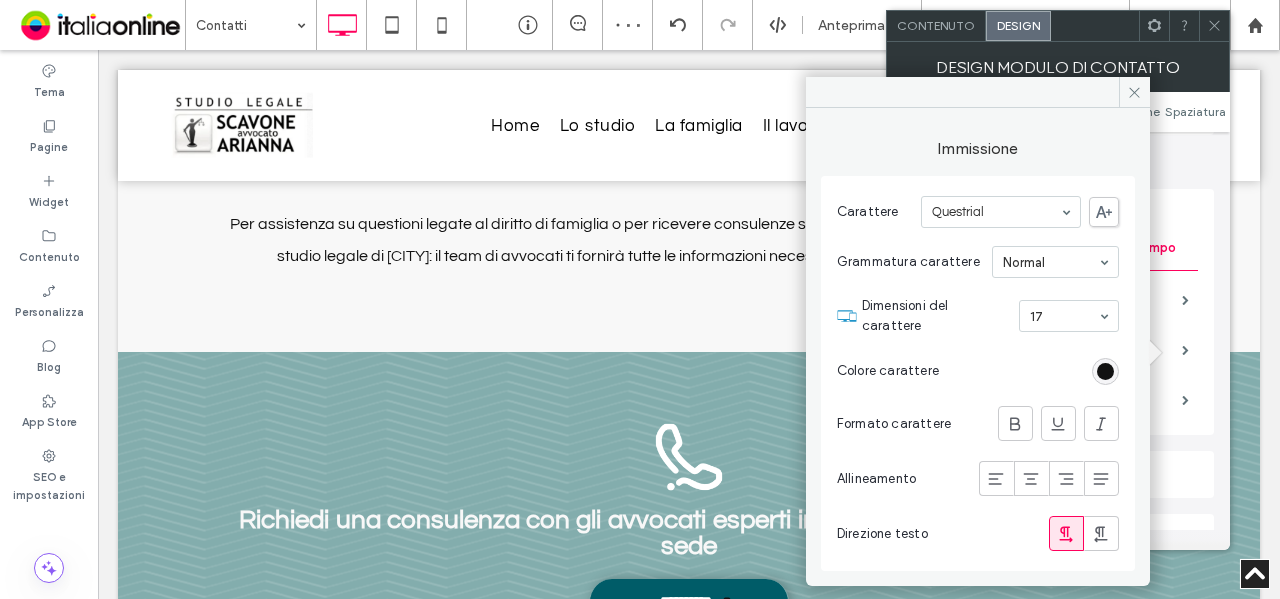 drag, startPoint x: 1092, startPoint y: 355, endPoint x: 1080, endPoint y: 355, distance: 12 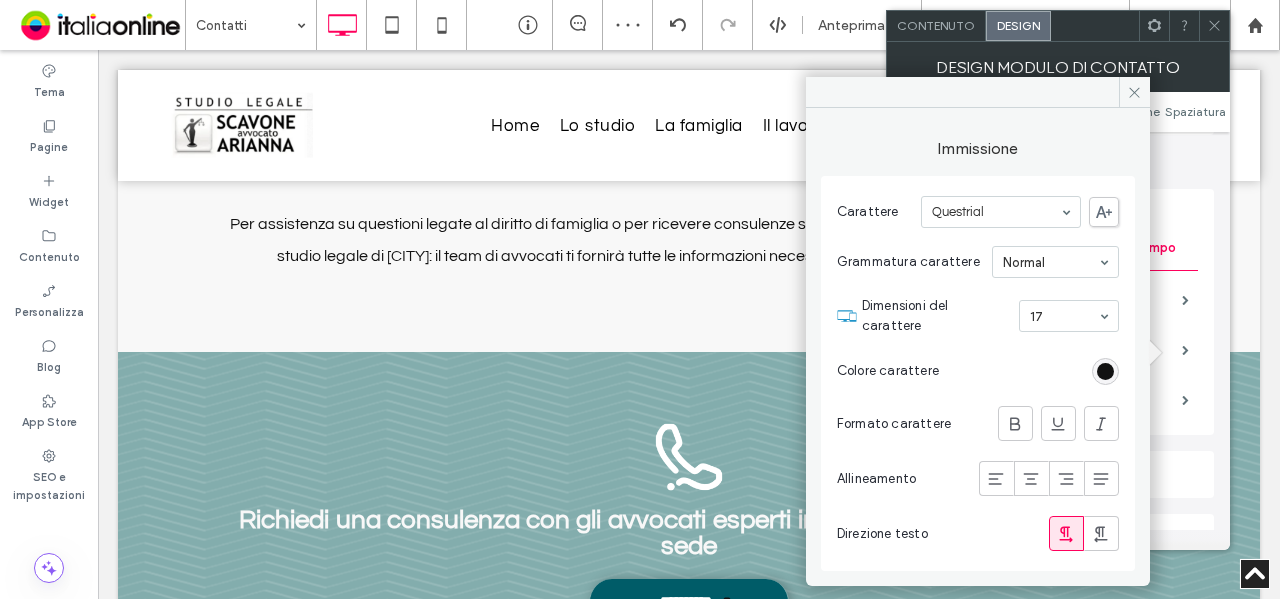 click on "Colore carattere" at bounding box center (978, 371) 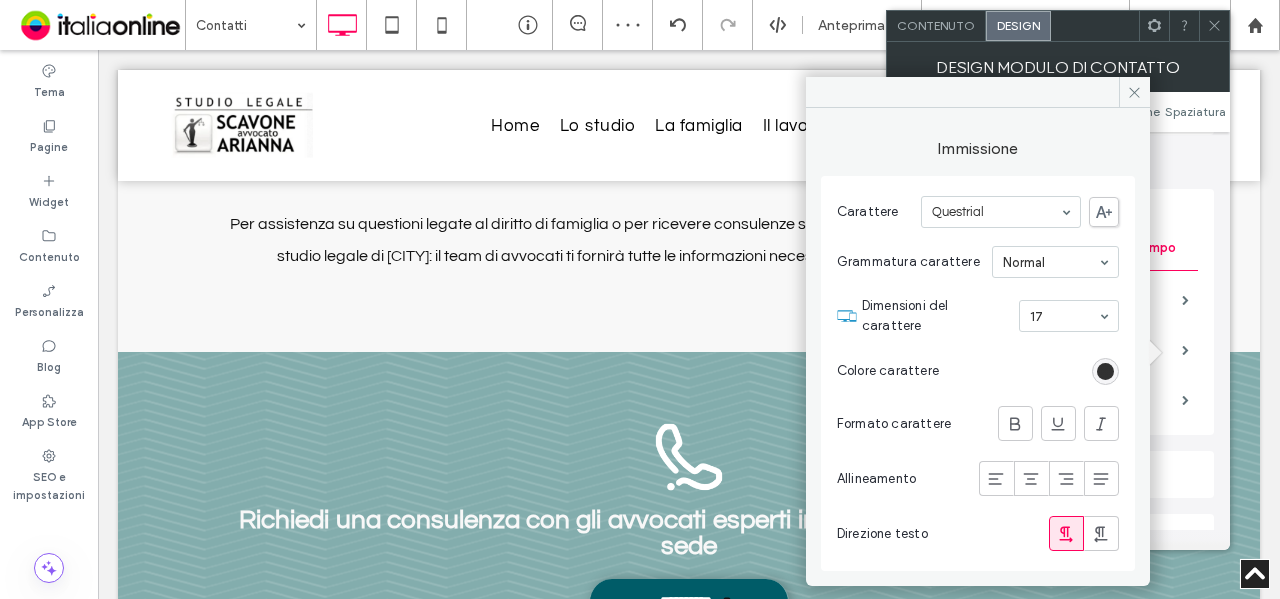 click at bounding box center [1105, 371] 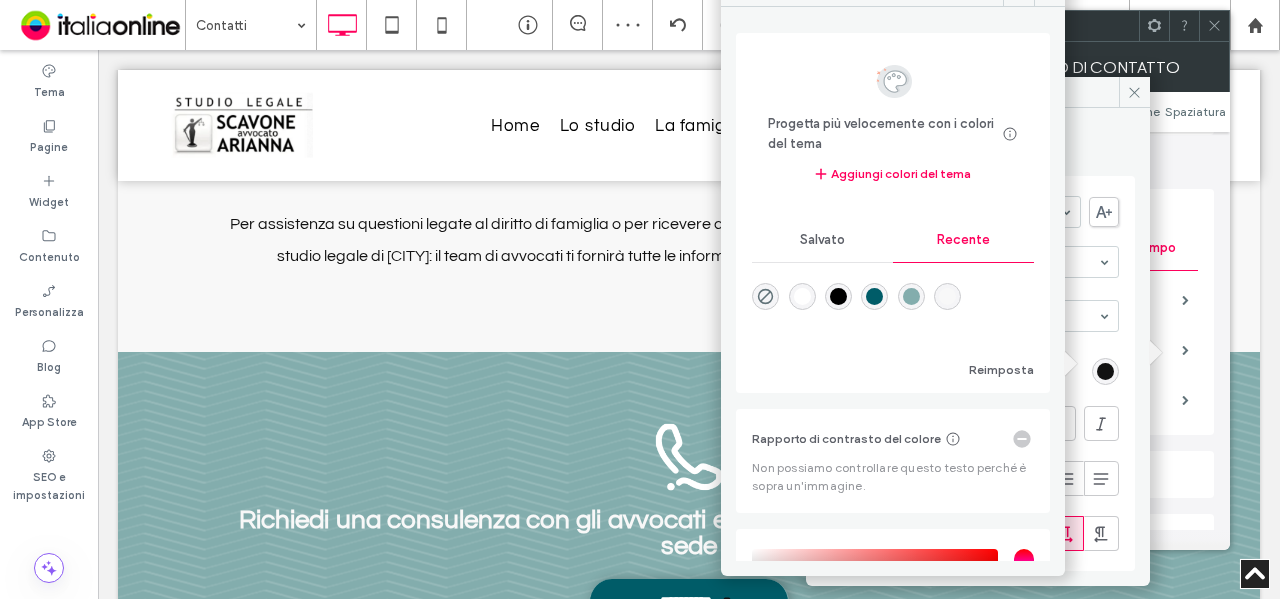 click at bounding box center (802, 296) 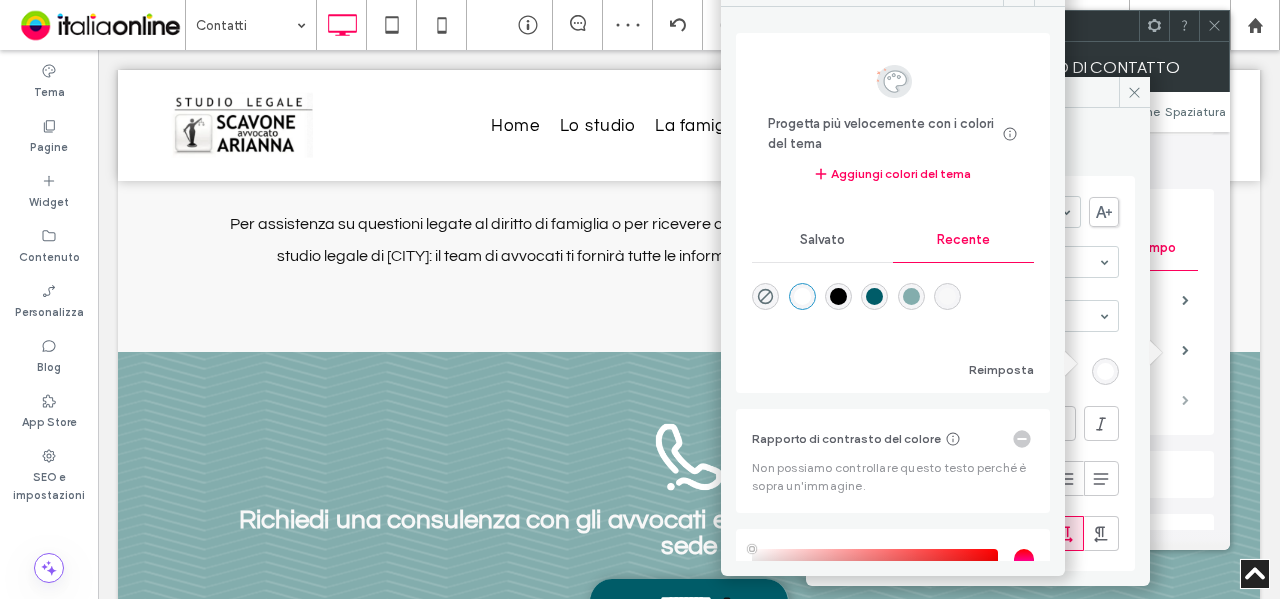 click at bounding box center [1185, 400] 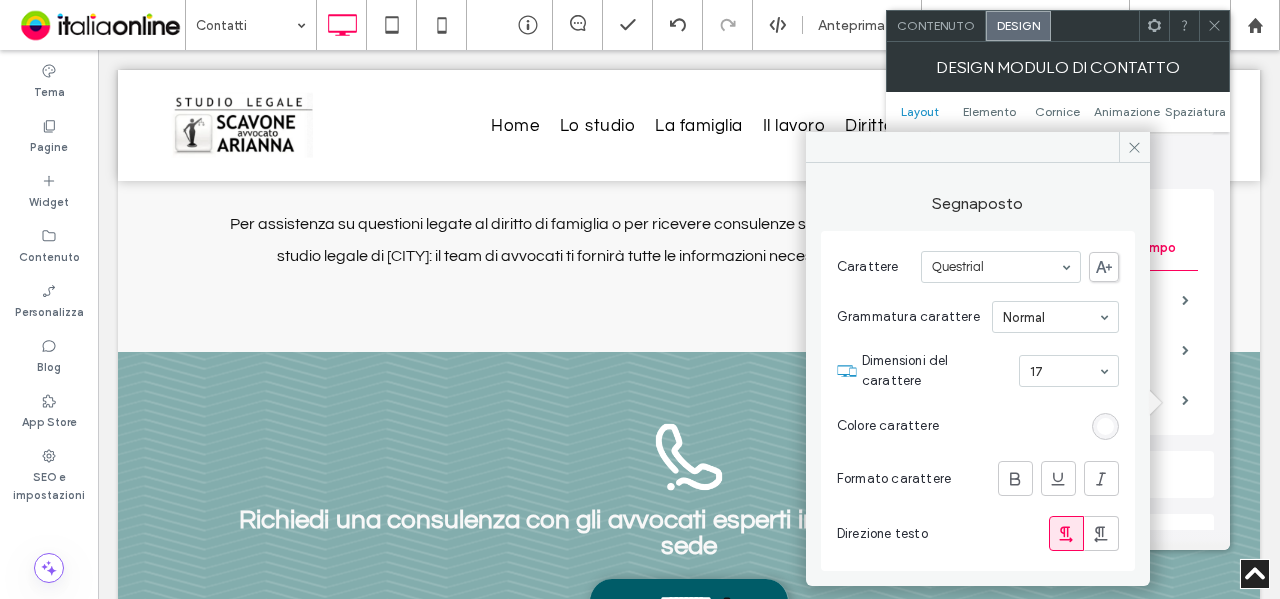 click on "Campi Stile campo Testo di campo Etichetta Immissione Segnaposto" at bounding box center (1058, 312) 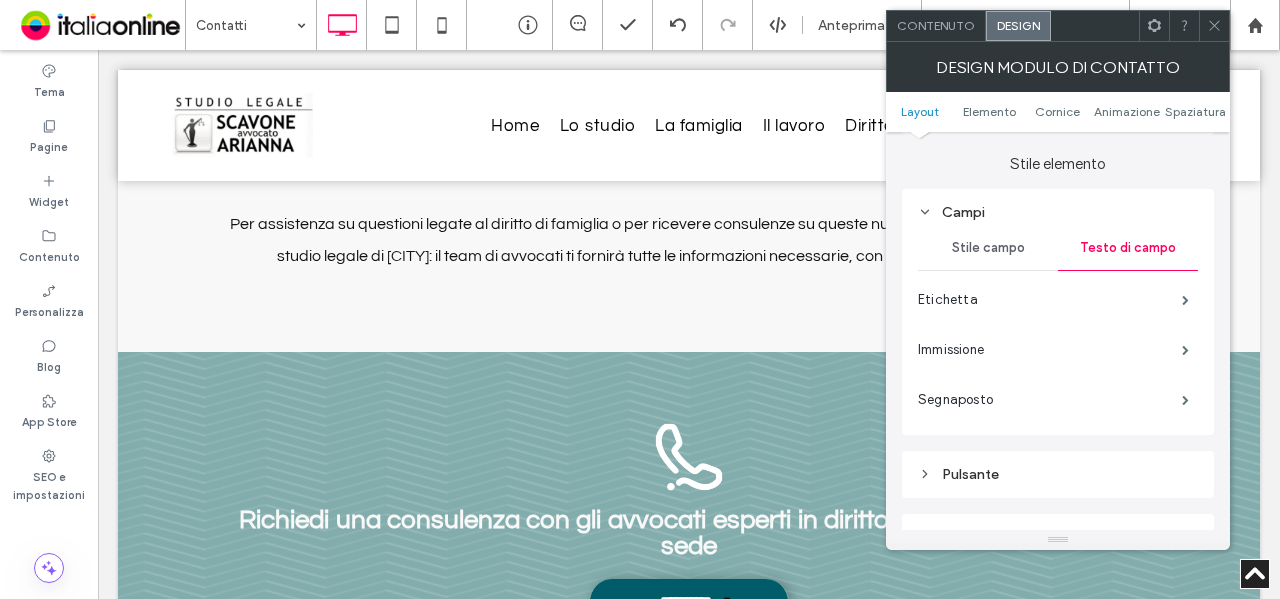 click on "Campi" at bounding box center (1058, 212) 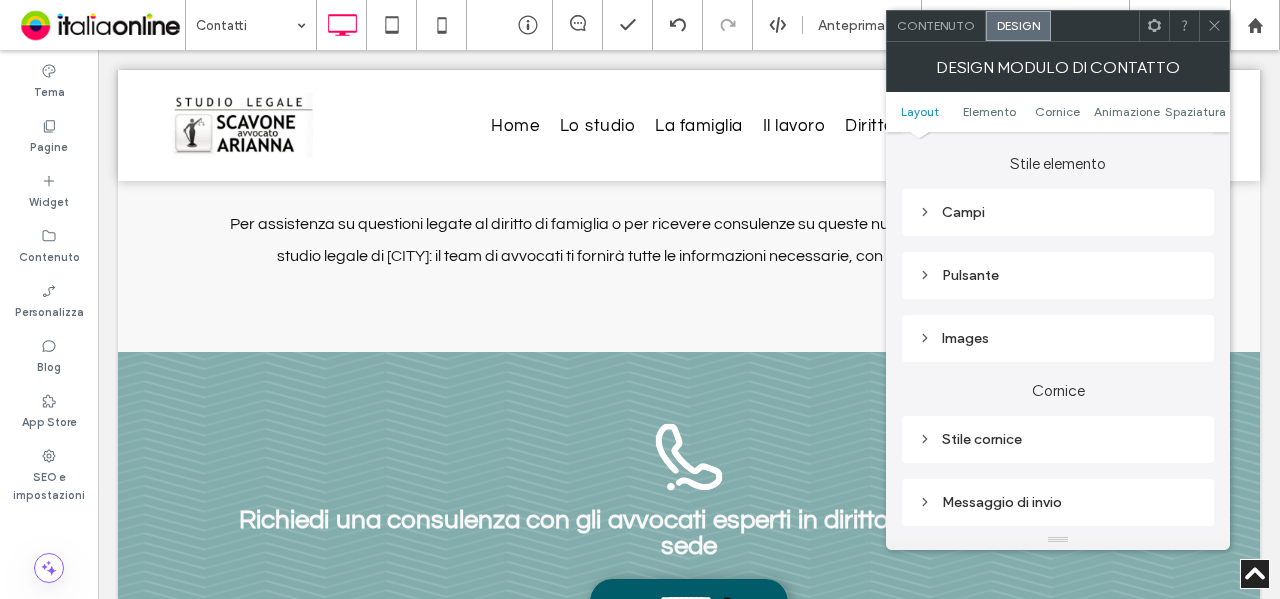 click 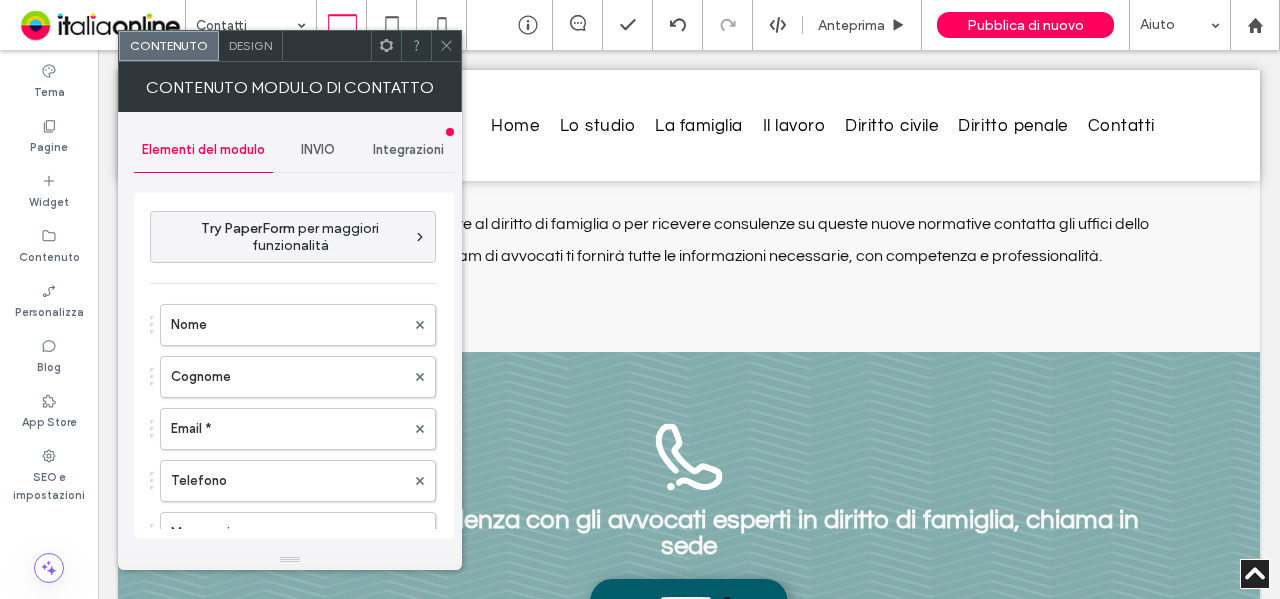 click on "Design" at bounding box center [250, 45] 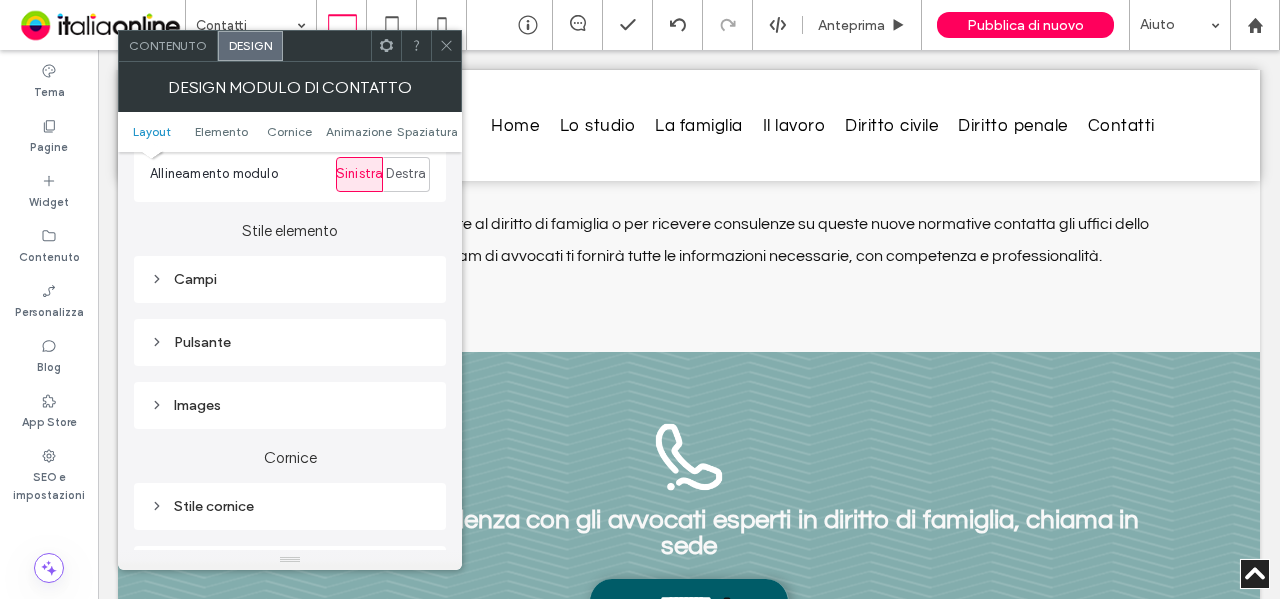 scroll, scrollTop: 300, scrollLeft: 0, axis: vertical 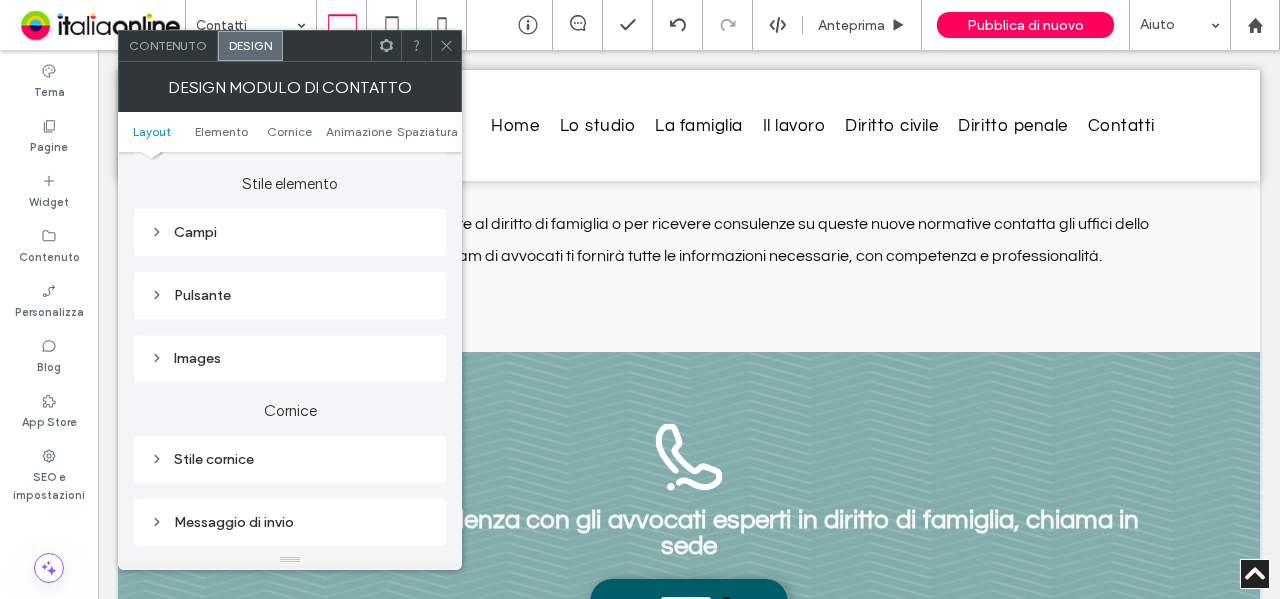 click on "Pulsante" at bounding box center (290, 295) 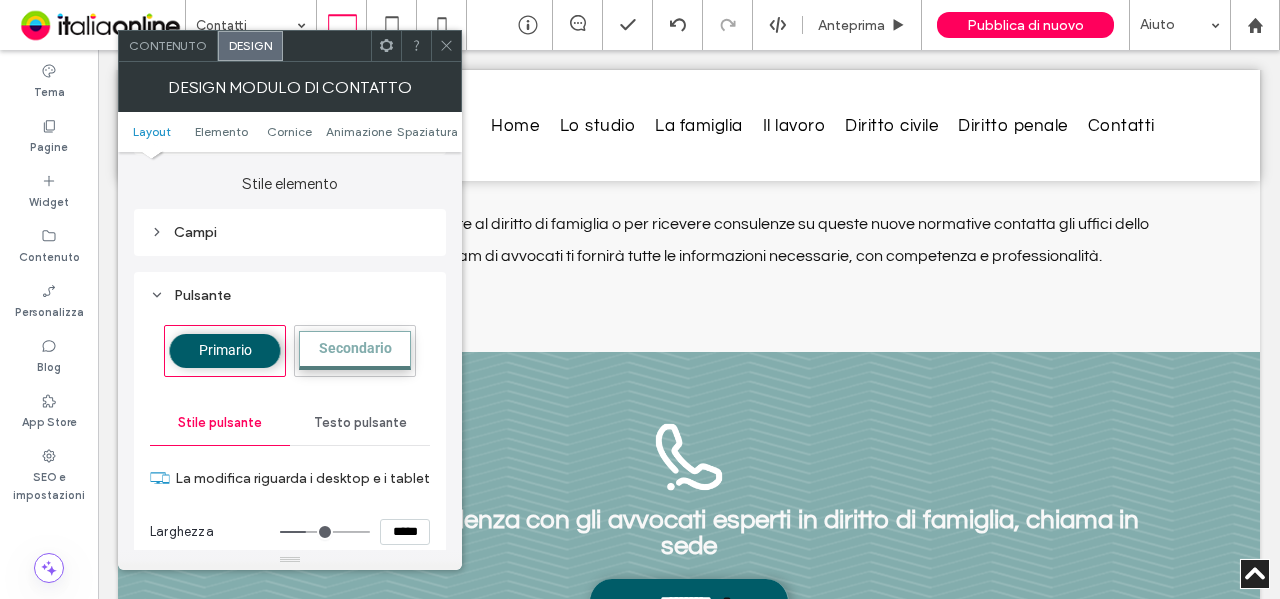 scroll, scrollTop: 400, scrollLeft: 0, axis: vertical 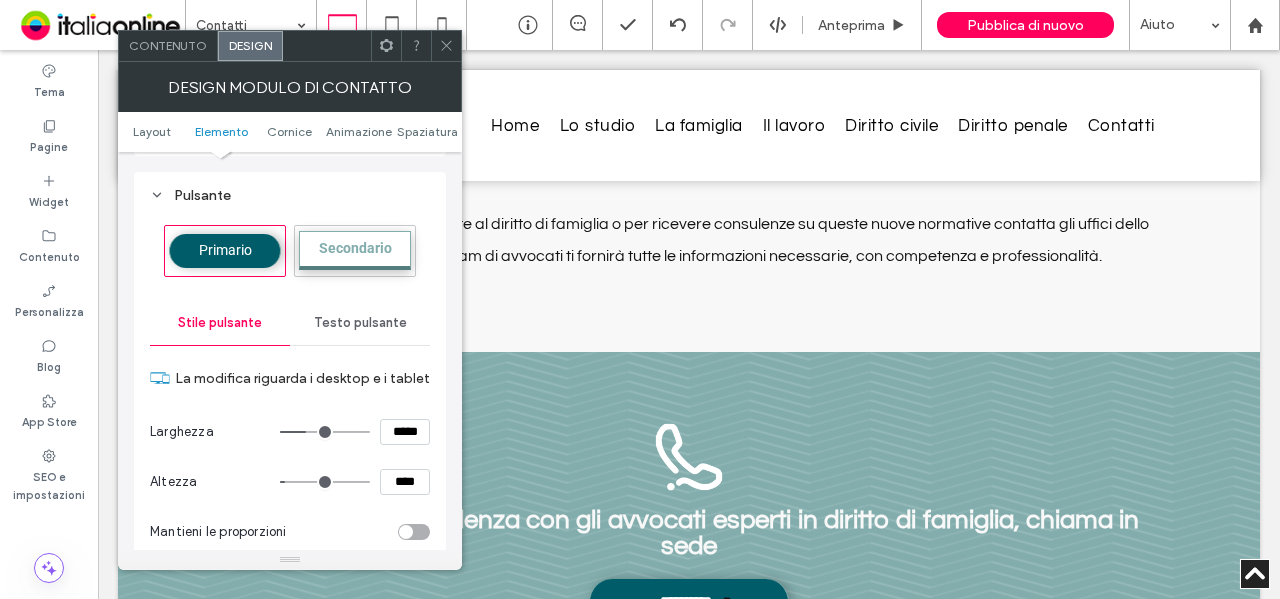 click on "*****" at bounding box center [405, 432] 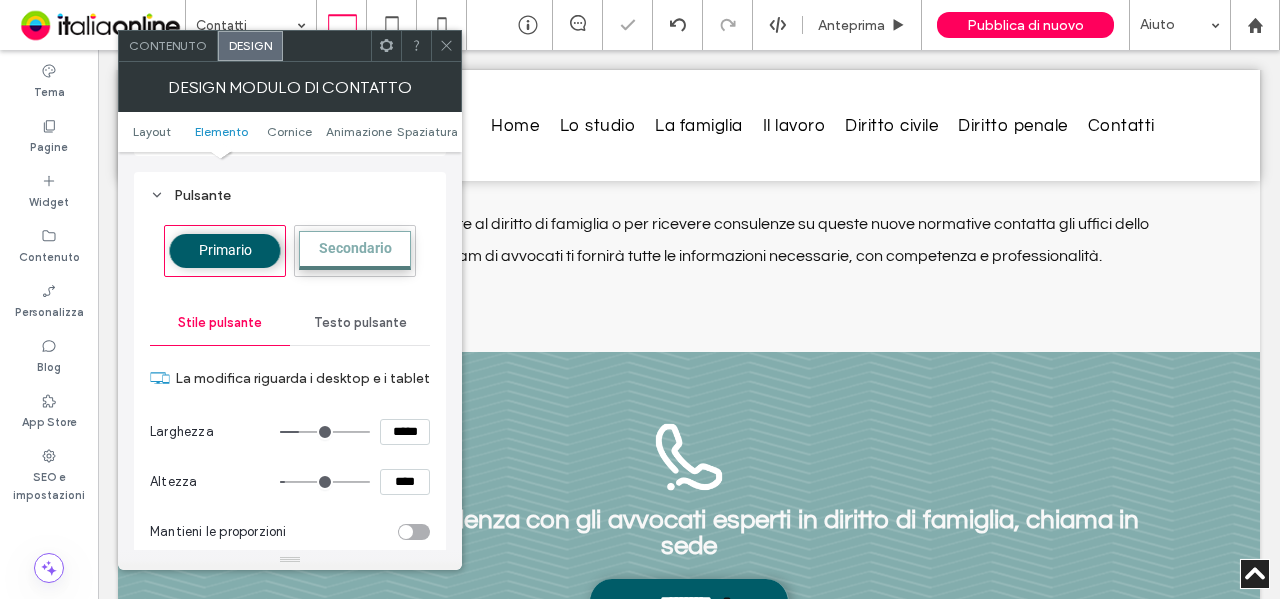 click on "Testo pulsante" at bounding box center (360, 323) 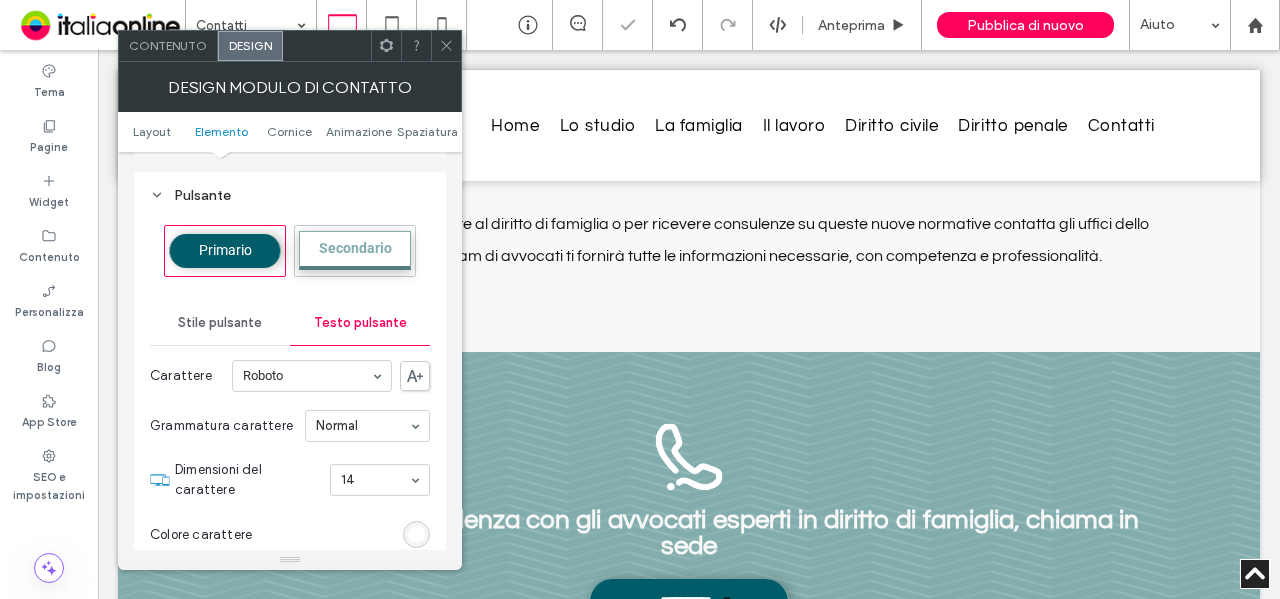 click at bounding box center (446, 46) 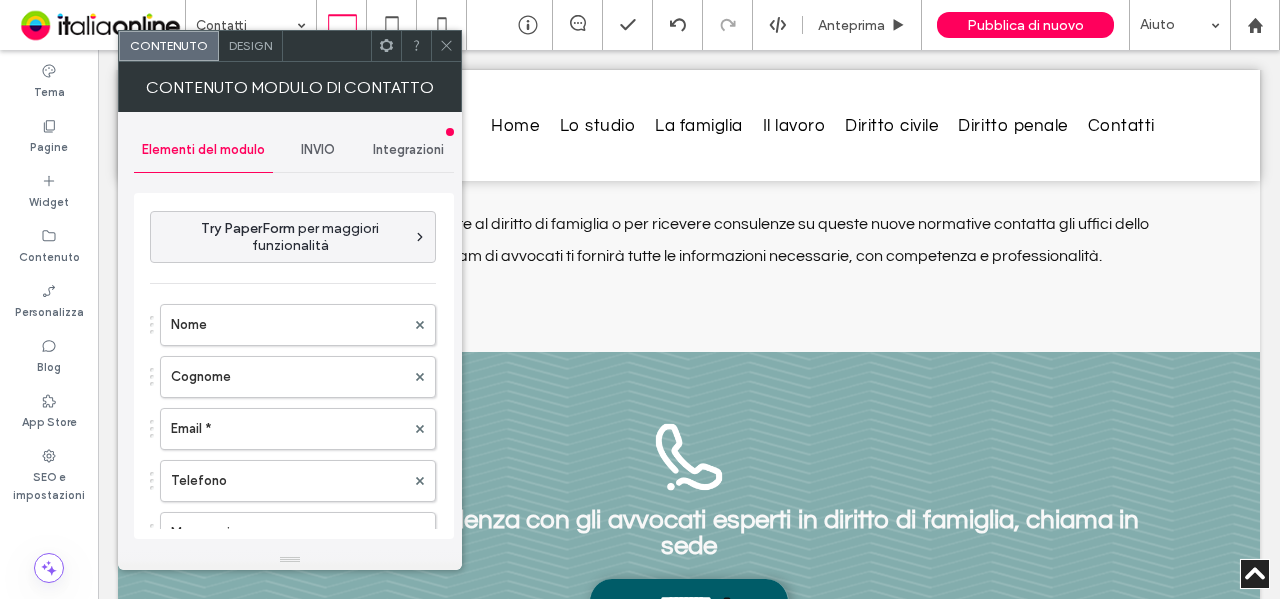click on "Design" at bounding box center [250, 45] 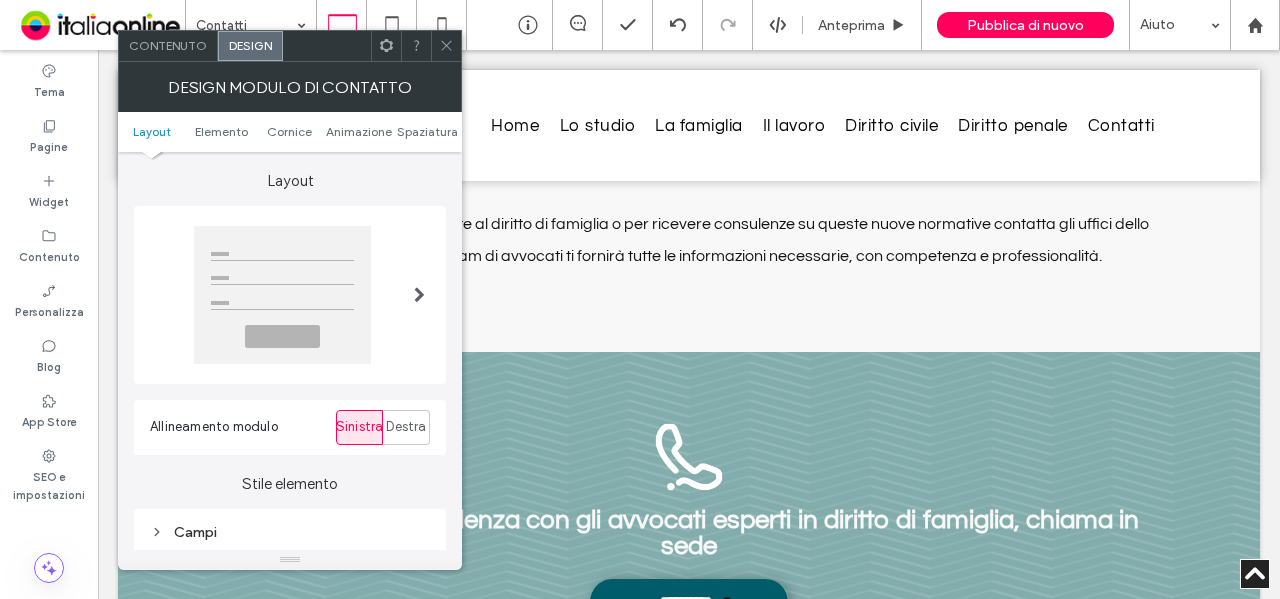 scroll, scrollTop: 300, scrollLeft: 0, axis: vertical 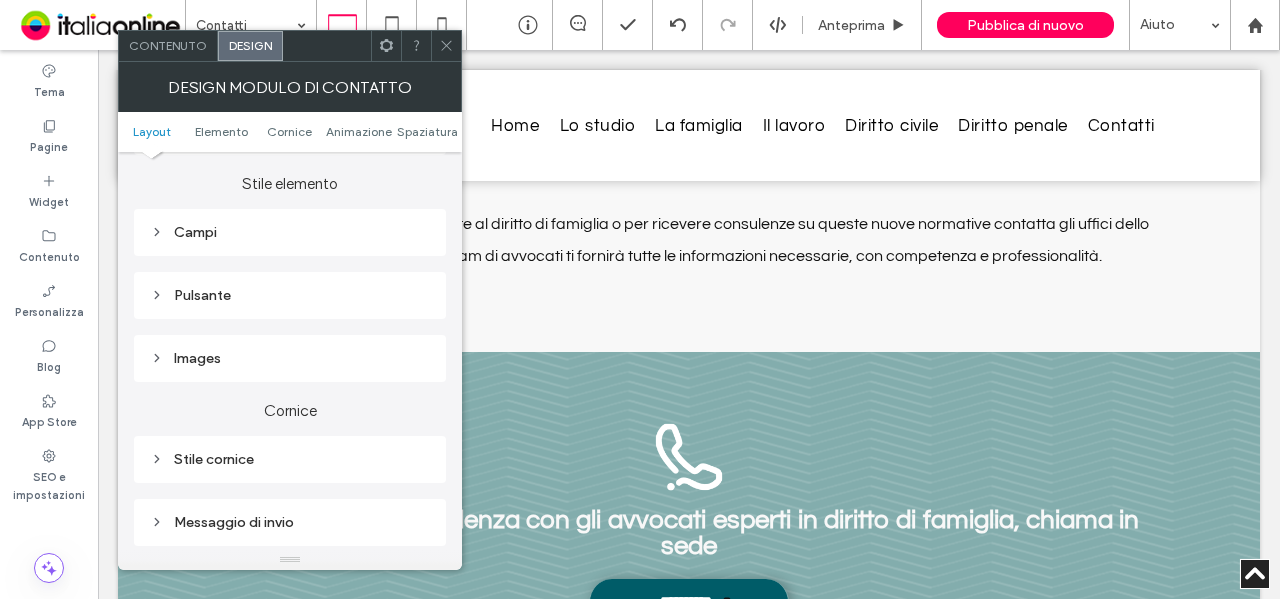 click on "Pulsante" at bounding box center [290, 295] 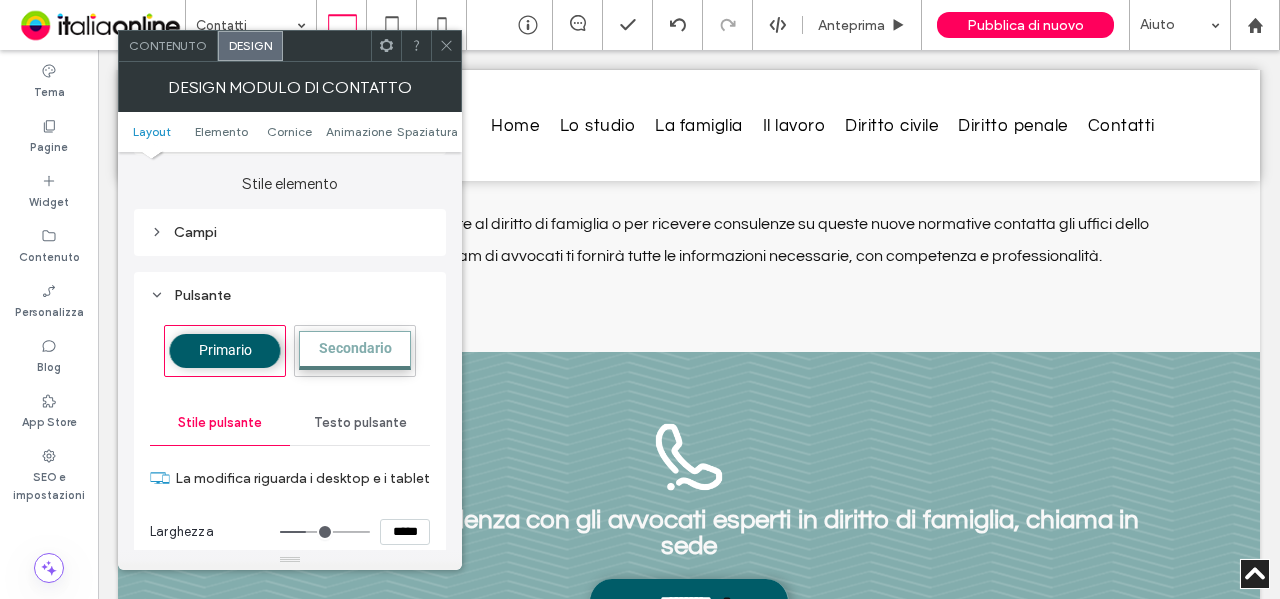 click on "Contenuto" at bounding box center (168, 45) 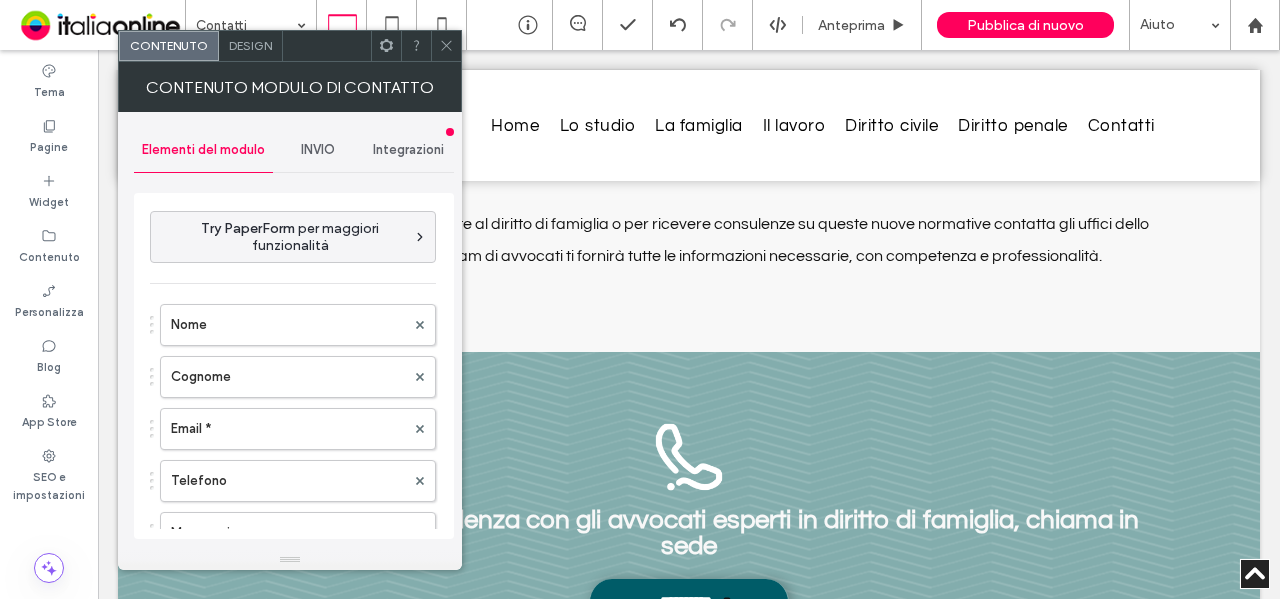 click on "INVIO" at bounding box center [318, 150] 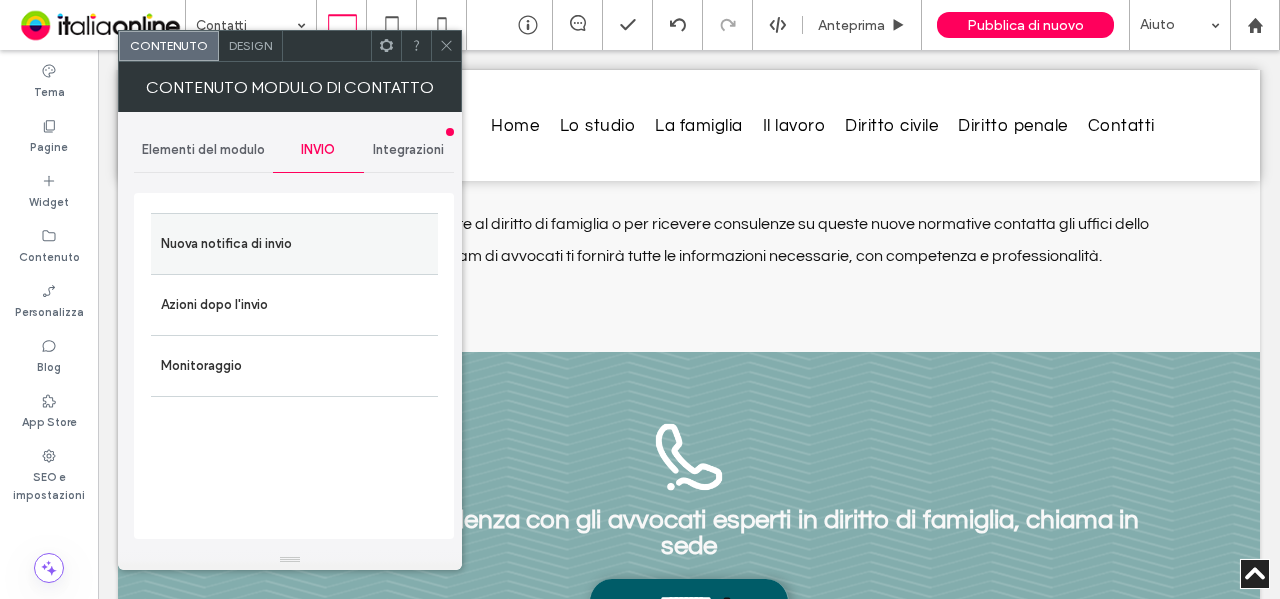 click on "Nuova notifica di invio" at bounding box center (294, 244) 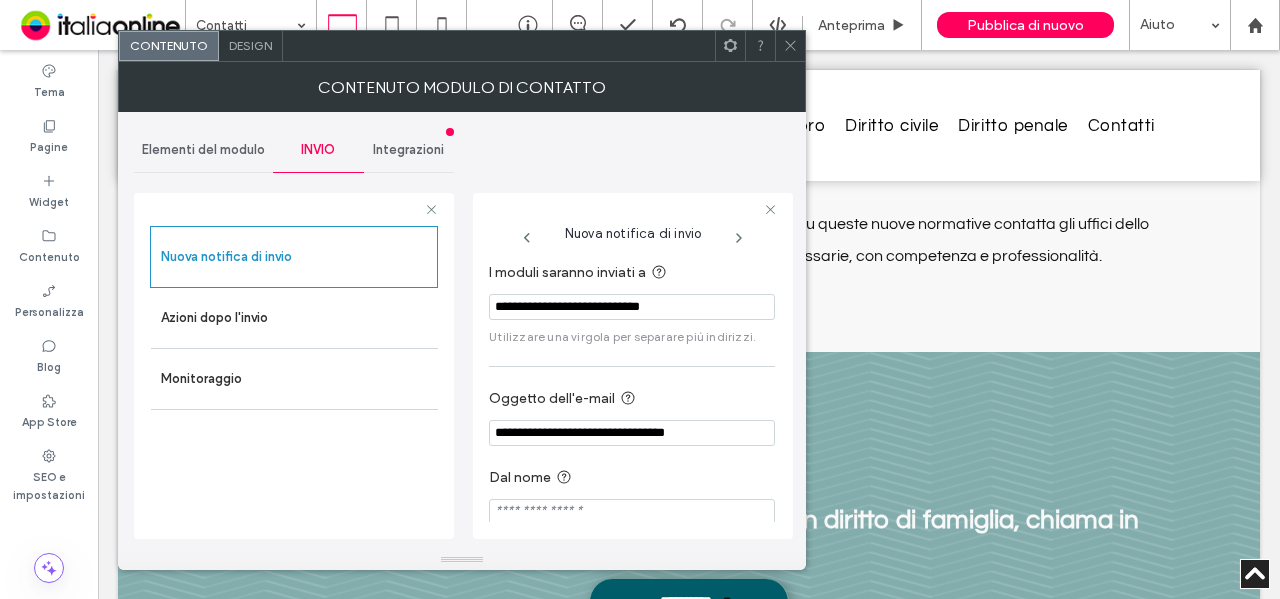 click on "Design" at bounding box center [251, 46] 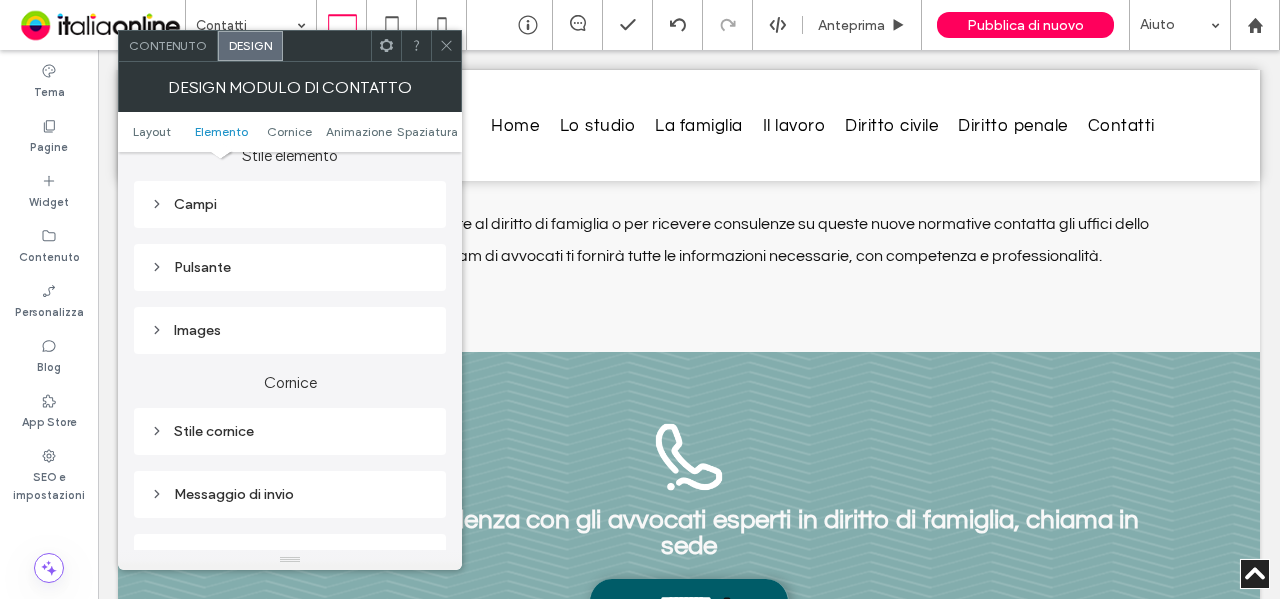 scroll, scrollTop: 400, scrollLeft: 0, axis: vertical 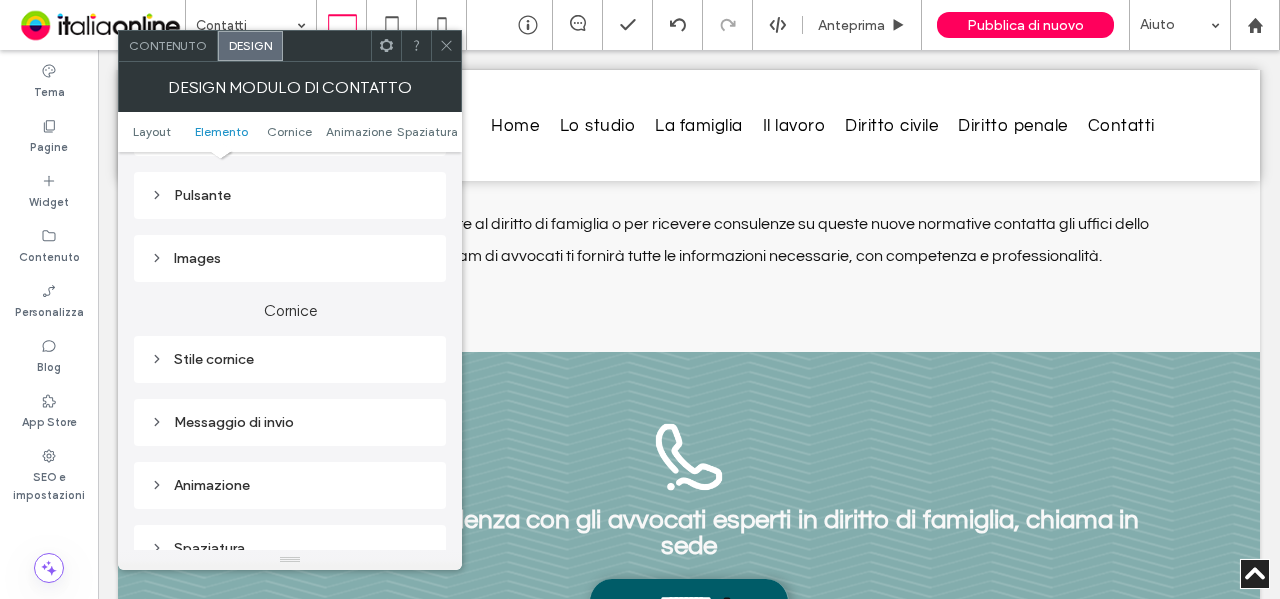 click on "Contenuto" at bounding box center (168, 45) 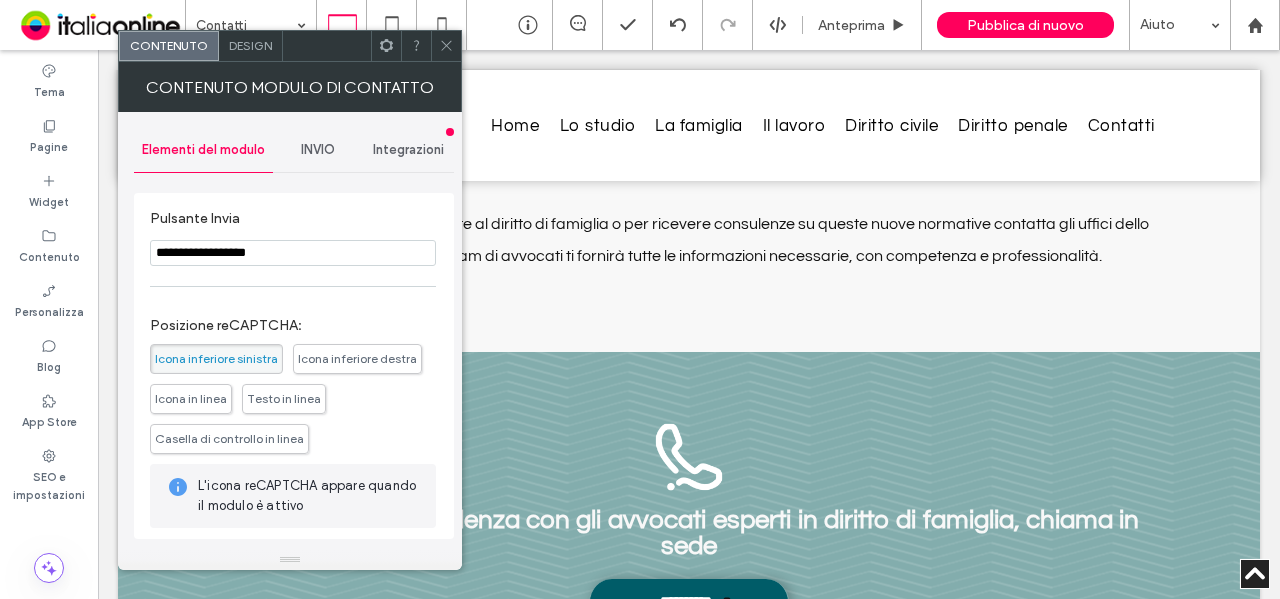 scroll, scrollTop: 409, scrollLeft: 0, axis: vertical 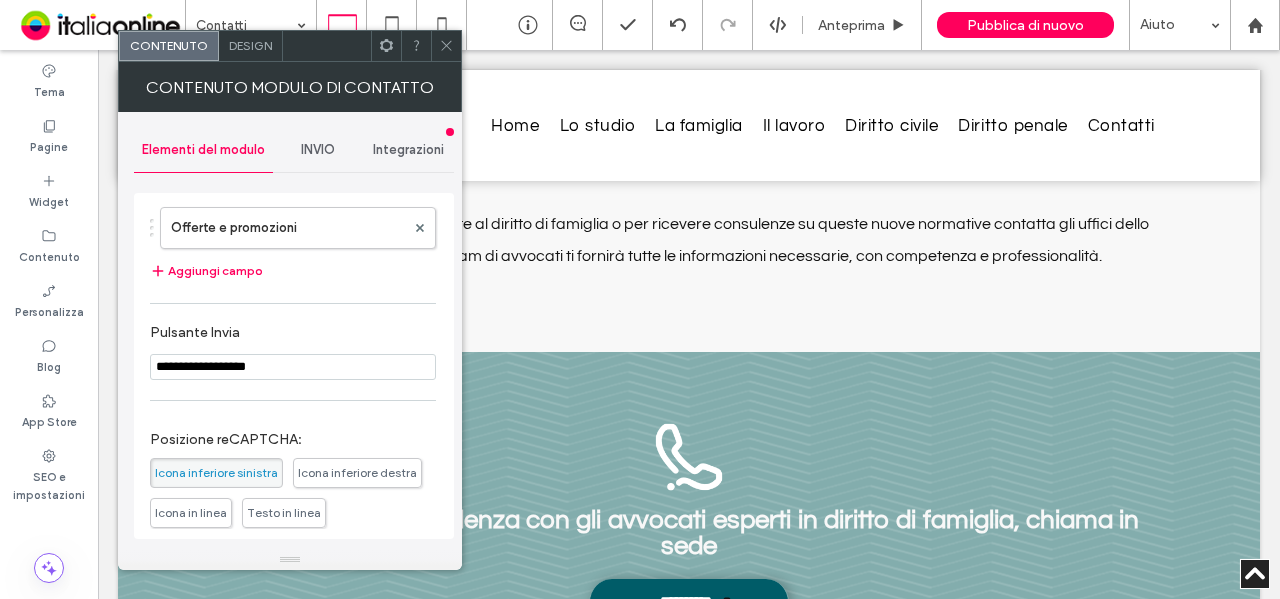 click on "**********" at bounding box center [293, 367] 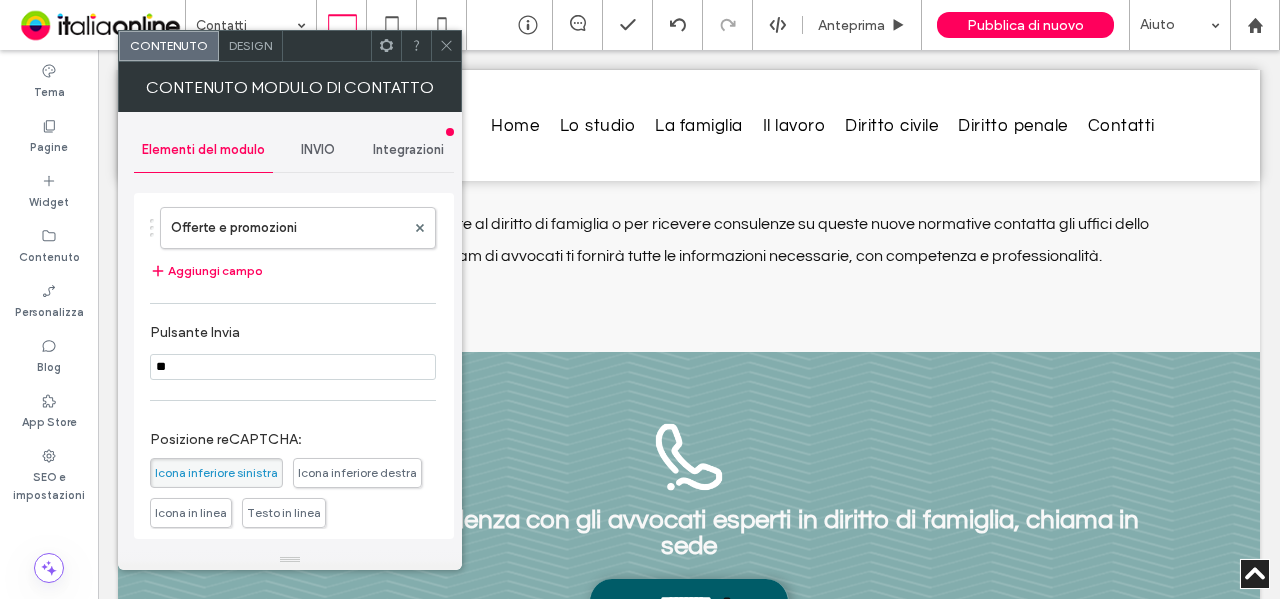 type on "*" 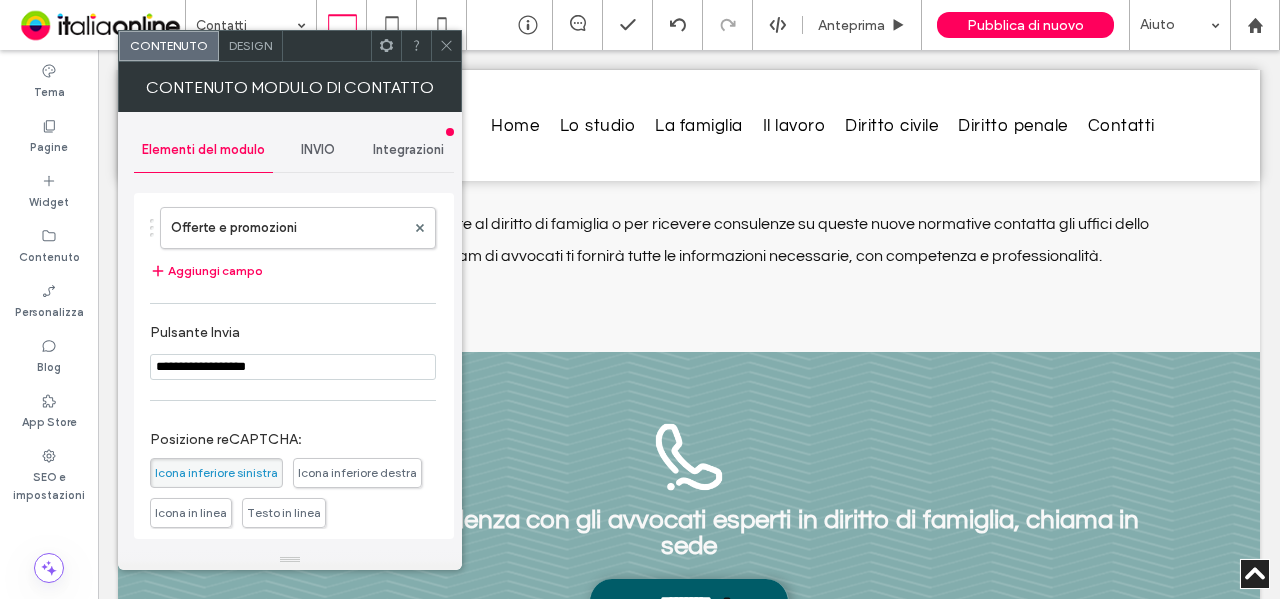 type on "**********" 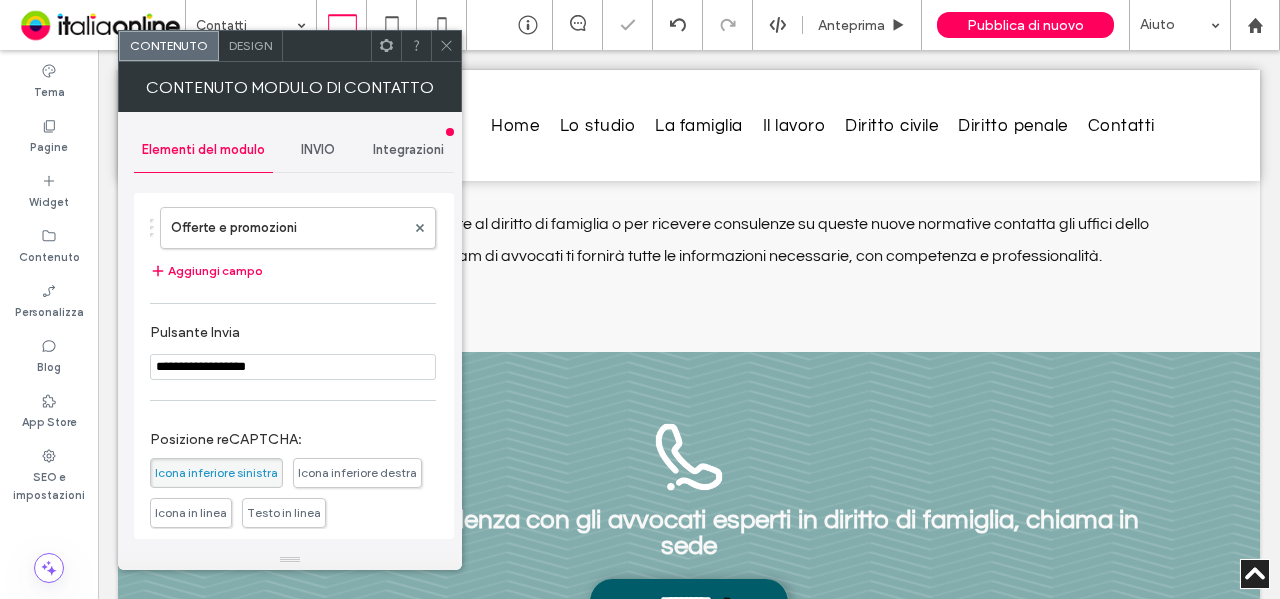 click at bounding box center [446, 46] 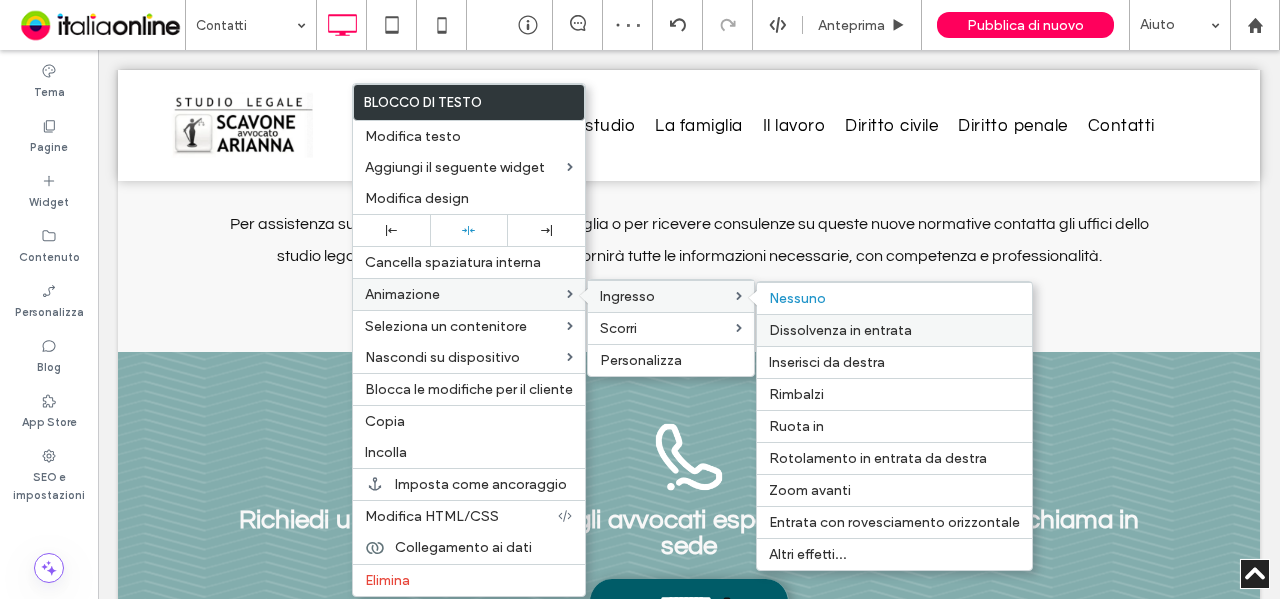 click on "Dissolvenza in entrata" at bounding box center [840, 330] 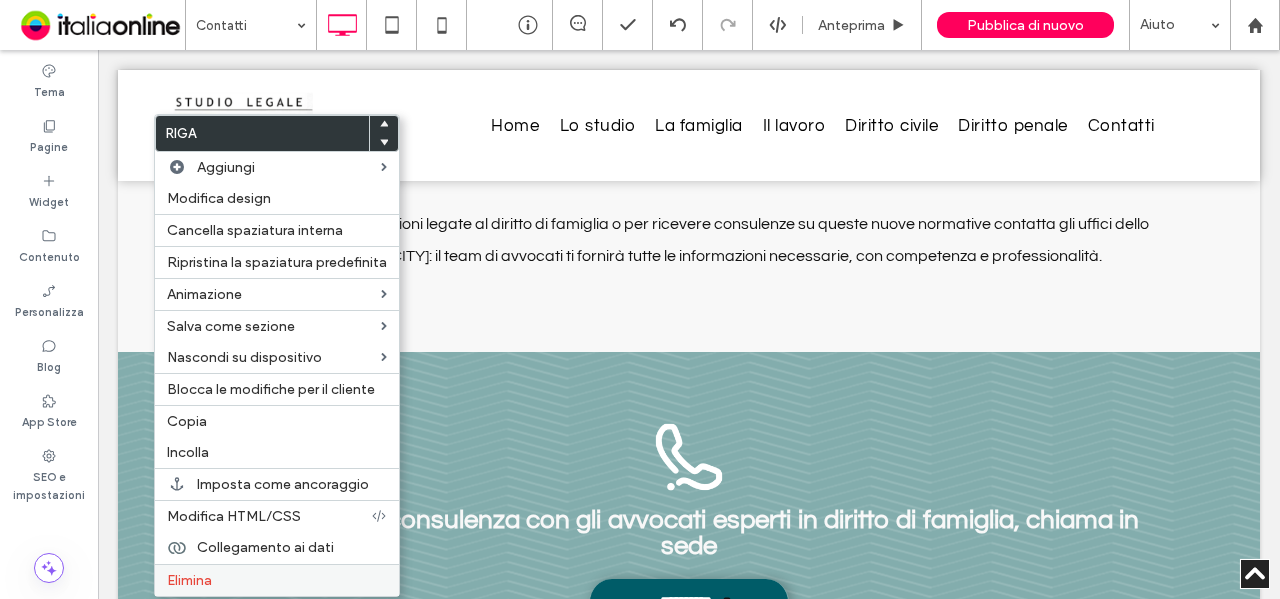 click on "Elimina" at bounding box center [277, 580] 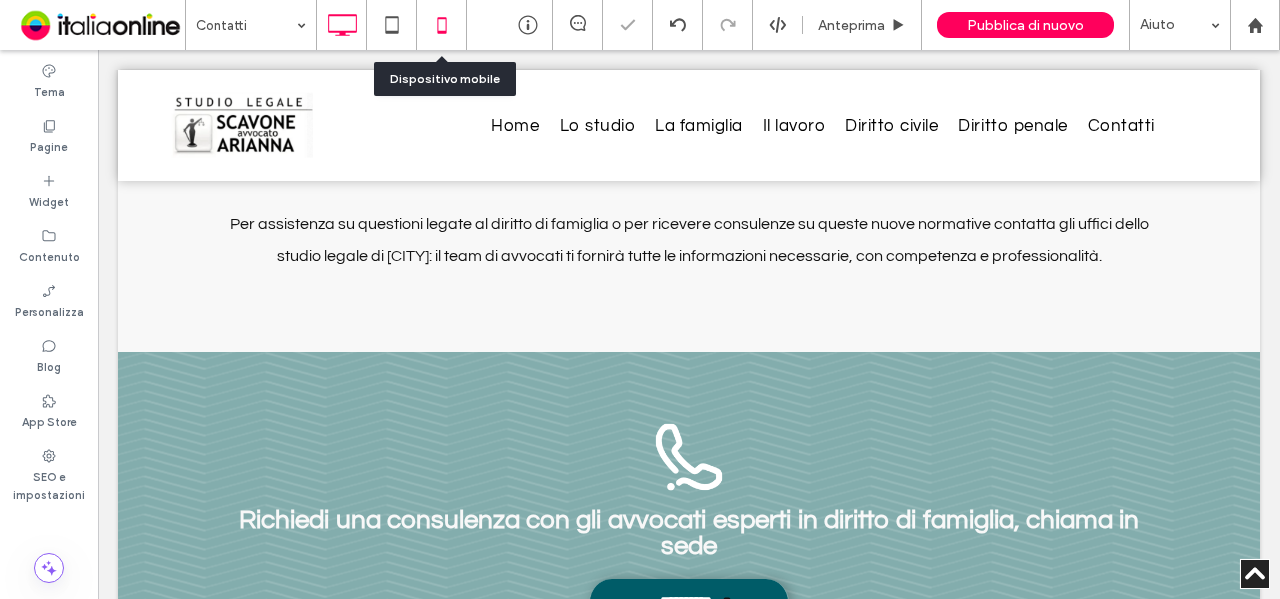click 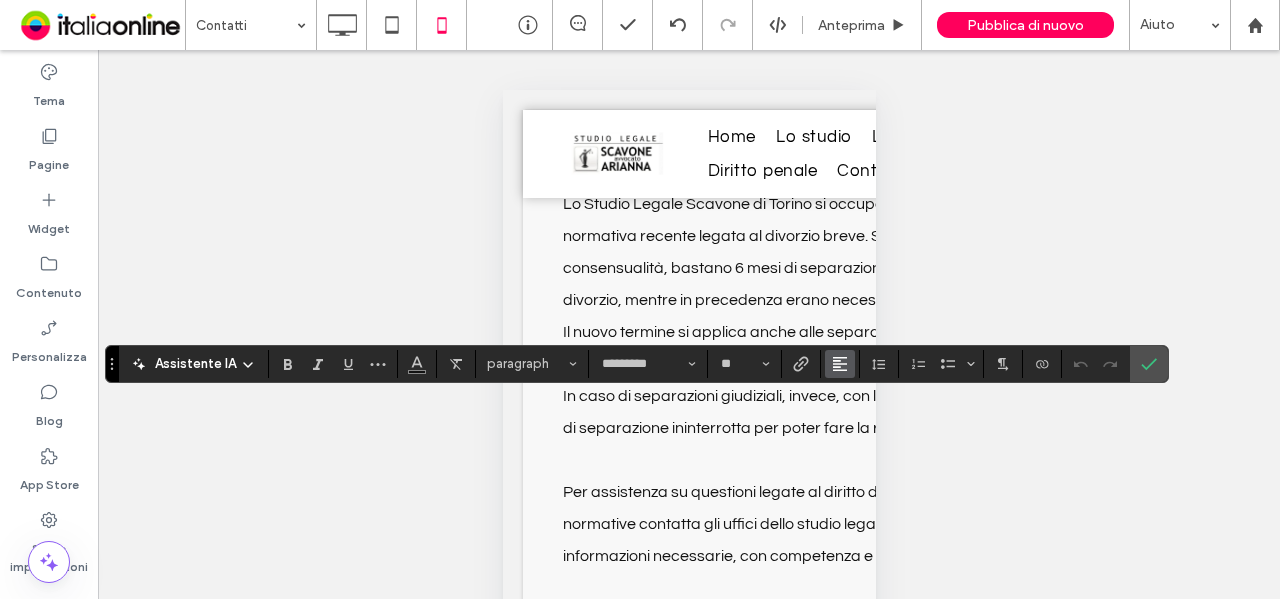 click at bounding box center (840, 364) 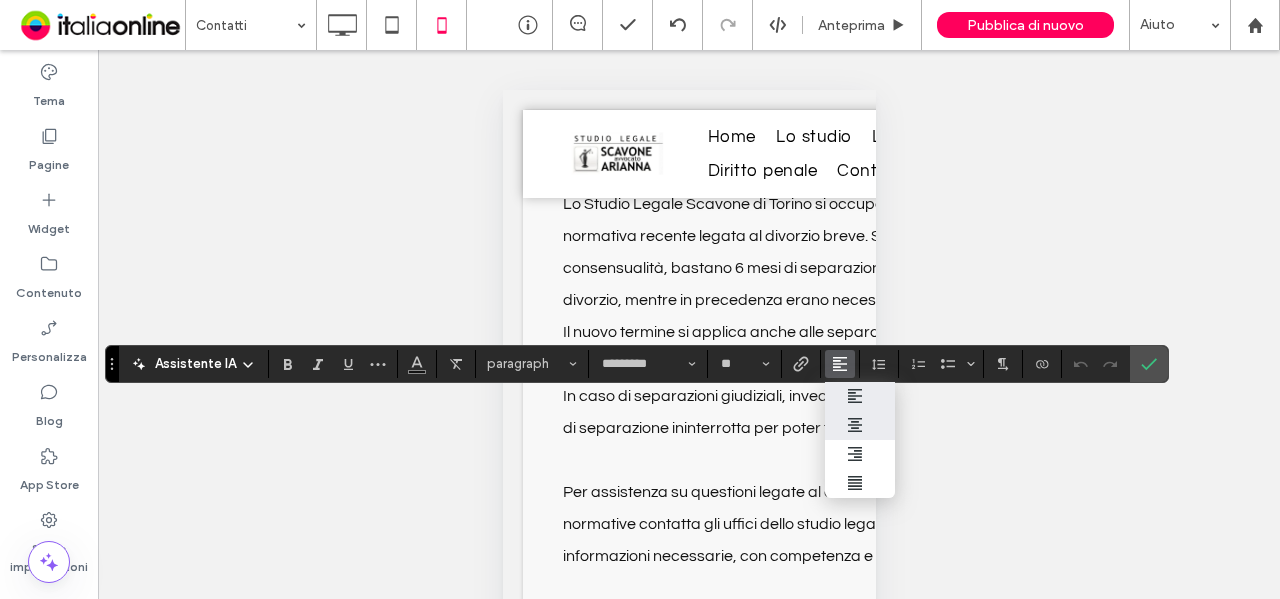 drag, startPoint x: 860, startPoint y: 420, endPoint x: 895, endPoint y: 420, distance: 35 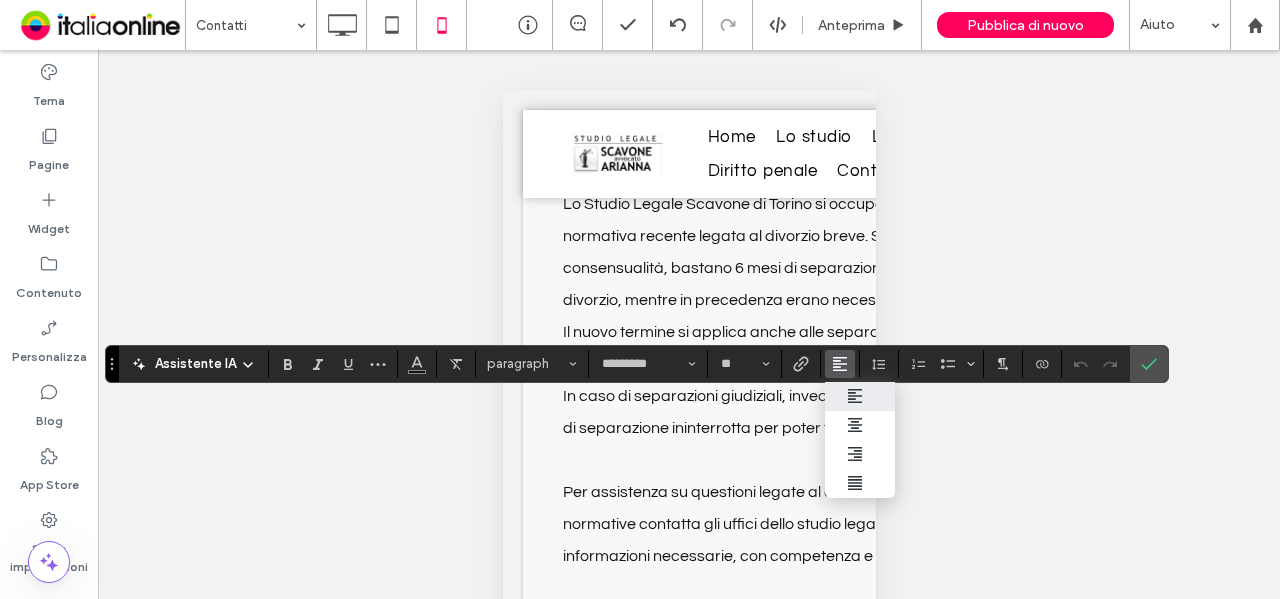 click at bounding box center [860, 425] 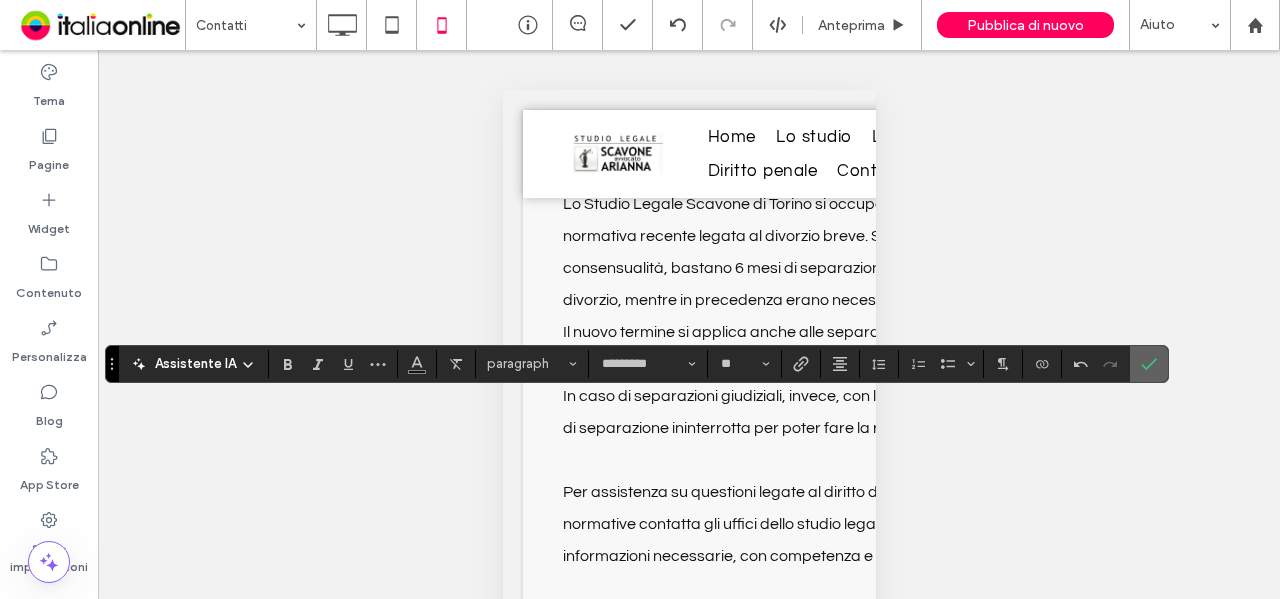click 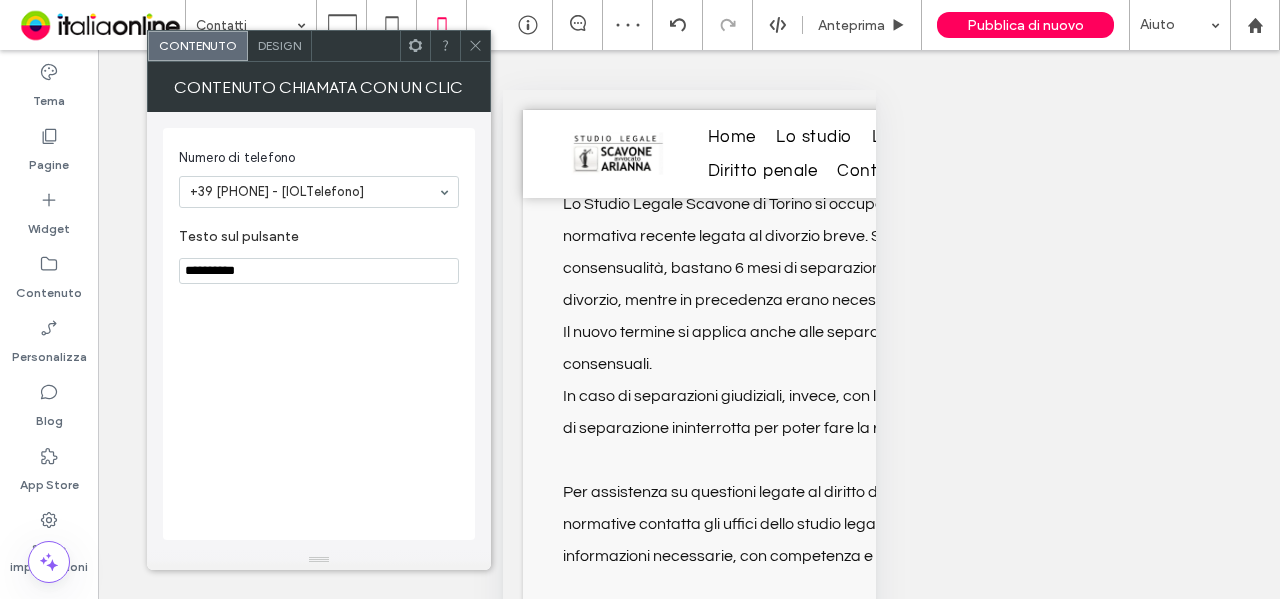 click on "Design" at bounding box center [279, 45] 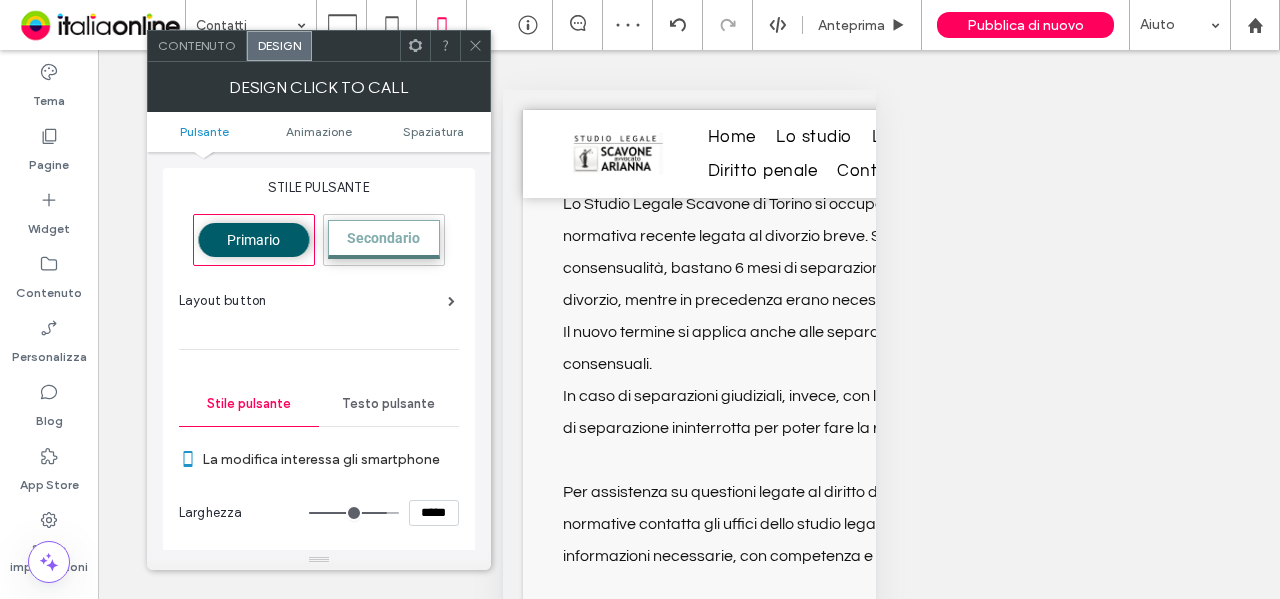 drag, startPoint x: 436, startPoint y: 500, endPoint x: 347, endPoint y: 506, distance: 89.20202 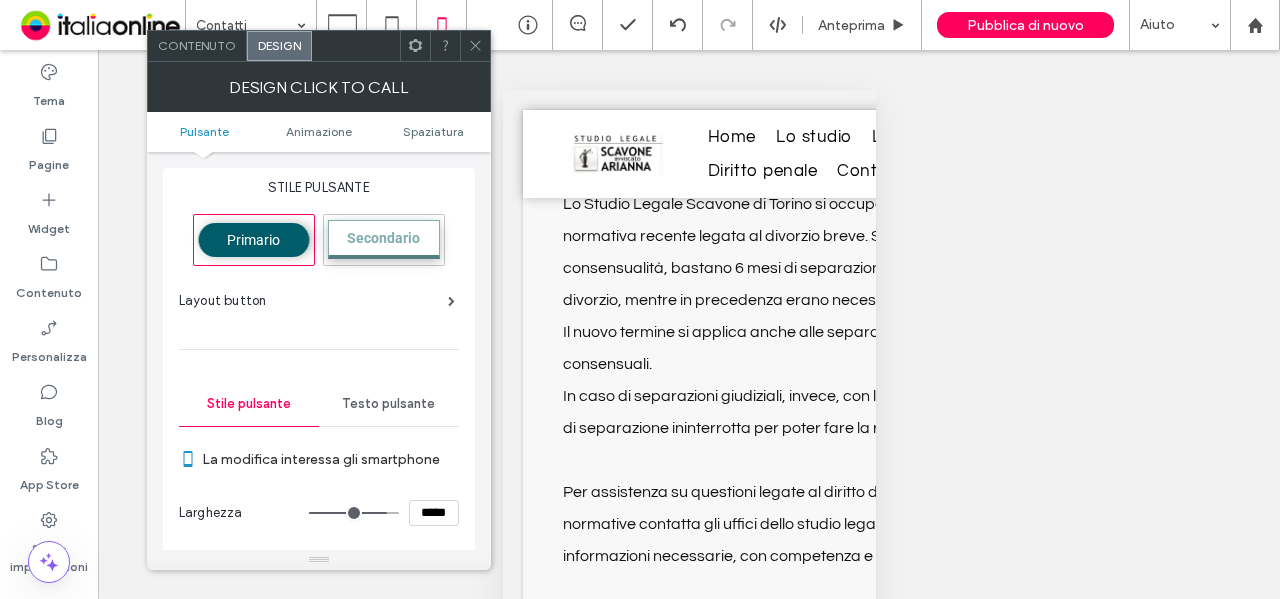 type on "*****" 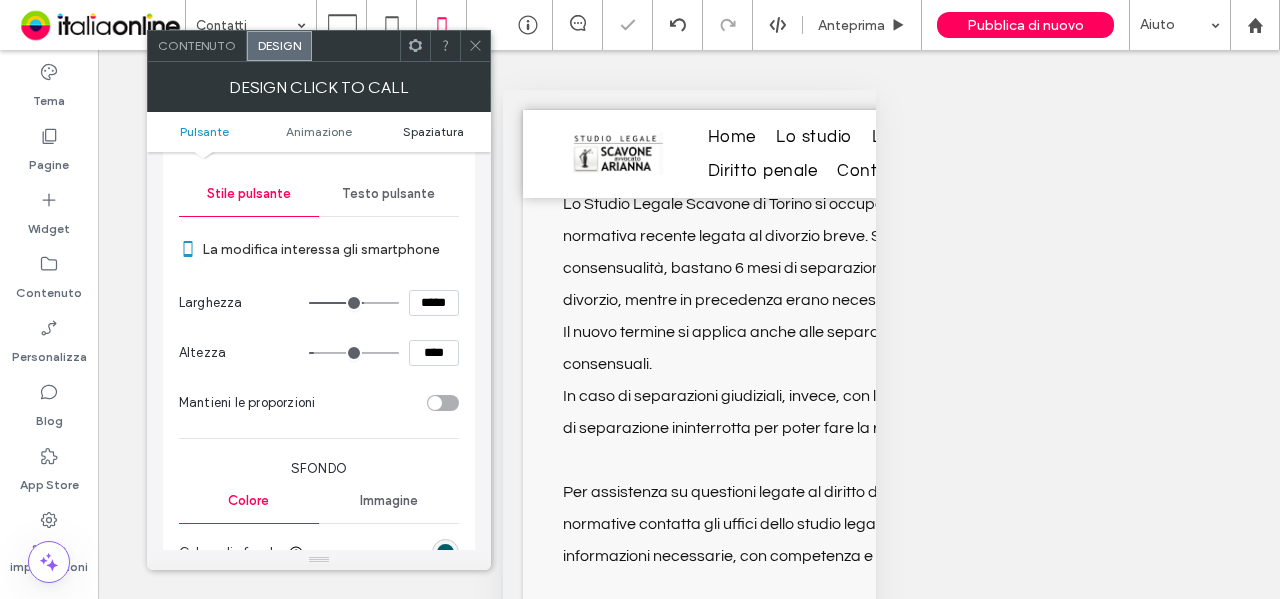 click on "Spaziatura" at bounding box center (433, 131) 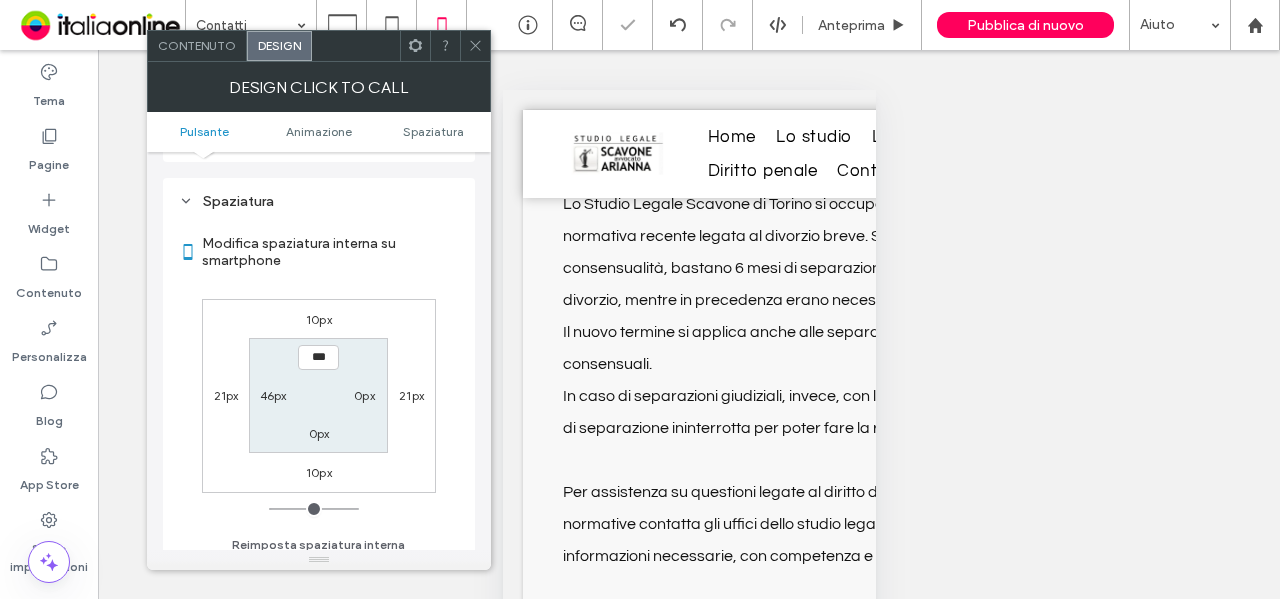 scroll, scrollTop: 955, scrollLeft: 0, axis: vertical 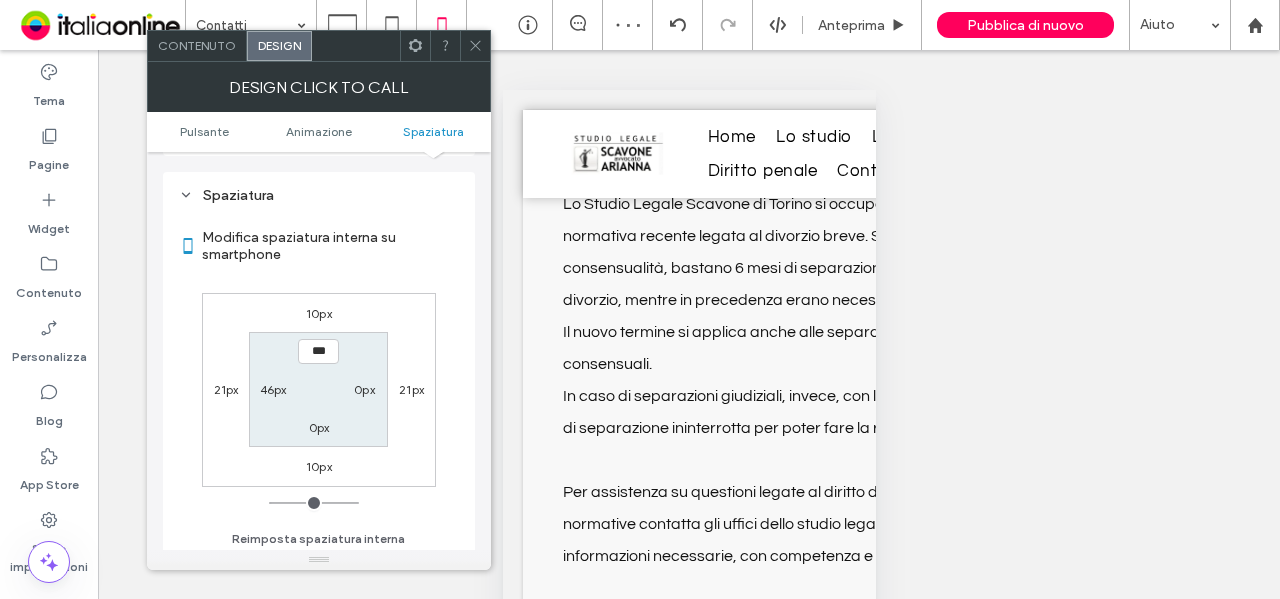 click on "46px" at bounding box center [273, 389] 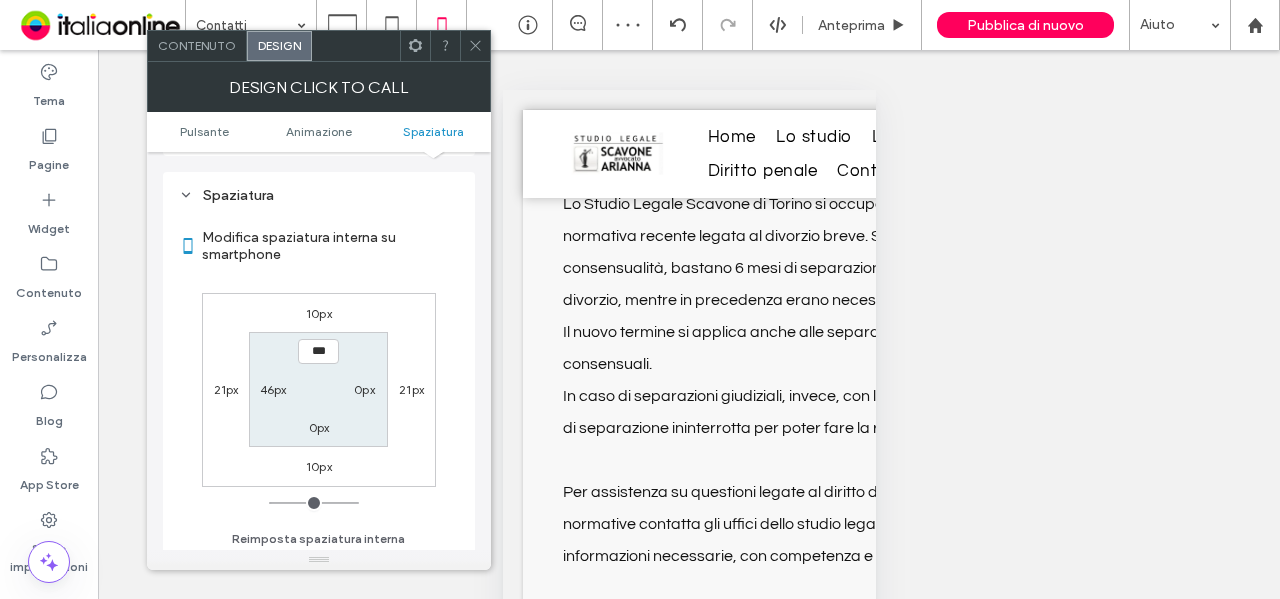 type on "**" 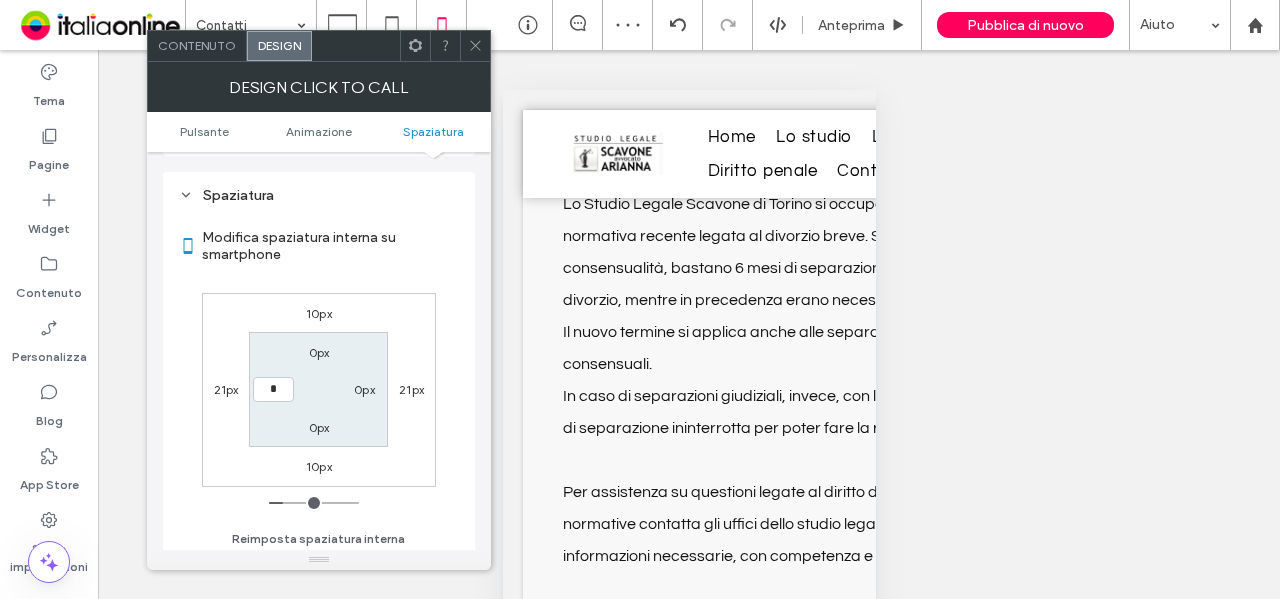 type on "*" 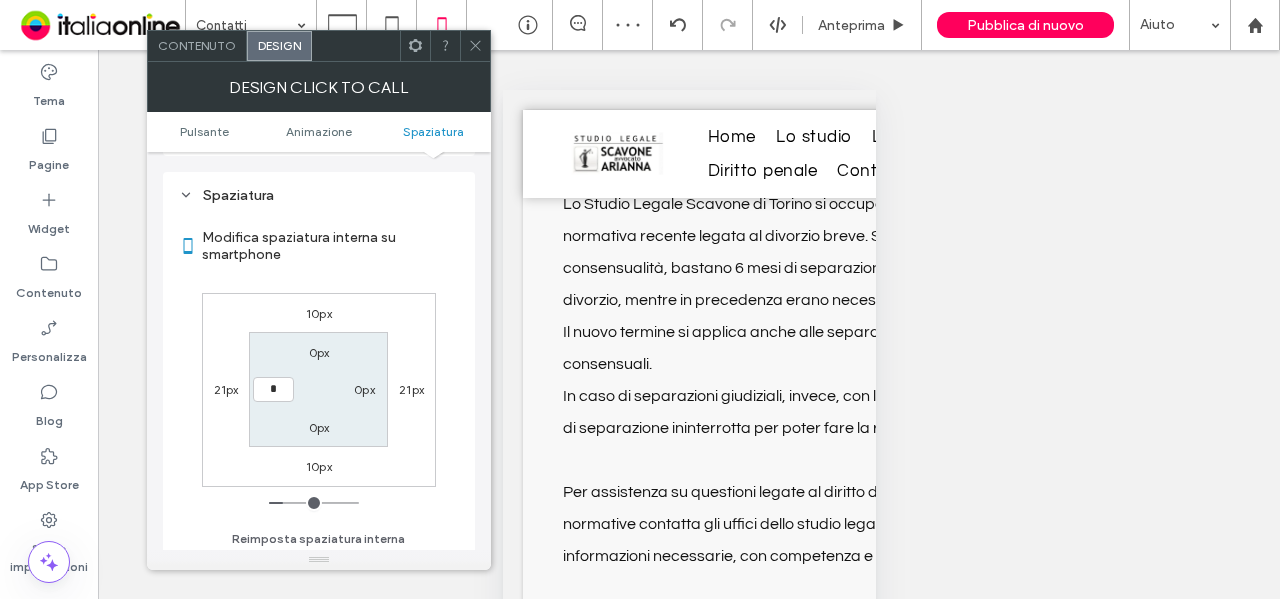 type on "*" 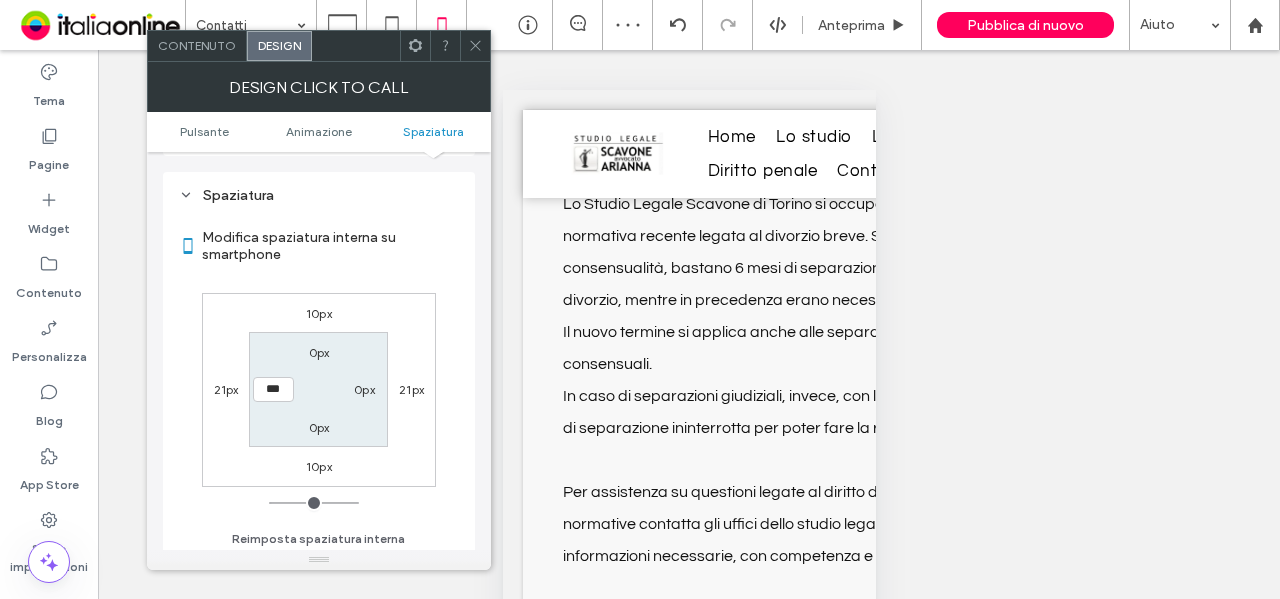click on "0px" at bounding box center (319, 352) 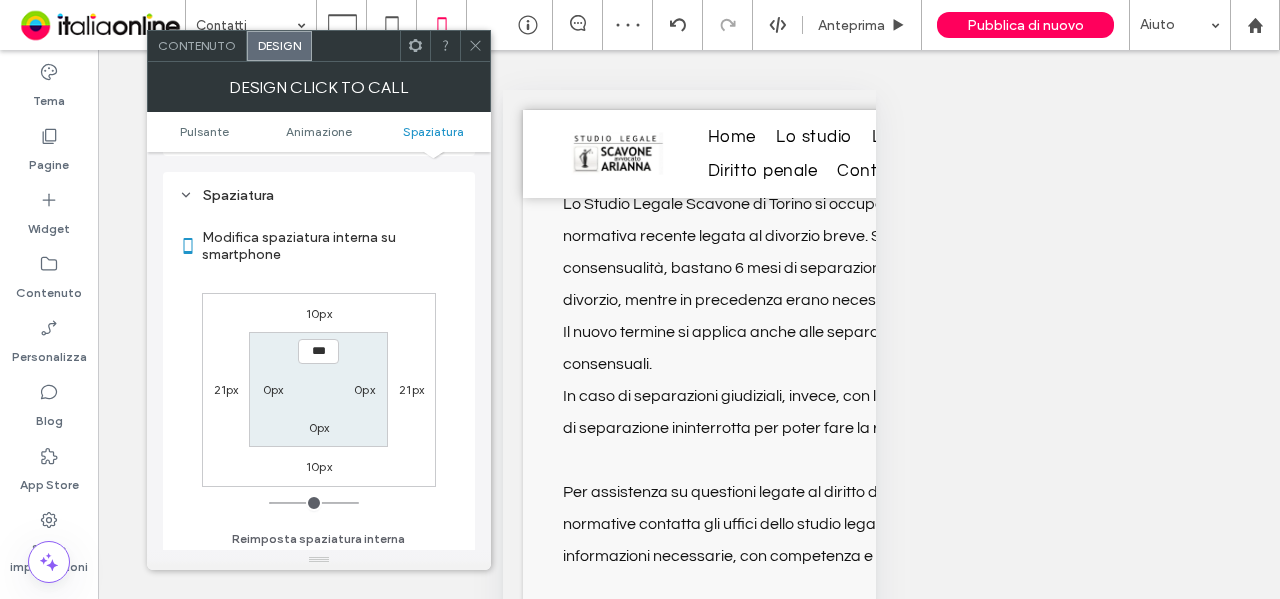 click at bounding box center [475, 46] 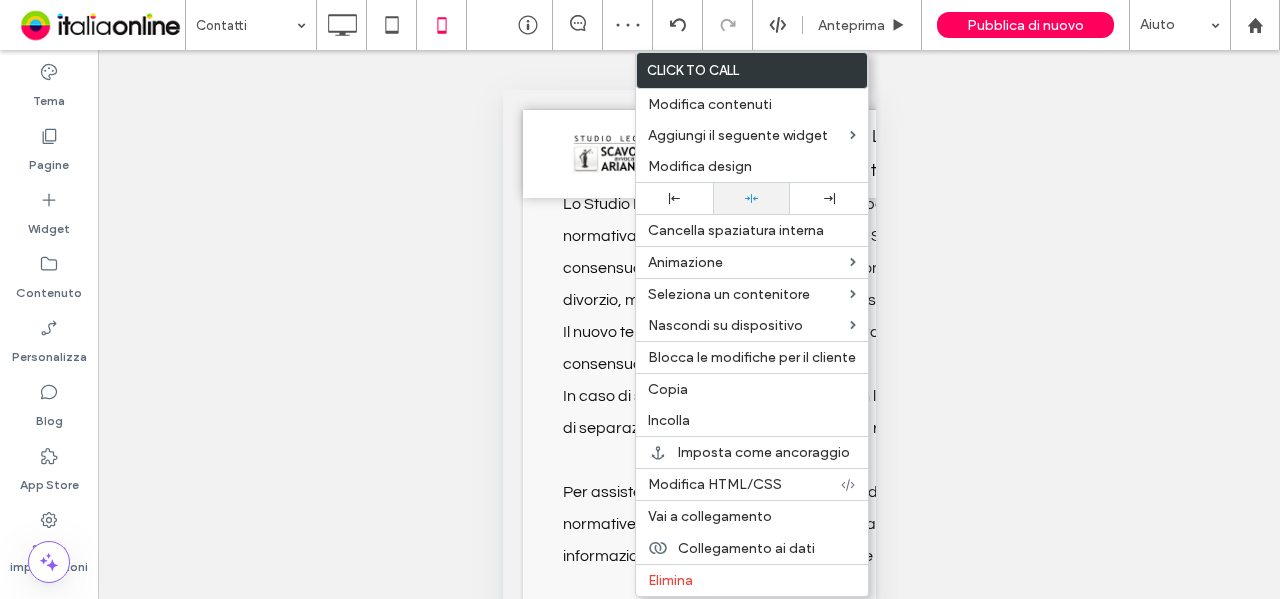 click at bounding box center (751, 198) 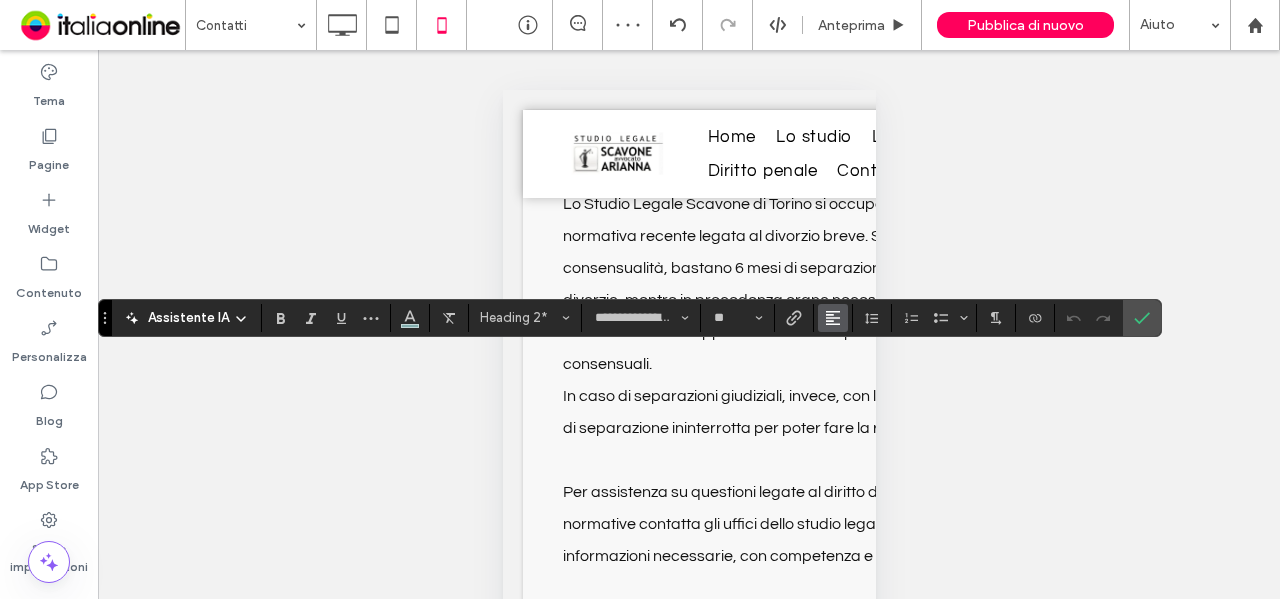 click 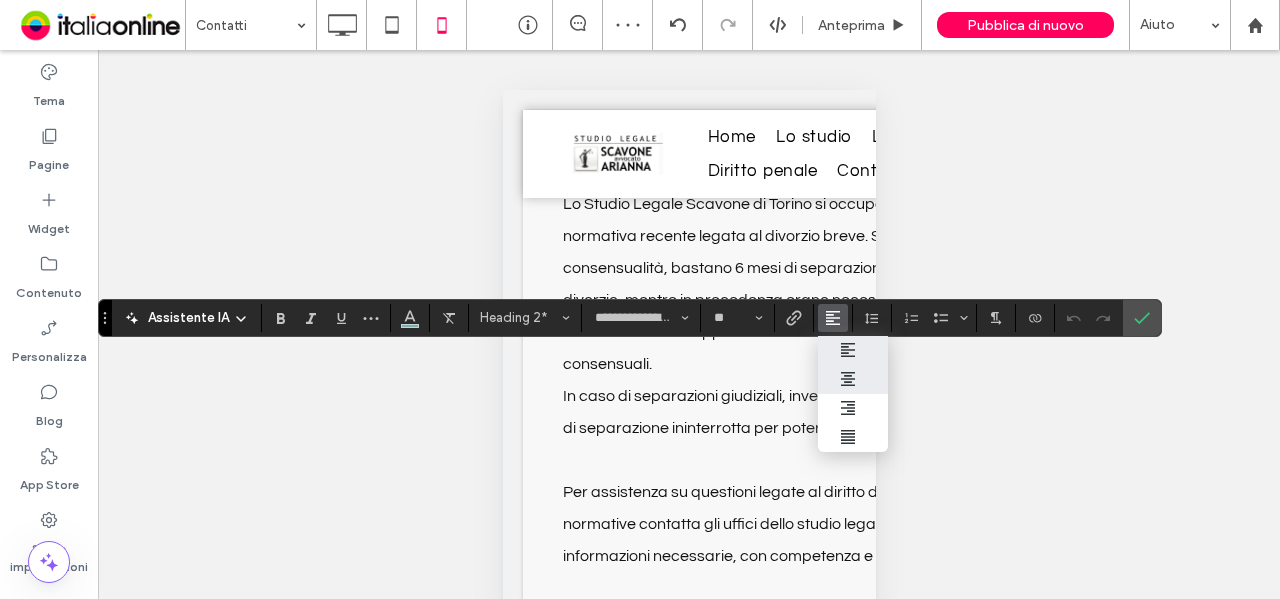 click at bounding box center [853, 379] 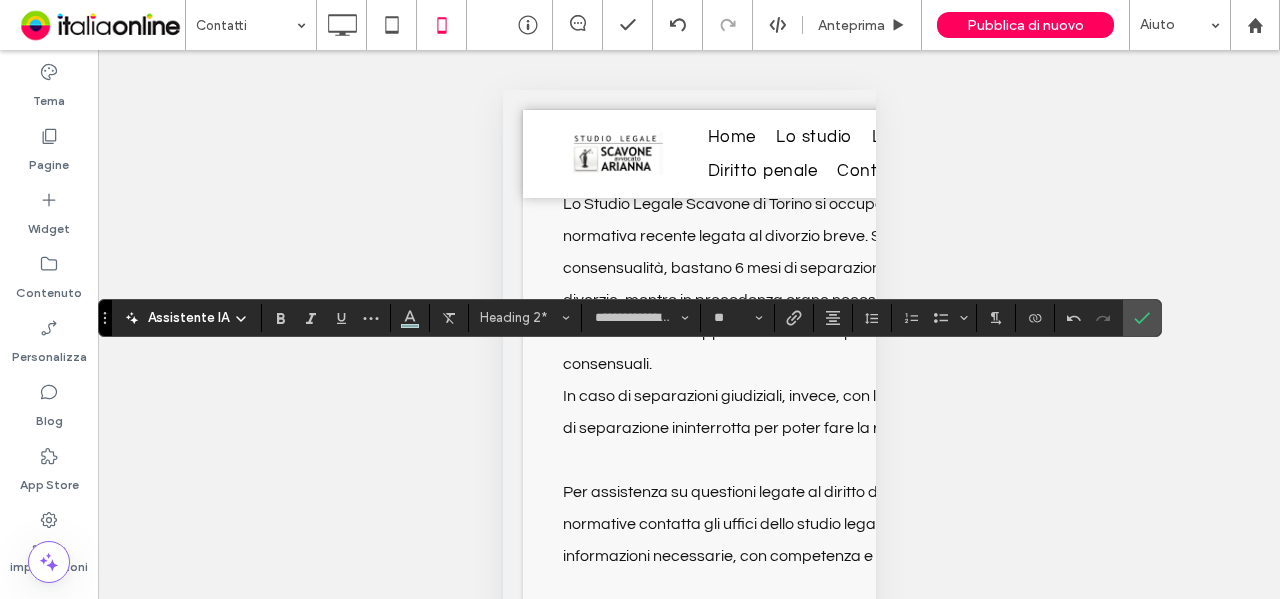 drag, startPoint x: 1144, startPoint y: 319, endPoint x: 1124, endPoint y: 332, distance: 23.853722 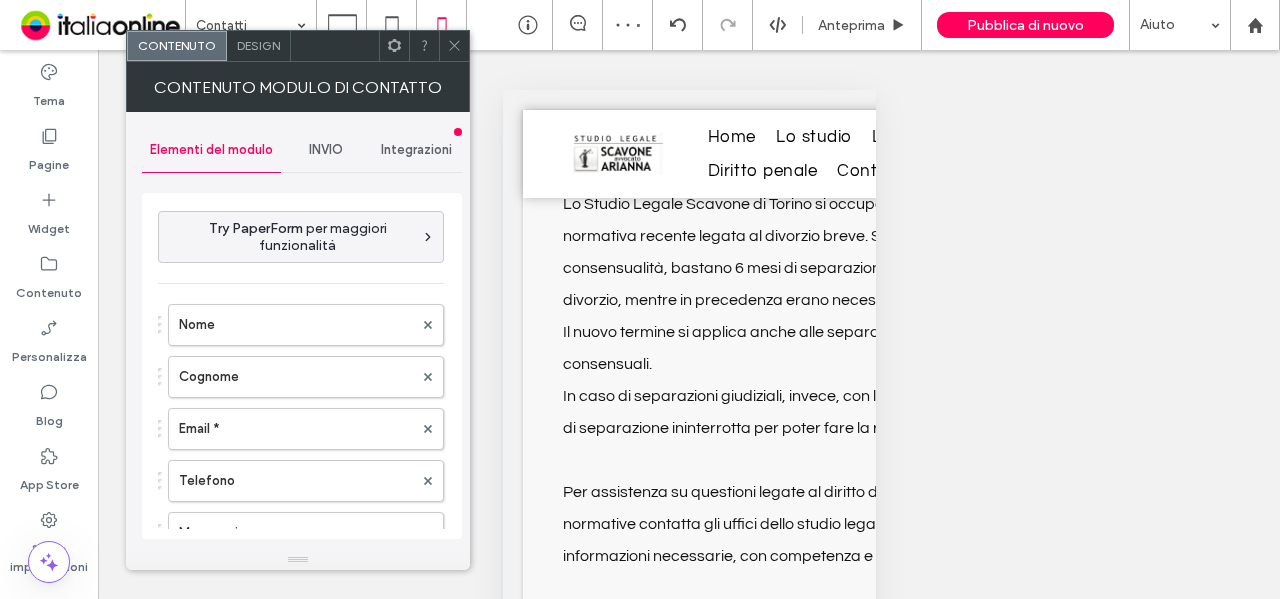 click on "Design" at bounding box center (258, 45) 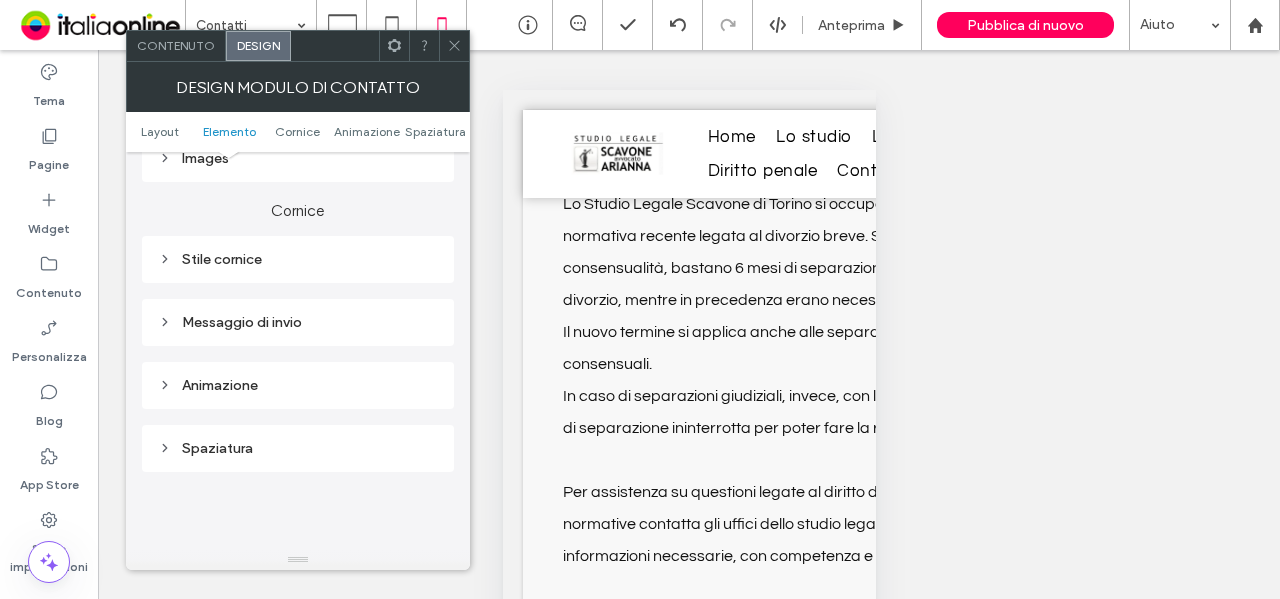 scroll, scrollTop: 400, scrollLeft: 0, axis: vertical 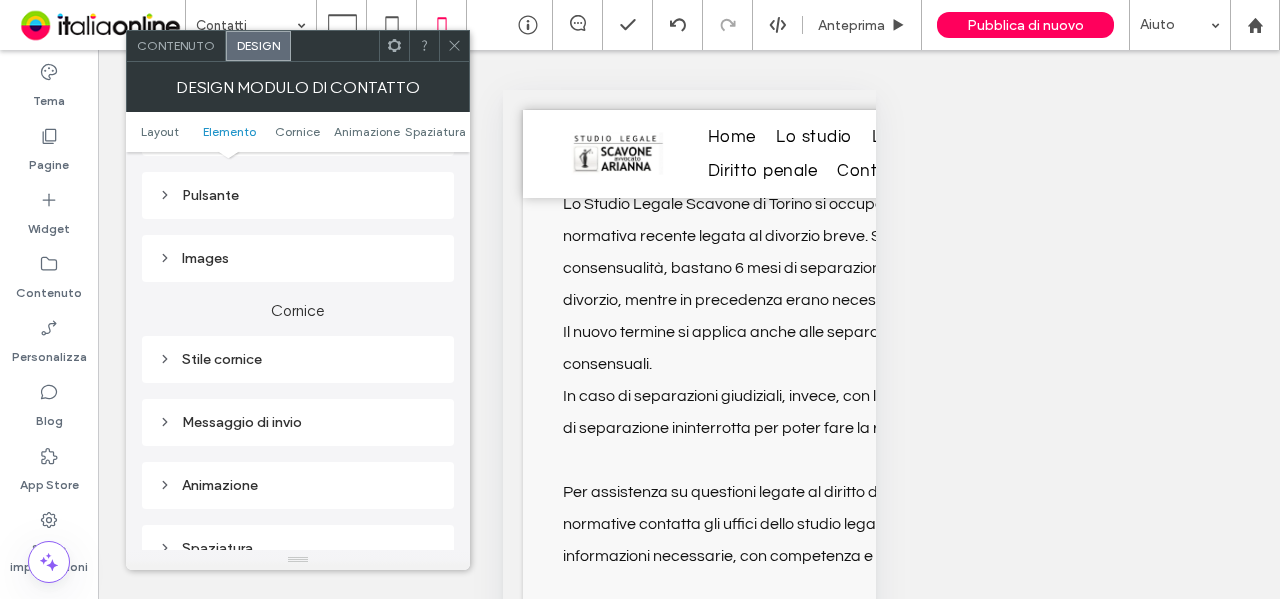 click on "Pulsante" at bounding box center [298, 195] 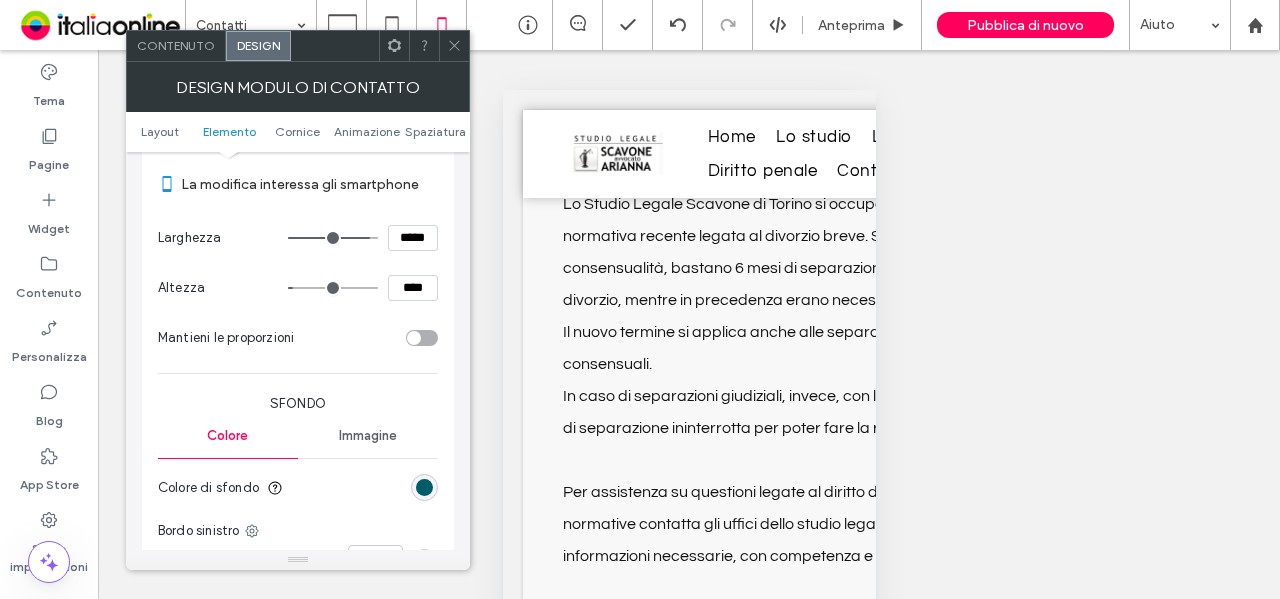 scroll, scrollTop: 600, scrollLeft: 0, axis: vertical 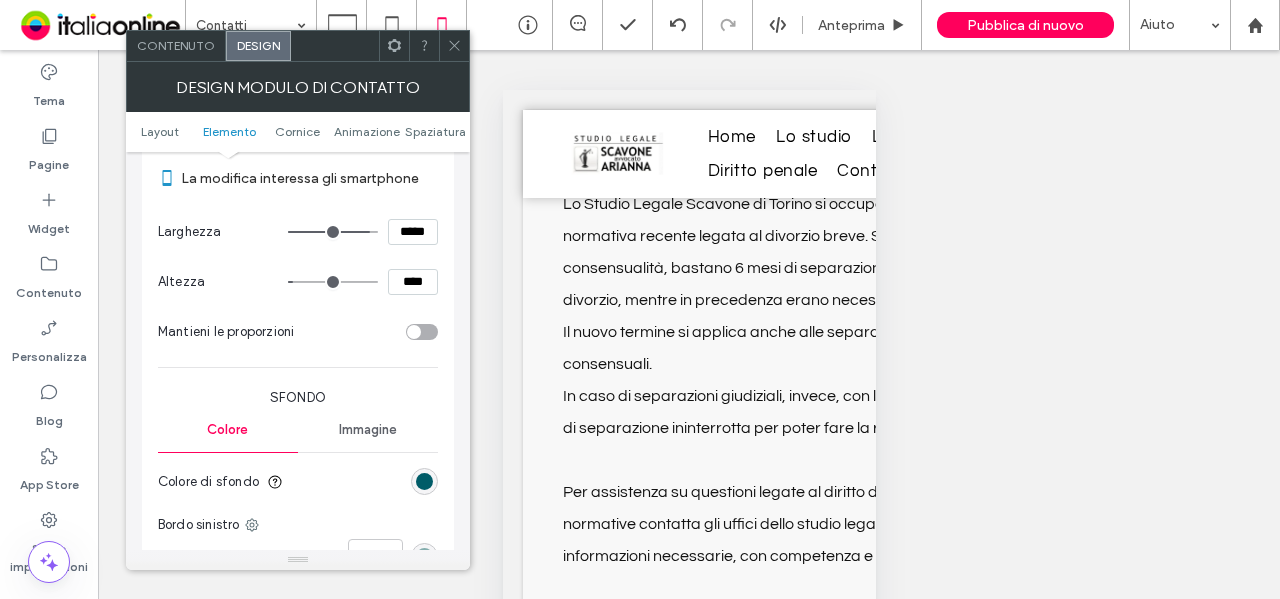 drag, startPoint x: 418, startPoint y: 227, endPoint x: 336, endPoint y: 226, distance: 82.006096 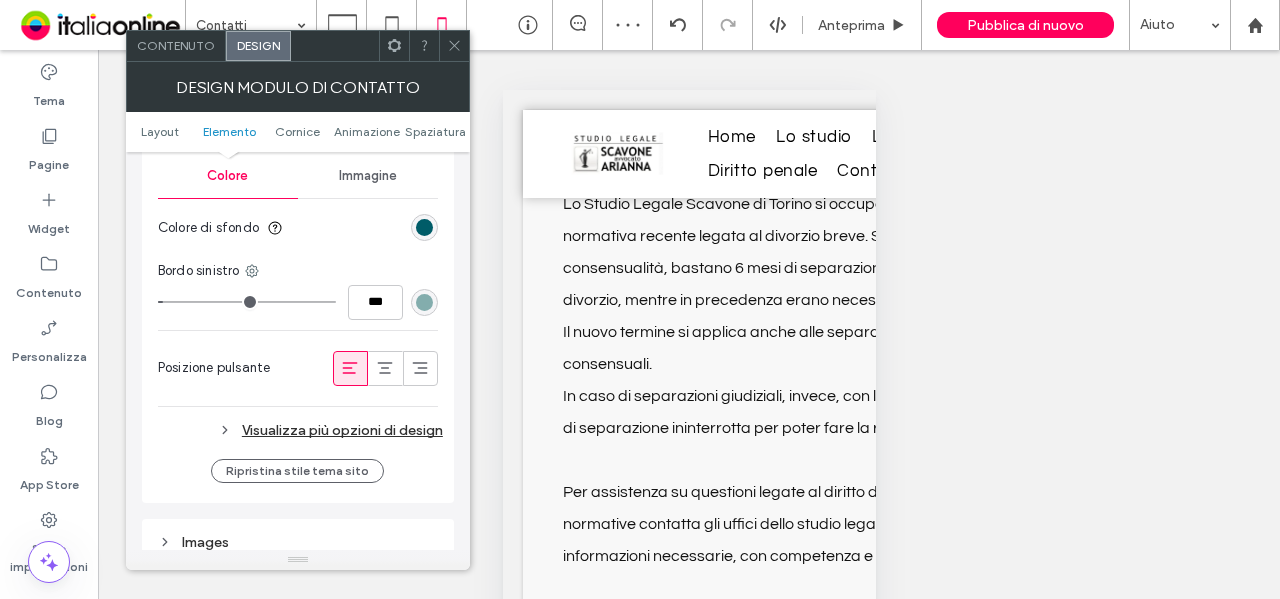 scroll, scrollTop: 900, scrollLeft: 0, axis: vertical 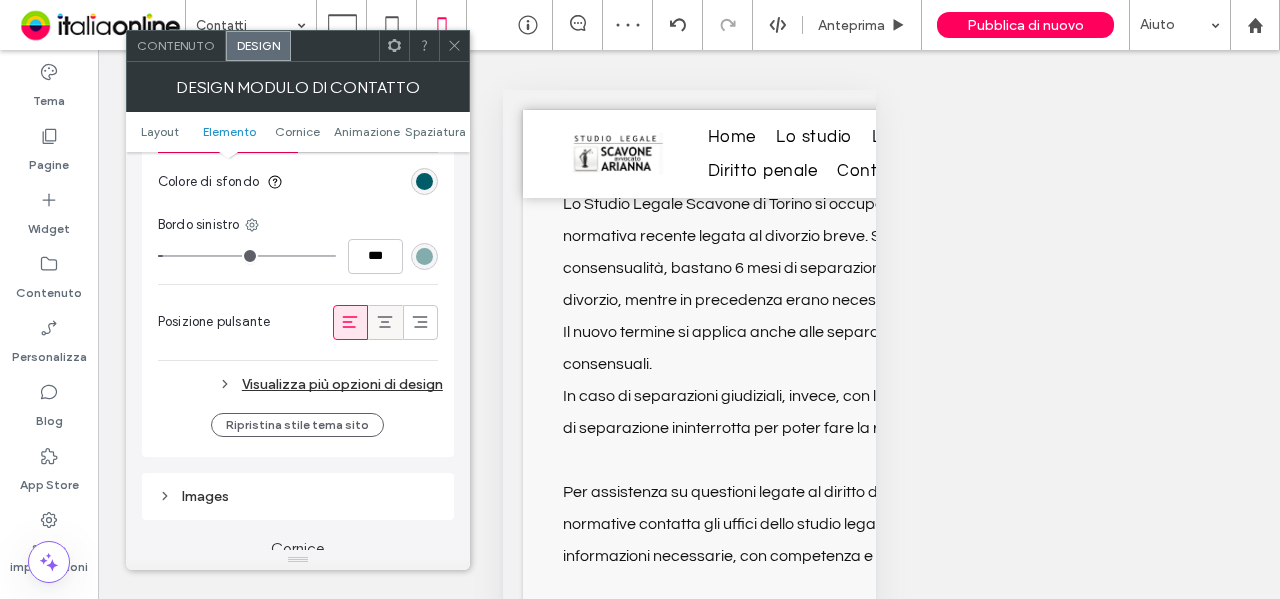 click 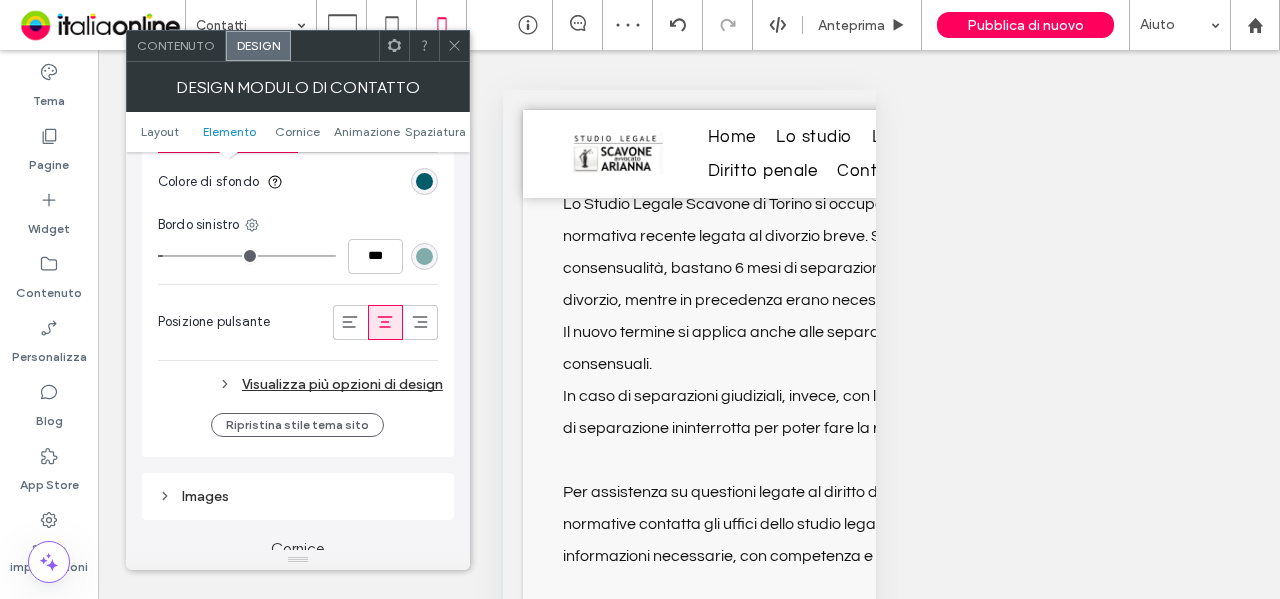 click 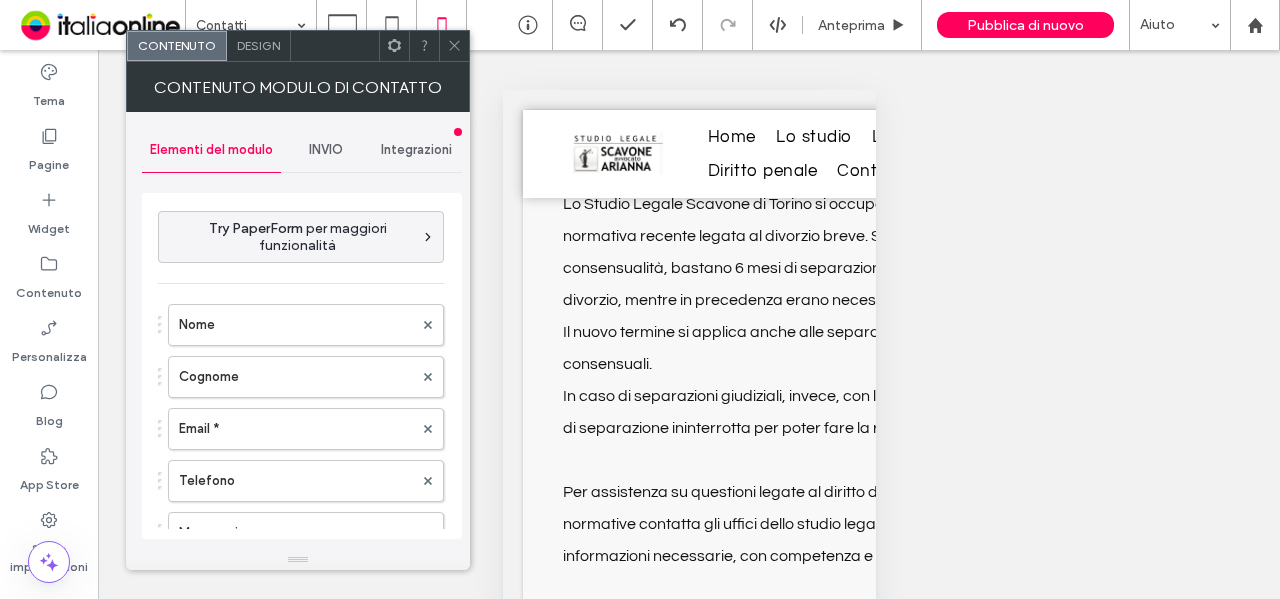 click on "Design" at bounding box center (258, 45) 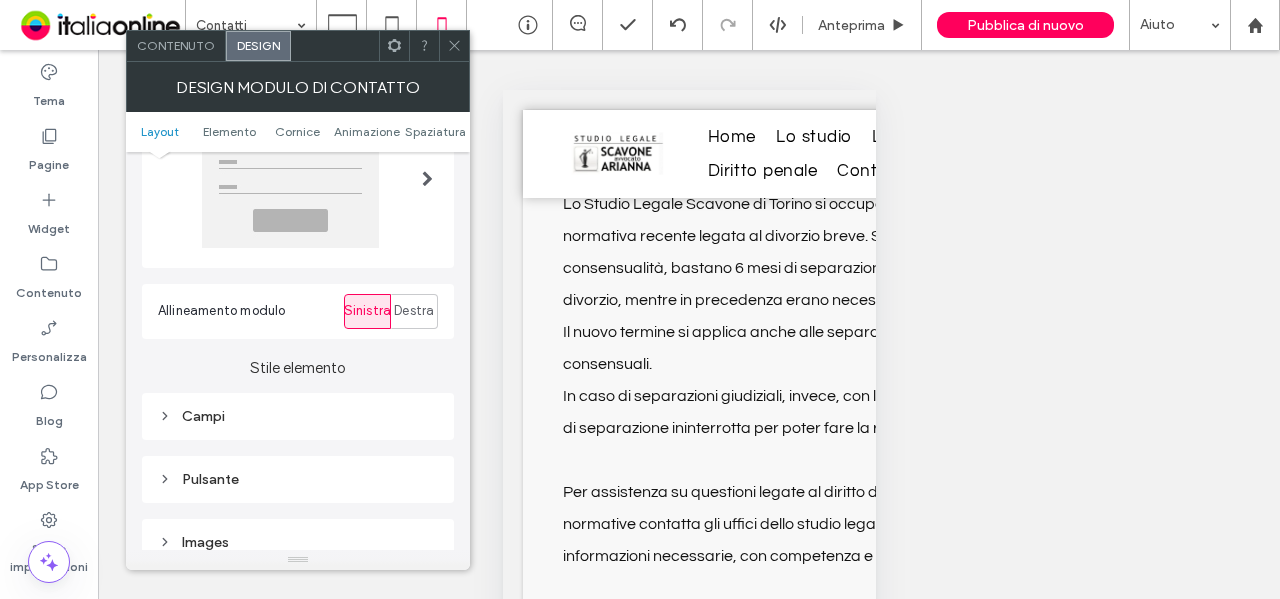 scroll, scrollTop: 300, scrollLeft: 0, axis: vertical 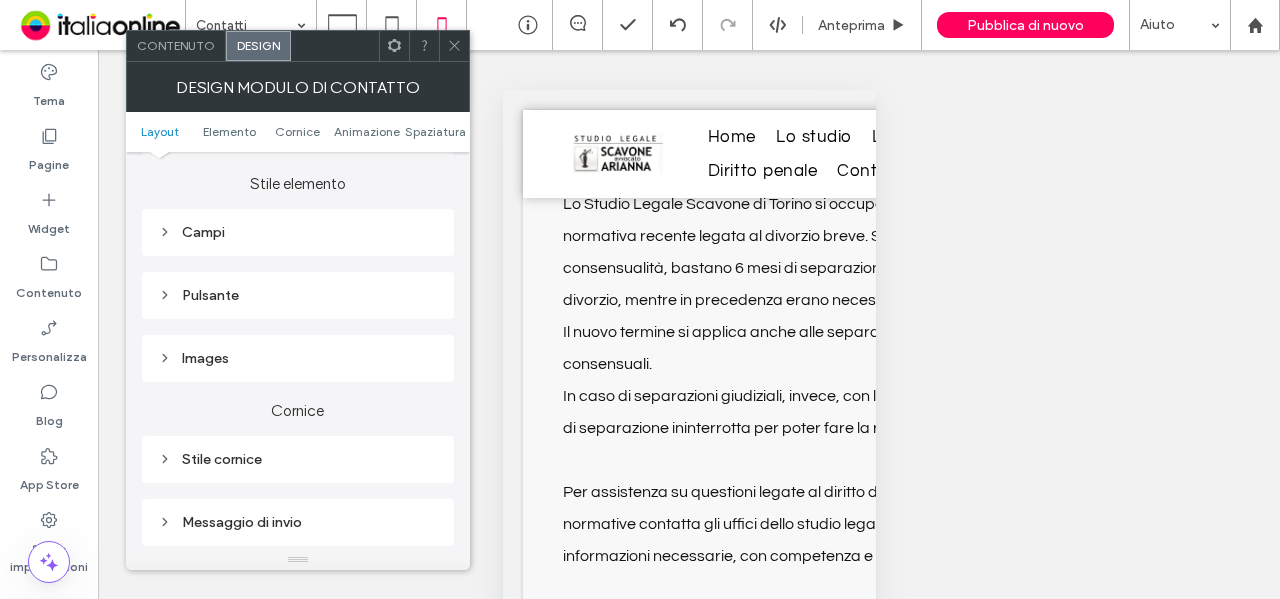 click on "Pulsante" at bounding box center [298, 295] 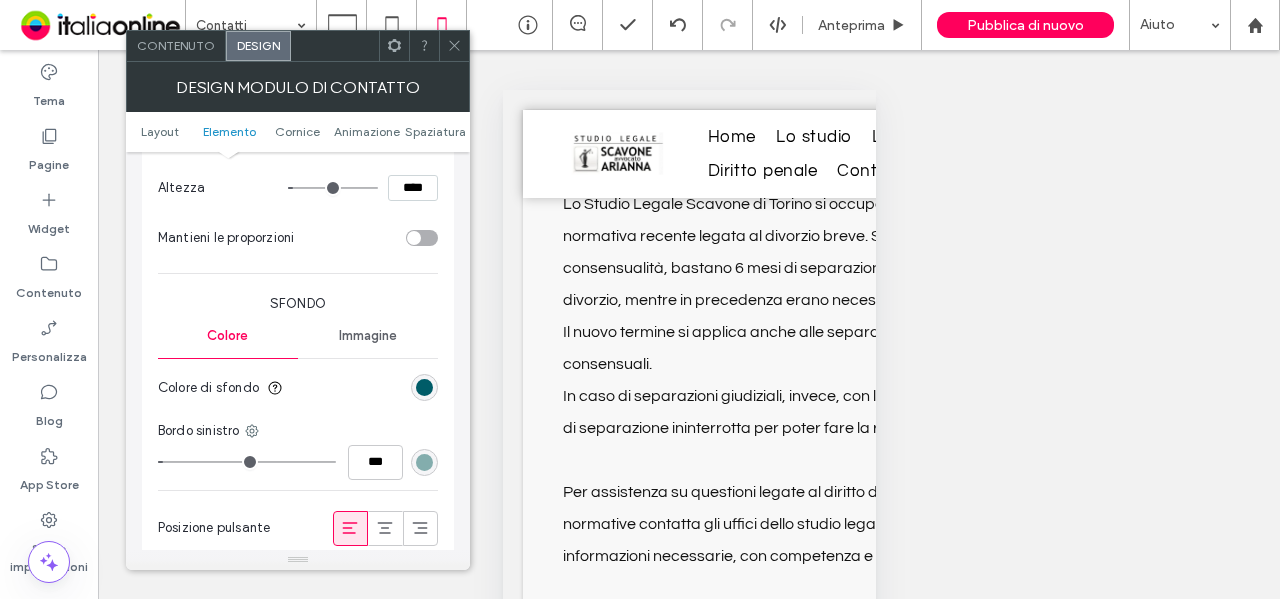 scroll, scrollTop: 800, scrollLeft: 0, axis: vertical 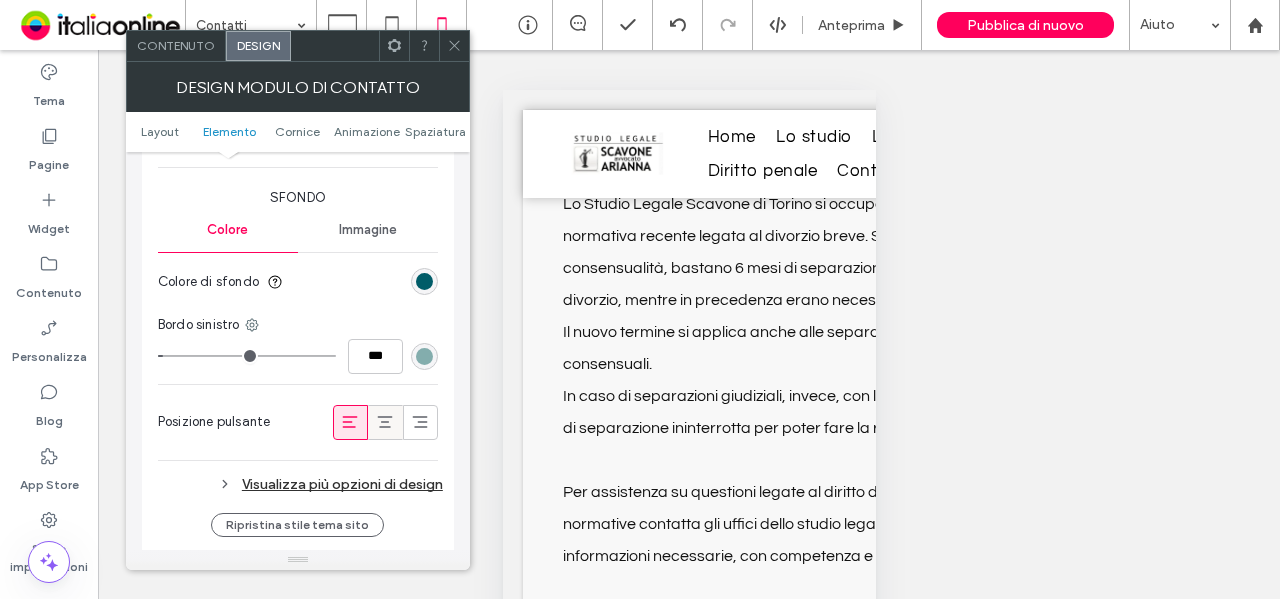 click at bounding box center [385, 422] 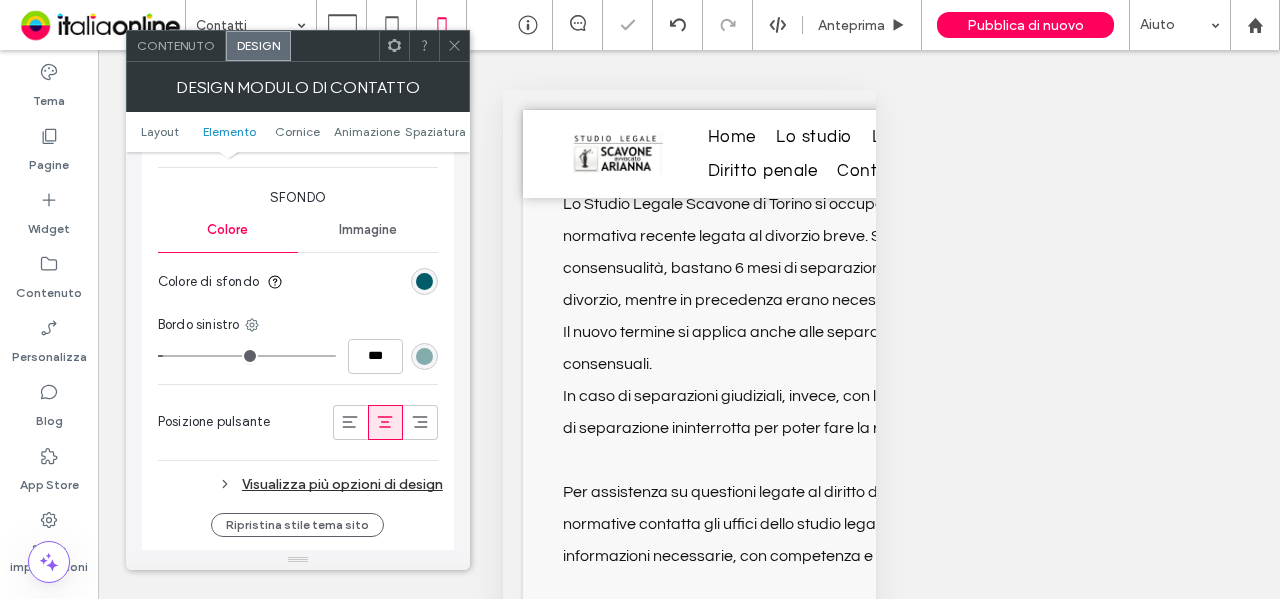 click at bounding box center [454, 46] 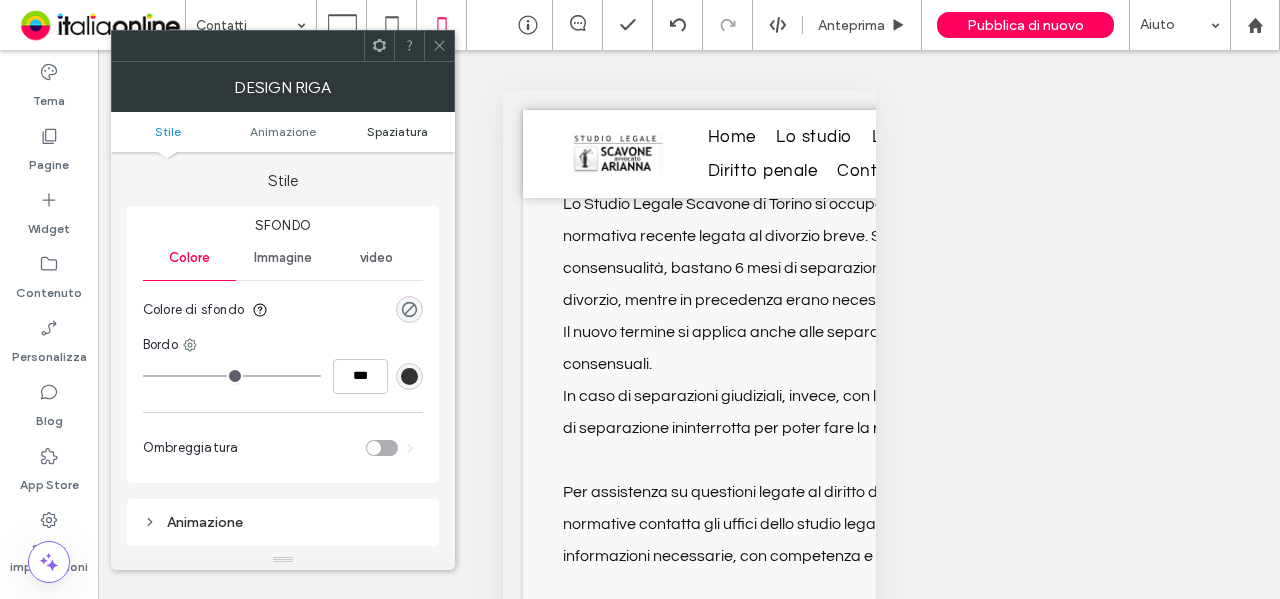 click on "Spaziatura" at bounding box center [397, 131] 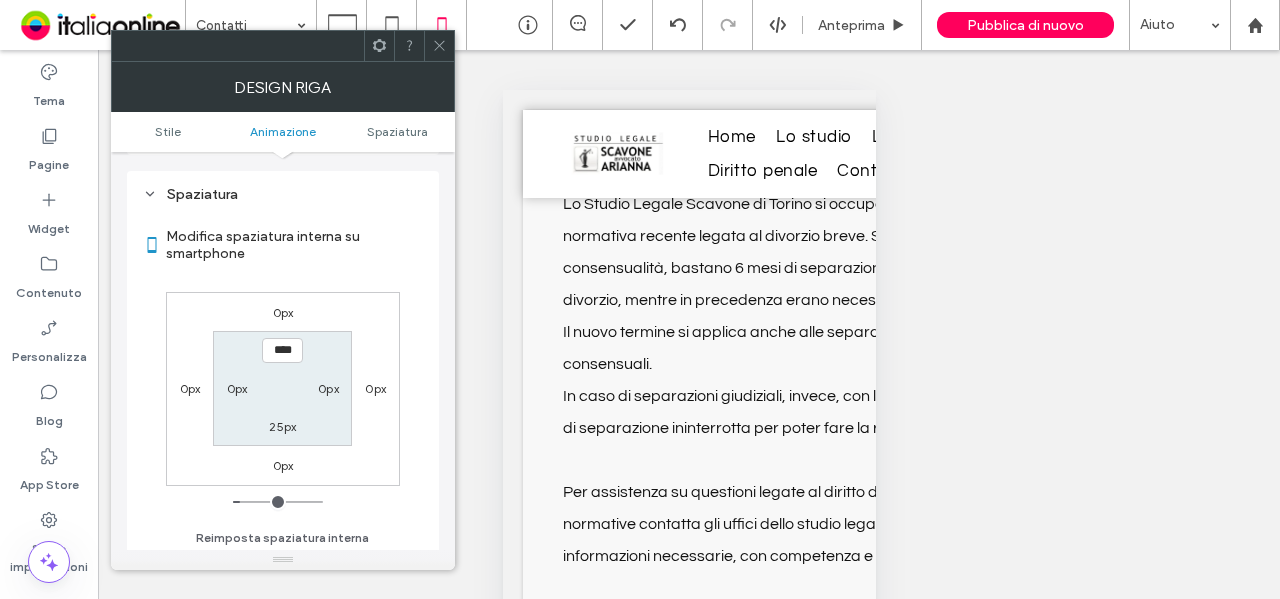 scroll, scrollTop: 394, scrollLeft: 0, axis: vertical 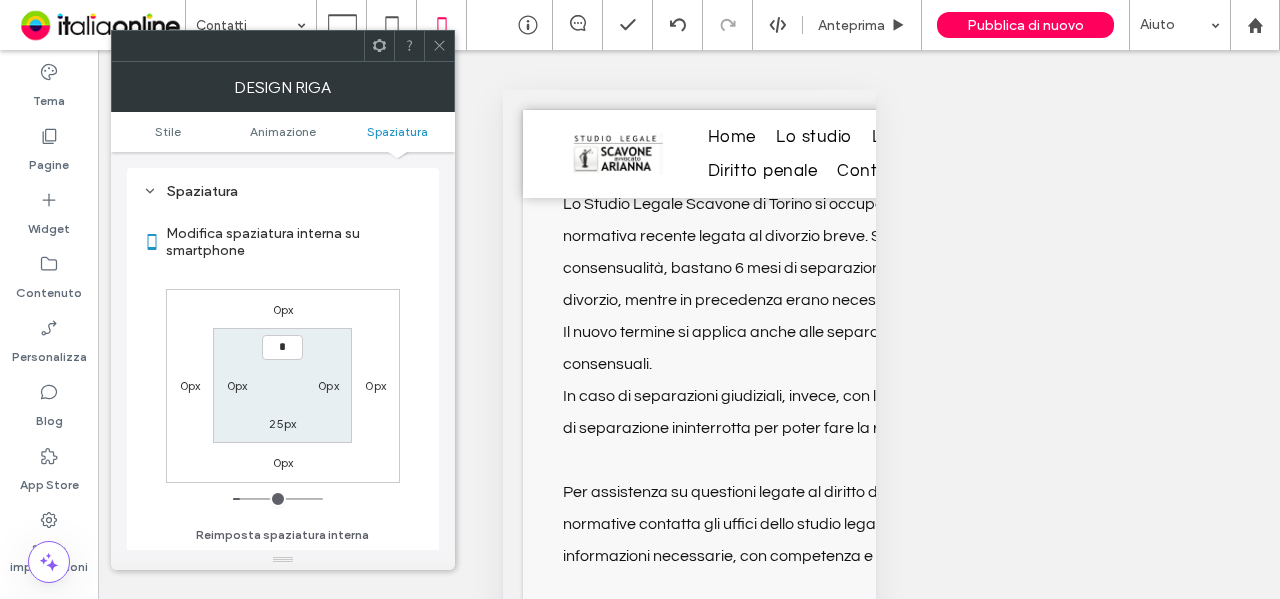 type on "***" 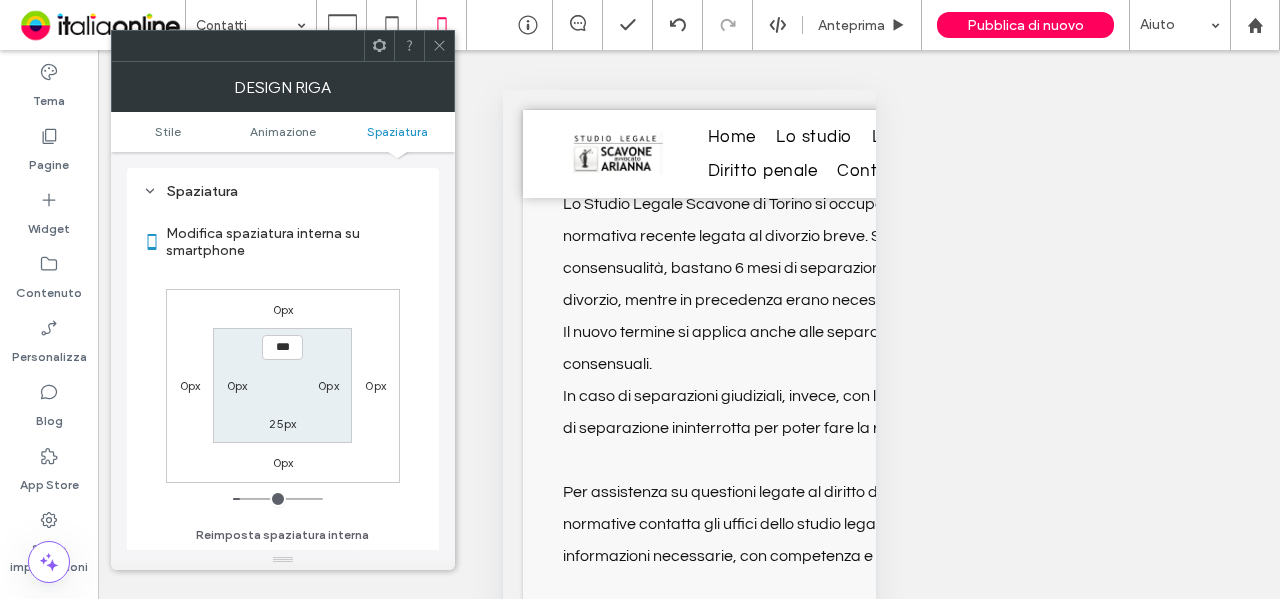 click on "25px" at bounding box center (282, 423) 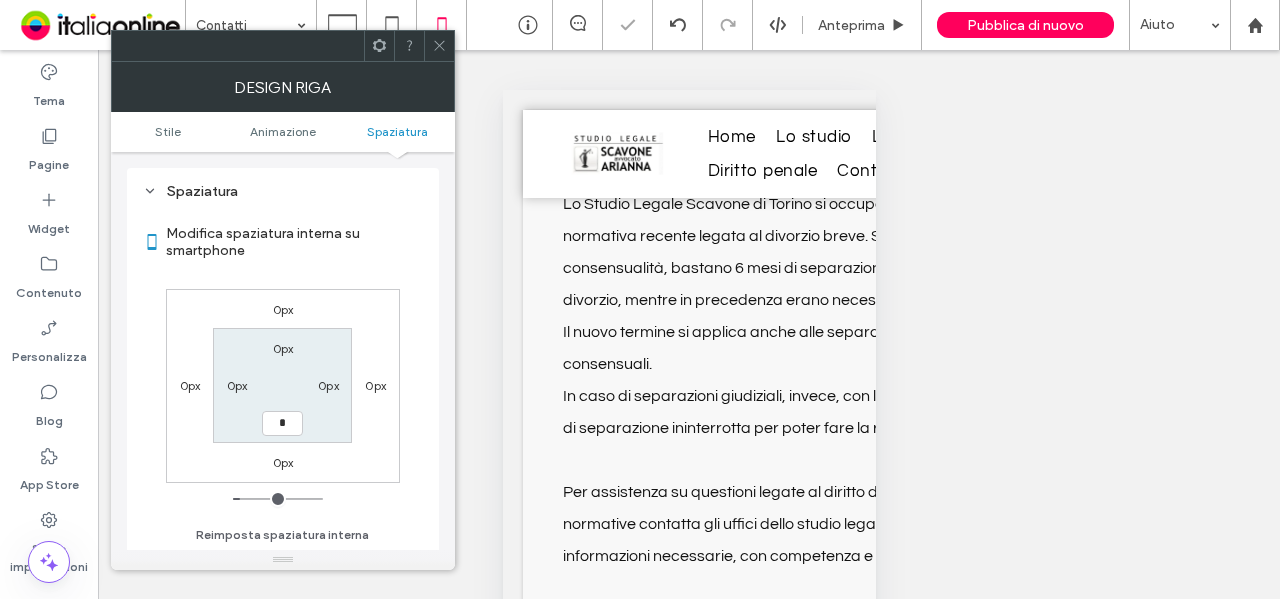 type on "*" 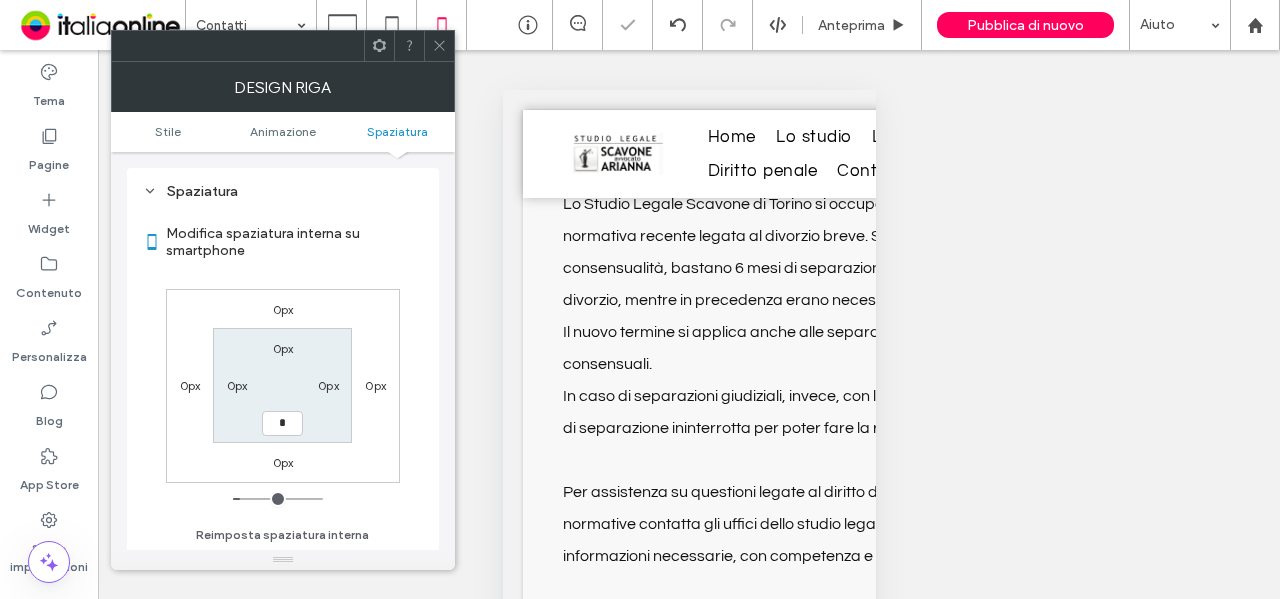 type on "*" 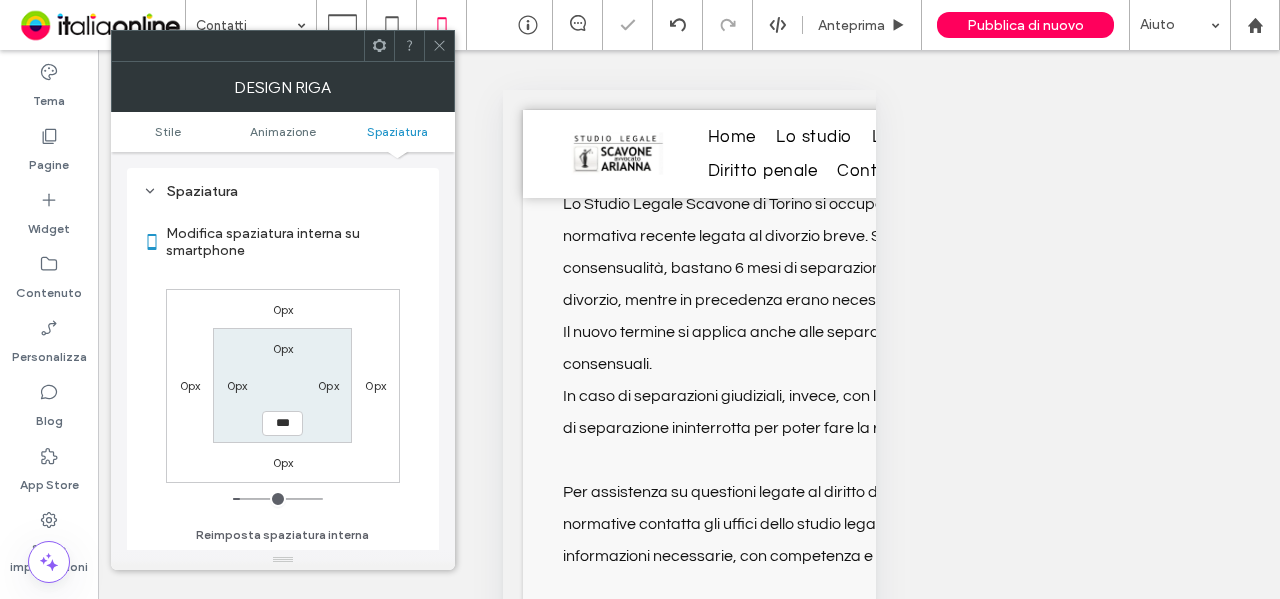 click on "Modifica spaziatura interna su smartphone" at bounding box center (283, 242) 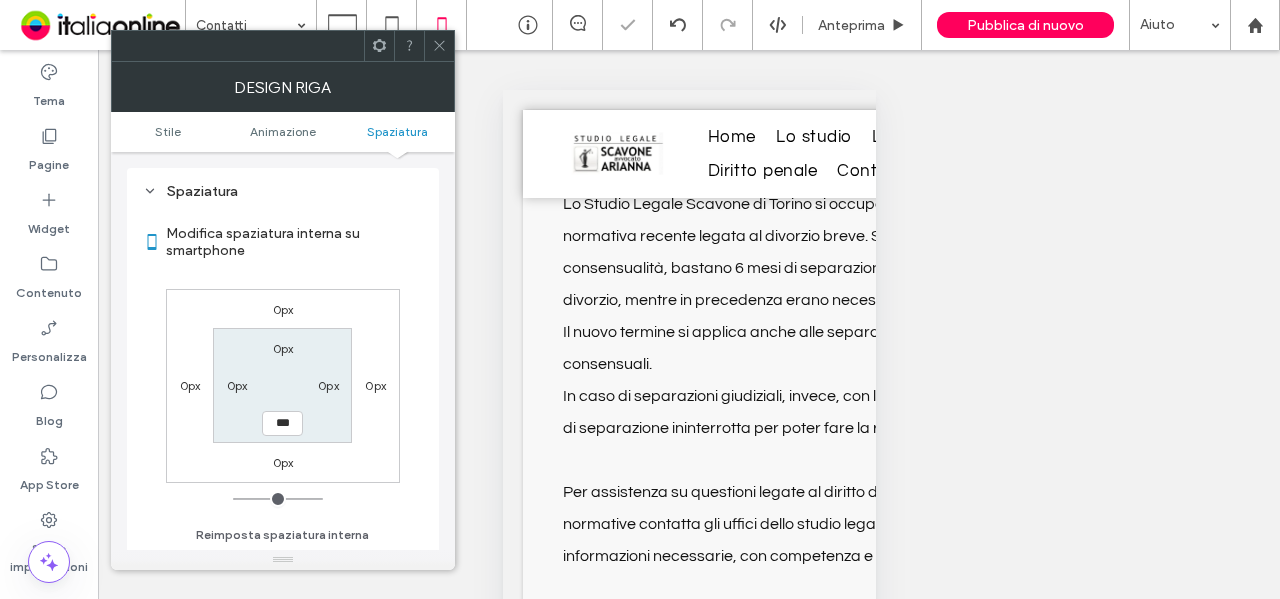 drag, startPoint x: 448, startPoint y: 37, endPoint x: 439, endPoint y: 81, distance: 44.911022 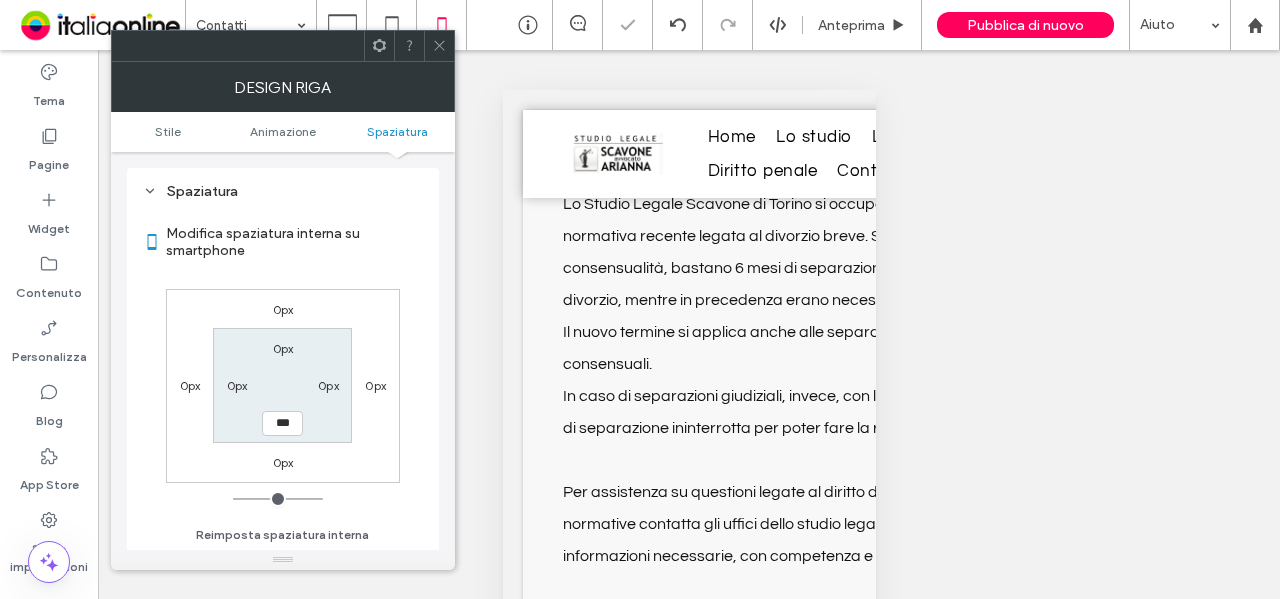 click at bounding box center (439, 46) 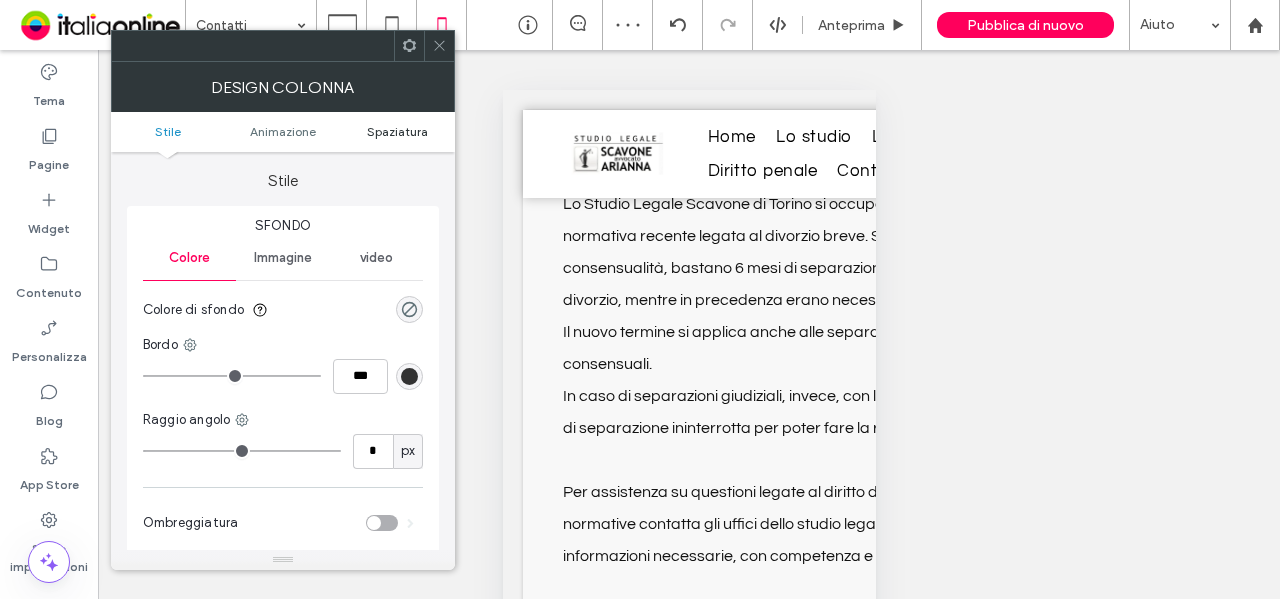 click on "Spaziatura" at bounding box center [397, 131] 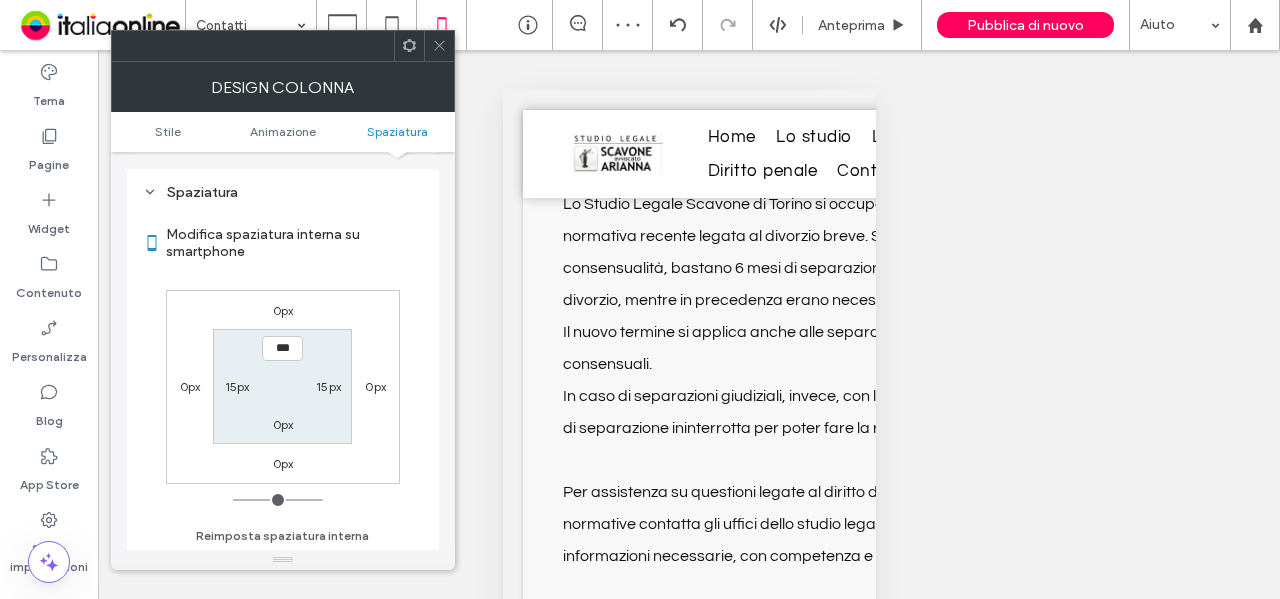 scroll, scrollTop: 469, scrollLeft: 0, axis: vertical 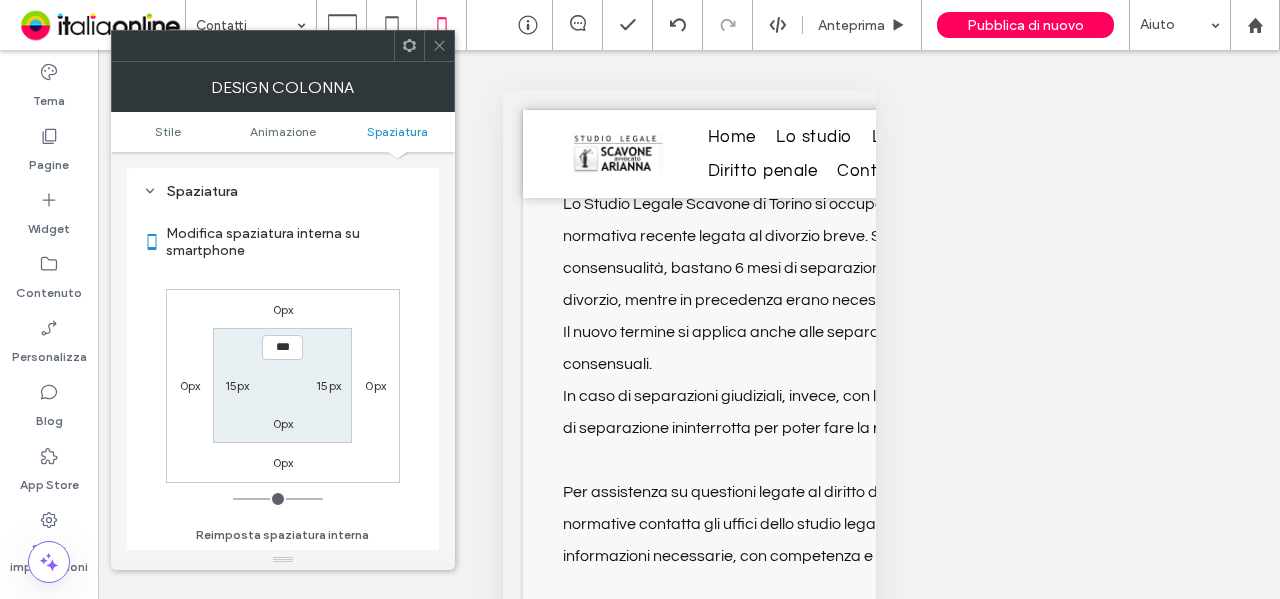 drag, startPoint x: 333, startPoint y: 386, endPoint x: 293, endPoint y: 376, distance: 41.231056 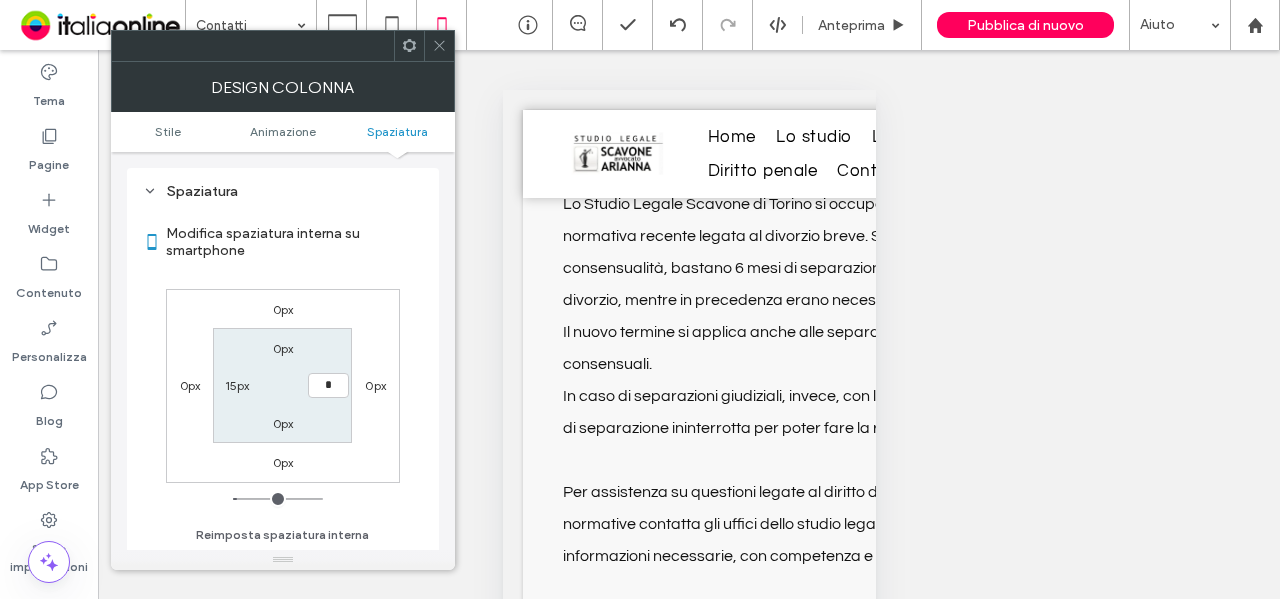 type on "*" 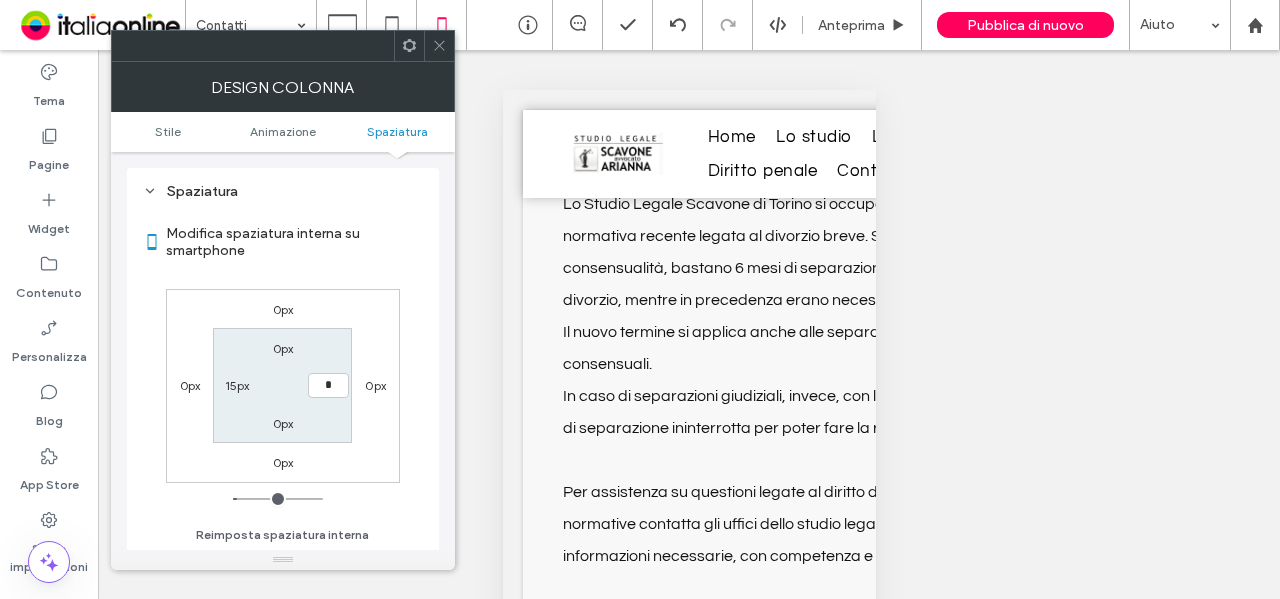 type on "*" 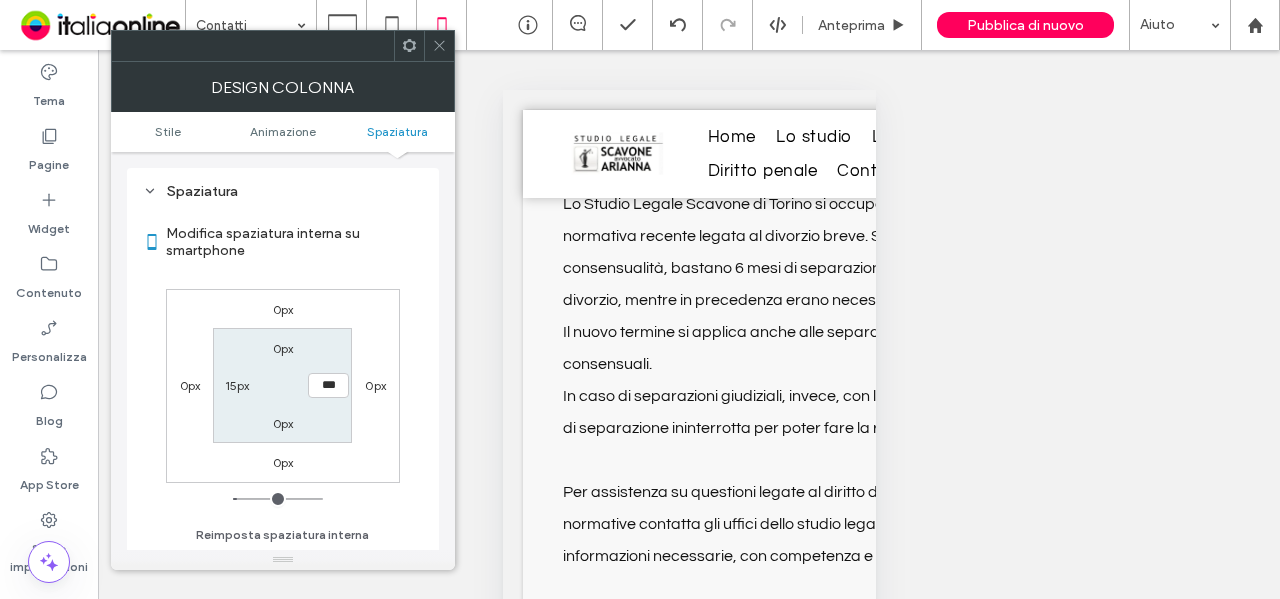 click on "15px" at bounding box center [237, 385] 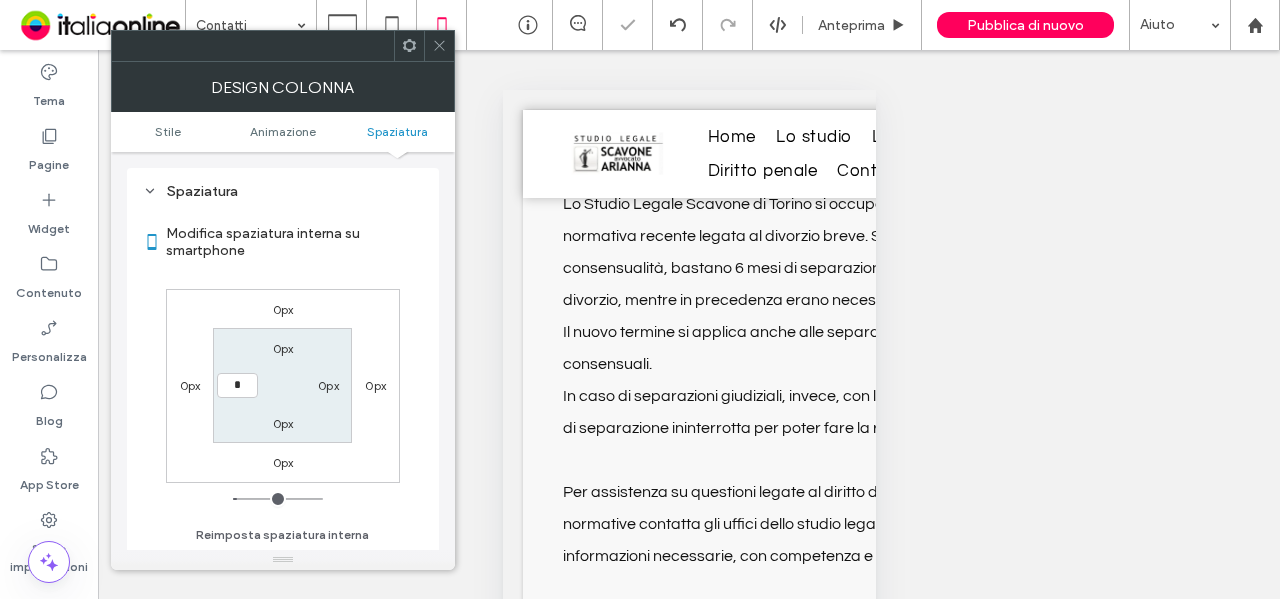 type on "*" 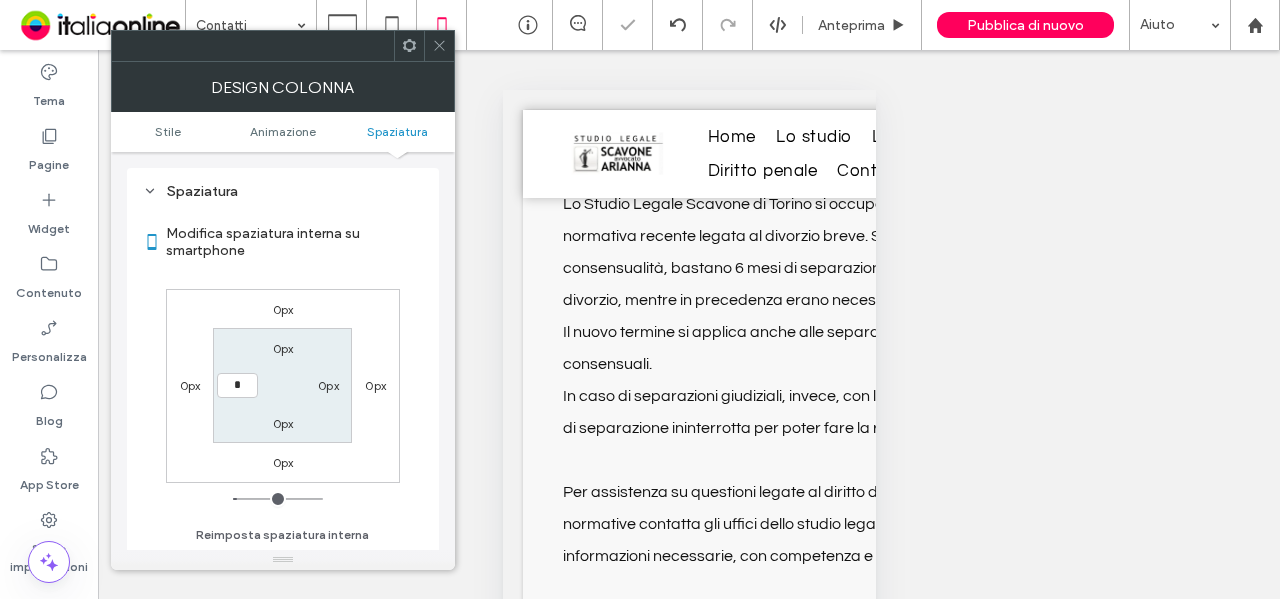 type on "*" 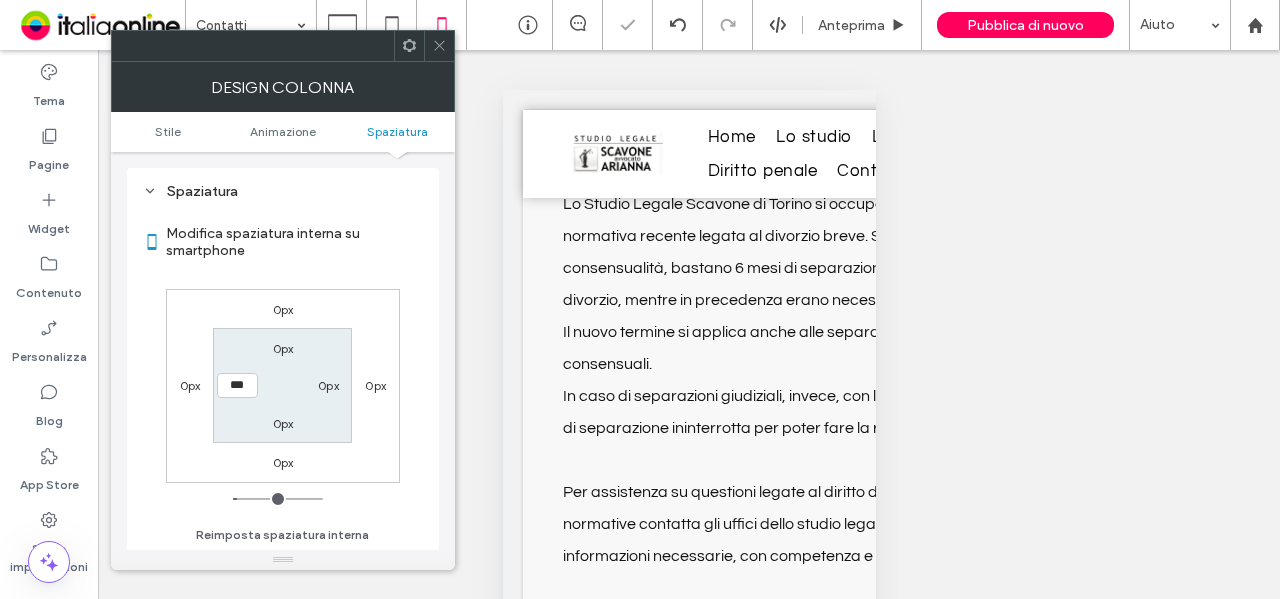 click on "0px 0px 0px 0px 0px 0px 0px ***" at bounding box center (283, 386) 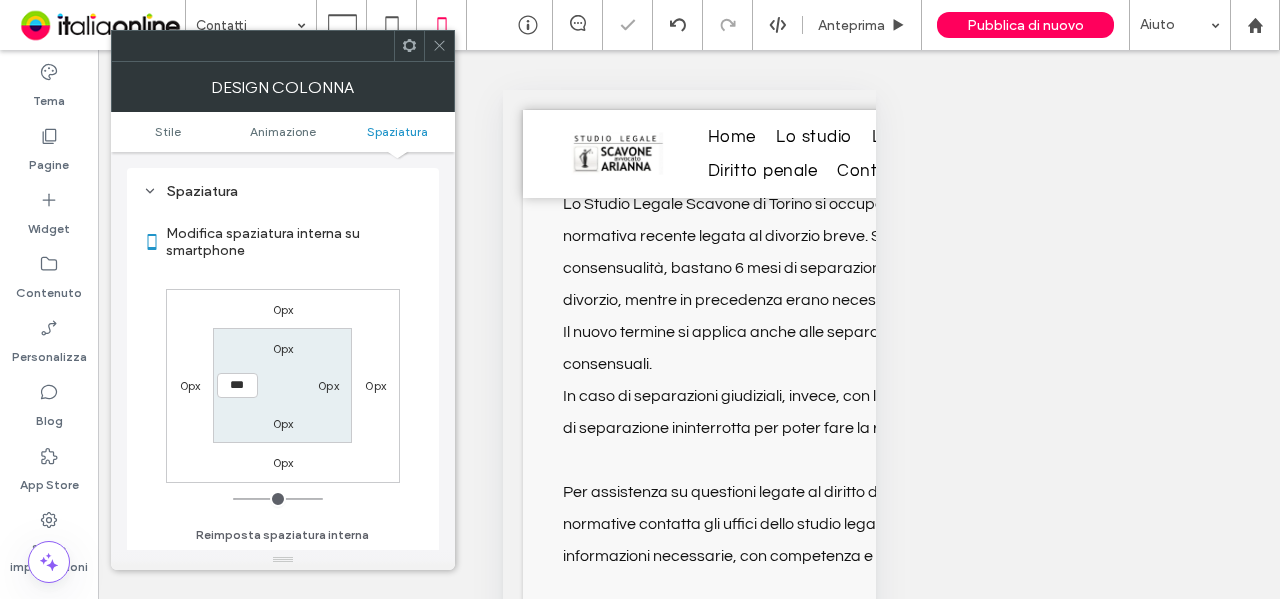 drag, startPoint x: 442, startPoint y: 47, endPoint x: 472, endPoint y: 89, distance: 51.613953 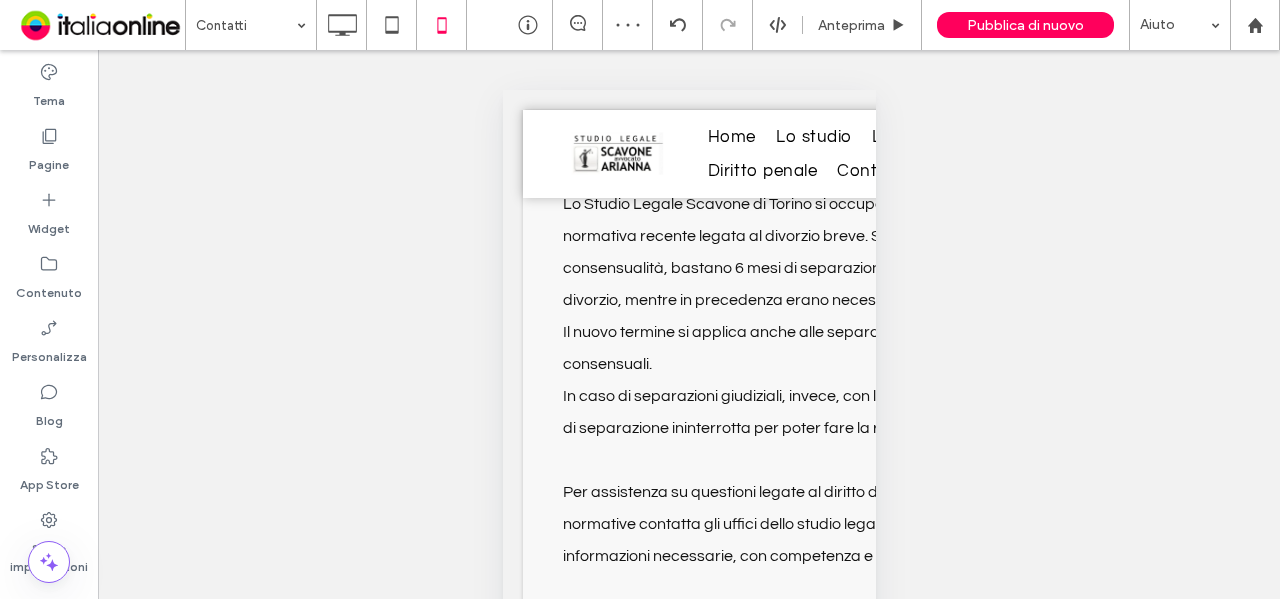 scroll, scrollTop: 100, scrollLeft: 0, axis: vertical 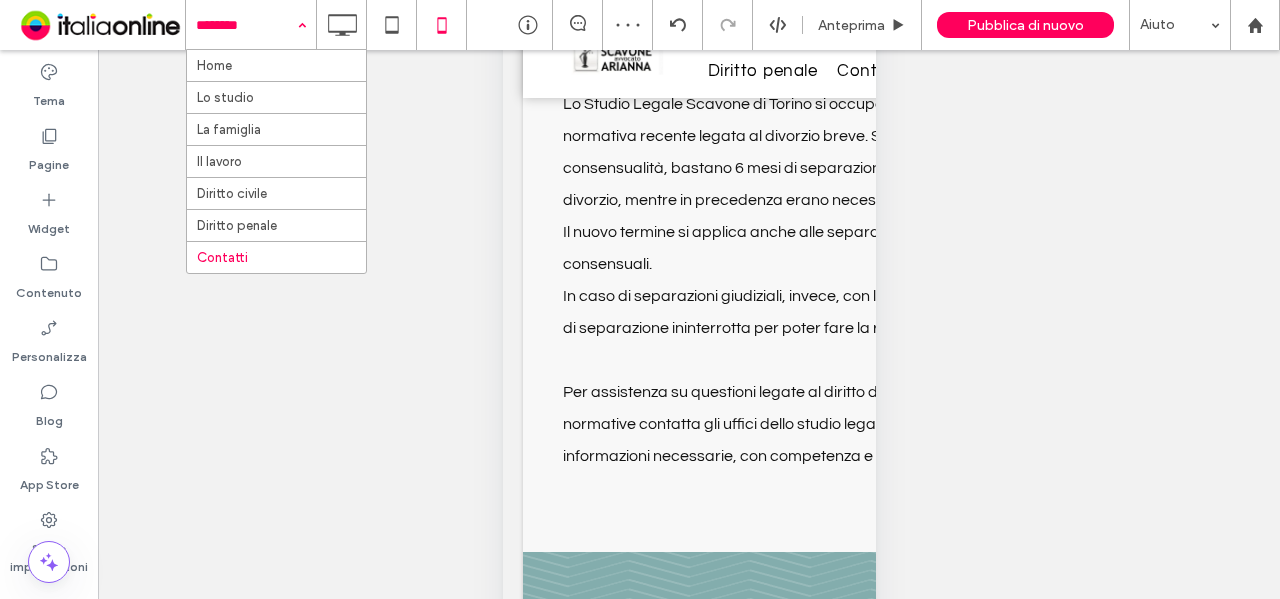 drag, startPoint x: 251, startPoint y: 67, endPoint x: 342, endPoint y: 133, distance: 112.41441 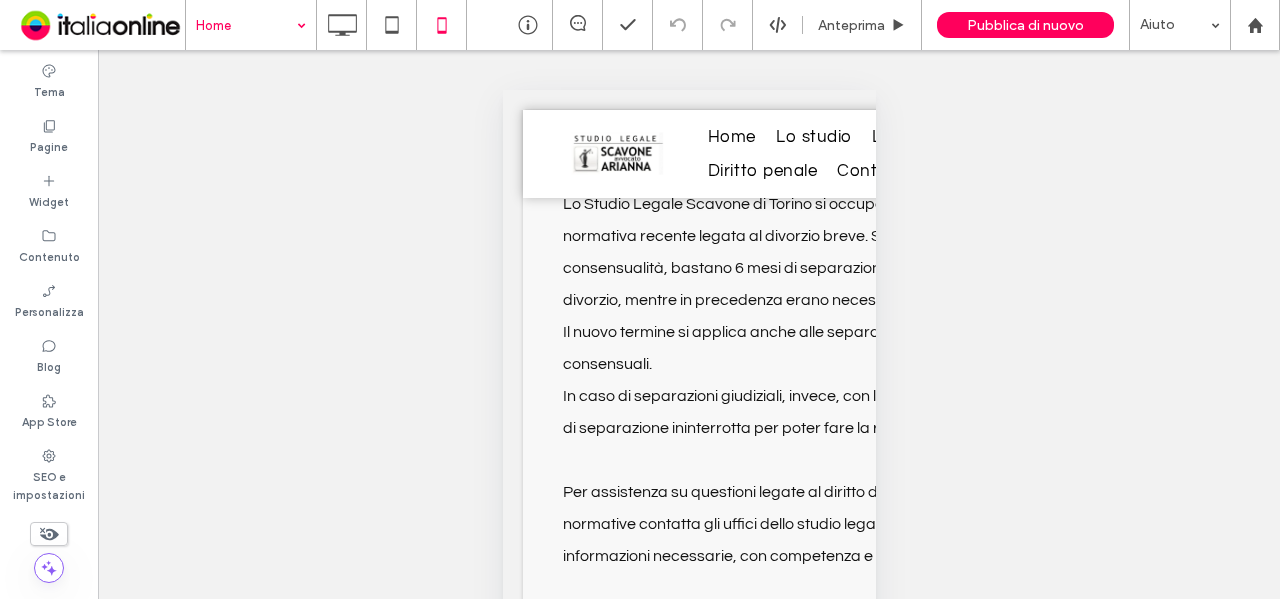 scroll, scrollTop: 228, scrollLeft: 0, axis: vertical 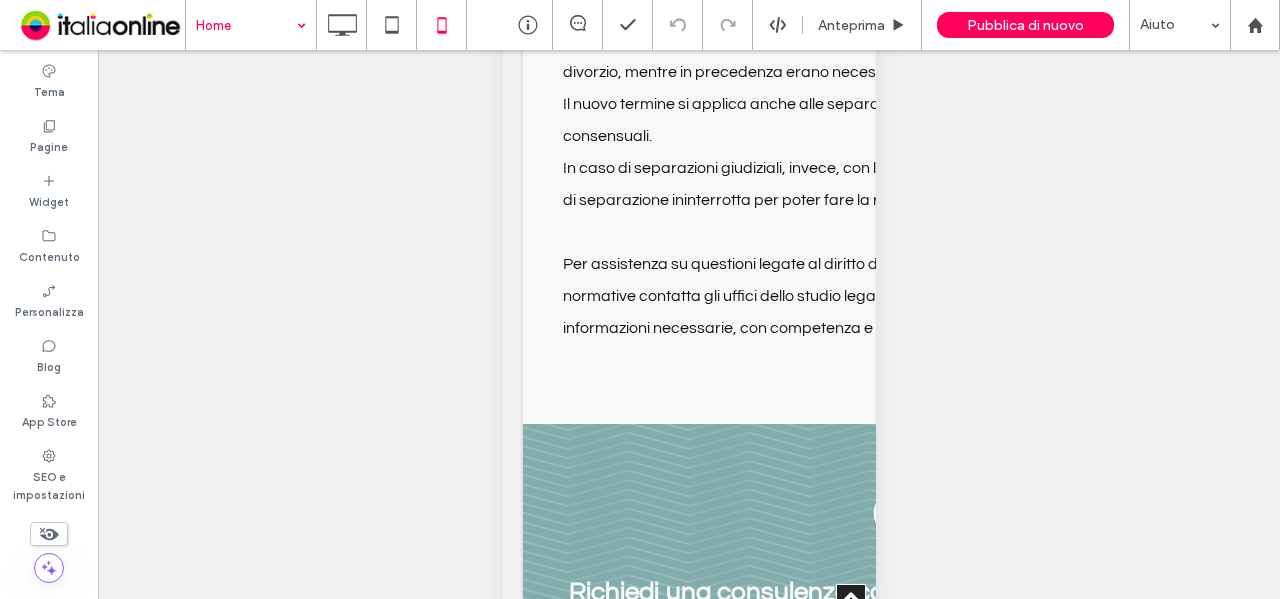 click at bounding box center [246, 25] 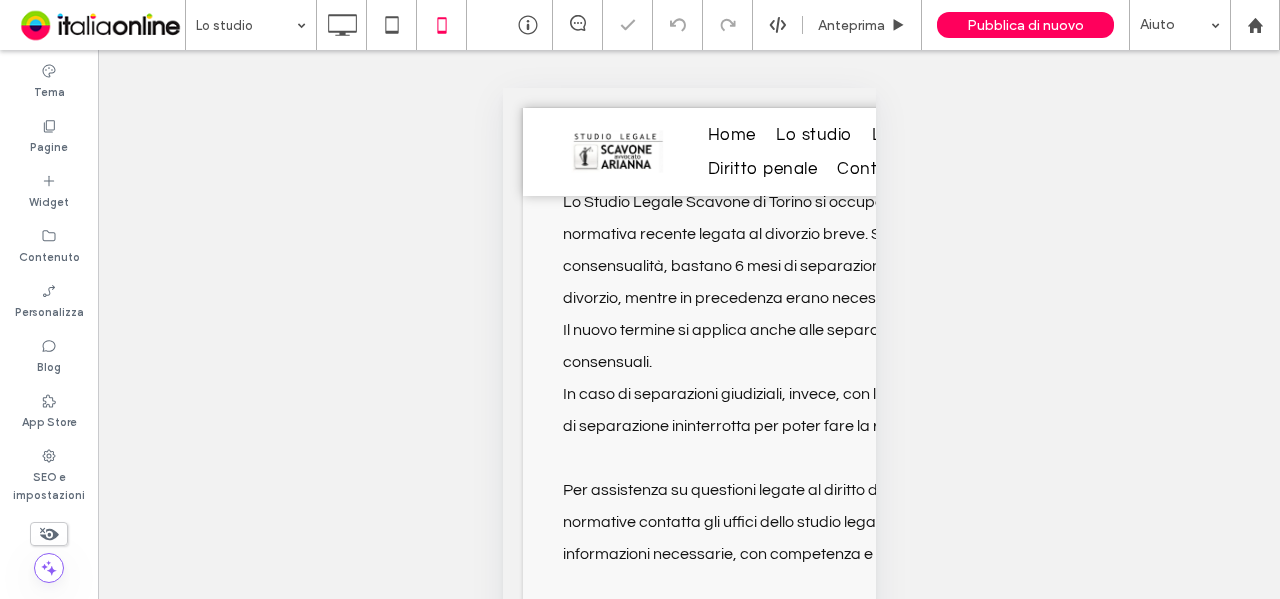scroll, scrollTop: 0, scrollLeft: 0, axis: both 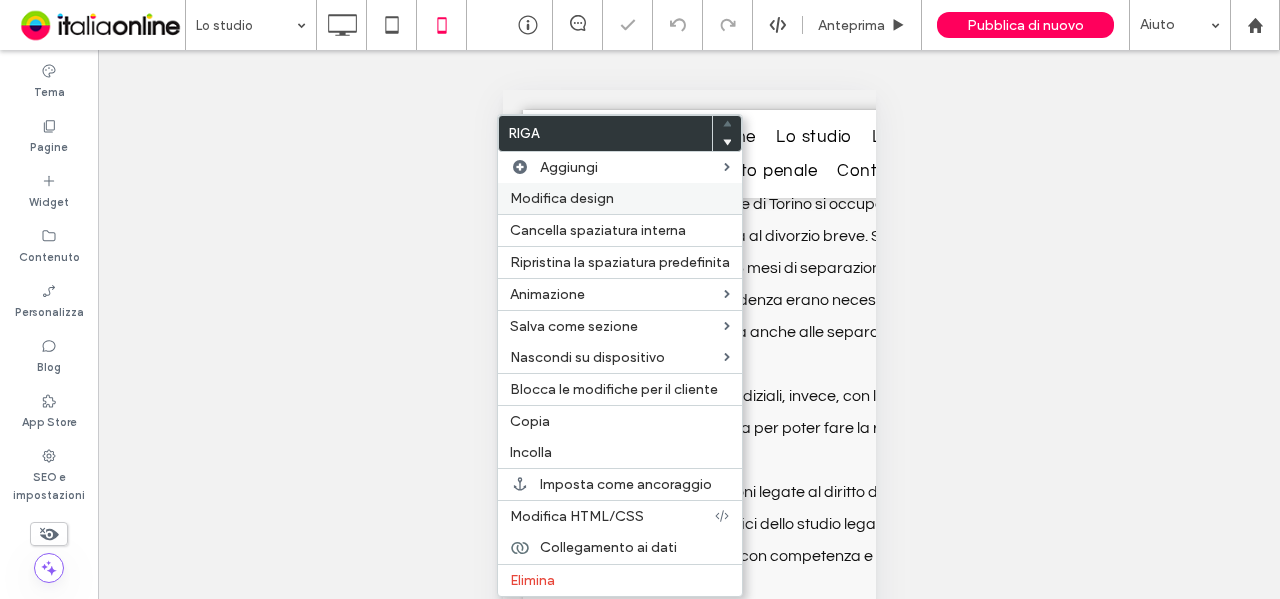 drag, startPoint x: 563, startPoint y: 191, endPoint x: 502, endPoint y: 205, distance: 62.58594 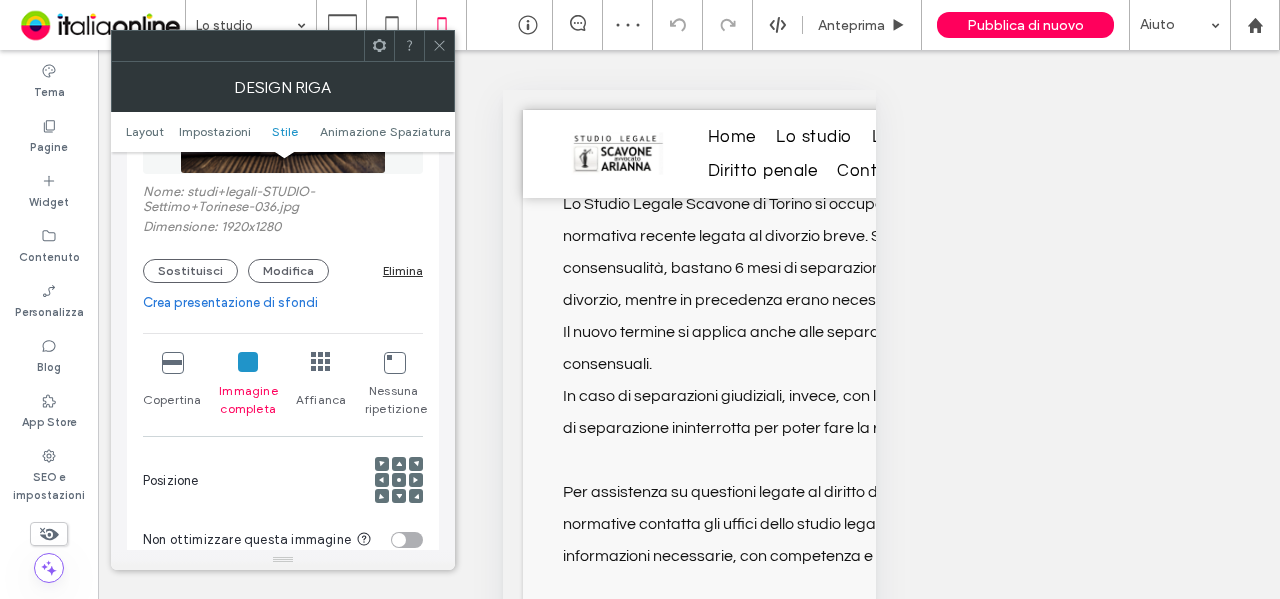 scroll, scrollTop: 700, scrollLeft: 0, axis: vertical 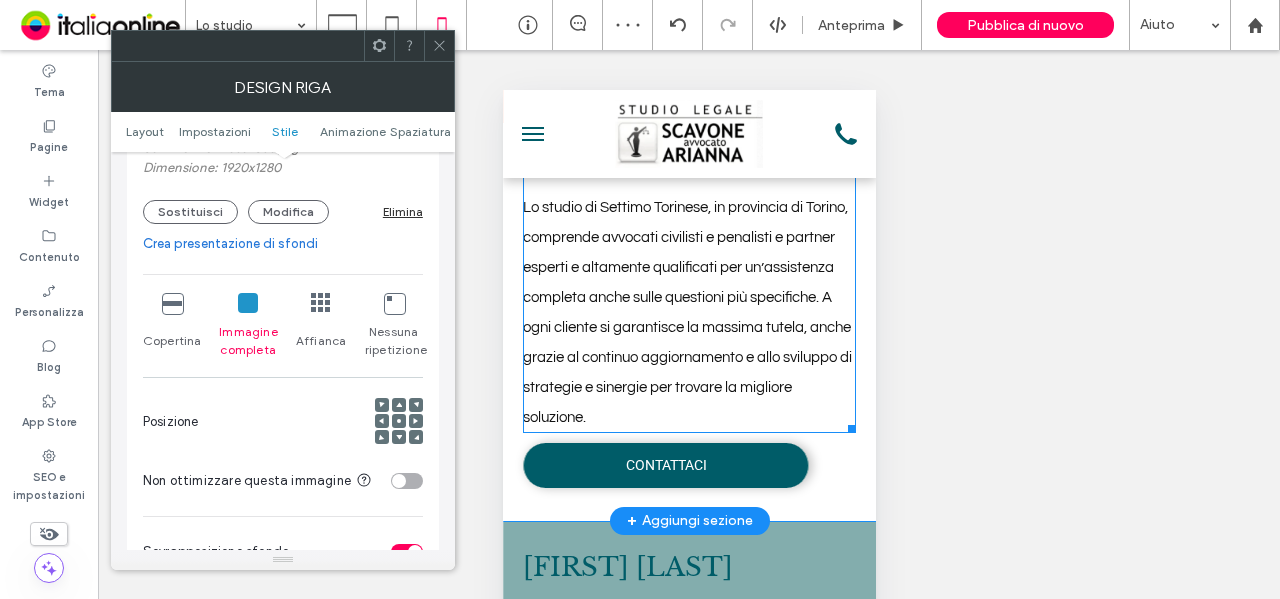 click on "Lo studio di Settimo Torinese, in provincia di Torino, comprende avvocati civilisti e penalisti e partner esperti e altamente qualificati per un’assistenza completa anche sulle questioni più specifiche. A ogni cliente si garantisce la massima tutela, anche grazie al continuo aggiornamento e allo sviluppo di strategie e sinergie per trovare la migliore soluzione." at bounding box center [686, 312] 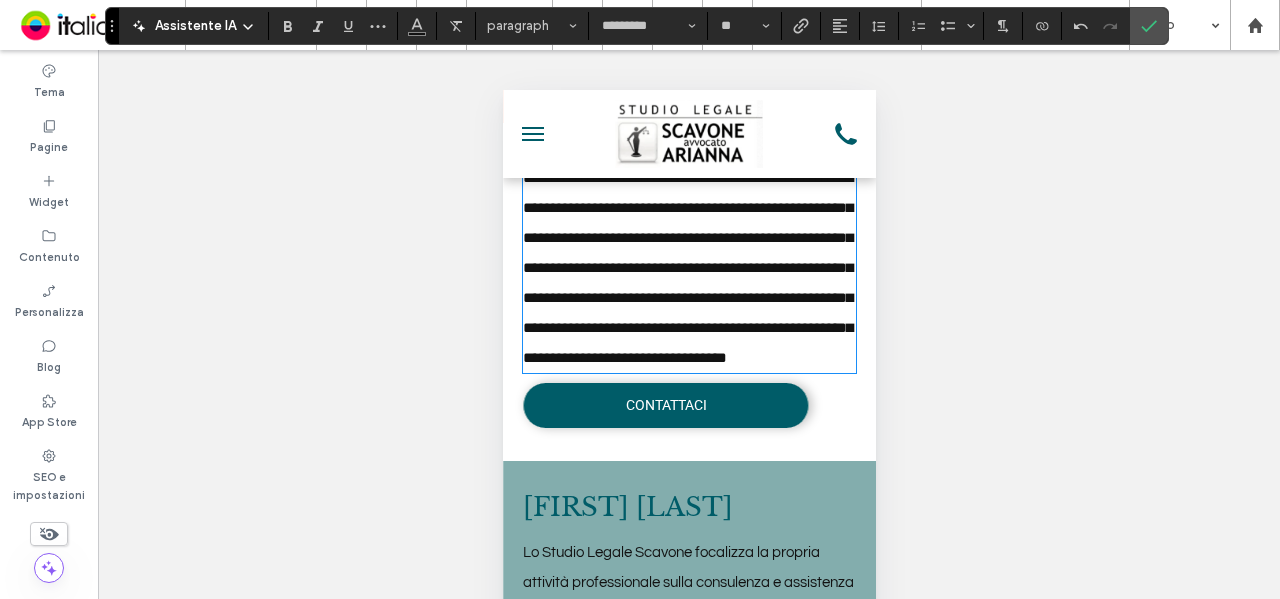 scroll, scrollTop: 320, scrollLeft: 0, axis: vertical 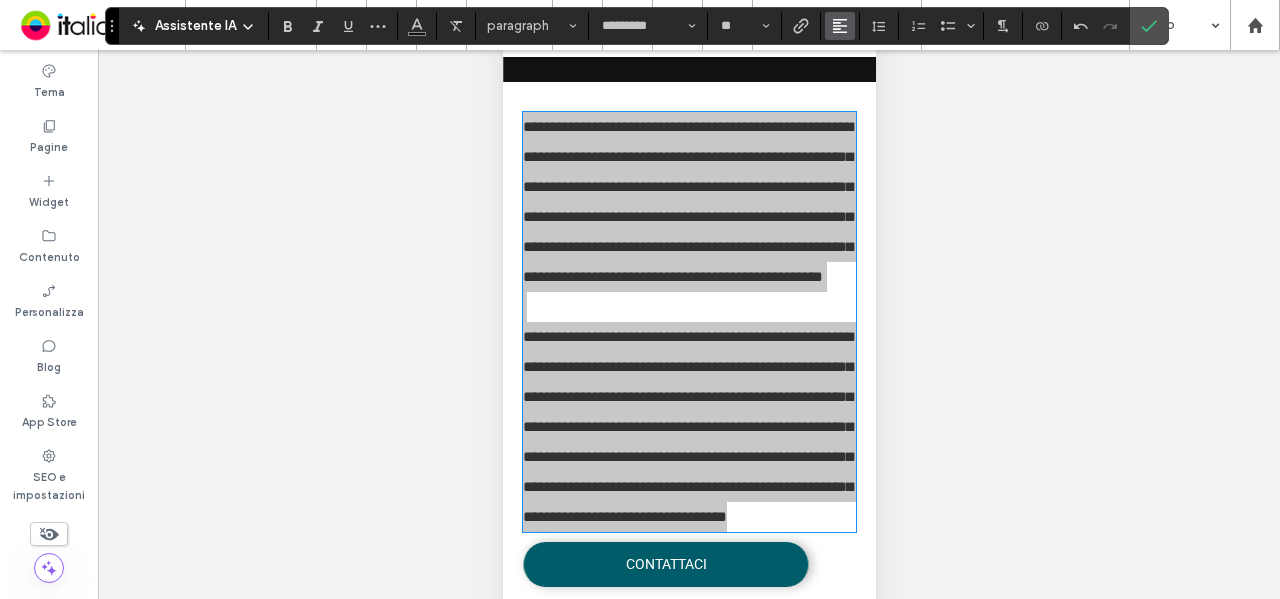 click at bounding box center [840, 26] 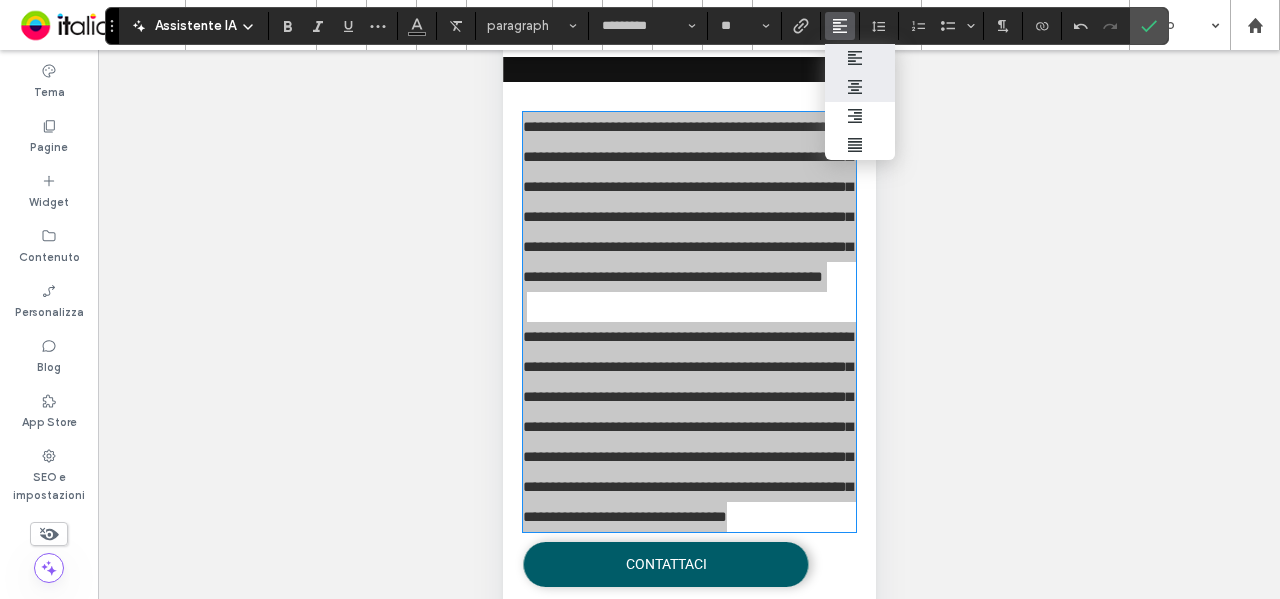 click at bounding box center [860, 87] 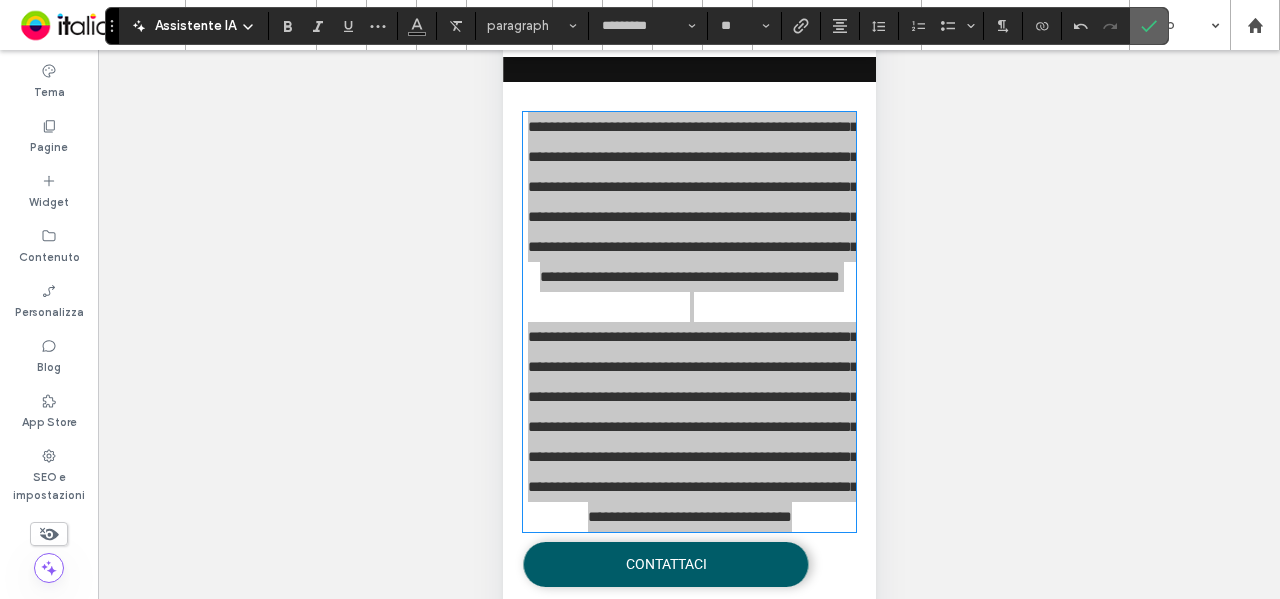 drag, startPoint x: 1144, startPoint y: 24, endPoint x: 1135, endPoint y: 32, distance: 12.0415945 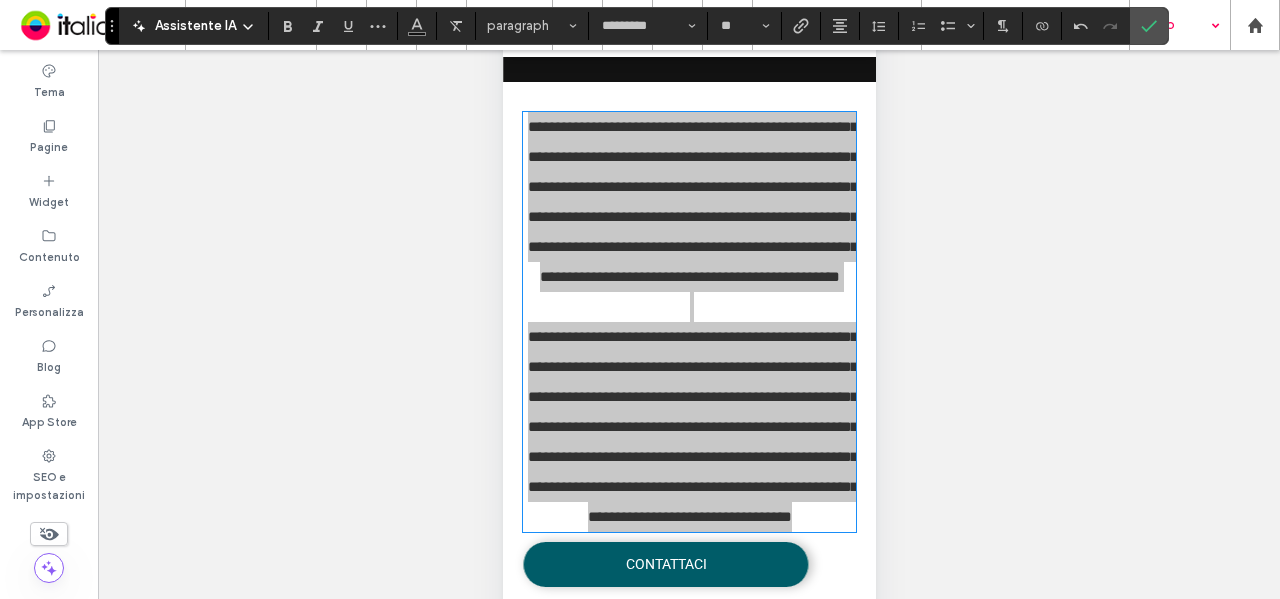 click 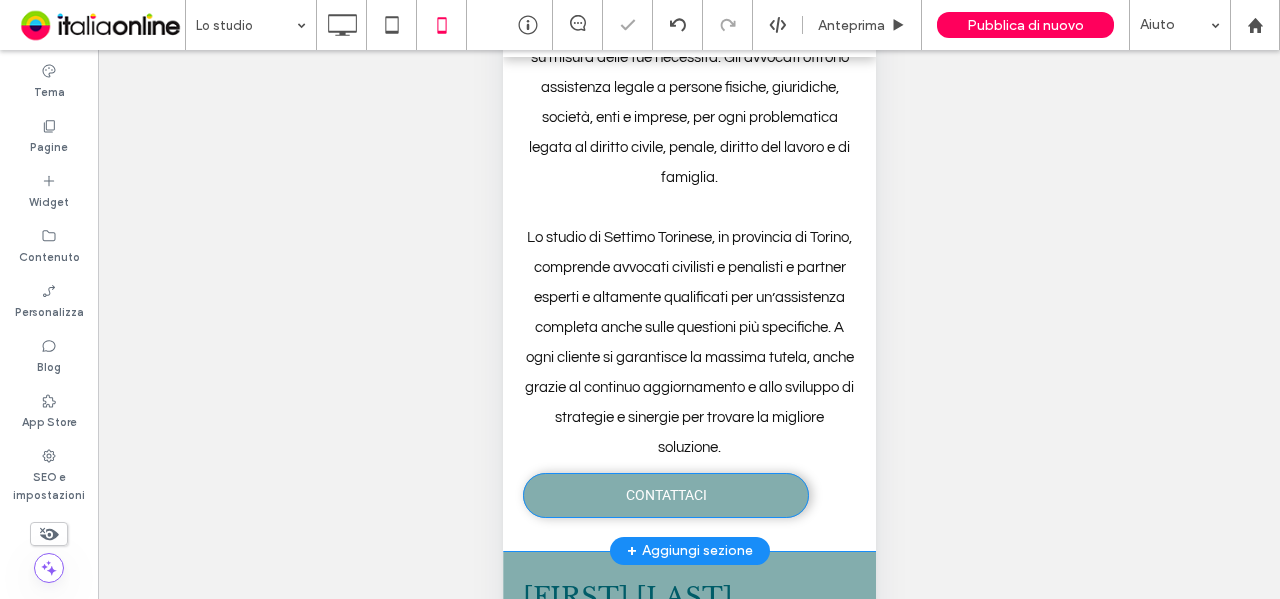 scroll, scrollTop: 620, scrollLeft: 0, axis: vertical 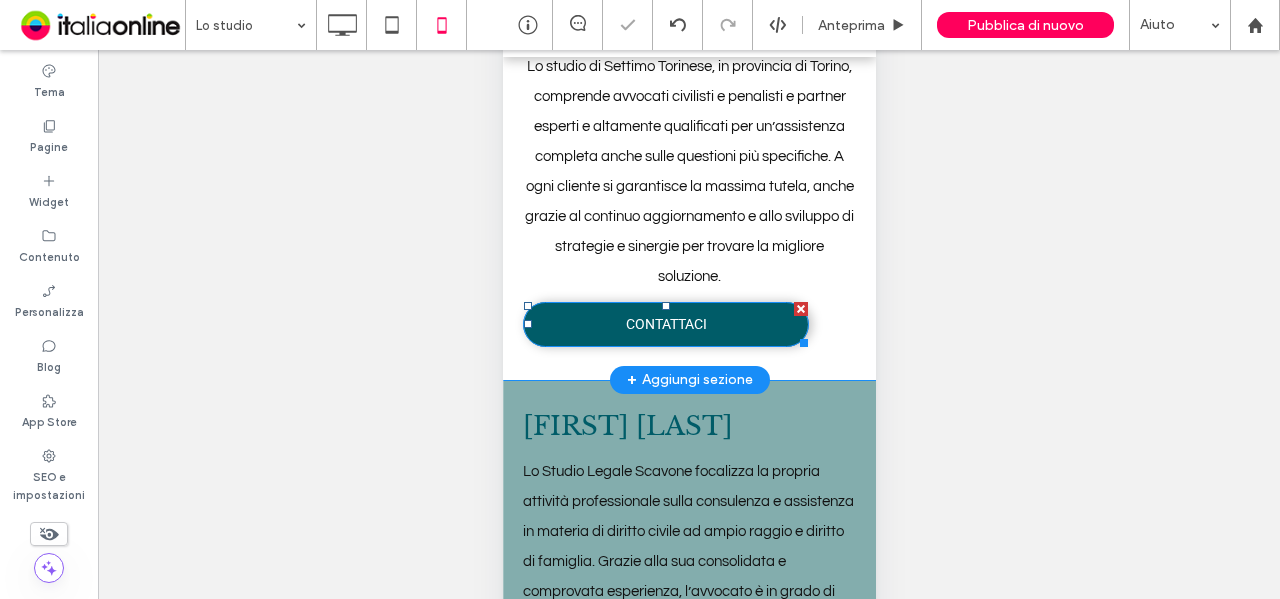 drag, startPoint x: 695, startPoint y: 312, endPoint x: 676, endPoint y: 292, distance: 27.58623 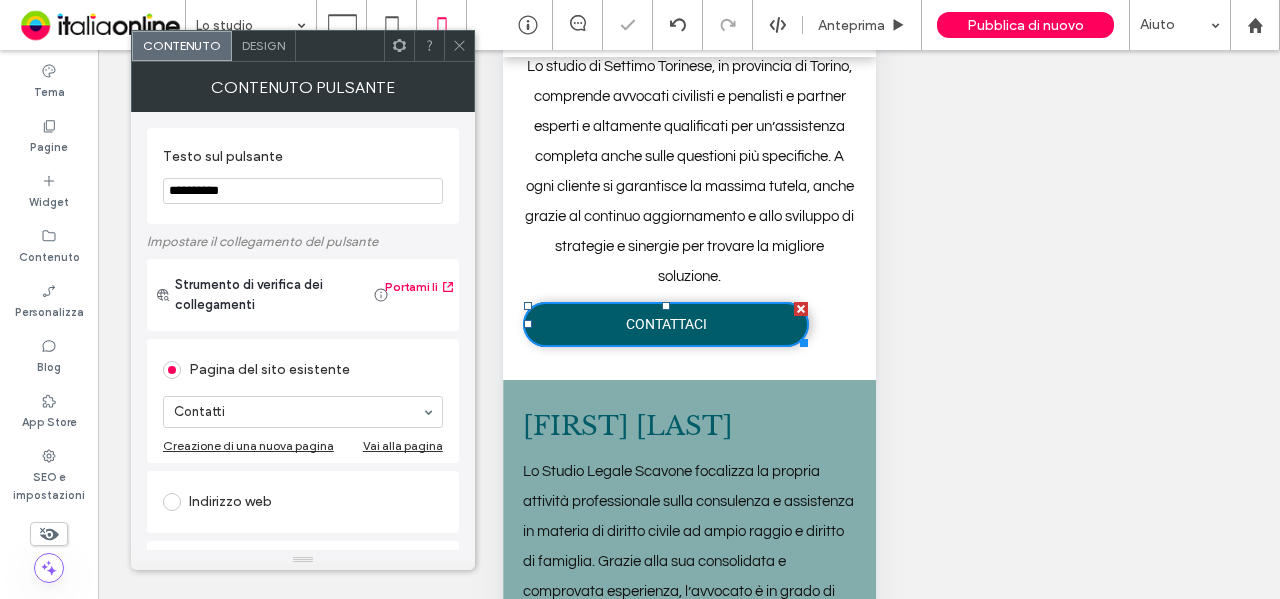 click on "Design" at bounding box center [264, 46] 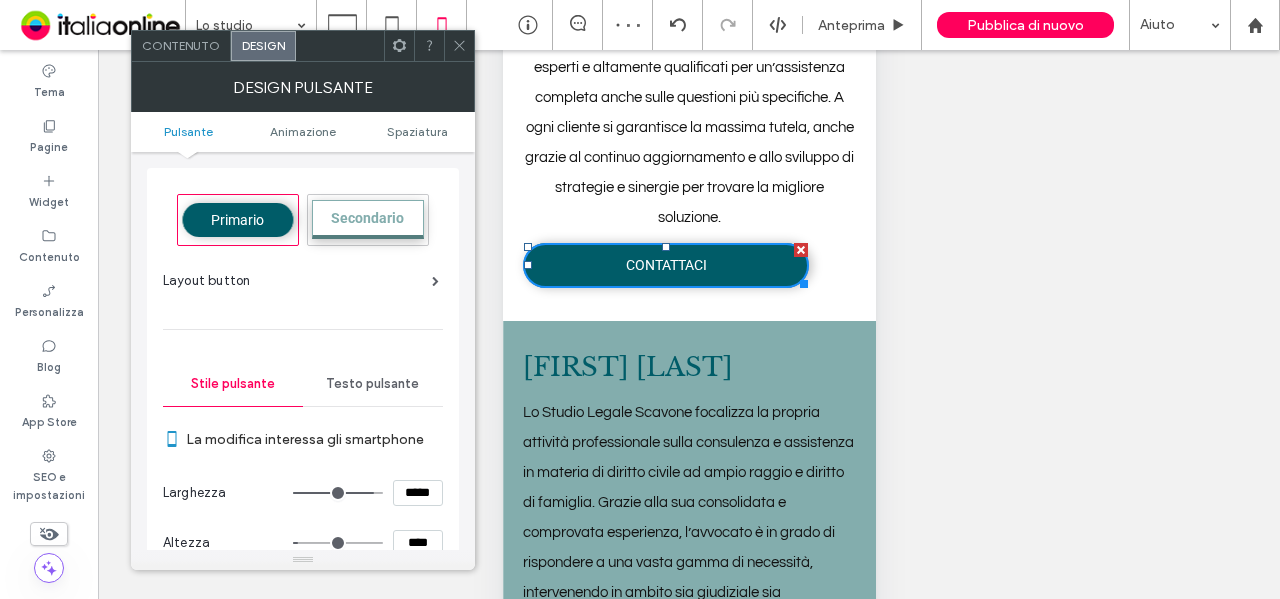 scroll, scrollTop: 221, scrollLeft: 0, axis: vertical 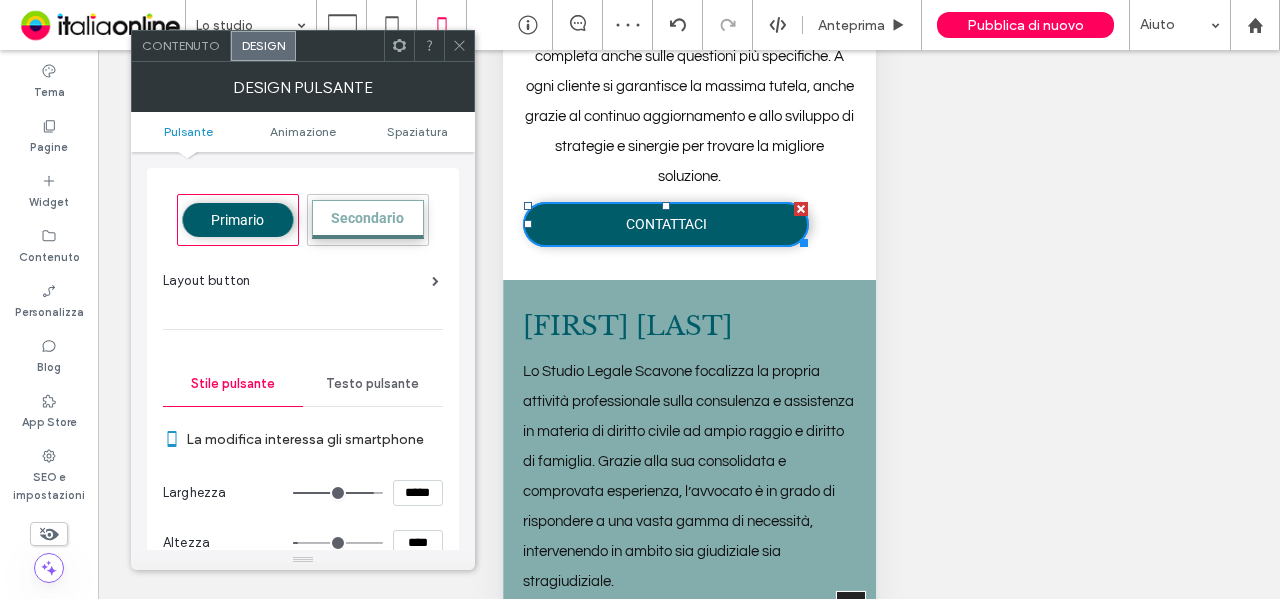 drag, startPoint x: 422, startPoint y: 497, endPoint x: 294, endPoint y: 492, distance: 128.09763 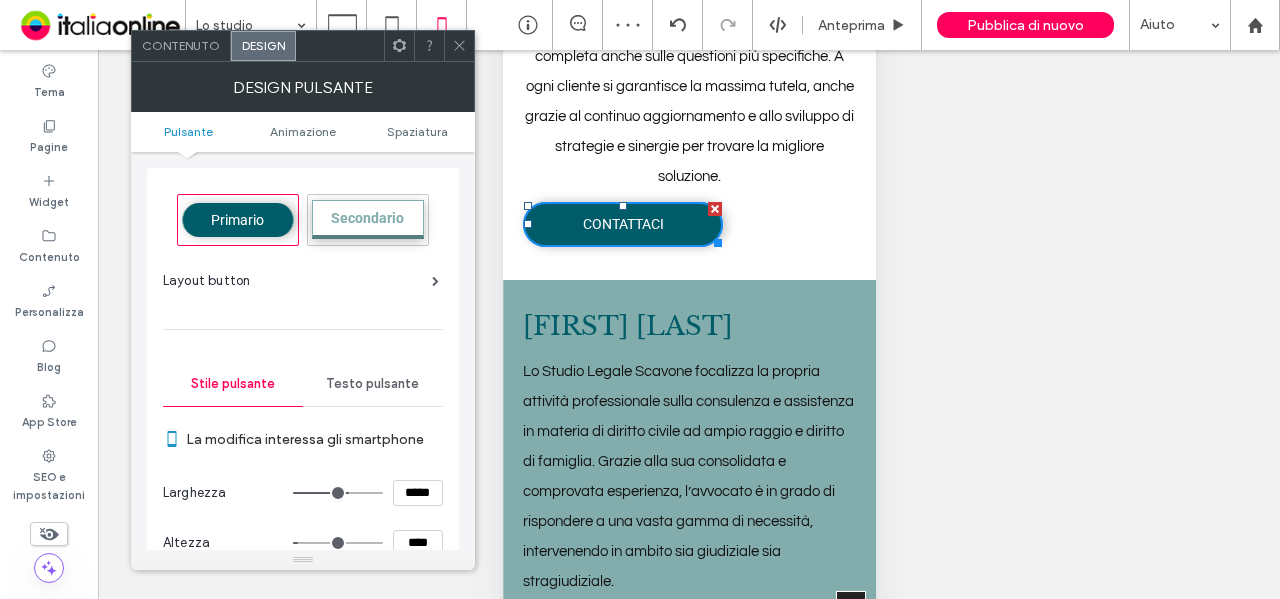 drag, startPoint x: 63, startPoint y: 323, endPoint x: 486, endPoint y: 101, distance: 477.71643 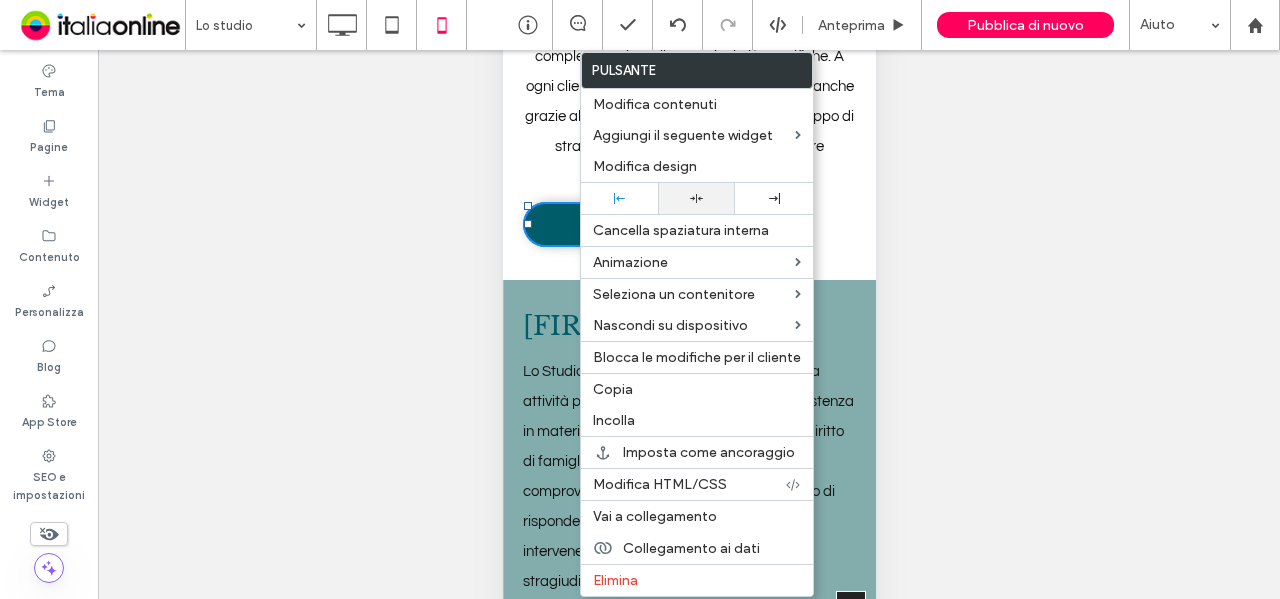 click at bounding box center (696, 198) 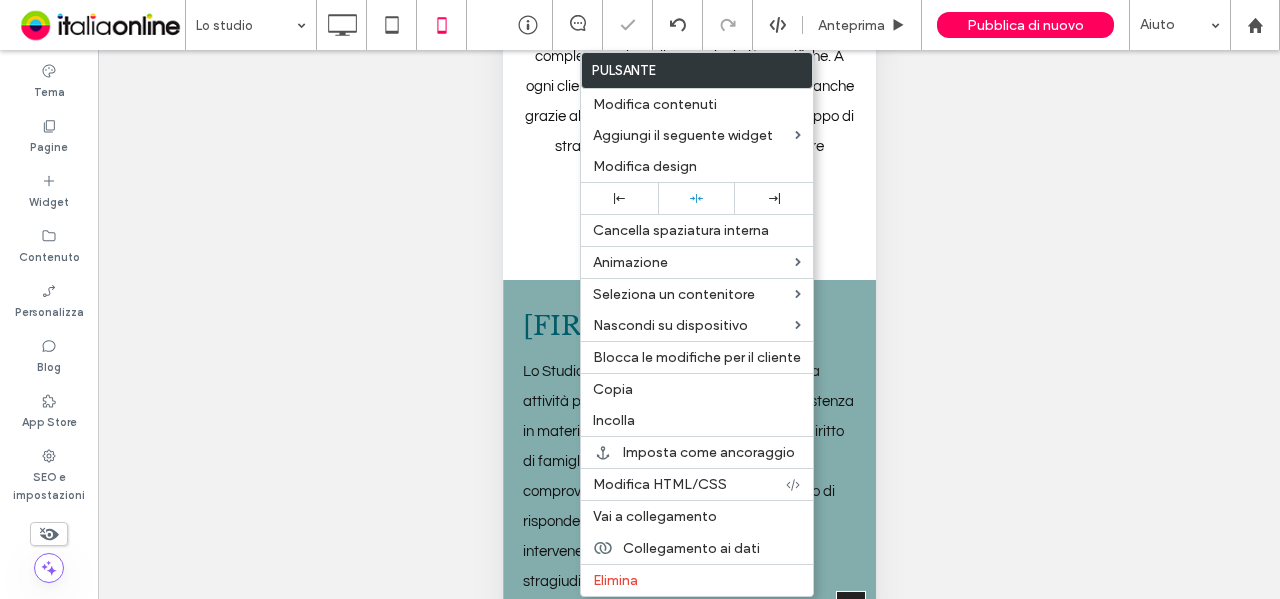 click on "Arianna Scavone
Lo Studio Legale Scavone focalizza la propria attività professionale sulla consulenza e assistenza in materia di diritto civile ad ampio raggio e diritto di famiglia. Grazie alla sua consolidata e comprovata esperienza, l’avvocato è in grado di rispondere a una vasta gamma di necessità, intervenendo in ambito sia giudiziale sia stragiudiziale.
Click To Paste
Riga + Aggiungi sezione" at bounding box center [688, 453] 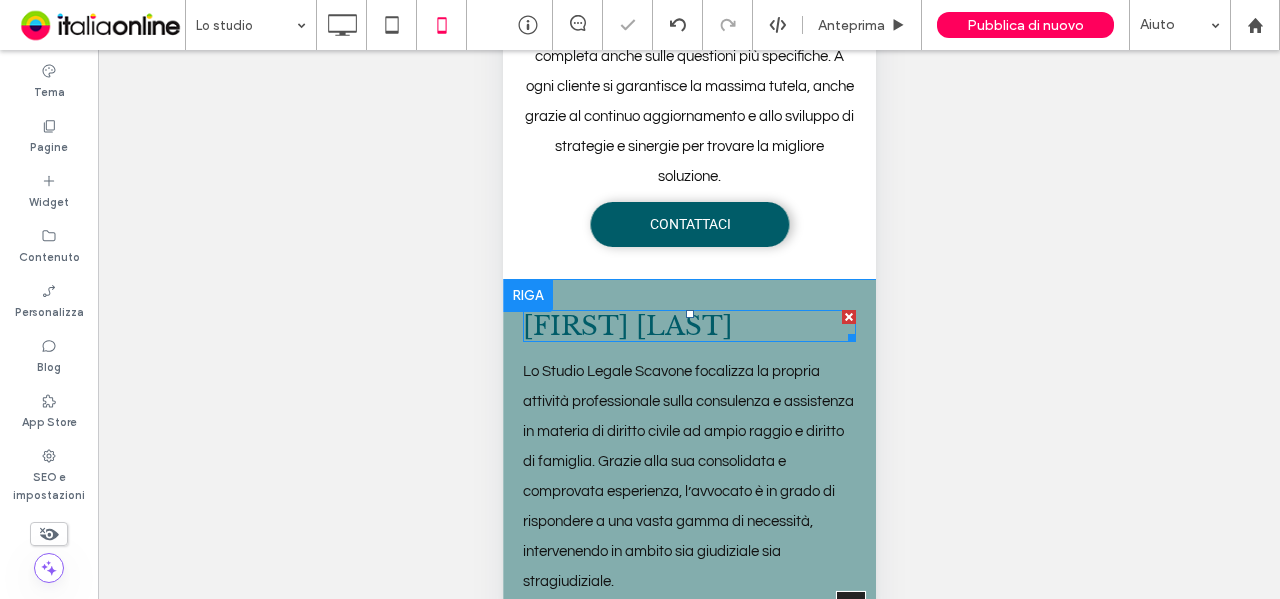 click on "Arianna Scavone" at bounding box center (627, 326) 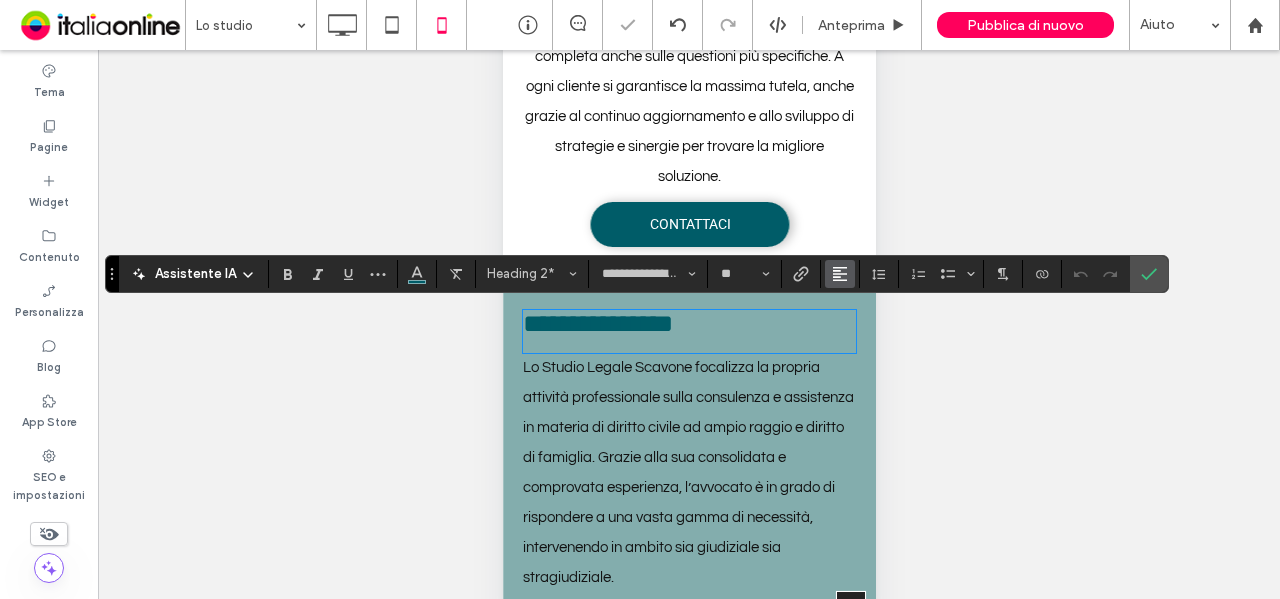 click 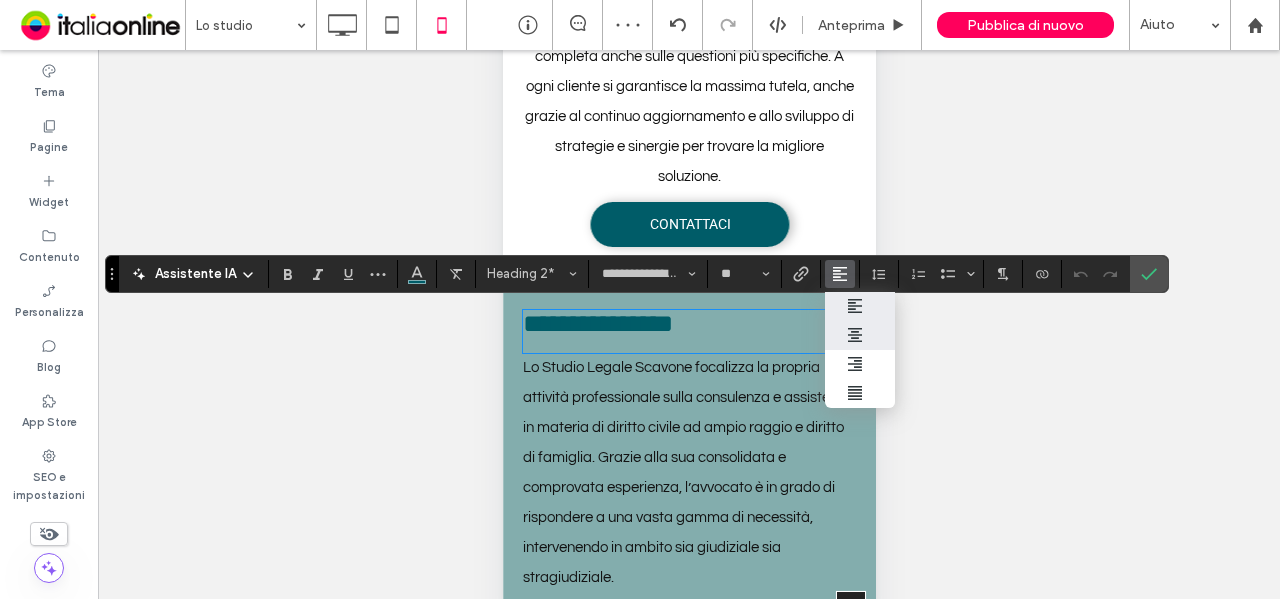 click at bounding box center (860, 335) 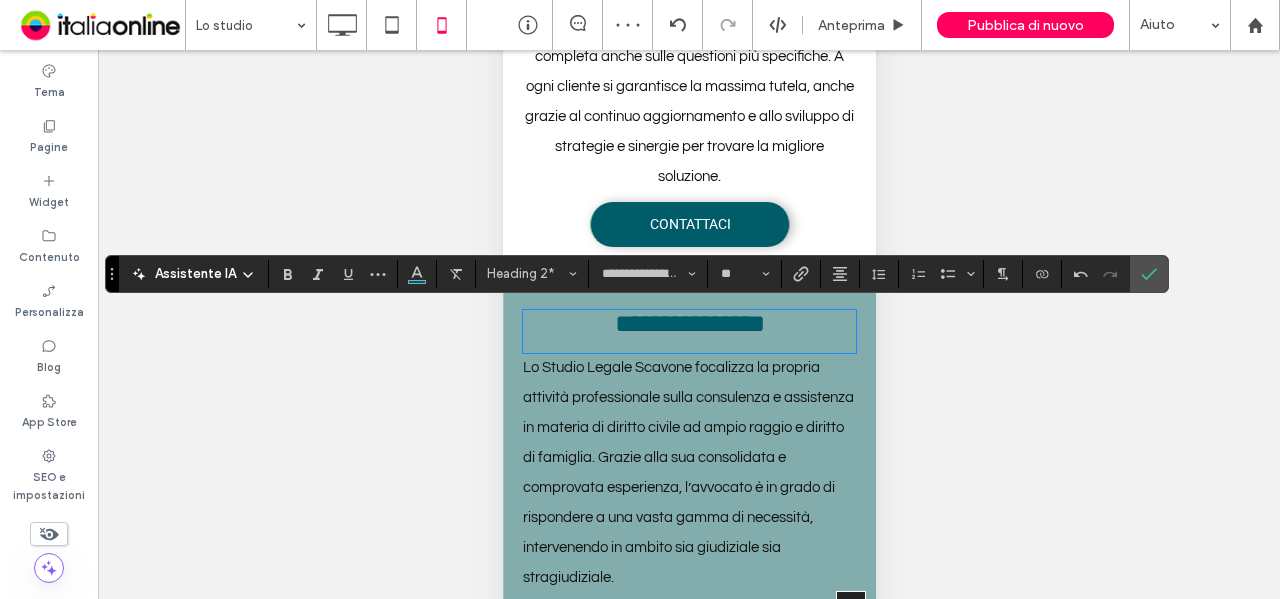 click on "Lo Studio Legale Scavone focalizza la propria attività professionale sulla consulenza e assistenza in materia di diritto civile ad ampio raggio e diritto di famiglia. Grazie alla sua consolidata e comprovata esperienza, l’avvocato è in grado di rispondere a una vasta gamma di necessità, intervenendo in ambito sia giudiziale sia stragiudiziale." at bounding box center [688, 473] 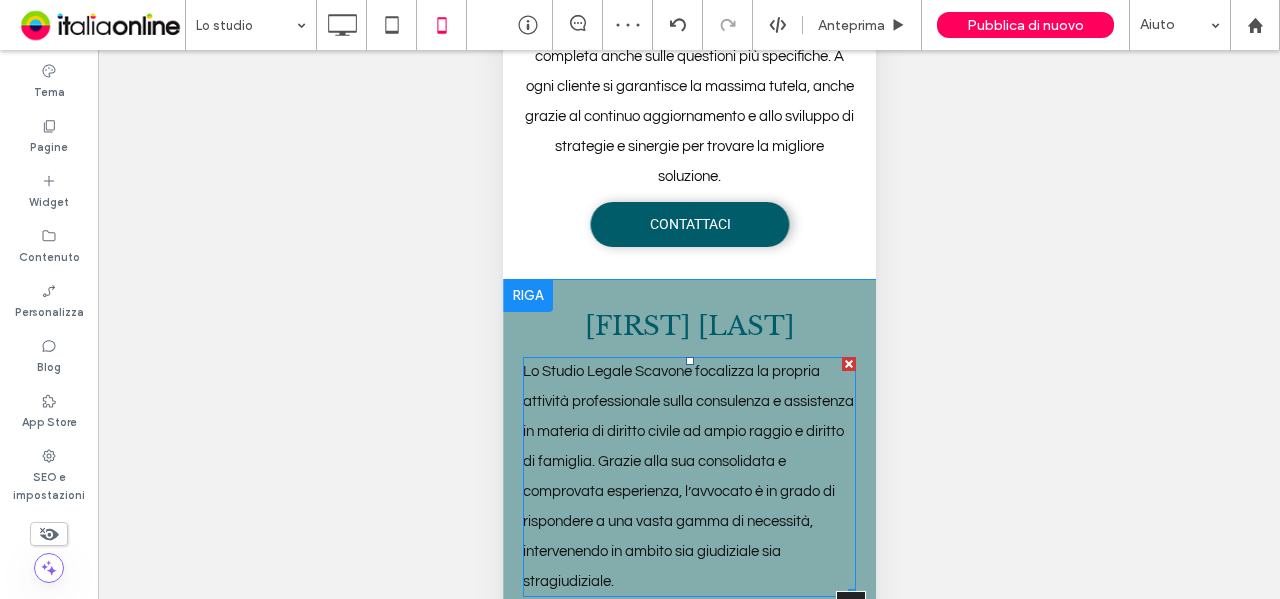 click on "Lo Studio Legale Scavone focalizza la propria attività professionale sulla consulenza e assistenza in materia di diritto civile ad ampio raggio e diritto di famiglia. Grazie alla sua consolidata e comprovata esperienza, l’avvocato è in grado di rispondere a una vasta gamma di necessità, intervenendo in ambito sia giudiziale sia stragiudiziale." at bounding box center (688, 477) 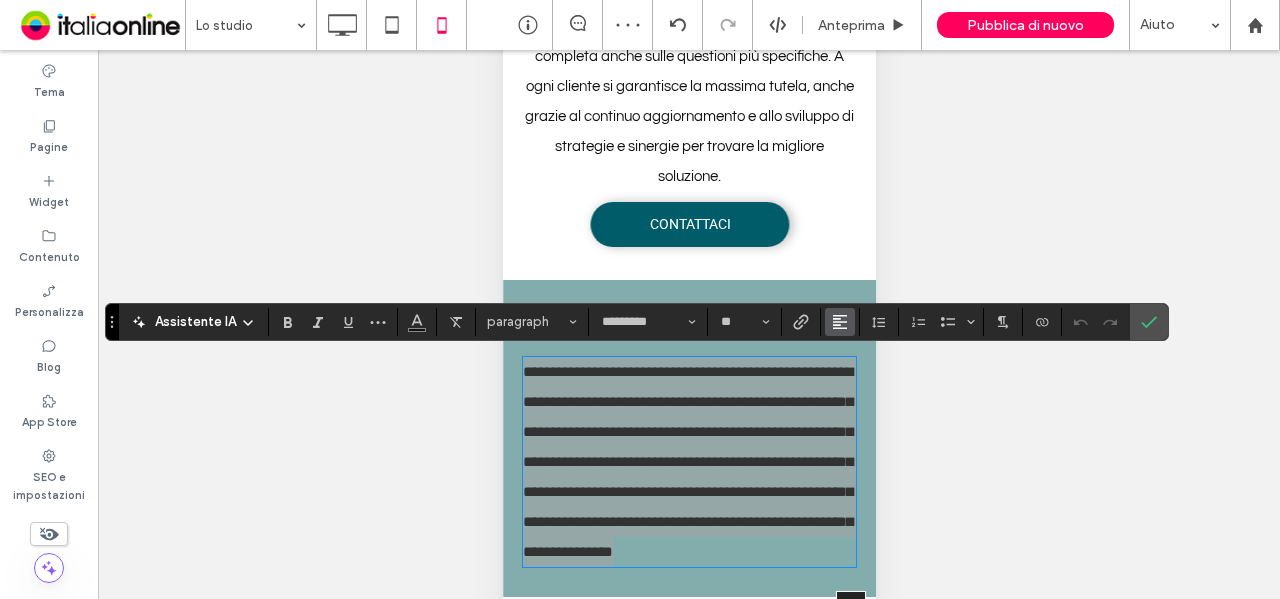 click 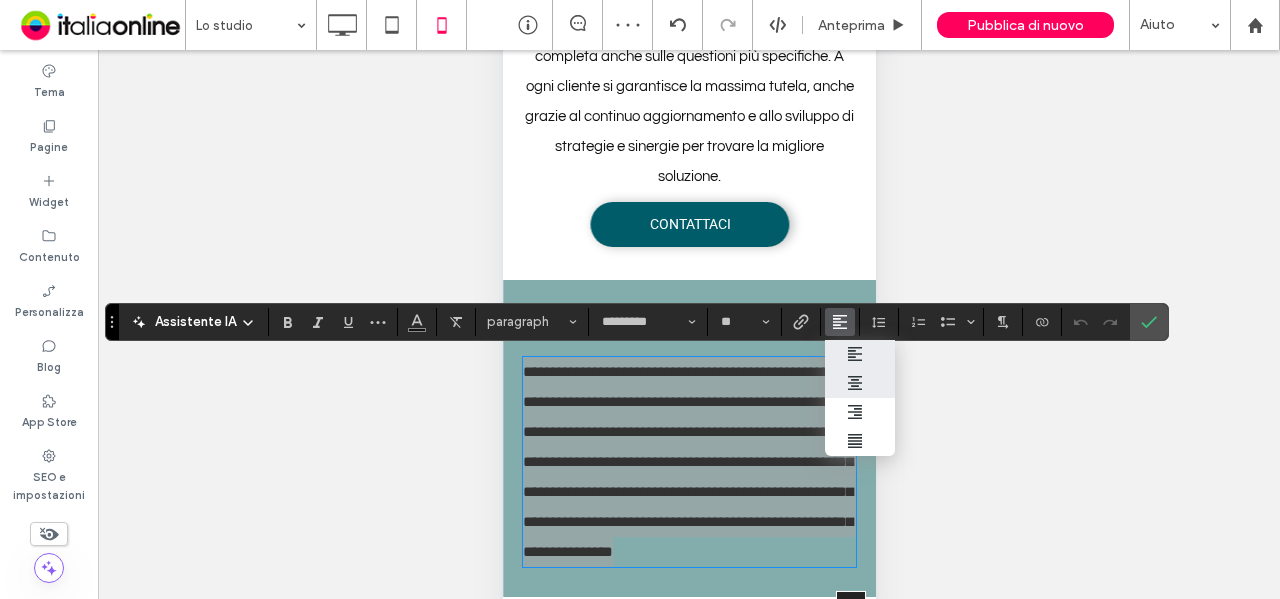 drag, startPoint x: 850, startPoint y: 384, endPoint x: 1116, endPoint y: 340, distance: 269.61453 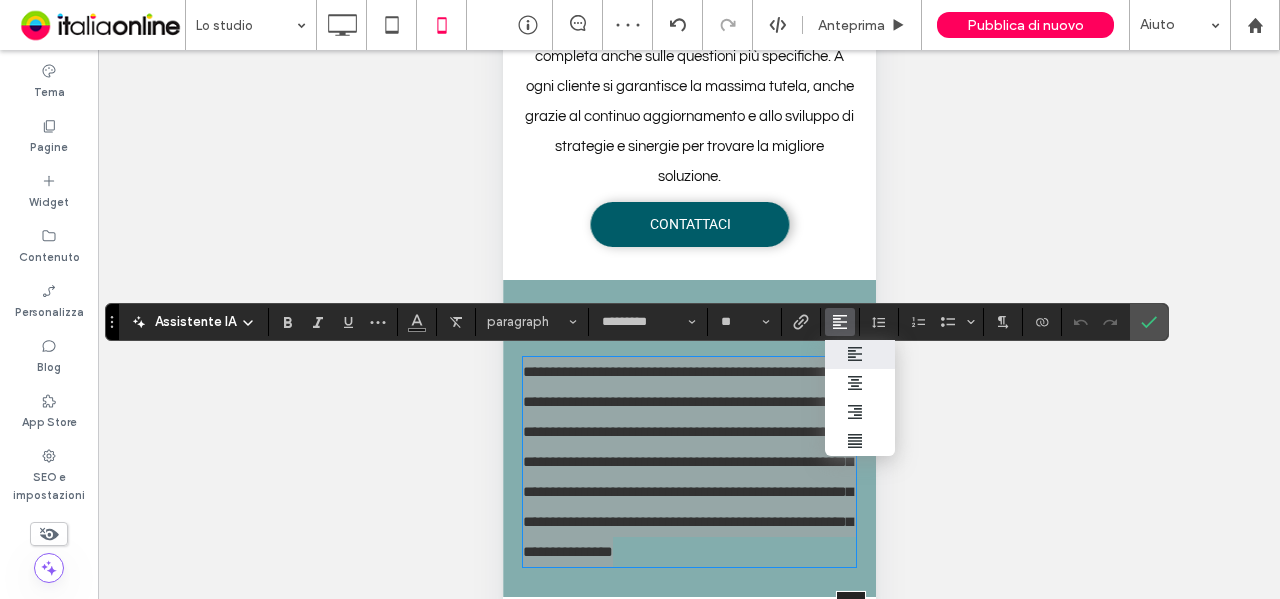 click 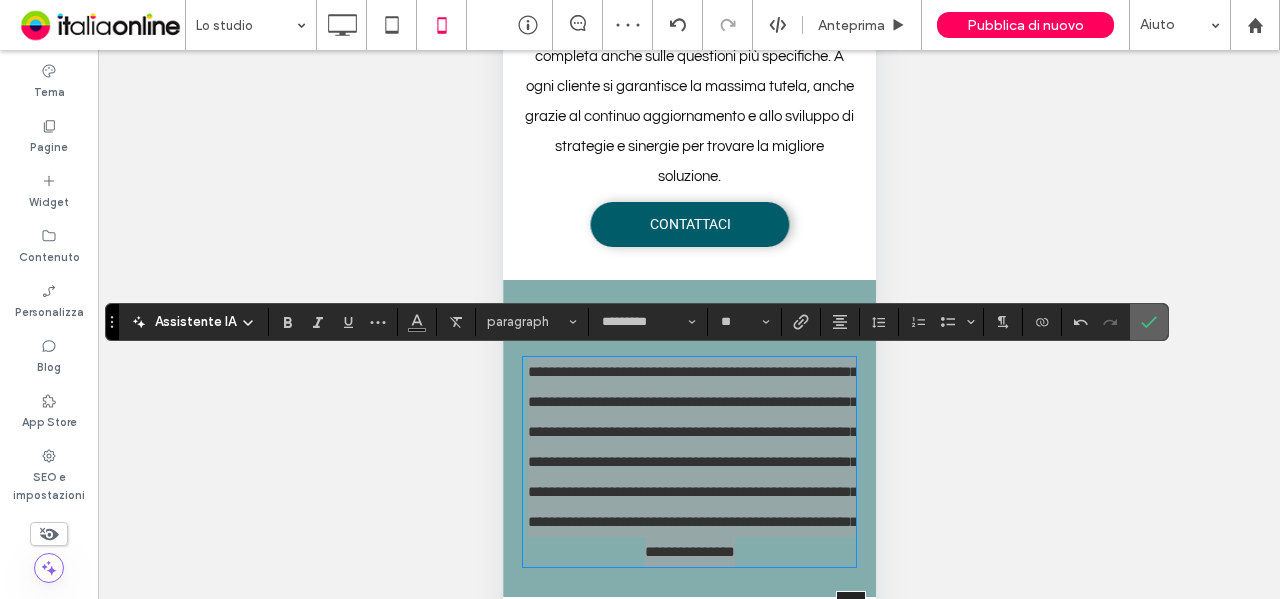 click 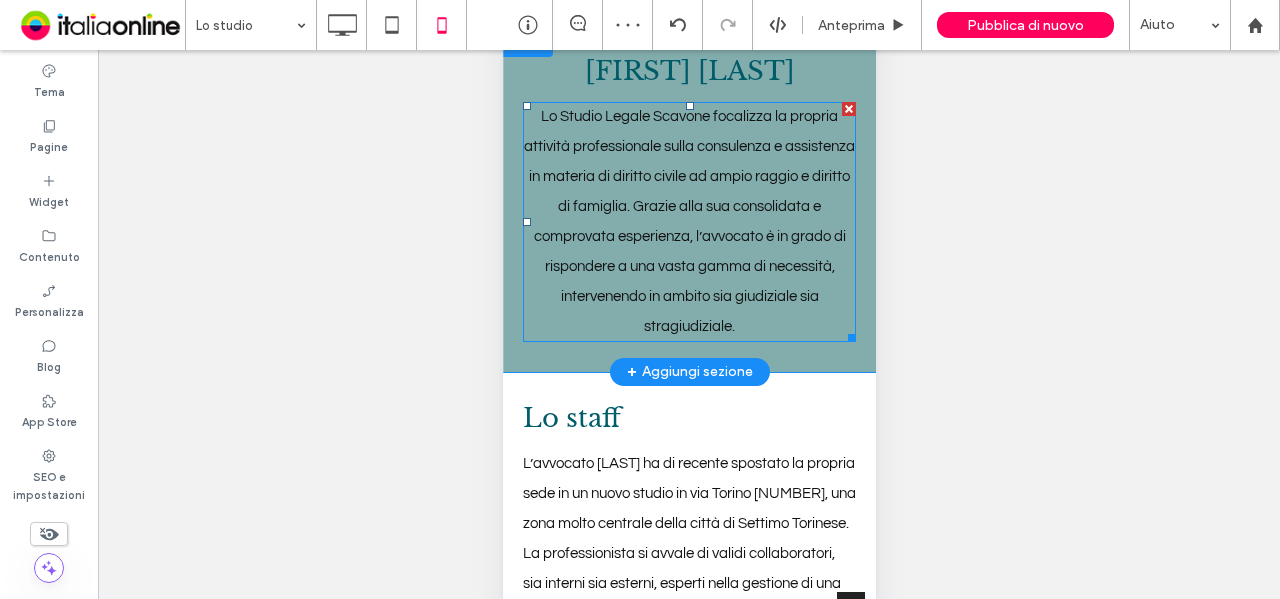 scroll, scrollTop: 820, scrollLeft: 0, axis: vertical 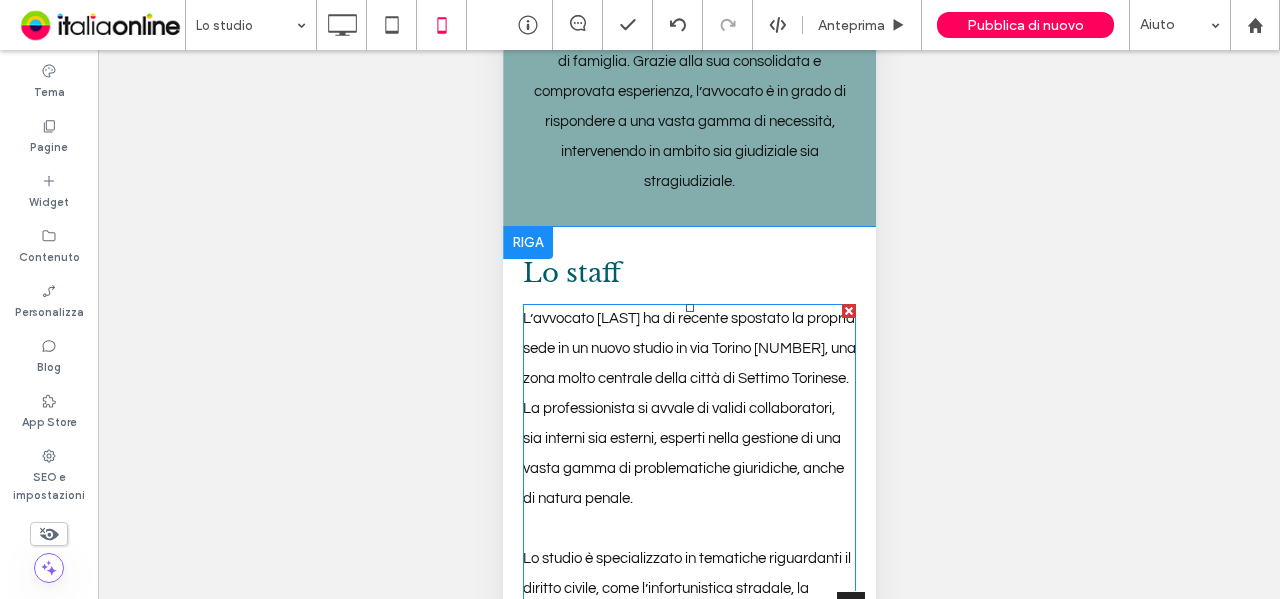 click on "L’avvocato Scavone ha di recente spostato la propria sede in un nuovo studio in via Torino 16, una zona molto centrale della città di Settimo Torinese. La professionista si avvale di validi collaboratori, sia interni sia esterni, esperti nella gestione di una vasta gamma di problematiche giuridiche, anche di natura penale." at bounding box center [688, 409] 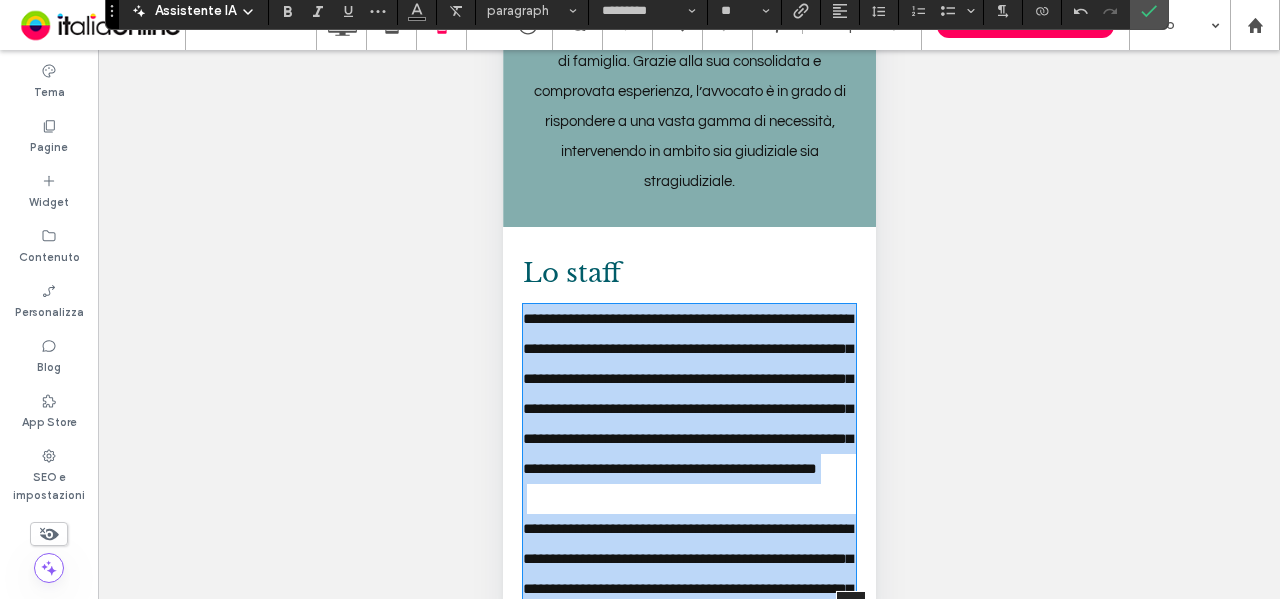 scroll, scrollTop: 1329, scrollLeft: 0, axis: vertical 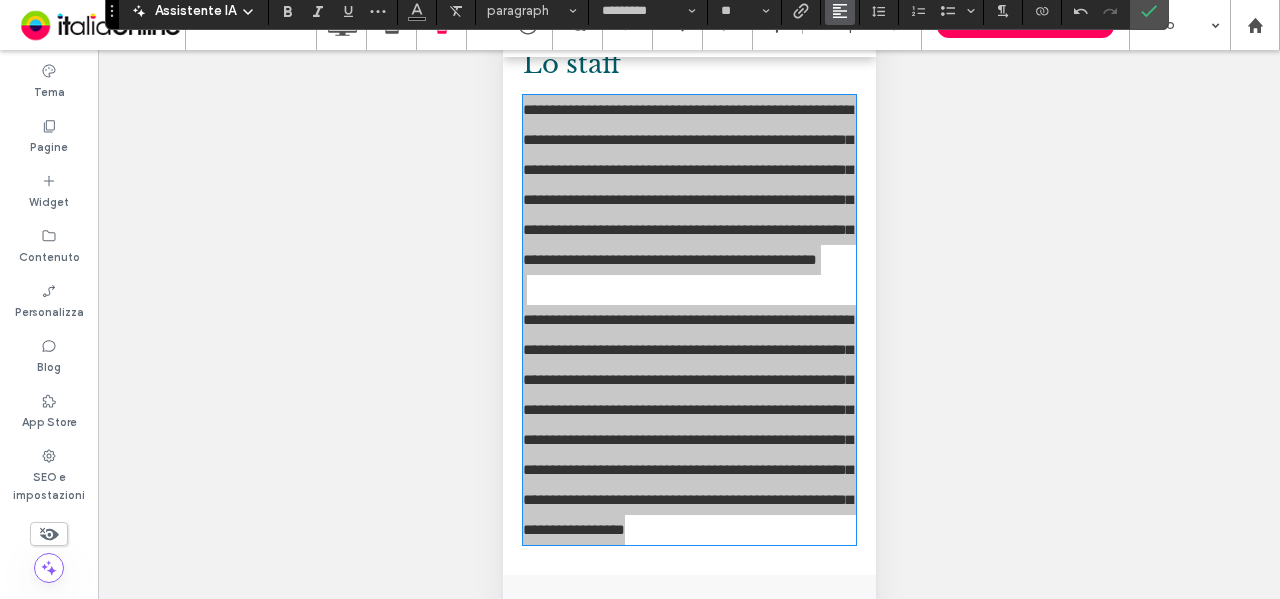 click at bounding box center (840, 11) 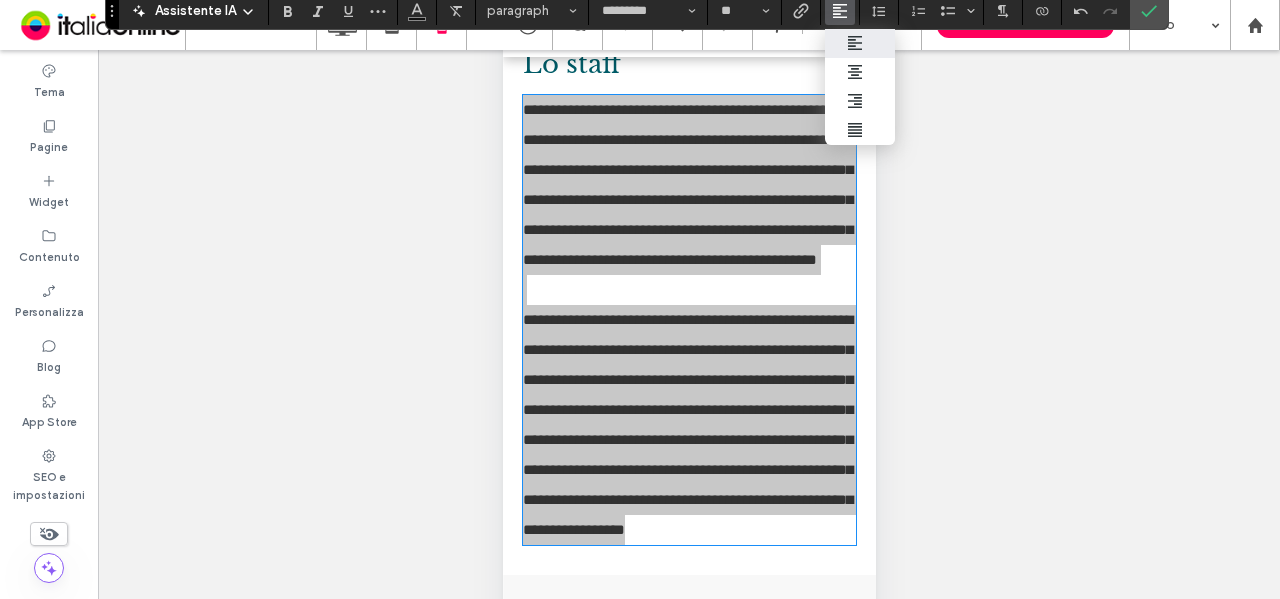 drag, startPoint x: 370, startPoint y: 109, endPoint x: 1032, endPoint y: 45, distance: 665.0865 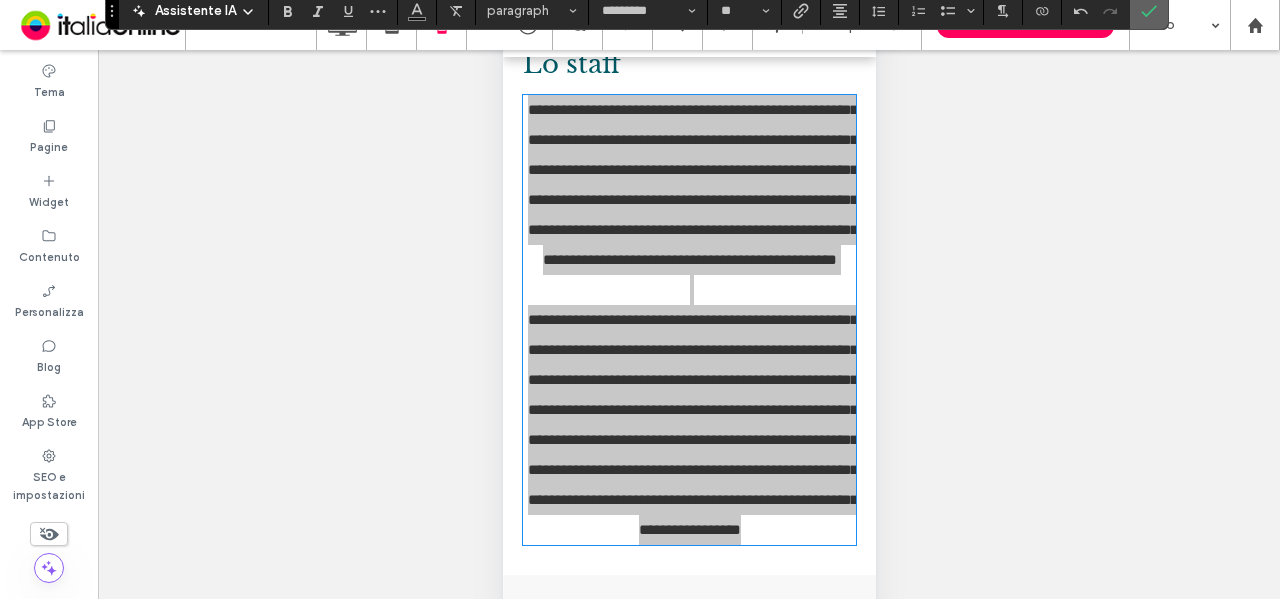 click 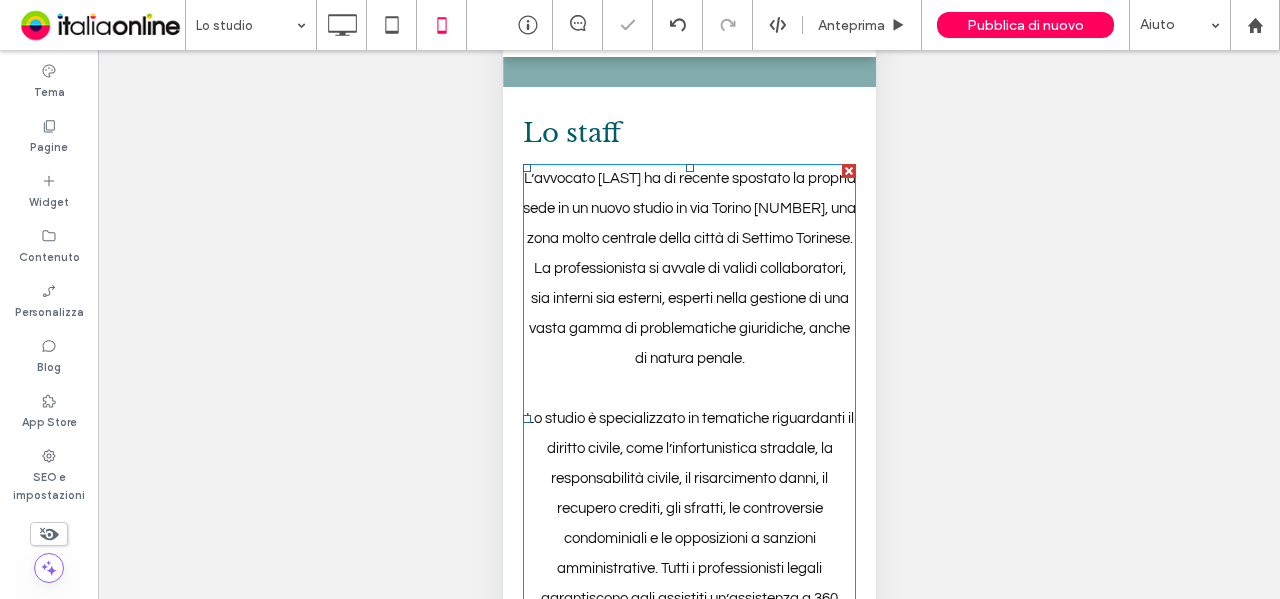 scroll, scrollTop: 1229, scrollLeft: 0, axis: vertical 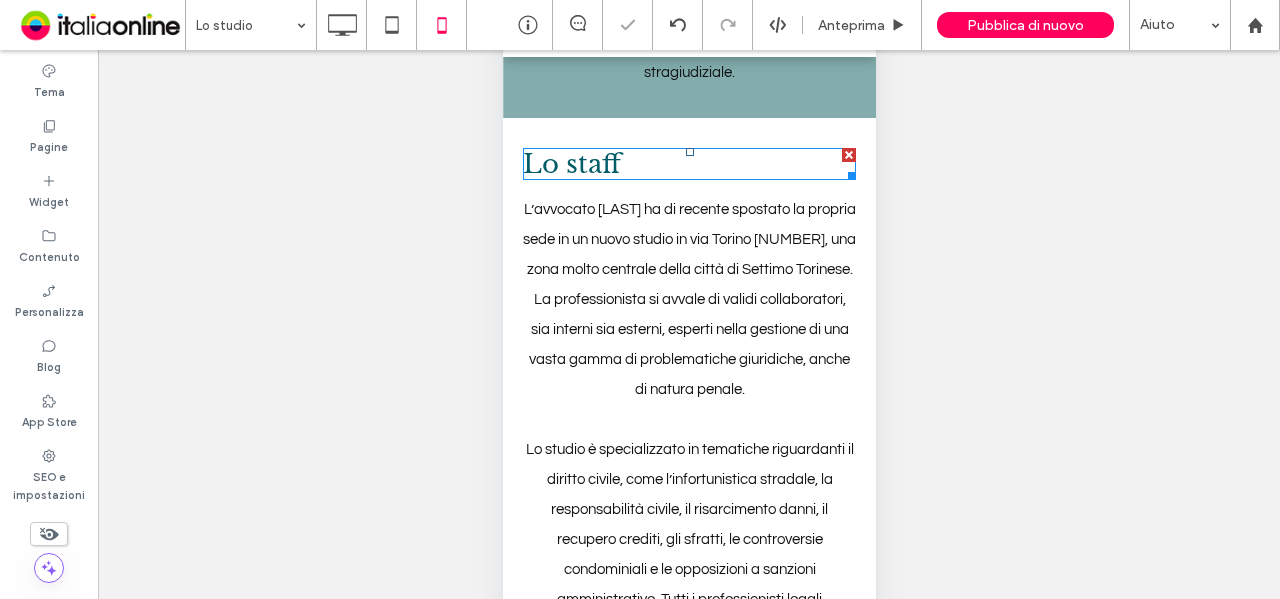 click on "Lo staff" at bounding box center (688, 164) 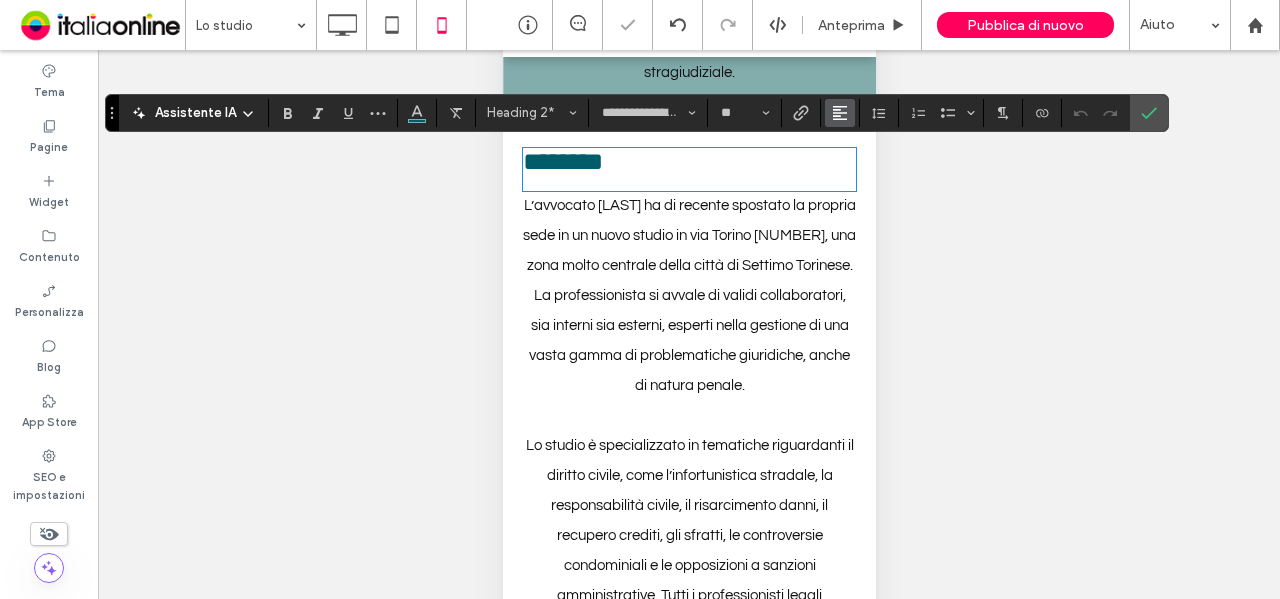 click at bounding box center [840, 113] 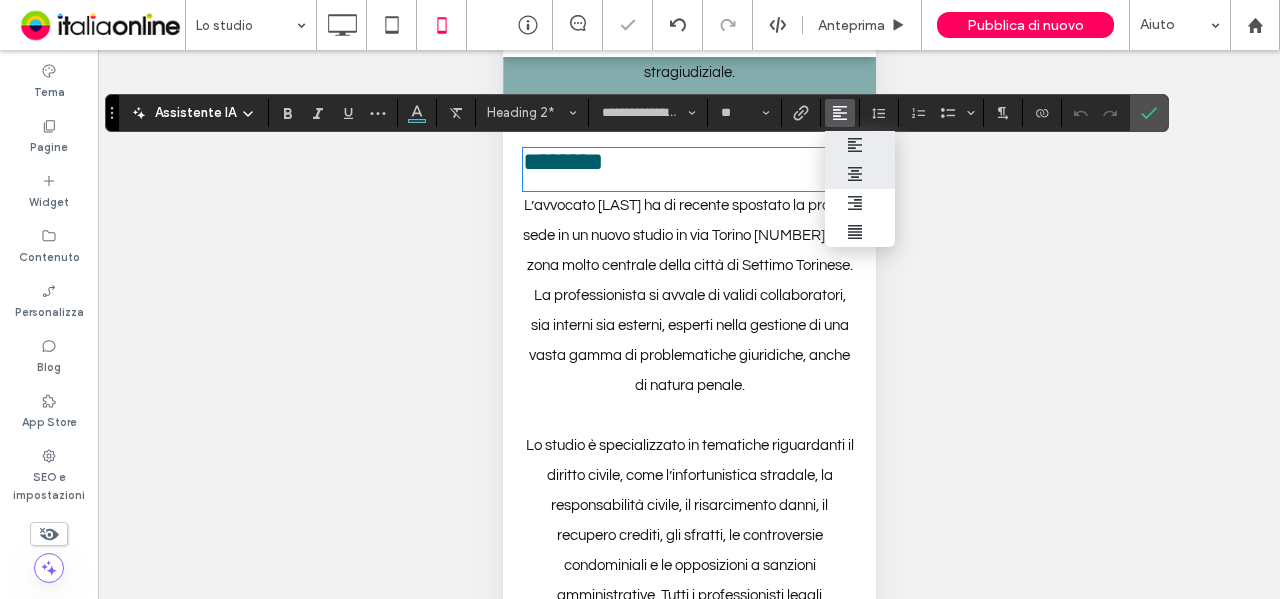 drag, startPoint x: 856, startPoint y: 165, endPoint x: 882, endPoint y: 165, distance: 26 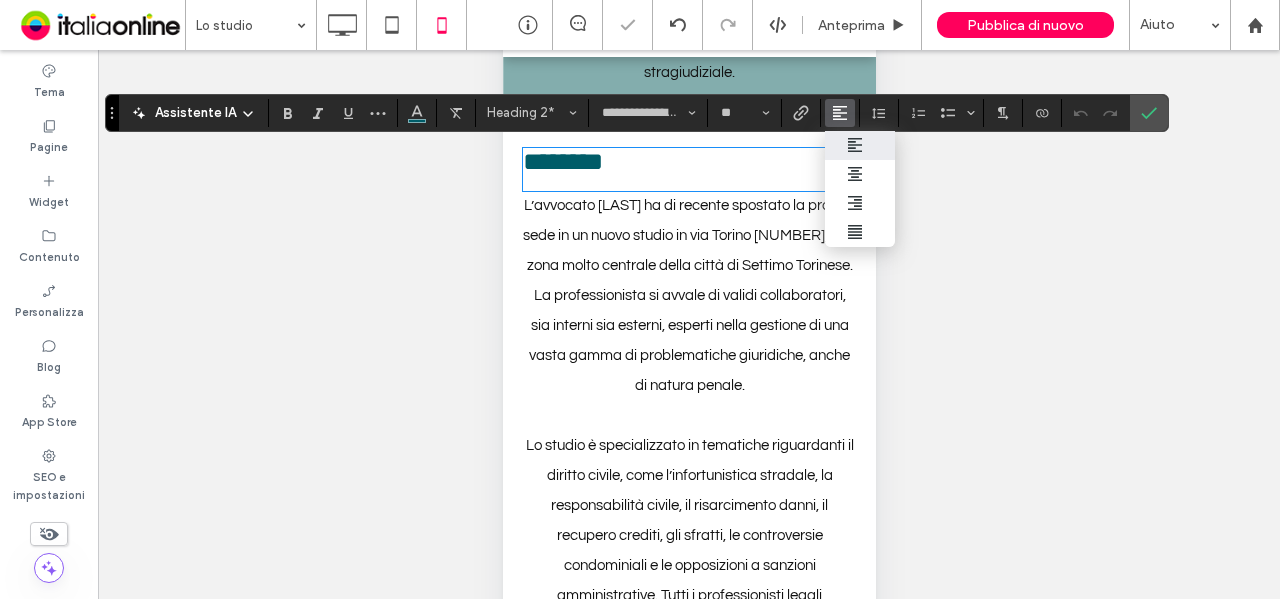 click at bounding box center (860, 174) 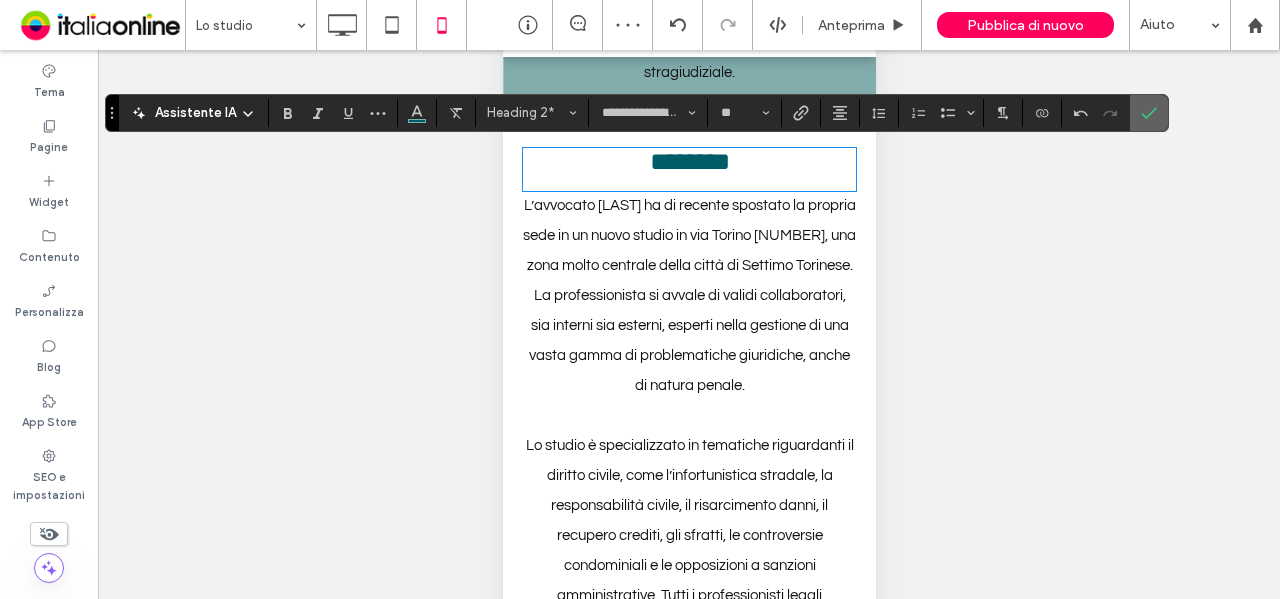 drag, startPoint x: 1136, startPoint y: 114, endPoint x: 899, endPoint y: 242, distance: 269.35663 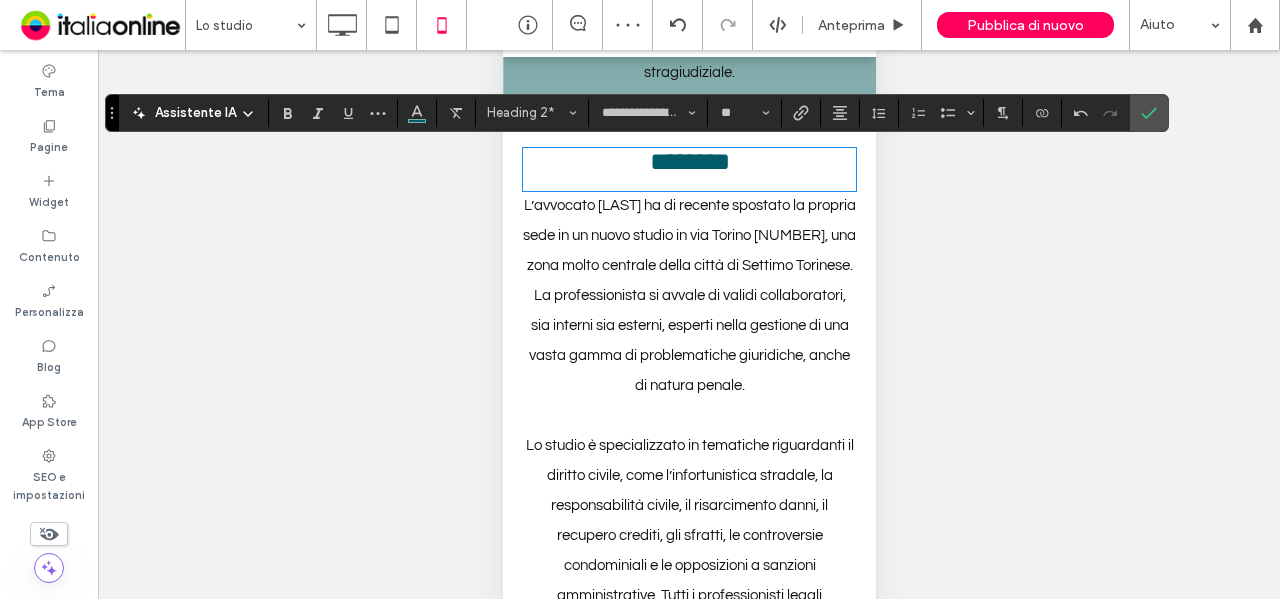 click 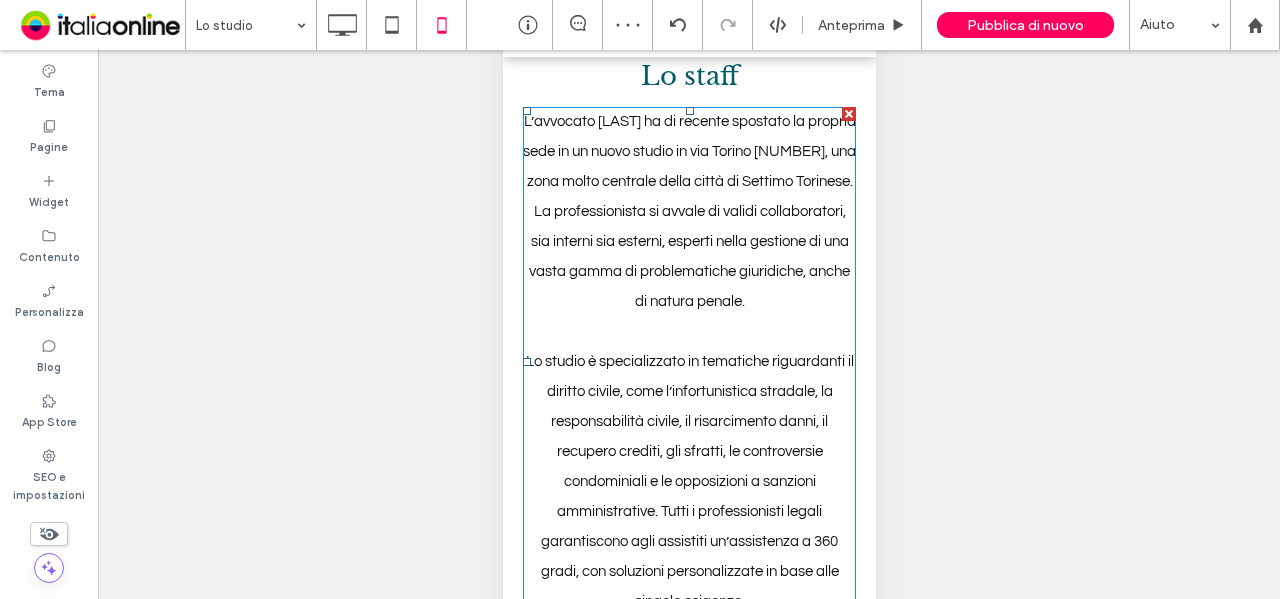scroll, scrollTop: 1229, scrollLeft: 0, axis: vertical 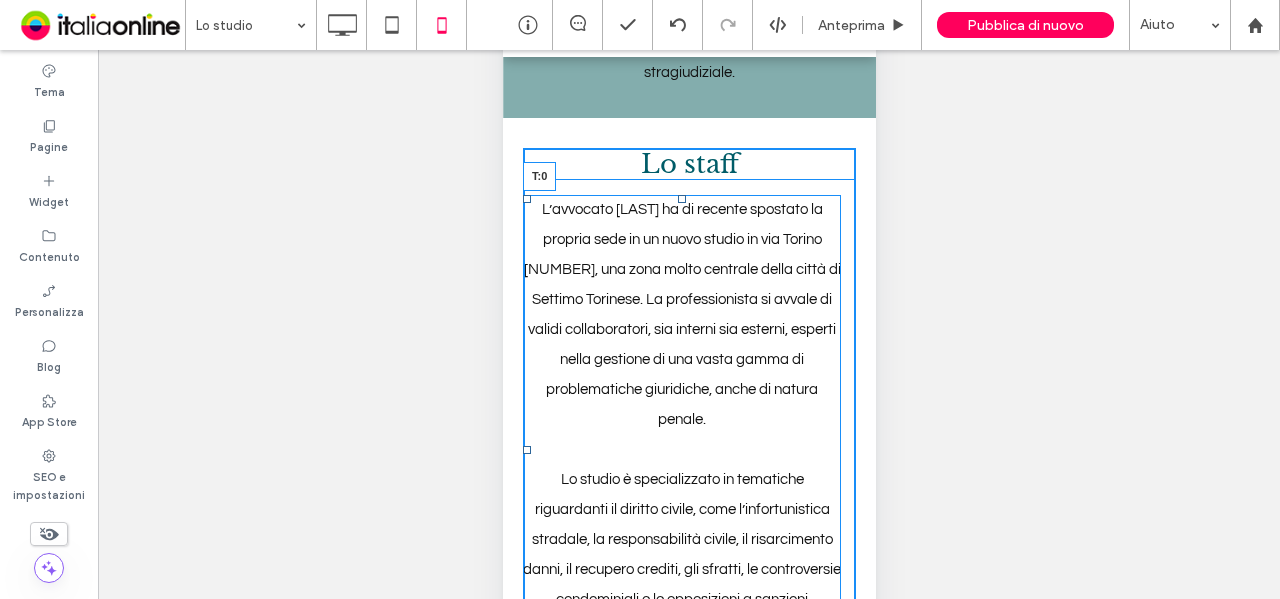 drag, startPoint x: 681, startPoint y: 197, endPoint x: 687, endPoint y: 174, distance: 23.769728 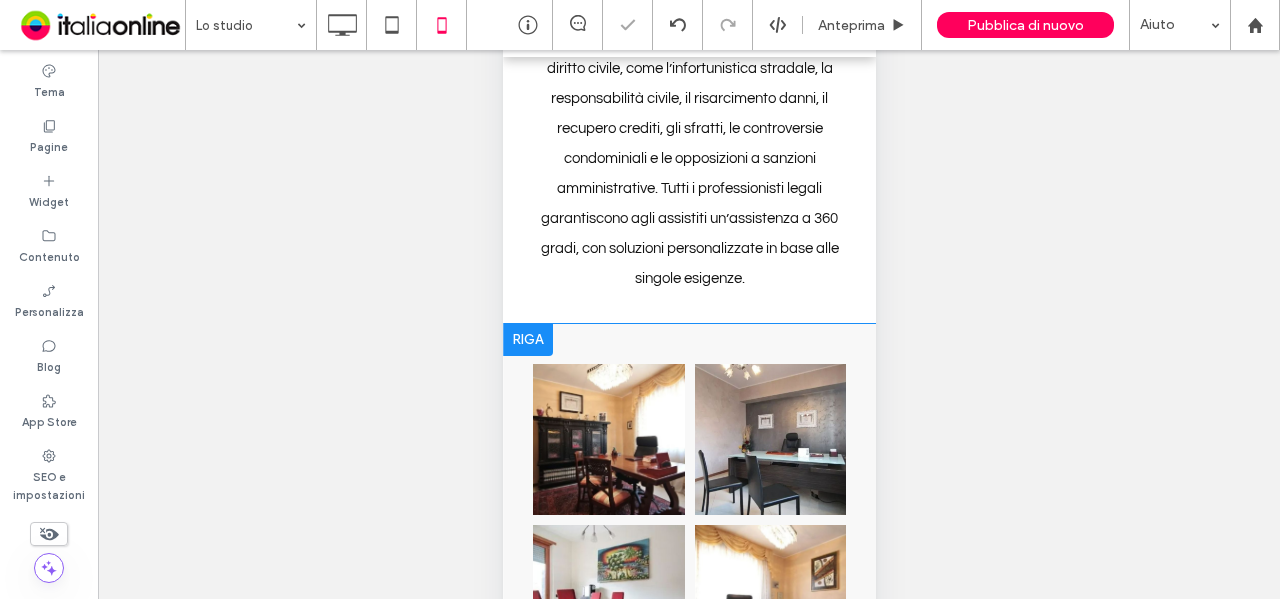 scroll, scrollTop: 1729, scrollLeft: 0, axis: vertical 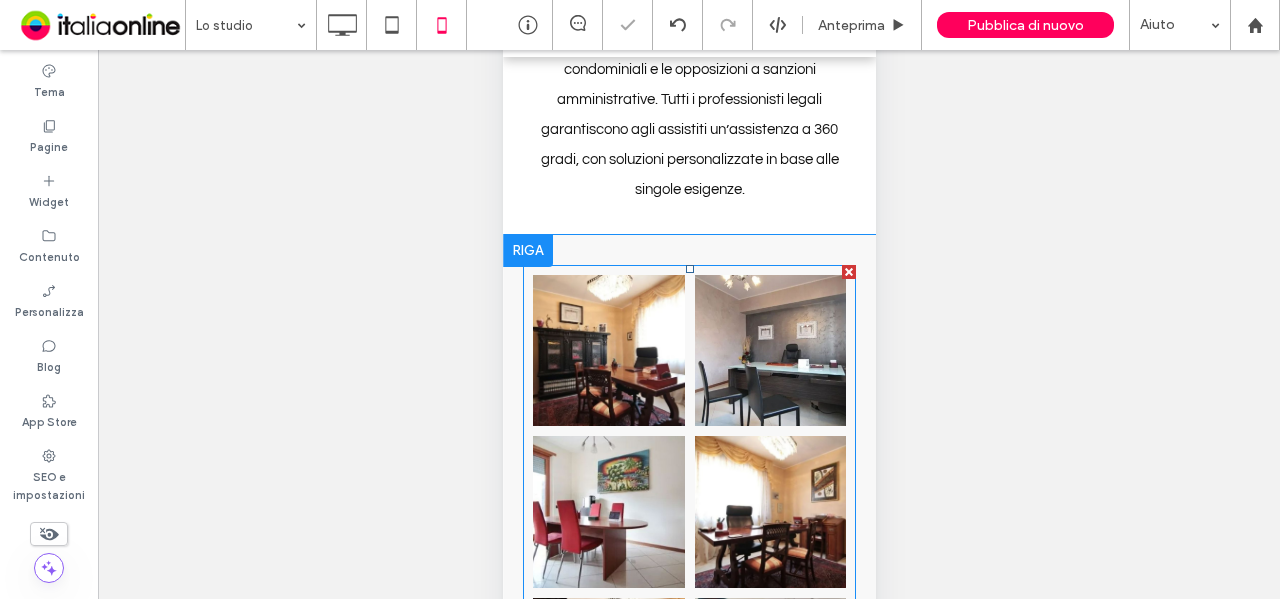 click at bounding box center [769, 350] 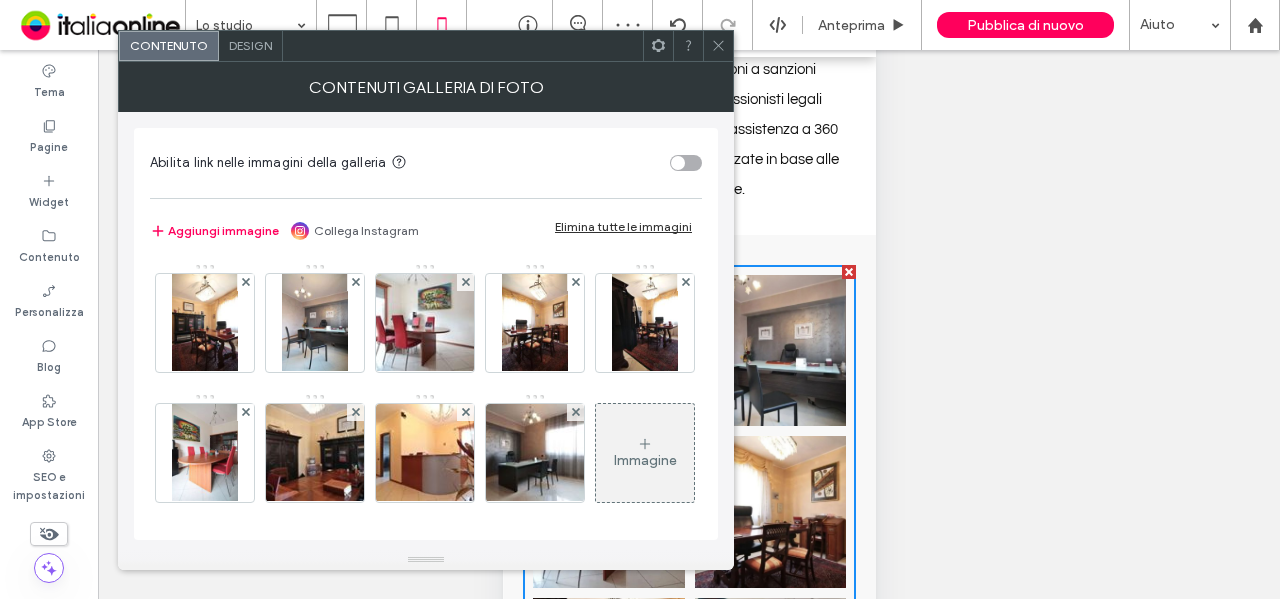click on "Design" at bounding box center (250, 45) 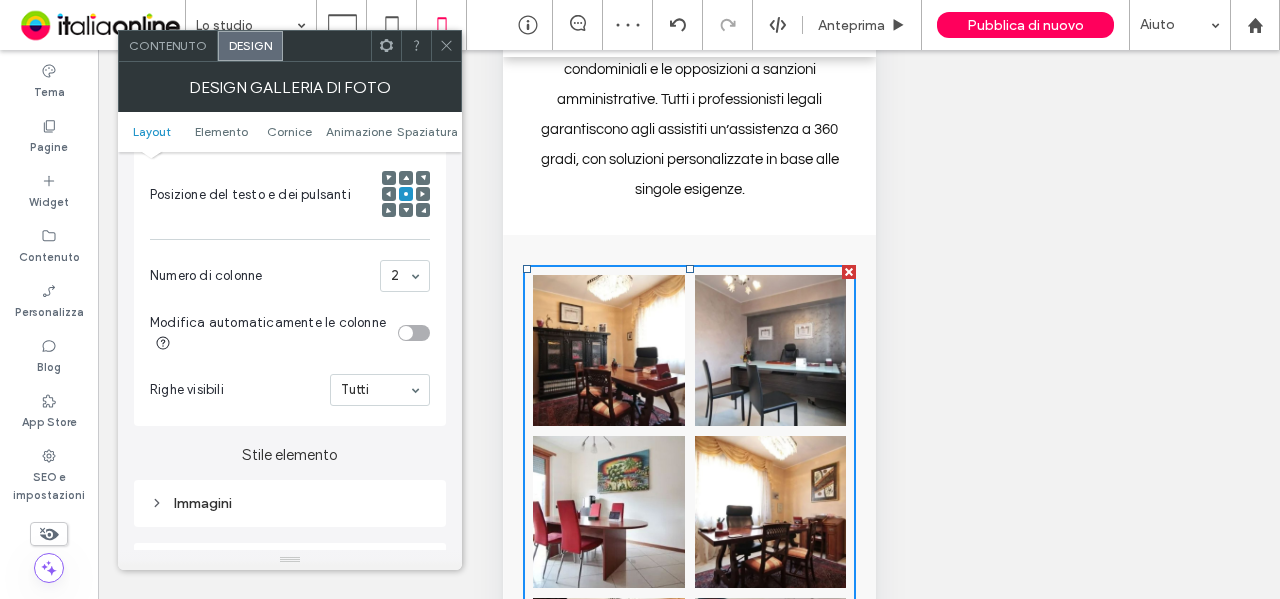 scroll, scrollTop: 600, scrollLeft: 0, axis: vertical 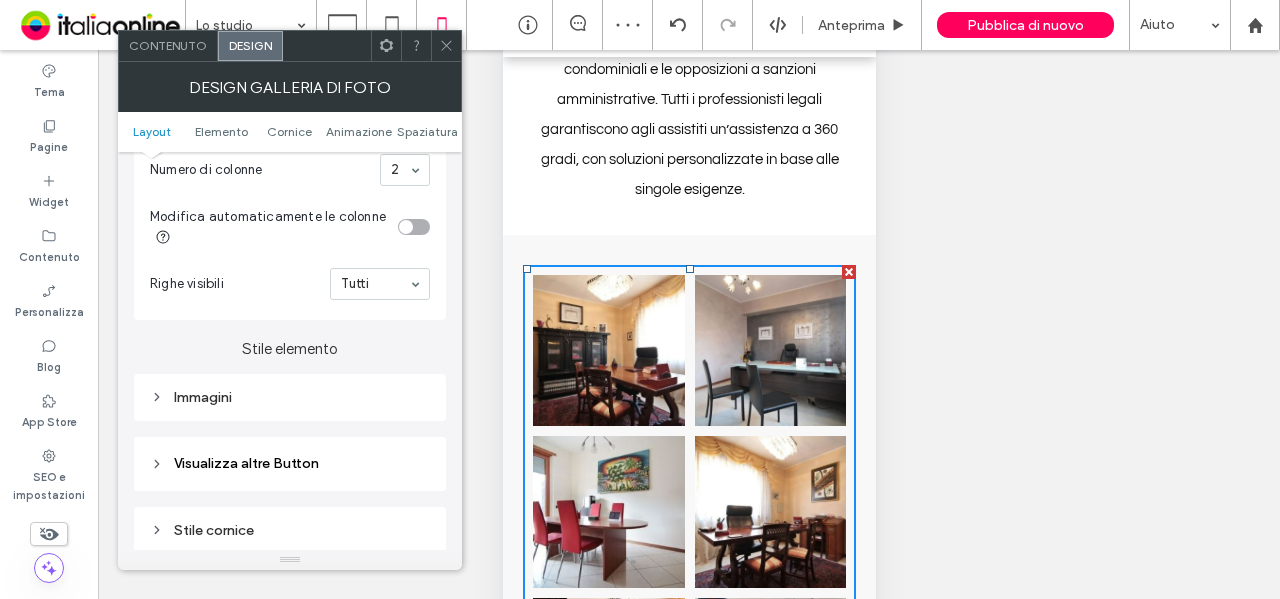 drag, startPoint x: 346, startPoint y: 384, endPoint x: 356, endPoint y: 389, distance: 11.18034 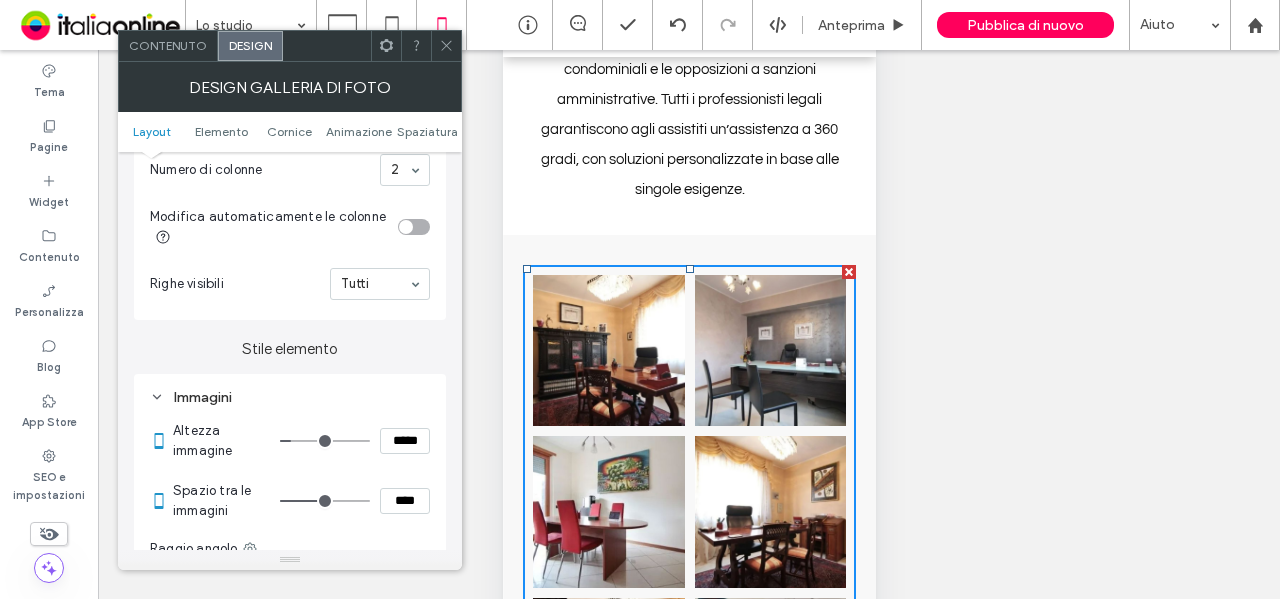 drag, startPoint x: 342, startPoint y: 499, endPoint x: 328, endPoint y: 491, distance: 16.124516 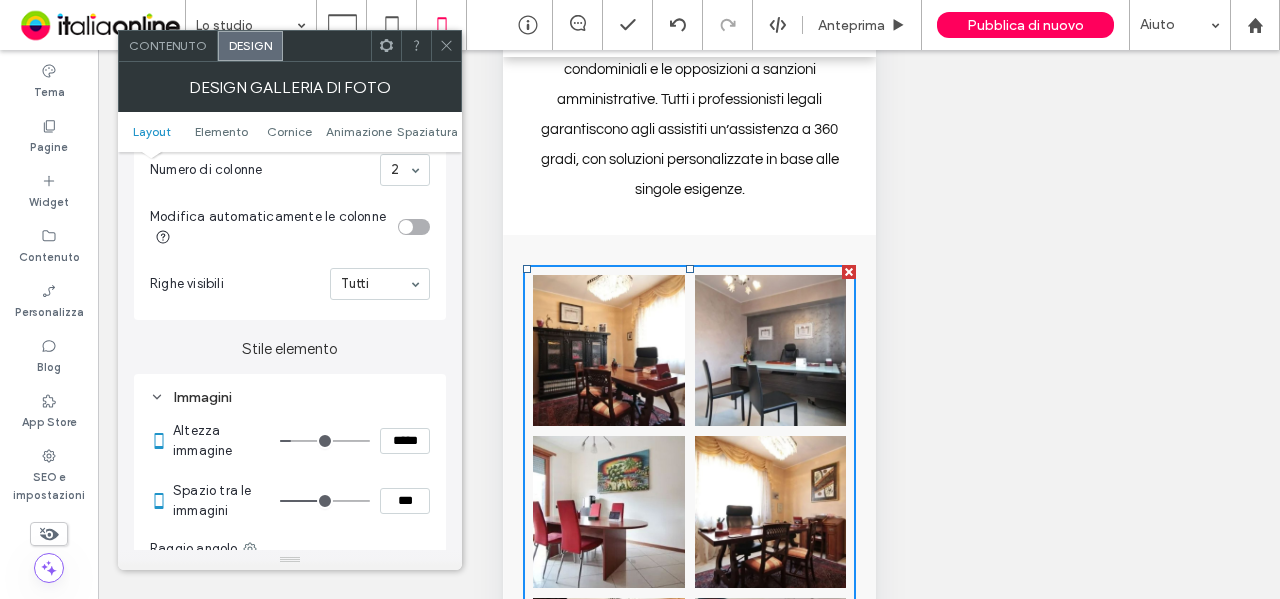 type on "***" 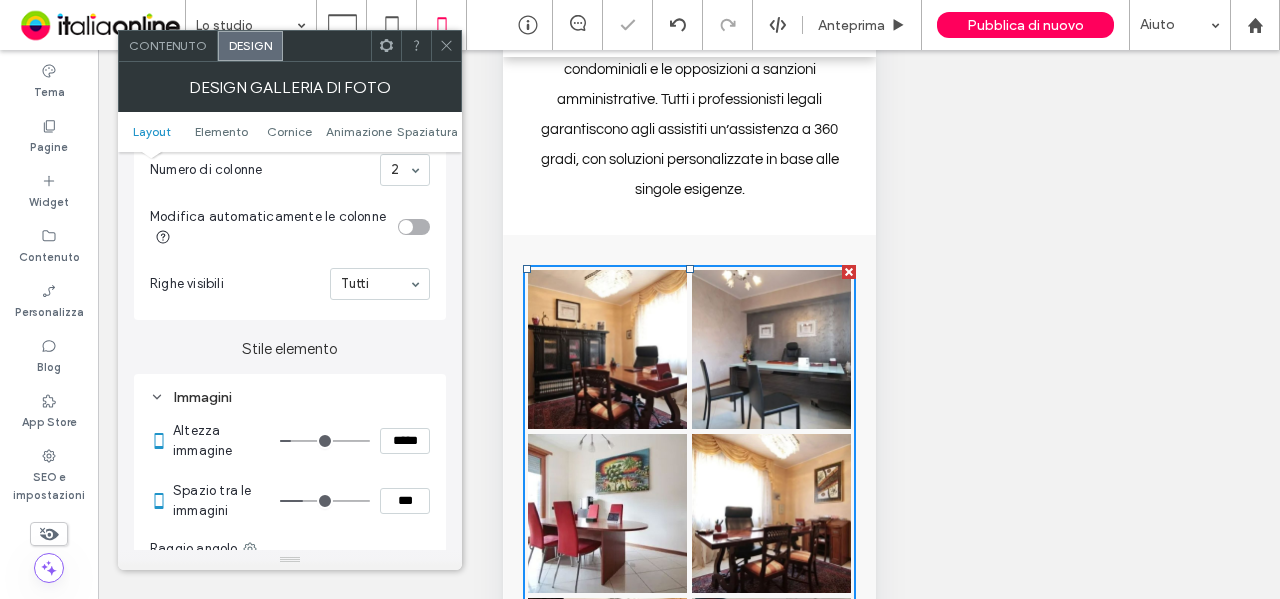 drag, startPoint x: 448, startPoint y: 49, endPoint x: 488, endPoint y: 89, distance: 56.568542 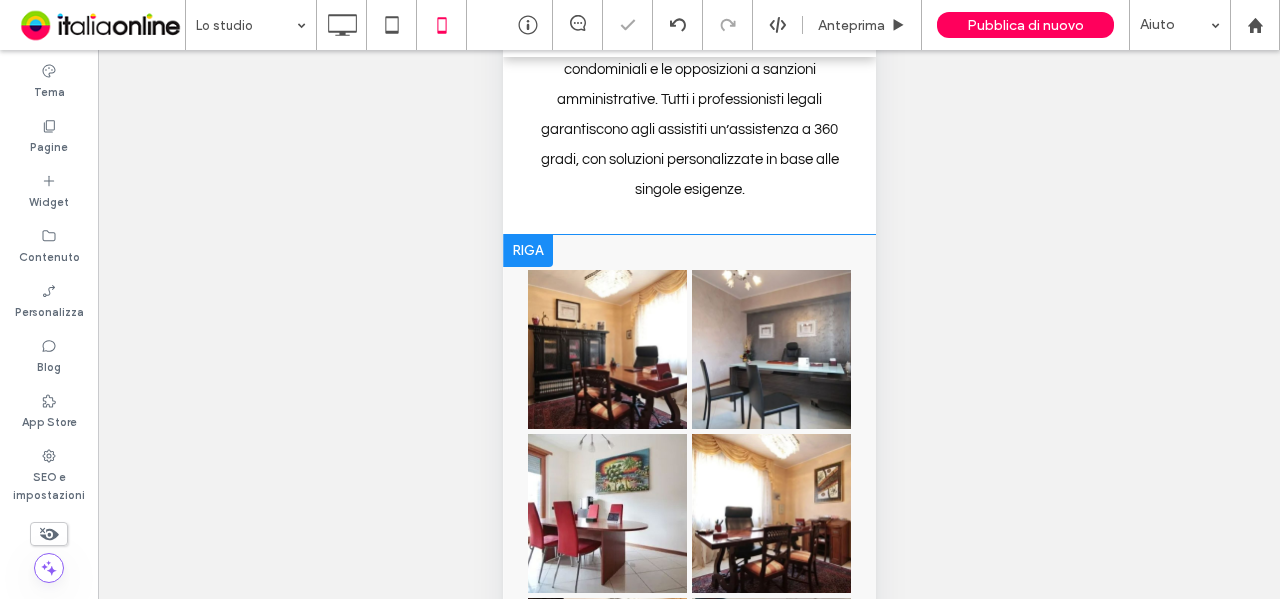 click on "Button
Button
Button
Button
Button
Button
Button
Button
Button
Mostra altri
Click To Paste
Riga + Aggiungi sezione" at bounding box center [688, 677] 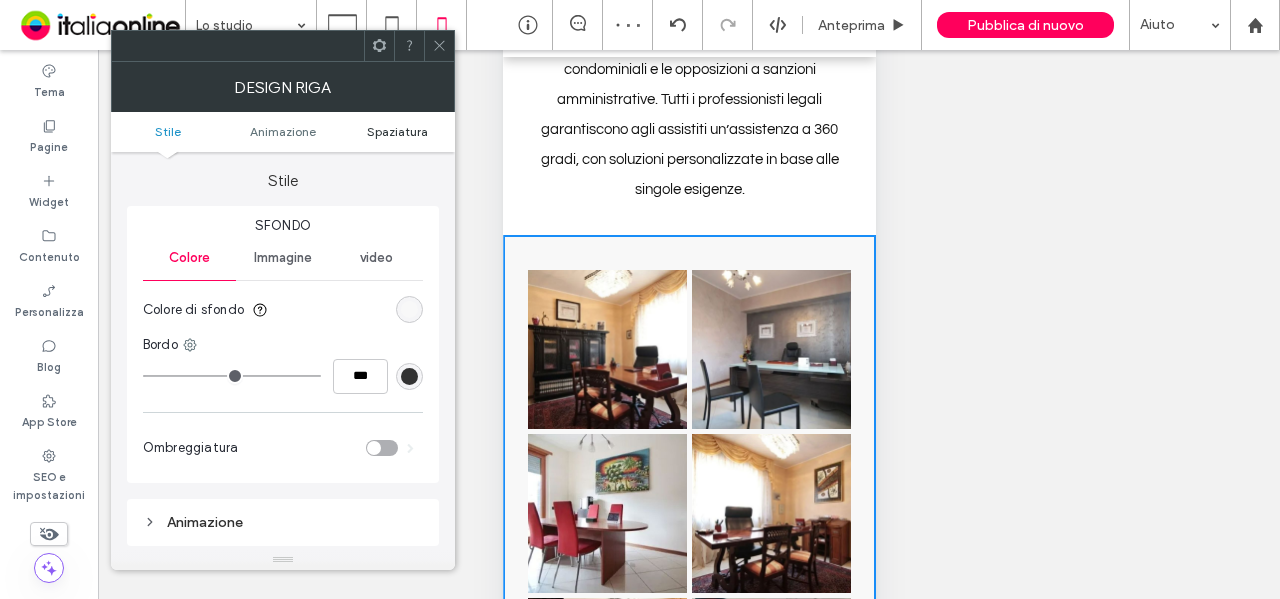 click on "Stile Animazione Spaziatura" at bounding box center (283, 132) 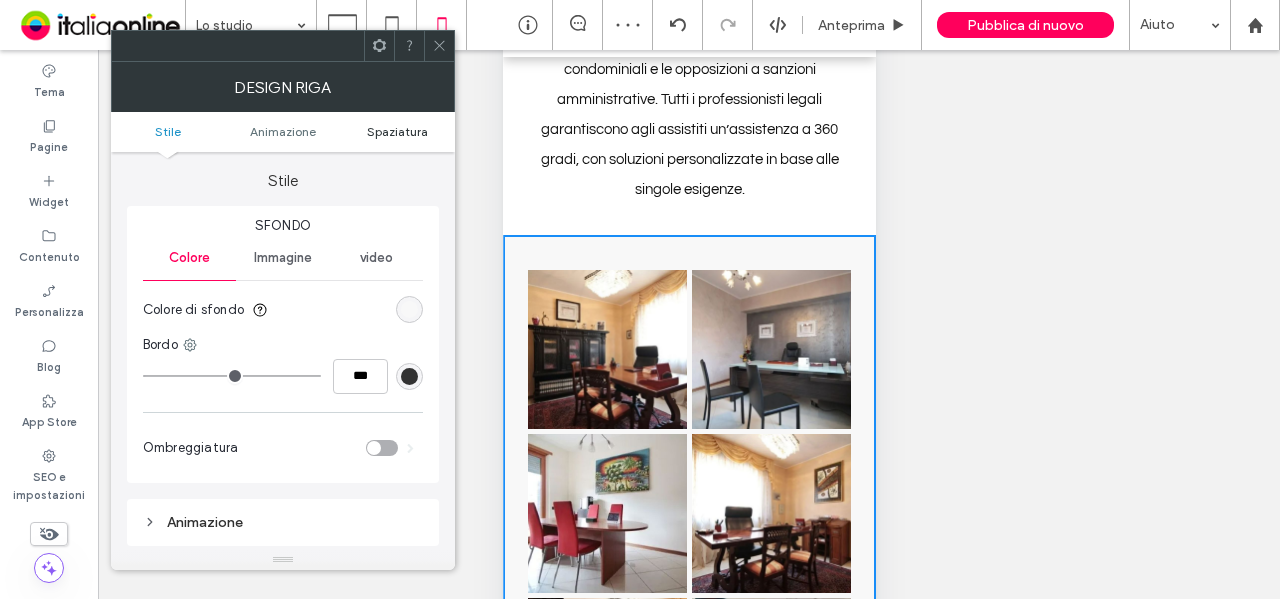 click on "Spaziatura" at bounding box center [397, 131] 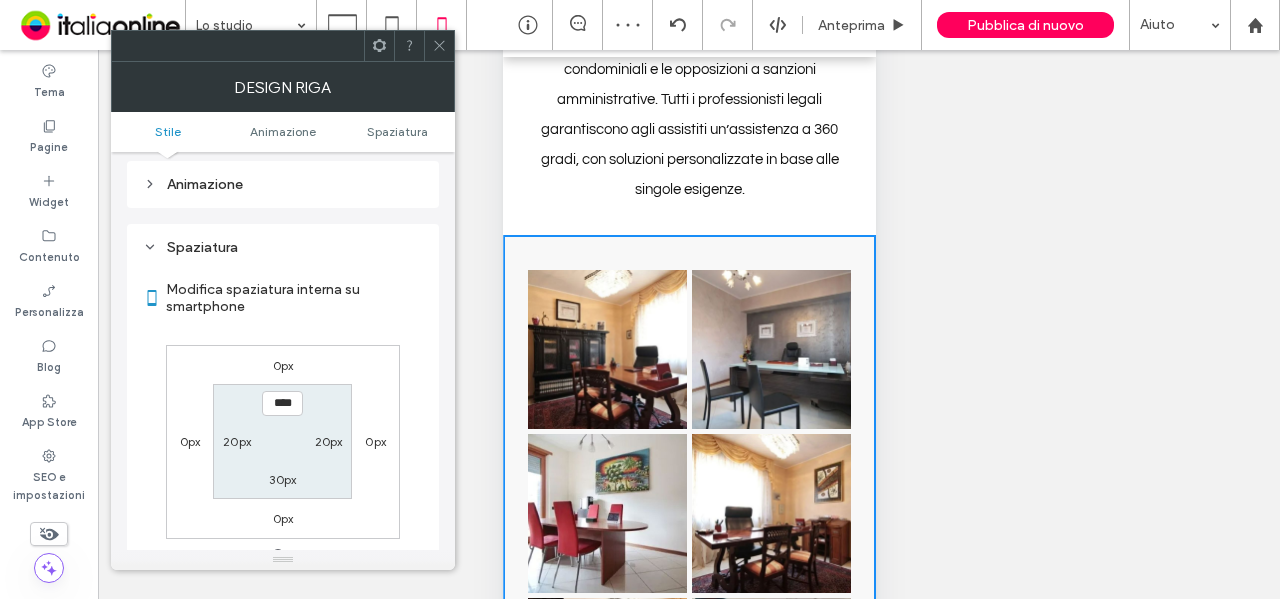 scroll, scrollTop: 394, scrollLeft: 0, axis: vertical 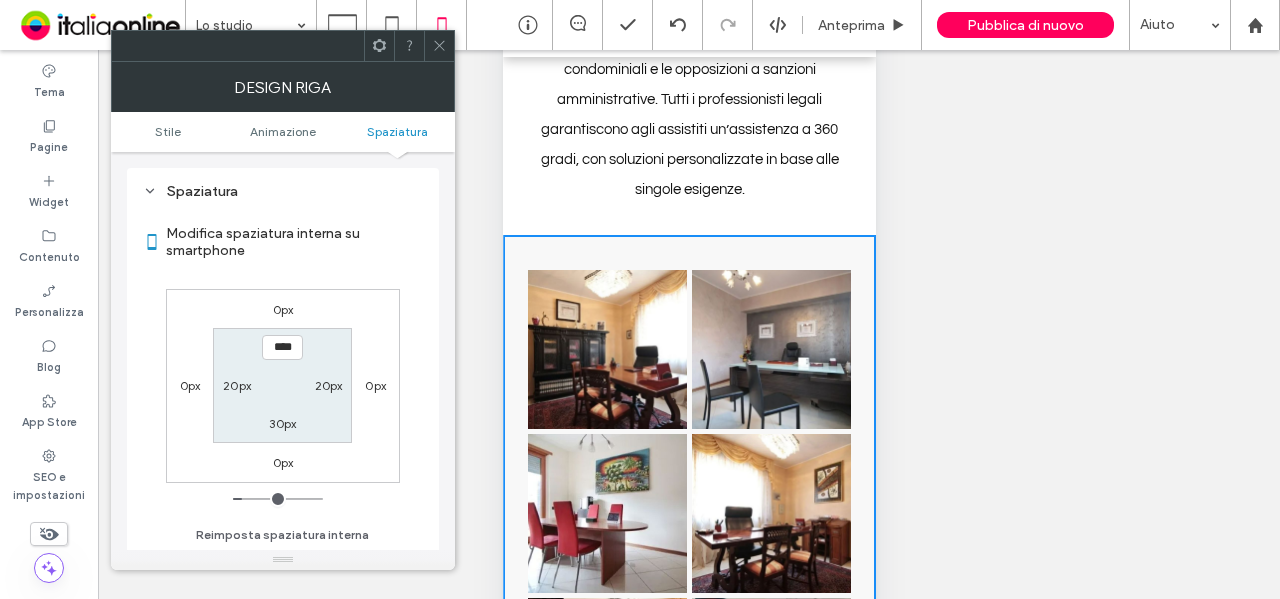 type on "**" 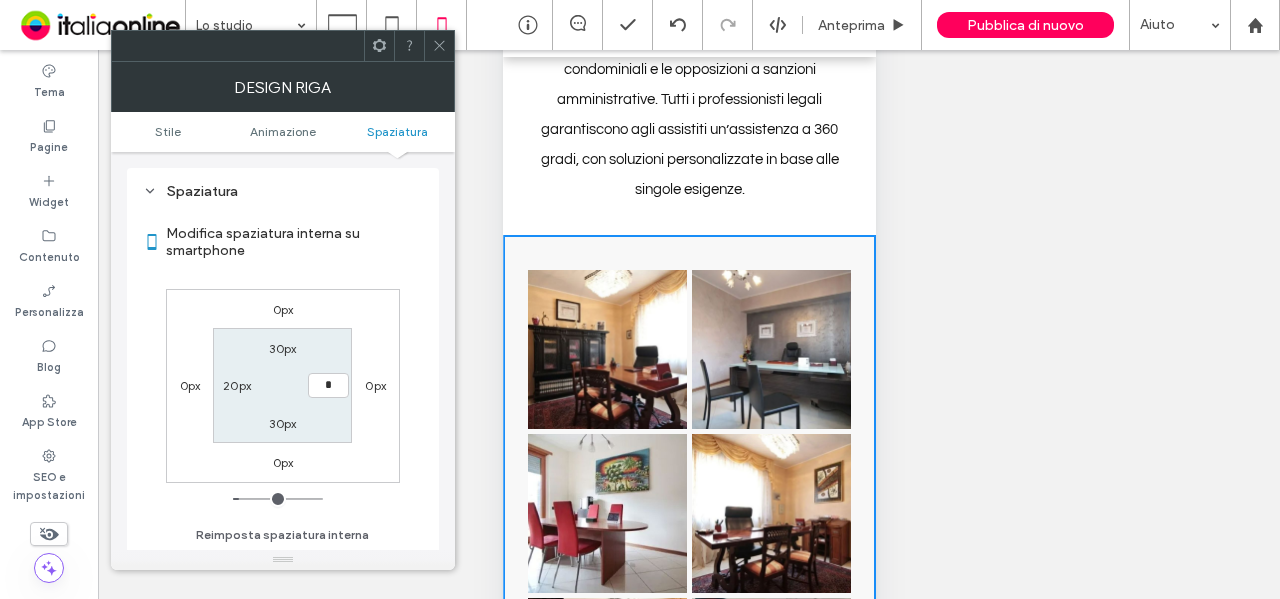 type on "**" 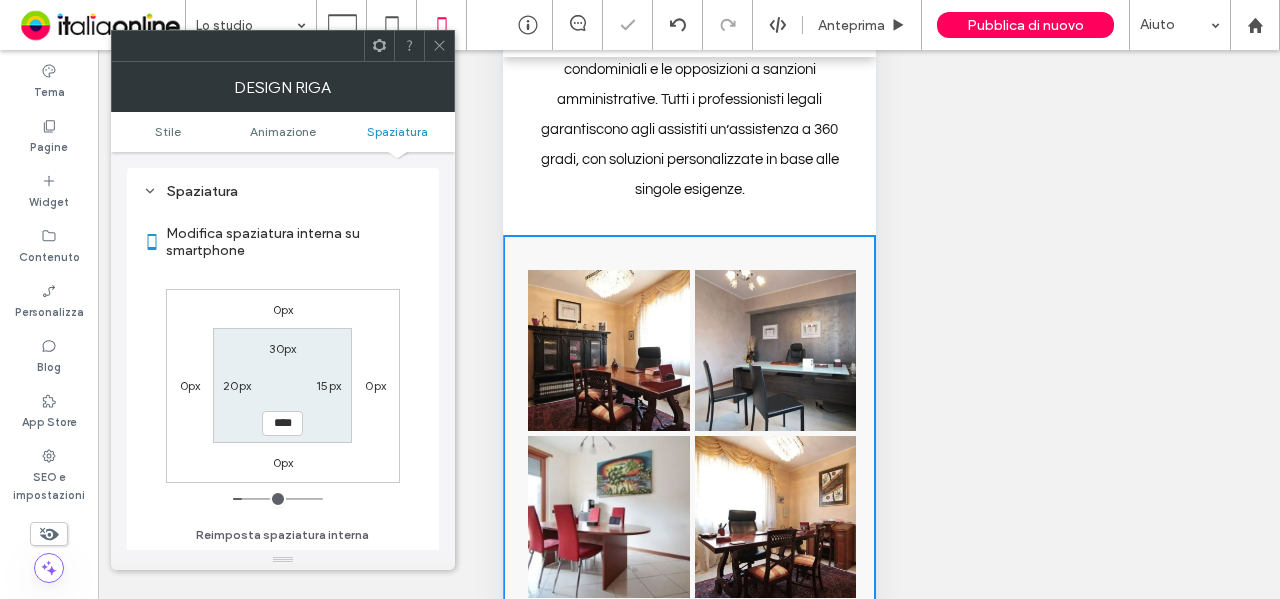 type on "**" 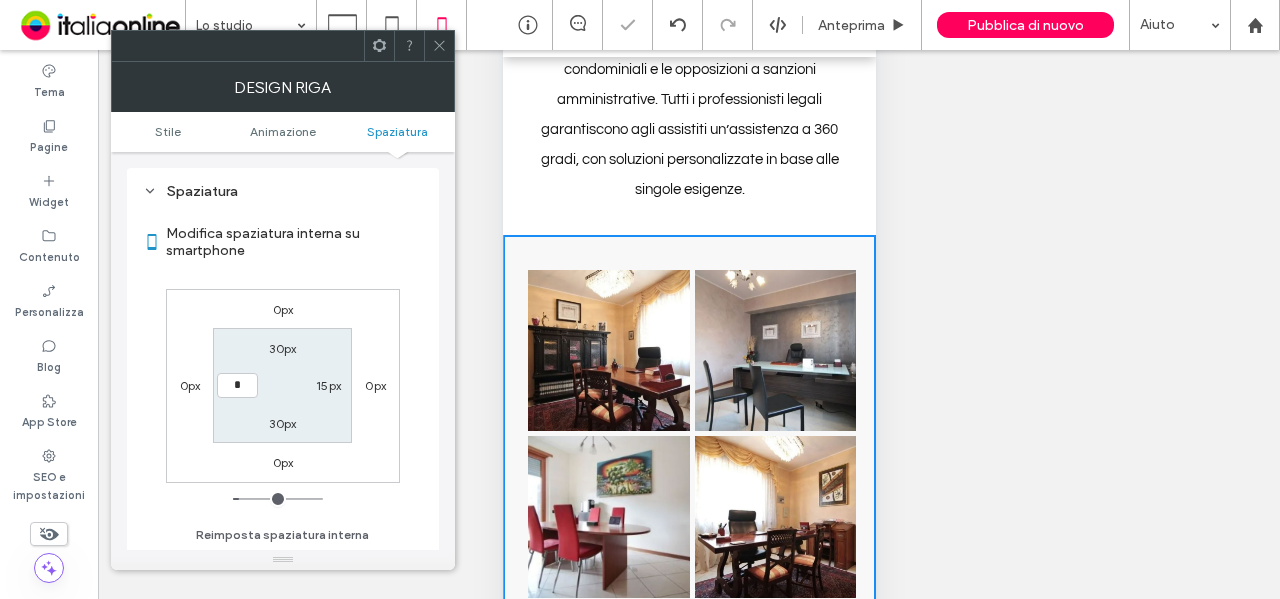 type on "**" 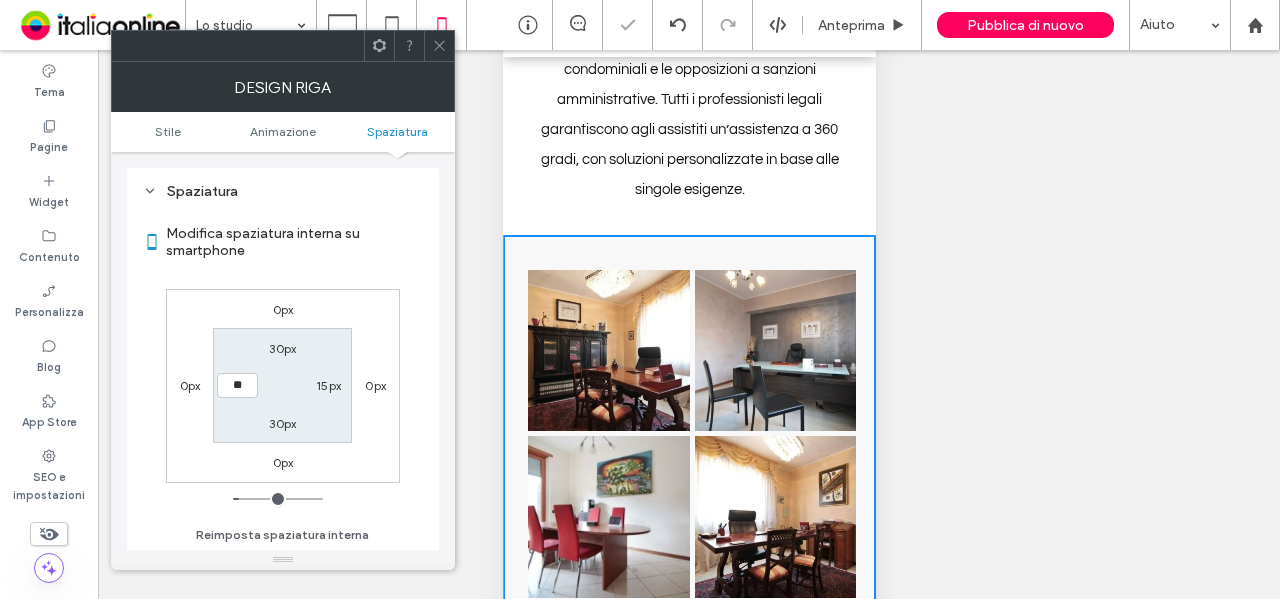 type on "*" 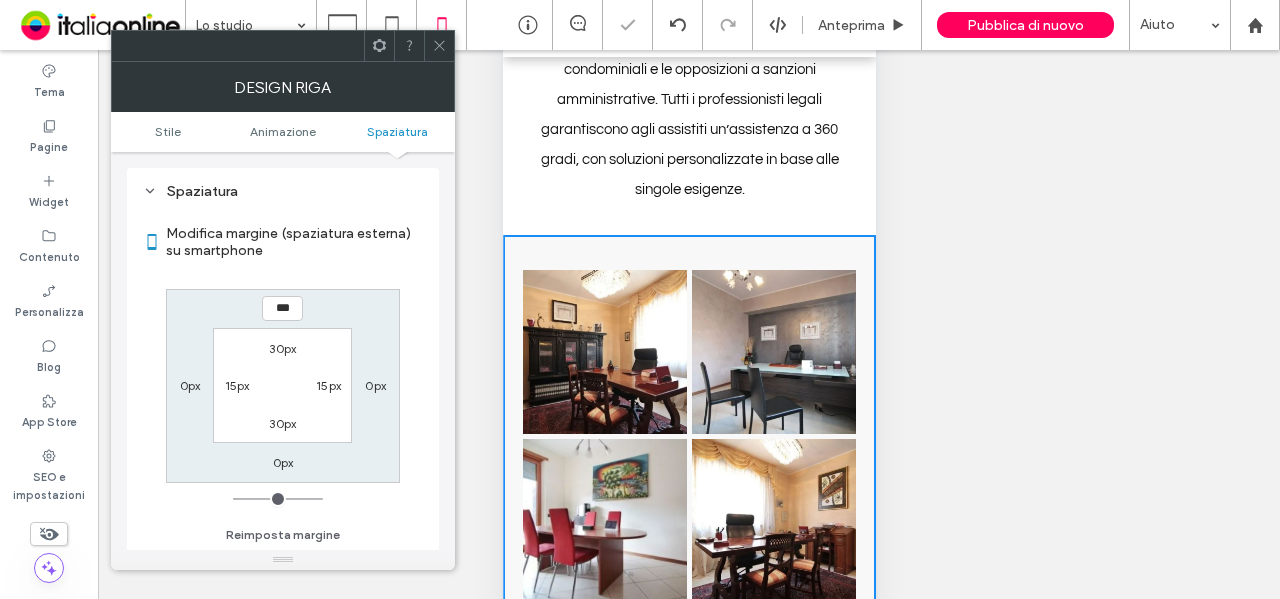 click 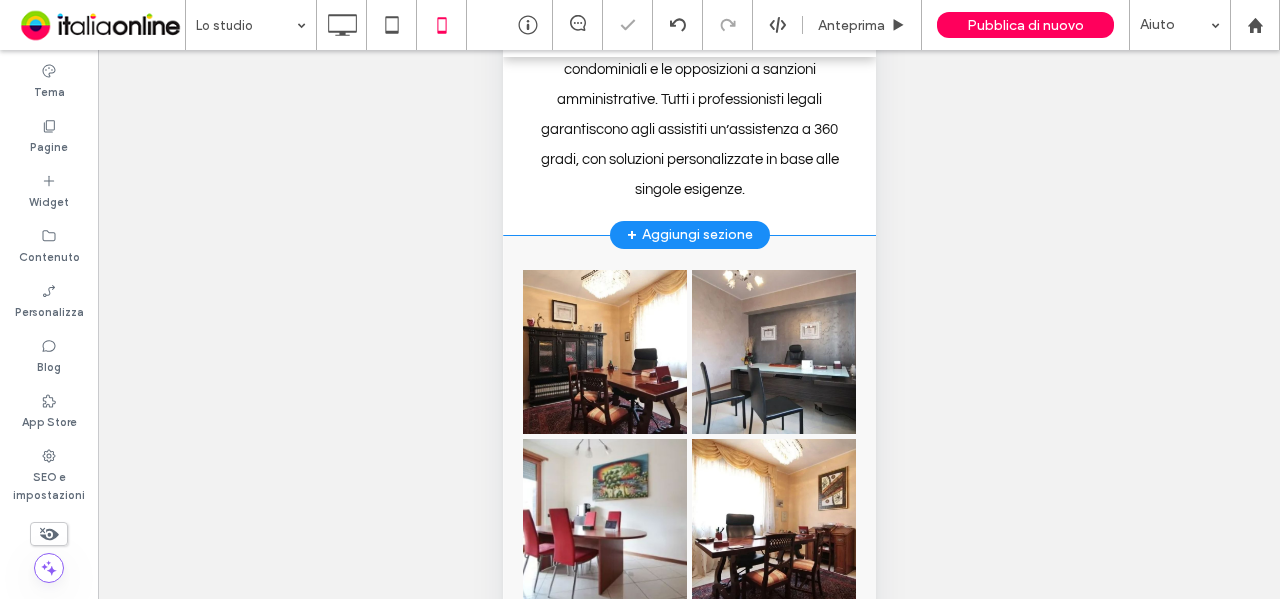 click on "Lo staff
L’avvocato Scavone ha di recente spostato la propria sede in un nuovo studio in via Torino 16, una zona molto centrale della città di Settimo Torinese. La professionista si avvale di validi collaboratori, sia interni sia esterni, esperti nella gestione di una vasta gamma di problematiche giuridiche, anche di natura penale. Lo studio è specializzato in tematiche riguardanti il diritto civile, come l’infortunistica stradale, la responsabilità civile, il risarcimento danni, il recupero crediti, gli sfratti, le controversie condominiali e le opposizioni a sanzioni amministrative. Tutti i professionisti legali garantiscono agli assistiti un’assistenza a 360 gradi, con soluzioni personalizzate in base alle singole esigenze.
Click To Paste
Riga + Aggiungi sezione" at bounding box center [688, -74] 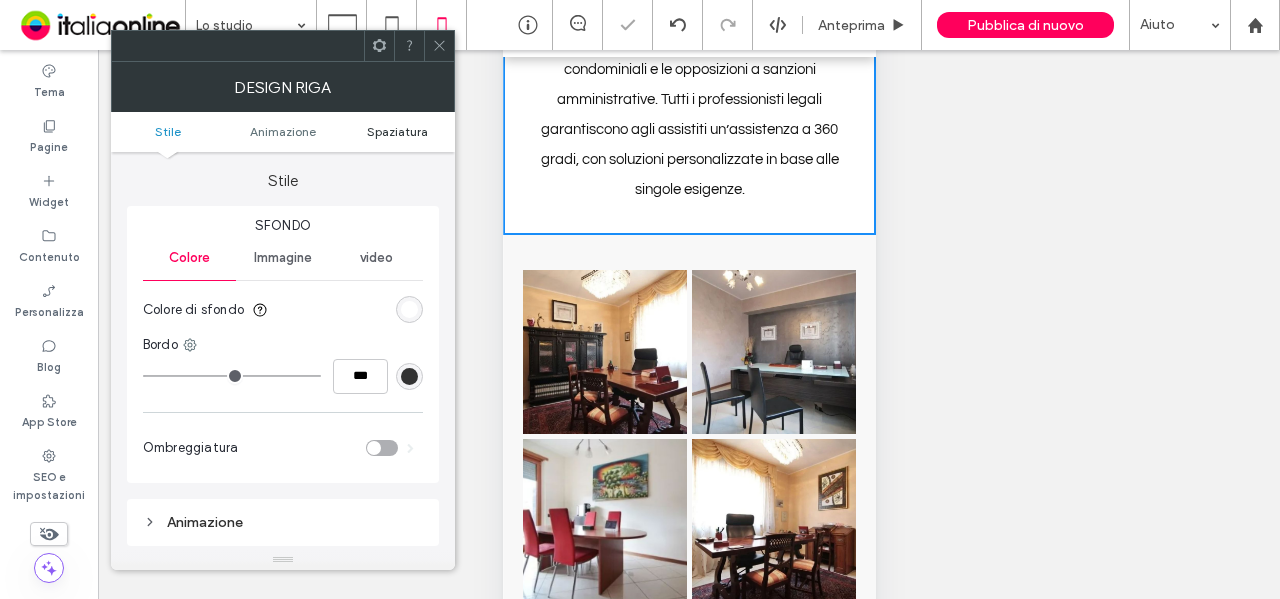 click on "Spaziatura" at bounding box center [397, 131] 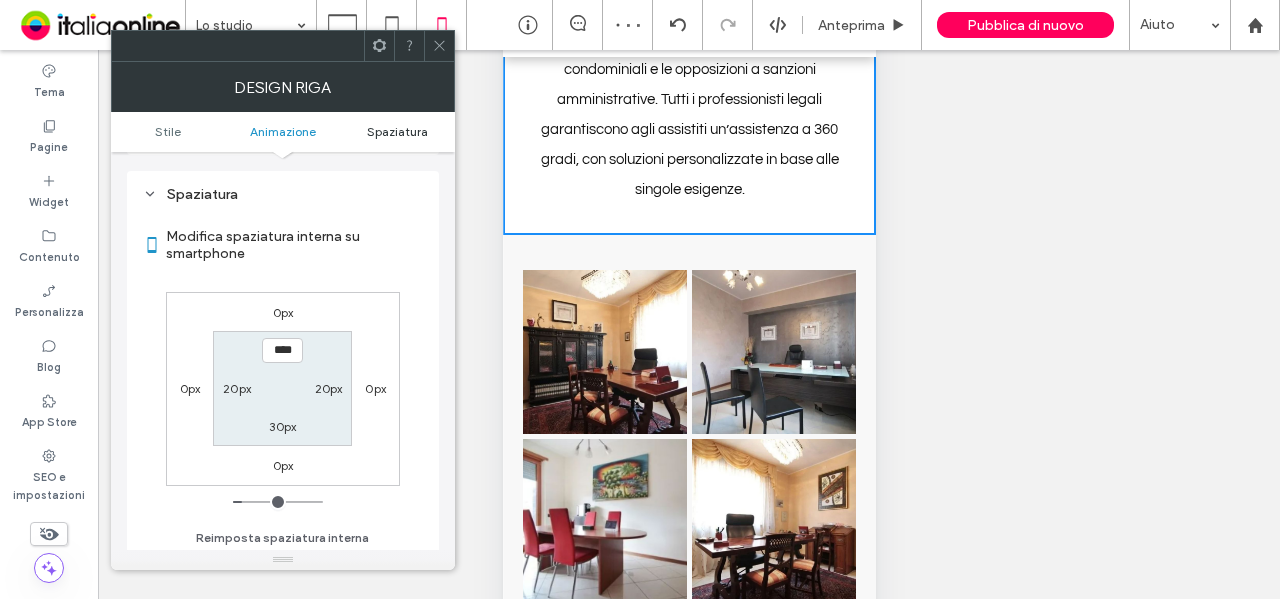 scroll, scrollTop: 394, scrollLeft: 0, axis: vertical 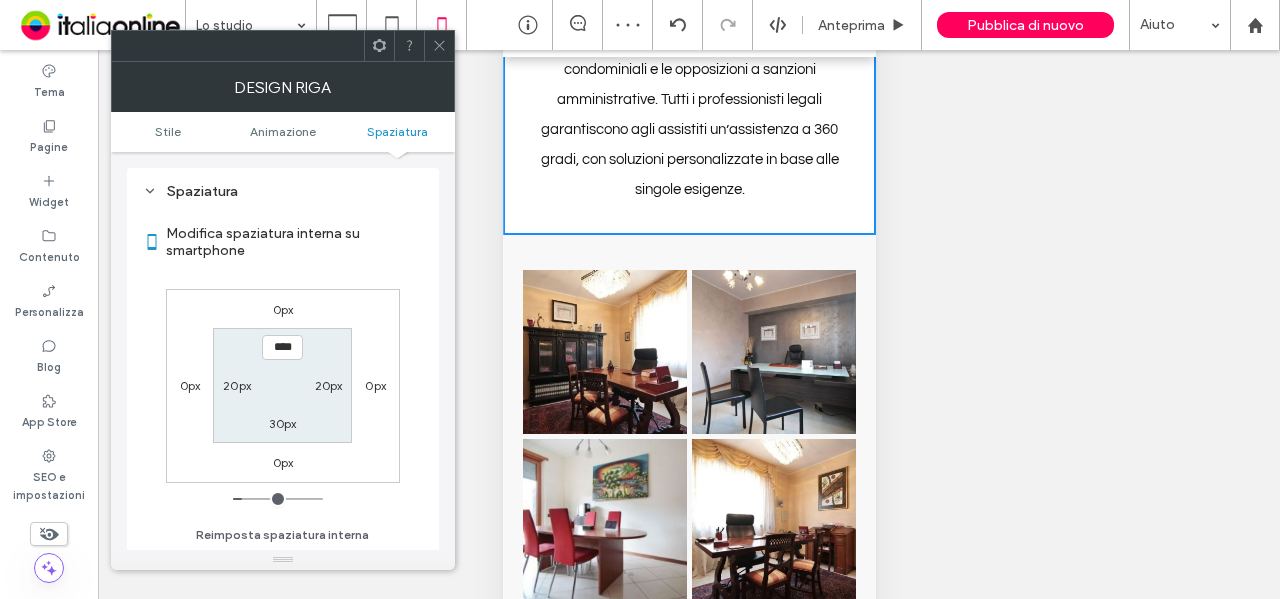 type on "**" 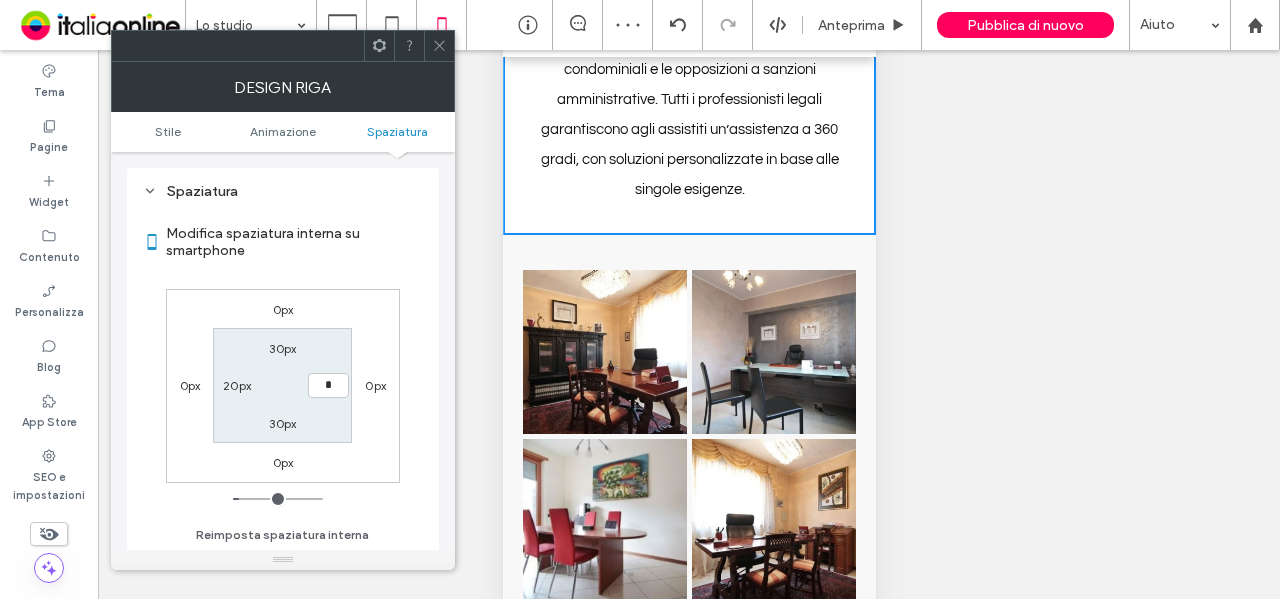 type on "**" 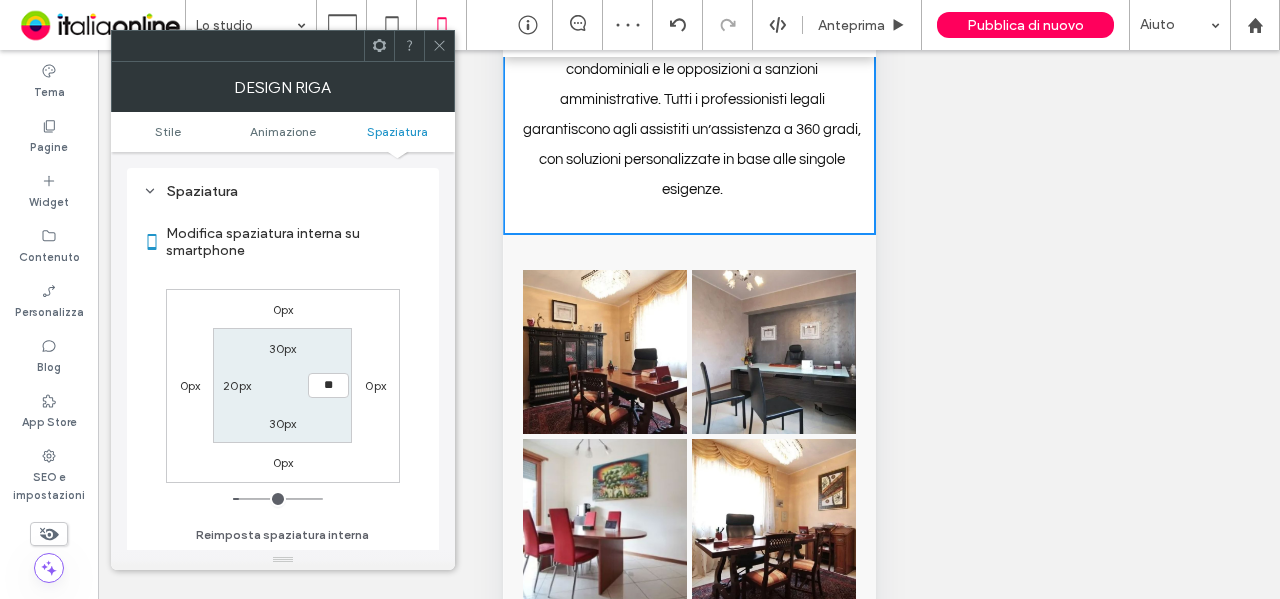 type on "**" 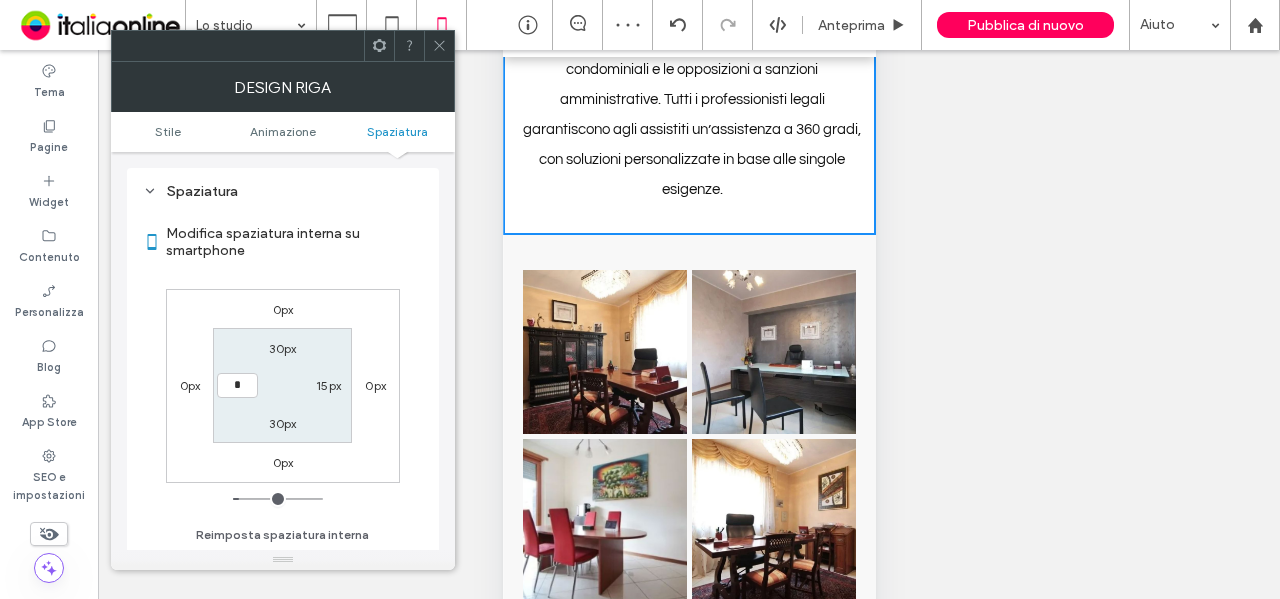 type on "**" 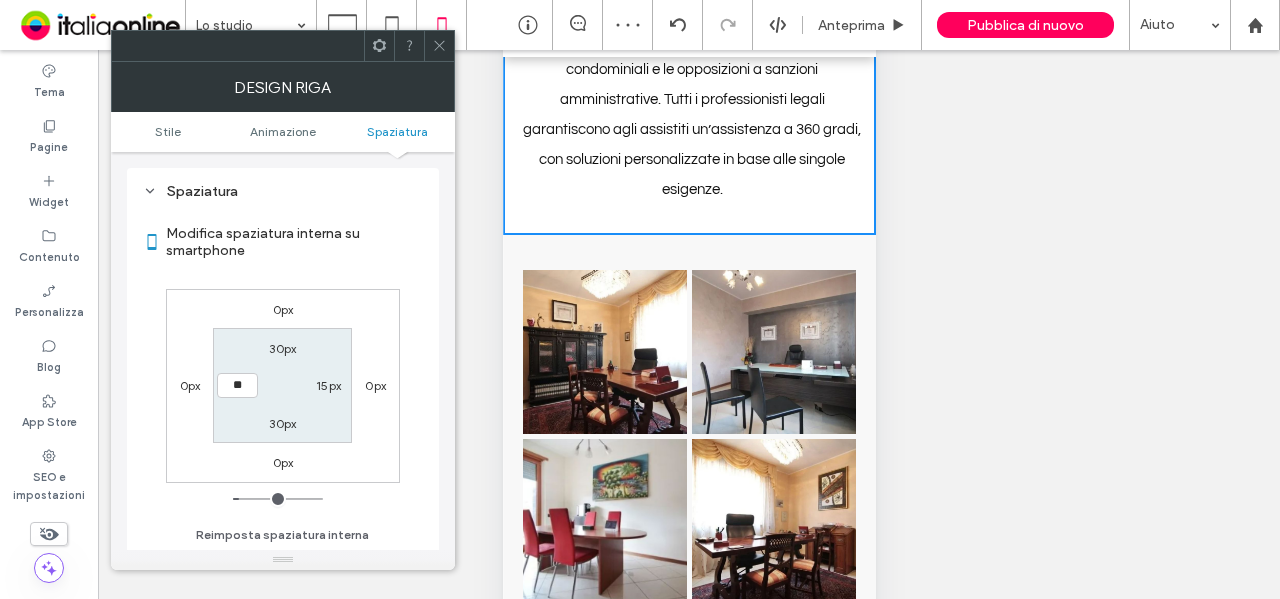 type on "*" 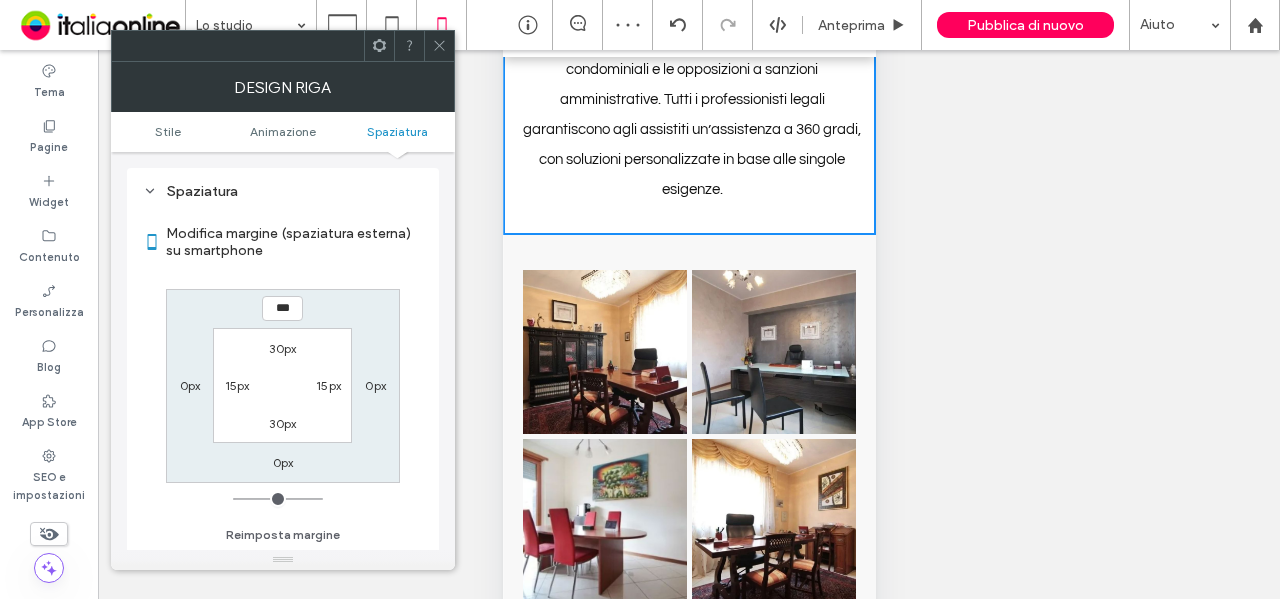 click 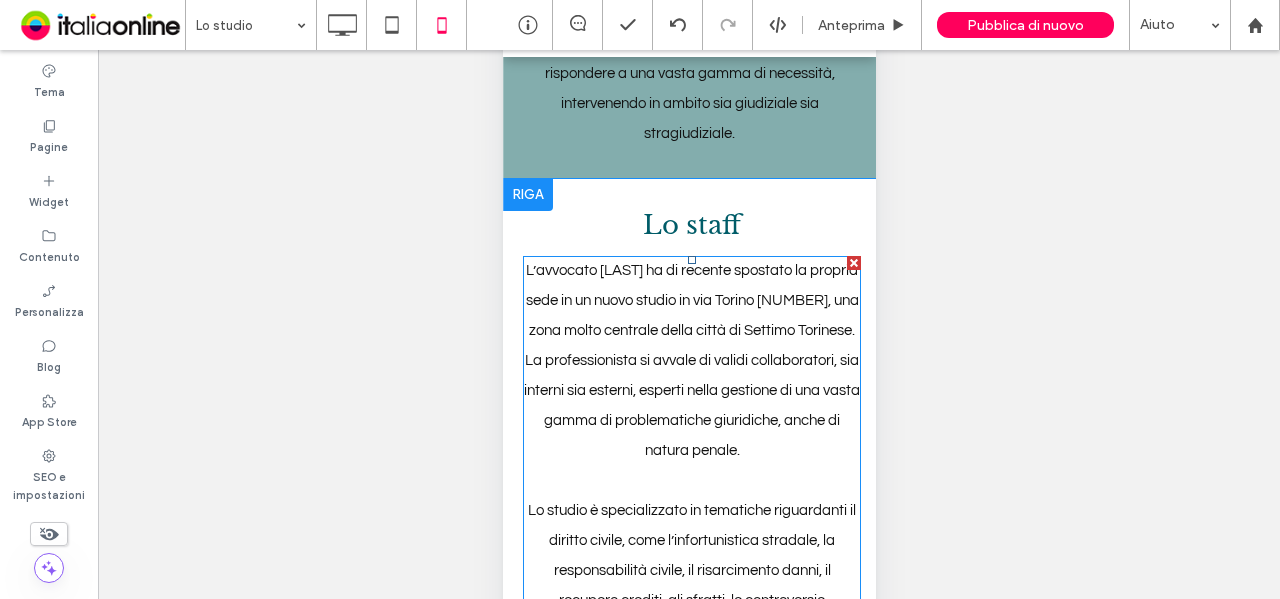 scroll, scrollTop: 1029, scrollLeft: 0, axis: vertical 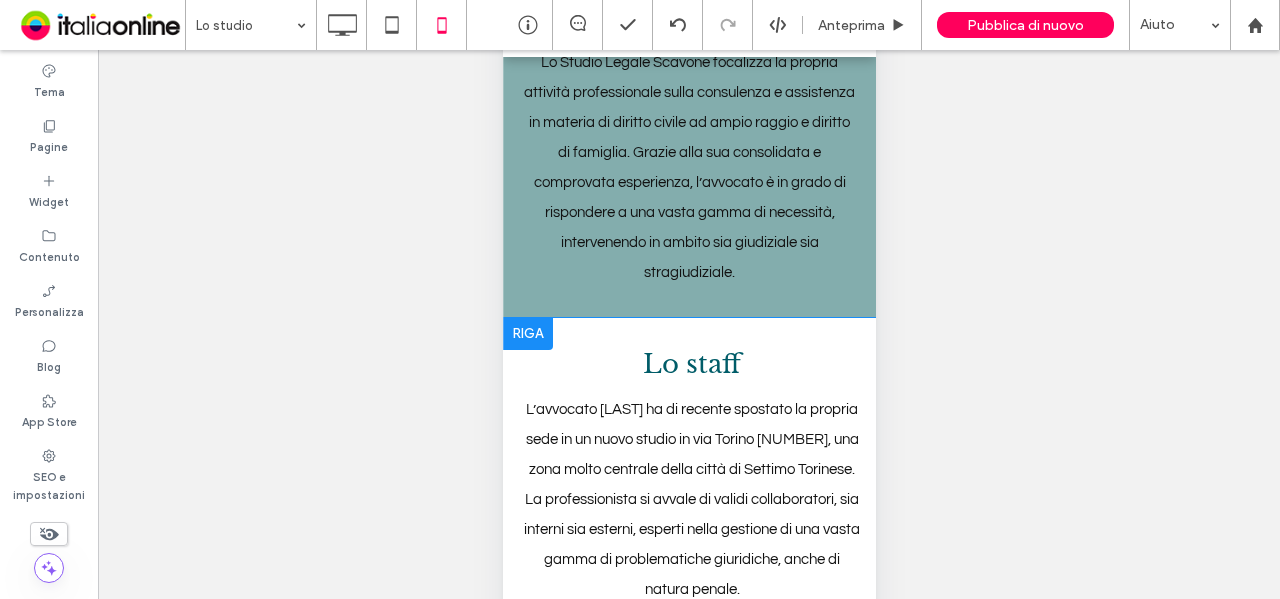 click on "Lo staff
L’avvocato Scavone ha di recente spostato la propria sede in un nuovo studio in via Torino 16, una zona molto centrale della città di Settimo Torinese. La professionista si avvale di validi collaboratori, sia interni sia esterni, esperti nella gestione di una vasta gamma di problematiche giuridiche, anche di natura penale. Lo studio è specializzato in tematiche riguardanti il diritto civile, come l’infortunistica stradale, la responsabilità civile, il risarcimento danni, il recupero crediti, gli sfratti, le controversie condominiali e le opposizioni a sanzioni amministrative. Tutti i professionisti legali garantiscono agli assistiti un’assistenza a 360 gradi, con soluzioni personalizzate in base alle singole esigenze.
Click To Paste
Riga + Aggiungi sezione" at bounding box center [688, 626] 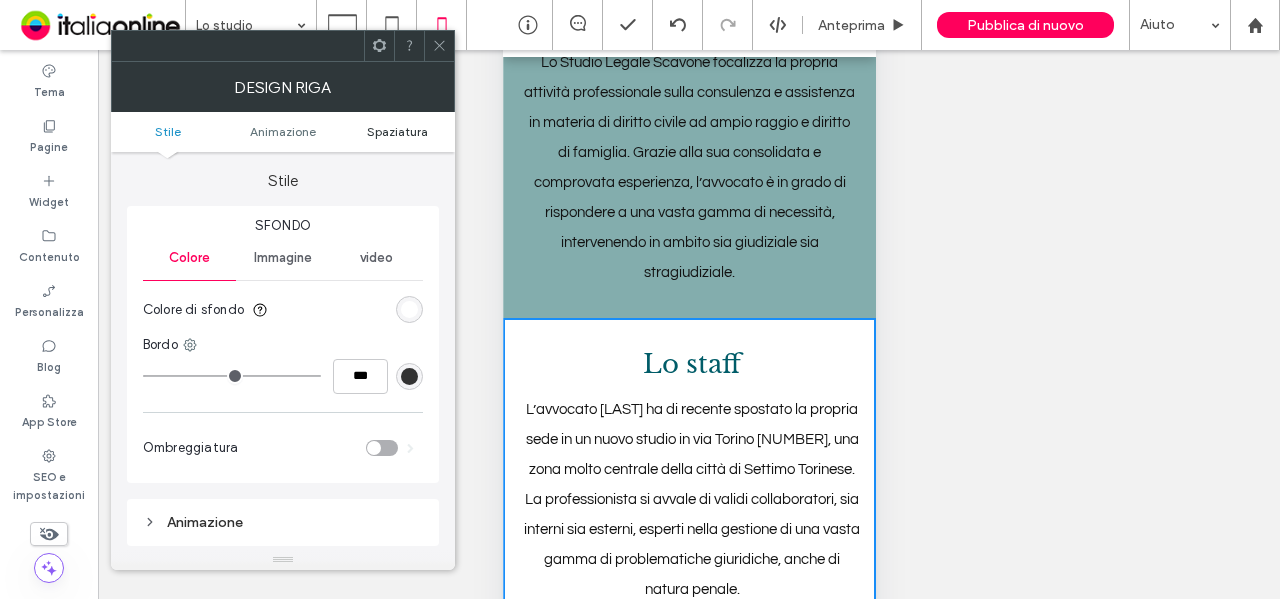 click on "Spaziatura" at bounding box center [397, 131] 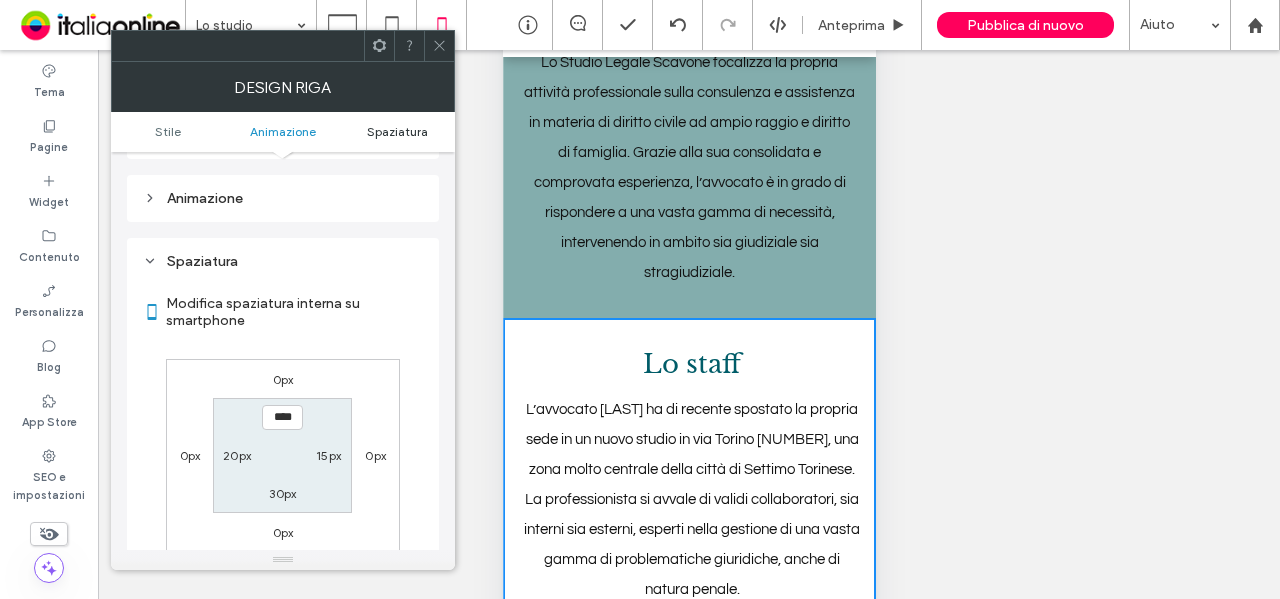scroll, scrollTop: 394, scrollLeft: 0, axis: vertical 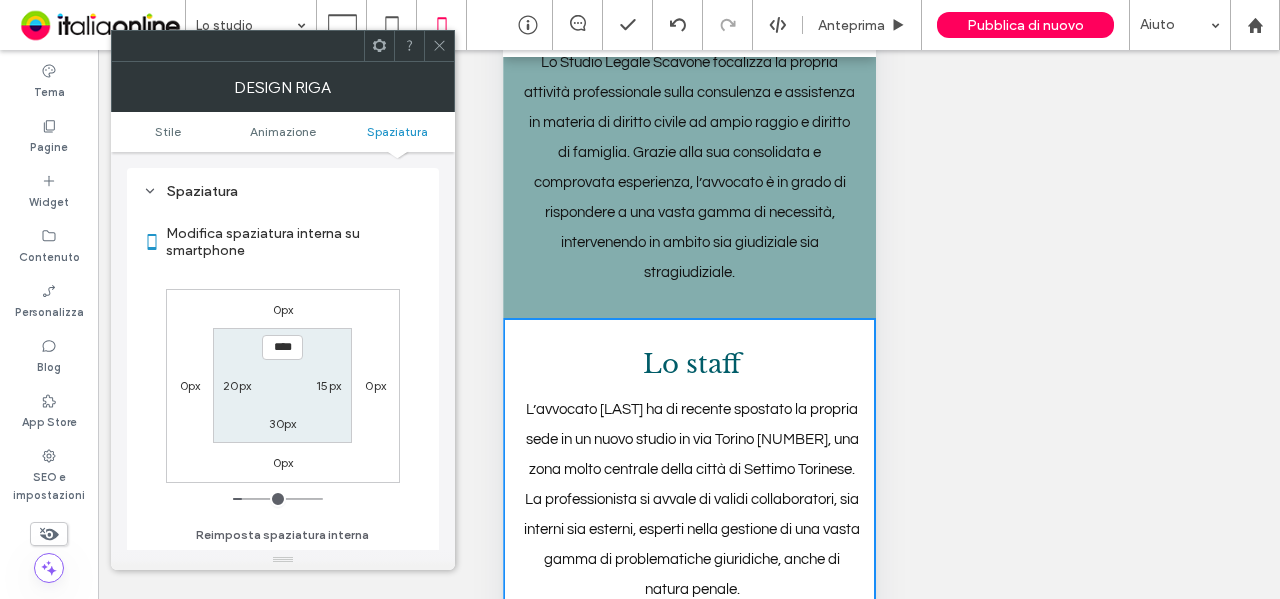 click on "20px" at bounding box center (237, 385) 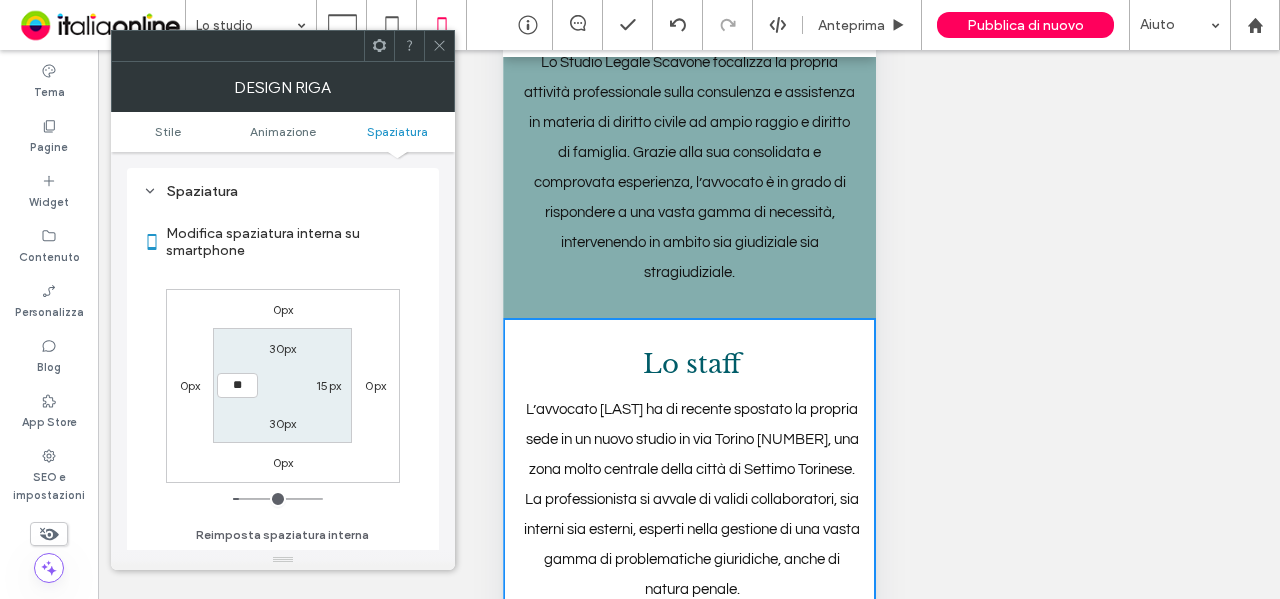 type on "**" 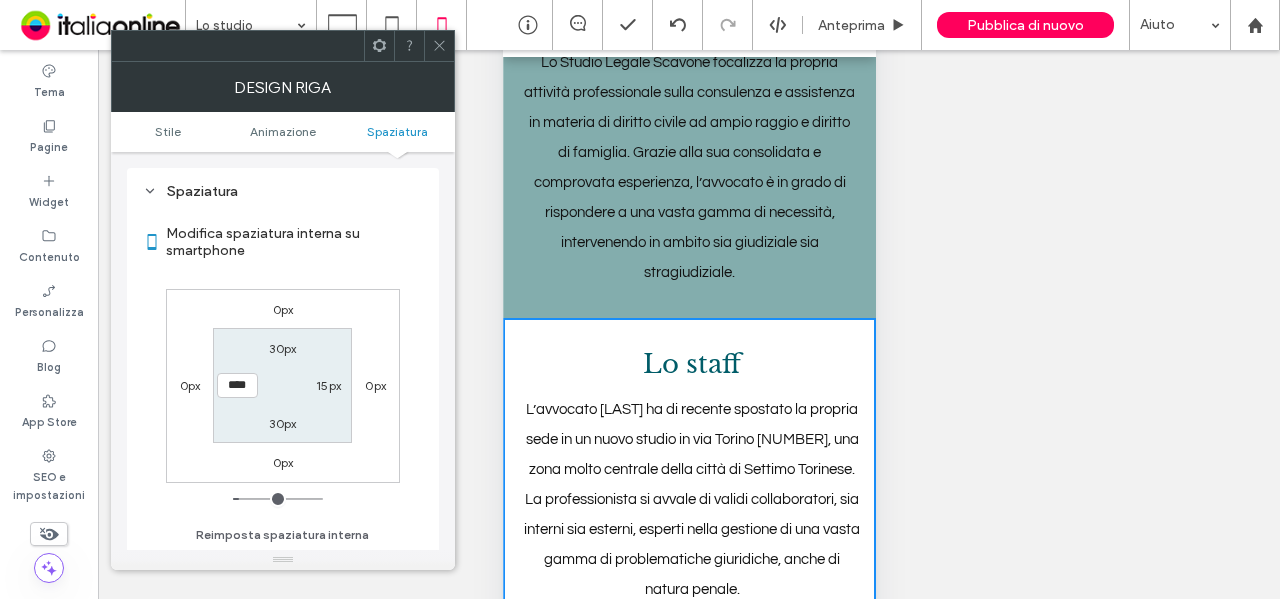 drag, startPoint x: 246, startPoint y: 323, endPoint x: 256, endPoint y: 322, distance: 10.049875 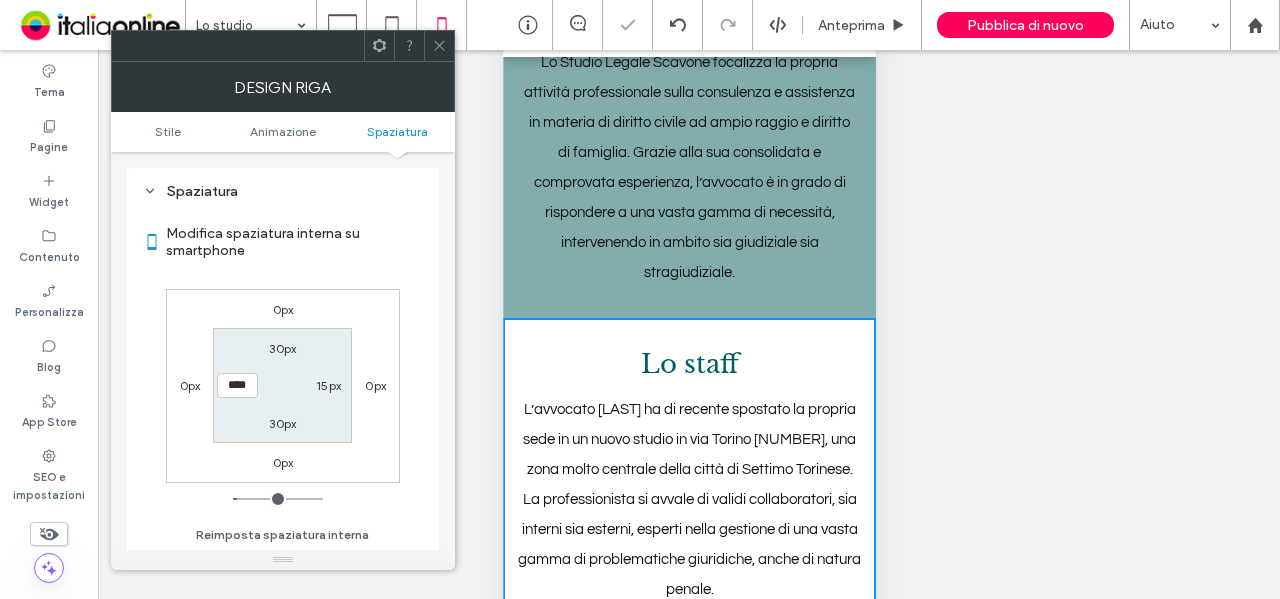 click at bounding box center [439, 46] 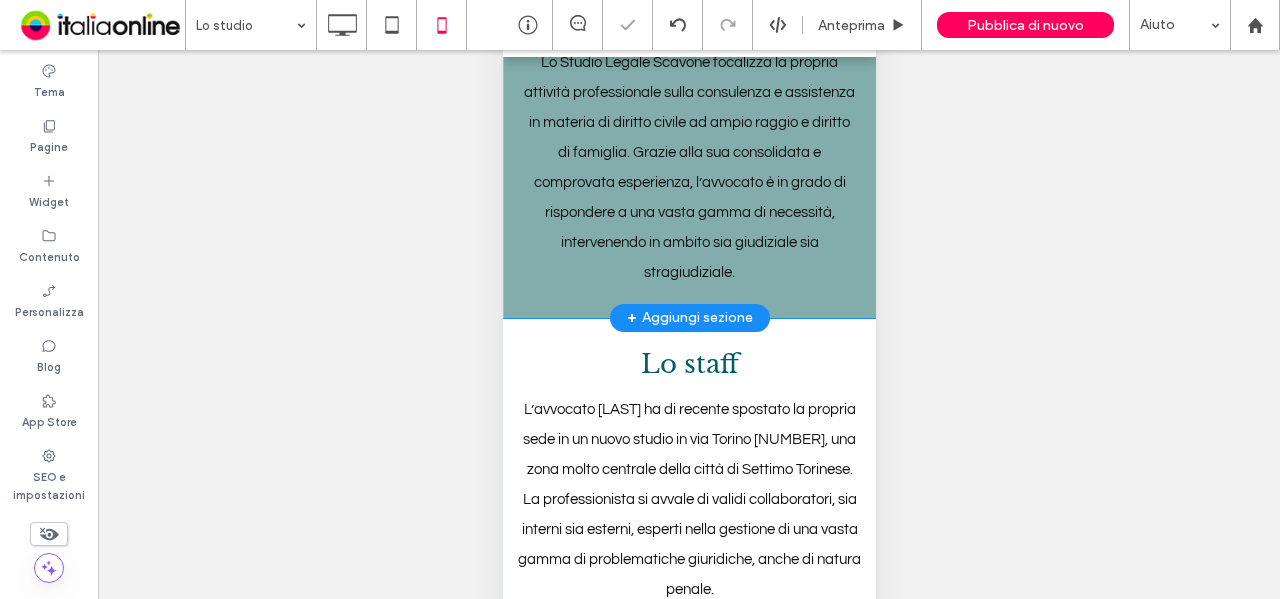 click on "Arianna Scavone
Lo Studio Legale Scavone focalizza la propria attività professionale sulla consulenza e assistenza in materia di diritto civile ad ampio raggio e diritto di famiglia. Grazie alla sua consolidata e comprovata esperienza, l’avvocato è in grado di rispondere a una vasta gamma di necessità, intervenendo in ambito sia giudiziale sia stragiudiziale.
Click To Paste
Riga + Aggiungi sezione" at bounding box center [688, 144] 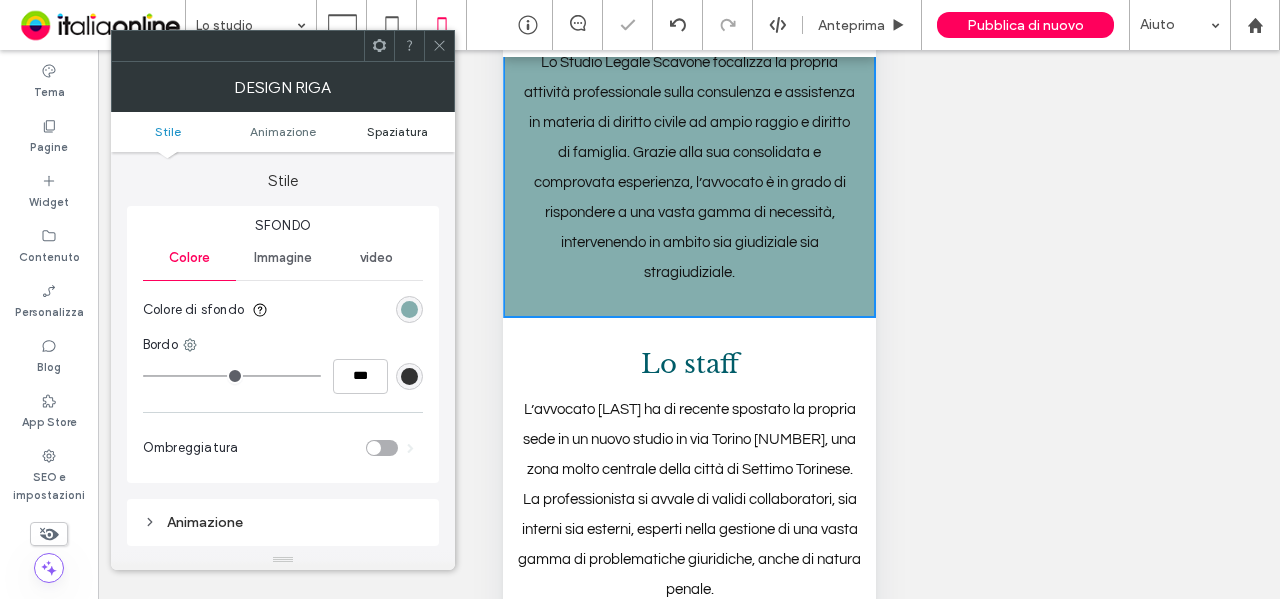 click on "Spaziatura" at bounding box center (397, 131) 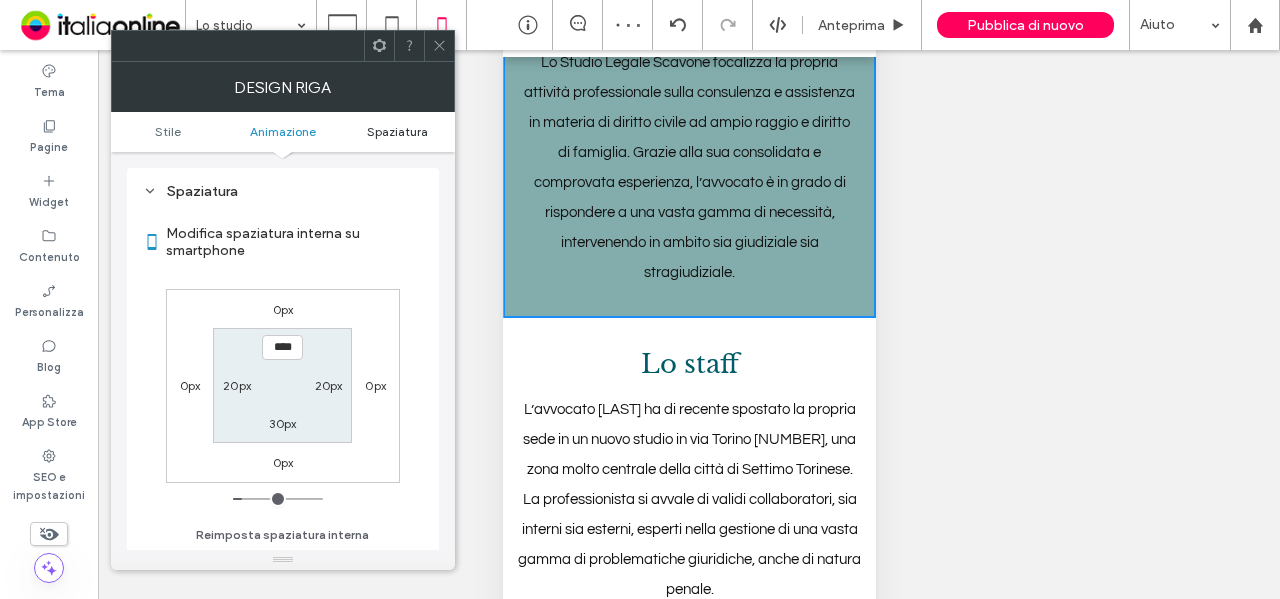 scroll, scrollTop: 394, scrollLeft: 0, axis: vertical 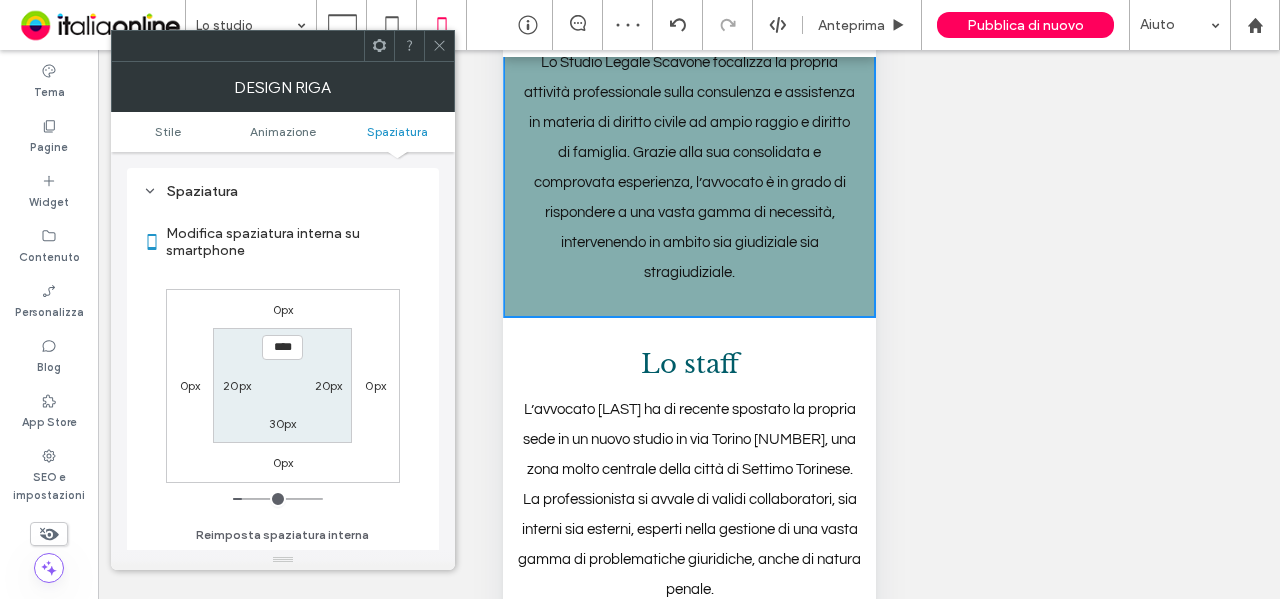 type on "**" 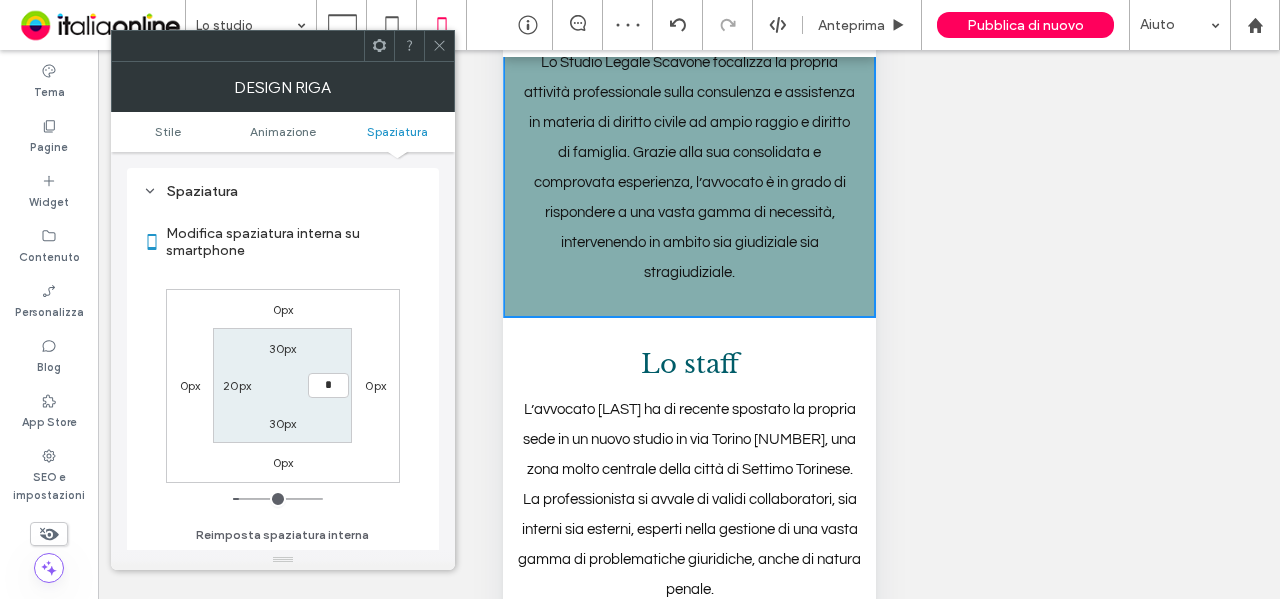 type on "**" 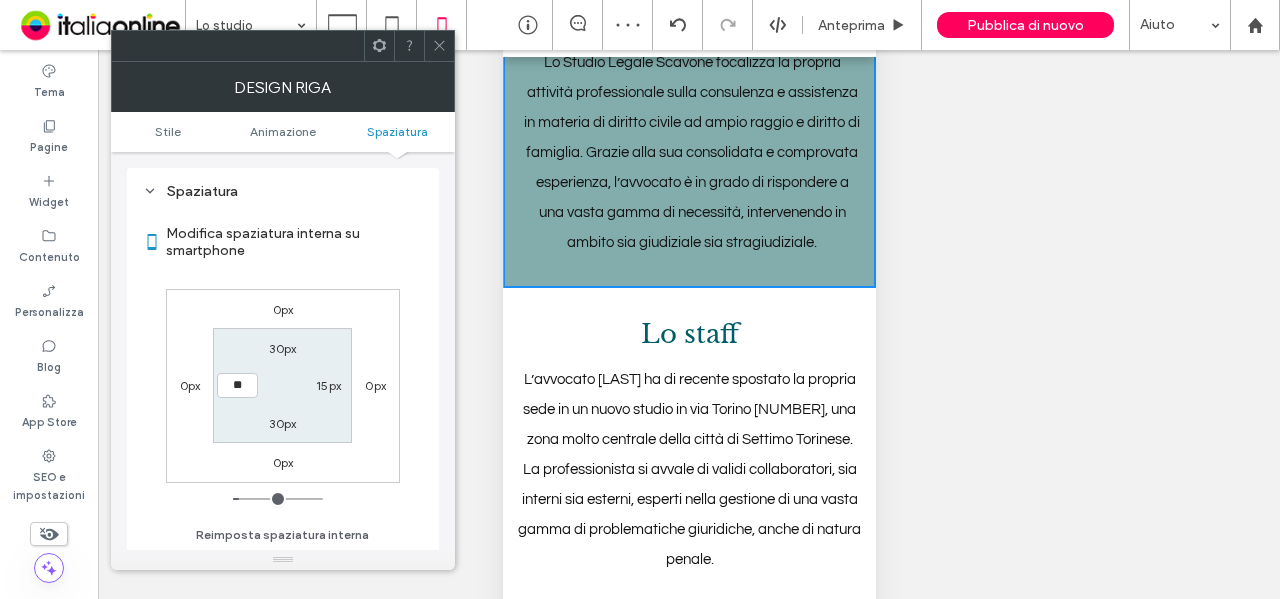type on "*" 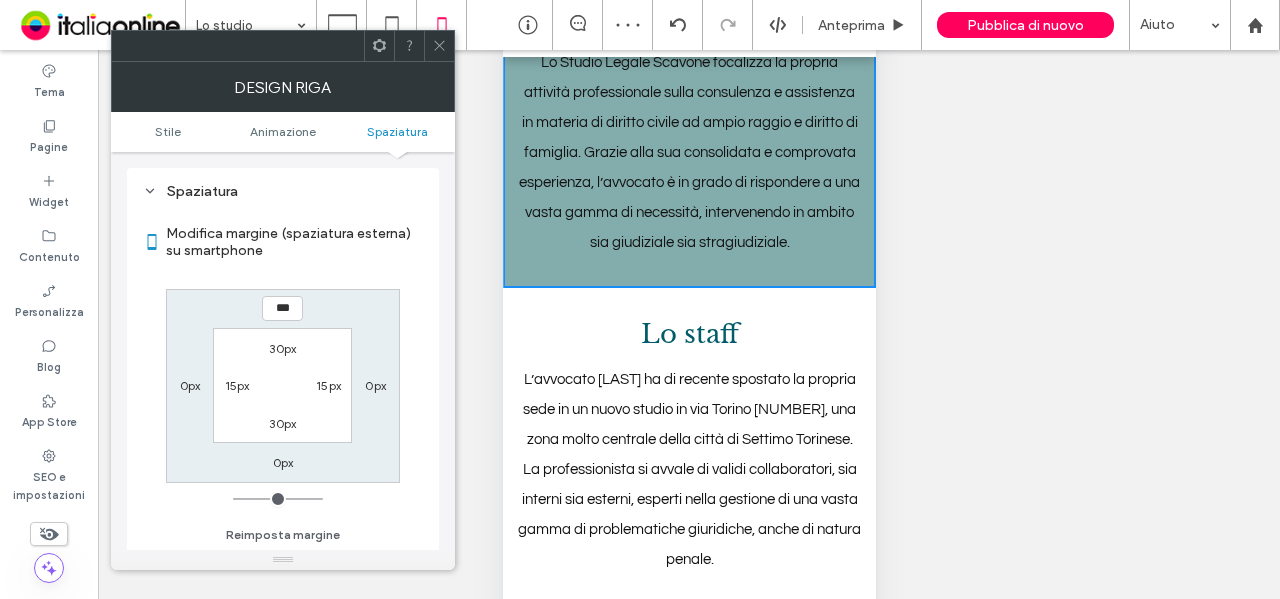 drag, startPoint x: 30, startPoint y: 247, endPoint x: 474, endPoint y: 126, distance: 460.19235 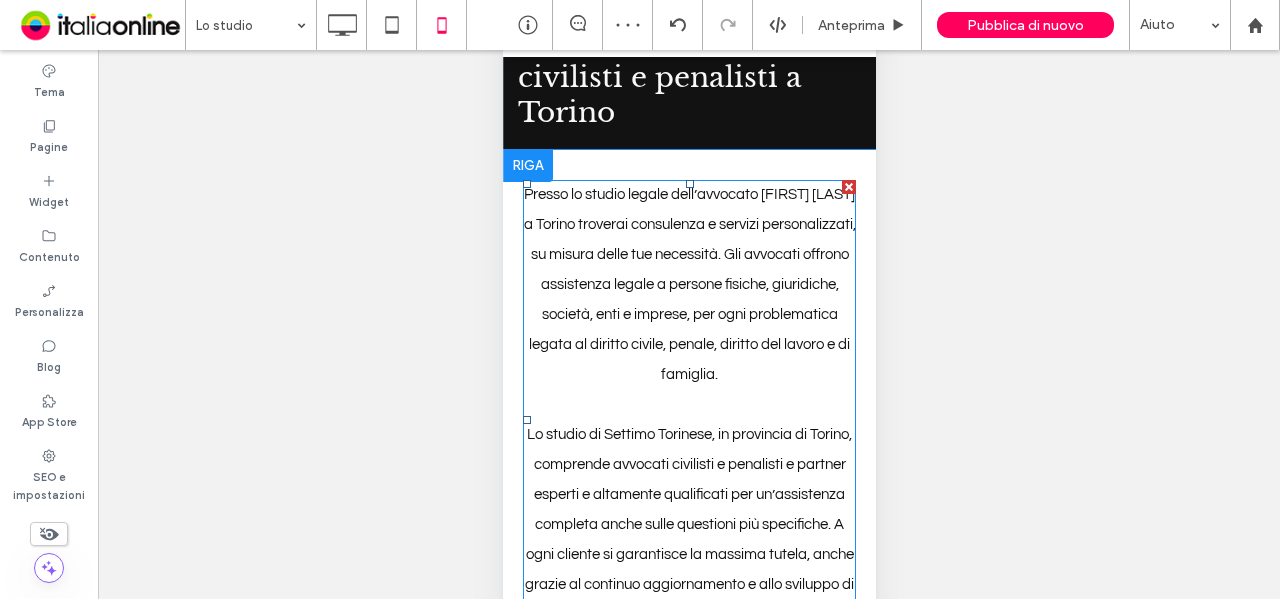 scroll, scrollTop: 129, scrollLeft: 0, axis: vertical 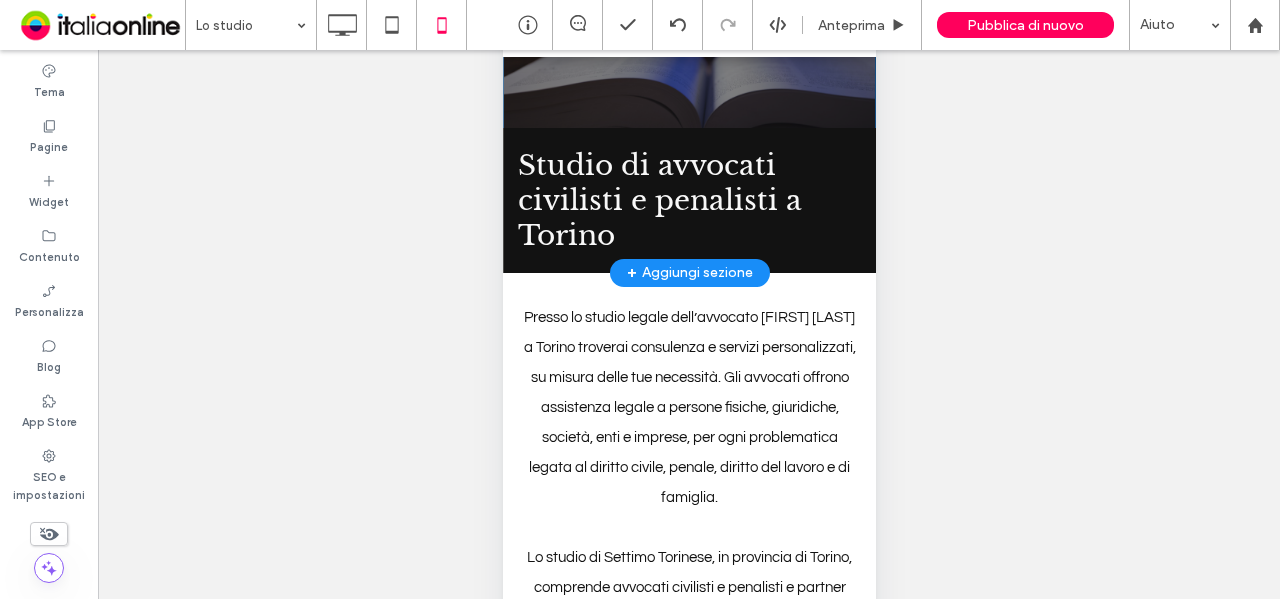 click on "+ Aggiungi sezione" at bounding box center [689, 273] 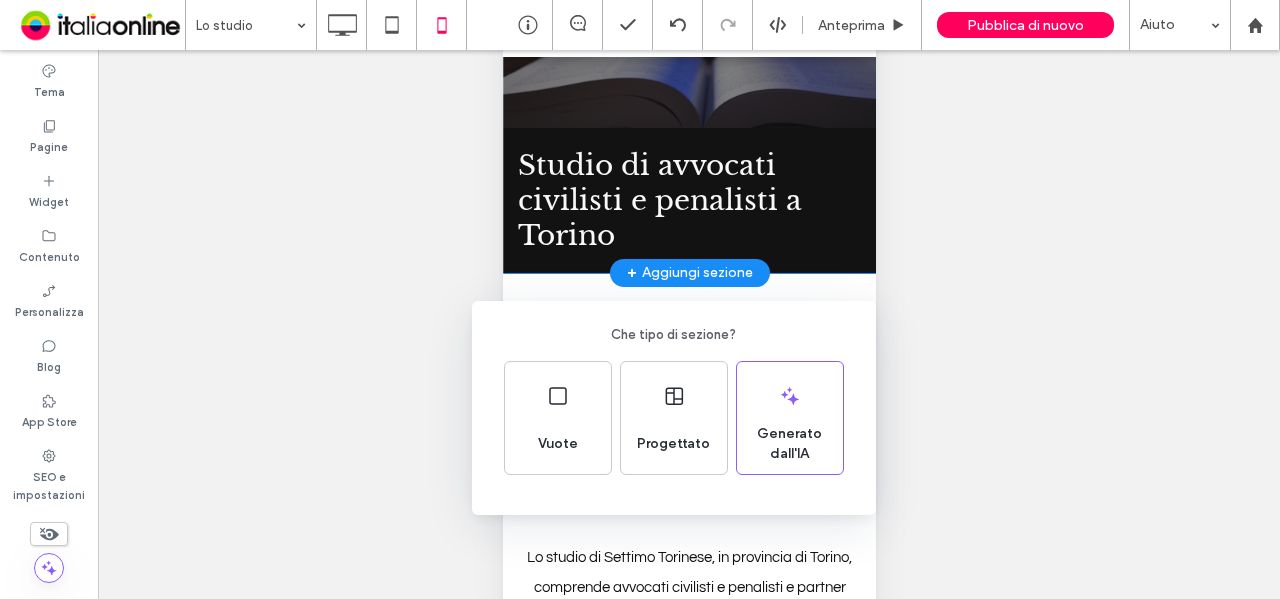 click on "Che tipo di sezione? Vuote Progettato Generato dall'IA" at bounding box center (640, 348) 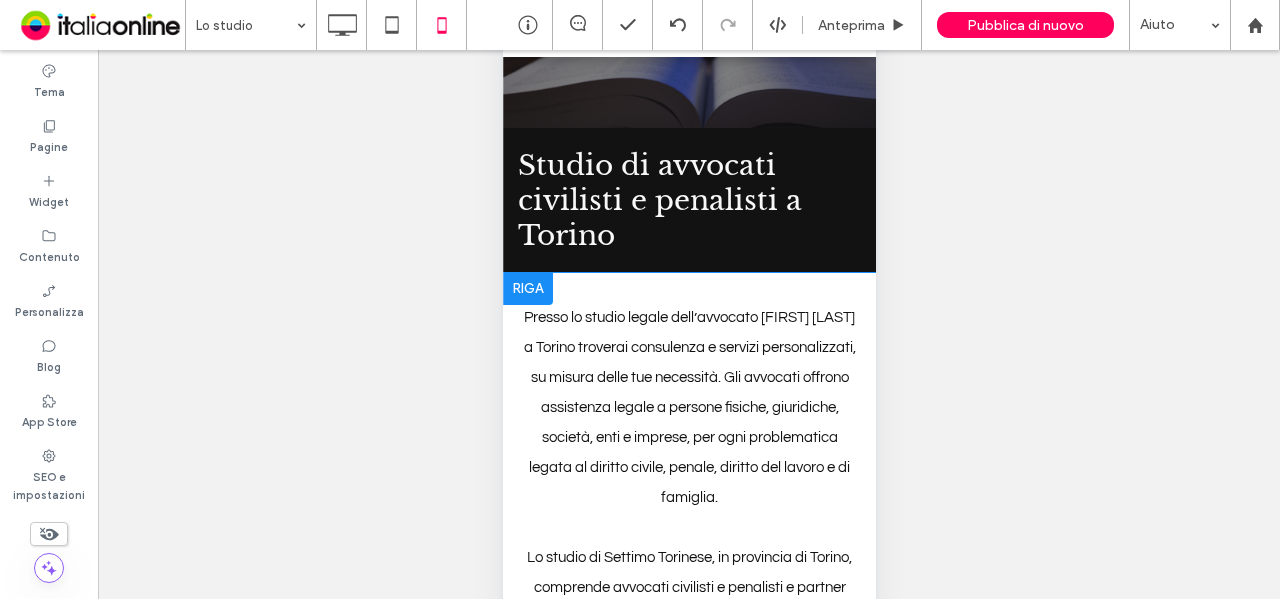 drag, startPoint x: 838, startPoint y: 279, endPoint x: 613, endPoint y: 250, distance: 226.86119 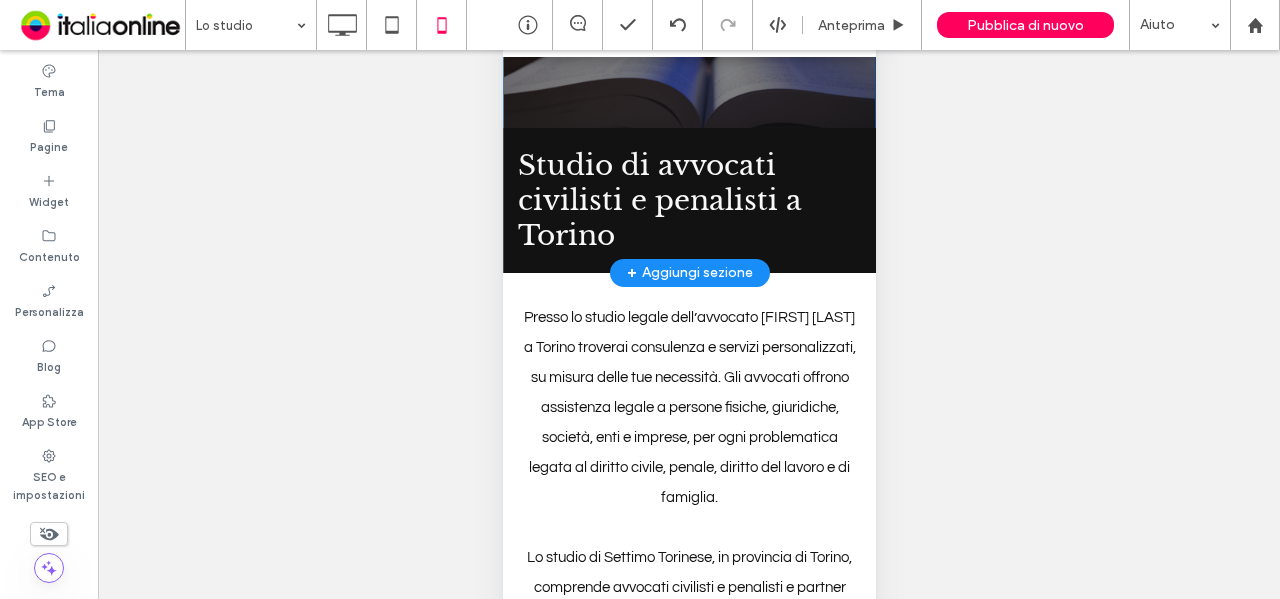 click on "Presso lo studio legale dell’avvocato Arianna Scavone a Torino troverai consulenza e servizi personalizzati, su misura delle tue necessità. Gli avvocati offrono assistenza legale a persone fisiche, giuridiche, società, enti e imprese, per ogni problematica legata al diritto civile, penale, diritto del lavoro e di famiglia.  Lo studio di Settimo Torinese, in provincia di Torino, comprende avvocati civilisti e penalisti e partner esperti e altamente qualificati per un’assistenza completa anche sulle questioni più specifiche. A ogni cliente si garantisce la massima tutela, anche grazie al continuo aggiornamento e allo sviluppo di strategie e sinergie per trovare la migliore soluzione.
CONTATTACI
Click To Paste
Riga + Aggiungi sezione" at bounding box center (688, 572) 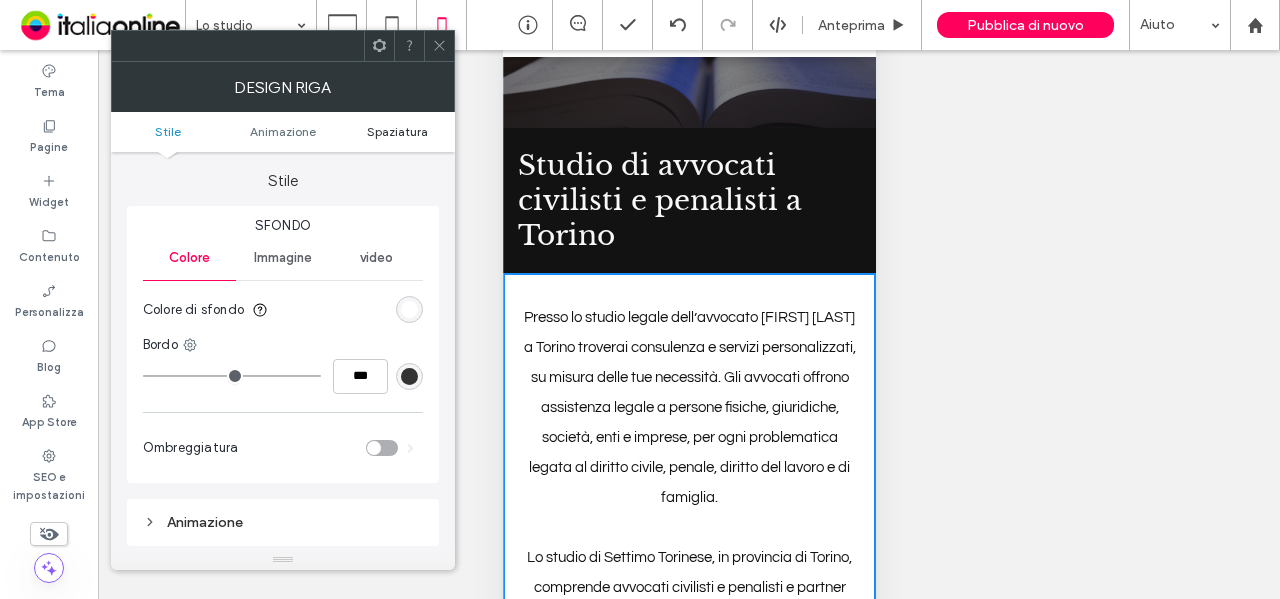 click on "Spaziatura" at bounding box center [397, 131] 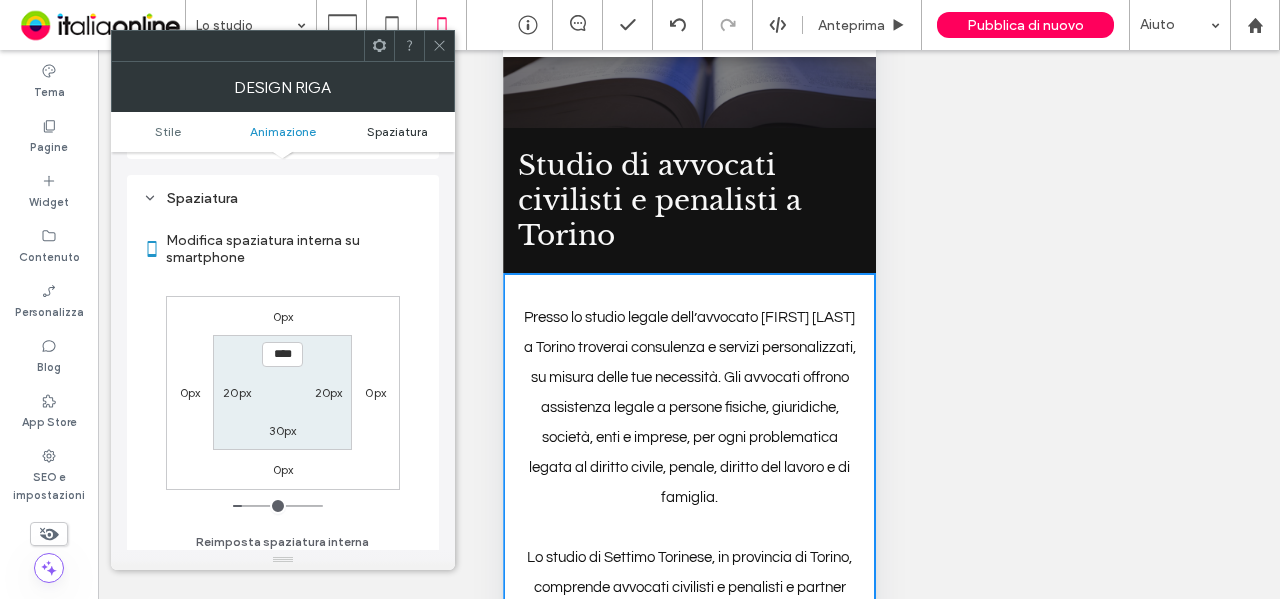 scroll, scrollTop: 394, scrollLeft: 0, axis: vertical 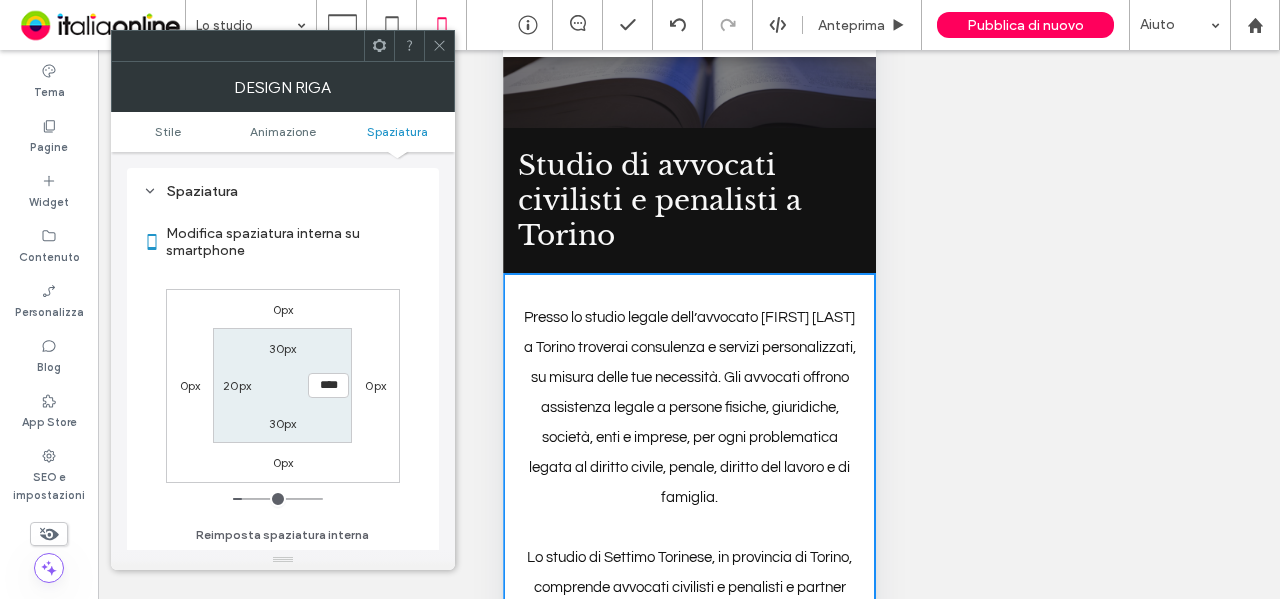 type on "**" 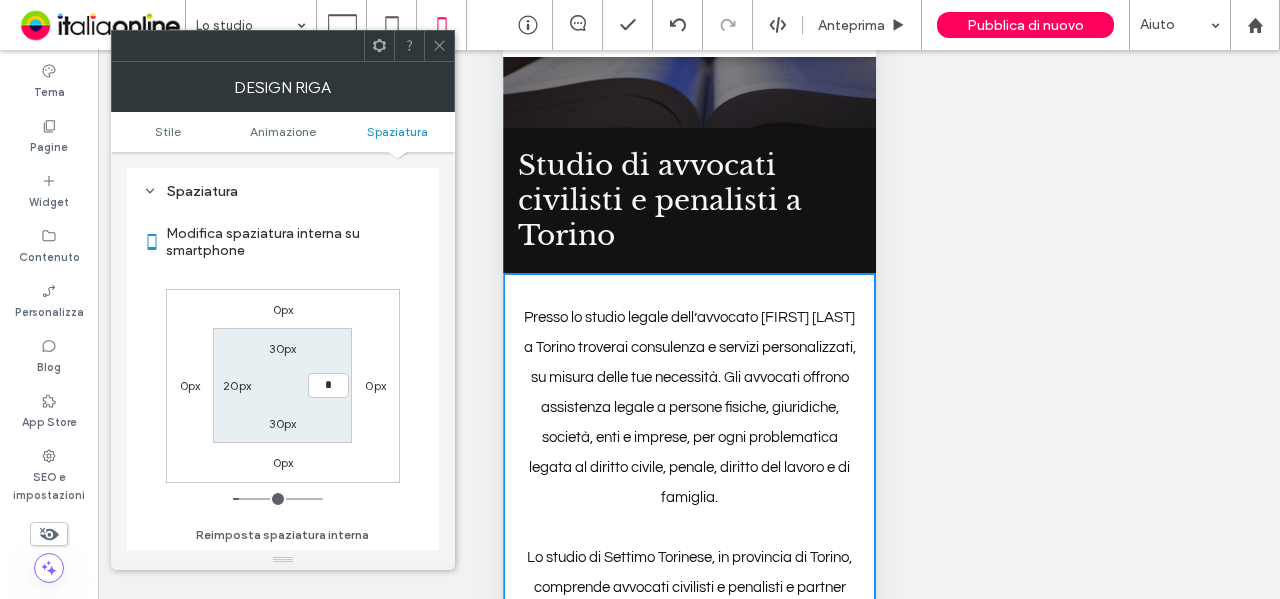 type on "**" 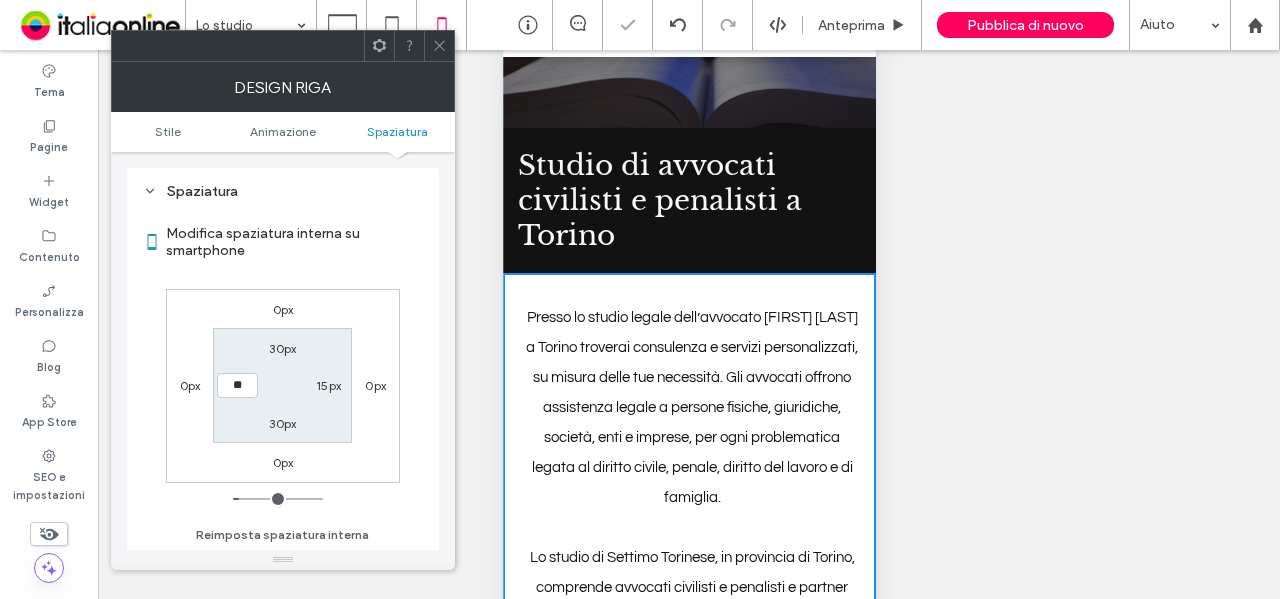 type on "*" 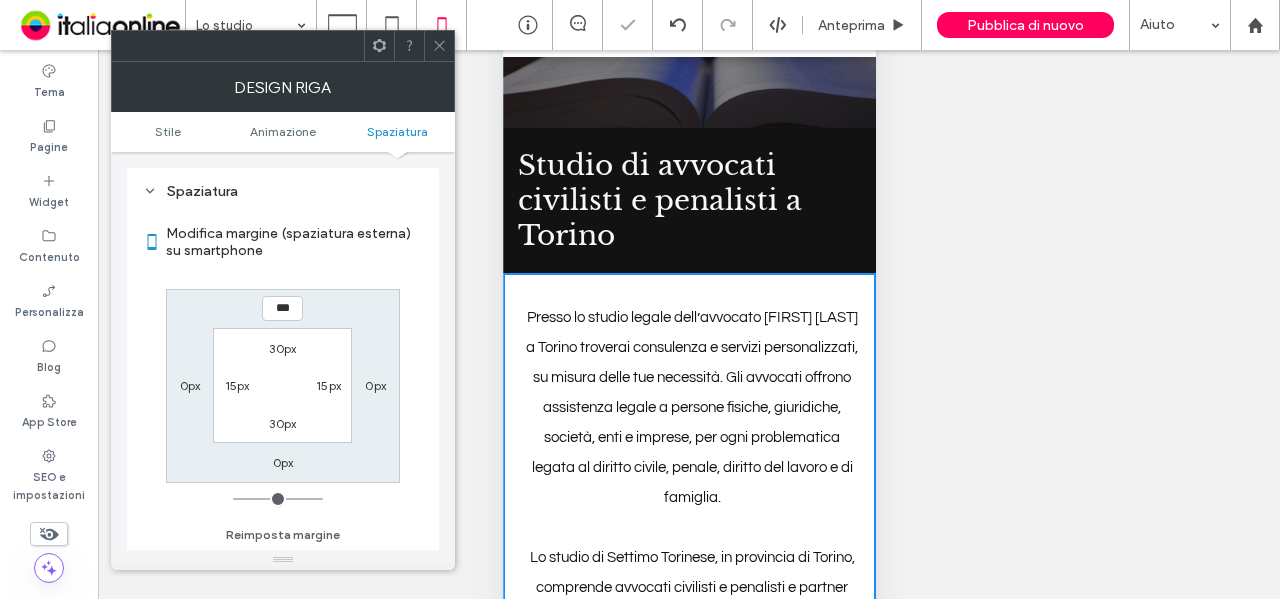 drag, startPoint x: 442, startPoint y: 48, endPoint x: 99, endPoint y: 279, distance: 413.53354 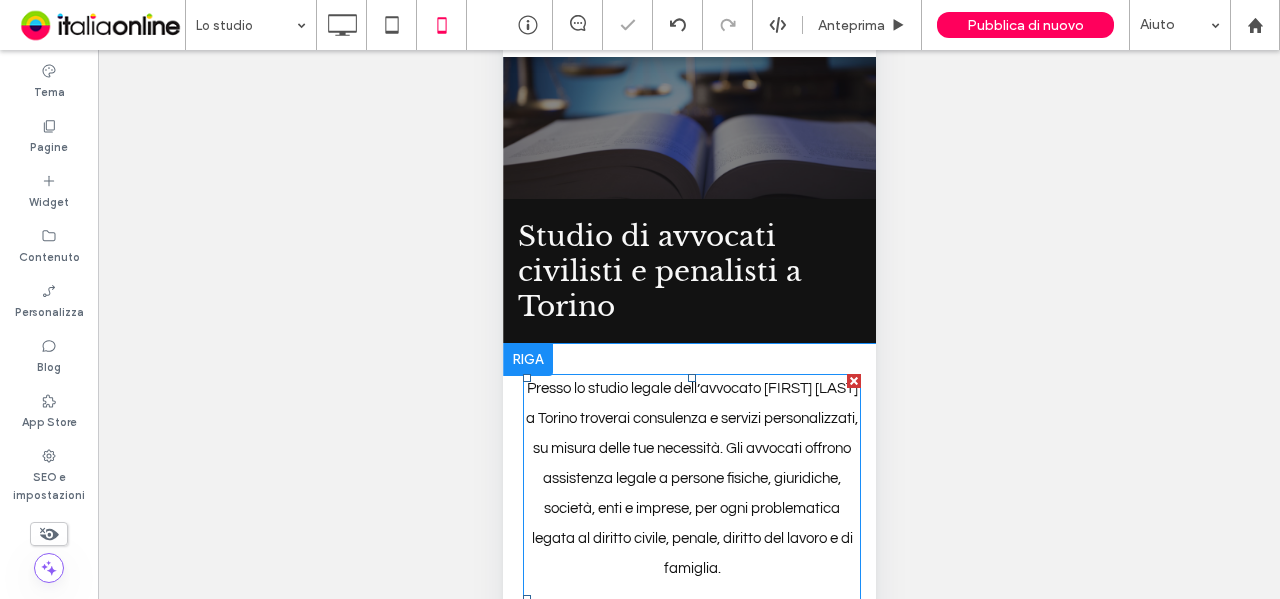 scroll, scrollTop: 0, scrollLeft: 0, axis: both 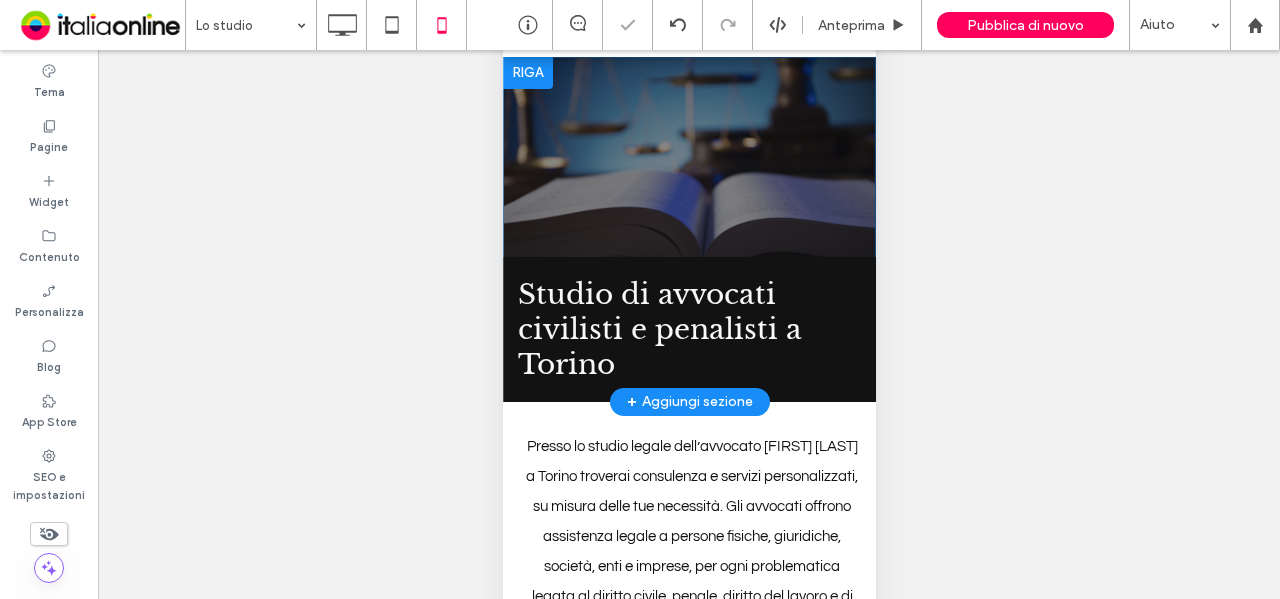 drag, startPoint x: 668, startPoint y: 411, endPoint x: 600, endPoint y: 392, distance: 70.60453 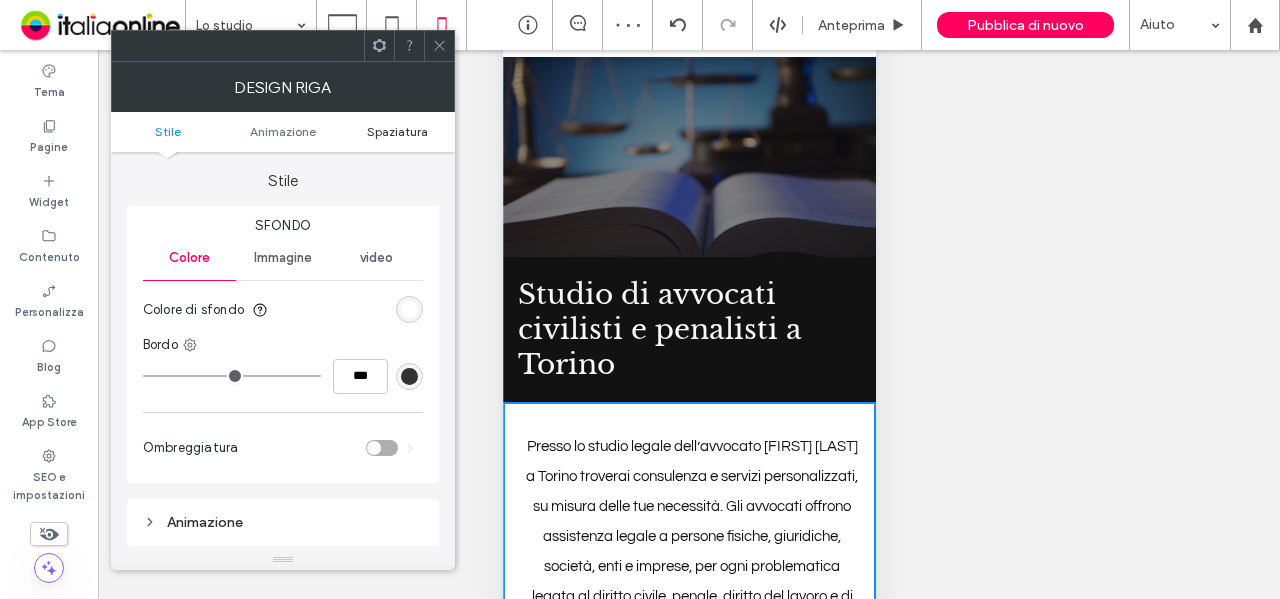 click on "Spaziatura" at bounding box center [397, 131] 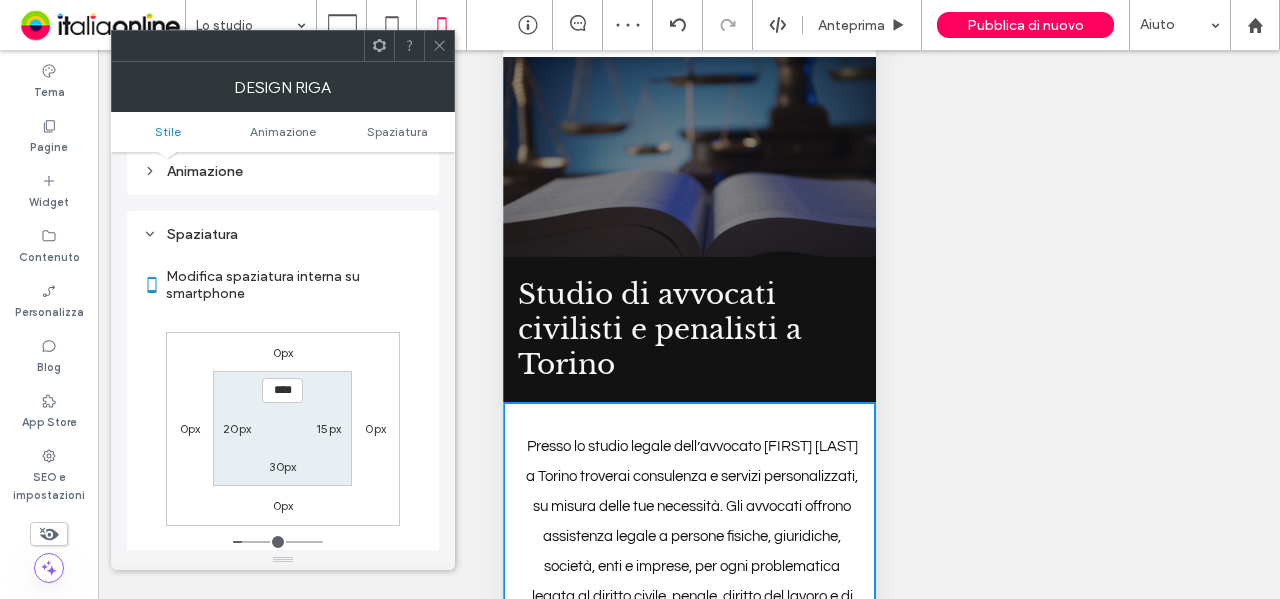 scroll, scrollTop: 394, scrollLeft: 0, axis: vertical 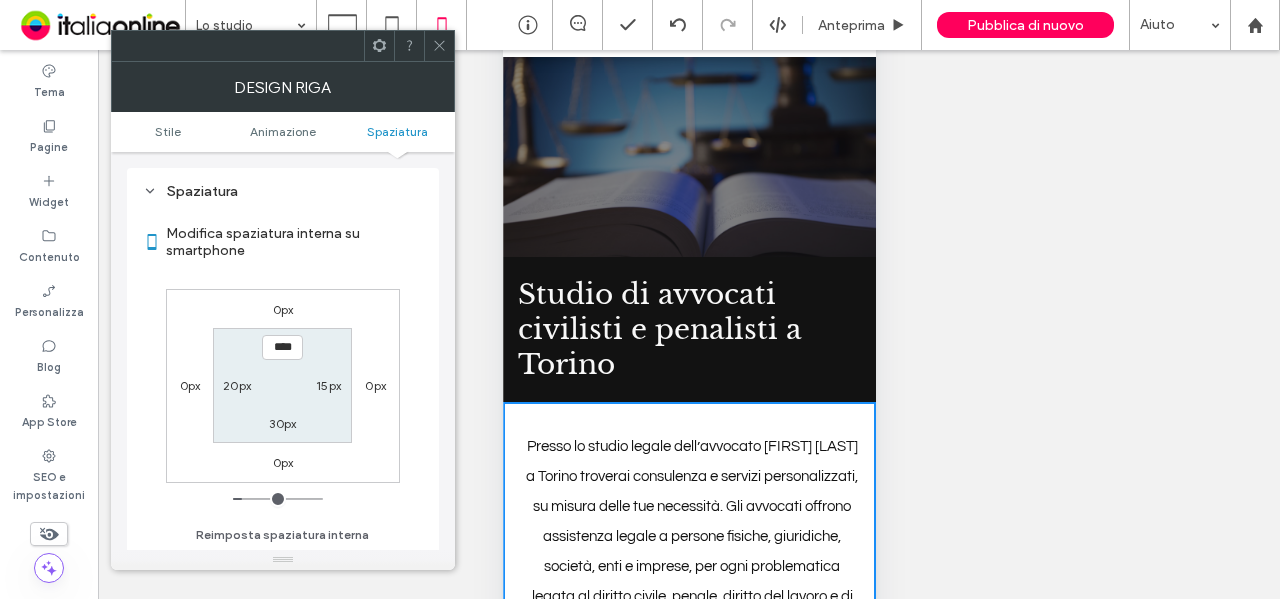 click on "20px" at bounding box center (237, 385) 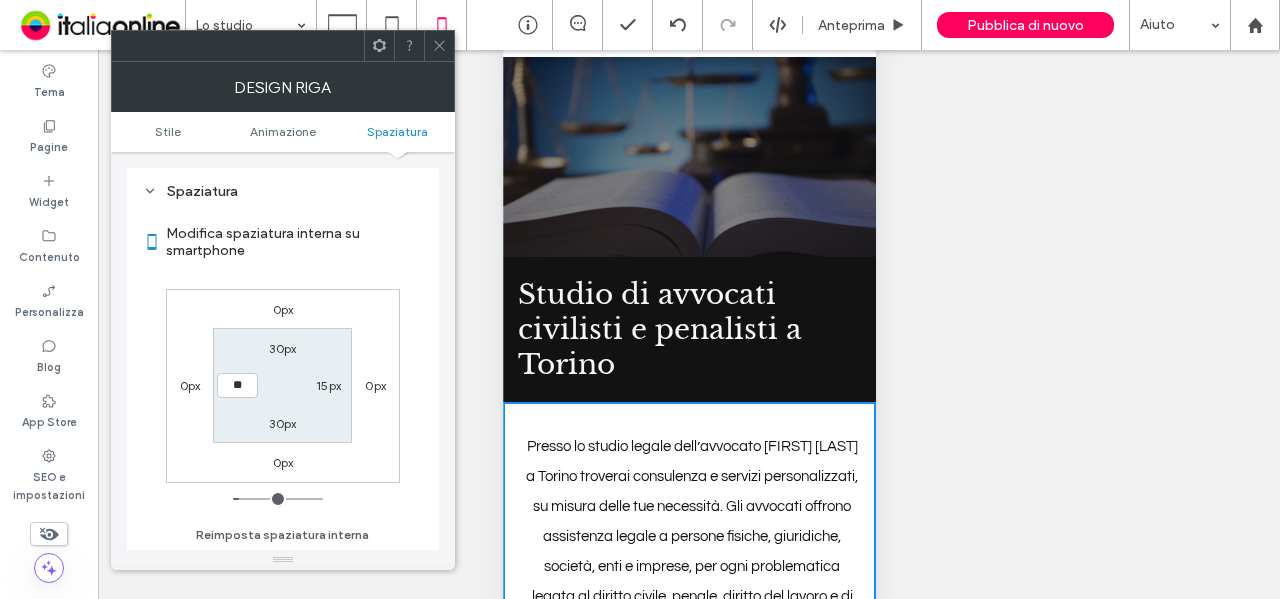 type on "**" 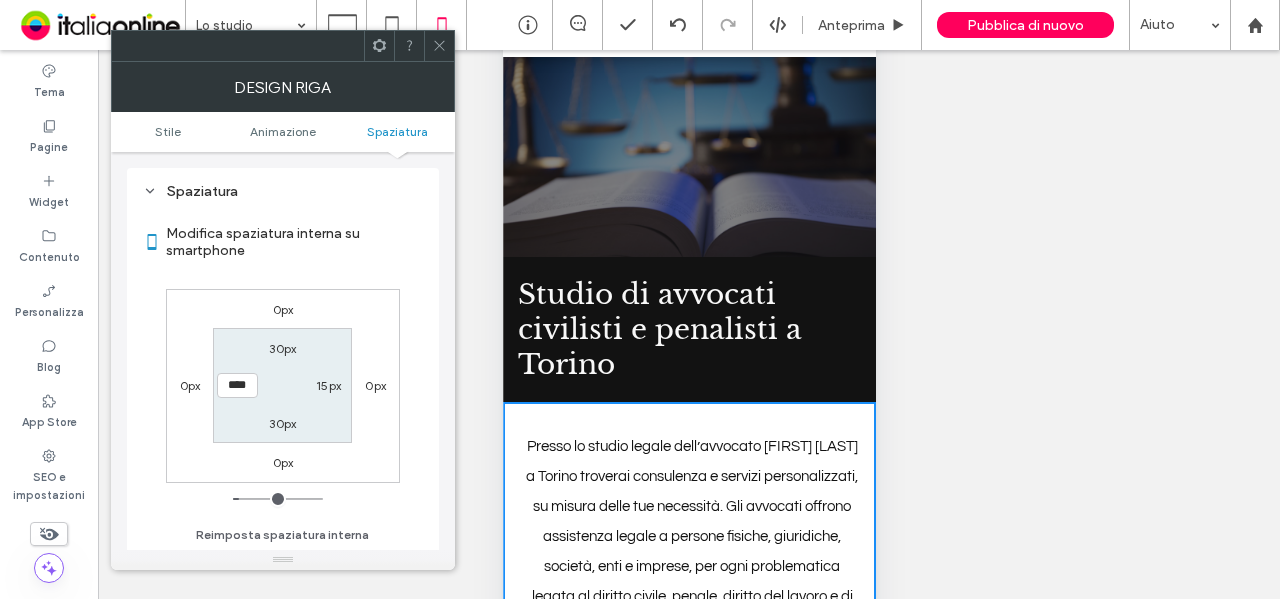 click on "30px" at bounding box center (282, 348) 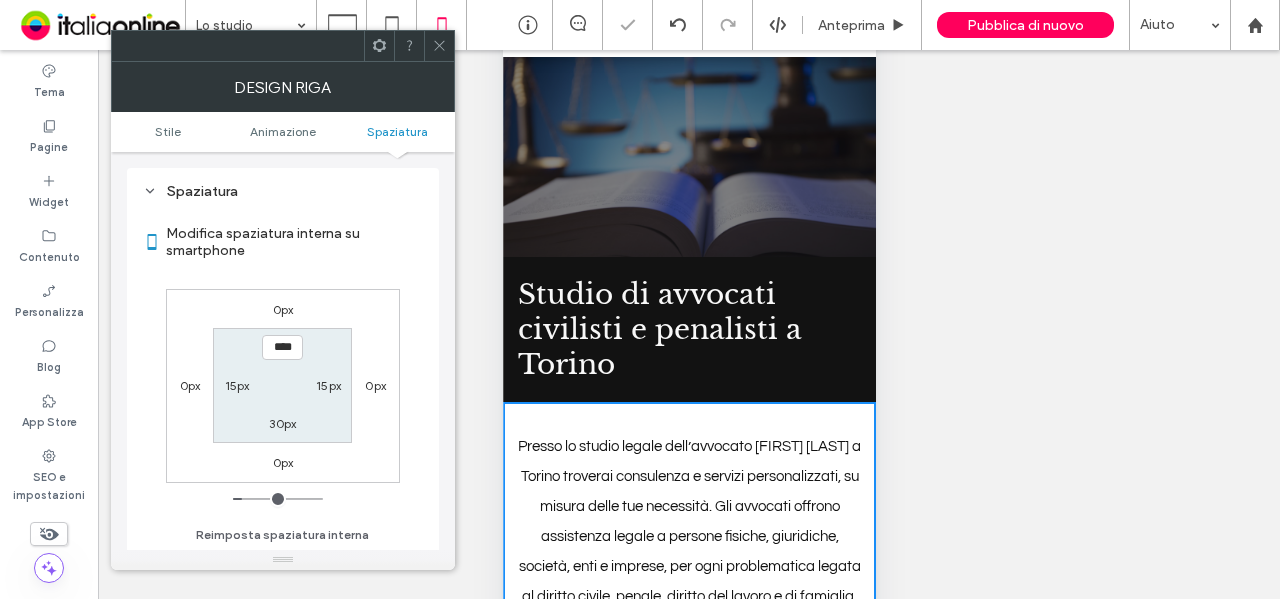 click 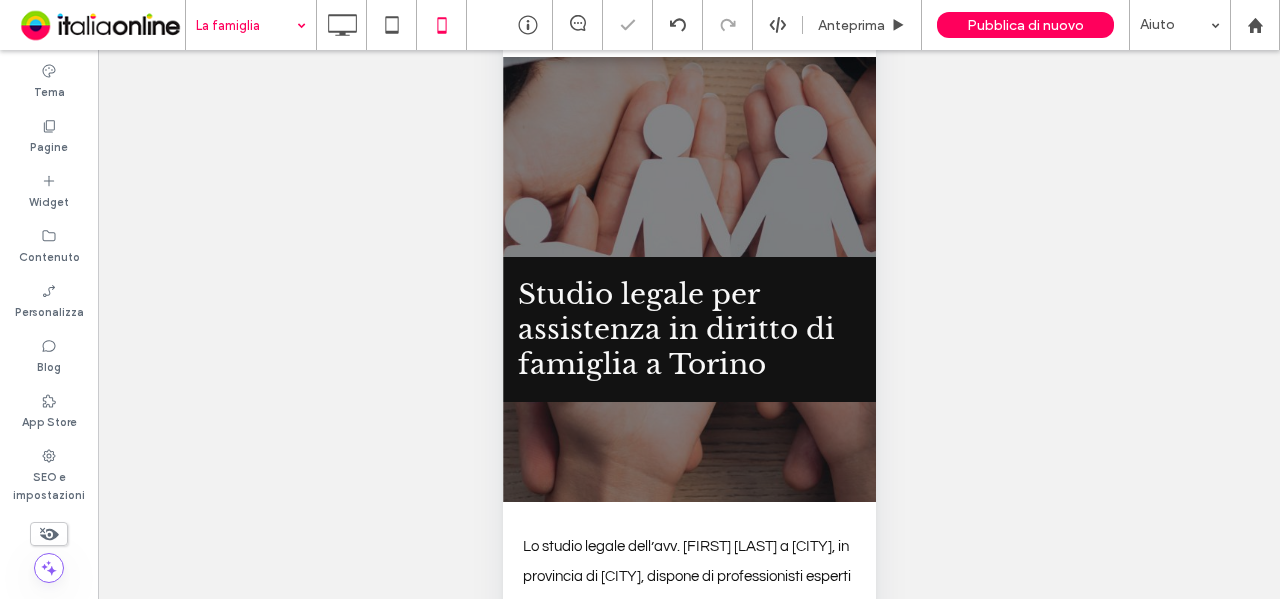 scroll, scrollTop: 0, scrollLeft: 0, axis: both 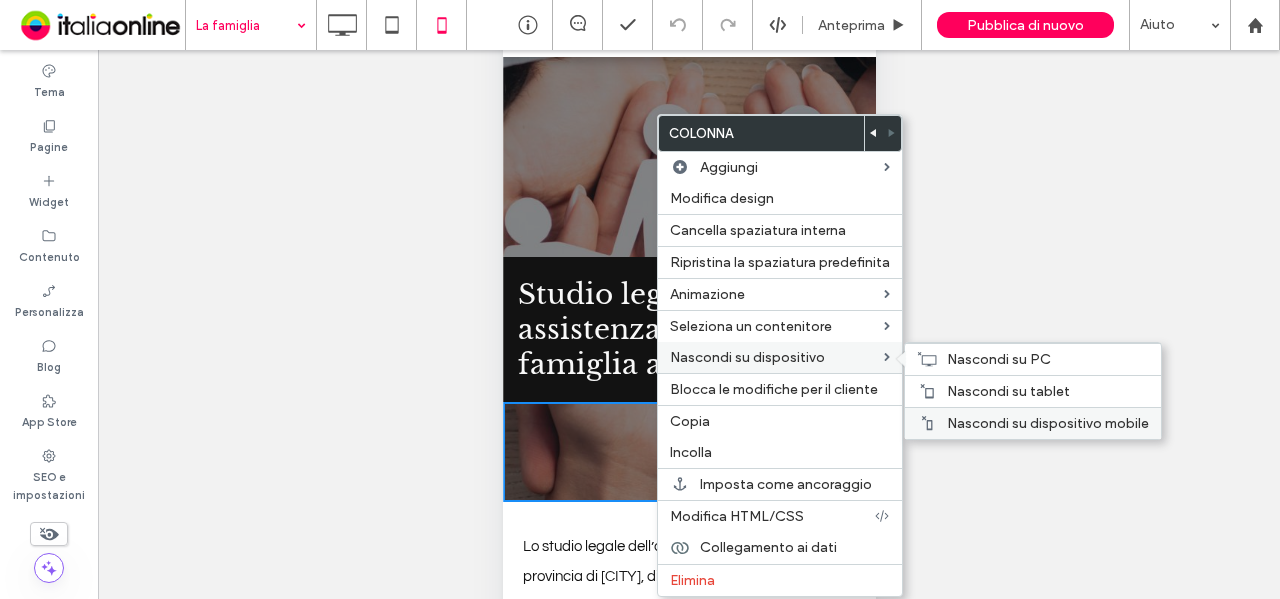 click on "Nascondi su dispositivo mobile" at bounding box center [1048, 423] 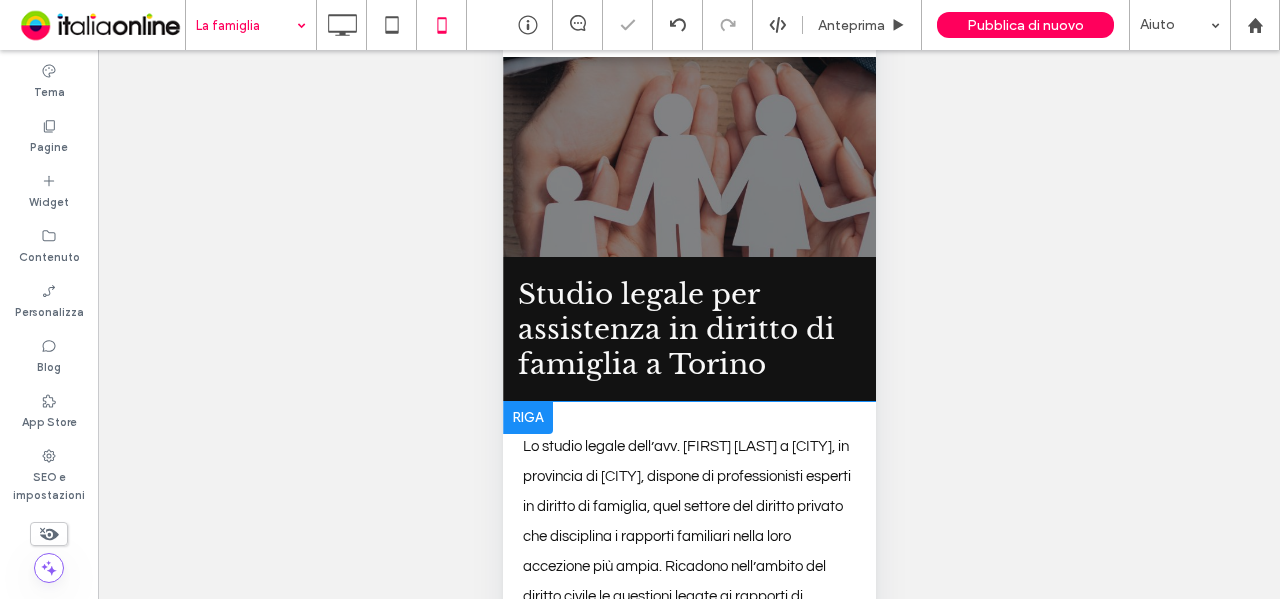 click on "Lo studio legale dell’avv. Arianna Scavone a Settimo Torinese, in provincia di Torino, dispone di professionisti esperti in diritto di famiglia, quel settore del diritto privato che disciplina i rapporti familiari nella loro accezione più ampia. Ricadono nell’ambito del diritto civile le questioni legate ai rapporti di coniugio, di filiazione, di adozione, di parentela e affinità.
Presso lo studio riceverai supporto legale per questioni relative a separazione, divorzio, affidamento, tutela dei minori, questioni ereditarie e molto altro ancora. La sede si trova in via Torino 16 ed è aperta per consulenze su appuntamento: richiedi l’assistenza di avvocati esperti e preparati per risolvere efficacemente ogni questione.
CONTATTACI
Click To Paste
Riga + Aggiungi sezione" at bounding box center (688, 716) 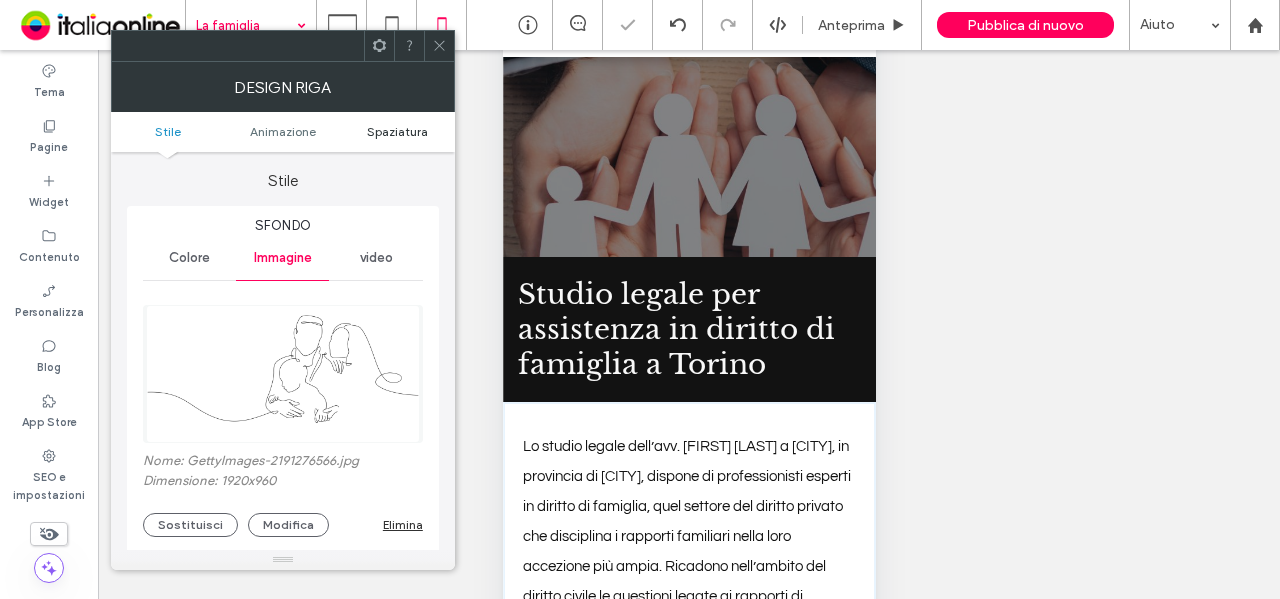 click on "Spaziatura" at bounding box center (397, 131) 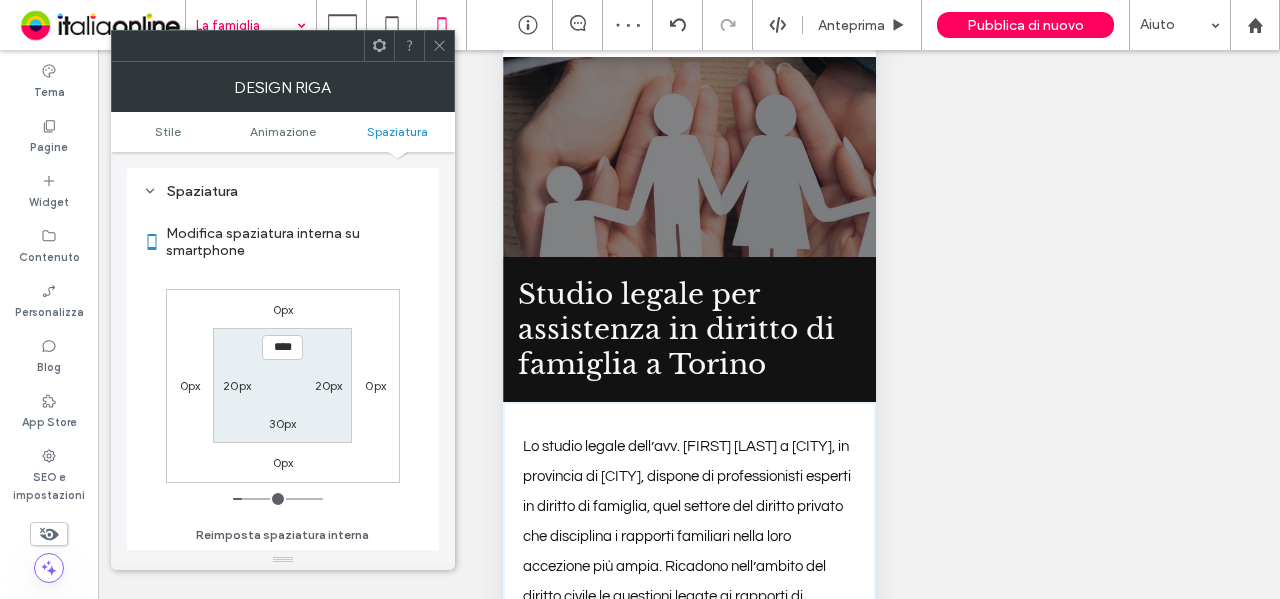 scroll, scrollTop: 1080, scrollLeft: 0, axis: vertical 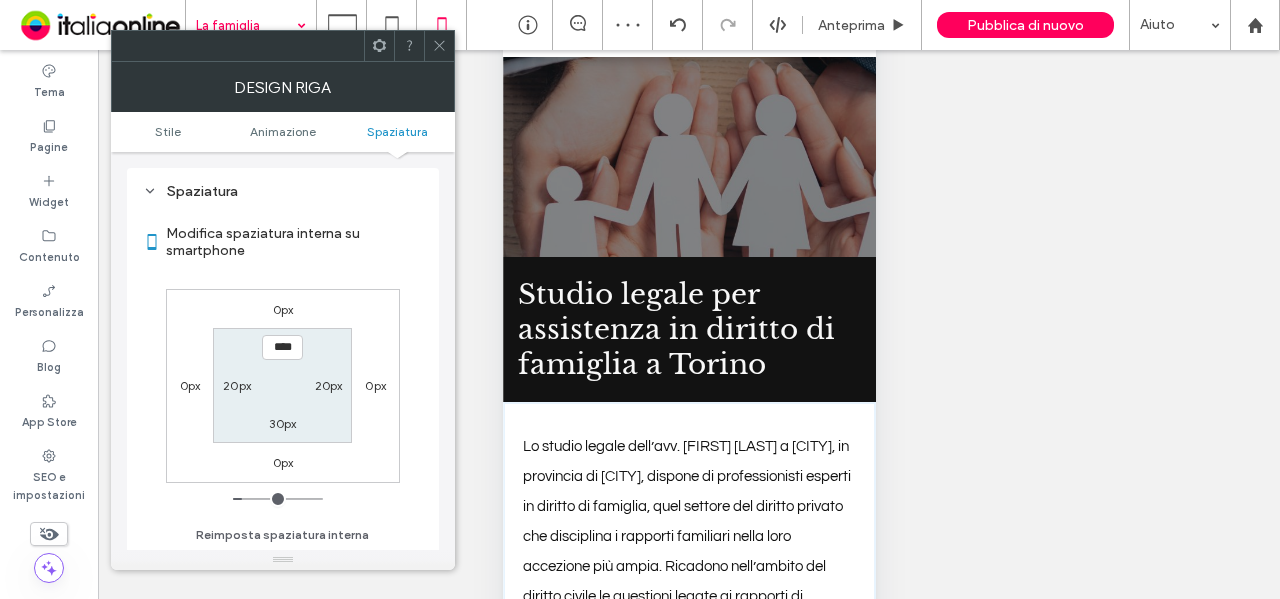 type on "*" 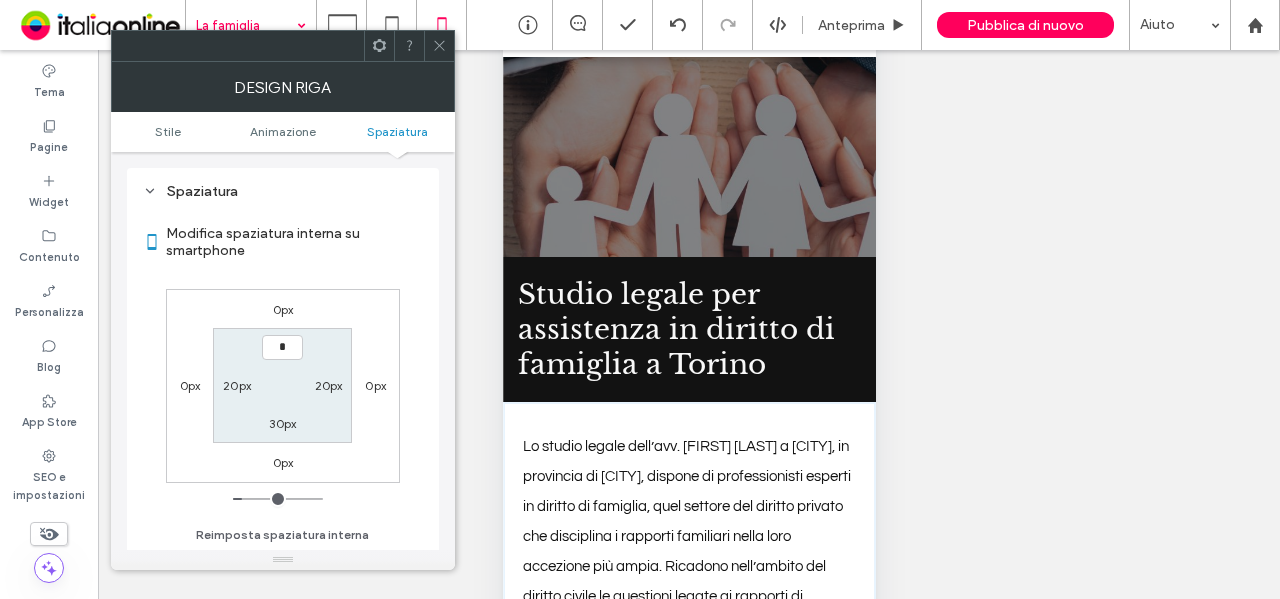 type on "**" 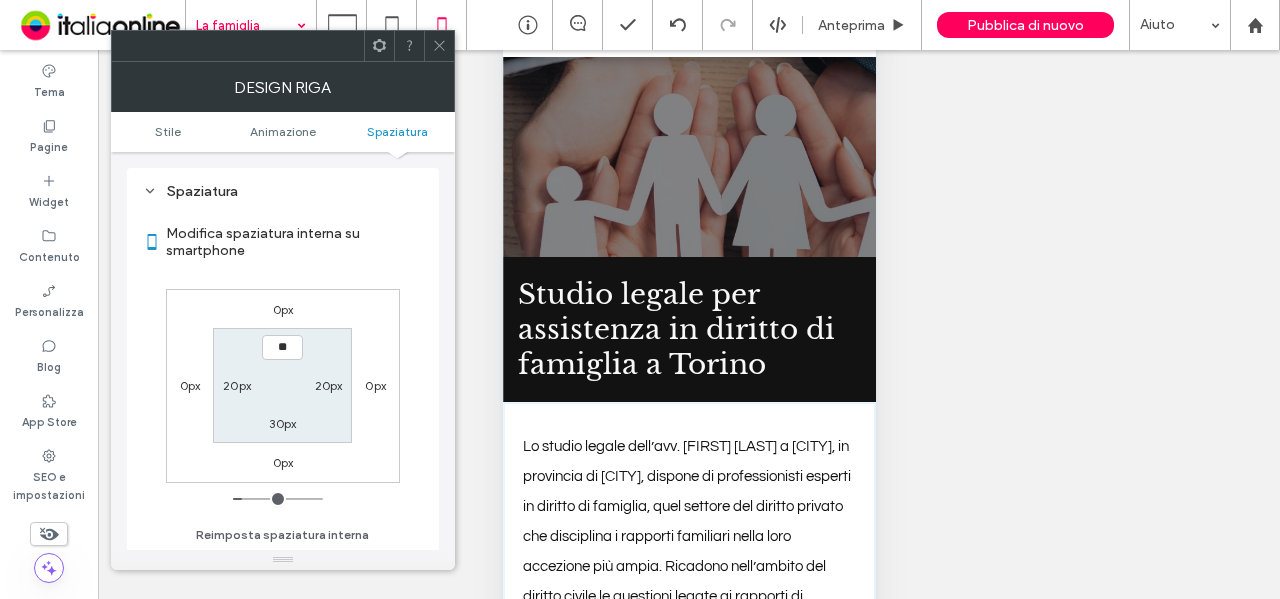 type on "**" 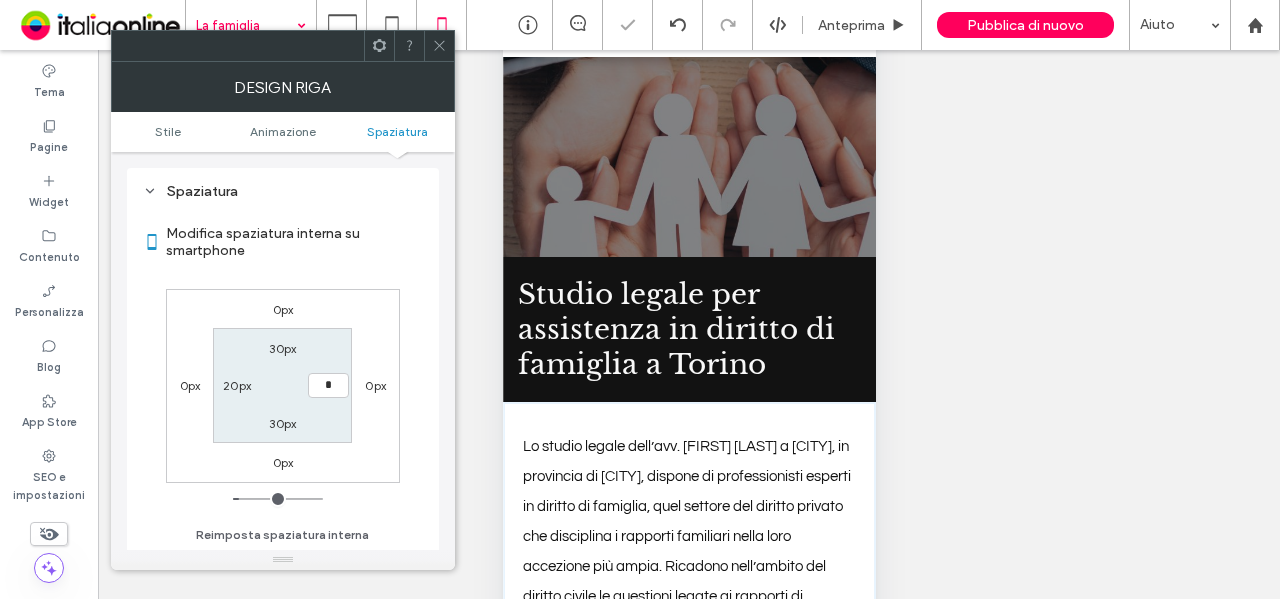 type on "**" 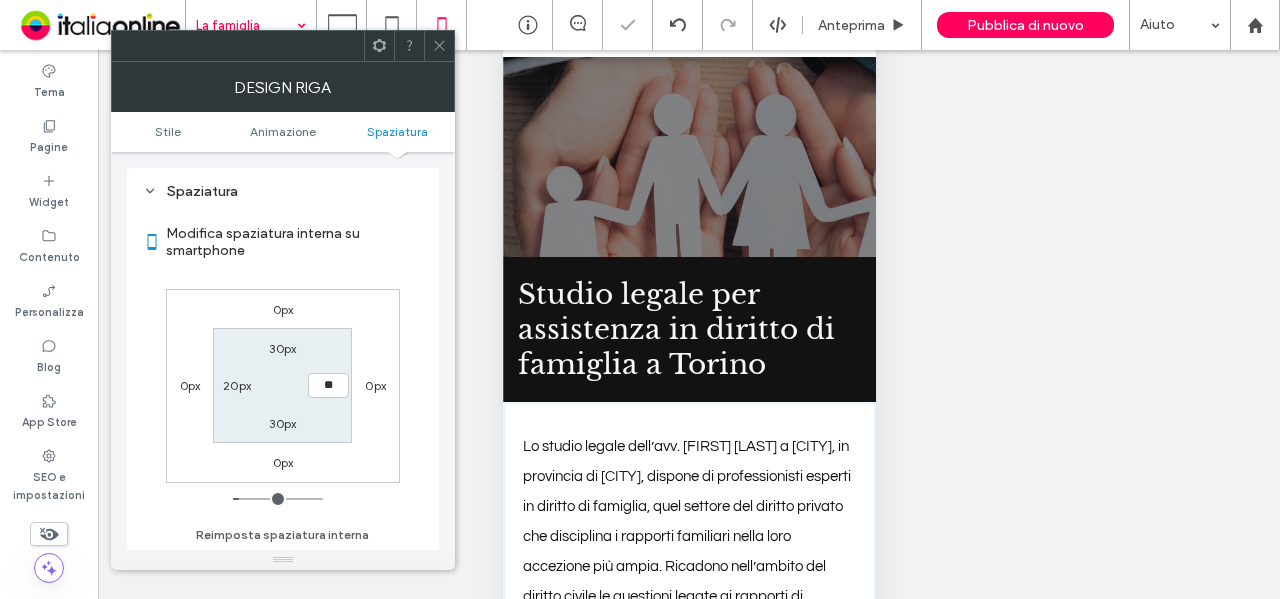 type on "**" 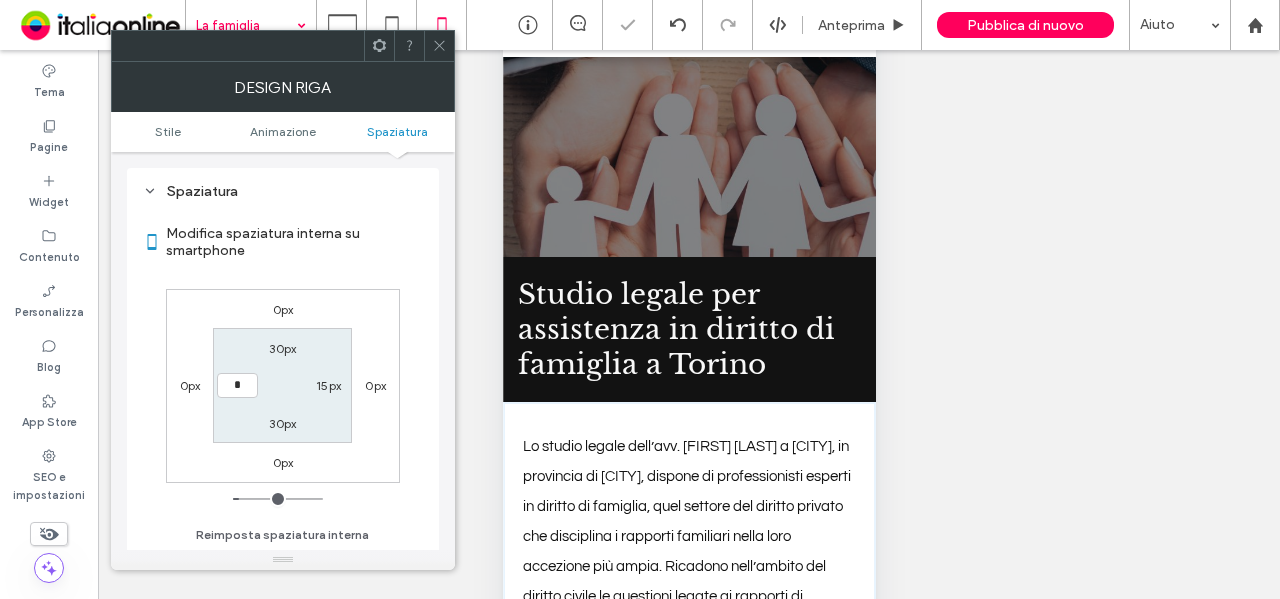 type on "**" 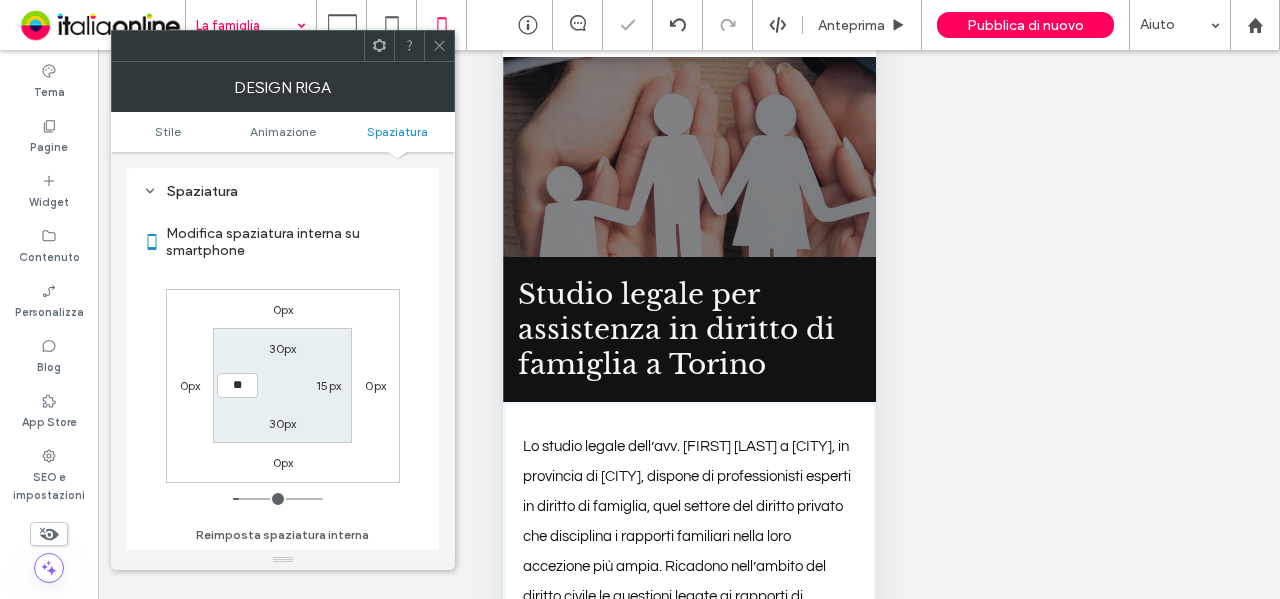 type on "*" 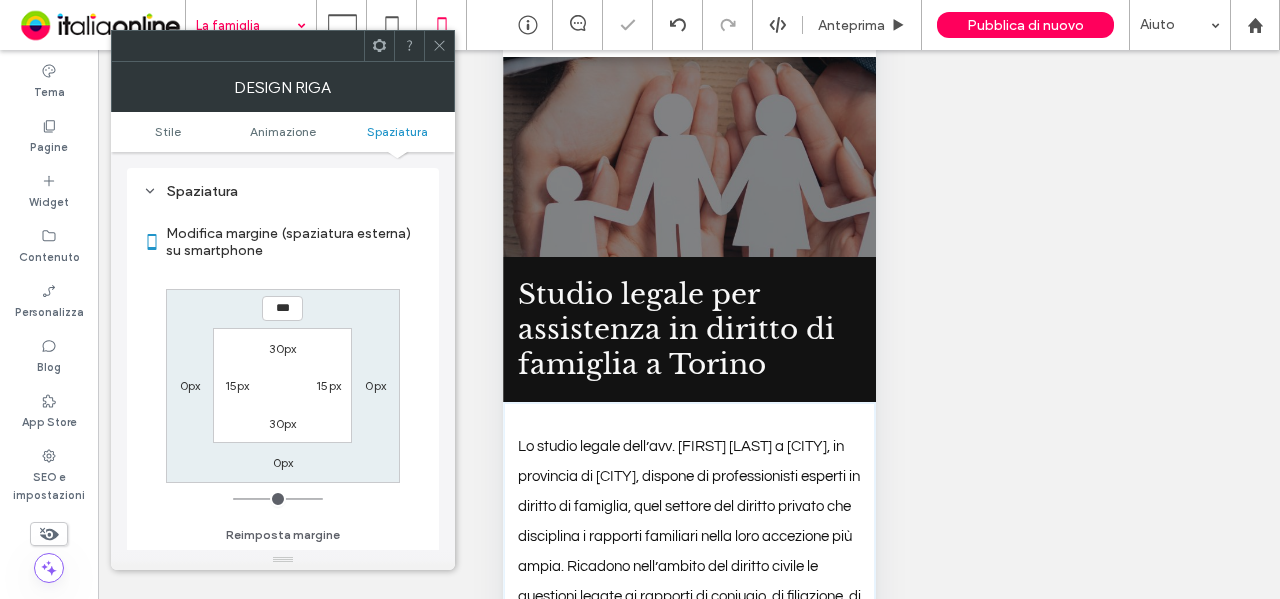 drag, startPoint x: 442, startPoint y: 35, endPoint x: 468, endPoint y: 83, distance: 54.589375 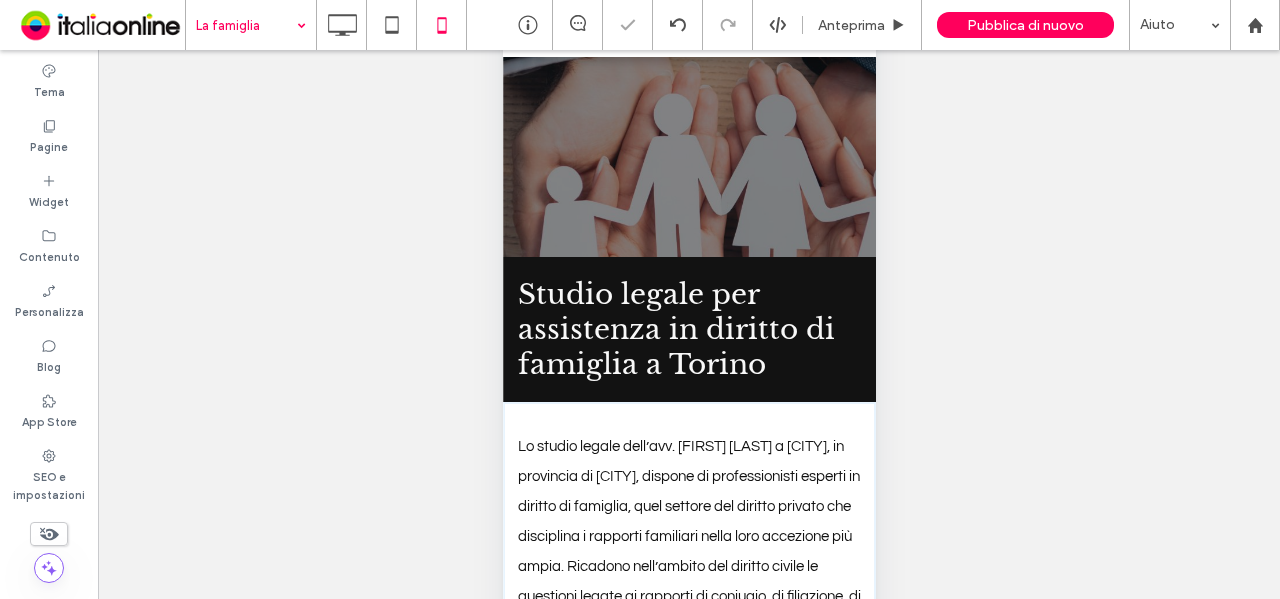 click on "Lo studio legale dell’avv. [FIRST] [LAST] a [CITY], in provincia di [CITY], dispone di professionisti esperti in diritto di famiglia, quel settore del diritto privato che disciplina i rapporti familiari nella loro accezione più ampia. Ricadono nell’ambito del diritto civile le questioni legate ai rapporti di coniugio, di filiazione, di adozione, di parentela e affinità." at bounding box center (688, 537) 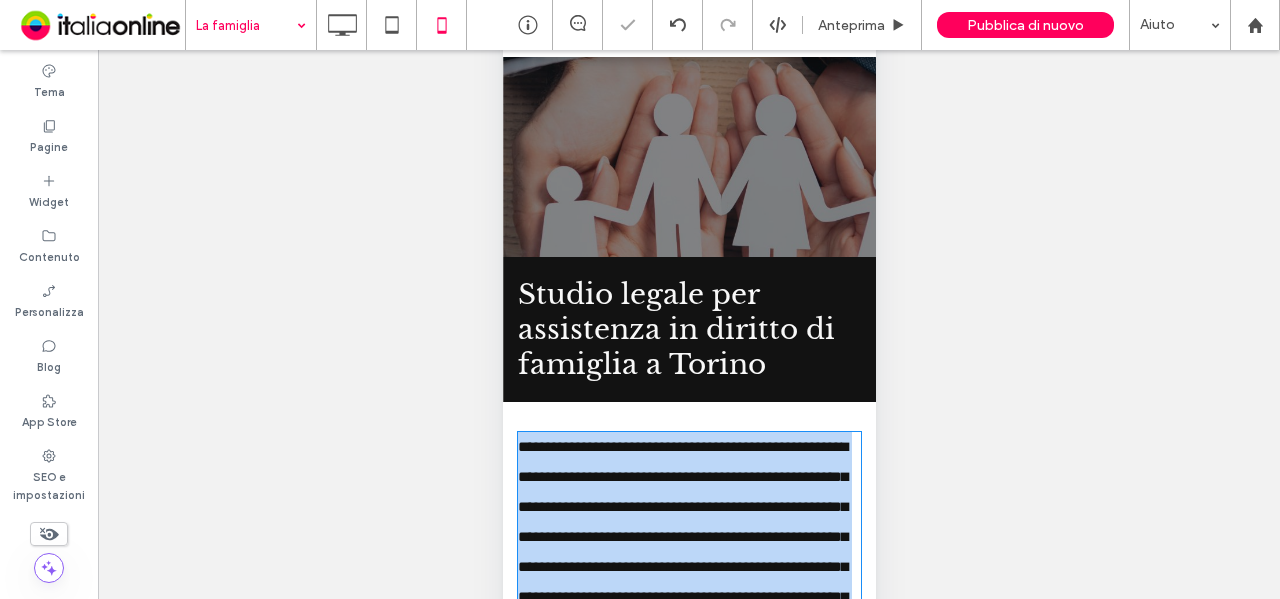 scroll, scrollTop: 336, scrollLeft: 0, axis: vertical 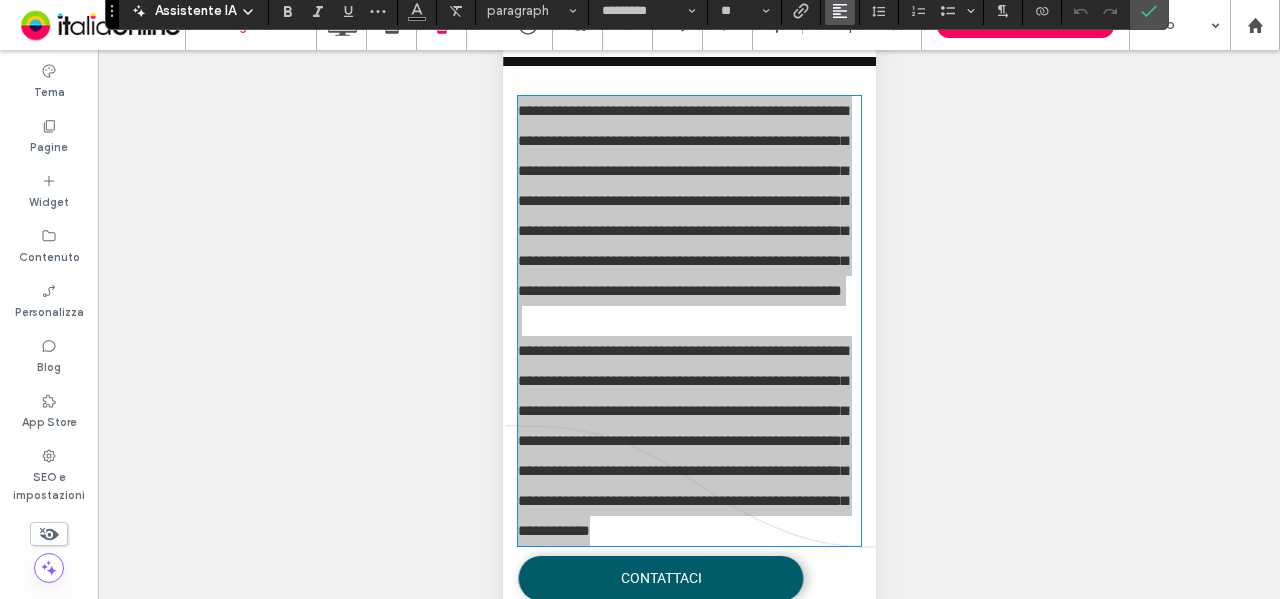 click 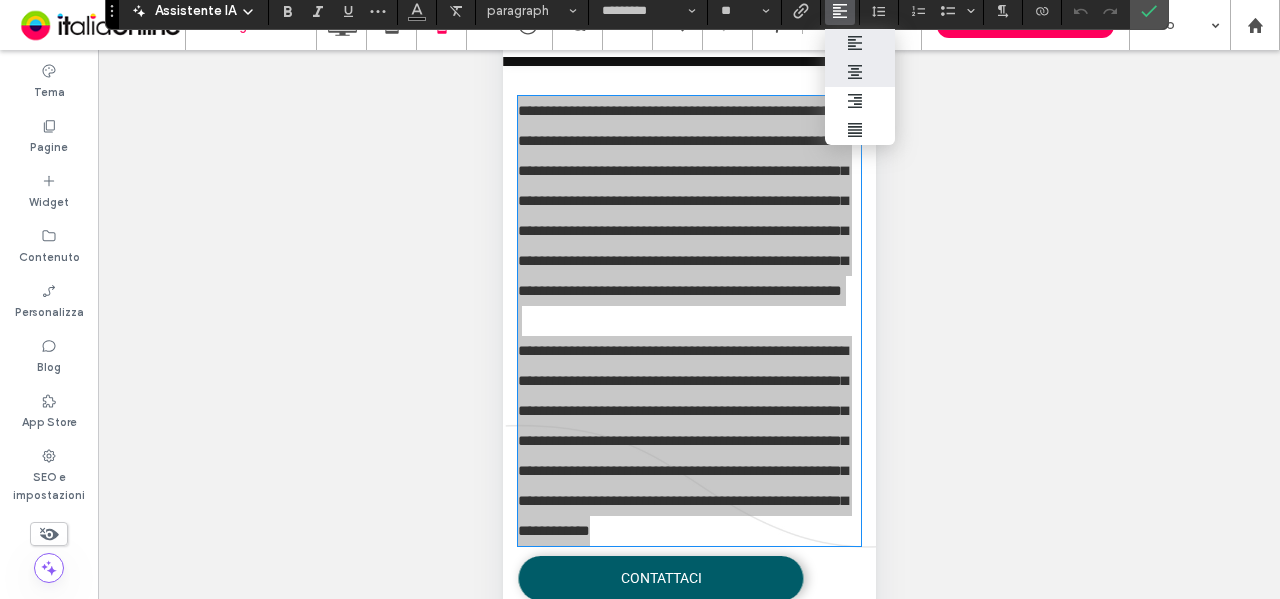 click at bounding box center (860, 72) 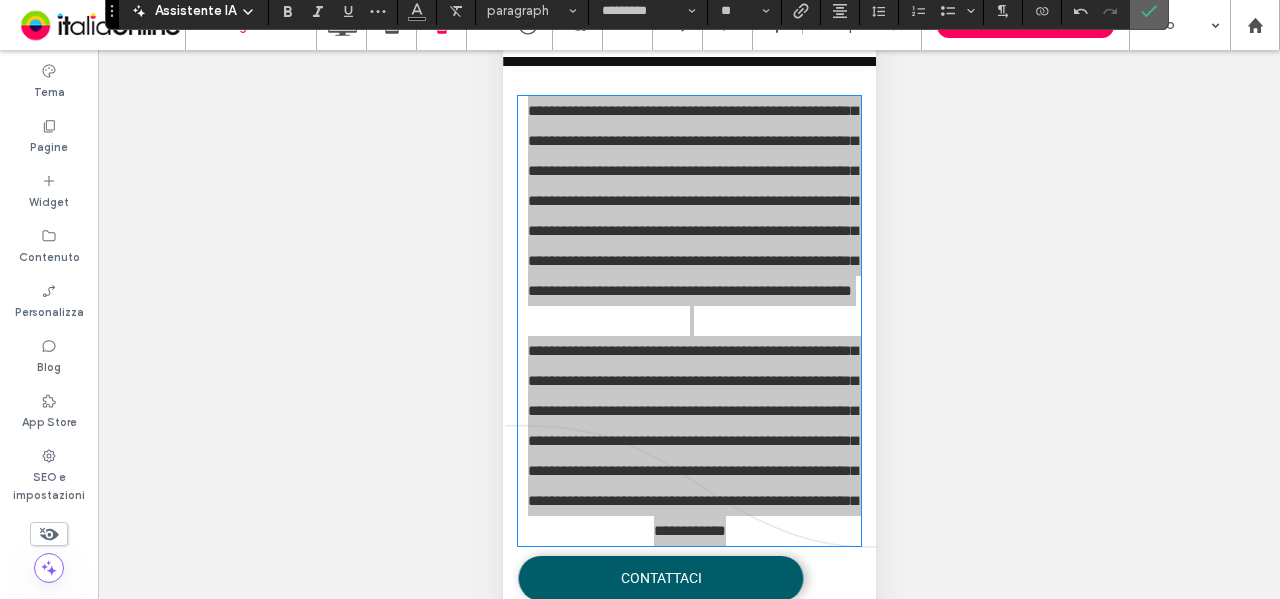 click 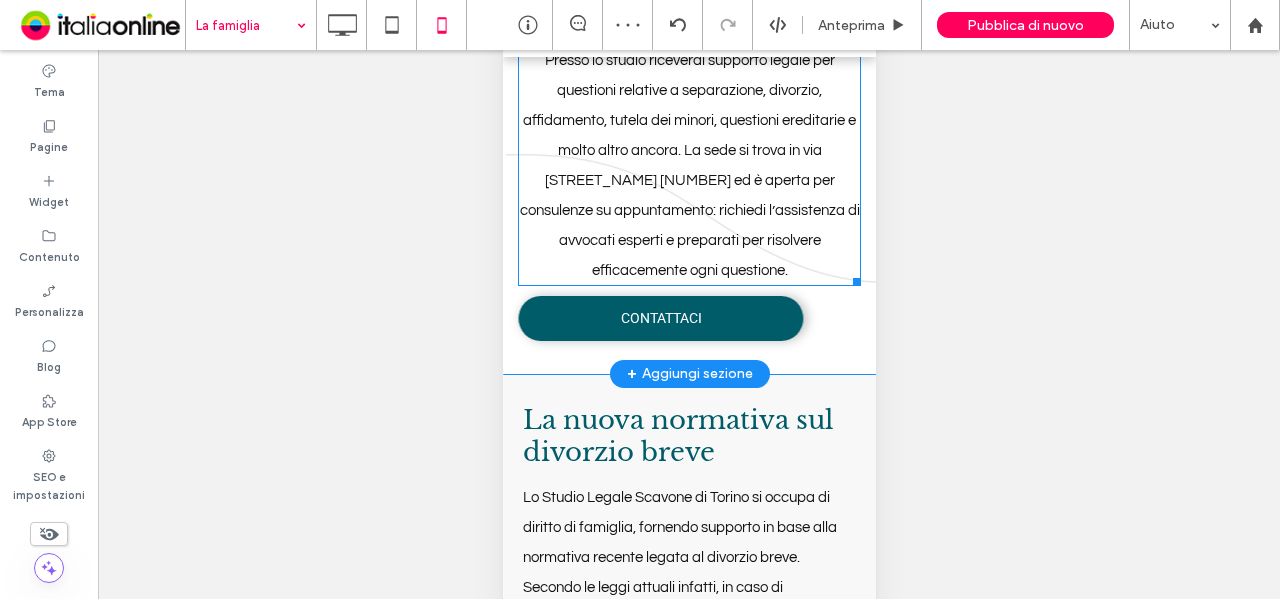 scroll, scrollTop: 636, scrollLeft: 0, axis: vertical 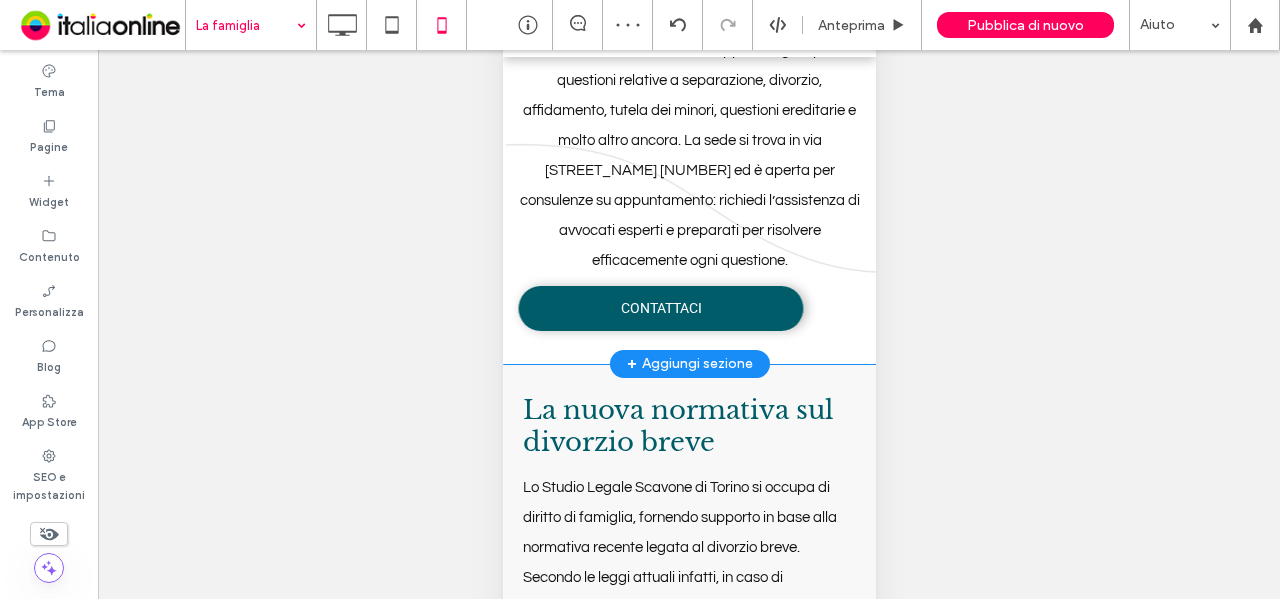 click on "Lo studio legale dell’avv. Arianna Scavone a Settimo Torinese, in provincia di Torino, dispone di professionisti esperti in diritto di famiglia, quel settore del diritto privato che disciplina i rapporti familiari nella loro accezione più ampia. Ricadono nell’ambito del diritto civile le questioni legate ai rapporti di coniugio, di filiazione, di adozione, di parentela e affinità.  Presso lo studio riceverai supporto legale per questioni relative a separazione, divorzio, affidamento, tutela dei minori, questioni ereditarie e molto altro ancora. La sede si trova in via Torino 16 ed è aperta per consulenze su appuntamento: richiedi l’assistenza di avvocati esperti e preparati per risolvere efficacemente ogni questione.
CONTATTACI
Click To Paste" at bounding box center [688, 65] 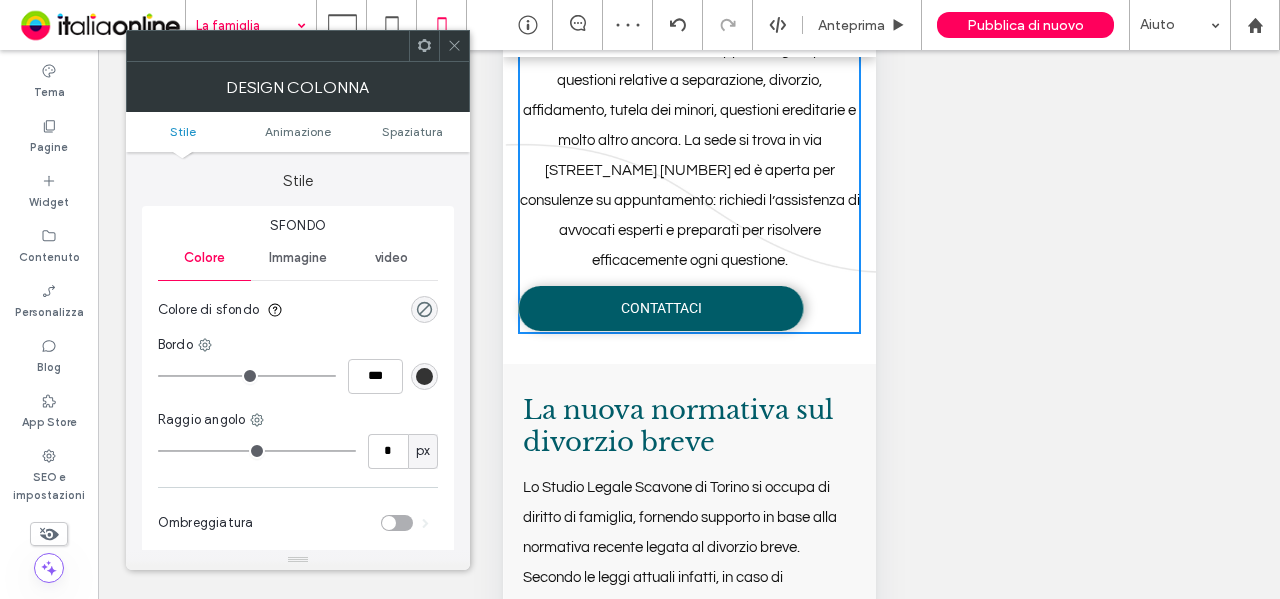 scroll, scrollTop: 100, scrollLeft: 0, axis: vertical 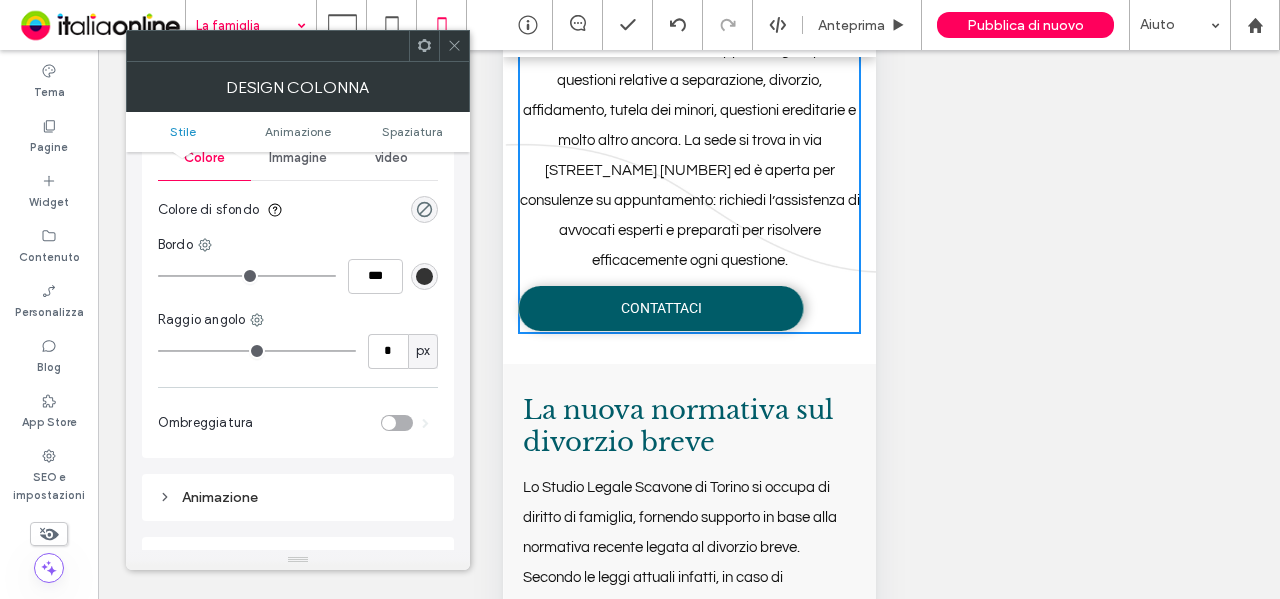 click 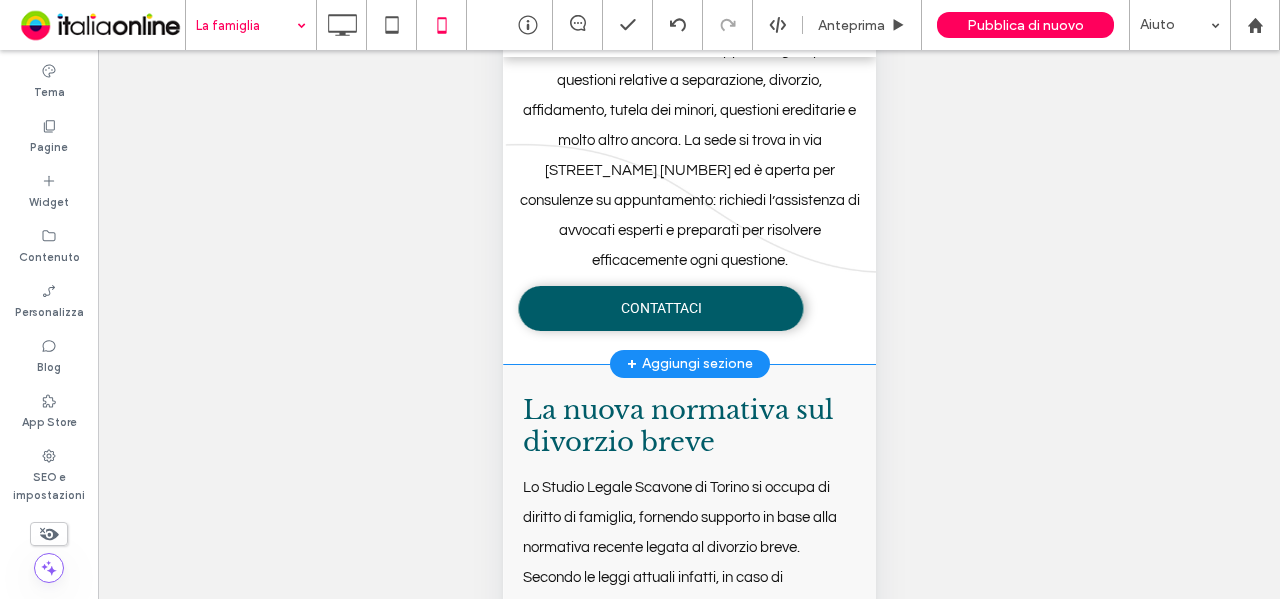 click on "Lo studio legale dell’avv. [FIRST] [LAST] a [CITY], in provincia di [CITY], dispone di professionisti esperti in diritto di famiglia, quel settore del diritto privato che disciplina i rapporti familiari nella loro accezione più ampia. Ricadono nell’ambito del diritto civile le questioni legate ai rapporti di coniugio, di filiazione, di adozione, di parentela e affinità.  Presso lo studio riceverai supporto legale per questioni relative a separazione, divorzio, affidamento, tutela dei minori, questioni ereditarie e molto altro ancora. La sede si trova in via Torino 16 ed è aperta per consulenze su appuntamento: richiedi l’assistenza di avvocati esperti e preparati per risolvere efficacemente ogni questione.
CONTATTACI
Click To Paste
Riga + Aggiungi sezione" at bounding box center (688, 65) 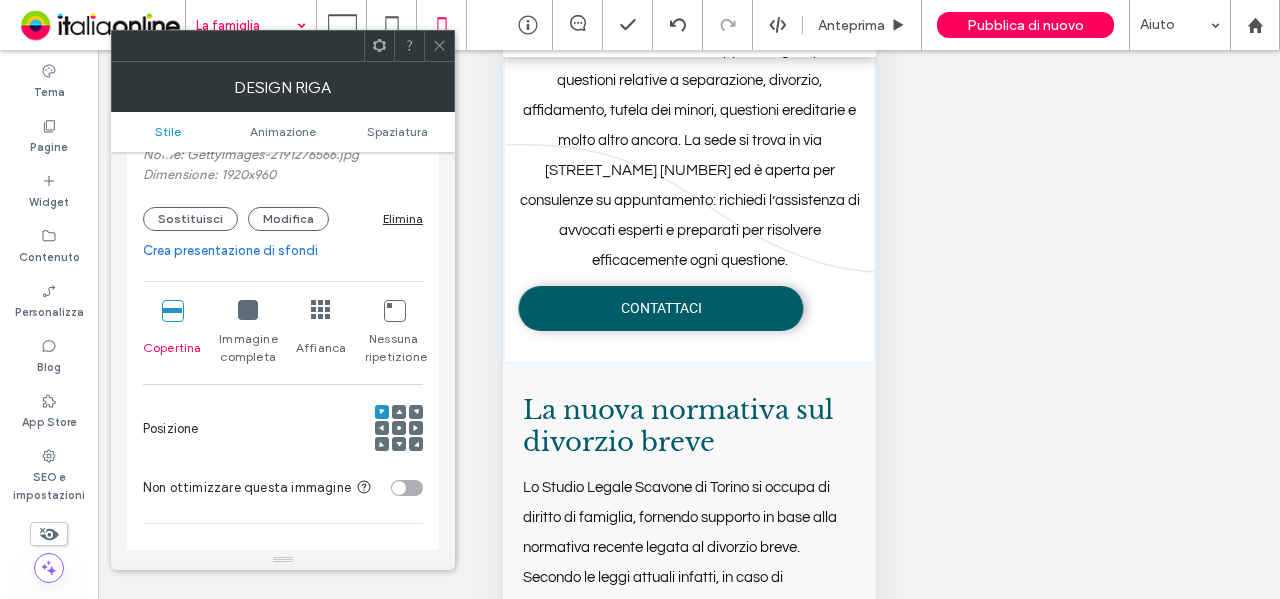 scroll, scrollTop: 500, scrollLeft: 0, axis: vertical 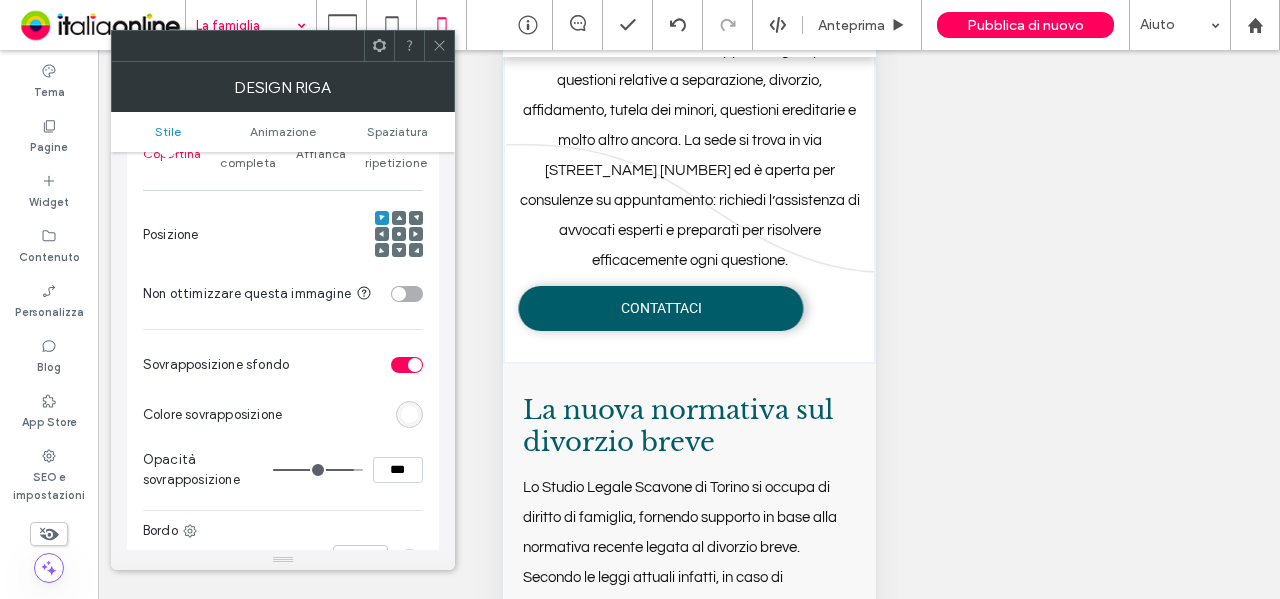 click 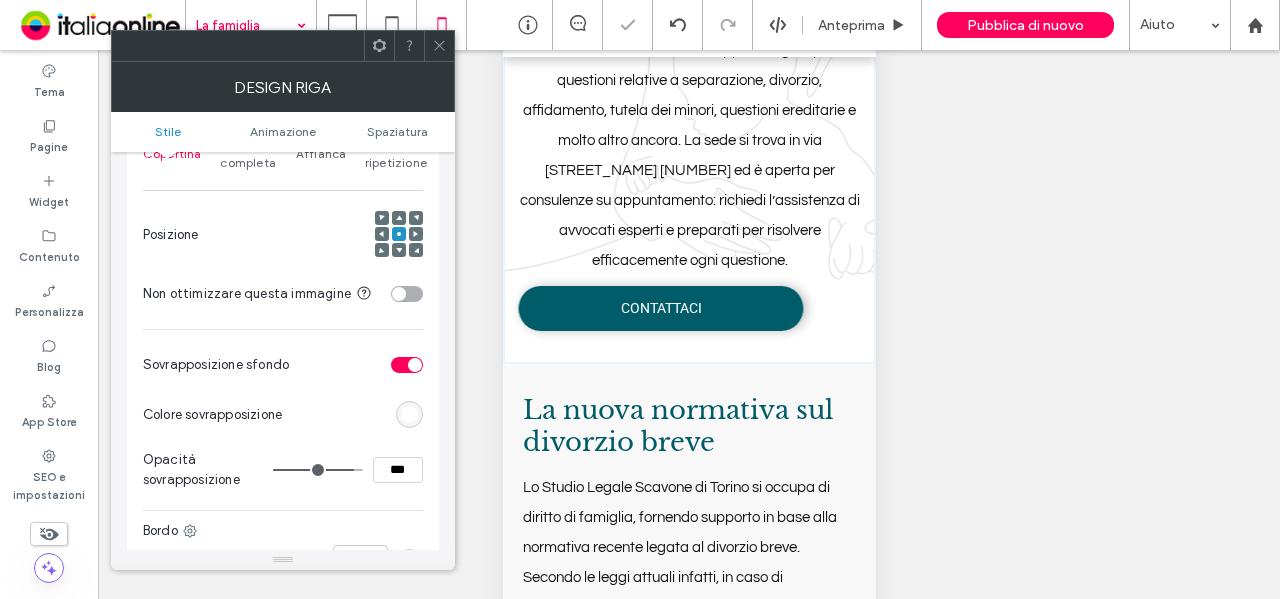 click 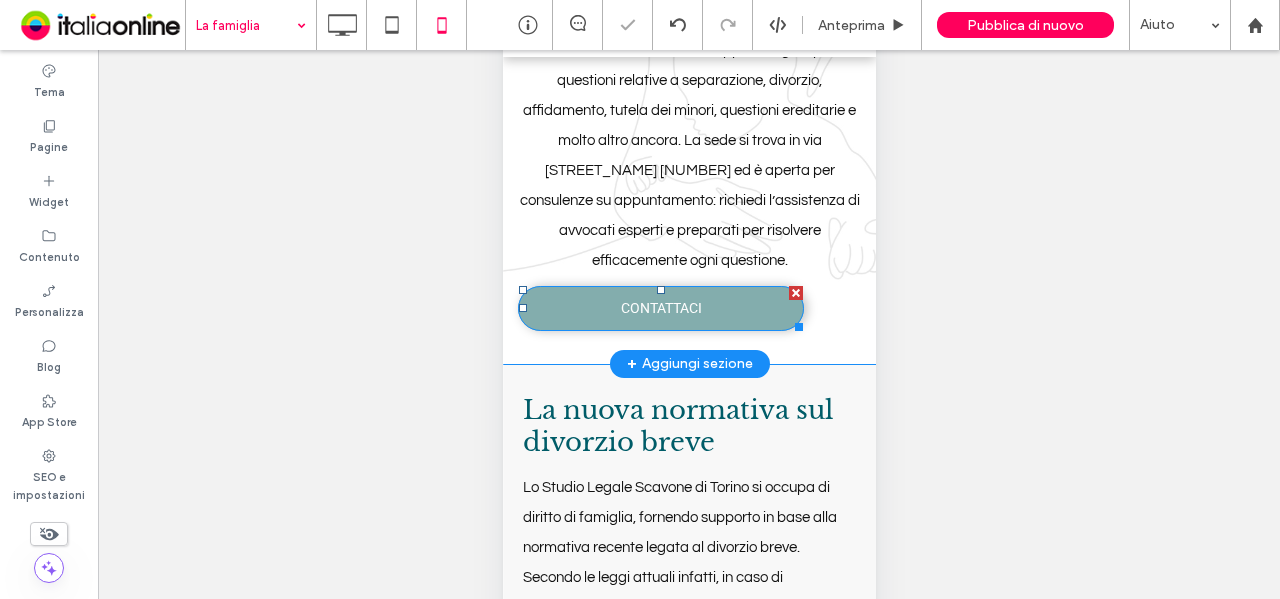 click on "CONTATTACI" at bounding box center [660, 308] 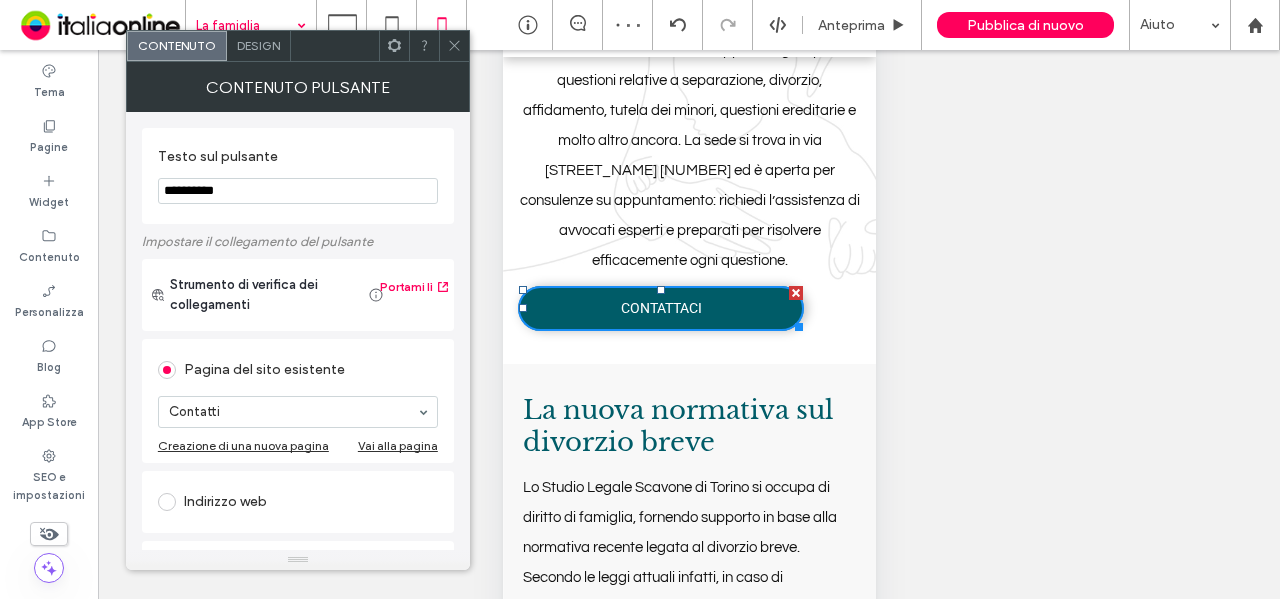 click on "Design" at bounding box center [258, 45] 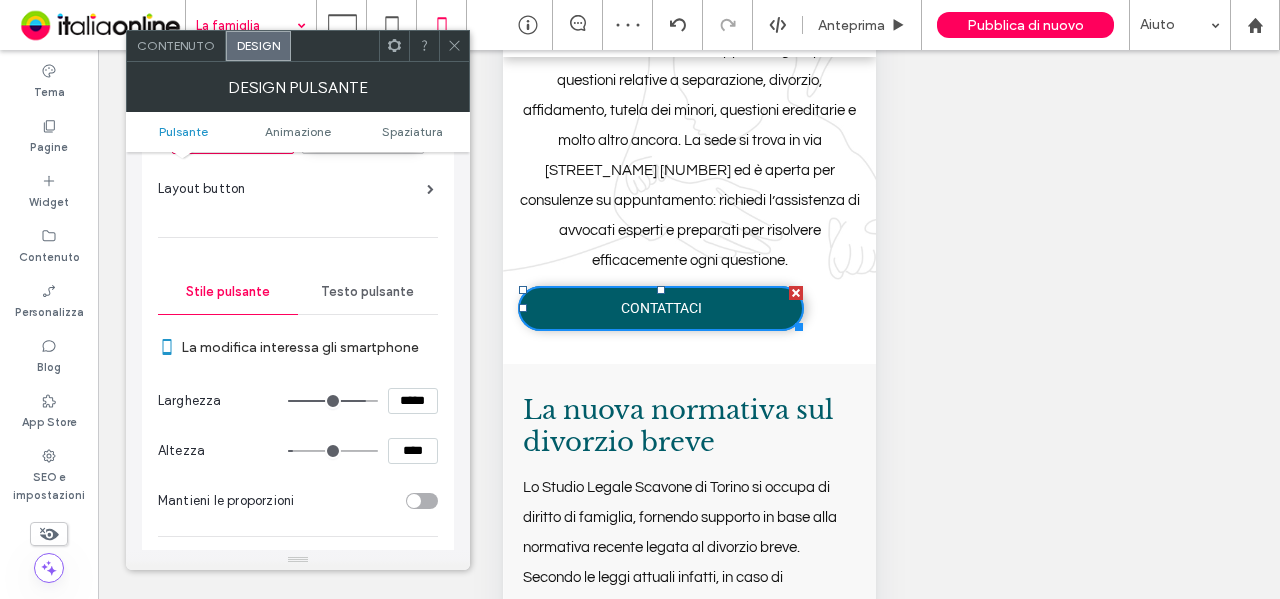 scroll, scrollTop: 200, scrollLeft: 0, axis: vertical 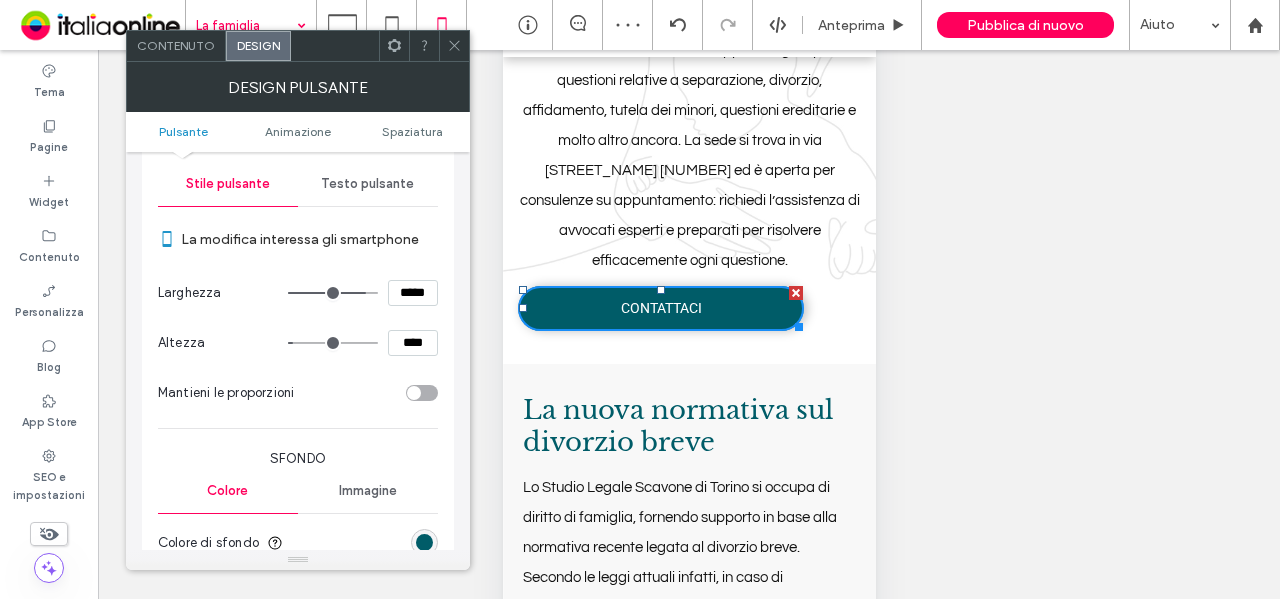 drag, startPoint x: 413, startPoint y: 287, endPoint x: 370, endPoint y: 291, distance: 43.185646 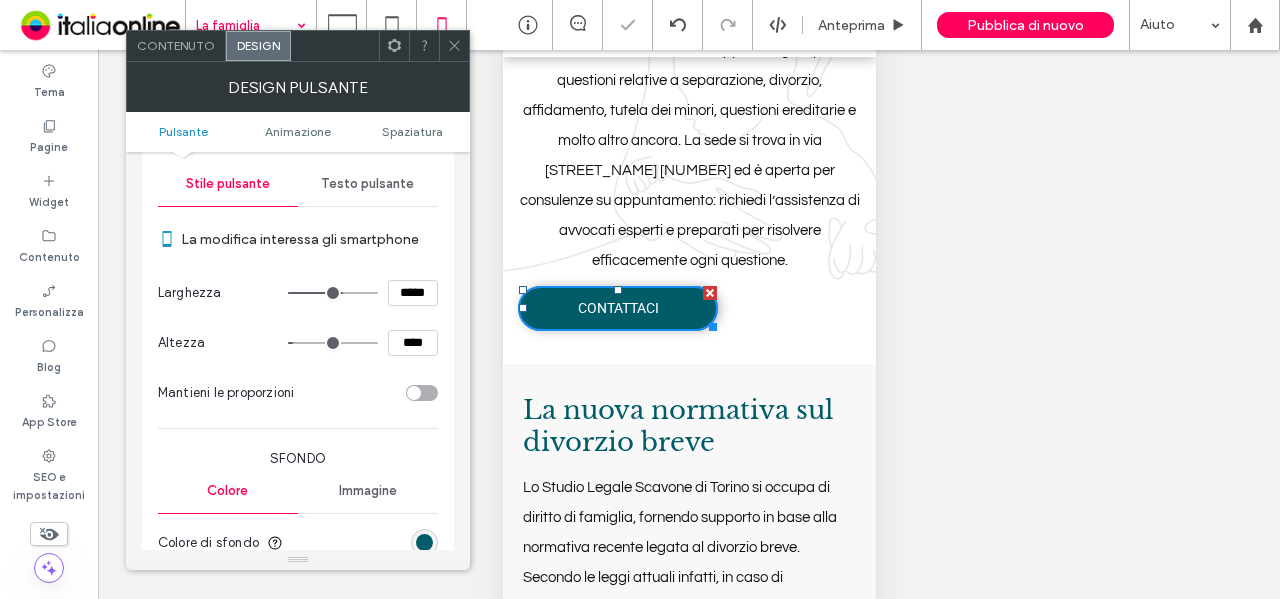 click 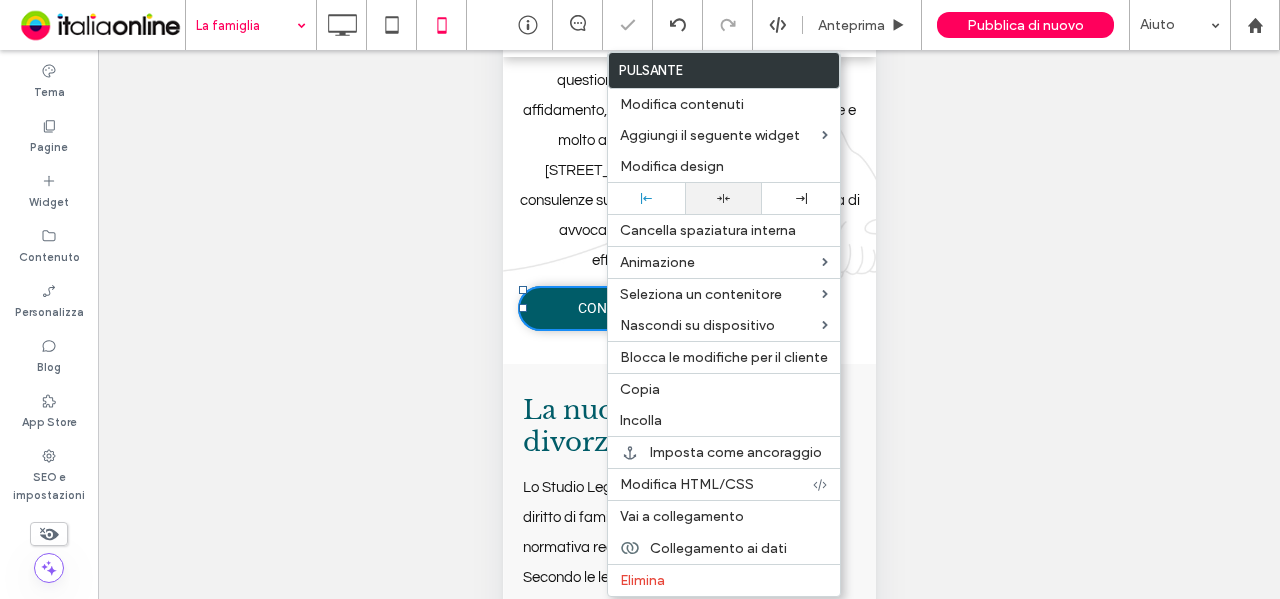 click at bounding box center [723, 198] 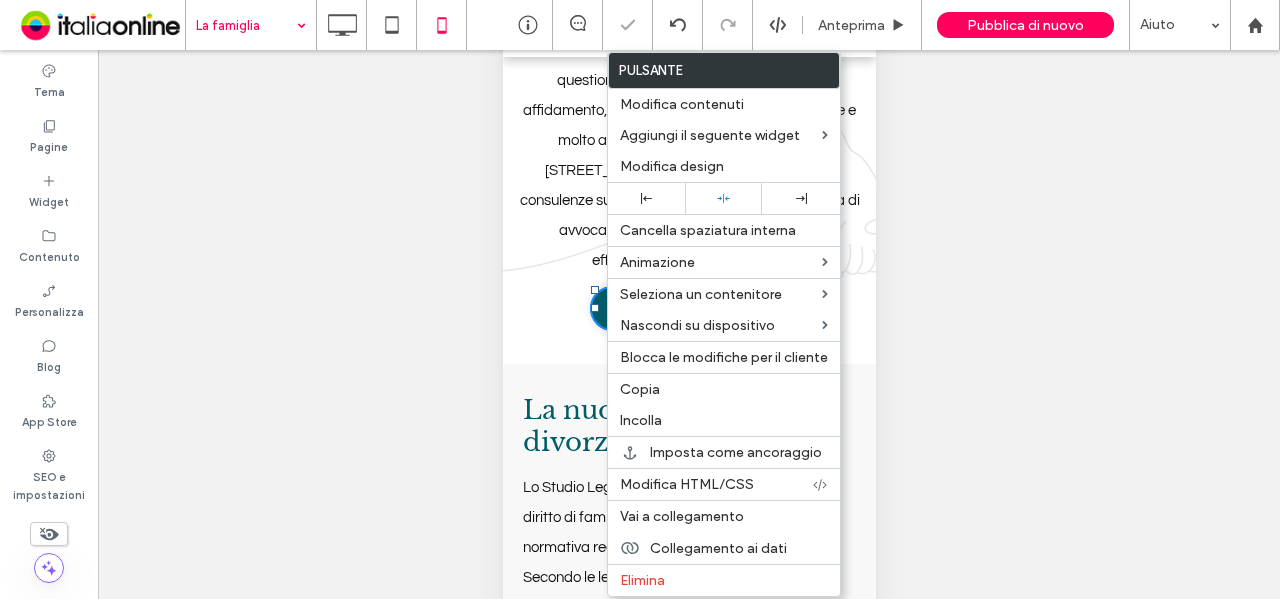 click on "La nuova normativa sul divorzio breve
Lo Studio Legale Scavone di Torino si occupa di diritto di famiglia, fornendo supporto in base alla normativa recente legata al divorzio breve. Secondo le leggi attuali infatti, in caso di consensualità, bastano 6 mesi di separazione ininterrotta per poter proporre la richiesta di divorzio, mentre in precedenza erano necessari tre anni.
Il nuovo termine si applica anche alle separazioni che, iniziate come giudiziali, sono poi diventate consensuali. ﻿ In caso di separazioni giudiziali, invece, con la nuova legge sul divorzio breve è sufficiente 1 anno di separazione ininterrotta per poter fare la richiesta di divorzio. Per assistenza su questioni legate al diritto di famiglia o per ricevere consulenze su queste nuove normative contatta gli uffici dello studio legale di Settimo Torinese: il team di avvocati ti fornirà tutte le informazioni necessarie, con competenza e professionalità.
Click To Paste
Riga + Aggiungi sezione" at bounding box center [688, 763] 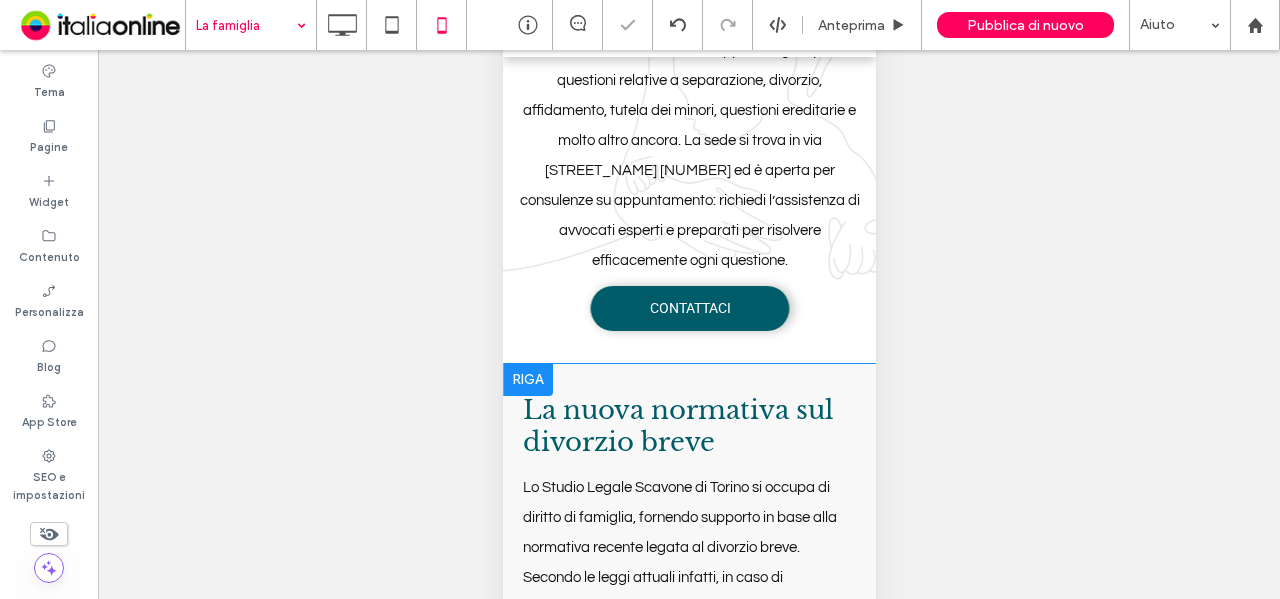 click on "La nuova normativa sul divorzio breve
Lo Studio Legale Scavone di Torino si occupa di diritto di famiglia, fornendo supporto in base alla normativa recente legata al divorzio breve. Secondo le leggi attuali infatti, in caso di consensualità, bastano 6 mesi di separazione ininterrotta per poter proporre la richiesta di divorzio, mentre in precedenza erano necessari tre anni.
Il nuovo termine si applica anche alle separazioni che, iniziate come giudiziali, sono poi diventate consensuali. ﻿ In caso di separazioni giudiziali, invece, con la nuova legge sul divorzio breve è sufficiente 1 anno di separazione ininterrotta per poter fare la richiesta di divorzio. Per assistenza su questioni legate al diritto di famiglia o per ricevere consulenze su queste nuove normative contatta gli uffici dello studio legale di Settimo Torinese: il team di avvocati ti fornirà tutte le informazioni necessarie, con competenza e professionalità.
Click To Paste
Riga + Aggiungi sezione" at bounding box center (688, 763) 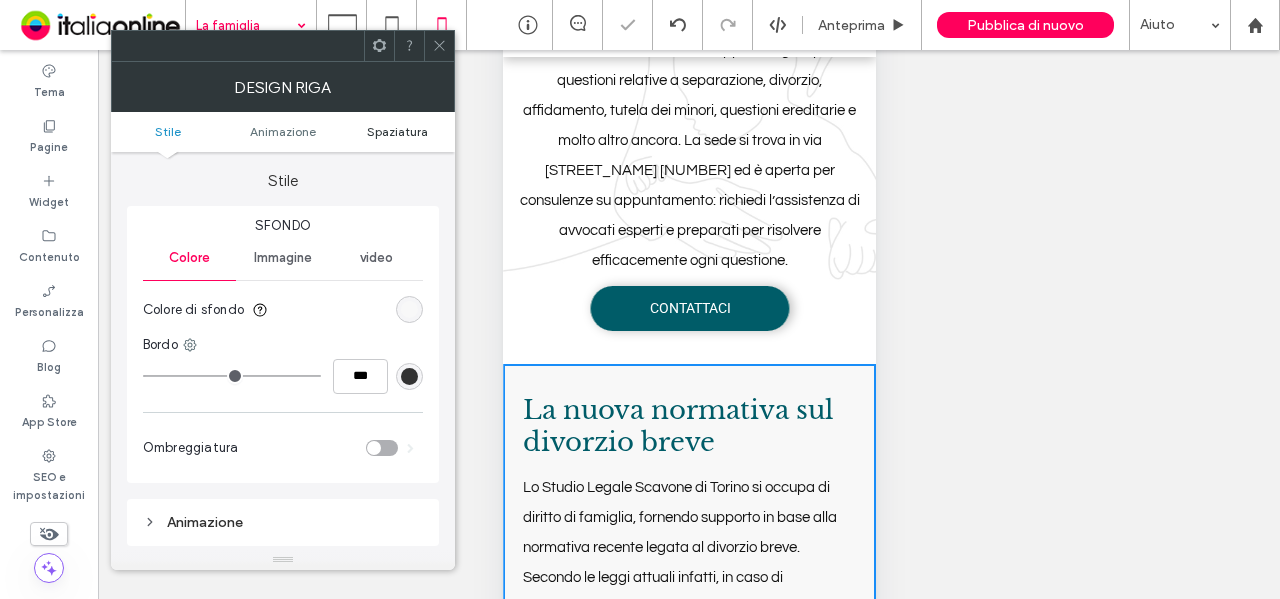 click on "Spaziatura" at bounding box center [397, 131] 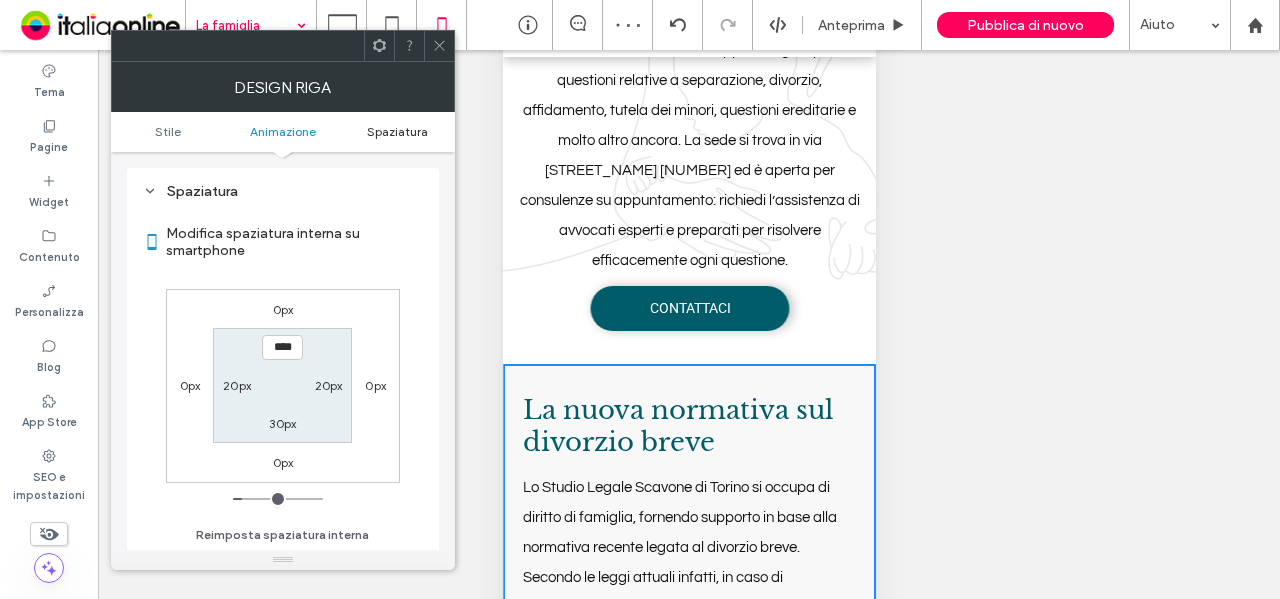 scroll, scrollTop: 394, scrollLeft: 0, axis: vertical 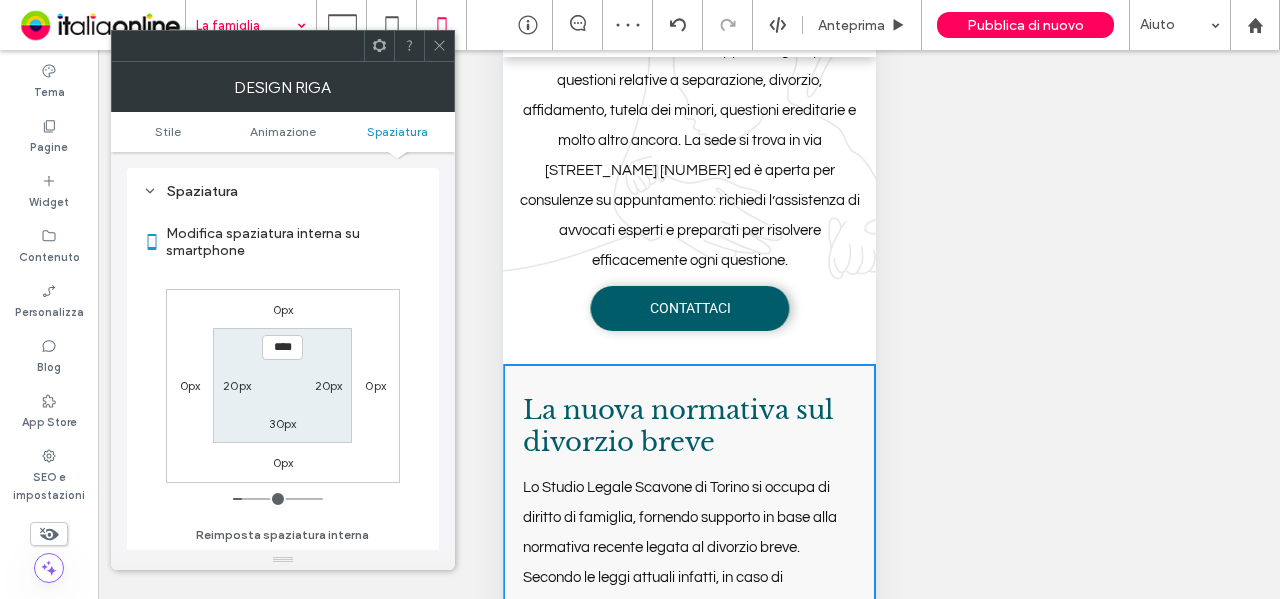 type on "**" 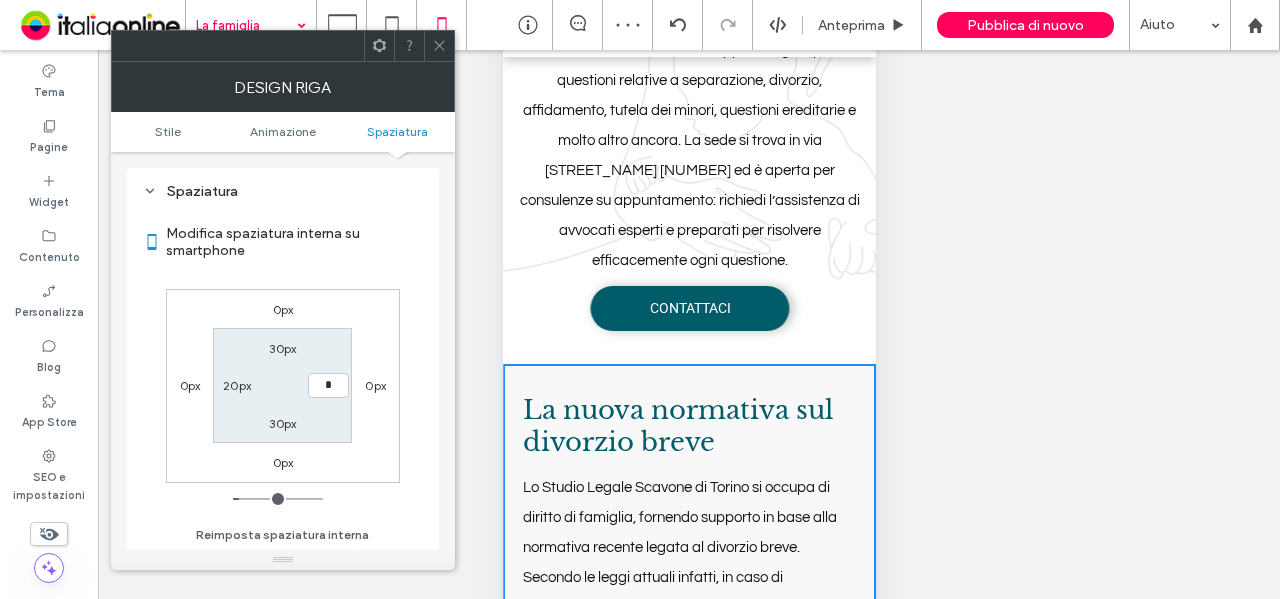 type on "**" 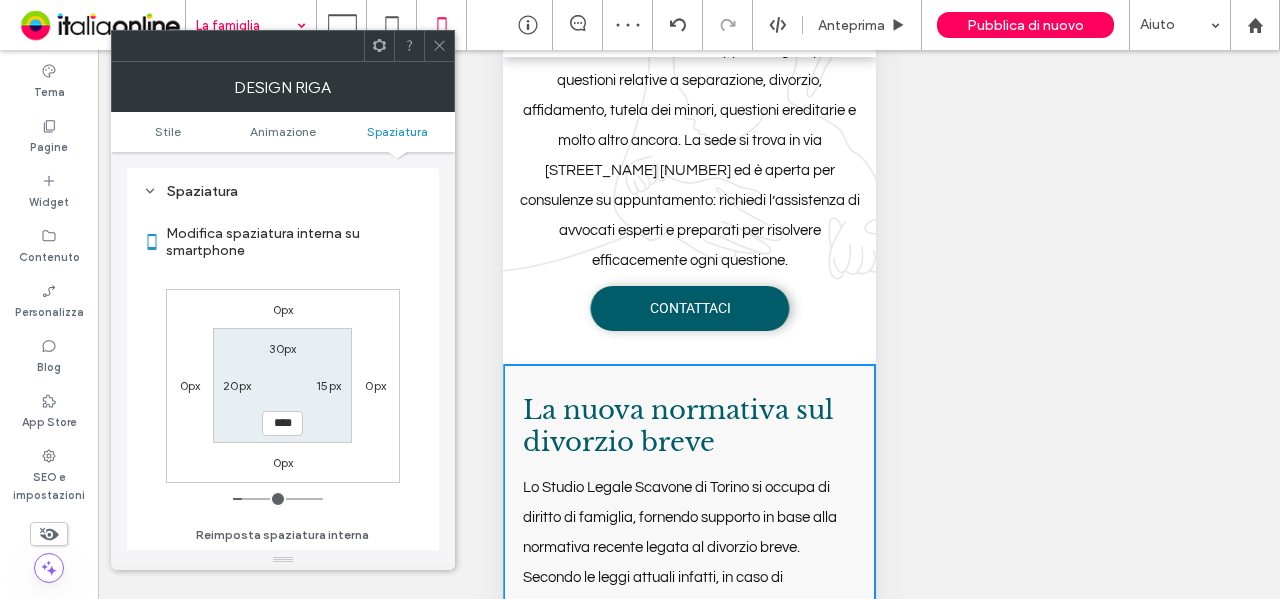 type on "**" 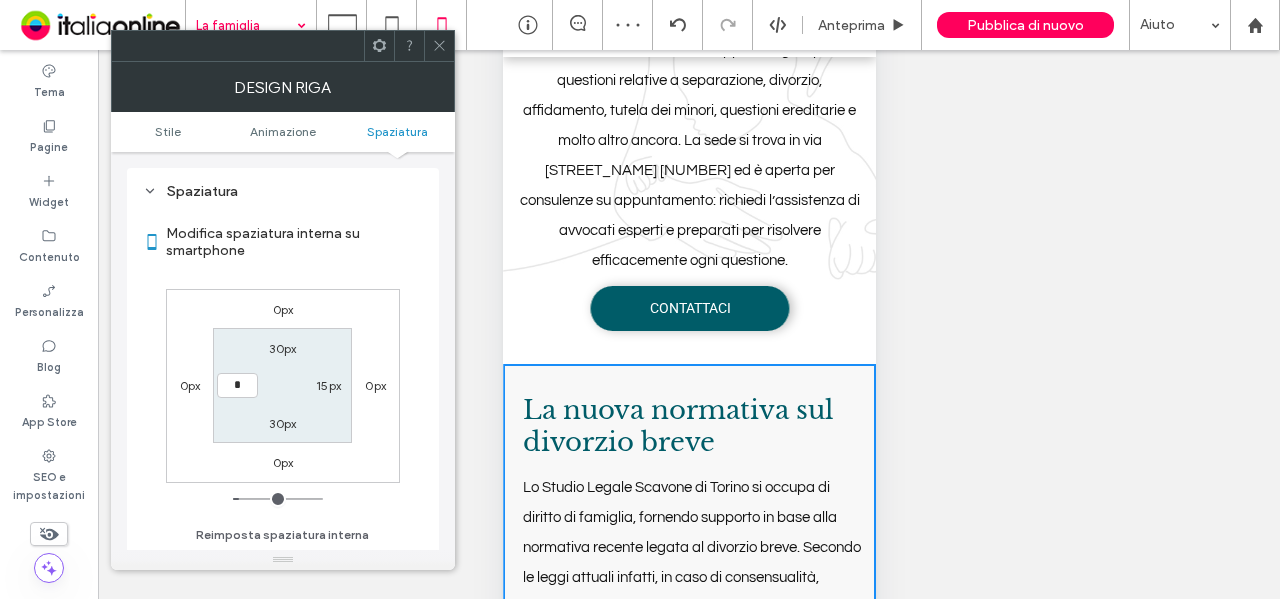 type on "**" 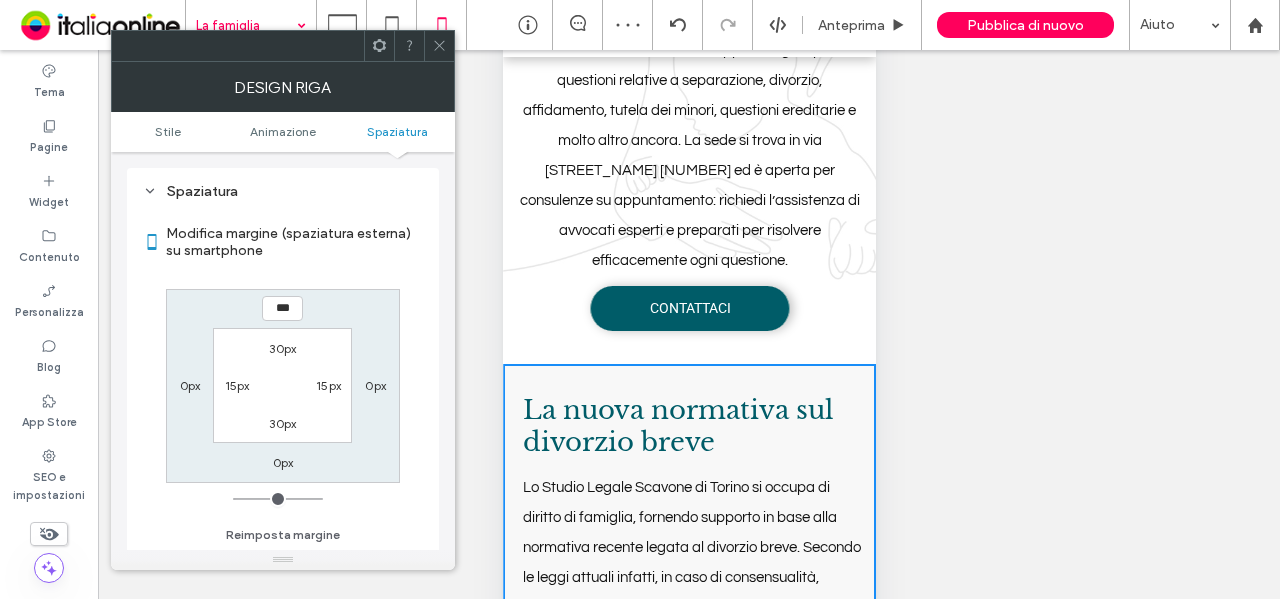 click on "15px" at bounding box center (237, 385) 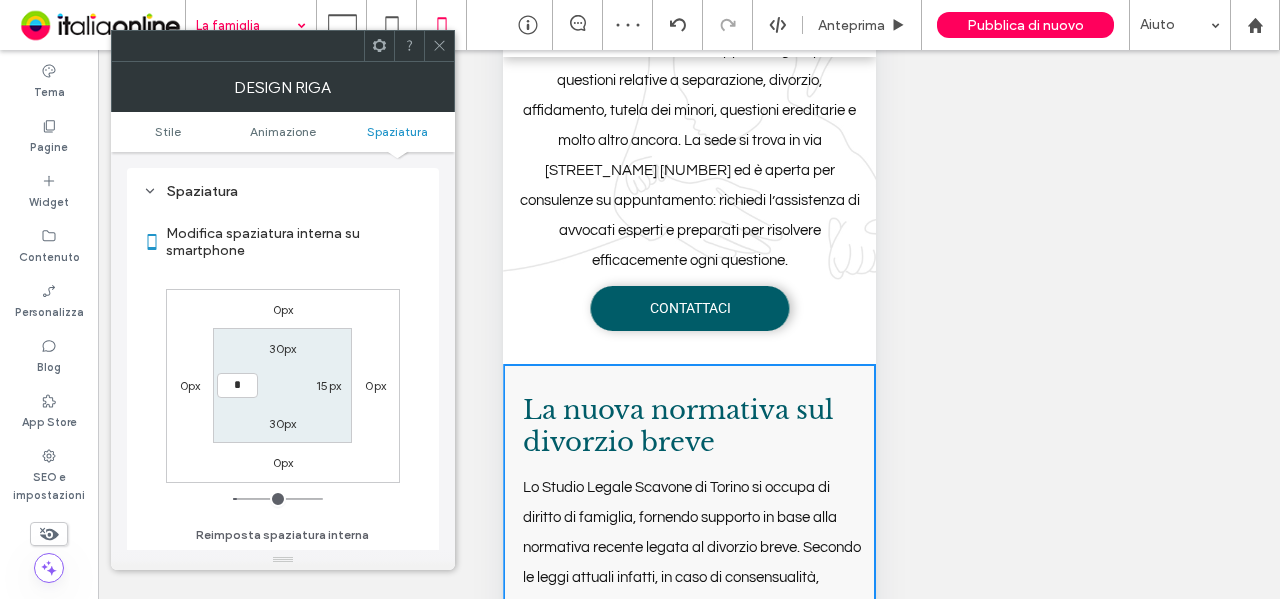 type on "**" 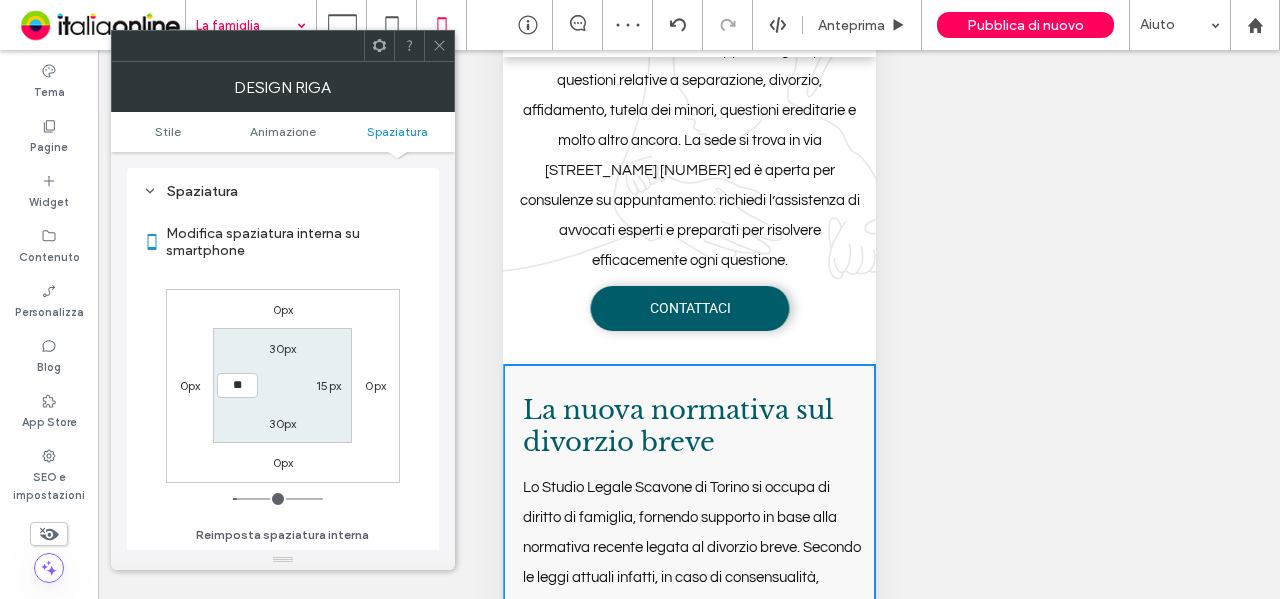 type on "*" 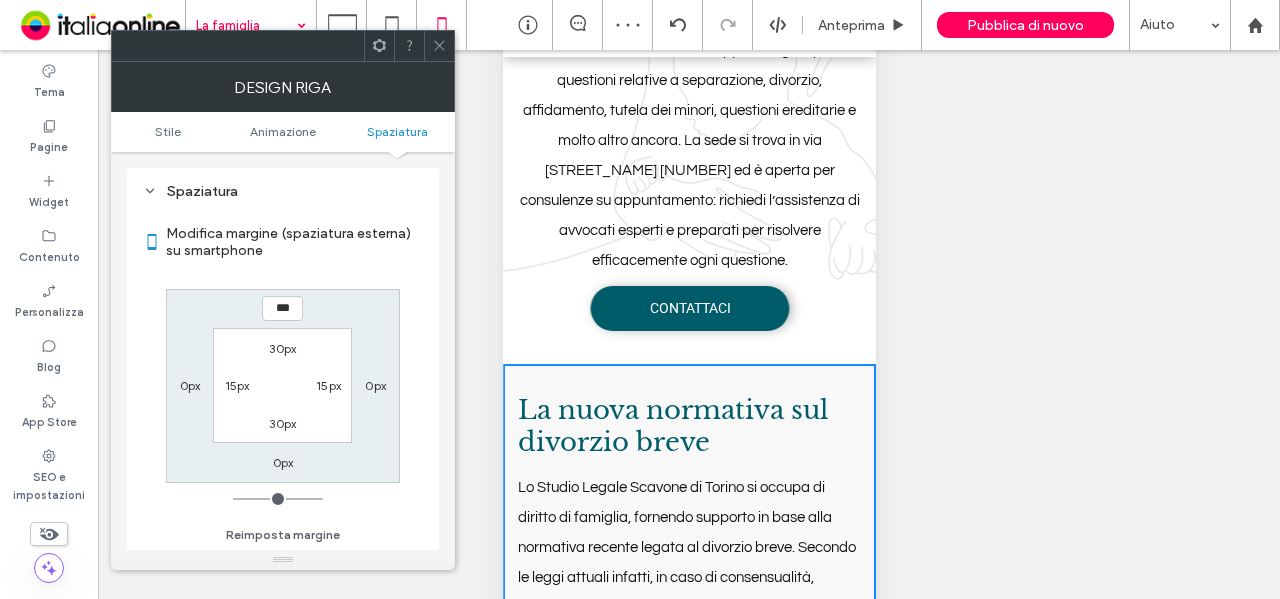click 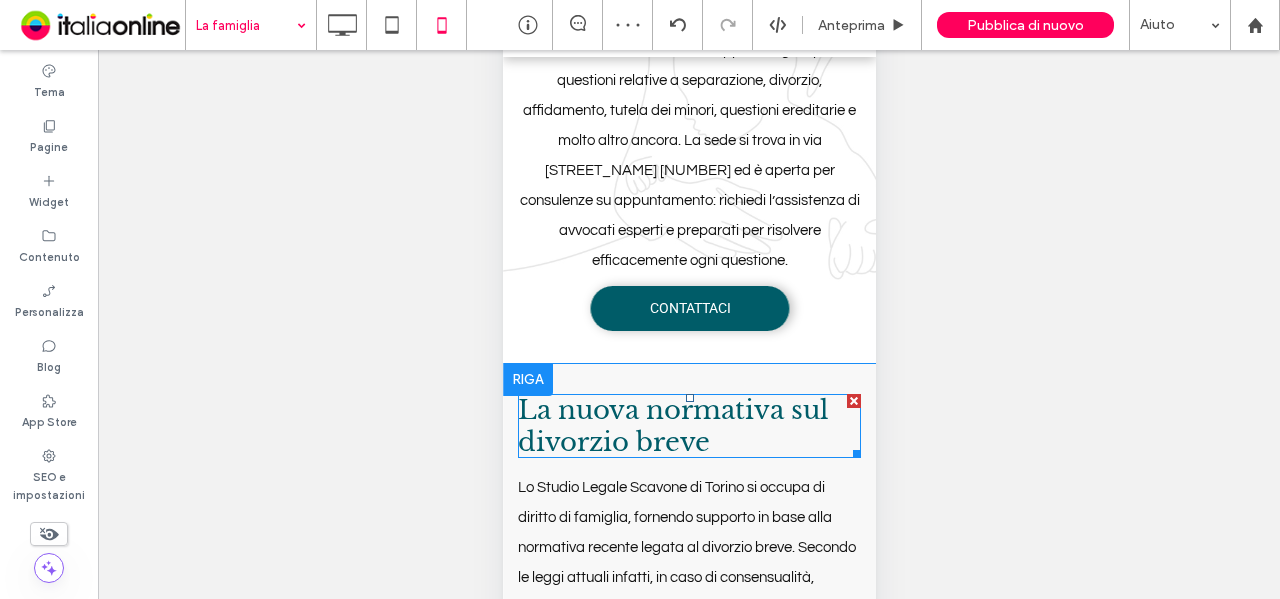 click on "La nuova normativa sul divorzio breve" at bounding box center [672, 426] 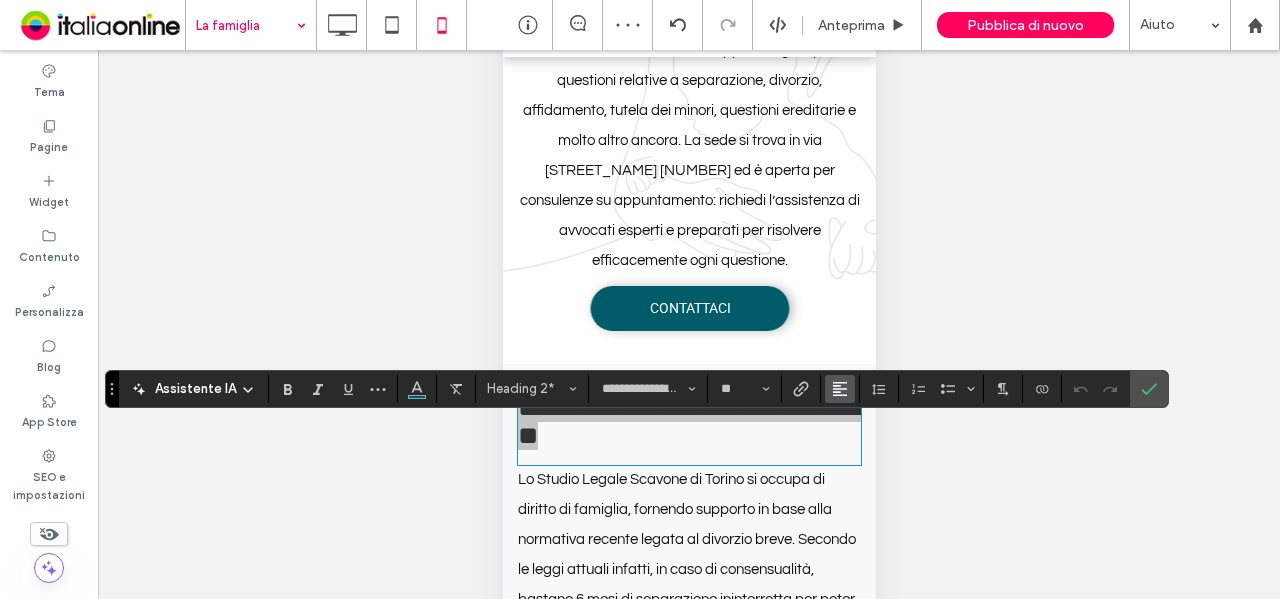 click 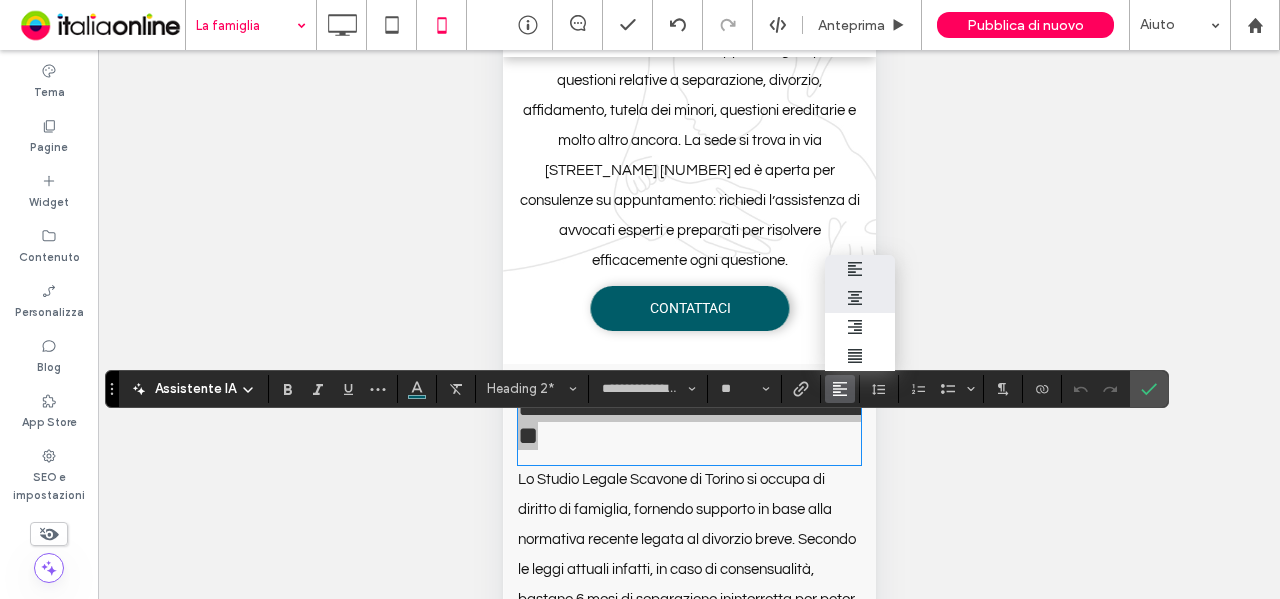 click at bounding box center (860, 298) 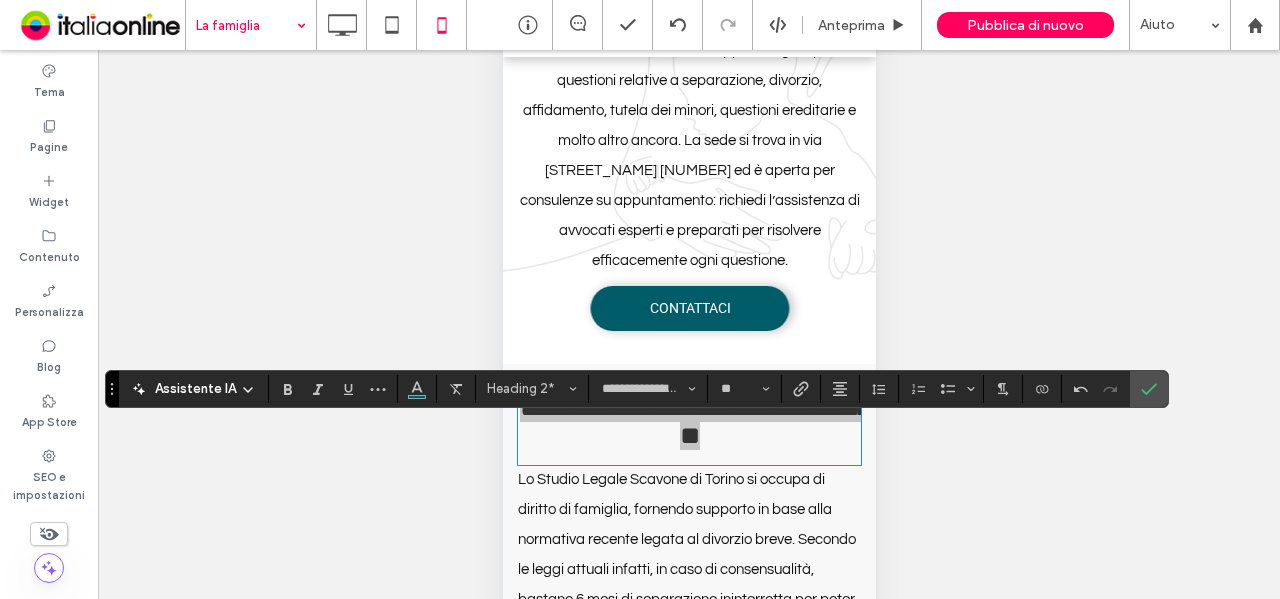 click 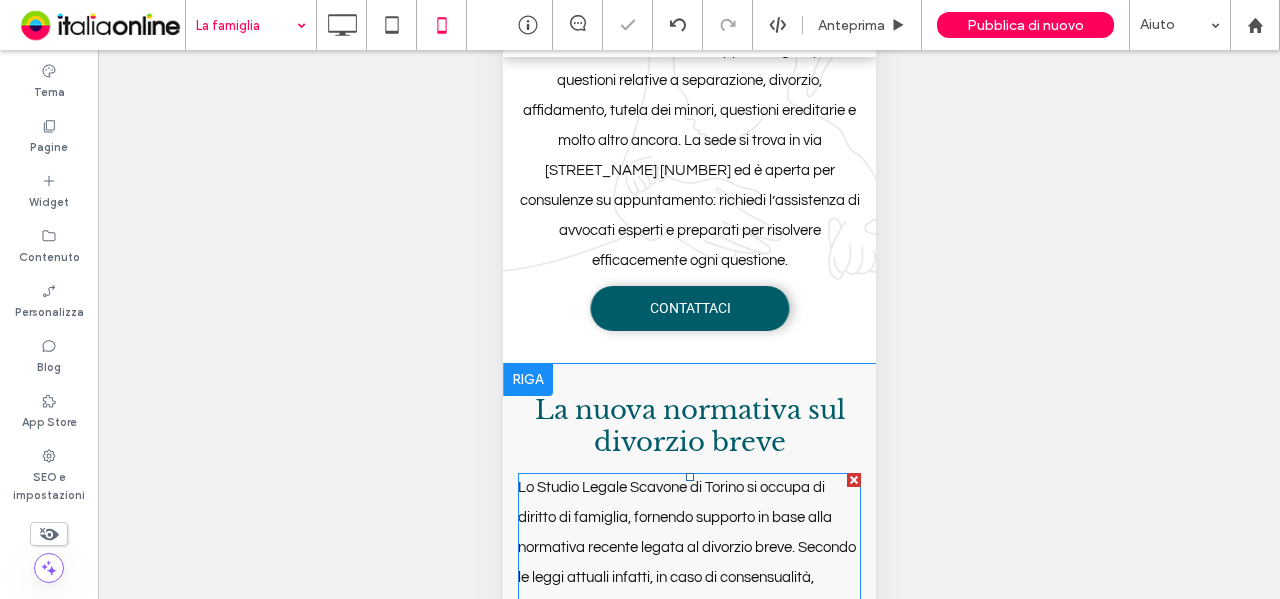 click on "Lo Studio Legale Scavone di Torino si occupa di diritto di famiglia, fornendo supporto in base alla normativa recente legata al divorzio breve. Secondo le leggi attuali infatti, in caso di consensualità, bastano 6 mesi di separazione ininterrotta per poter proporre la richiesta di divorzio, mentre in precedenza erano necessari tre anni." at bounding box center (688, 578) 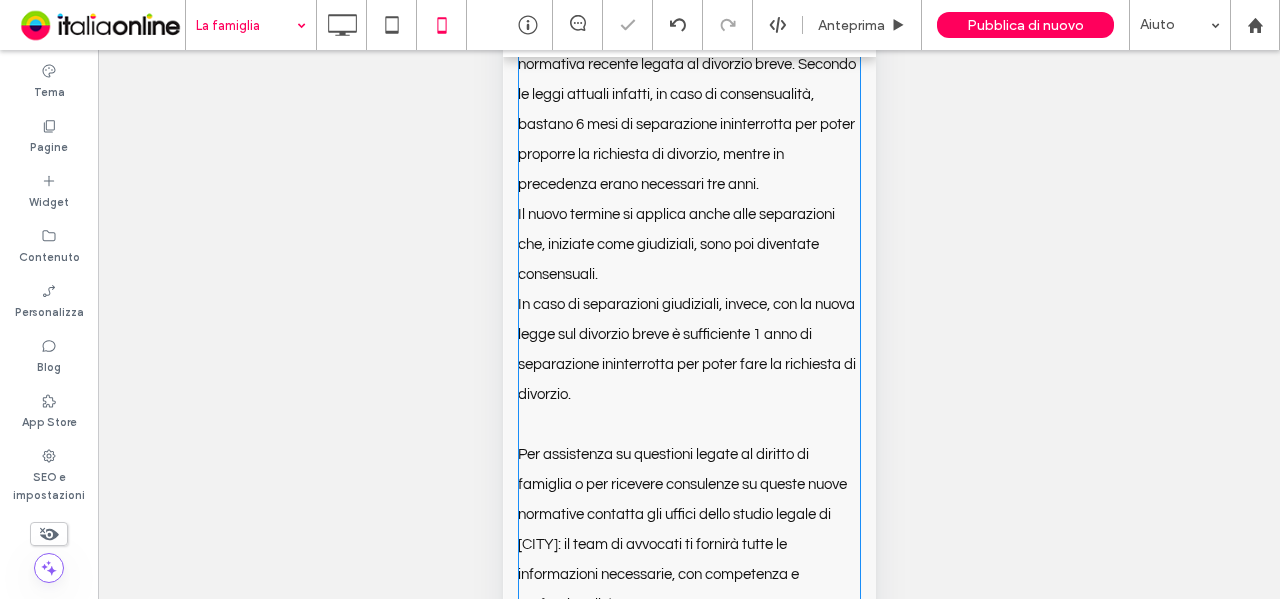 scroll, scrollTop: 0, scrollLeft: 0, axis: both 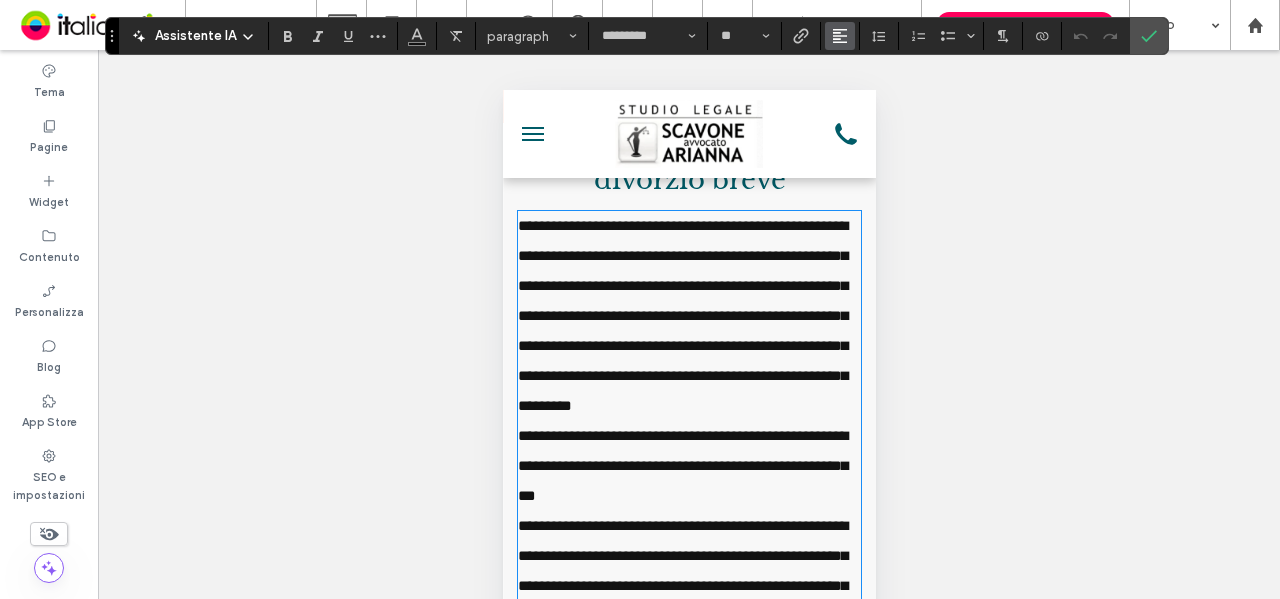 click 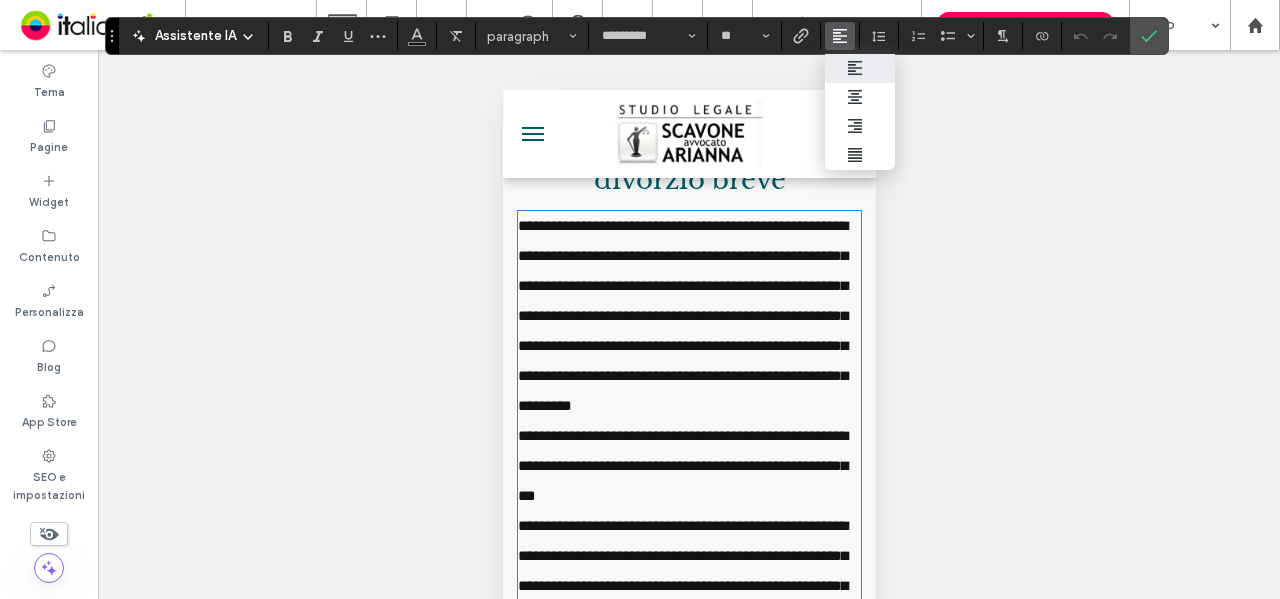 drag, startPoint x: 866, startPoint y: 87, endPoint x: 1094, endPoint y: 70, distance: 228.63289 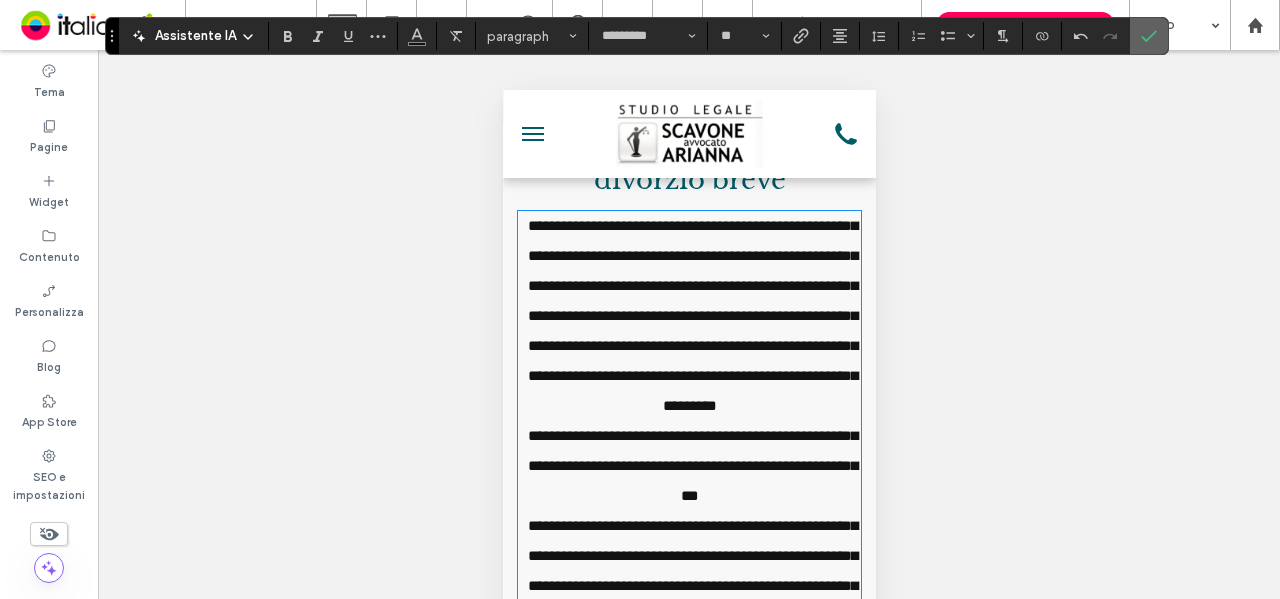 click 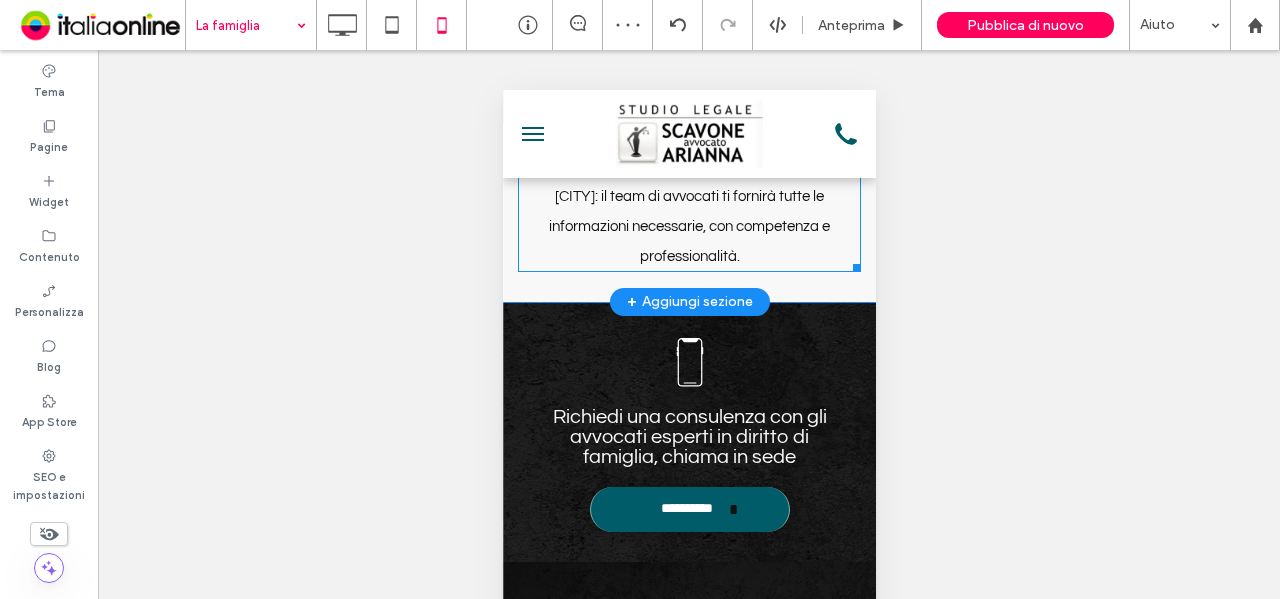 scroll, scrollTop: 1719, scrollLeft: 0, axis: vertical 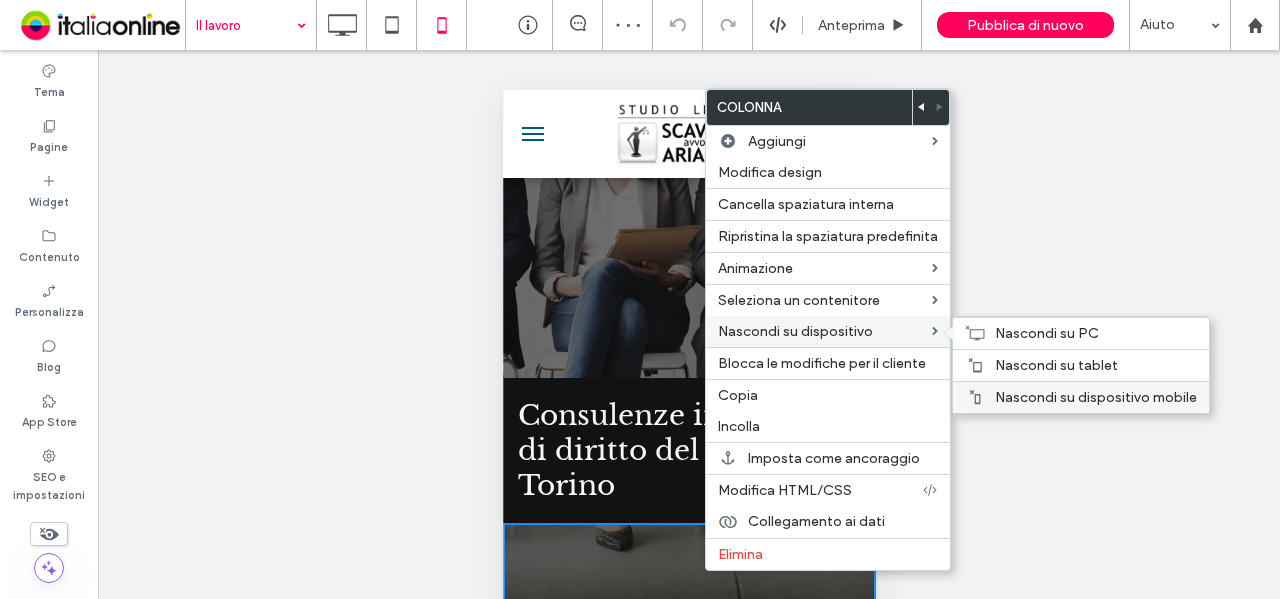 click on "Nascondi su dispositivo mobile" at bounding box center [1096, 397] 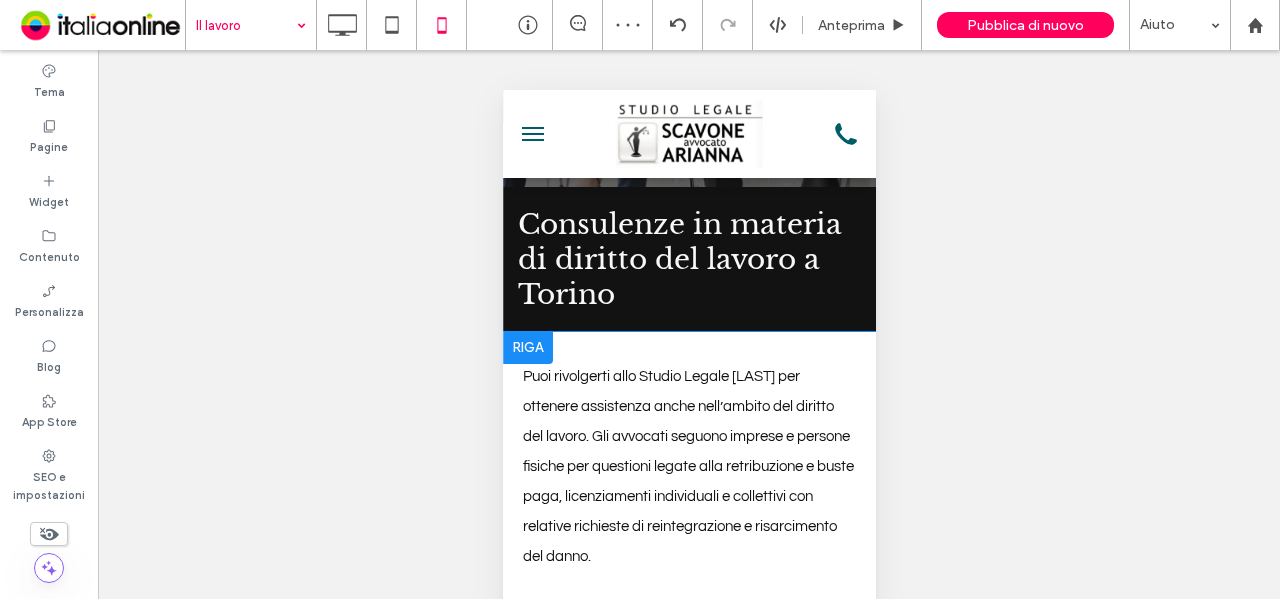 scroll, scrollTop: 200, scrollLeft: 0, axis: vertical 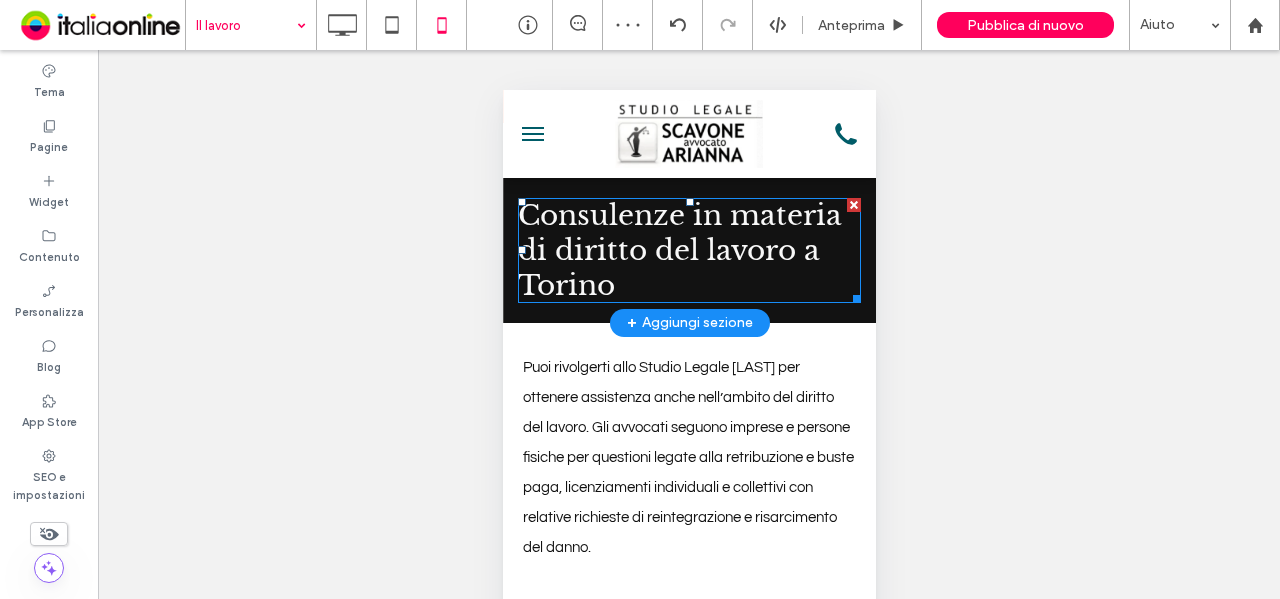click on "Consulenze in materia di diritto del lavoro a Torino" at bounding box center (688, 250) 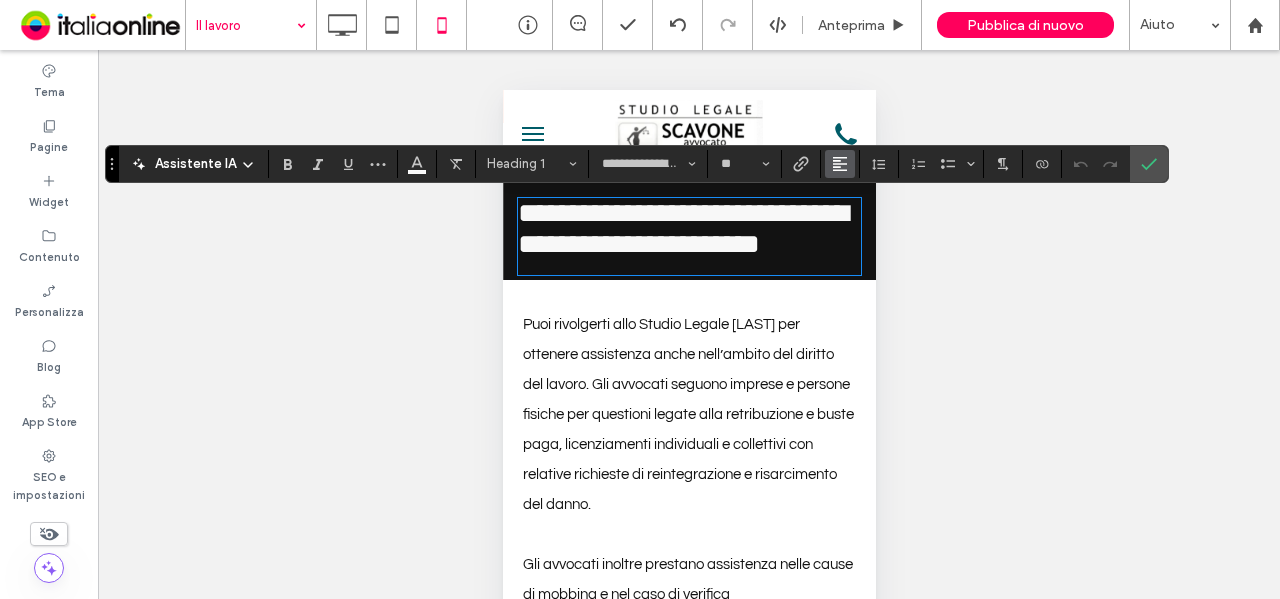click at bounding box center [840, 164] 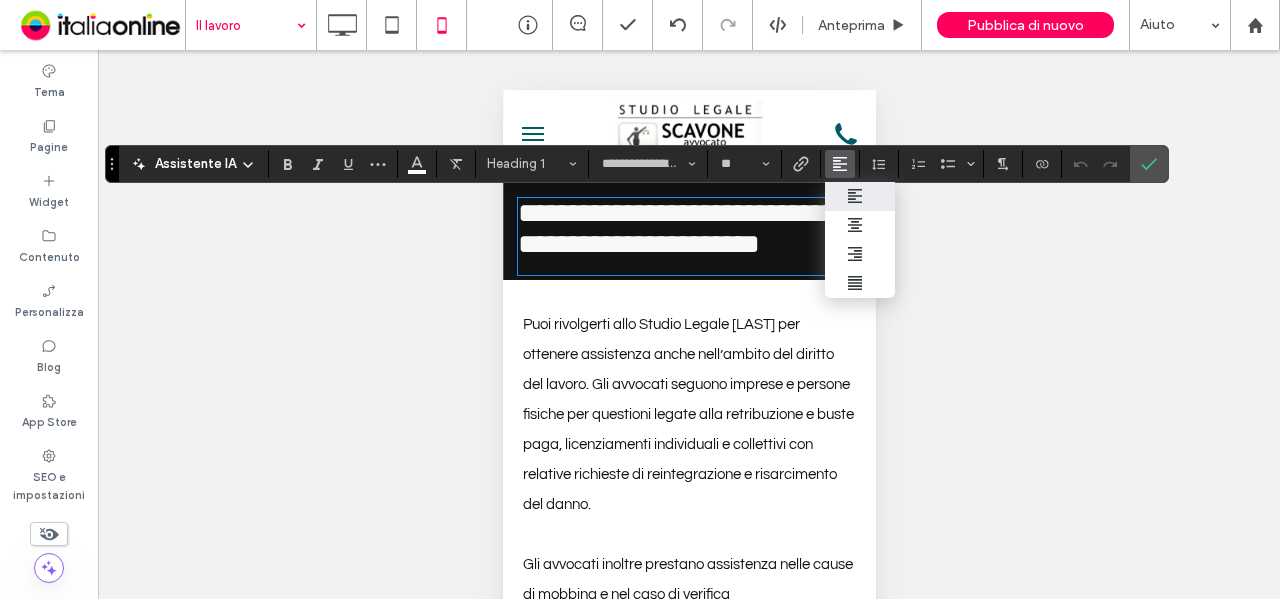 click at bounding box center [860, 225] 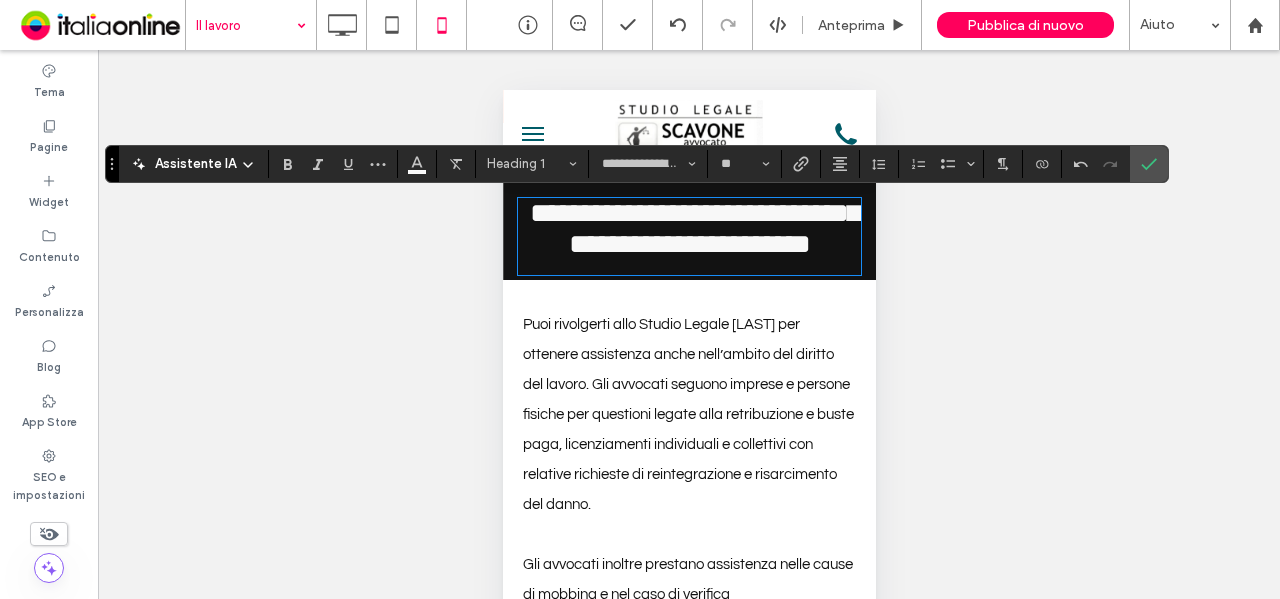 drag, startPoint x: 1143, startPoint y: 162, endPoint x: 1048, endPoint y: 229, distance: 116.24973 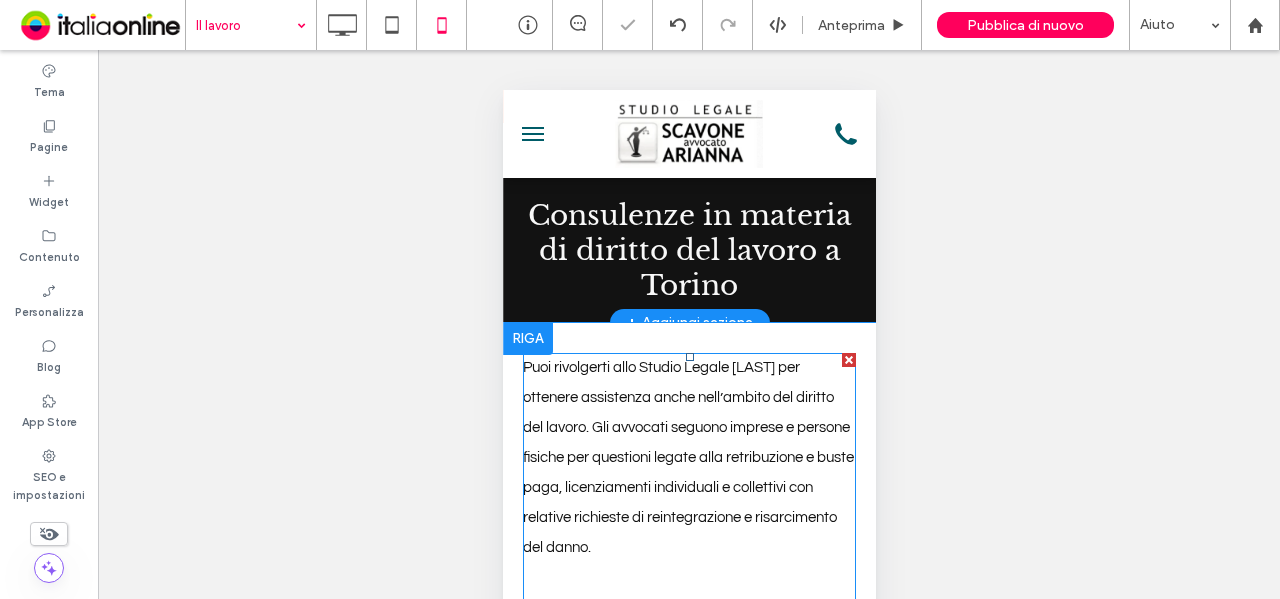 click on "Puoi rivolgerti allo Studio Legale Scavone per ottenere assistenza anche nell’ambito del diritto del lavoro. Gli avvocati seguono imprese e persone fisiche per questioni legate alla retribuzione e buste paga, licenziamenti individuali e collettivi con relative richieste di reintegrazione e risarcimento del danno." at bounding box center [688, 458] 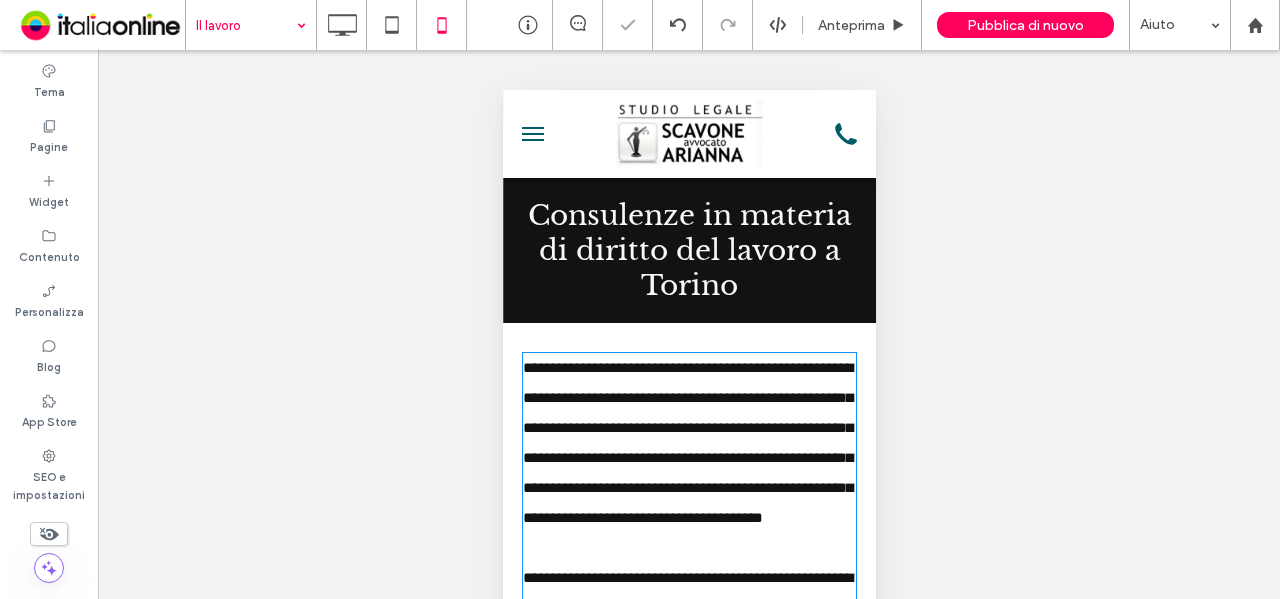 scroll, scrollTop: 121, scrollLeft: 0, axis: vertical 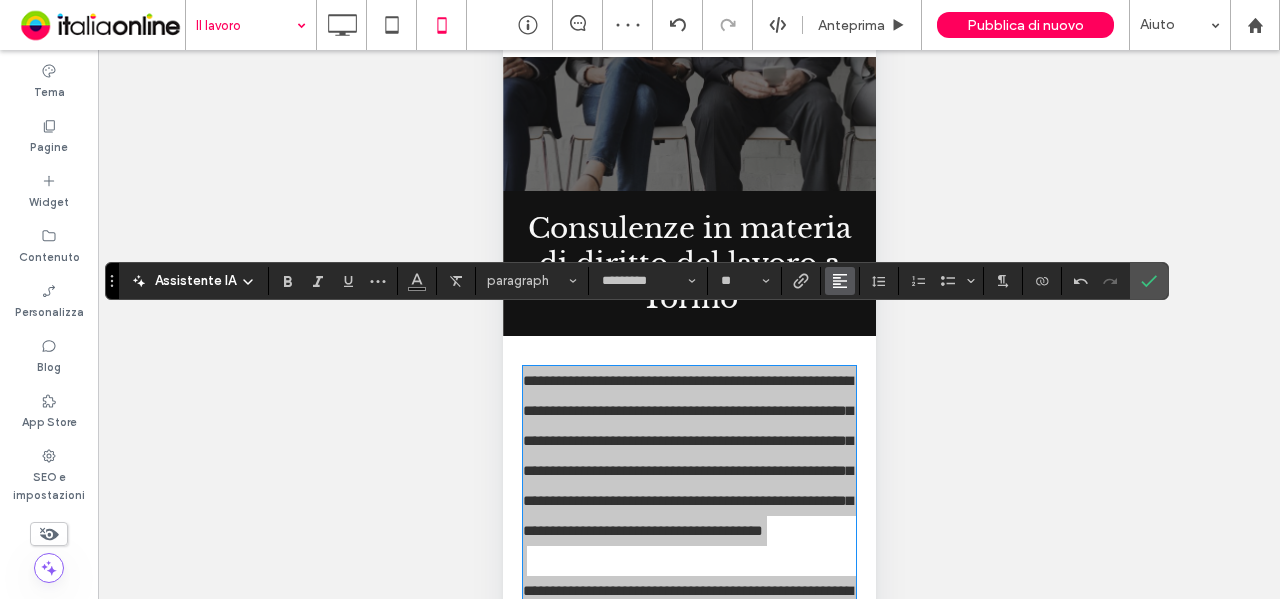 click 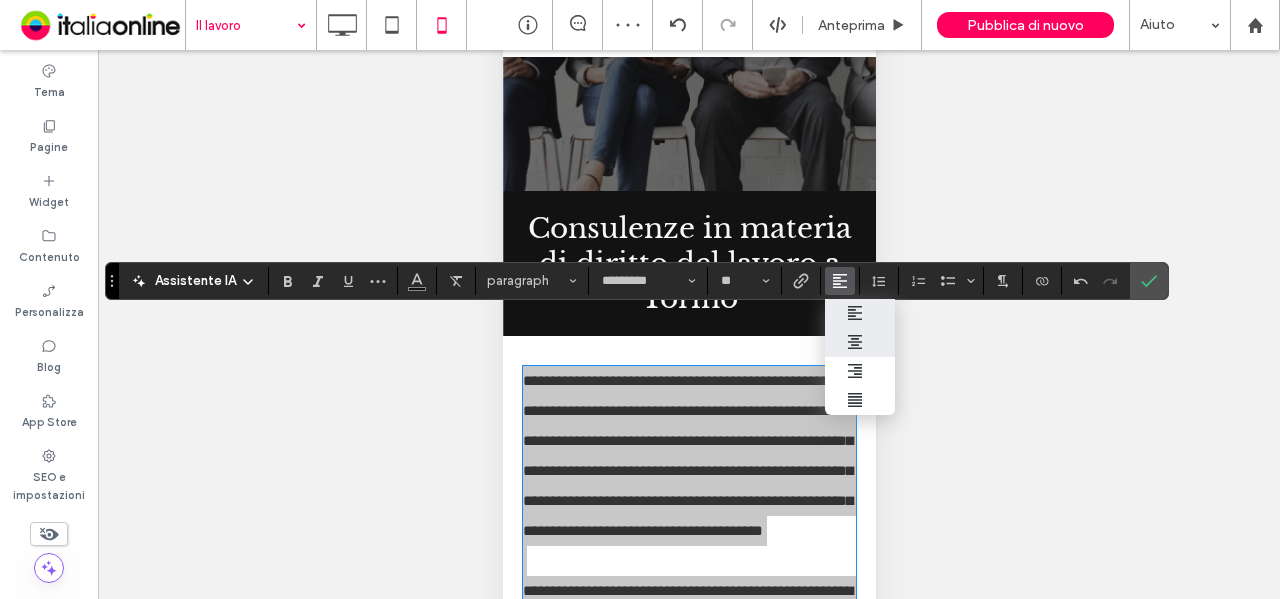 click at bounding box center (860, 342) 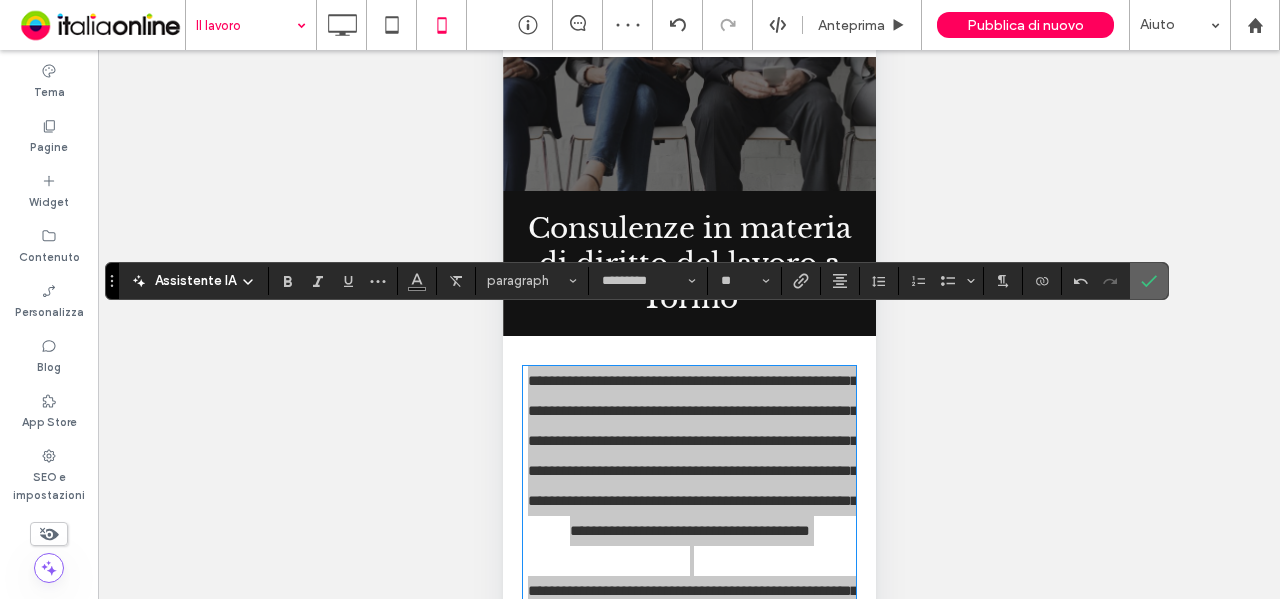 drag, startPoint x: 1157, startPoint y: 283, endPoint x: 888, endPoint y: 359, distance: 279.52997 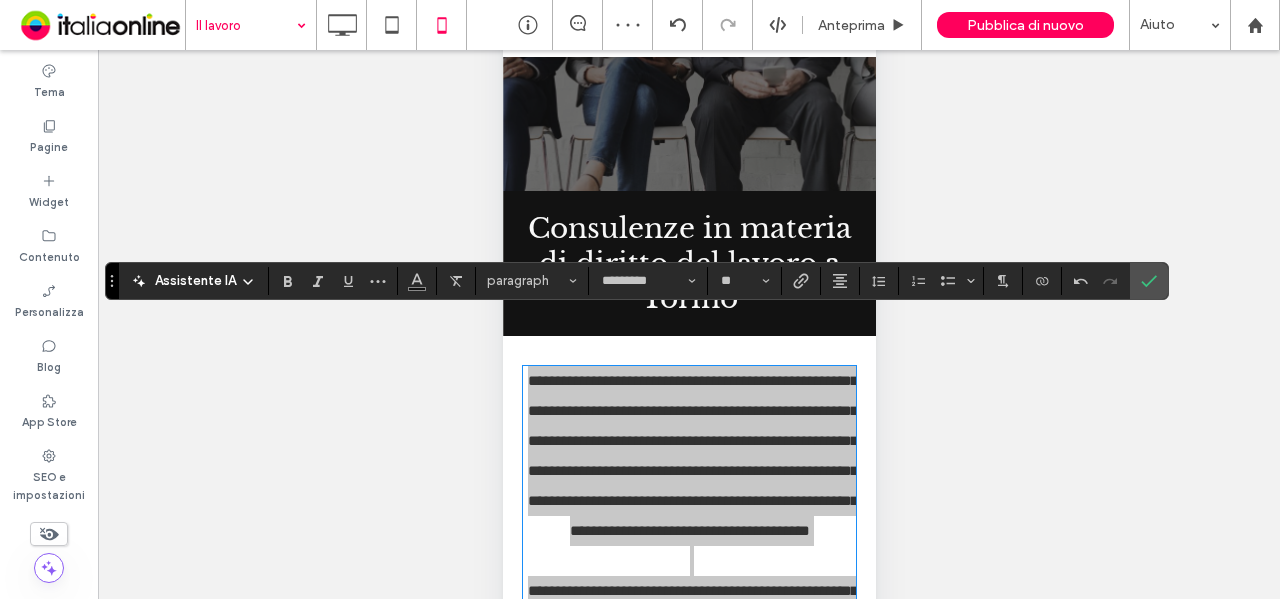 click at bounding box center [1149, 281] 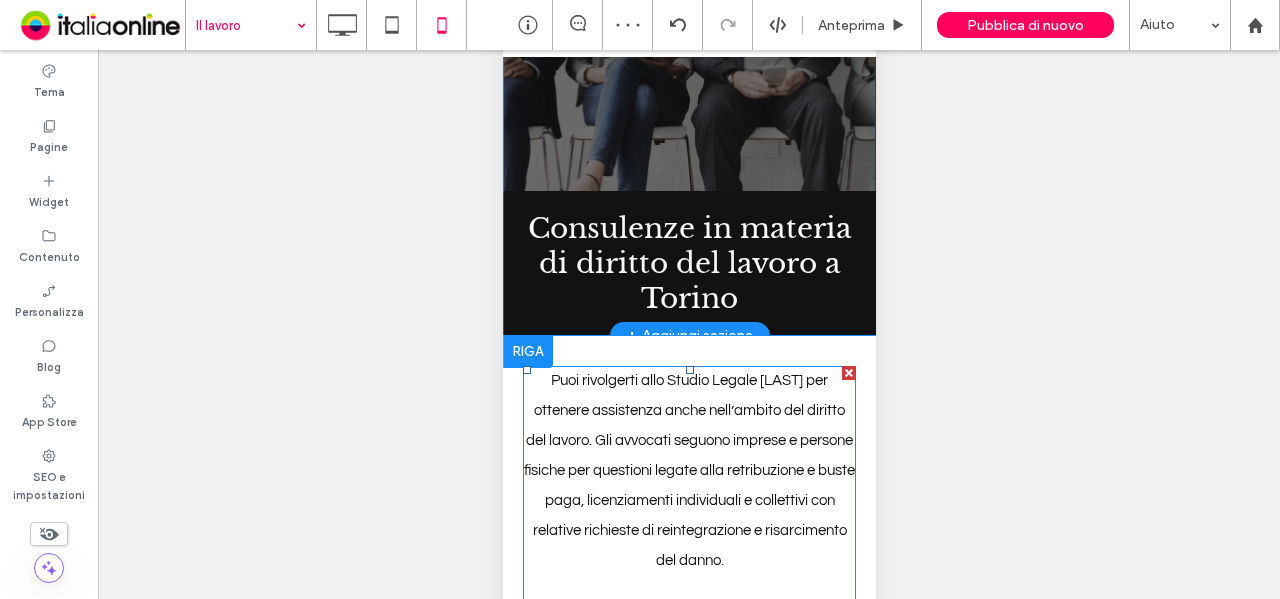 click on "Puoi rivolgerti allo Studio Legale Scavone per ottenere assistenza anche nell’ambito del diritto del lavoro. Gli avvocati seguono imprese e persone fisiche per questioni legate alla retribuzione e buste paga, licenziamenti individuali e collettivi con relative richieste di reintegrazione e risarcimento del danno." at bounding box center [688, 471] 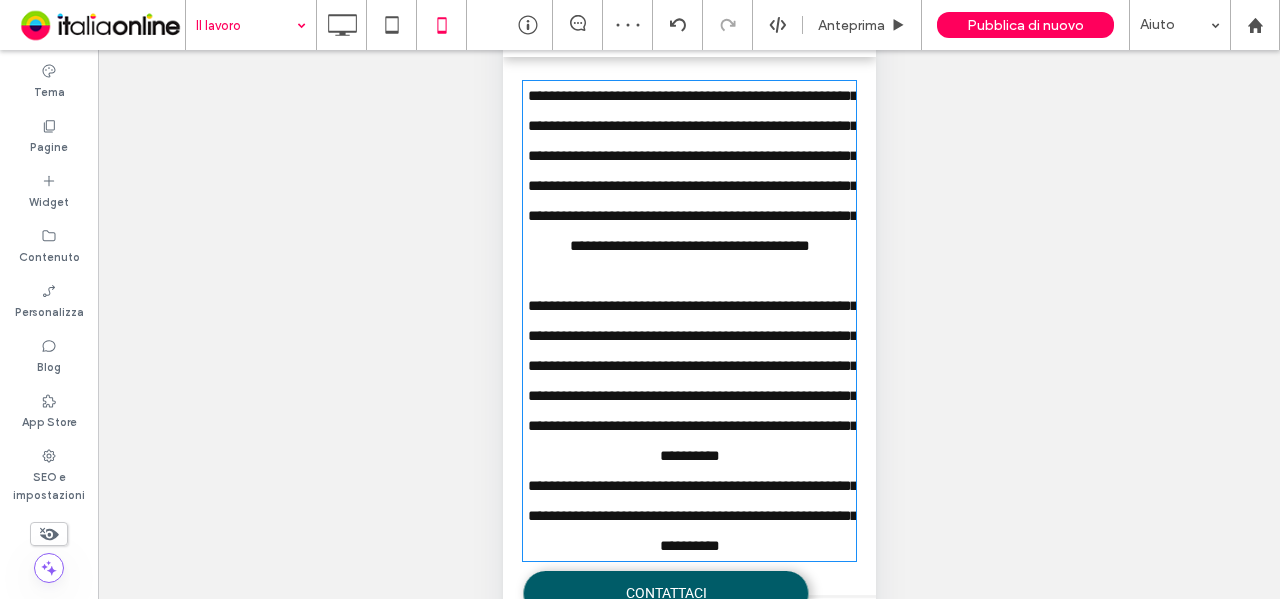 scroll, scrollTop: 166, scrollLeft: 0, axis: vertical 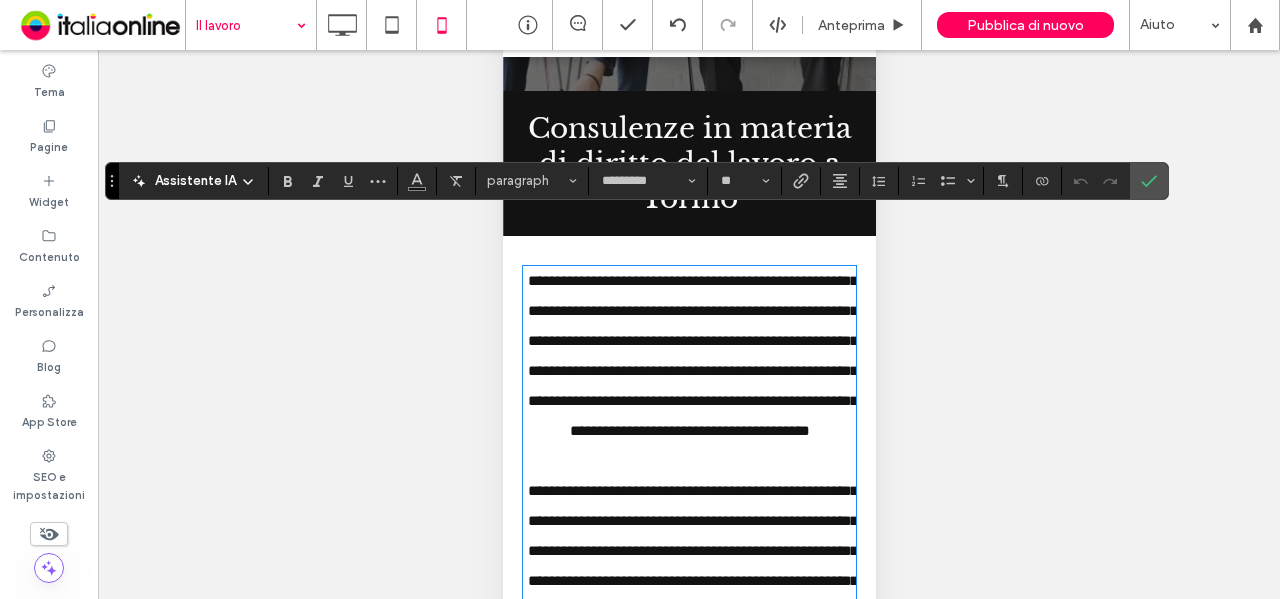 click on "Consulenze in materia di diritto del lavoro a Torino
Click To Paste" at bounding box center (688, 163) 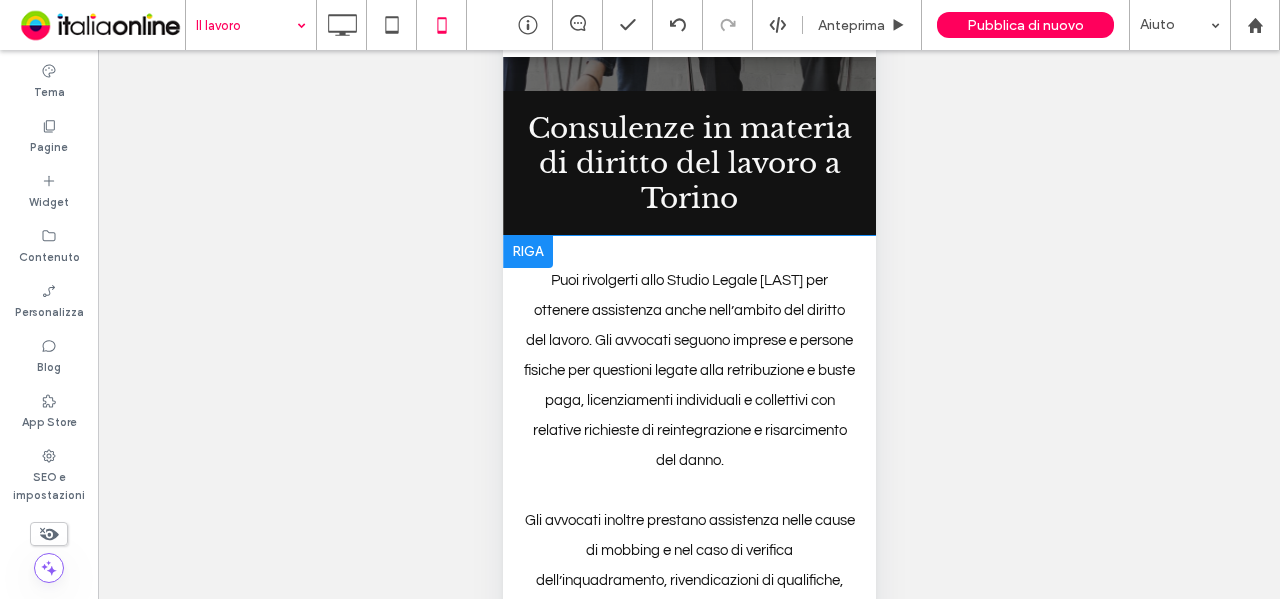 click on "Puoi rivolgerti allo Studio Legale Scavone per ottenere assistenza anche nell’ambito del diritto del lavoro. Gli avvocati seguono imprese e persone fisiche per questioni legate alla retribuzione e buste paga, licenziamenti individuali e collettivi con relative richieste di reintegrazione e risarcimento del danno.  Gli avvocati inoltre prestano assistenza nelle cause di mobbing e nel caso di verifica dell’inquadramento, rivendicazioni di qualifiche, controversie di natura previdenziale, di eventuali trasferimenti del lavoratore e, naturalmente, di tutto ciò che riguarda gli infortuni sul lavoro. Contatta la sede di Settimo Torinese chiamando la segreteria o compilando l'apposito modulo per fissare un appuntamento.
CONTATTACI
Click To Paste
Riga + Aggiungi sezione" at bounding box center (688, 550) 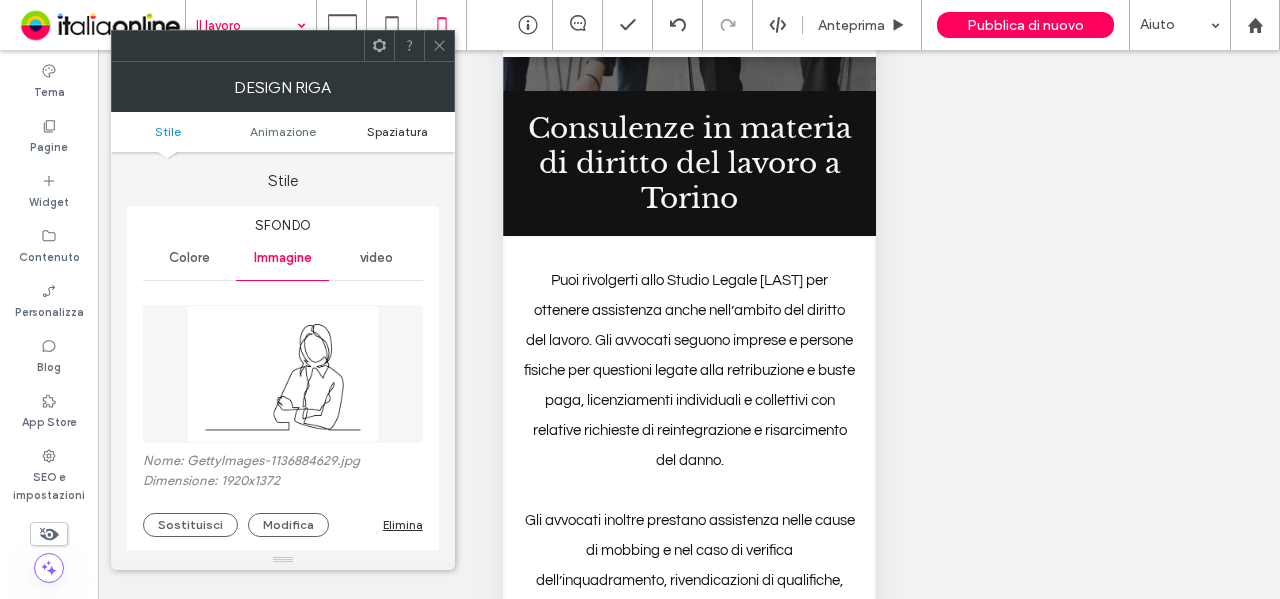 click on "Spaziatura" at bounding box center (397, 131) 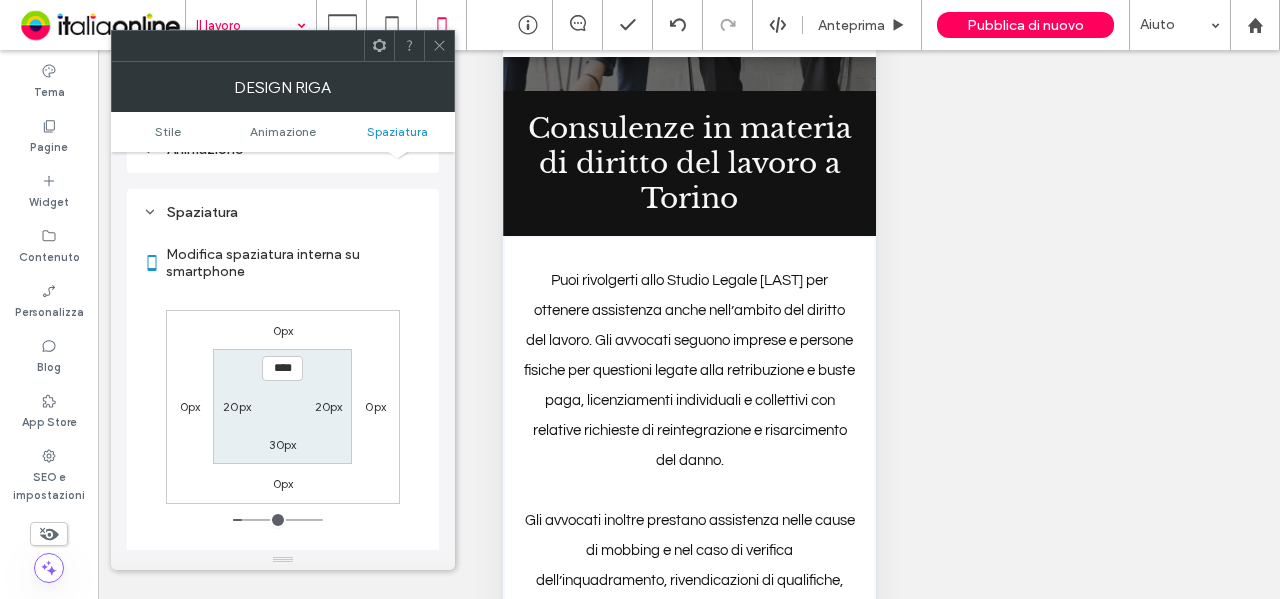 scroll, scrollTop: 1080, scrollLeft: 0, axis: vertical 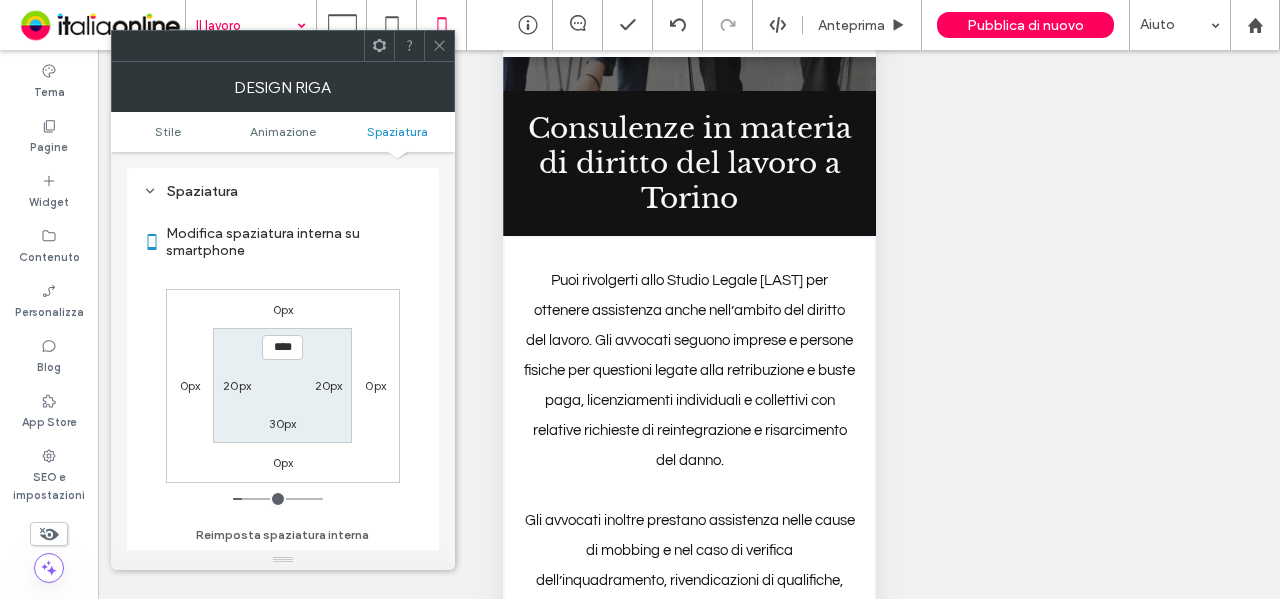 type on "**" 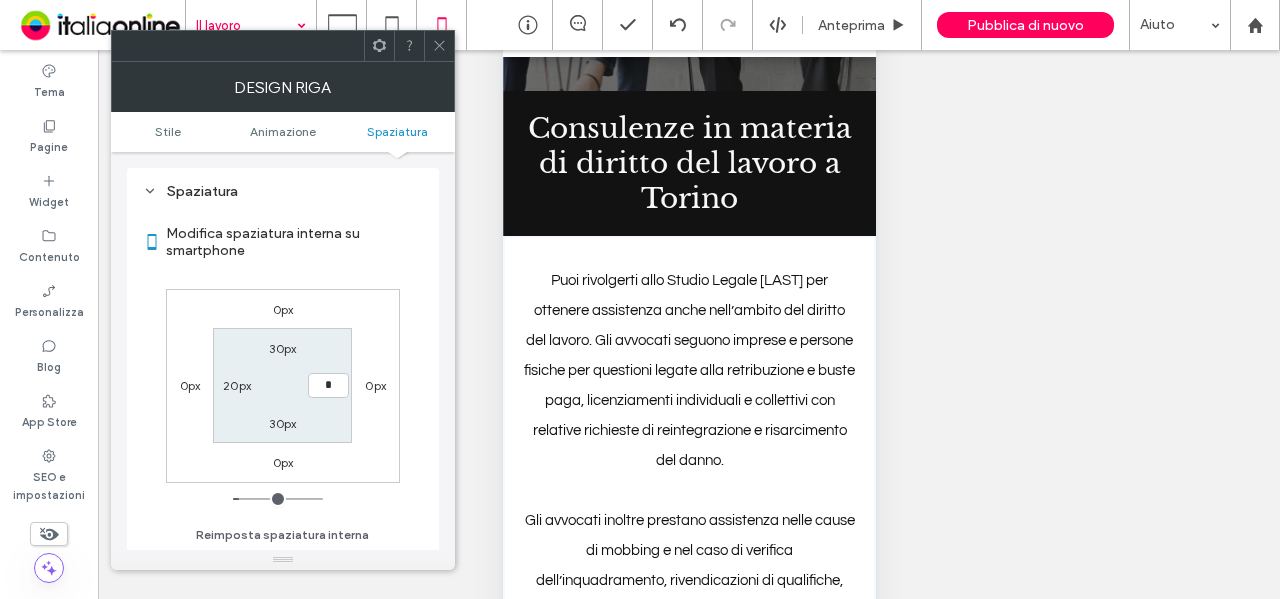 type on "**" 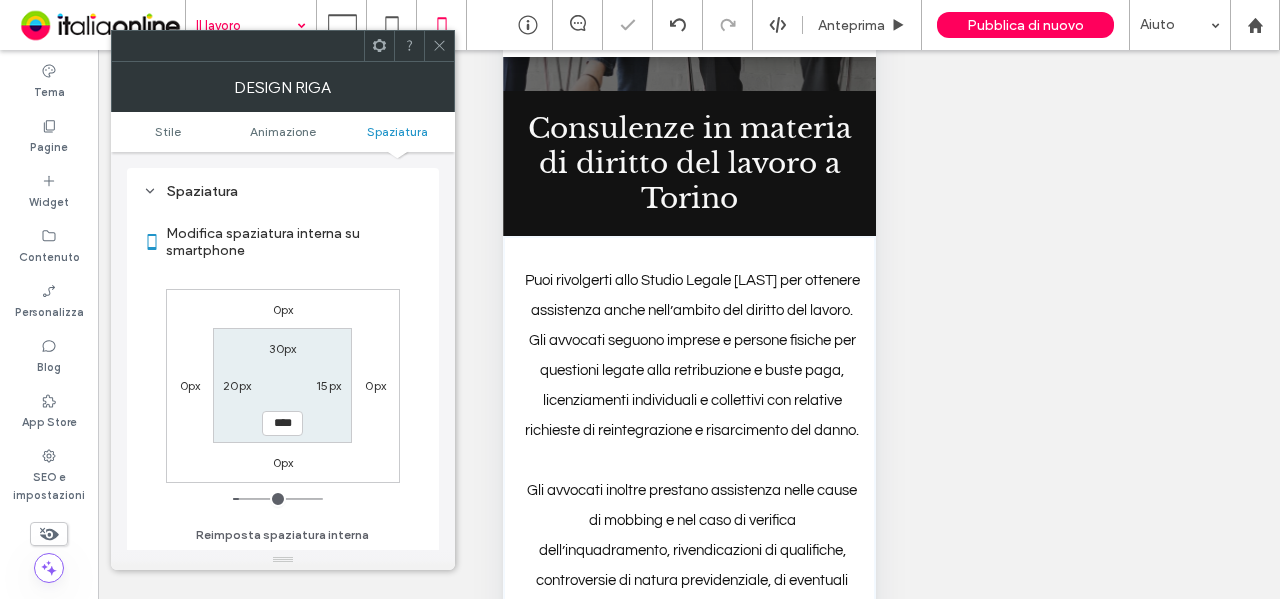 type on "**" 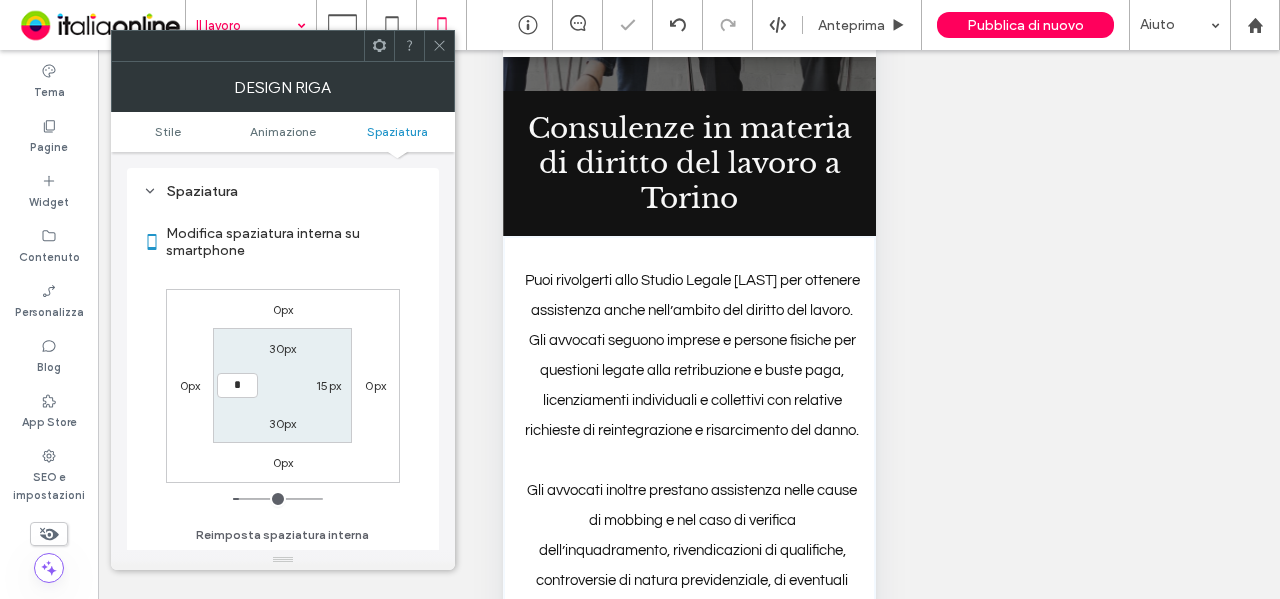 type on "**" 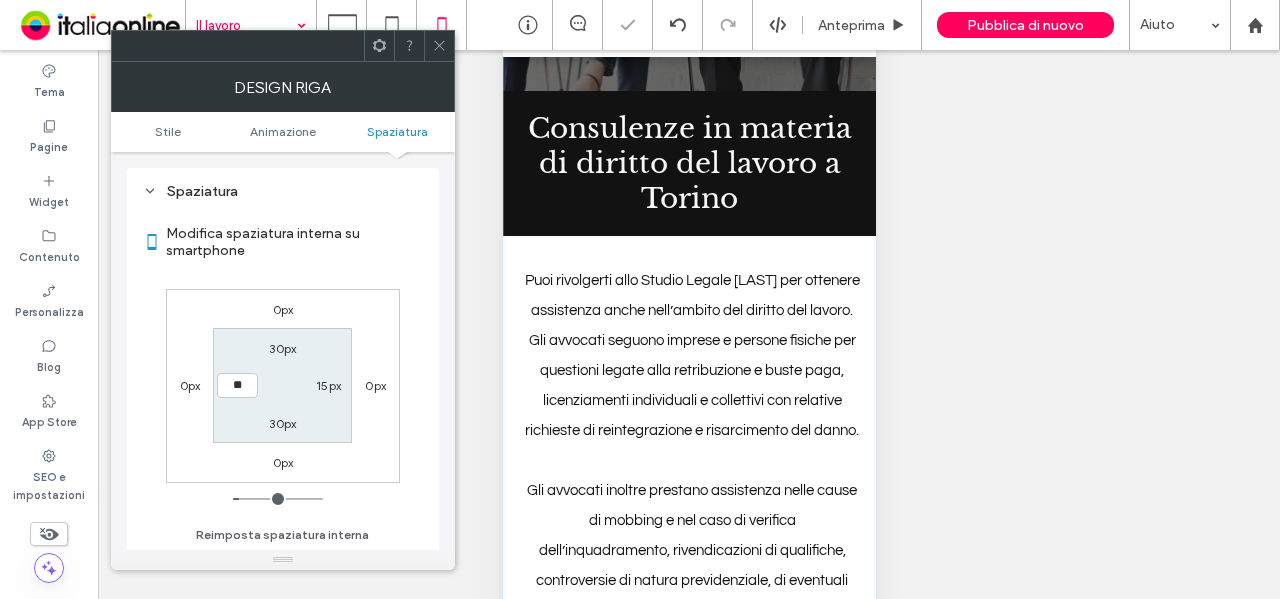 type on "*" 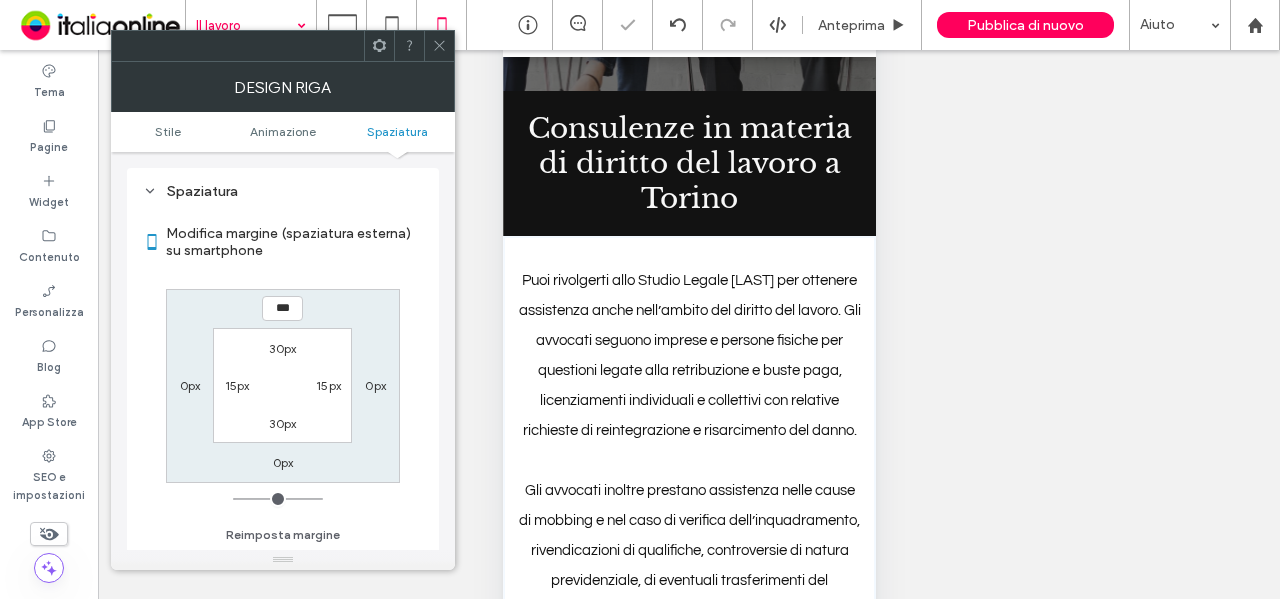 click 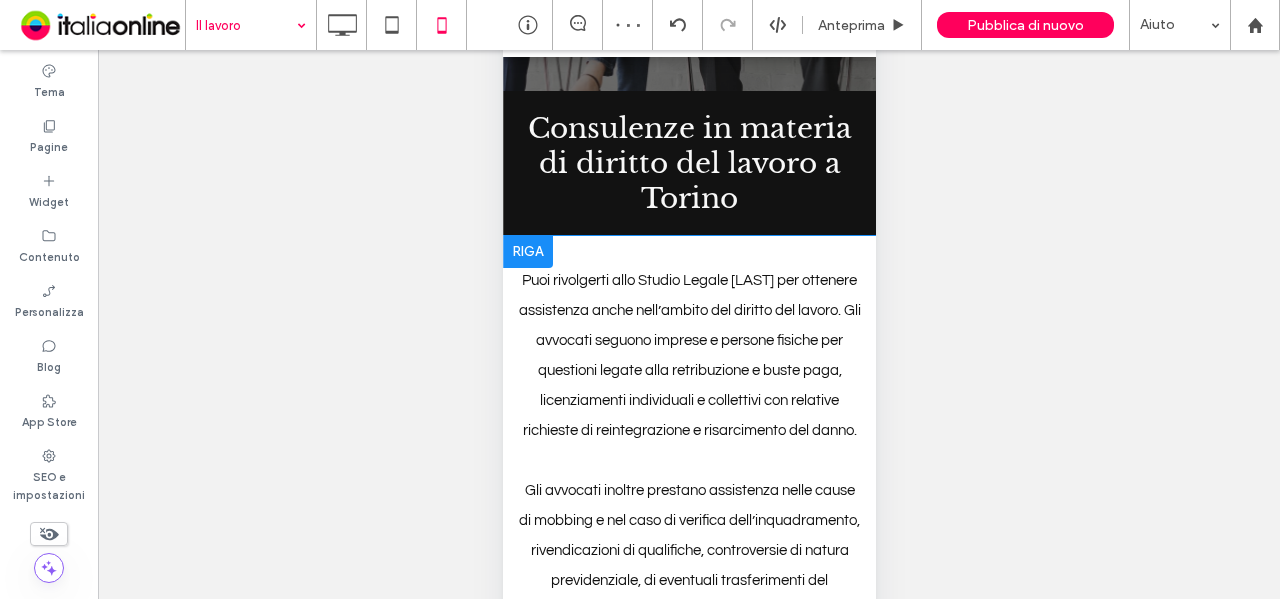 click on "Puoi rivolgerti allo Studio Legale Scavone per ottenere assistenza anche nell’ambito del diritto del lavoro. Gli avvocati seguono imprese e persone fisiche per questioni legate alla retribuzione e buste paga, licenziamenti individuali e collettivi con relative richieste di reintegrazione e risarcimento del danno.  Gli avvocati inoltre prestano assistenza nelle cause di mobbing e nel caso di verifica dell’inquadramento, rivendicazioni di qualifiche, controversie di natura previdenziale, di eventuali trasferimenti del lavoratore e, naturalmente, di tutto ciò che riguarda gli infortuni sul lavoro. Contatta la sede di Settimo Torinese chiamando la segreteria o compilando l'apposito modulo per fissare un appuntamento.
CONTATTACI
Click To Paste
Riga + Aggiungi sezione" at bounding box center [688, 535] 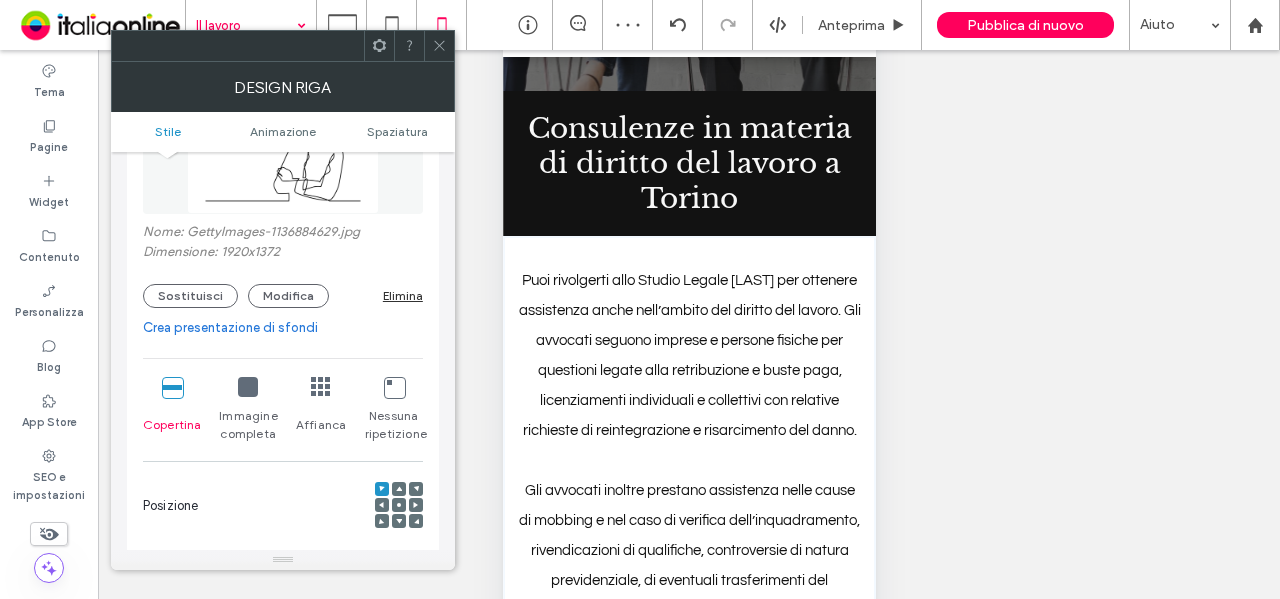 scroll, scrollTop: 400, scrollLeft: 0, axis: vertical 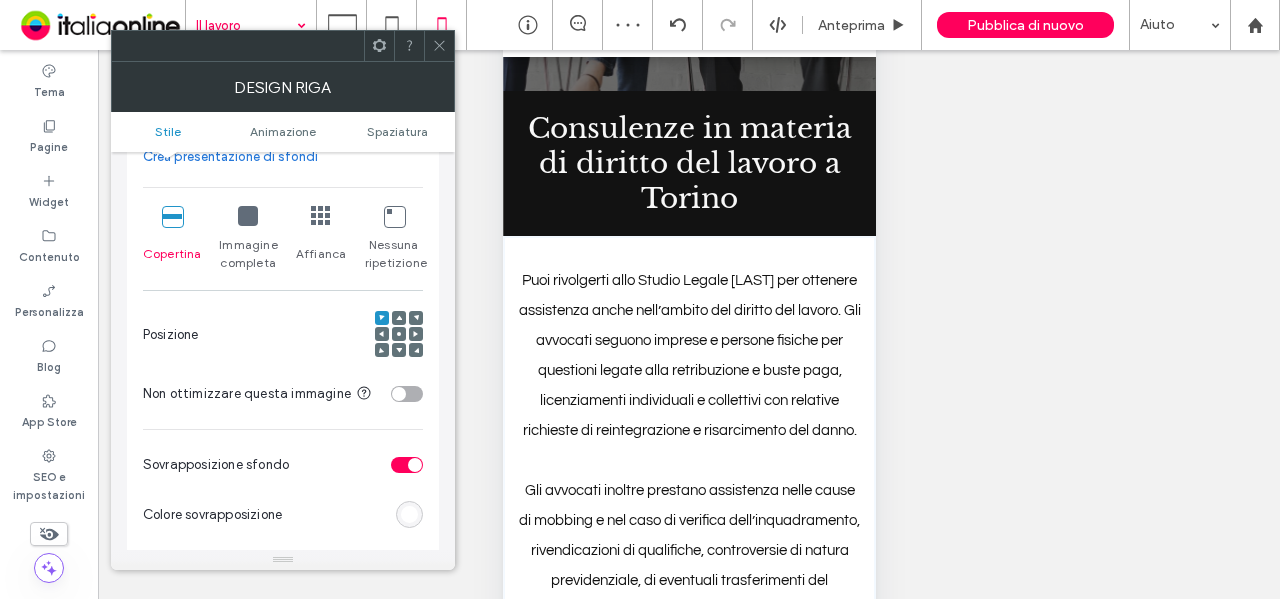 click 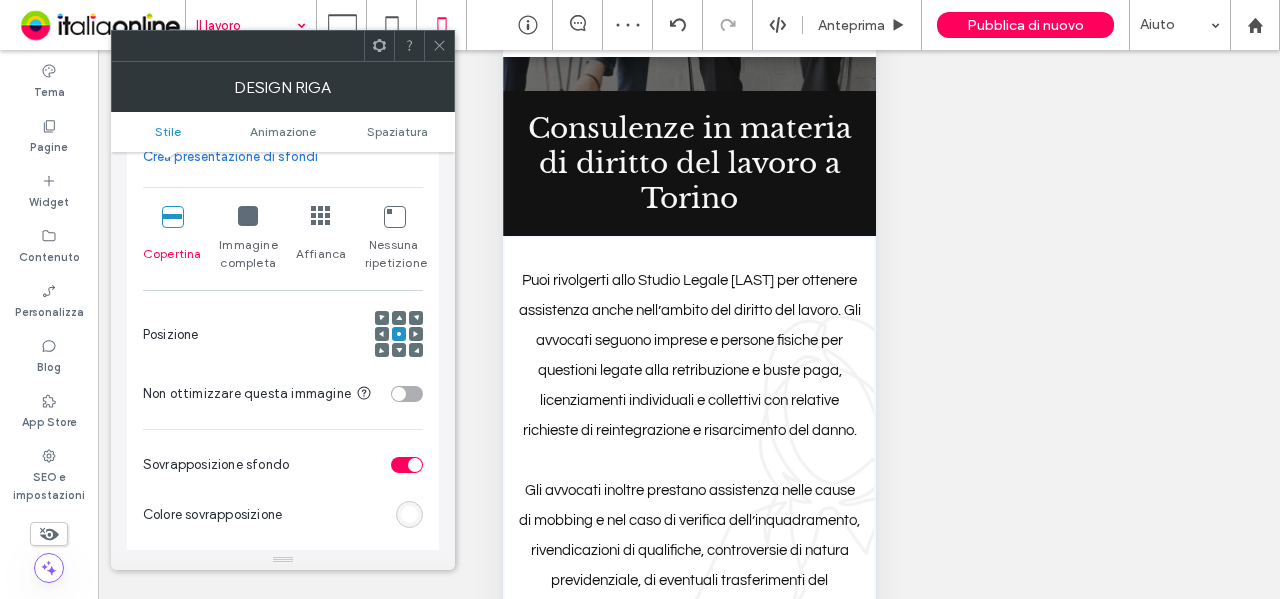 click on "Immagine completa" at bounding box center [248, 239] 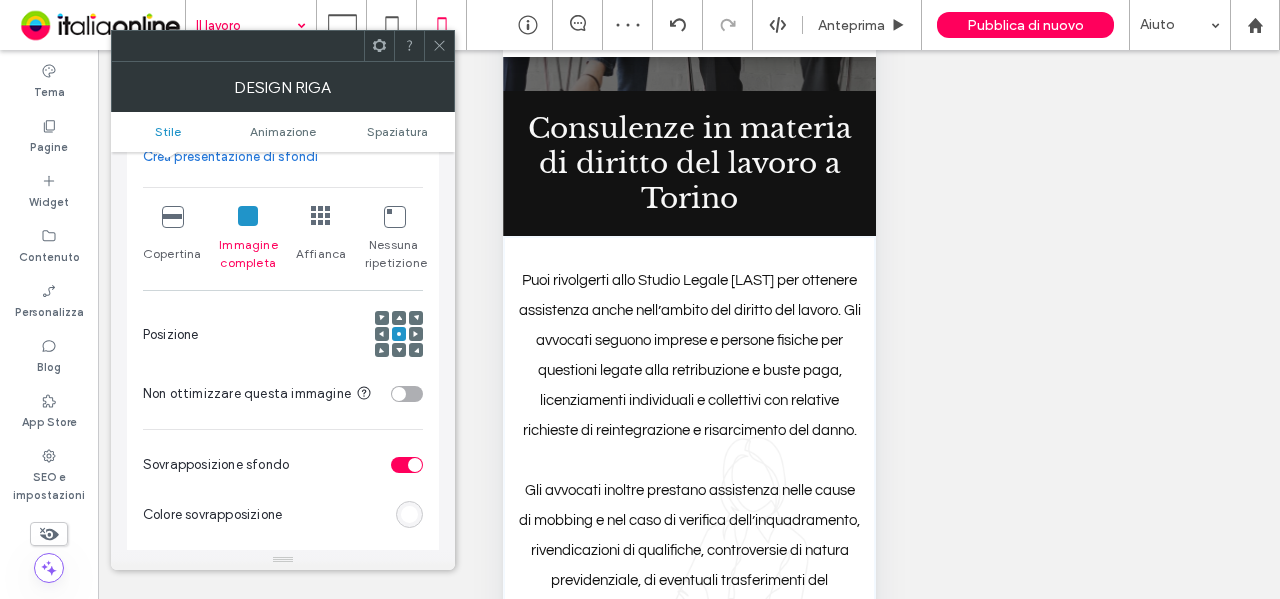 click on "Copertina" at bounding box center [172, 254] 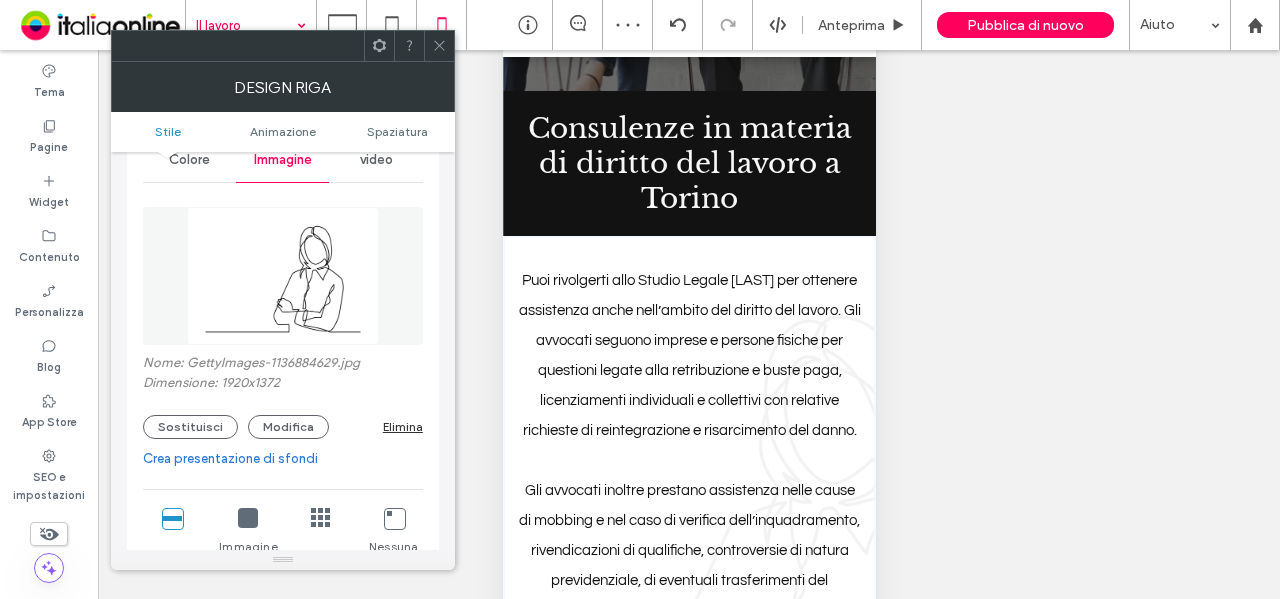 scroll, scrollTop: 0, scrollLeft: 0, axis: both 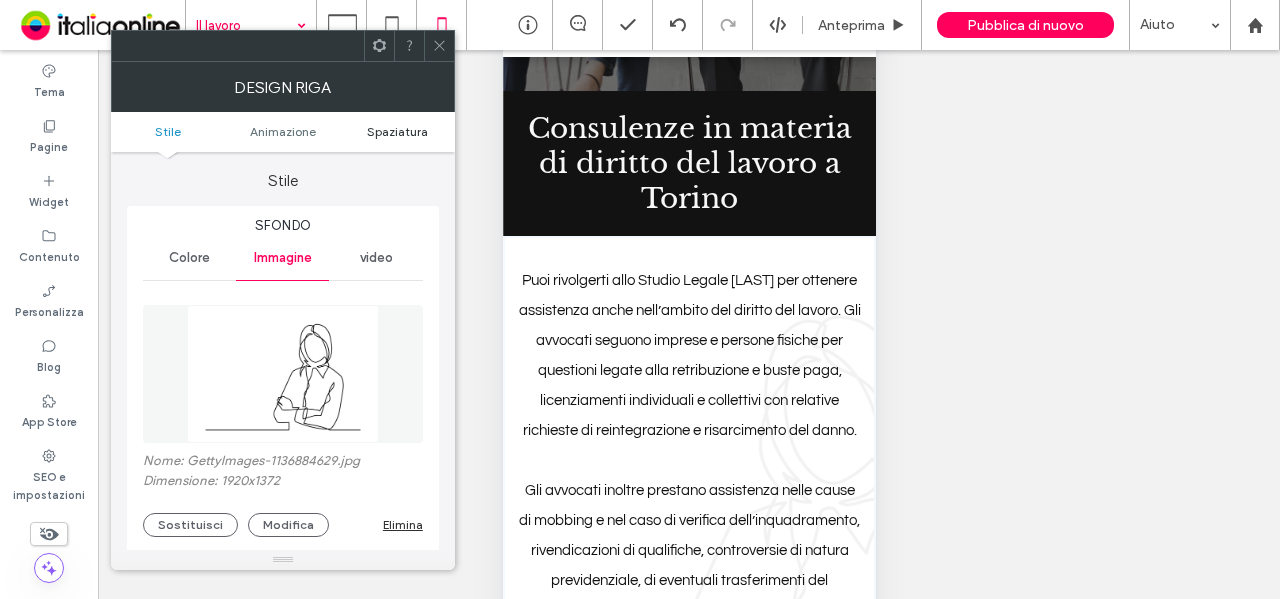 click on "Spaziatura" at bounding box center (397, 131) 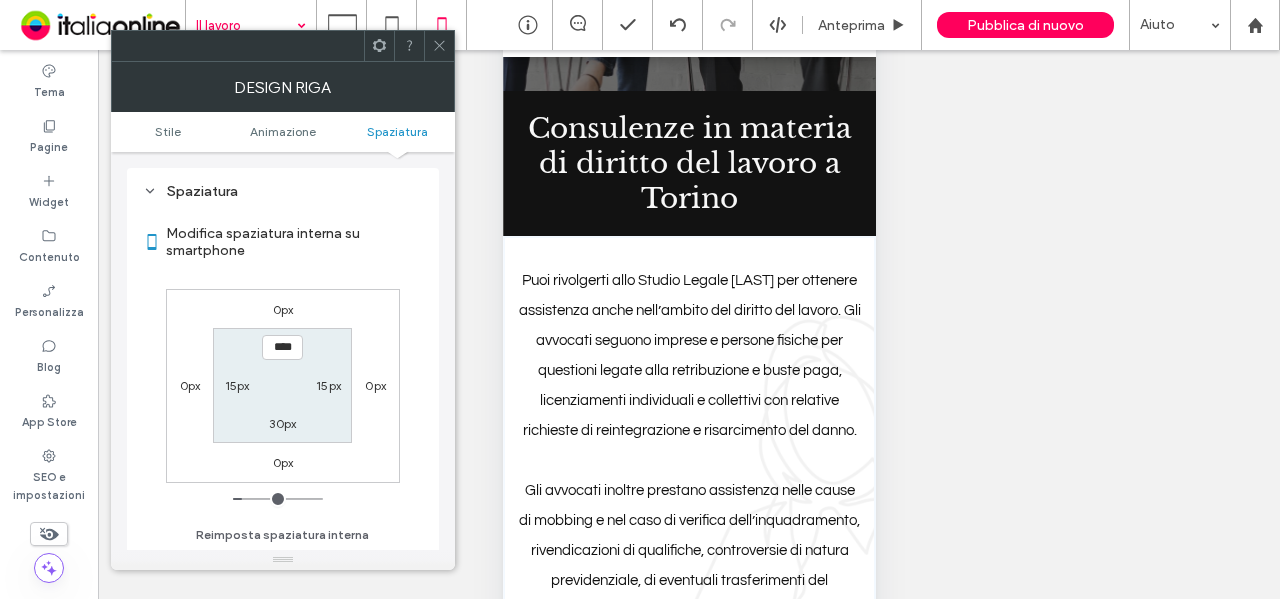 scroll, scrollTop: 1080, scrollLeft: 0, axis: vertical 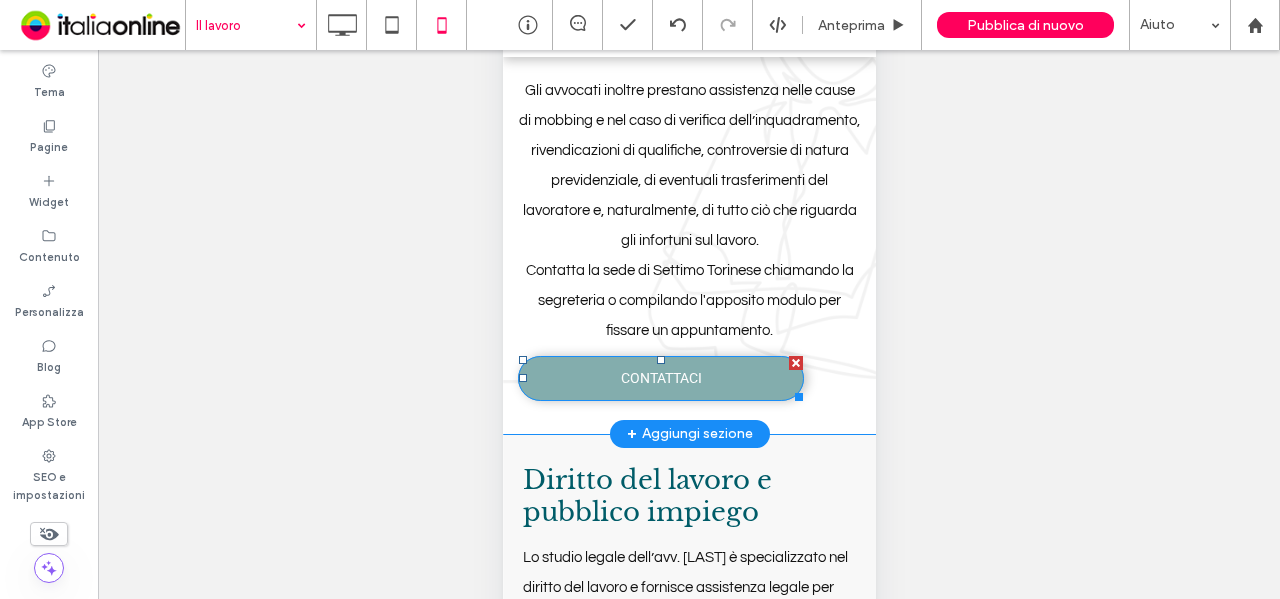 click on "CONTATTACI" at bounding box center [660, 378] 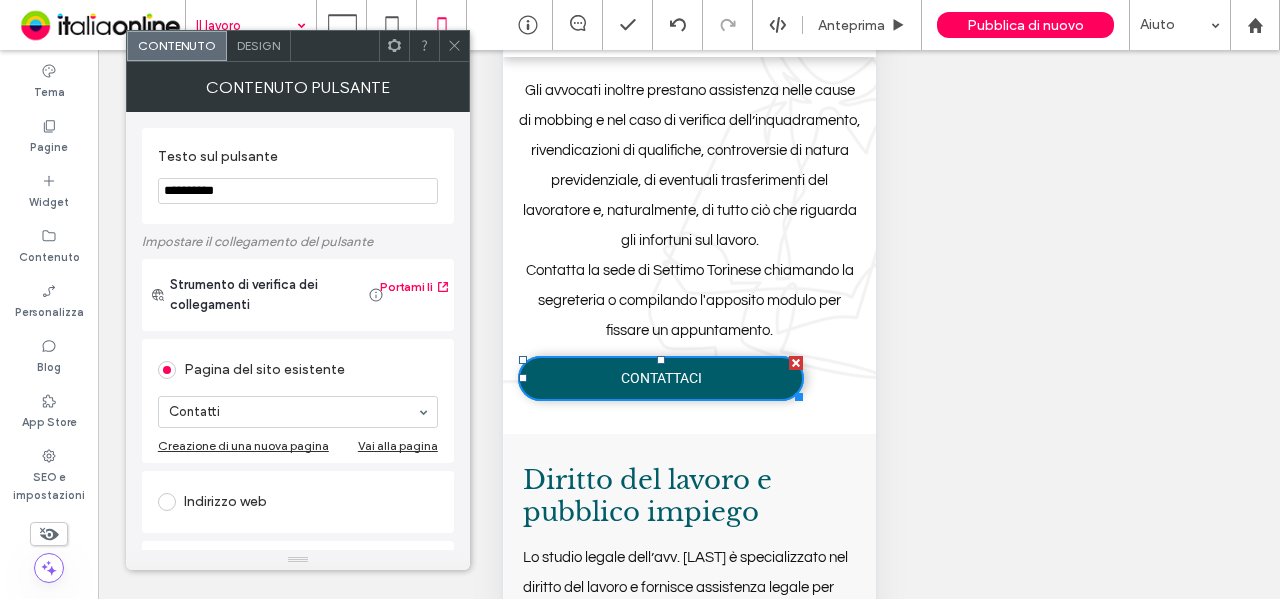 click on "Design" at bounding box center (259, 46) 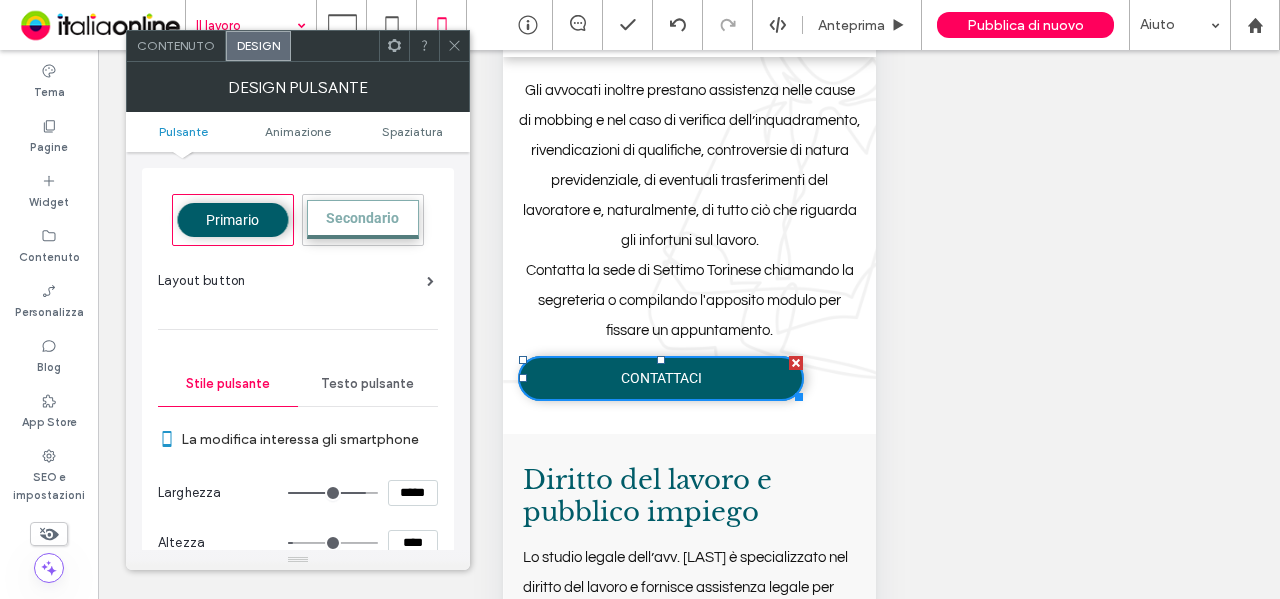 drag, startPoint x: 331, startPoint y: 487, endPoint x: 320, endPoint y: 487, distance: 11 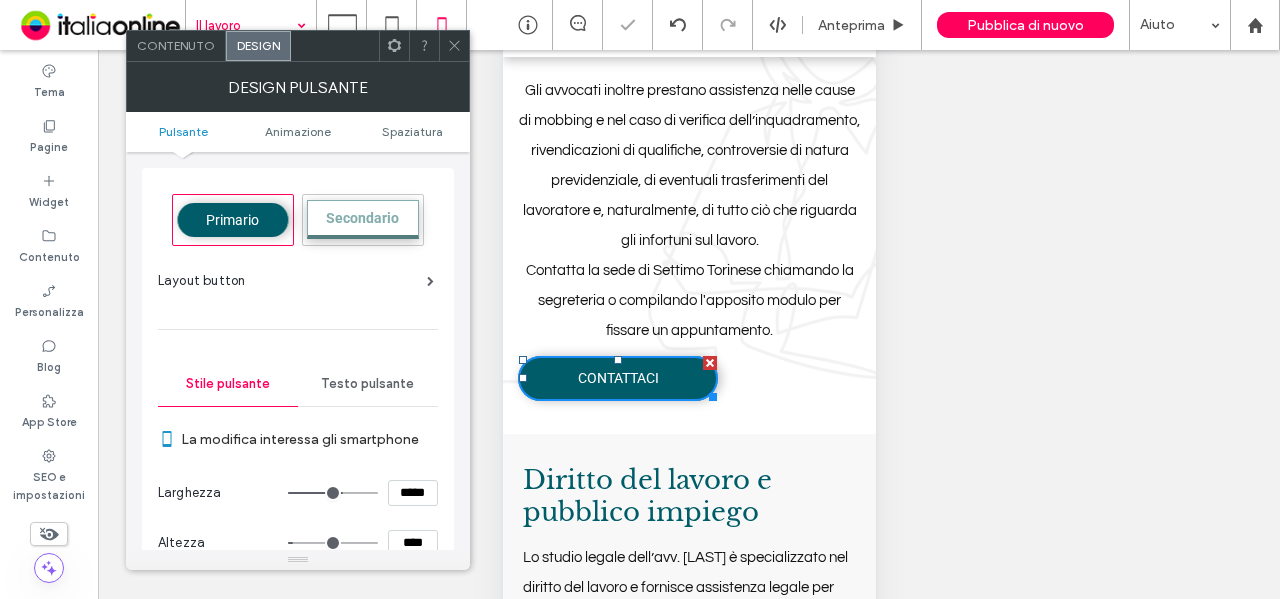 drag, startPoint x: 453, startPoint y: 47, endPoint x: 493, endPoint y: 123, distance: 85.883644 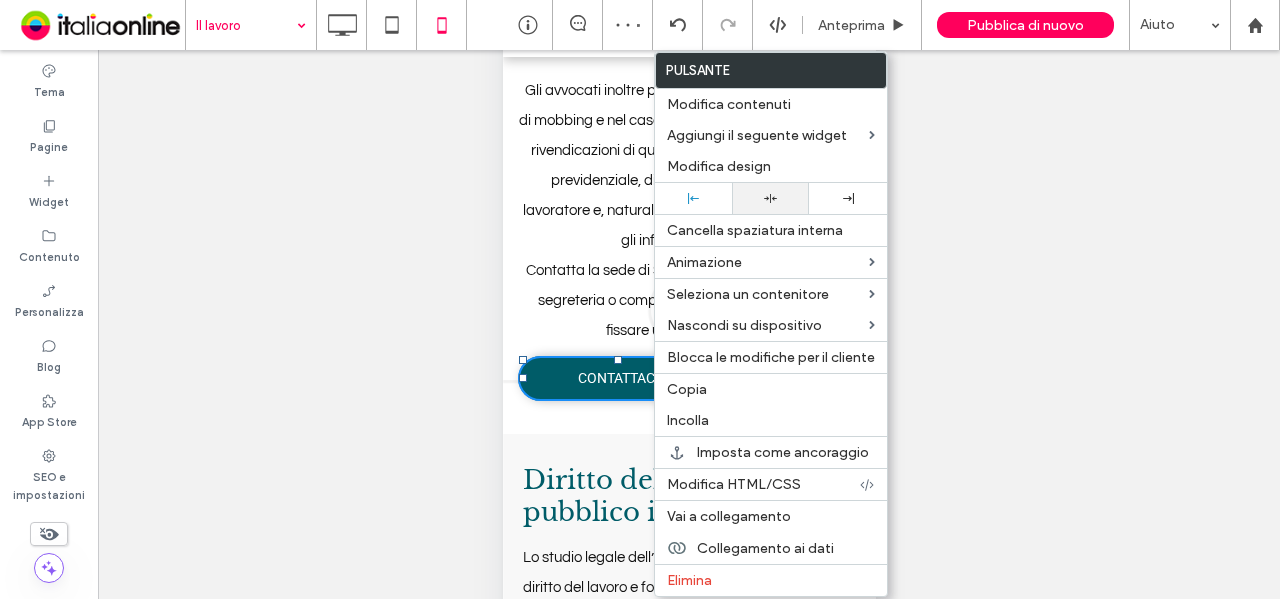 click at bounding box center [770, 198] 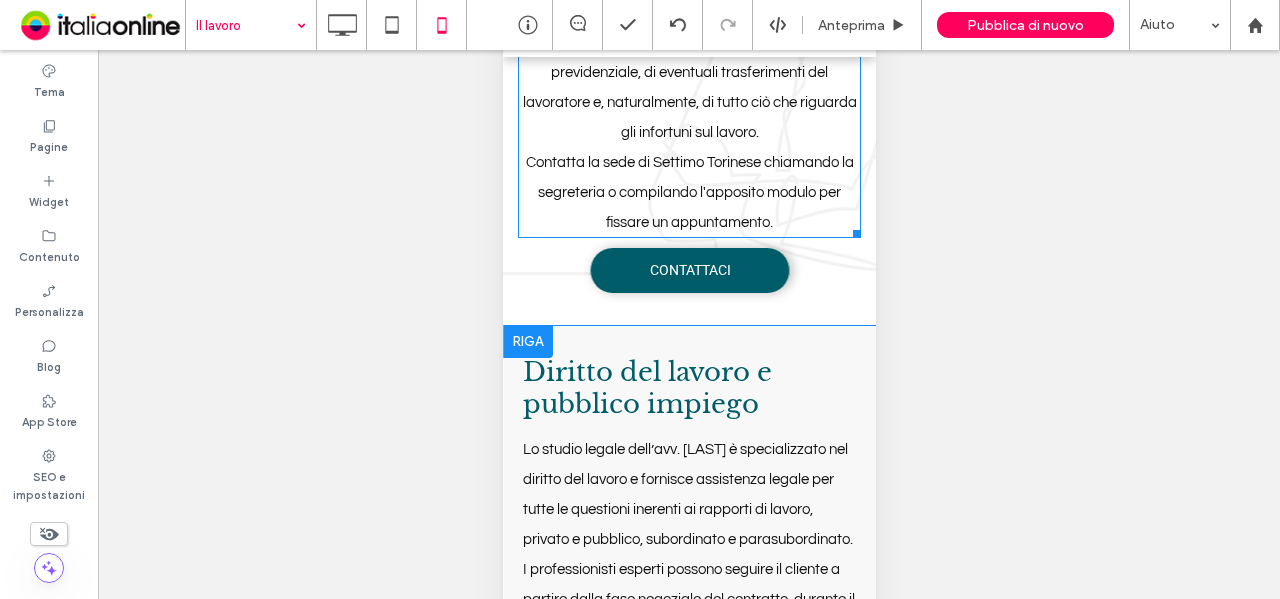 scroll, scrollTop: 766, scrollLeft: 0, axis: vertical 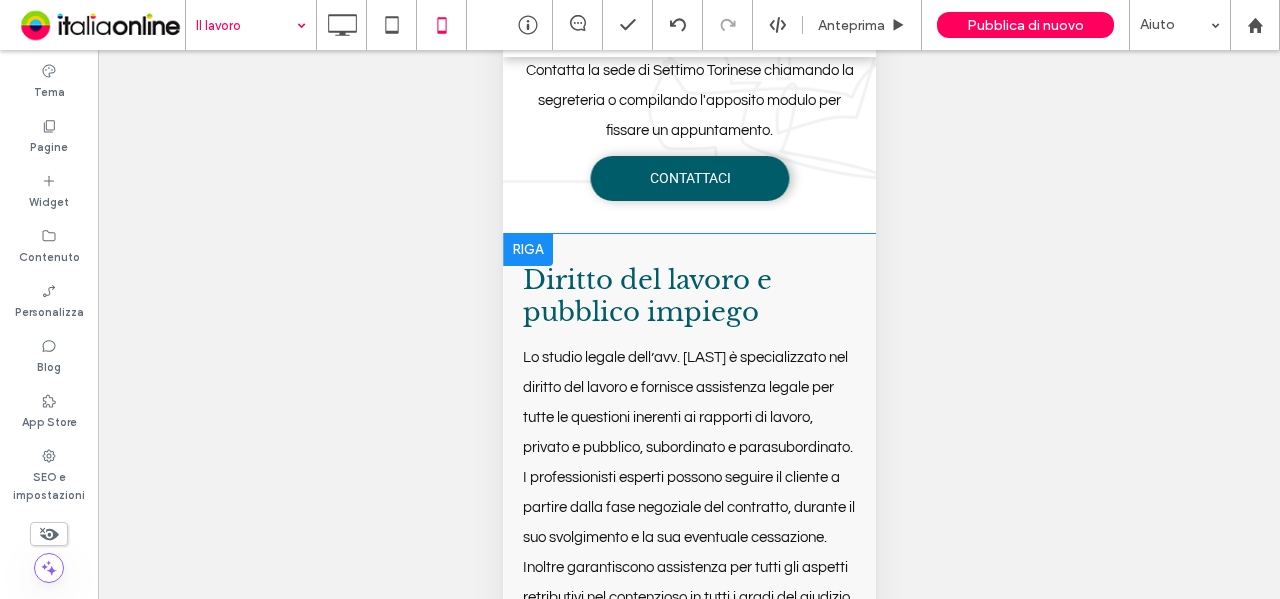 click on "Diritto del lavoro e pubblico impiego
Lo studio legale dell’avv. Scavone è specializzato nel diritto del lavoro e fornisce assistenza legale per tutte le questioni inerenti ai rapporti di lavoro, privato e pubblico, subordinato e parasubordinato. I professionisti esperti possono seguire il cliente a partire dalla fase negoziale del contratto, durante il suo svolgimento e la sua eventuale cessazione. Inoltre garantiscono assistenza per tutti gli aspetti retributivi nel contenzioso in tutti i gradi del giudizio.
Rivolgiti all'avvocato Arianna Scavone e al suo team legale per ottenere la migliore assistenza nel diritto del lavoro, potrai contare su professionisti e partner preparati che sapranno essere al tuo fianco con consulenze efficaci. ﻿ Oltre a questa specializzazione, lo studio offre servizi legali in altri ambiti specifici come quello di famiglia, del diritto civile e penale, assistendo il cliente in sede giudiziale e stragiudiziale.
Click To Paste
Riga +" at bounding box center [688, 588] 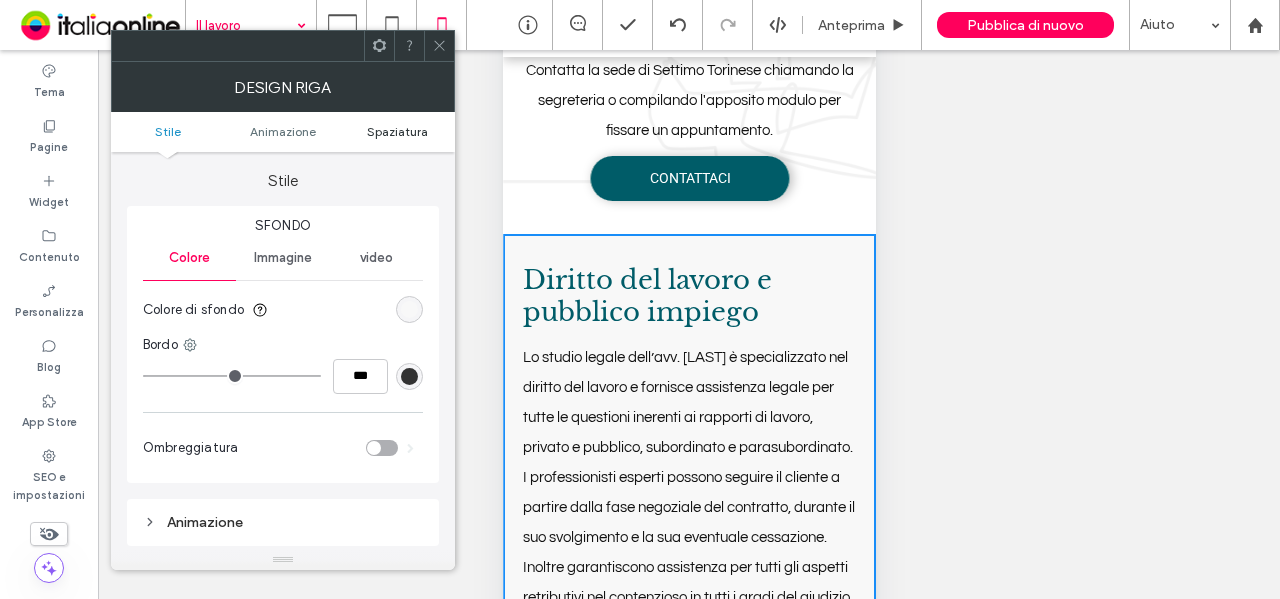 click on "Spaziatura" at bounding box center (397, 131) 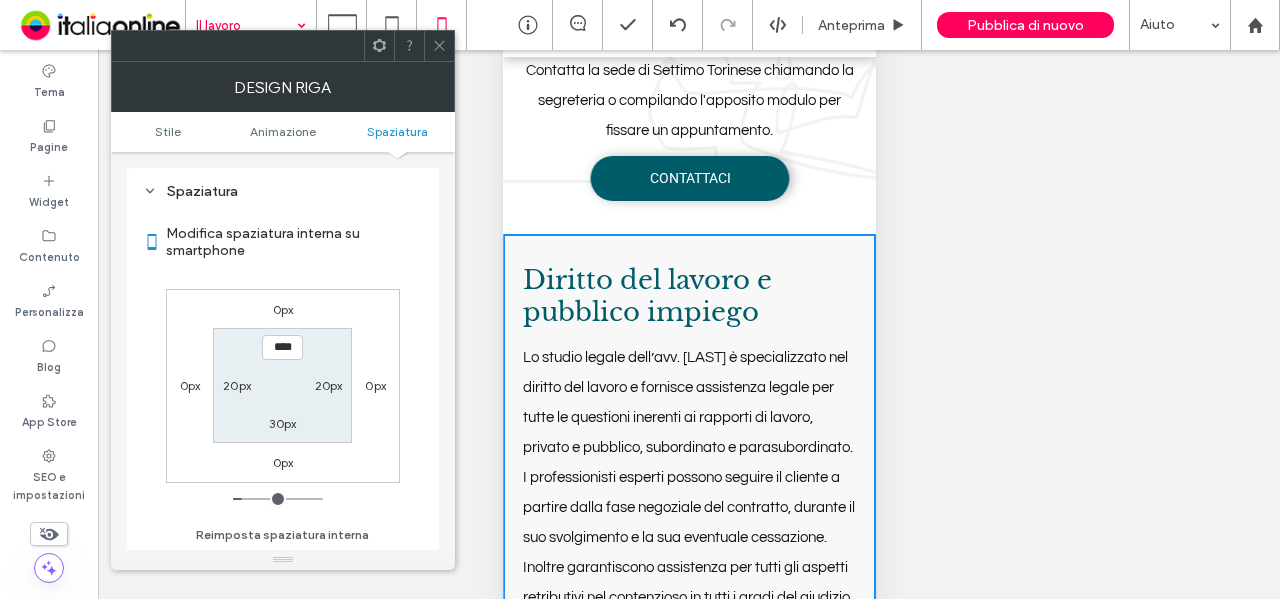 scroll, scrollTop: 394, scrollLeft: 0, axis: vertical 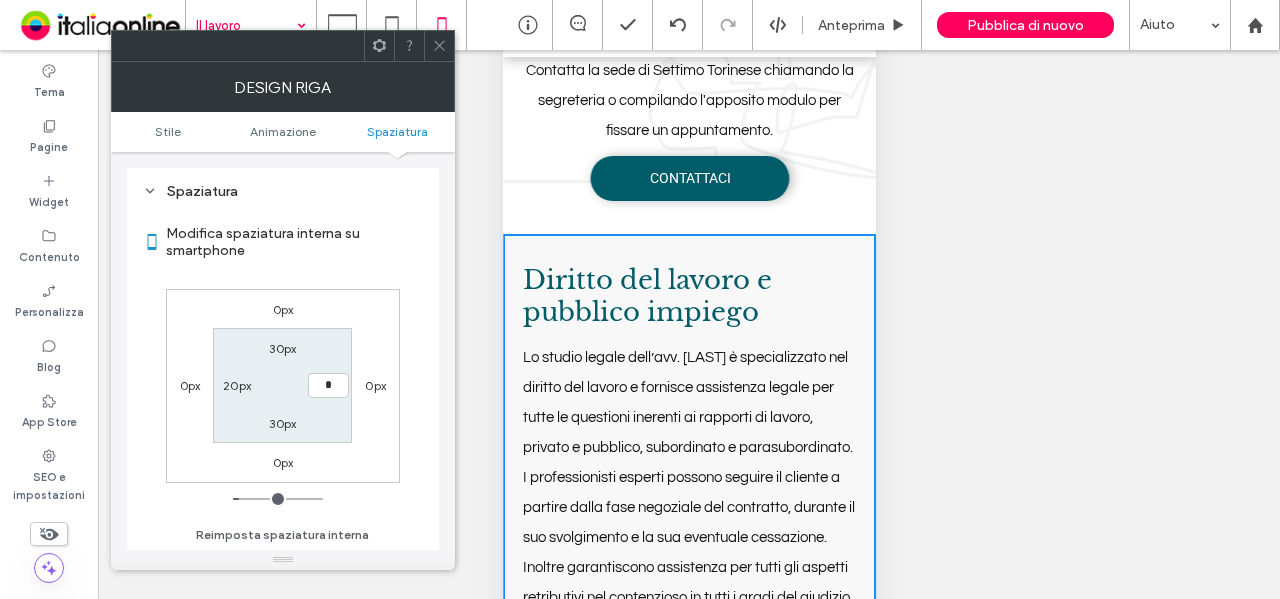 type on "**" 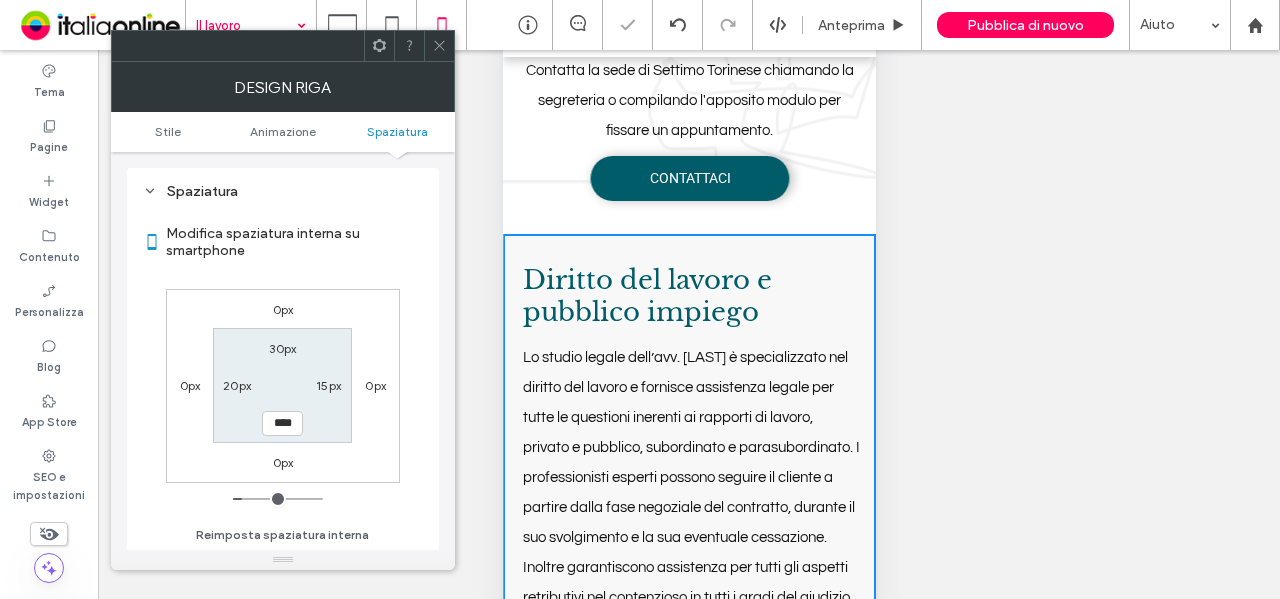 type on "**" 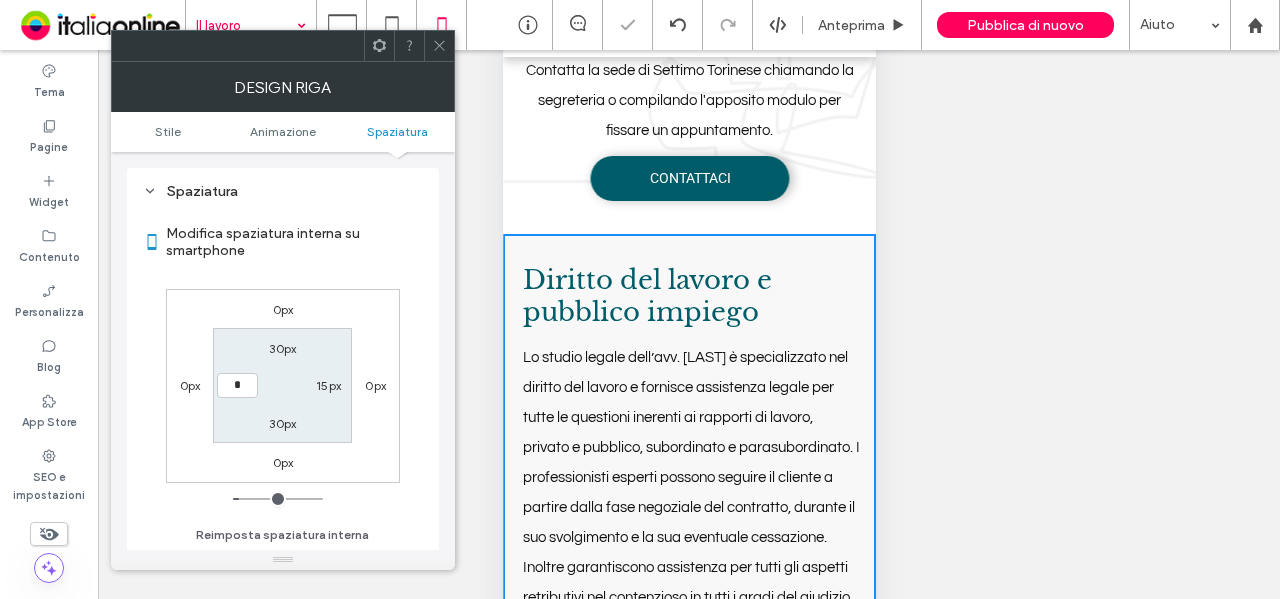 type on "**" 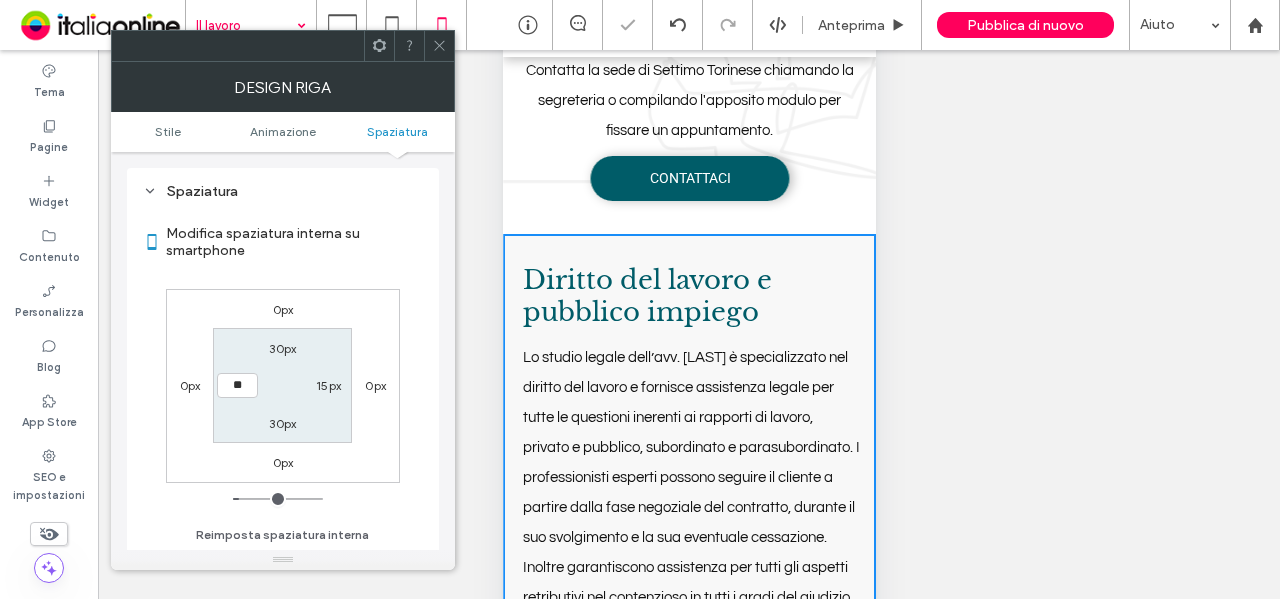 type on "*" 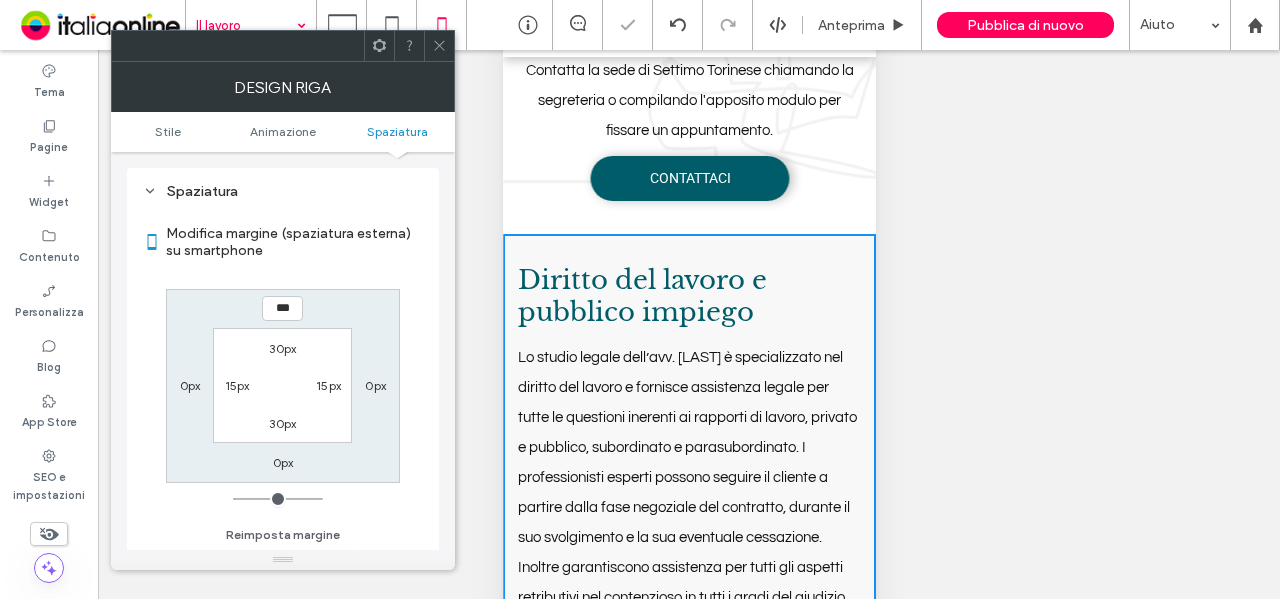 drag, startPoint x: 439, startPoint y: 47, endPoint x: 494, endPoint y: 125, distance: 95.44108 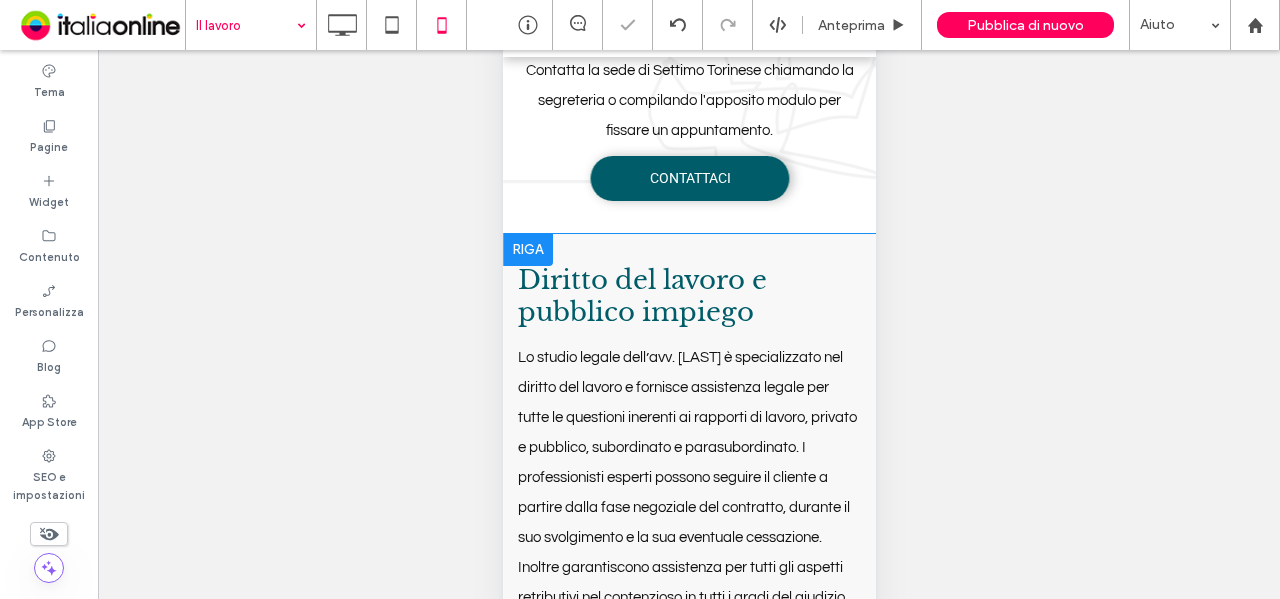 click on "Diritto del lavoro e pubblico impiego
Lo studio legale dell’avv. Scavone è specializzato nel diritto del lavoro e fornisce assistenza legale per tutte le questioni inerenti ai rapporti di lavoro, privato e pubblico, subordinato e parasubordinato. I professionisti esperti possono seguire il cliente a partire dalla fase negoziale del contratto, durante il suo svolgimento e la sua eventuale cessazione. Inoltre garantiscono assistenza per tutti gli aspetti retributivi nel contenzioso in tutti i gradi del giudizio.
Rivolgiti all'avvocato Arianna Scavone e al suo team legale per ottenere la migliore assistenza nel diritto del lavoro, potrai contare su professionisti e partner preparati che sapranno essere al tuo fianco con consulenze efficaci. ﻿ Oltre a questa specializzazione, lo studio offre servizi legali in altri ambiti specifici come quello di famiglia, del diritto civile e penale, assistendo il cliente in sede giudiziale e stragiudiziale.
Click To Paste
Riga +" at bounding box center [688, 588] 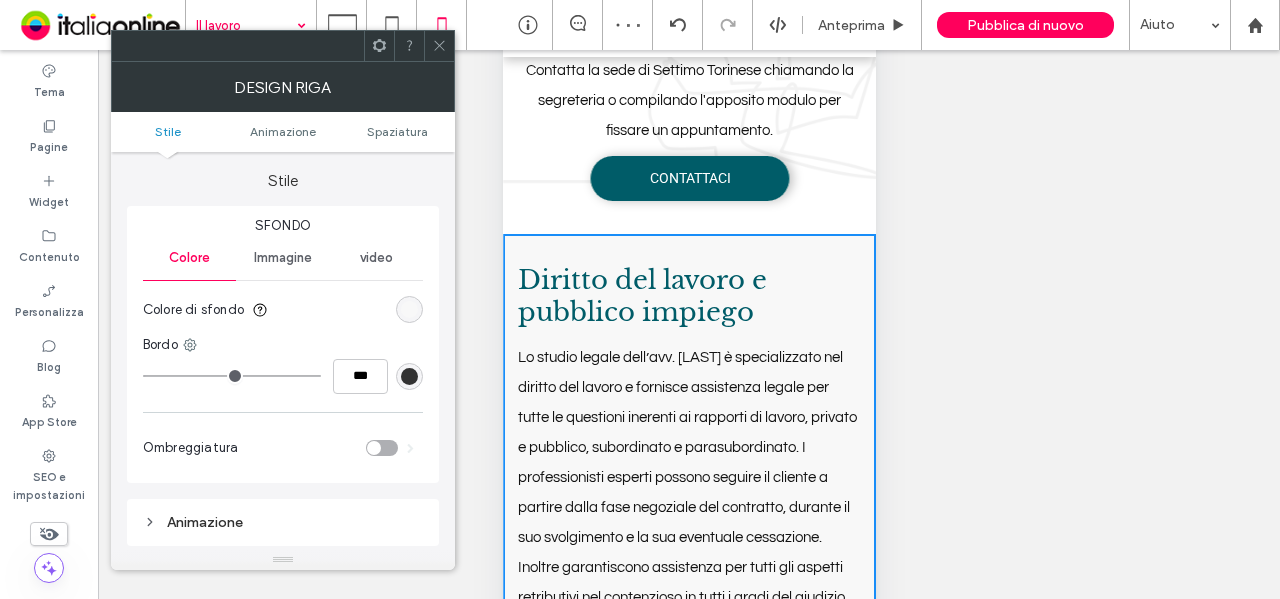 click 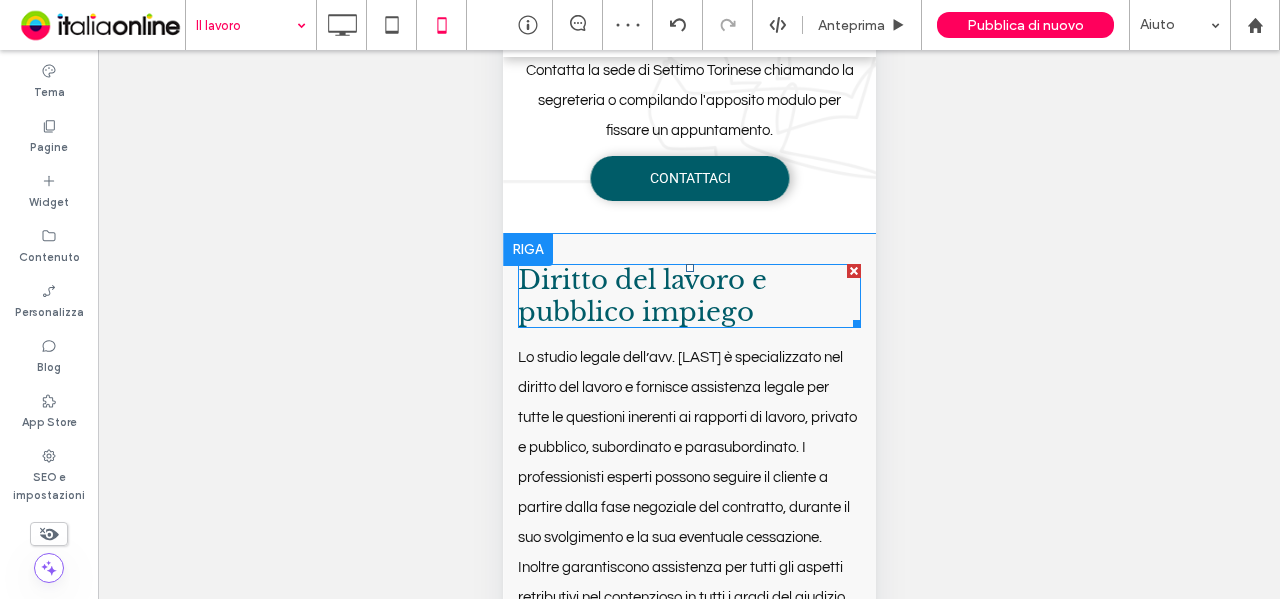 click on "Diritto del lavoro e pubblico impiego" at bounding box center [641, 296] 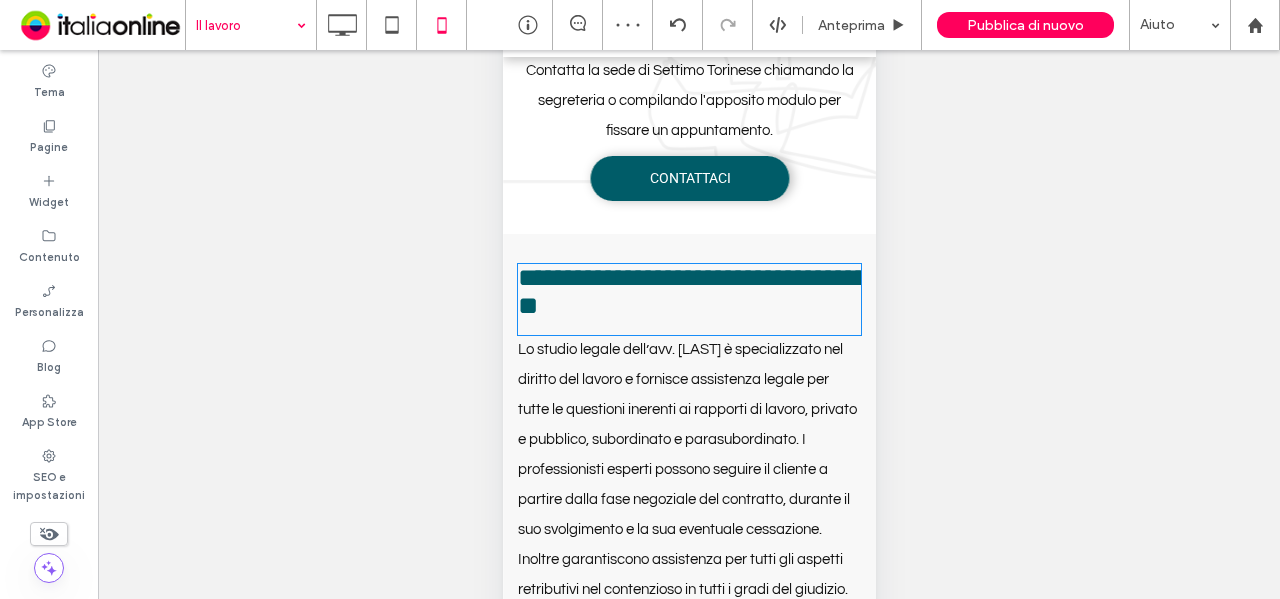 type on "**********" 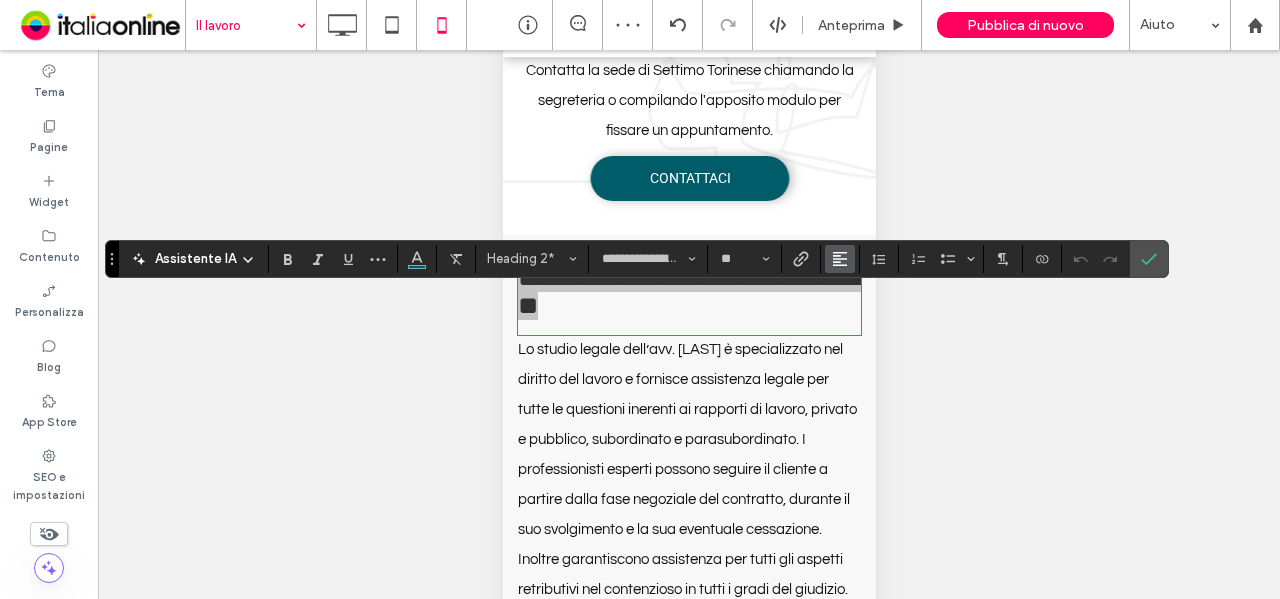 click 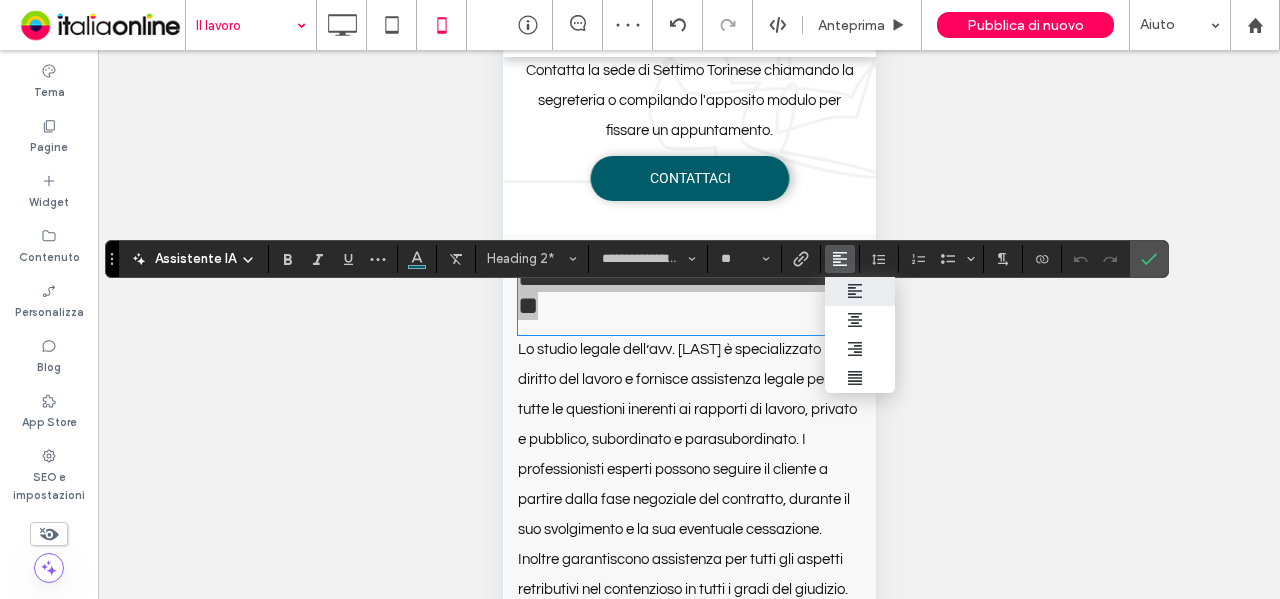 drag, startPoint x: 858, startPoint y: 322, endPoint x: 1093, endPoint y: 290, distance: 237.16872 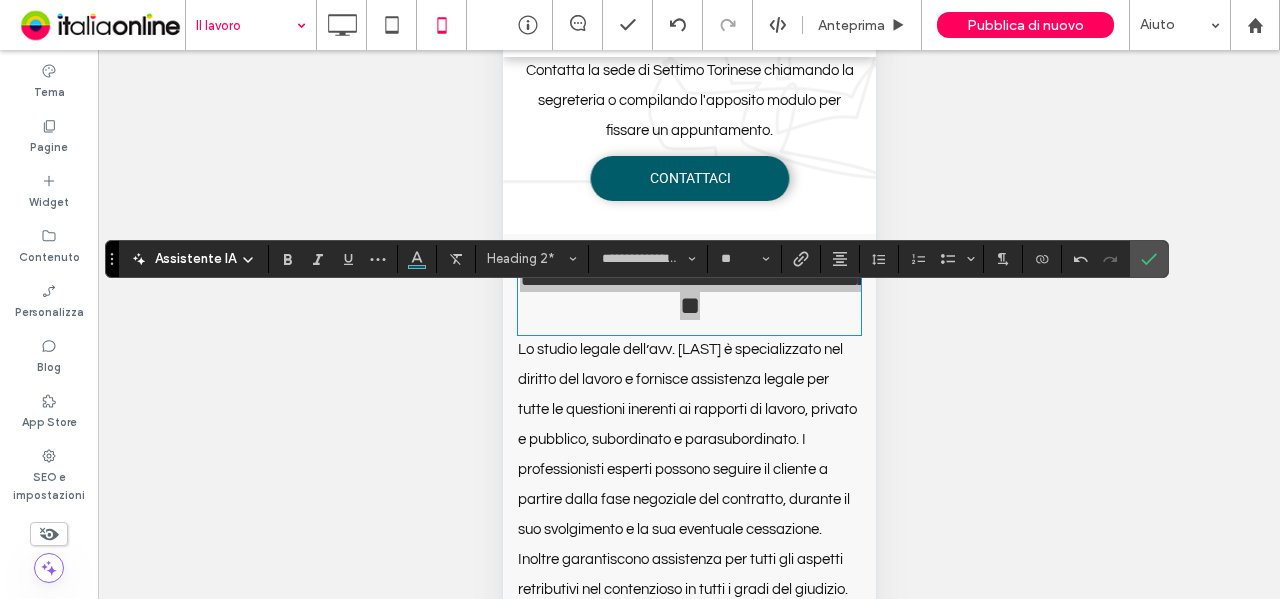 drag, startPoint x: 1151, startPoint y: 258, endPoint x: 909, endPoint y: 387, distance: 274.2353 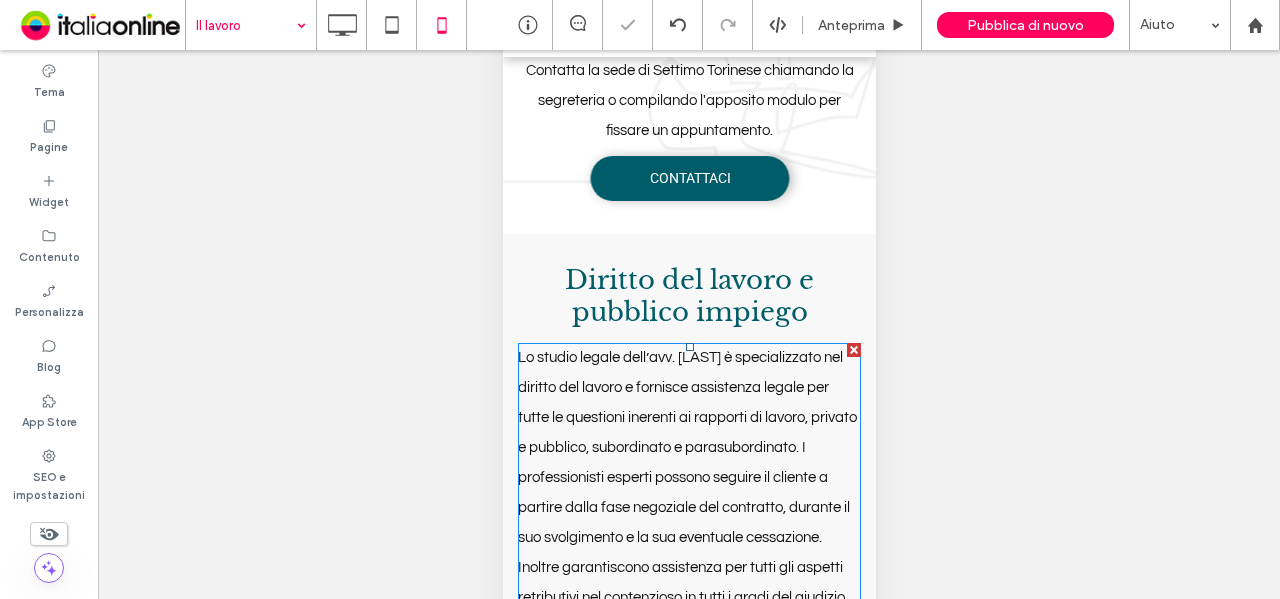 click on "Lo studio legale dell’avv. Scavone è specializzato nel diritto del lavoro e fornisce assistenza legale per tutte le questioni inerenti ai rapporti di lavoro, privato e pubblico, subordinato e parasubordinato. I professionisti esperti possono seguire il cliente a partire dalla fase negoziale del contratto, durante il suo svolgimento e la sua eventuale cessazione. Inoltre garantiscono assistenza per tutti gli aspetti retributivi nel contenzioso in tutti i gradi del giudizio." at bounding box center (688, 478) 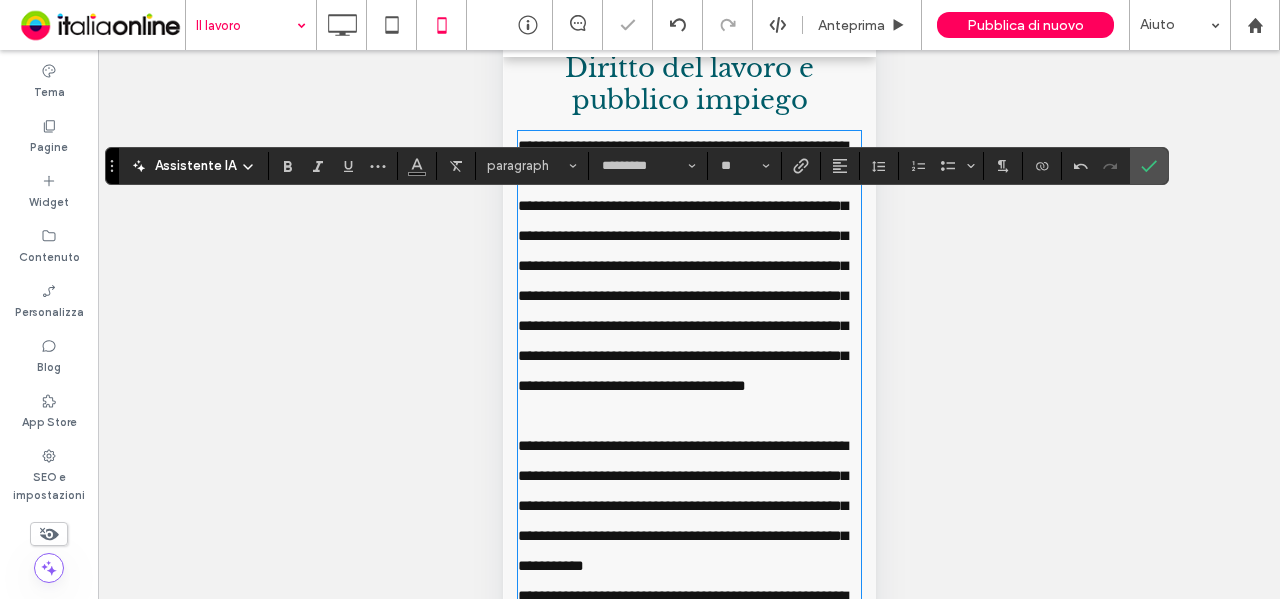scroll, scrollTop: 889, scrollLeft: 0, axis: vertical 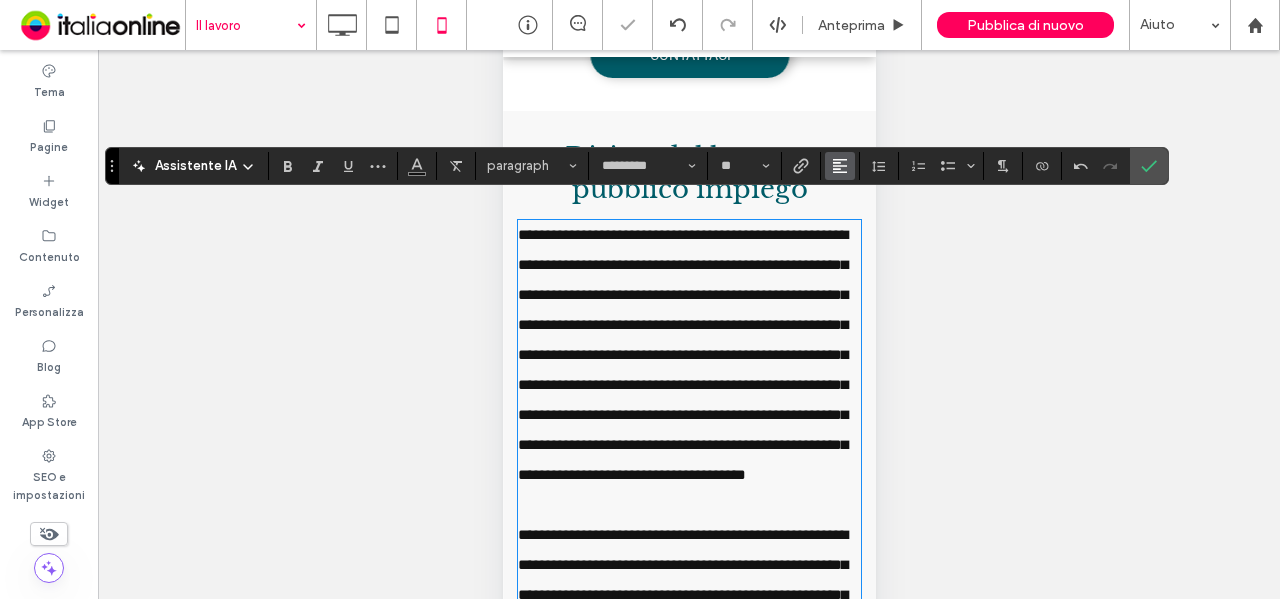 click 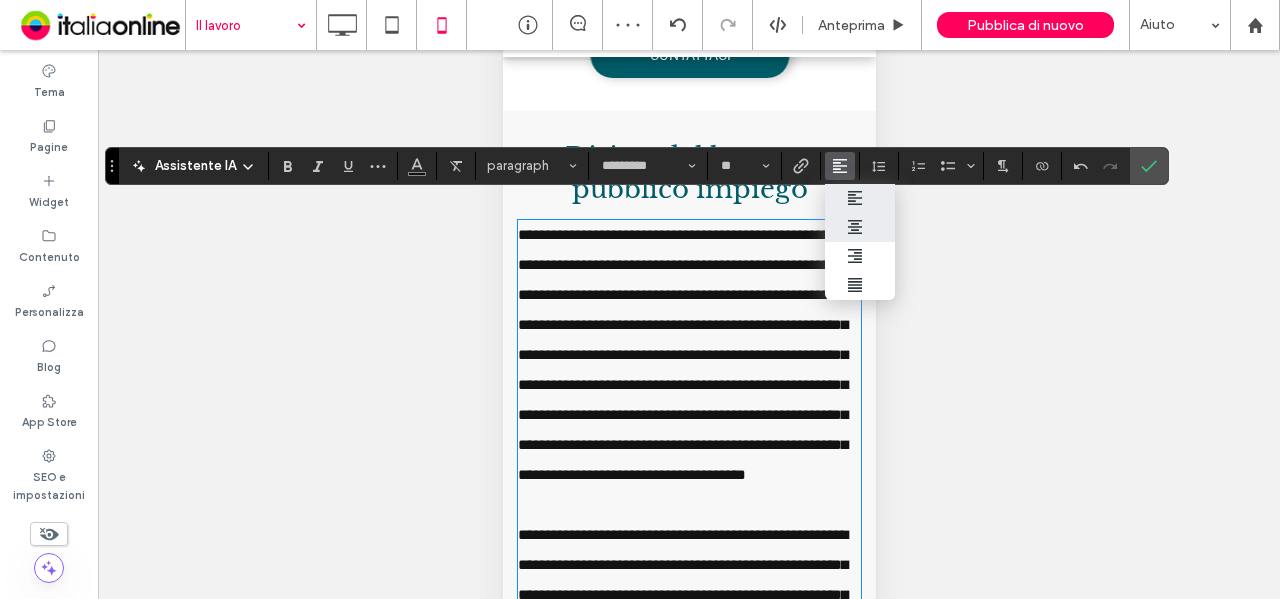 click 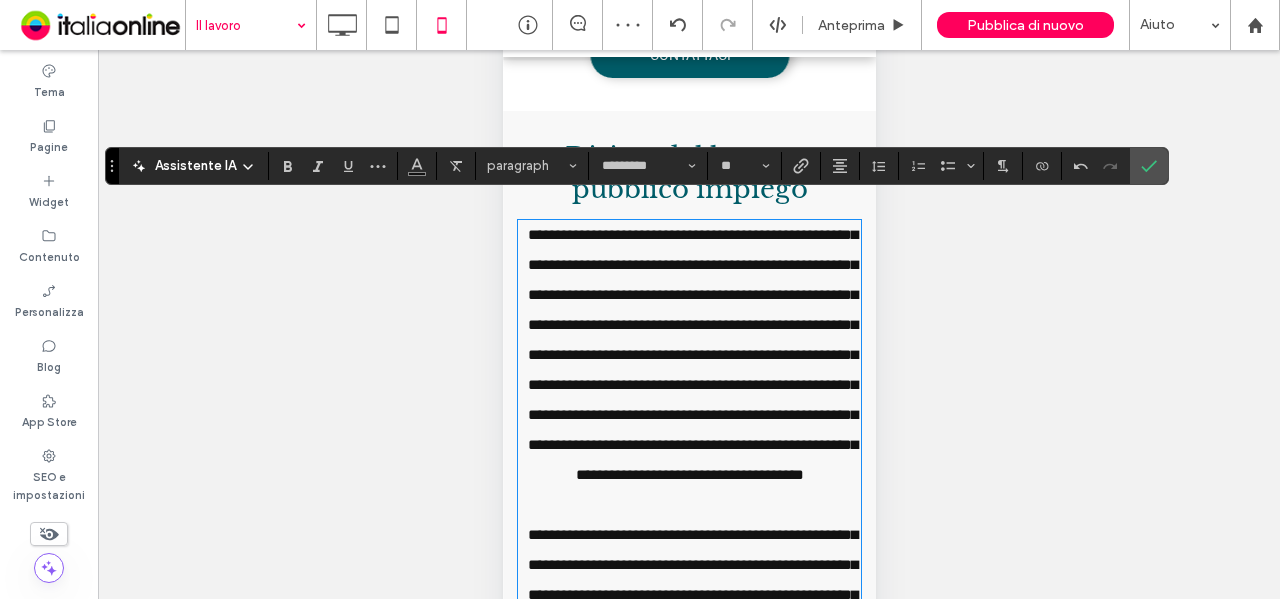 drag, startPoint x: 1148, startPoint y: 165, endPoint x: 1100, endPoint y: 180, distance: 50.289165 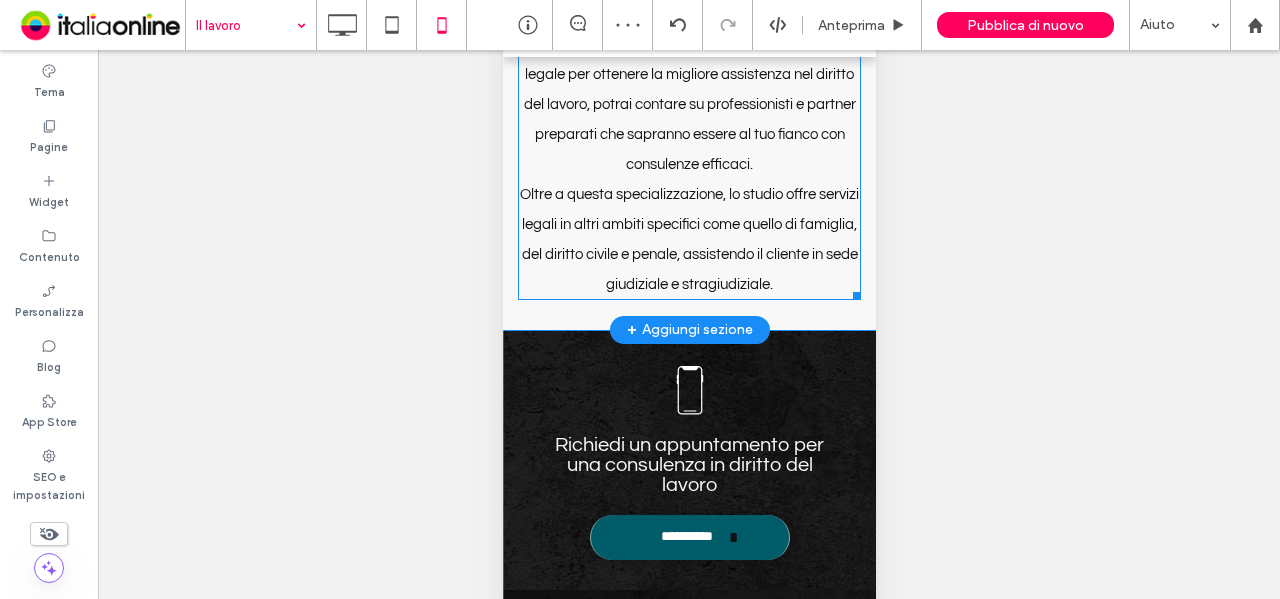 scroll, scrollTop: 1489, scrollLeft: 0, axis: vertical 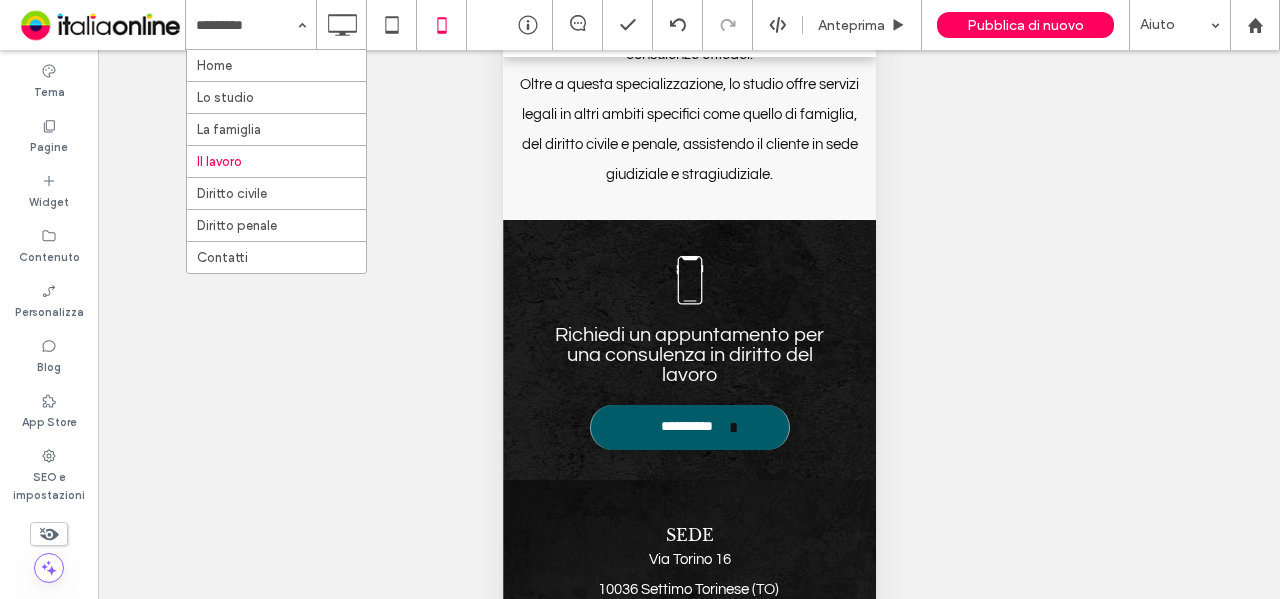 drag, startPoint x: 246, startPoint y: 195, endPoint x: 314, endPoint y: 215, distance: 70.88018 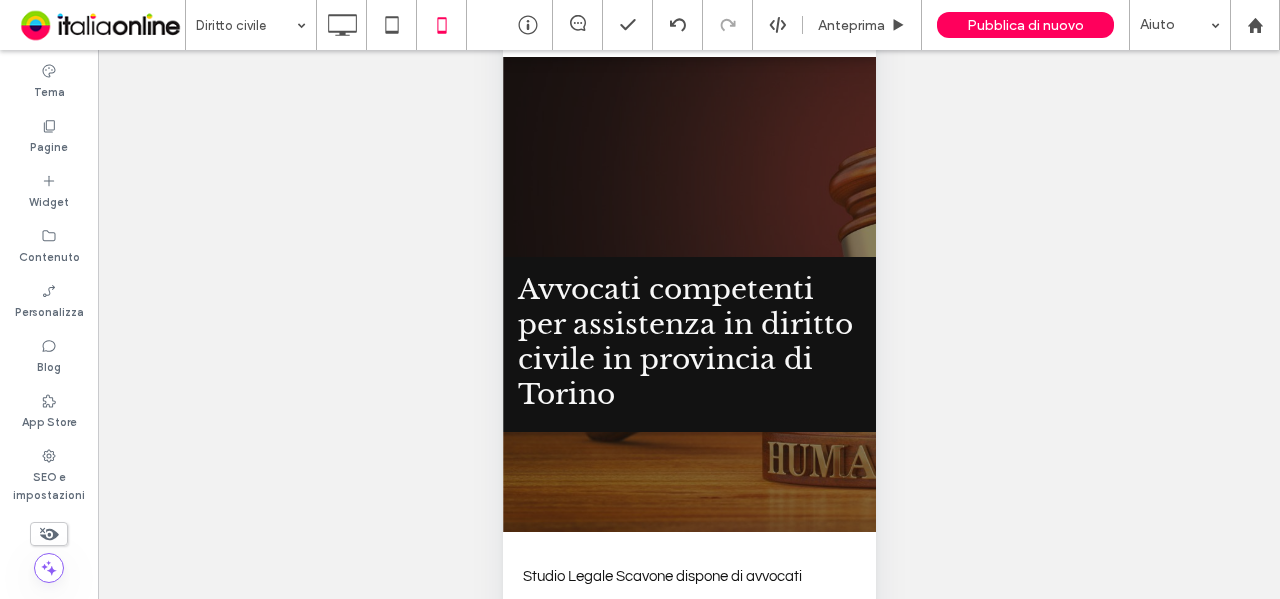 scroll, scrollTop: 0, scrollLeft: 0, axis: both 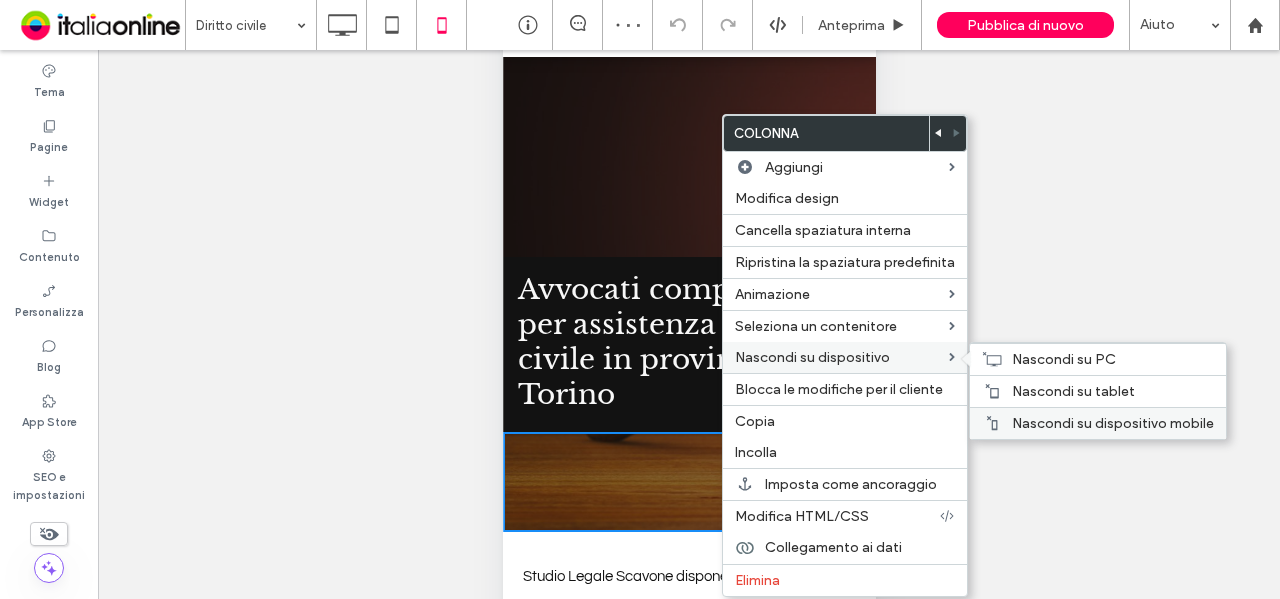drag, startPoint x: 1049, startPoint y: 425, endPoint x: 1033, endPoint y: 426, distance: 16.03122 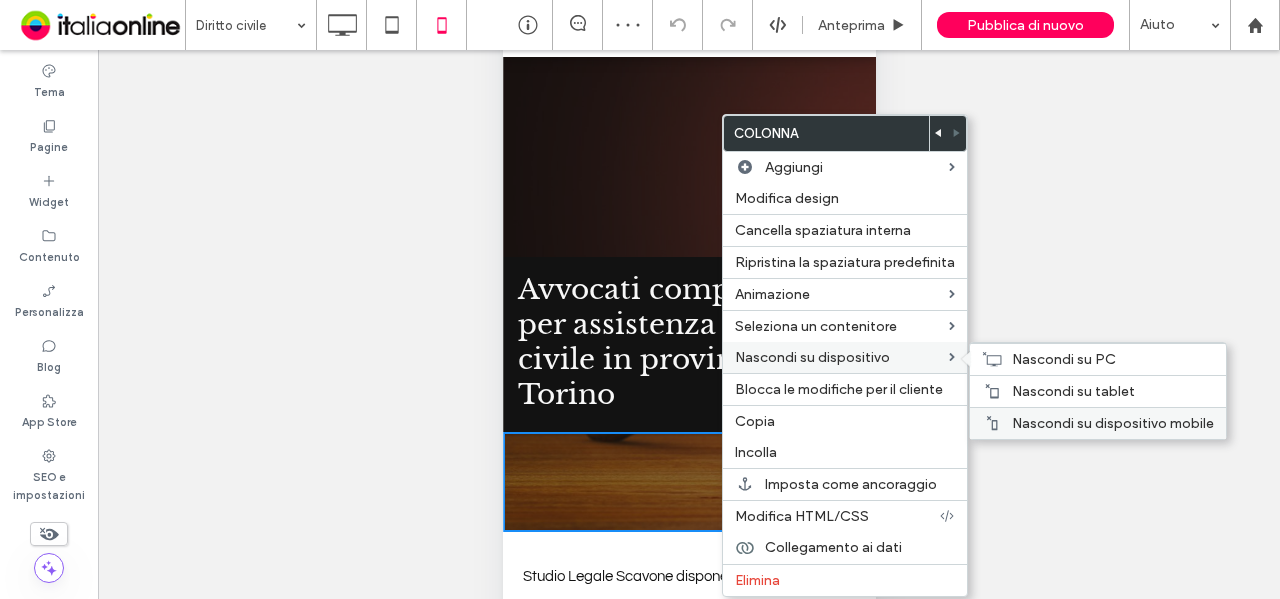 click on "Nascondi su dispositivo mobile" at bounding box center (1113, 423) 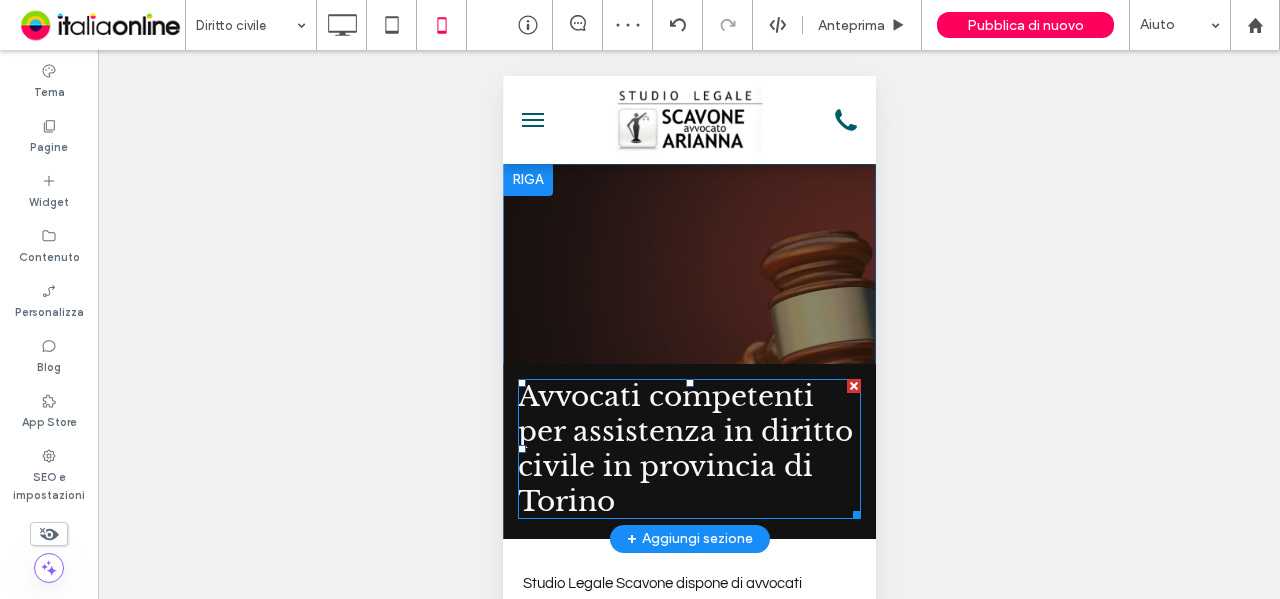 scroll, scrollTop: 0, scrollLeft: 0, axis: both 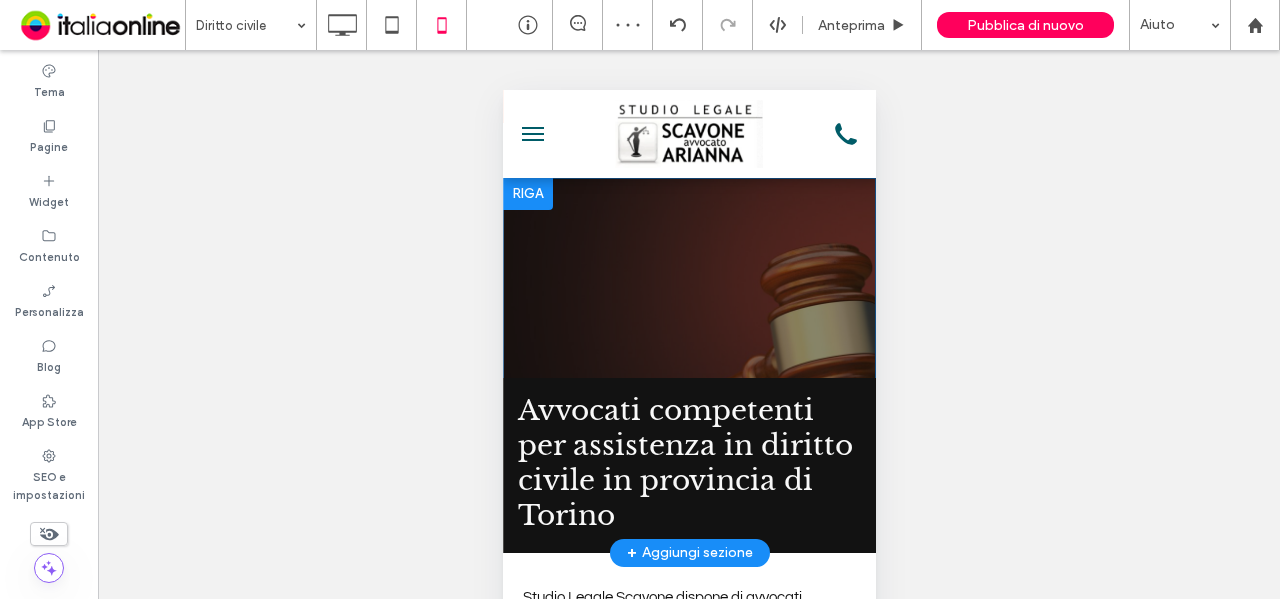 click on "Avvocati competenti per assistenza in diritto civile in provincia di Torino
Click To Paste
Click To Paste
Riga + Aggiungi sezione" at bounding box center [688, 365] 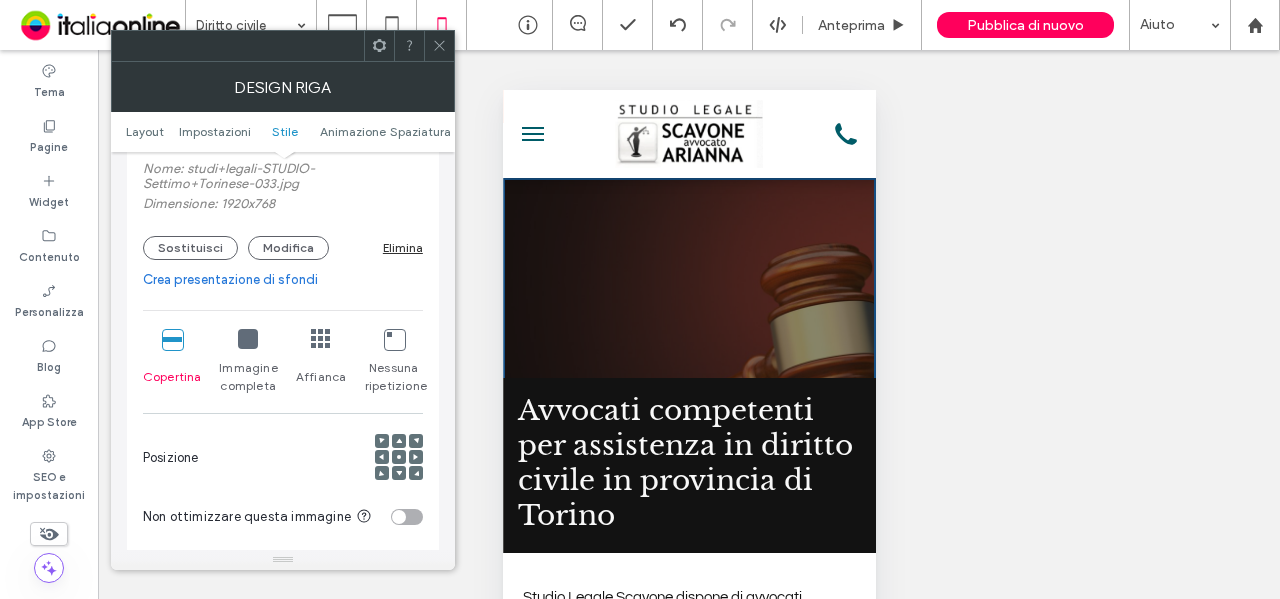 scroll, scrollTop: 700, scrollLeft: 0, axis: vertical 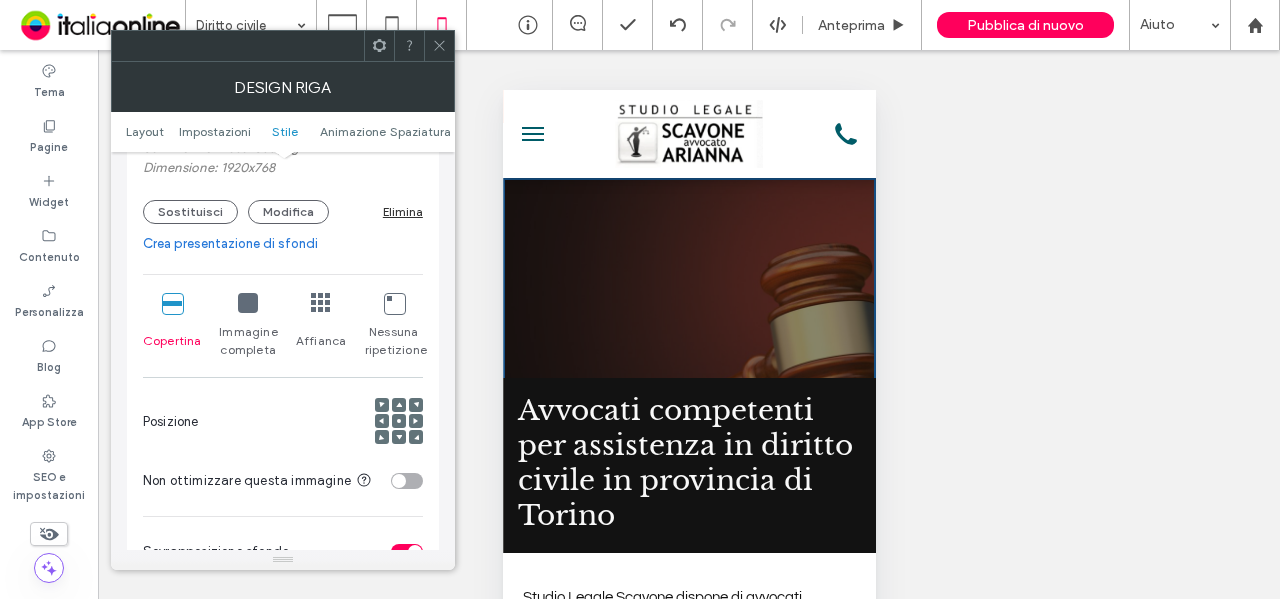 click on "Immagine completa" at bounding box center [248, 341] 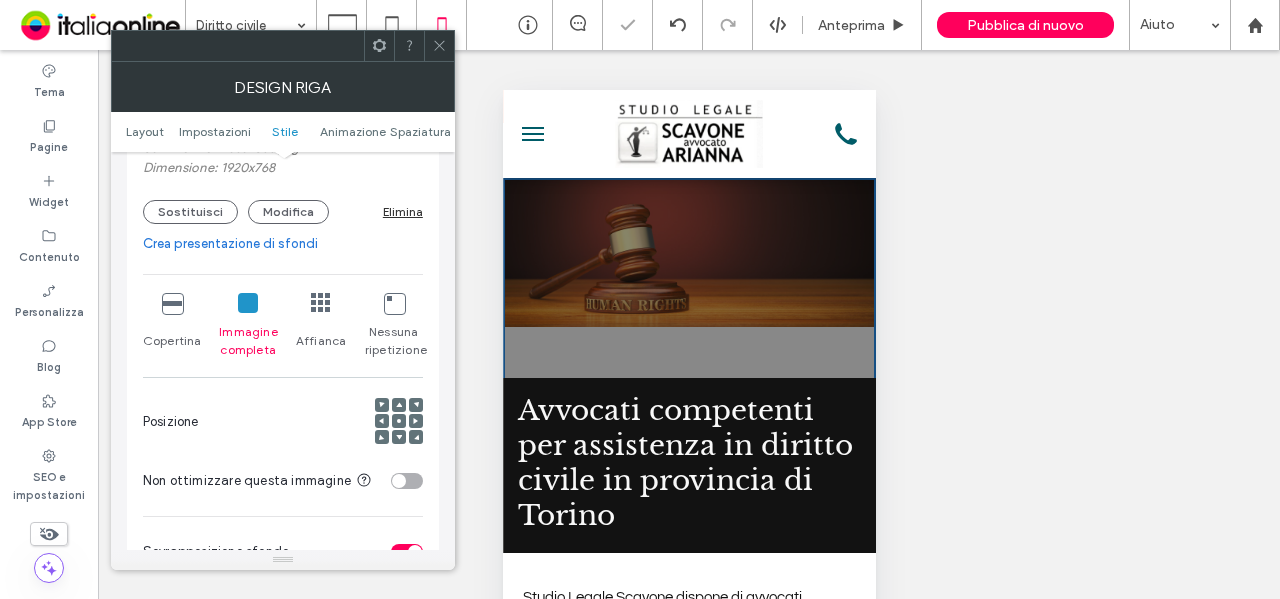 click on "Copertina" at bounding box center [172, 341] 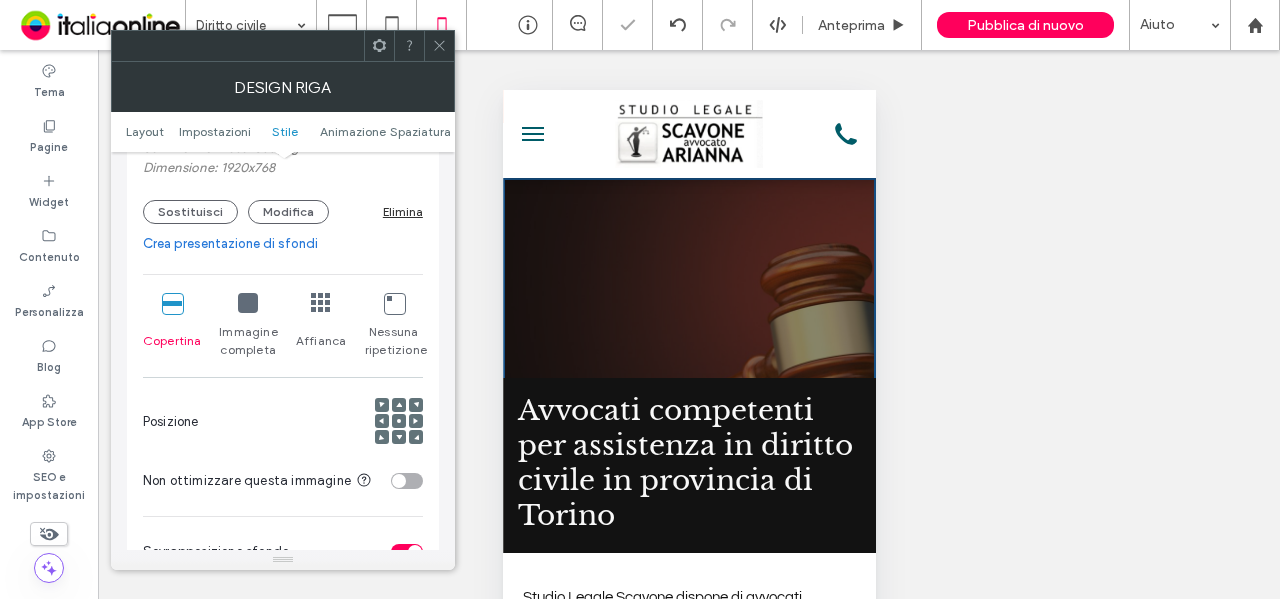 click at bounding box center [399, 421] 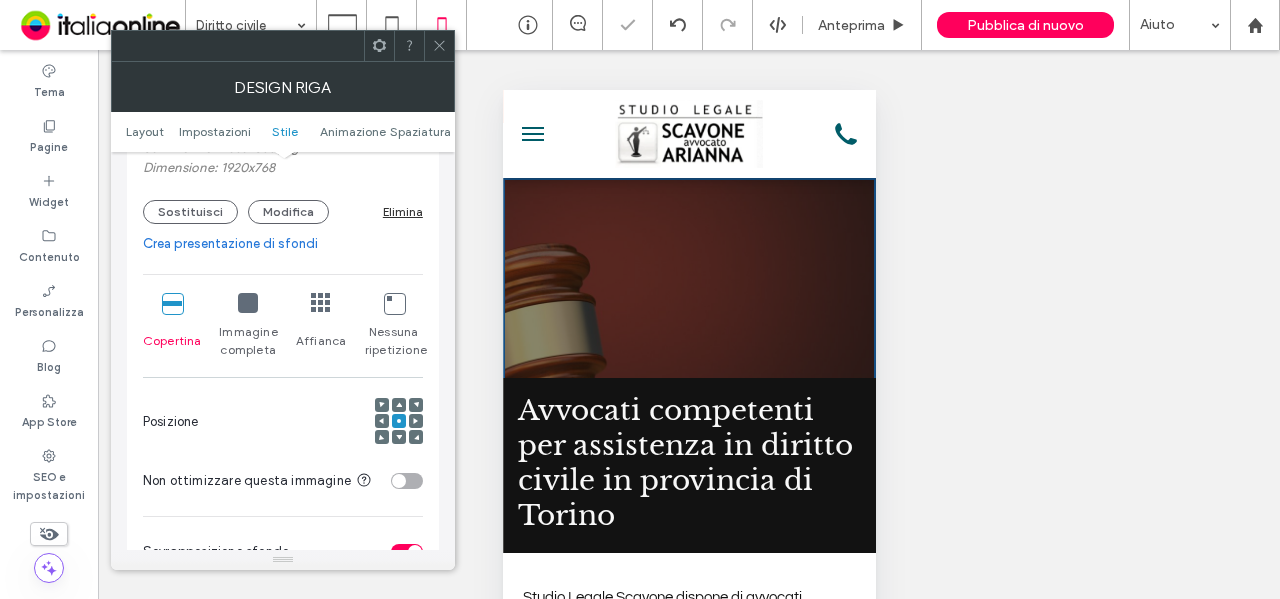 click 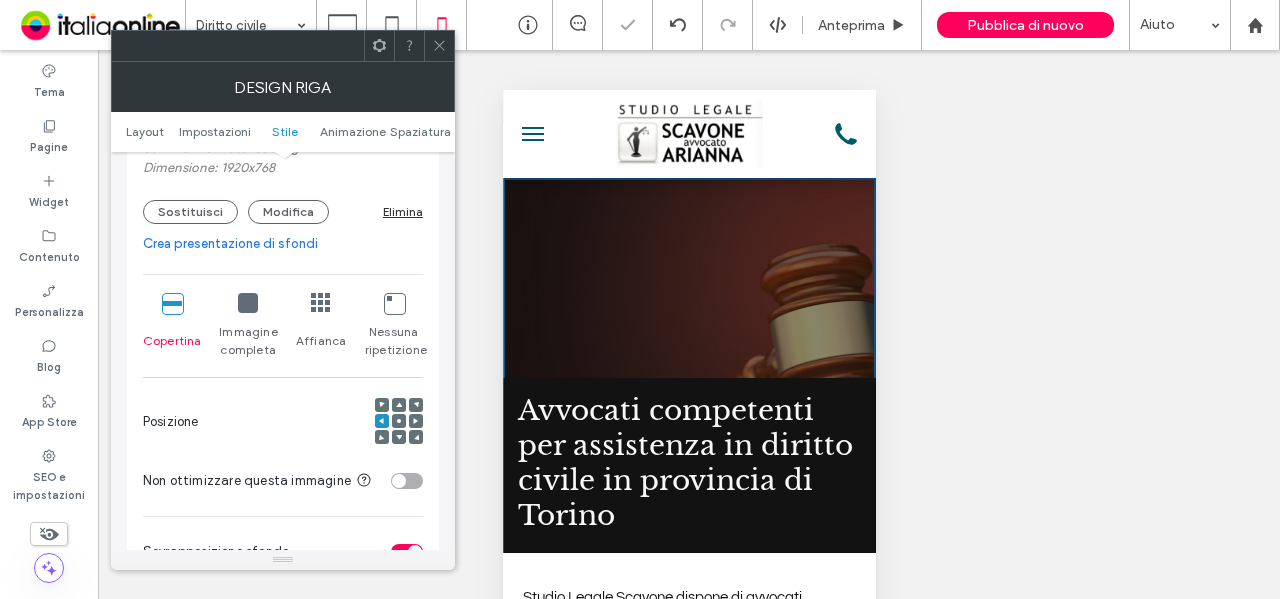 click 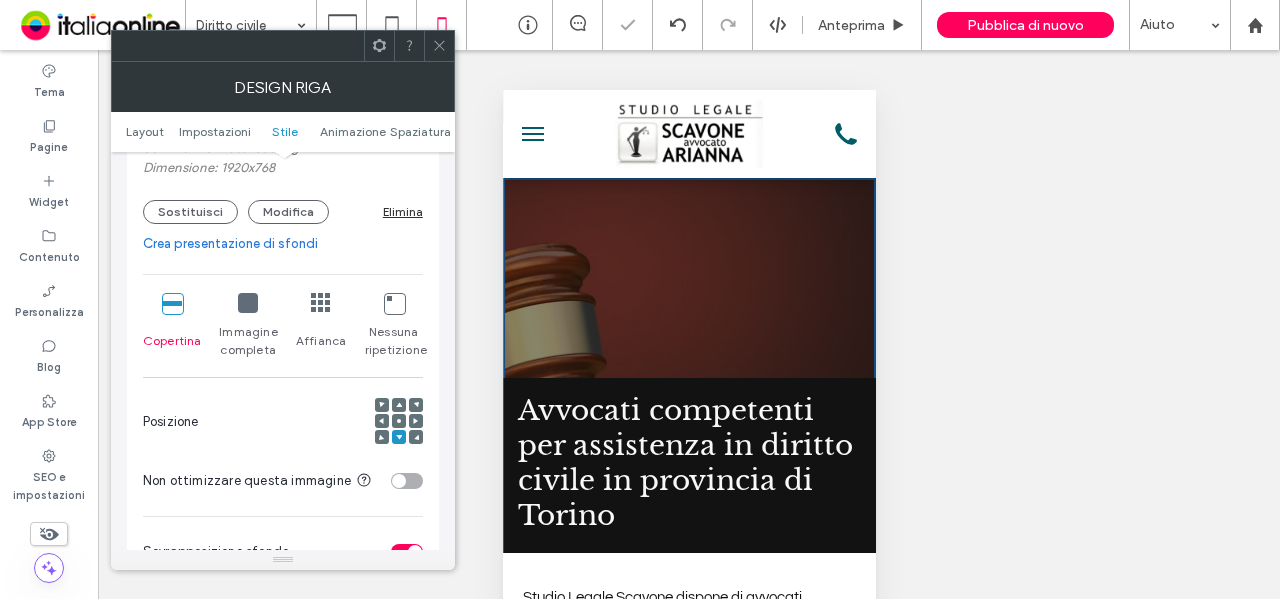 click 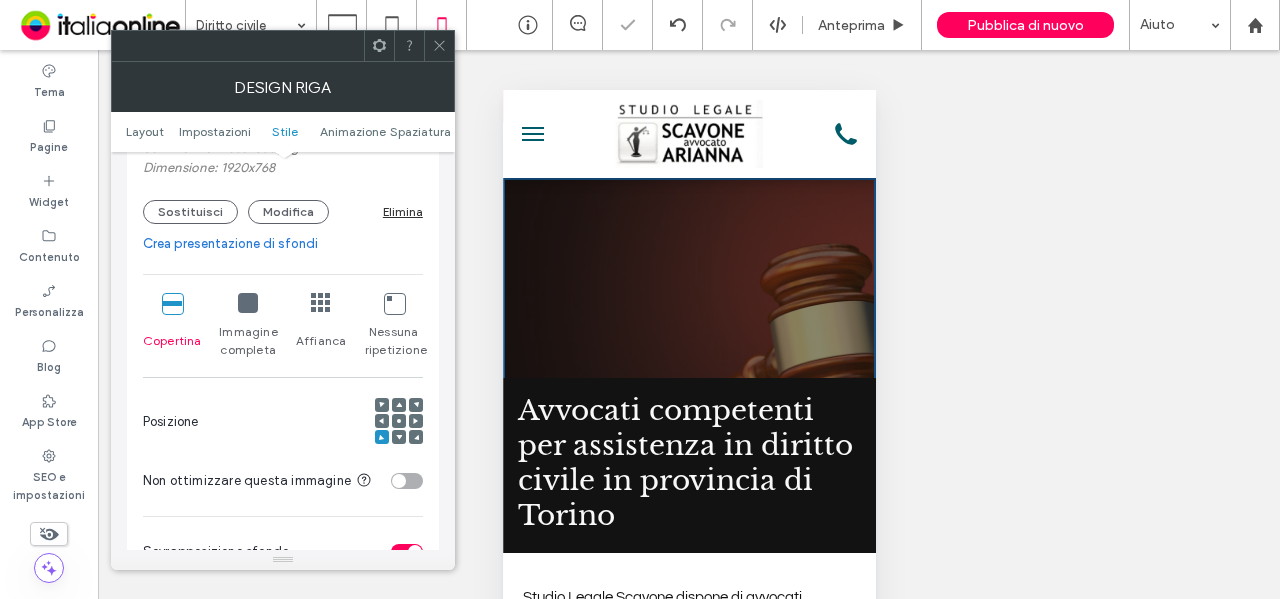 drag, startPoint x: 444, startPoint y: 47, endPoint x: 480, endPoint y: 109, distance: 71.693794 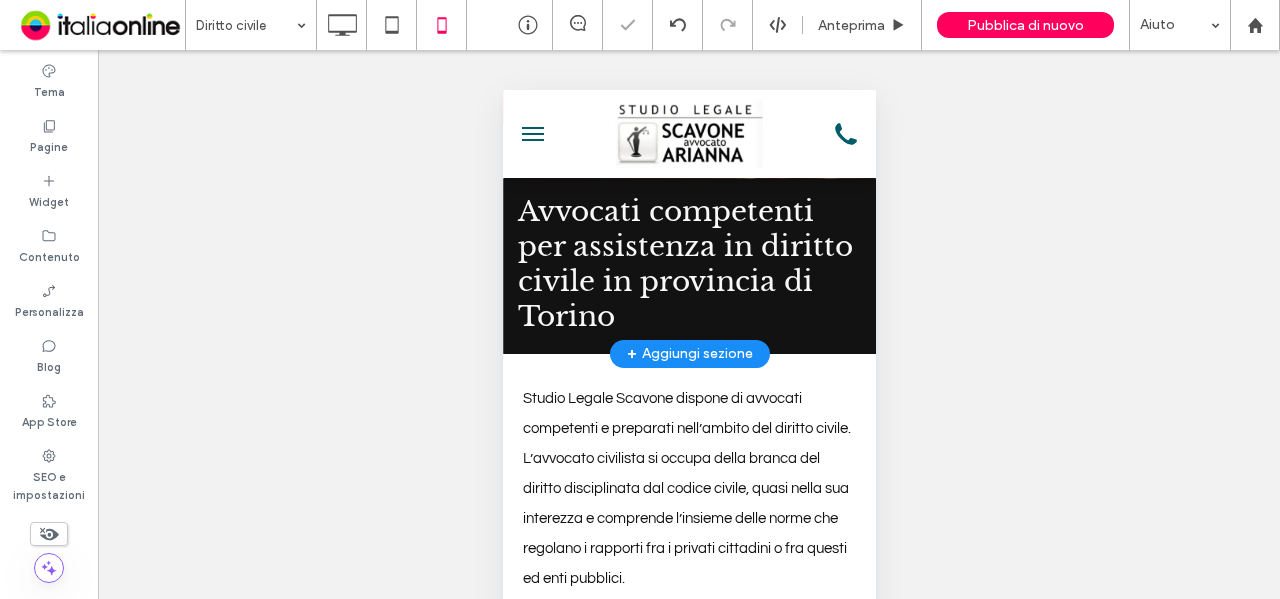 scroll, scrollTop: 200, scrollLeft: 0, axis: vertical 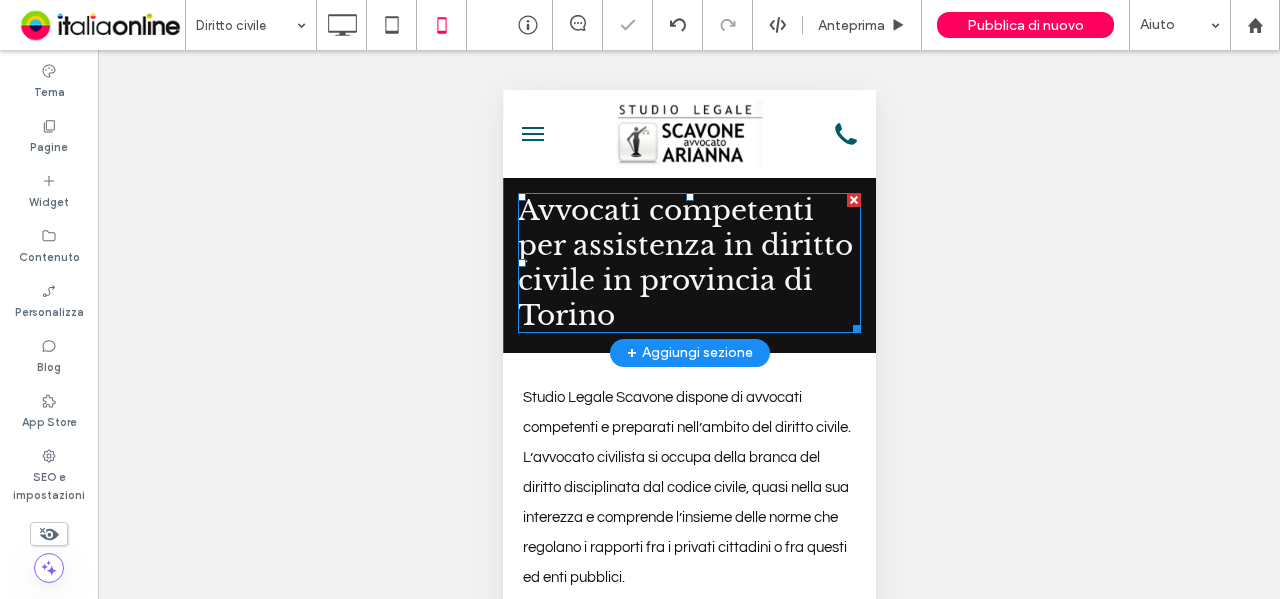 click on "Avvocati competenti per assistenza in diritto civile in provincia di Torino" at bounding box center (684, 263) 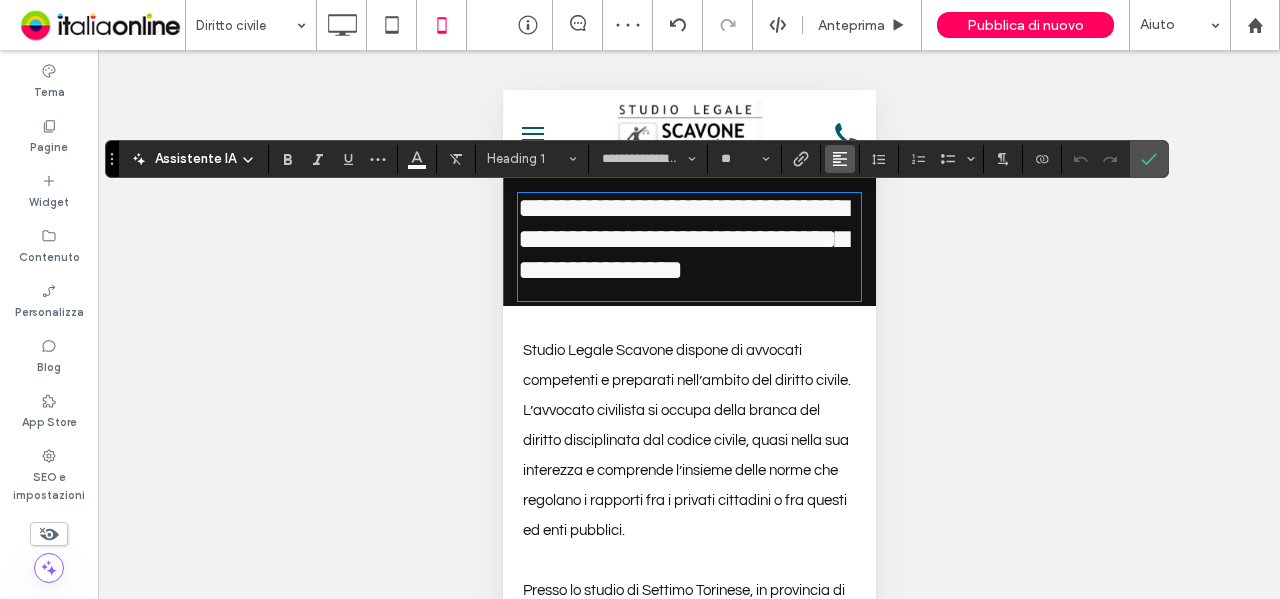 click 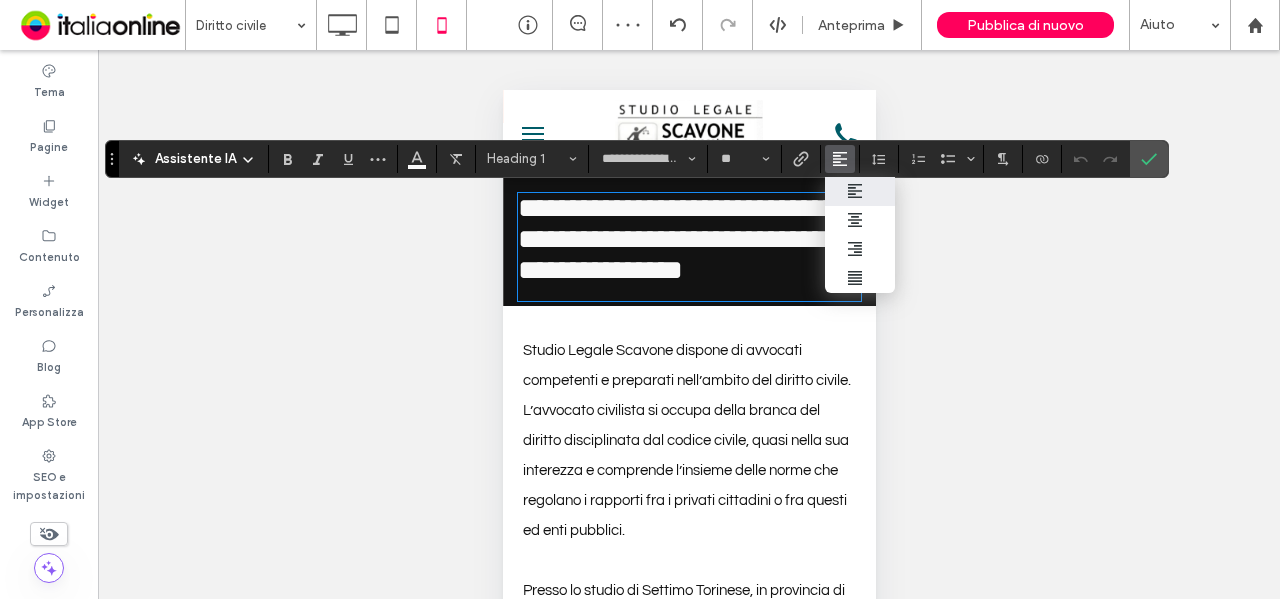 drag, startPoint x: 830, startPoint y: 158, endPoint x: 874, endPoint y: 210, distance: 68.117546 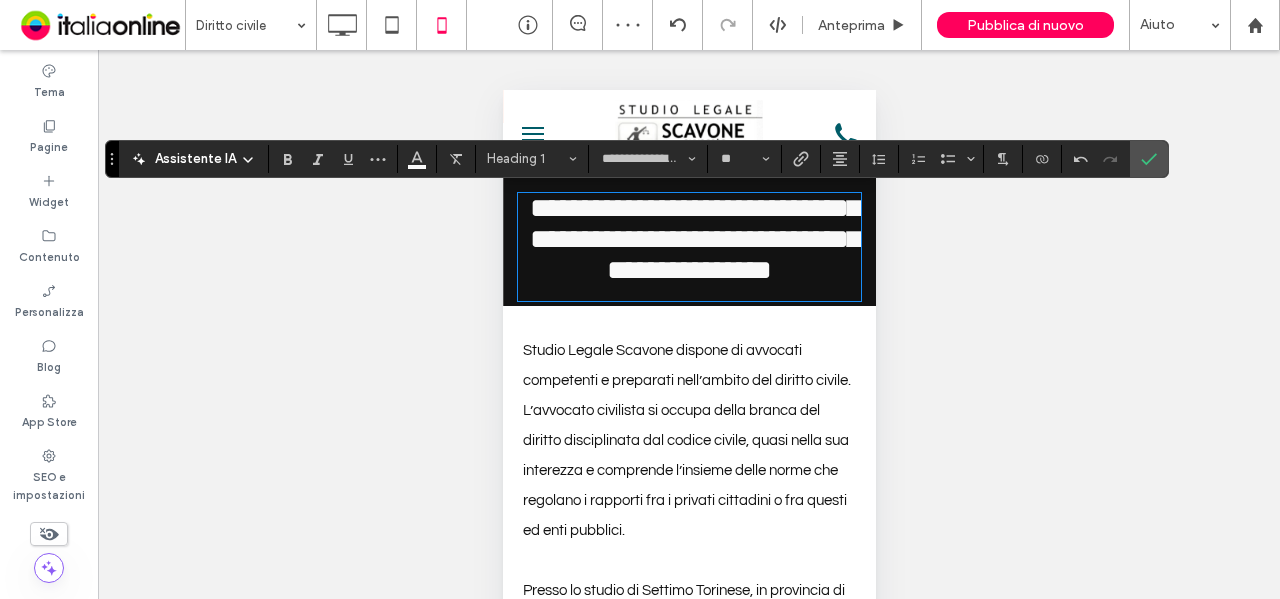 click 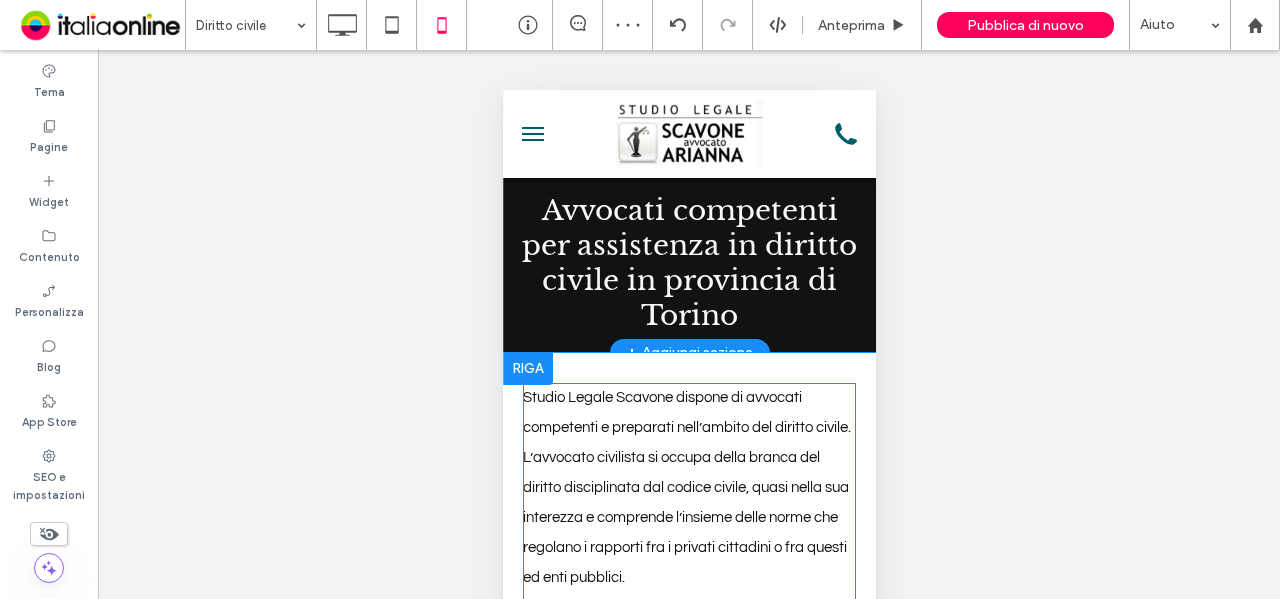 click on "Studio Legale Scavone dispone di avvocati competenti e preparati nell’ambito del diritto civile. L’avvocato civilista si occupa della branca del diritto disciplinata dal codice civile, quasi nella sua interezza e comprende l’insieme delle norme che regolano i rapporti fra i privati cittadini o fra questi ed enti pubblici." at bounding box center (686, 487) 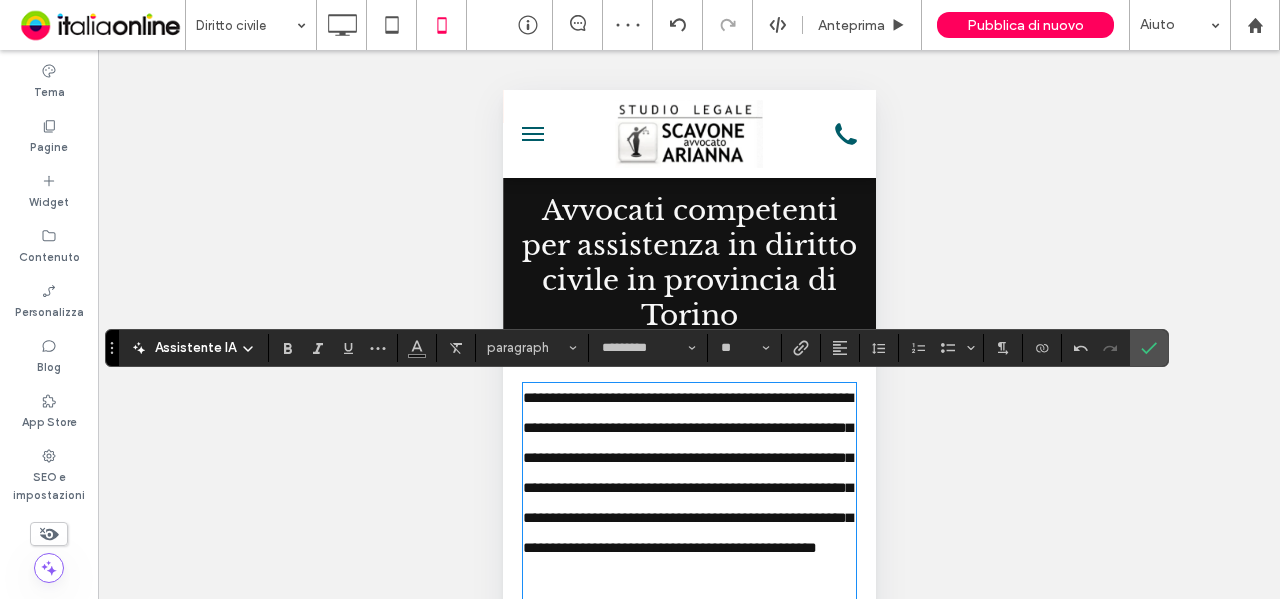drag, startPoint x: 846, startPoint y: 343, endPoint x: 856, endPoint y: 355, distance: 15.6205 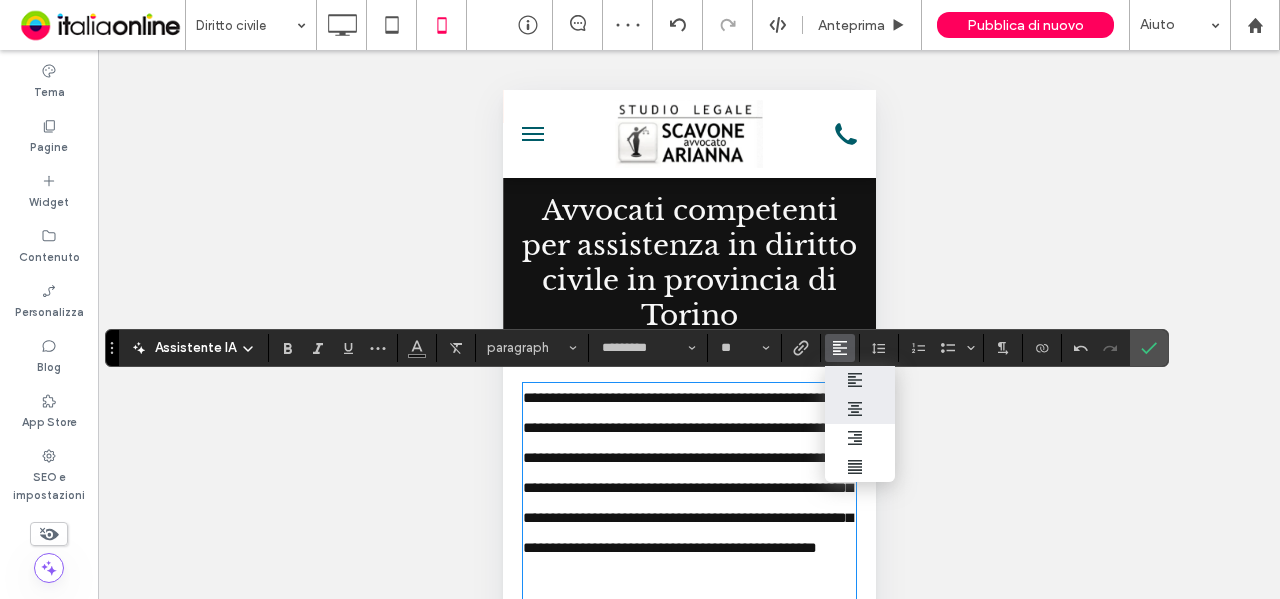 click at bounding box center (860, 409) 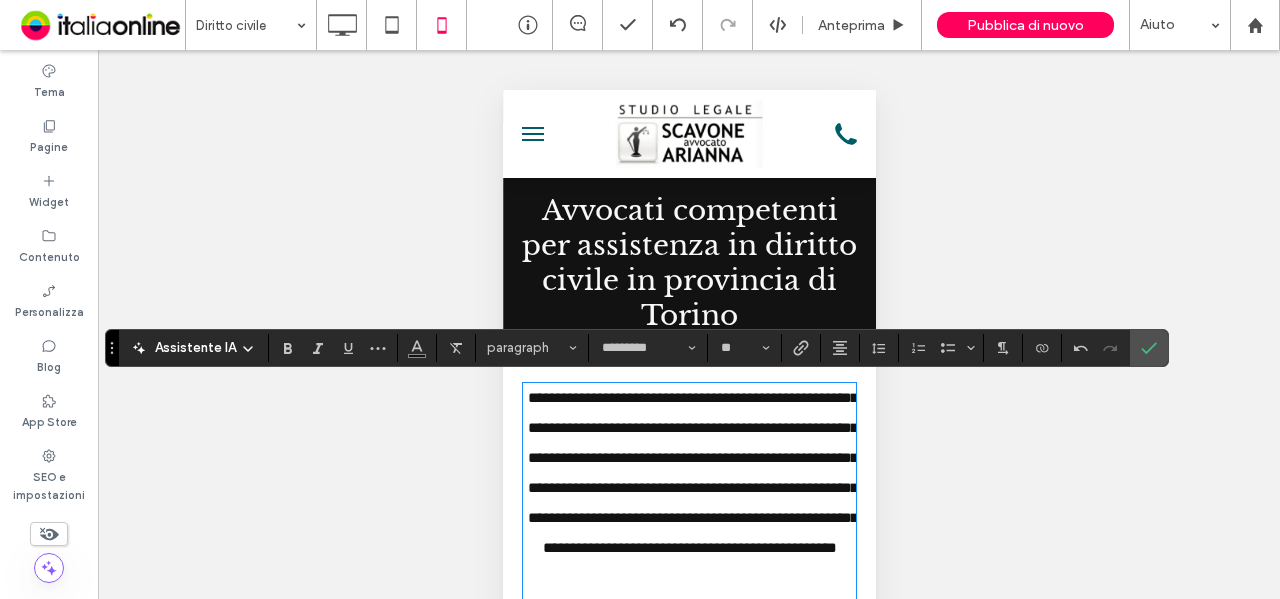 drag, startPoint x: 1133, startPoint y: 345, endPoint x: 1116, endPoint y: 348, distance: 17.262676 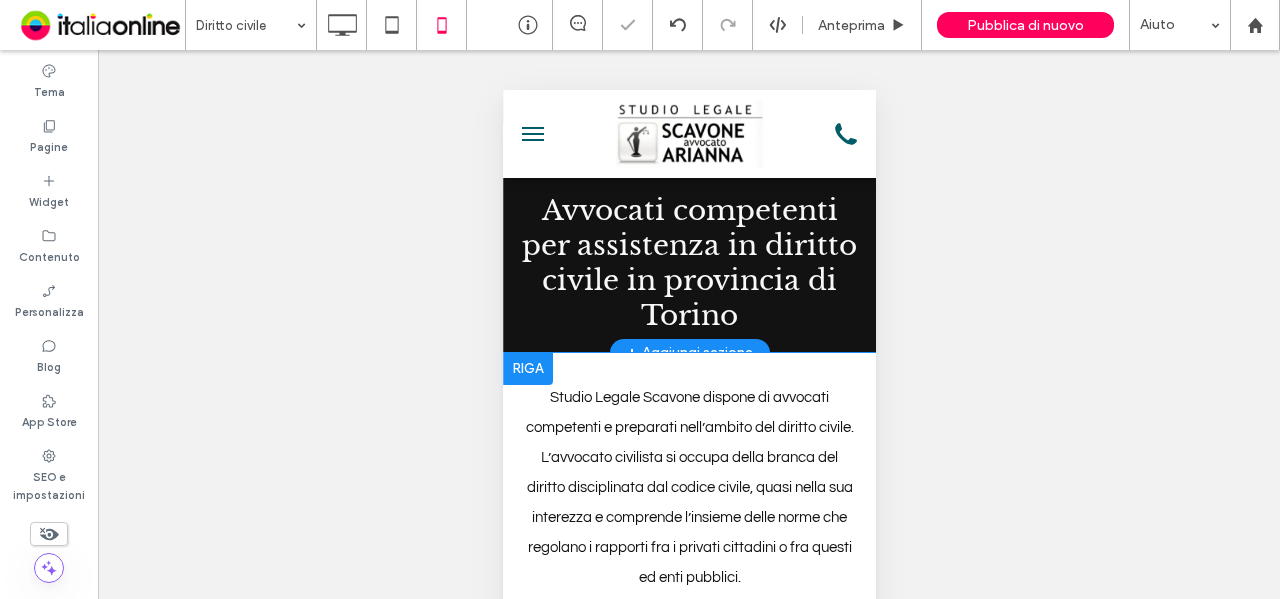 click on "Studio Legale Scavone dispone di avvocati competenti e preparati nell’ambito del diritto civile. L’avvocato civilista si occupa della branca del diritto disciplinata dal codice civile, quasi nella sua interezza e comprende l’insieme delle norme che regolano i rapporti fra i privati cittadini o fra questi ed enti pubblici.  Presso lo studio di Settimo Torinese, in provincia di Torino, lavorano avvocati esperti proprio in diritto civile, oltre che in diritto penale. Puoi contattare in qualsiasi momento la sede per richiedere l’assistenza di un legale: lo staff è disponibile per ogni esigenza e offre estrema competenza e professionalità.
CONTATTACI
Click To Paste
Riga + Aggiungi sezione" at bounding box center [688, 637] 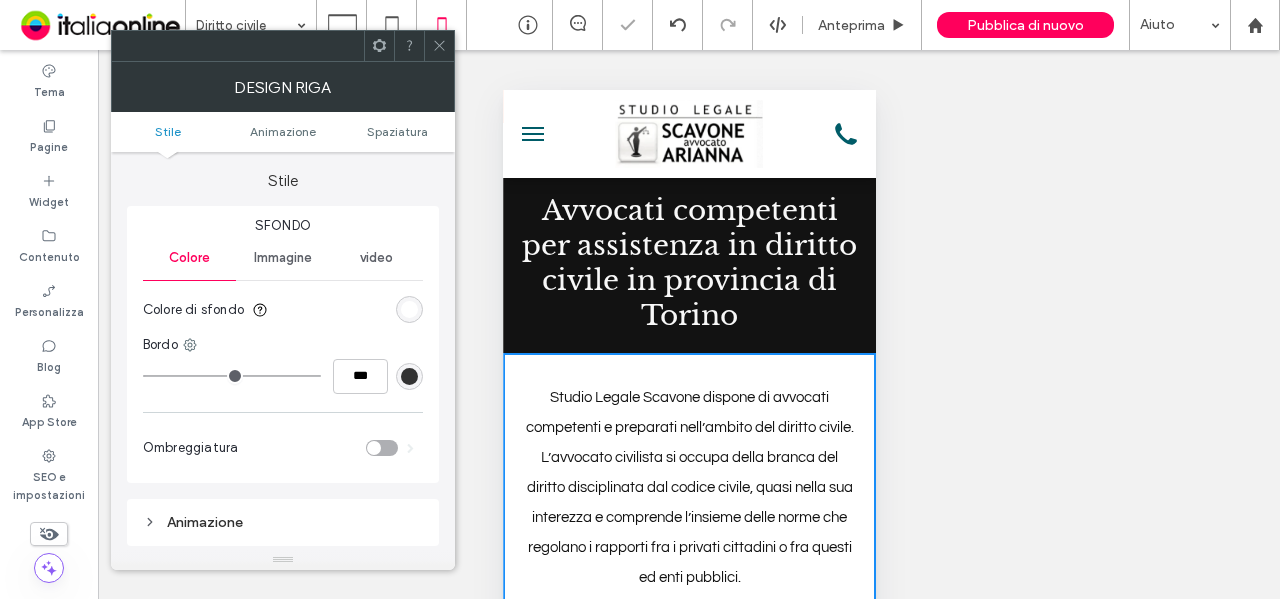 click on "Spaziatura" at bounding box center [397, 131] 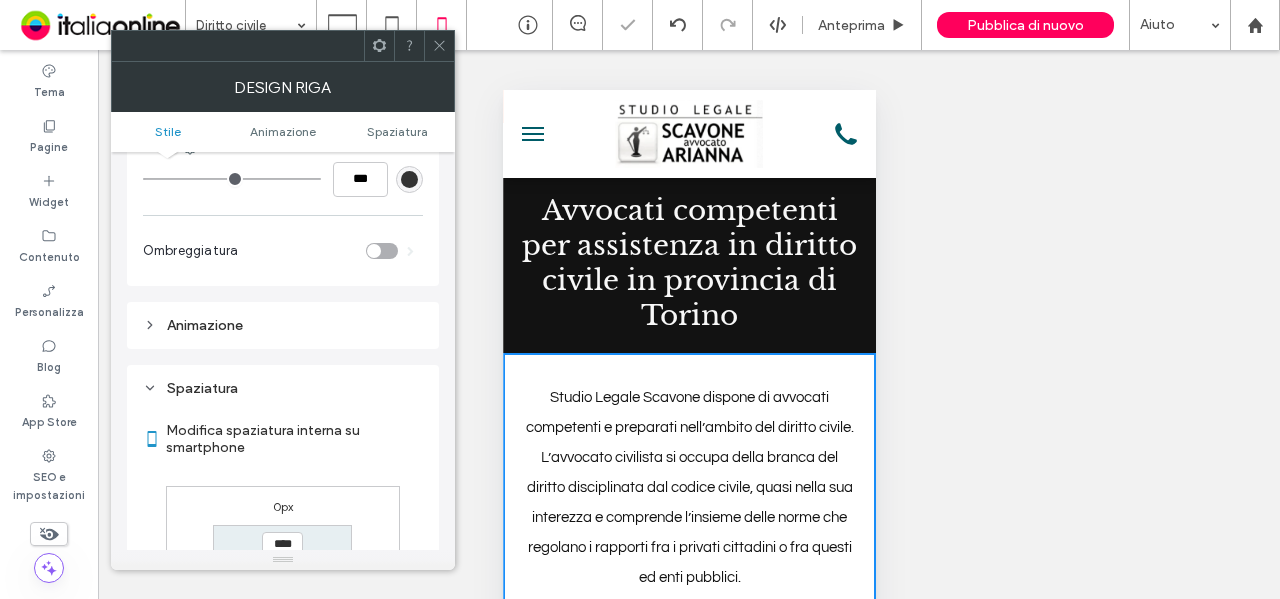 scroll, scrollTop: 394, scrollLeft: 0, axis: vertical 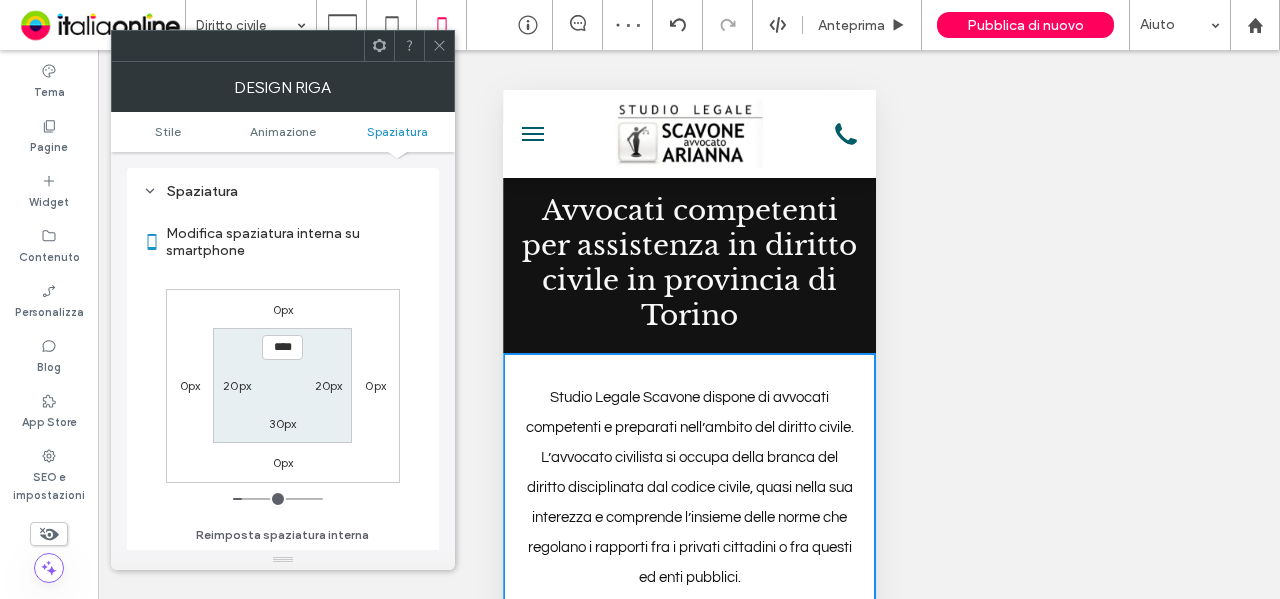 type on "**" 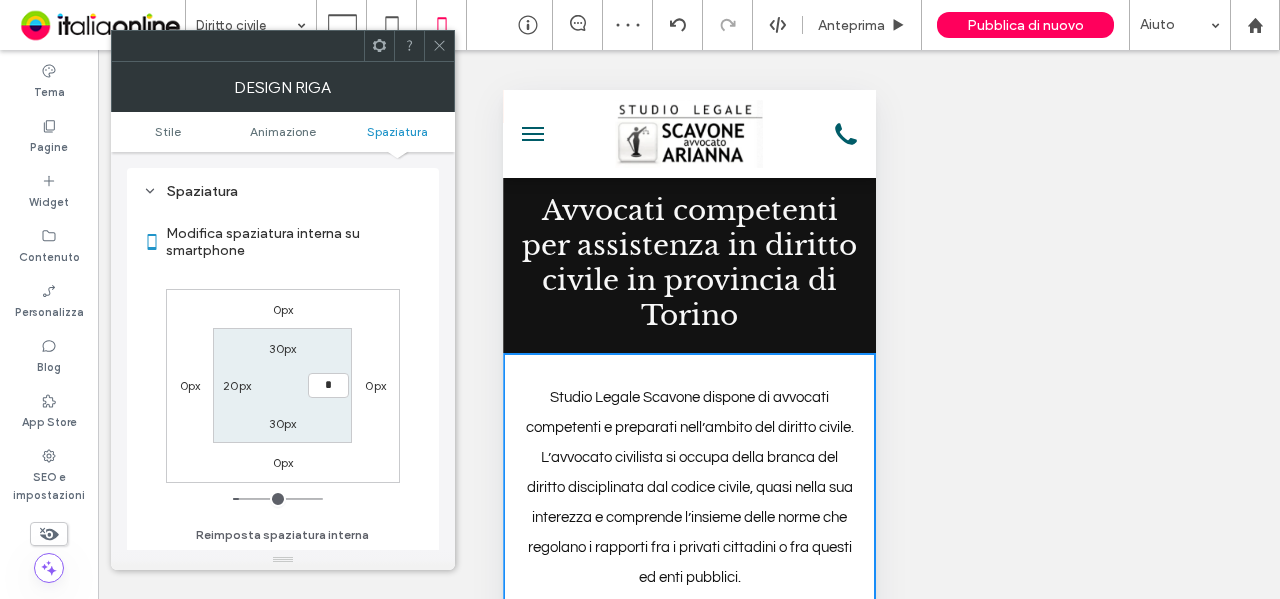 type on "**" 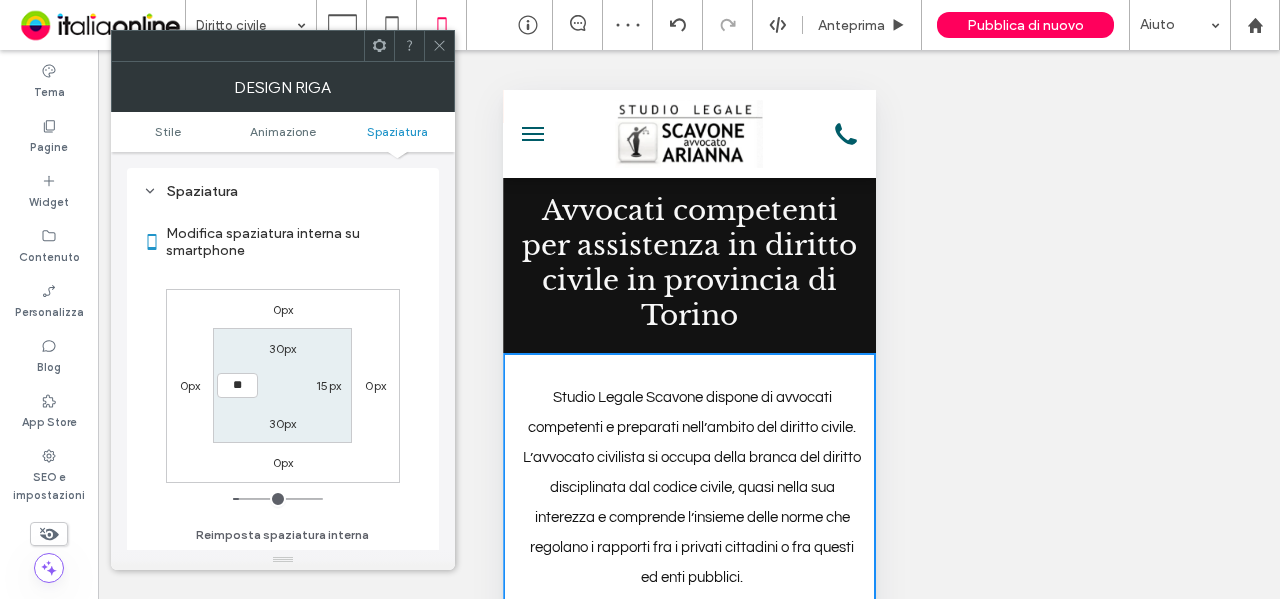 type on "*" 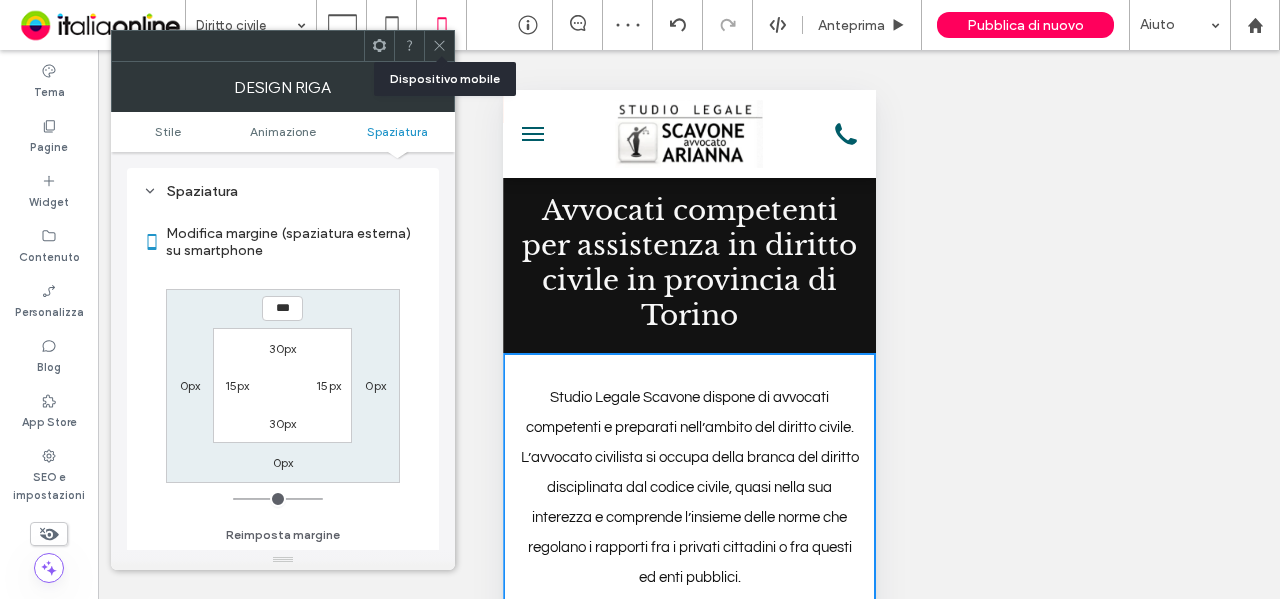 click 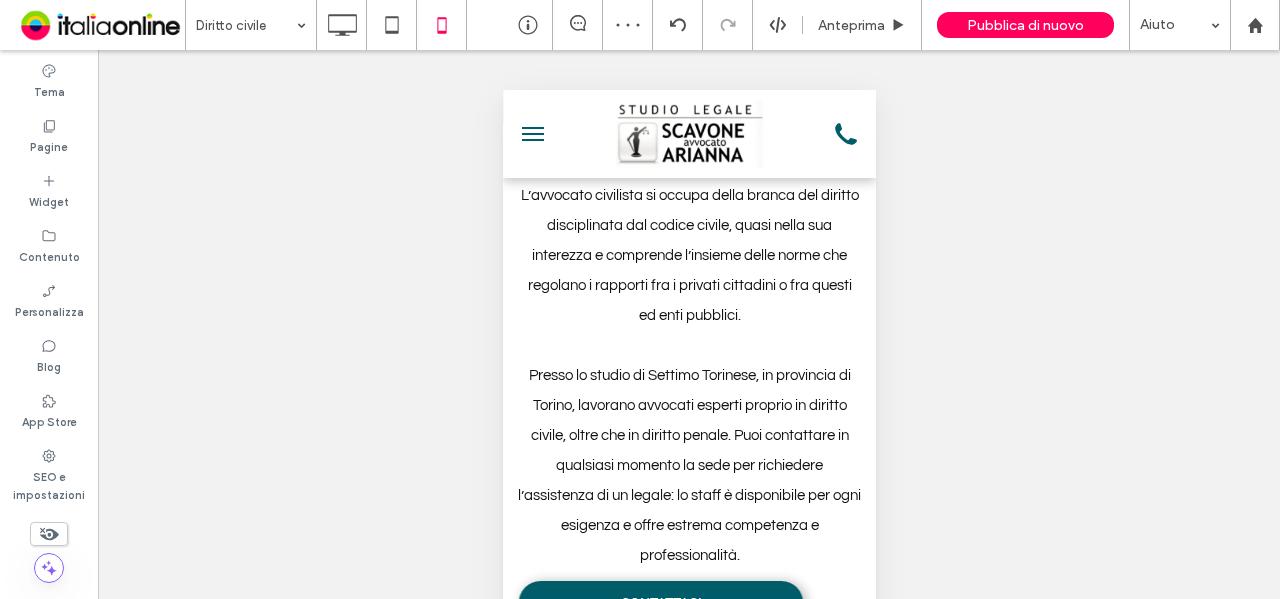 scroll, scrollTop: 800, scrollLeft: 0, axis: vertical 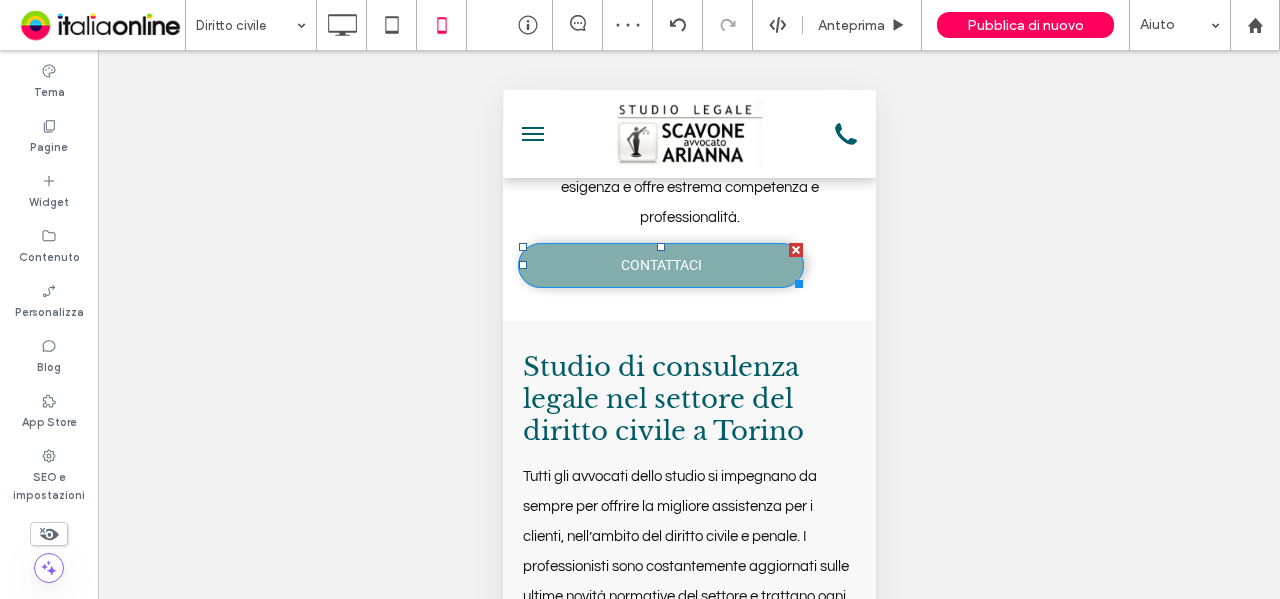click on "CONTATTACI" at bounding box center (660, 265) 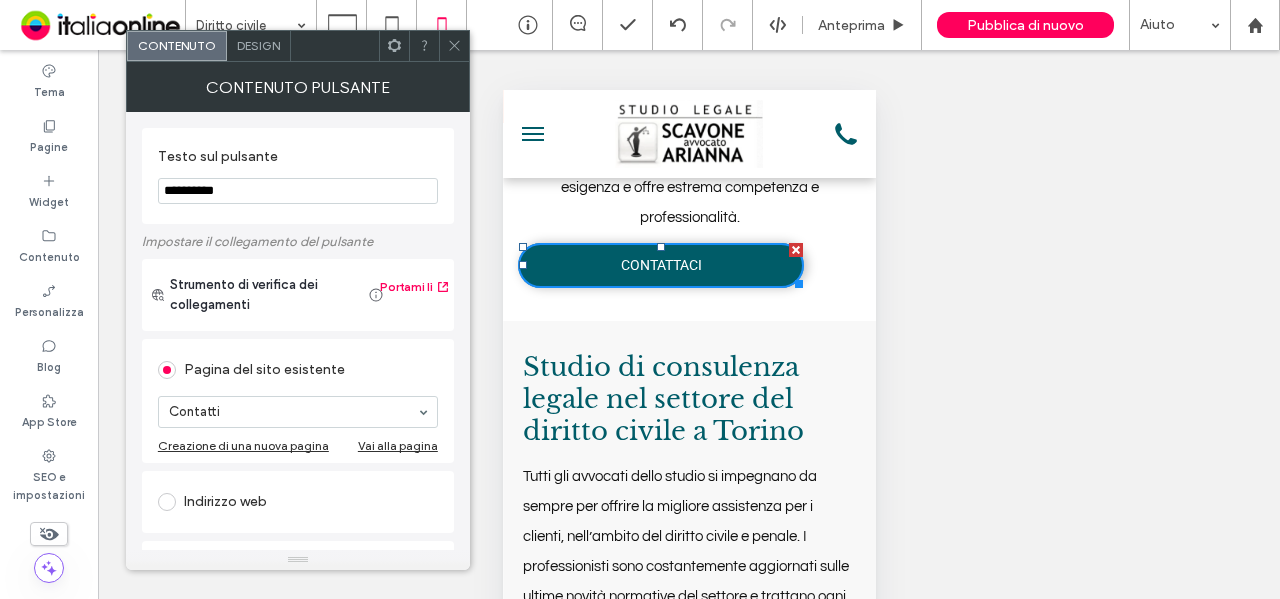 click on "Design" at bounding box center [258, 45] 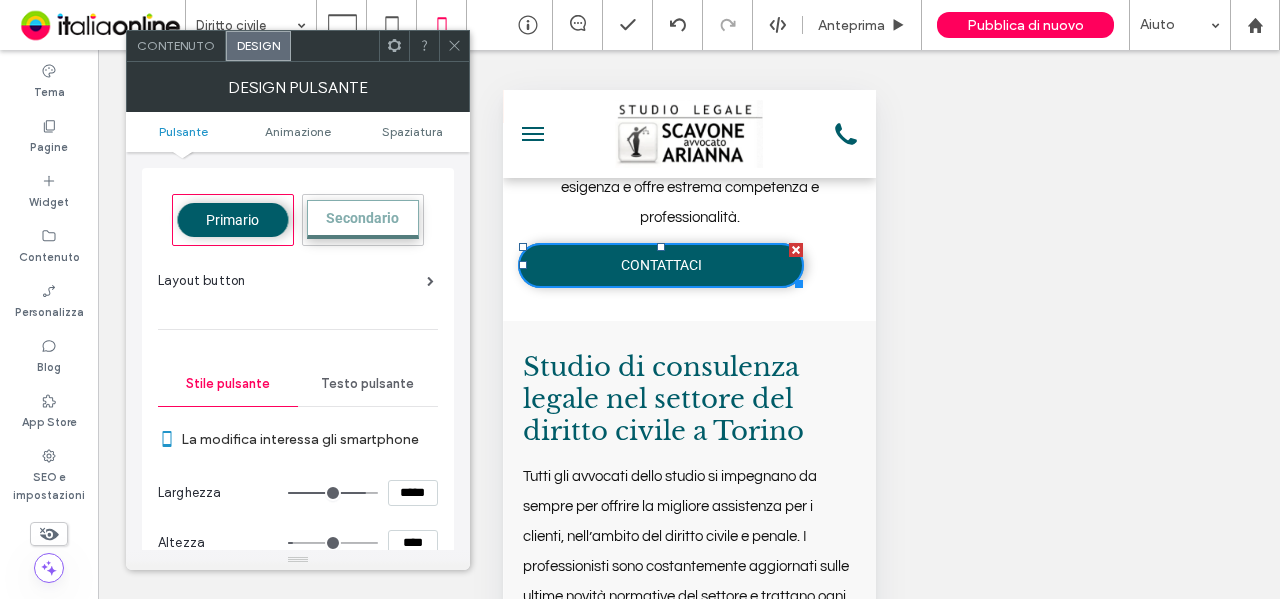 drag, startPoint x: 416, startPoint y: 483, endPoint x: 344, endPoint y: 489, distance: 72.249565 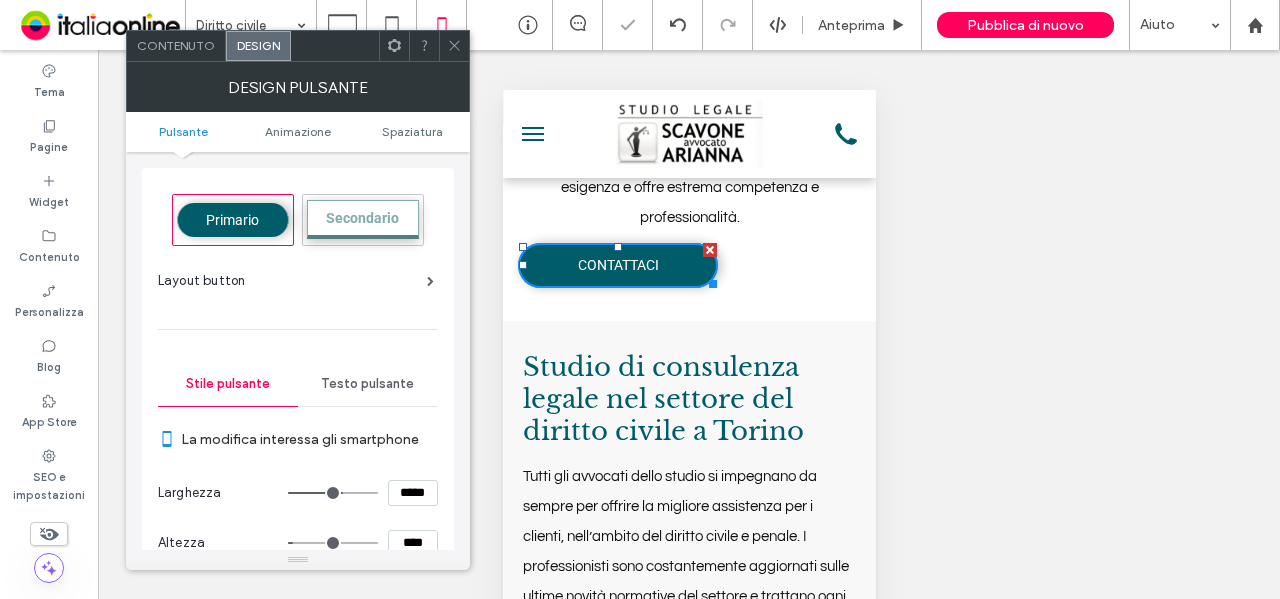 drag, startPoint x: 447, startPoint y: 45, endPoint x: 479, endPoint y: 95, distance: 59.36329 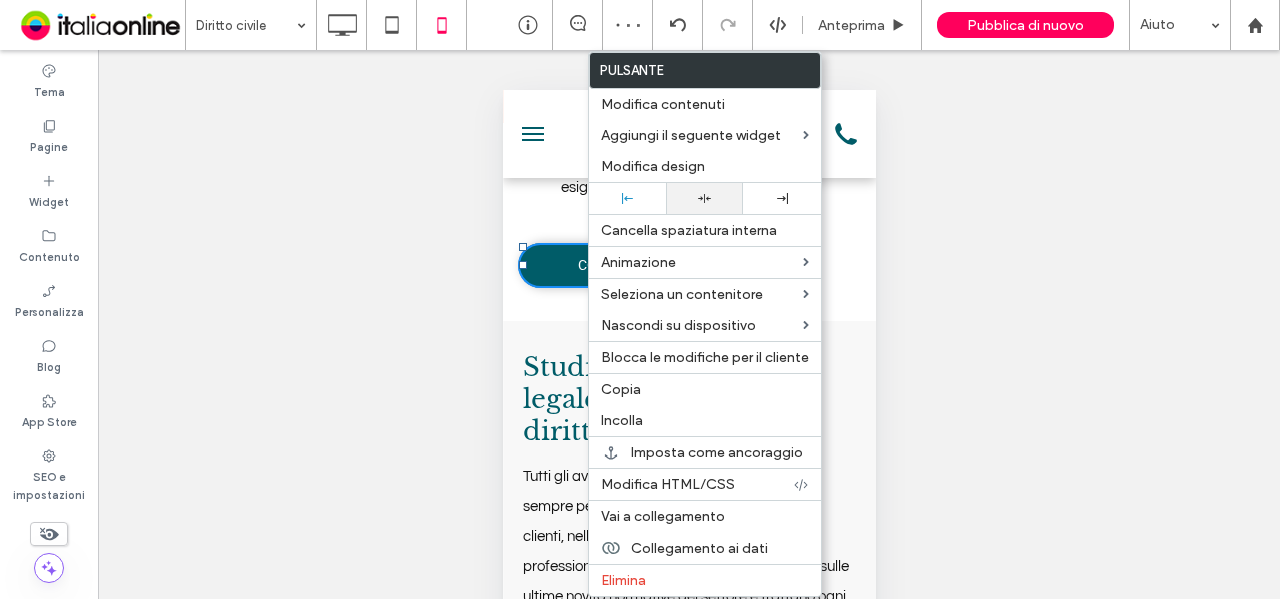 click at bounding box center (704, 198) 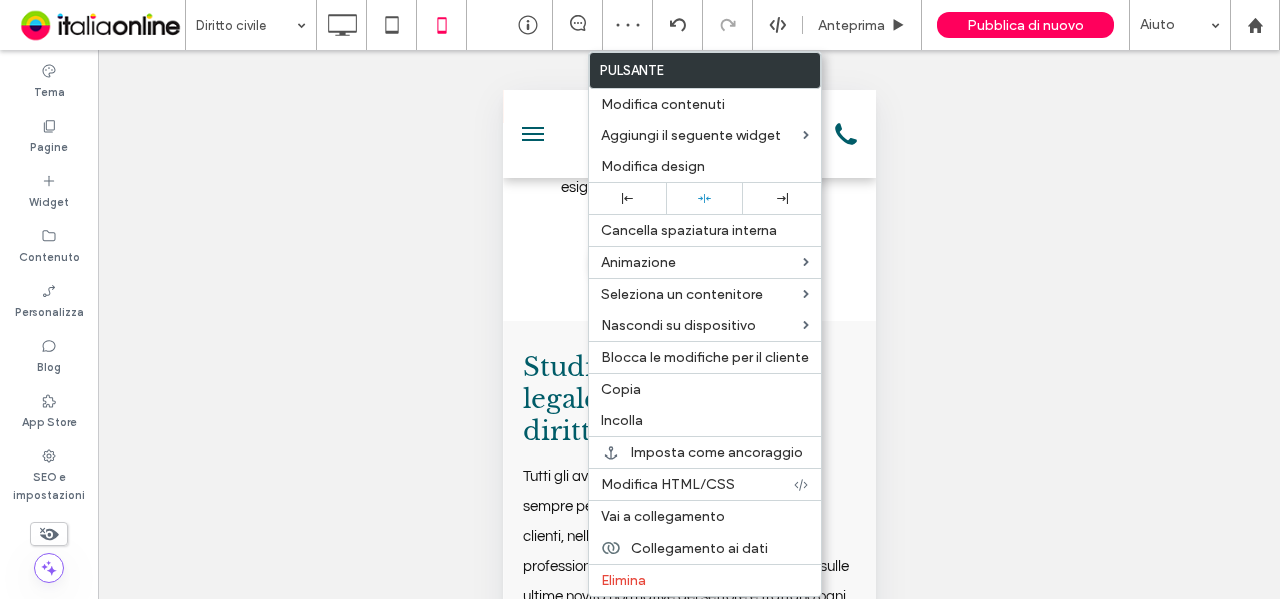 click on "Studio di consulenza legale nel settore del diritto civile a Torino" at bounding box center (662, 399) 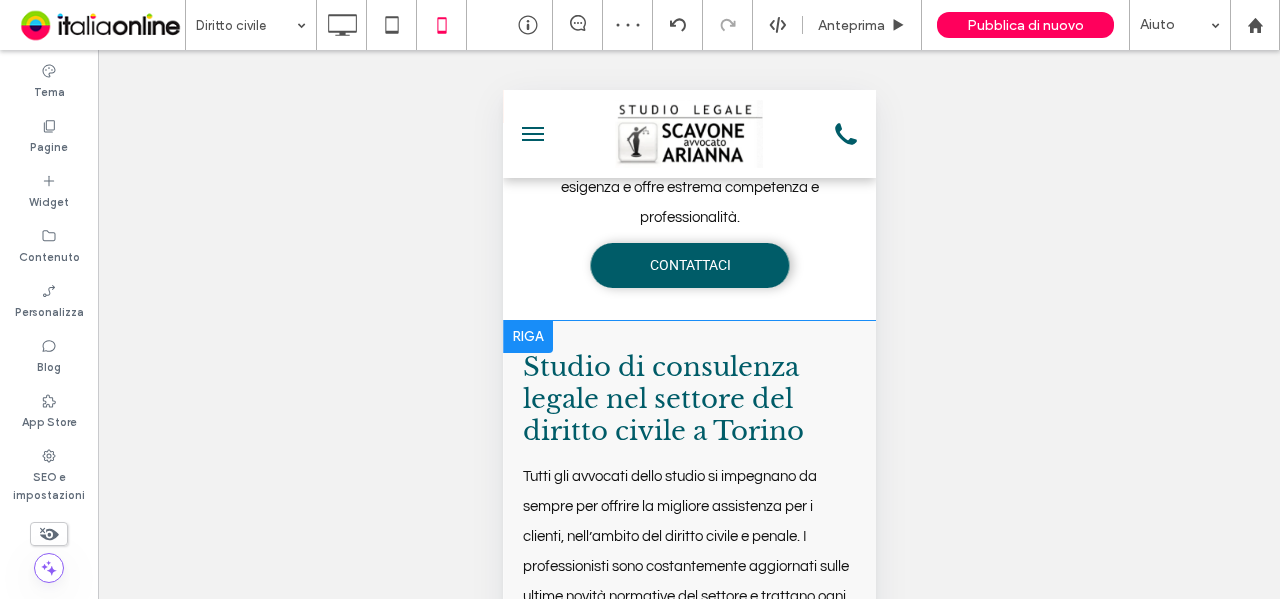 click at bounding box center (527, 337) 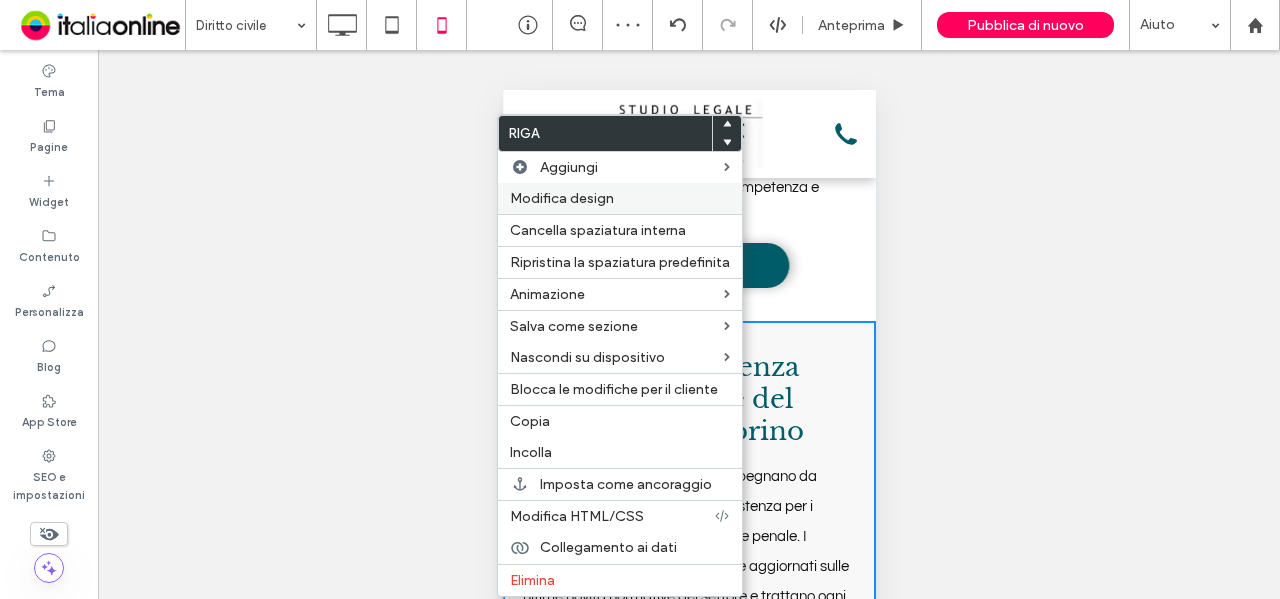 click on "Modifica design" at bounding box center [620, 198] 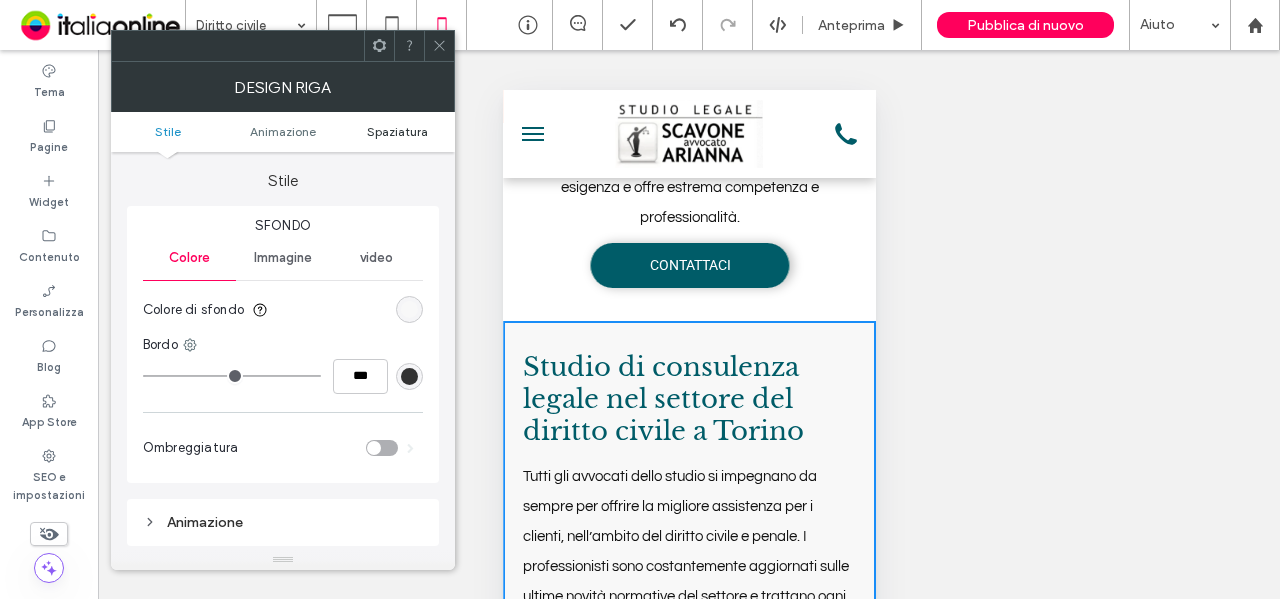 click on "Spaziatura" at bounding box center (397, 131) 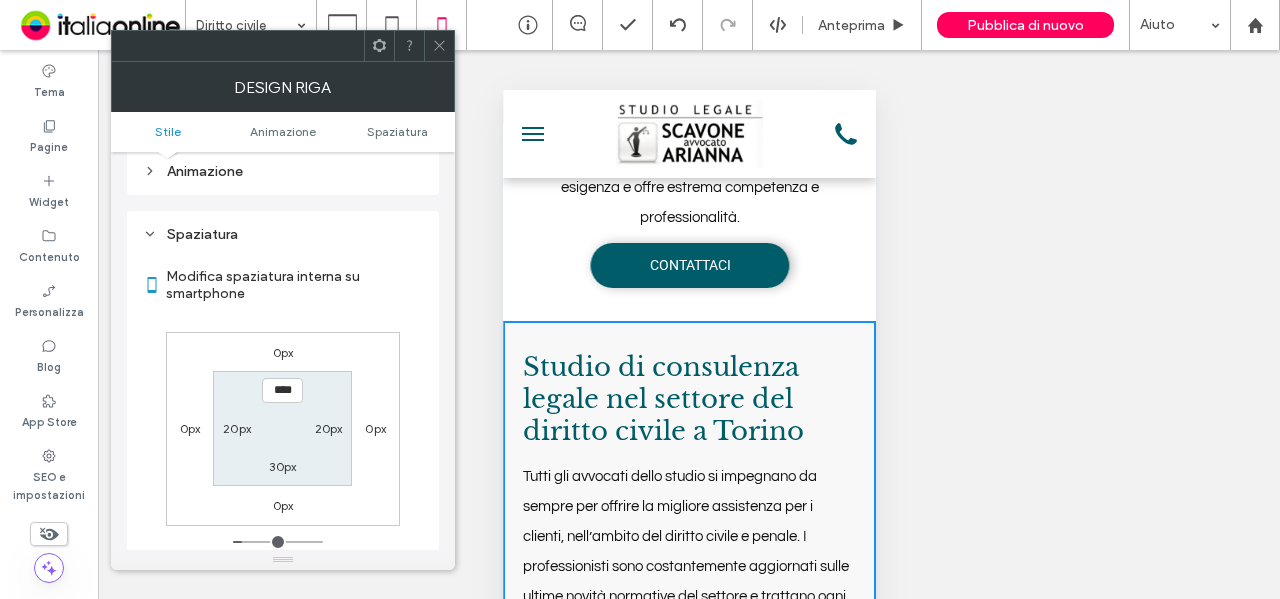 scroll, scrollTop: 394, scrollLeft: 0, axis: vertical 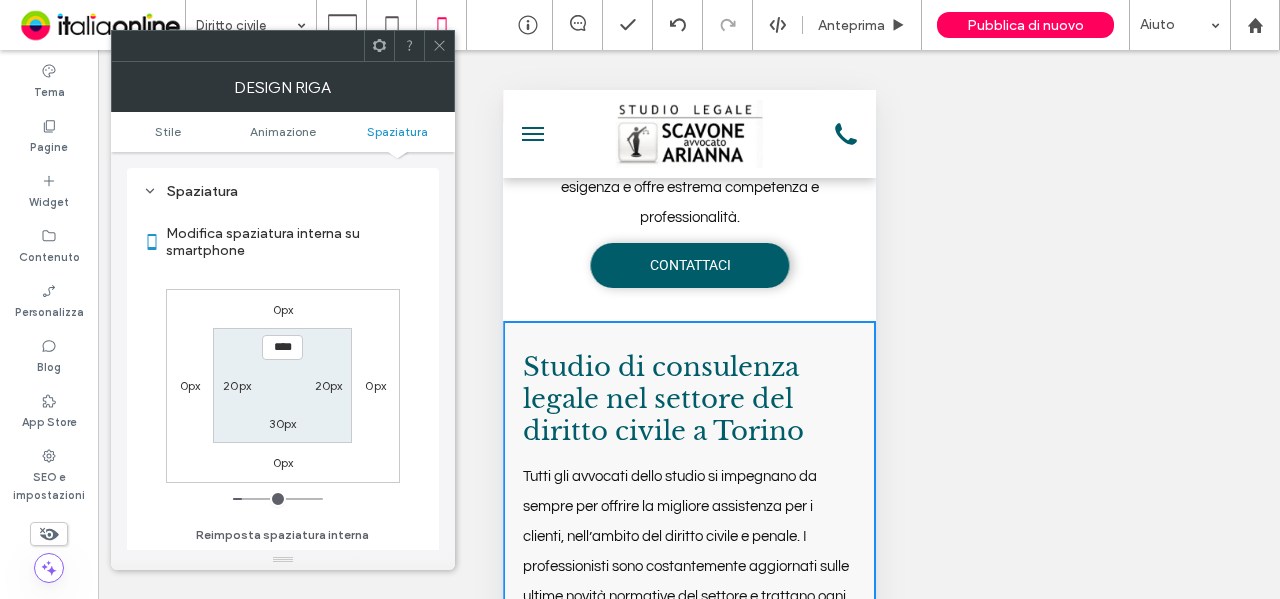 type on "**" 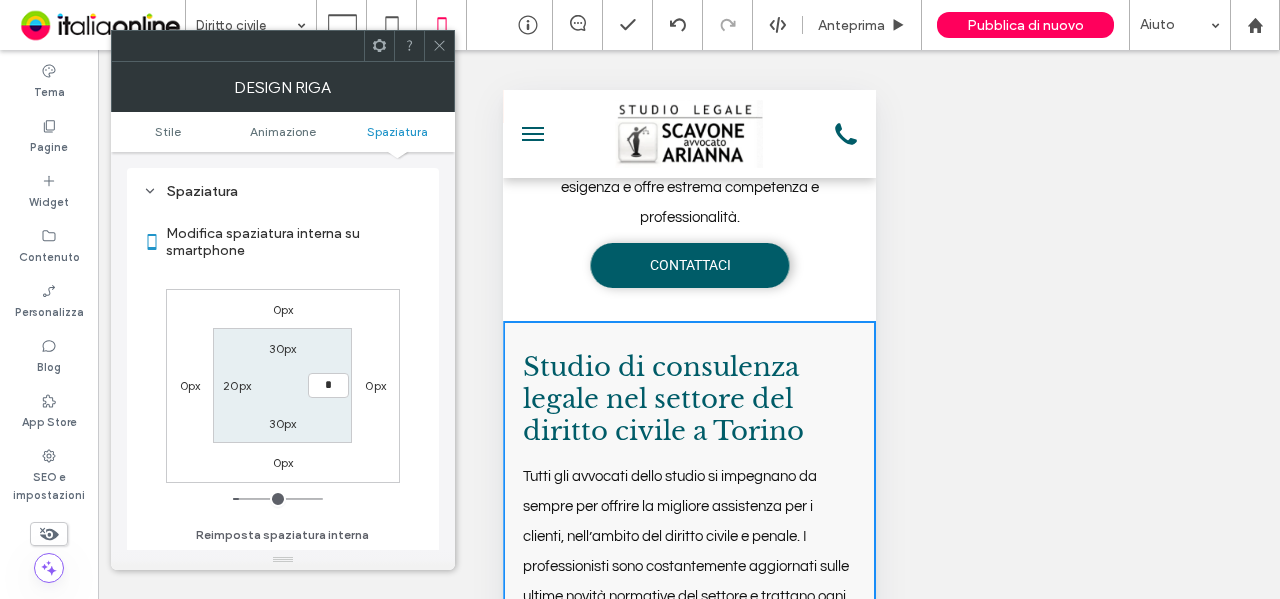 type on "**" 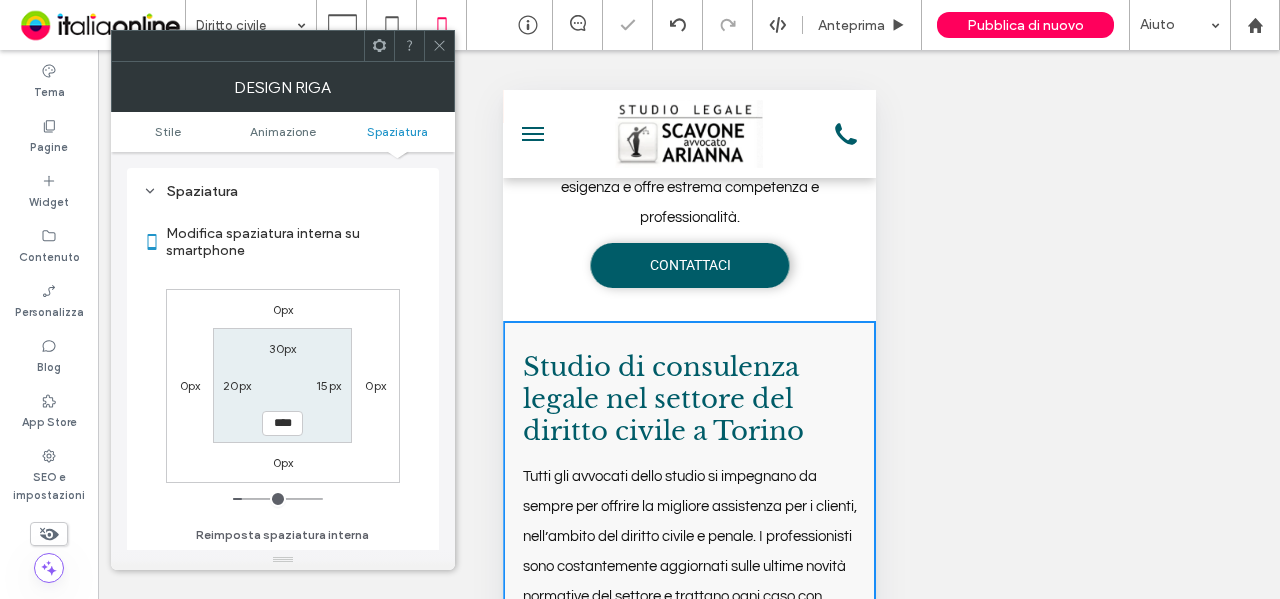type on "**" 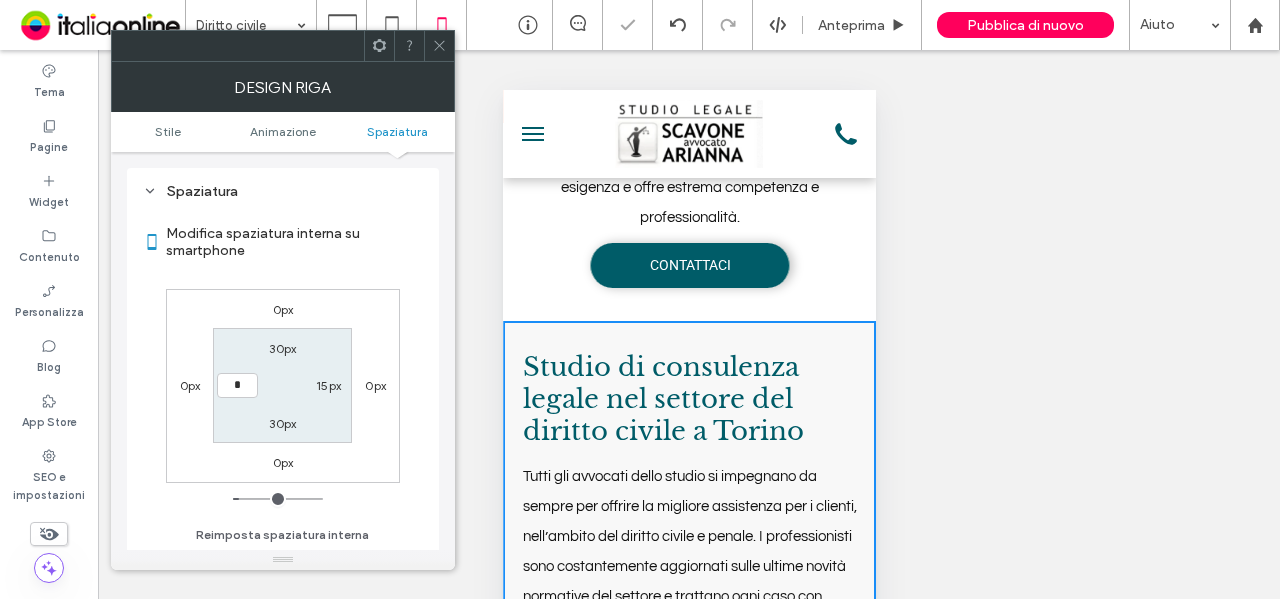 type on "**" 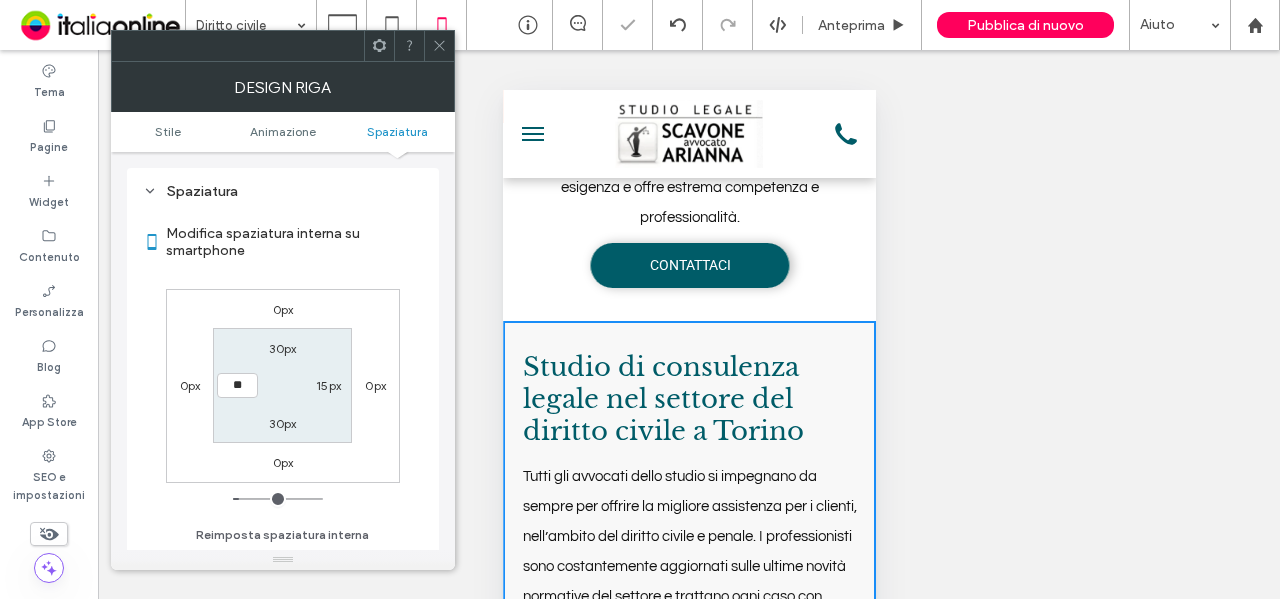 type on "*" 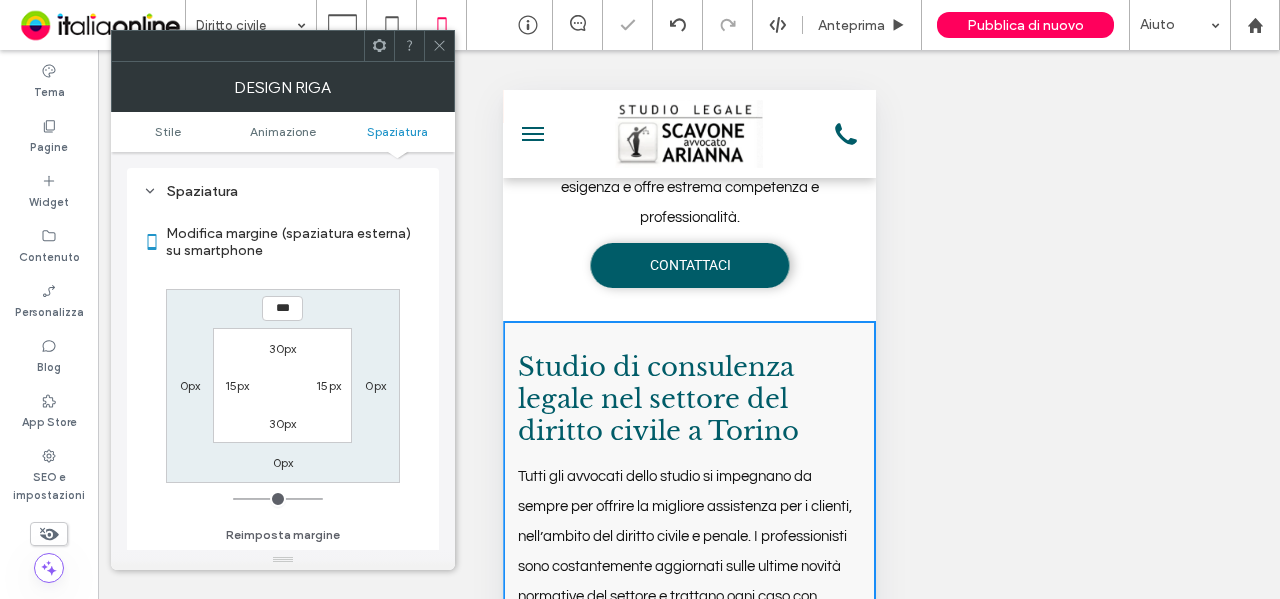 drag, startPoint x: 439, startPoint y: 43, endPoint x: 485, endPoint y: 83, distance: 60.959003 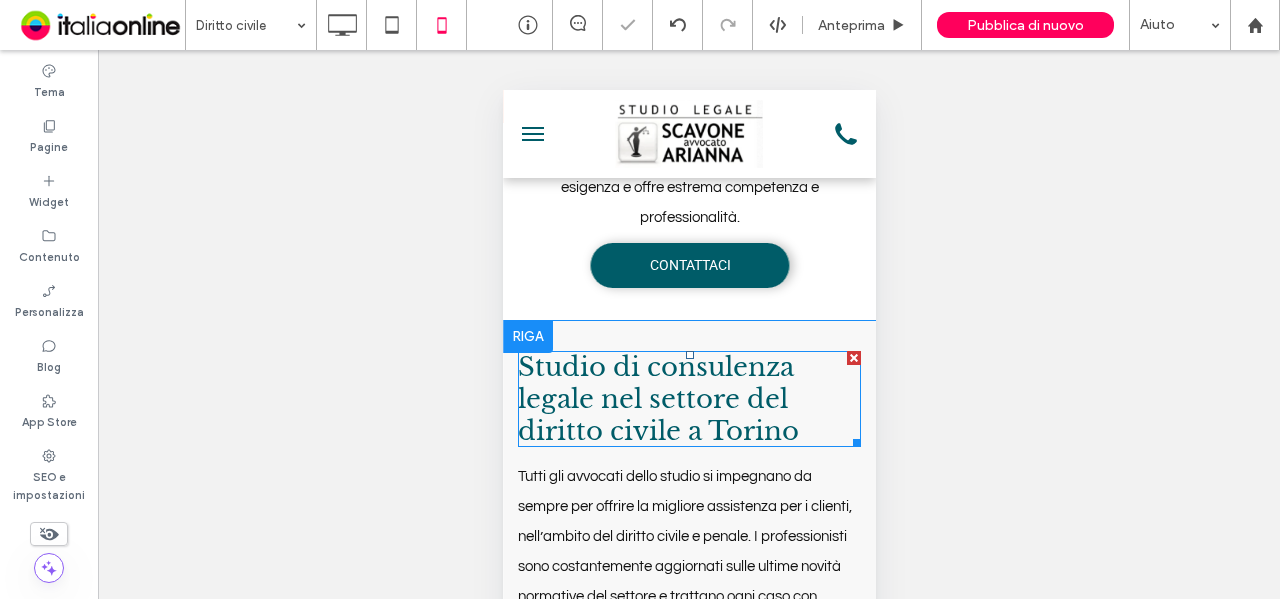 click on "Studio di consulenza legale nel settore del diritto civile a Torino" at bounding box center [657, 399] 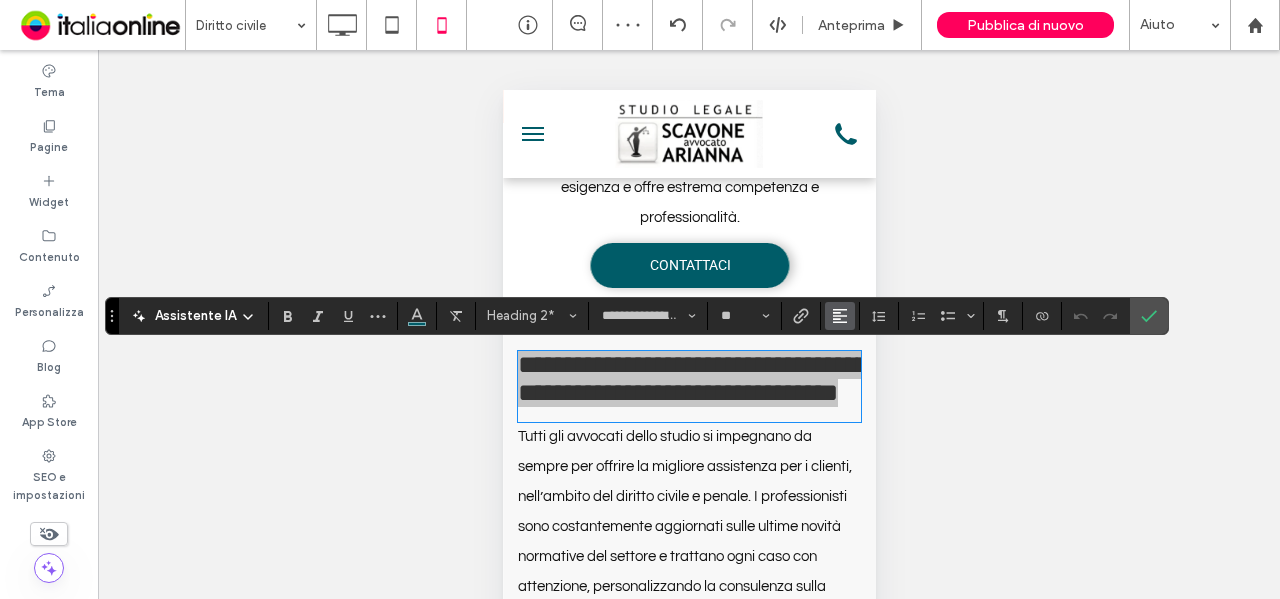 click 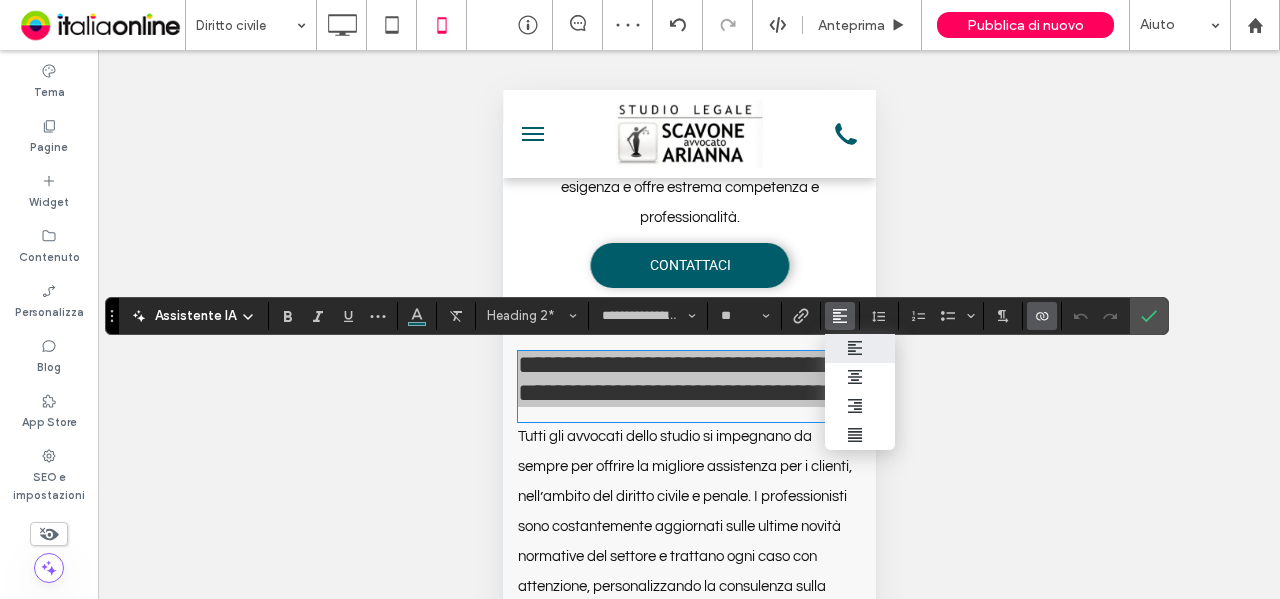drag, startPoint x: 872, startPoint y: 387, endPoint x: 1034, endPoint y: 327, distance: 172.75417 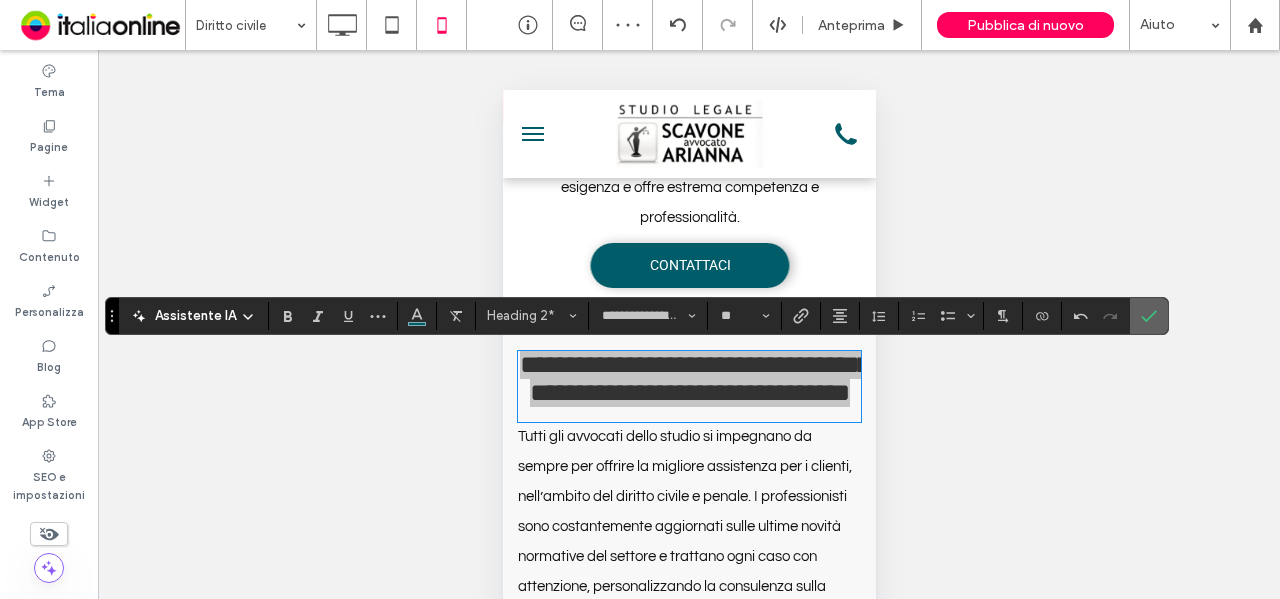 click 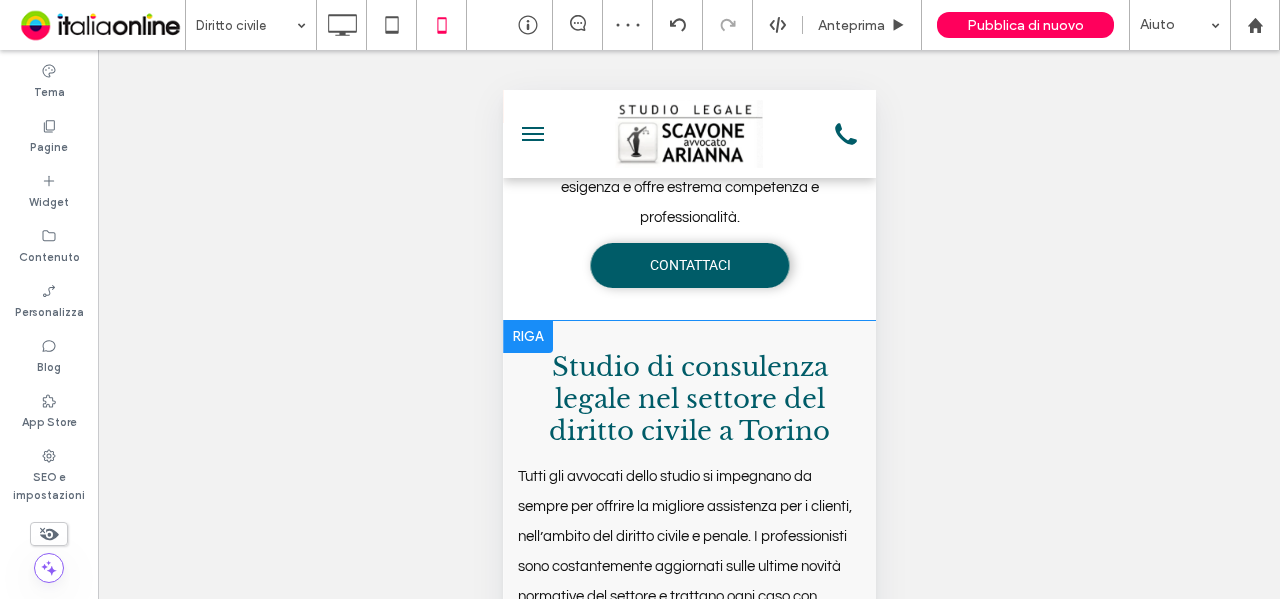 click on "Tutti gli avvocati dello studio si impegnano da sempre per offrire la migliore assistenza per i clienti, nell’ambito del diritto civile e penale. I professionisti sono costantemente aggiornati sulle ultime novità normative del settore e trattano ogni caso con attenzione, personalizzando la consulenza sulla base delle singole esigenze." at bounding box center [684, 566] 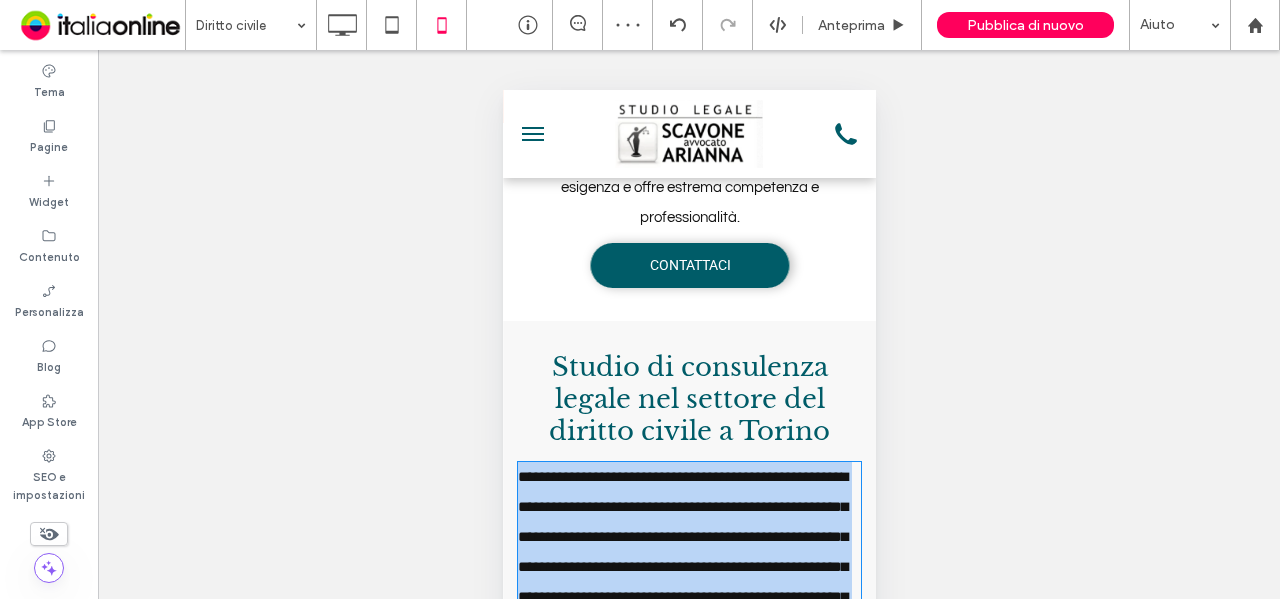 scroll, scrollTop: 1136, scrollLeft: 0, axis: vertical 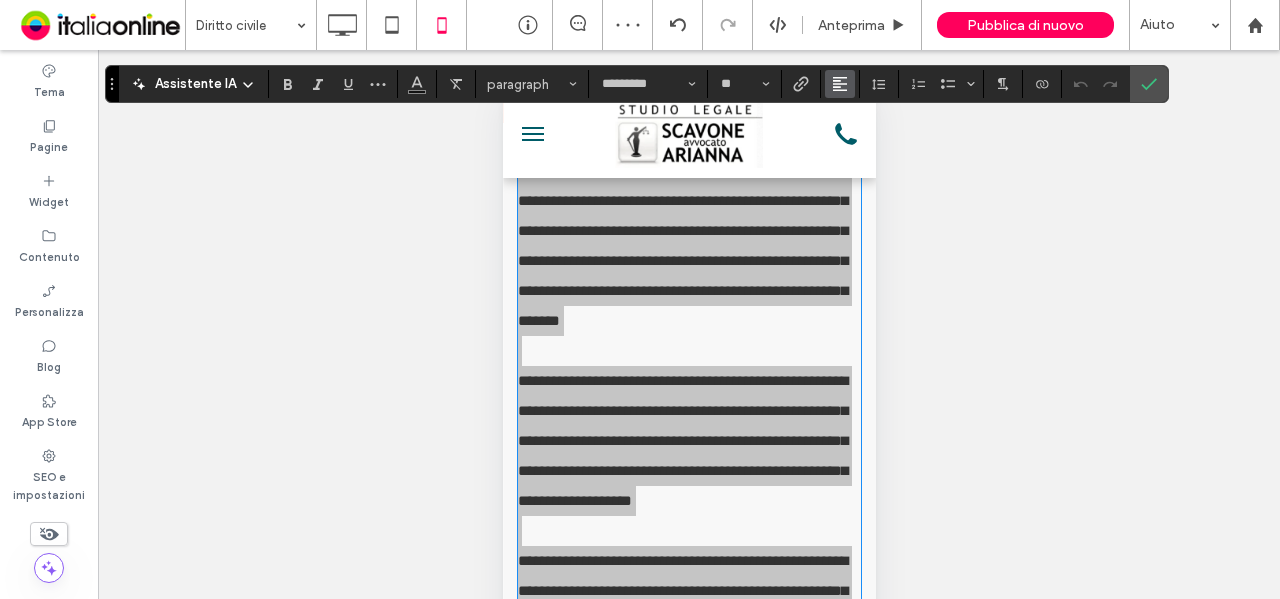 click 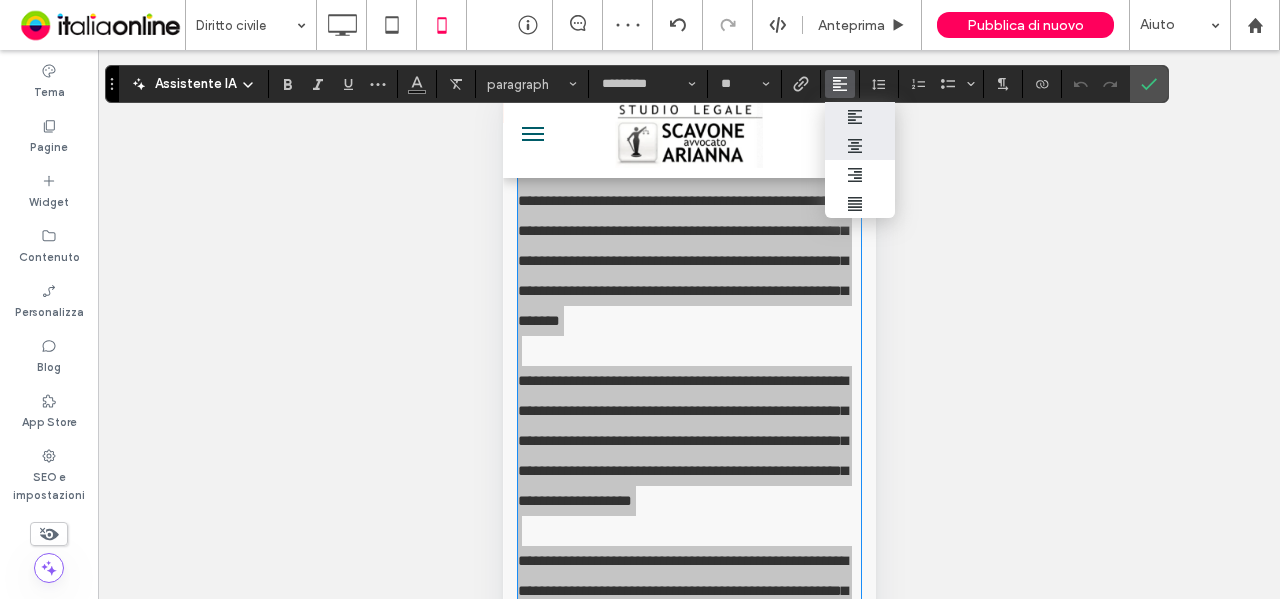 drag, startPoint x: 867, startPoint y: 142, endPoint x: 1142, endPoint y: 95, distance: 278.98746 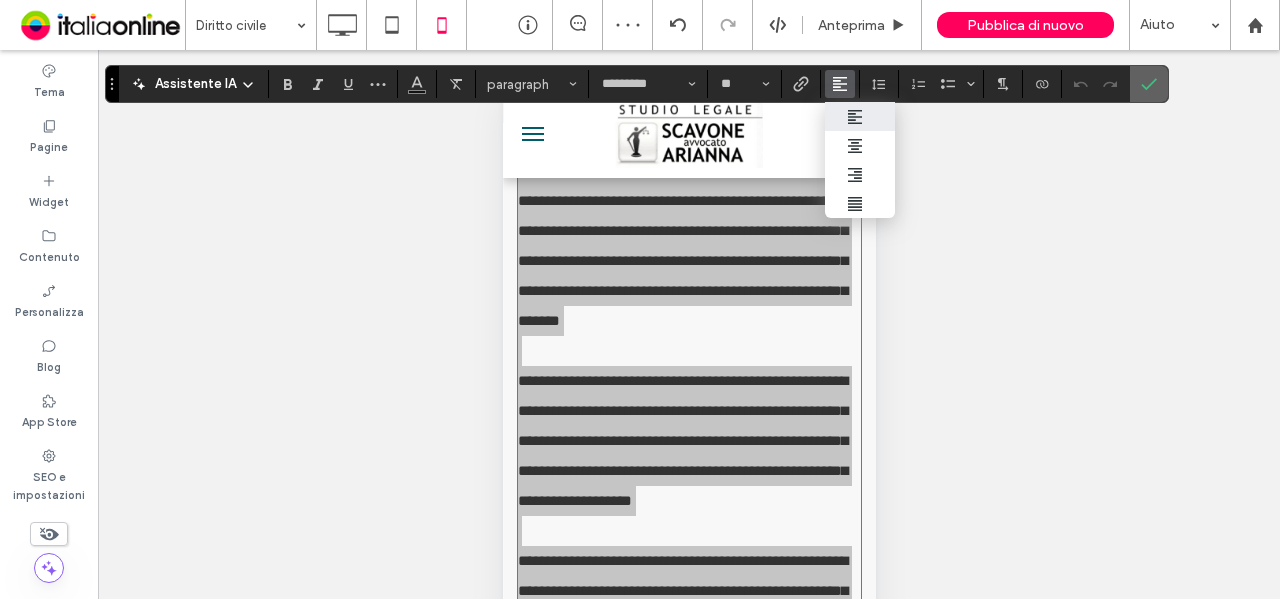 click at bounding box center (860, 145) 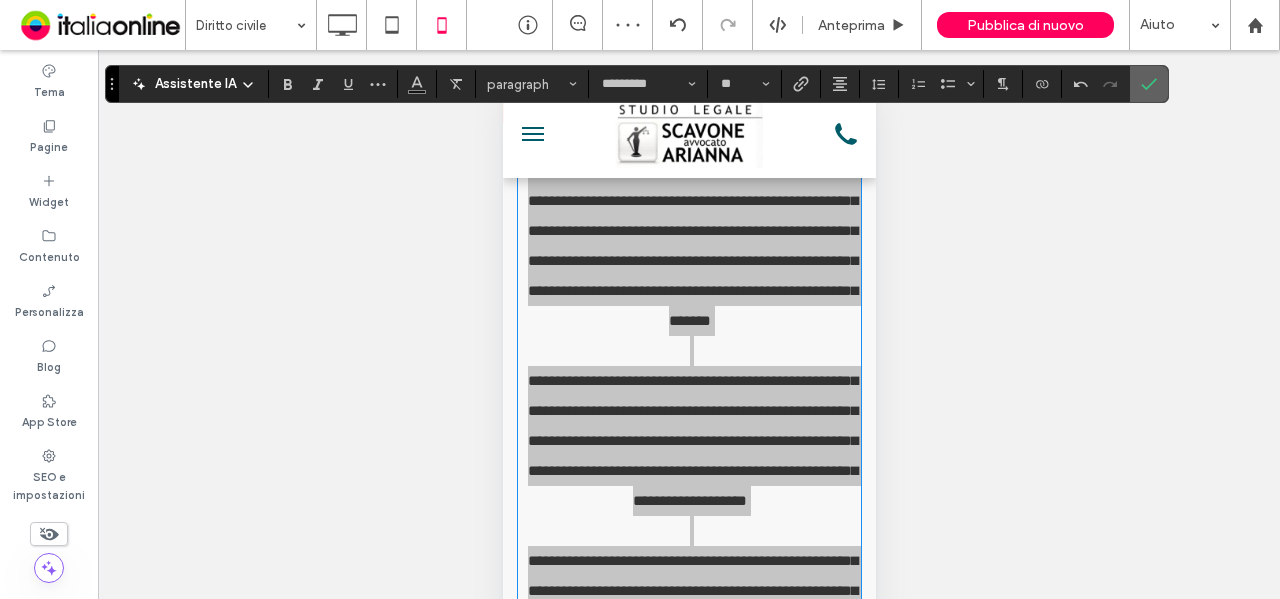click at bounding box center [1149, 84] 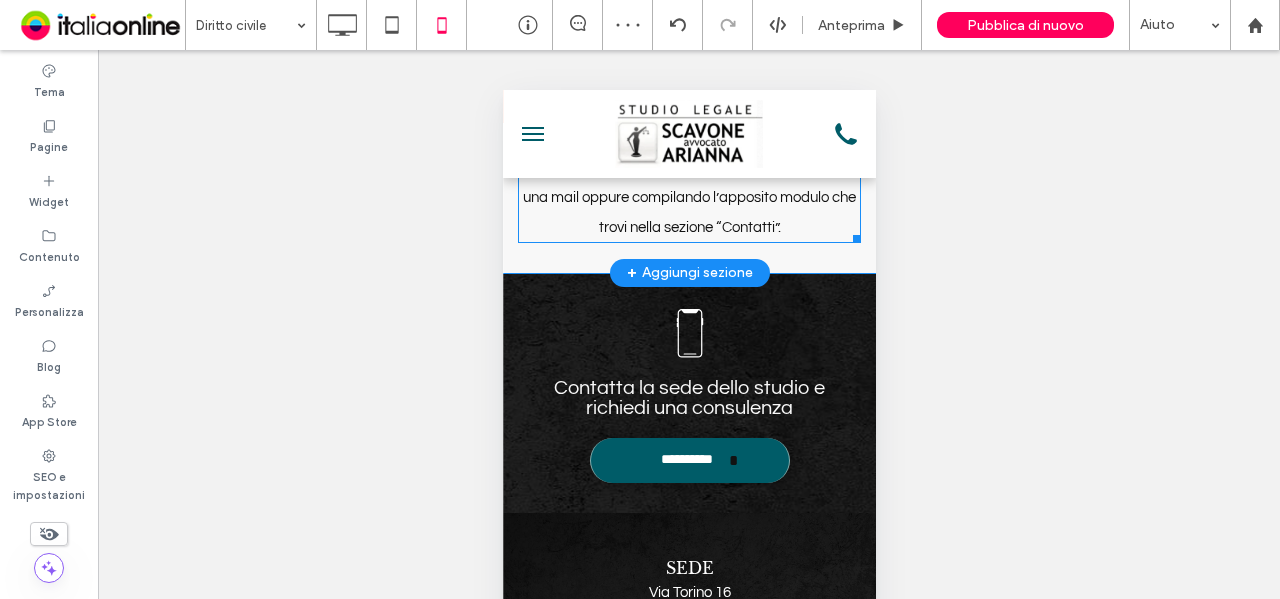scroll, scrollTop: 1736, scrollLeft: 0, axis: vertical 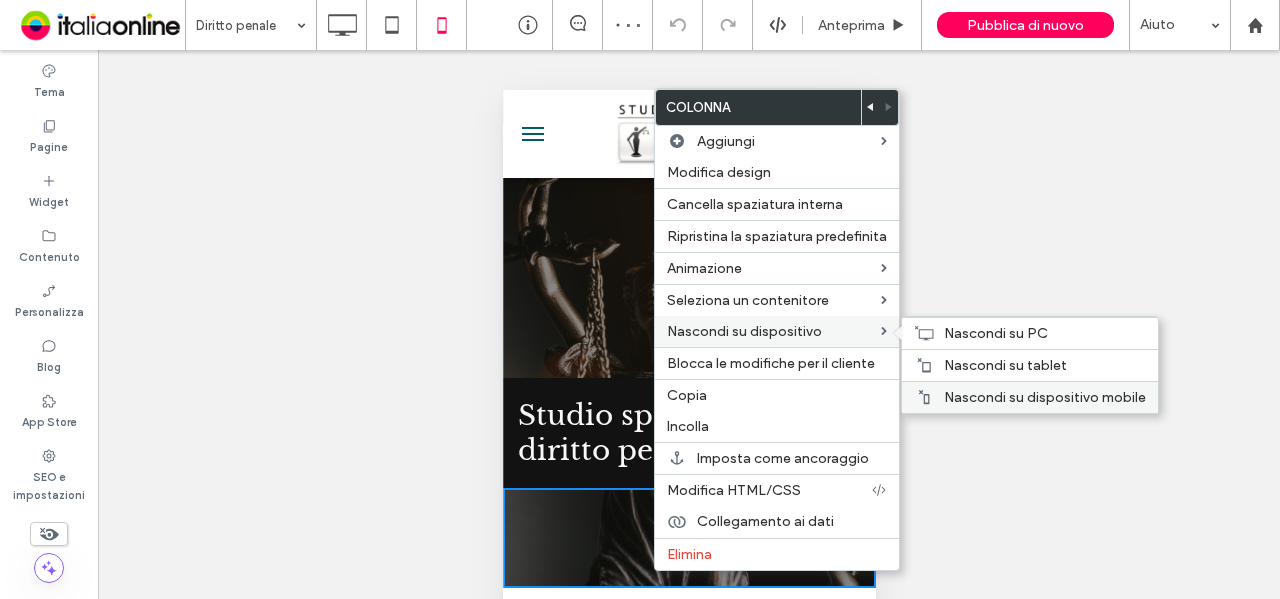 drag, startPoint x: 1040, startPoint y: 388, endPoint x: 695, endPoint y: 326, distance: 350.52673 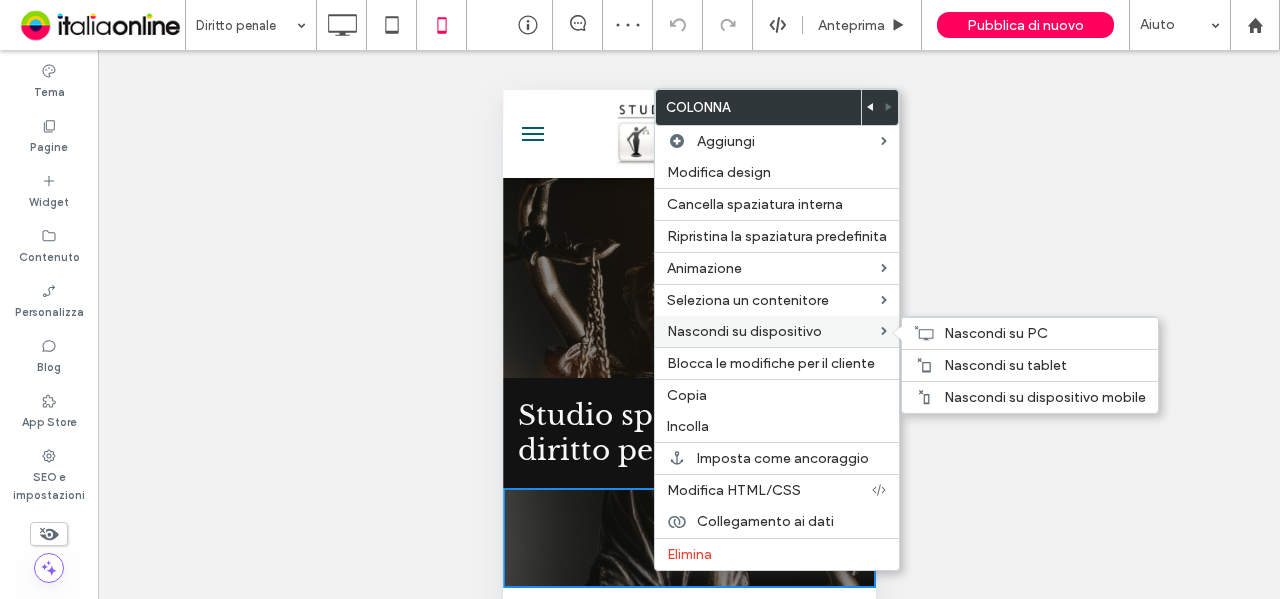 click on "Nascondi su dispositivo mobile" at bounding box center [1045, 397] 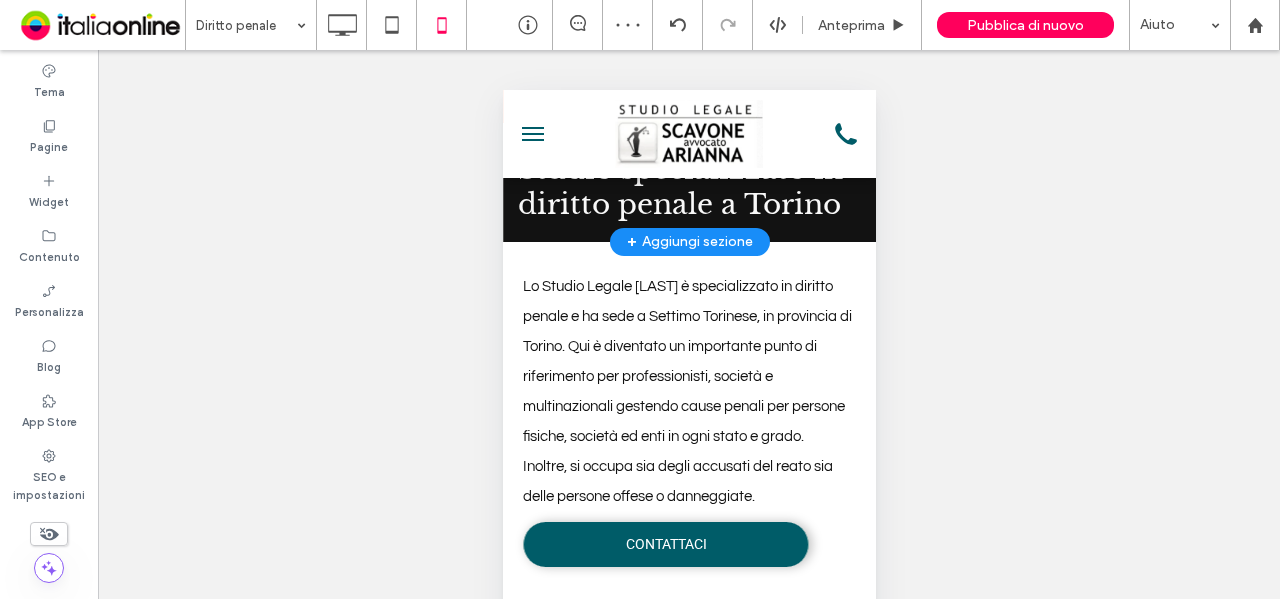 scroll, scrollTop: 100, scrollLeft: 0, axis: vertical 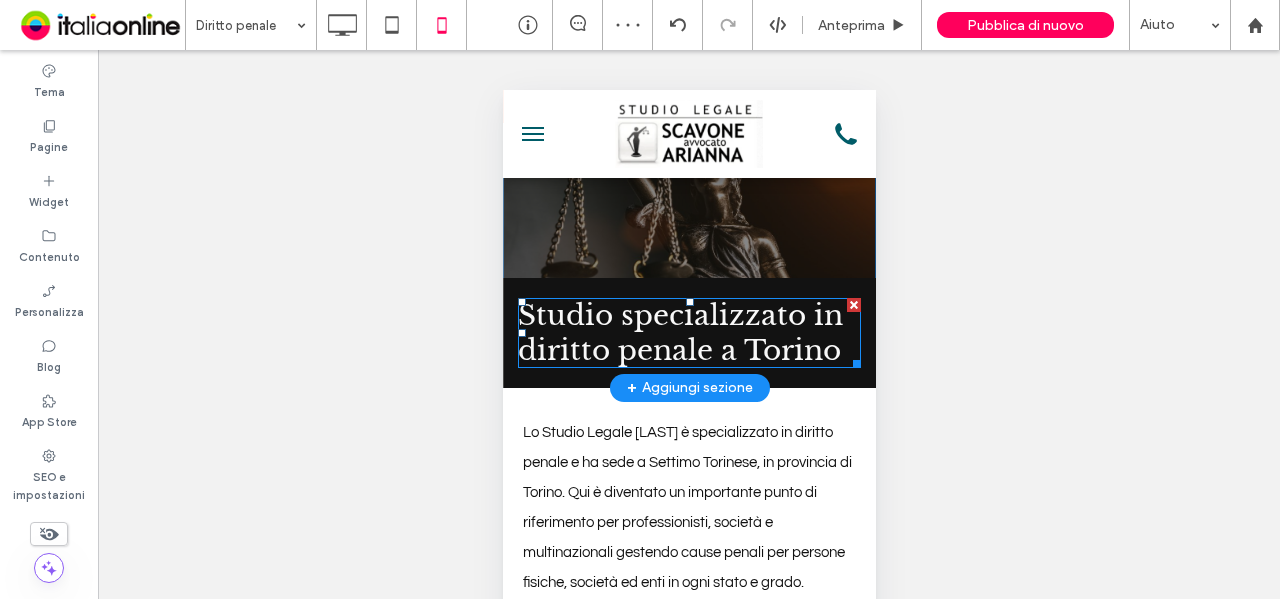 click on "Studio specializzato in diritto penale a Torino" at bounding box center (679, 333) 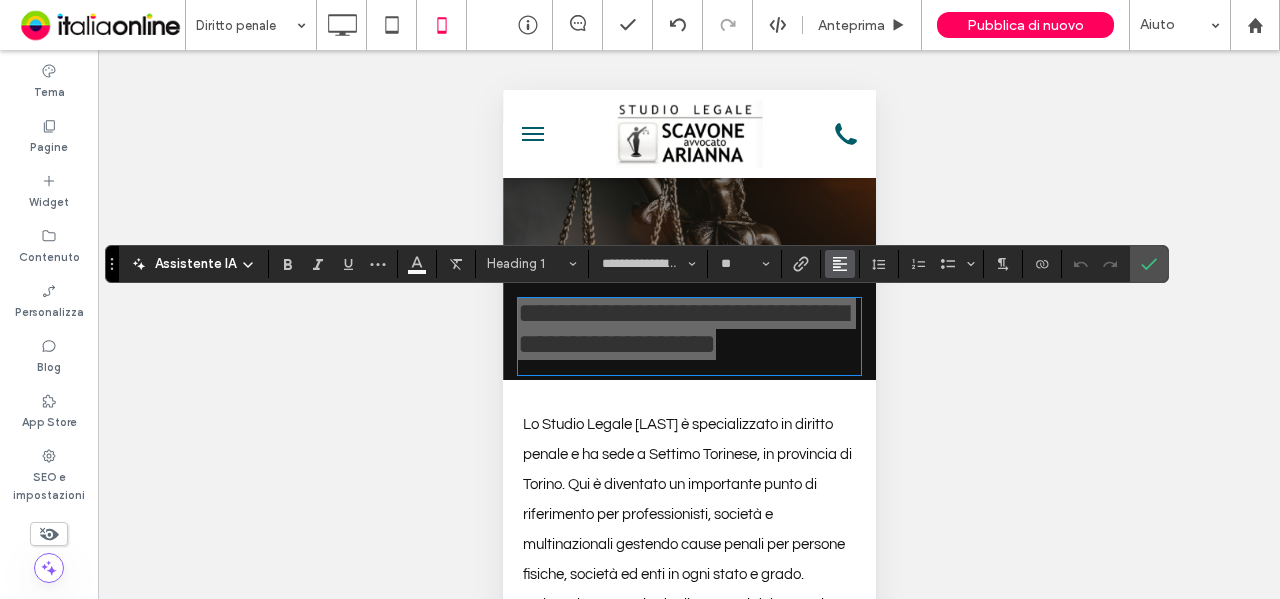 click at bounding box center [840, 264] 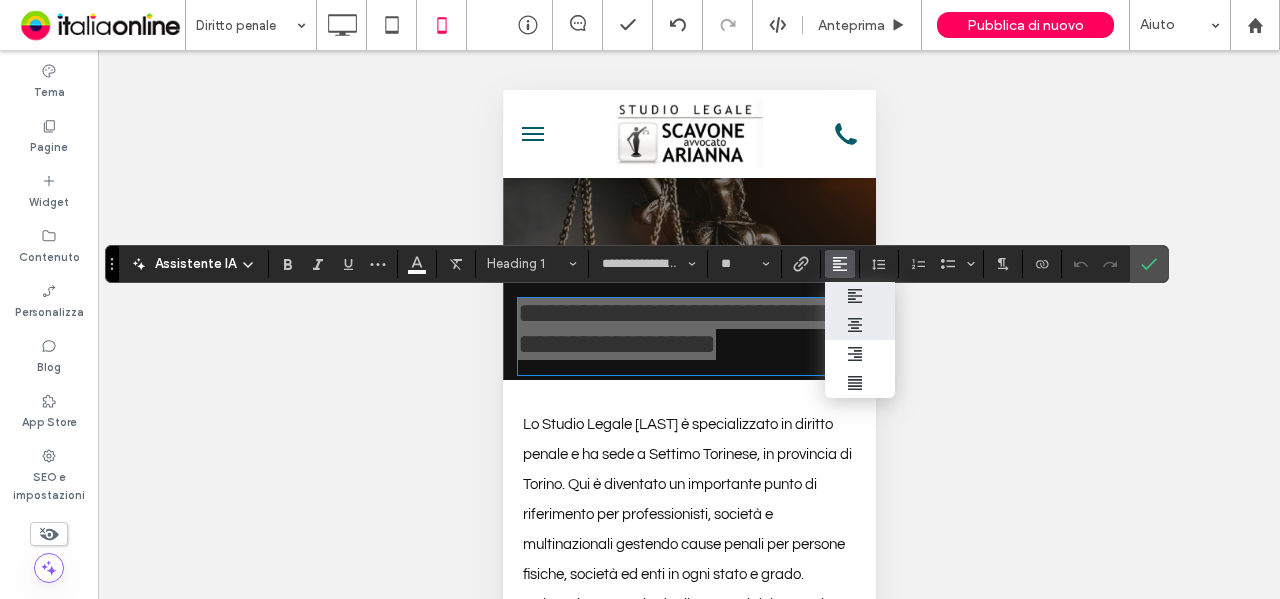 click at bounding box center [860, 325] 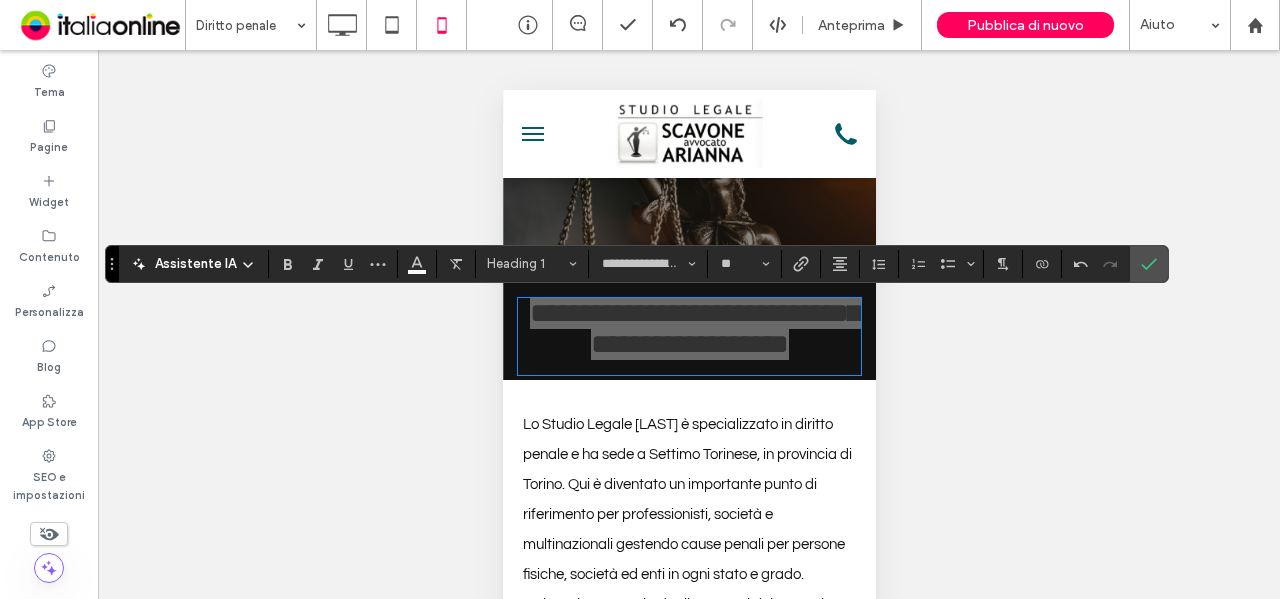 drag, startPoint x: 1134, startPoint y: 263, endPoint x: 1044, endPoint y: 279, distance: 91.411156 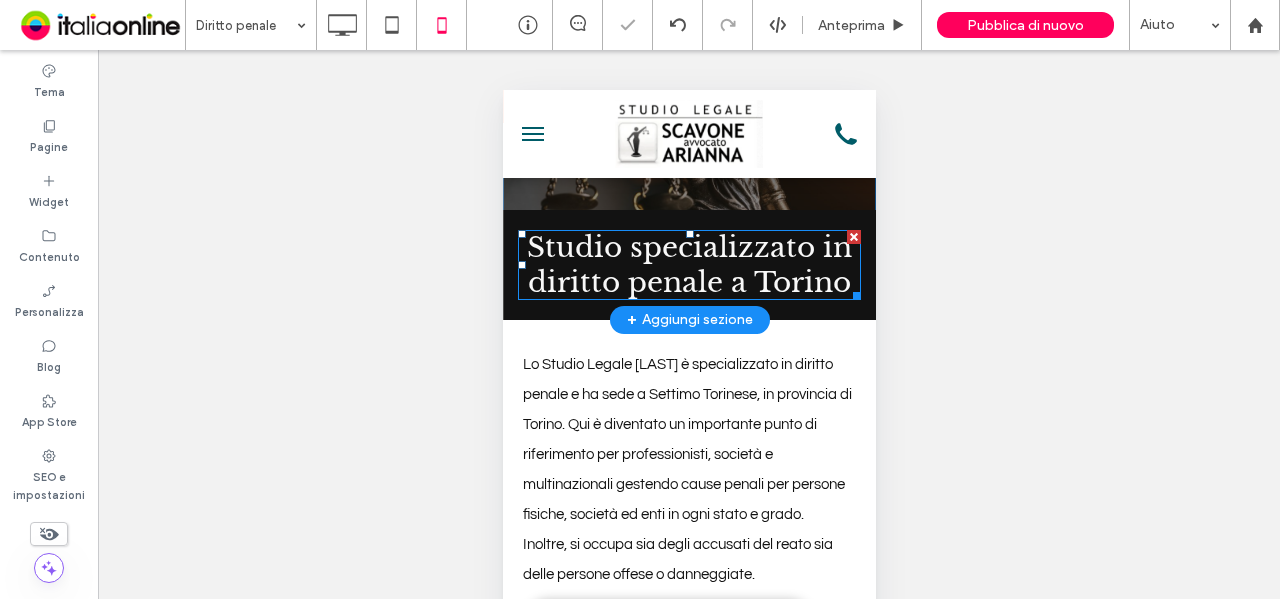 scroll, scrollTop: 200, scrollLeft: 0, axis: vertical 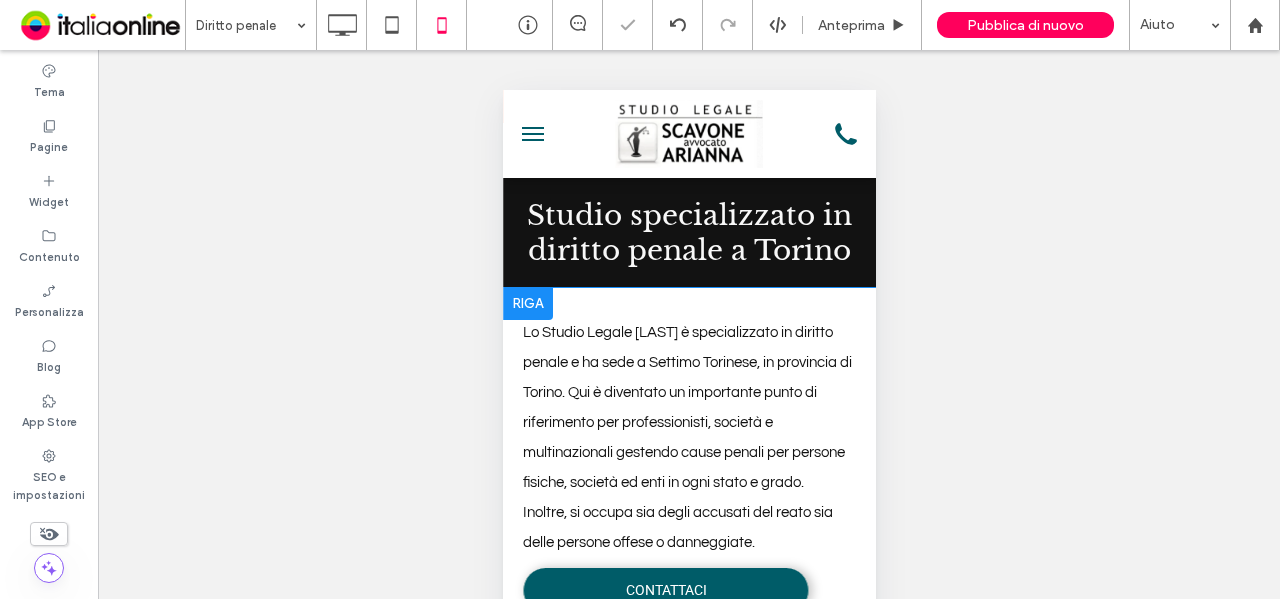 click on "Lo Studio Legale Scavone è specializzato in diritto penale e ha sede a Settimo Torinese, in provincia di Torino. Qui è diventato un importante punto di riferimento per professionisti, società e multinazionali gestendo cause penali per persone fisiche, società ed enti in ogni stato e grado." at bounding box center [686, 407] 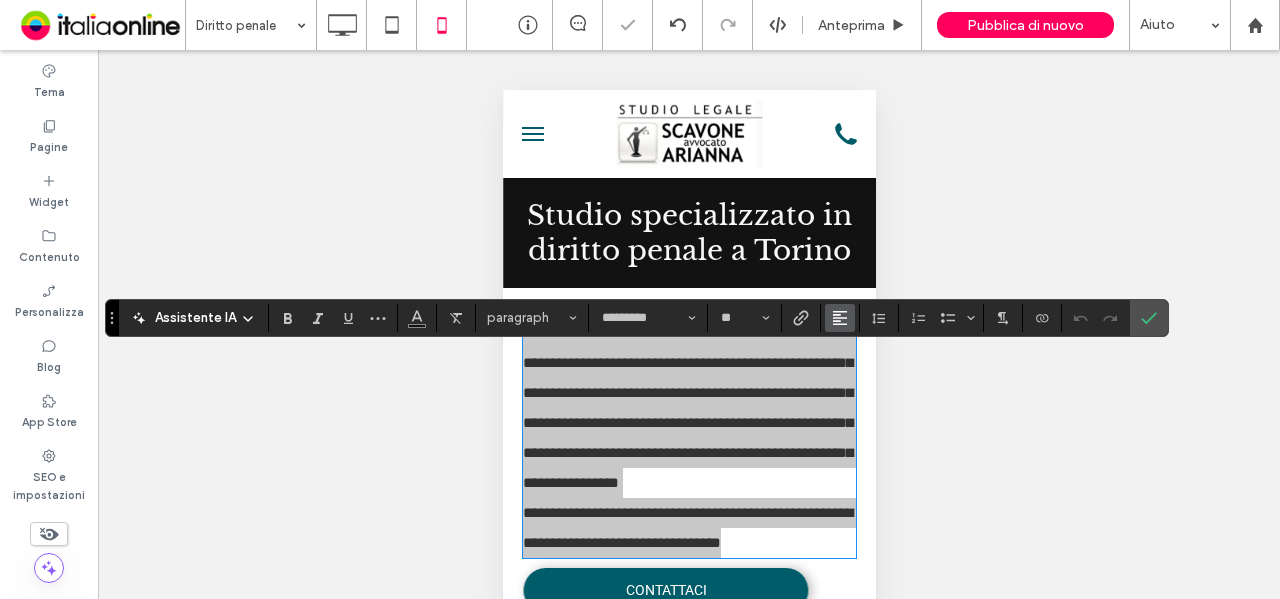 click 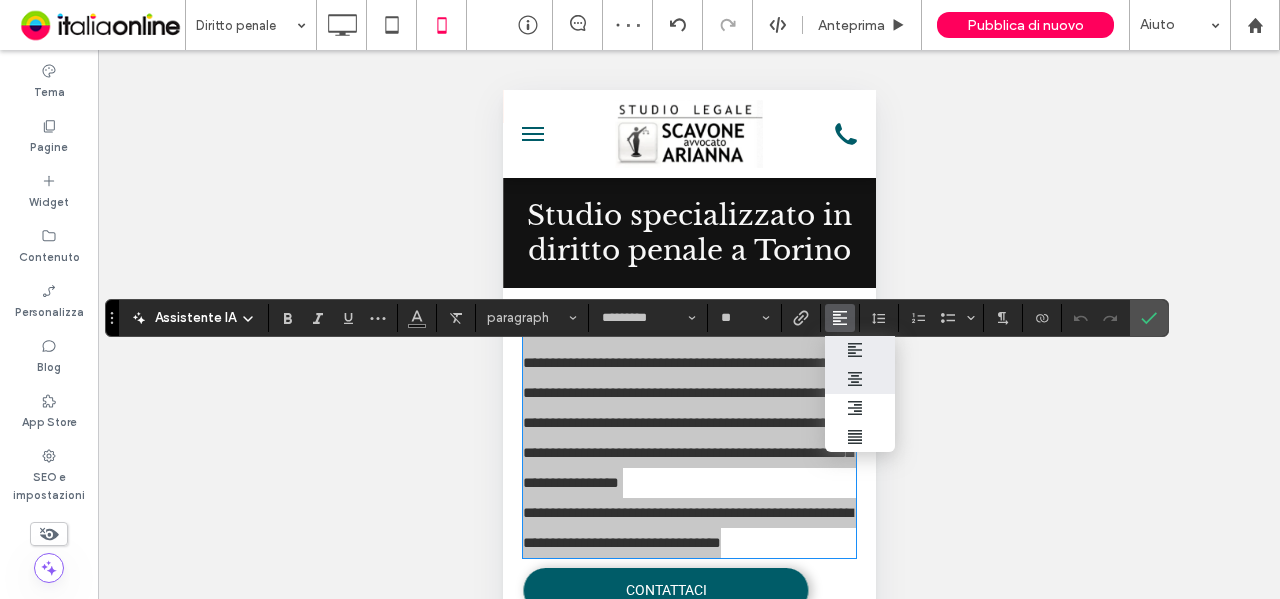 click at bounding box center [860, 379] 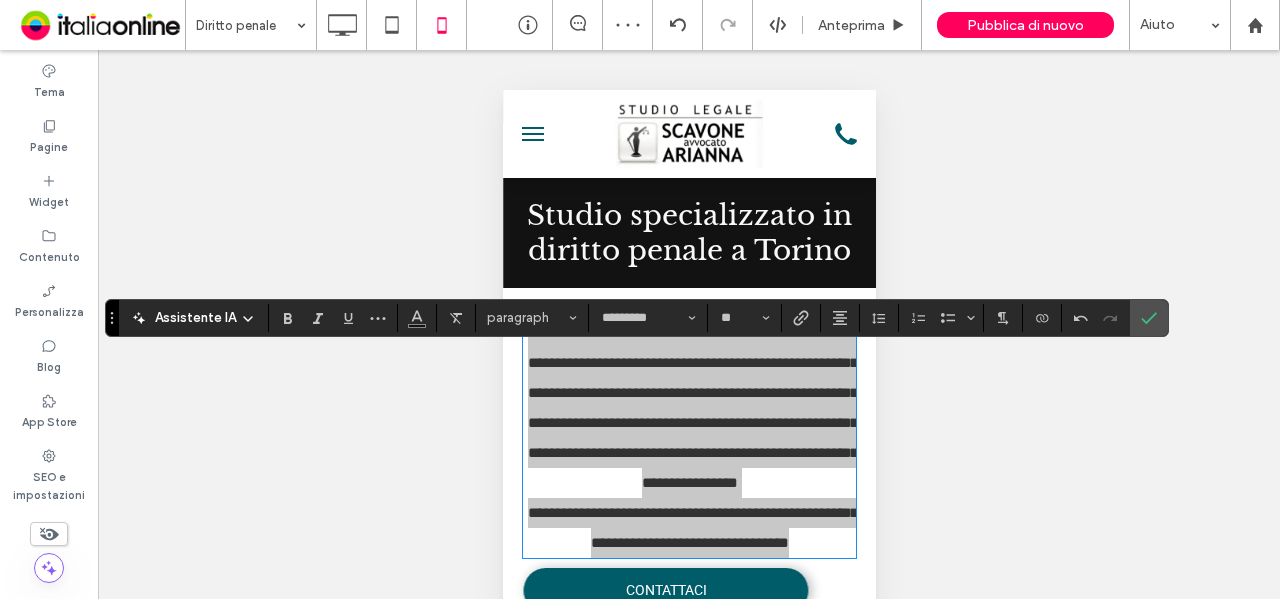 drag, startPoint x: 1148, startPoint y: 324, endPoint x: 981, endPoint y: 333, distance: 167.24234 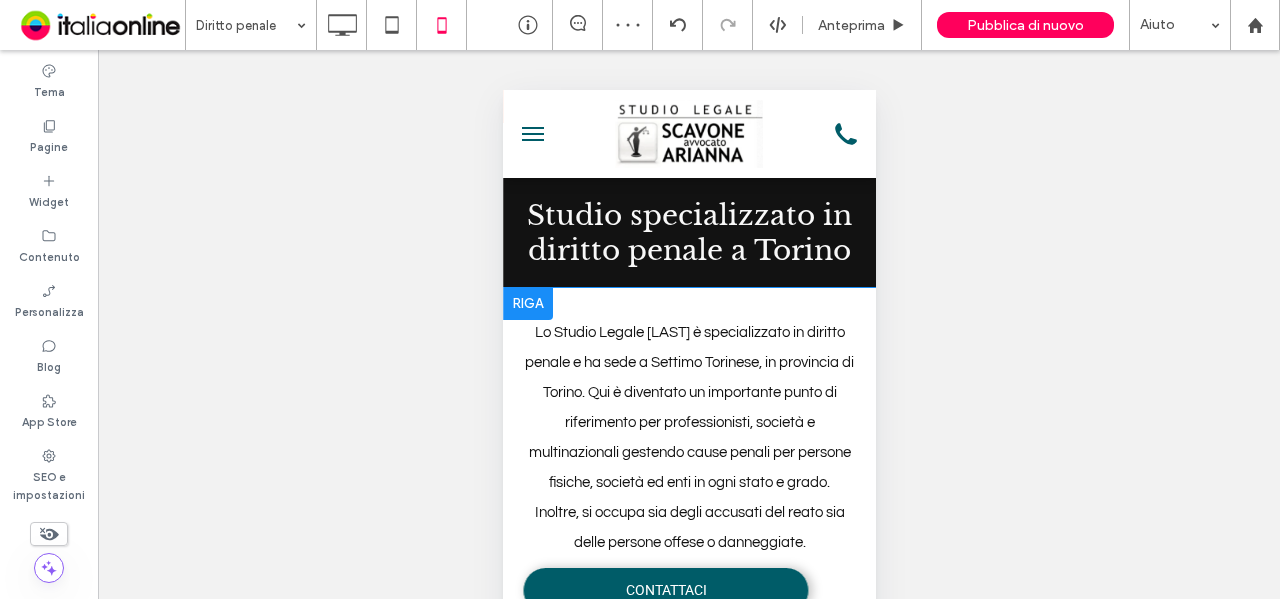 click on "Lo Studio Legale Scavone è specializzato in diritto penale e ha sede a Settimo Torinese, in provincia di Torino. Qui è diventato un importante punto di riferimento per professionisti, società e multinazionali gestendo cause penali per persone fisiche, società ed enti in ogni stato e grado.  Inoltre, si occupa sia degli accusati del reato sia delle persone offese o danneggiate.
CONTATTACI
Click To Paste
Riga + Aggiungi sezione" at bounding box center [688, 468] 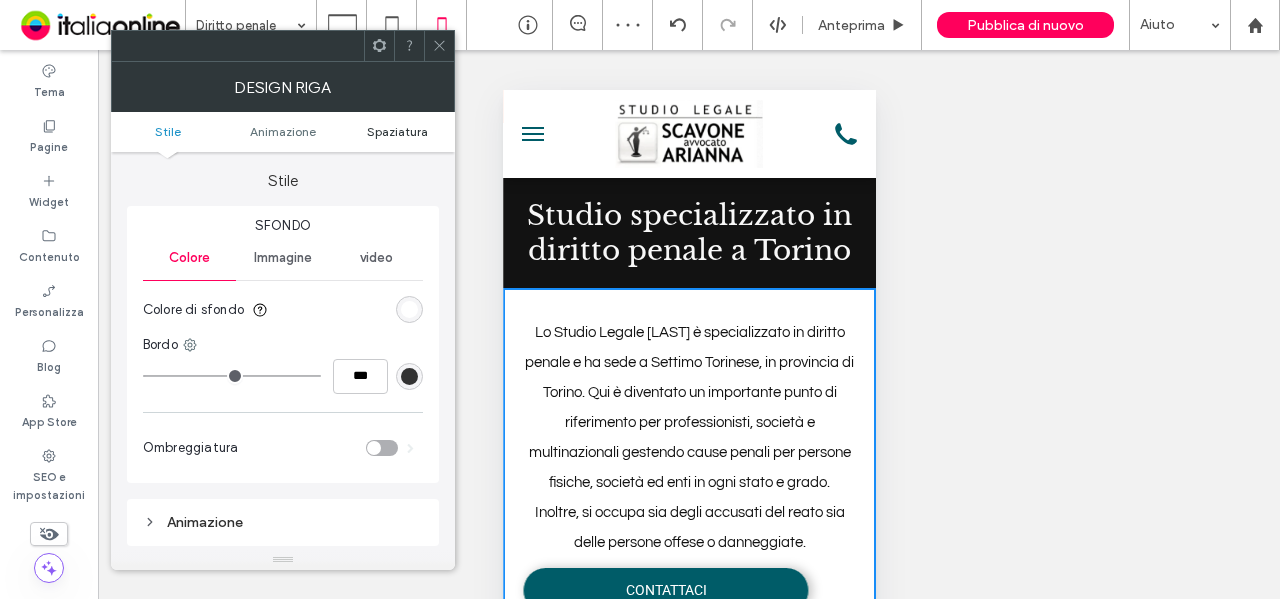 click on "Spaziatura" at bounding box center (397, 131) 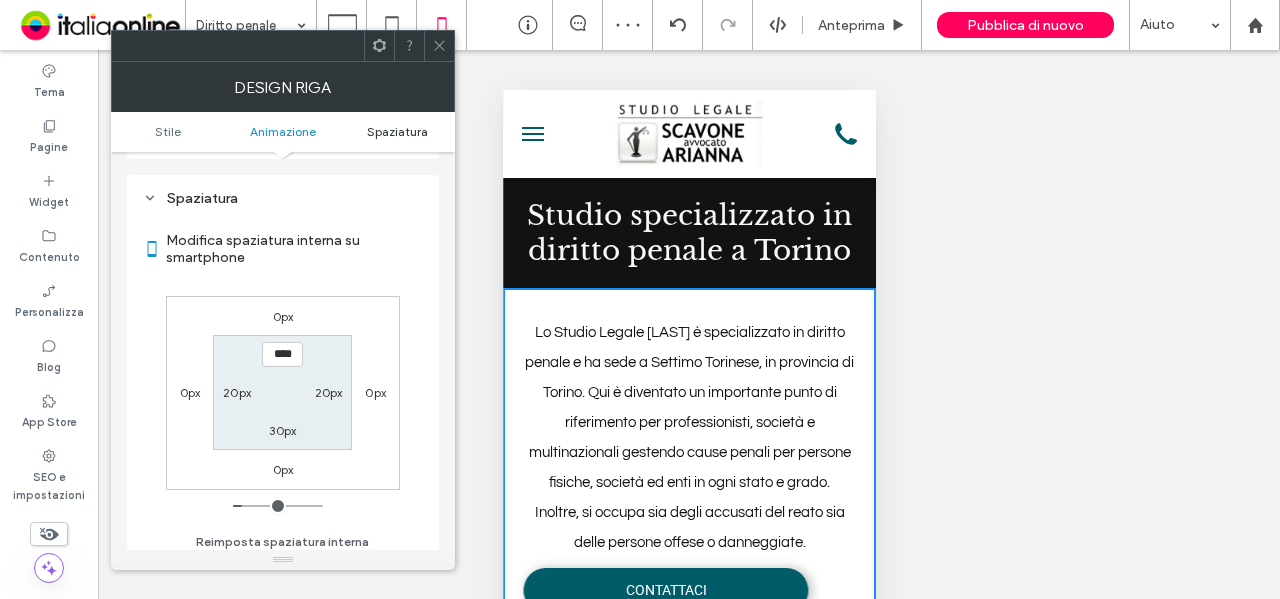 scroll, scrollTop: 394, scrollLeft: 0, axis: vertical 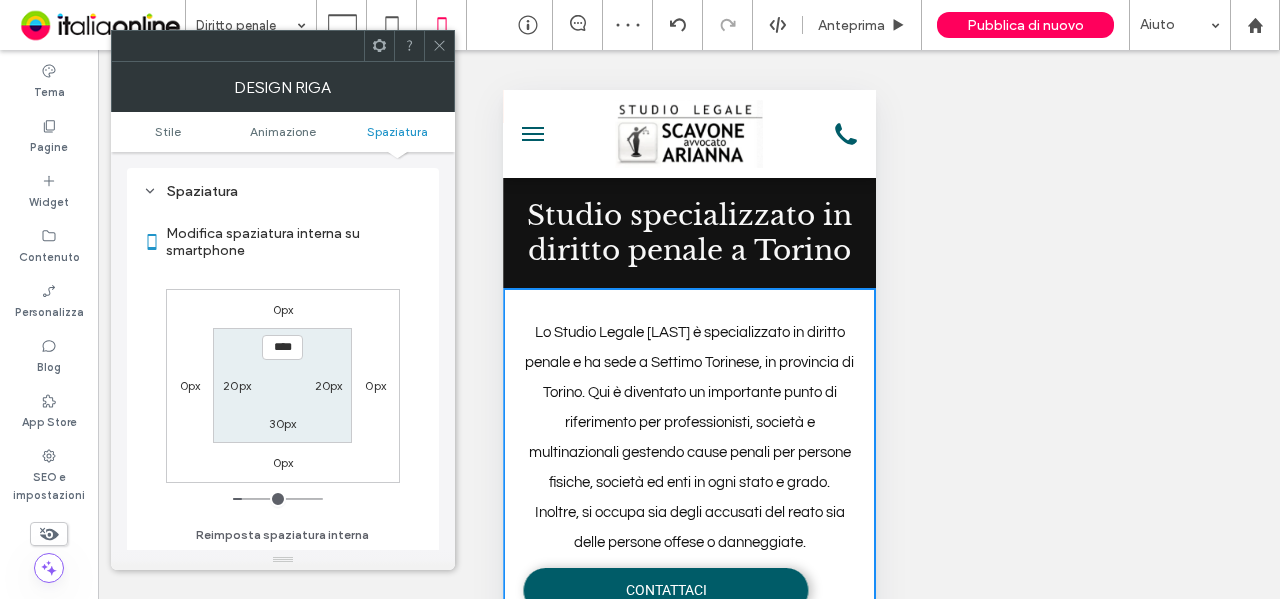 type on "**" 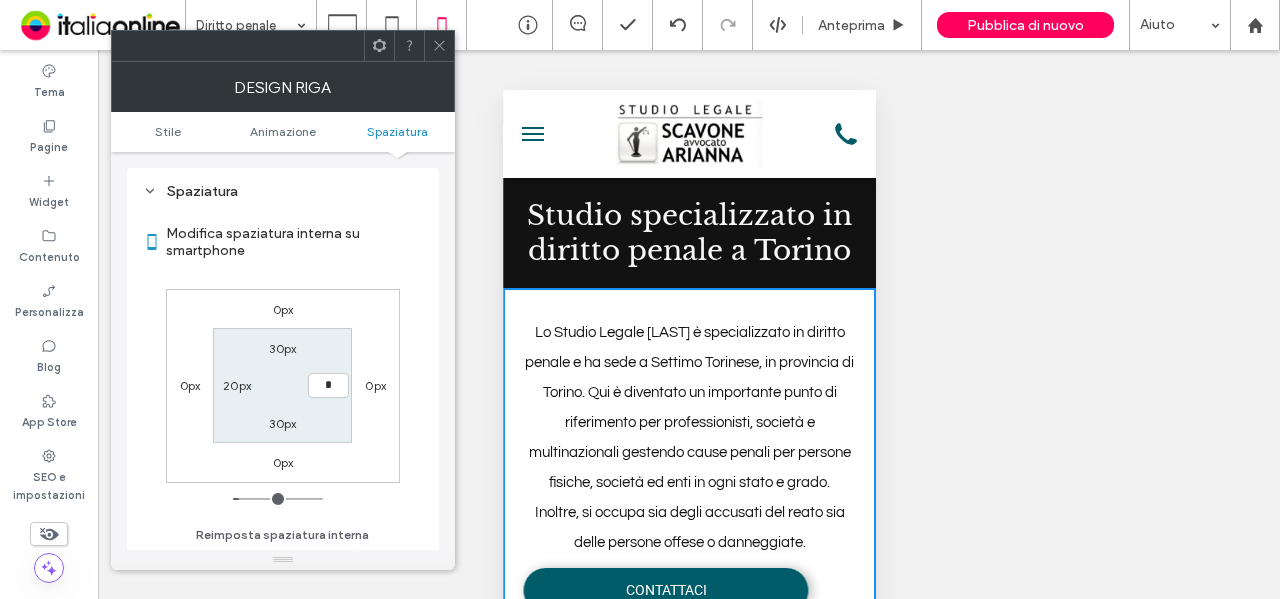 type on "**" 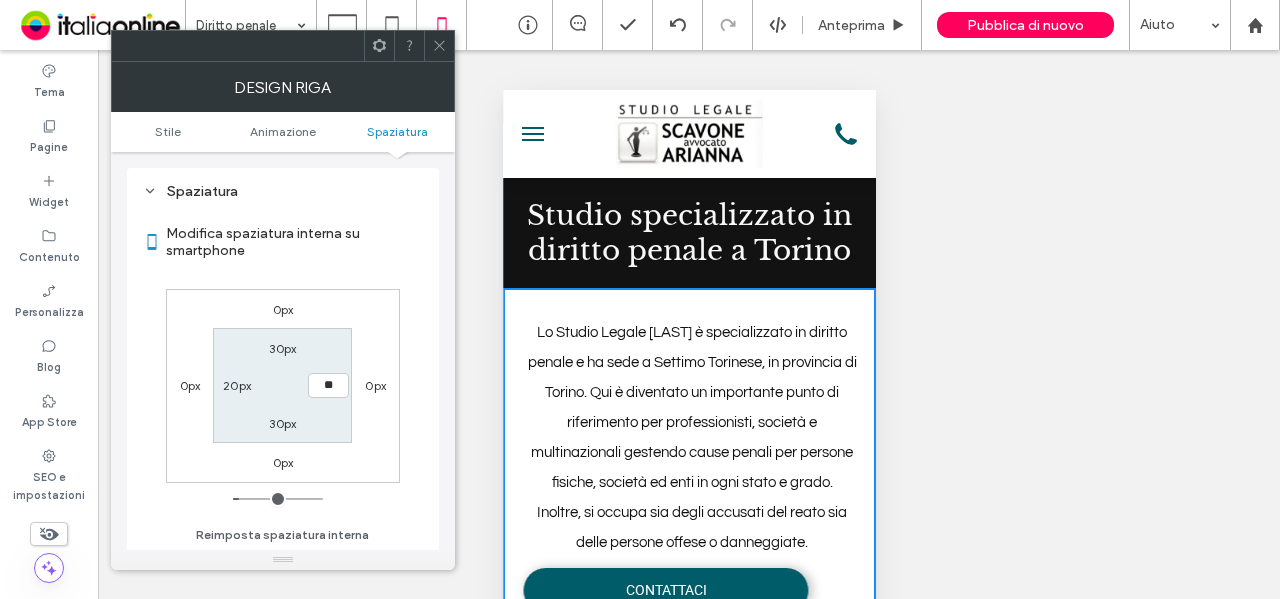type on "**" 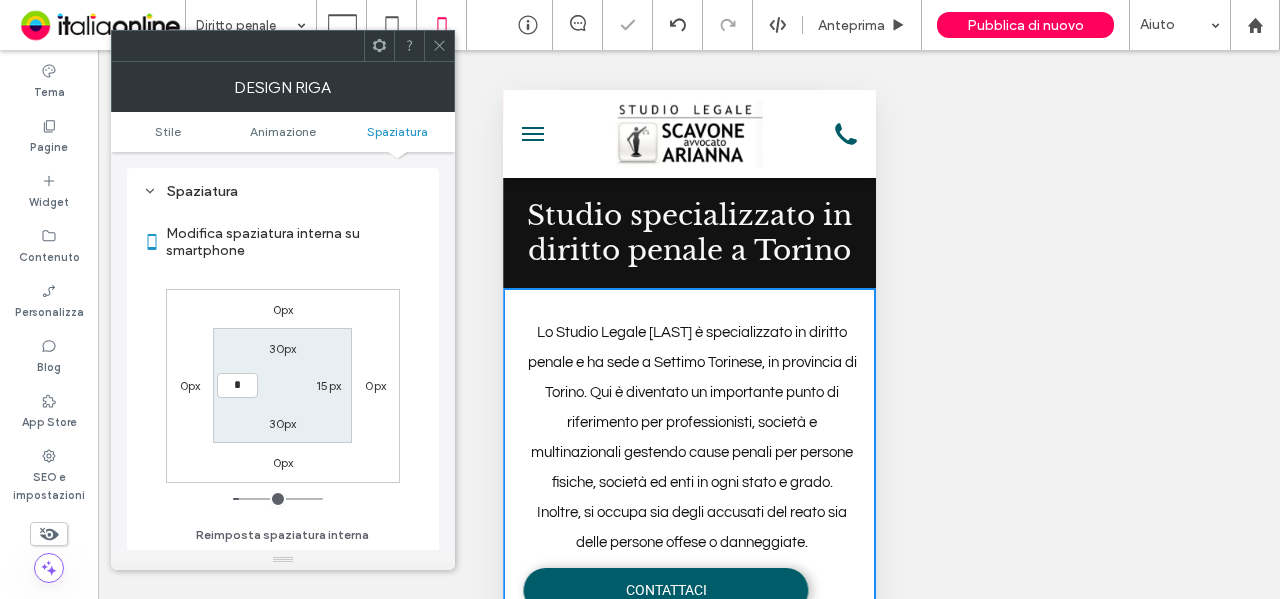 type on "**" 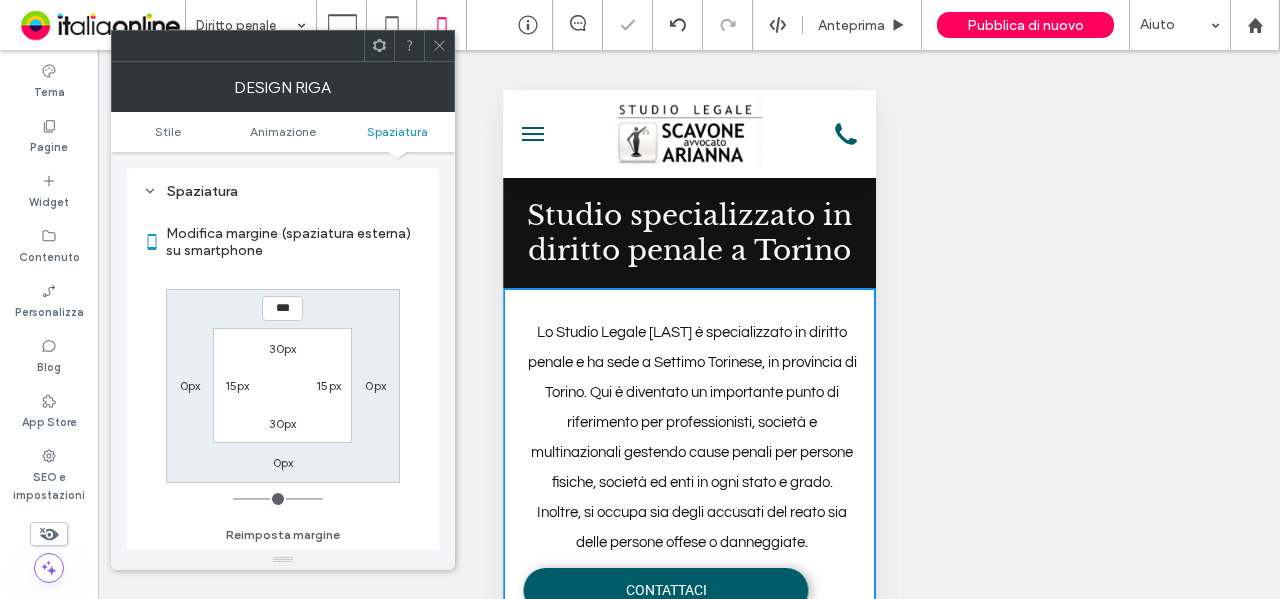 click on "15px" at bounding box center (237, 385) 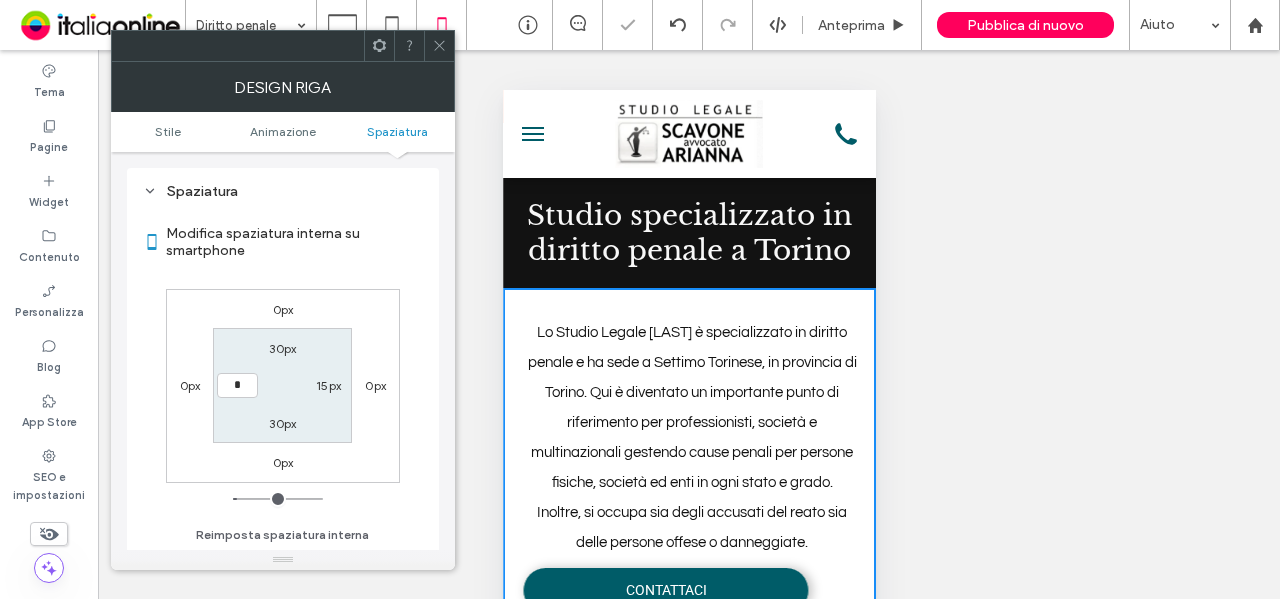 type on "**" 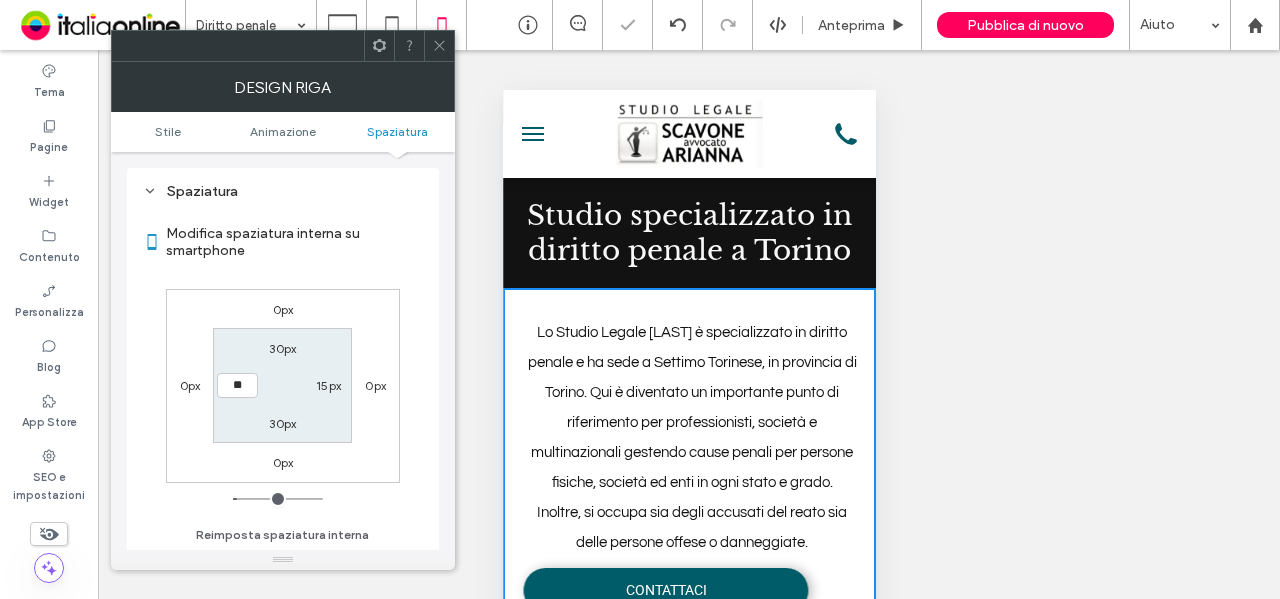 type on "*" 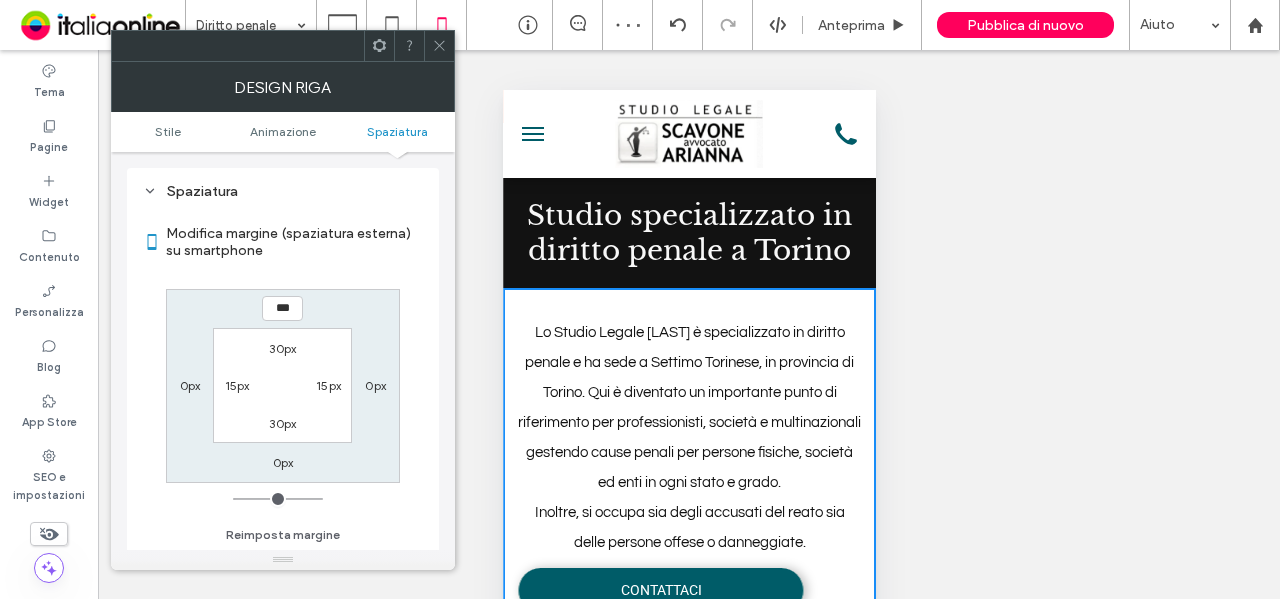 drag, startPoint x: 442, startPoint y: 33, endPoint x: 462, endPoint y: 67, distance: 39.446167 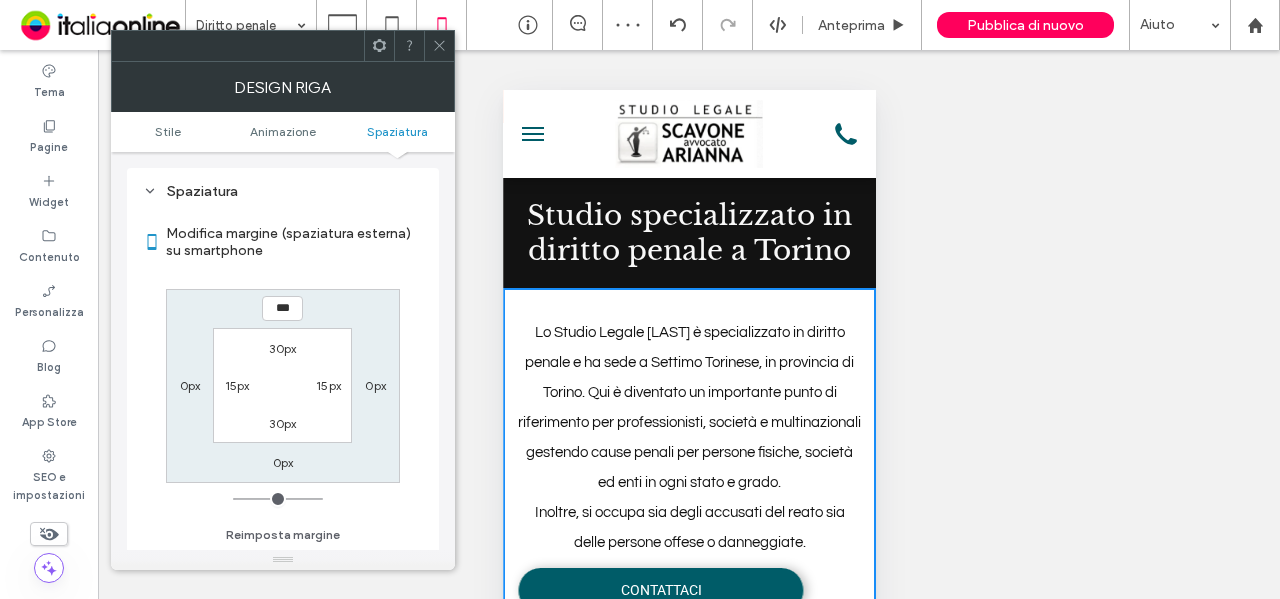 click at bounding box center [439, 46] 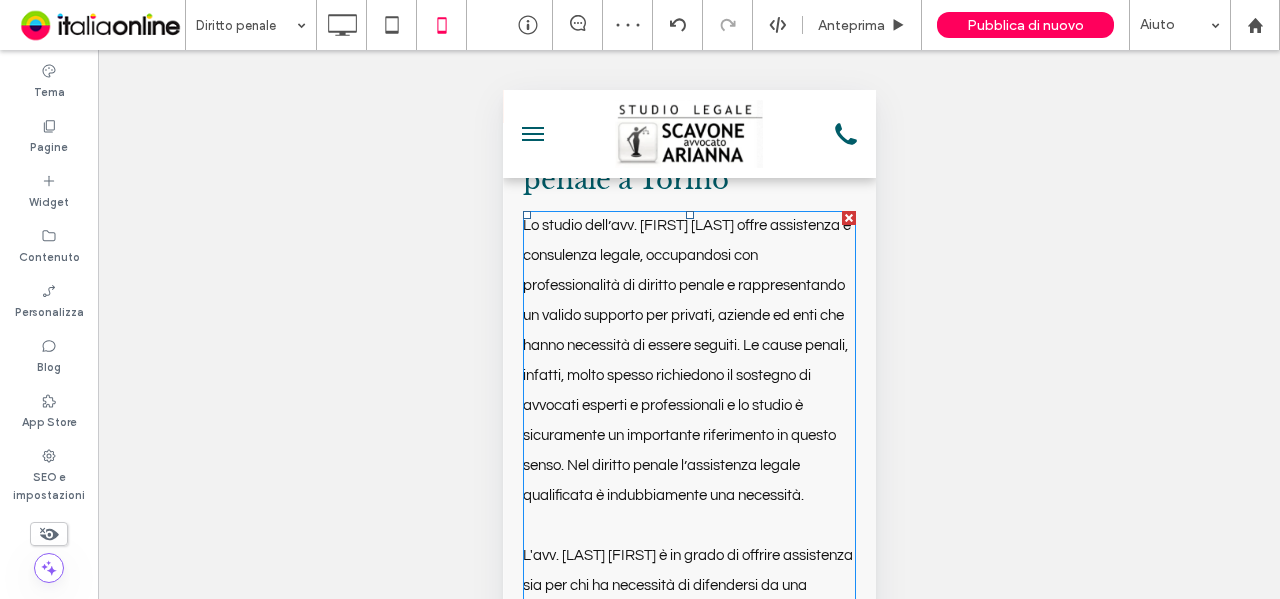 scroll, scrollTop: 600, scrollLeft: 0, axis: vertical 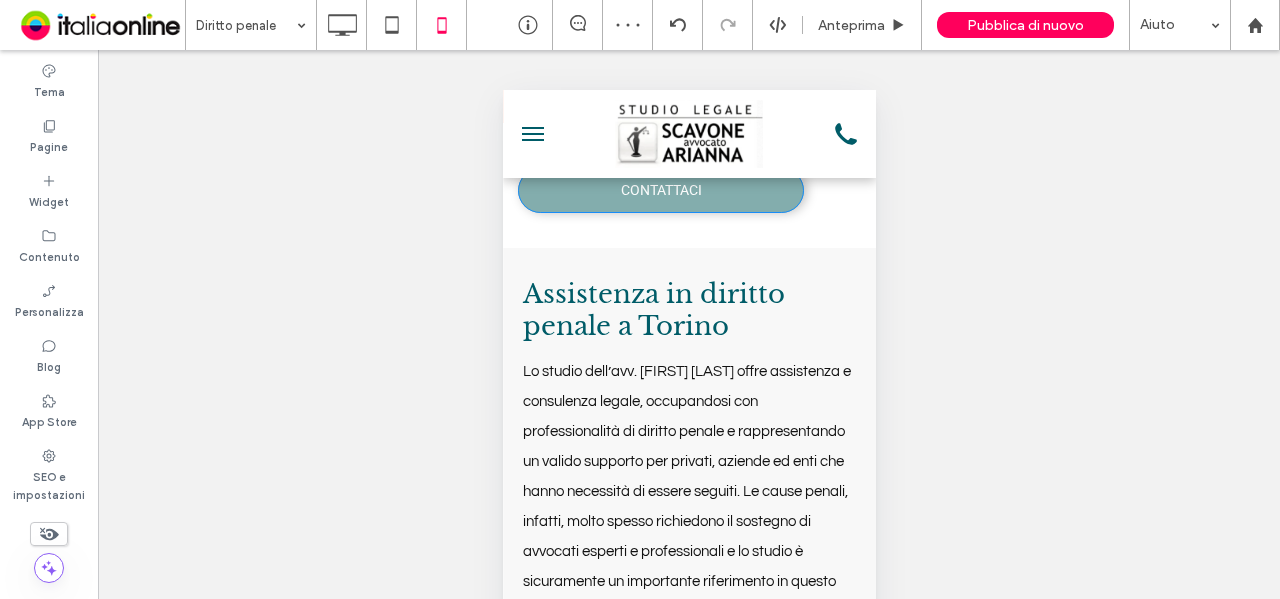 click on "CONTATTACI" at bounding box center [660, 190] 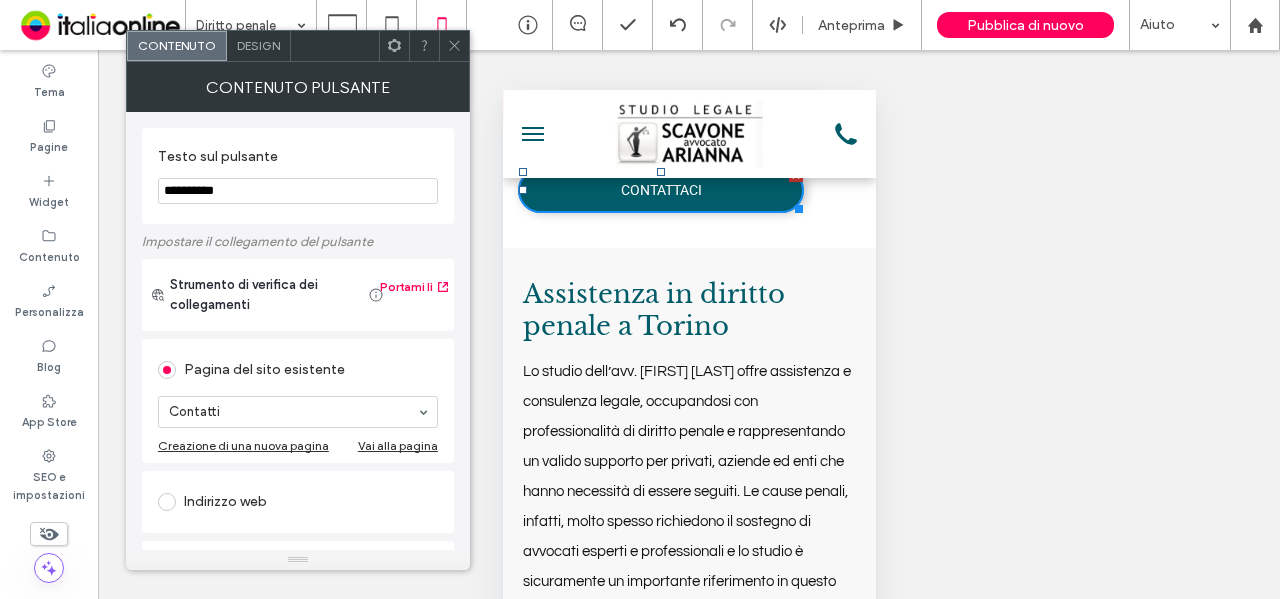 click on "Design" at bounding box center (259, 46) 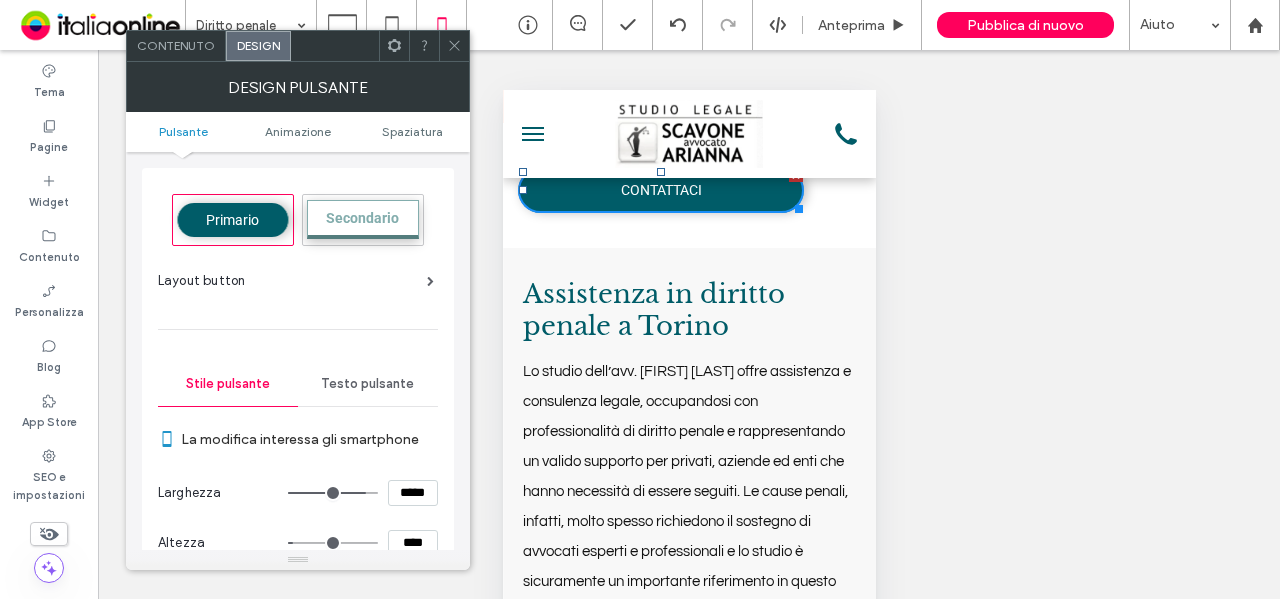 click on "*****" at bounding box center (363, 493) 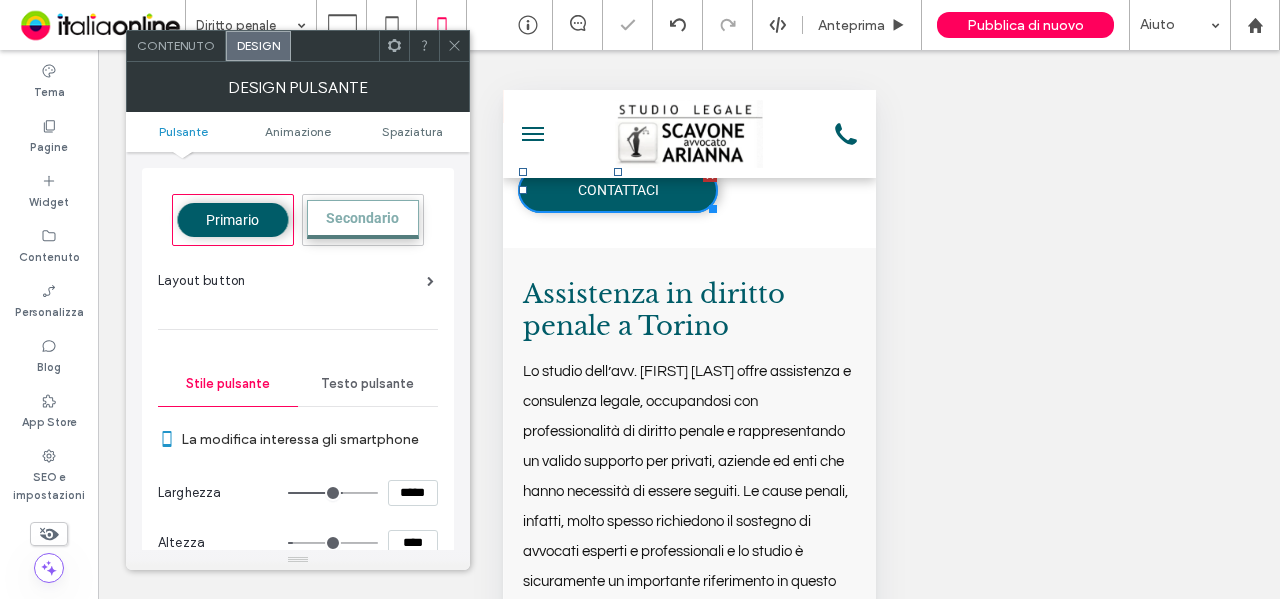 drag, startPoint x: 452, startPoint y: 37, endPoint x: 474, endPoint y: 84, distance: 51.894123 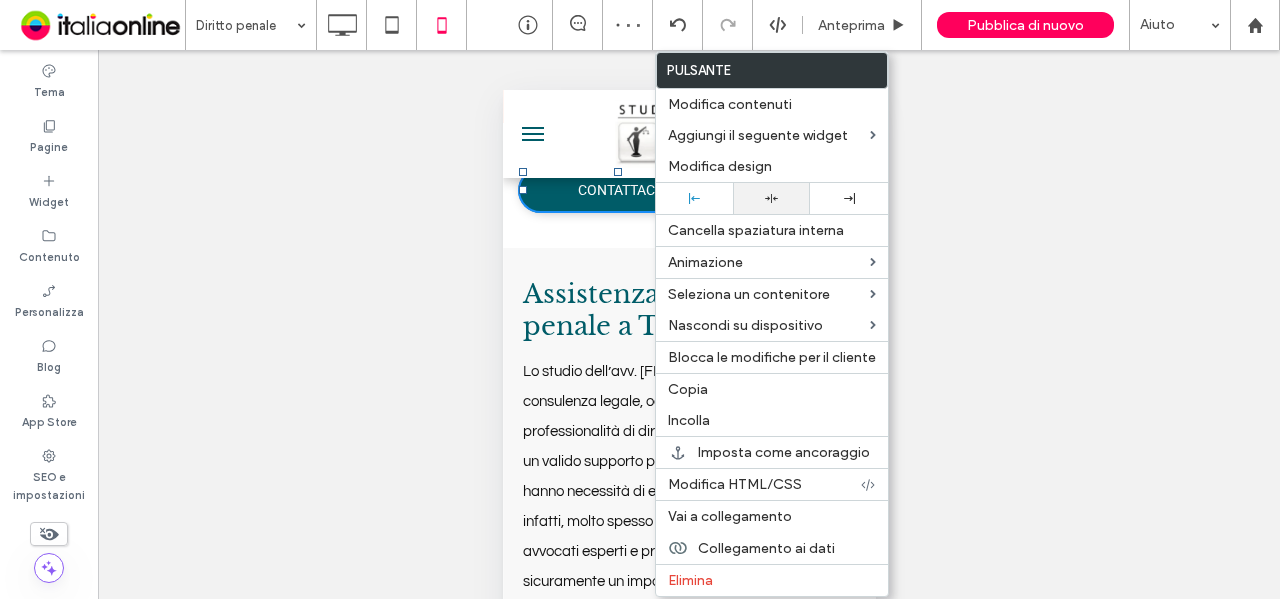 click at bounding box center [771, 198] 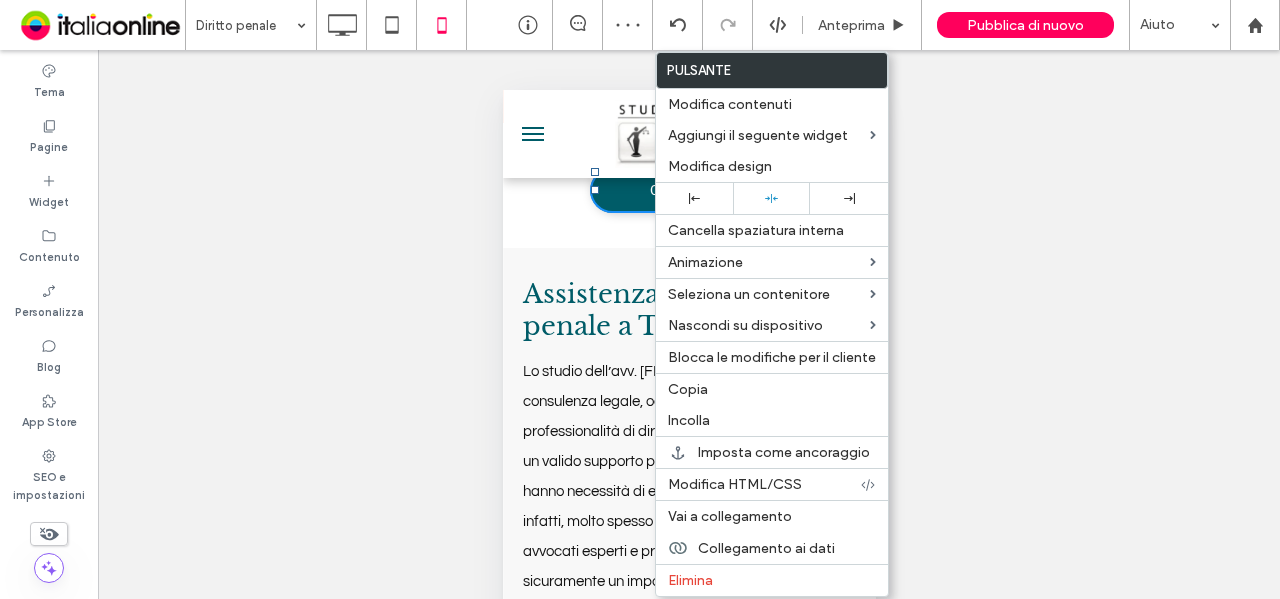 click on "Assistenza in diritto penale a Torino
Lo studio dell’avv. Arianna Scavone offre assistenza e consulenza legale, occupandosi con professionalità di diritto penale e rappresentando un valido supporto per privati, aziende ed enti che hanno necessità di essere seguiti. Le cause penali, infatti, molto spesso richiedono il sostegno di avvocati esperti e professionali e lo studio è sicuramente un importante riferimento in questo senso. Nel diritto penale l’assistenza legale qualificata è indubbiamente una necessità. L'avv. Scavone Arianna è in grado di offrire assistenza sia per chi ha necessità di difendersi da una denuncia, sia per chi la desidera invece effettuare. Per quanto riguarda il diritto penale d’impresa lo studio si occupa di sicurezza e infortuni sul lavoro, responsabilità professionale, penale ambientale, imposizione fiscale, scritture contabili, crisi aziendale e molto altro ancora.
﻿
Click To Paste
Riga + Aggiungi sezione" at bounding box center (688, 752) 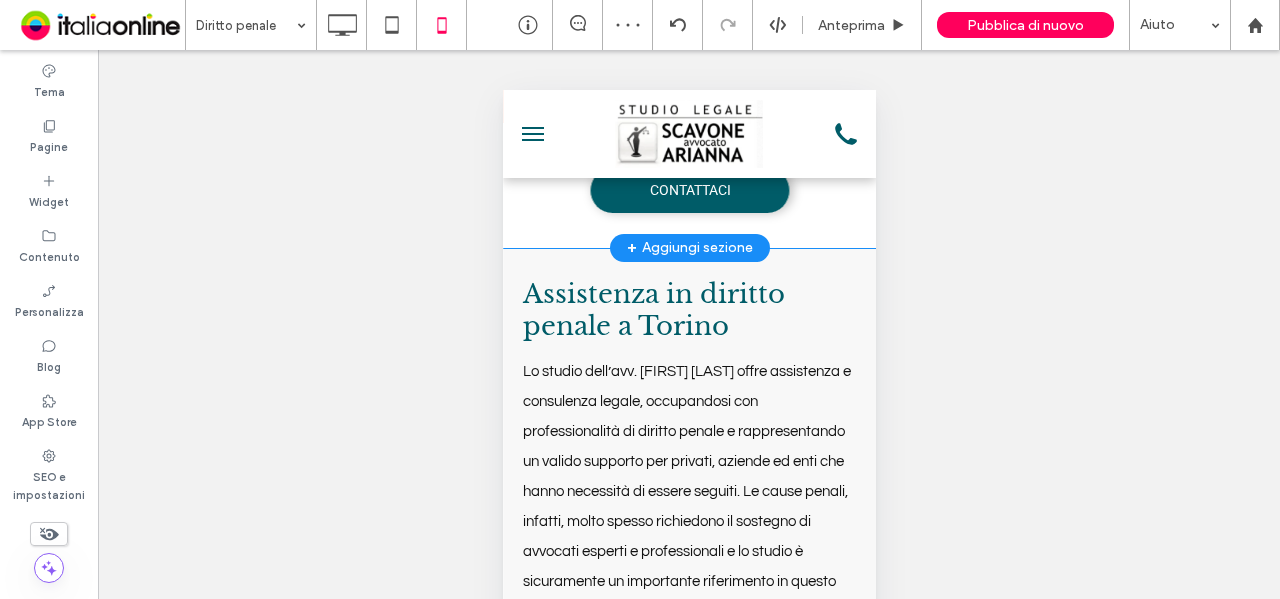 drag, startPoint x: 571, startPoint y: 322, endPoint x: 562, endPoint y: 309, distance: 15.811388 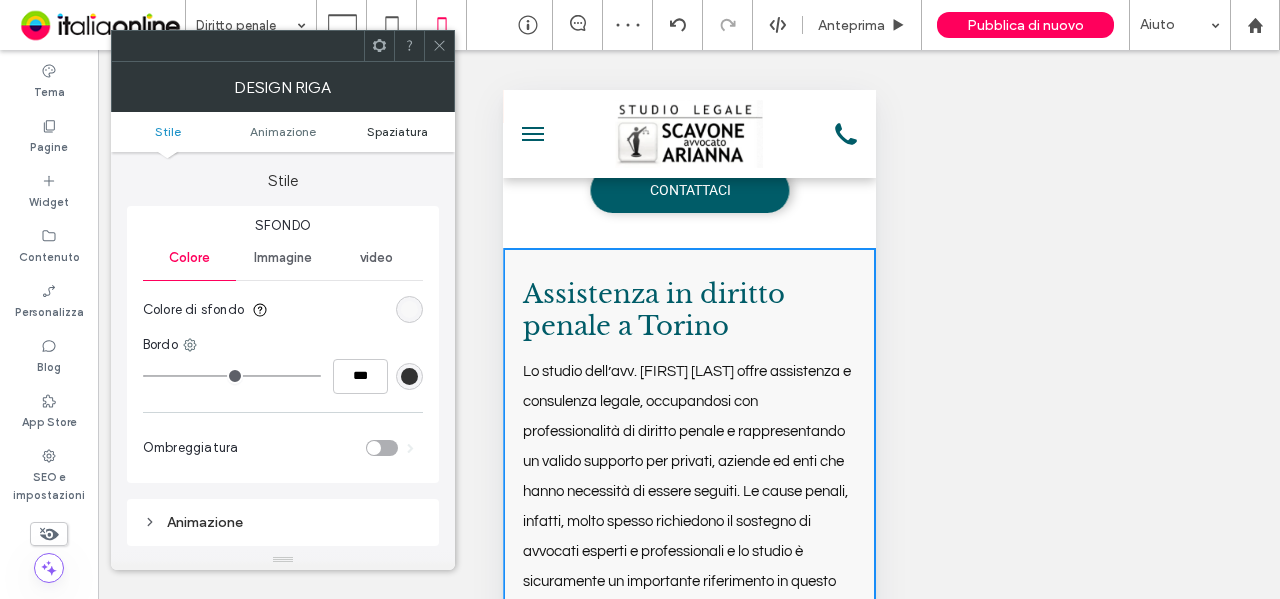 click on "Spaziatura" at bounding box center (397, 131) 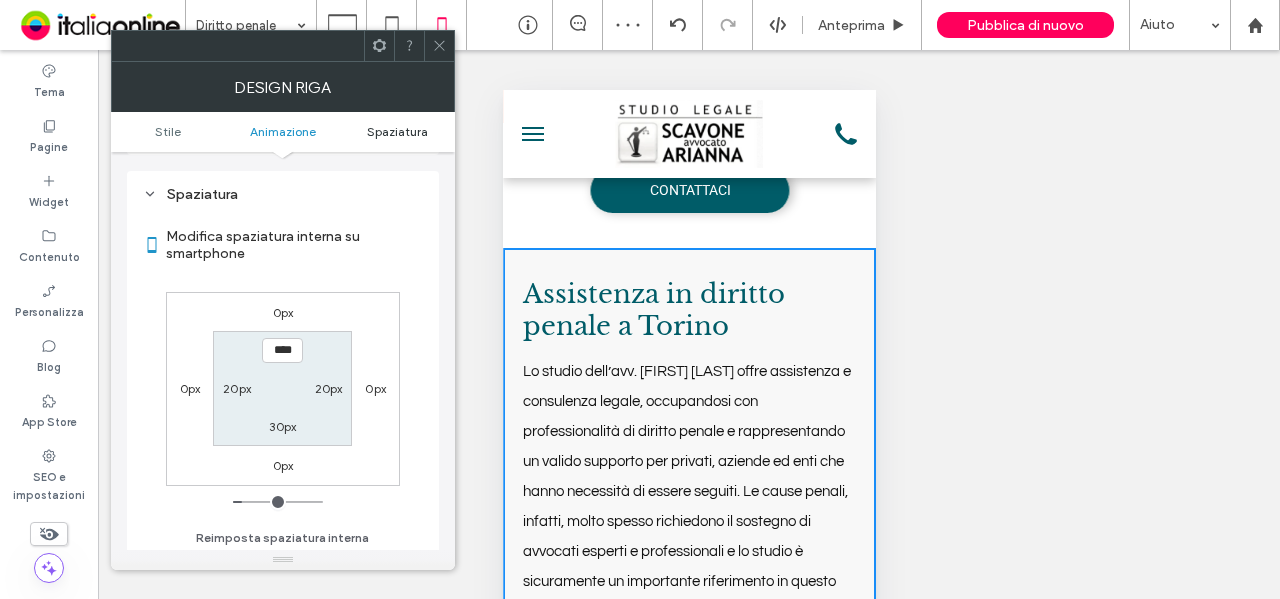 scroll, scrollTop: 394, scrollLeft: 0, axis: vertical 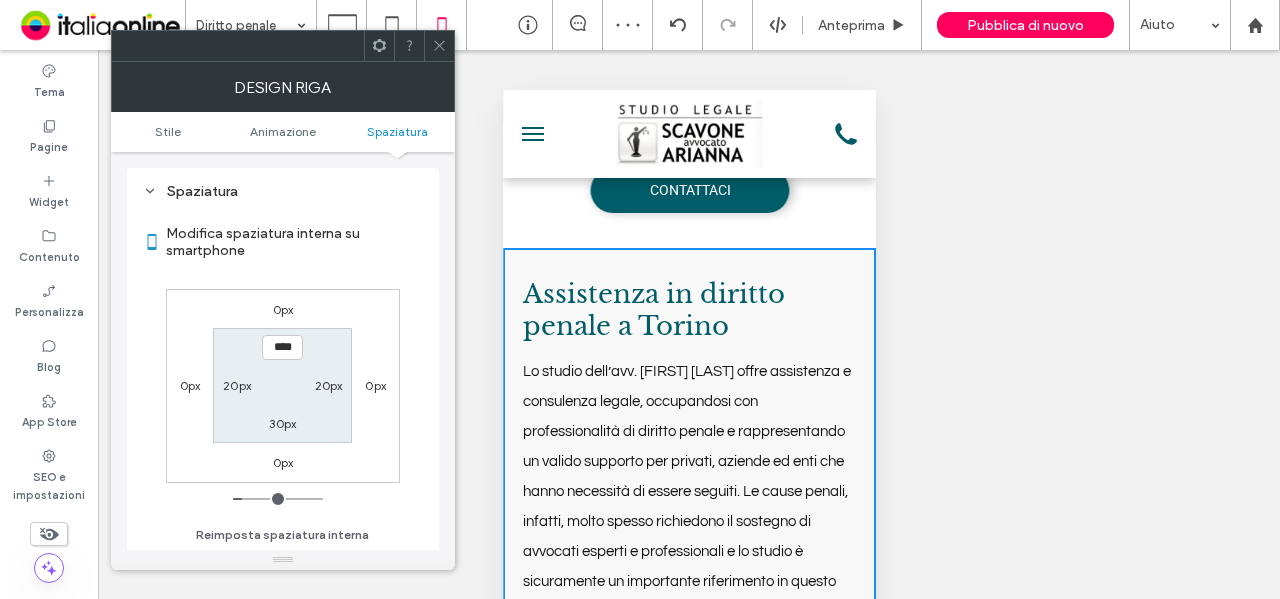 type on "**" 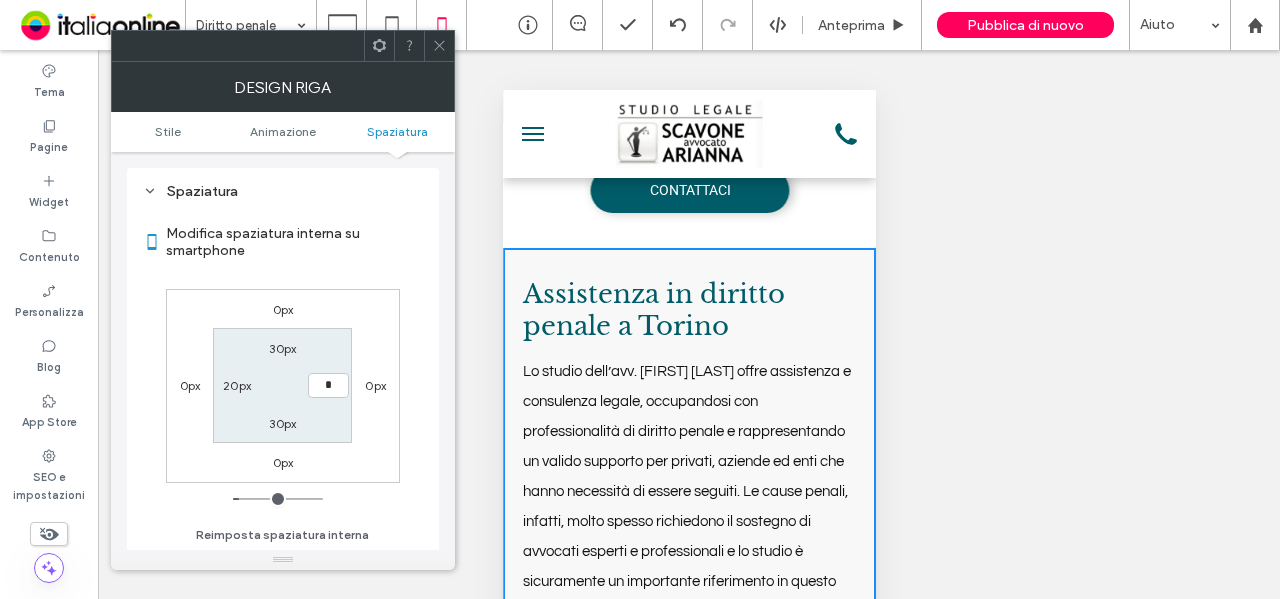 type on "**" 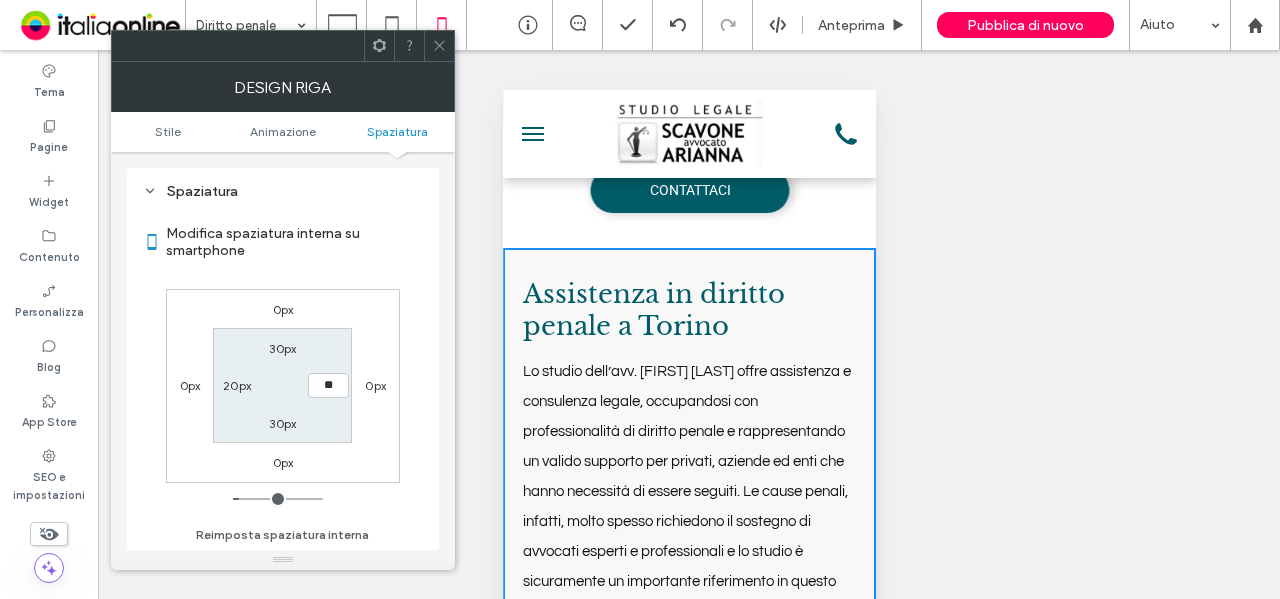 type on "**" 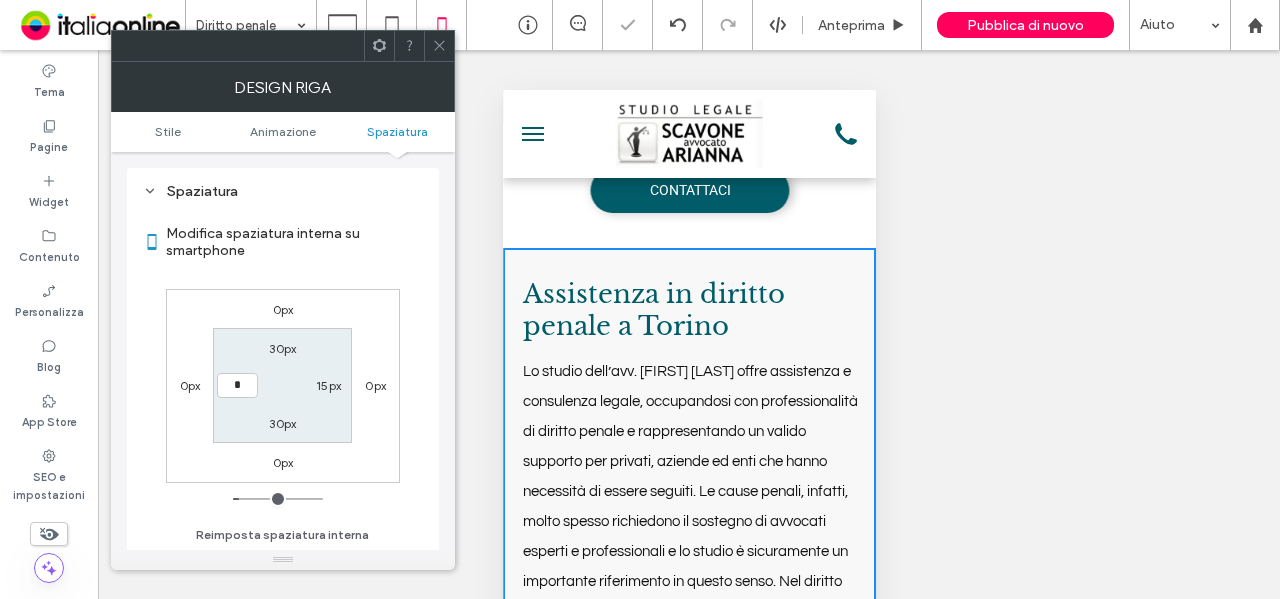 type on "**" 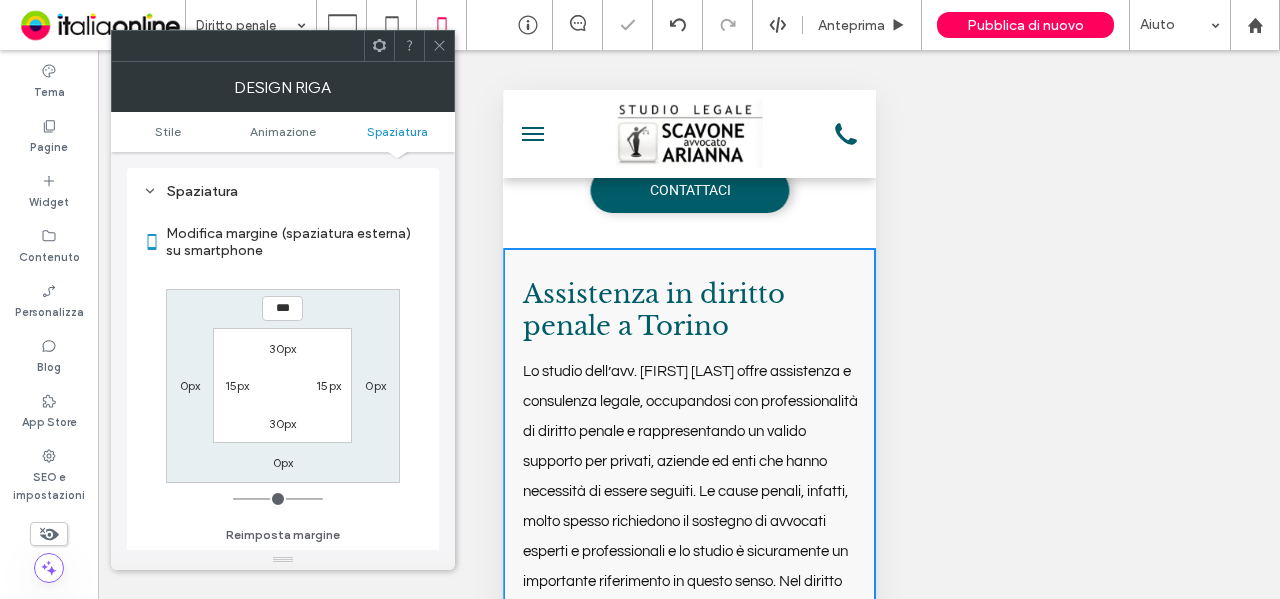 click on "15px" at bounding box center [237, 385] 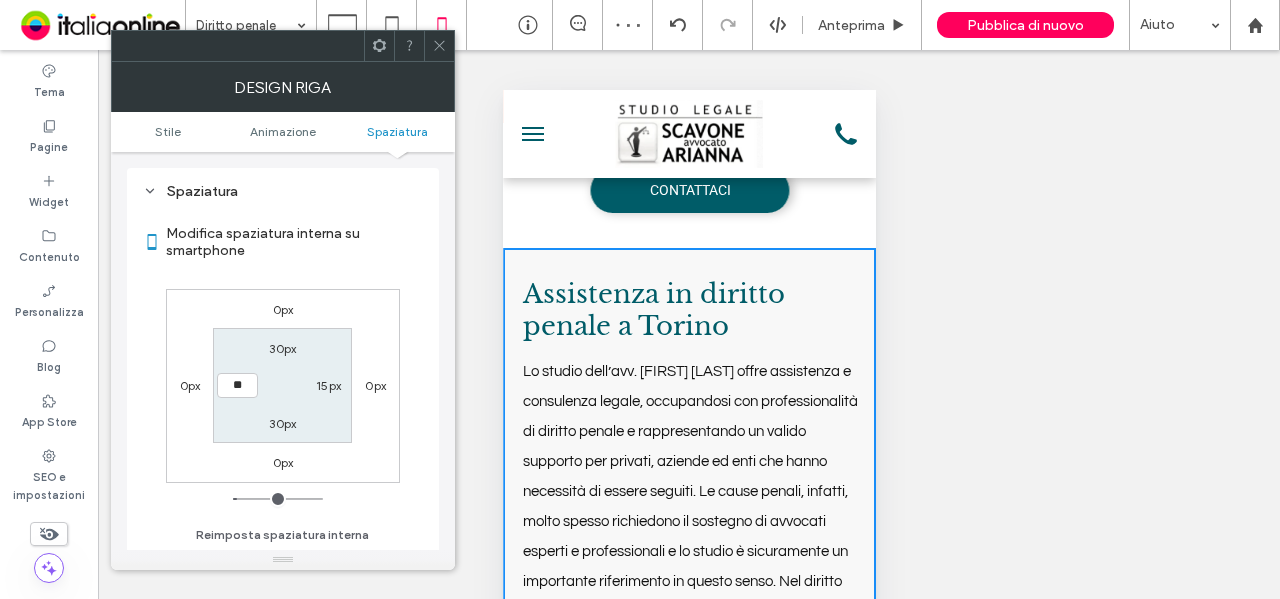 type on "**" 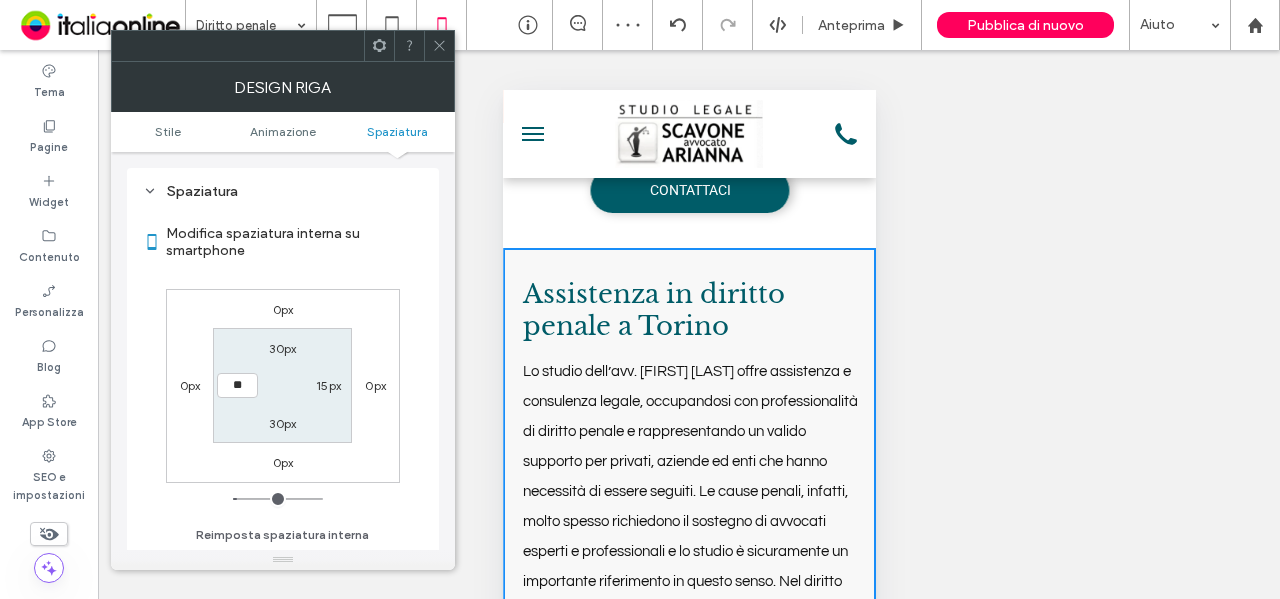 click on "30px" at bounding box center [283, 348] 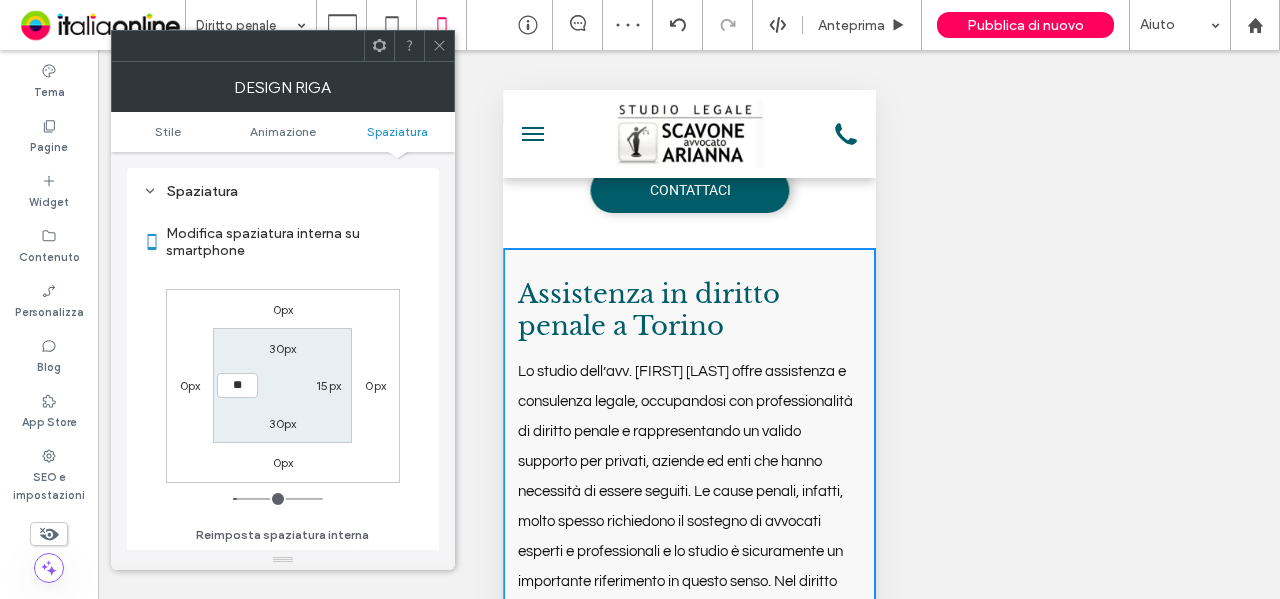 drag, startPoint x: 48, startPoint y: 118, endPoint x: 456, endPoint y: 87, distance: 409.176 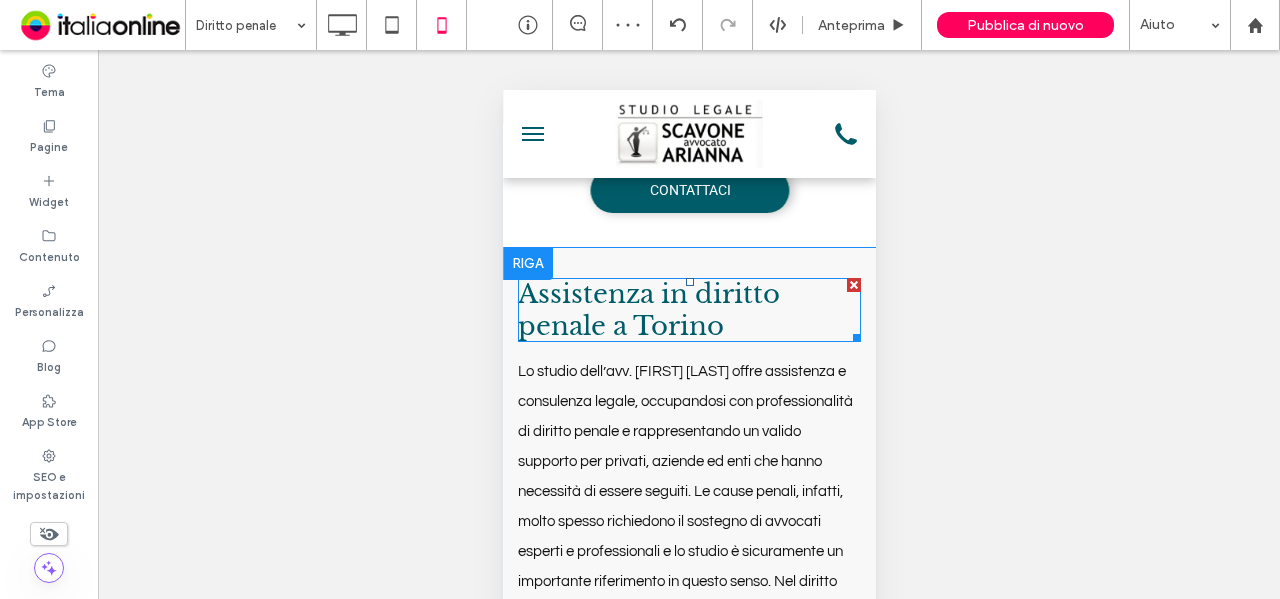 click on "Assistenza in diritto penale a Torino" at bounding box center (688, 310) 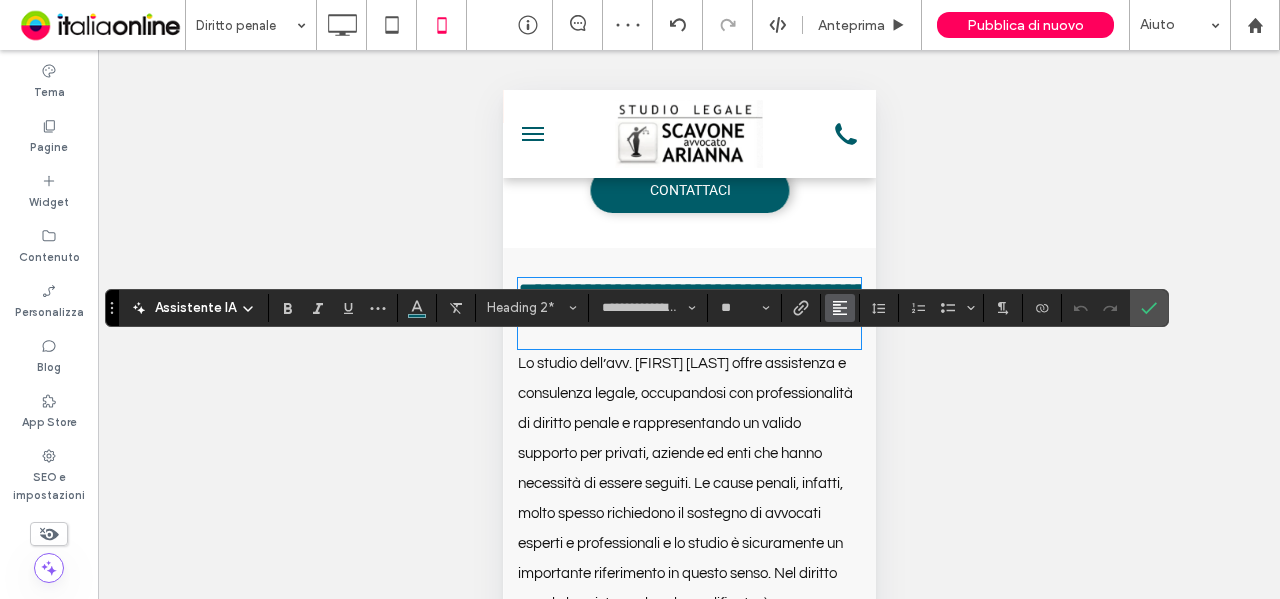 click 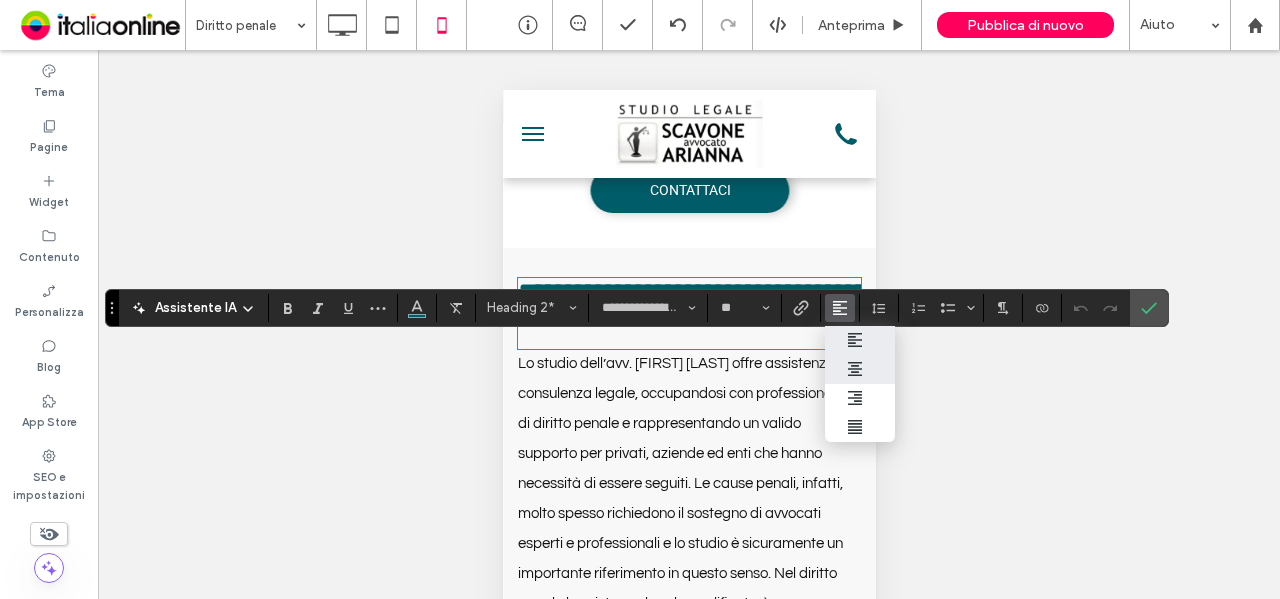 click 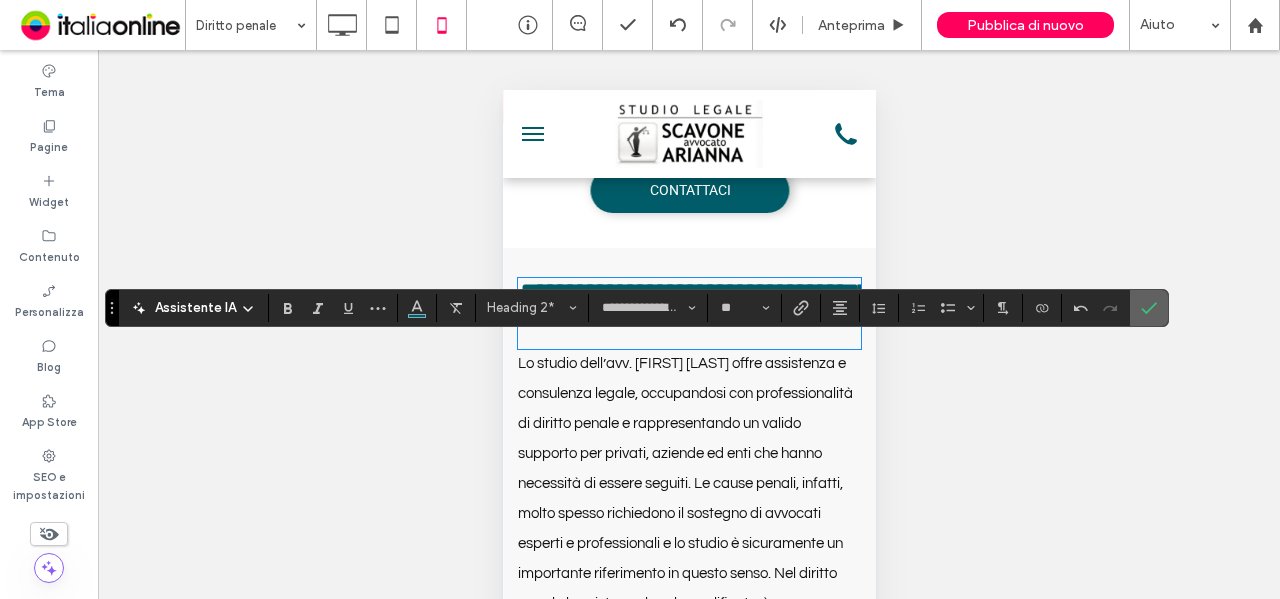 click 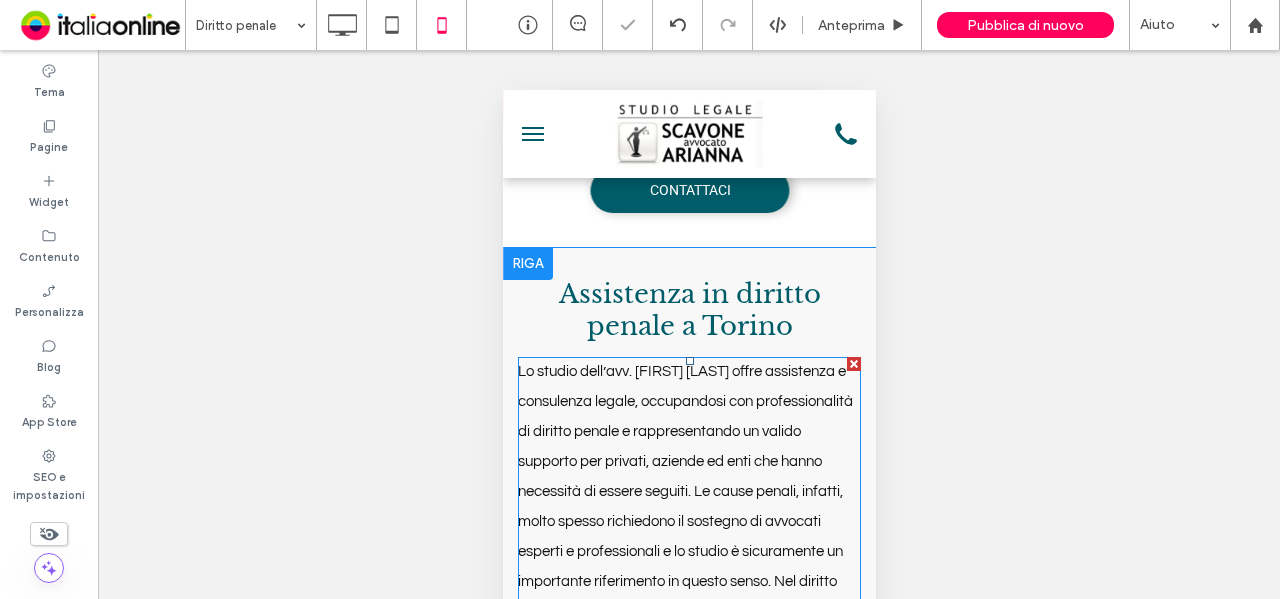 click on "Lo studio dell’avv. Arianna Scavone offre assistenza e consulenza legale, occupandosi con professionalità di diritto penale e rappresentando un valido supporto per privati, aziende ed enti che hanno necessità di essere seguiti. Le cause penali, infatti, molto spesso richiedono il sostegno di avvocati esperti e professionali e lo studio è sicuramente un importante riferimento in questo senso. Nel diritto penale l’assistenza legale qualificata è indubbiamente una necessità." at bounding box center [688, 507] 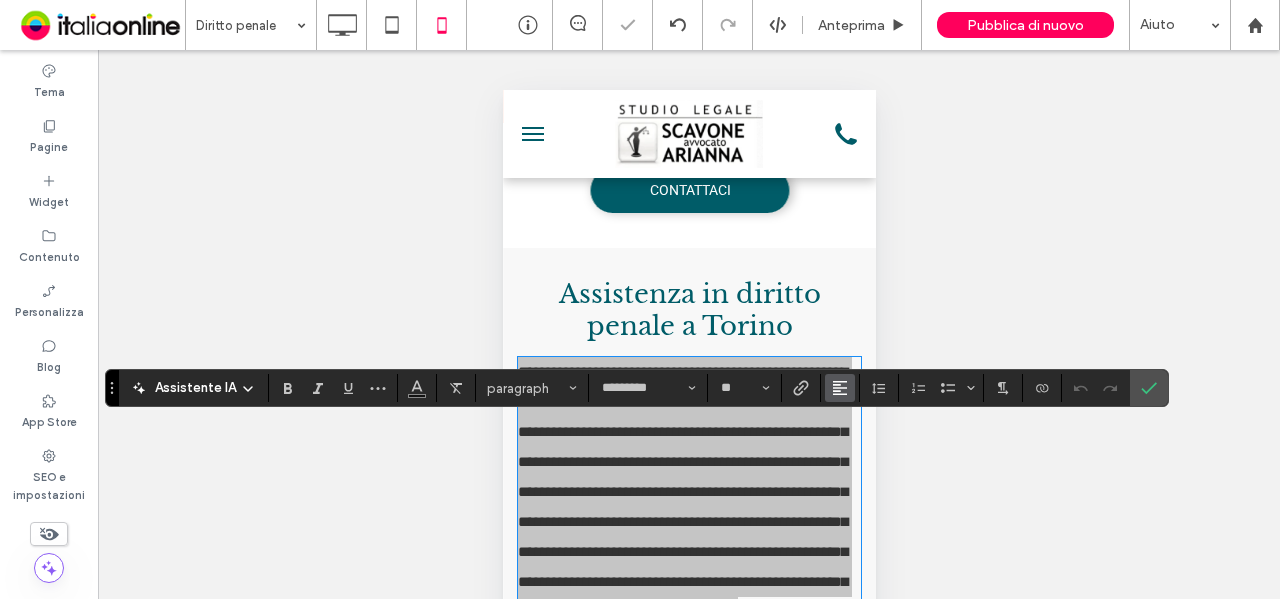 click 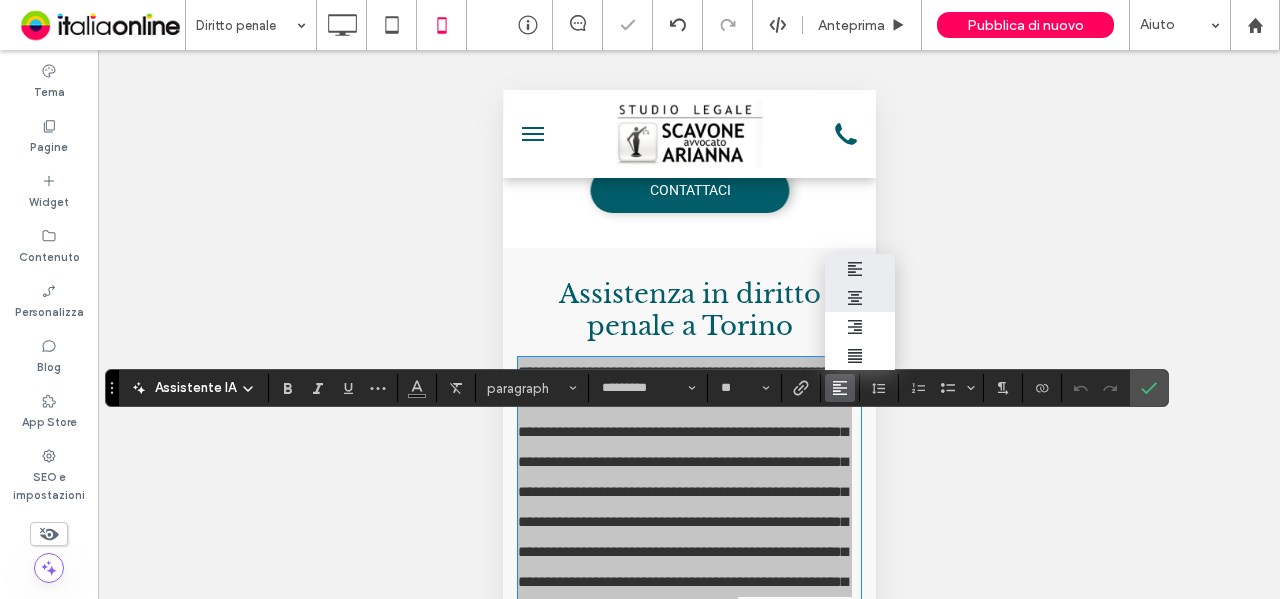 drag, startPoint x: 860, startPoint y: 281, endPoint x: 1122, endPoint y: 329, distance: 266.36066 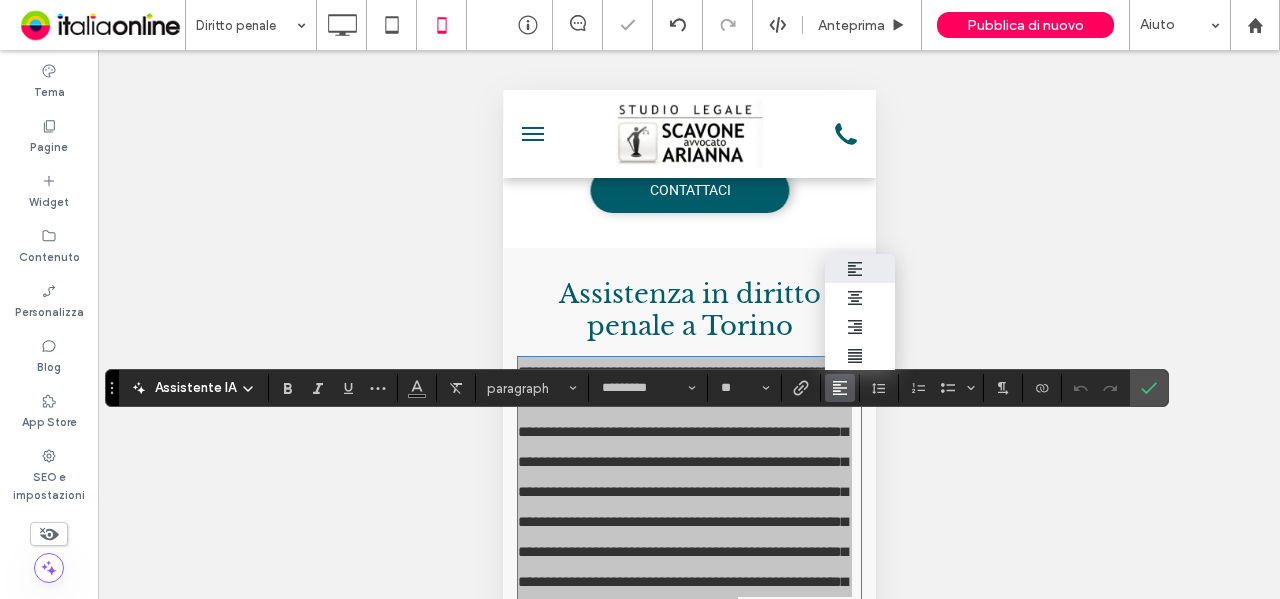 click at bounding box center (860, 298) 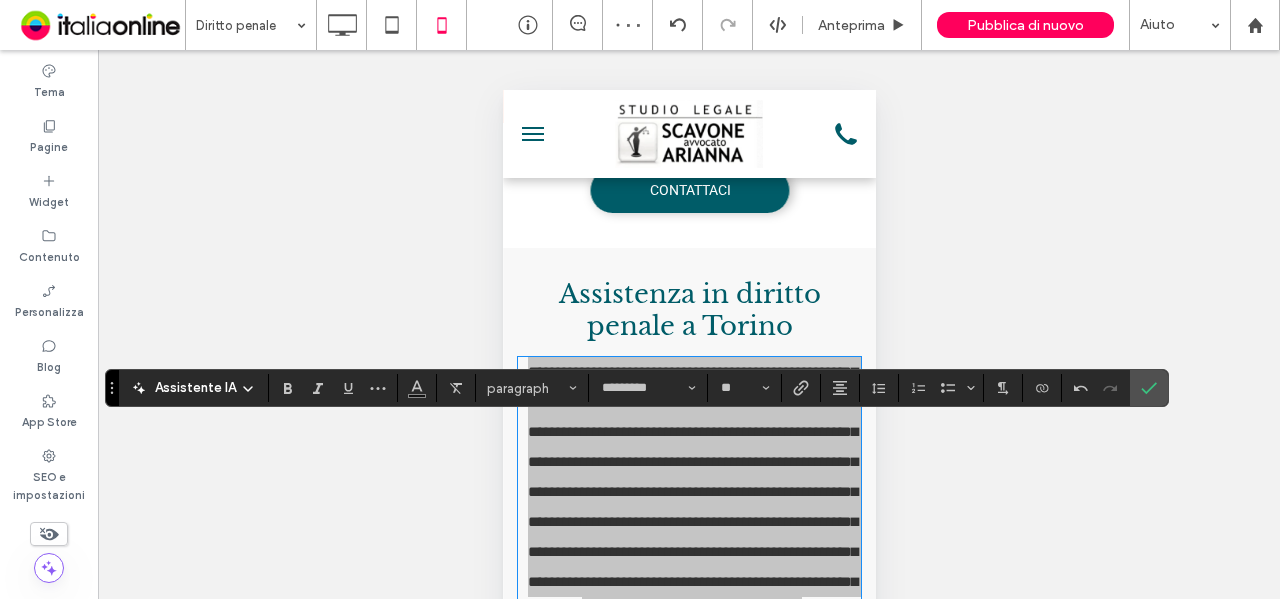 click 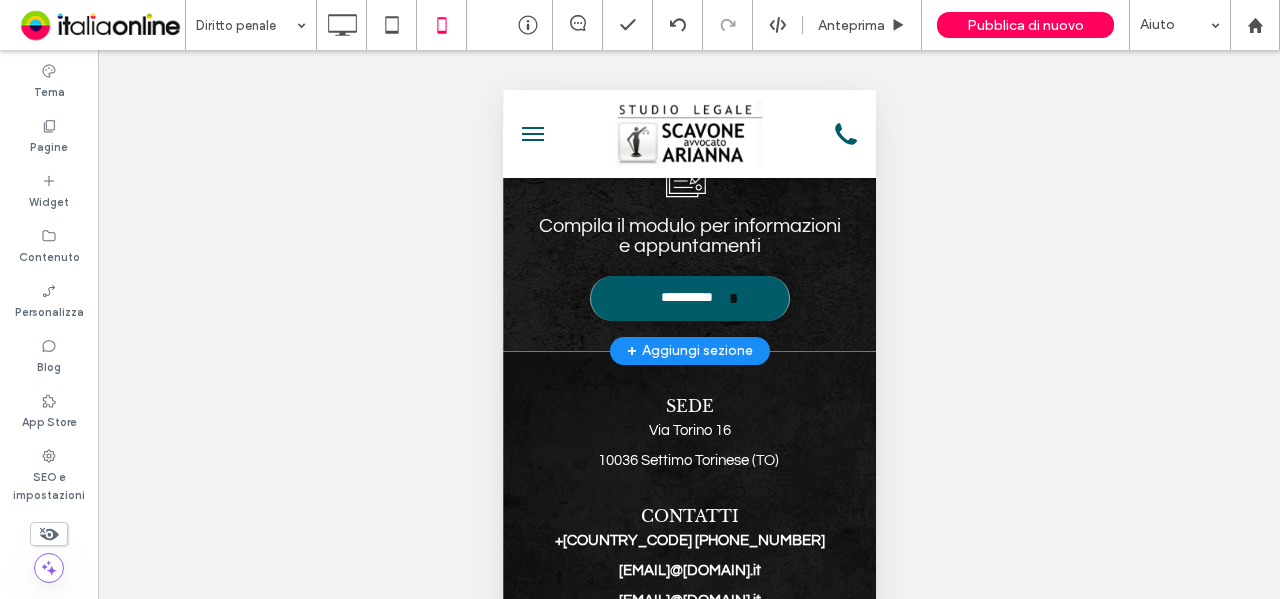 scroll, scrollTop: 1800, scrollLeft: 0, axis: vertical 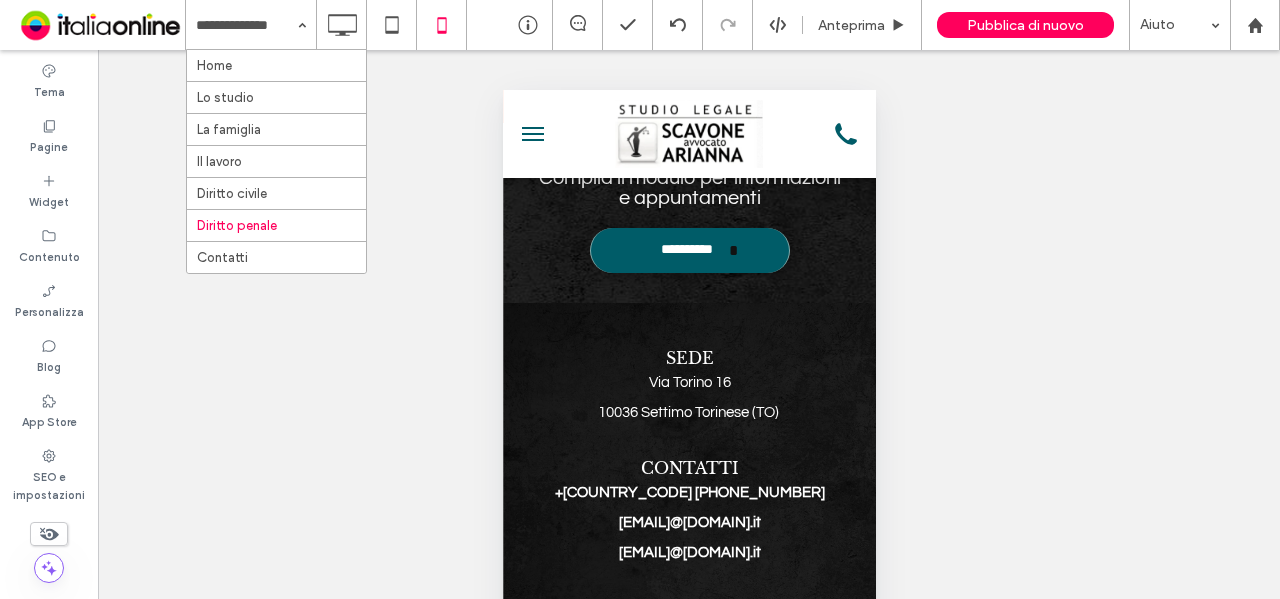 drag, startPoint x: 327, startPoint y: 255, endPoint x: 562, endPoint y: 267, distance: 235.30618 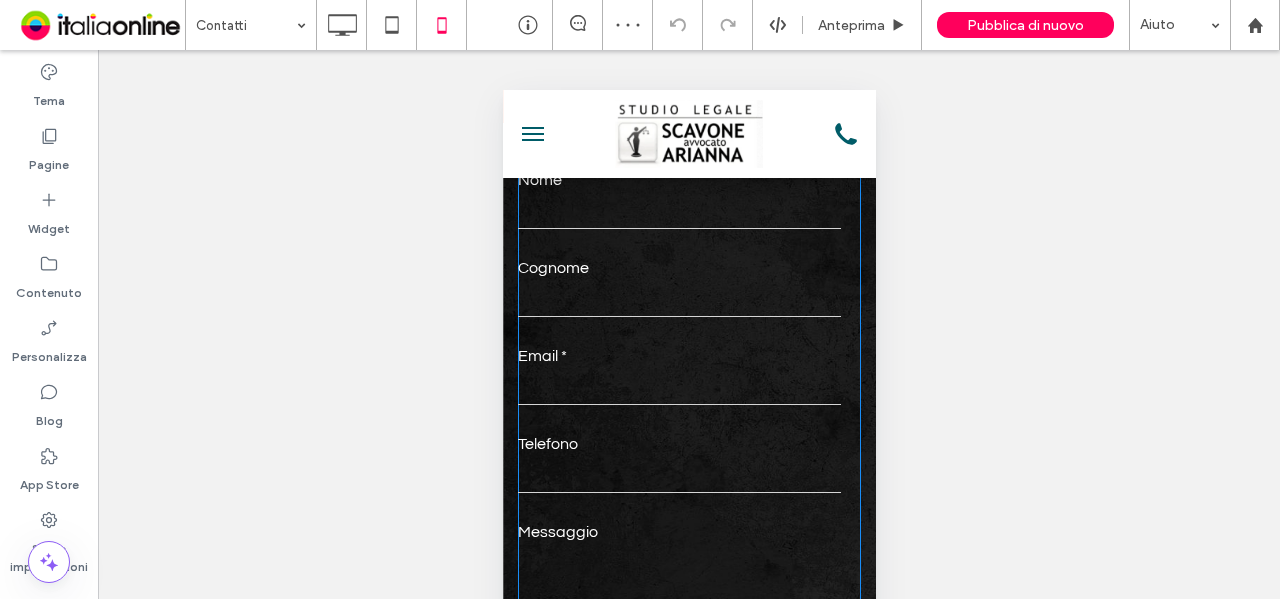 scroll, scrollTop: 1600, scrollLeft: 0, axis: vertical 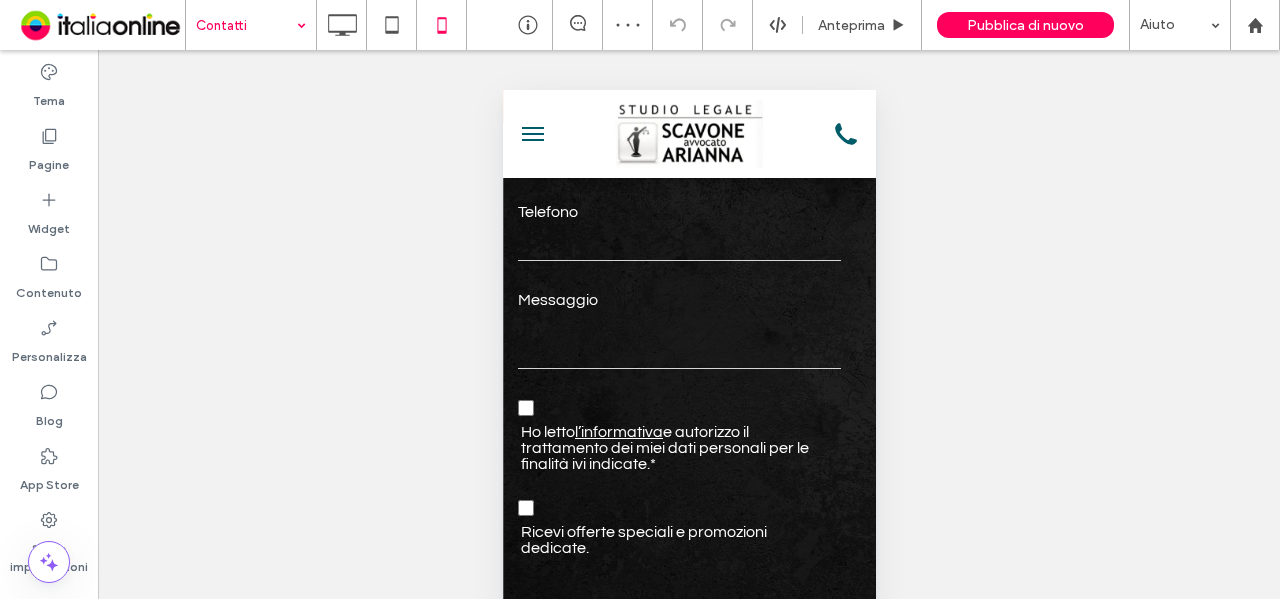 click at bounding box center (246, 25) 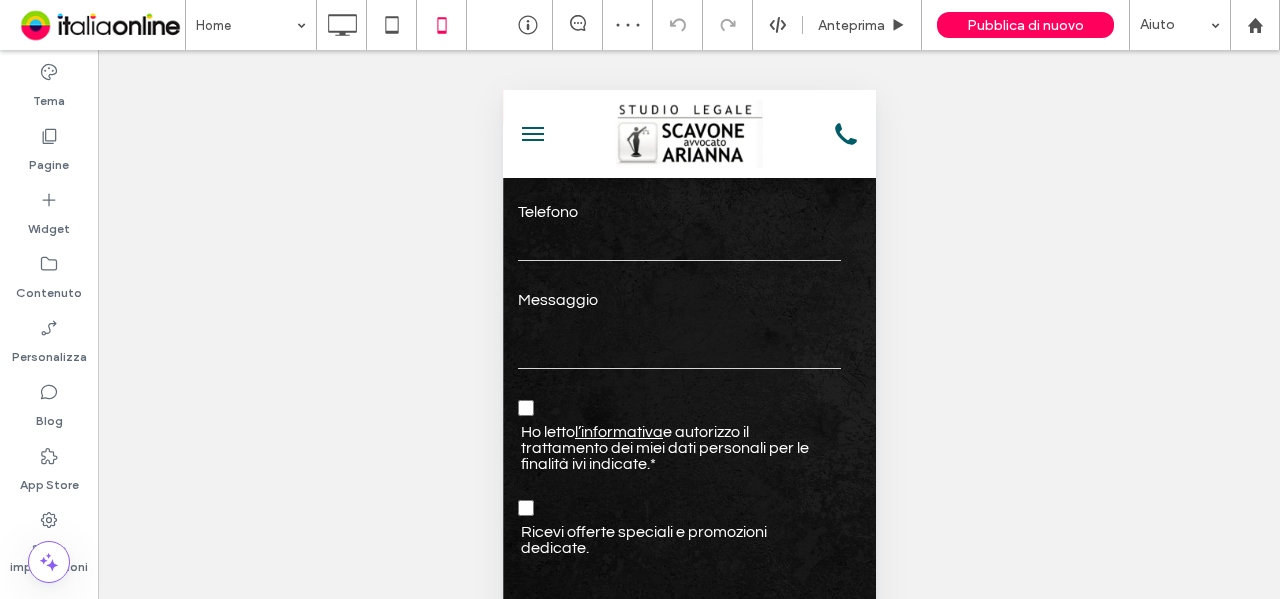 drag, startPoint x: 262, startPoint y: 69, endPoint x: 693, endPoint y: 249, distance: 467.0771 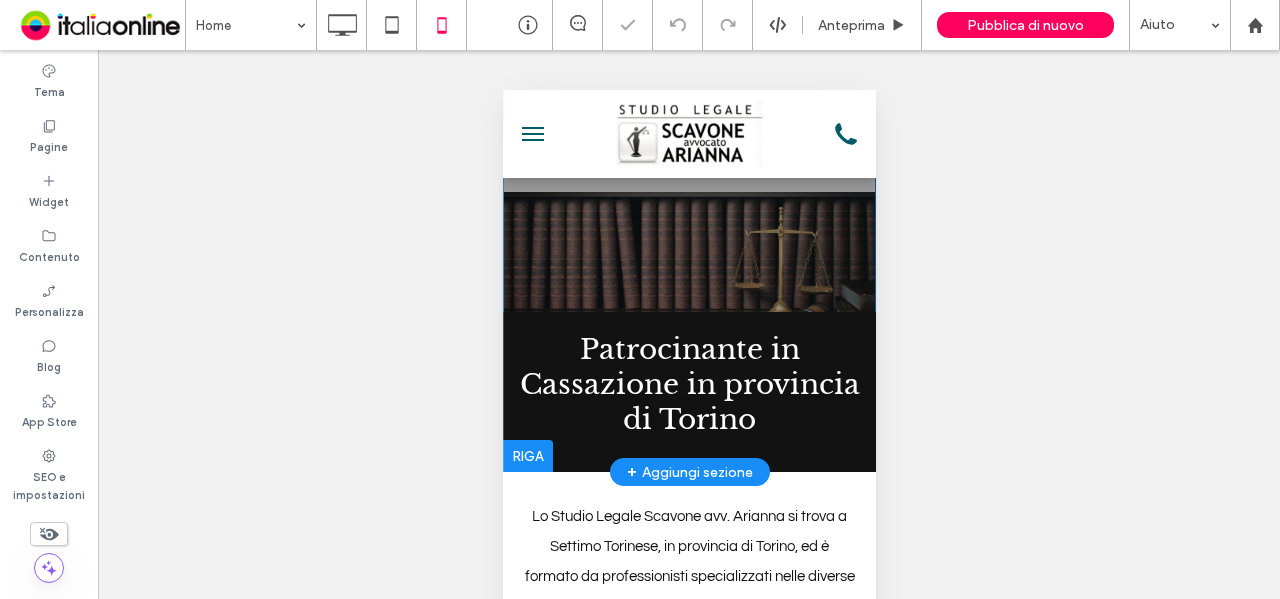 scroll, scrollTop: 0, scrollLeft: 0, axis: both 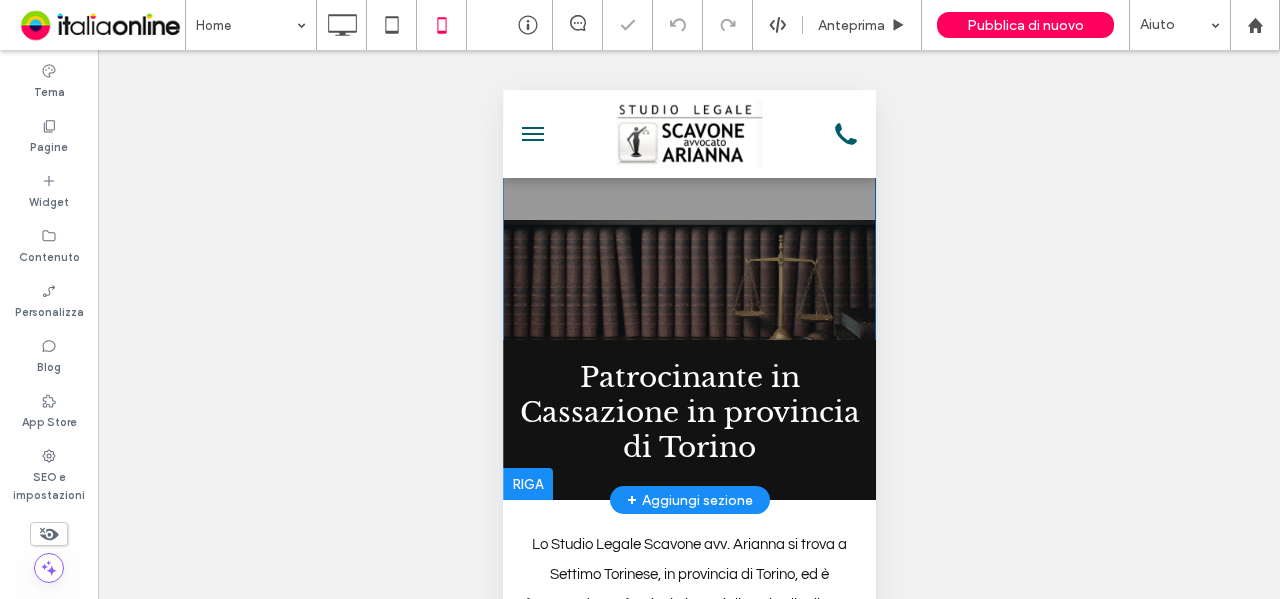 click on "Patrocinante in Cassazione in provincia di Torino
Click To Paste
Click To Paste
Riga + Aggiungi sezione" at bounding box center [688, 295] 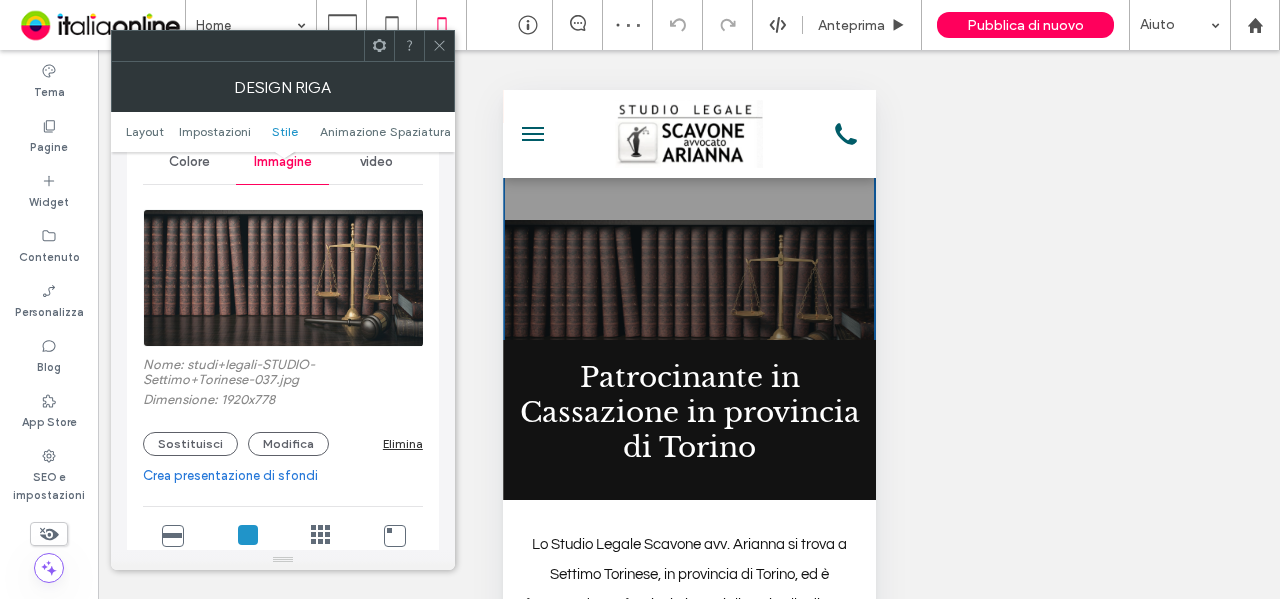 scroll, scrollTop: 600, scrollLeft: 0, axis: vertical 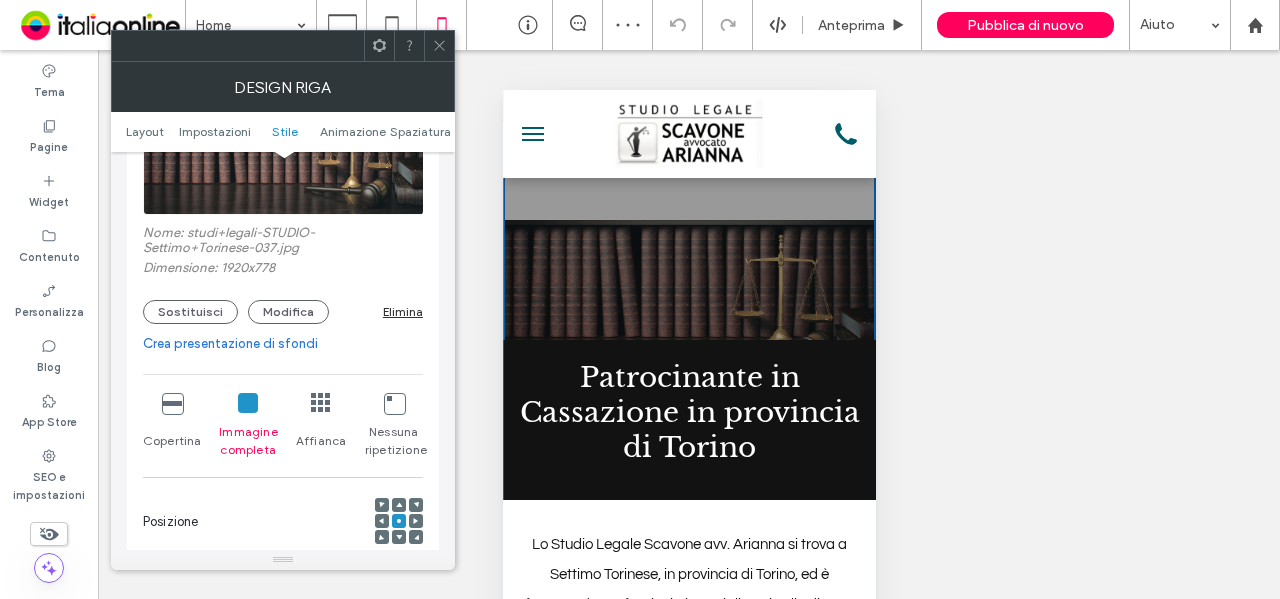click at bounding box center (172, 403) 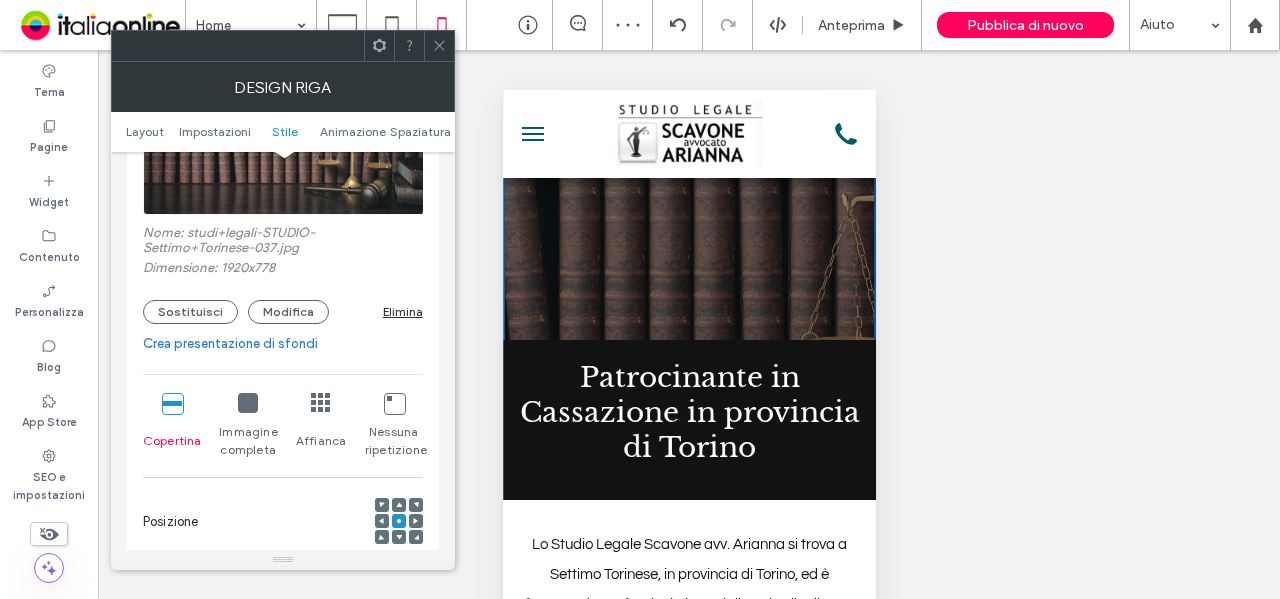 click at bounding box center [416, 521] 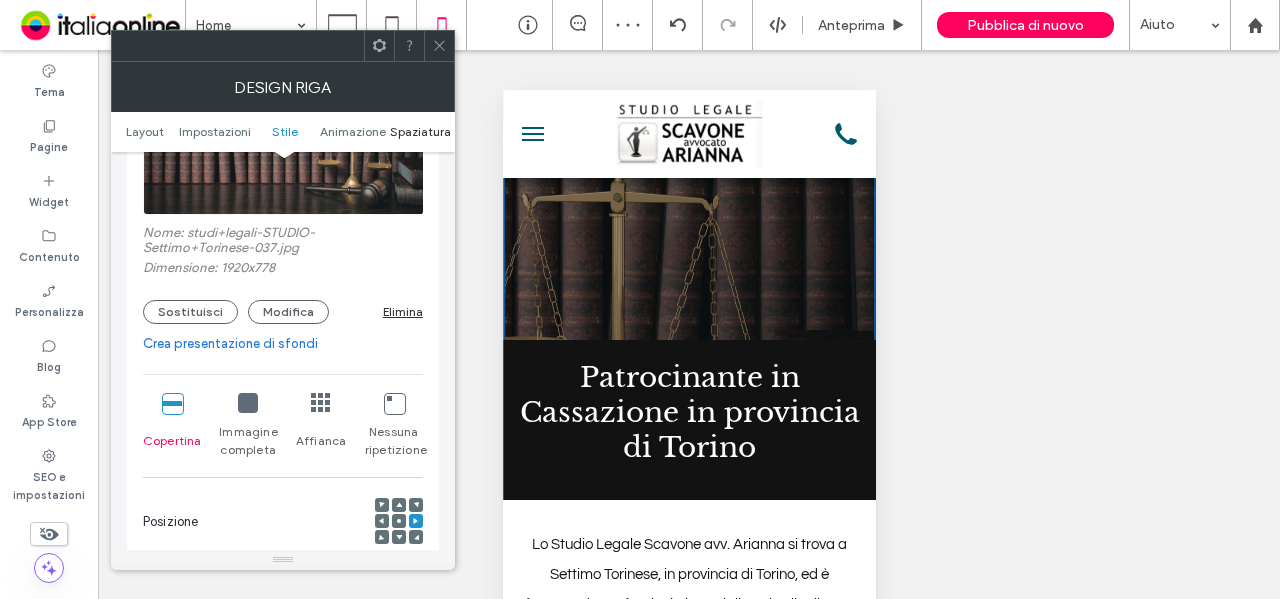 click on "Spaziatura" at bounding box center (420, 131) 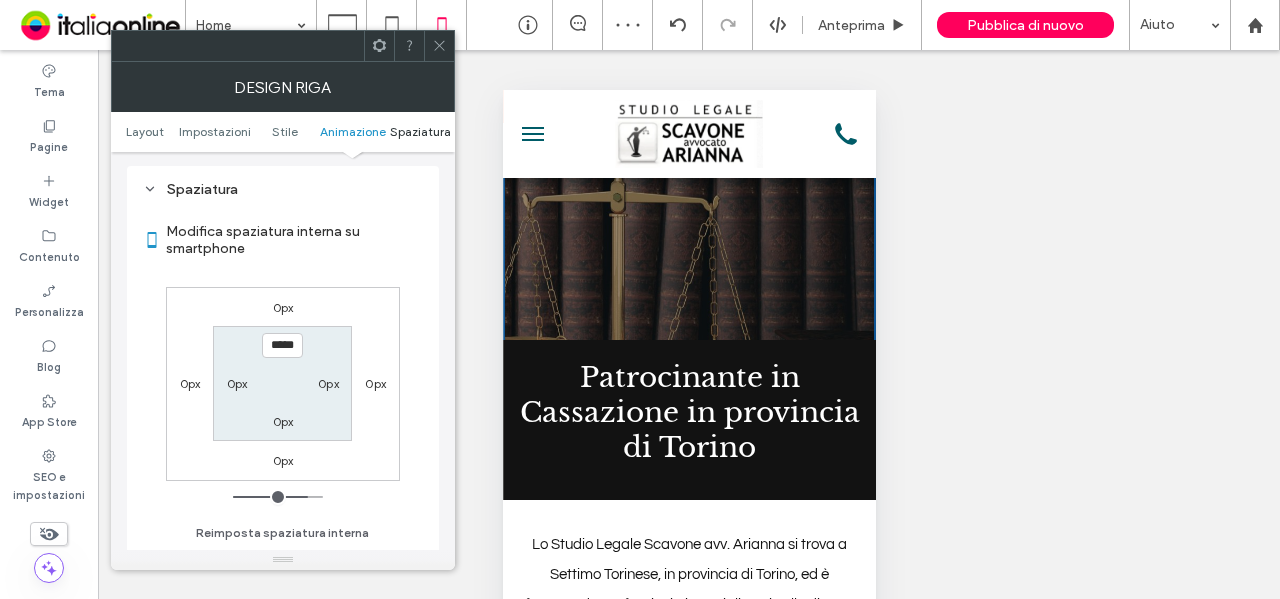 scroll, scrollTop: 1469, scrollLeft: 0, axis: vertical 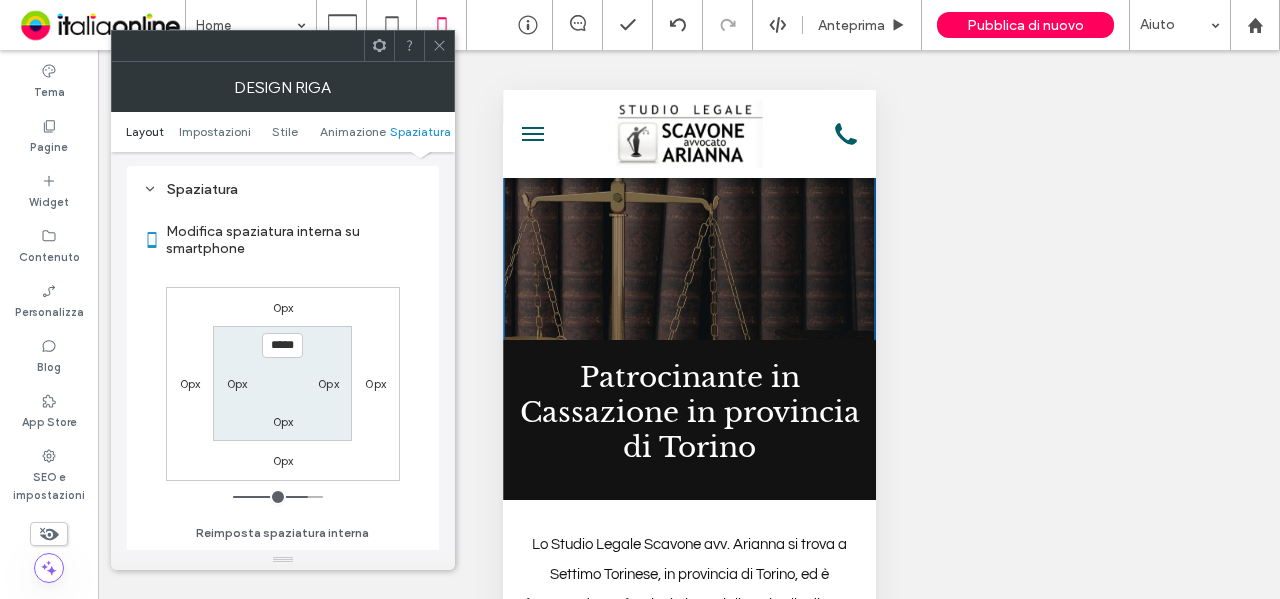 click on "Layout" at bounding box center (145, 131) 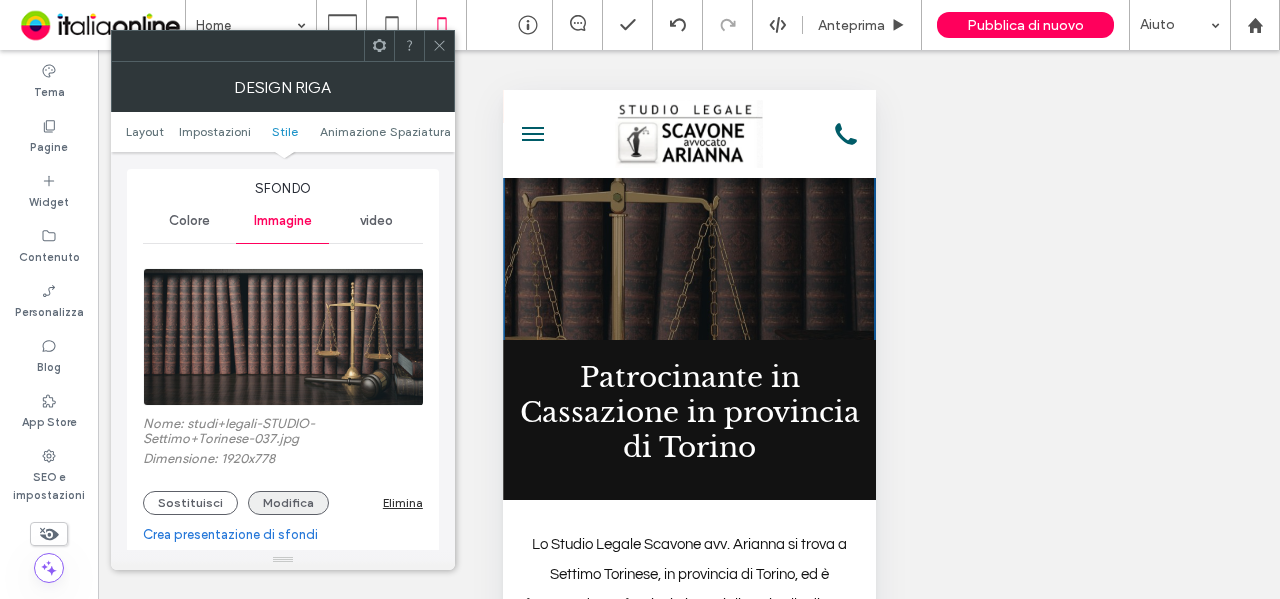 scroll, scrollTop: 500, scrollLeft: 0, axis: vertical 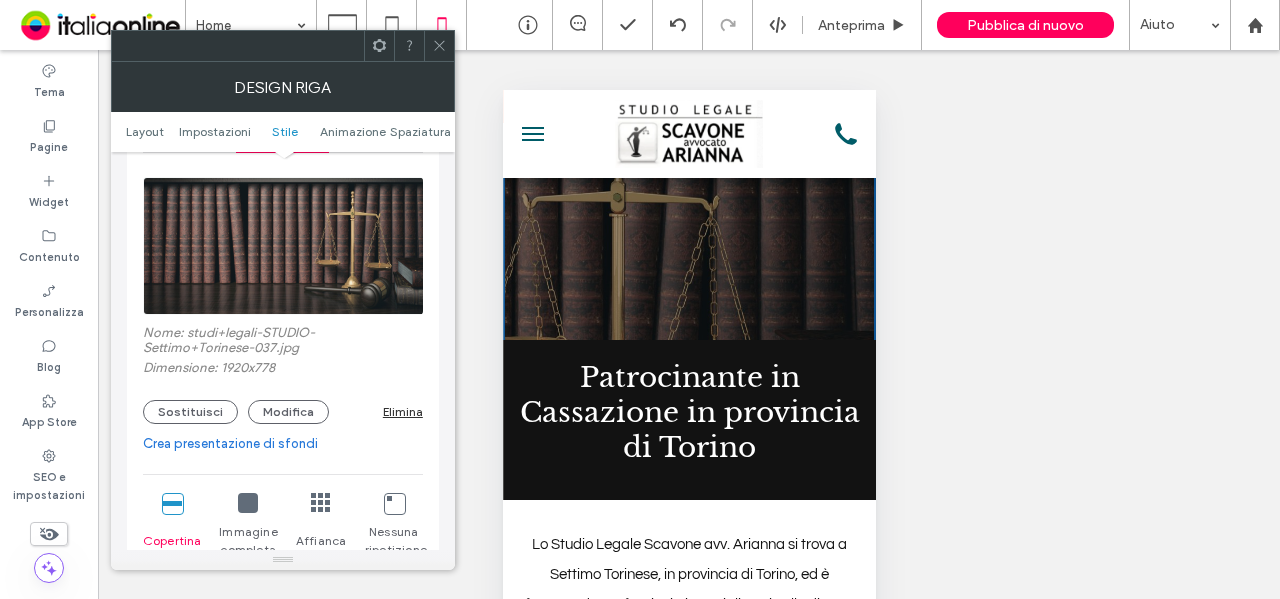 click on "Immagine completa" at bounding box center [248, 526] 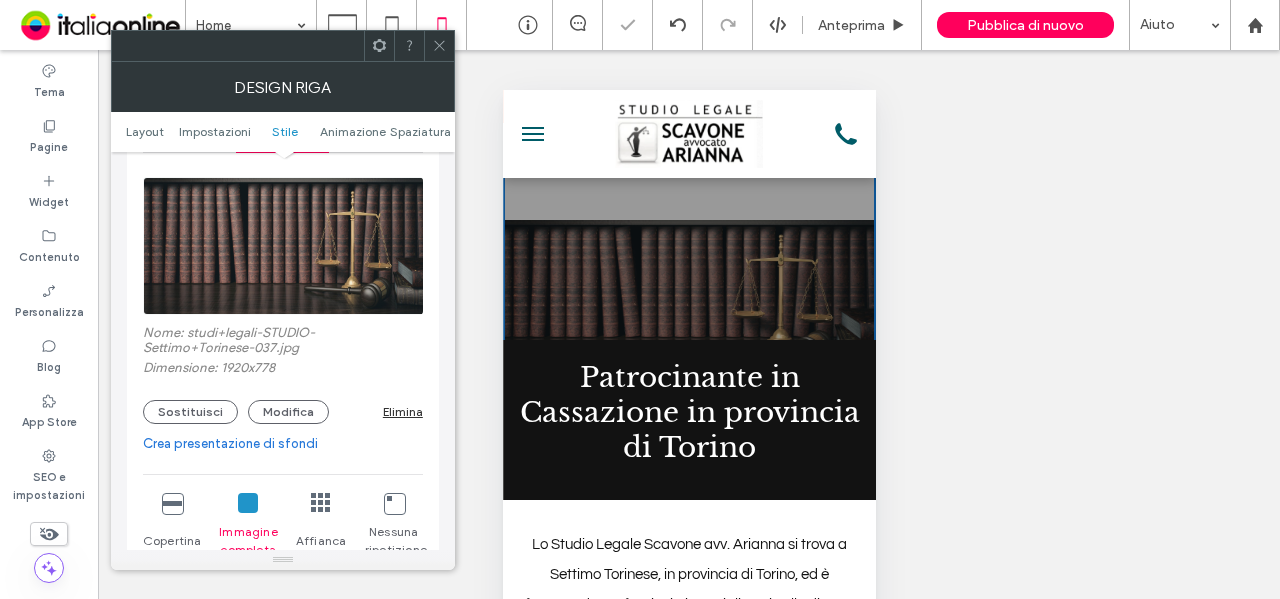 scroll, scrollTop: 700, scrollLeft: 0, axis: vertical 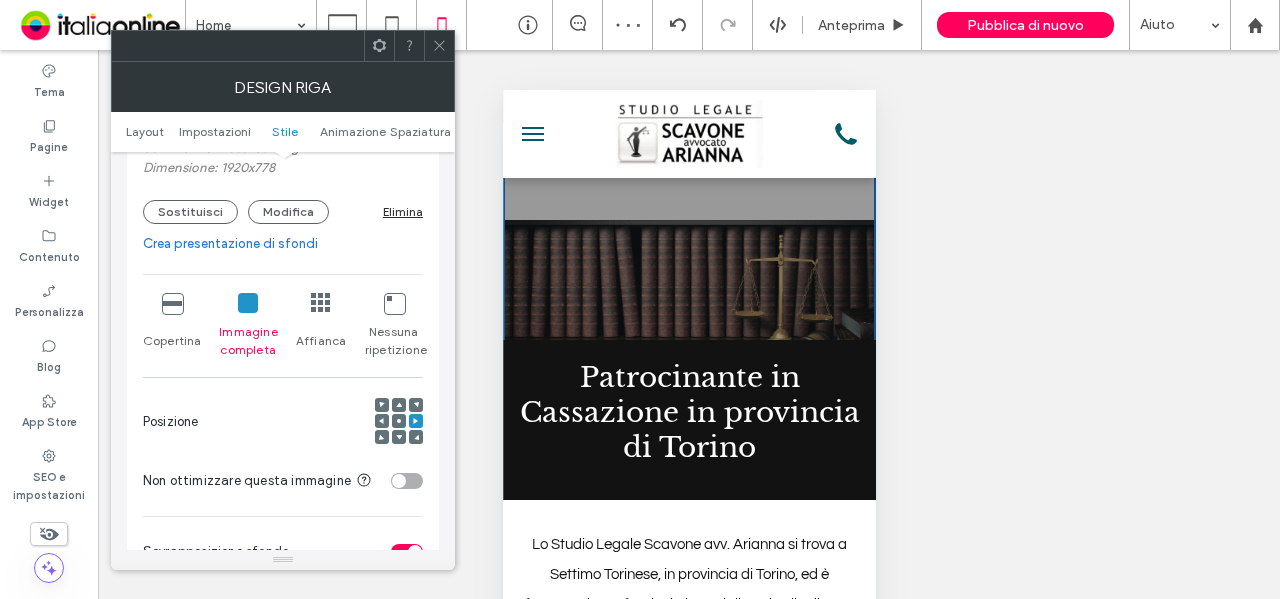 click at bounding box center (399, 437) 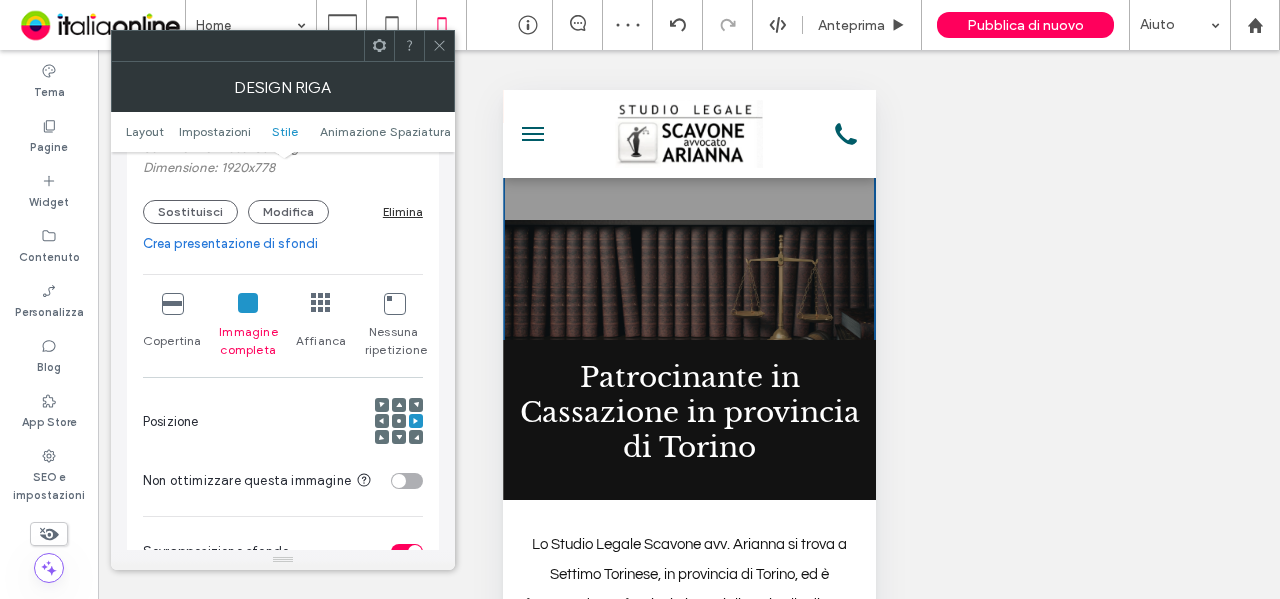 click 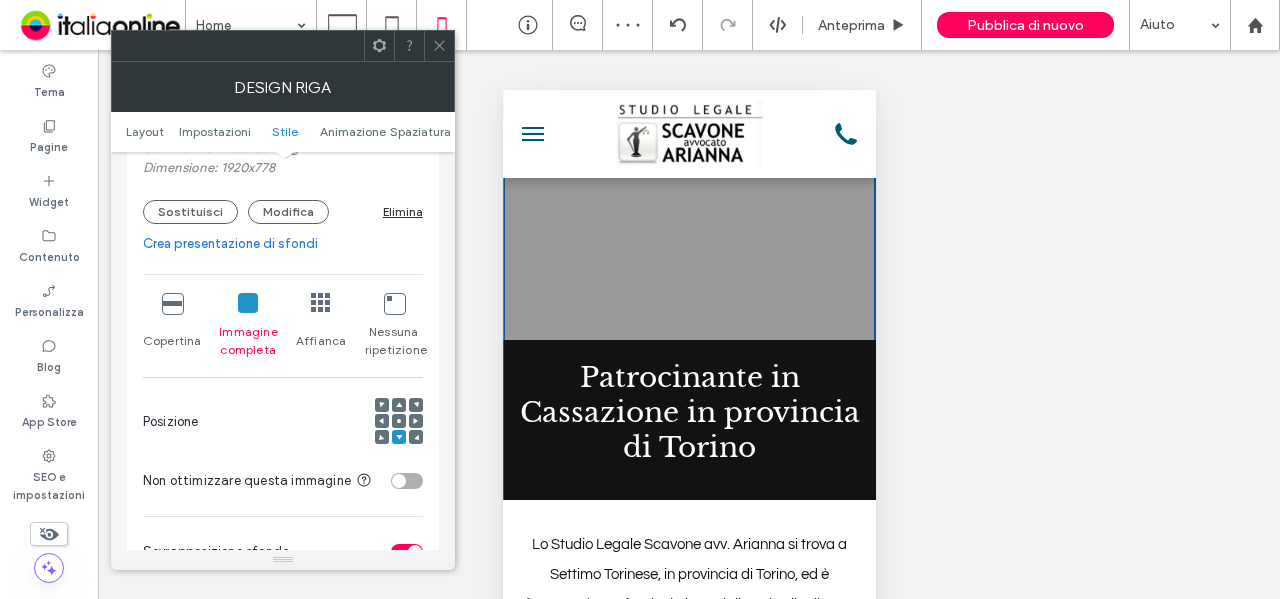 click at bounding box center (399, 421) 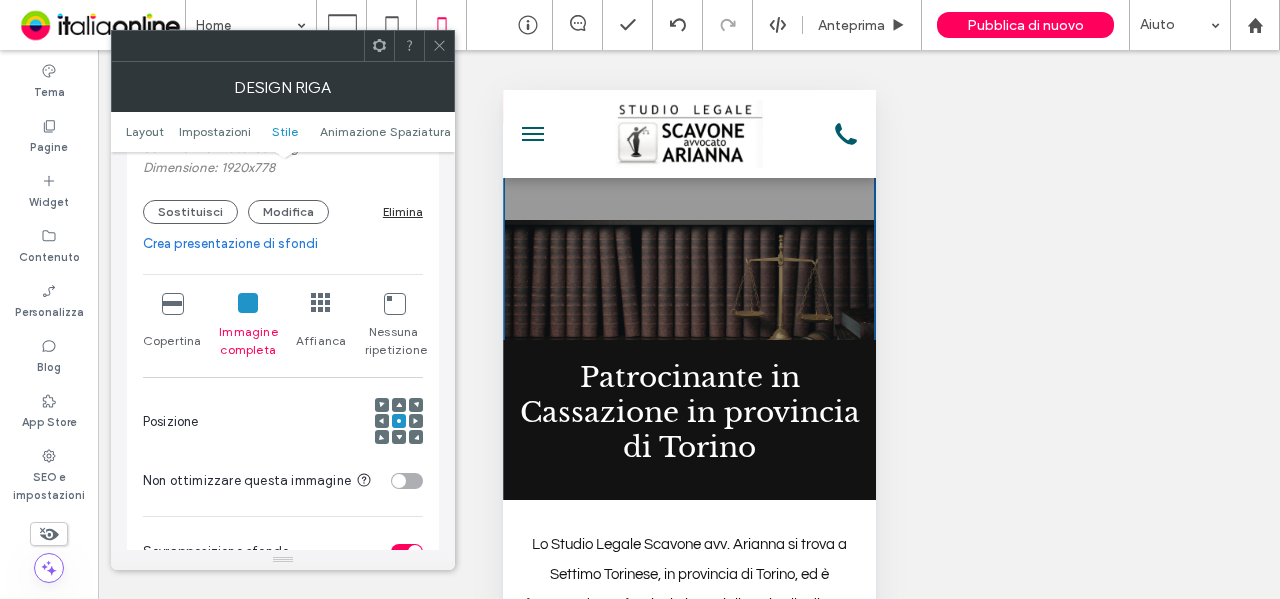 click on "Copertina" at bounding box center [172, 326] 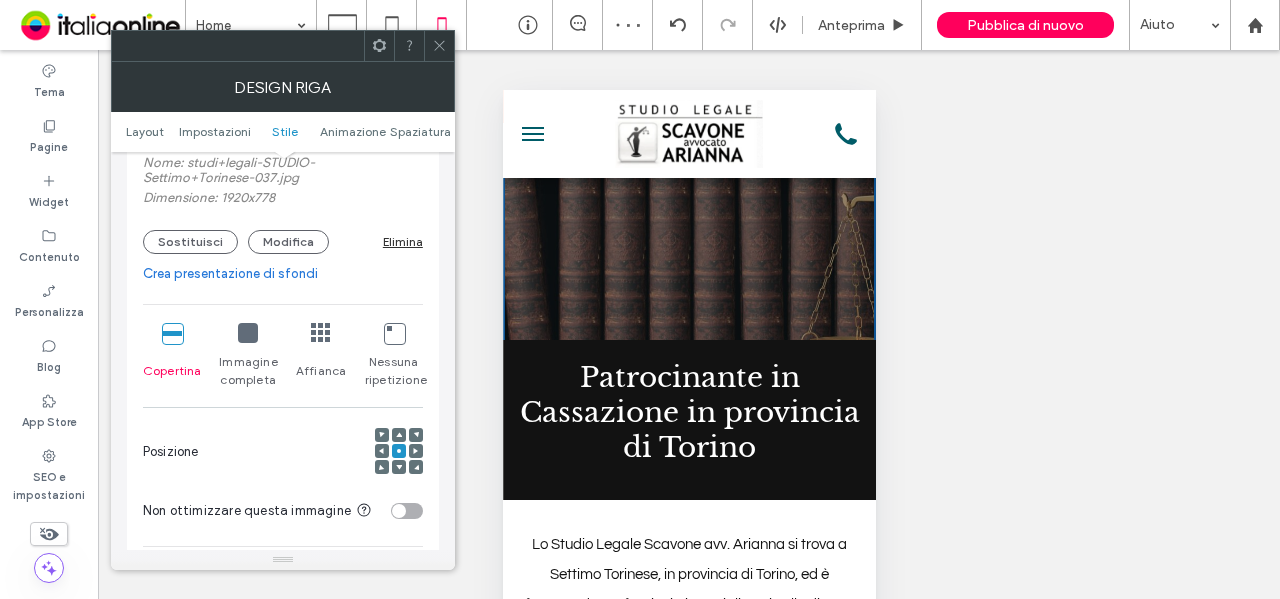 scroll, scrollTop: 700, scrollLeft: 0, axis: vertical 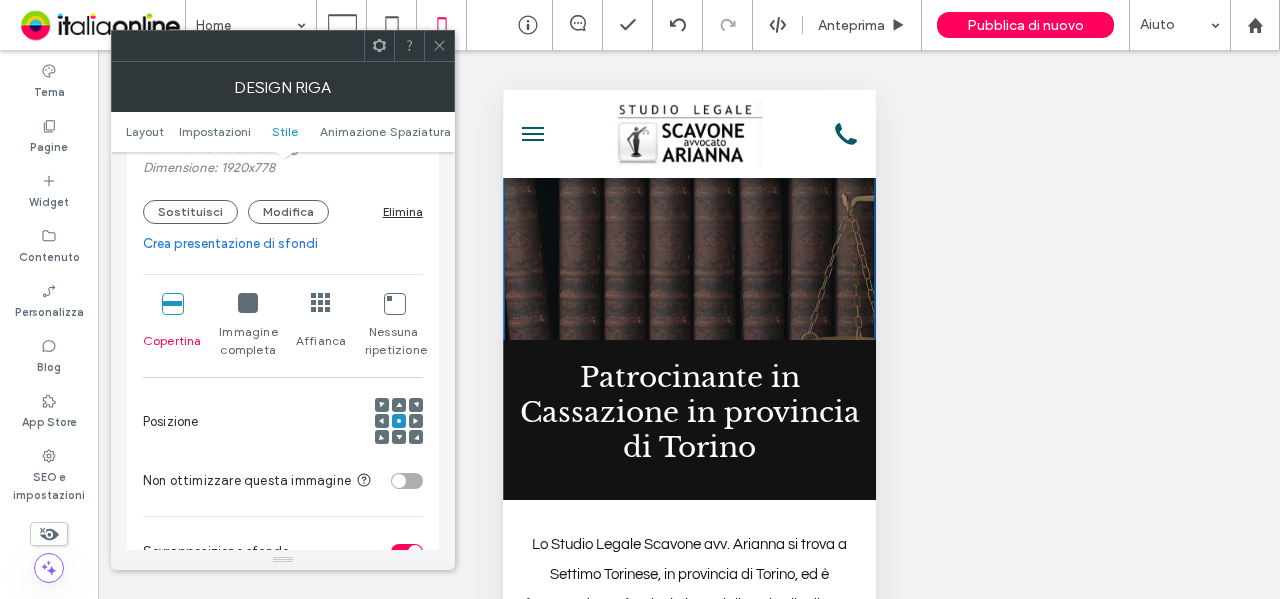 click 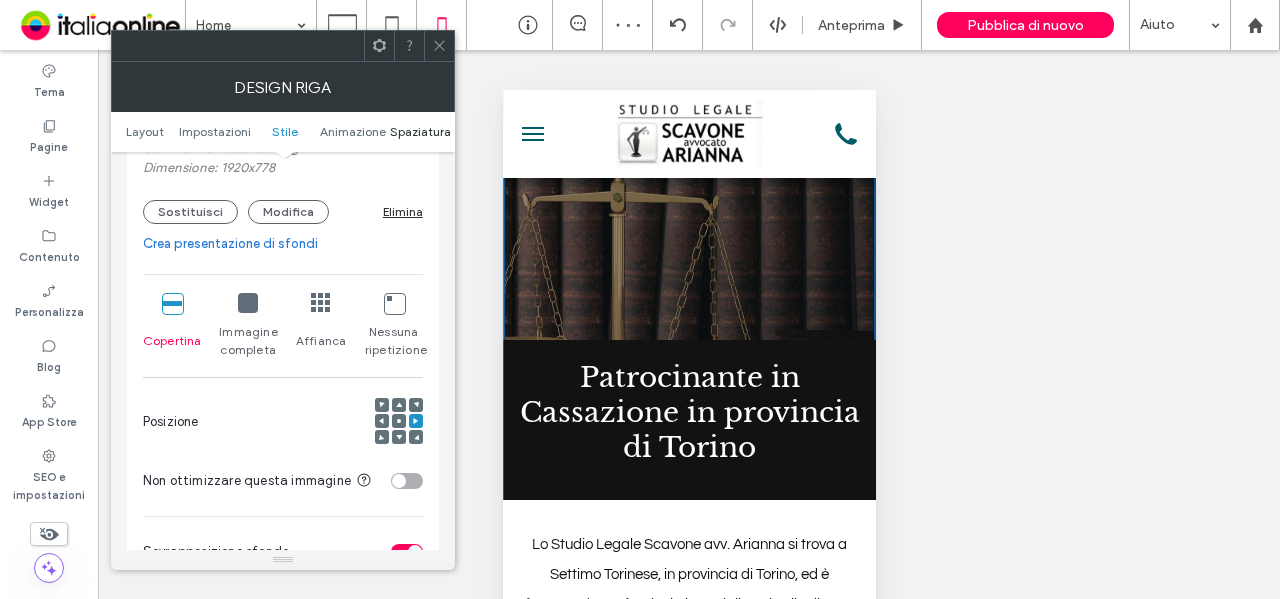 click on "Spaziatura" at bounding box center [420, 131] 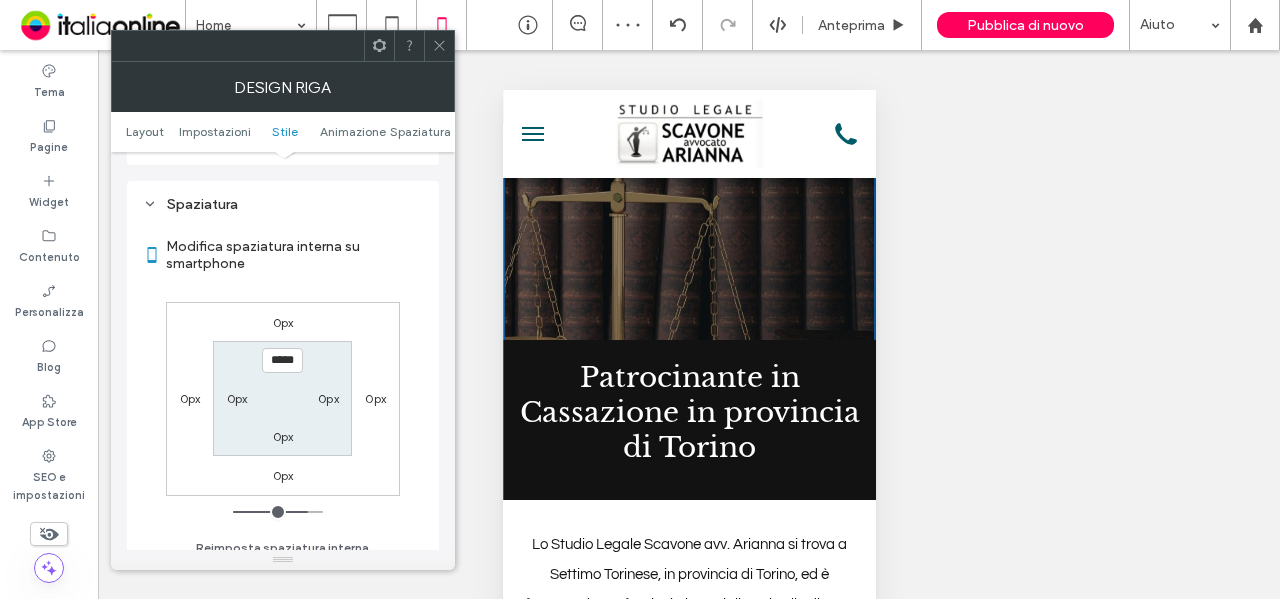scroll, scrollTop: 1468, scrollLeft: 0, axis: vertical 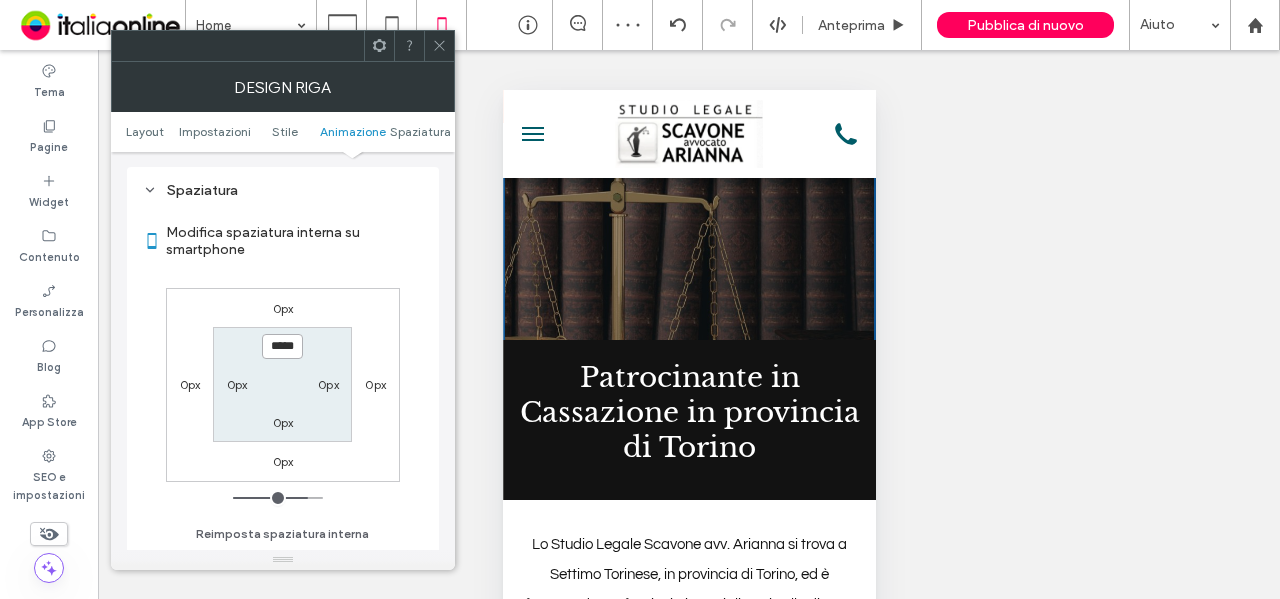 click on "*****" at bounding box center [282, 346] 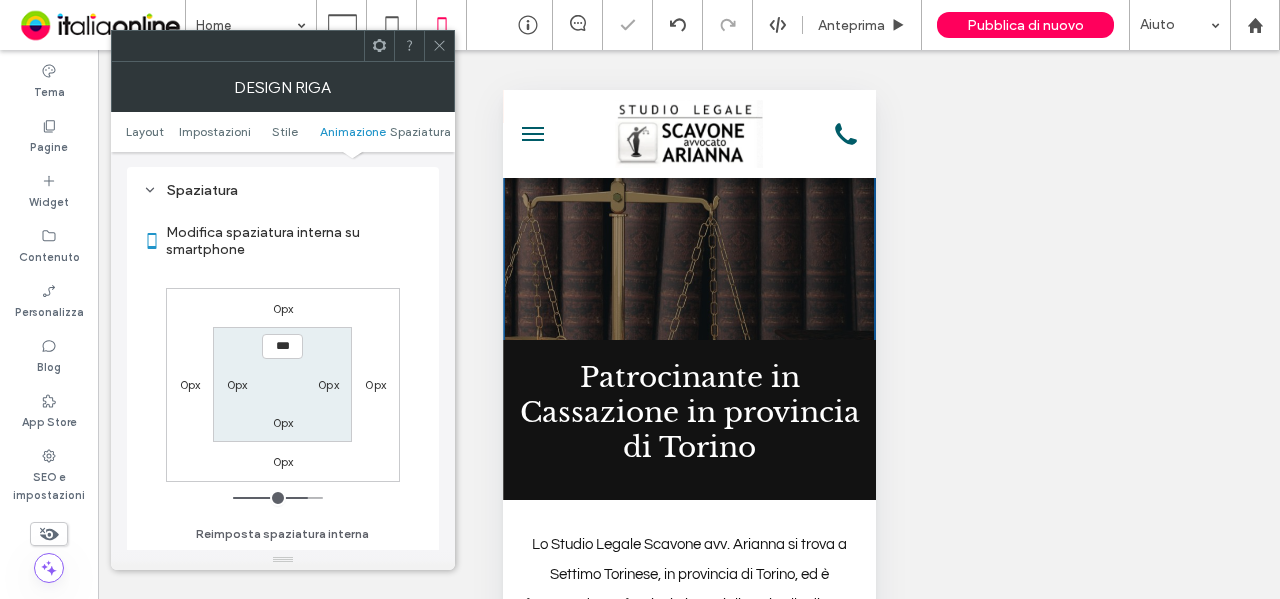 type on "*****" 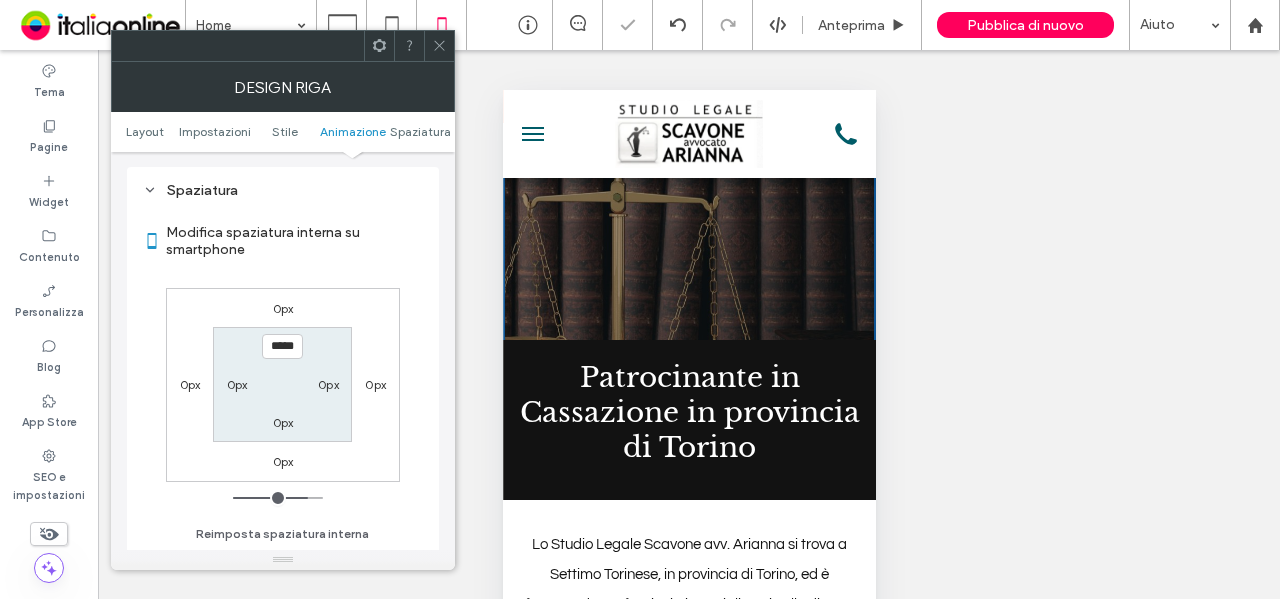 click on "0px" at bounding box center [283, 308] 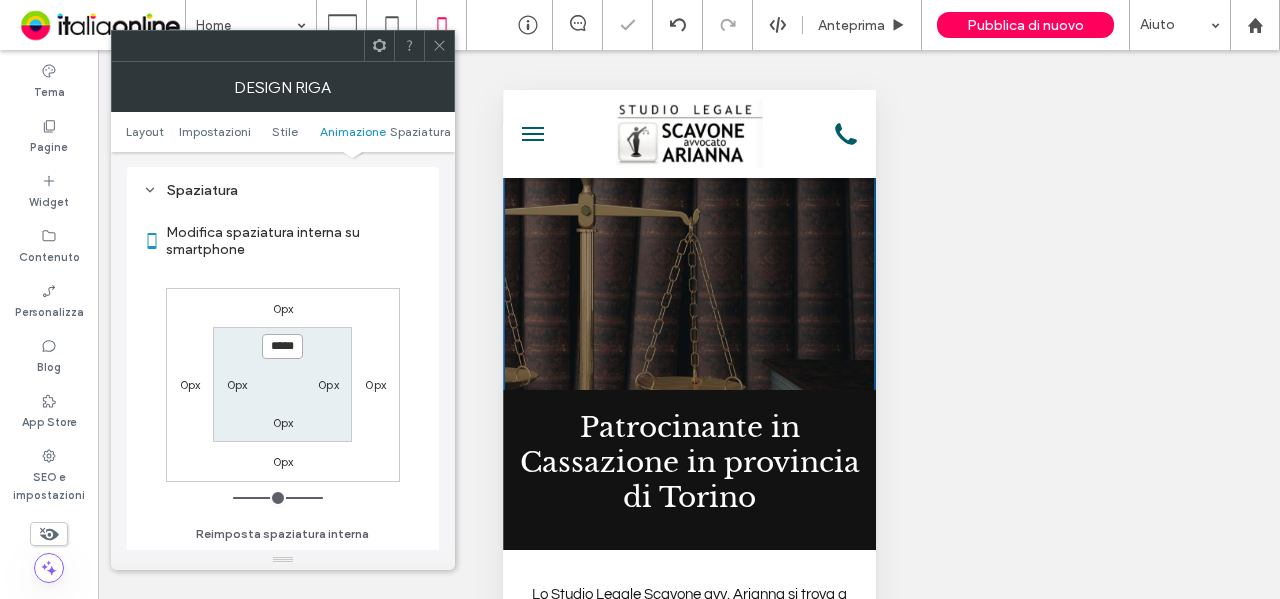 click on "*****" at bounding box center (282, 346) 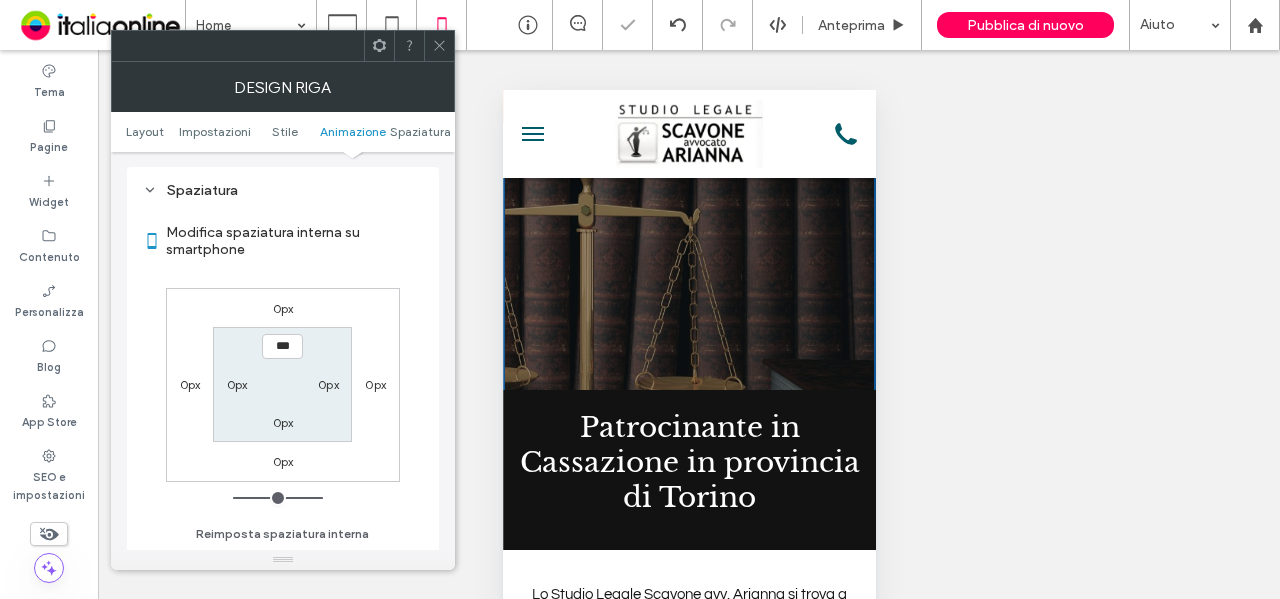 type on "*****" 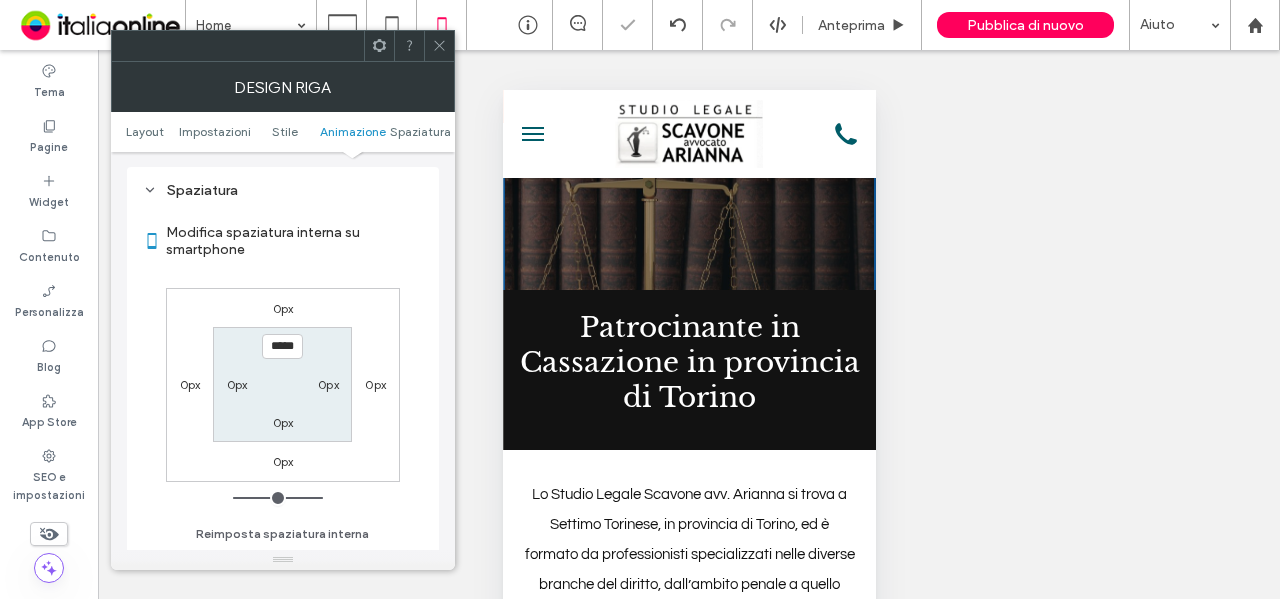 click on "0px 0px 0px 0px ***** 0px 0px 0px" at bounding box center (283, 385) 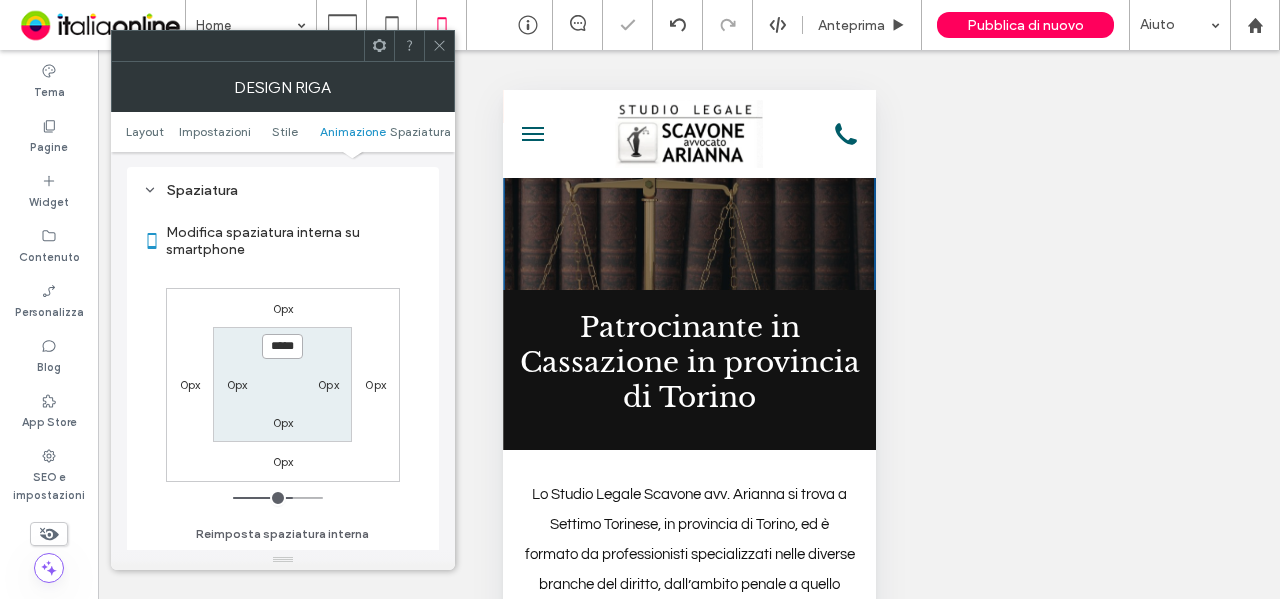 click on "*****" at bounding box center [282, 346] 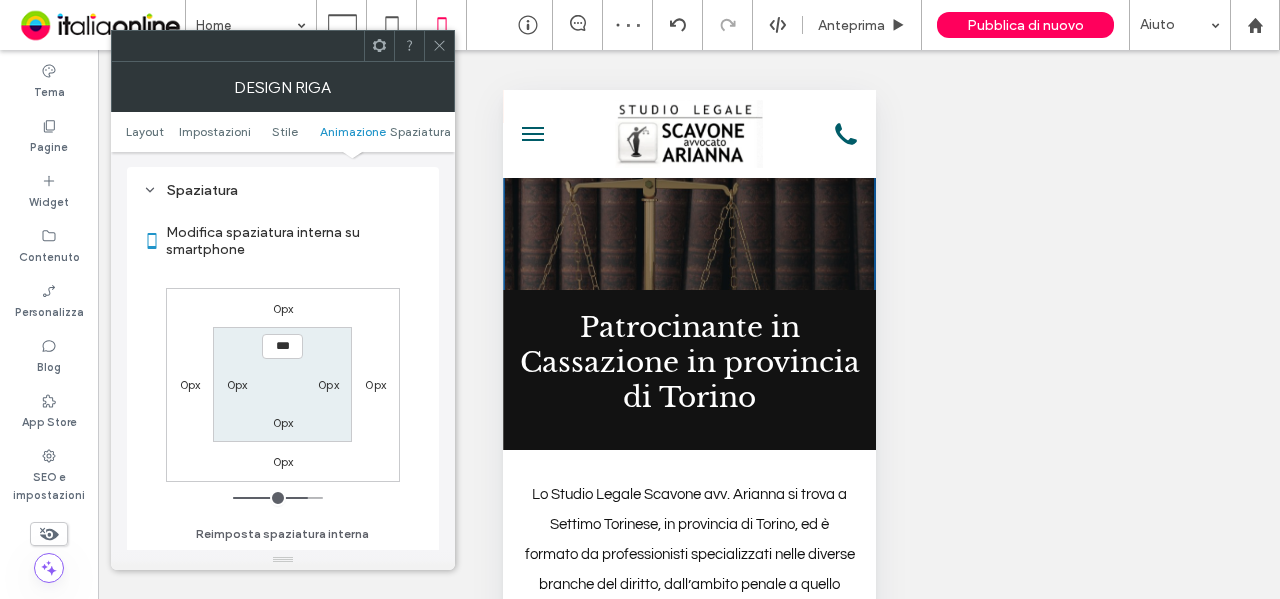 type on "*****" 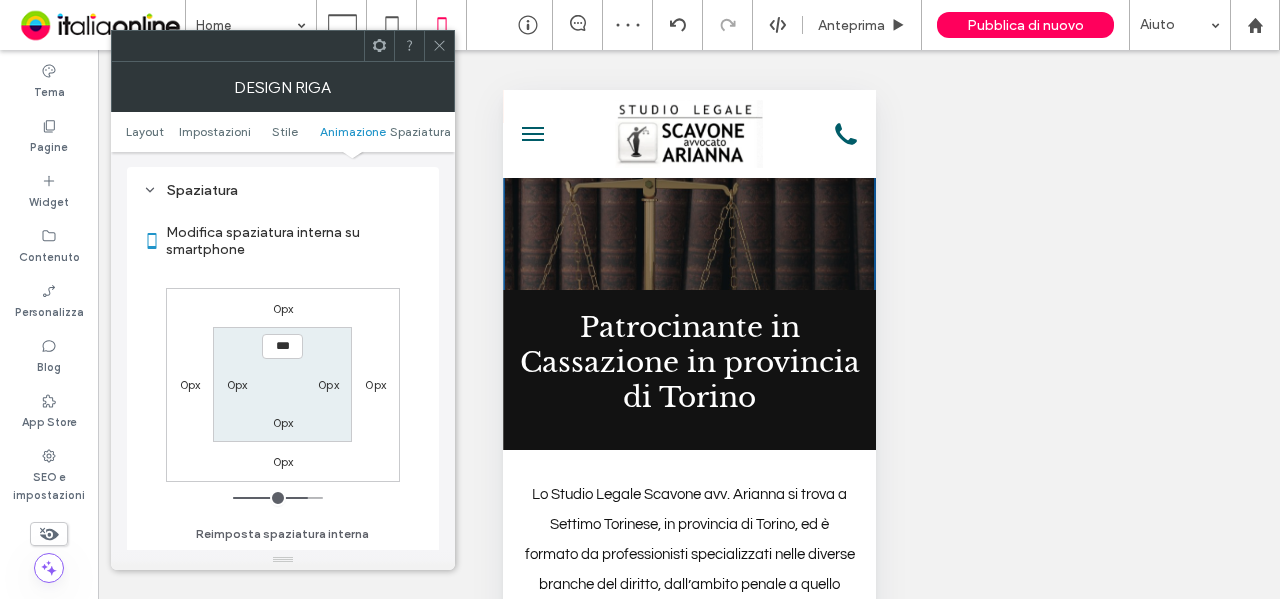 type on "***" 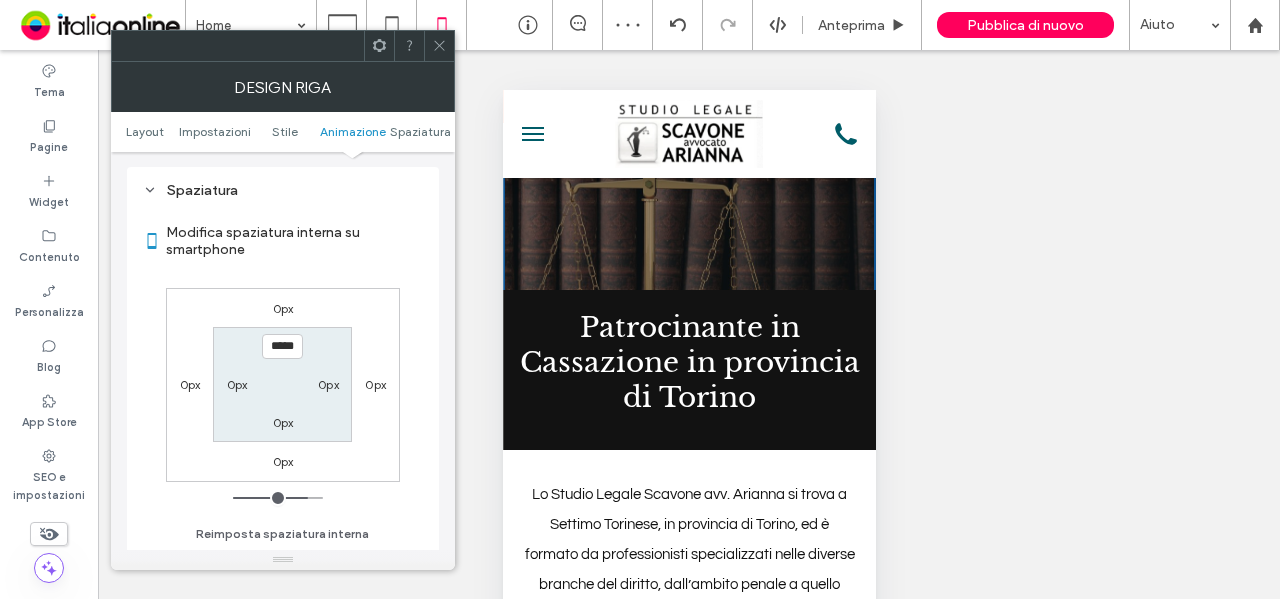 click on "0px 0px 0px 0px ***** 0px 0px 0px" at bounding box center [283, 385] 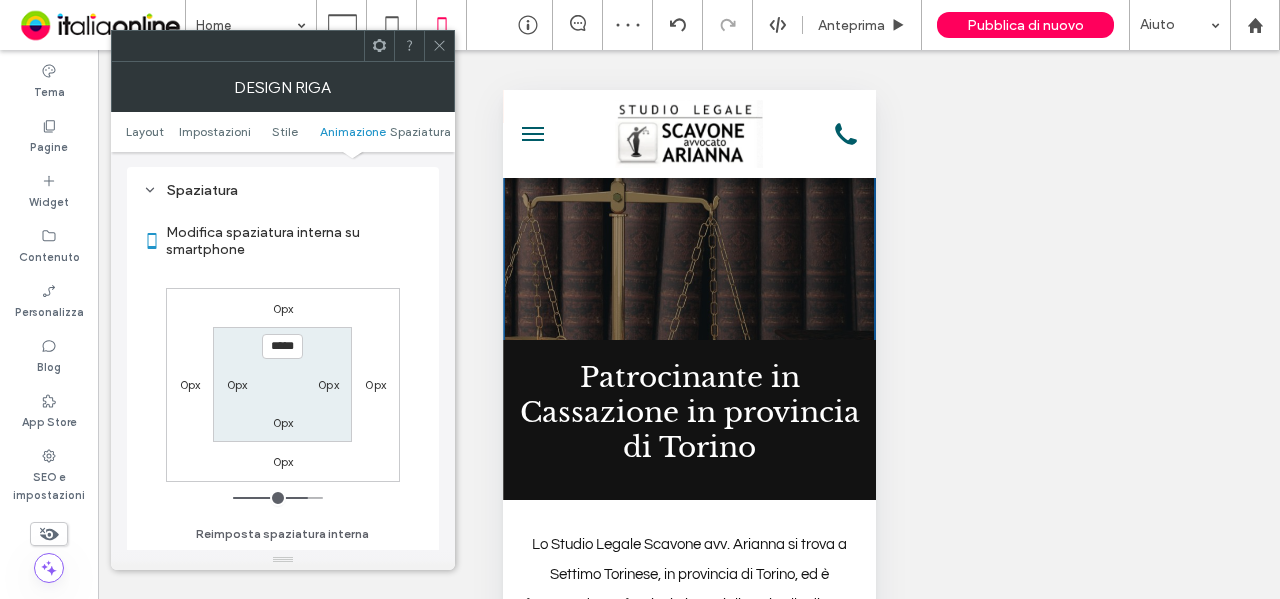 drag, startPoint x: 438, startPoint y: 47, endPoint x: 26, endPoint y: 125, distance: 419.31848 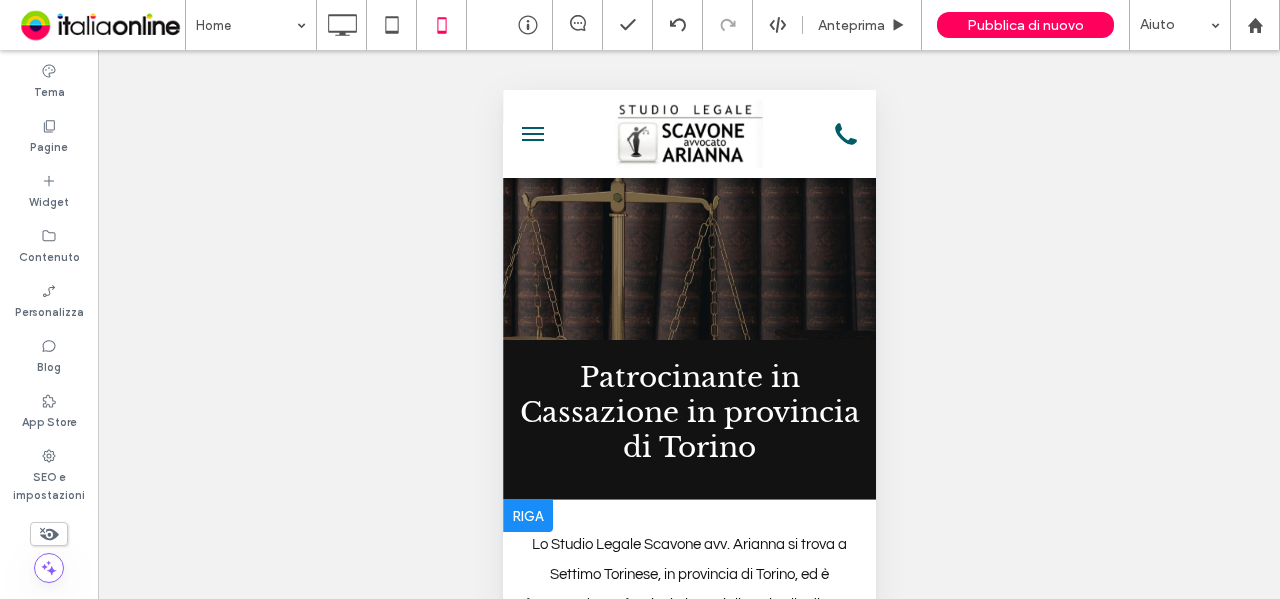 click on "Lo Studio Legale Scavone avv. Arianna si trova a Settimo Torinese, in provincia di Torino, ed è formato da professionisti specializzati nelle diverse branche del diritto, dall’ambito penale a quello civile, dal diritto del lavoro a quello della famiglia. Presso gli uffici potrai ricevere consulenza e assistenza per risolvere ogni controversia in modo rapido ed efficace, che si tratti di cause legate a separazioni, divorzi, eredità, licenziamenti e contratti di lavoro, oppure di questioni che ricadono nell’ambito del diritto penale. Contatta lo studio legale per ricevere la migliore assistenza: lo staff di avvocati è preciso e sempre professionale, ponendosi l'obiettivo di stabilire con ogni cliente un rapporto trasparente di fiducia completa. Per risolvere cause e controversie scegli la competenza dello Studio Legale Scavone.
CONTATTACI
Click To Paste
Riga + Aggiungi sezione" at bounding box center [688, 844] 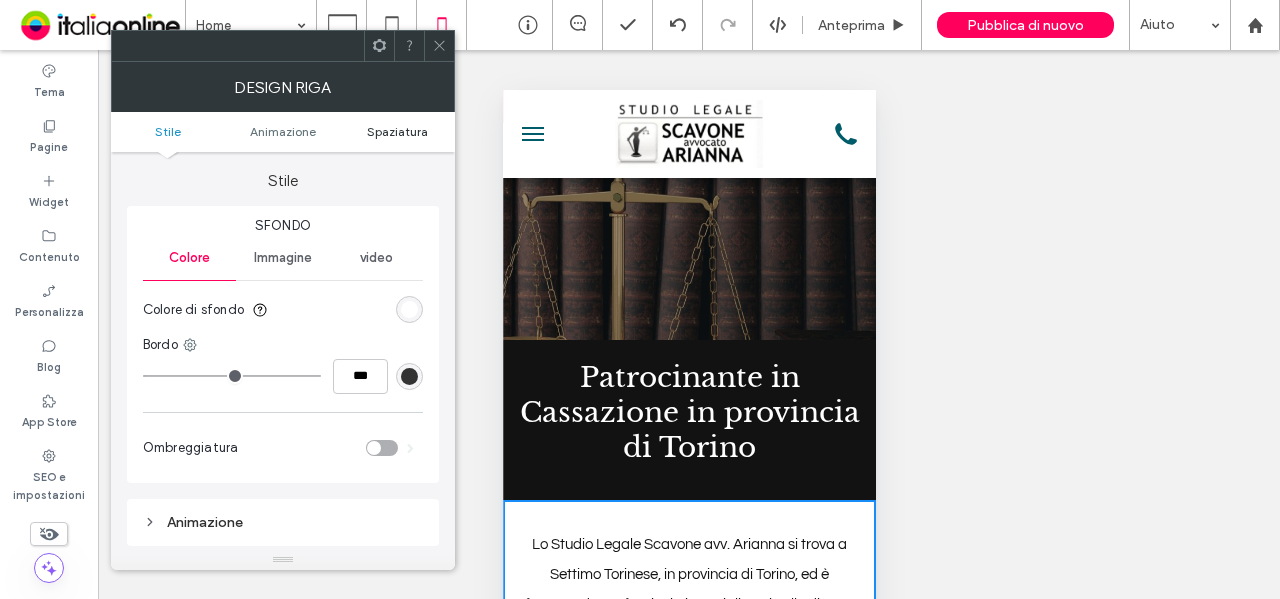 click on "Spaziatura" at bounding box center [397, 131] 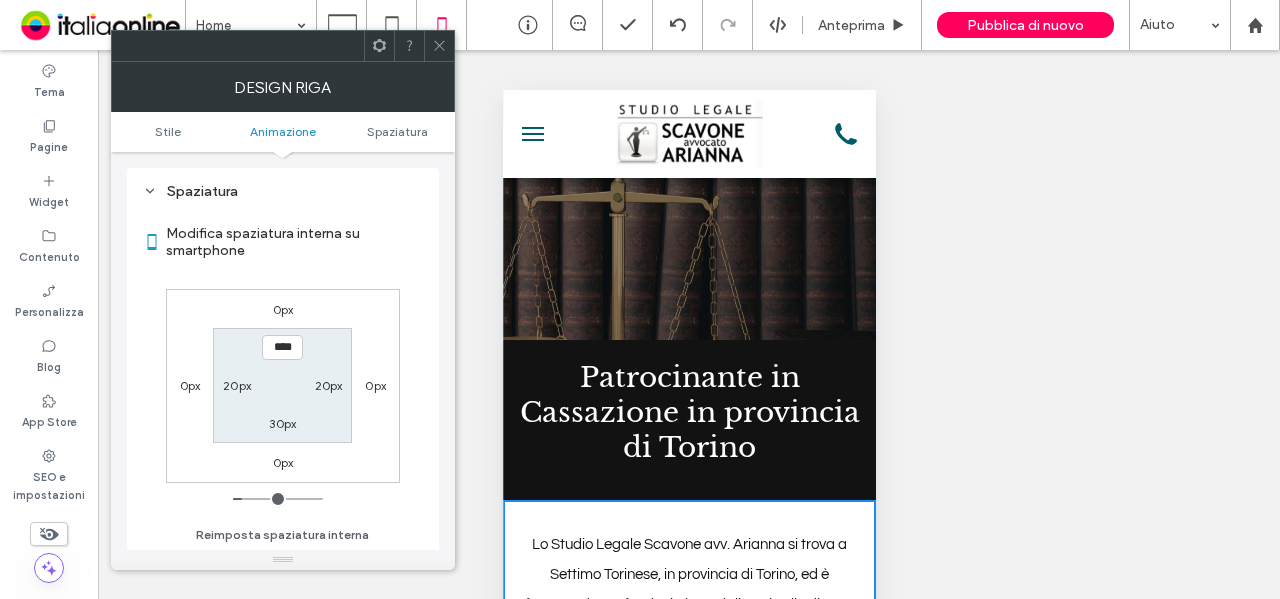 scroll, scrollTop: 394, scrollLeft: 0, axis: vertical 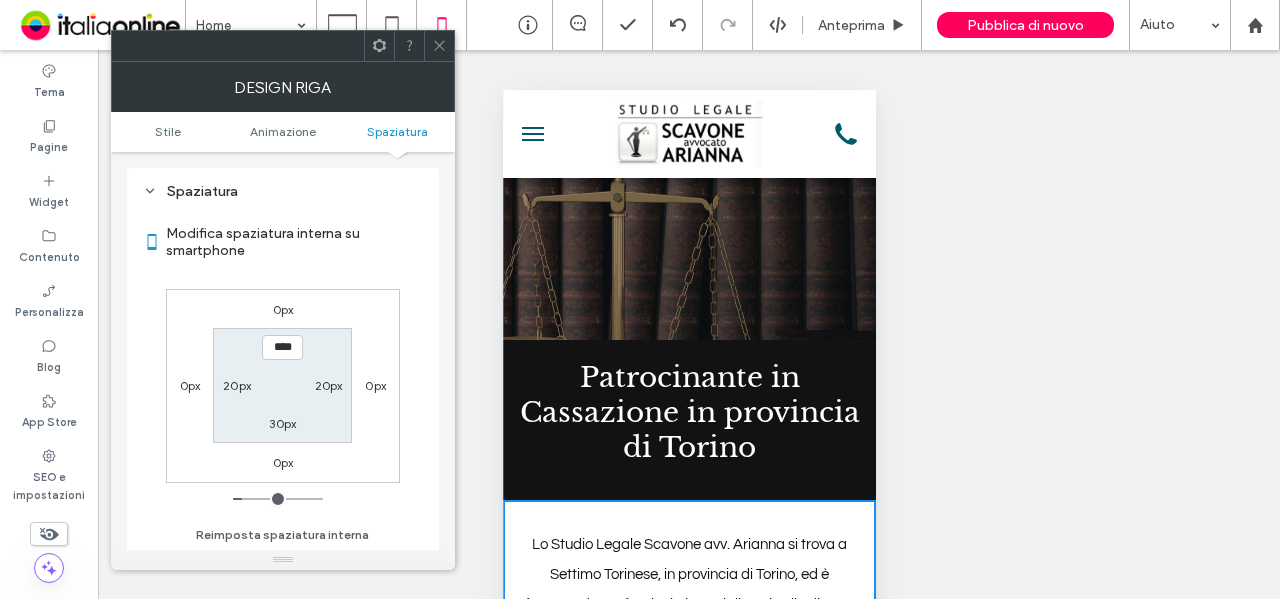 type on "**" 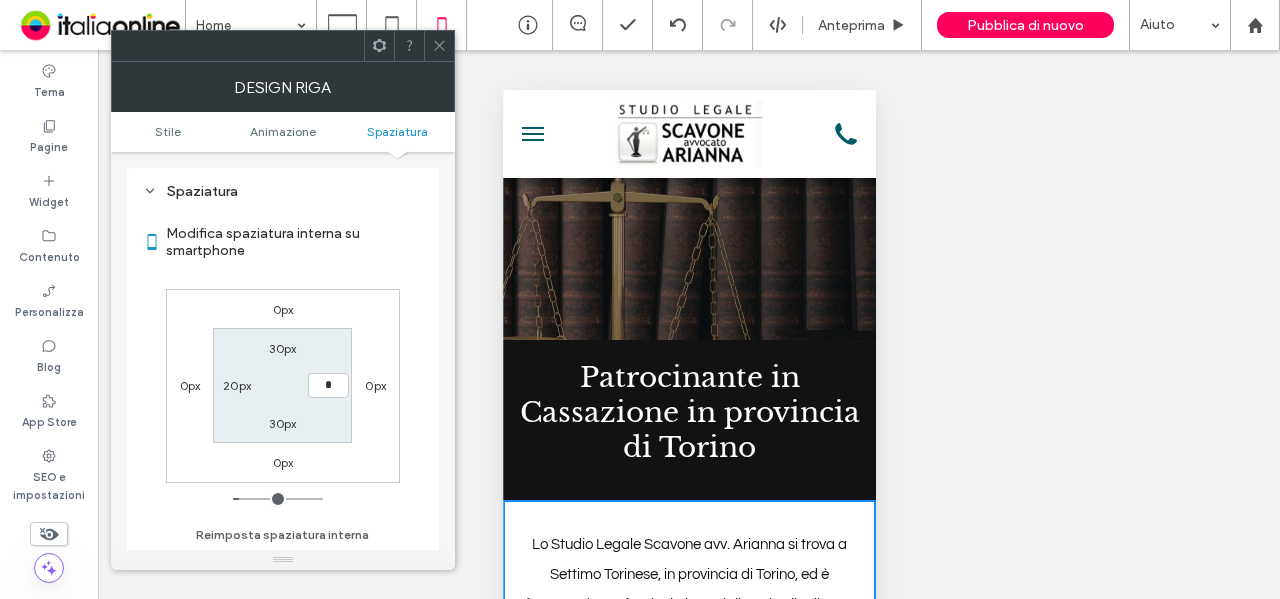 type on "**" 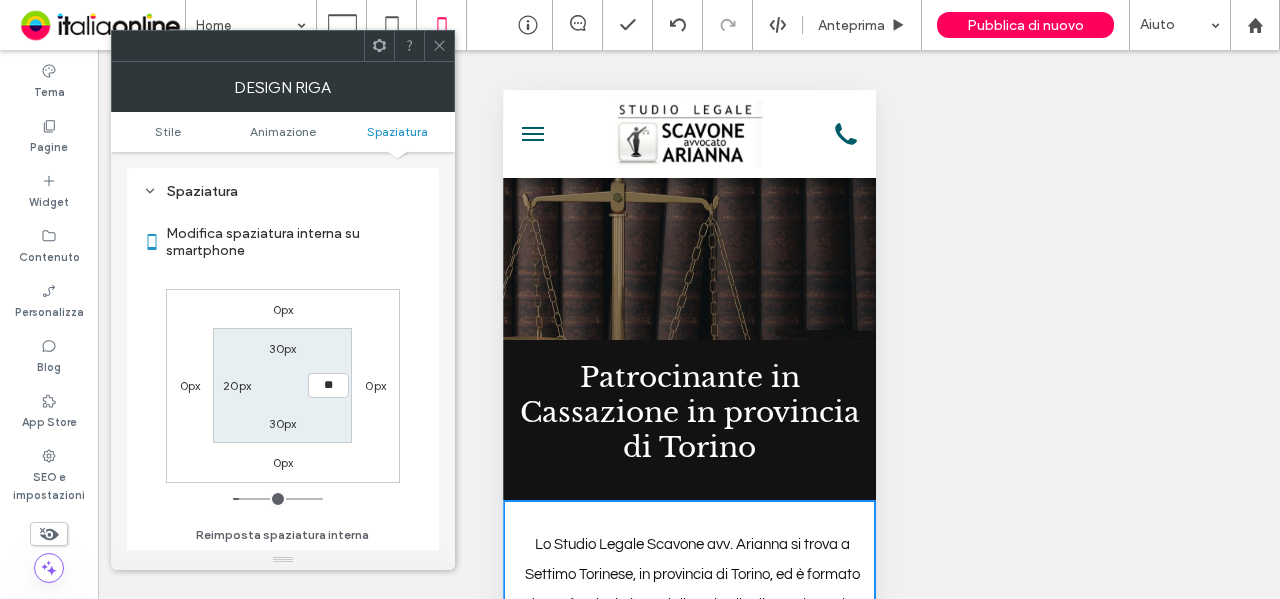 type on "**" 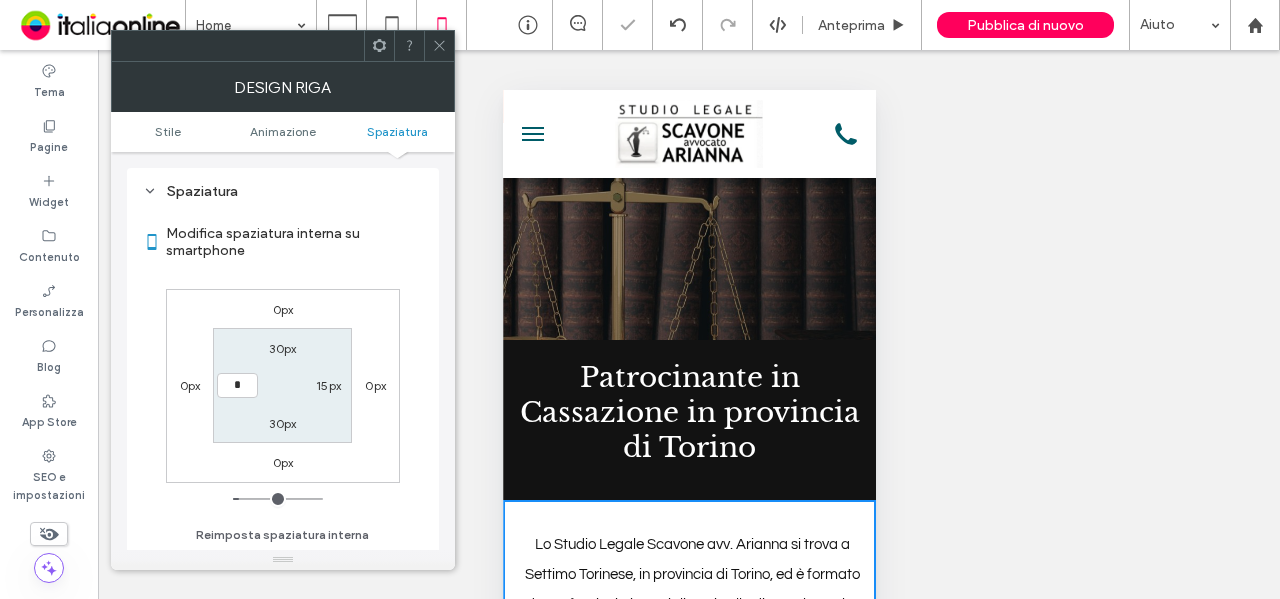 type on "**" 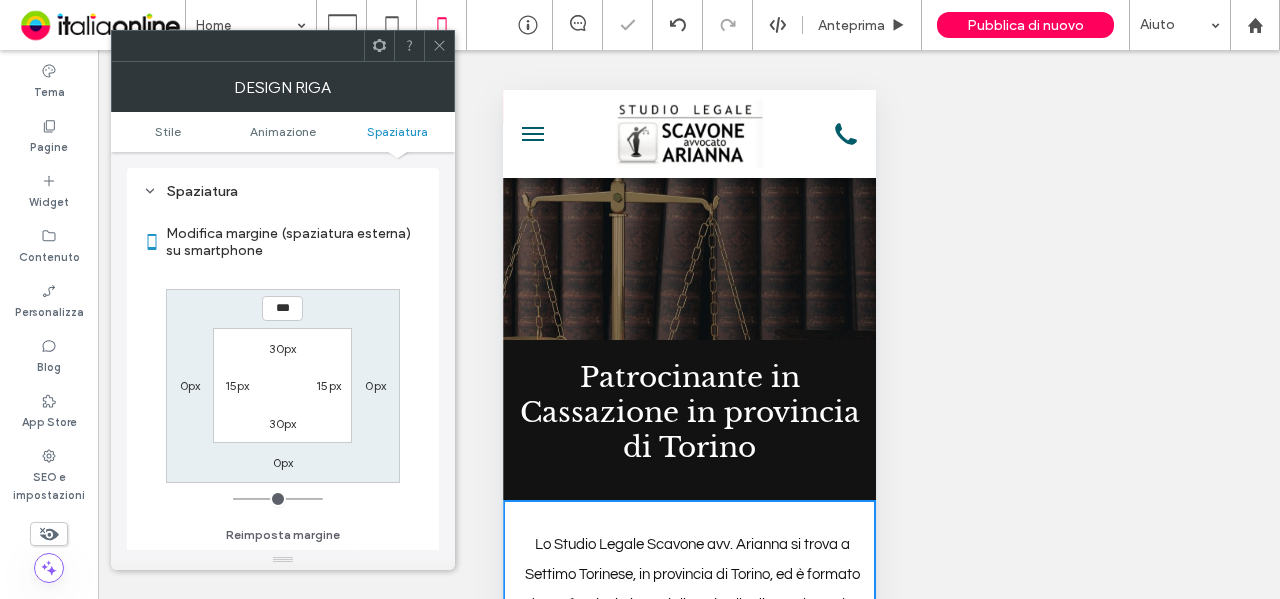 click on "15px" at bounding box center [237, 385] 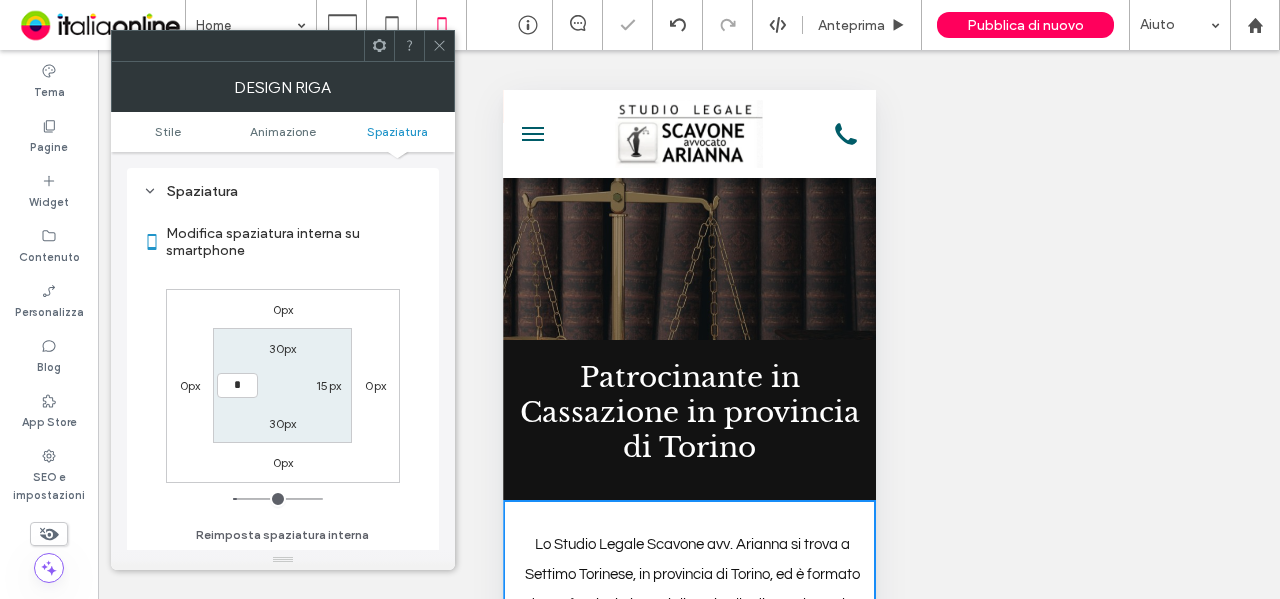 type on "**" 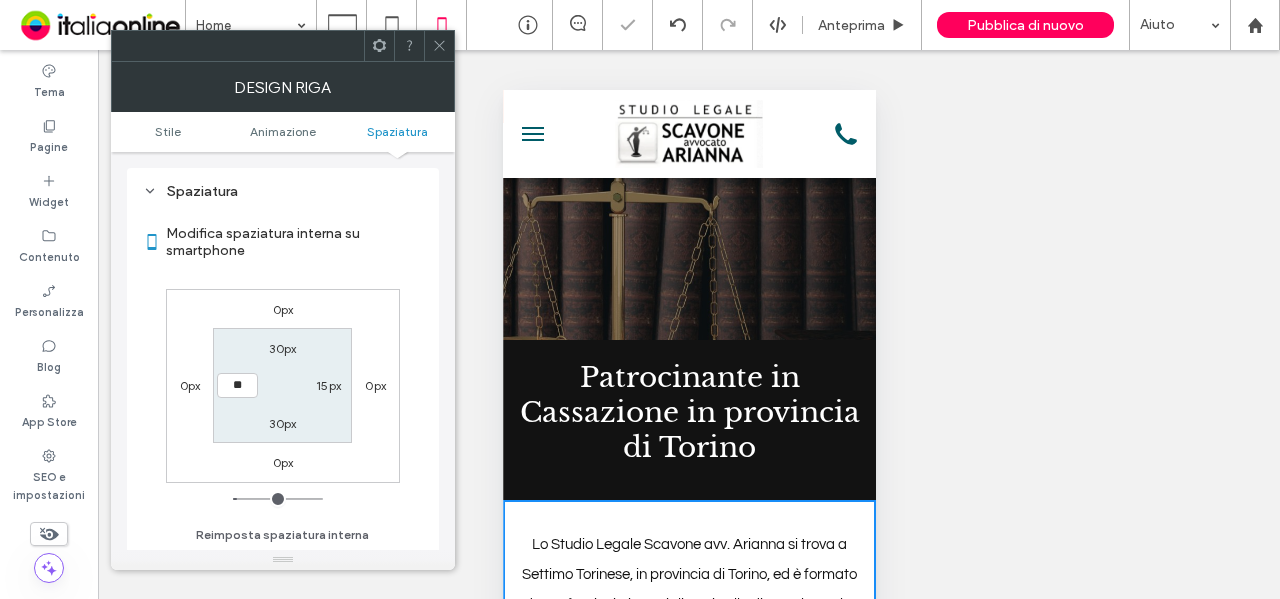 type on "*" 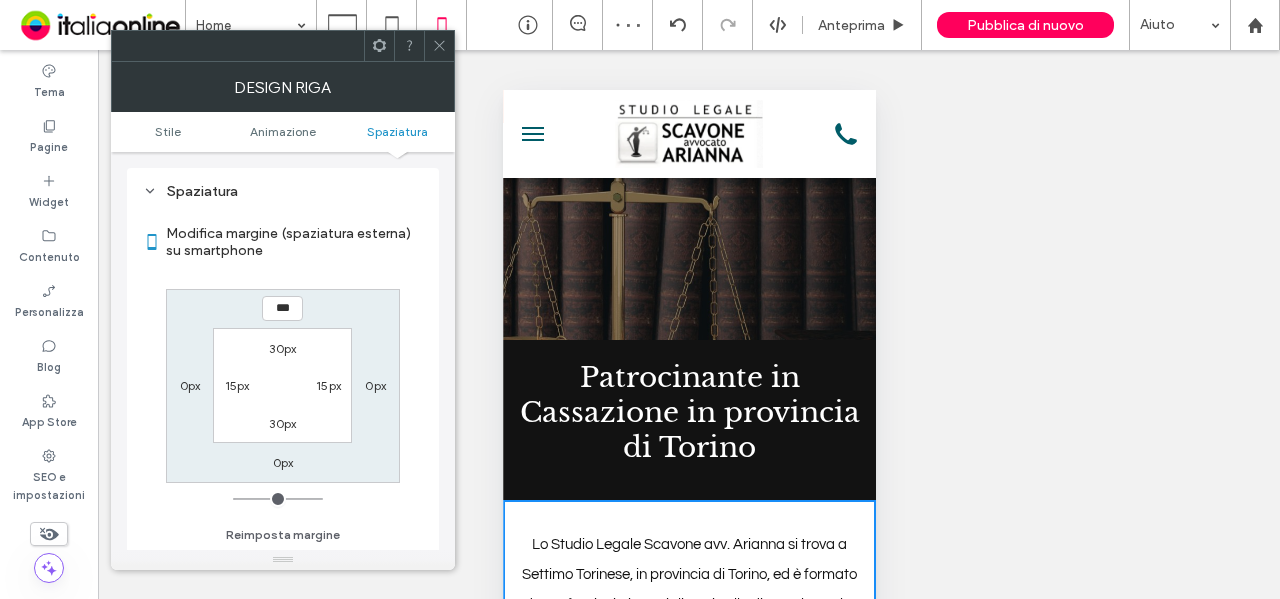 click 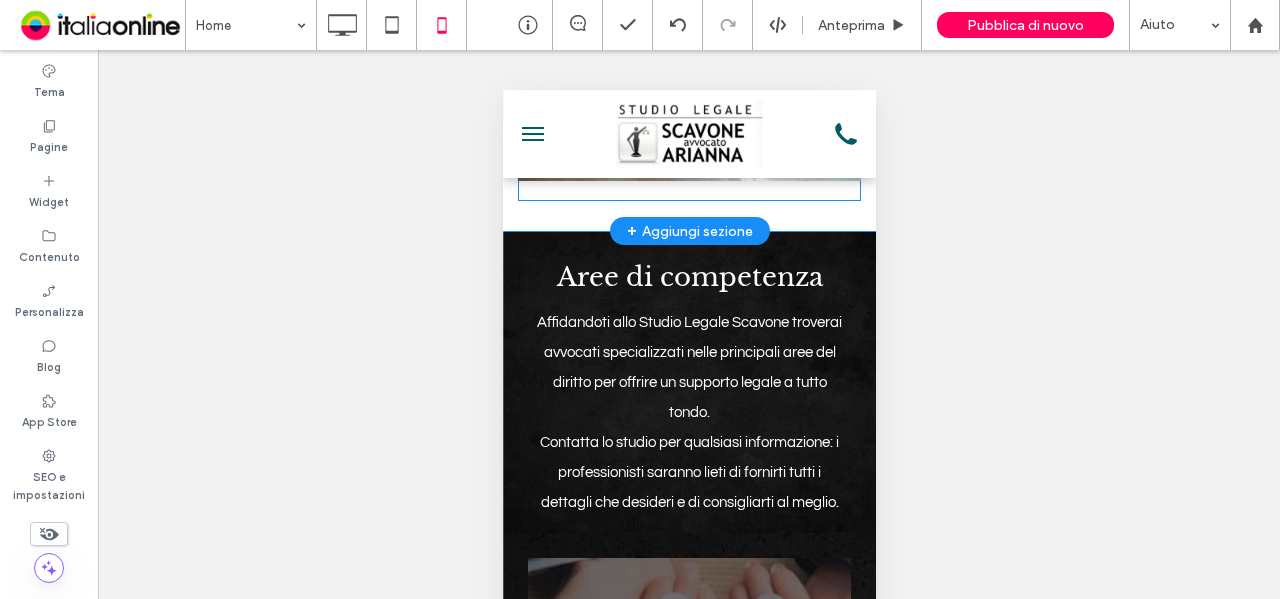 scroll, scrollTop: 2600, scrollLeft: 0, axis: vertical 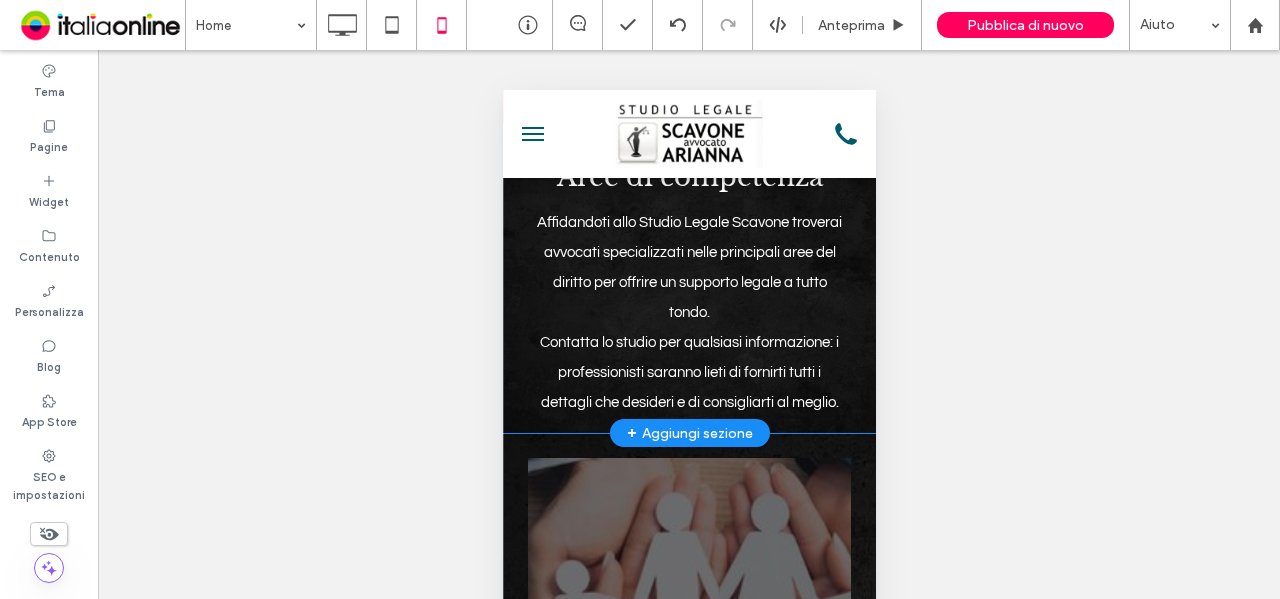 click on "Aree di competenza
Affidandoti allo Studio Legale Scavone troverai avvocati specializzati nelle principali aree del diritto per offrire un supporto legale a tutto tondo. Contatta lo studio per qualsiasi informazione: i professionisti saranno lieti di fornirti tutti i dettagli che desideri e di consigliarti al meglio.
Click To Paste
Riga + Aggiungi sezione" at bounding box center (688, 282) 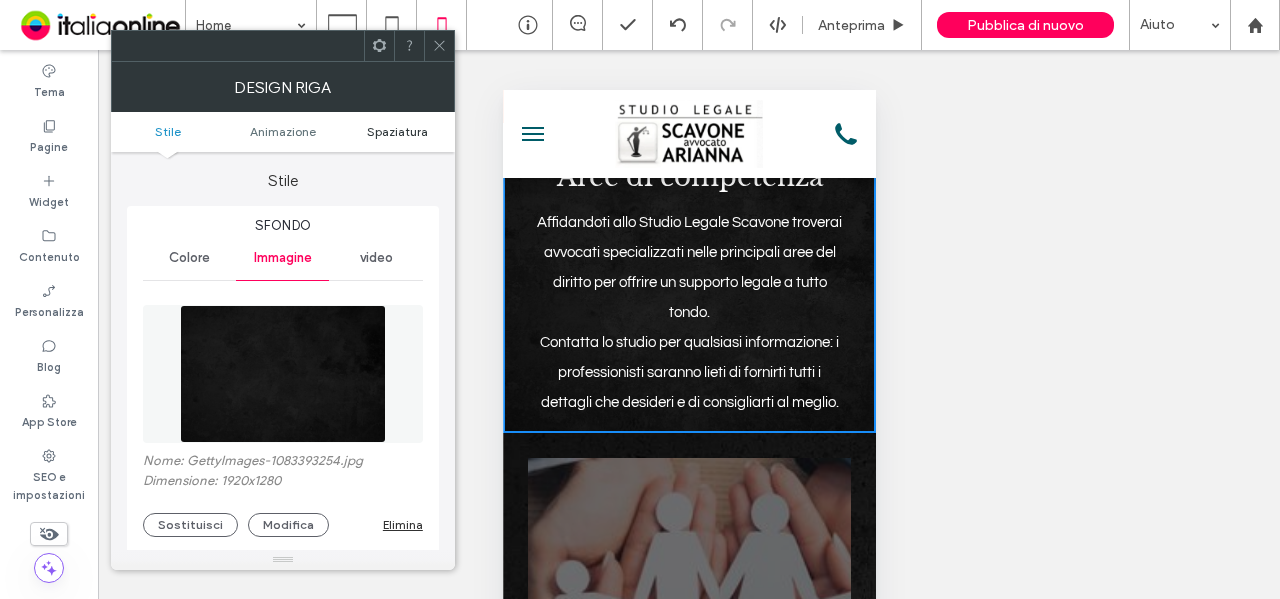 click on "Spaziatura" at bounding box center [397, 131] 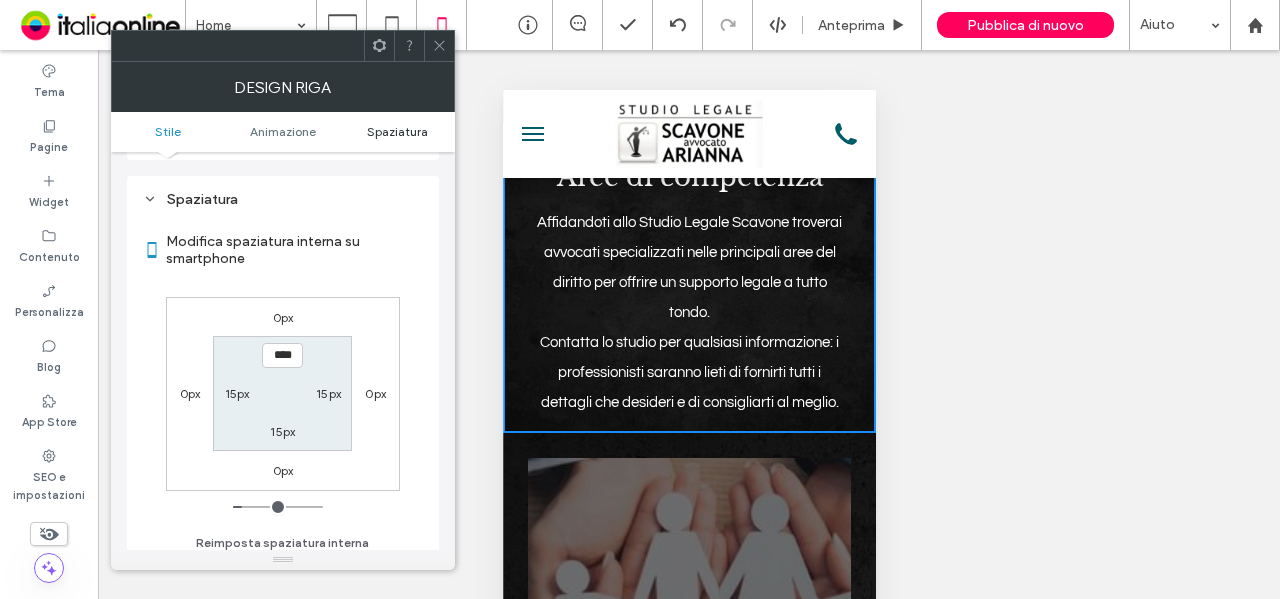 scroll, scrollTop: 970, scrollLeft: 0, axis: vertical 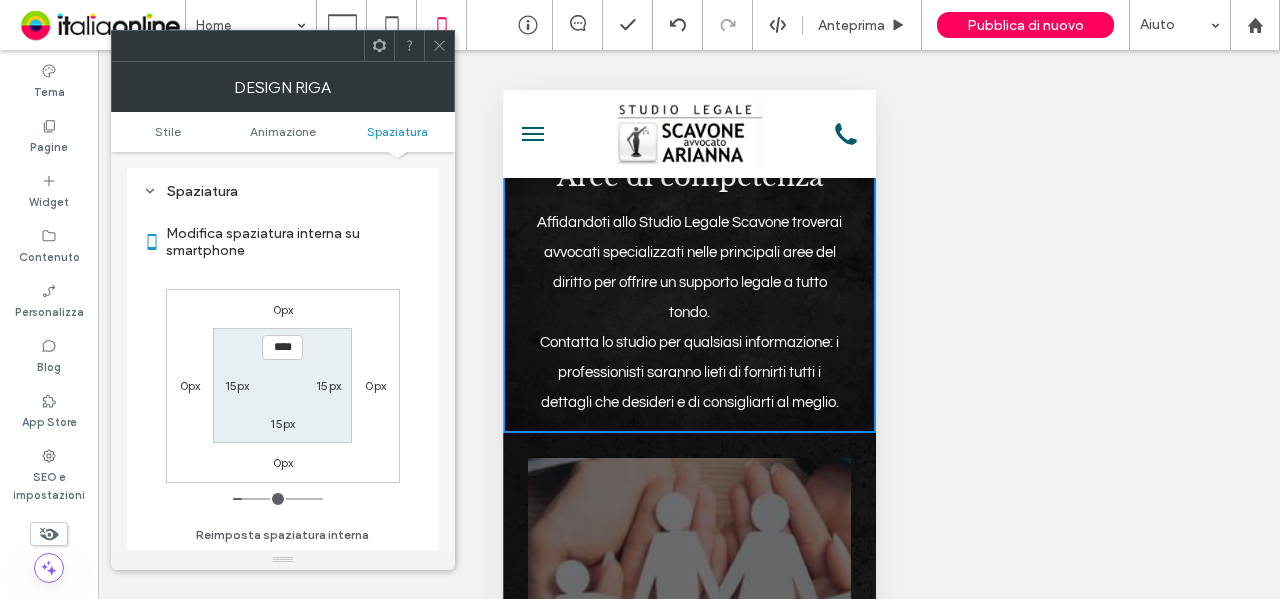 click 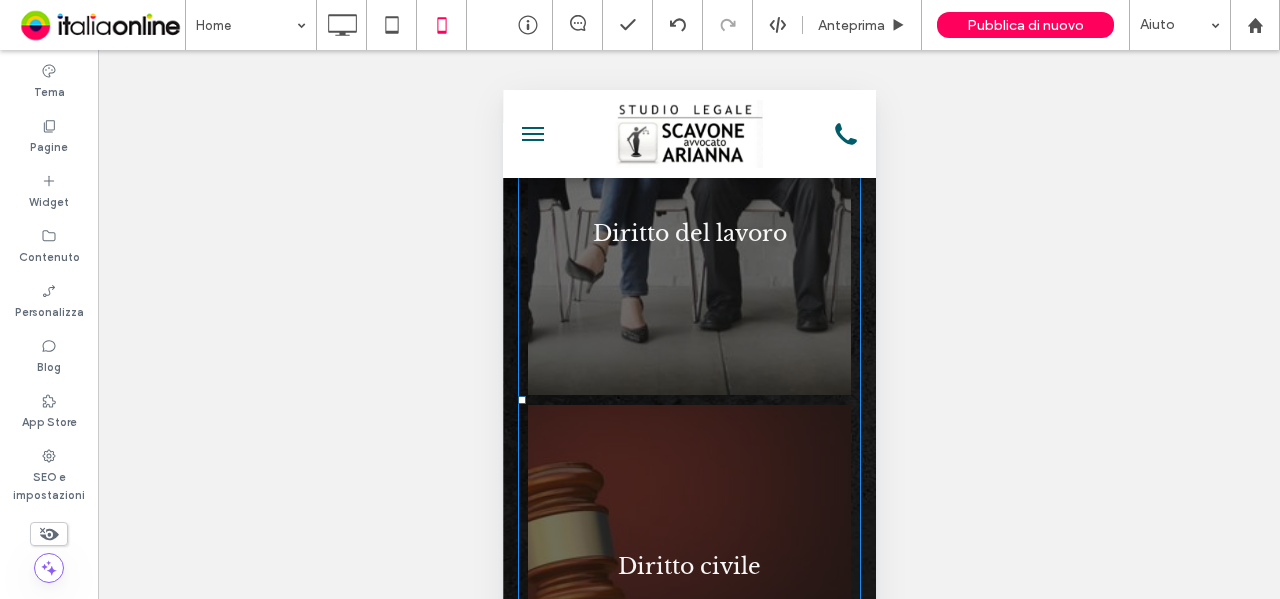 scroll, scrollTop: 3400, scrollLeft: 0, axis: vertical 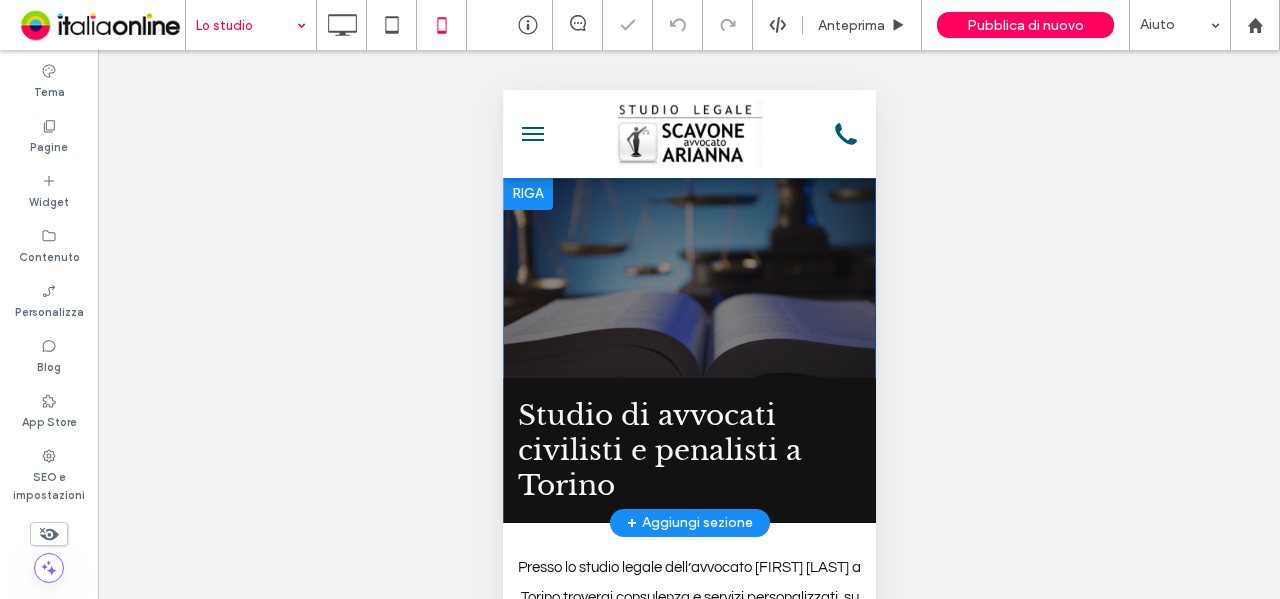 click at bounding box center (527, 194) 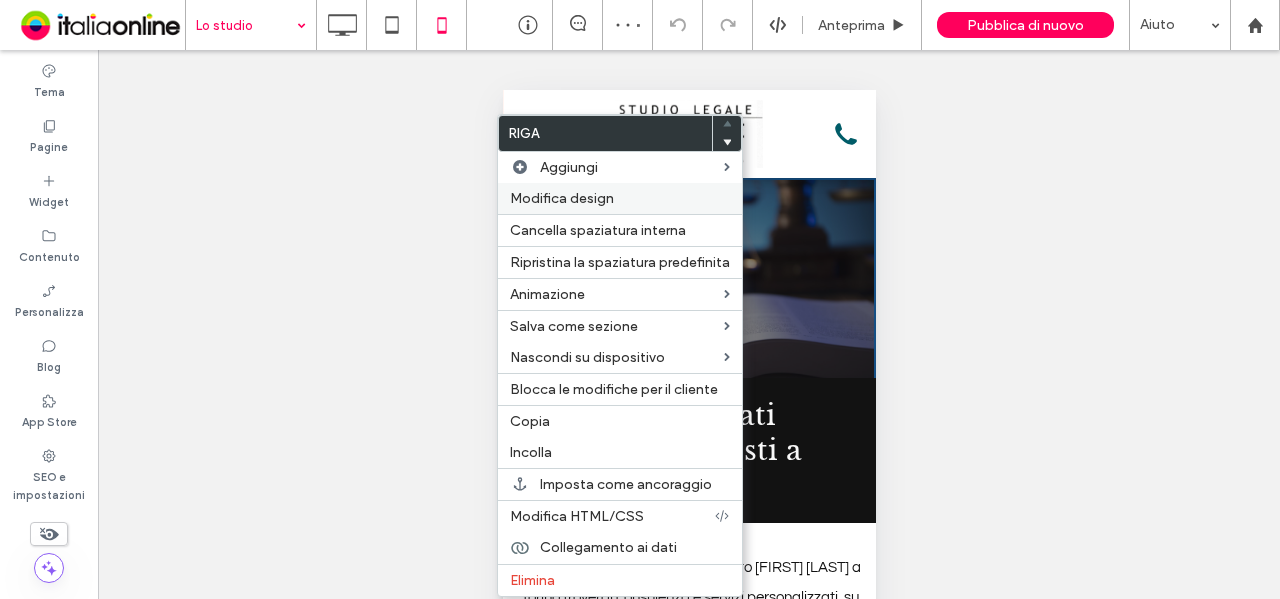 click on "Modifica design" at bounding box center [562, 198] 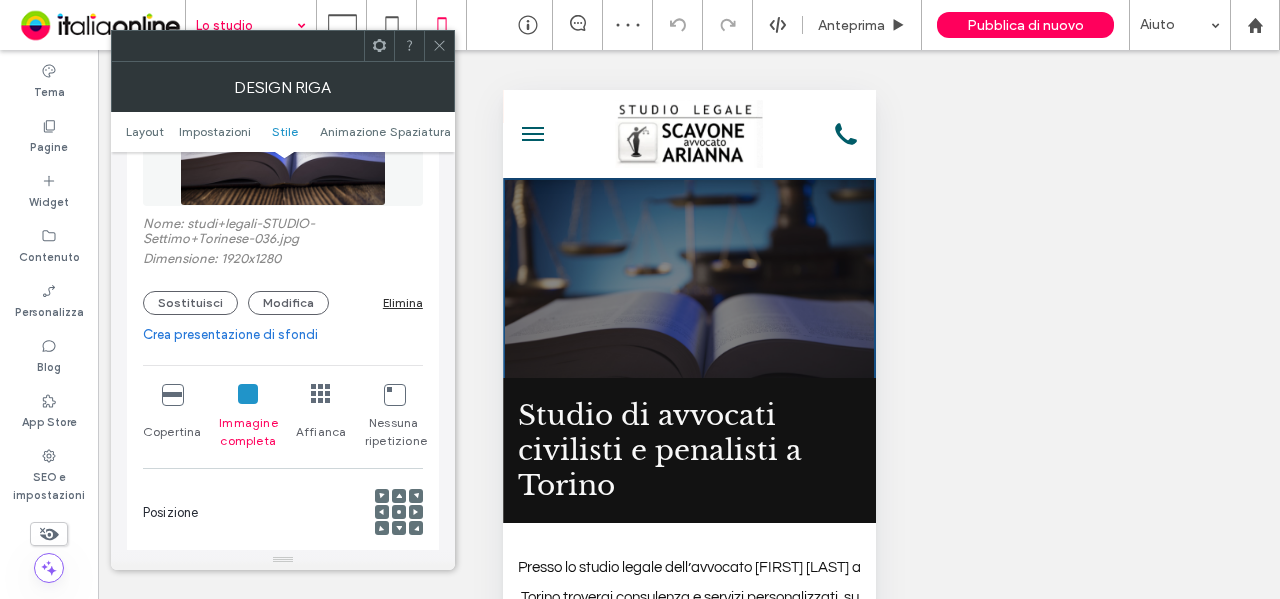 scroll, scrollTop: 700, scrollLeft: 0, axis: vertical 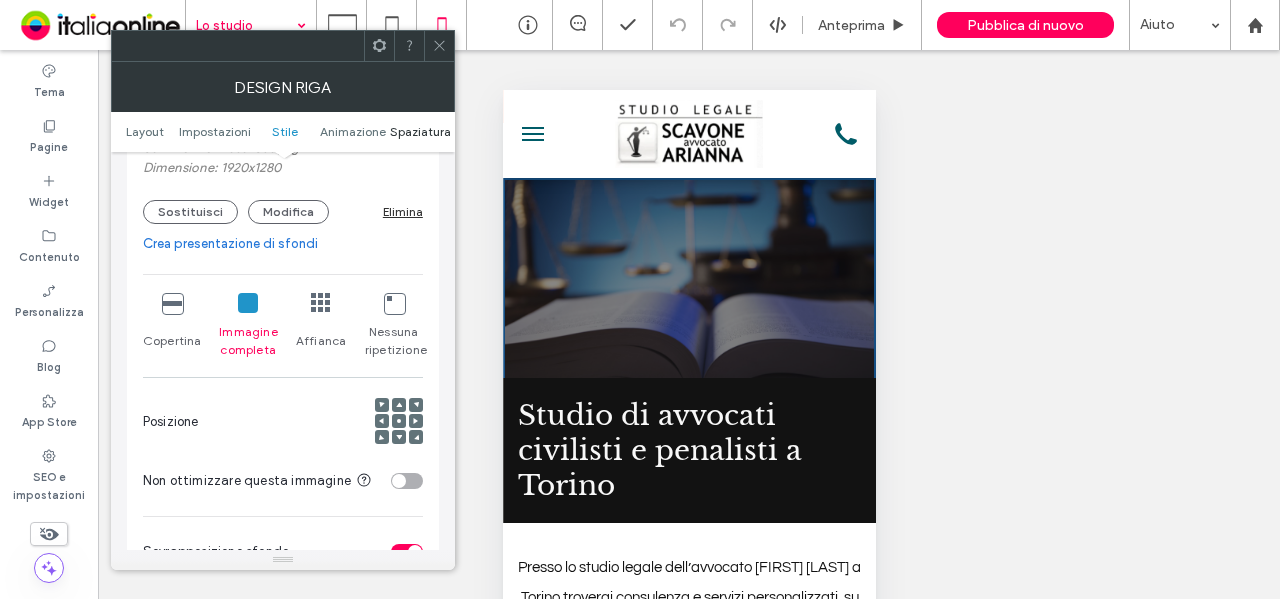 click on "Spaziatura" at bounding box center [420, 131] 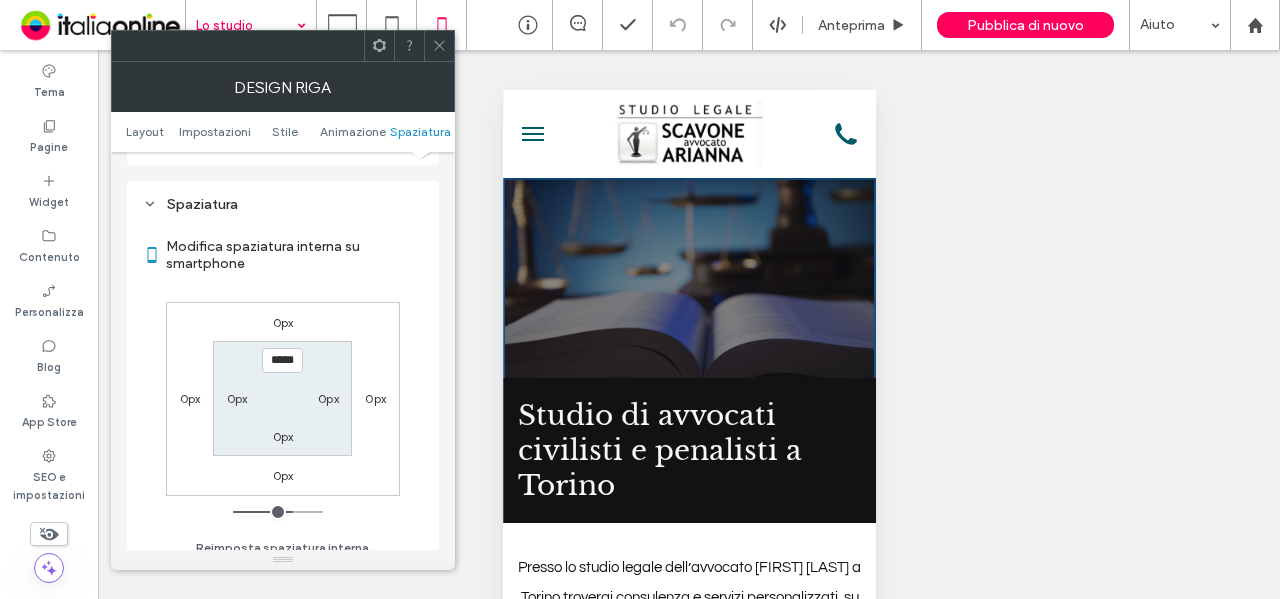 scroll, scrollTop: 1469, scrollLeft: 0, axis: vertical 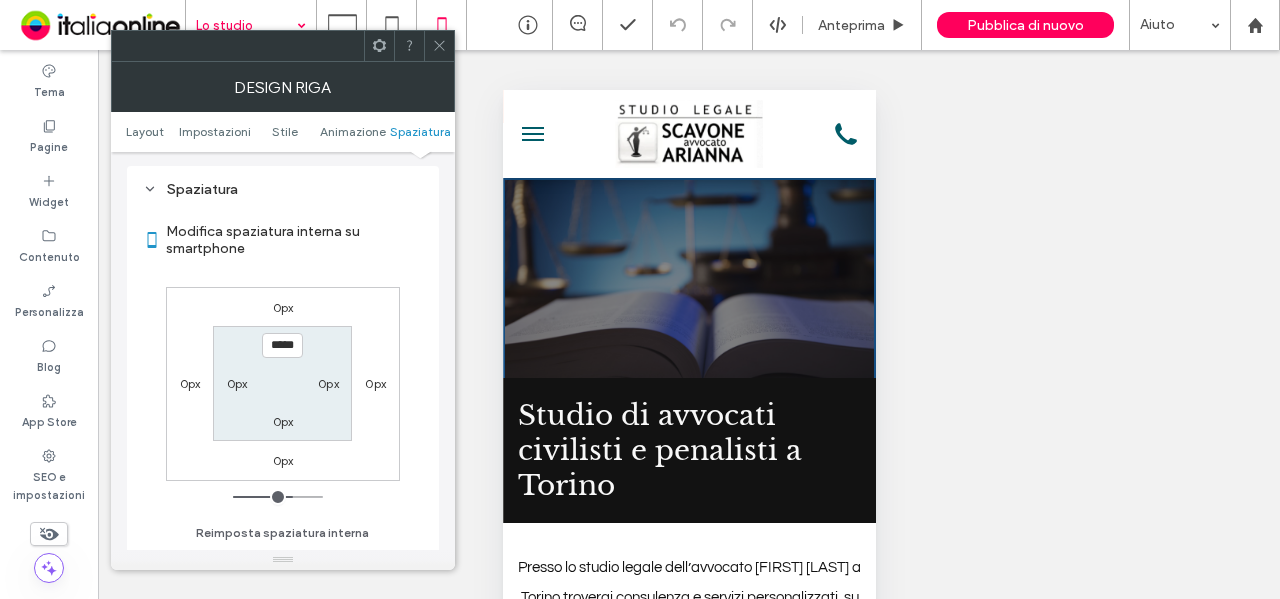 drag, startPoint x: 438, startPoint y: 45, endPoint x: 470, endPoint y: 113, distance: 75.153175 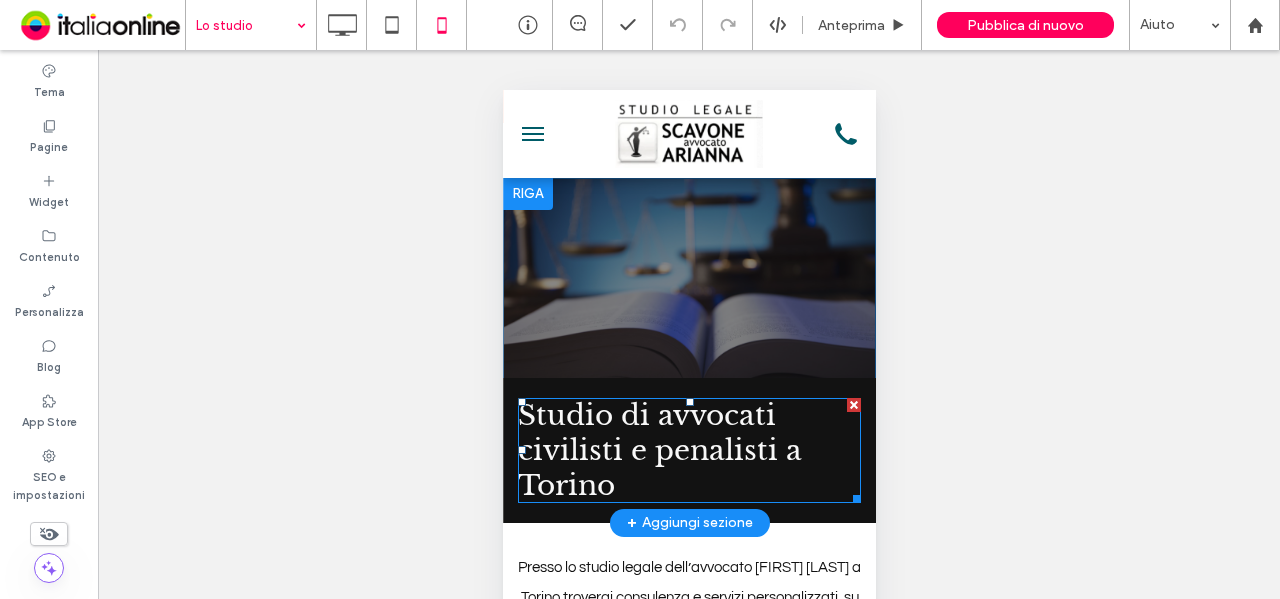 click on "Studio di avvocati civilisti e penalisti a Torino" at bounding box center (688, 450) 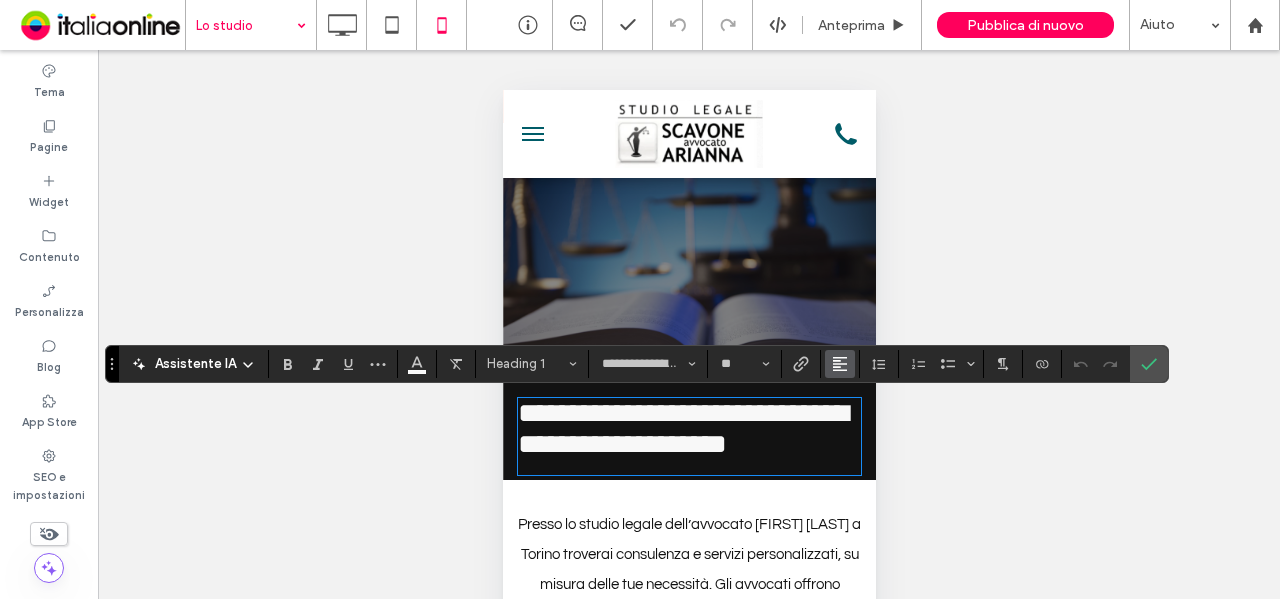 click 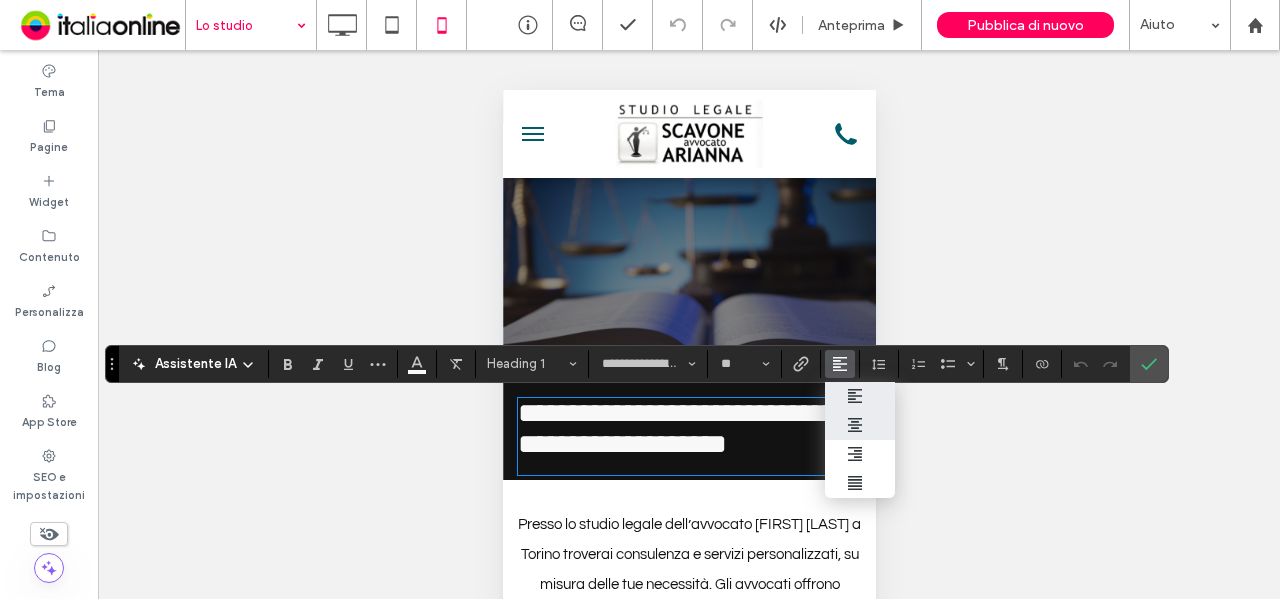 click at bounding box center [860, 425] 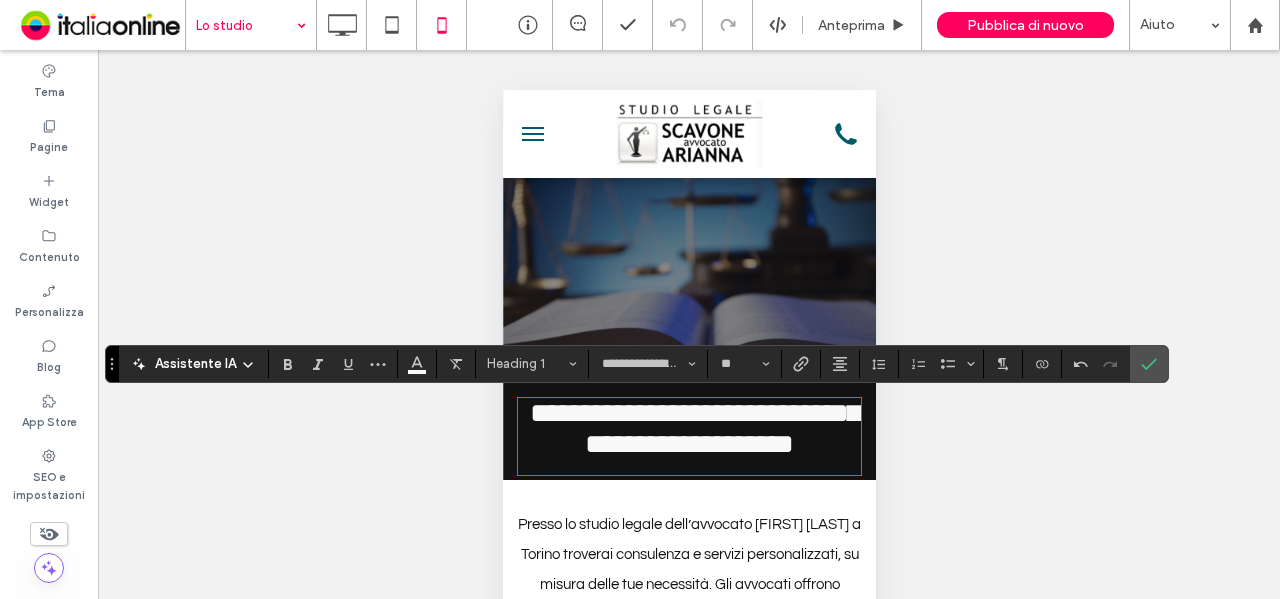 drag, startPoint x: 1148, startPoint y: 369, endPoint x: 1040, endPoint y: 377, distance: 108.29589 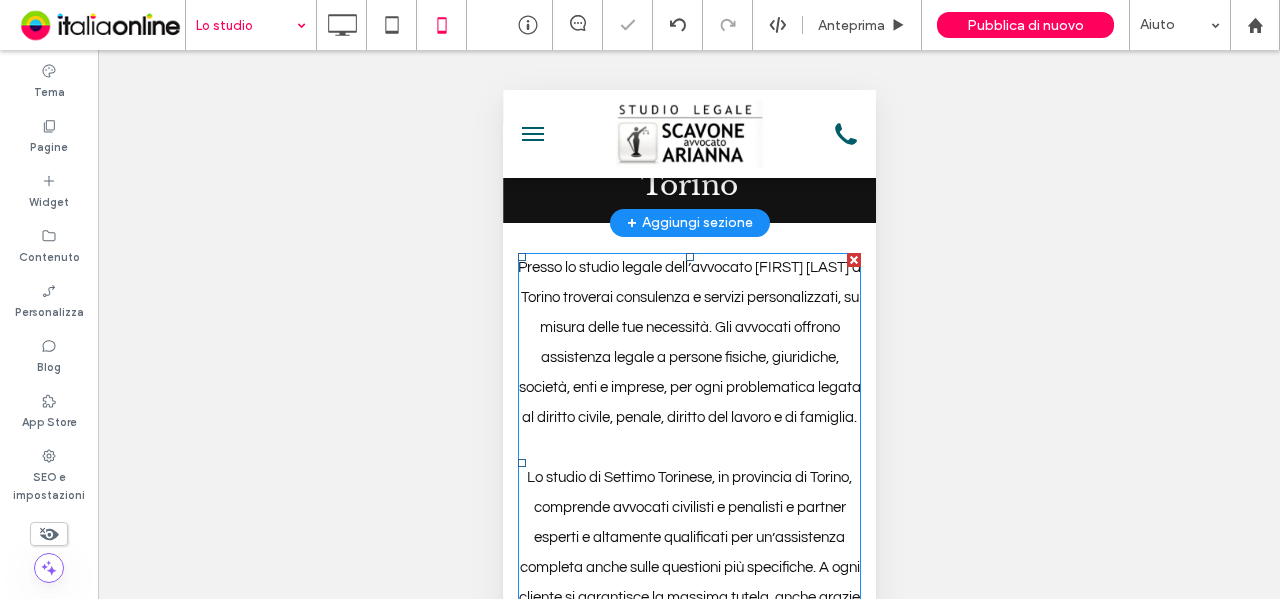 scroll, scrollTop: 500, scrollLeft: 0, axis: vertical 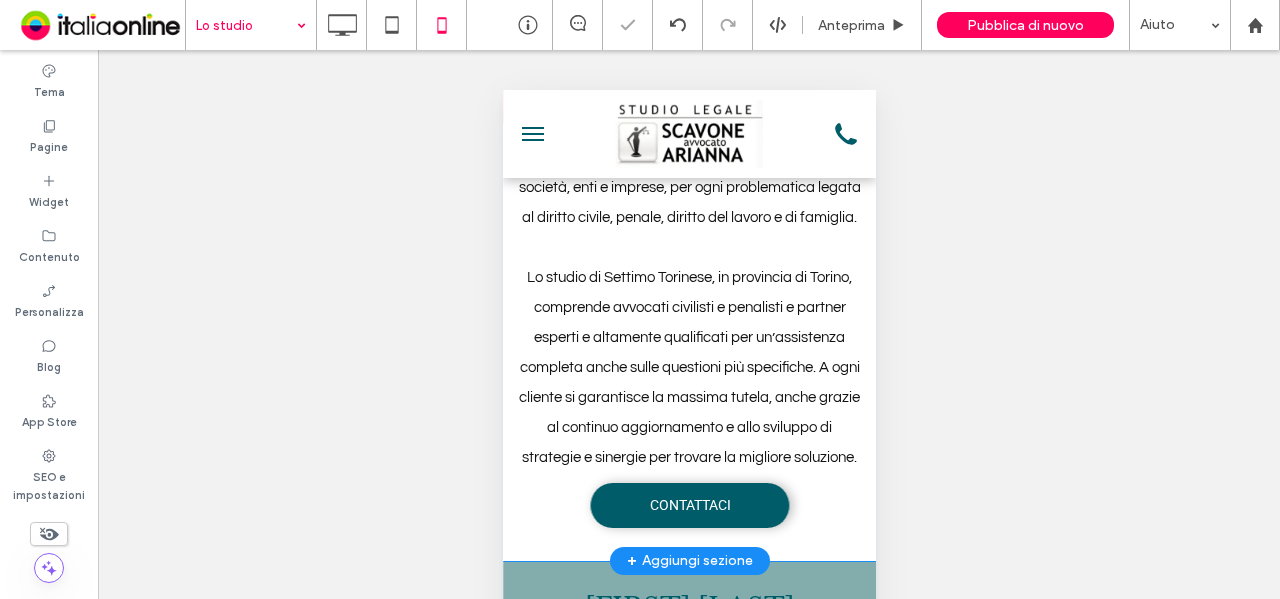 click on "Presso lo studio legale dell’avvocato Arianna Scavone a Torino troverai consulenza e servizi personalizzati, su misura delle tue necessità. Gli avvocati offrono assistenza legale a persone fisiche, giuridiche, società, enti e imprese, per ogni problematica legata al diritto civile, penale, diritto del lavoro e di famiglia.
Lo studio di Settimo Torinese, in provincia di Torino, comprende avvocati civilisti e penalisti e partner esperti e altamente qualificati per un’assistenza completa anche sulle questioni più specifiche. A ogni cliente si garantisce la massima tutela, anche grazie al continuo aggiornamento e allo sviluppo di strategie e sinergie per trovare la migliore soluzione.
CONTATTACI
Click To Paste
Riga + Aggiungi sezione" at bounding box center [688, 292] 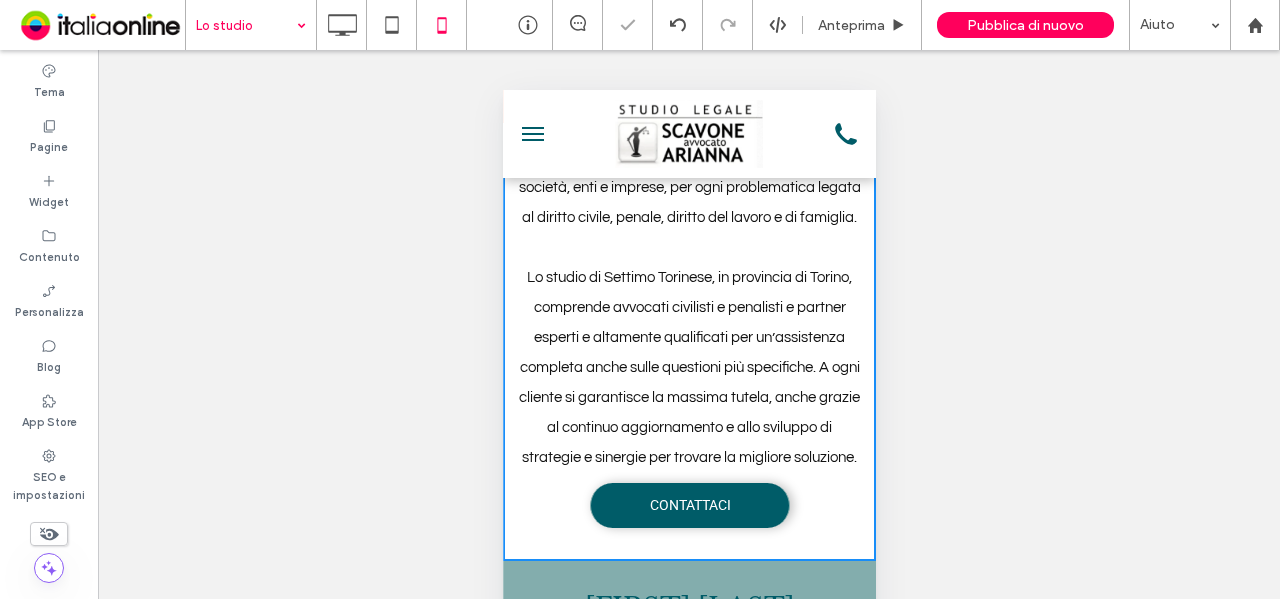 scroll, scrollTop: 0, scrollLeft: 0, axis: both 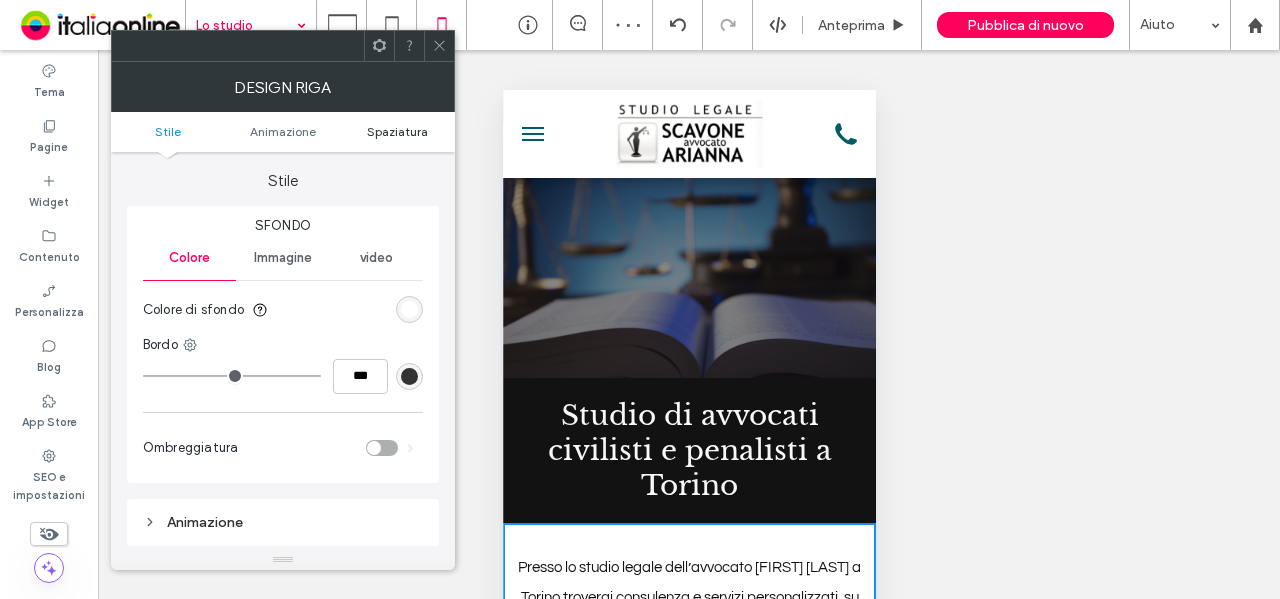 click on "Spaziatura" at bounding box center (397, 131) 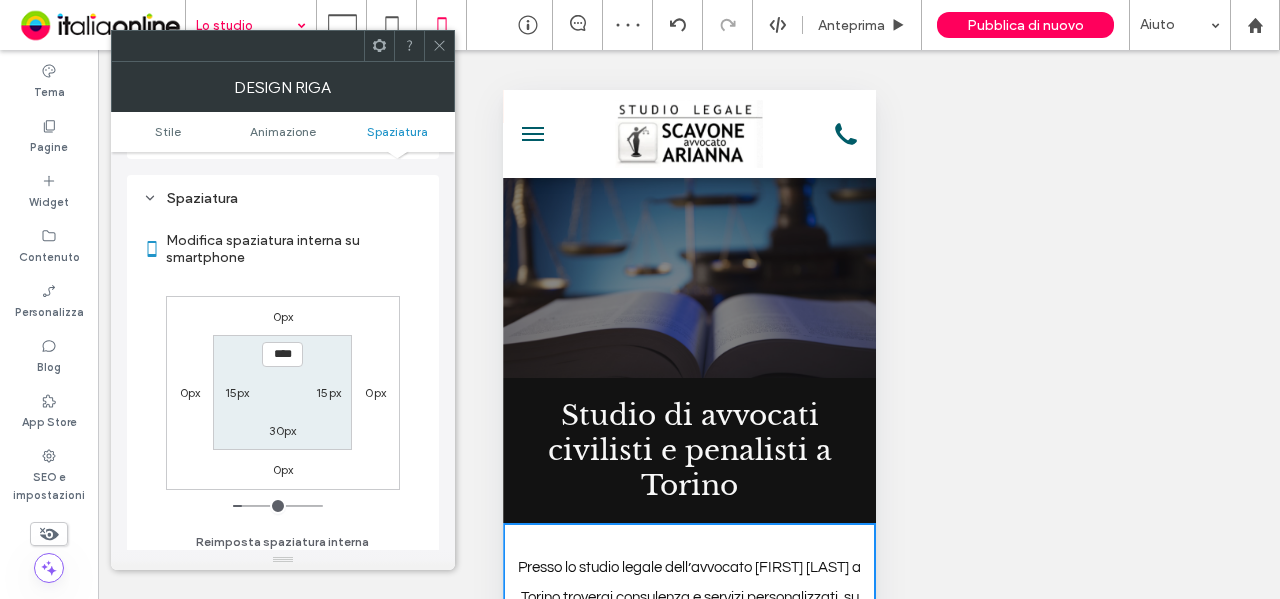 scroll, scrollTop: 394, scrollLeft: 0, axis: vertical 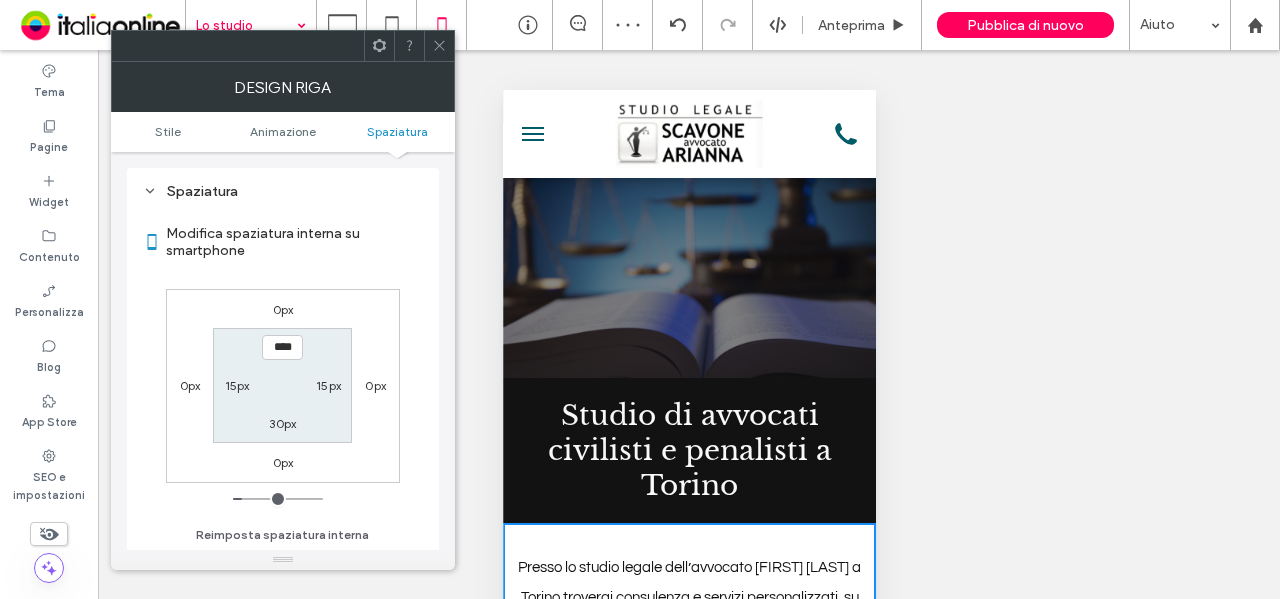drag, startPoint x: 440, startPoint y: 44, endPoint x: 428, endPoint y: 47, distance: 12.369317 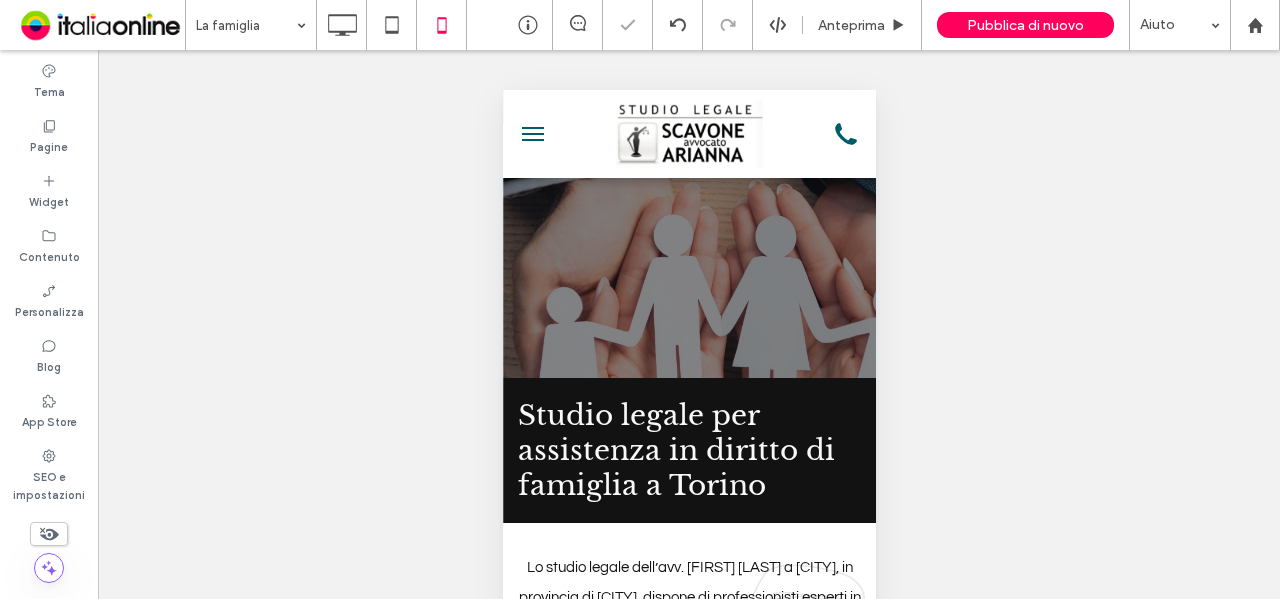 scroll, scrollTop: 0, scrollLeft: 0, axis: both 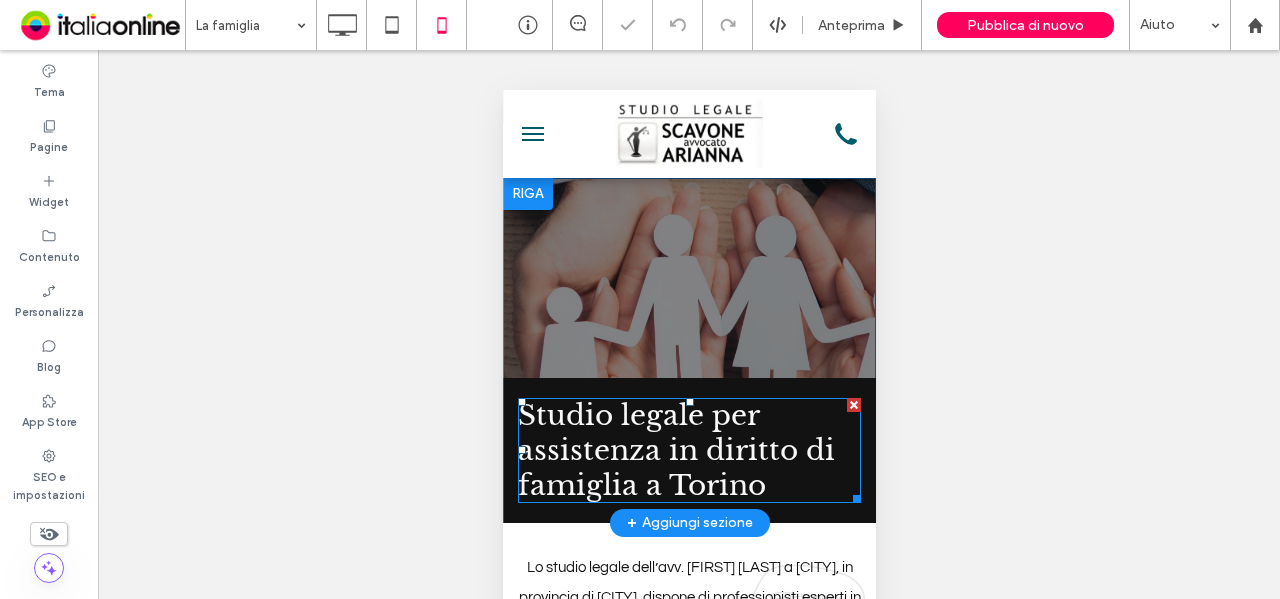 click on "Studio legale per assistenza in diritto di famiglia a Torino" at bounding box center (675, 450) 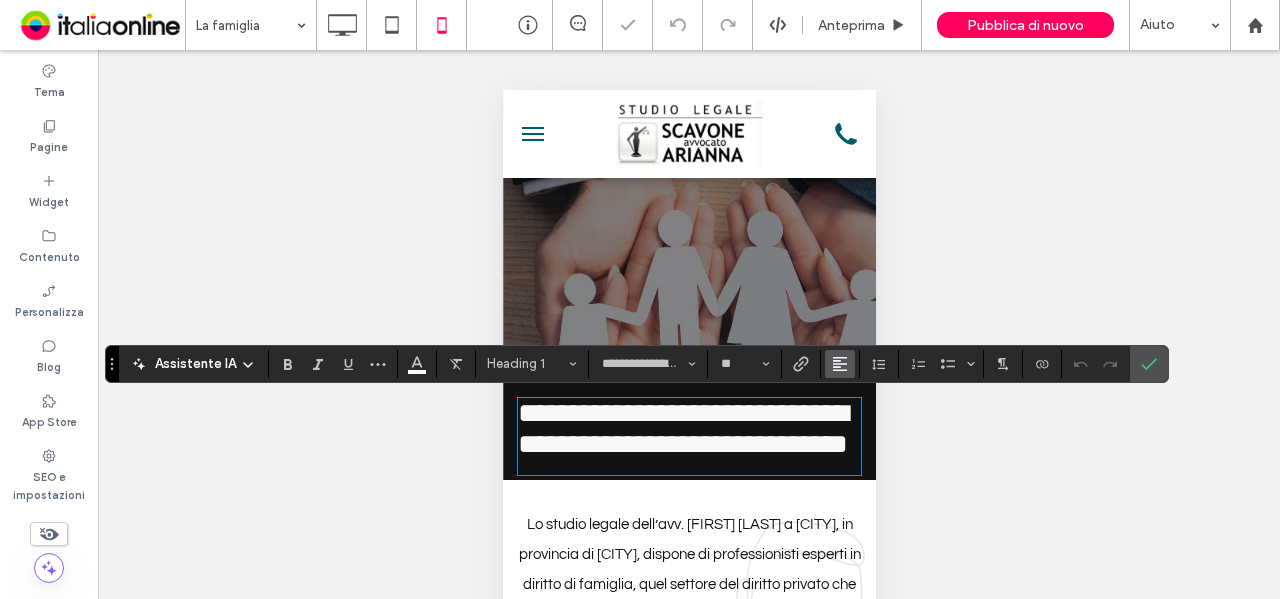 click at bounding box center (840, 364) 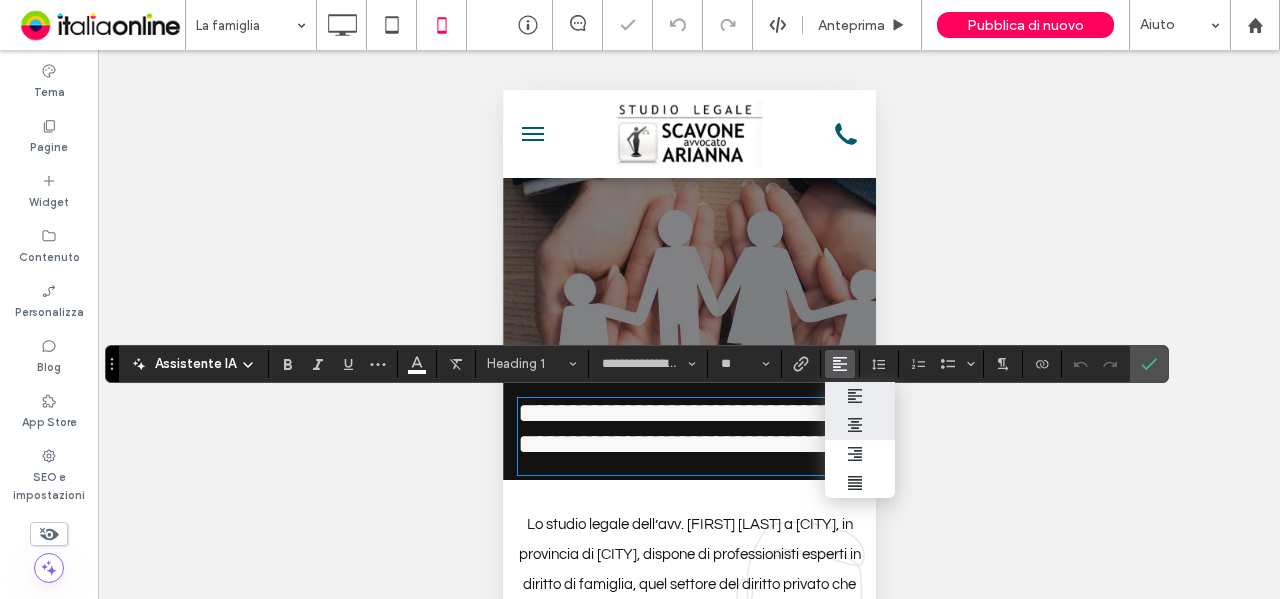 click at bounding box center (860, 425) 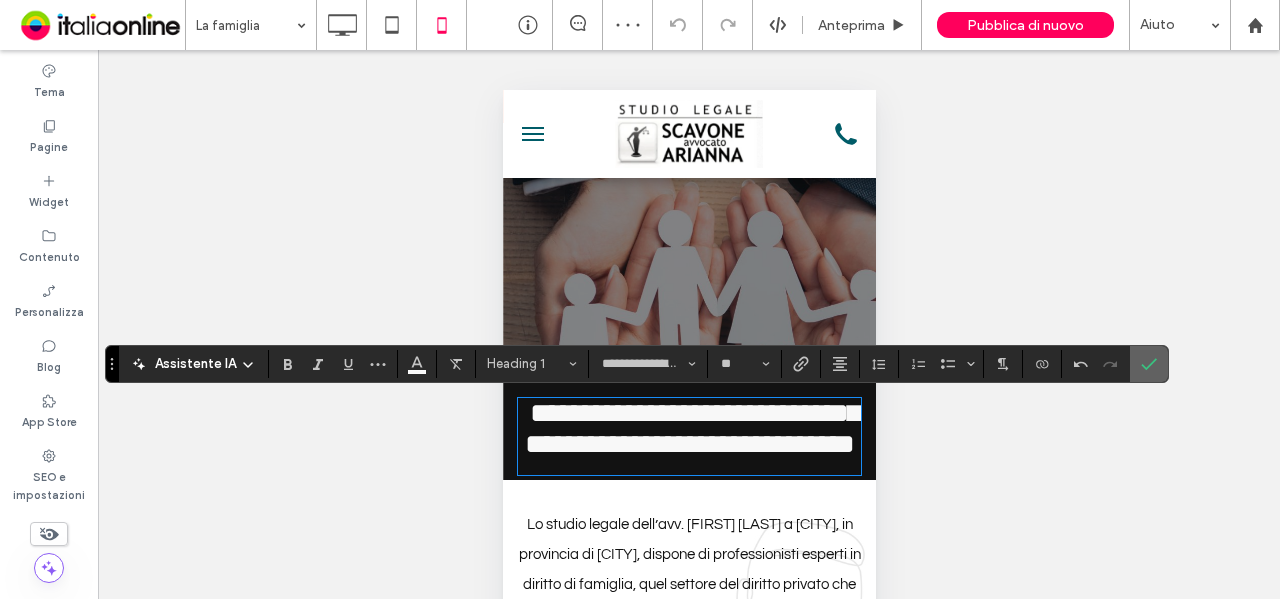 click 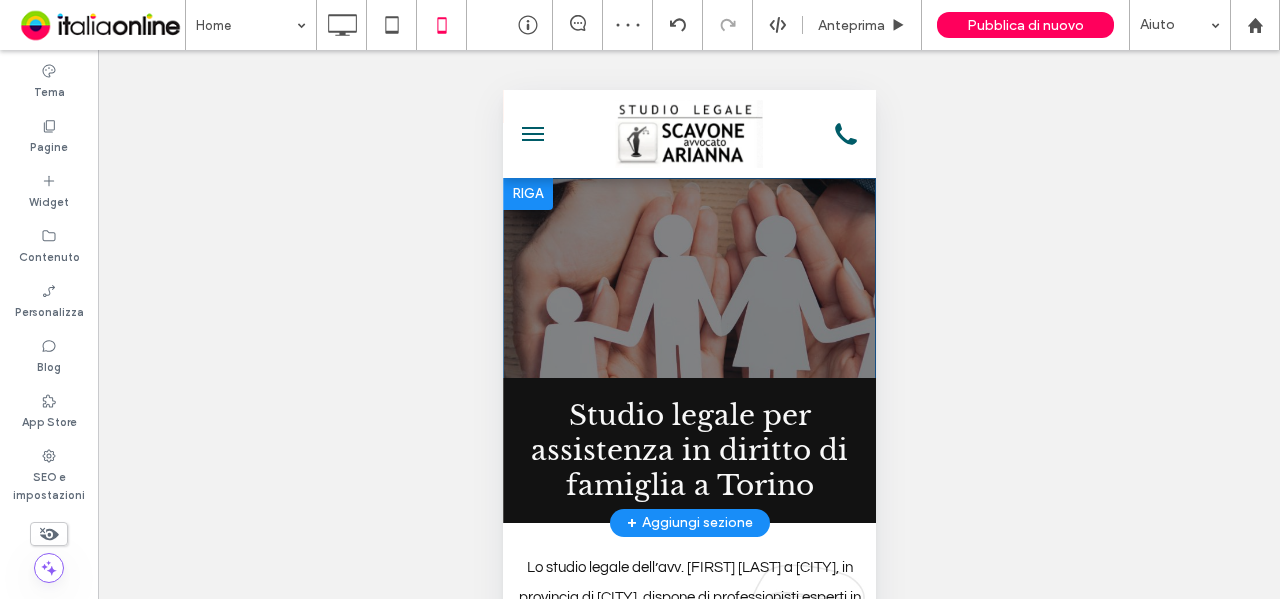 drag, startPoint x: 234, startPoint y: 59, endPoint x: 508, endPoint y: 170, distance: 295.62982 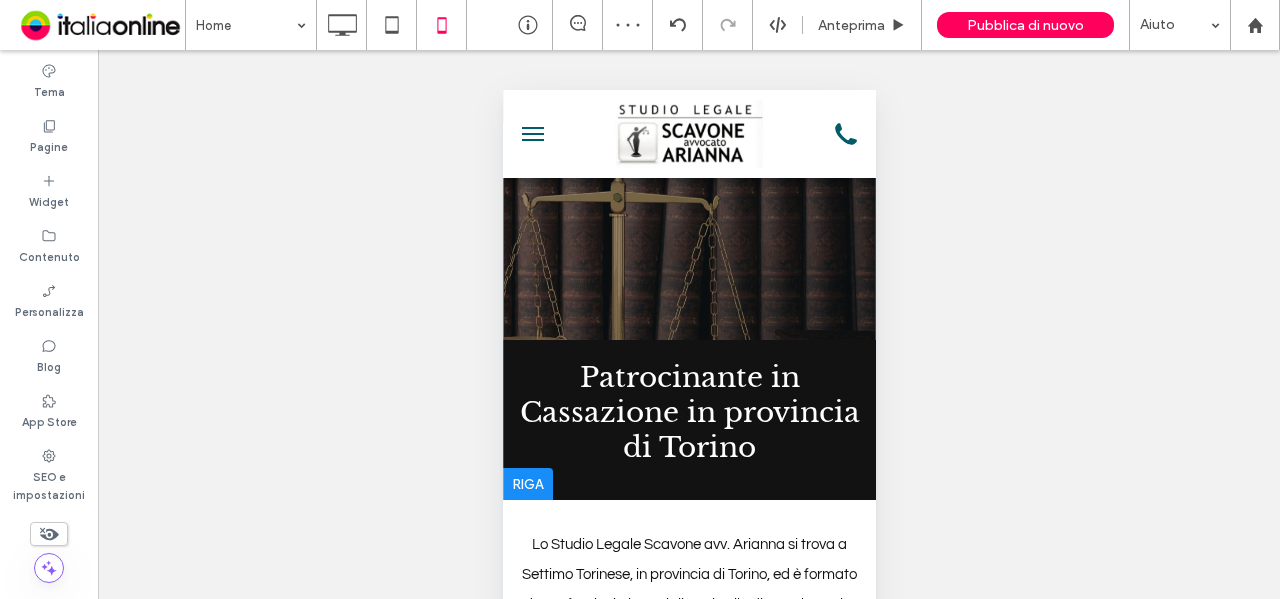 scroll, scrollTop: 0, scrollLeft: 0, axis: both 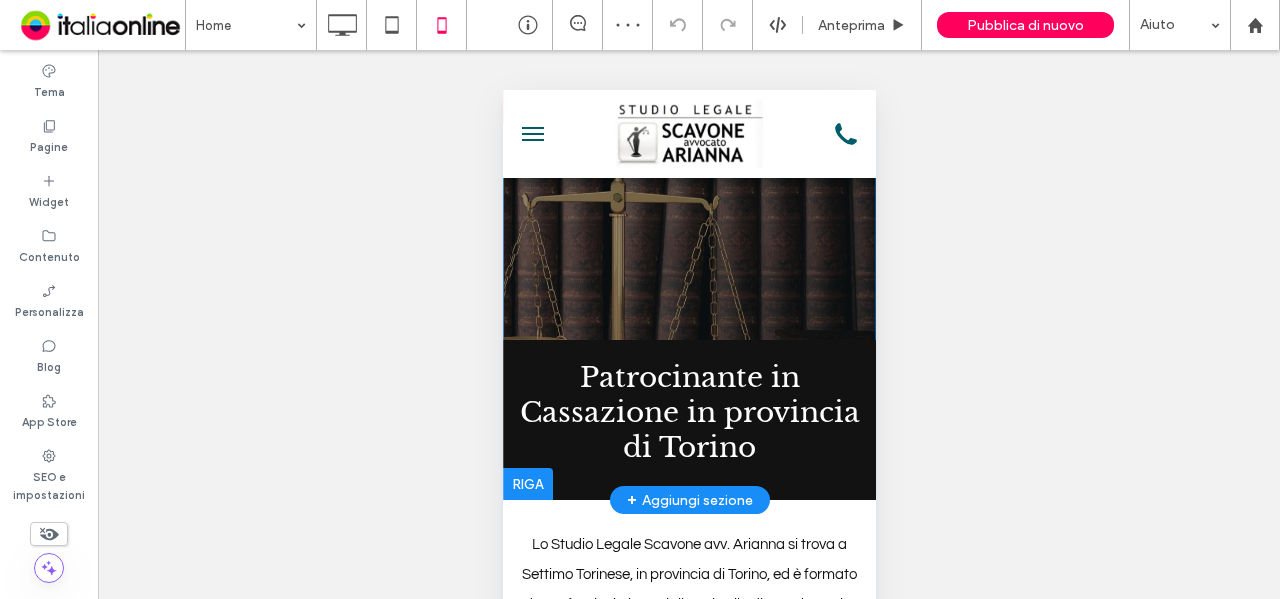 click on "Patrocinante in Cassazione in provincia di Torino
Click To Paste
Click To Paste
Riga + Aggiungi sezione" at bounding box center (688, 295) 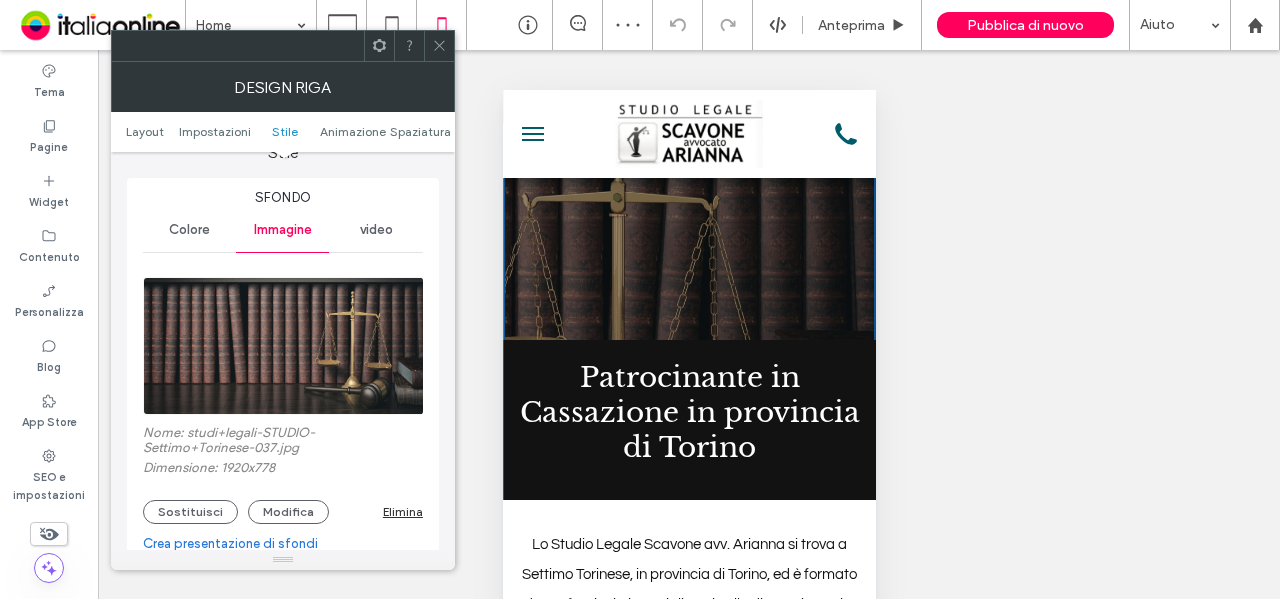 scroll, scrollTop: 600, scrollLeft: 0, axis: vertical 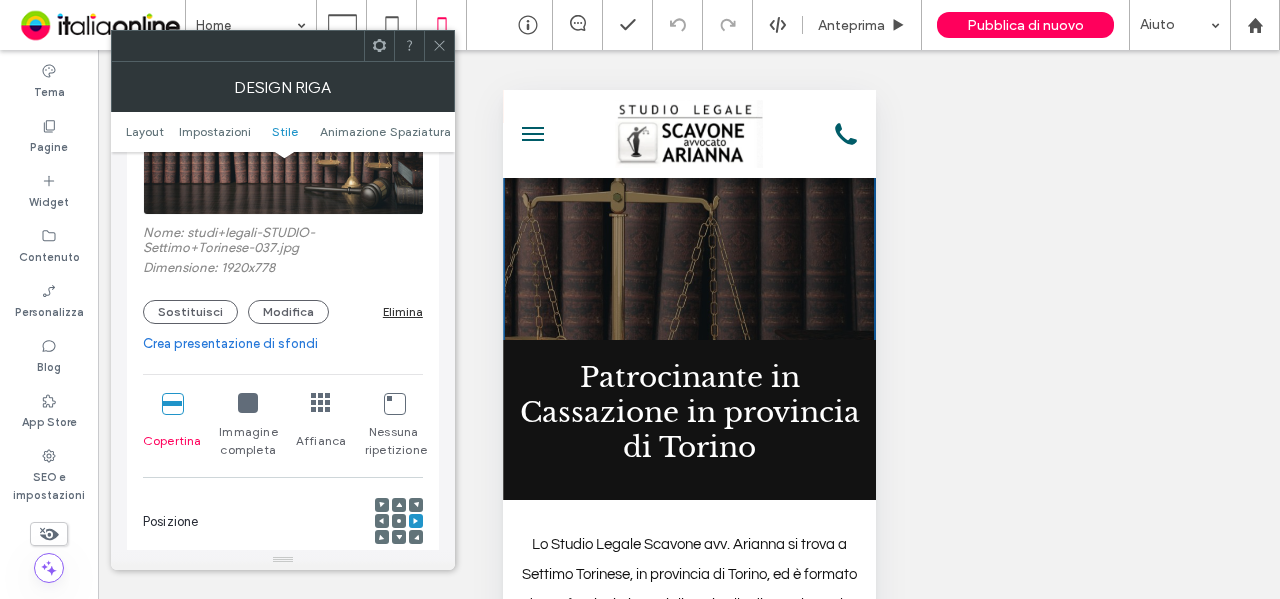 click on "Immagine completa" at bounding box center (248, 426) 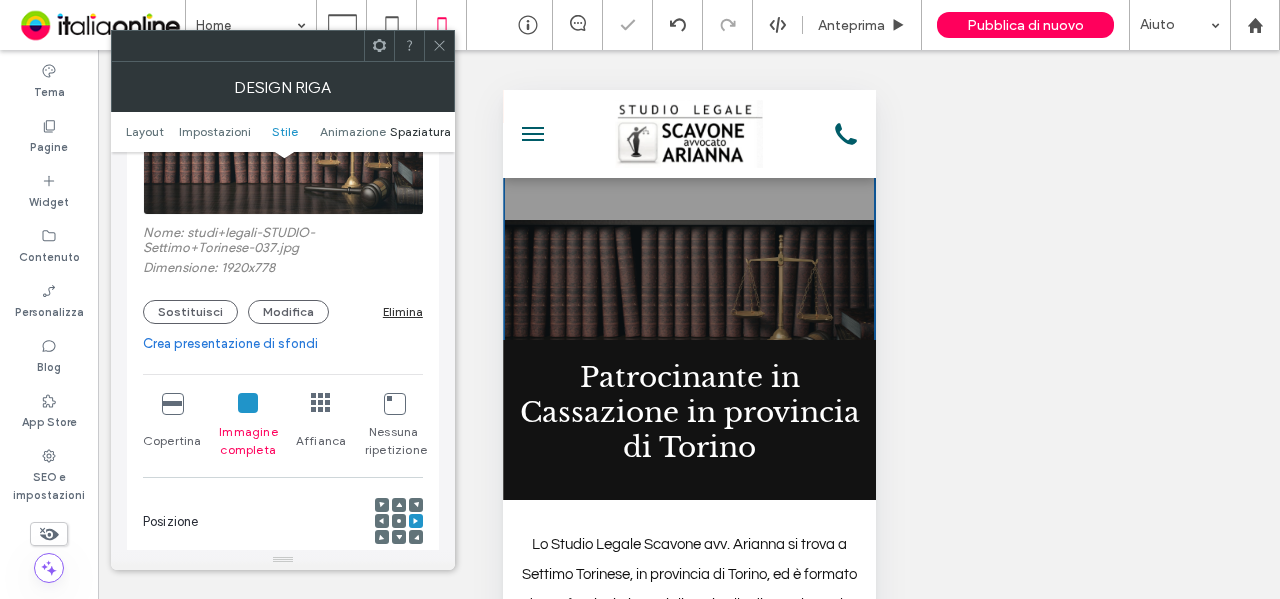 click on "Spaziatura" at bounding box center [420, 131] 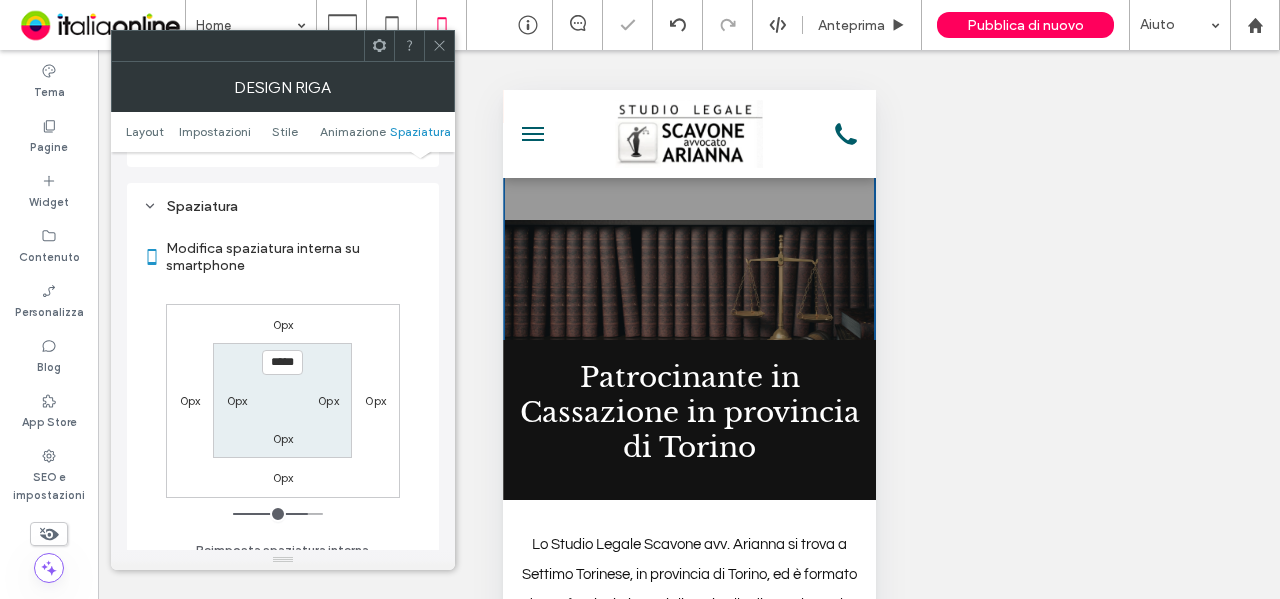 scroll, scrollTop: 1469, scrollLeft: 0, axis: vertical 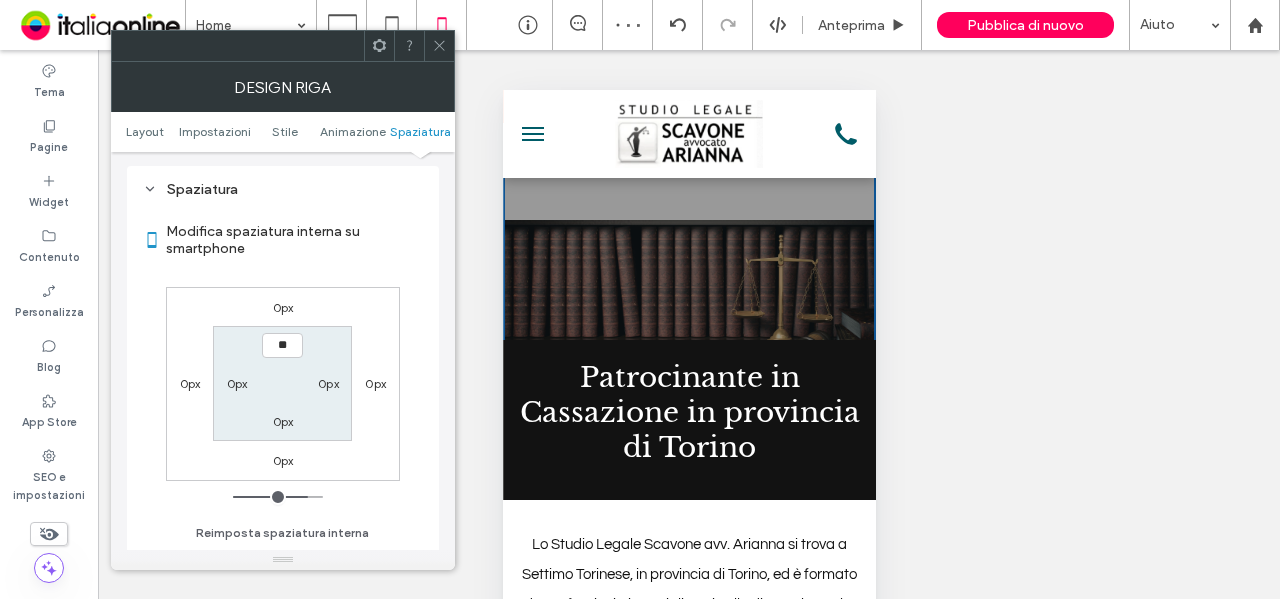 type on "***" 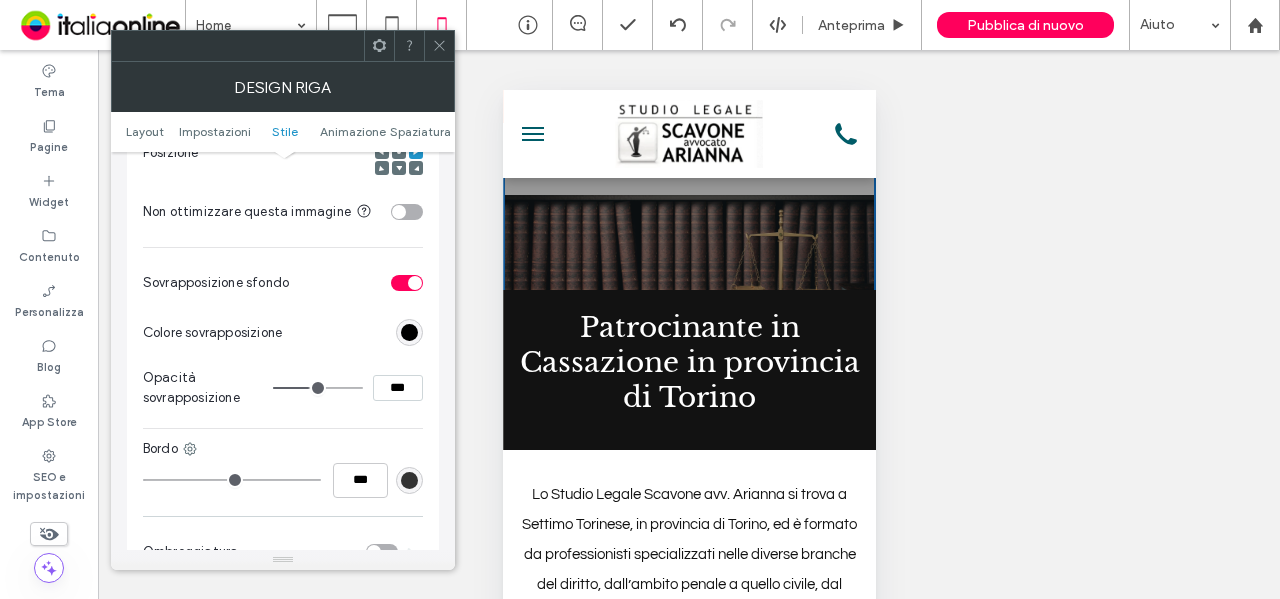 scroll, scrollTop: 869, scrollLeft: 0, axis: vertical 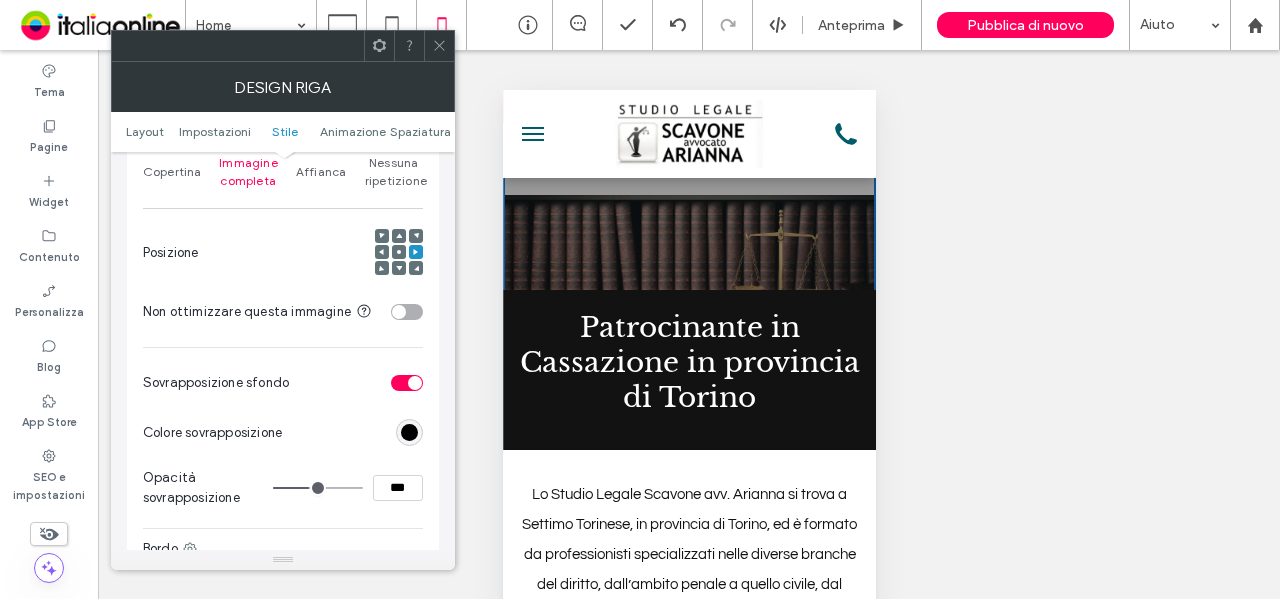 click 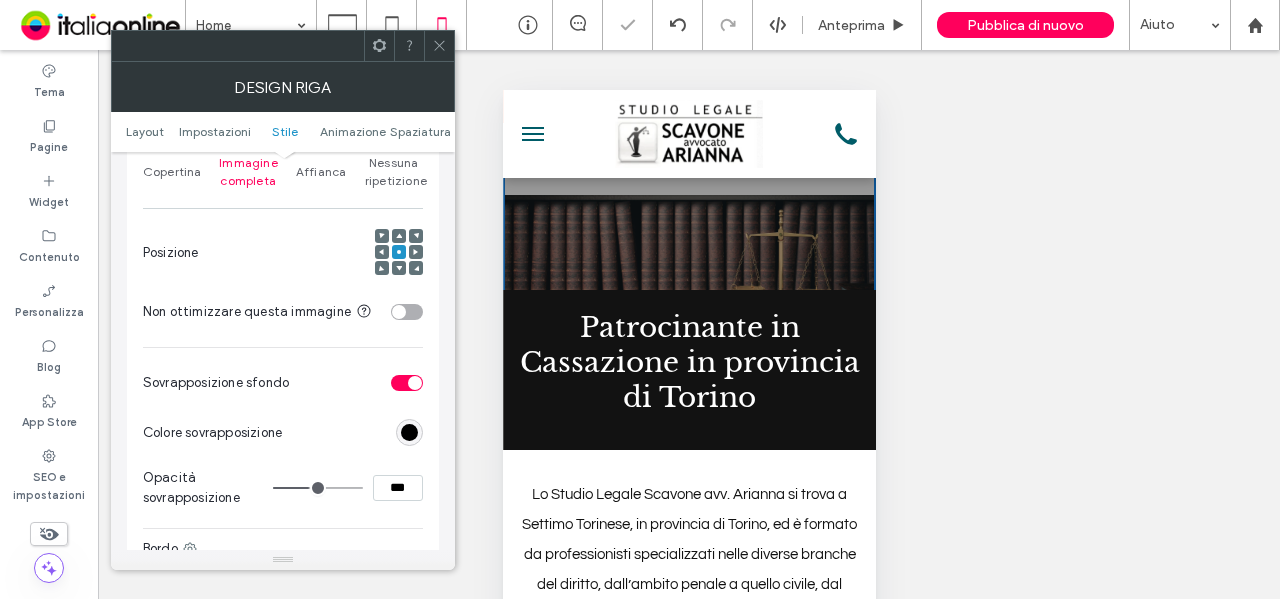 click at bounding box center (399, 268) 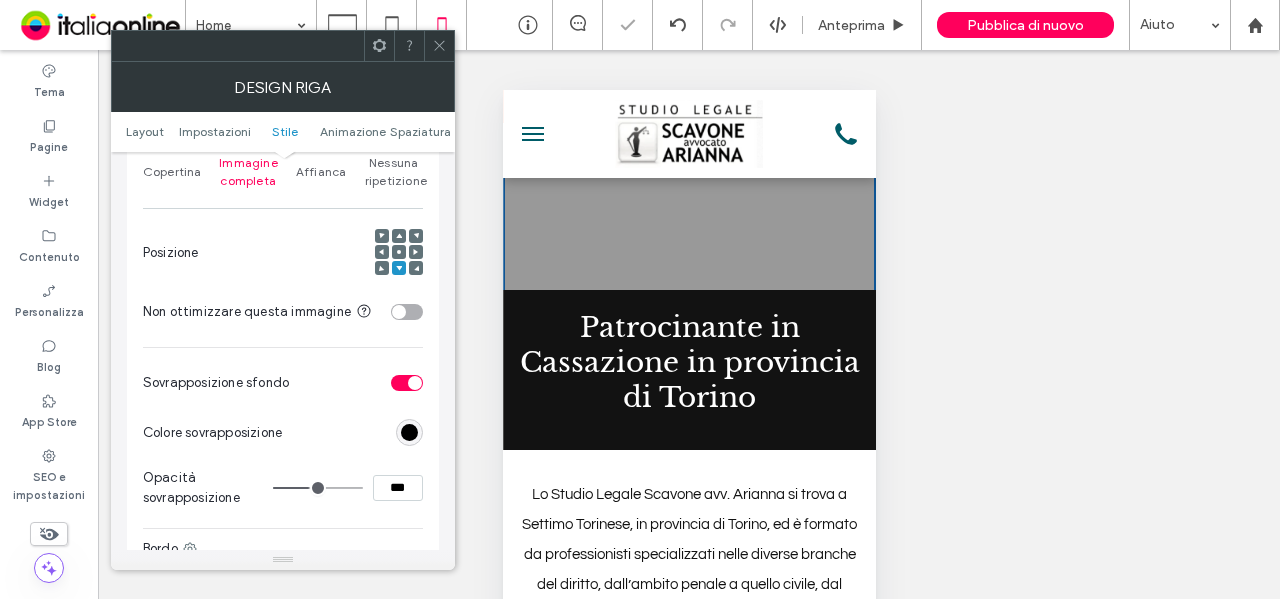click 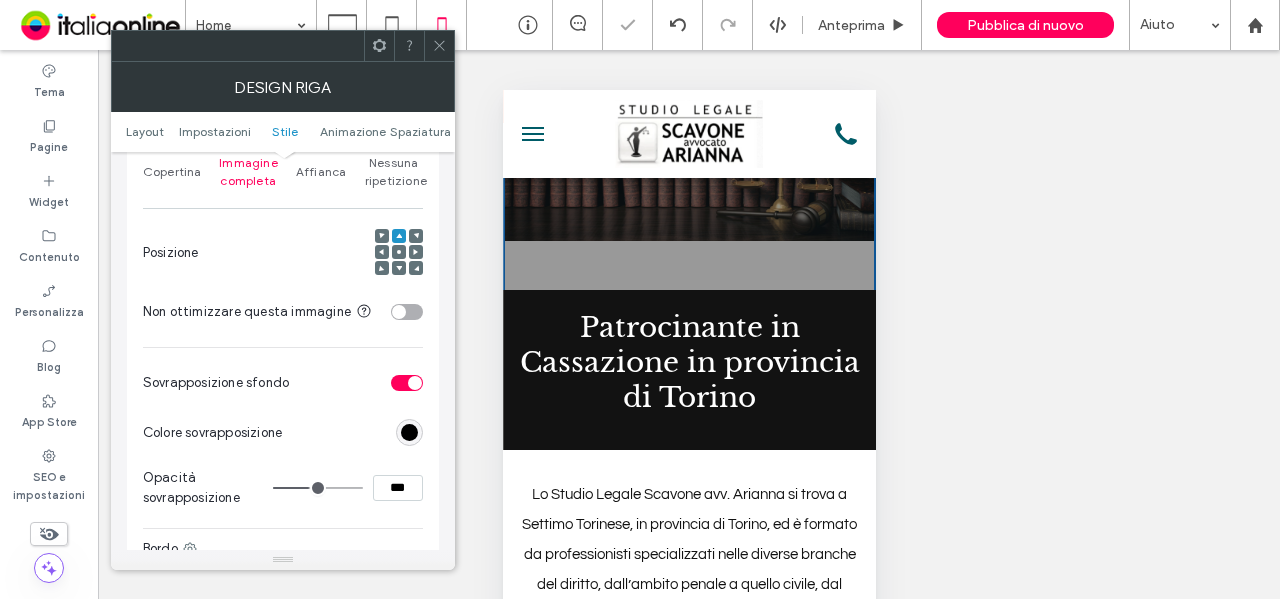 click 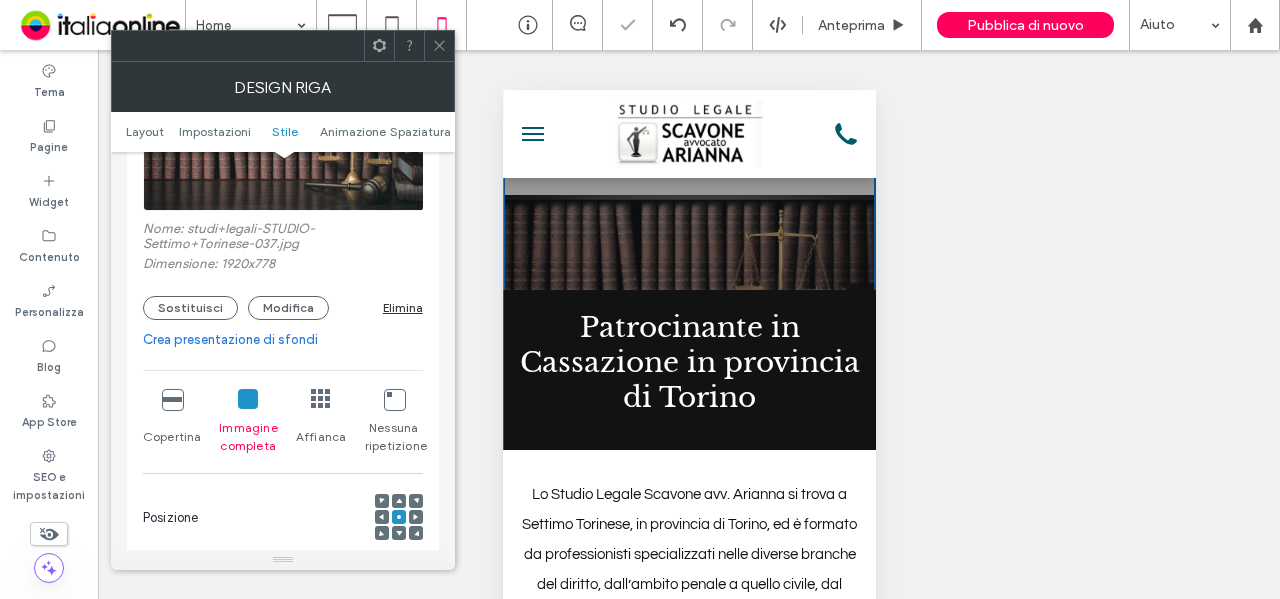 scroll, scrollTop: 469, scrollLeft: 0, axis: vertical 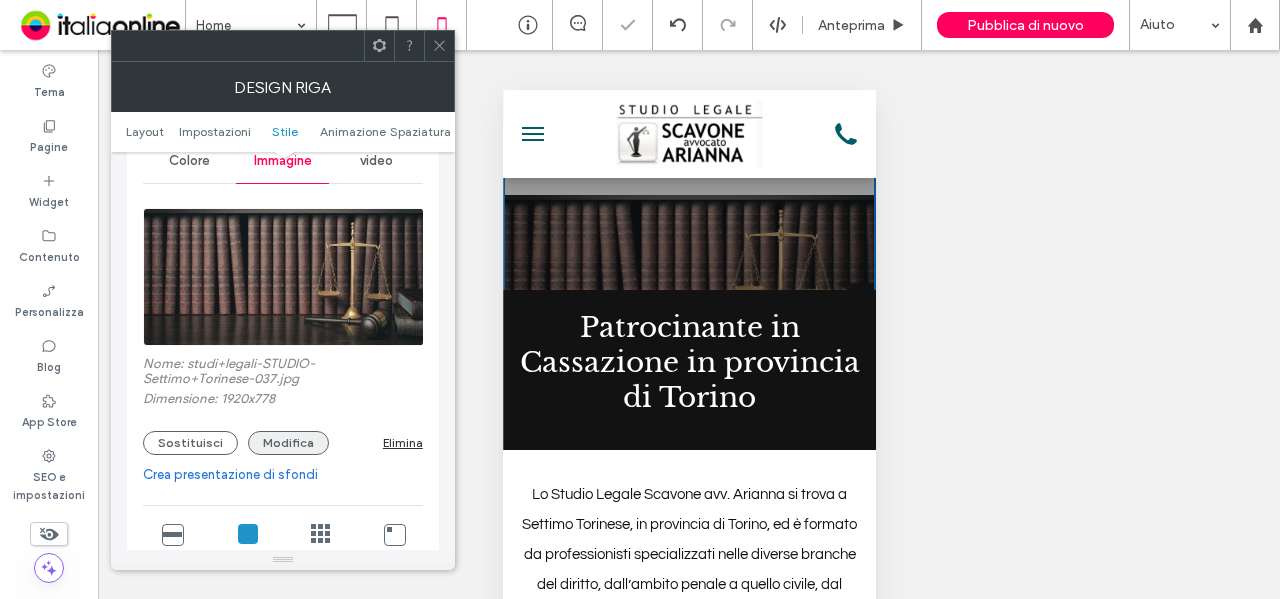 click on "Modifica" at bounding box center (288, 443) 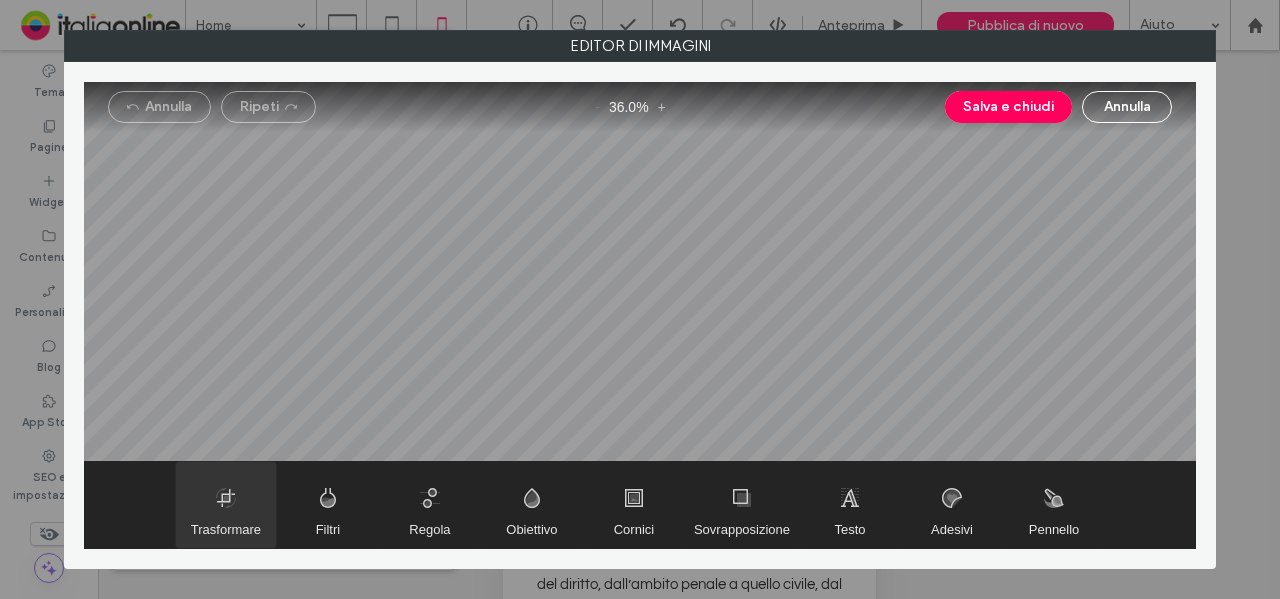click at bounding box center [226, 505] 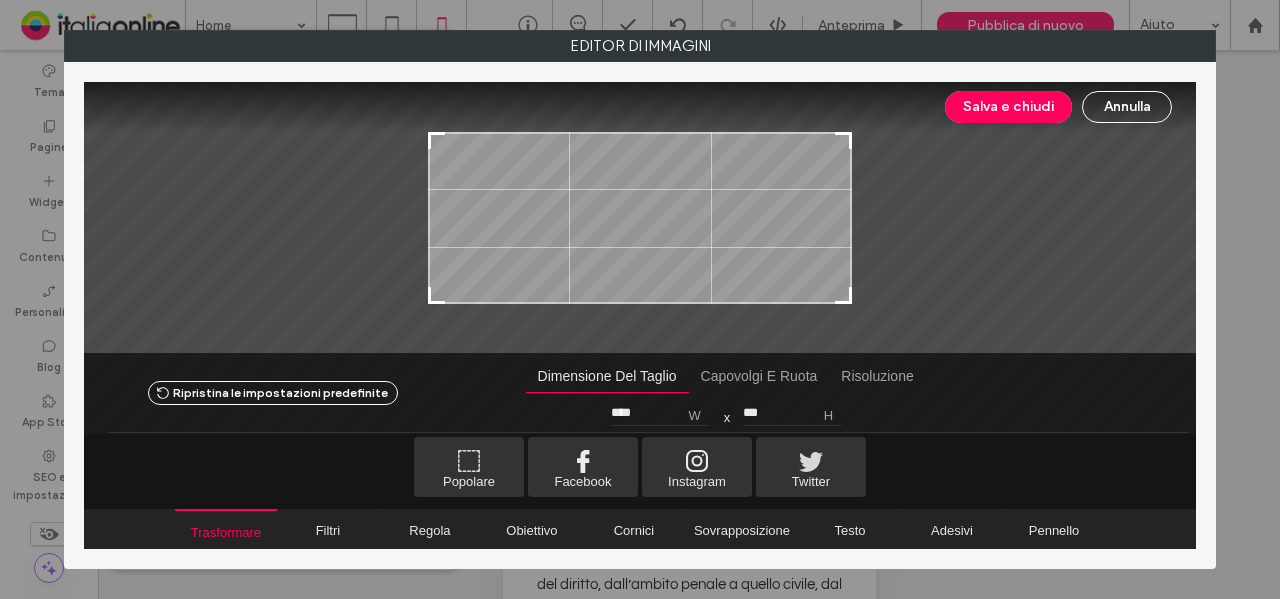 click on "Annulla" at bounding box center [1127, 107] 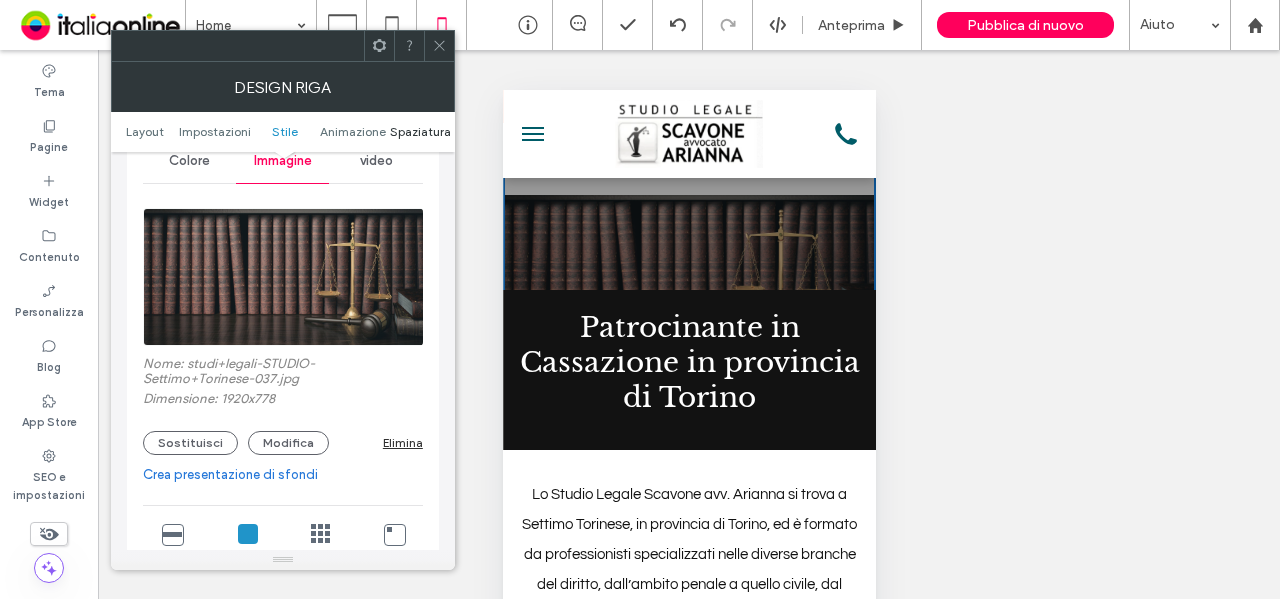 click on "Spaziatura" at bounding box center [420, 131] 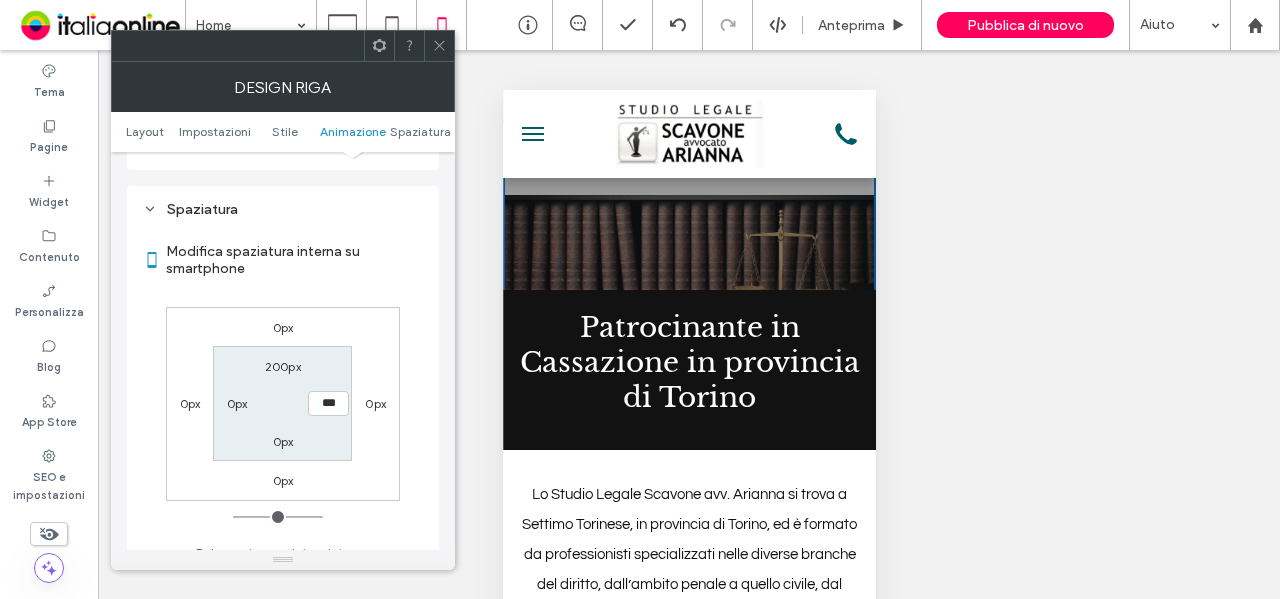 scroll, scrollTop: 1468, scrollLeft: 0, axis: vertical 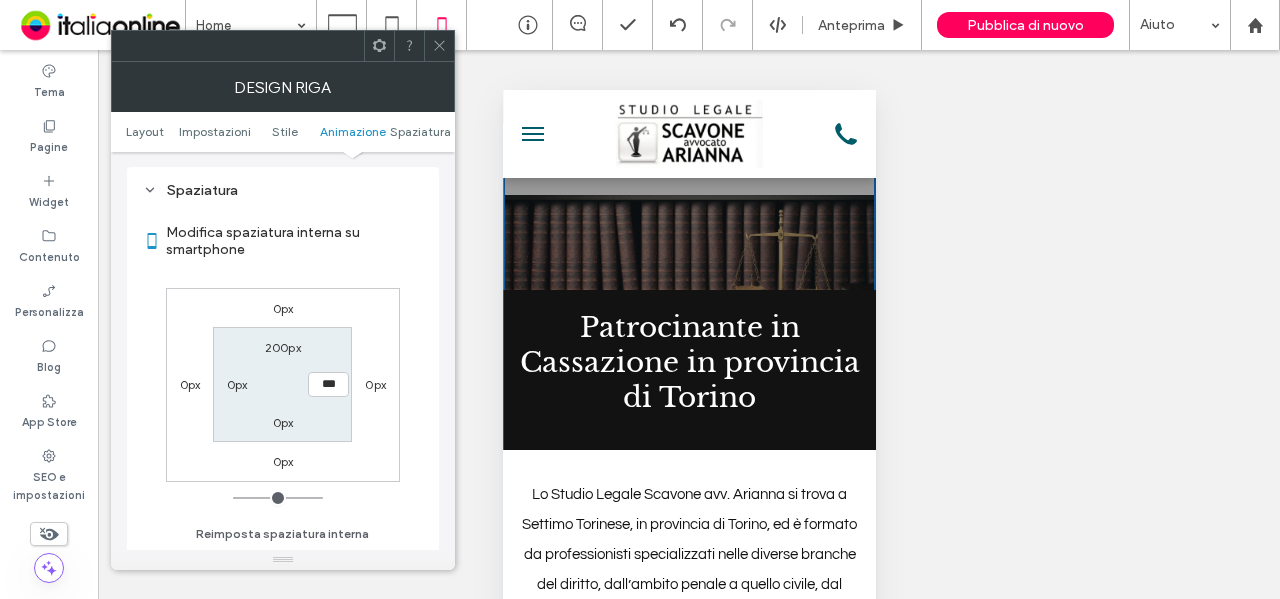 click on "200px" at bounding box center (283, 347) 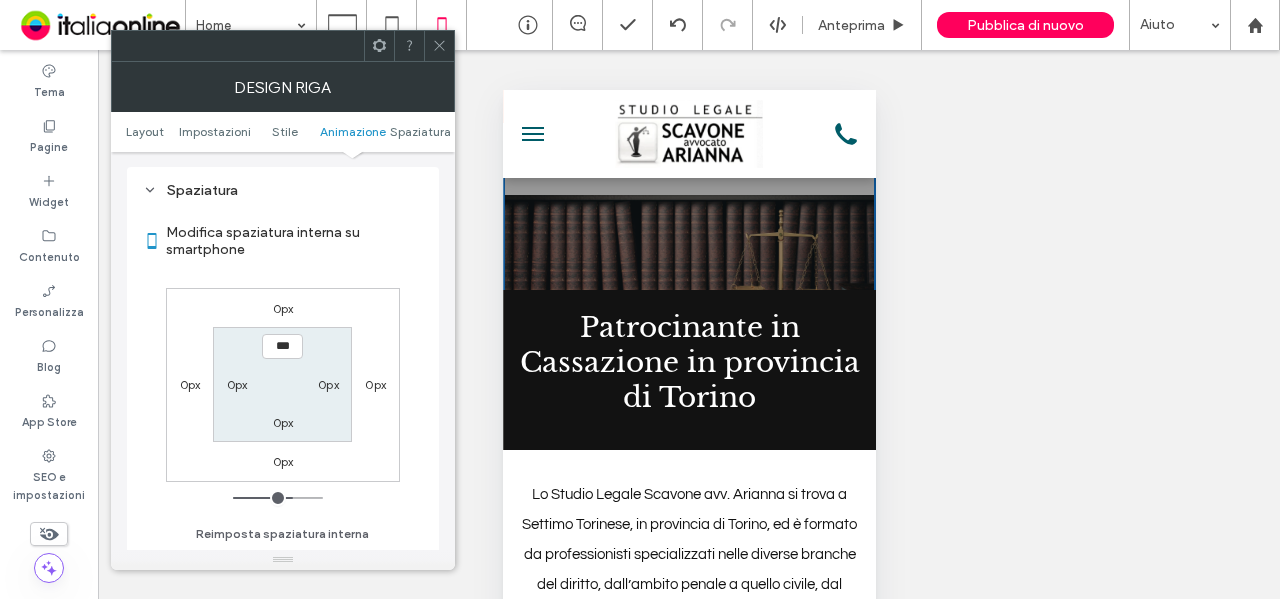 type on "***" 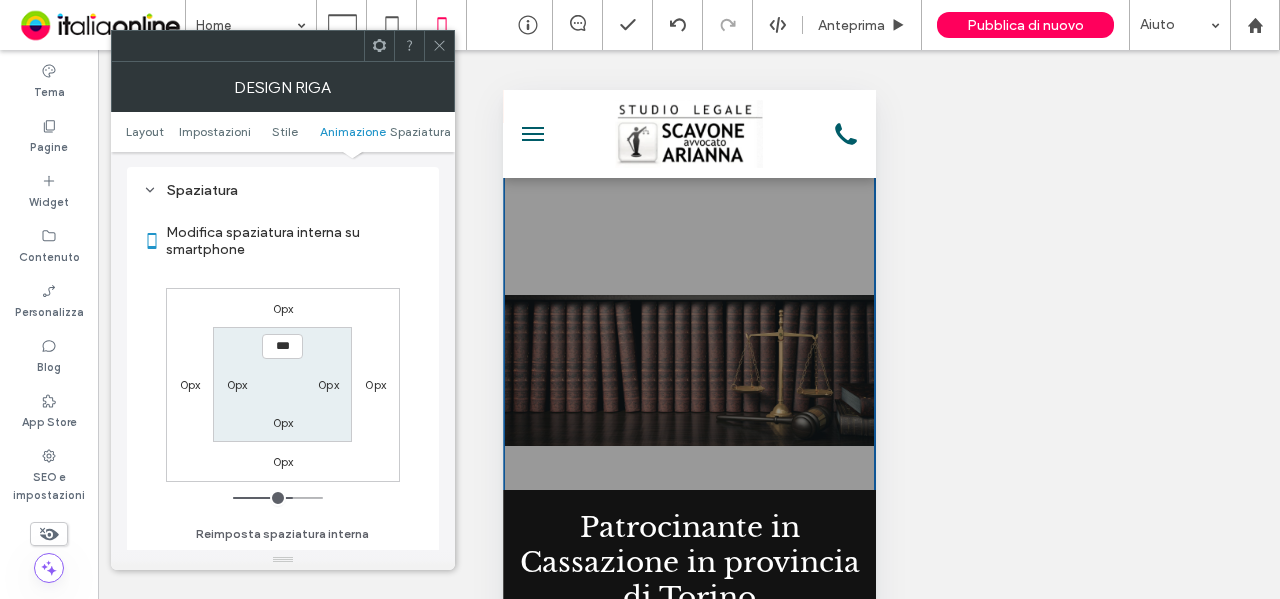 type on "***" 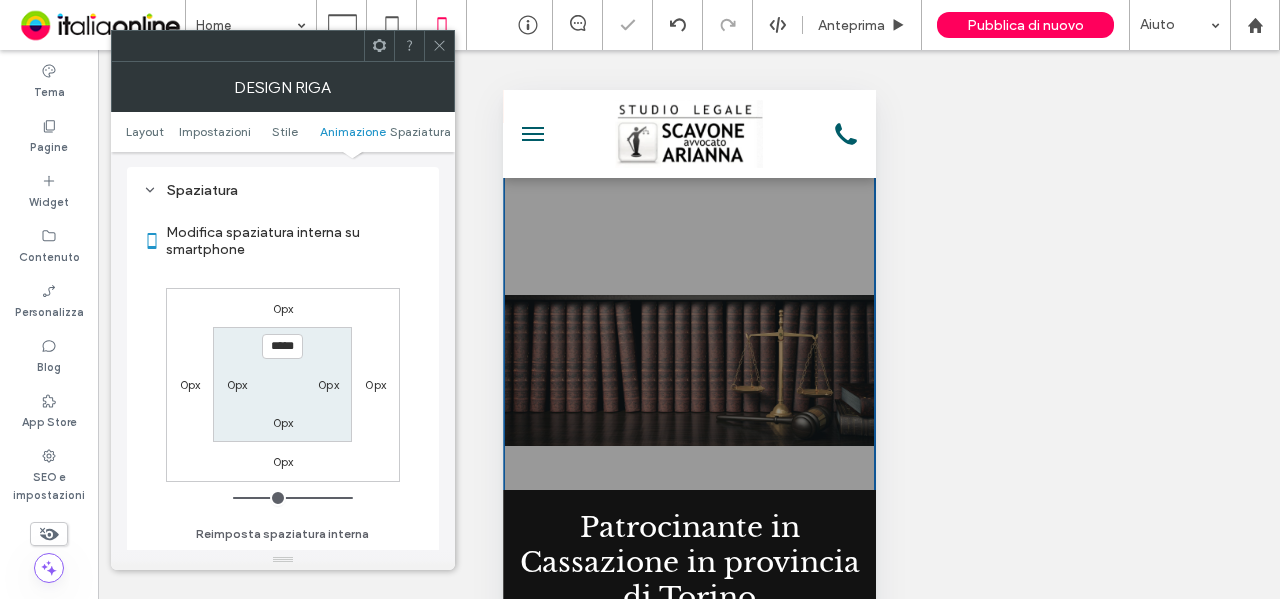 click on "*****" at bounding box center [282, 346] 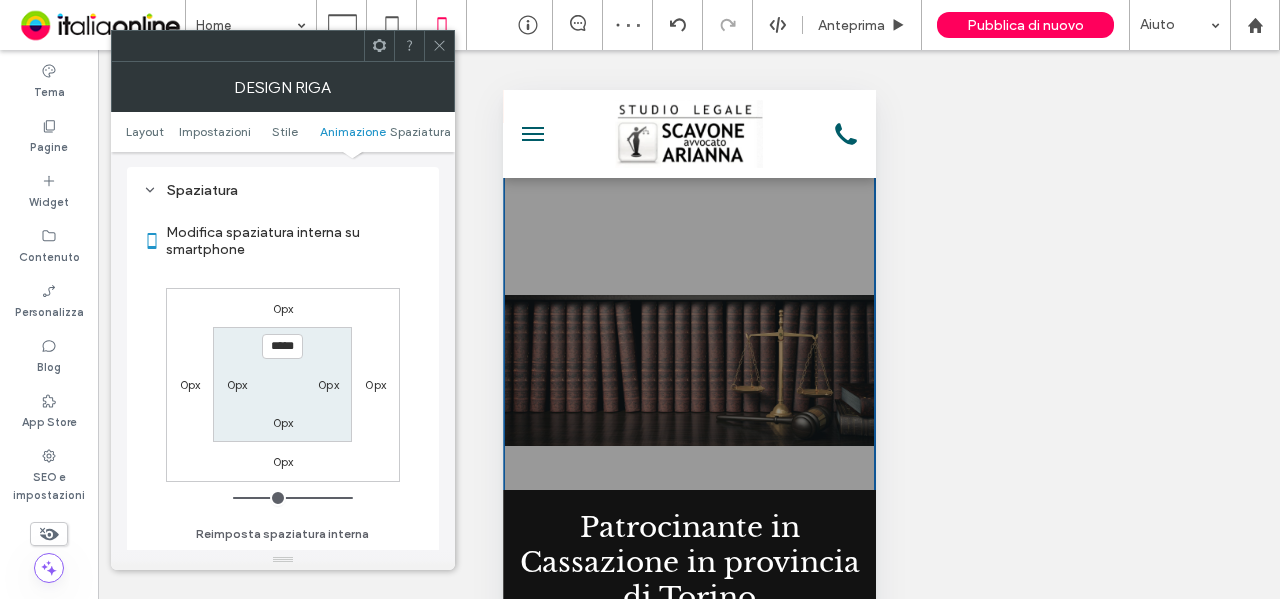 type on "*****" 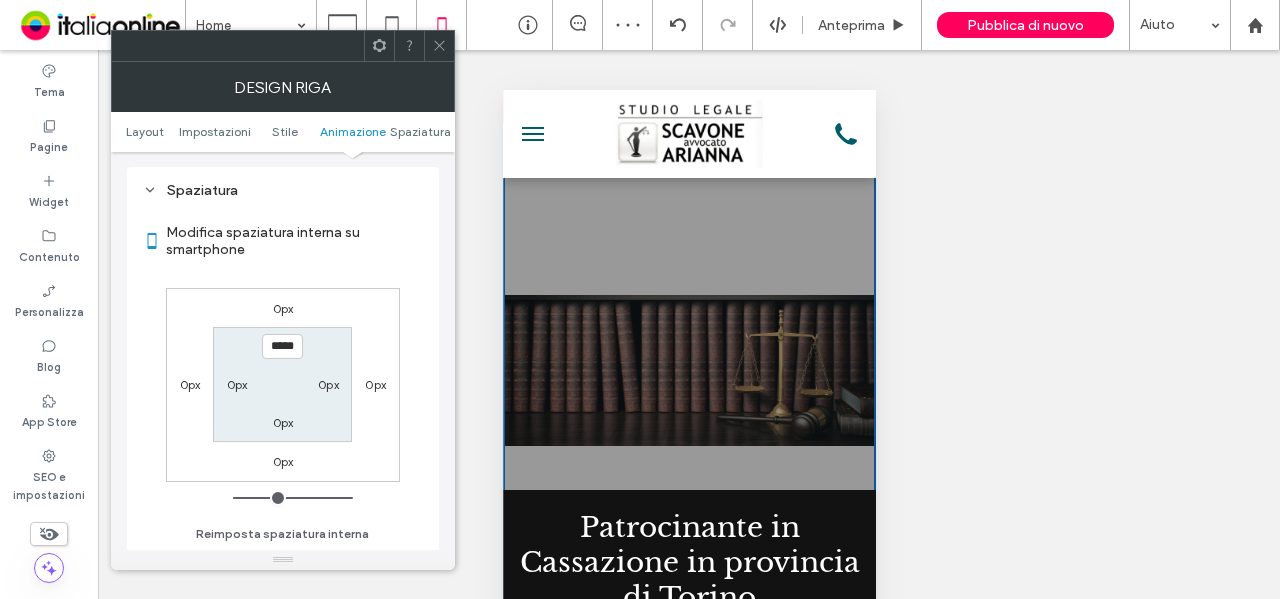 type on "***" 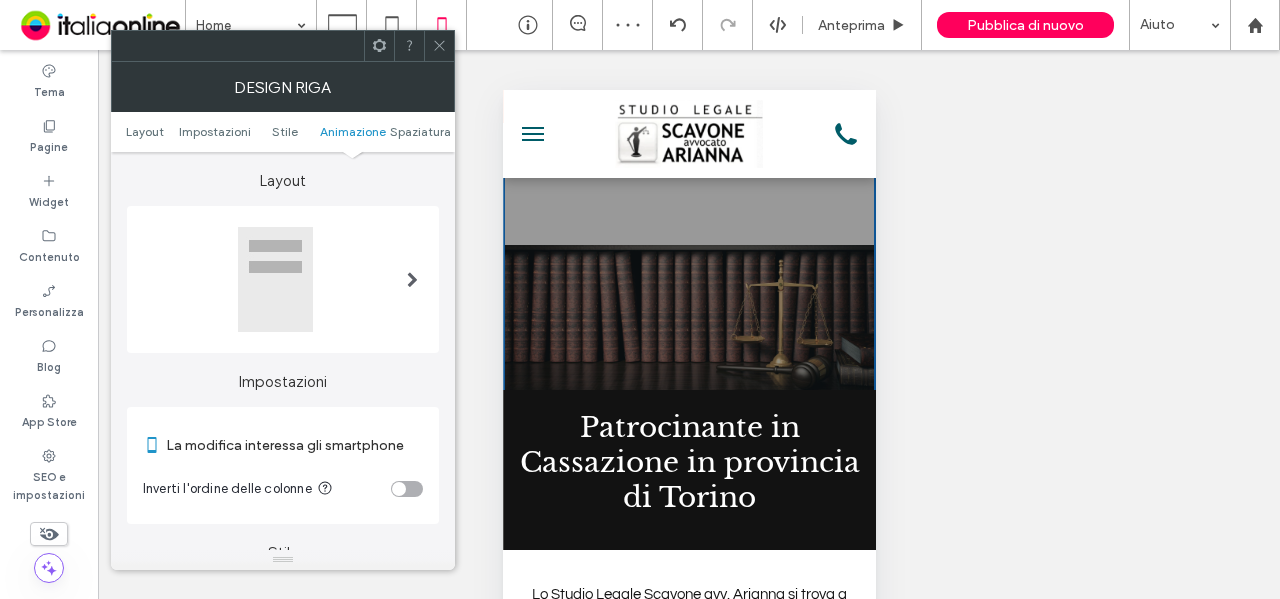 scroll, scrollTop: 0, scrollLeft: 0, axis: both 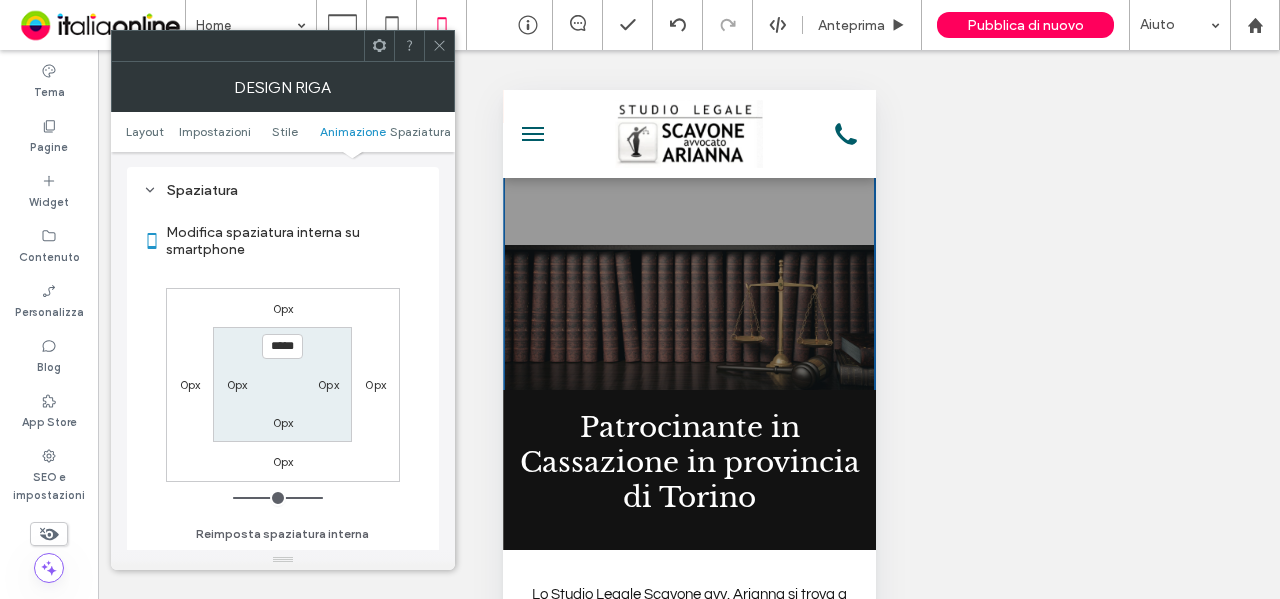 type on "*****" 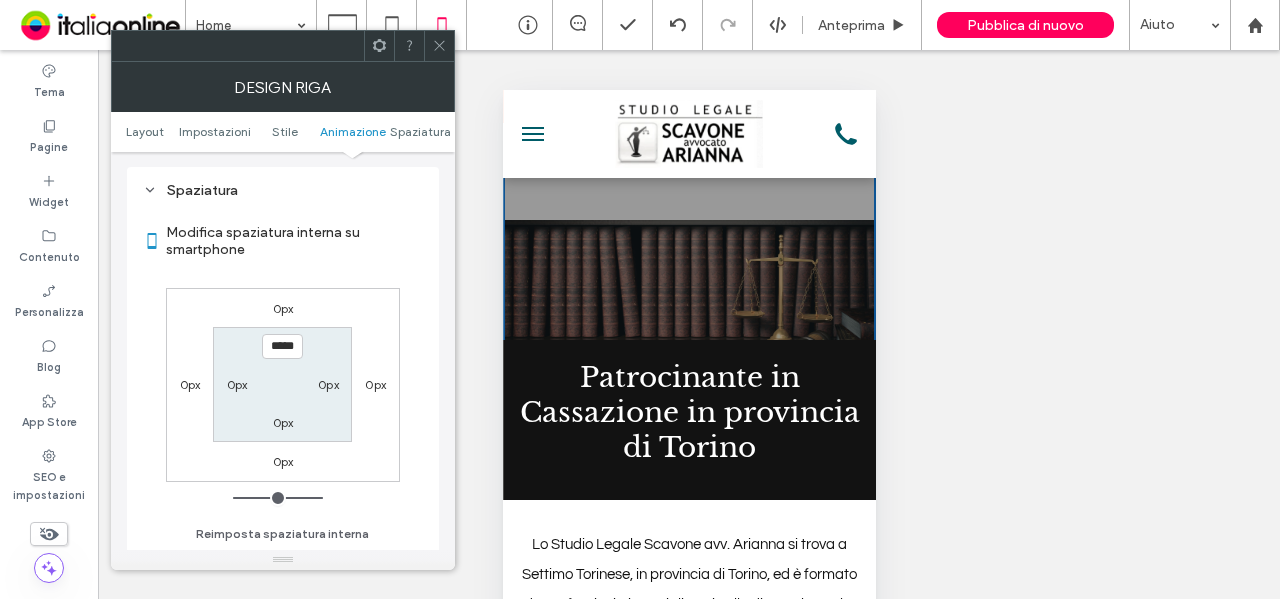 type on "***" 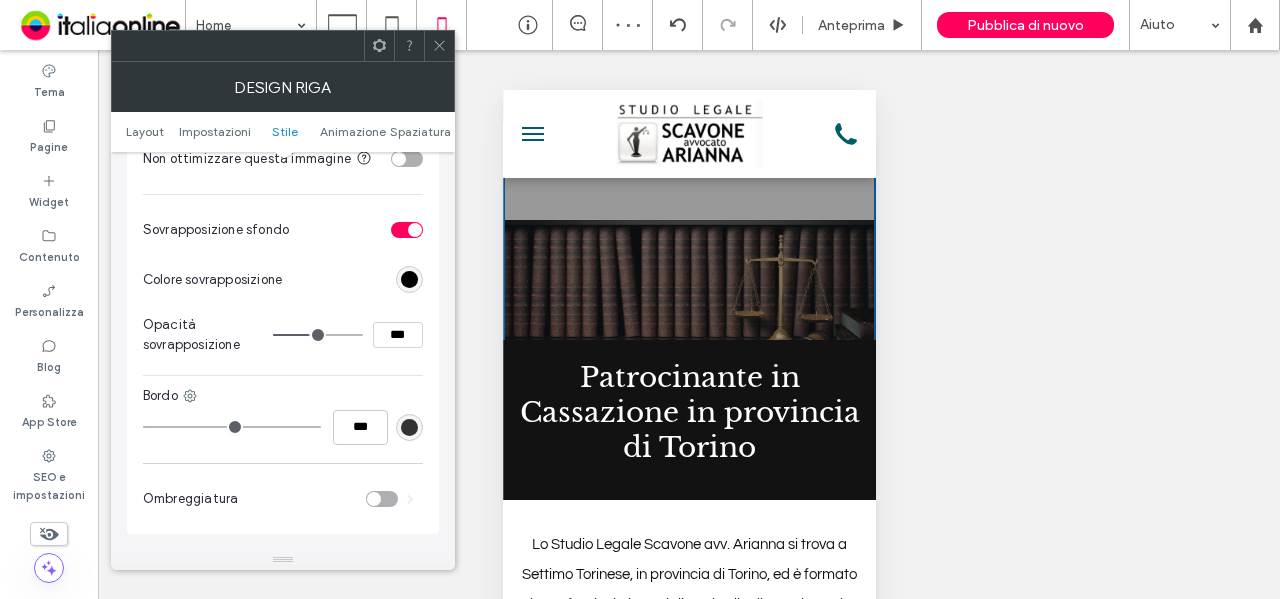 scroll, scrollTop: 817, scrollLeft: 0, axis: vertical 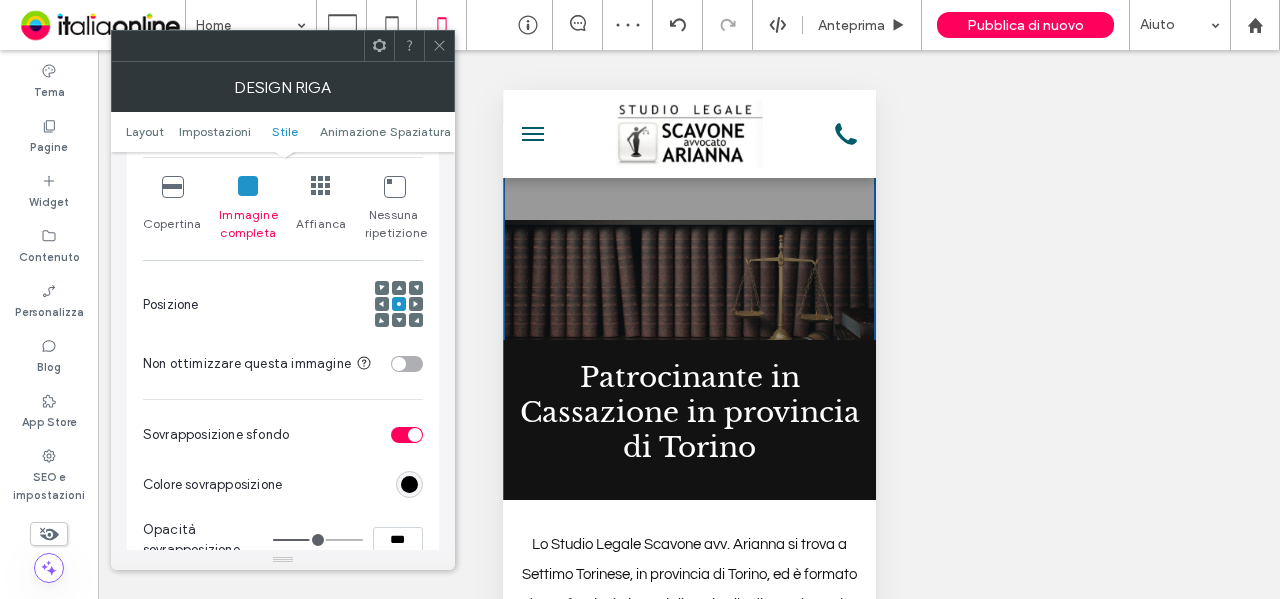 click at bounding box center [399, 304] 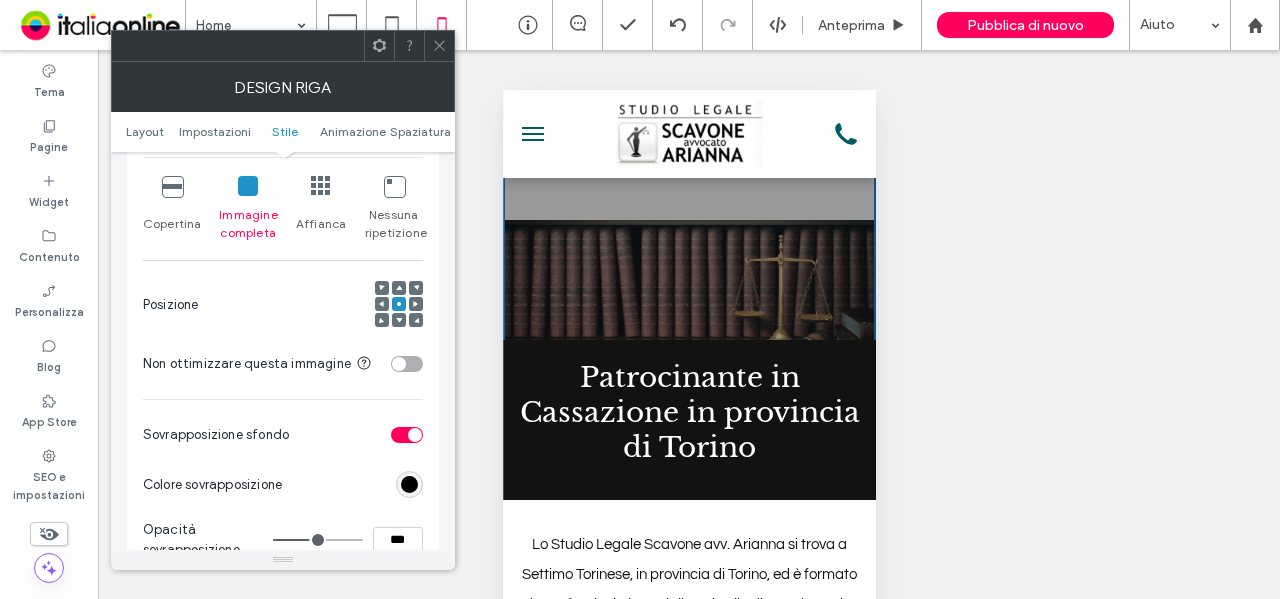 click 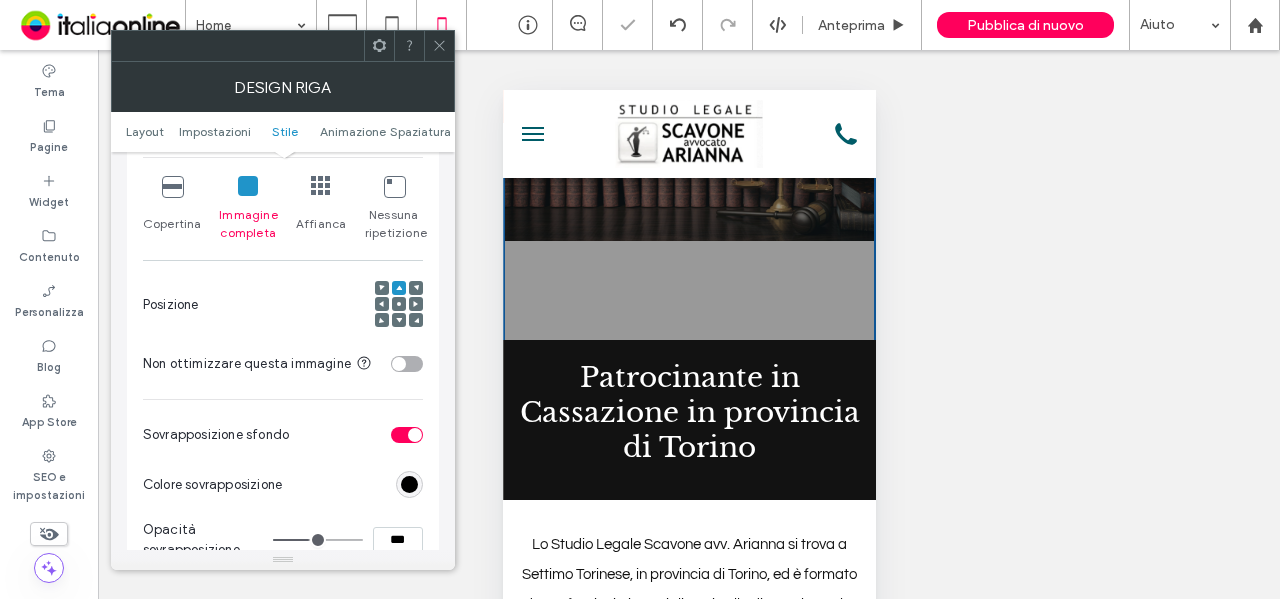 click 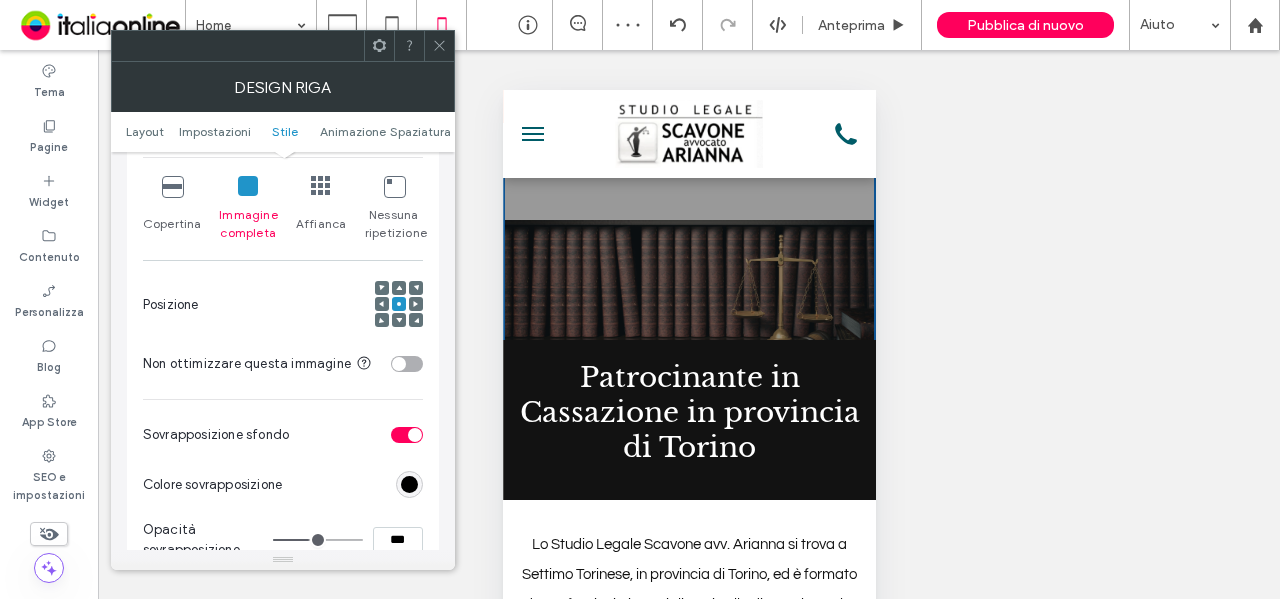 click 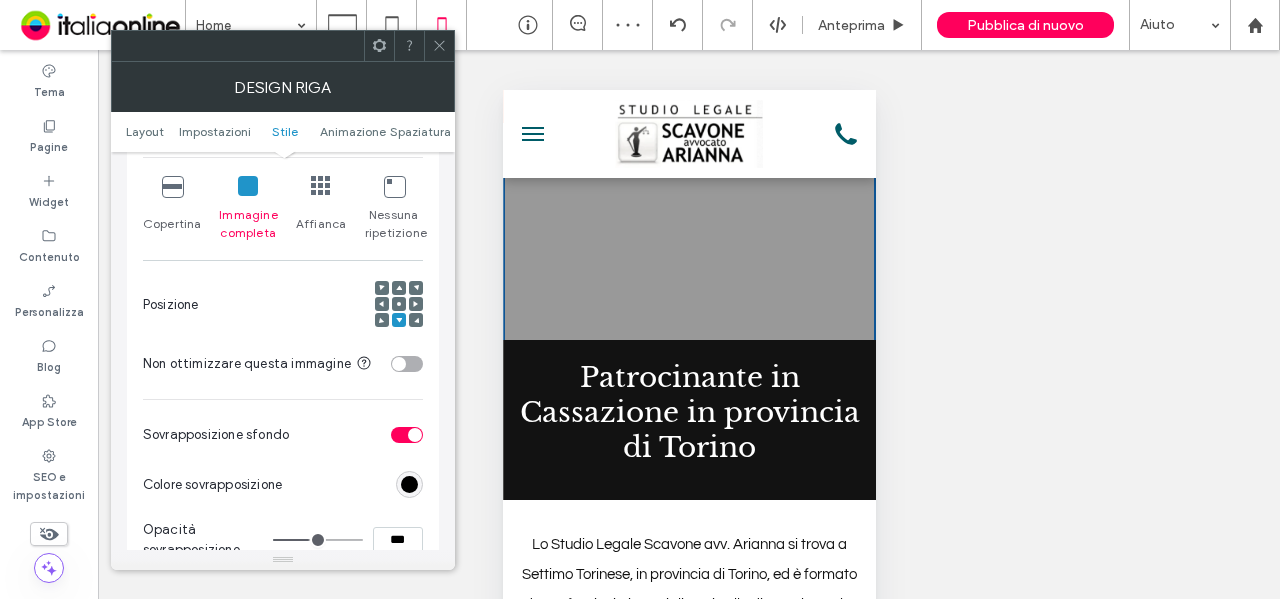 click 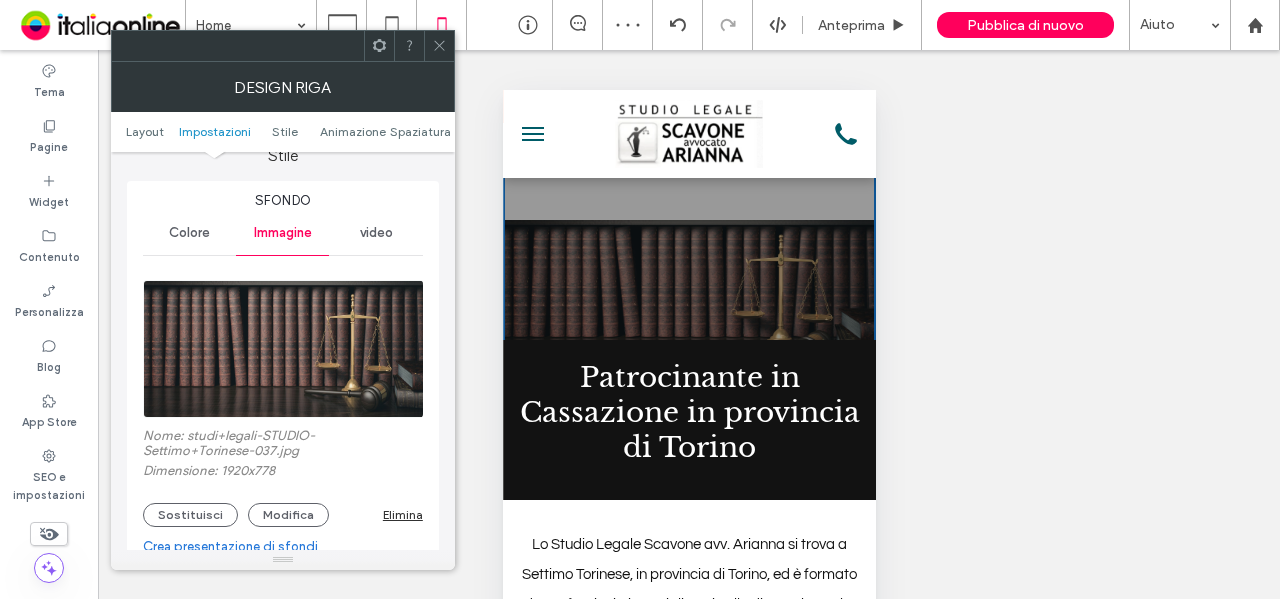 scroll, scrollTop: 517, scrollLeft: 0, axis: vertical 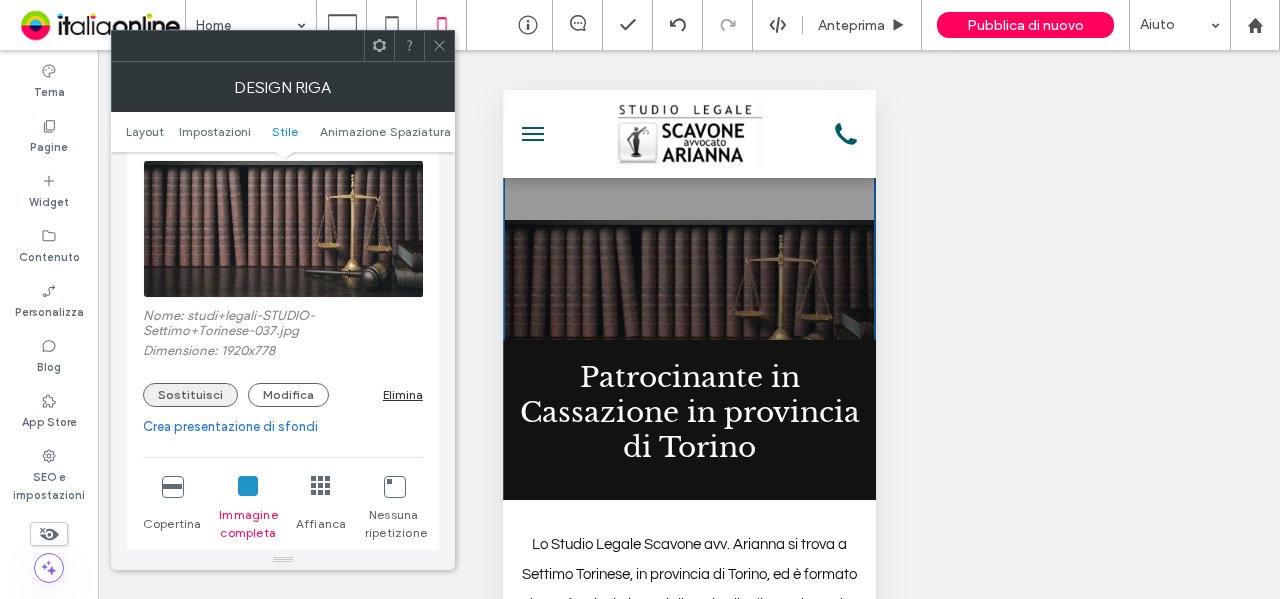 click on "Sostituisci" at bounding box center [190, 395] 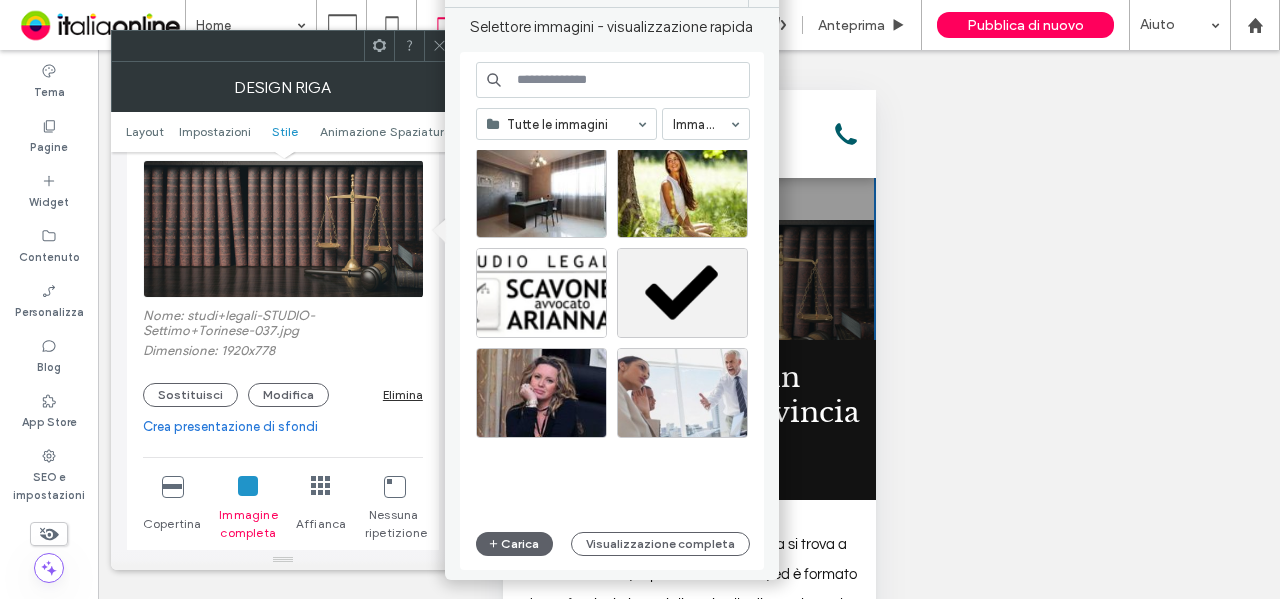 scroll, scrollTop: 3257, scrollLeft: 0, axis: vertical 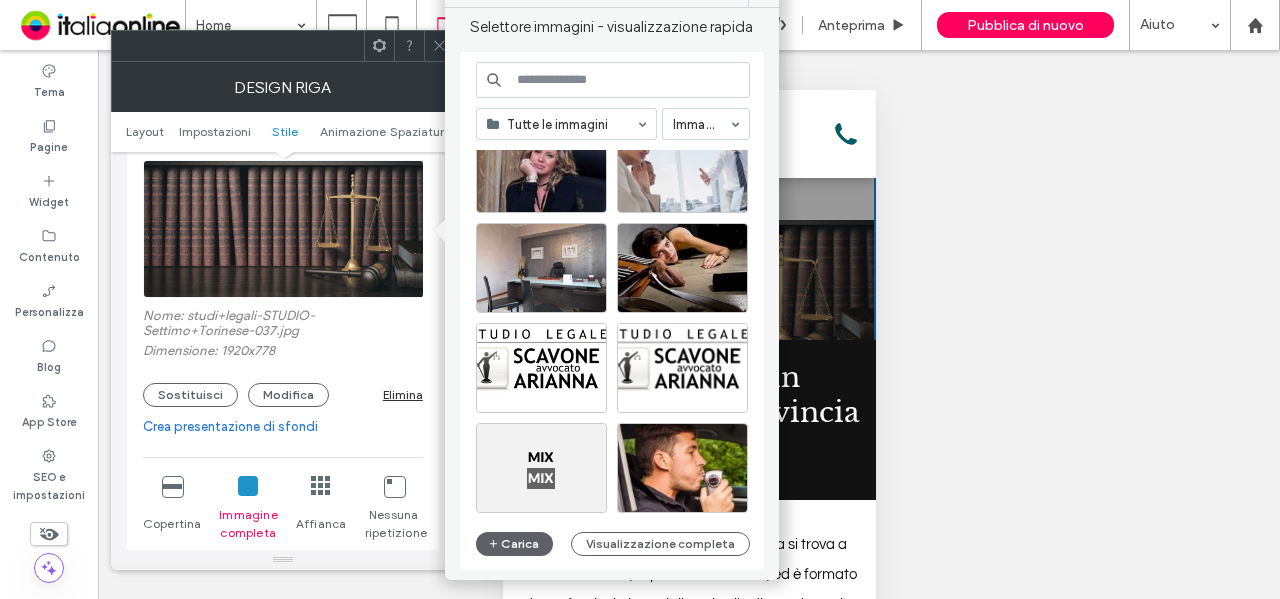 click at bounding box center [439, 46] 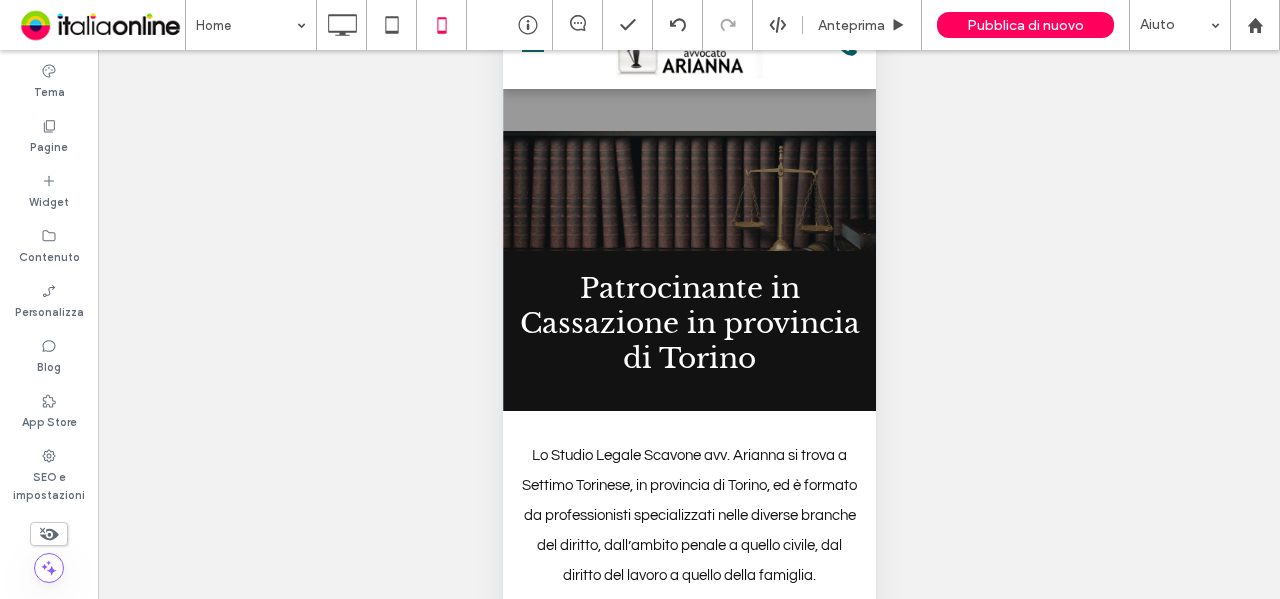scroll, scrollTop: 0, scrollLeft: 0, axis: both 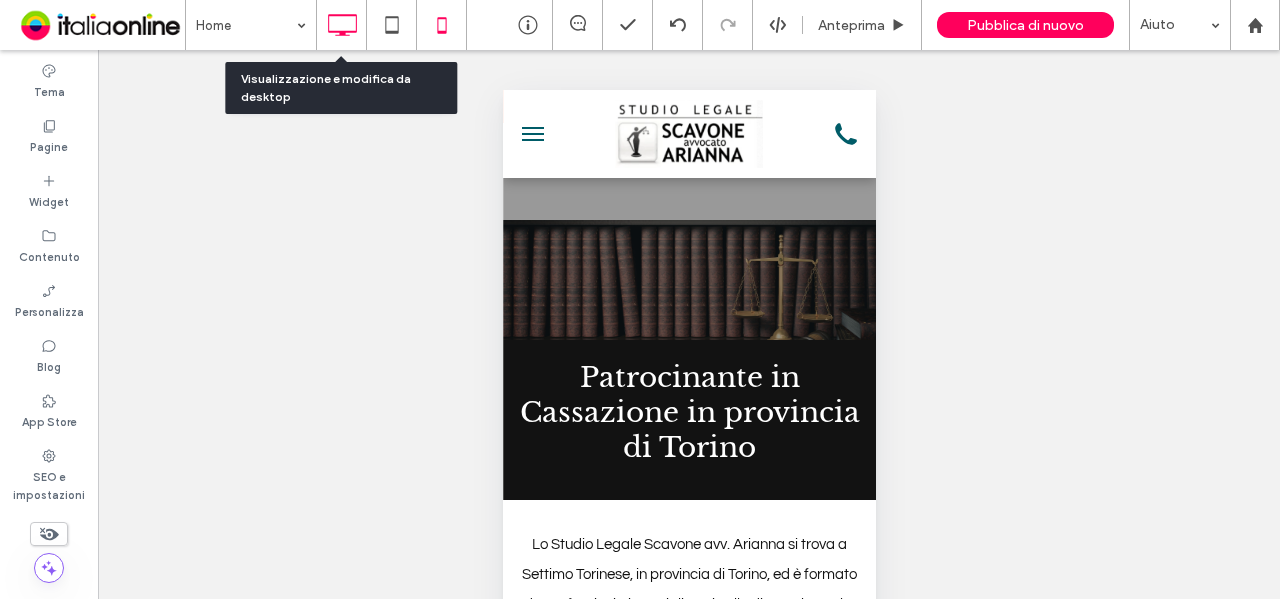 click 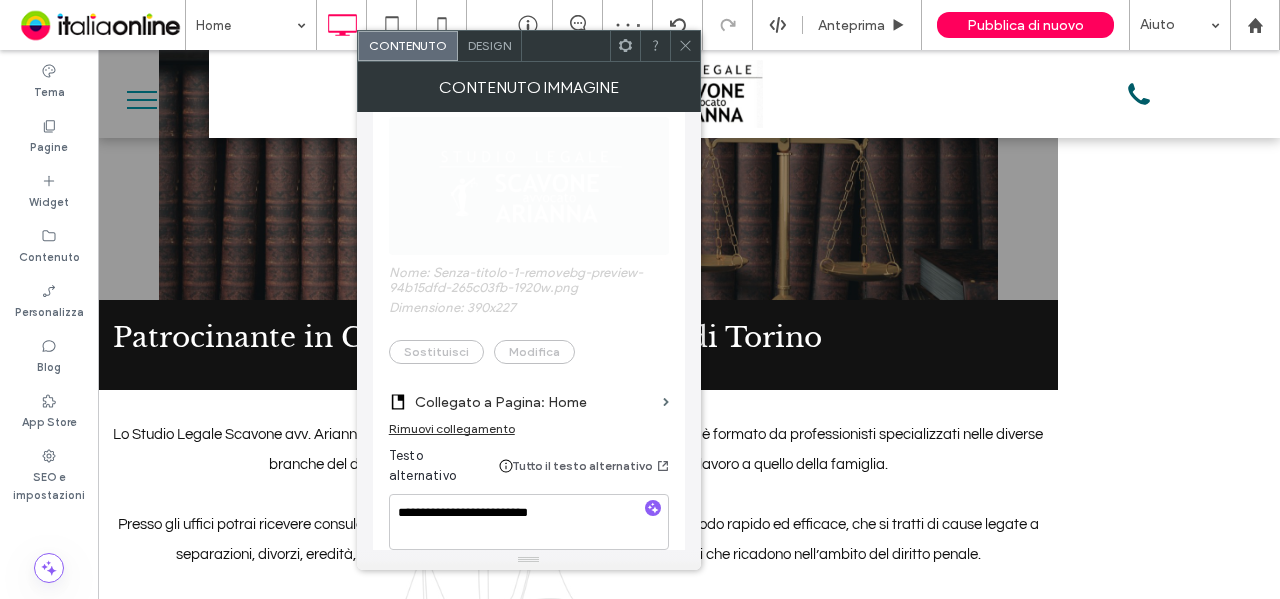 scroll, scrollTop: 200, scrollLeft: 0, axis: vertical 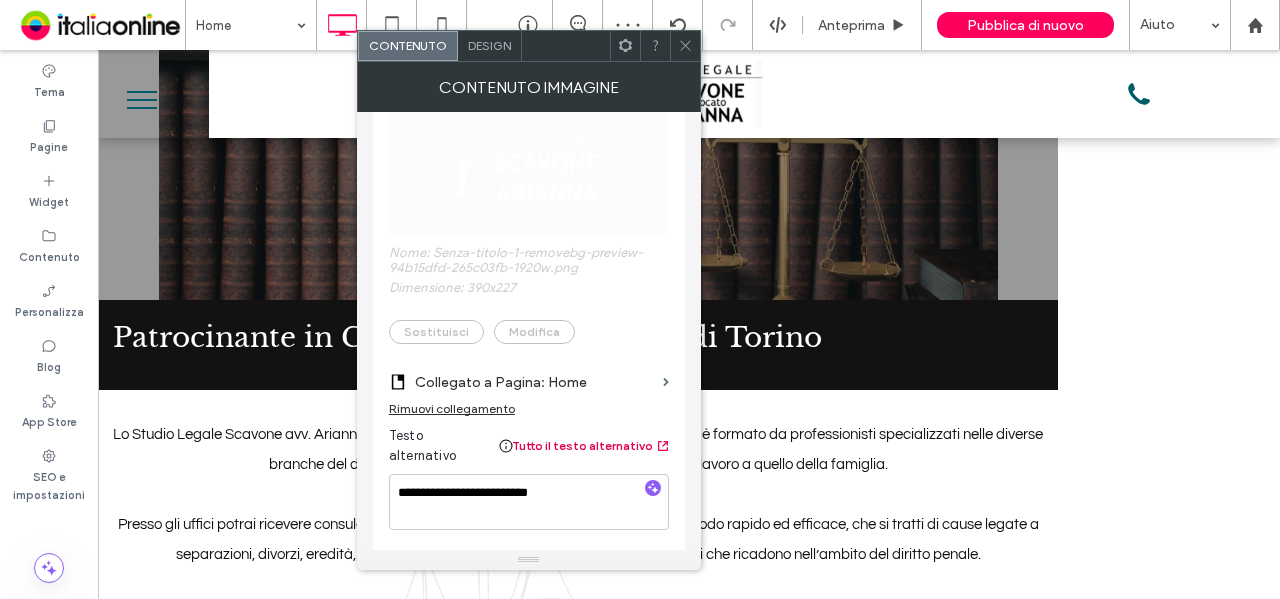 click on "Tutto il testo alternativo" at bounding box center (591, 446) 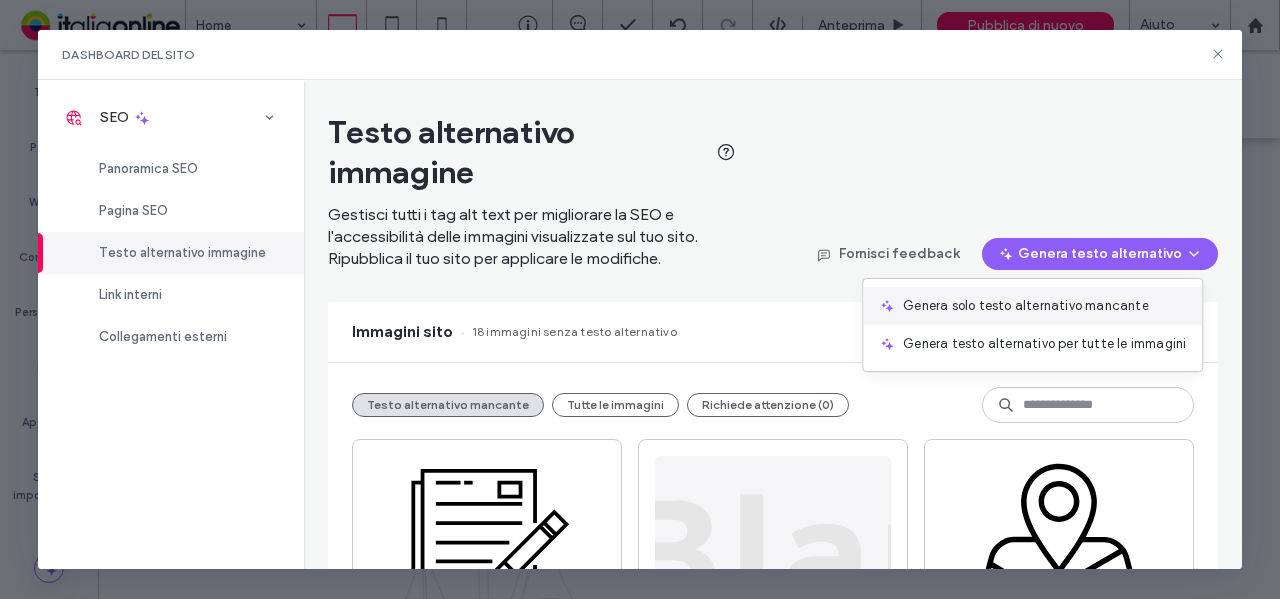click on "Genera solo testo alternativo mancante" at bounding box center [1026, 306] 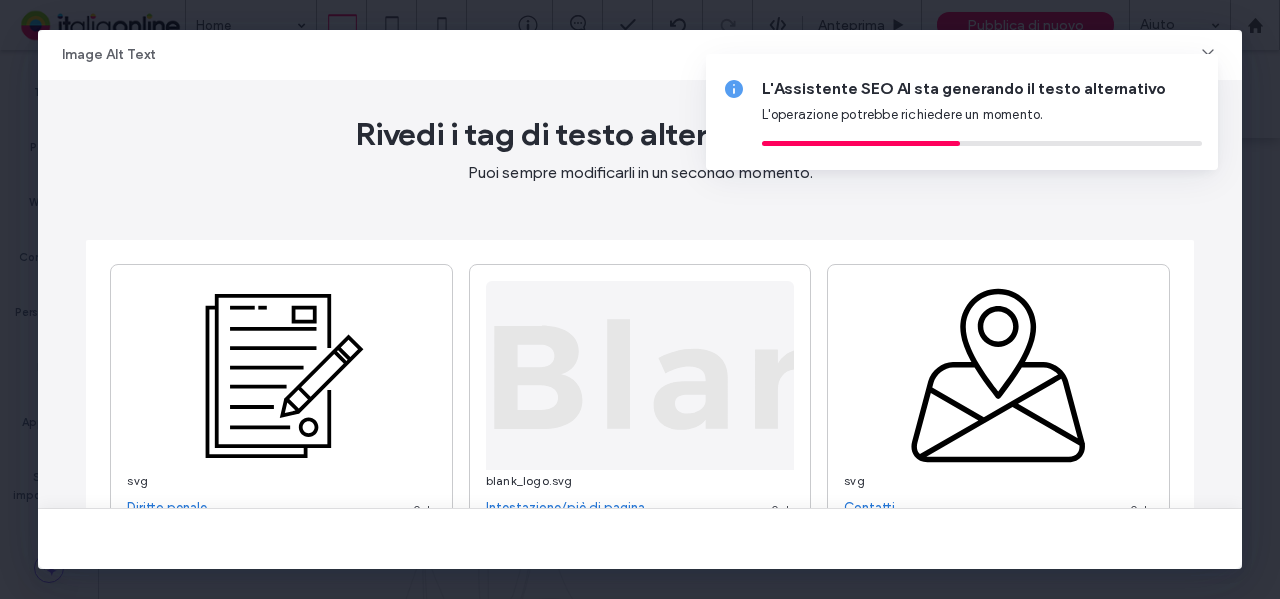 type on "**********" 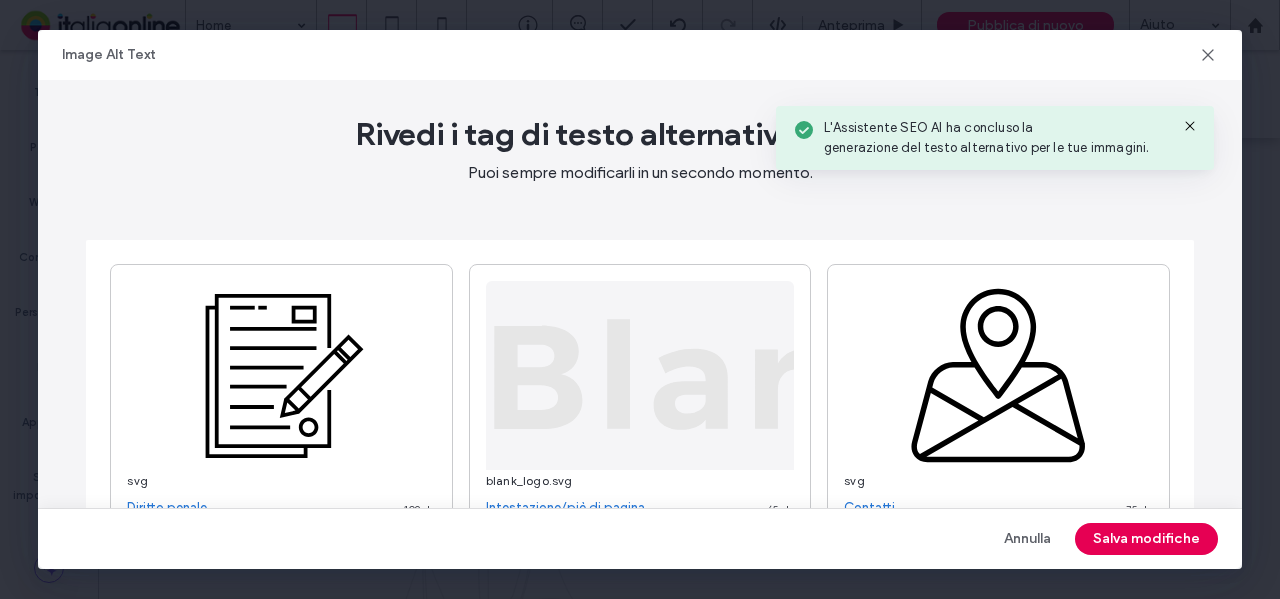 click on "Salva modifiche" at bounding box center [1146, 539] 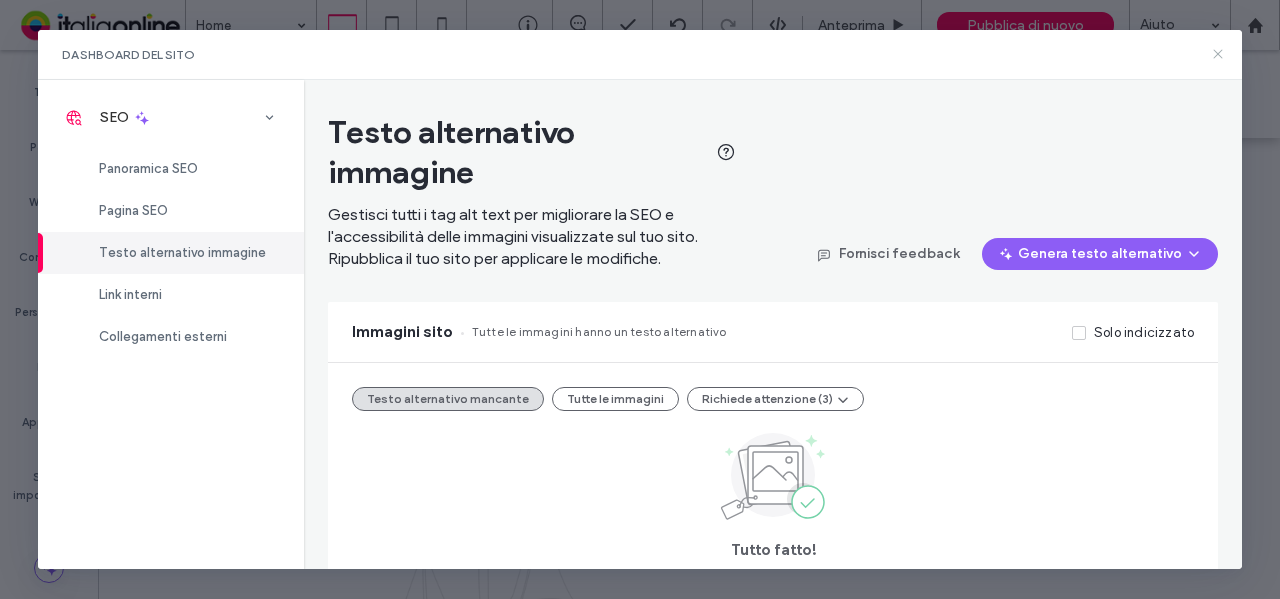 click 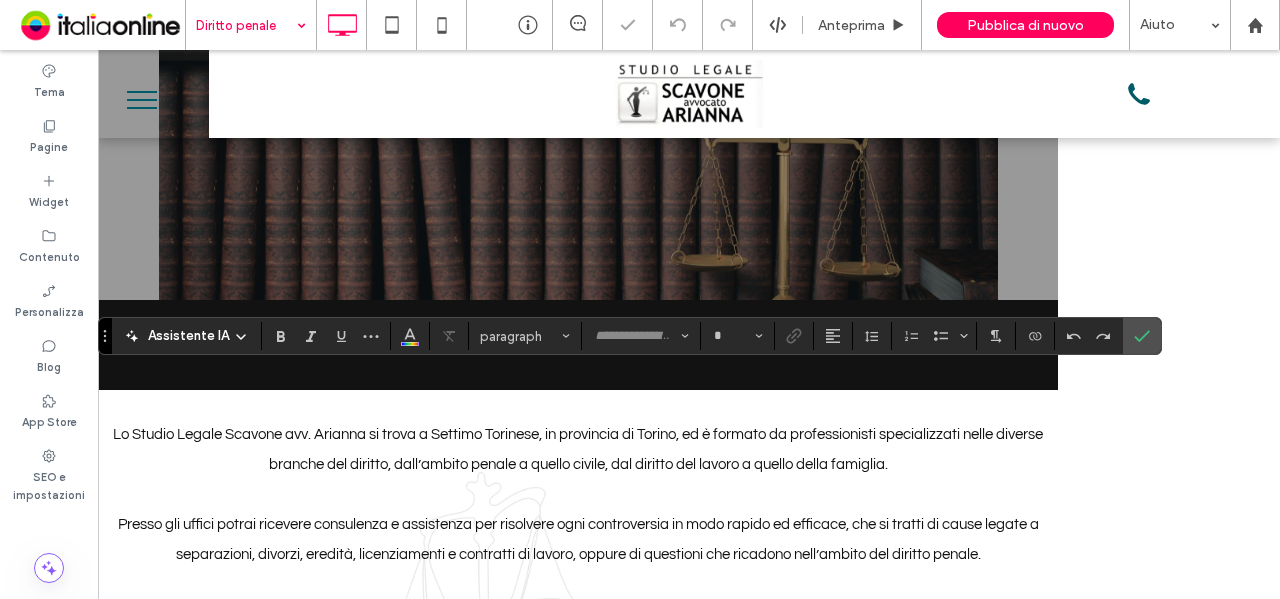 type on "**********" 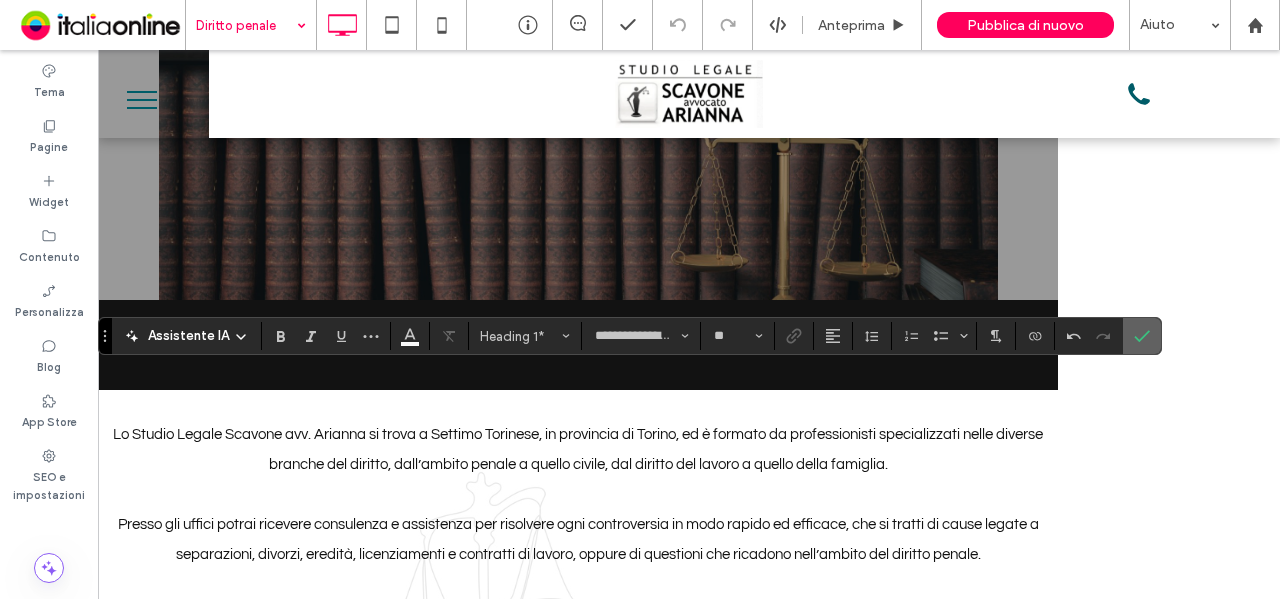 click 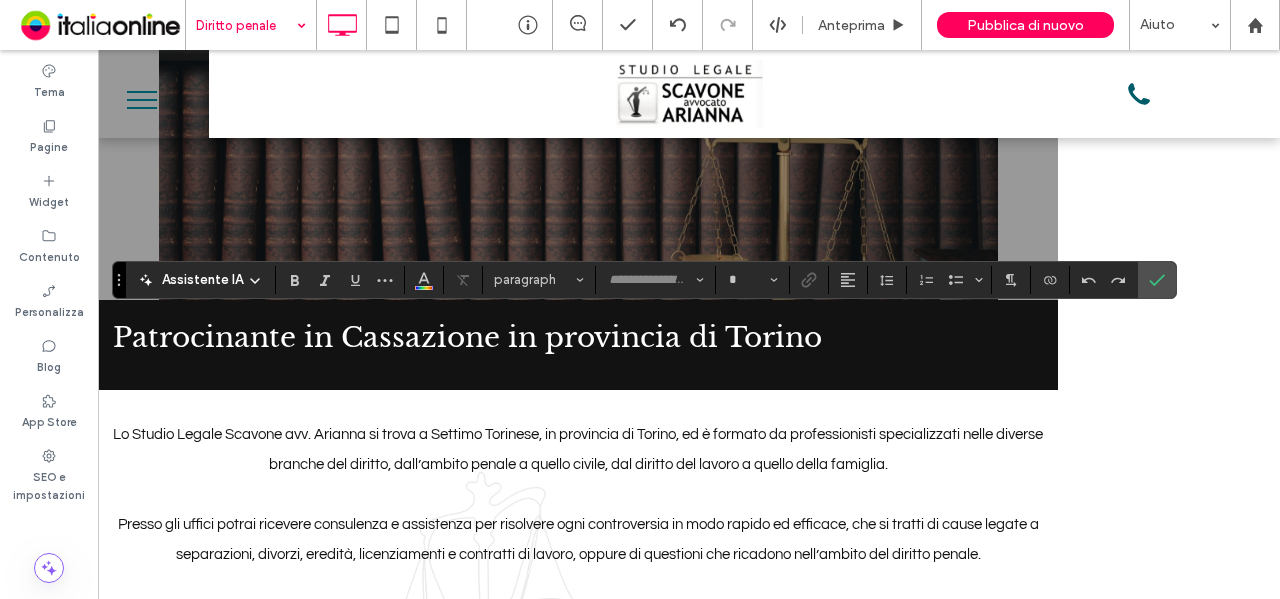 type on "*********" 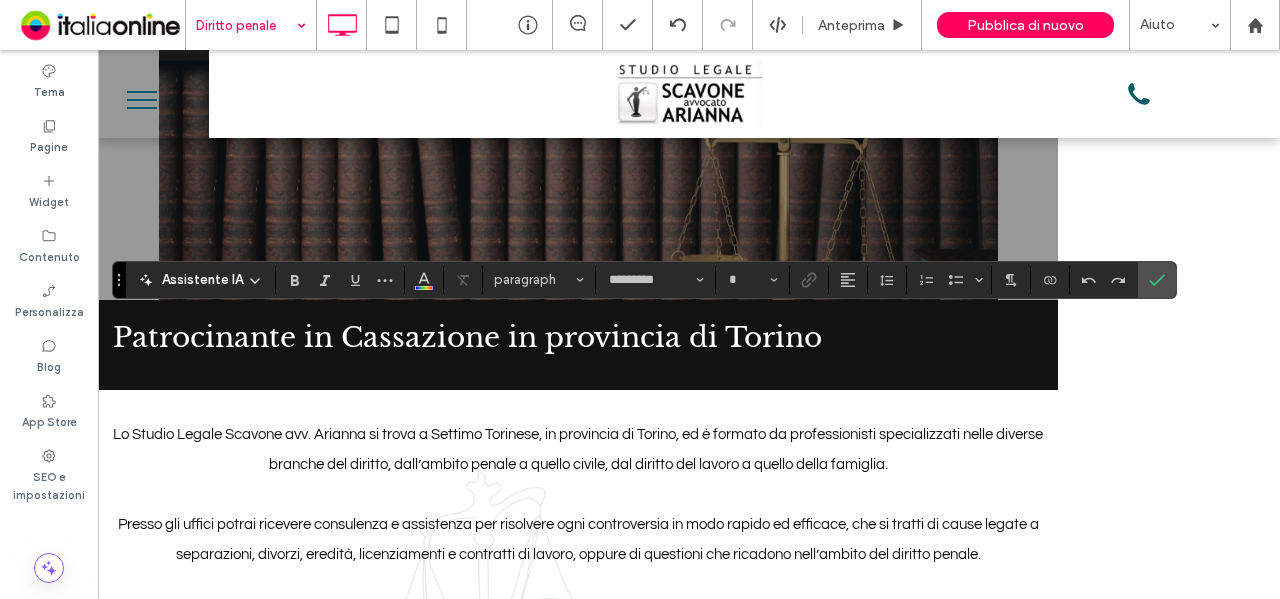 type on "**" 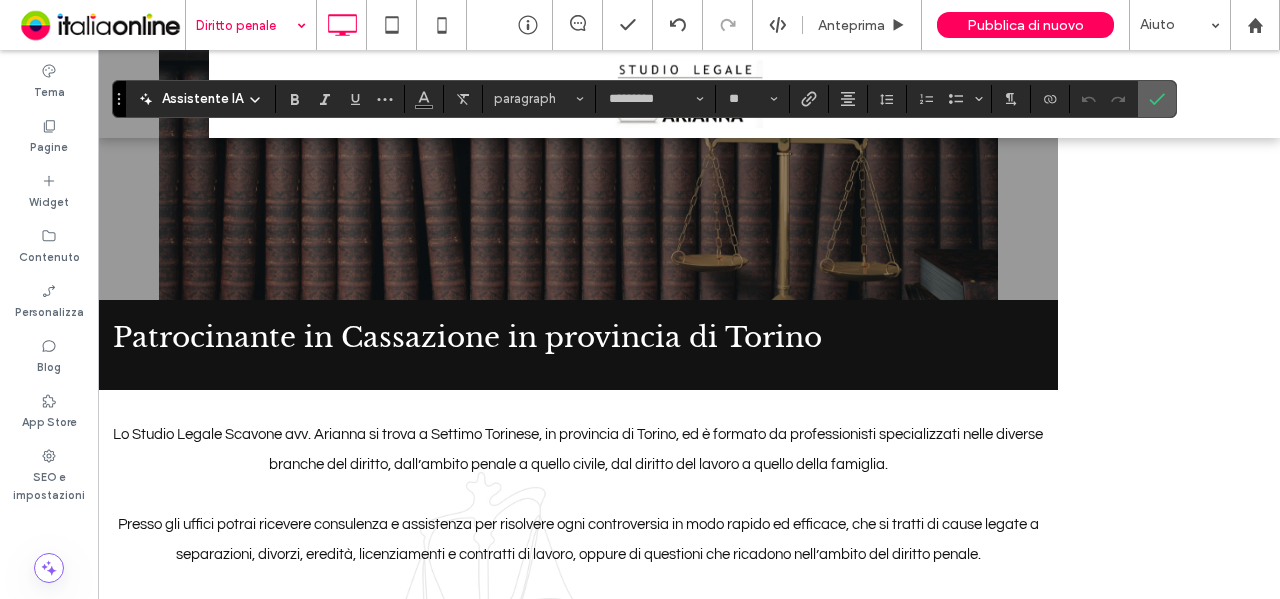 click 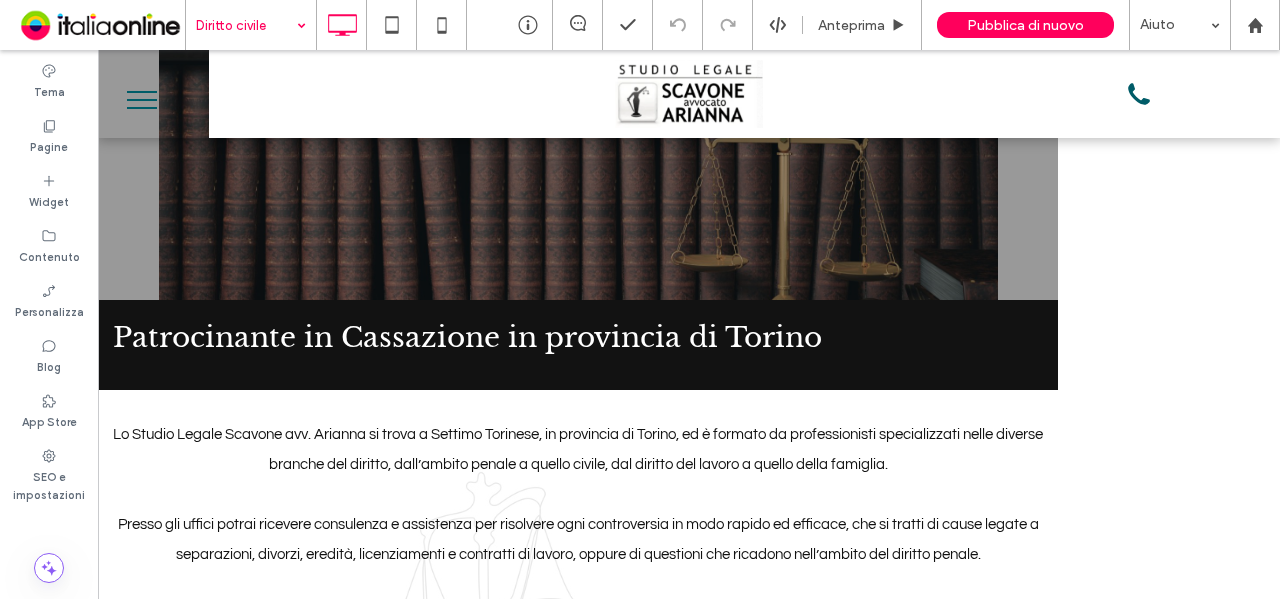 click at bounding box center (246, 25) 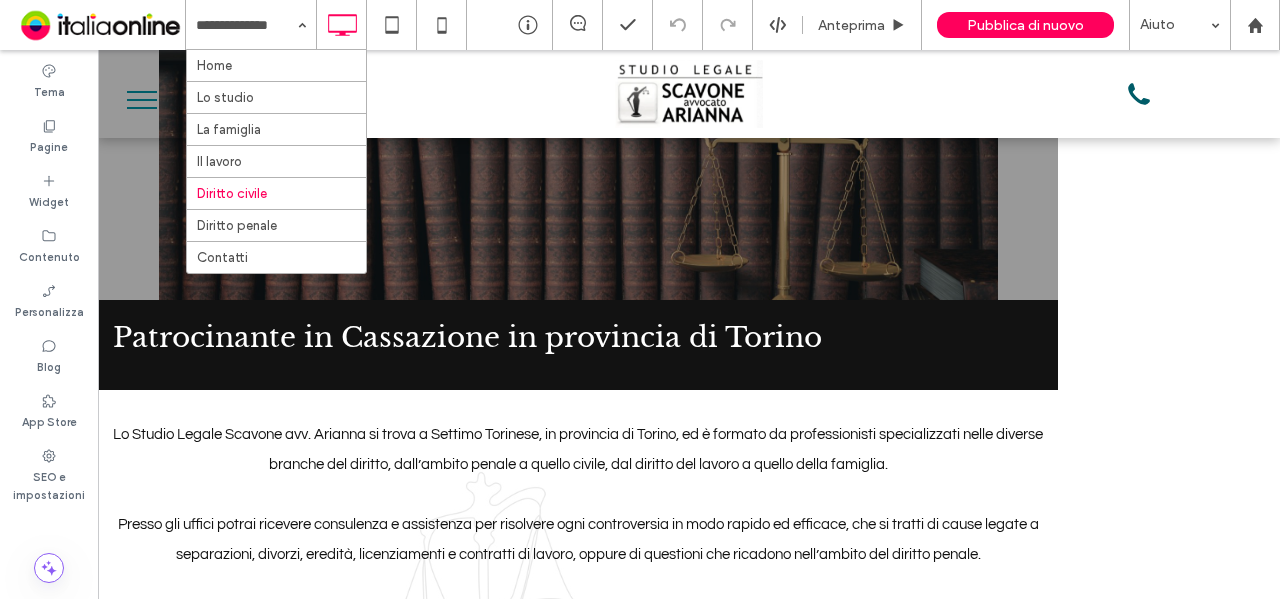 drag, startPoint x: 242, startPoint y: 61, endPoint x: 380, endPoint y: 120, distance: 150.08331 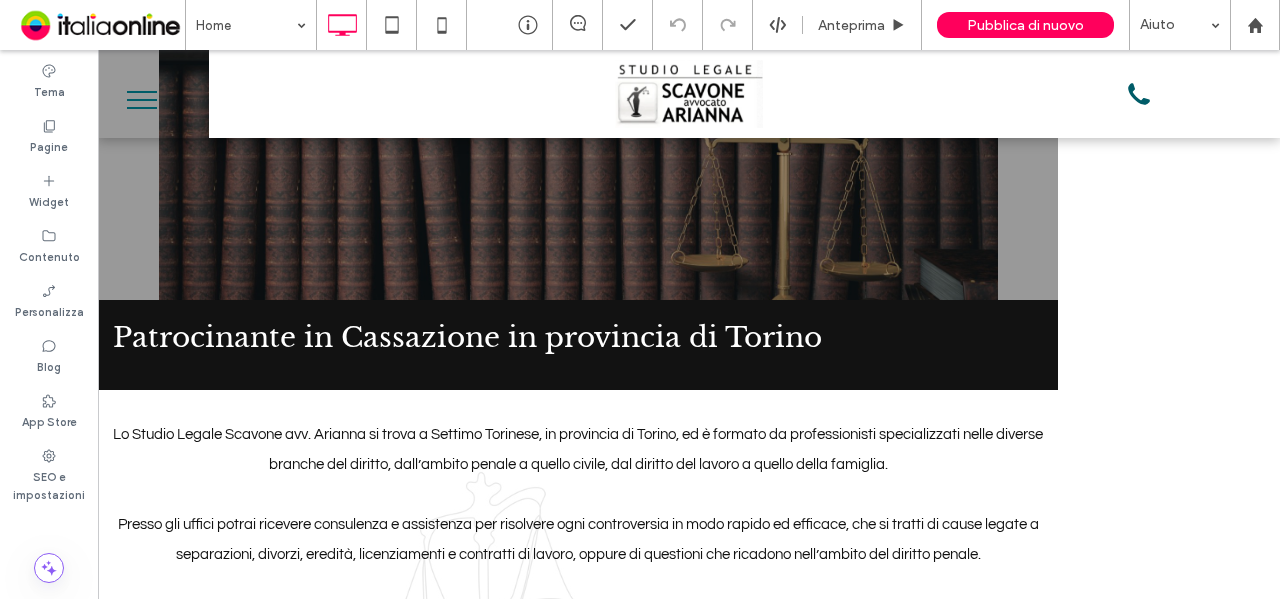 type on "**********" 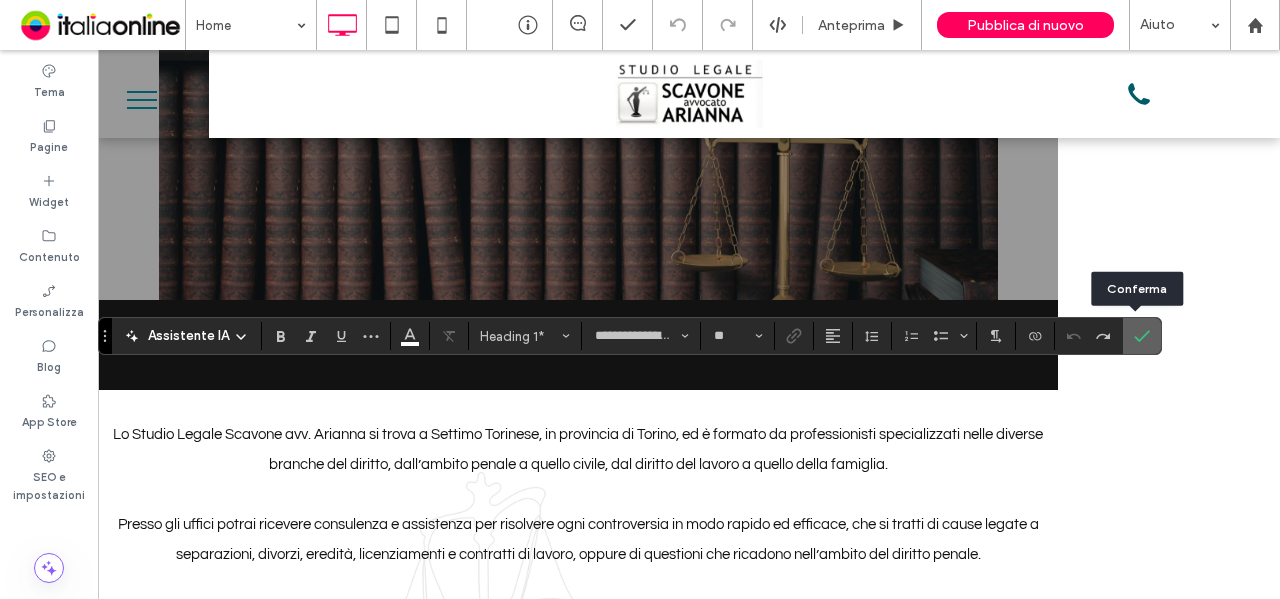 click 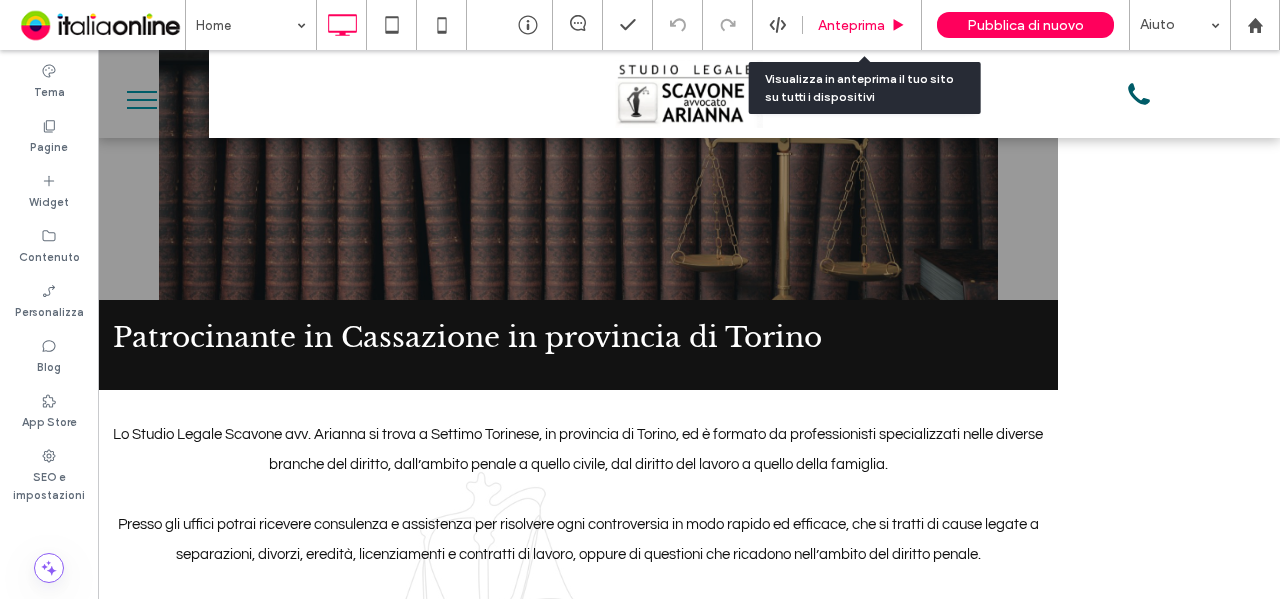 click on "Anteprima" at bounding box center (851, 25) 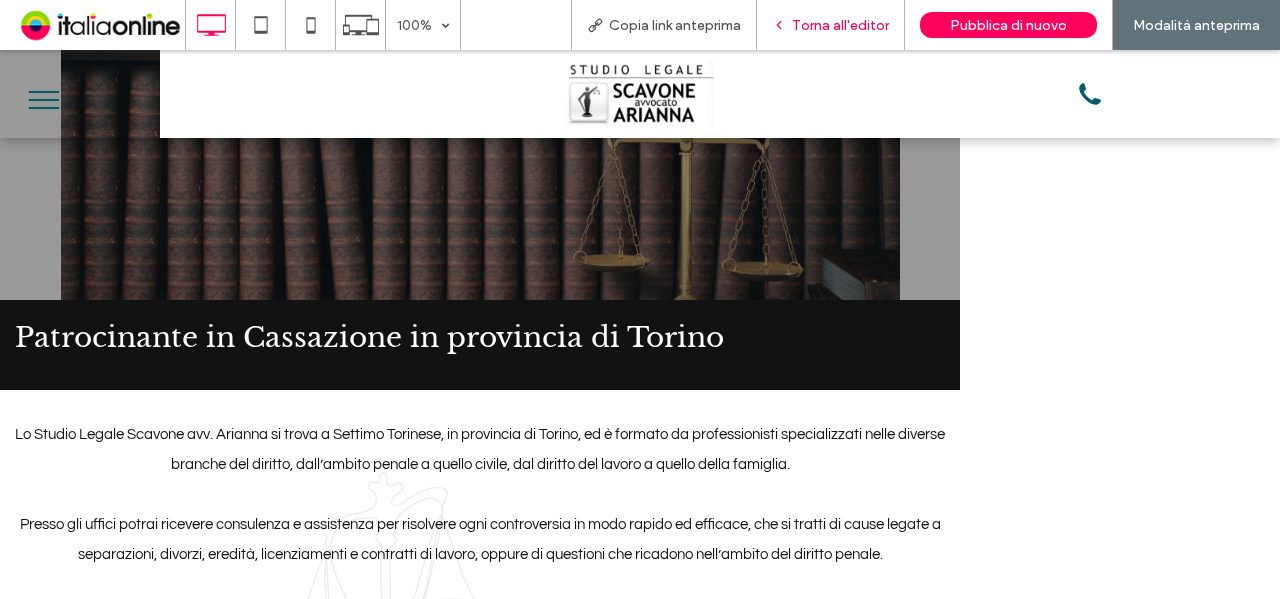 click on "Torna all'editor" at bounding box center [840, 25] 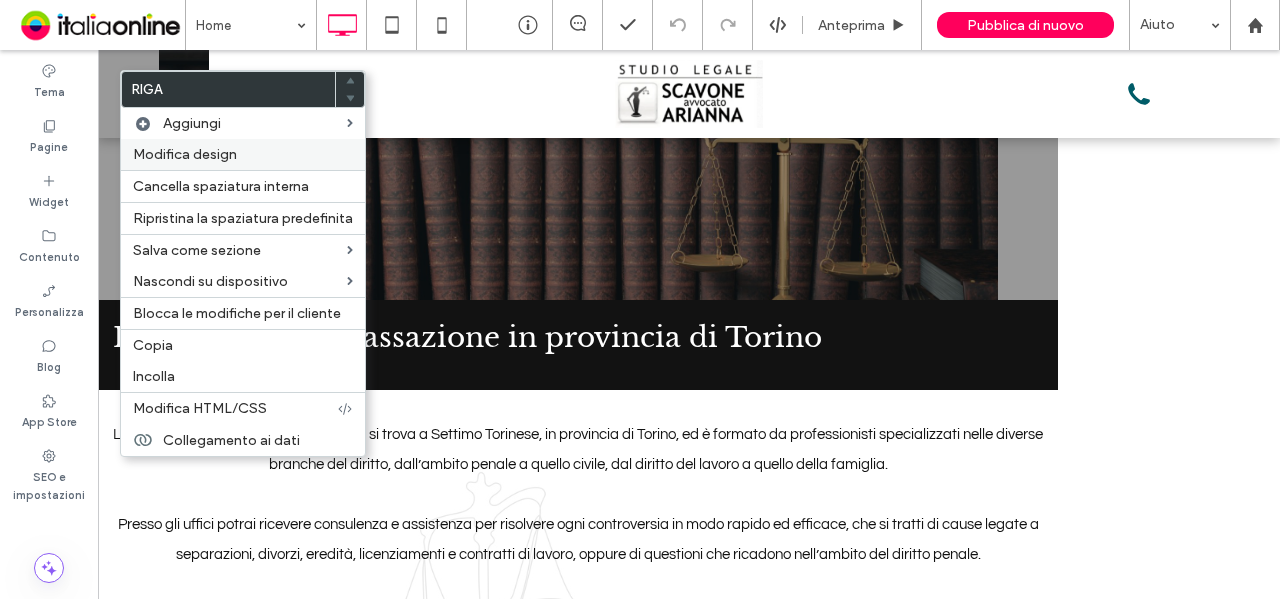 click on "Modifica design" at bounding box center (185, 154) 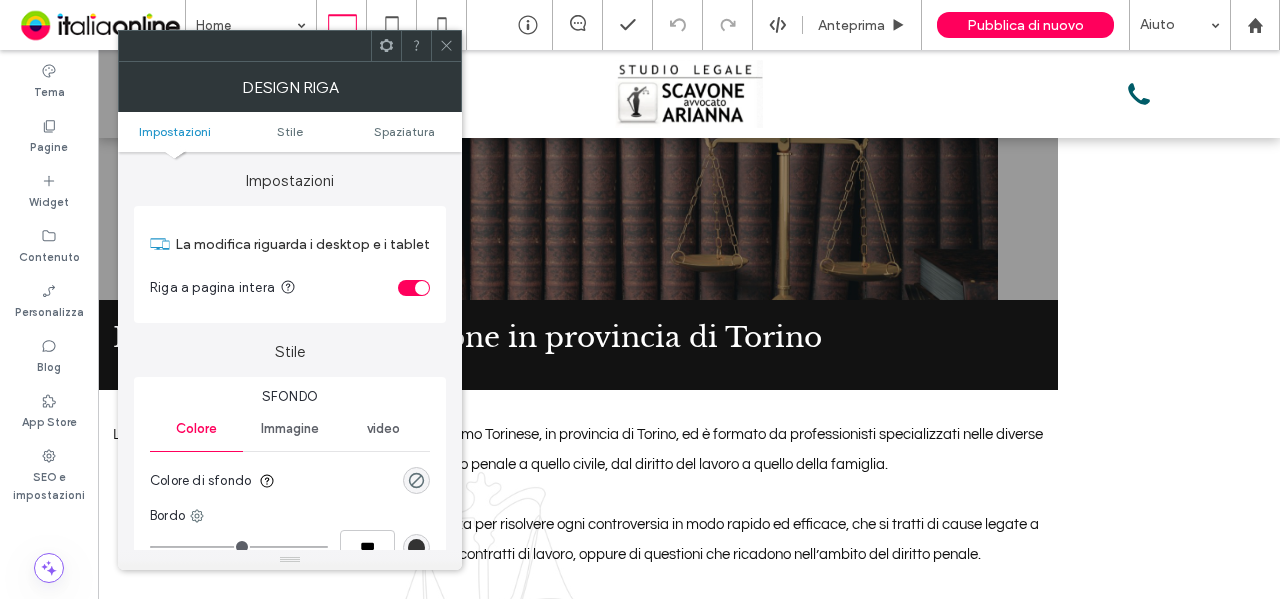 click on "Impostazioni Stile Spaziatura" at bounding box center [290, 132] 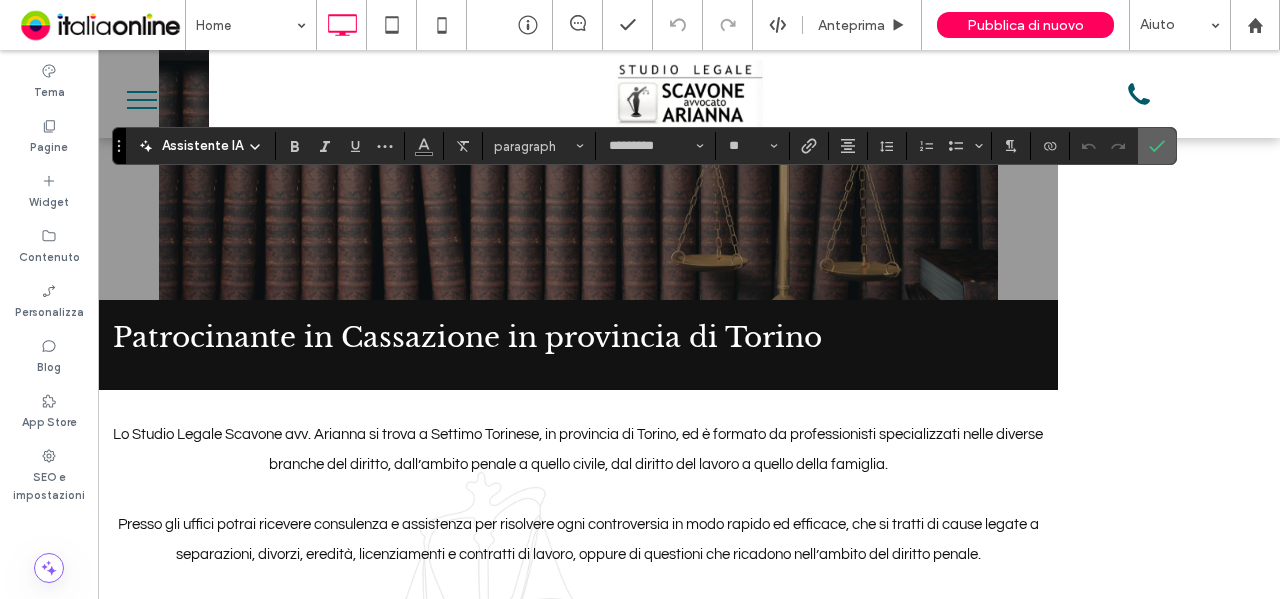 click 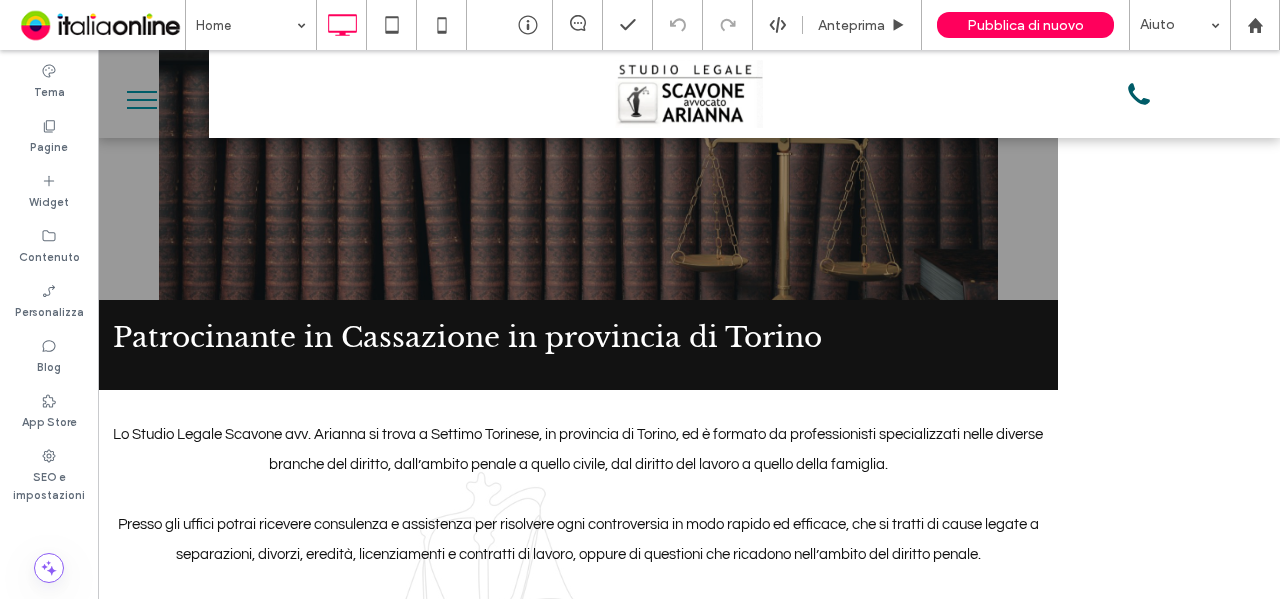 type on "**********" 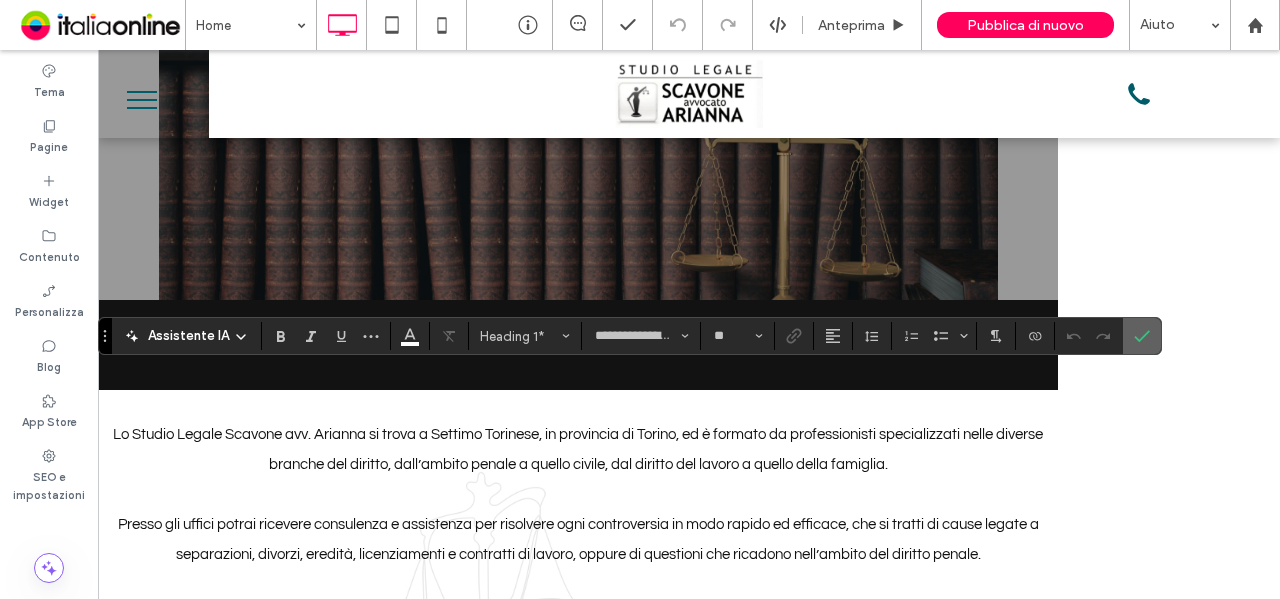 click 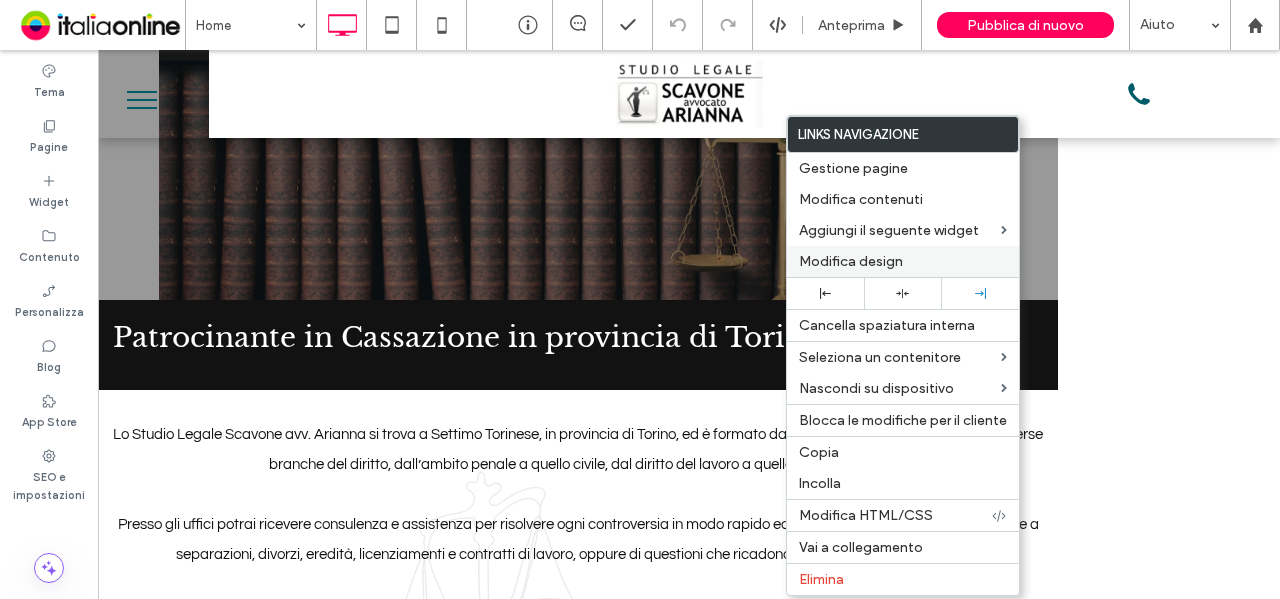 click on "Modifica design" at bounding box center [851, 261] 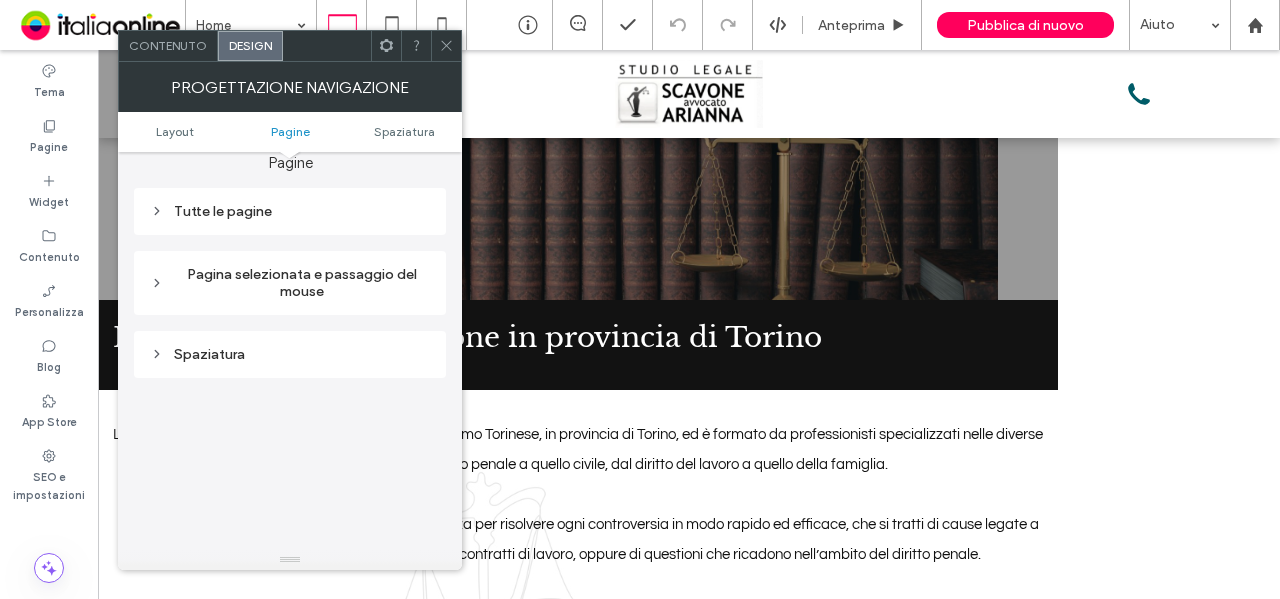 scroll, scrollTop: 300, scrollLeft: 0, axis: vertical 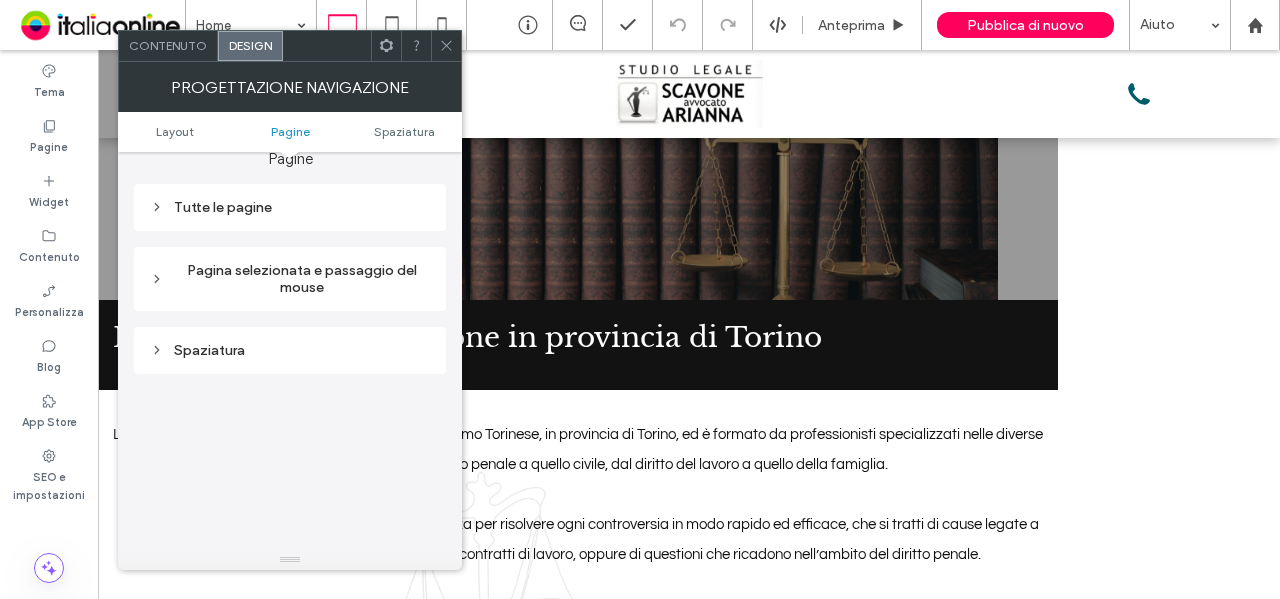 drag, startPoint x: 356, startPoint y: 203, endPoint x: 364, endPoint y: 239, distance: 36.878178 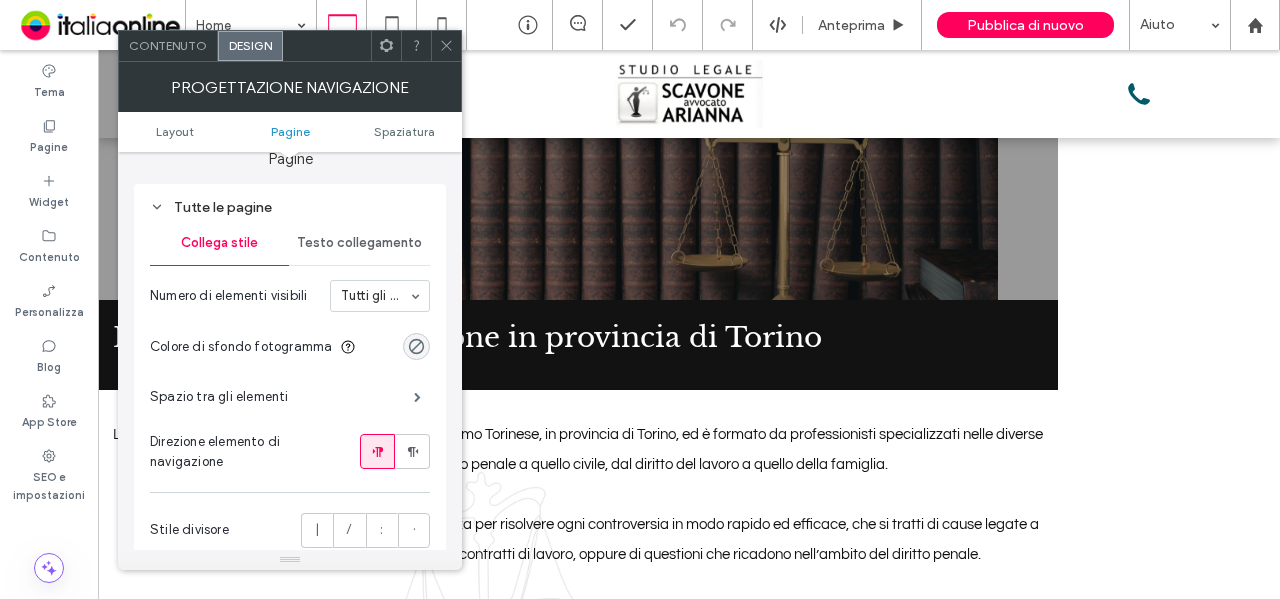 click on "Testo collegamento" at bounding box center [359, 243] 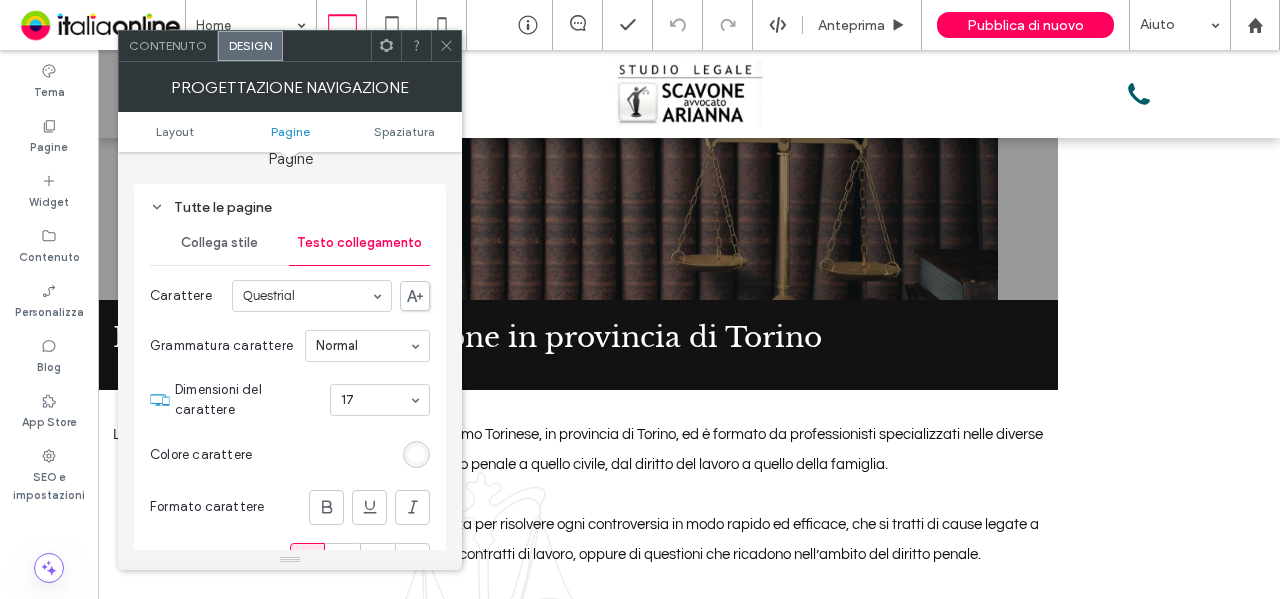 click 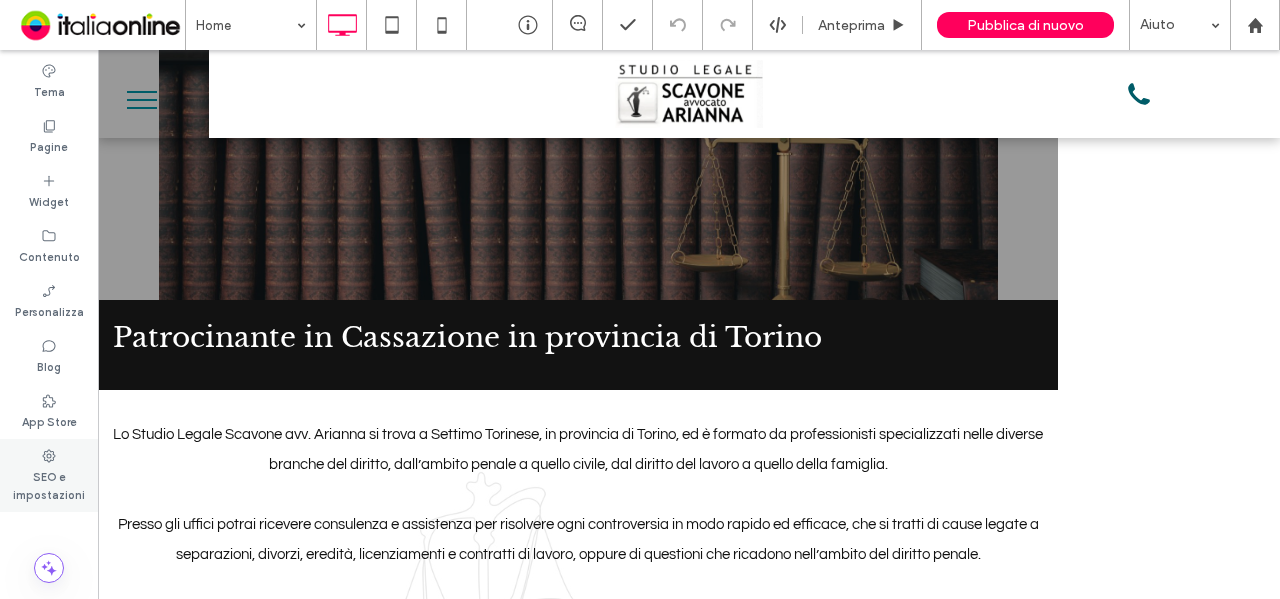 click on "SEO e impostazioni" at bounding box center (49, 484) 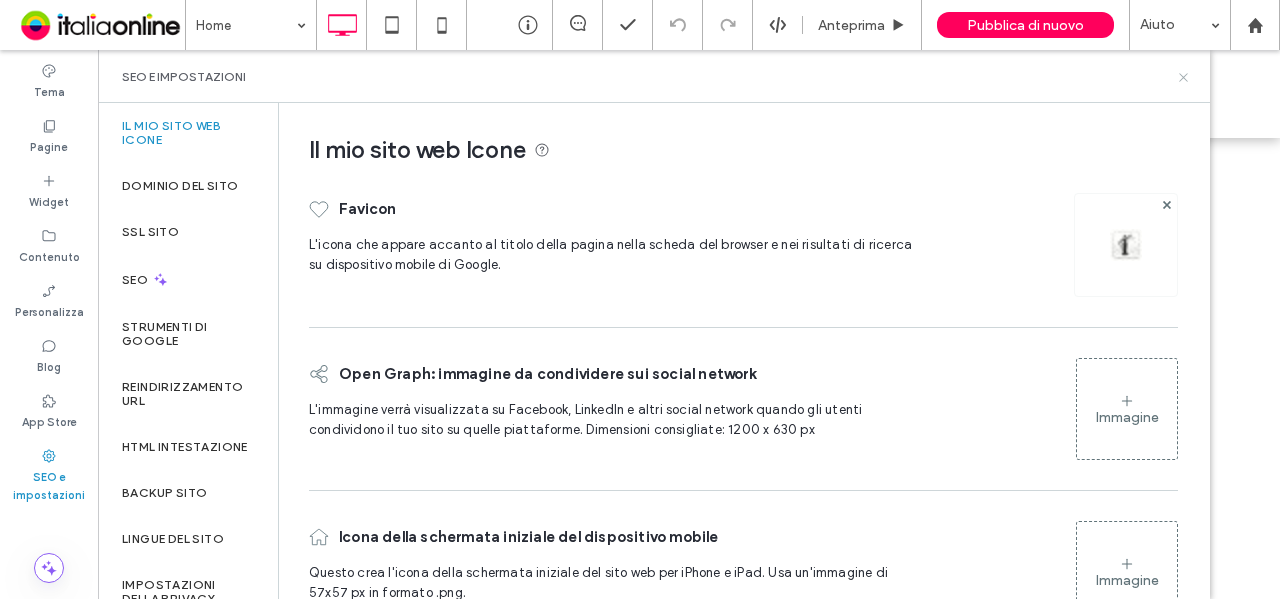 click 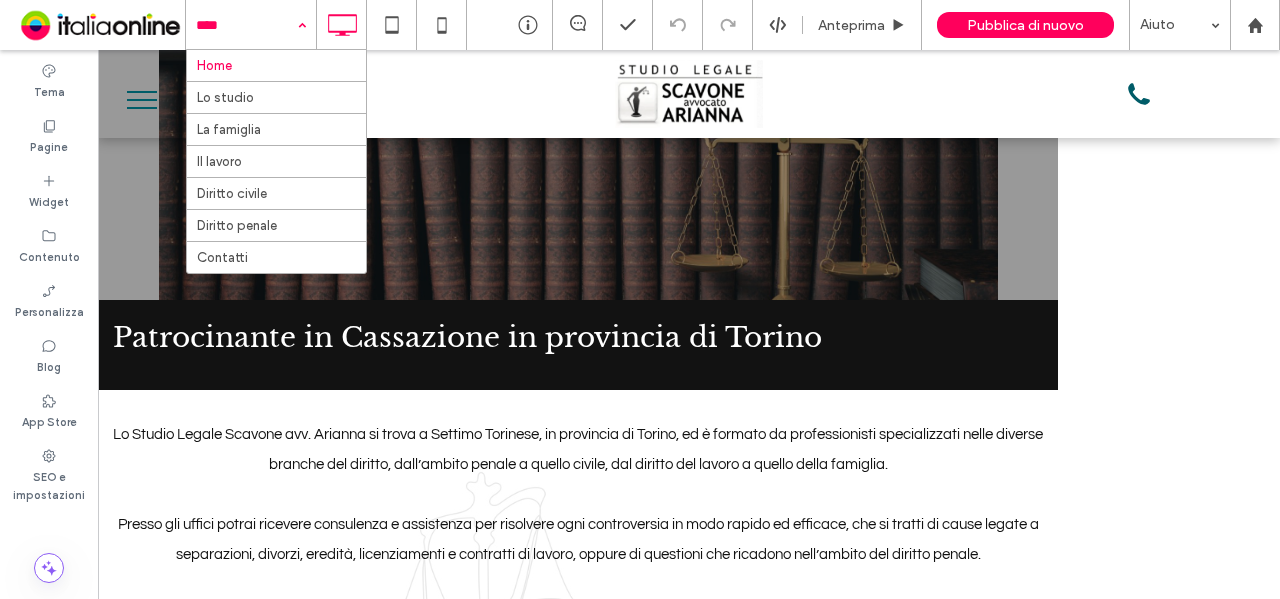 drag, startPoint x: 260, startPoint y: 17, endPoint x: 237, endPoint y: 36, distance: 29.832869 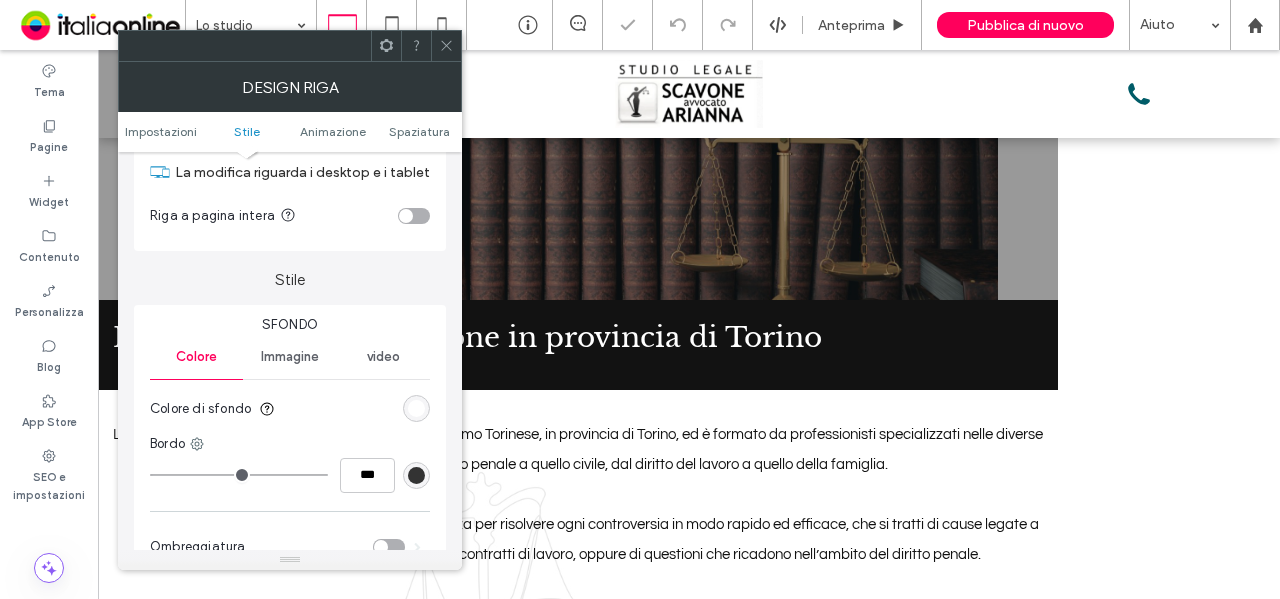 scroll, scrollTop: 200, scrollLeft: 0, axis: vertical 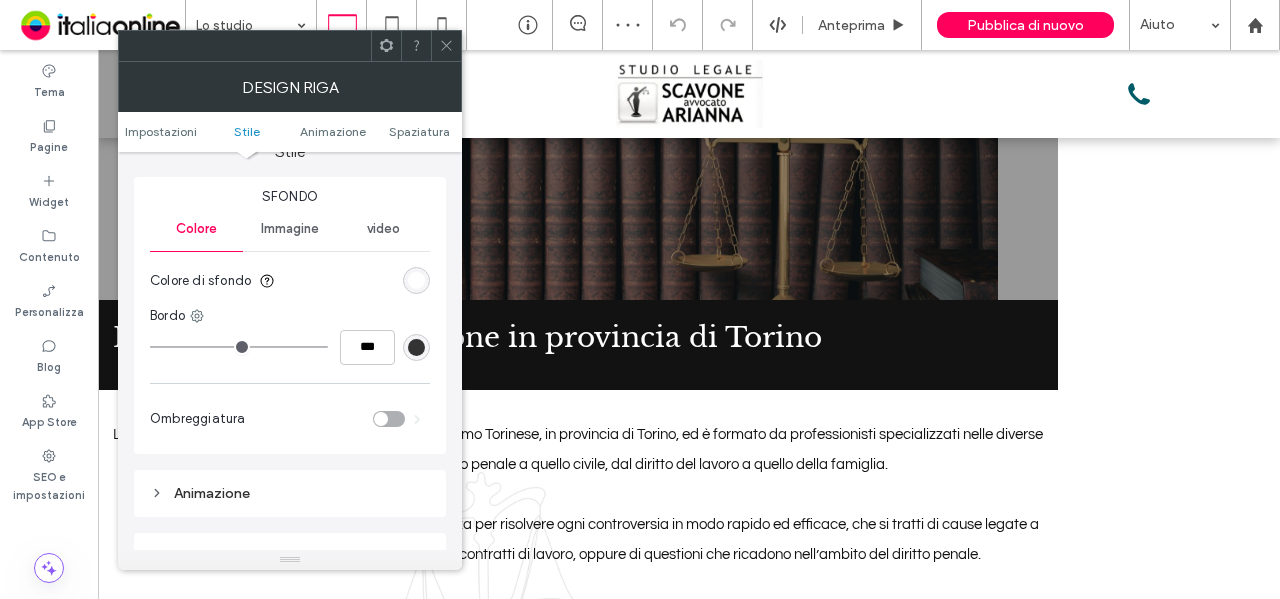 click on "Immagine" at bounding box center (290, 229) 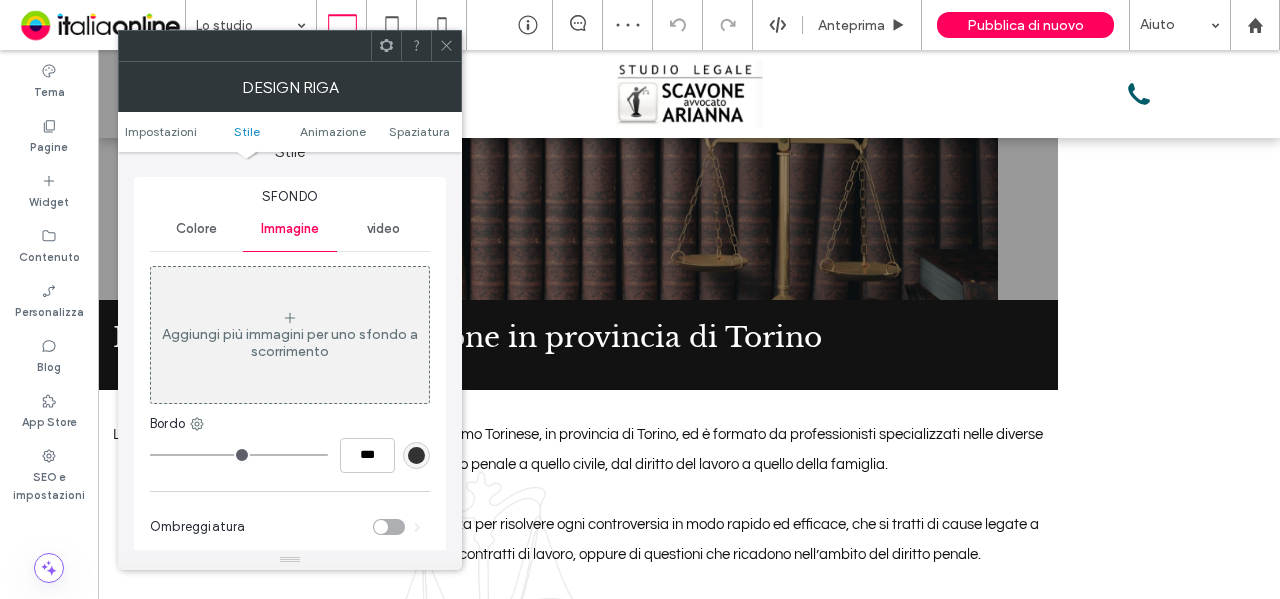 drag, startPoint x: 299, startPoint y: 337, endPoint x: 446, endPoint y: 357, distance: 148.35431 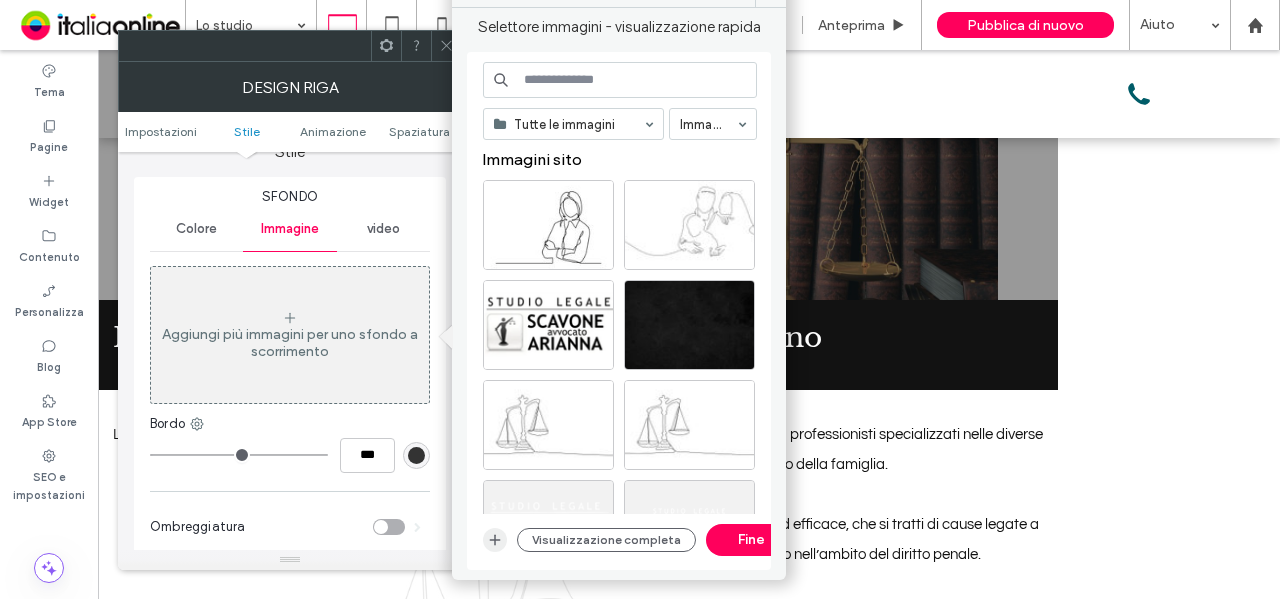 click 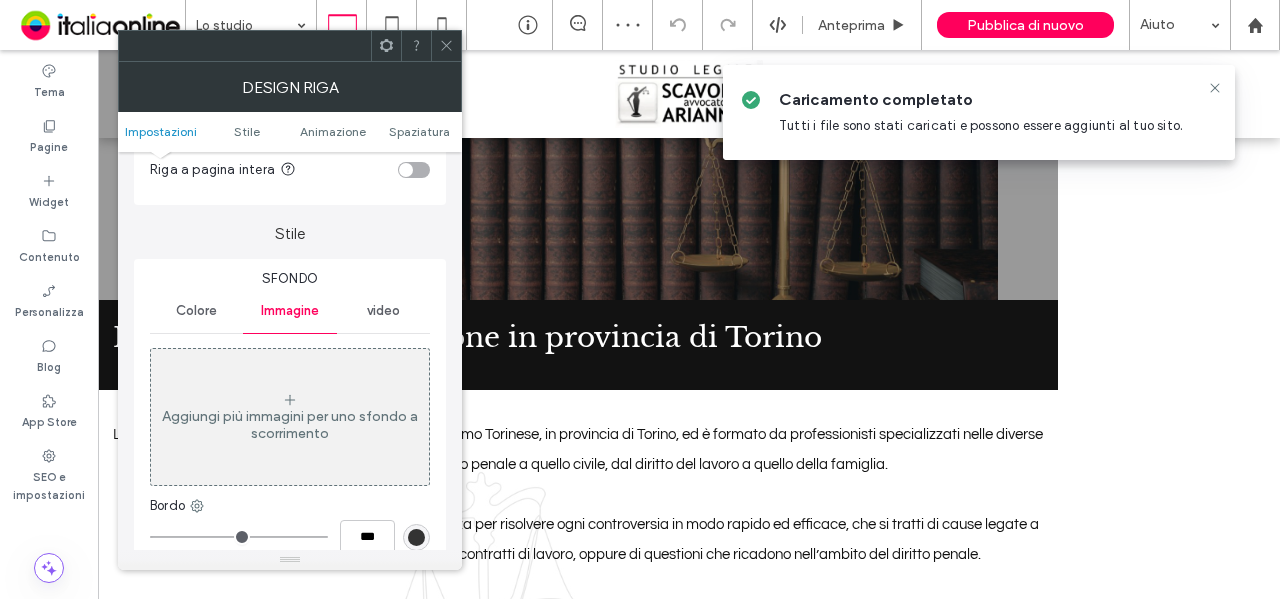 scroll, scrollTop: 100, scrollLeft: 0, axis: vertical 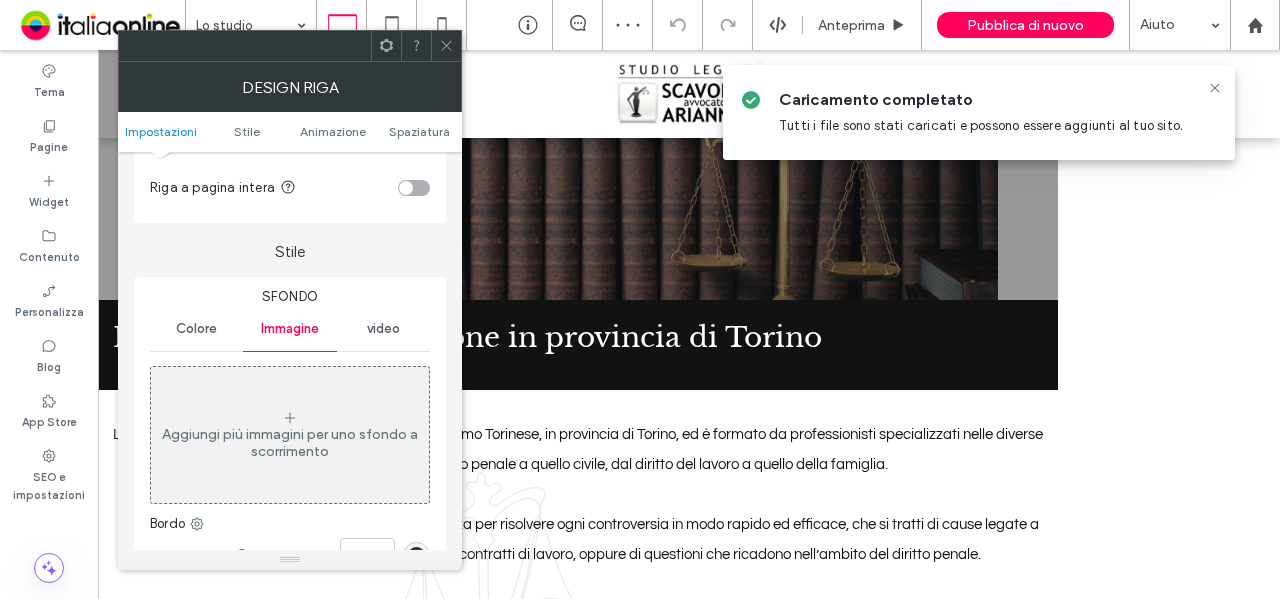 drag, startPoint x: 357, startPoint y: 423, endPoint x: 418, endPoint y: 390, distance: 69.354164 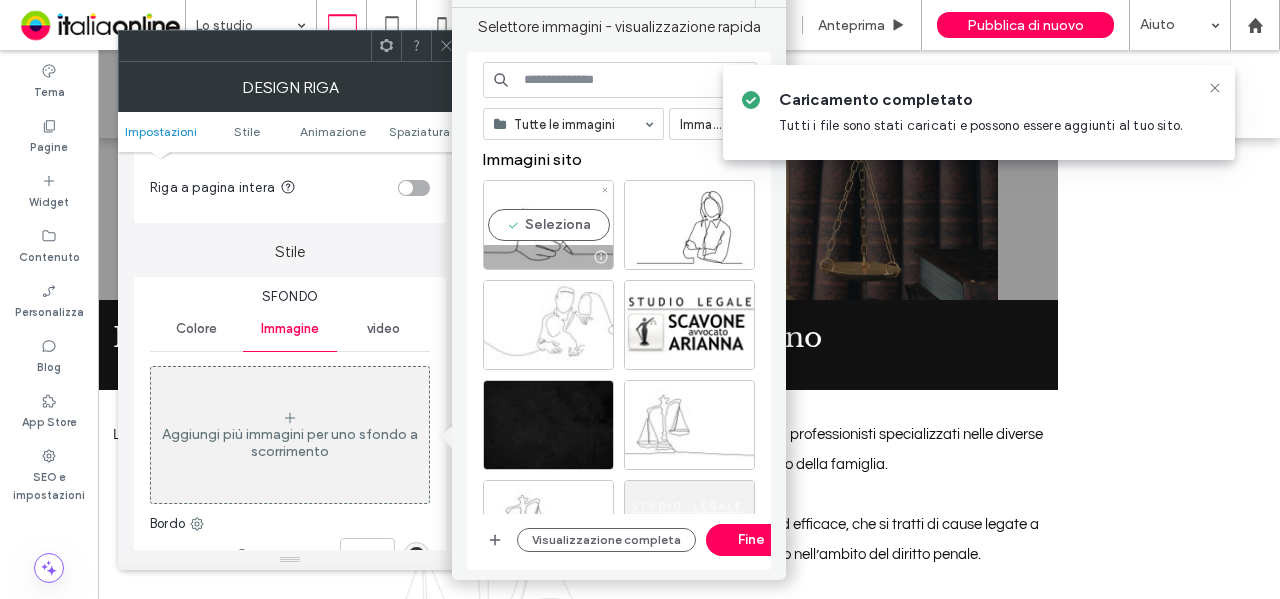click on "Seleziona" at bounding box center (548, 225) 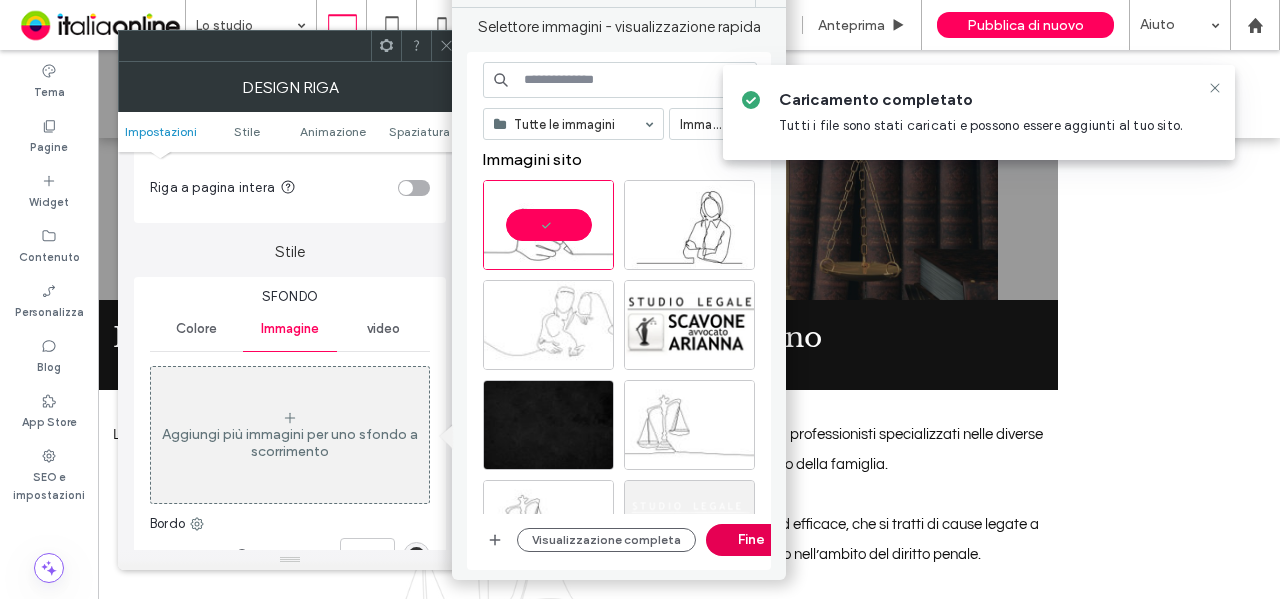 click on "Fine" at bounding box center [751, 540] 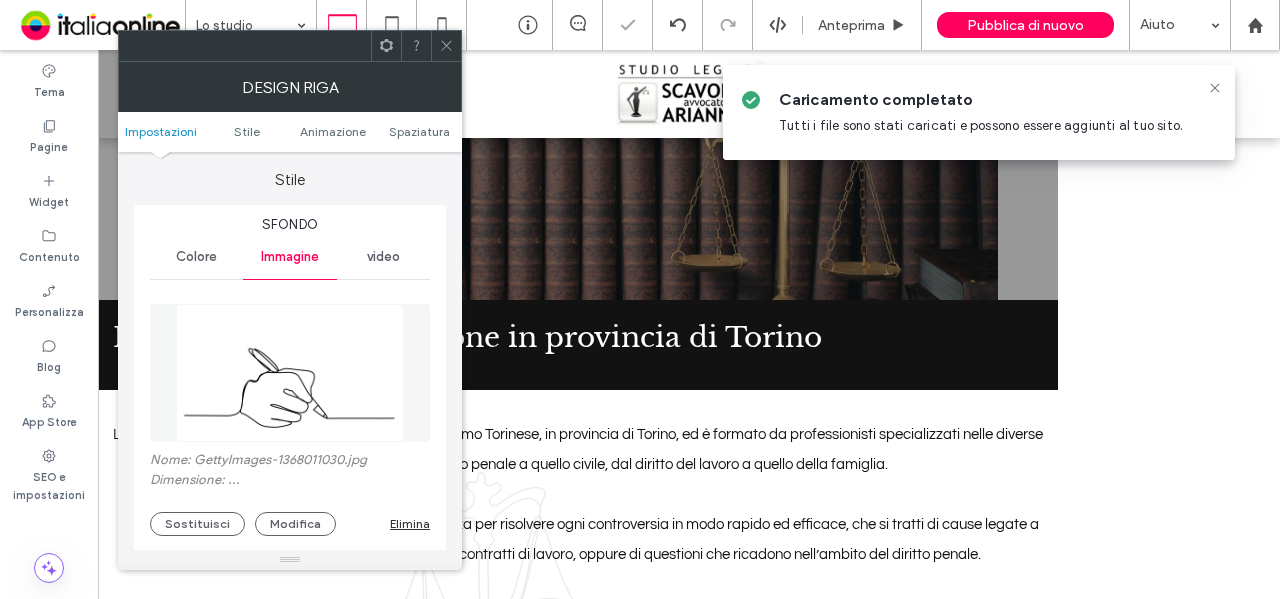 scroll, scrollTop: 300, scrollLeft: 0, axis: vertical 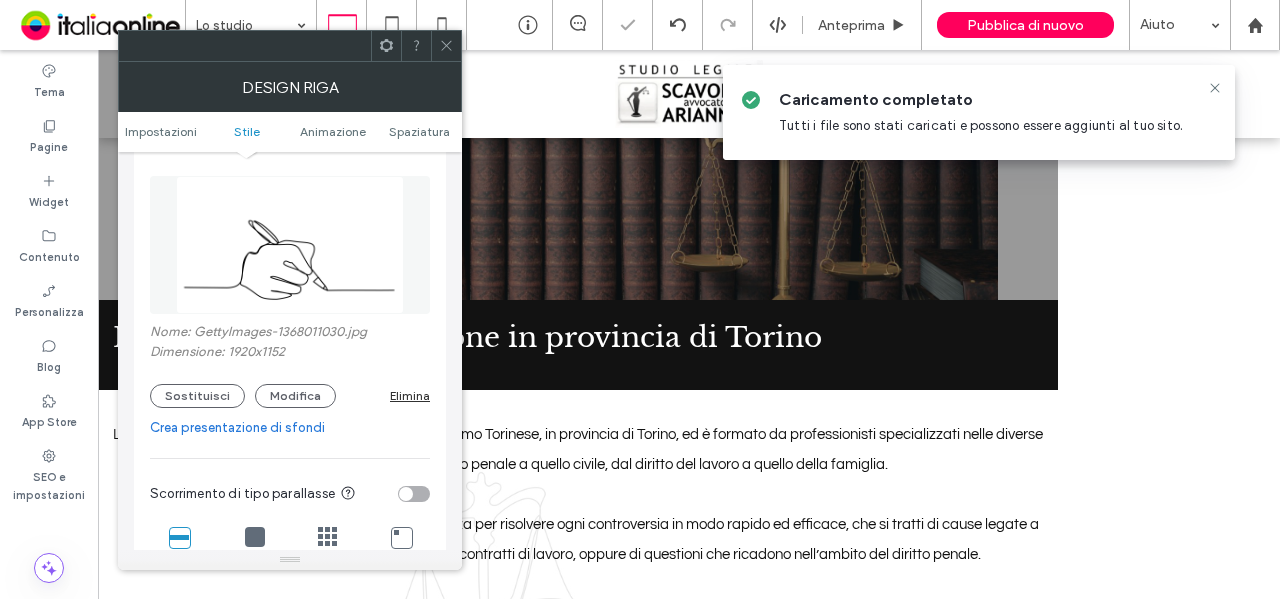 click at bounding box center [255, 537] 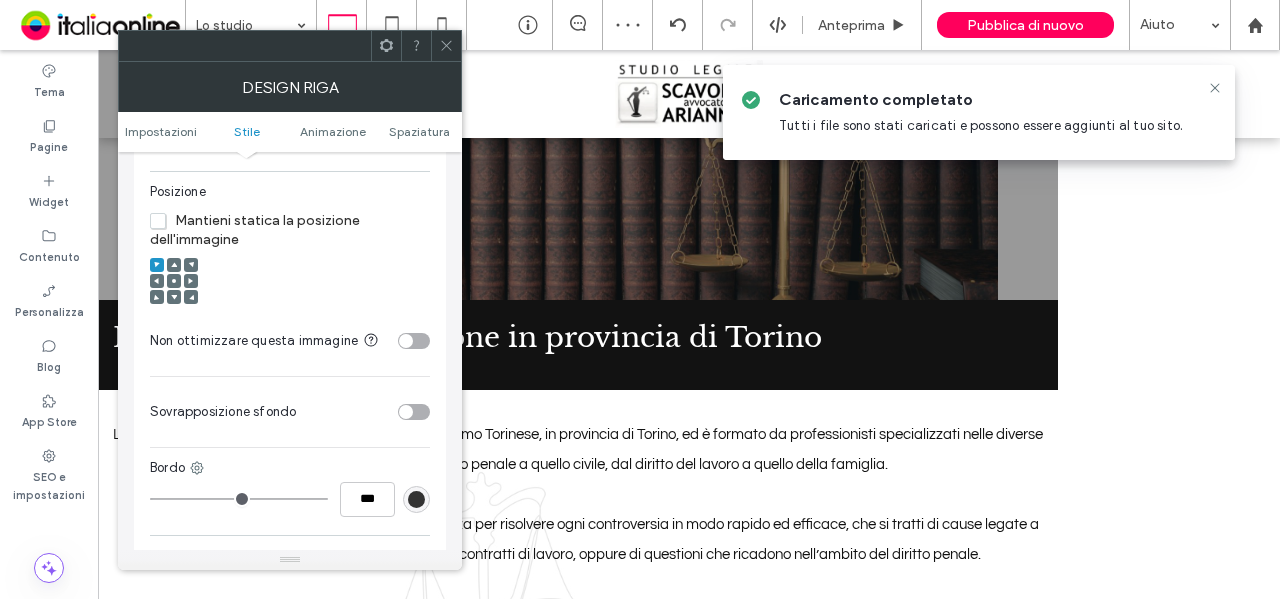 scroll, scrollTop: 800, scrollLeft: 0, axis: vertical 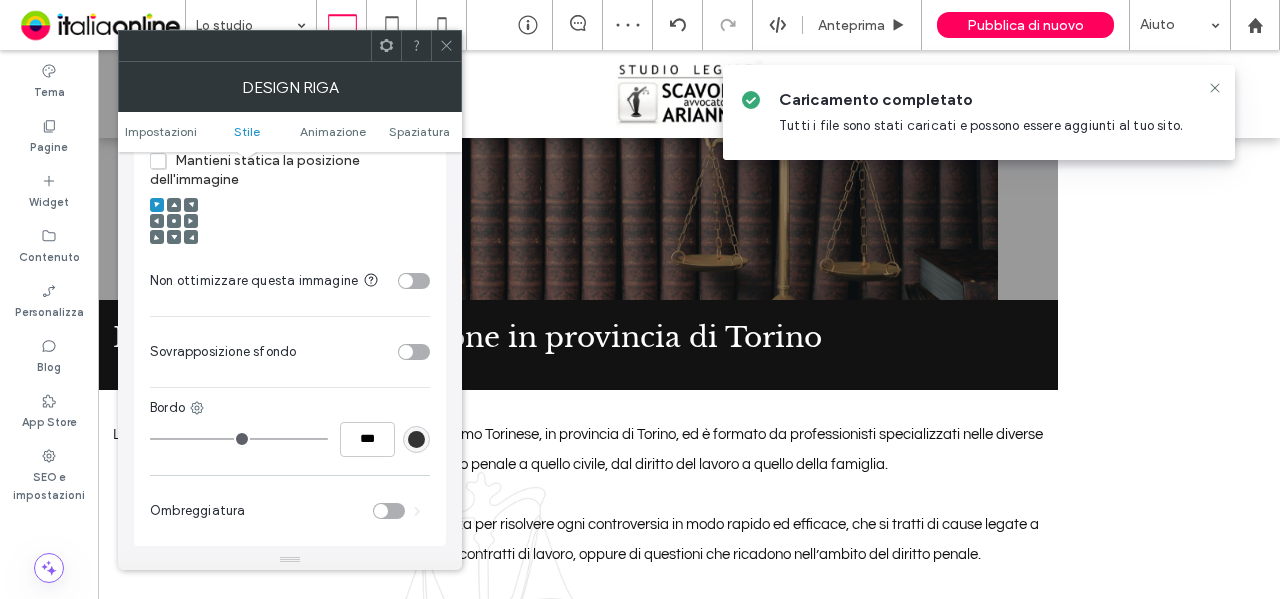 drag, startPoint x: 416, startPoint y: 347, endPoint x: 414, endPoint y: 365, distance: 18.110771 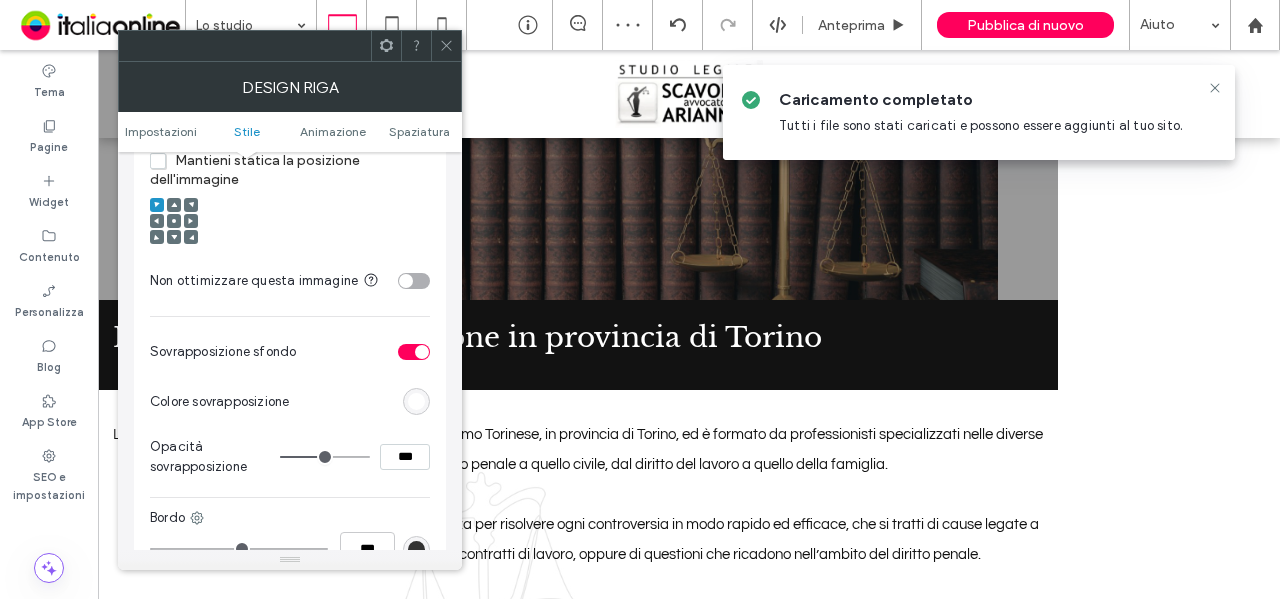 drag, startPoint x: 399, startPoint y: 447, endPoint x: 351, endPoint y: 443, distance: 48.166378 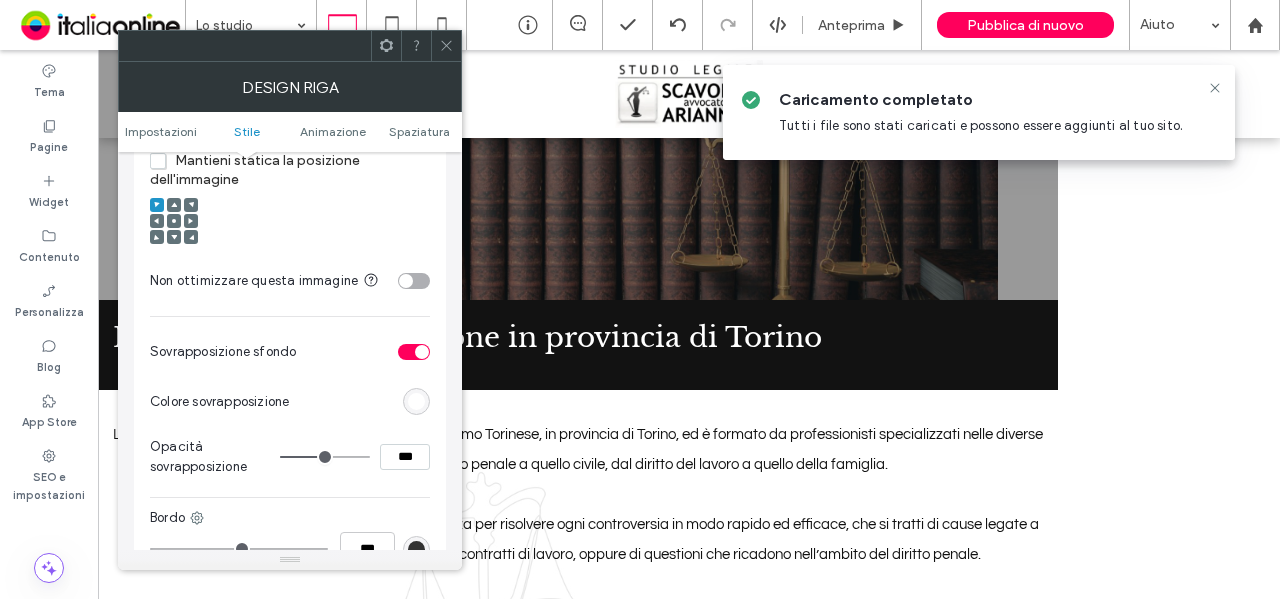 type on "***" 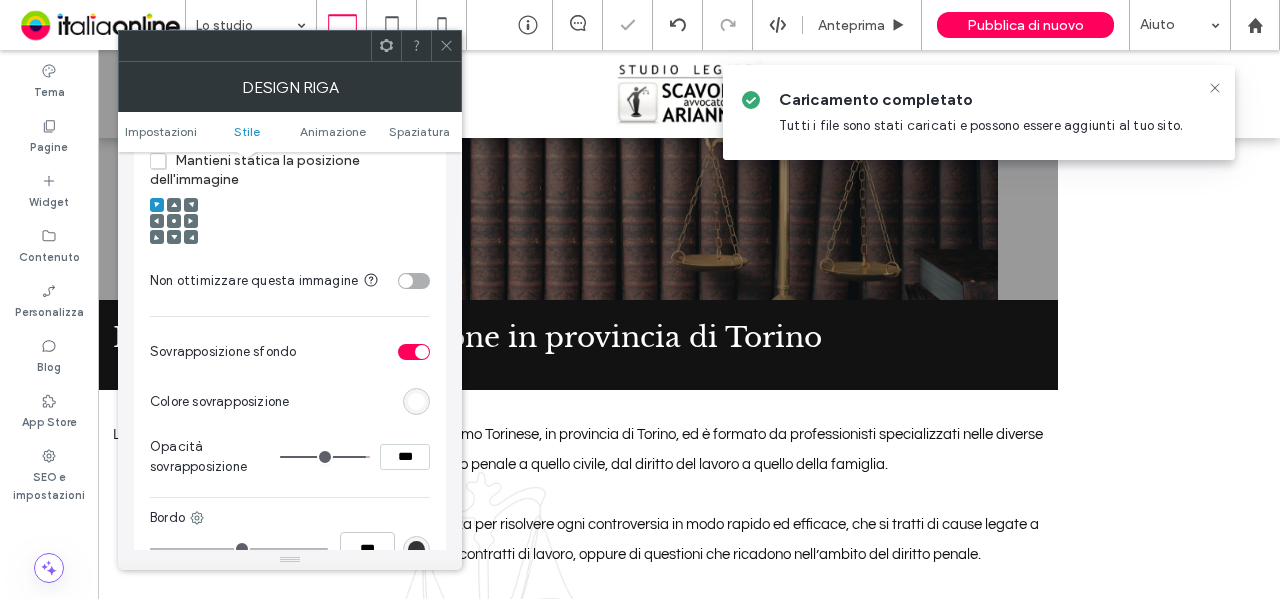 click on "Colore sovrapposizione" at bounding box center [290, 402] 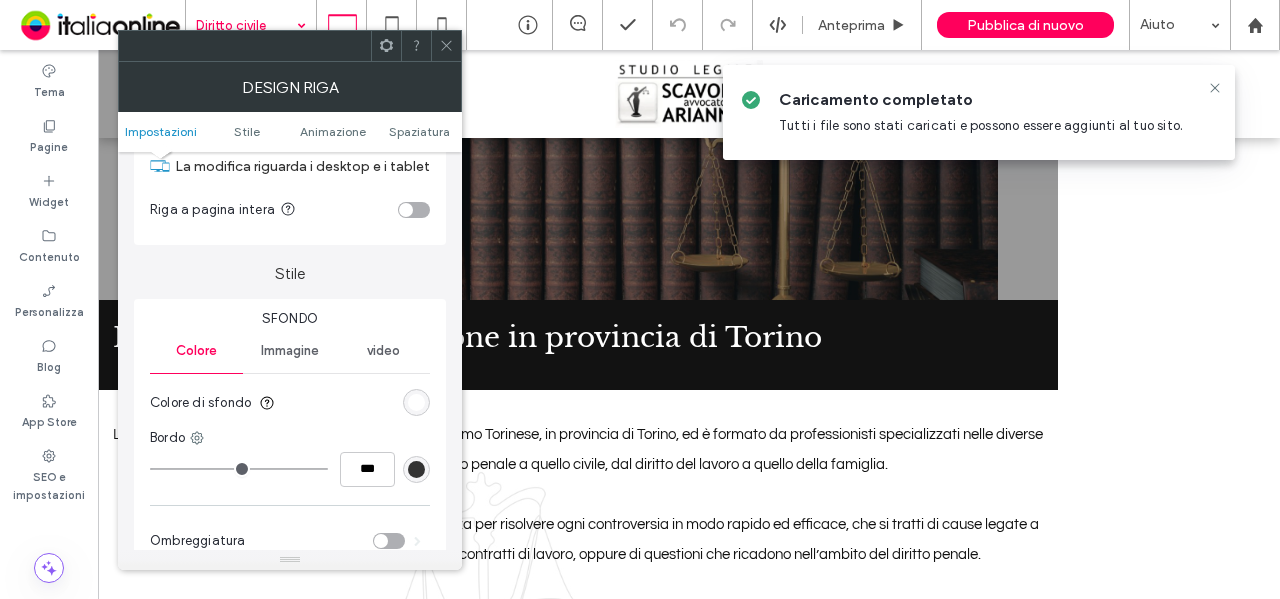 scroll, scrollTop: 100, scrollLeft: 0, axis: vertical 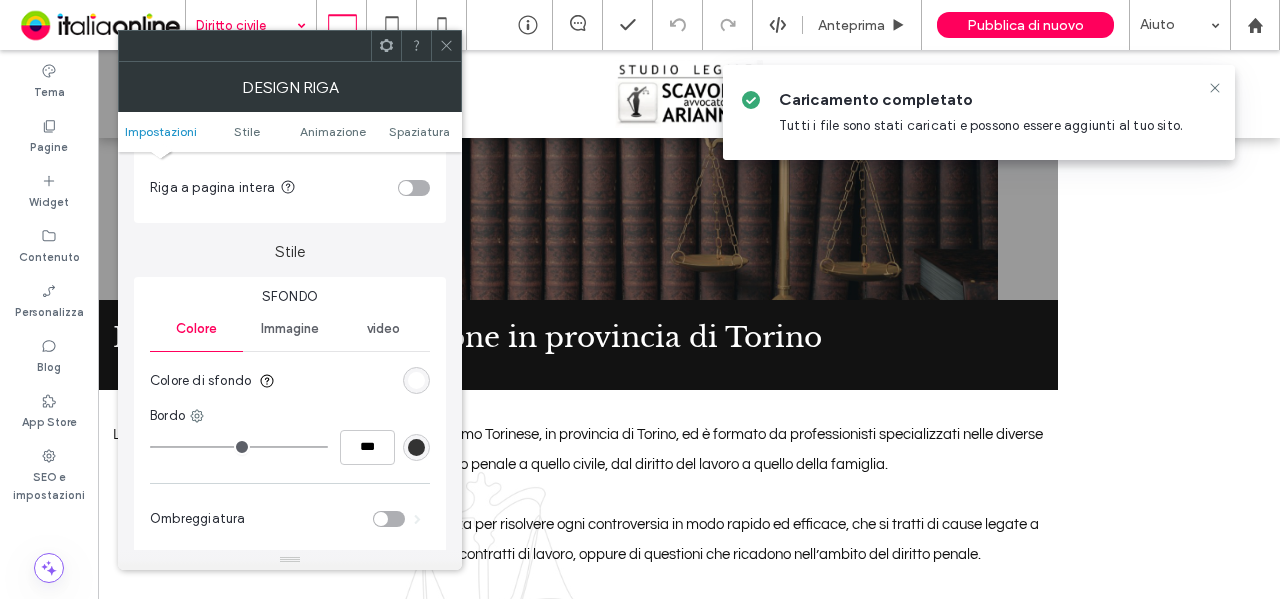 click on "Immagine" at bounding box center [290, 329] 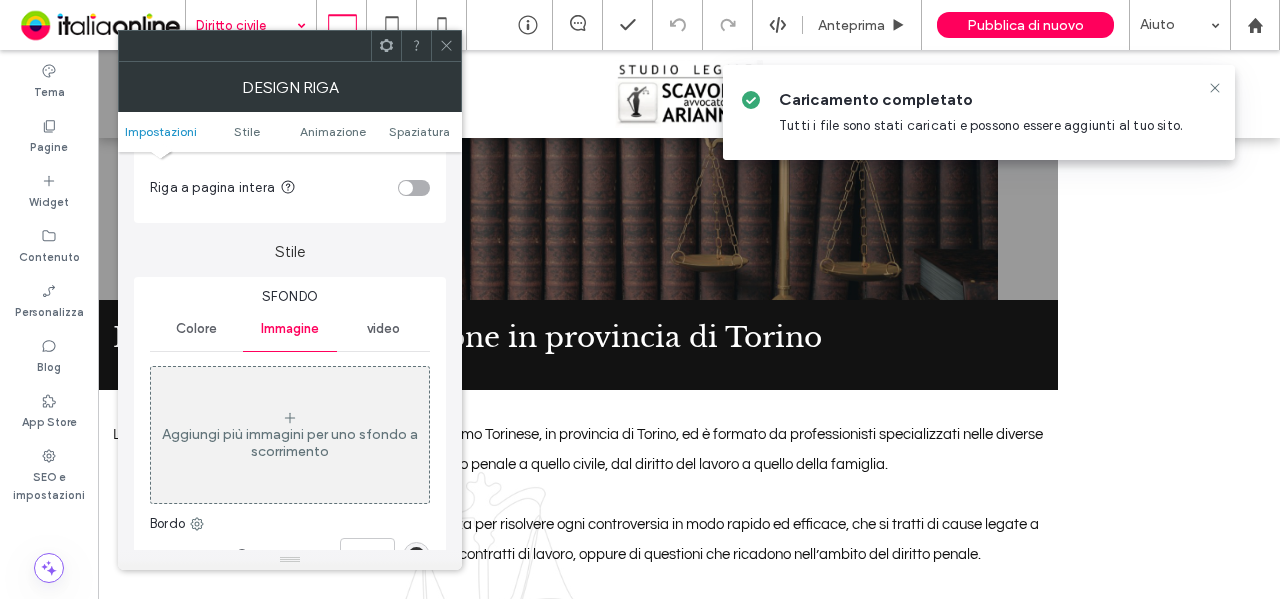drag, startPoint x: 284, startPoint y: 395, endPoint x: 316, endPoint y: 423, distance: 42.520584 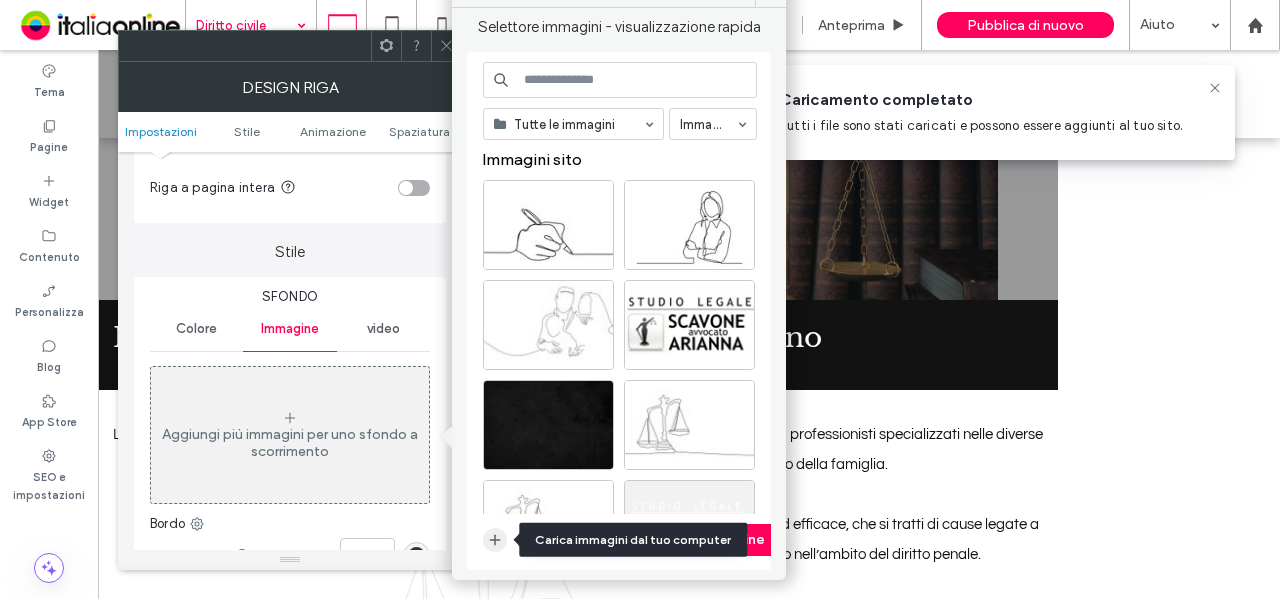 click 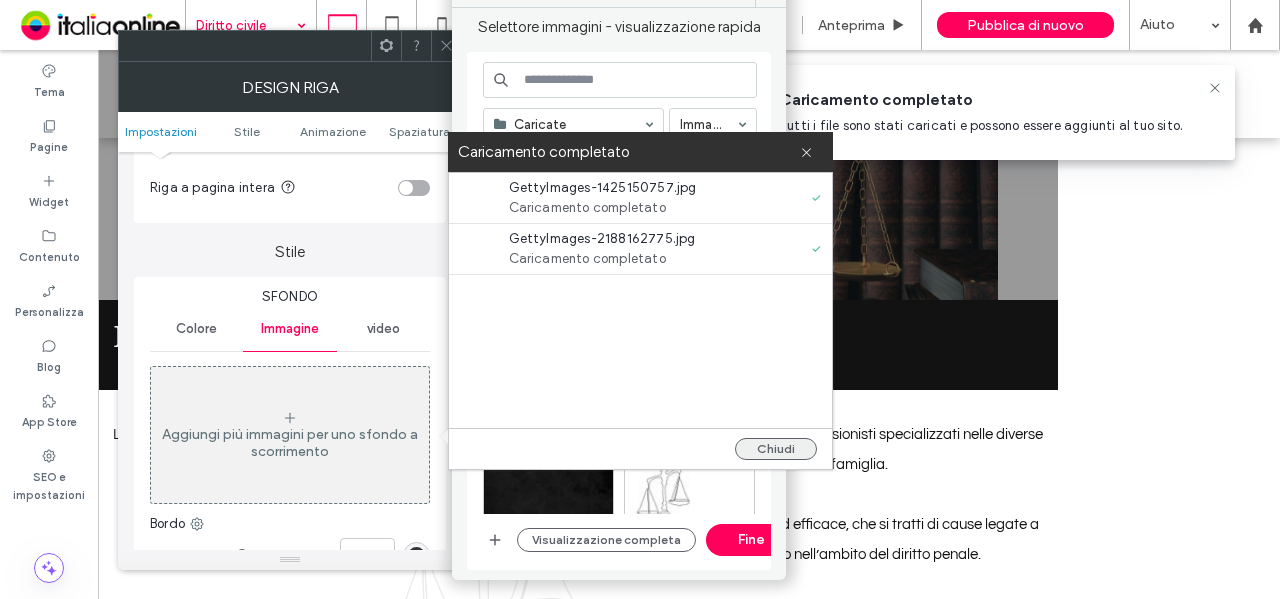 click on "Chiudi" at bounding box center (776, 449) 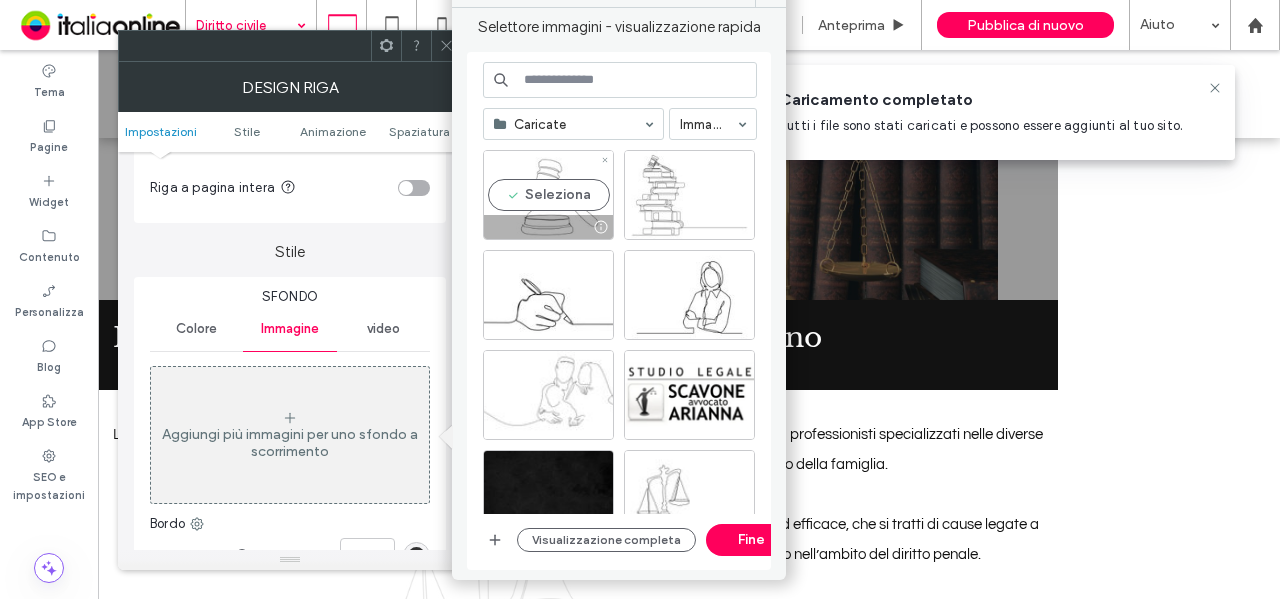 click on "Seleziona" at bounding box center (548, 195) 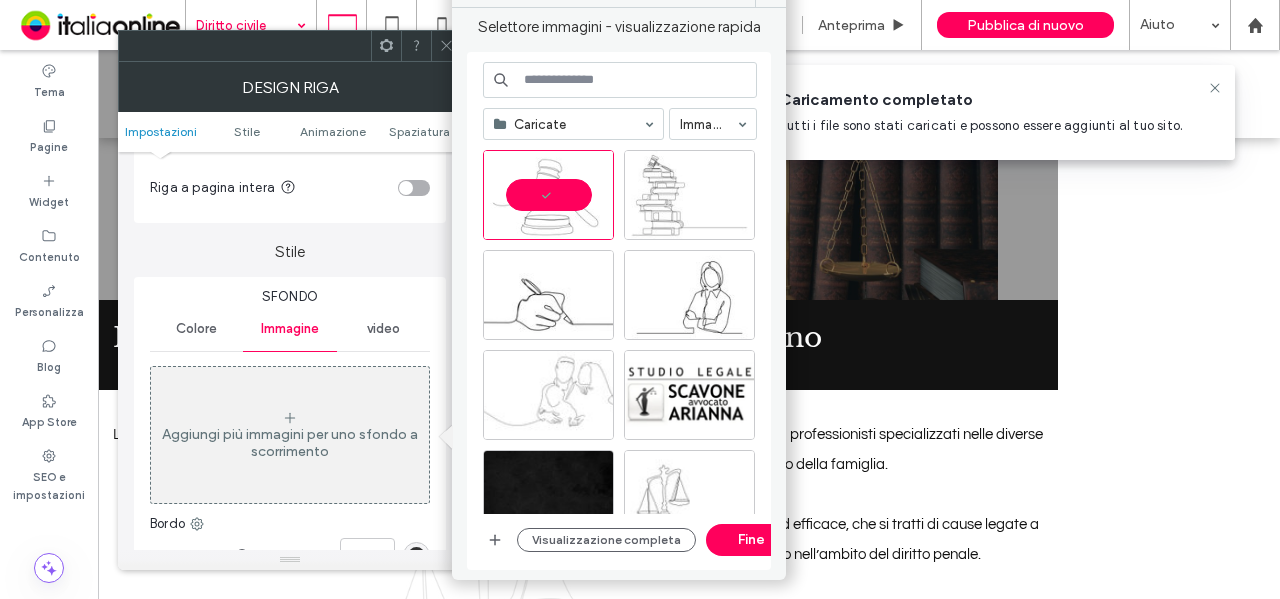 drag, startPoint x: 758, startPoint y: 526, endPoint x: 435, endPoint y: 429, distance: 337.25064 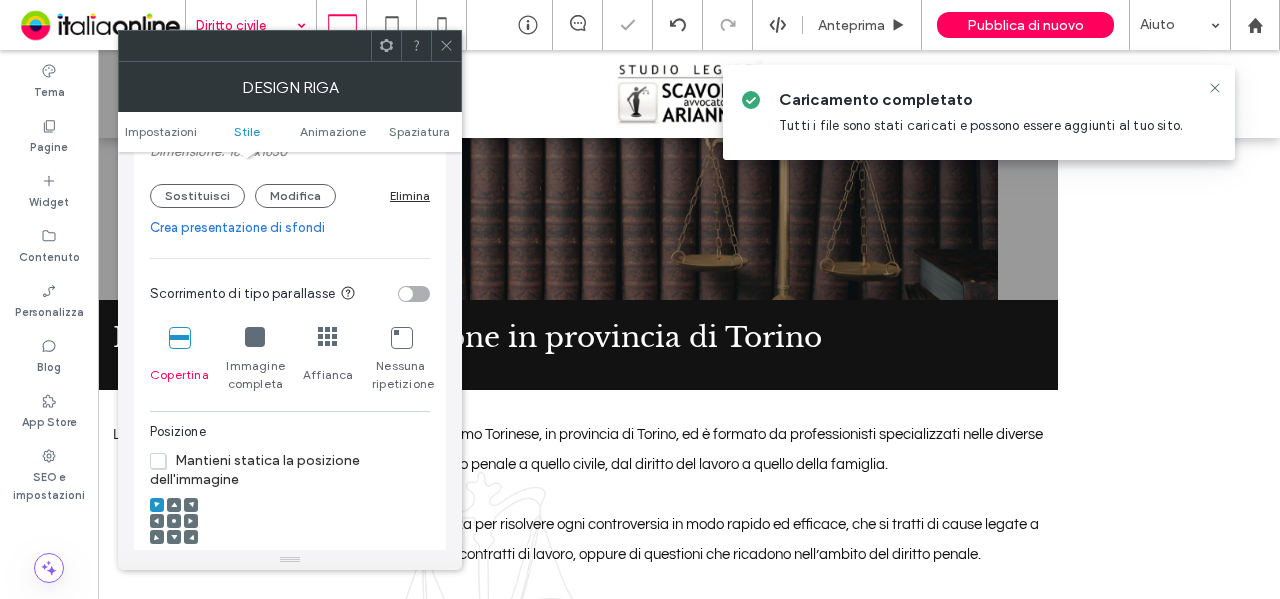 click at bounding box center [255, 337] 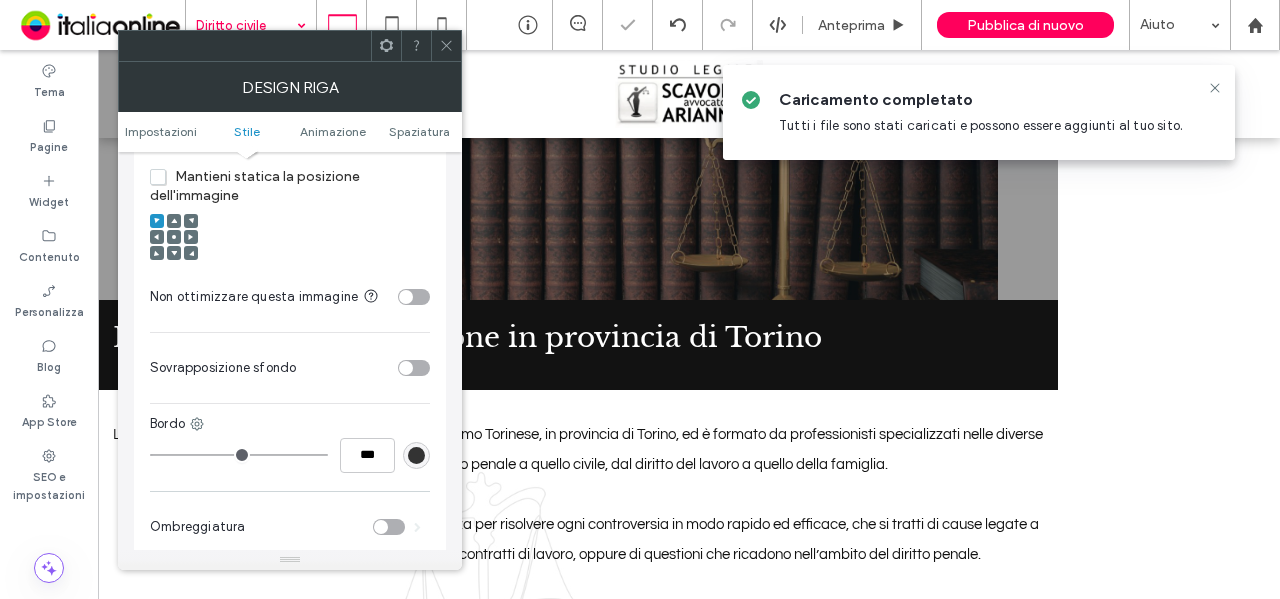 scroll, scrollTop: 800, scrollLeft: 0, axis: vertical 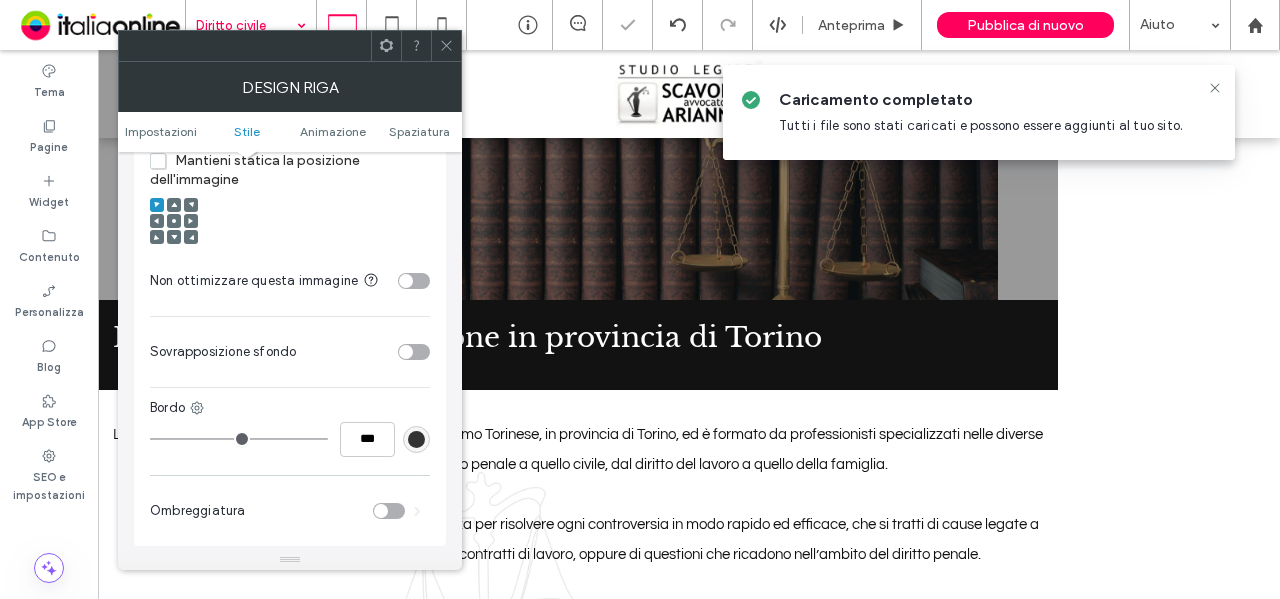 click at bounding box center (414, 352) 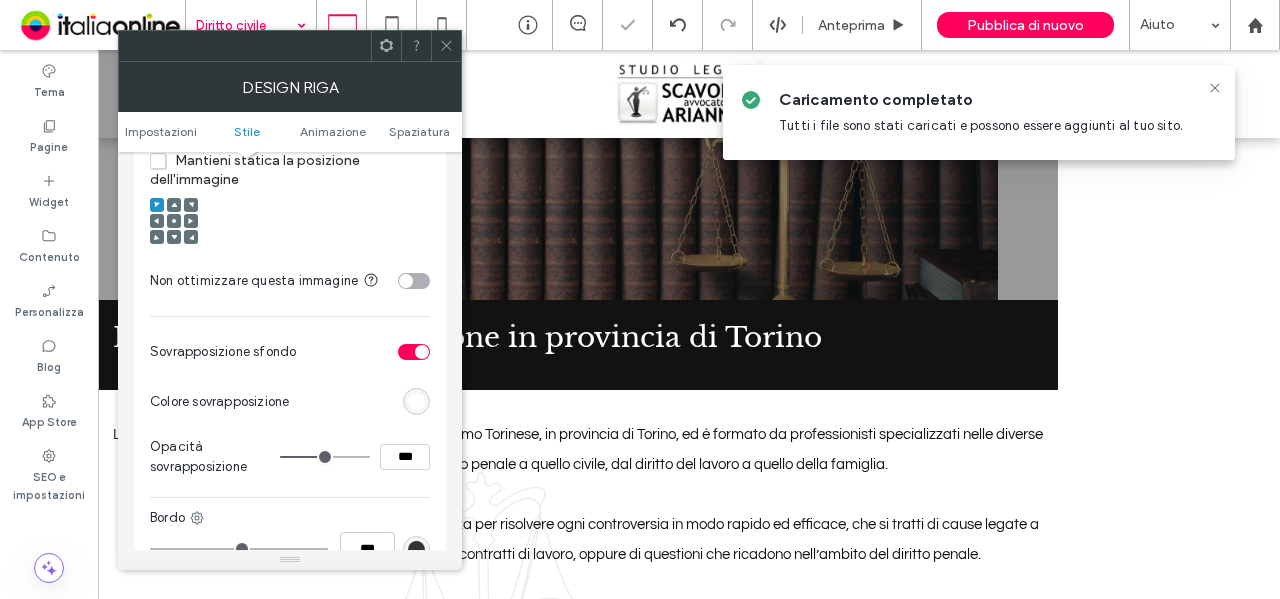 drag, startPoint x: 402, startPoint y: 457, endPoint x: 380, endPoint y: 456, distance: 22.022715 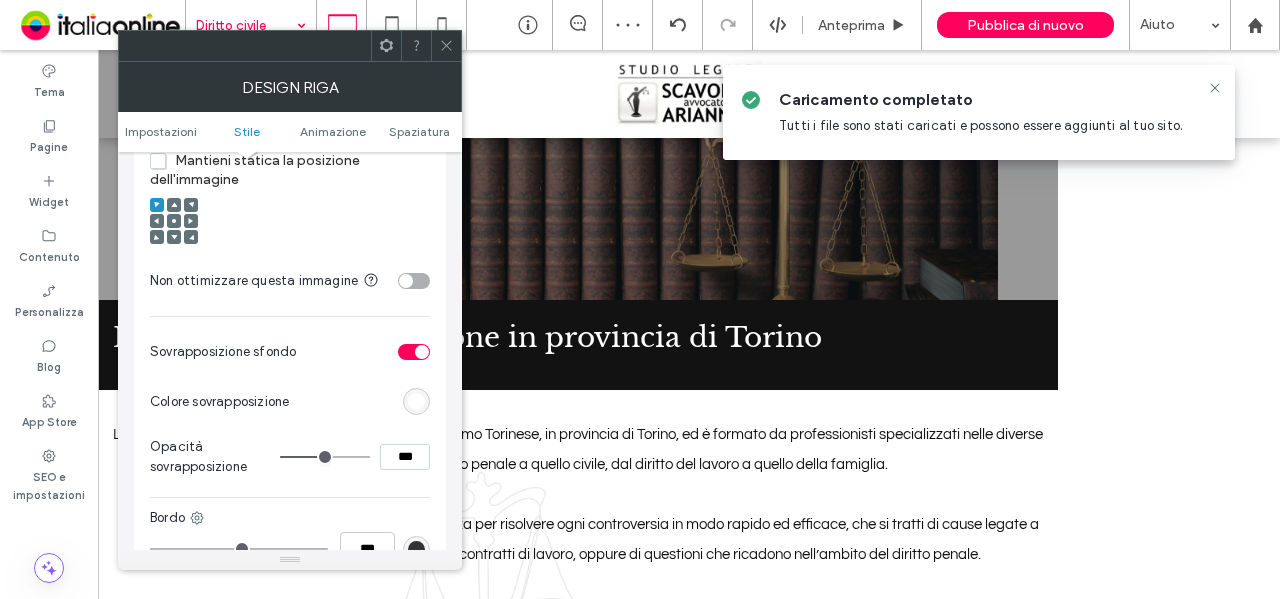 type on "***" 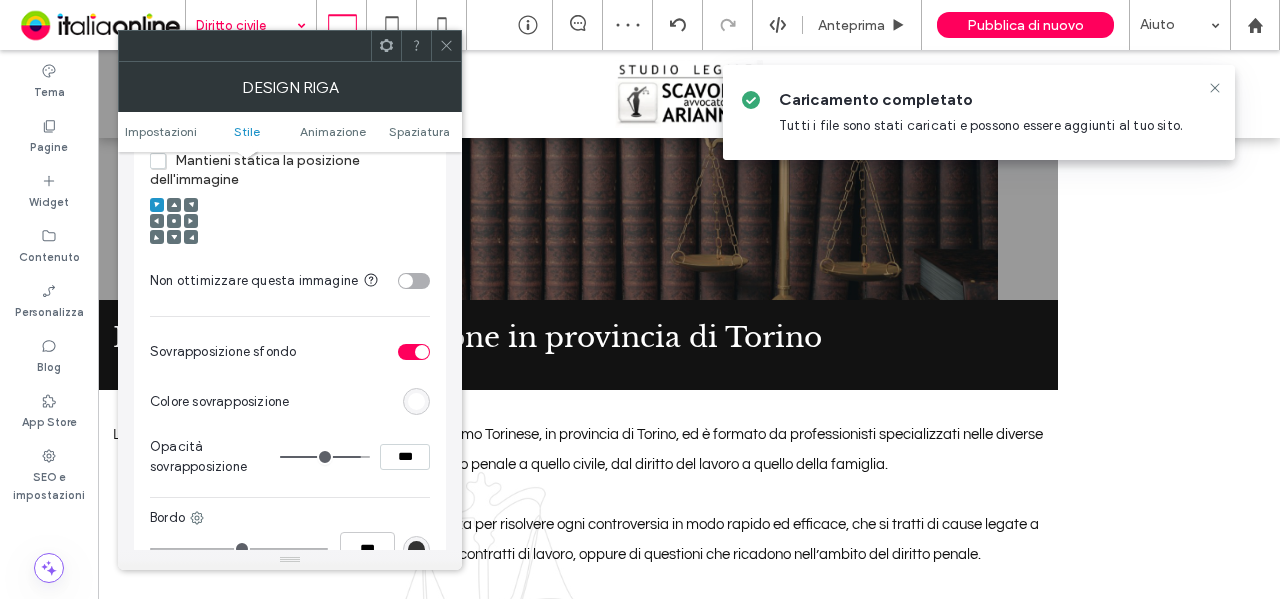 click 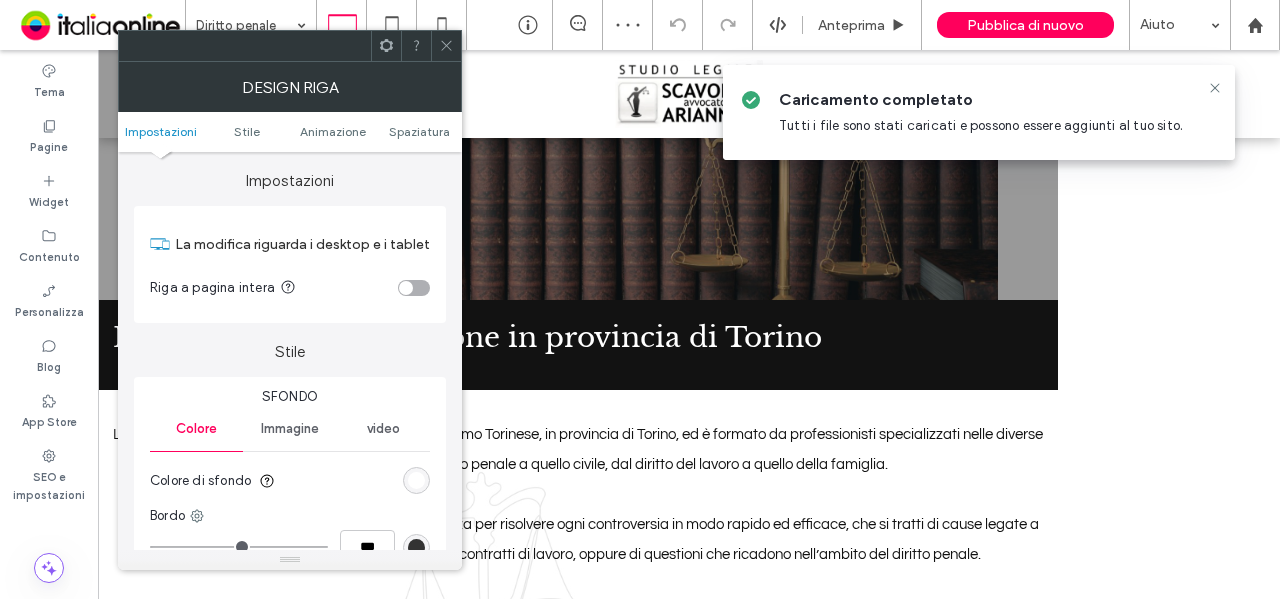 click on "Immagine" at bounding box center [290, 429] 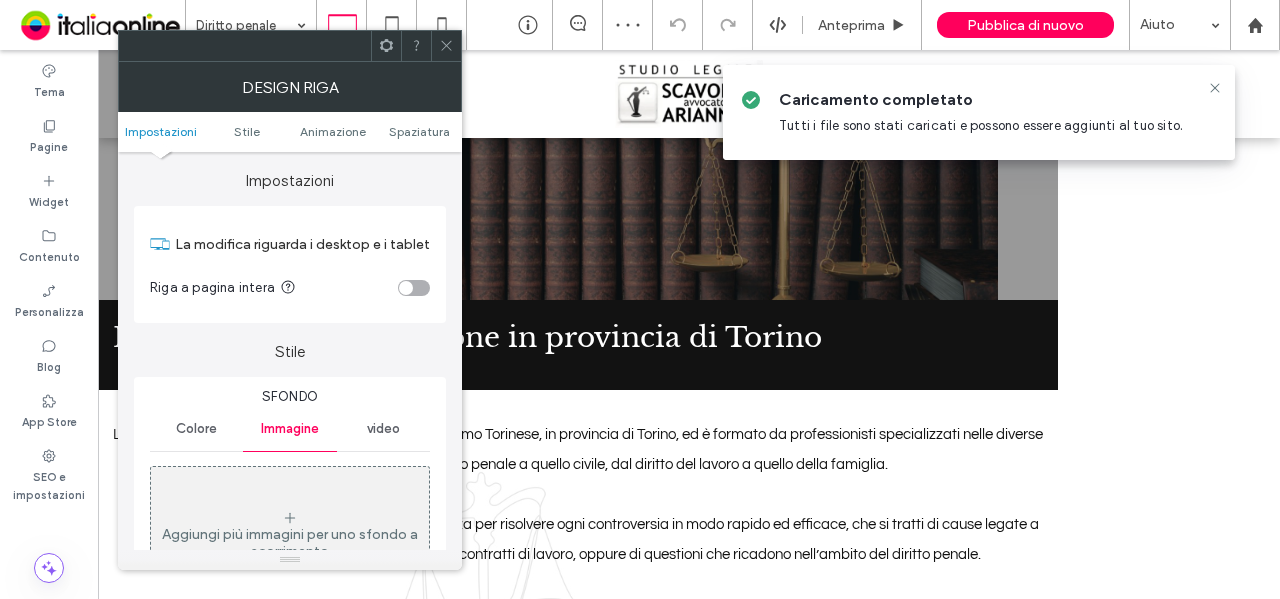 drag, startPoint x: 292, startPoint y: 486, endPoint x: 340, endPoint y: 468, distance: 51.264023 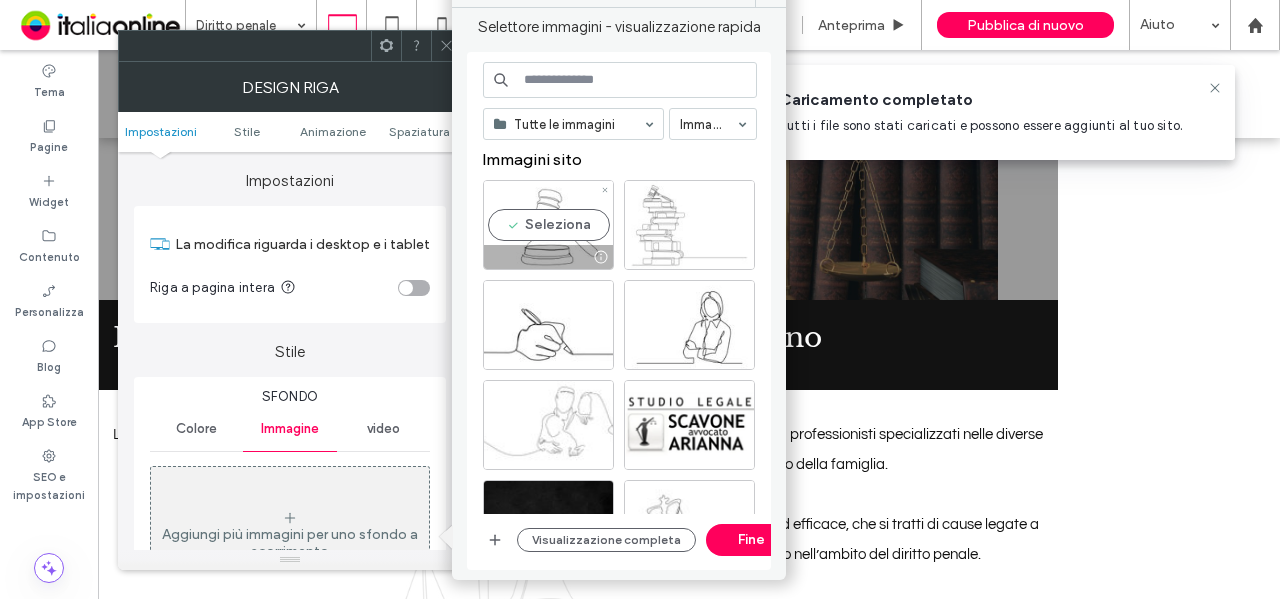 click at bounding box center [689, 225] 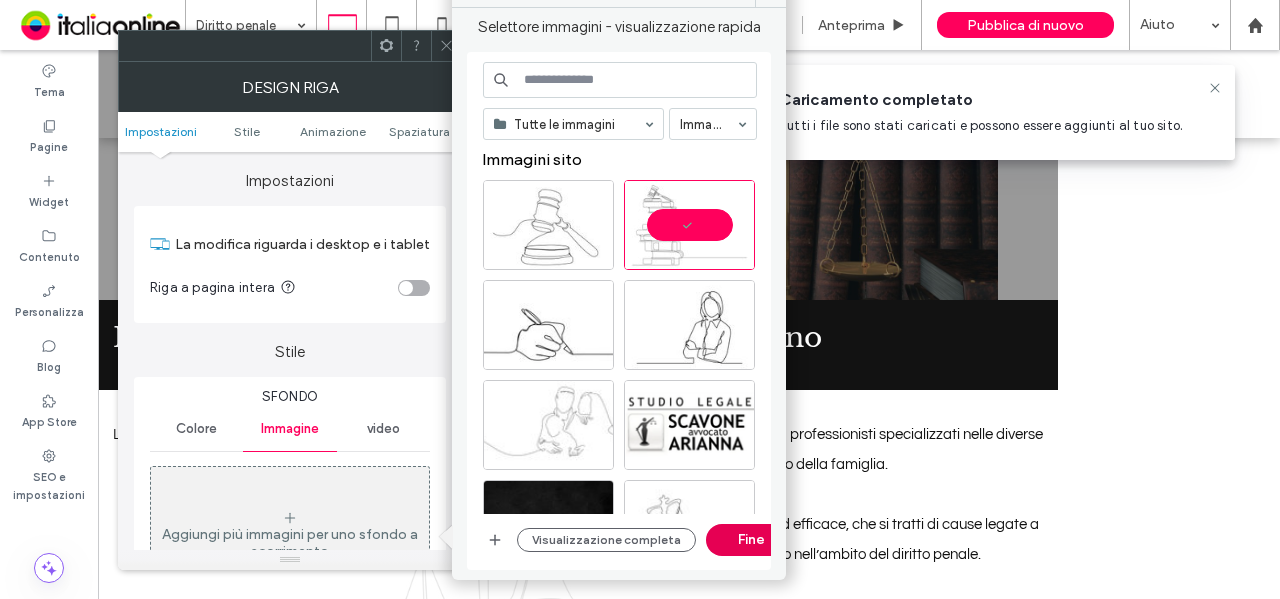 click on "Fine" at bounding box center [751, 540] 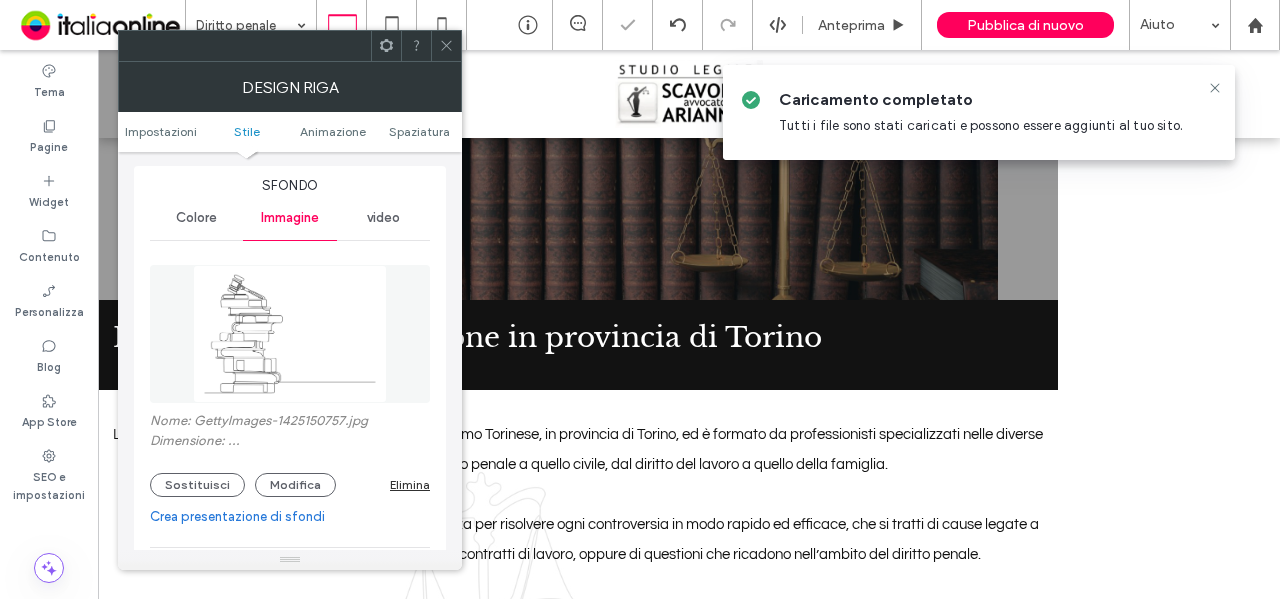 scroll, scrollTop: 400, scrollLeft: 0, axis: vertical 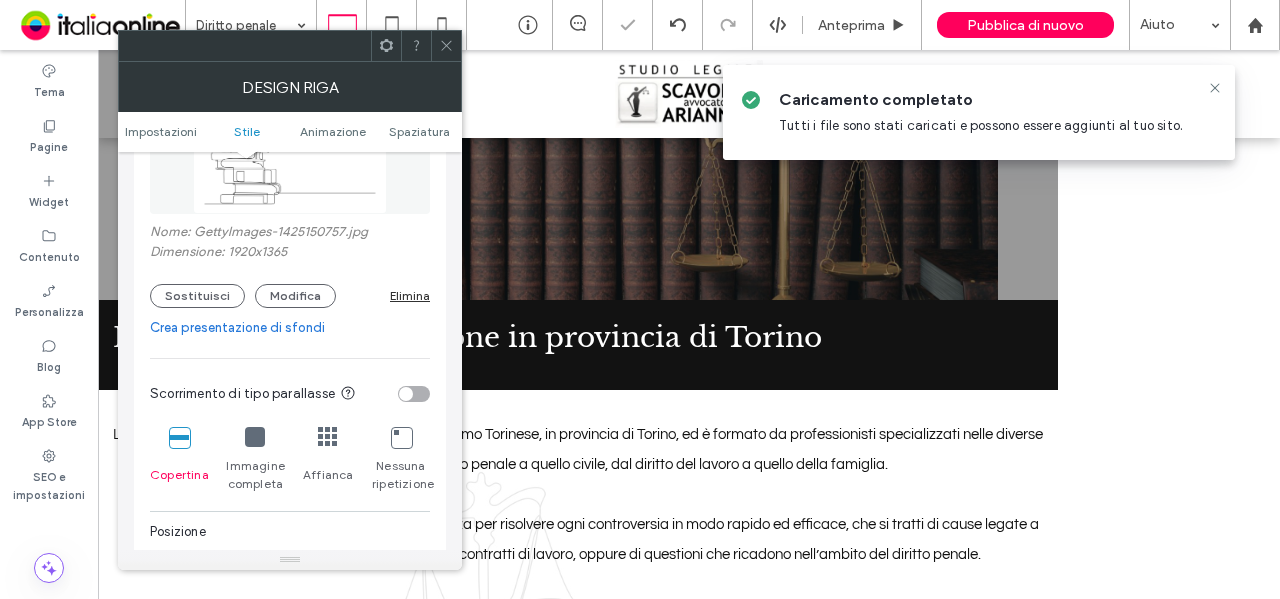 click at bounding box center [255, 437] 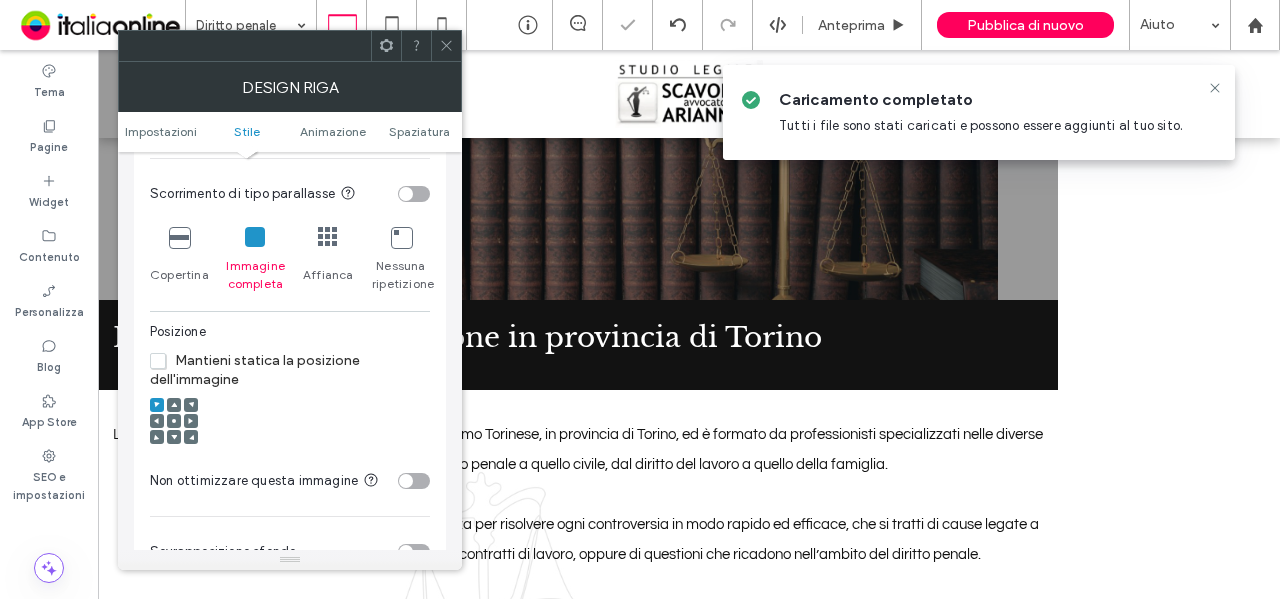 scroll, scrollTop: 700, scrollLeft: 0, axis: vertical 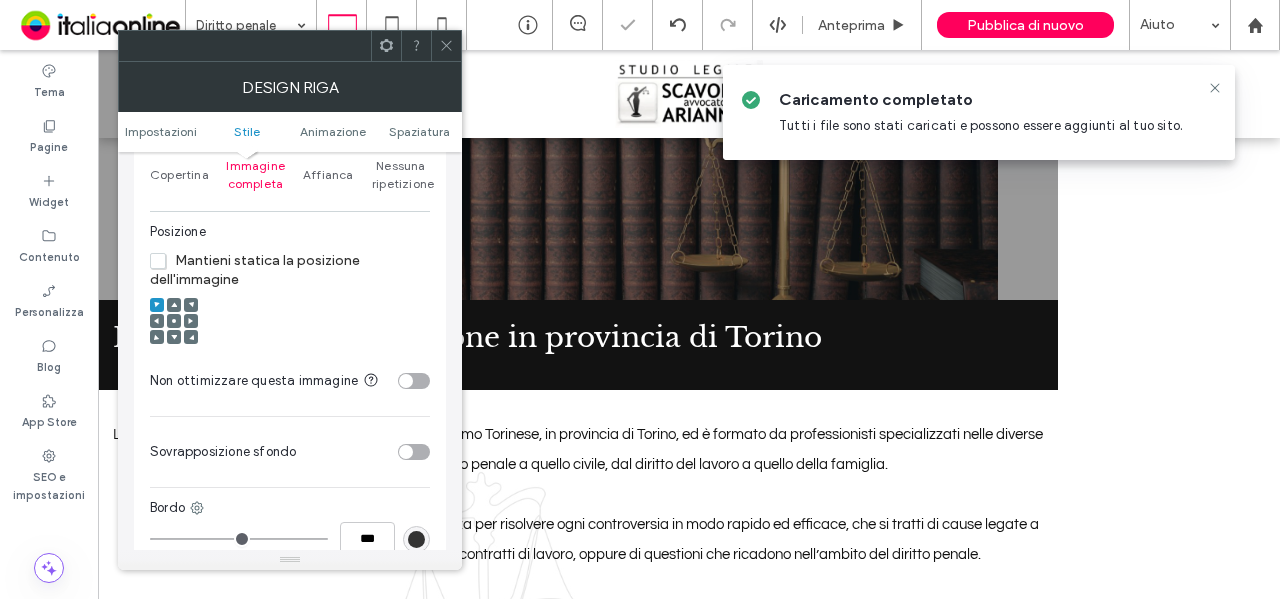 click 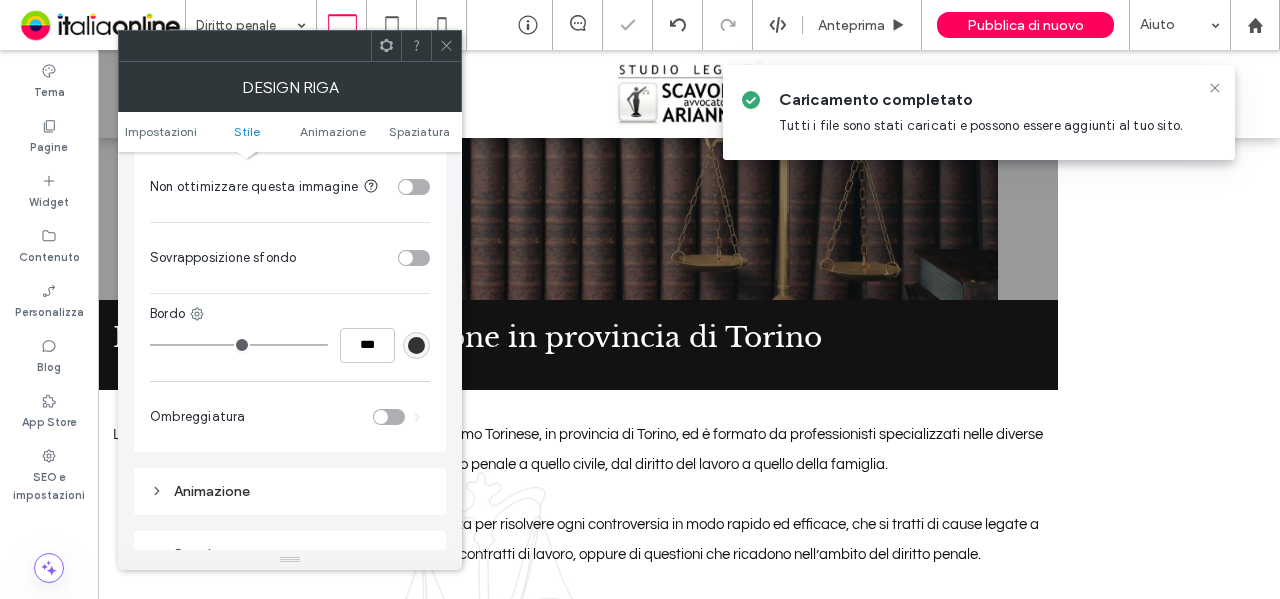 scroll, scrollTop: 900, scrollLeft: 0, axis: vertical 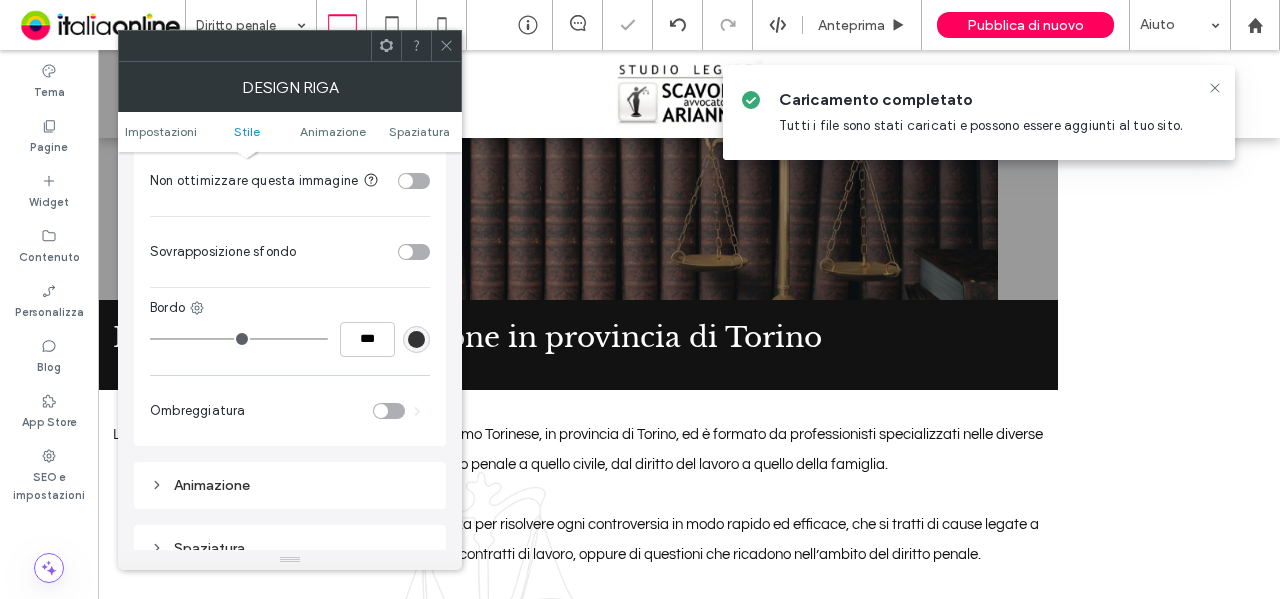 drag, startPoint x: 412, startPoint y: 250, endPoint x: 412, endPoint y: 269, distance: 19 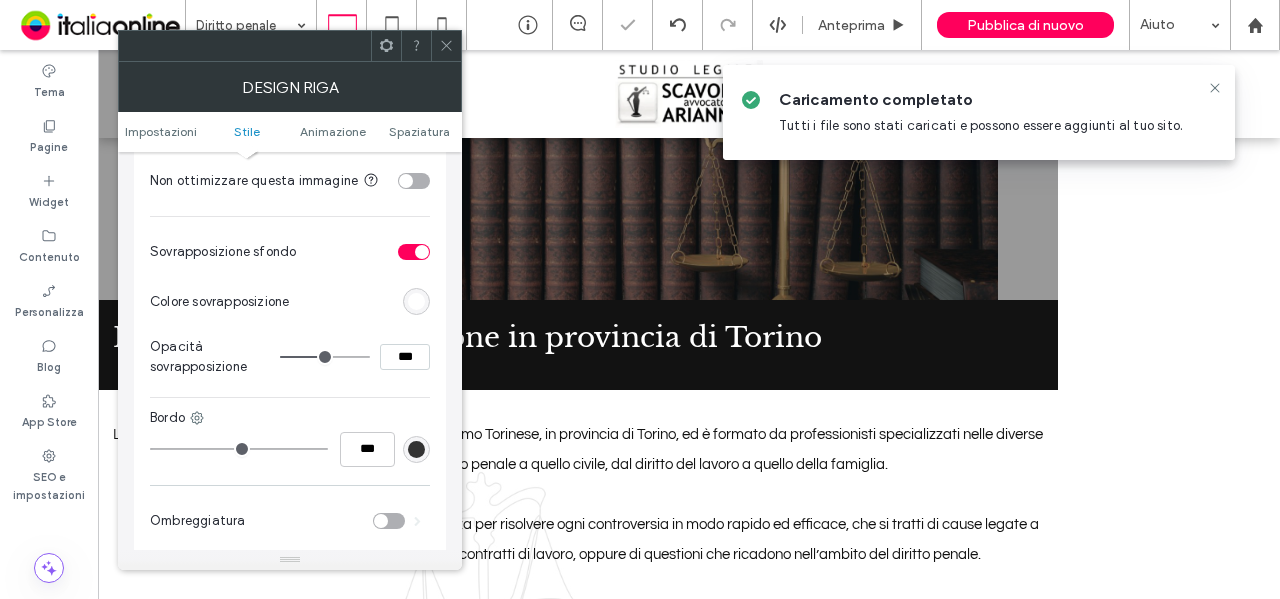 drag, startPoint x: 397, startPoint y: 352, endPoint x: 371, endPoint y: 347, distance: 26.476404 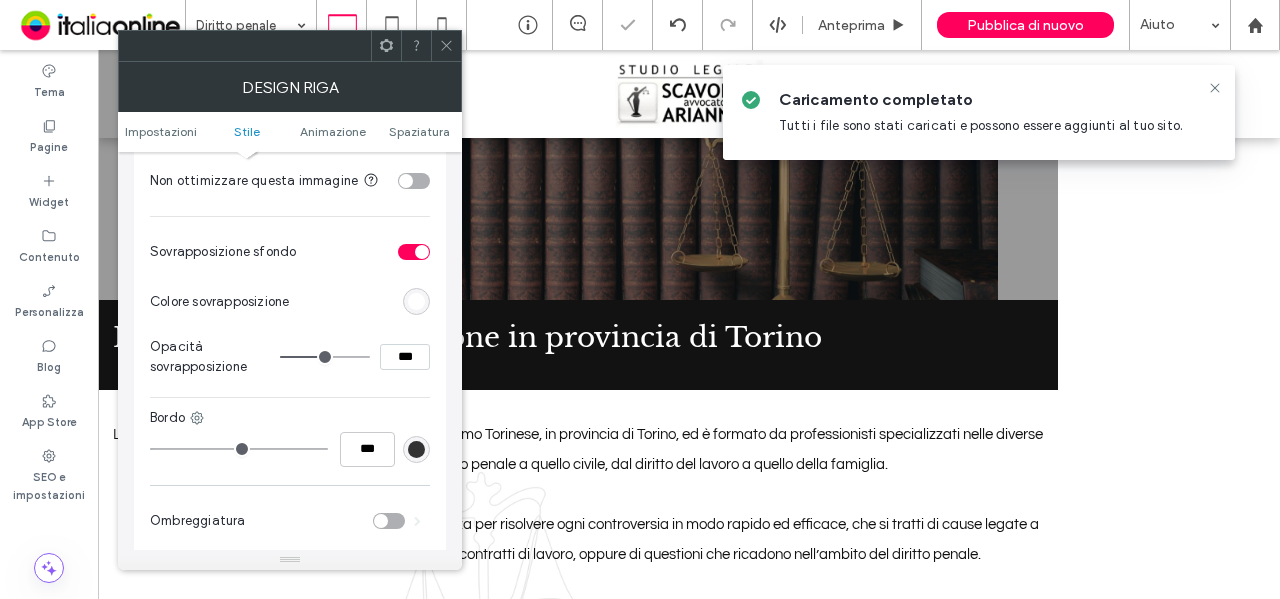type on "**" 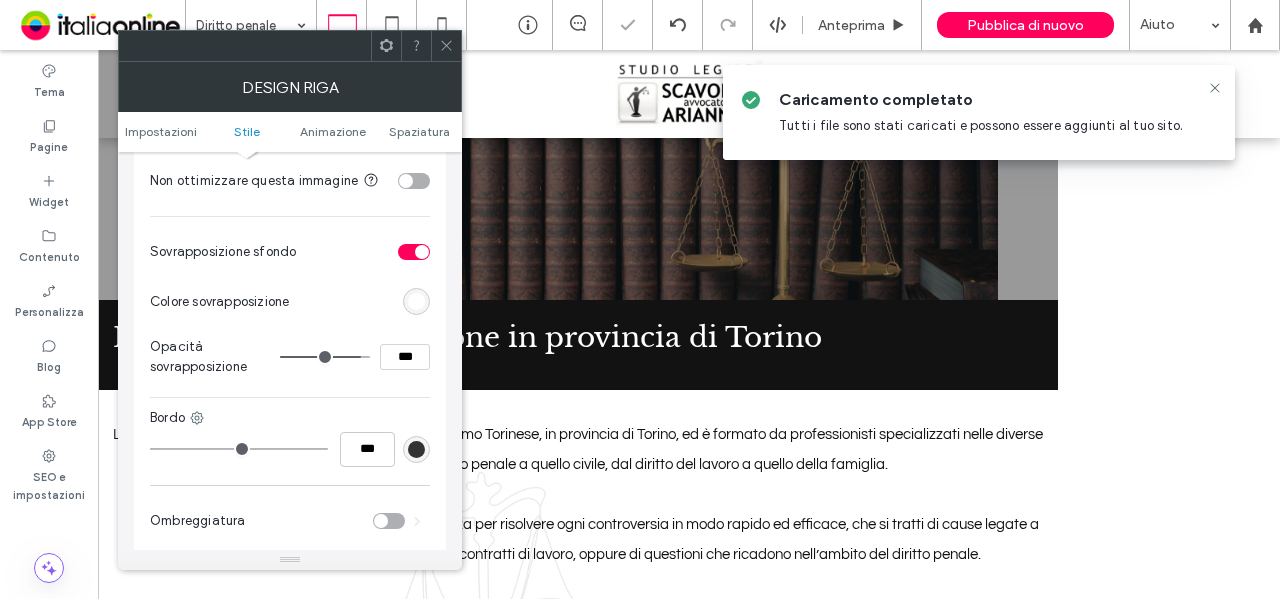click 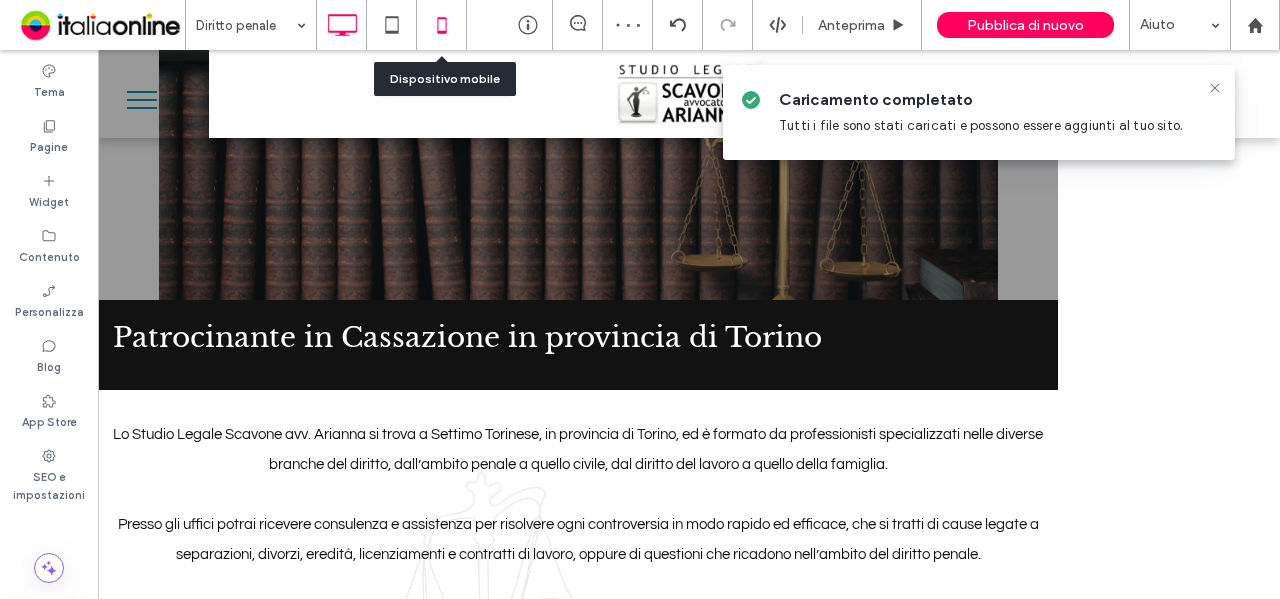 click 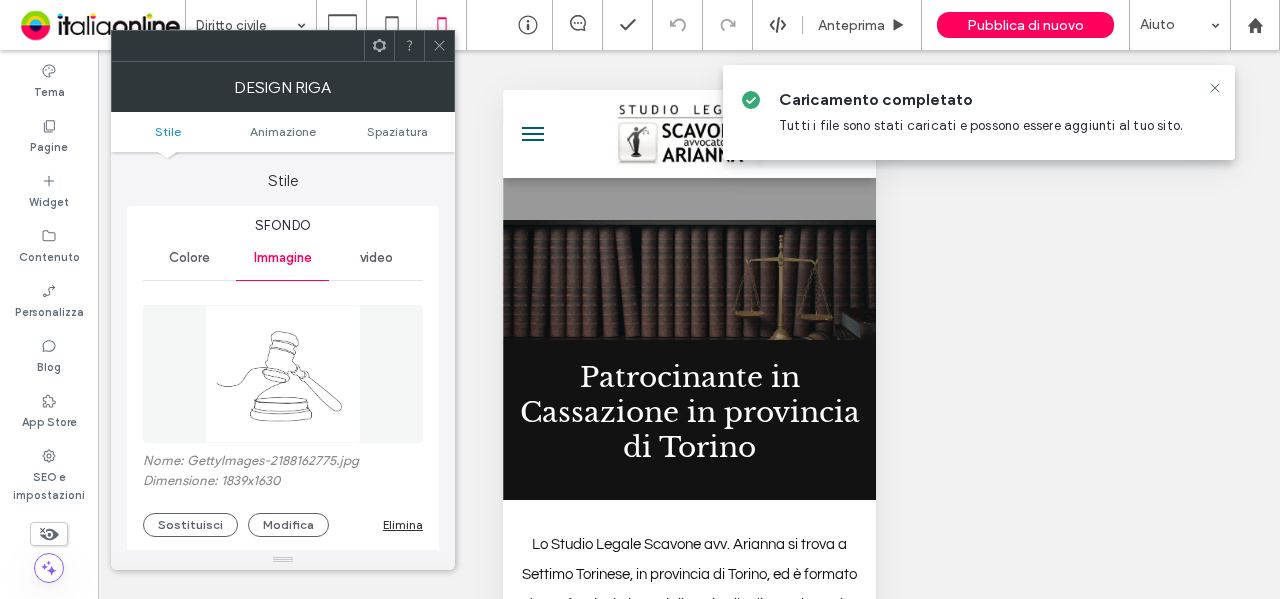 scroll, scrollTop: 100, scrollLeft: 0, axis: vertical 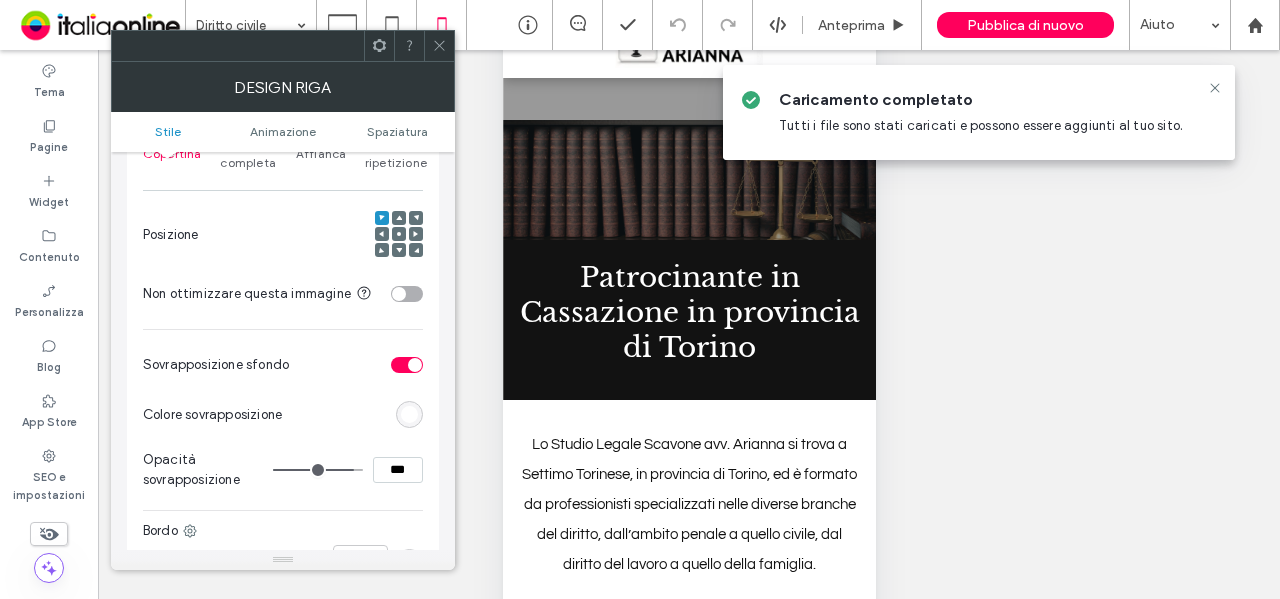 click on "Immagine completa" at bounding box center (248, 154) 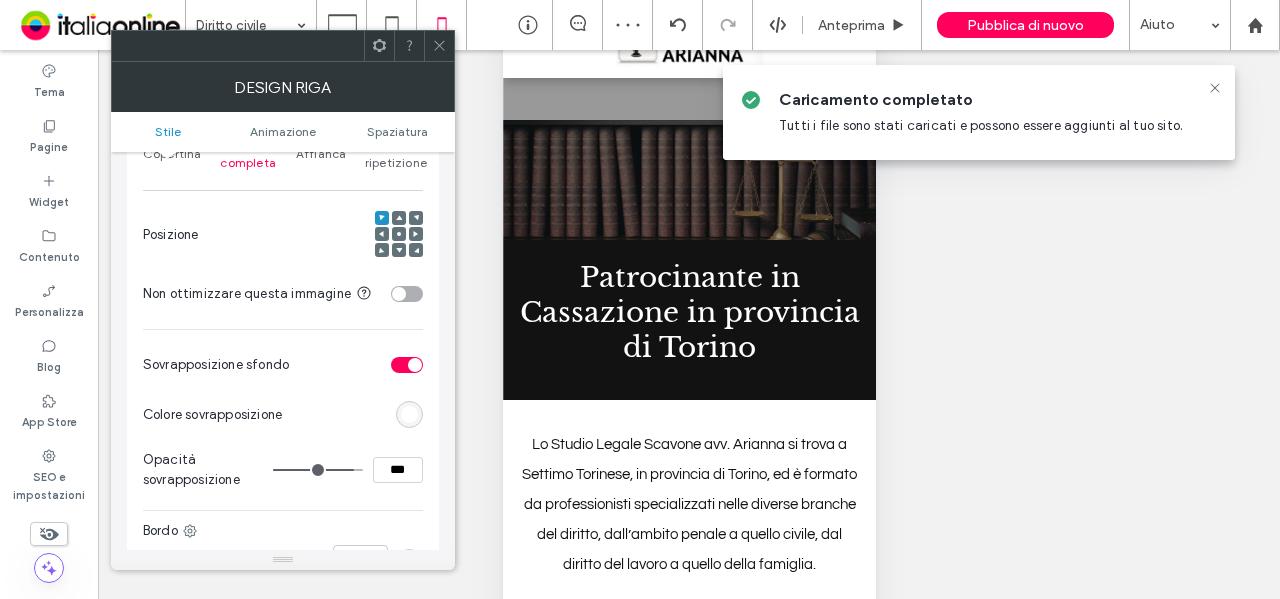 click at bounding box center (399, 234) 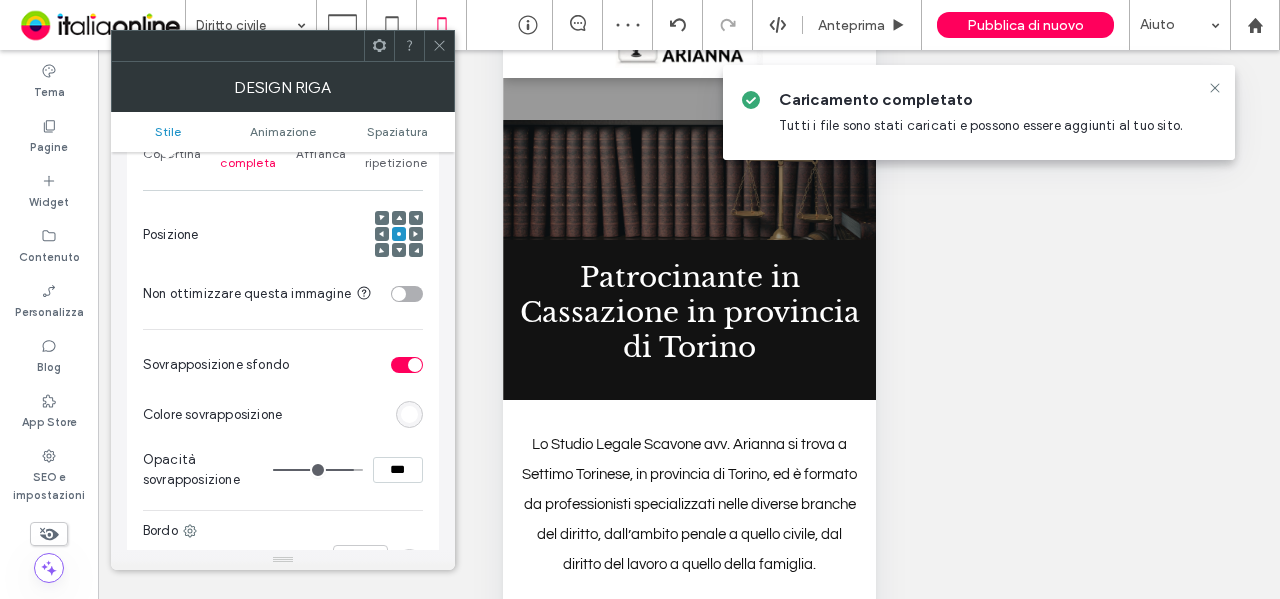click 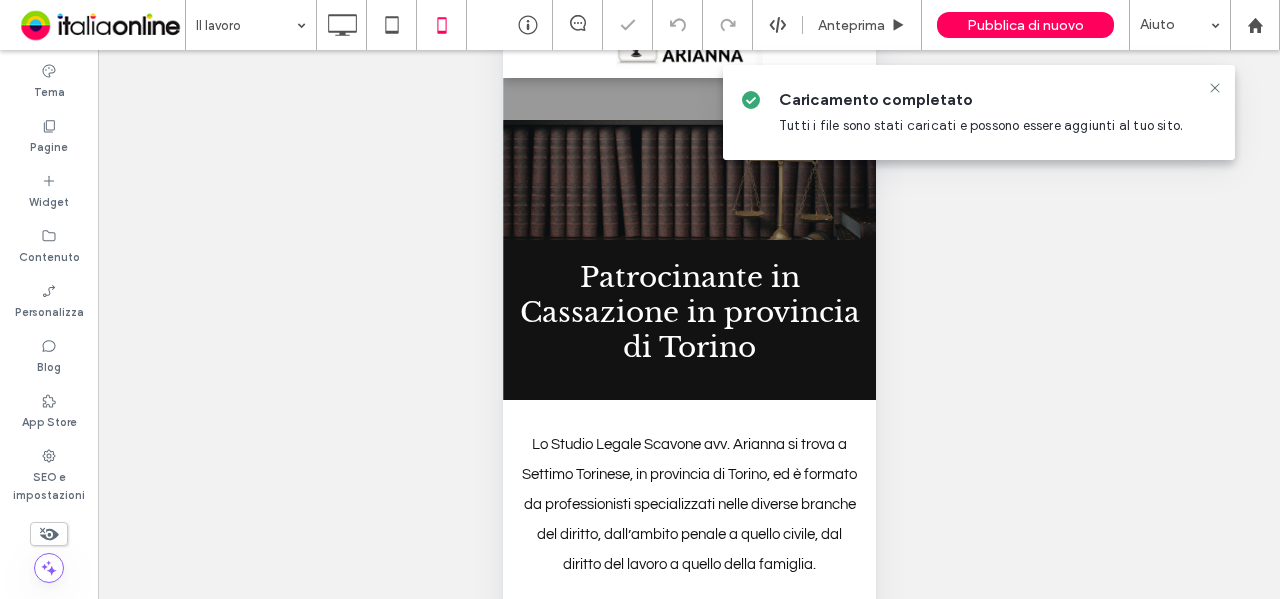 scroll, scrollTop: 0, scrollLeft: 0, axis: both 